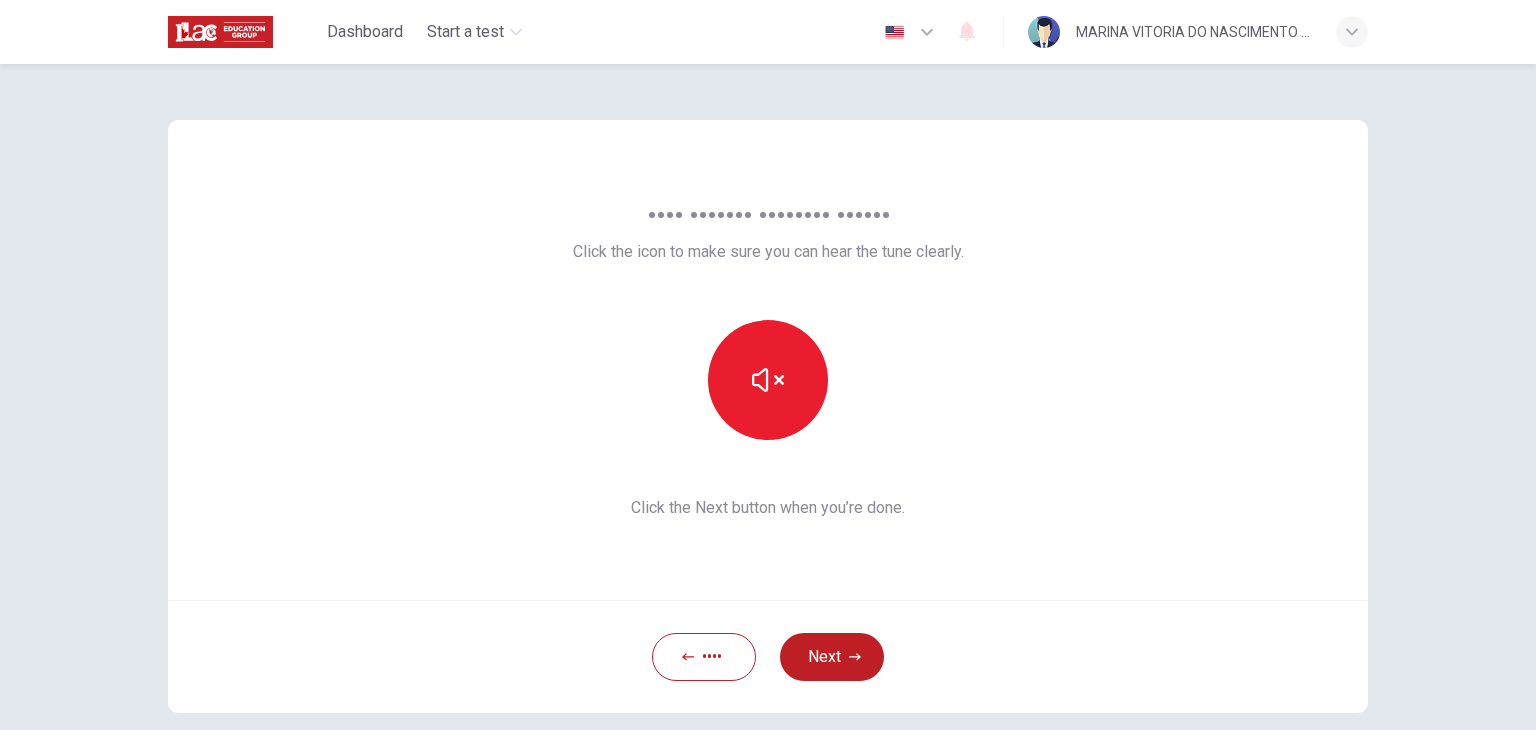 scroll, scrollTop: 0, scrollLeft: 0, axis: both 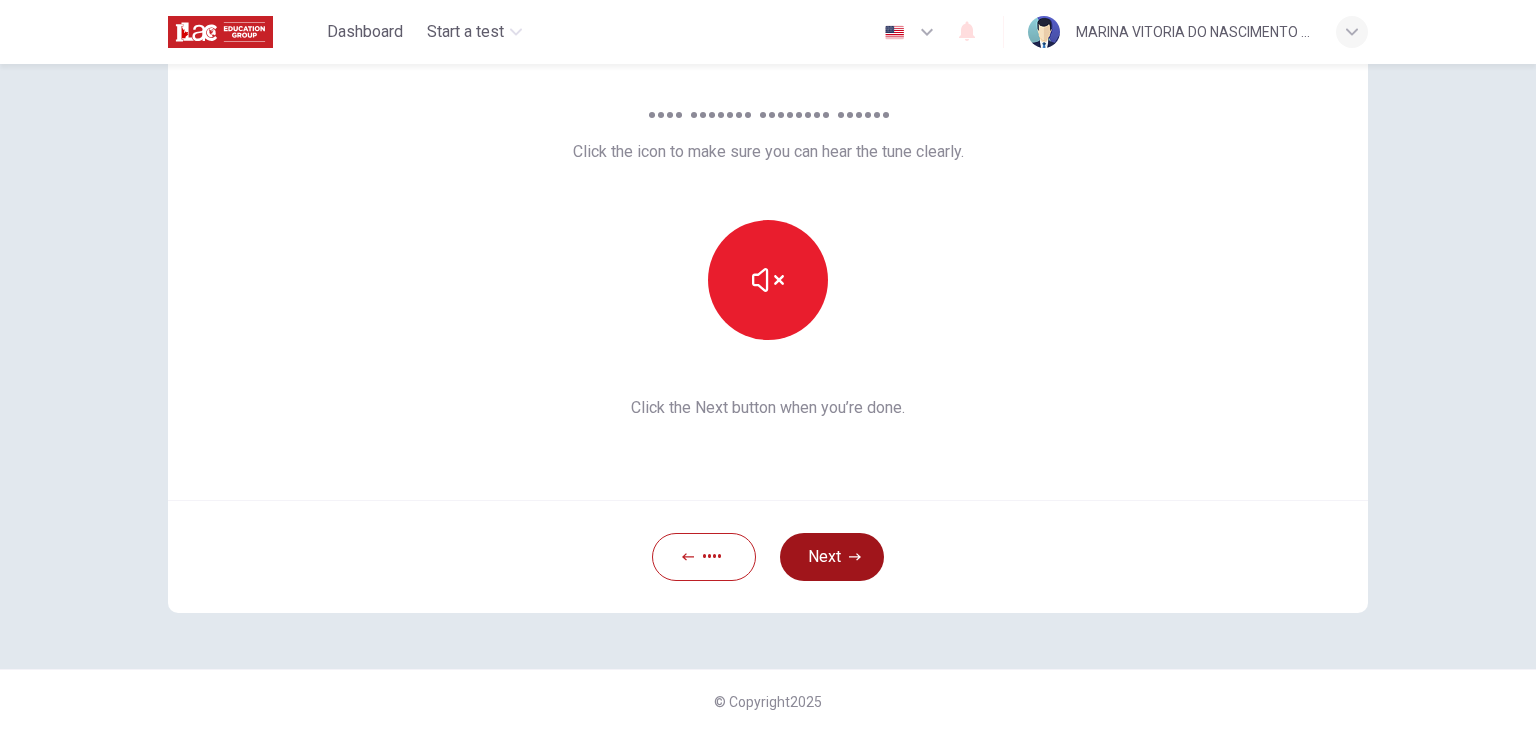 click on "Next" at bounding box center (832, 557) 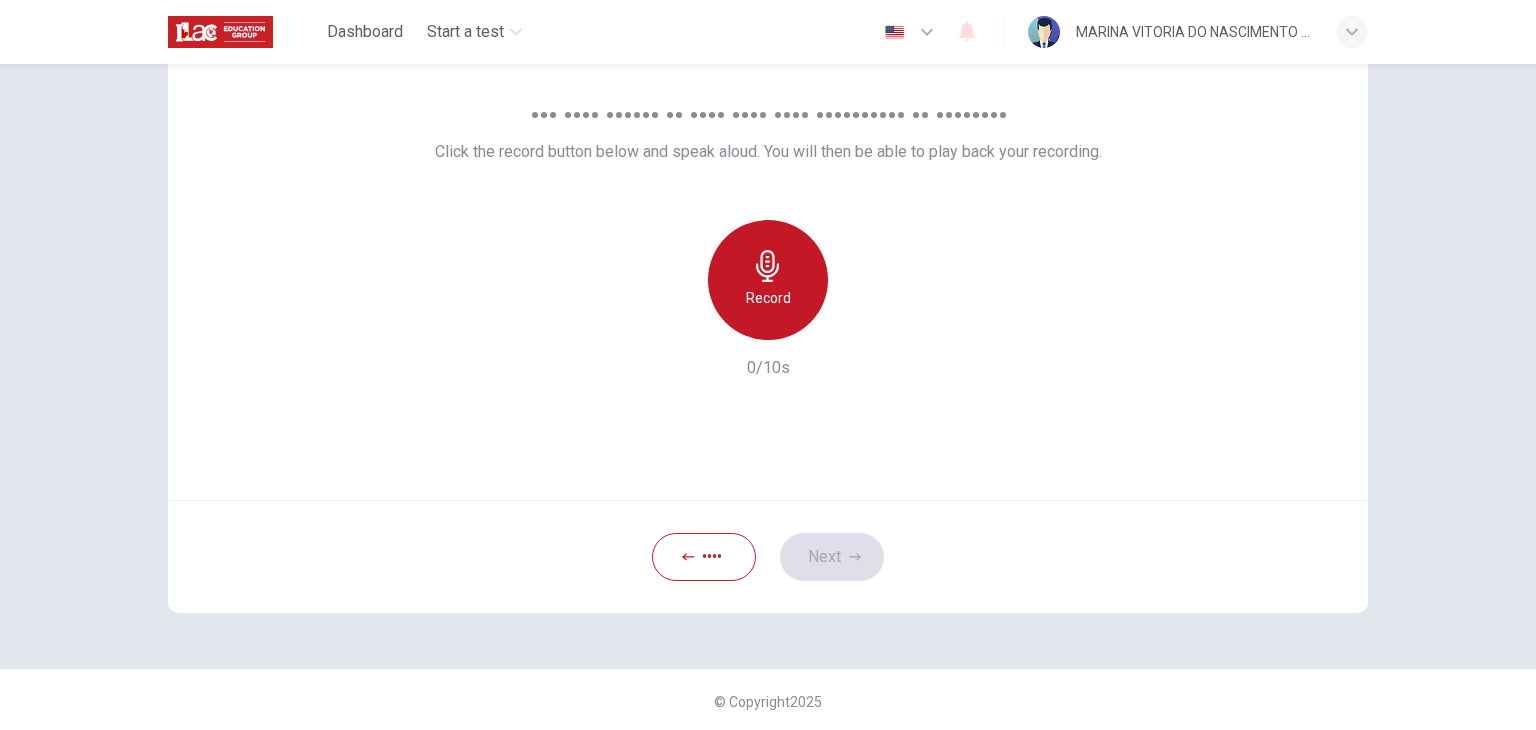 click on "Record" at bounding box center [768, 280] 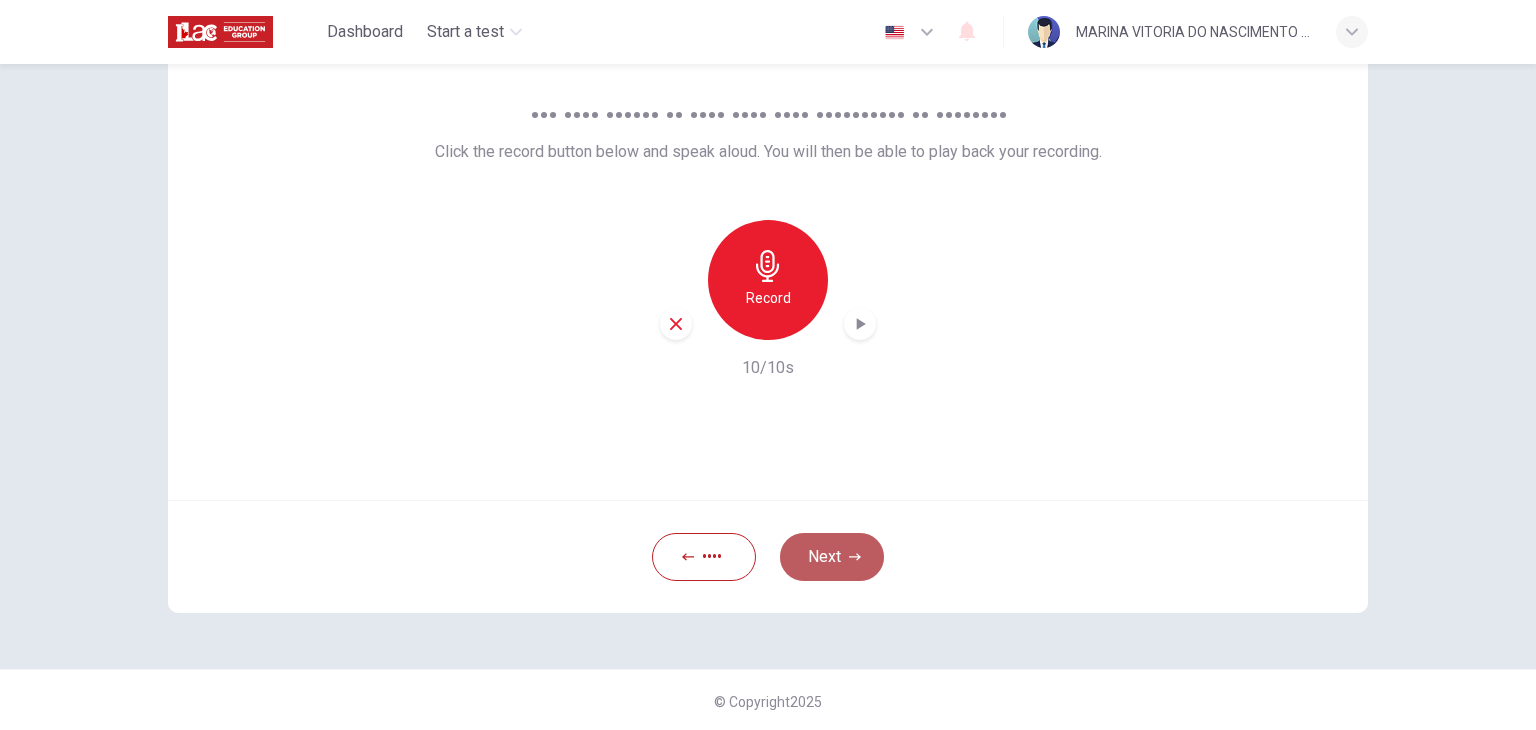 click at bounding box center [855, 557] 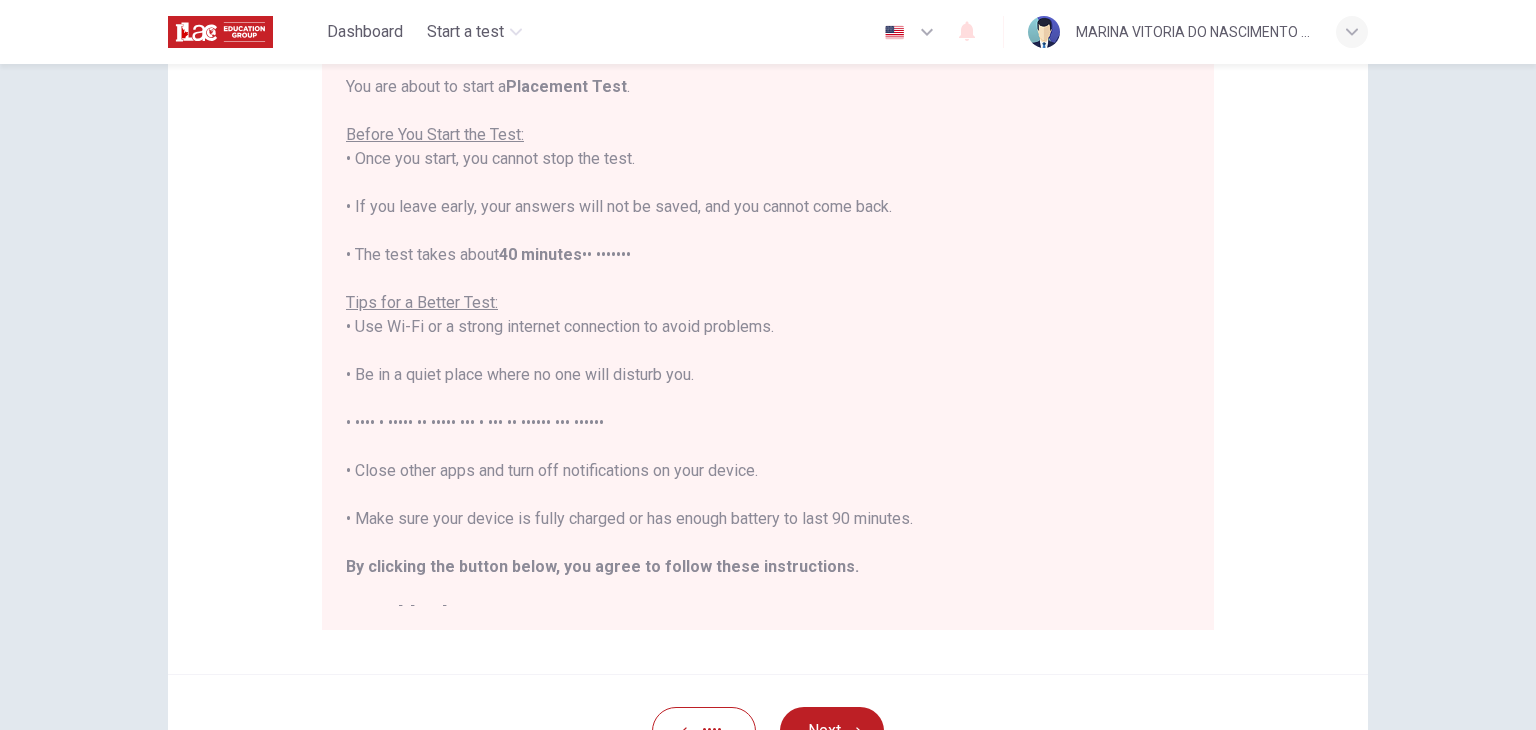 scroll, scrollTop: 200, scrollLeft: 0, axis: vertical 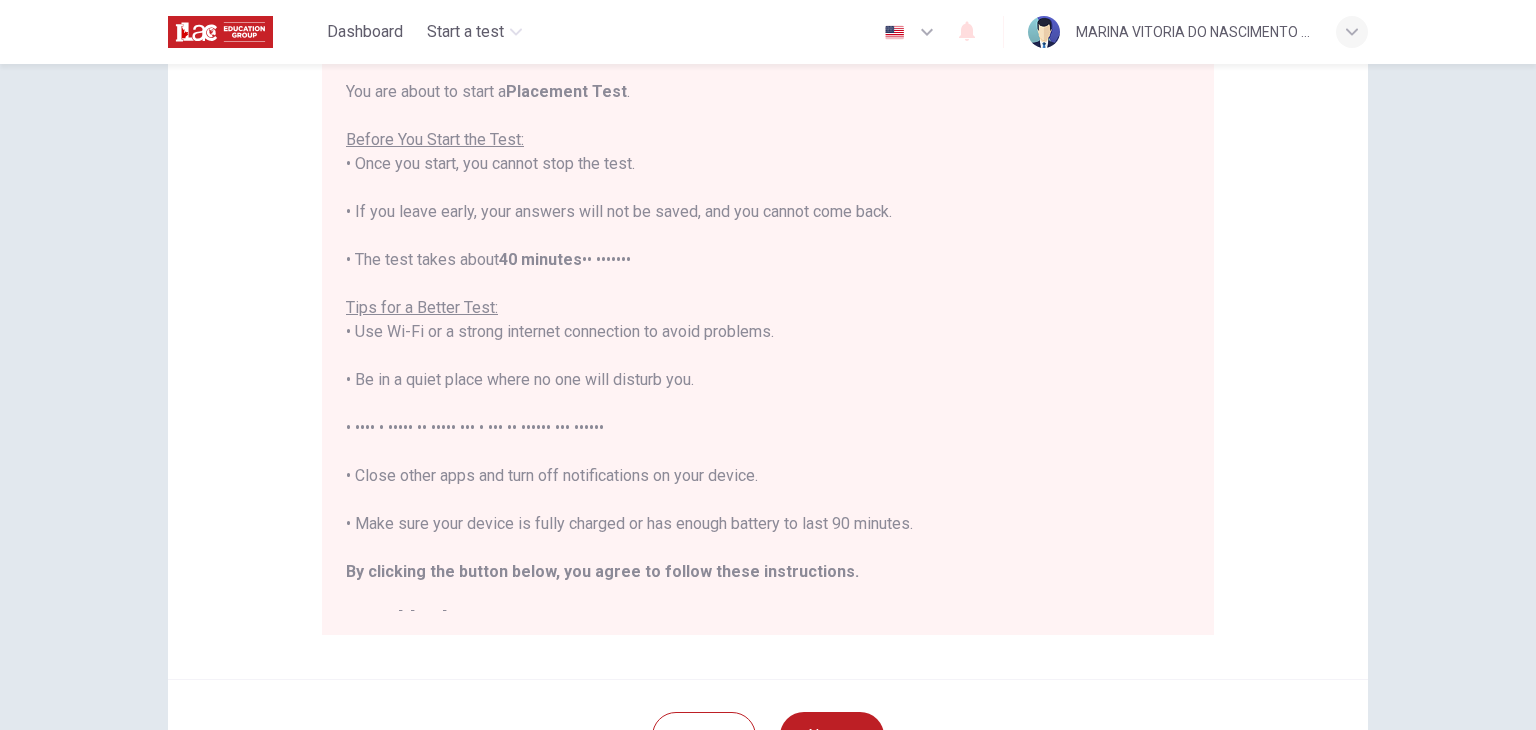 click at bounding box center [927, 32] 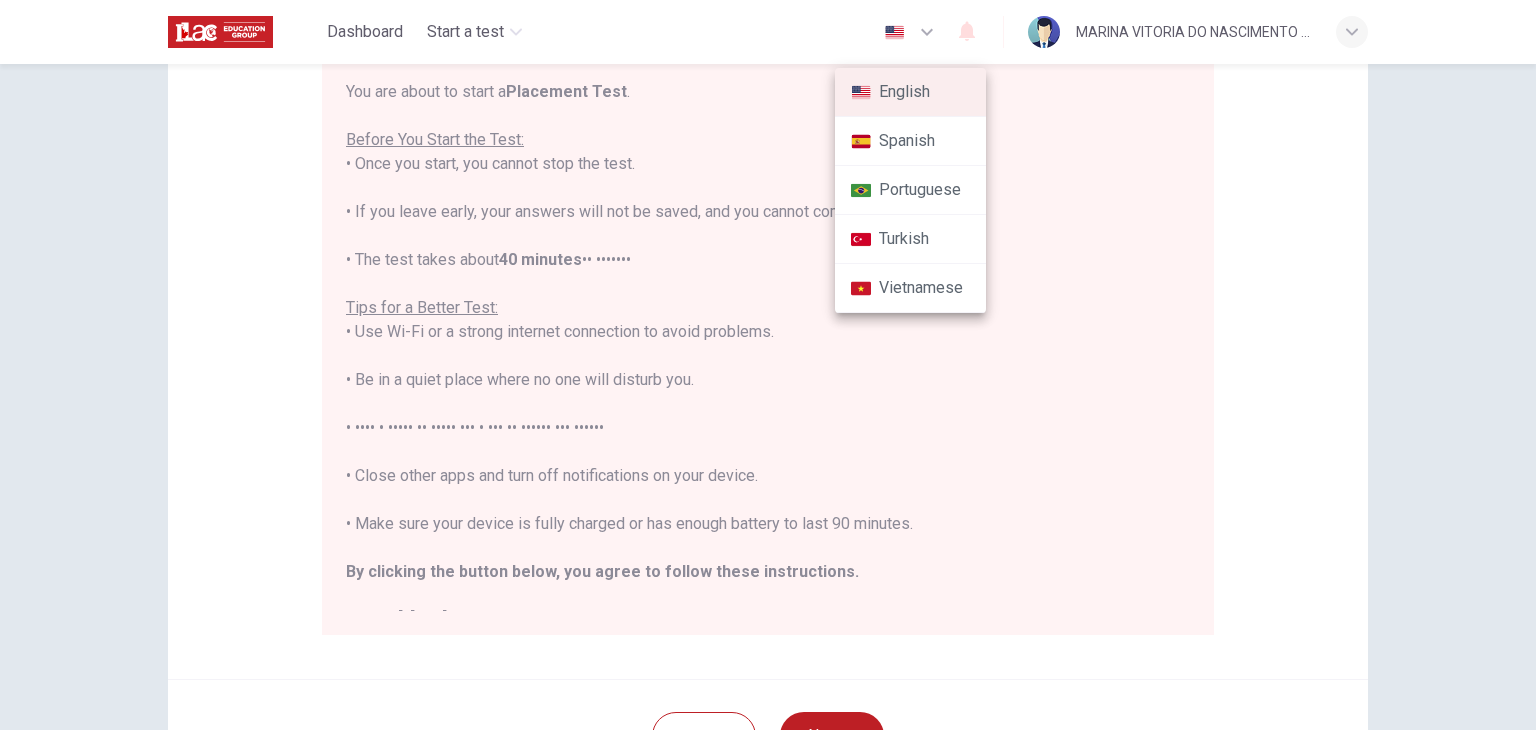 click on "Portuguese" at bounding box center (910, 190) 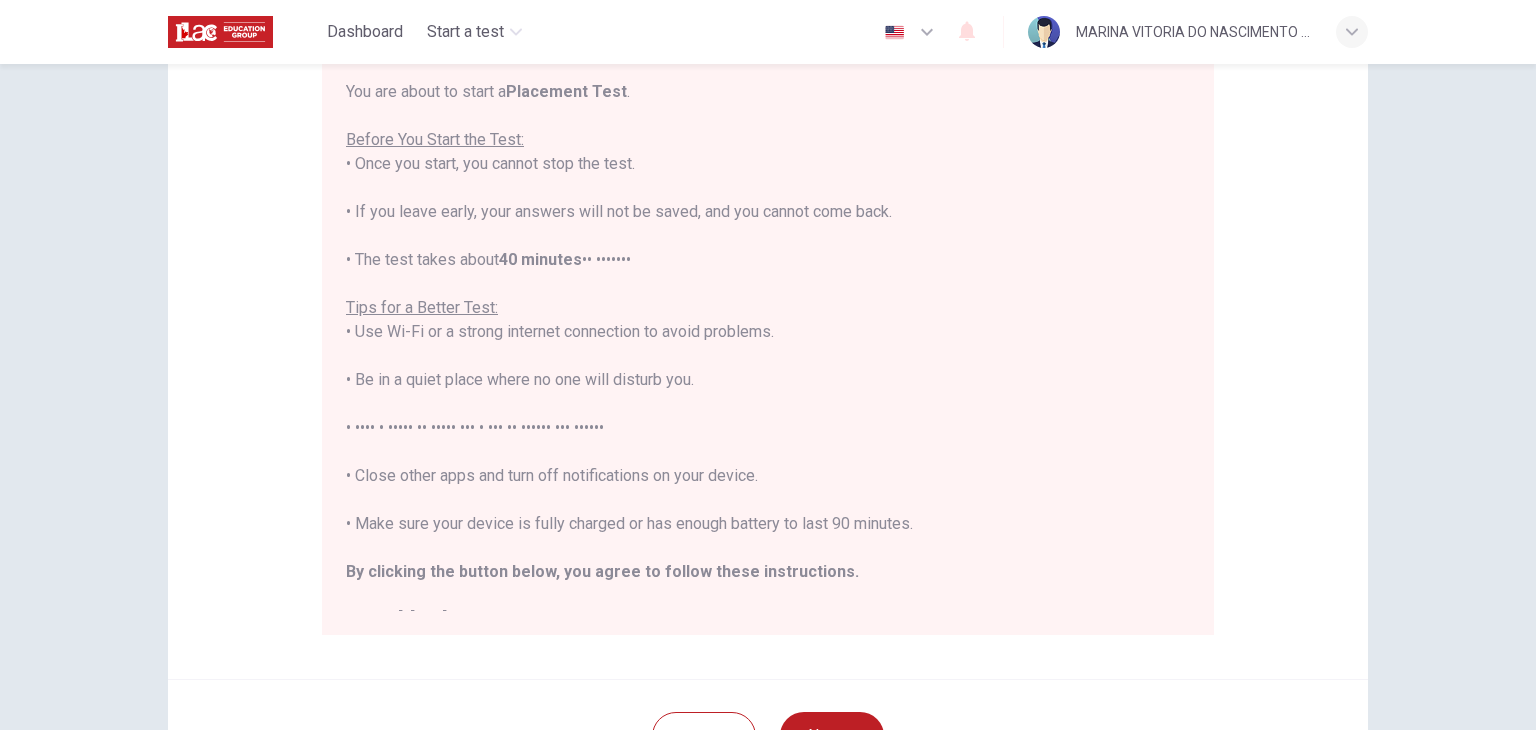 scroll, scrollTop: 12, scrollLeft: 0, axis: vertical 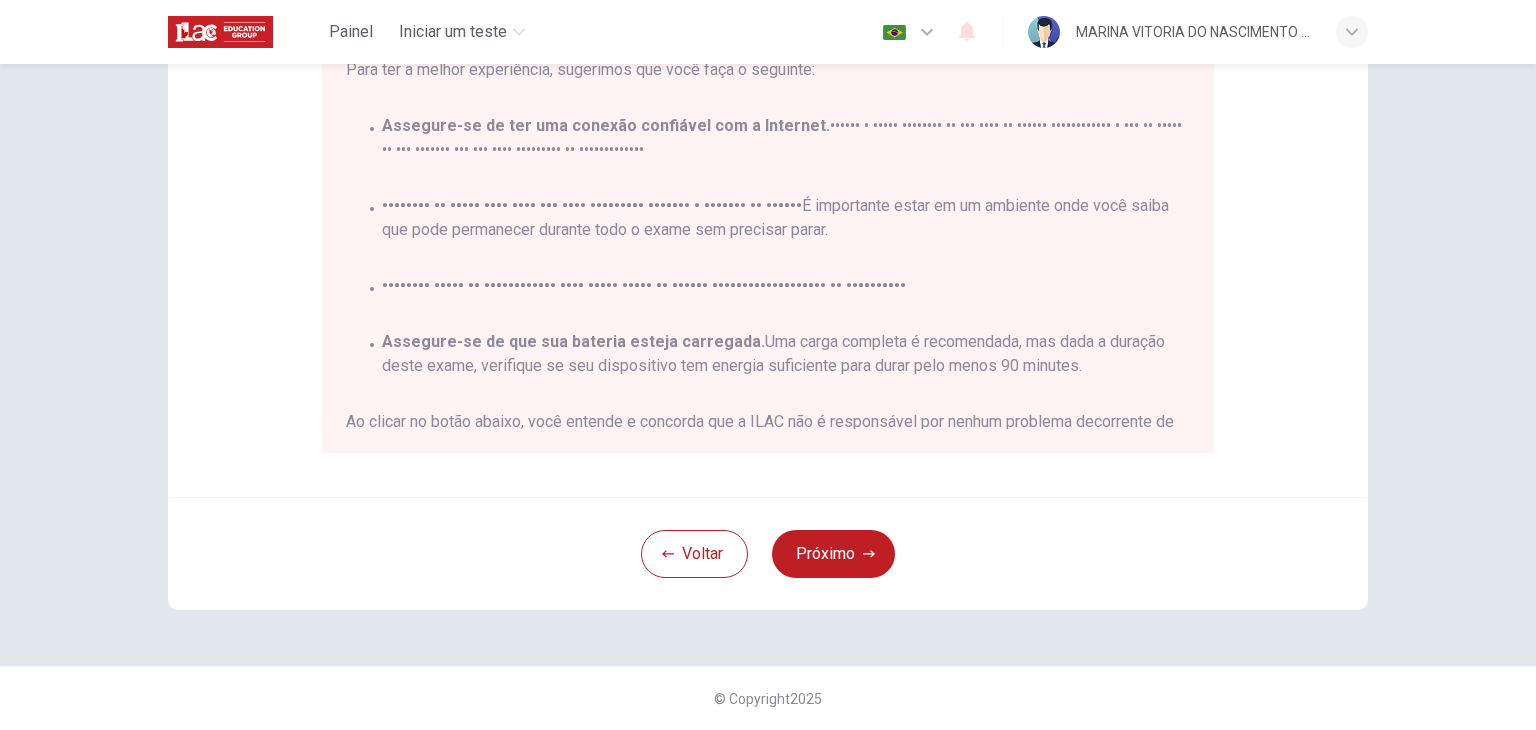 type 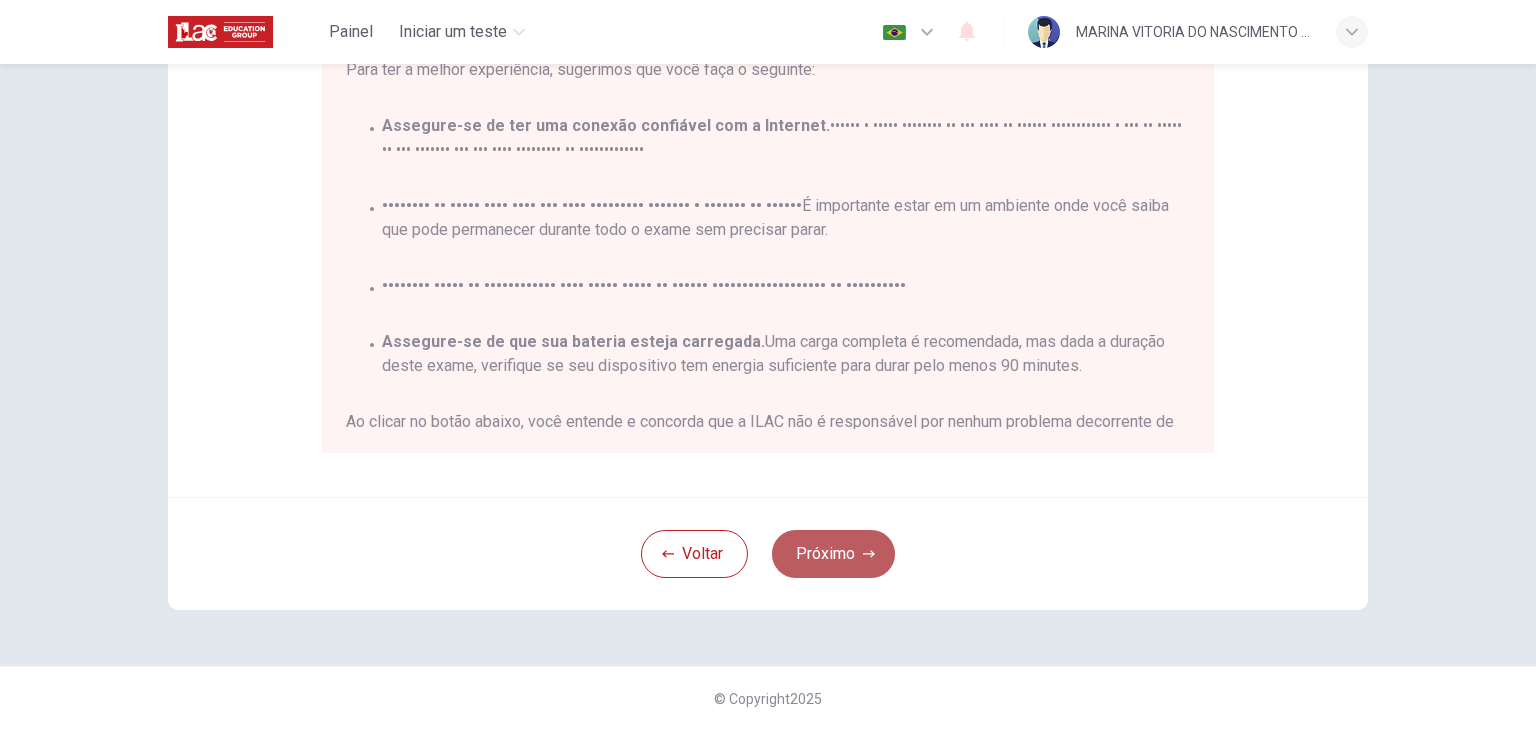 click on "Próximo" at bounding box center [833, 554] 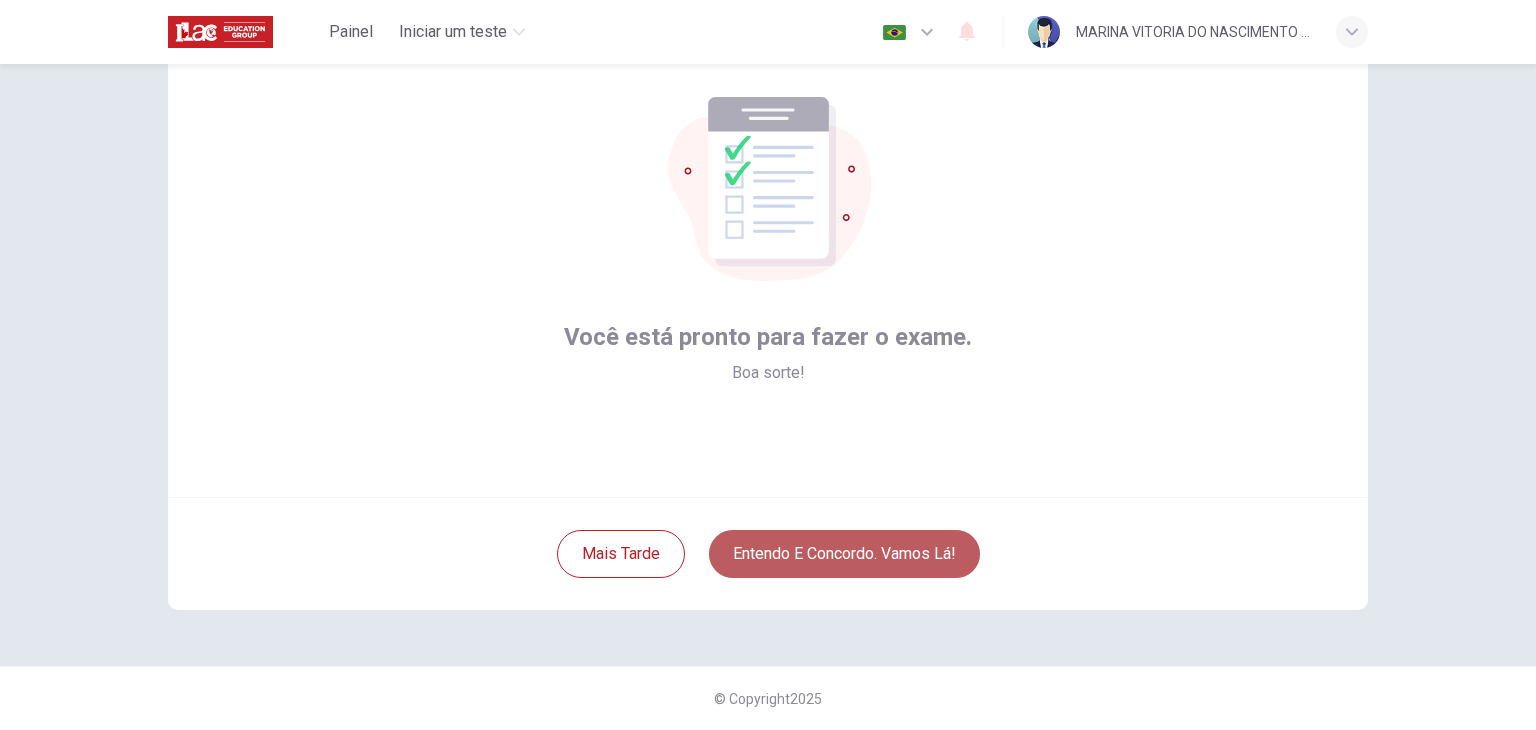 click on "Entendo e concordo. Vamos lá!" at bounding box center [844, 554] 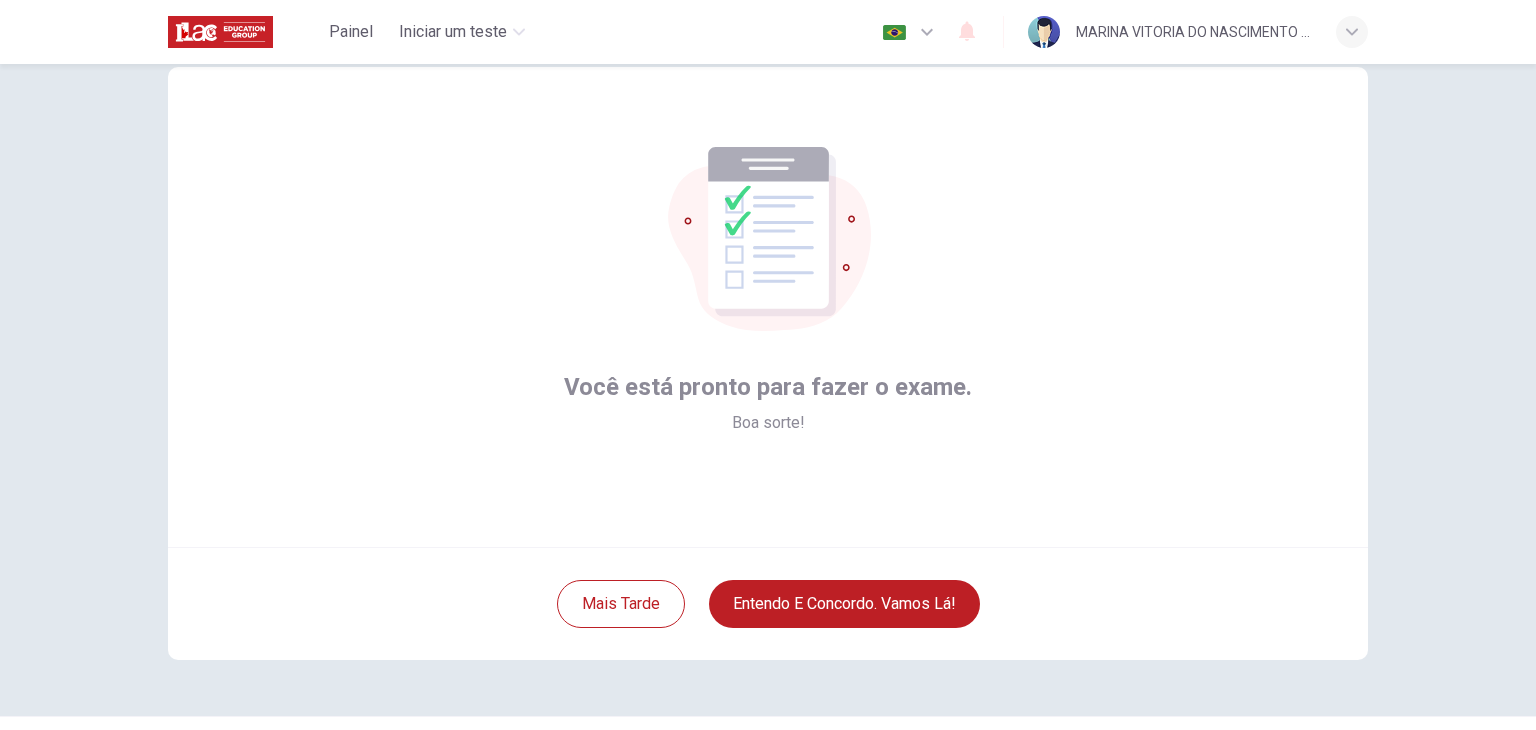 scroll, scrollTop: 103, scrollLeft: 0, axis: vertical 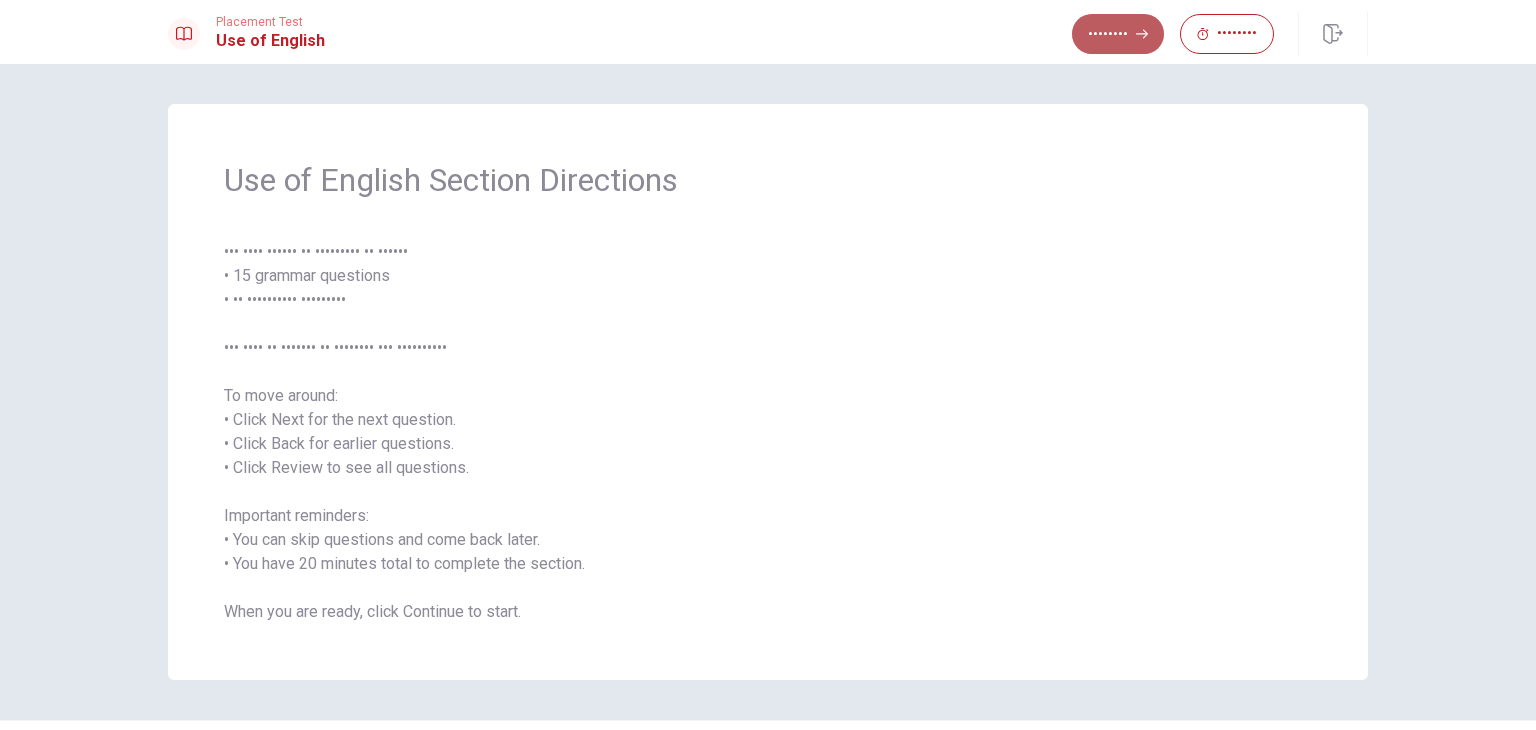 click on "••••••••" at bounding box center [1118, 34] 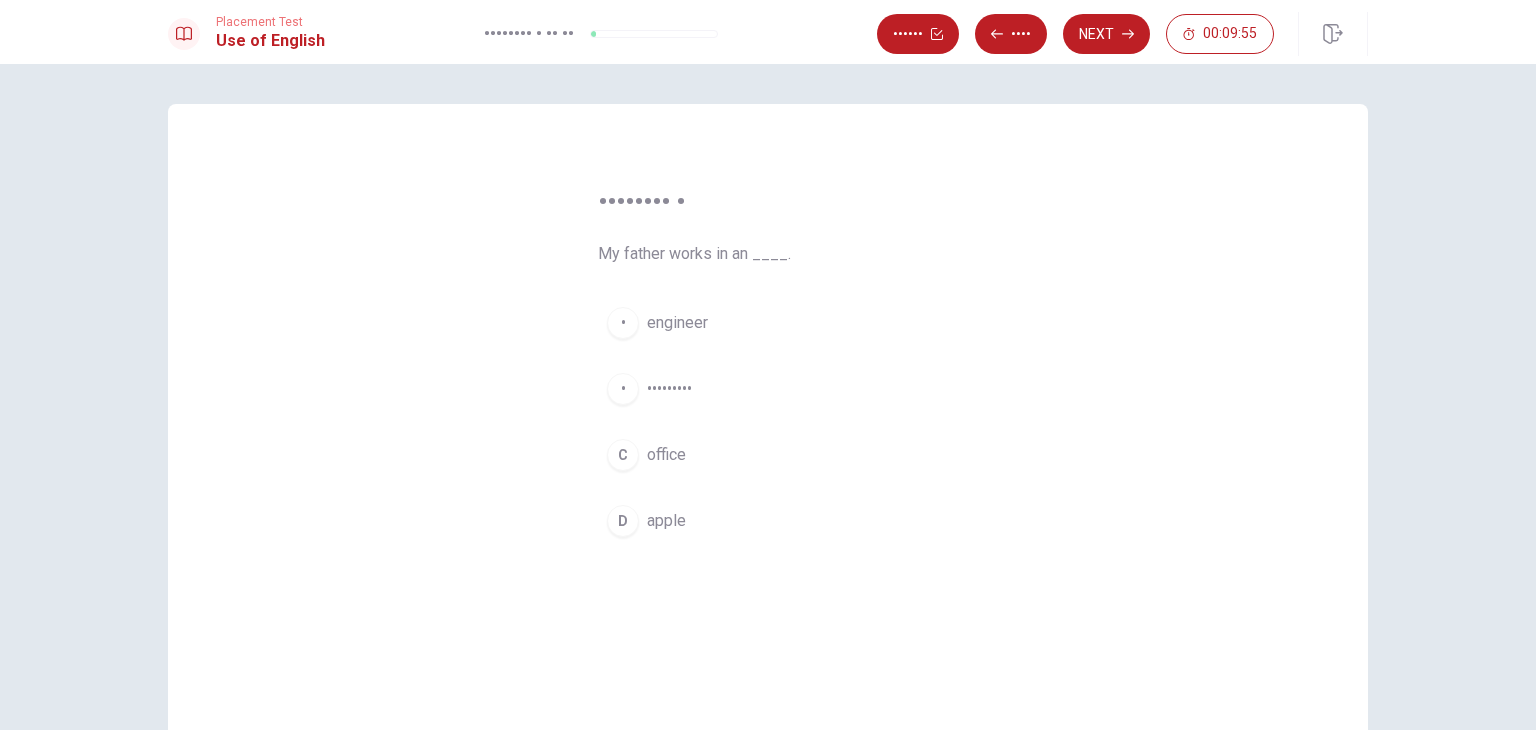 click on "C" at bounding box center [623, 323] 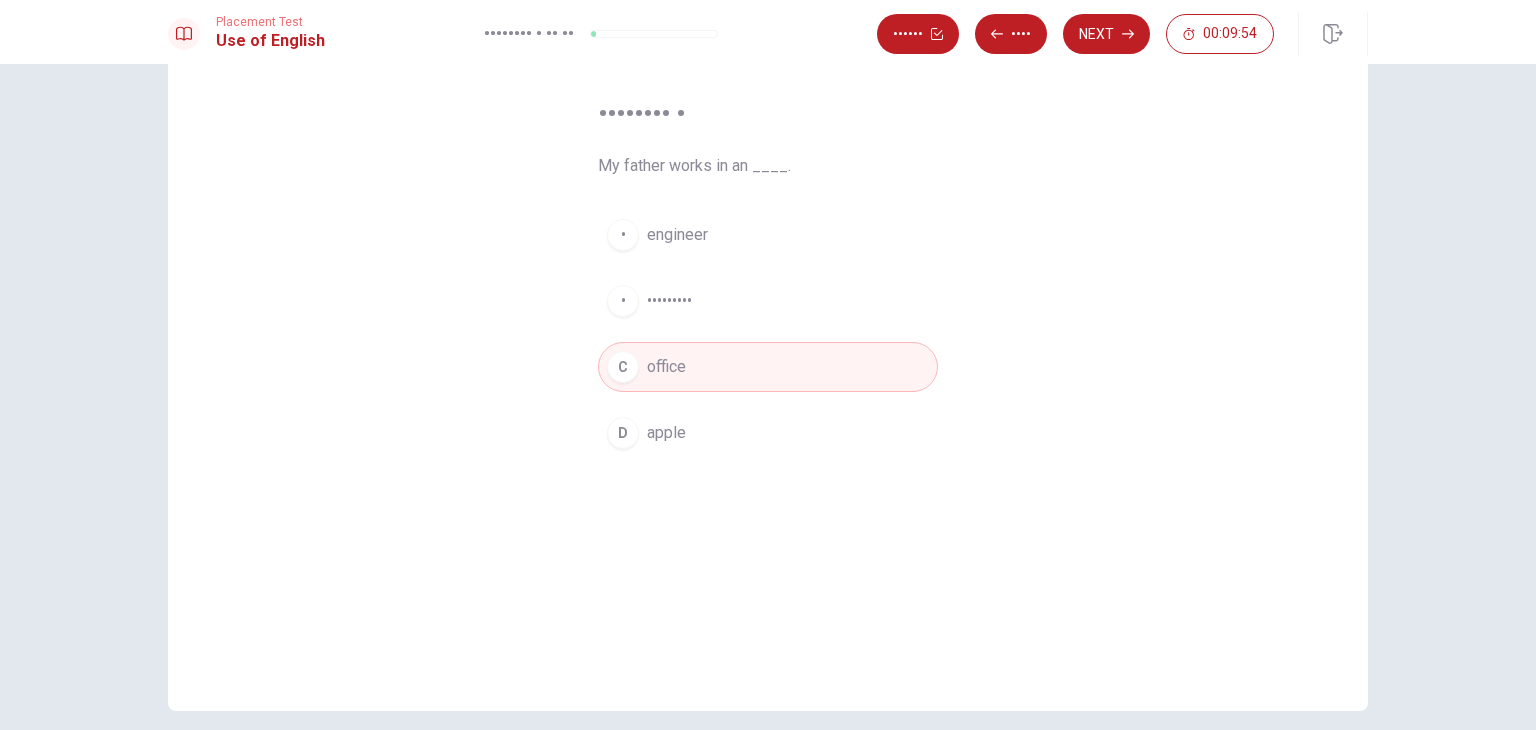 scroll, scrollTop: 0, scrollLeft: 0, axis: both 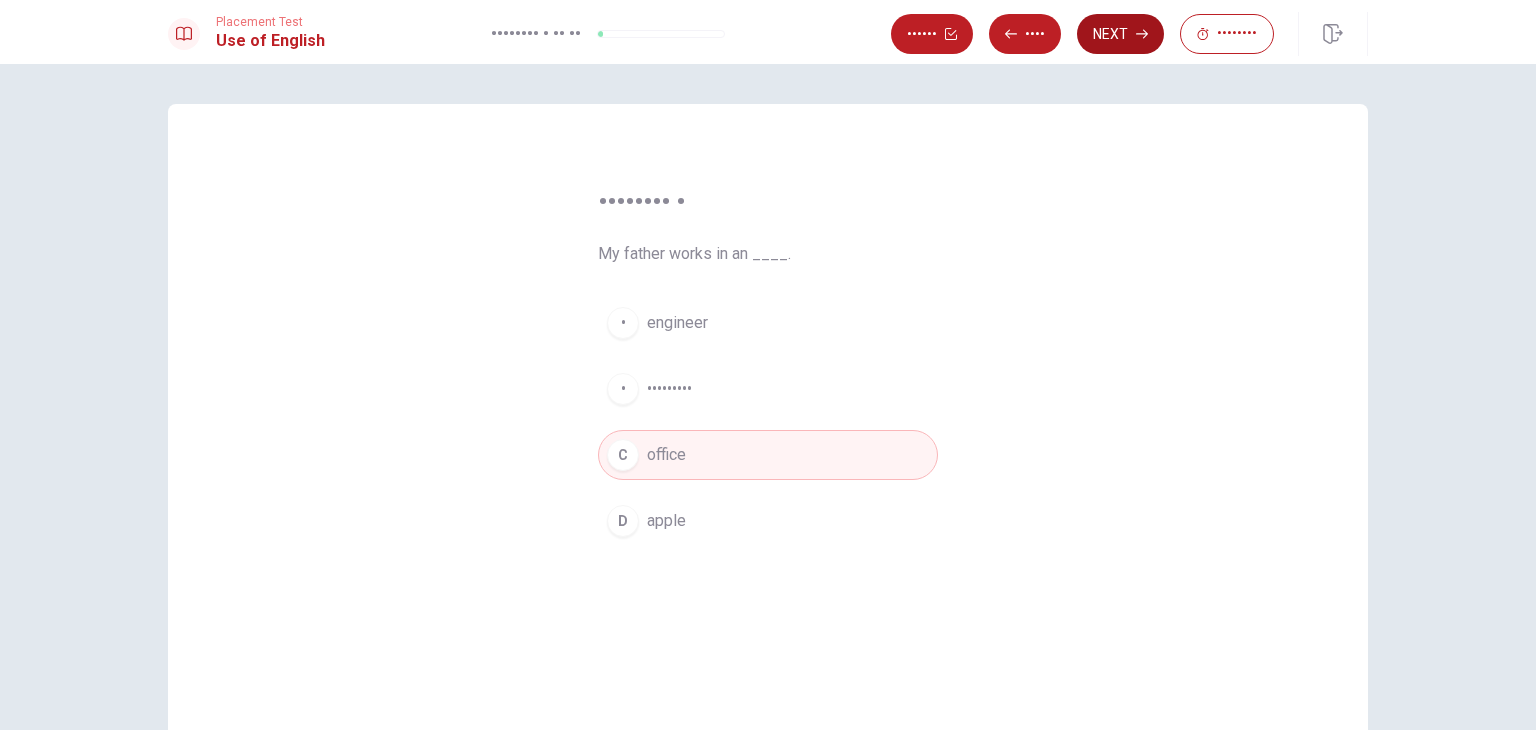 click on "Next" at bounding box center (1120, 34) 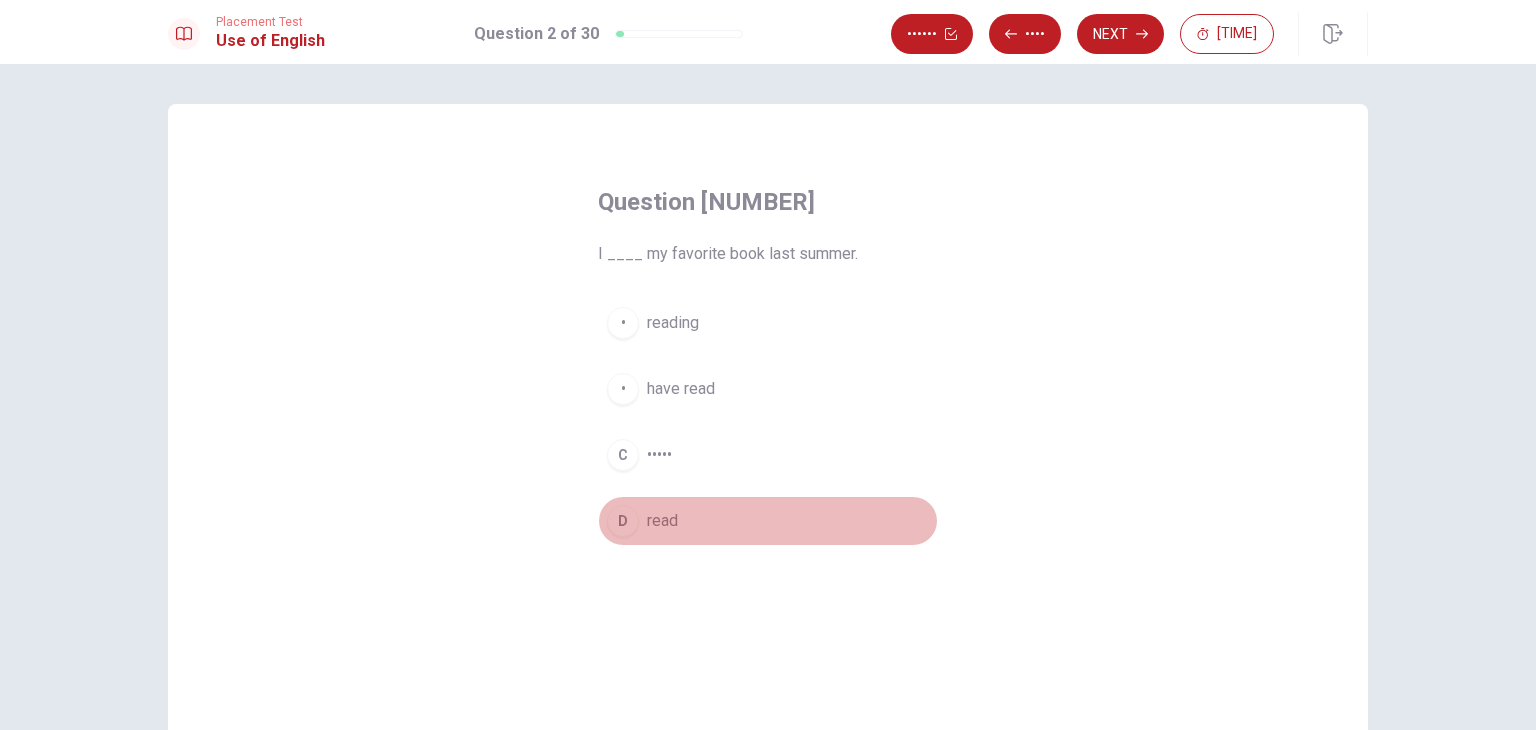 click on "read" at bounding box center (673, 323) 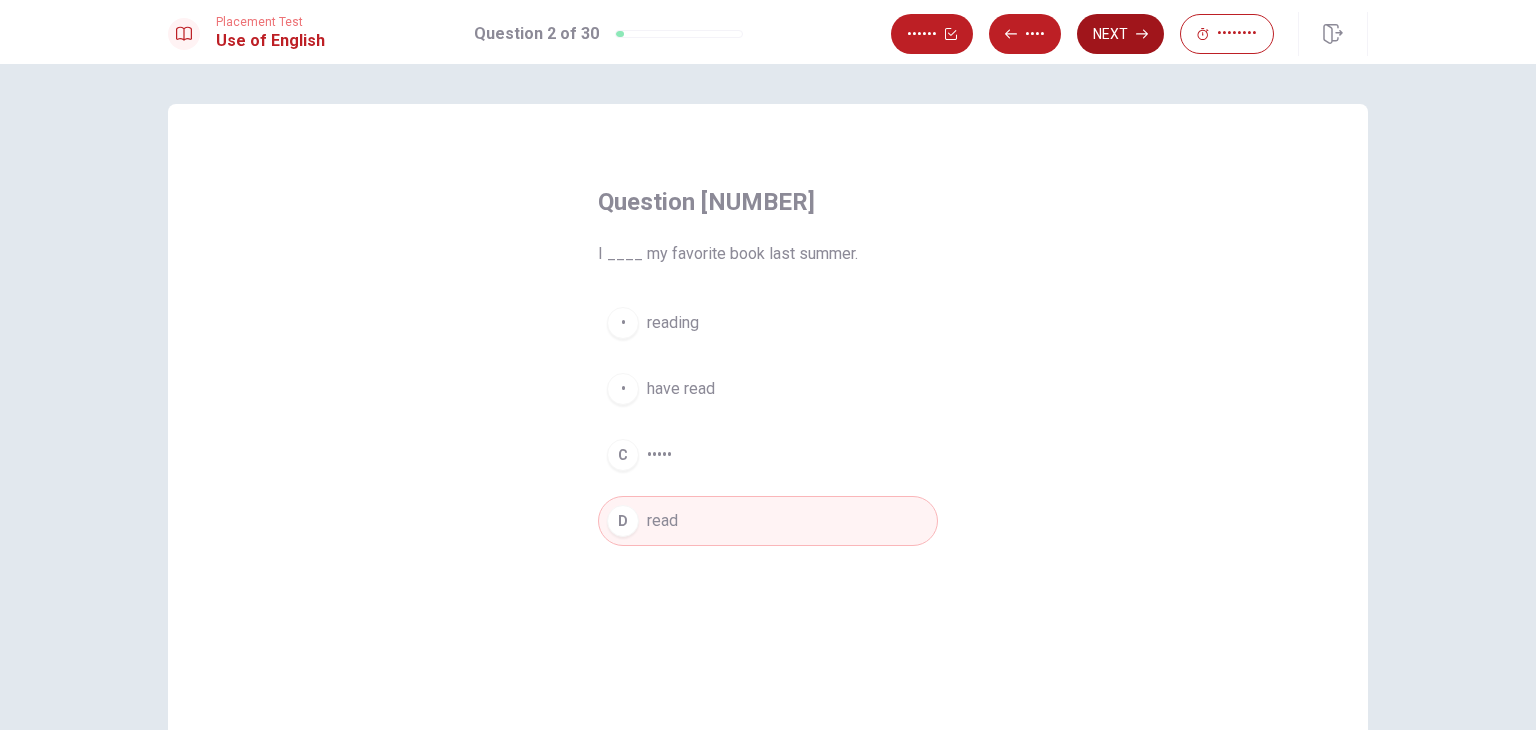 click at bounding box center [951, 34] 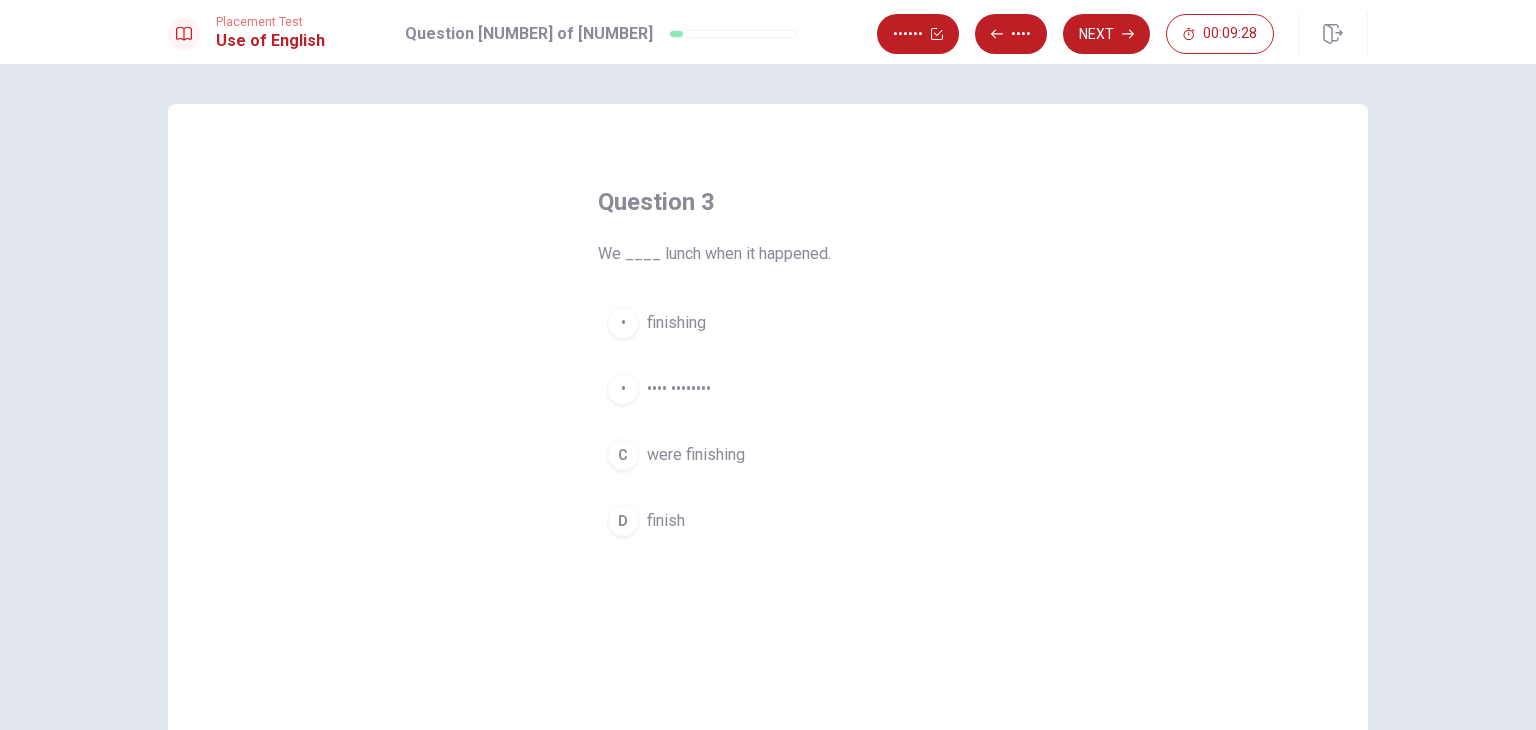 click on "C" at bounding box center (623, 323) 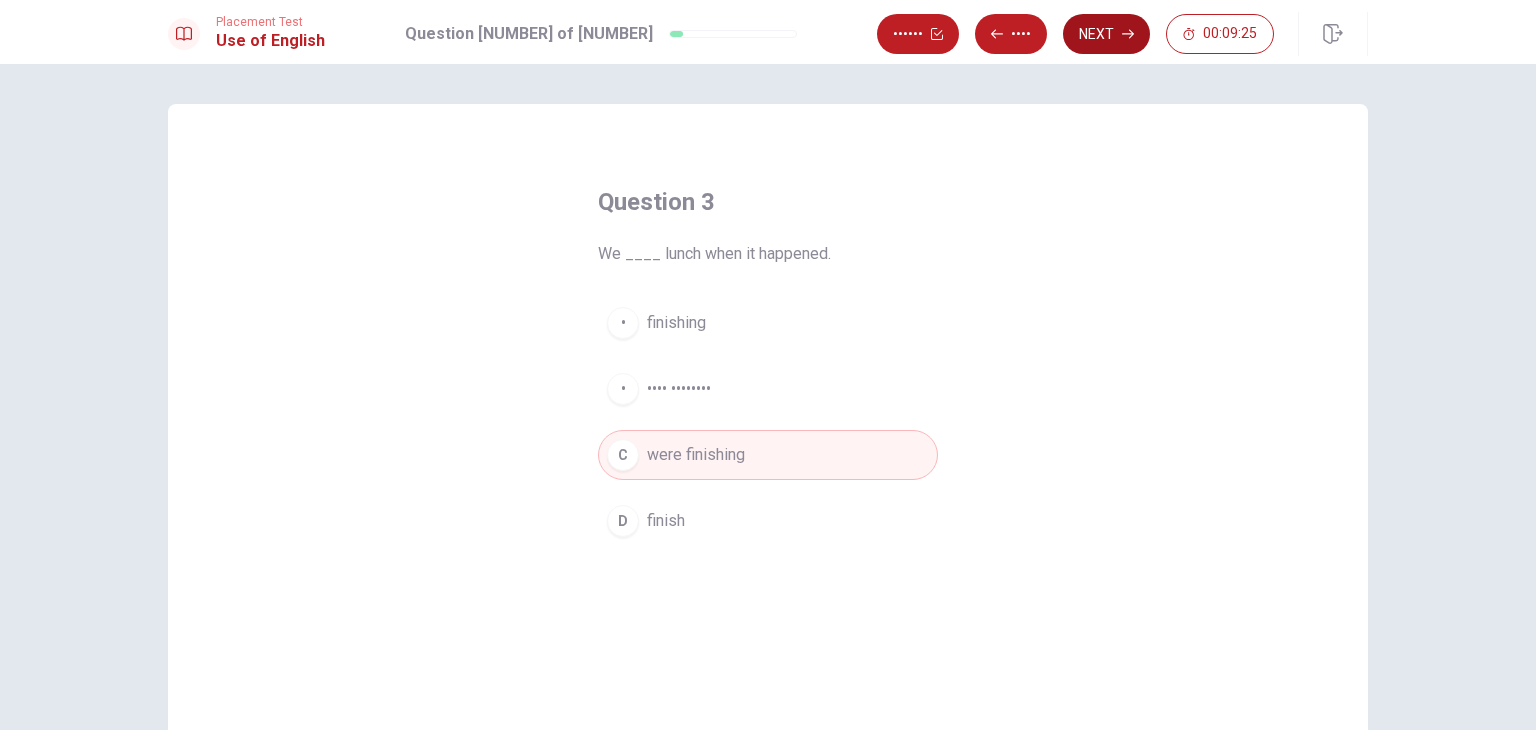 click on "Next" at bounding box center (1106, 34) 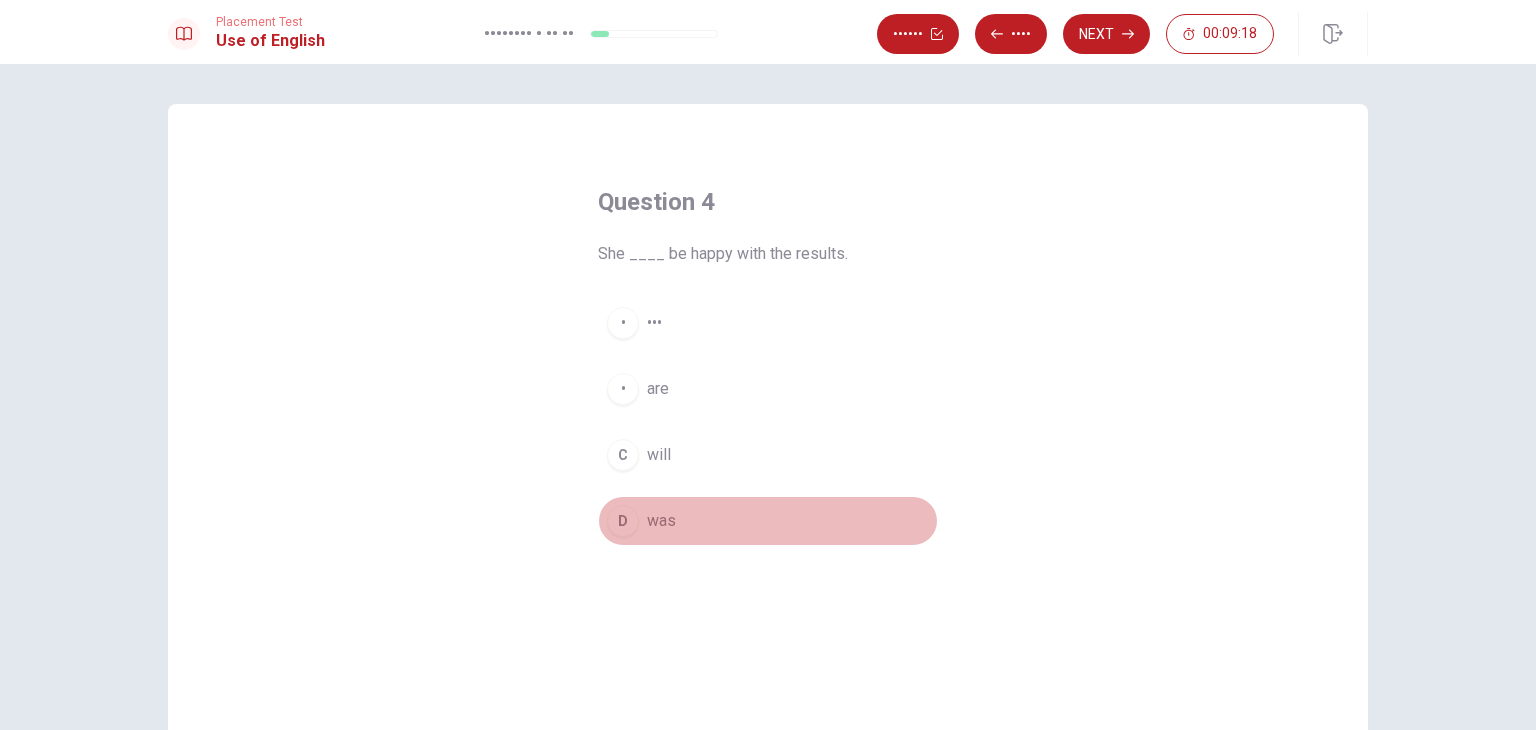 click on "D was" at bounding box center [768, 521] 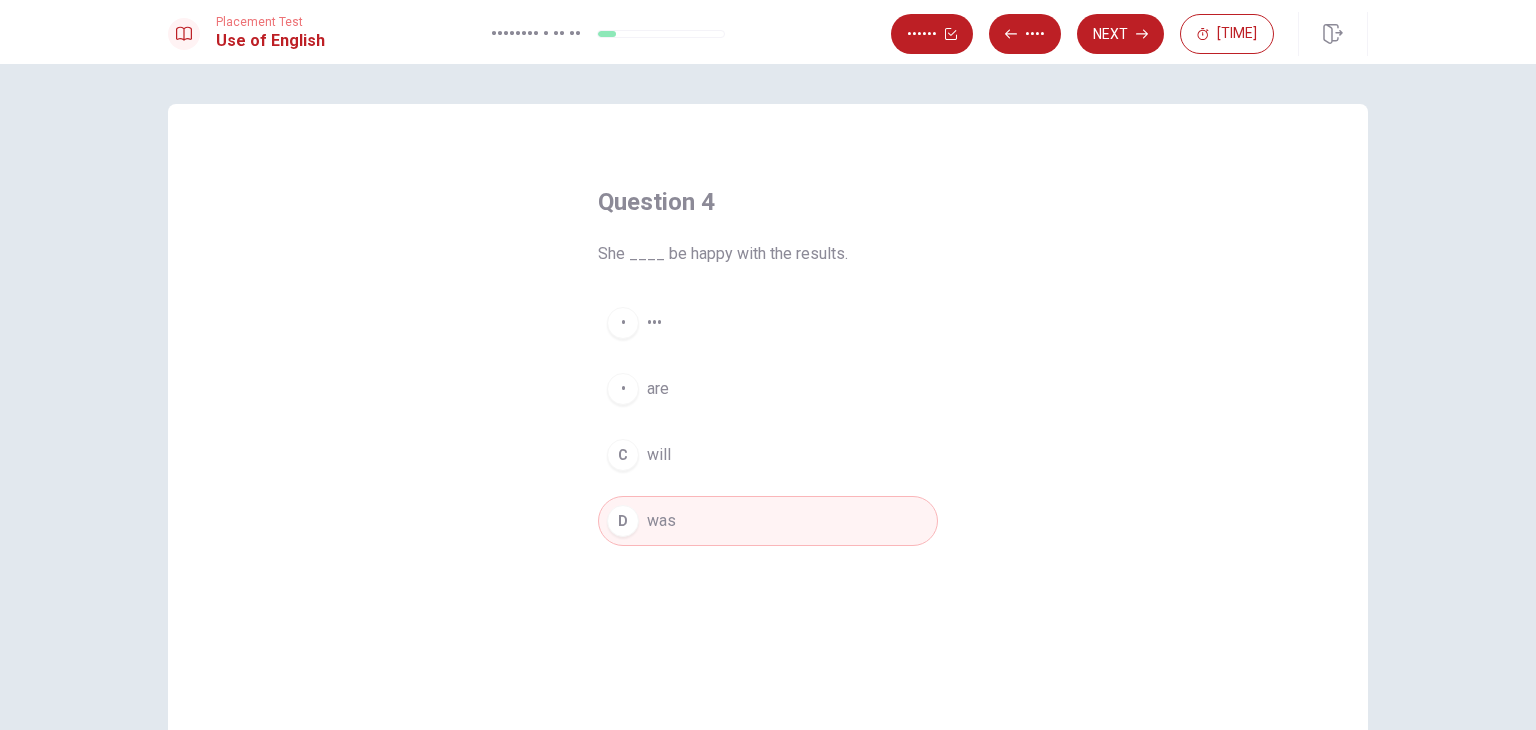 click on "C" at bounding box center [623, 323] 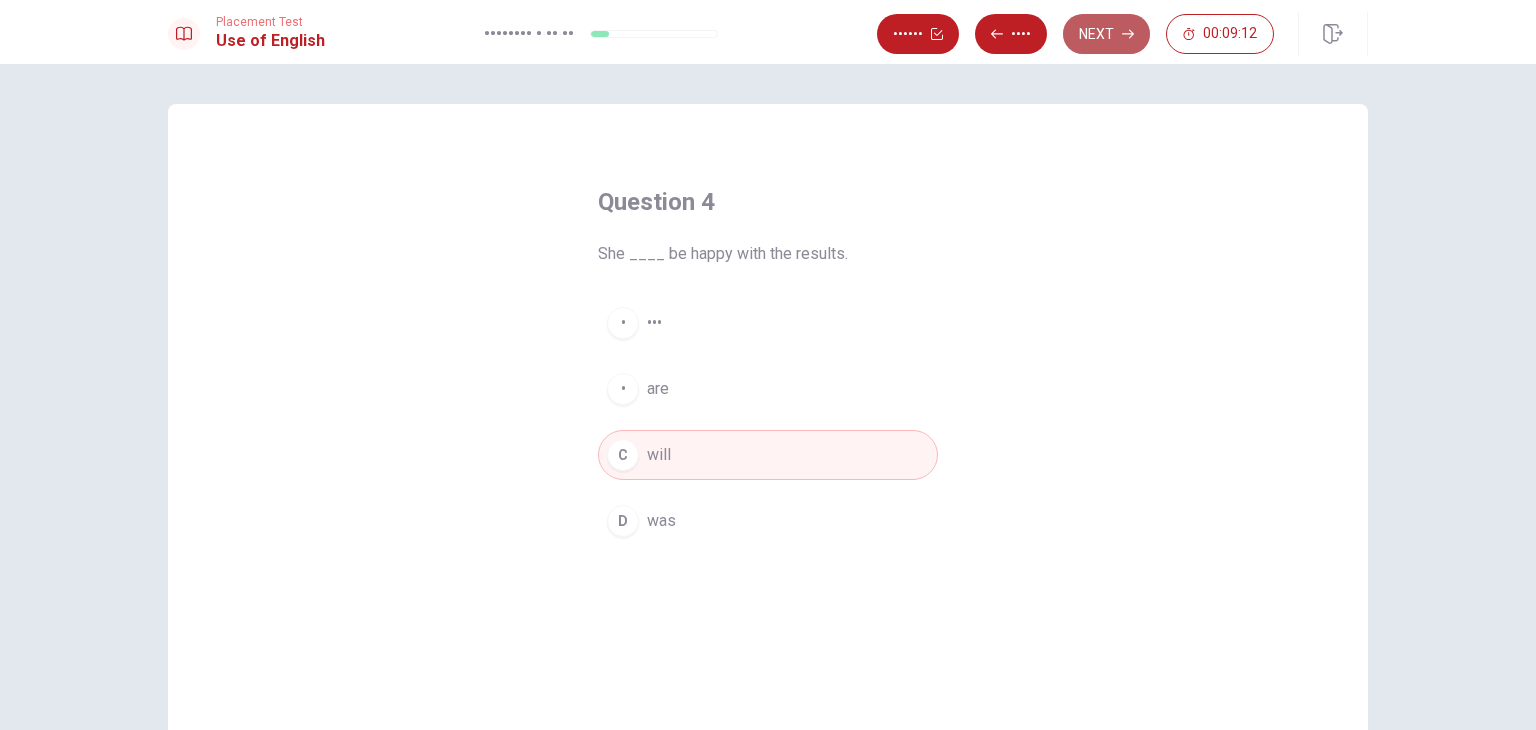 click on "Next" at bounding box center [1106, 34] 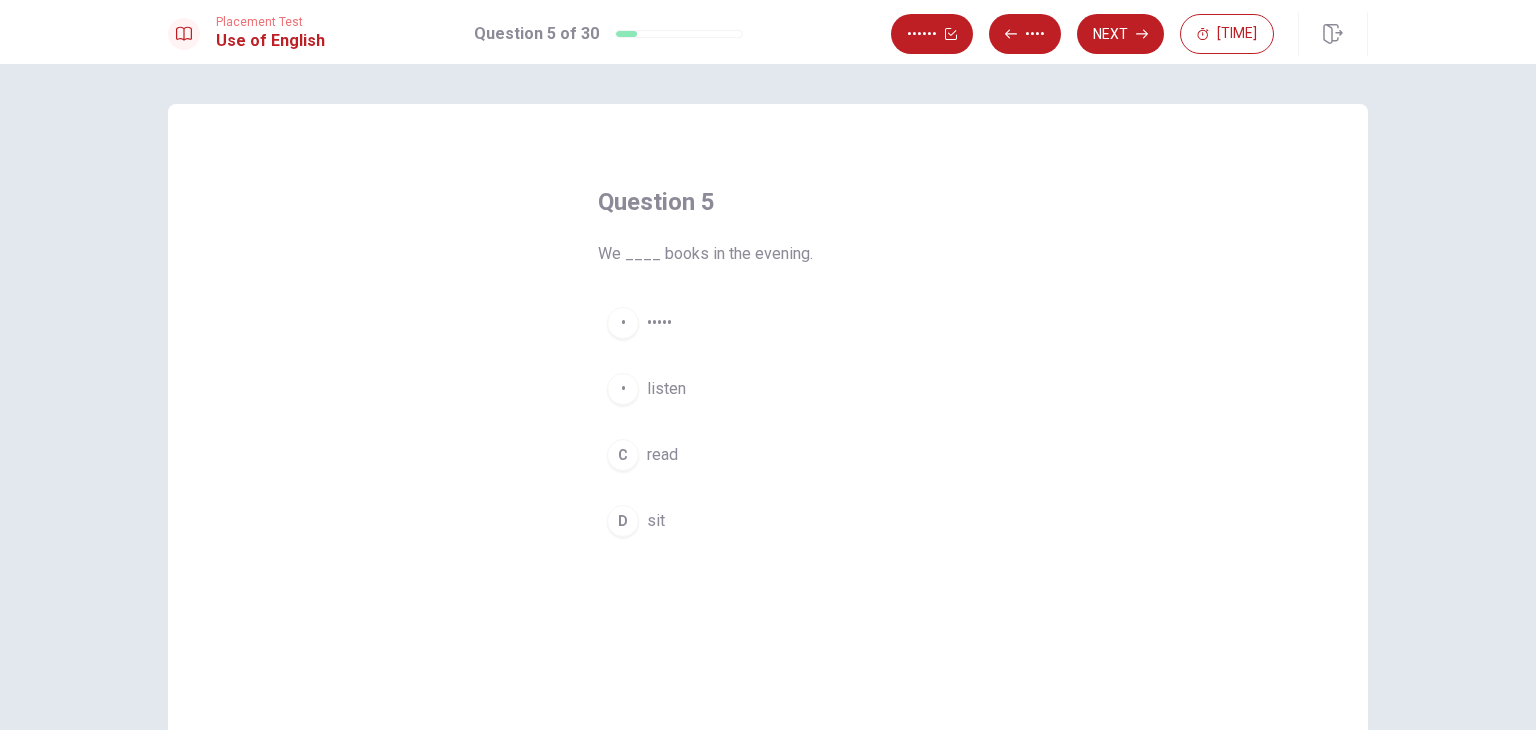 click on "read" at bounding box center [659, 323] 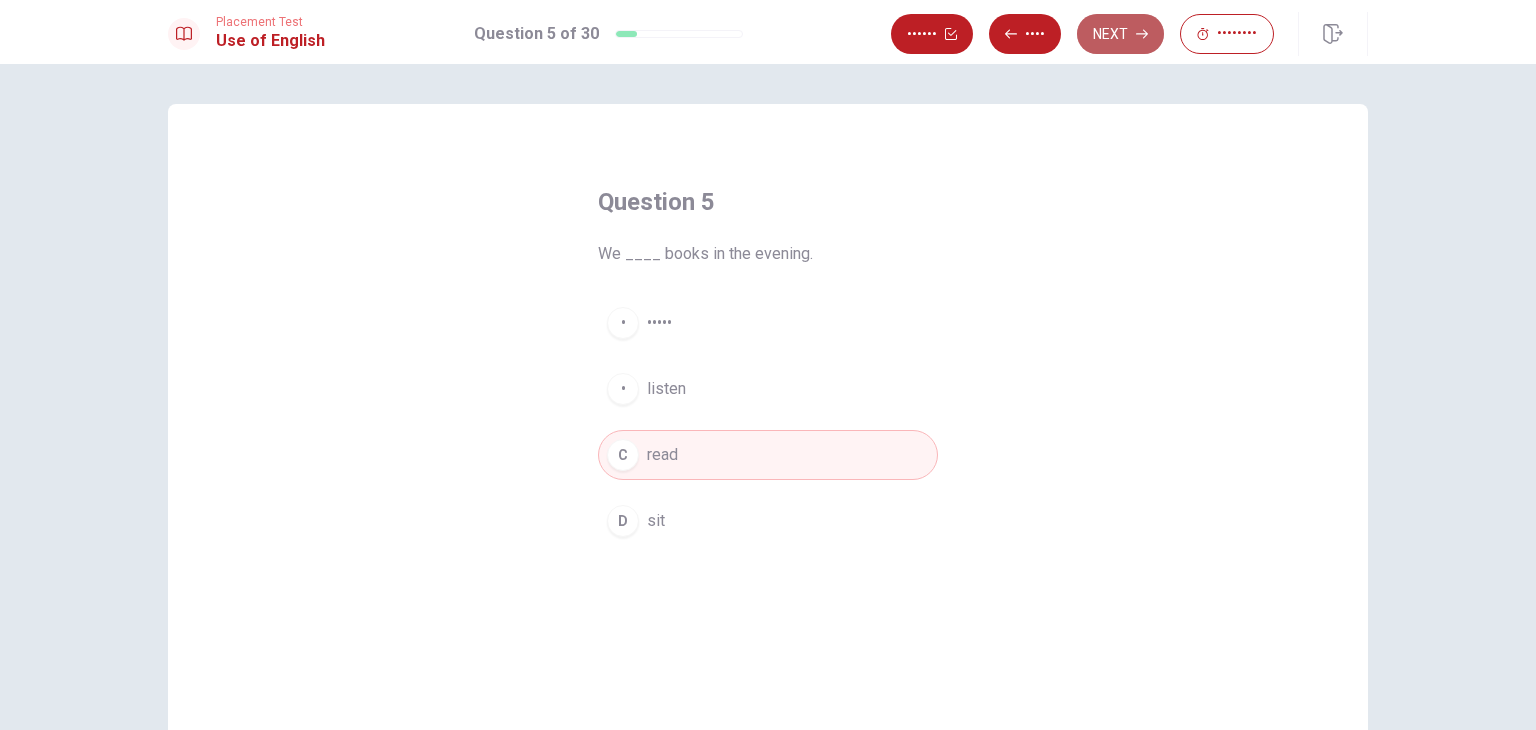 click on "Next" at bounding box center (1120, 34) 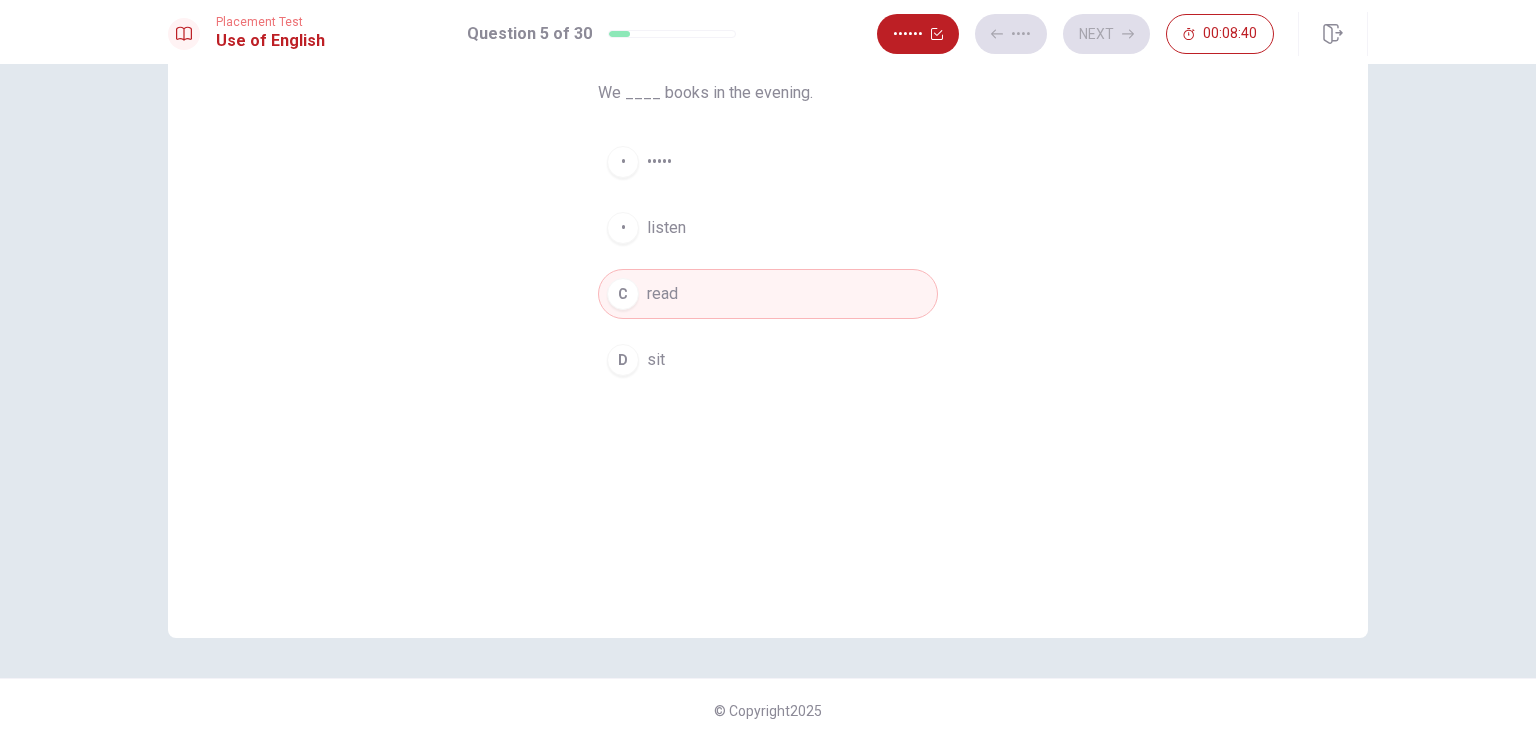scroll, scrollTop: 173, scrollLeft: 0, axis: vertical 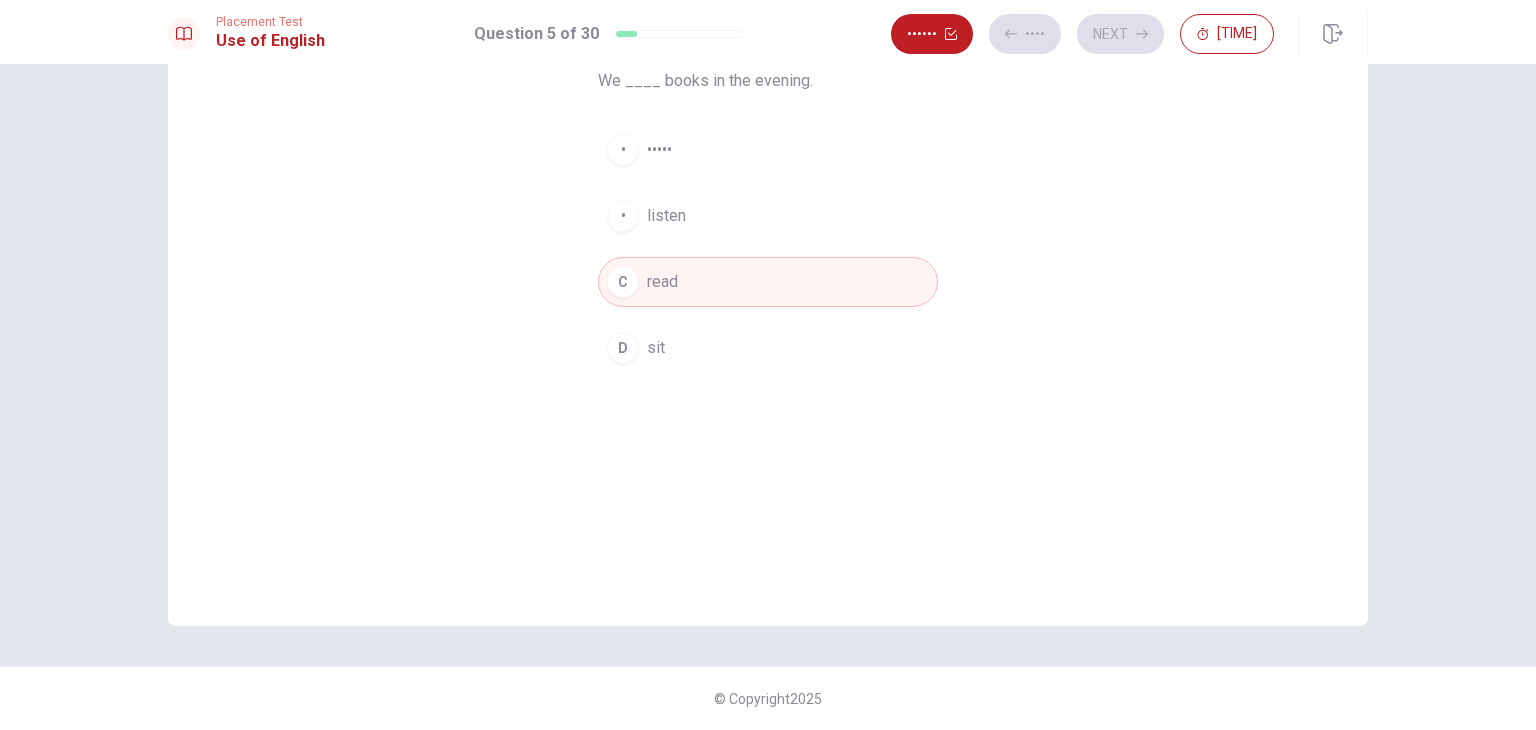 click on "C" at bounding box center (623, 282) 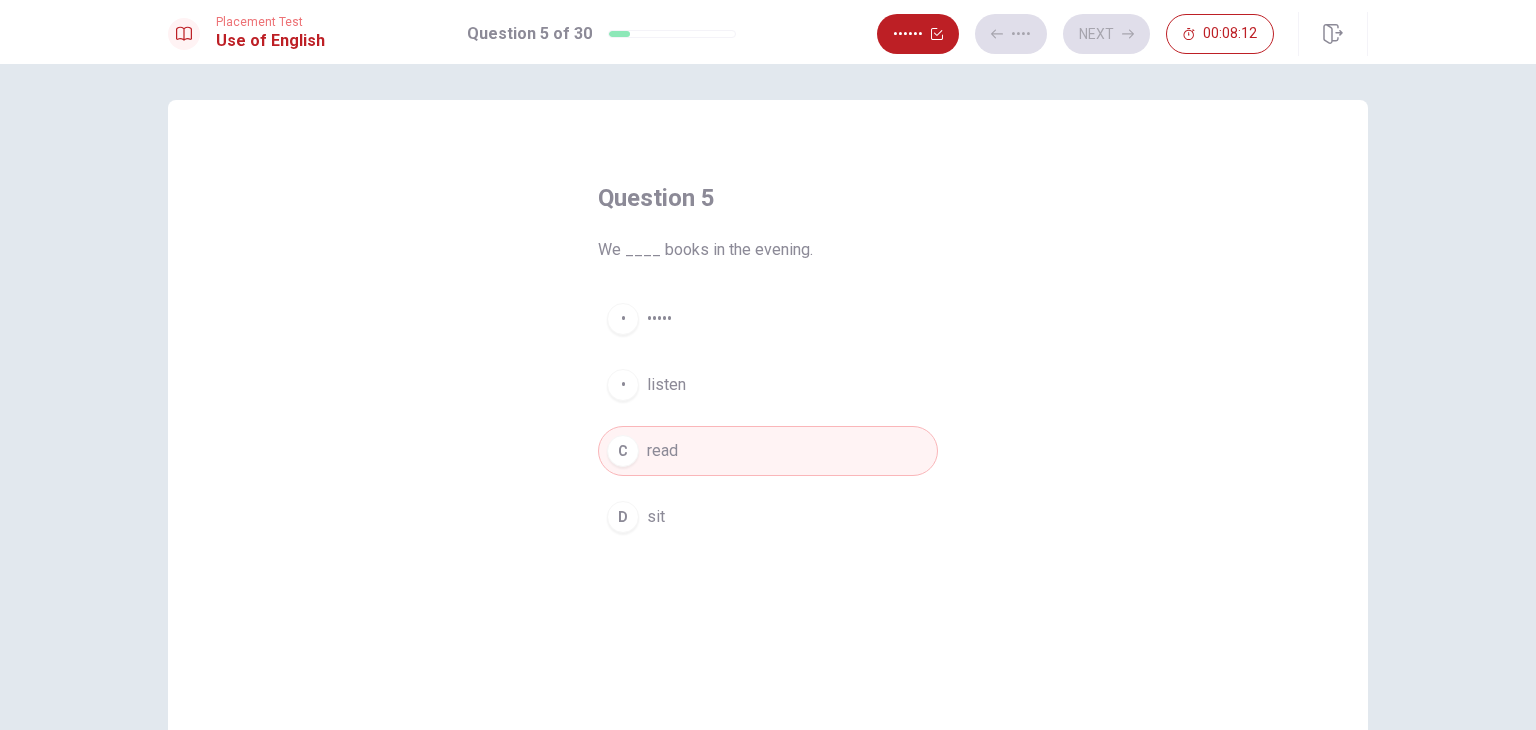 scroll, scrollTop: 0, scrollLeft: 0, axis: both 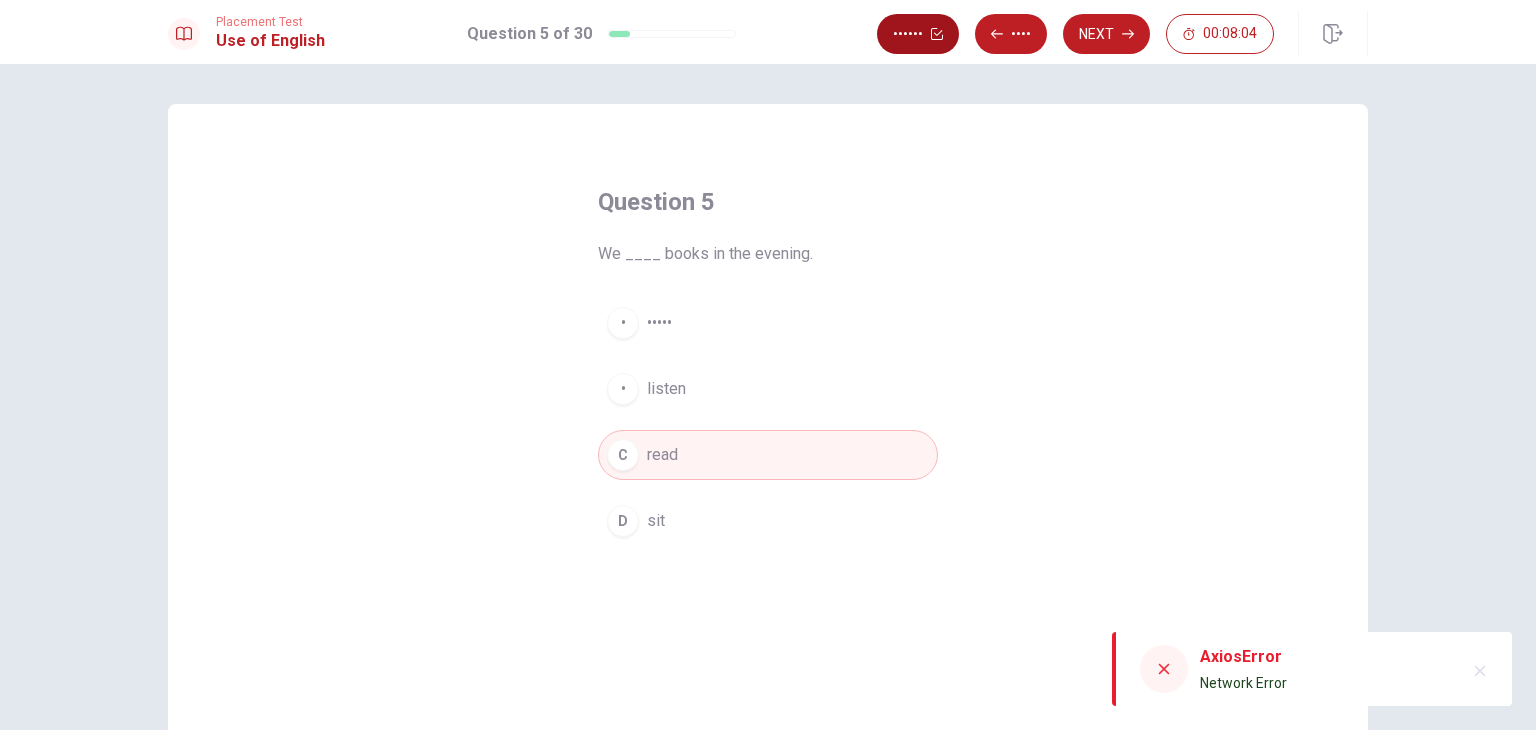 click on "••••••" at bounding box center (918, 34) 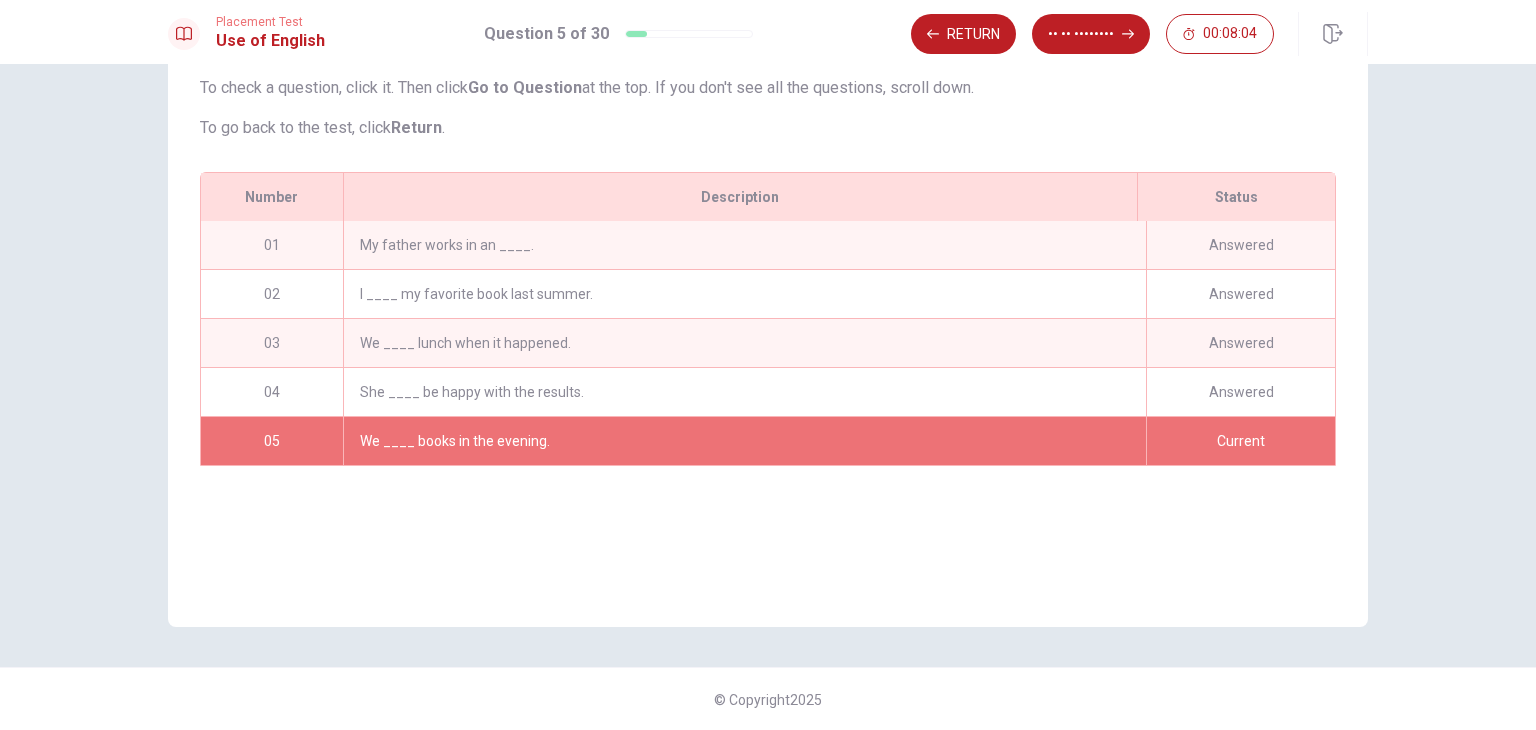 scroll, scrollTop: 173, scrollLeft: 0, axis: vertical 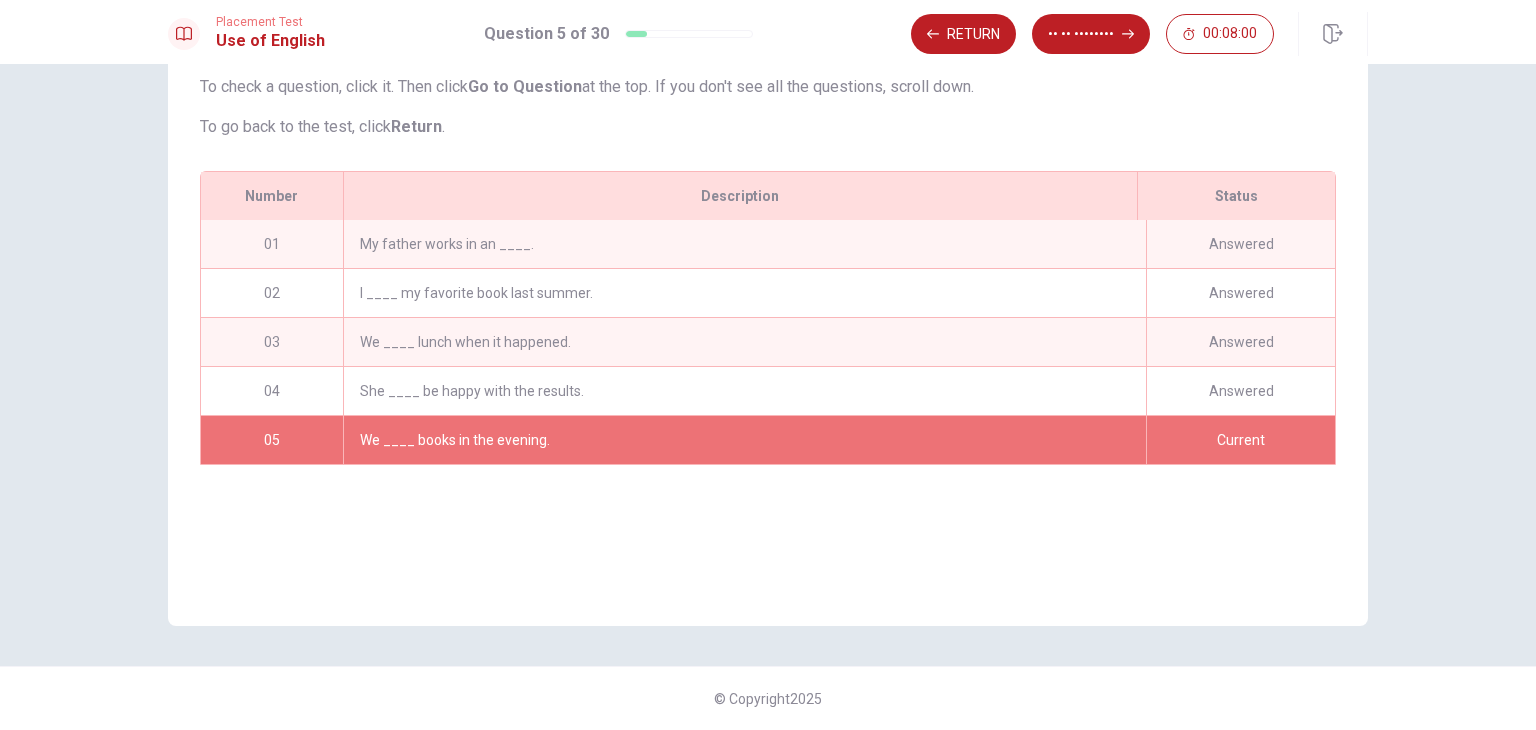 click on "Current" at bounding box center [1240, 440] 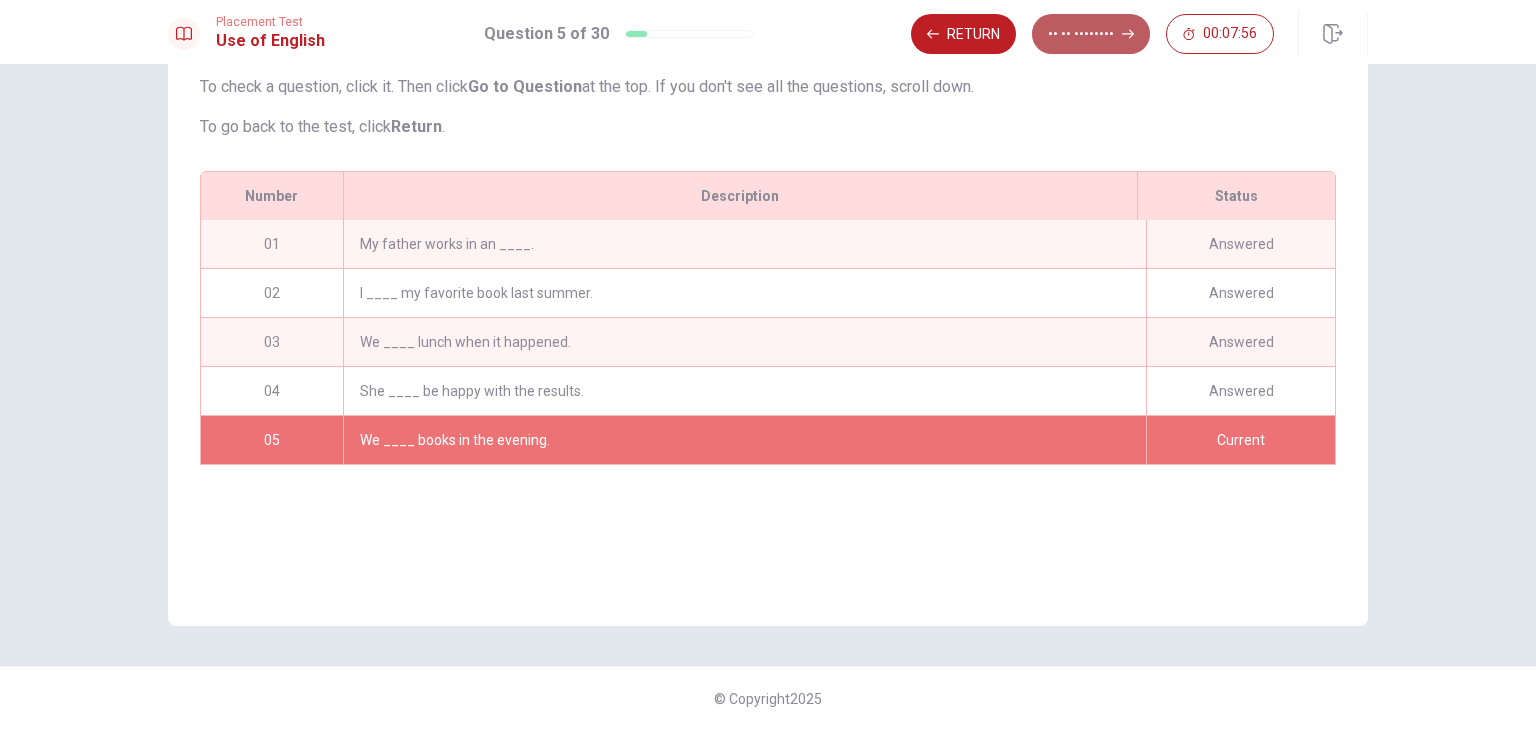 click on "•• •• ••••••••" at bounding box center [1091, 34] 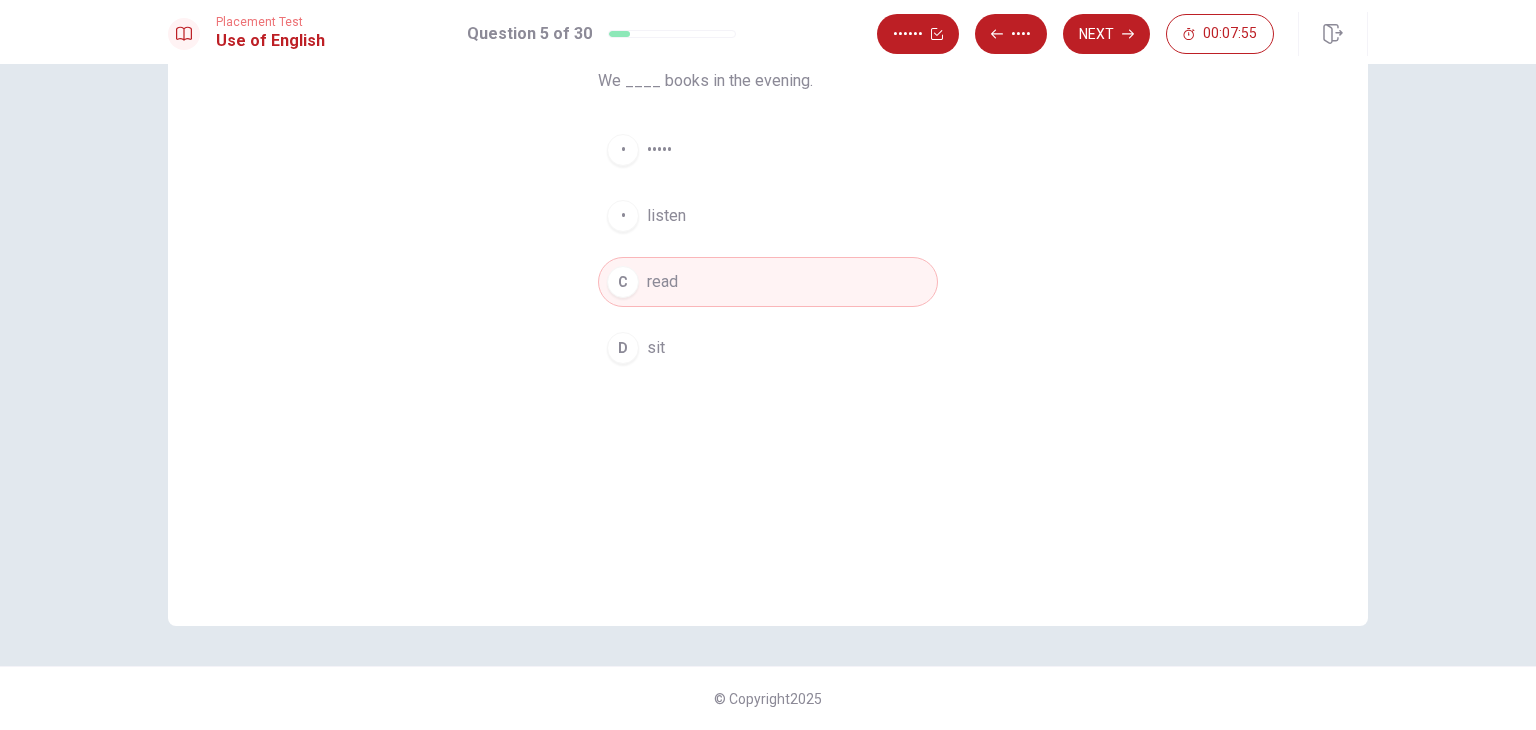 scroll, scrollTop: 0, scrollLeft: 0, axis: both 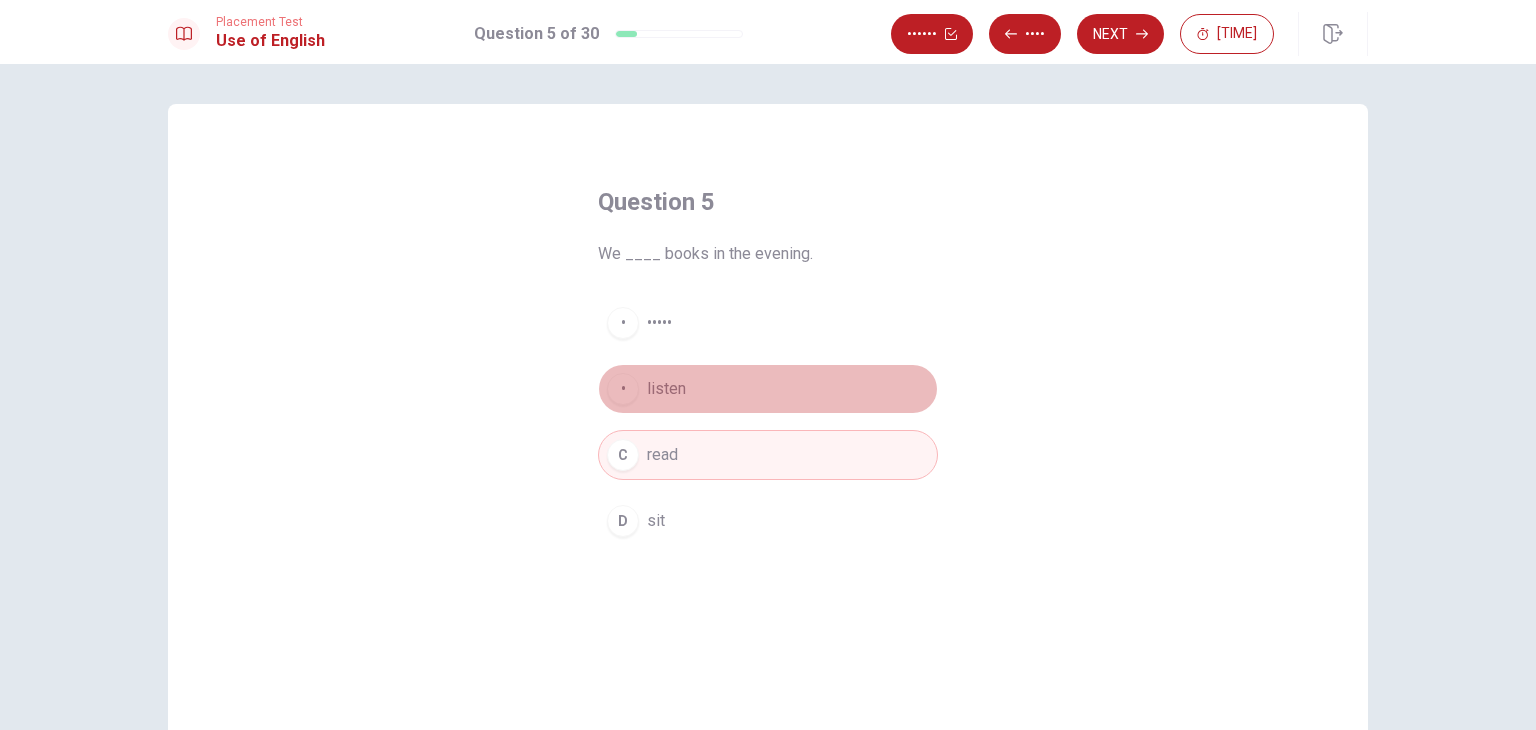 click on "B listen" at bounding box center (768, 389) 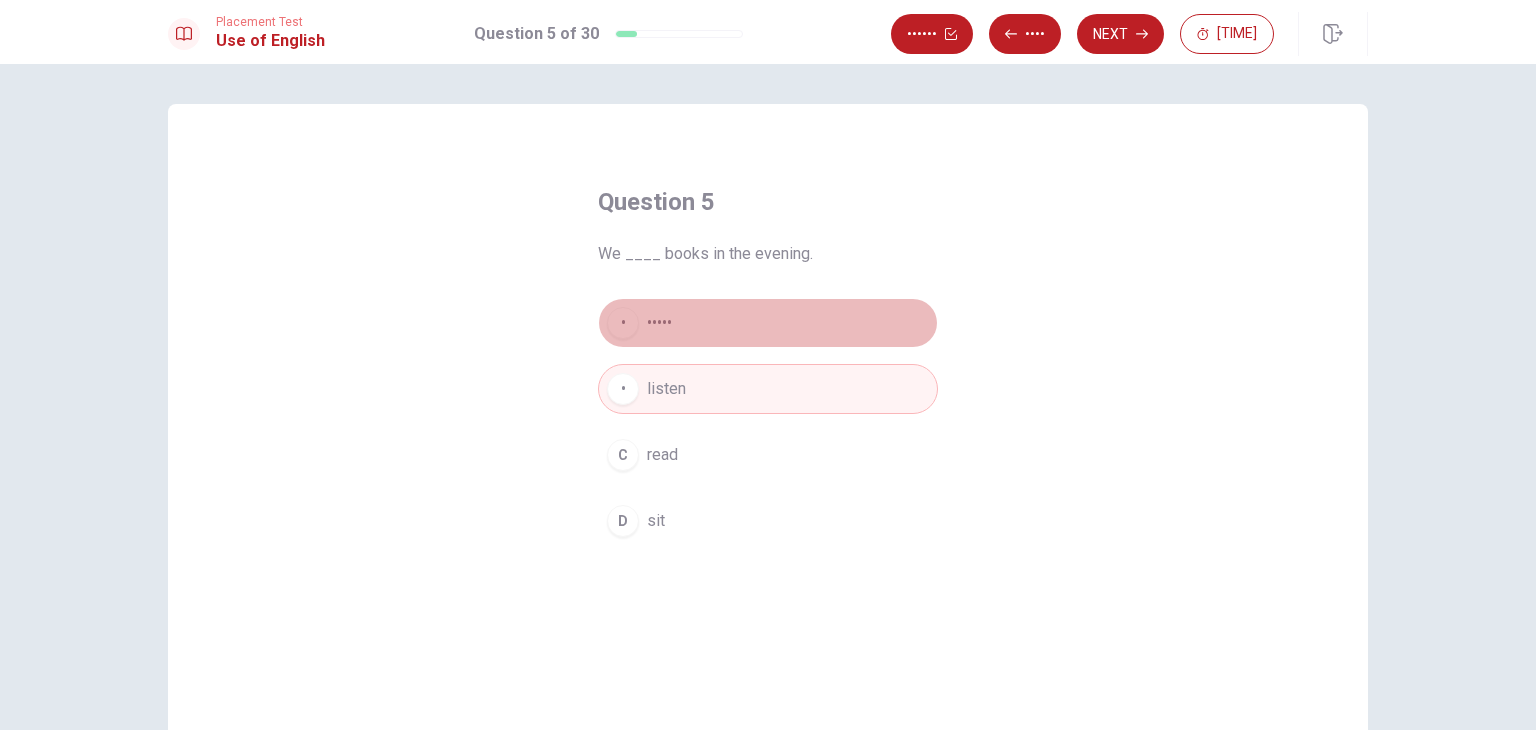 click on "•••••" at bounding box center (659, 323) 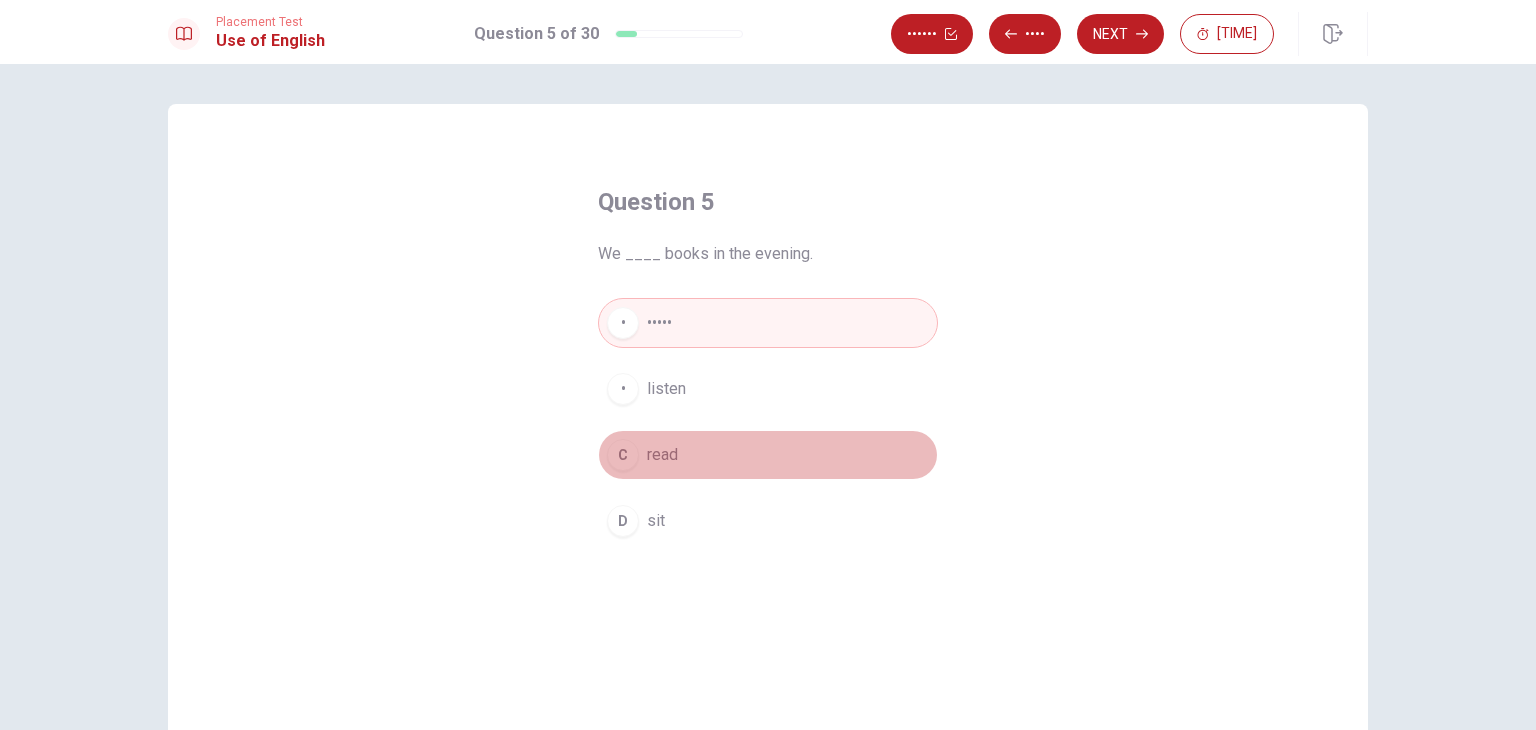 click on "C read" at bounding box center (768, 455) 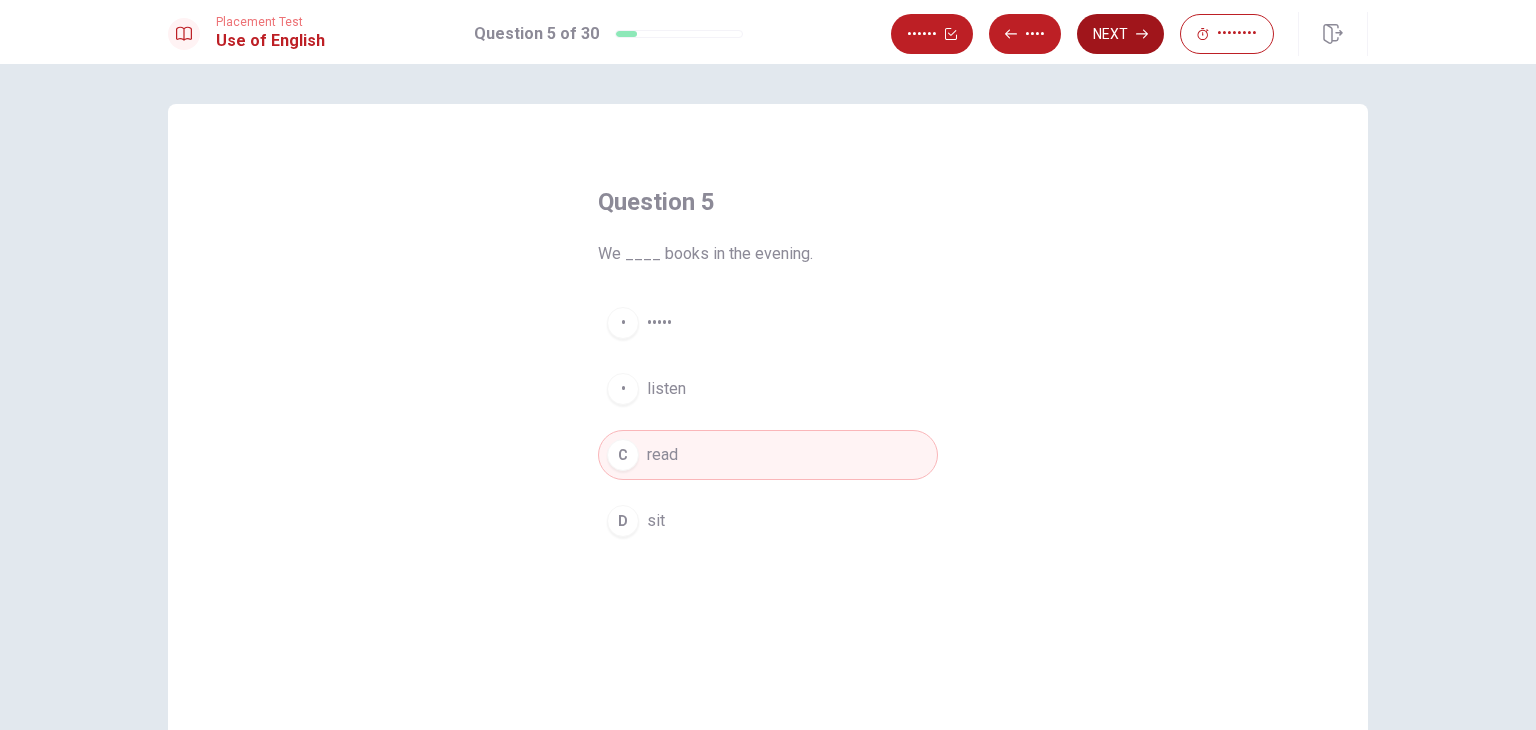 click on "Next" at bounding box center [1120, 34] 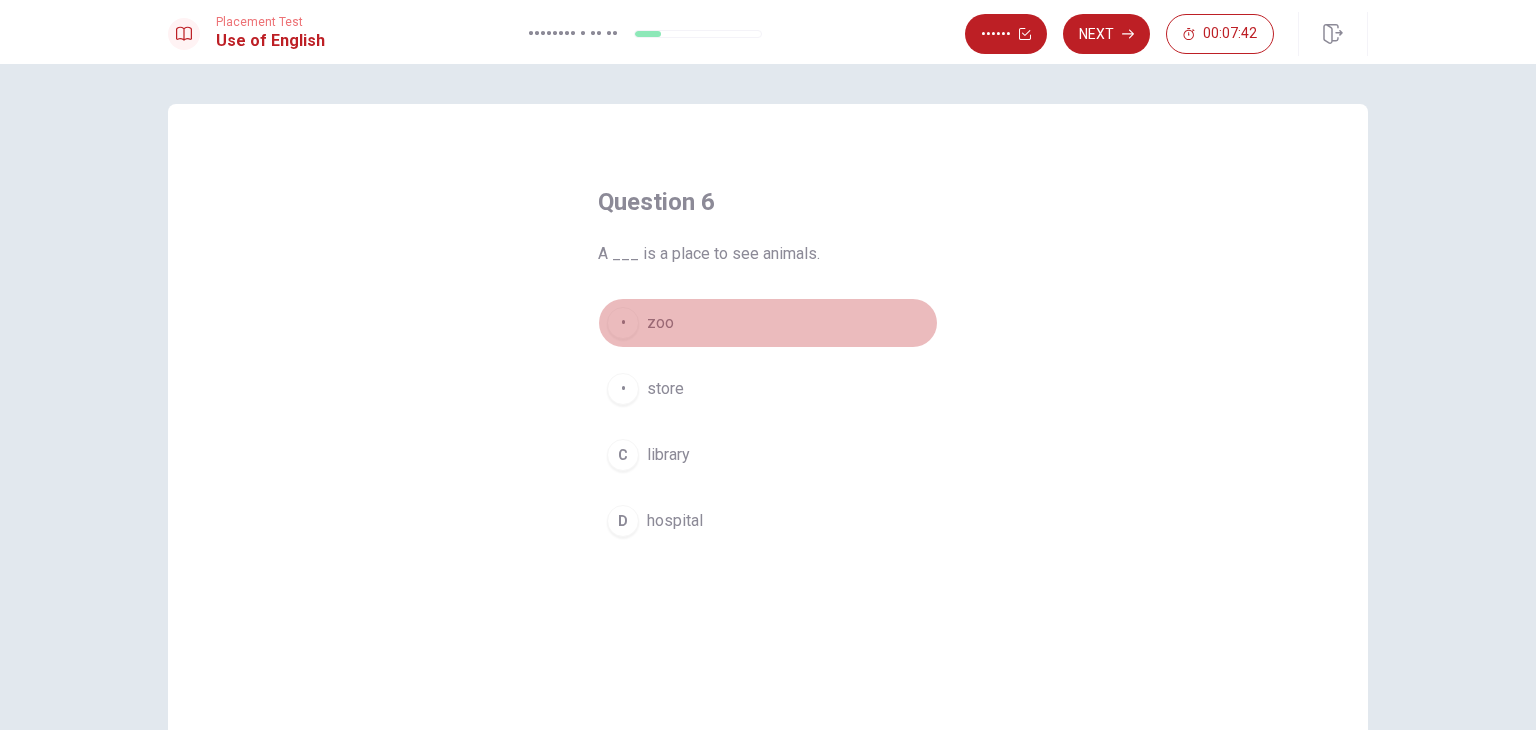 click on "•" at bounding box center [623, 323] 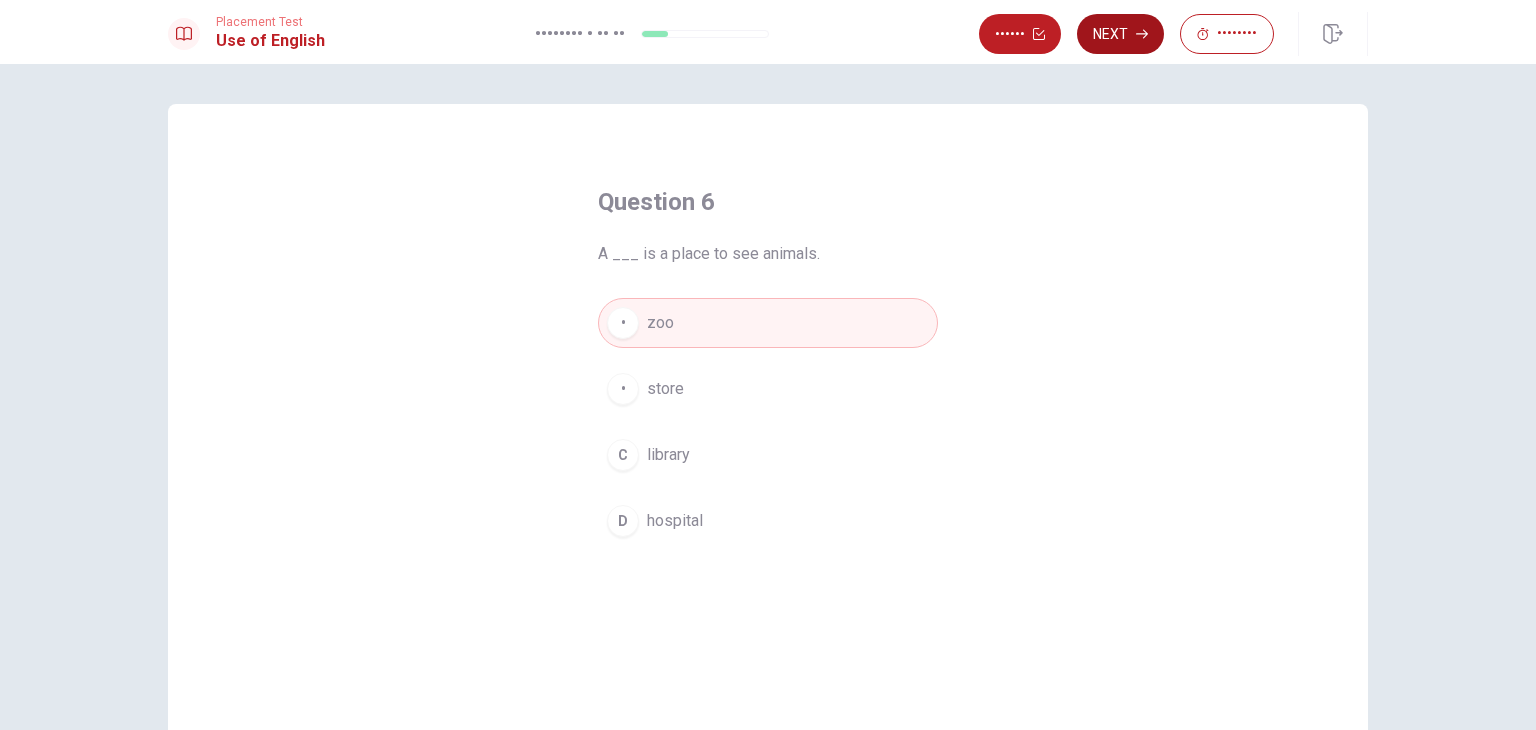 click on "Next" at bounding box center (1120, 34) 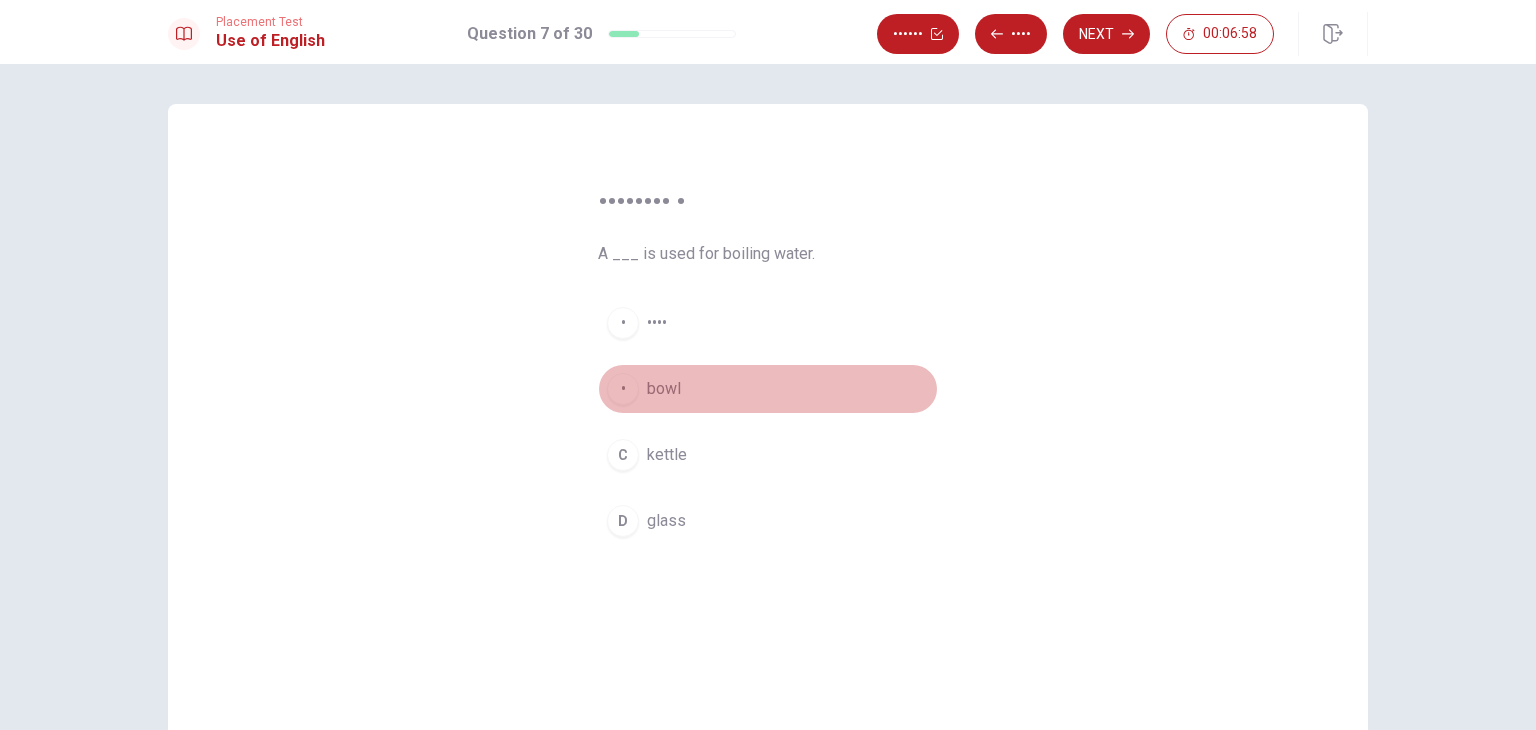 click on "•" at bounding box center (623, 323) 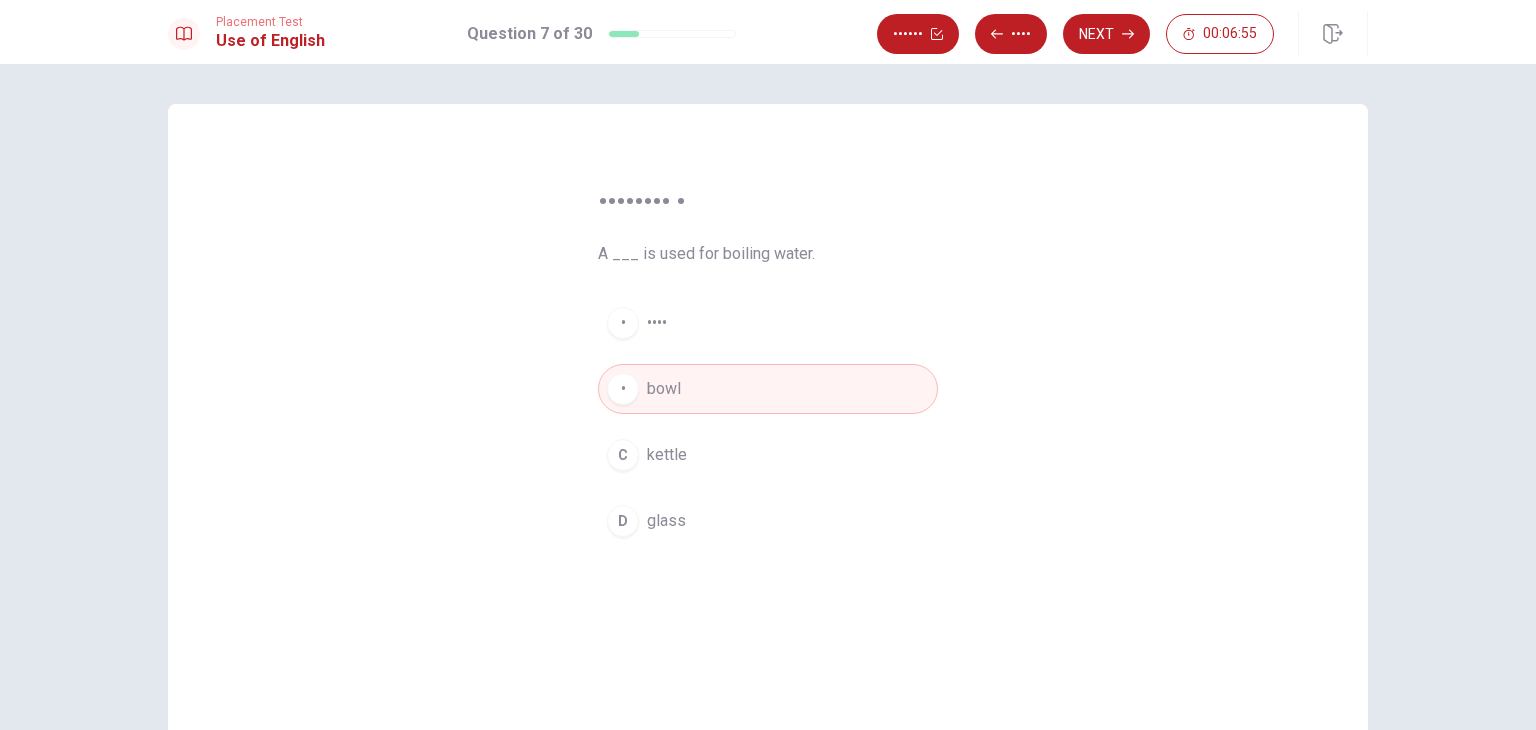 click at bounding box center [937, 34] 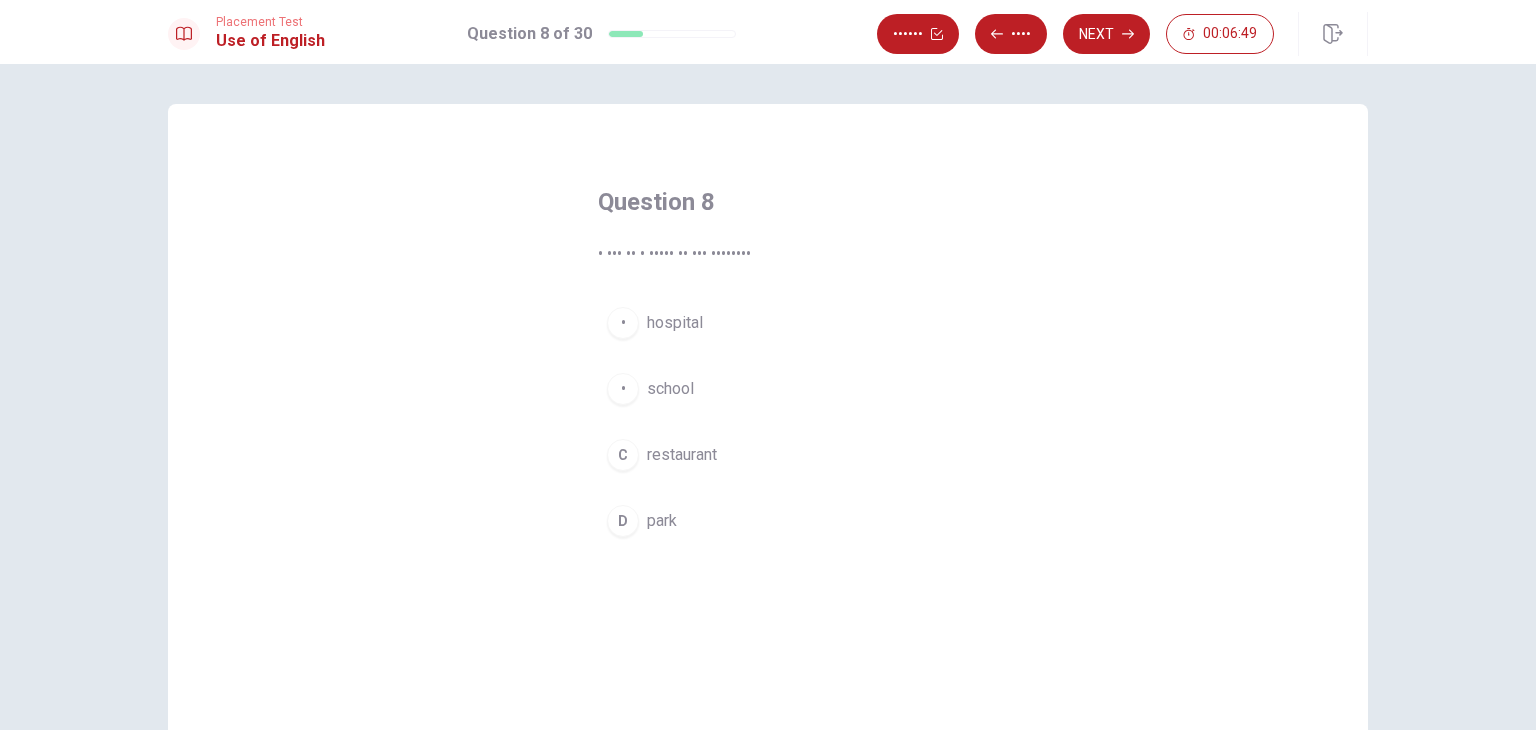 click on "hospital" at bounding box center (675, 323) 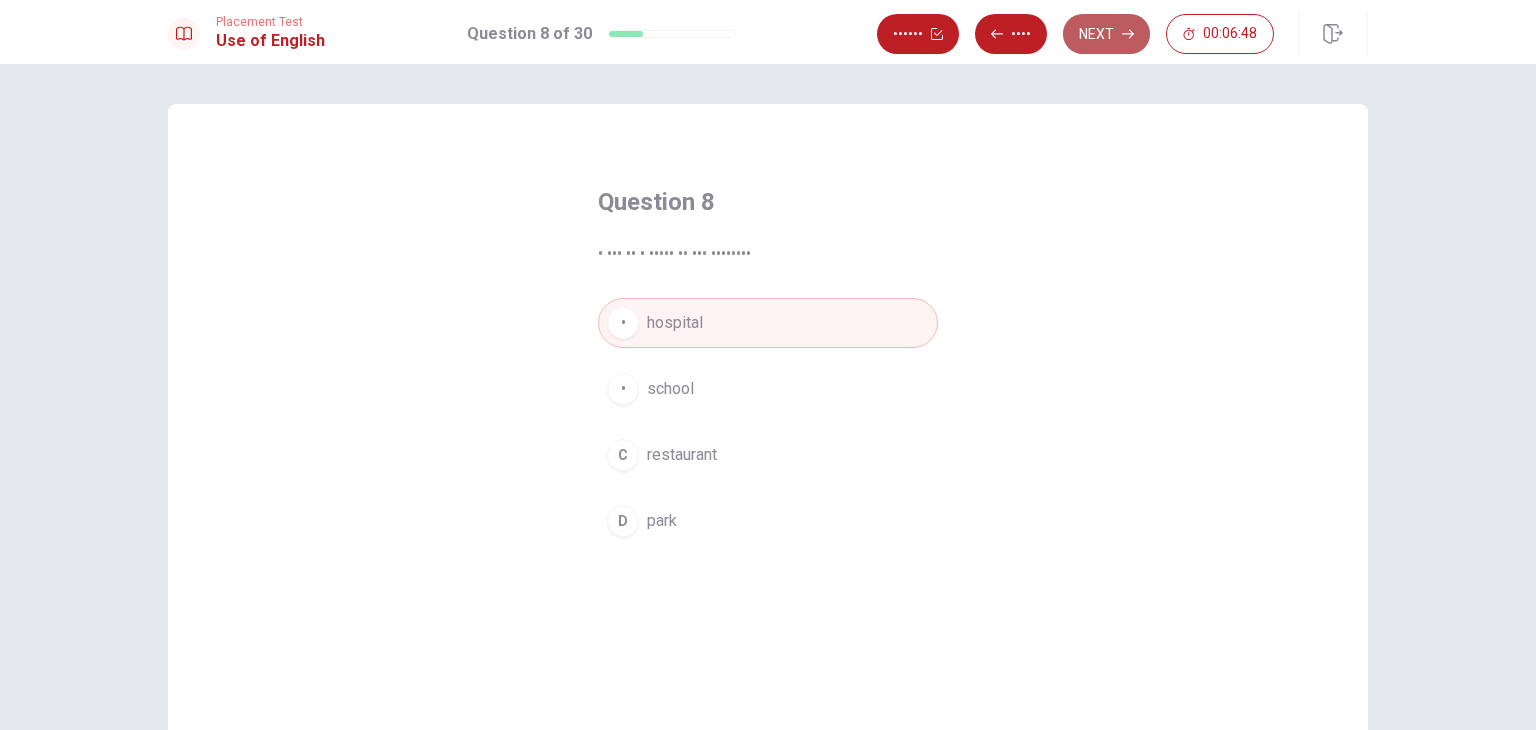 click on "Next" at bounding box center (1106, 34) 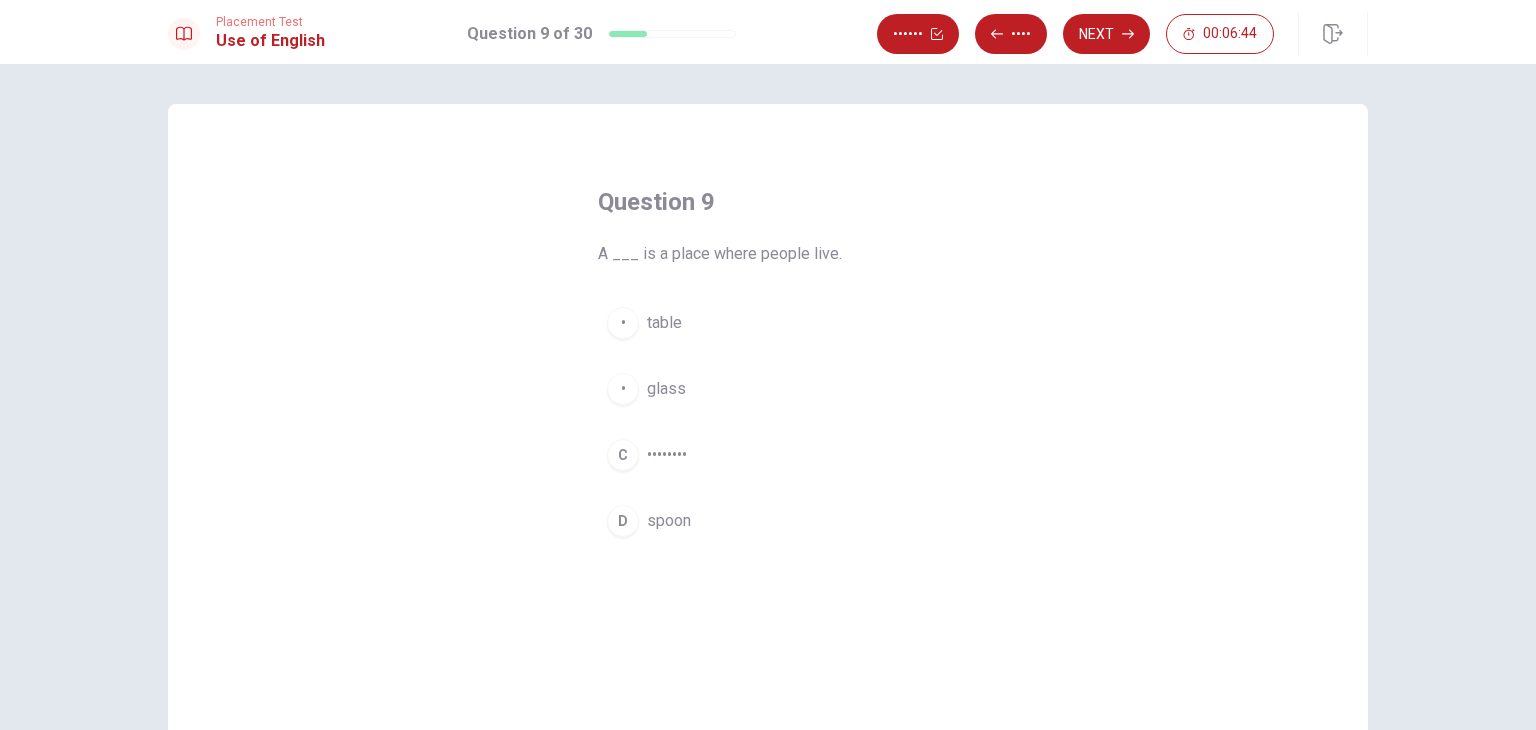 click on "• ••••••••" at bounding box center [768, 455] 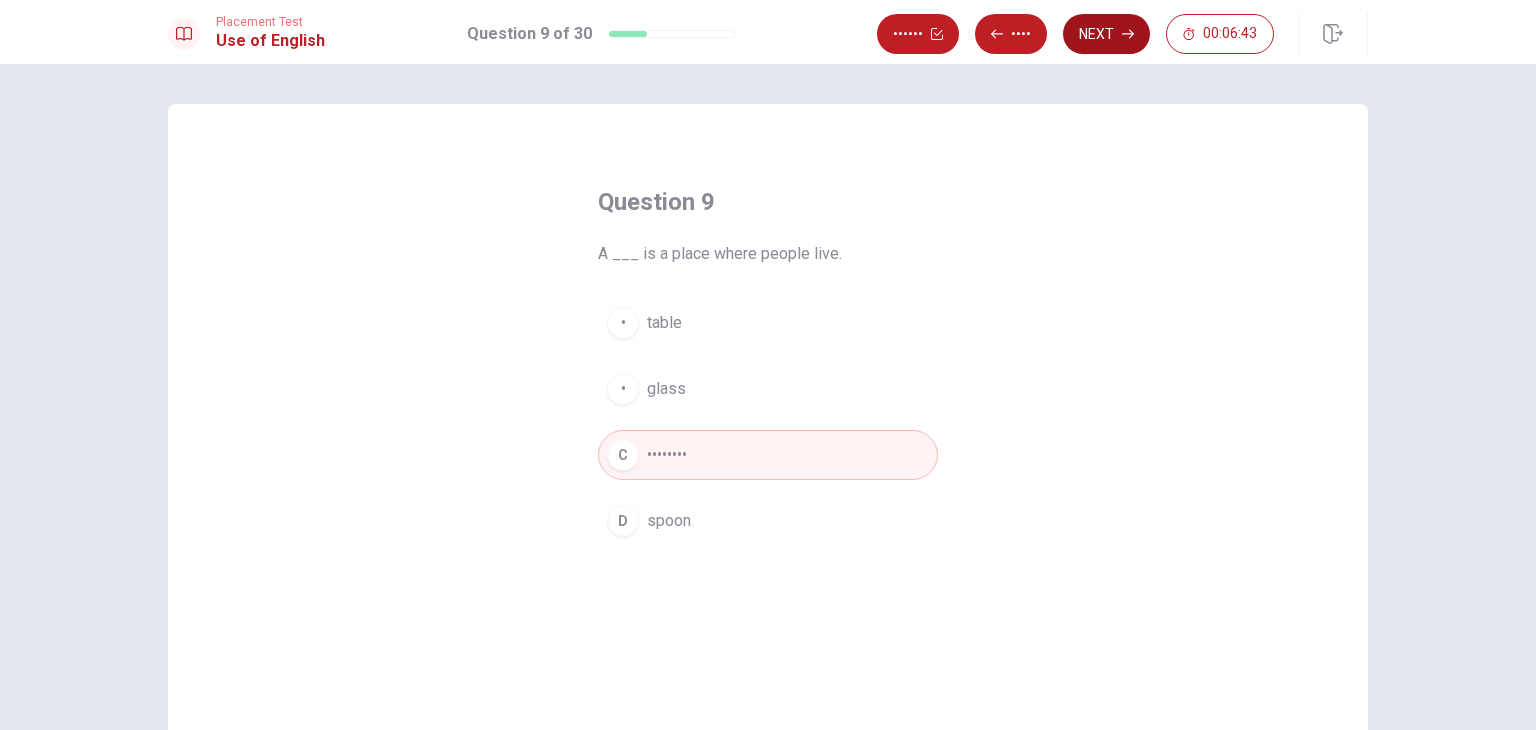 click on "Next" at bounding box center [1106, 34] 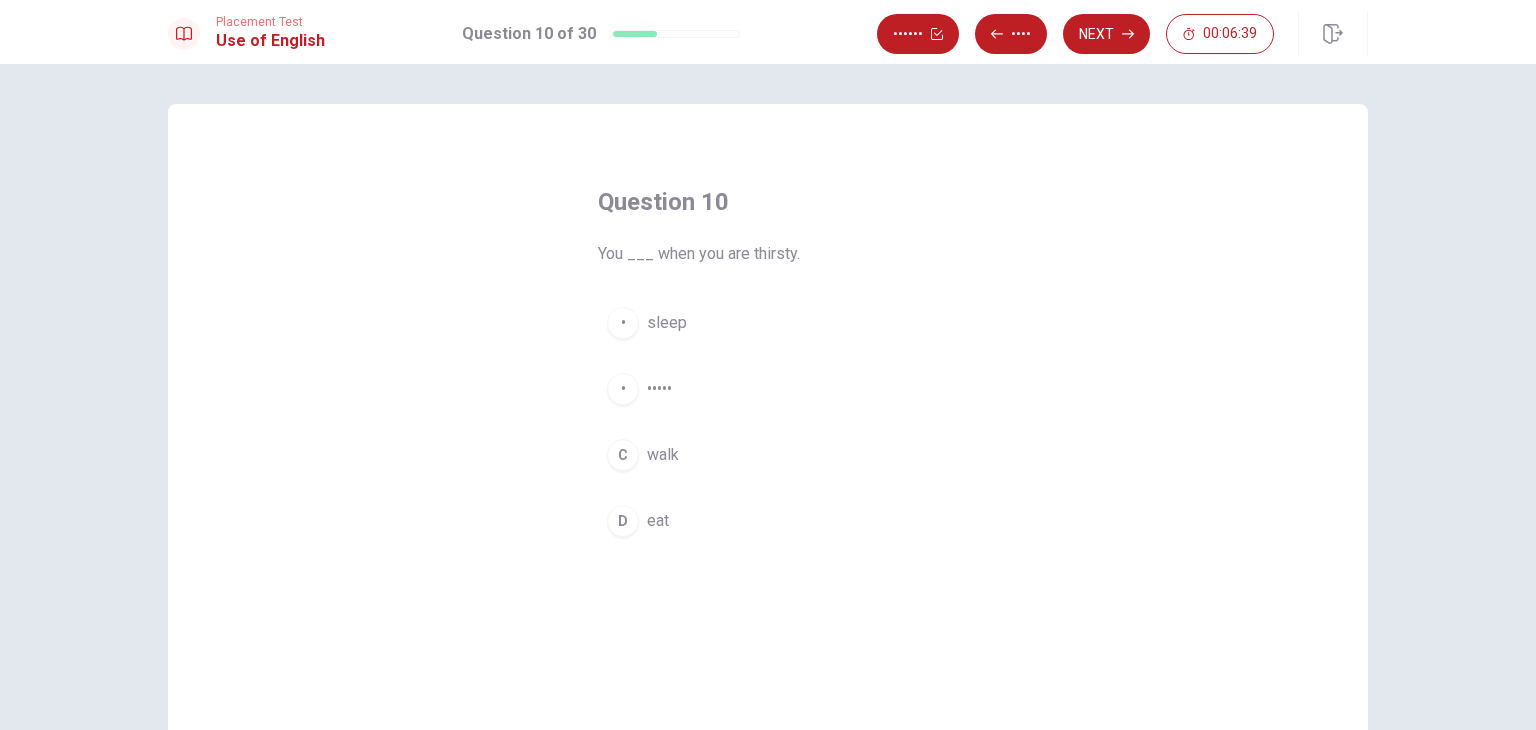 click on "•••••" at bounding box center [667, 323] 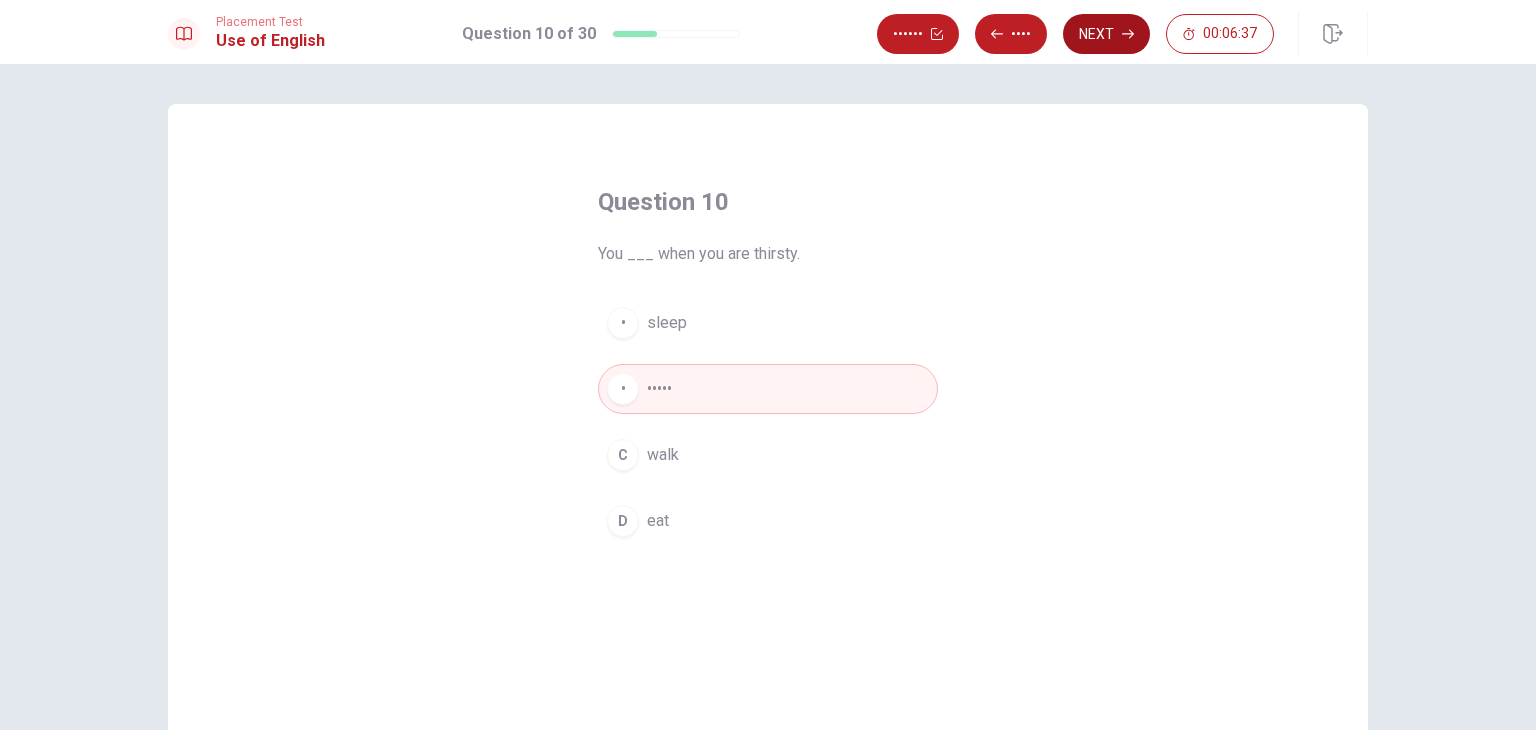click on "Next" at bounding box center [1106, 34] 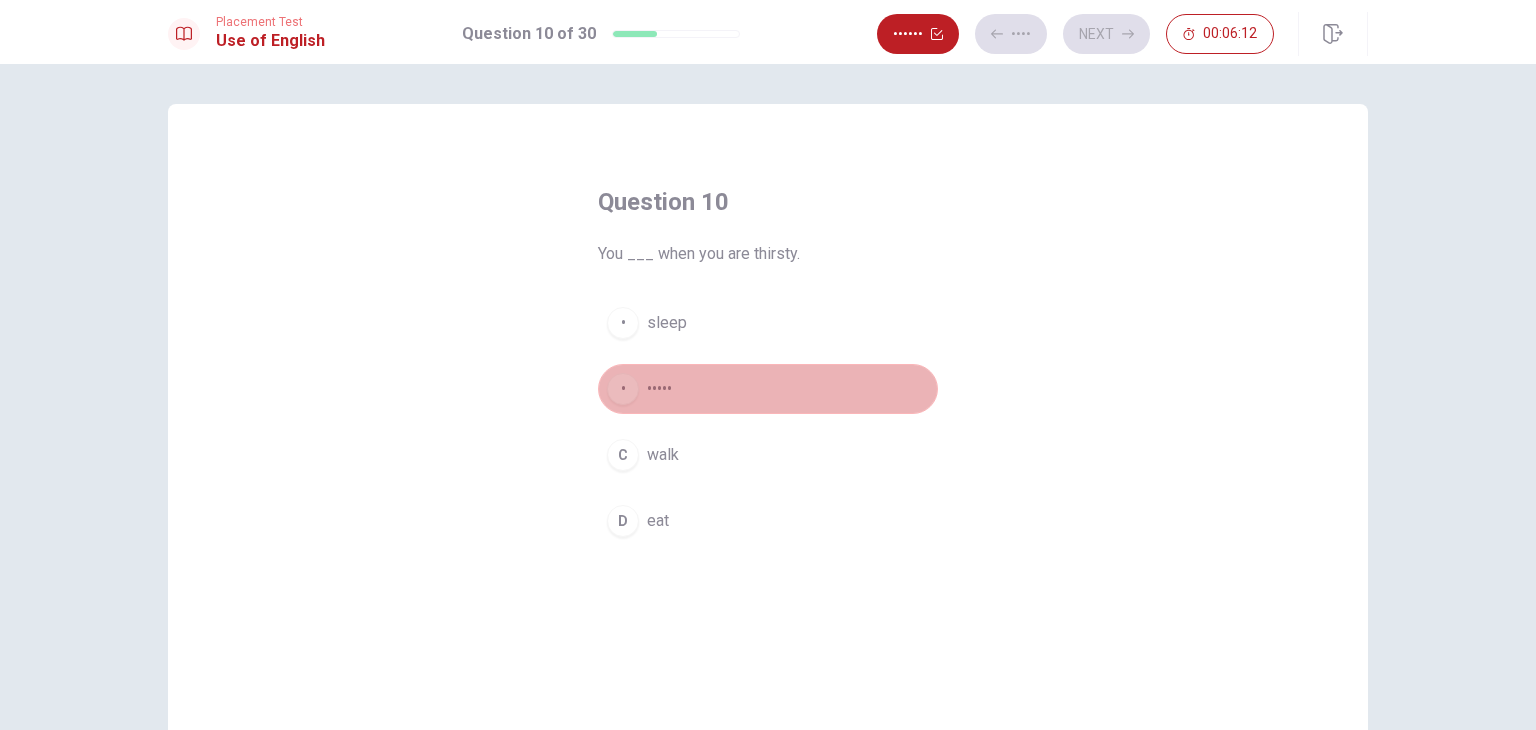 click on "B drink" at bounding box center [768, 389] 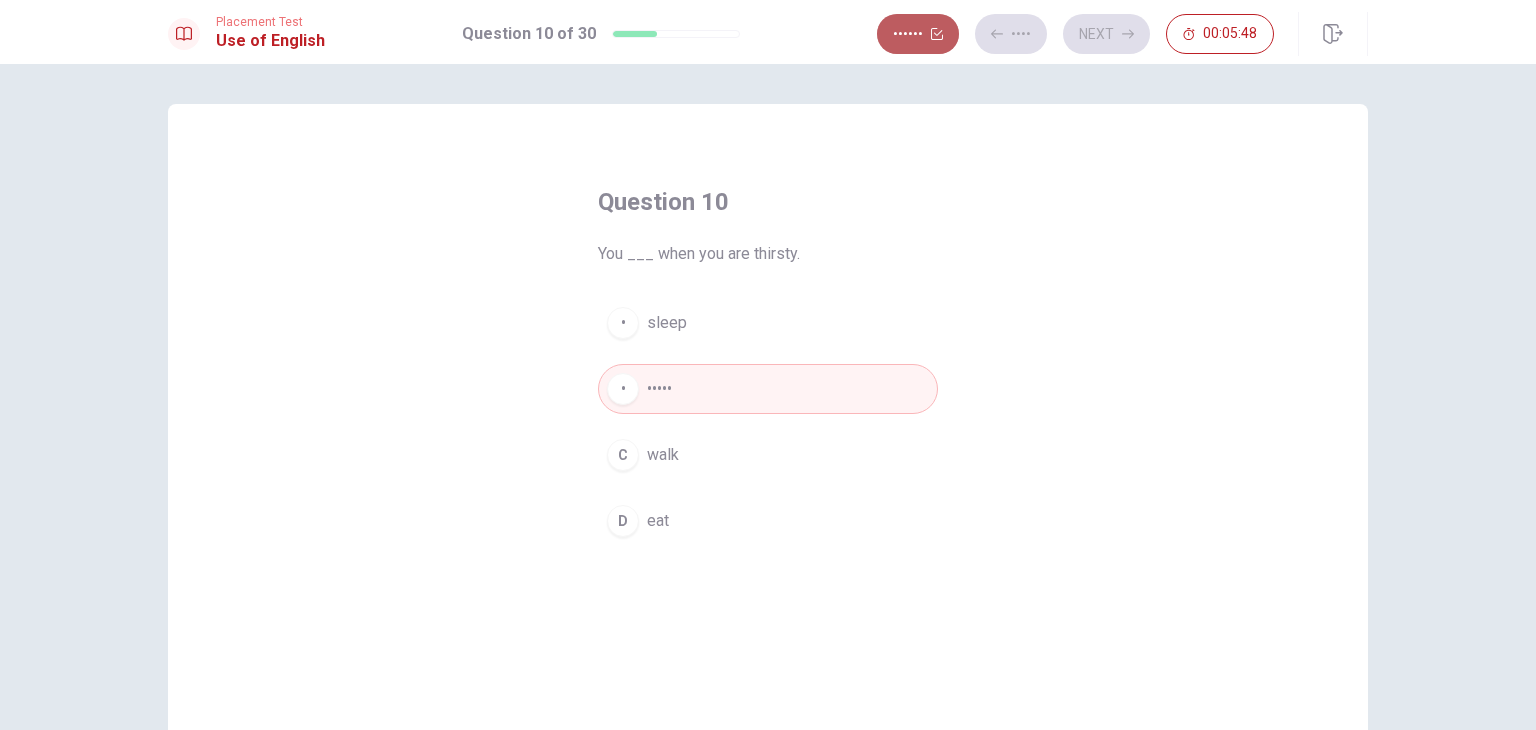click on "••••••" at bounding box center (918, 34) 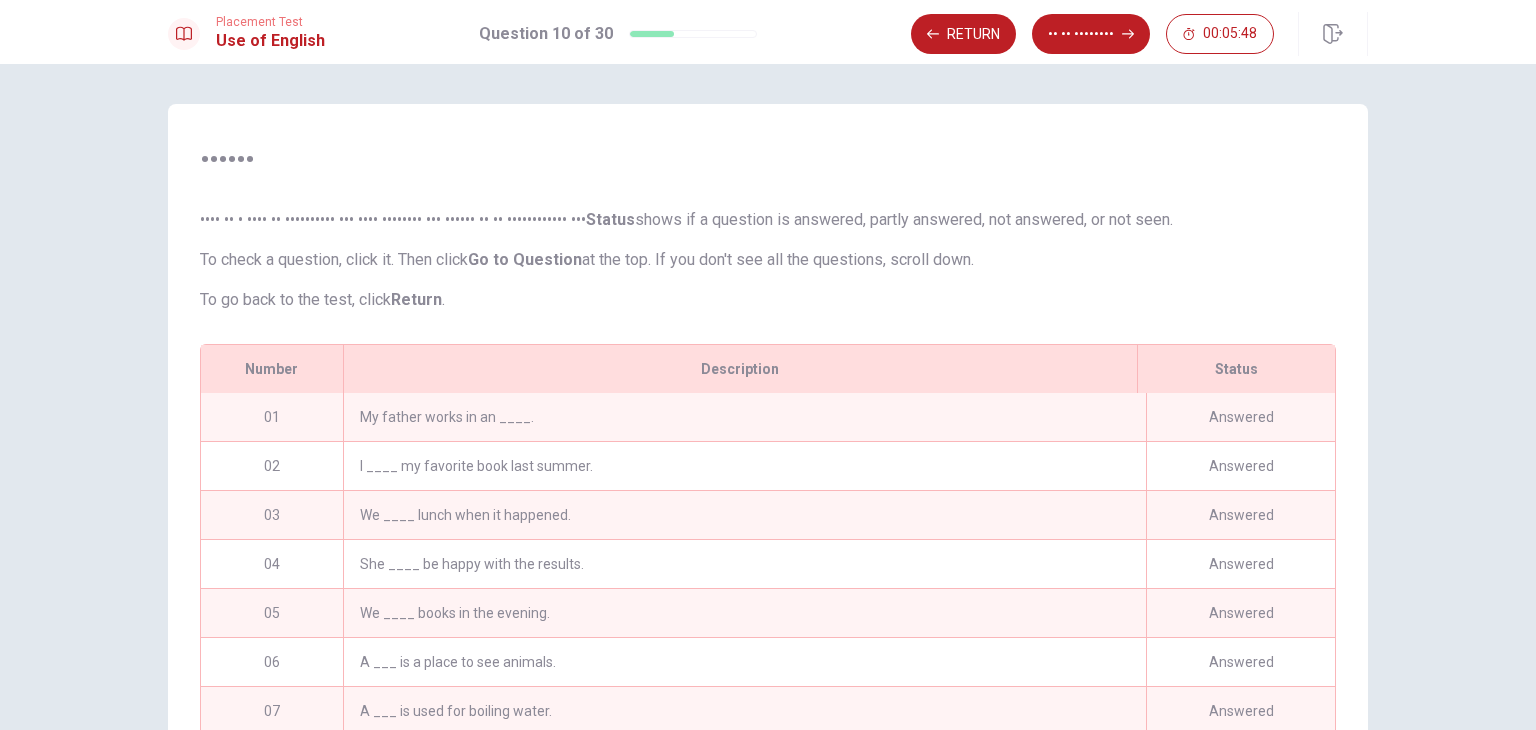 scroll, scrollTop: 268, scrollLeft: 0, axis: vertical 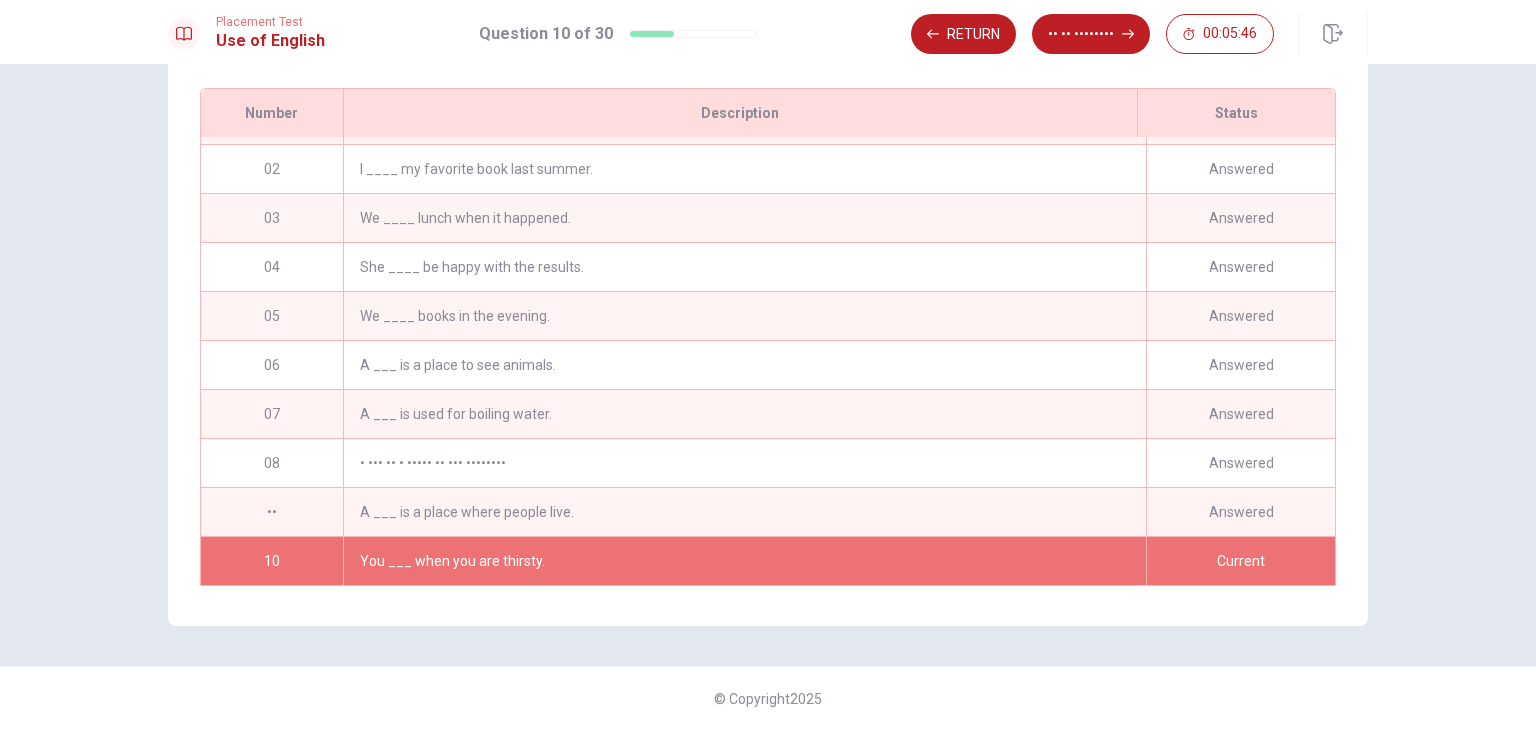 click on "•• •• ••••••••" at bounding box center (1091, 34) 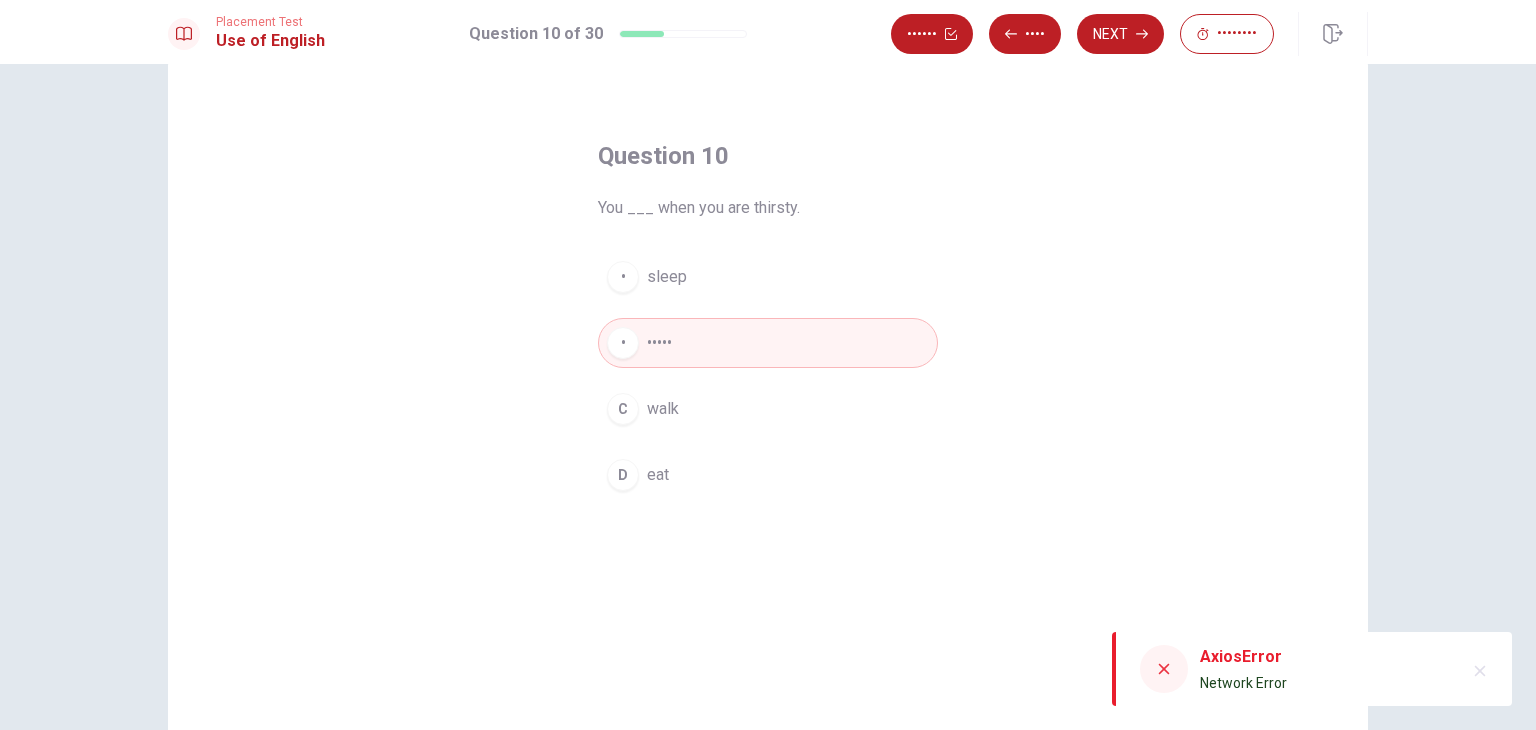 scroll, scrollTop: 0, scrollLeft: 0, axis: both 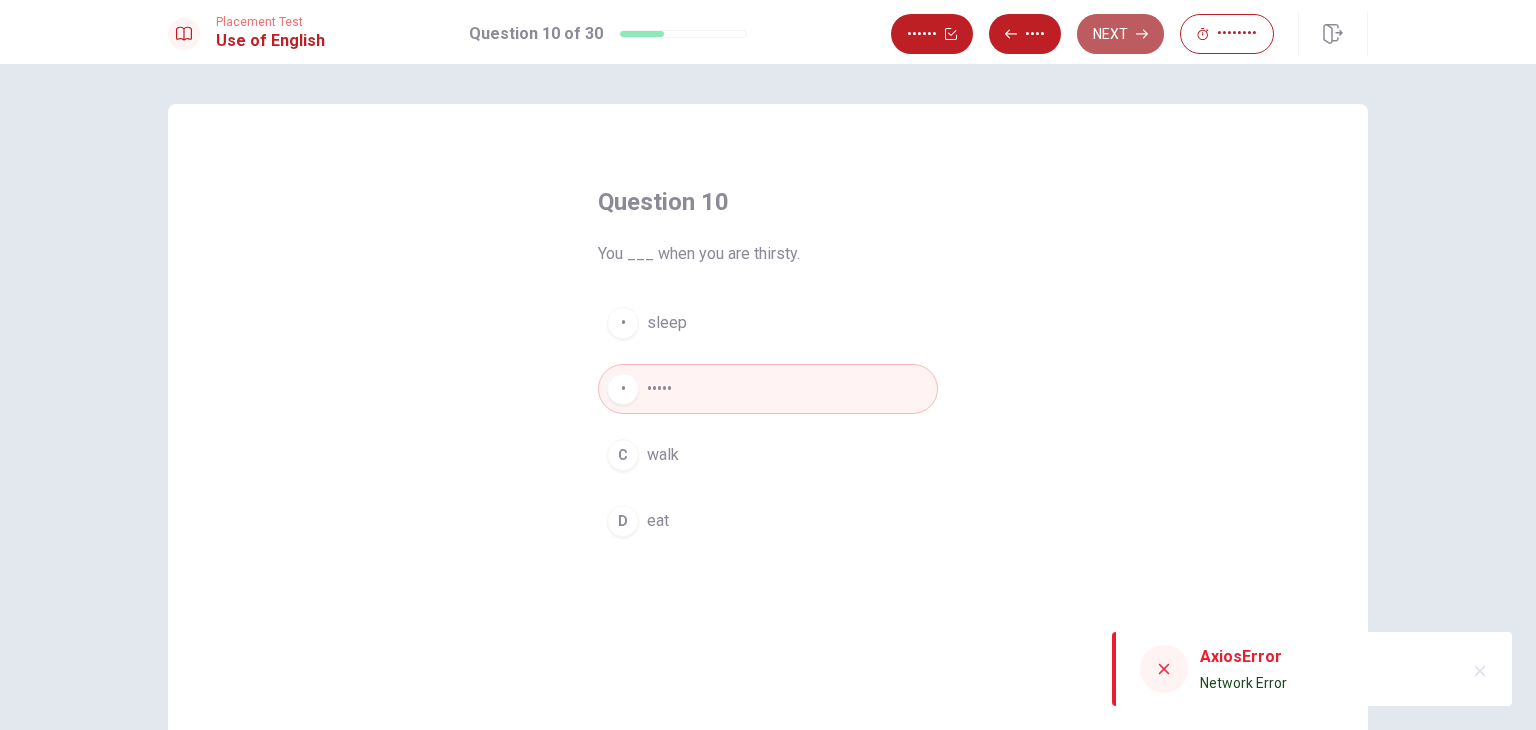 click on "Next" at bounding box center (1120, 34) 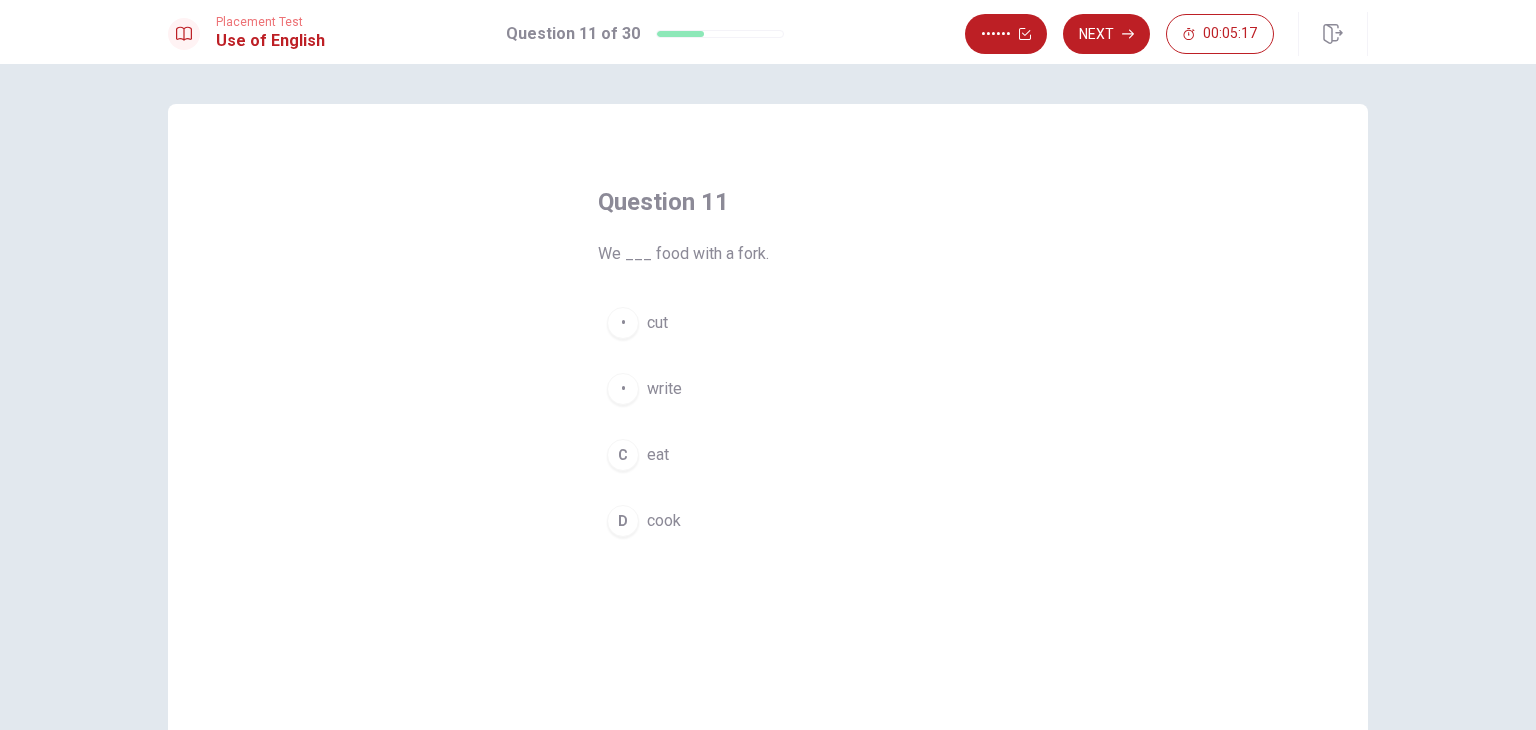 click on "Question 11 We ___ food with a fork. A cut B write C eat
D cook" at bounding box center (768, 451) 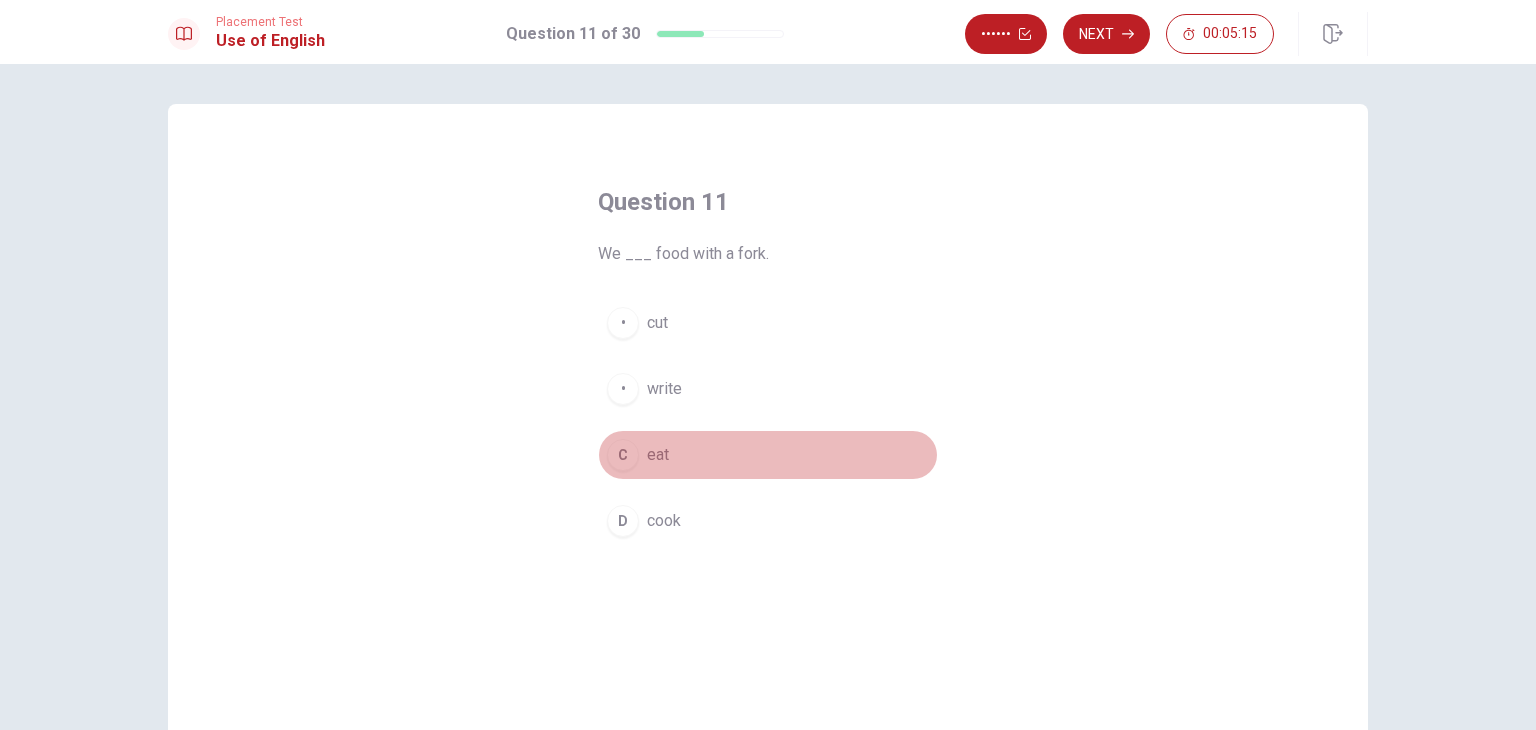 click on "C" at bounding box center [623, 323] 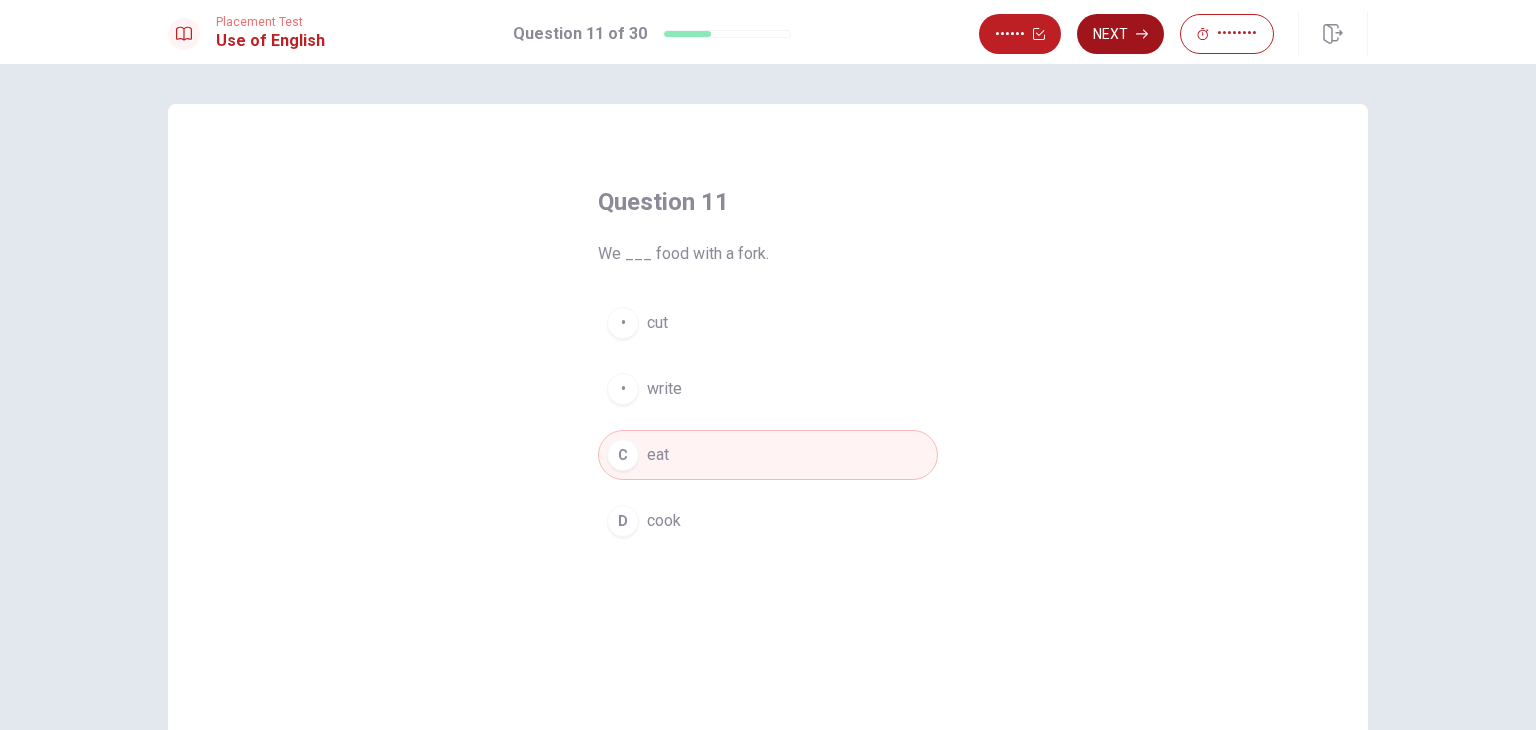 click on "Next" at bounding box center (1120, 34) 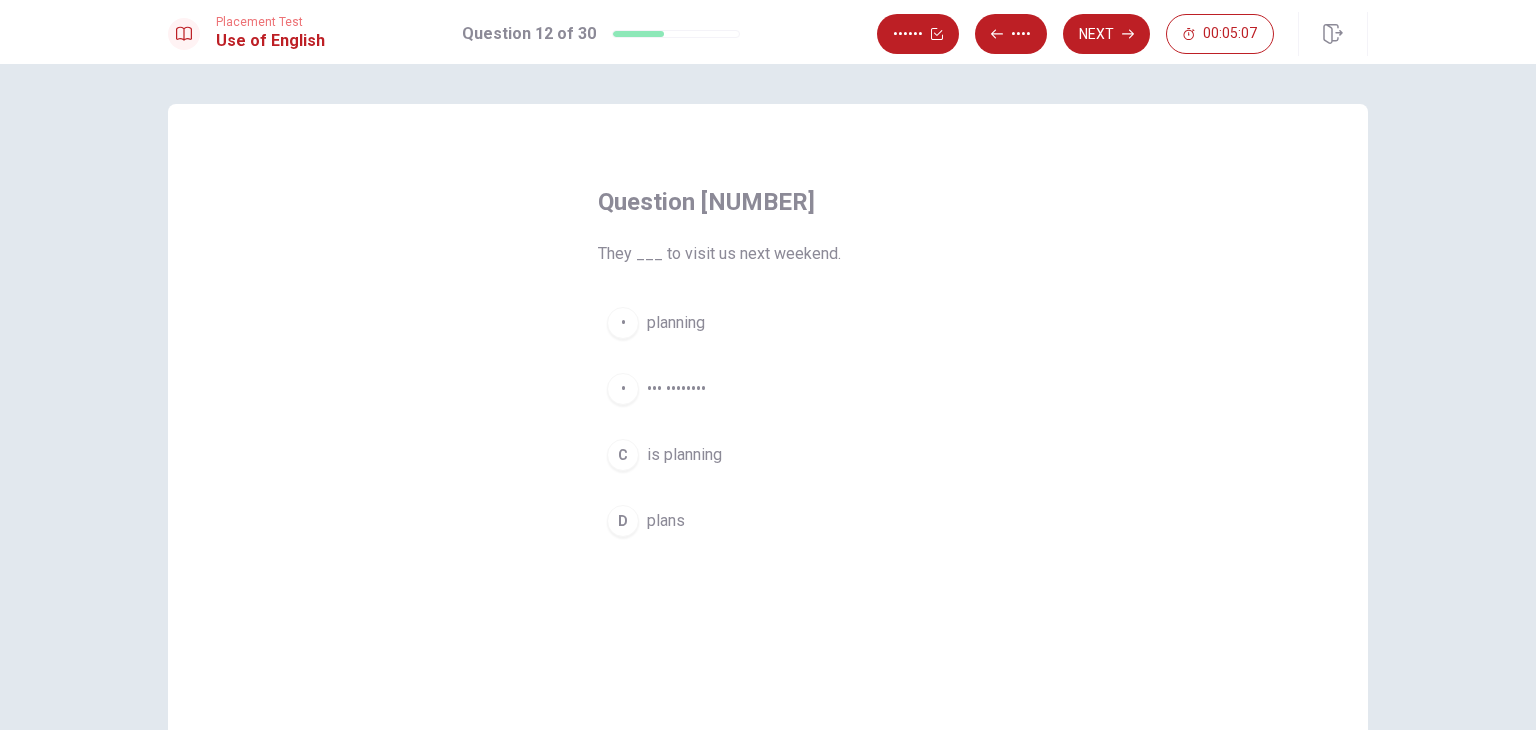 click on "•" at bounding box center (623, 323) 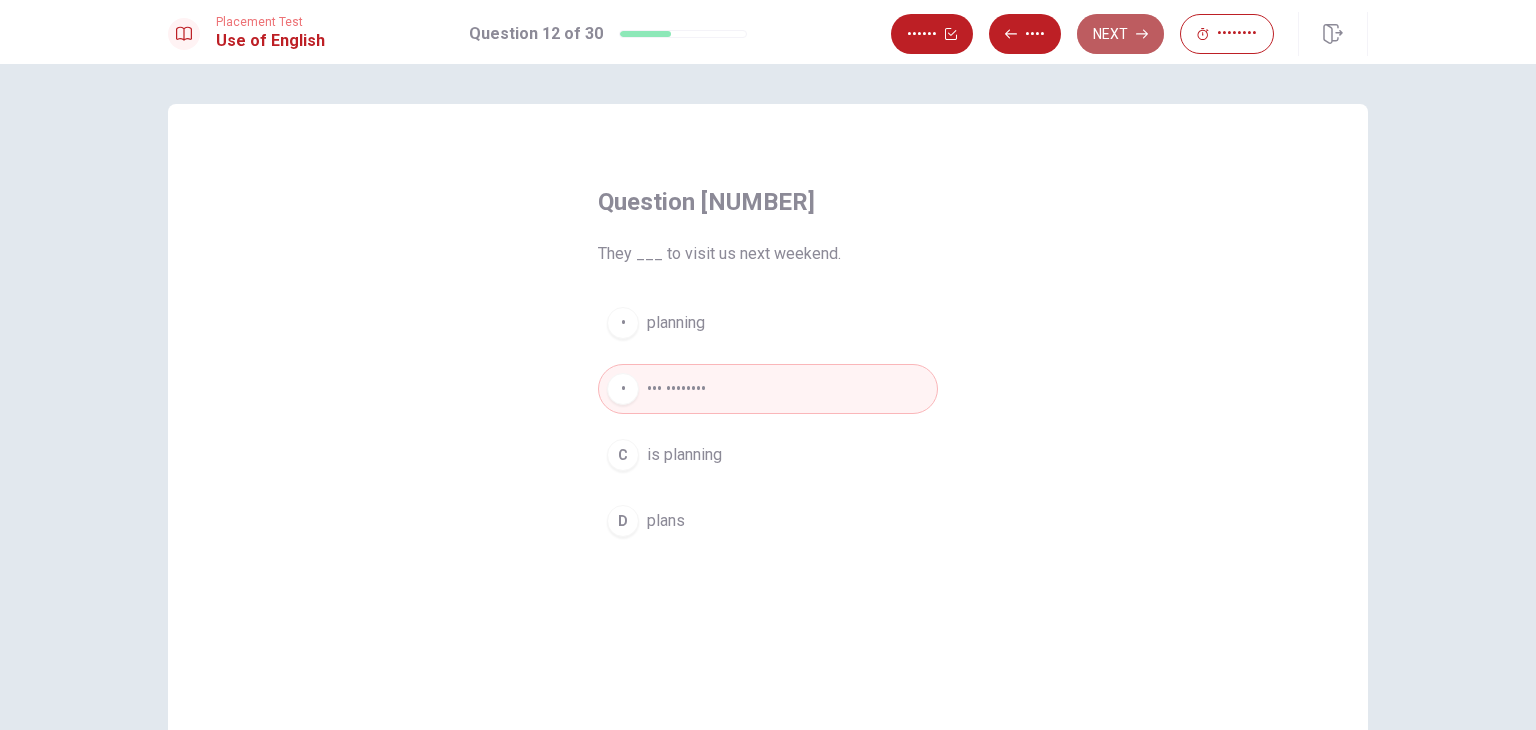 click on "Next" at bounding box center (1120, 34) 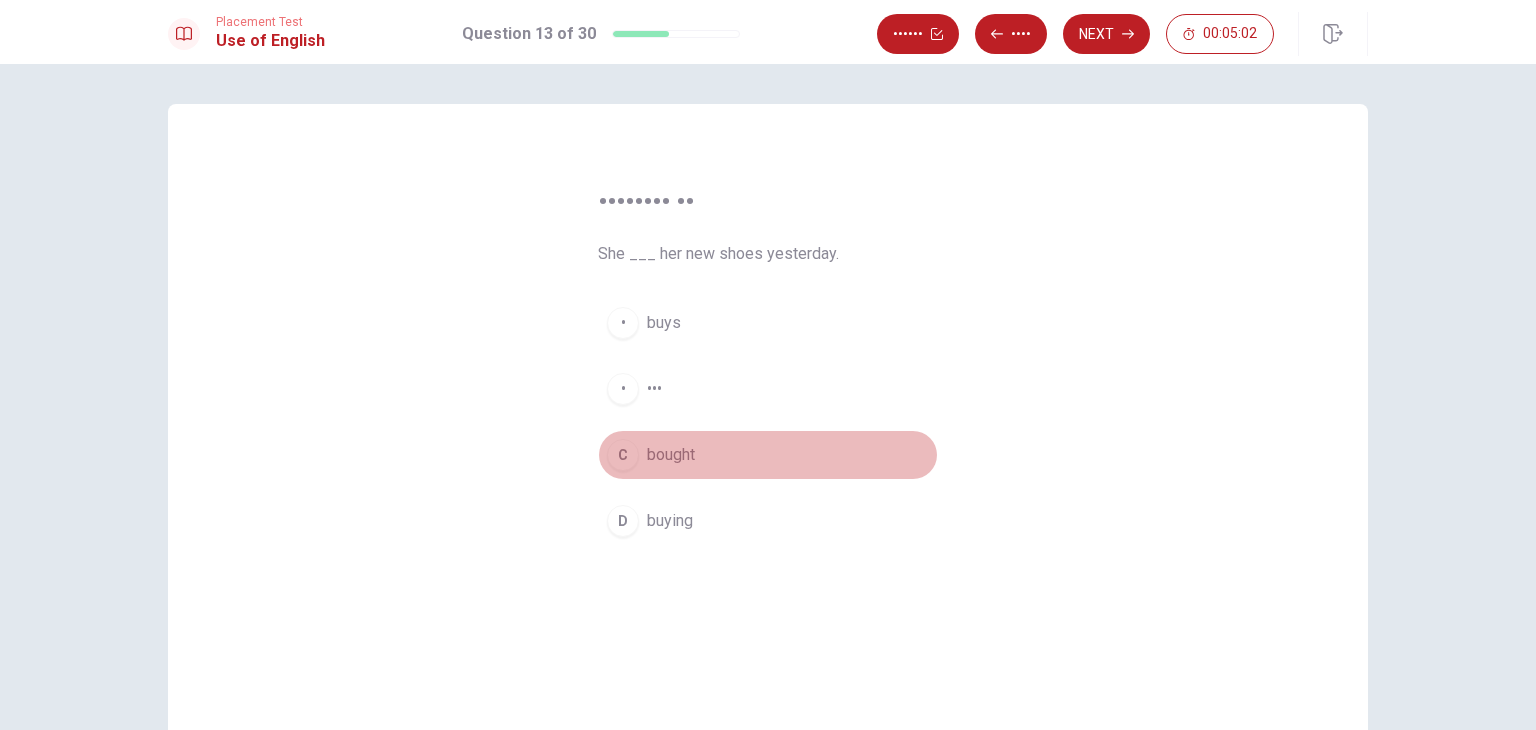 click on "C" at bounding box center (623, 323) 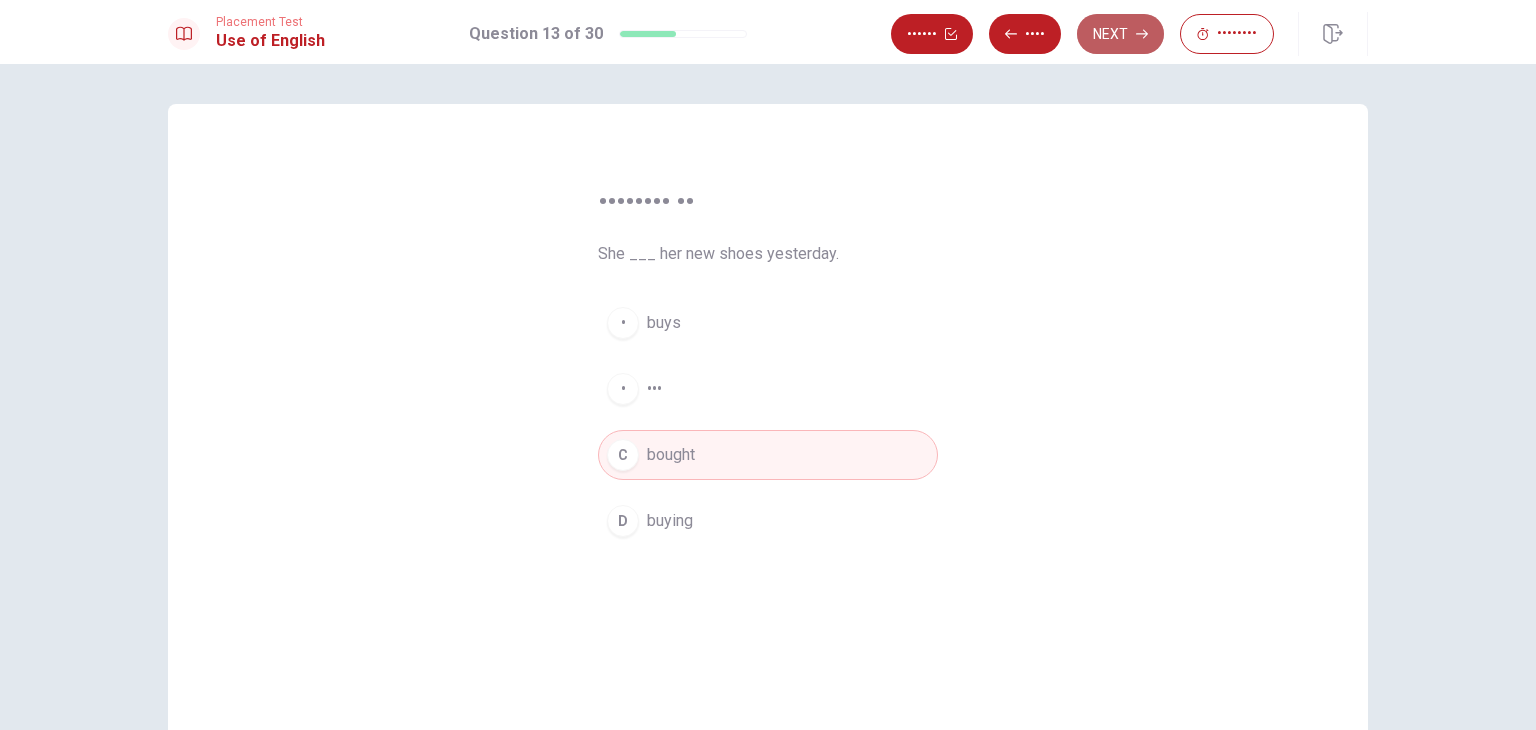 click on "Next" at bounding box center (1120, 34) 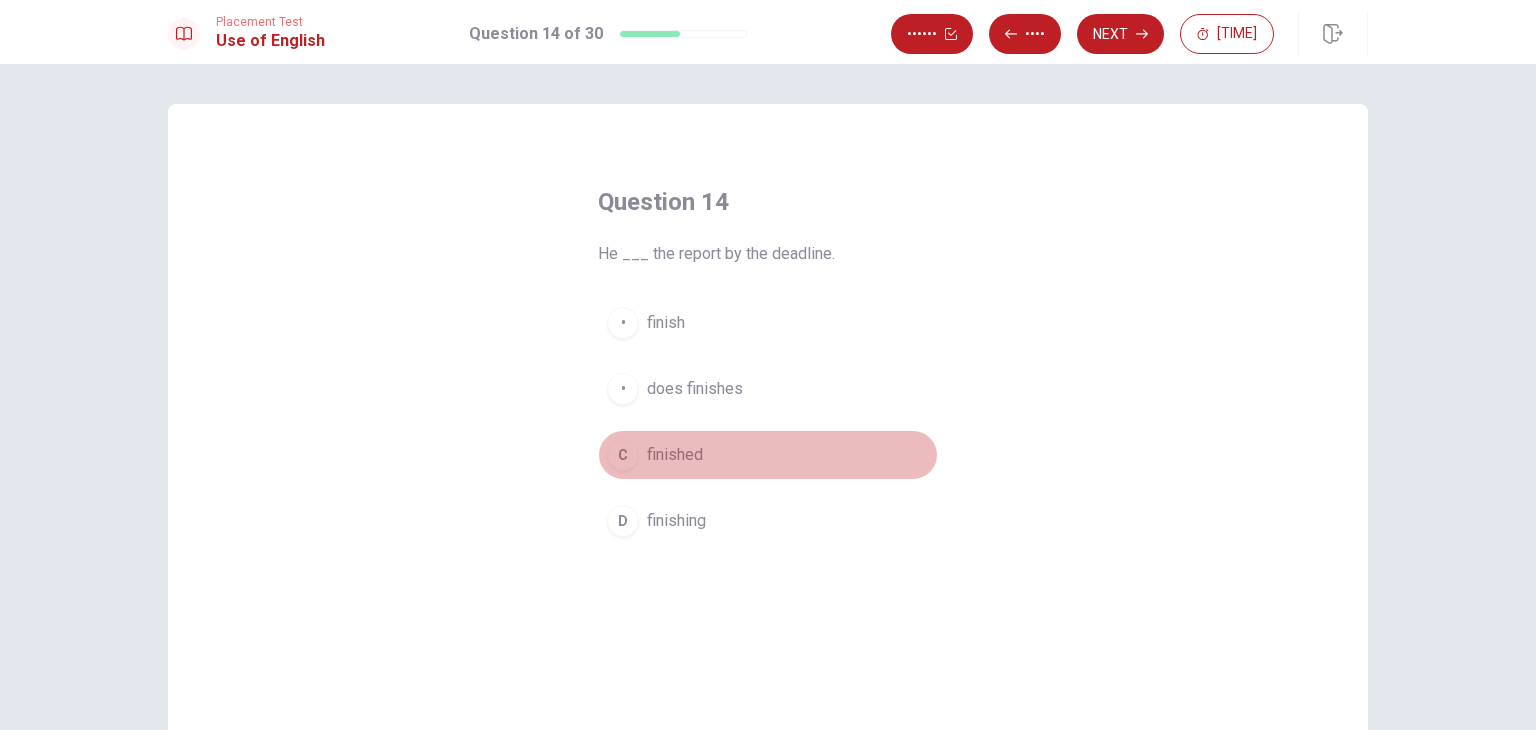 click on "finished" at bounding box center [666, 323] 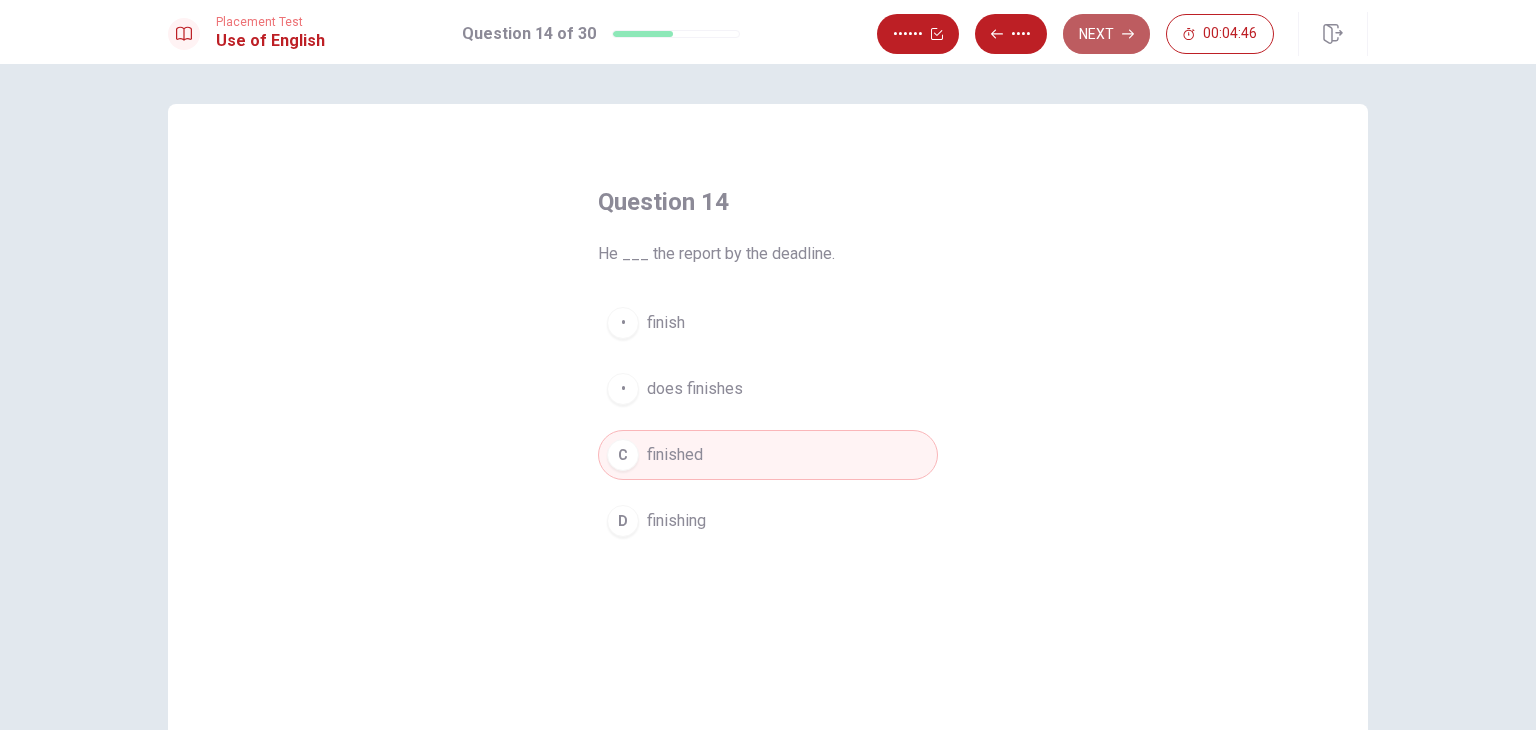 click at bounding box center [937, 34] 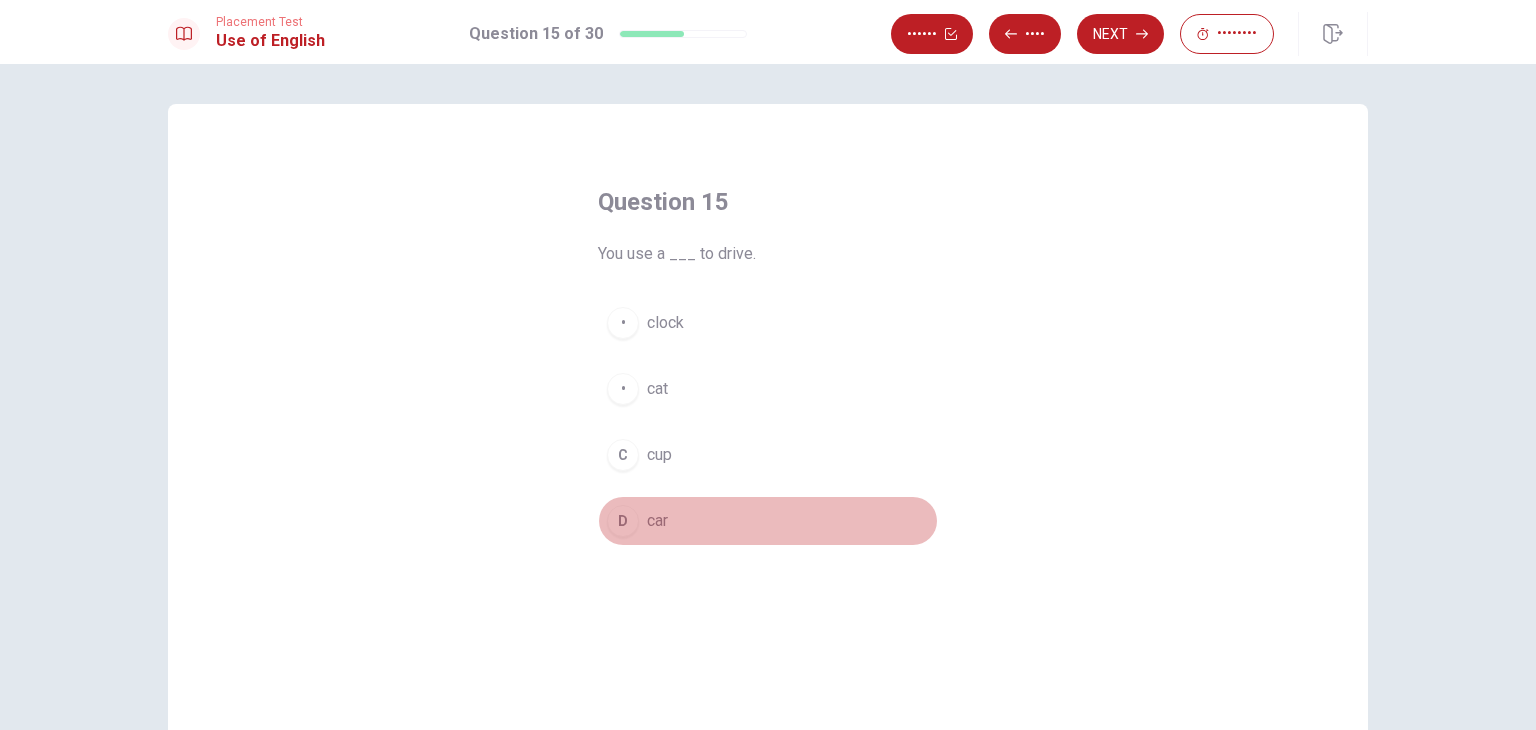click on "car" at bounding box center [665, 323] 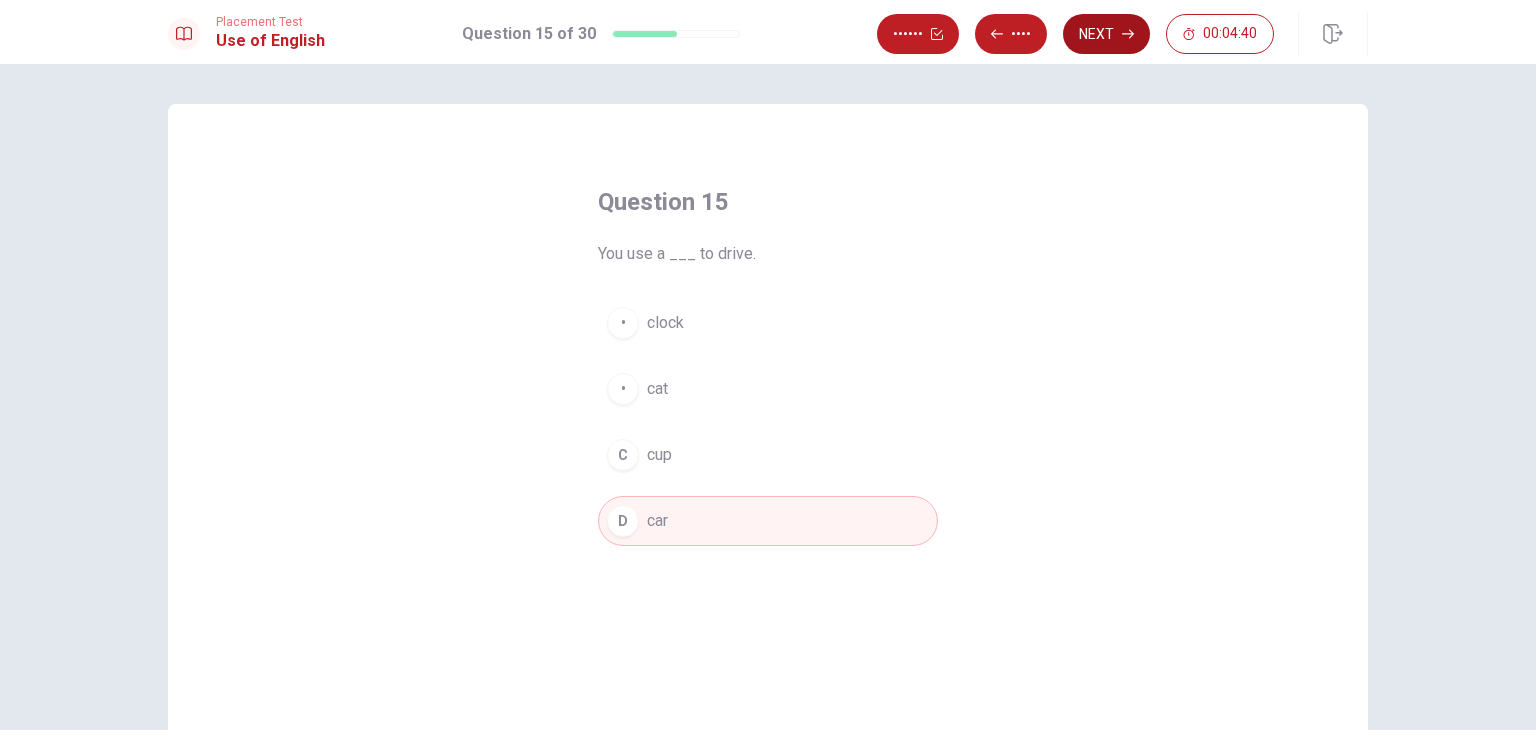 click on "Next" at bounding box center (1106, 34) 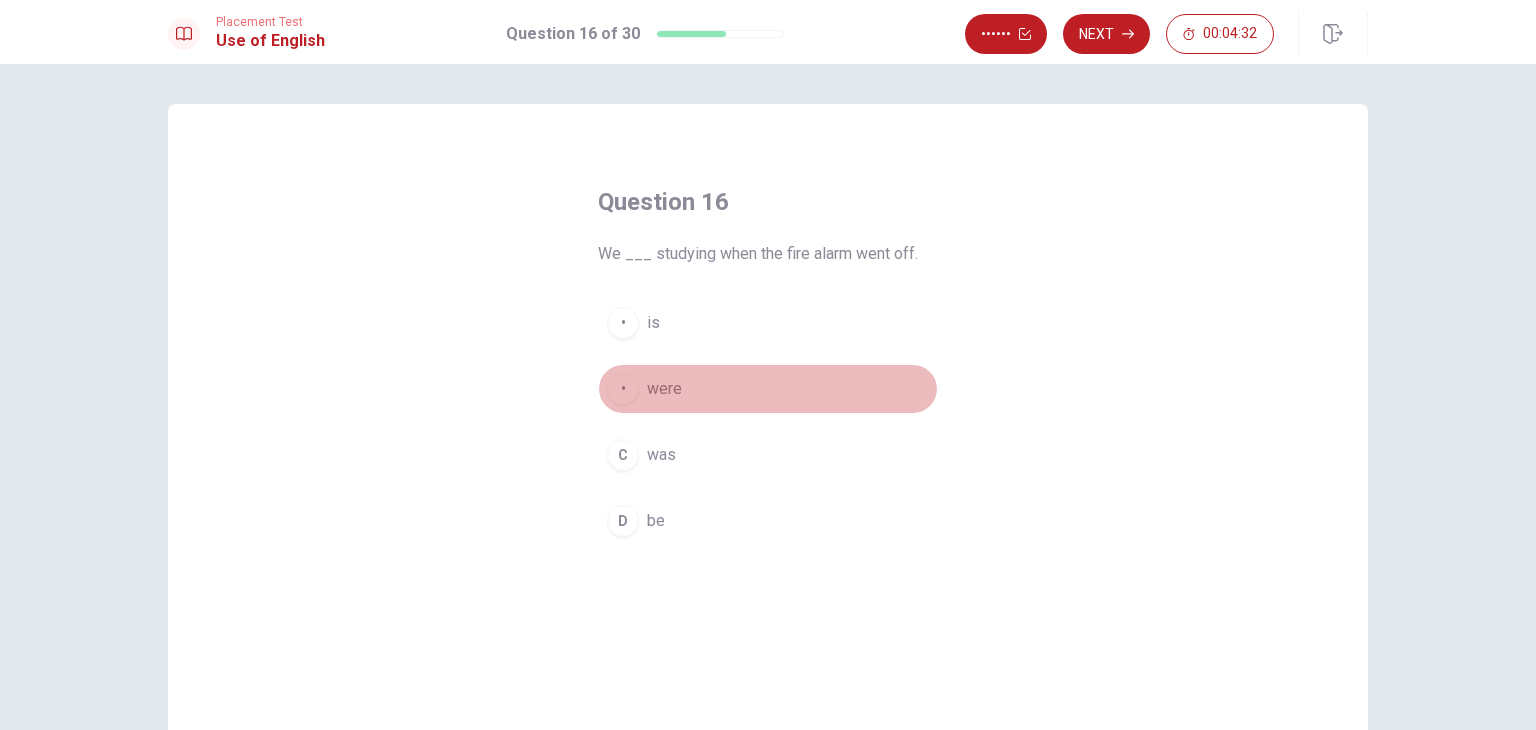 click on "•" at bounding box center [623, 323] 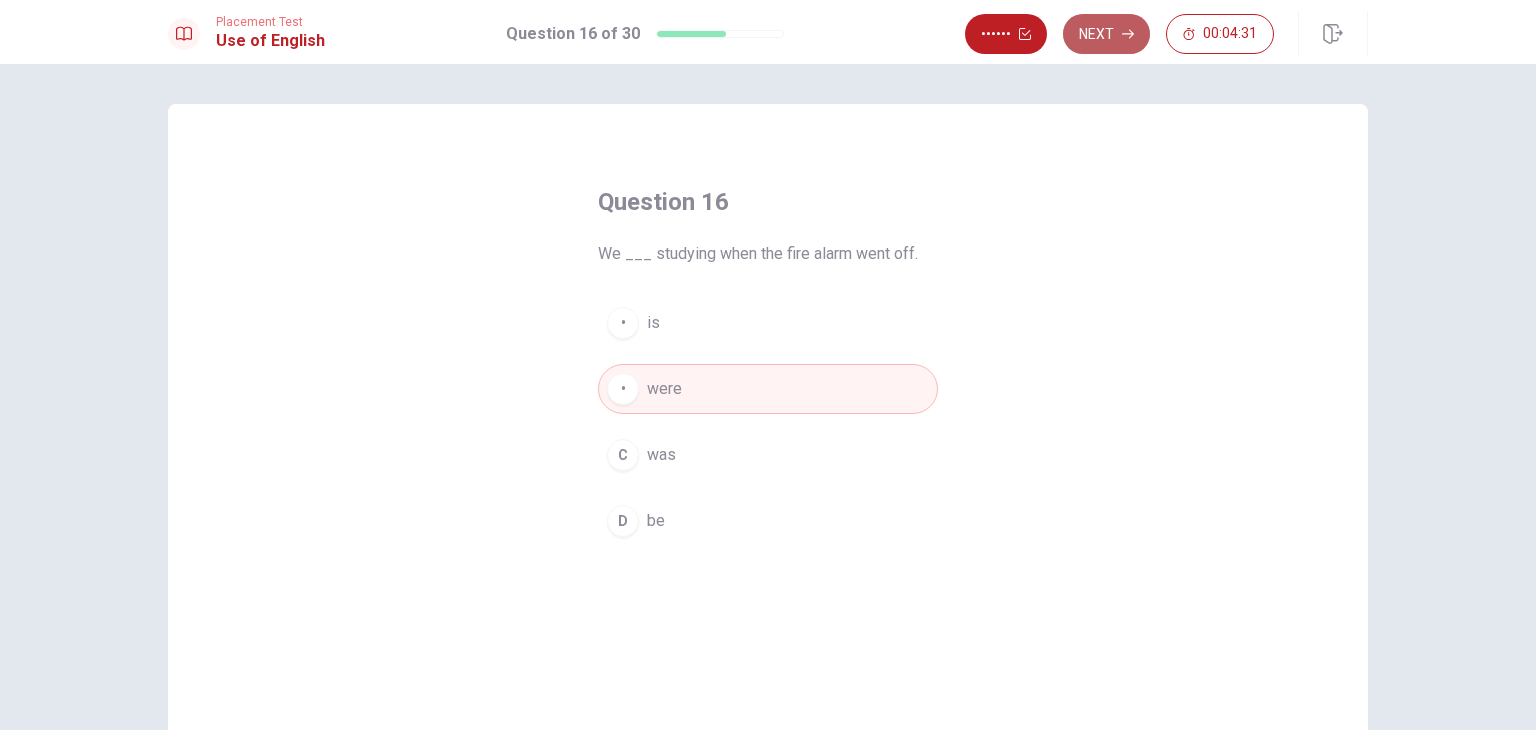 click on "Next" at bounding box center (1106, 34) 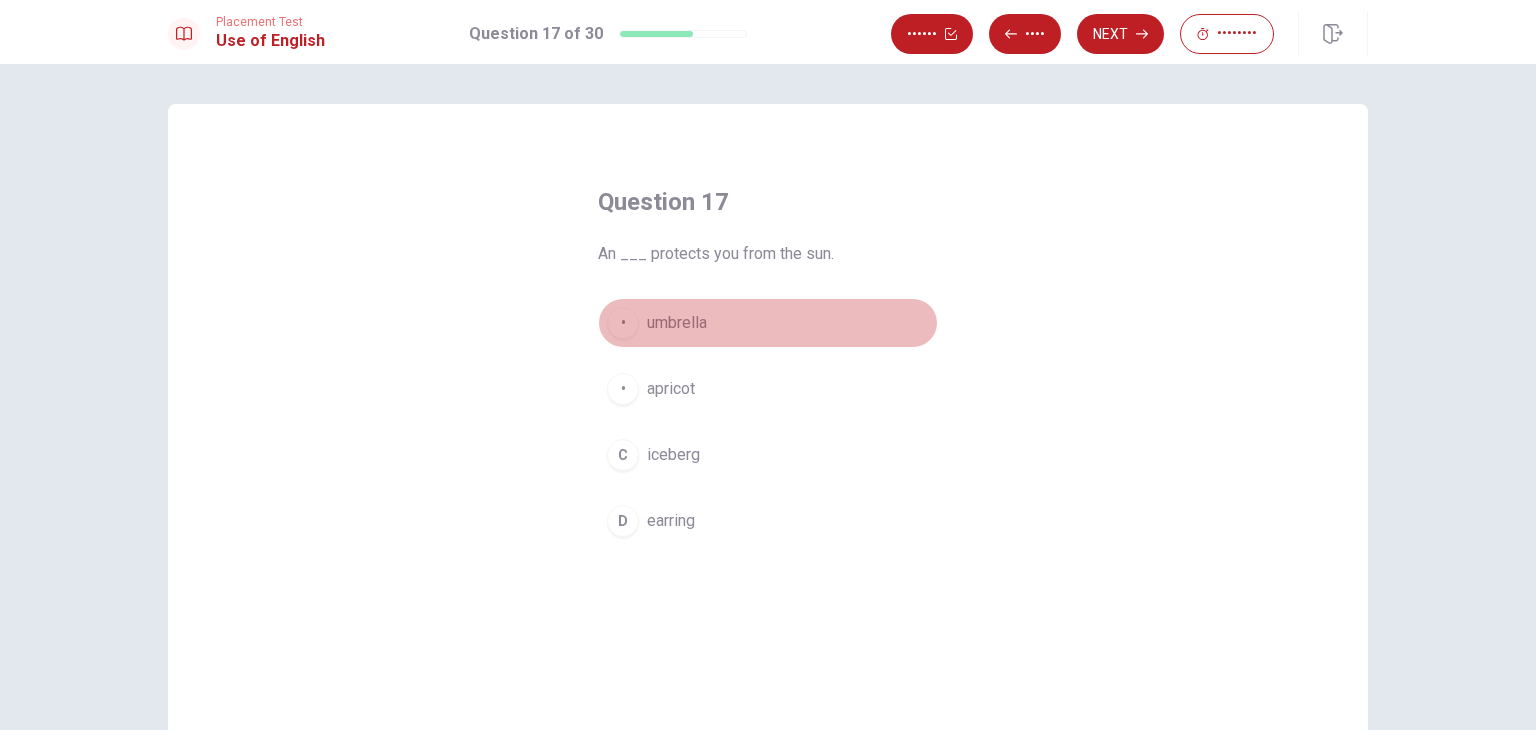 click on "• ••••••••" at bounding box center [768, 323] 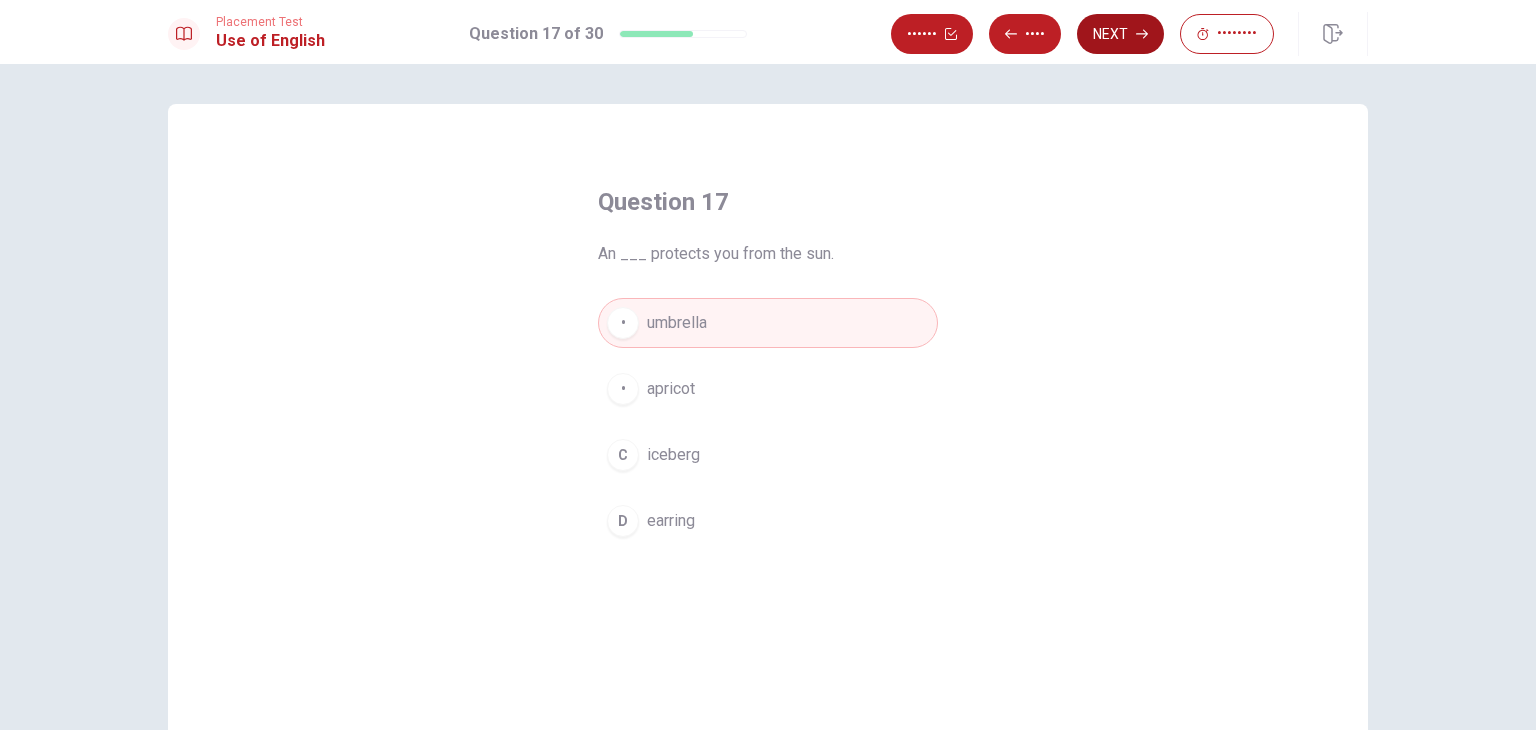 click on "Next" at bounding box center (1120, 34) 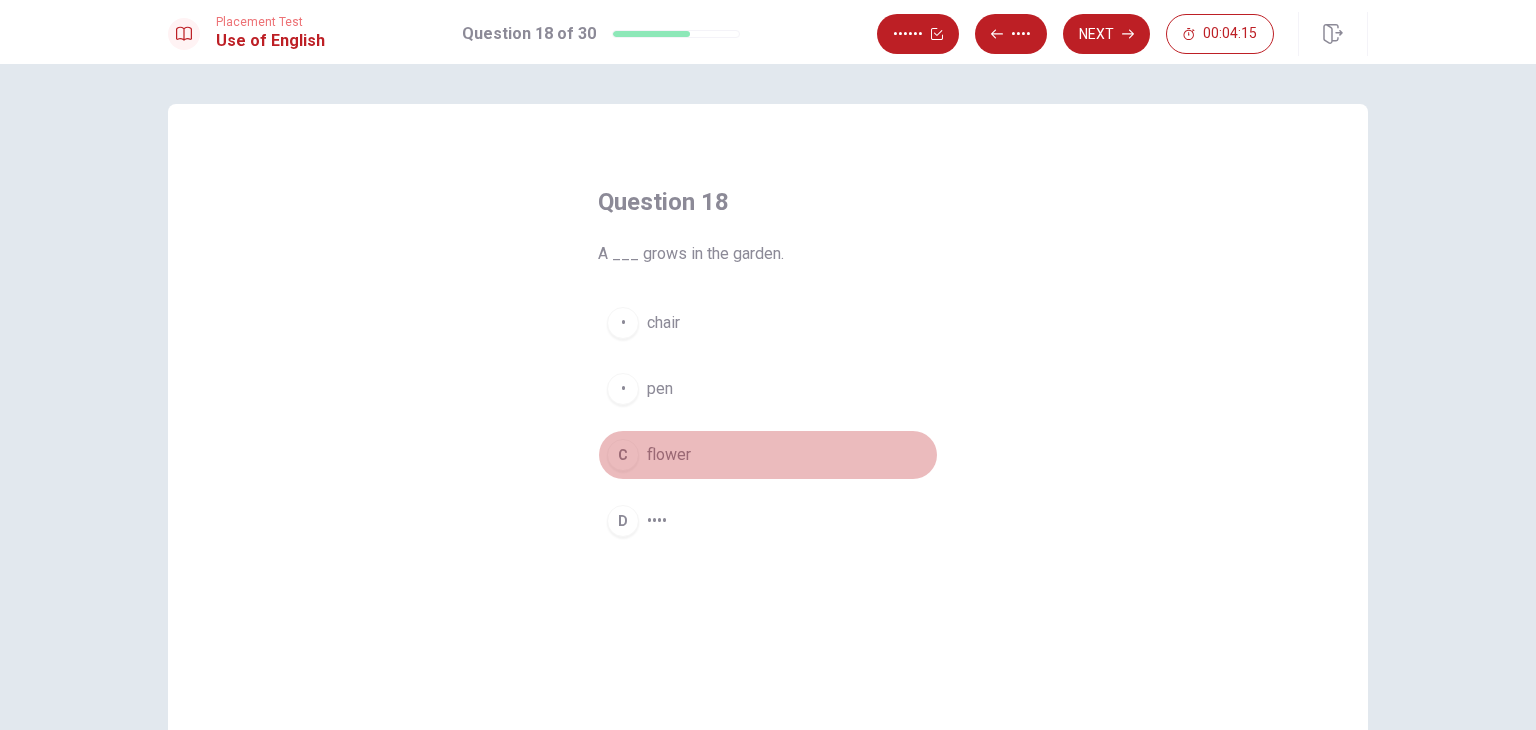 click on "C flower" at bounding box center (768, 455) 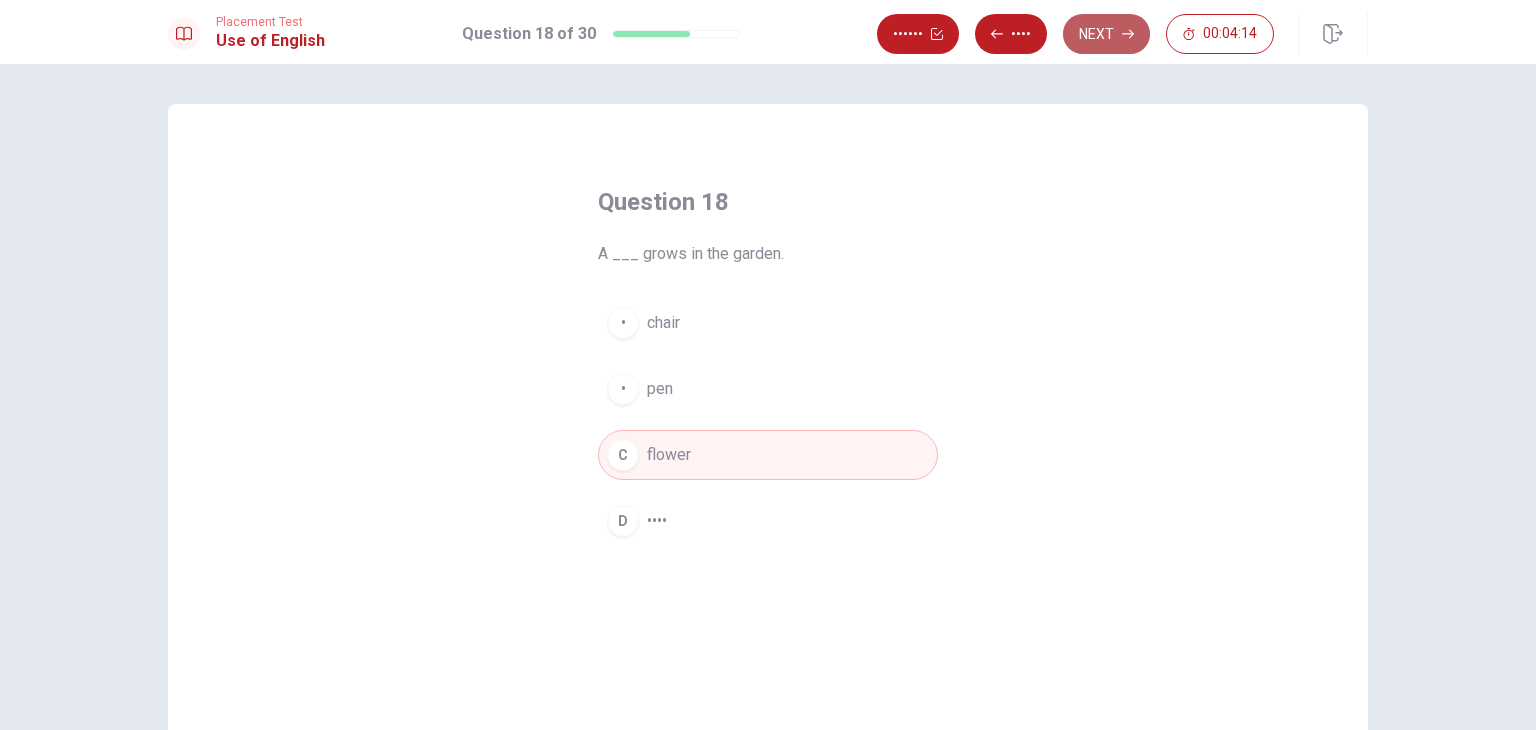 click on "Next" at bounding box center (1106, 34) 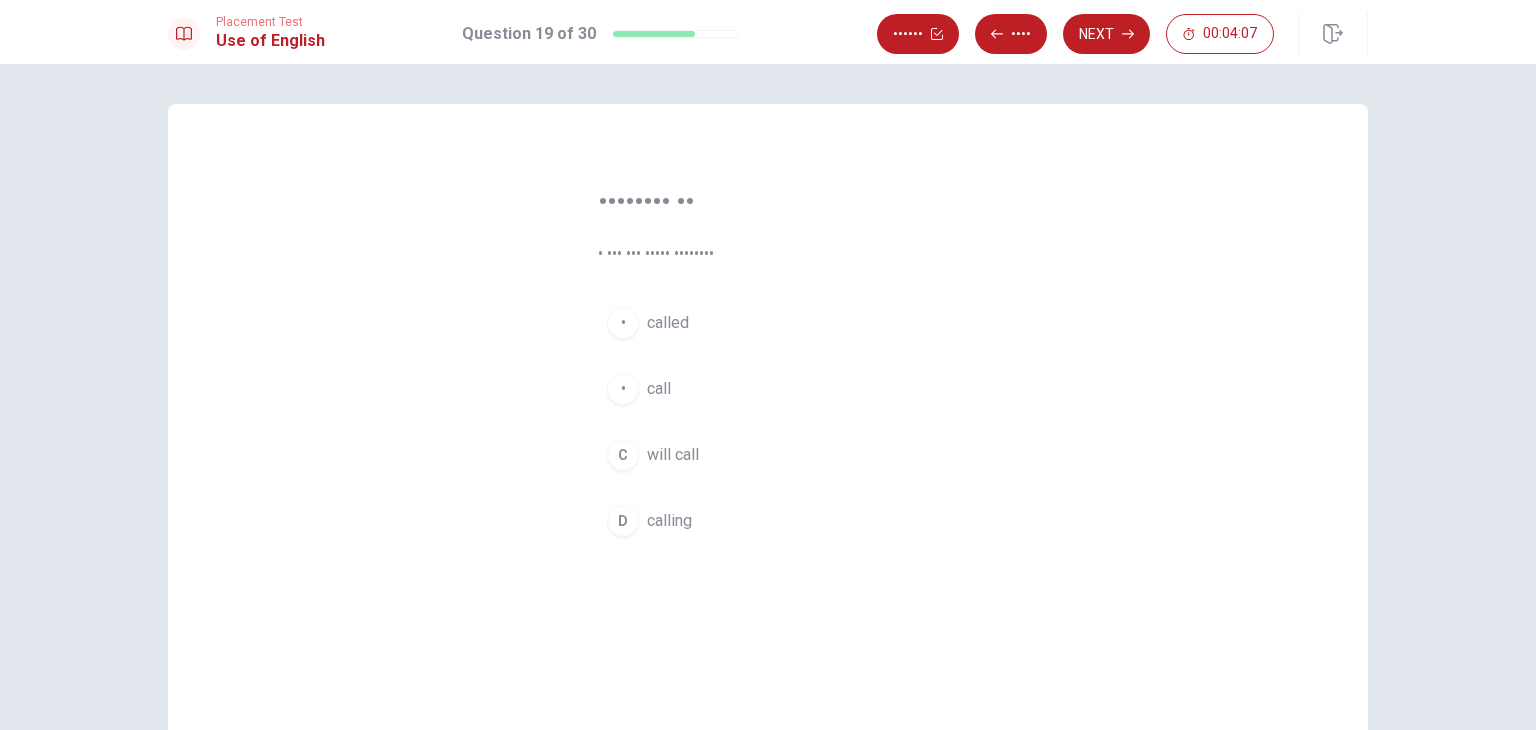 click on "C" at bounding box center (623, 323) 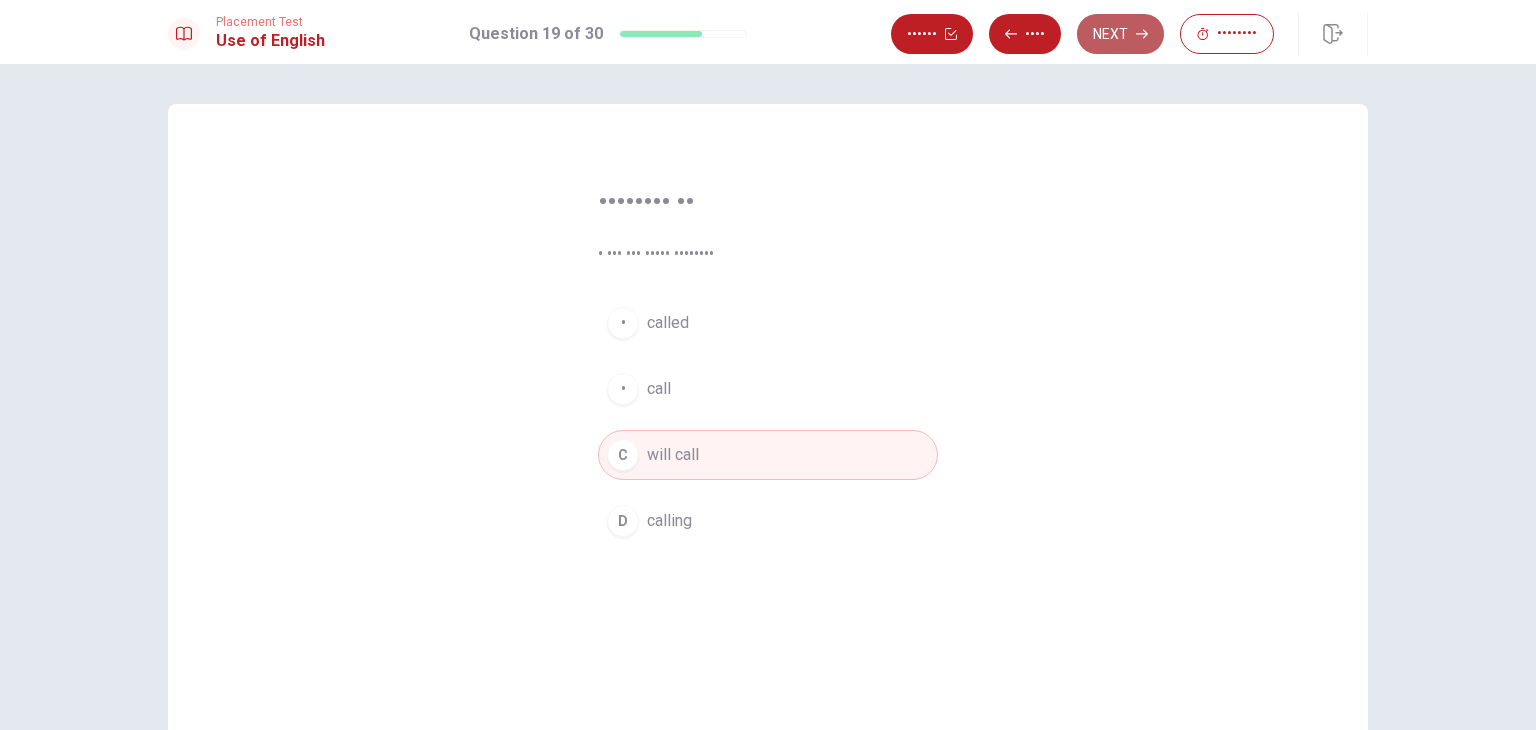 click on "Next" at bounding box center (1120, 34) 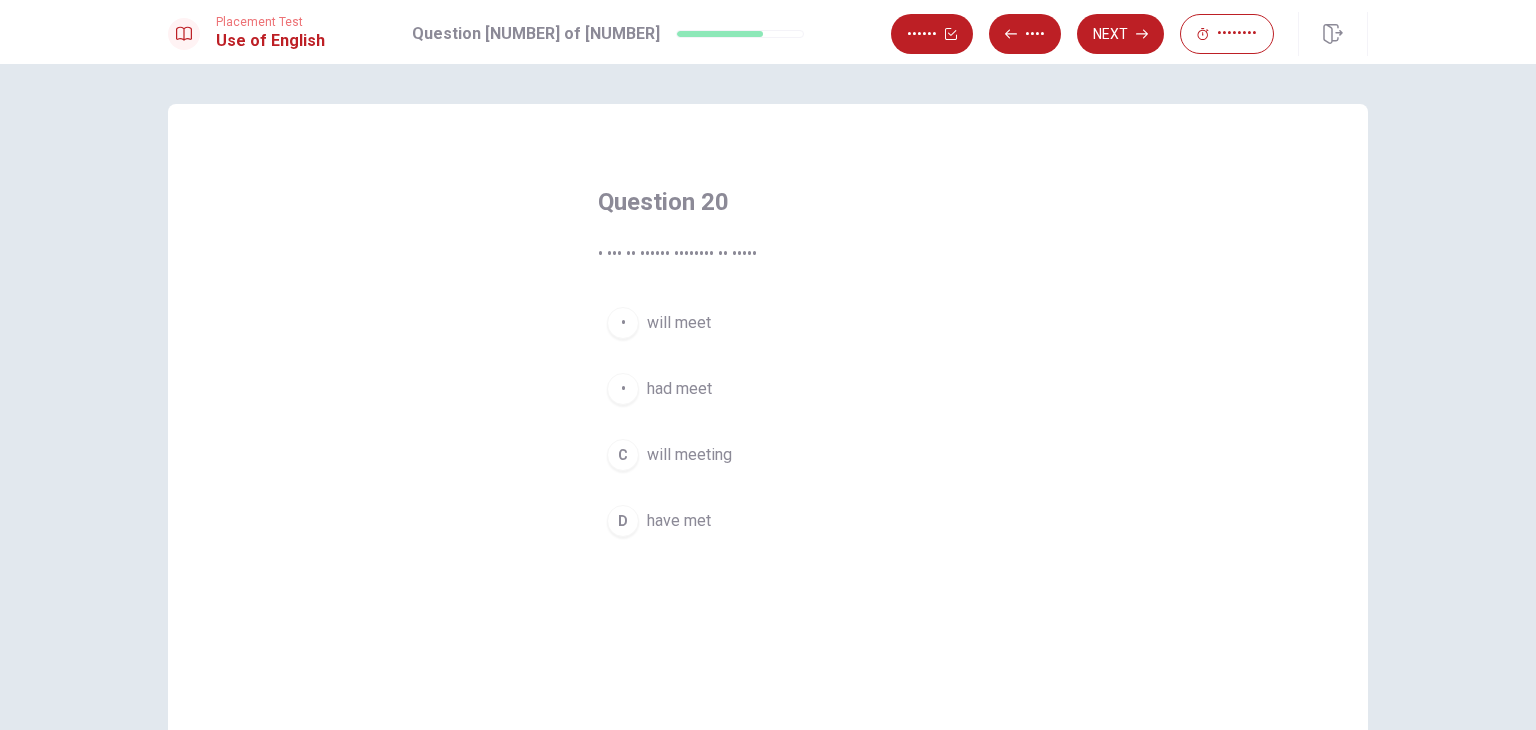 click on "will meet" at bounding box center [679, 323] 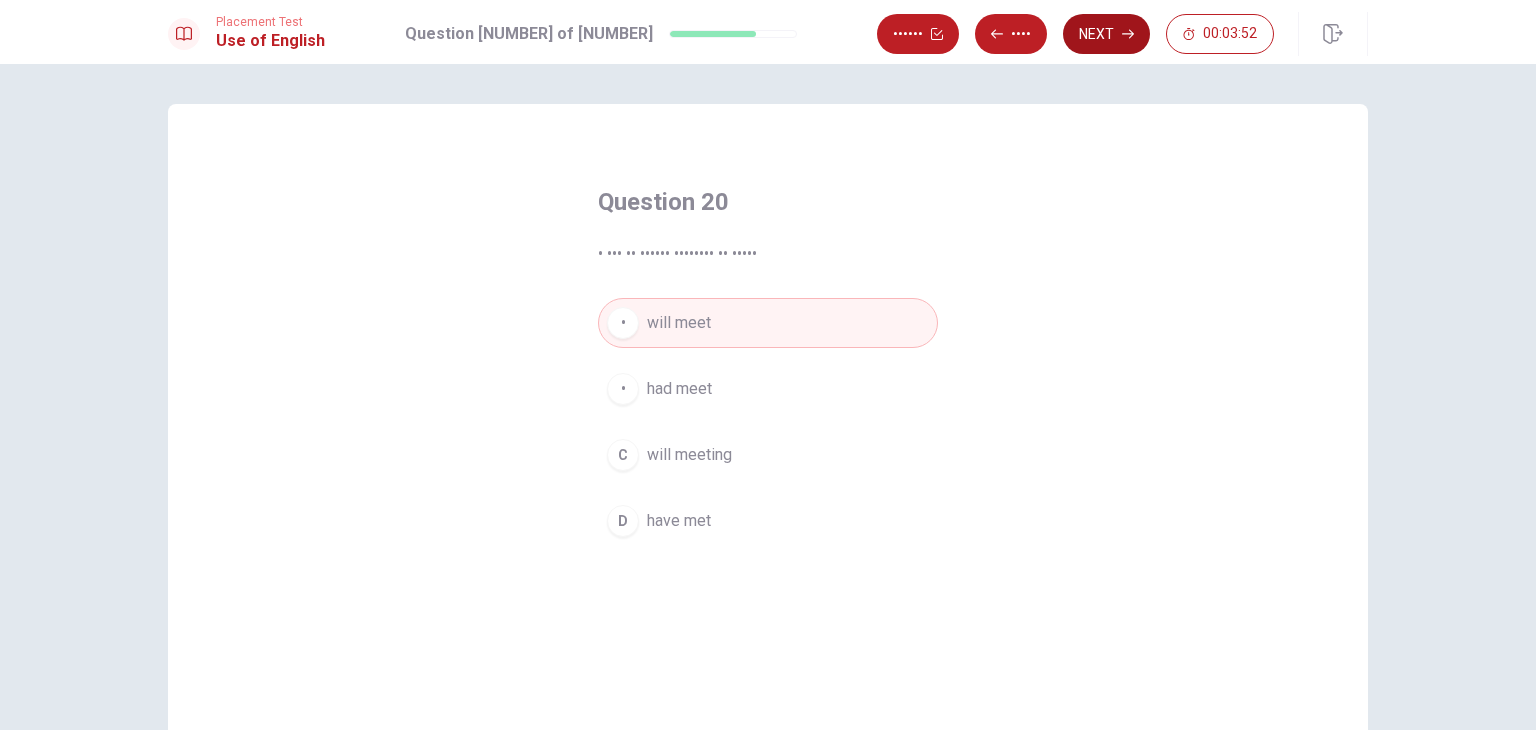 click on "Next" at bounding box center (1106, 34) 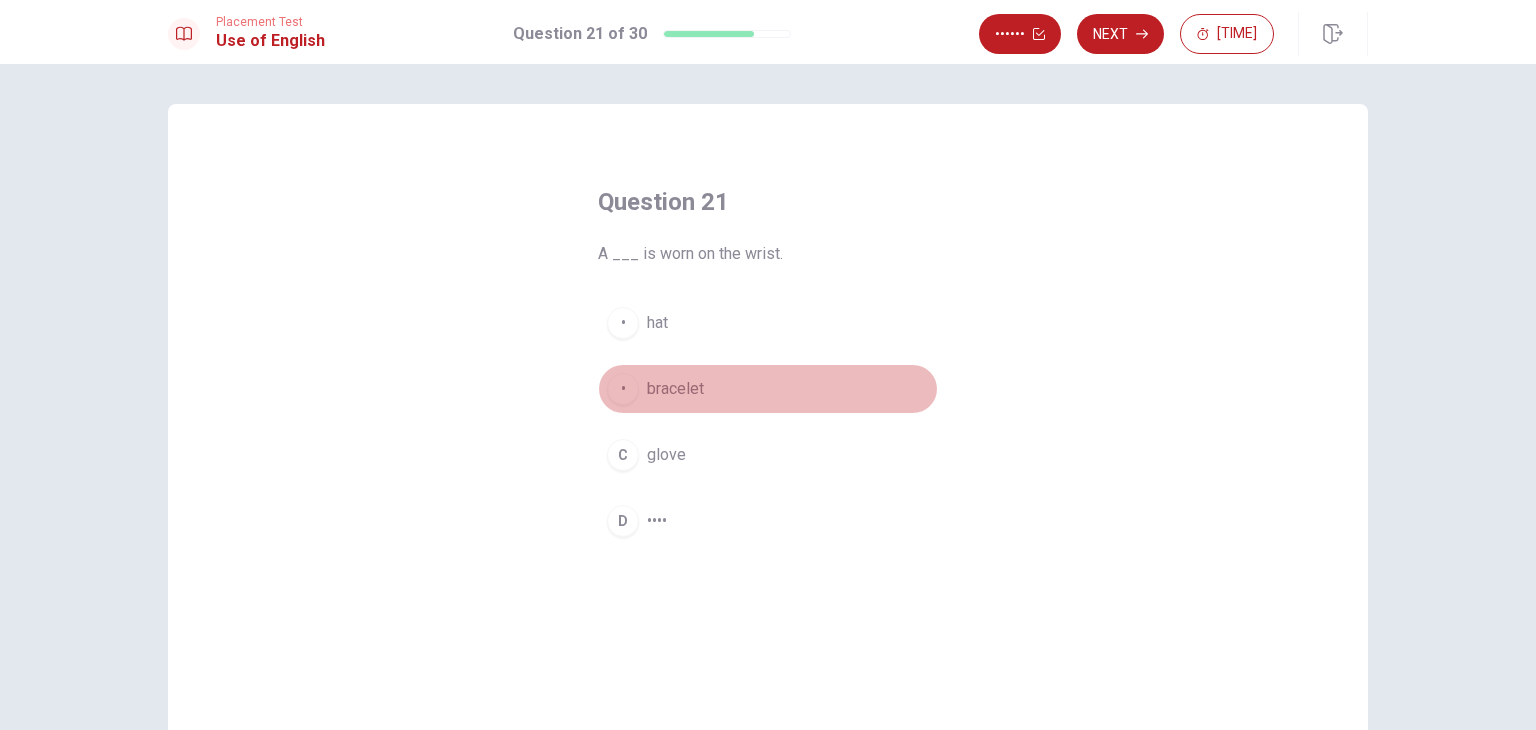 click on "B bracelet" at bounding box center (768, 389) 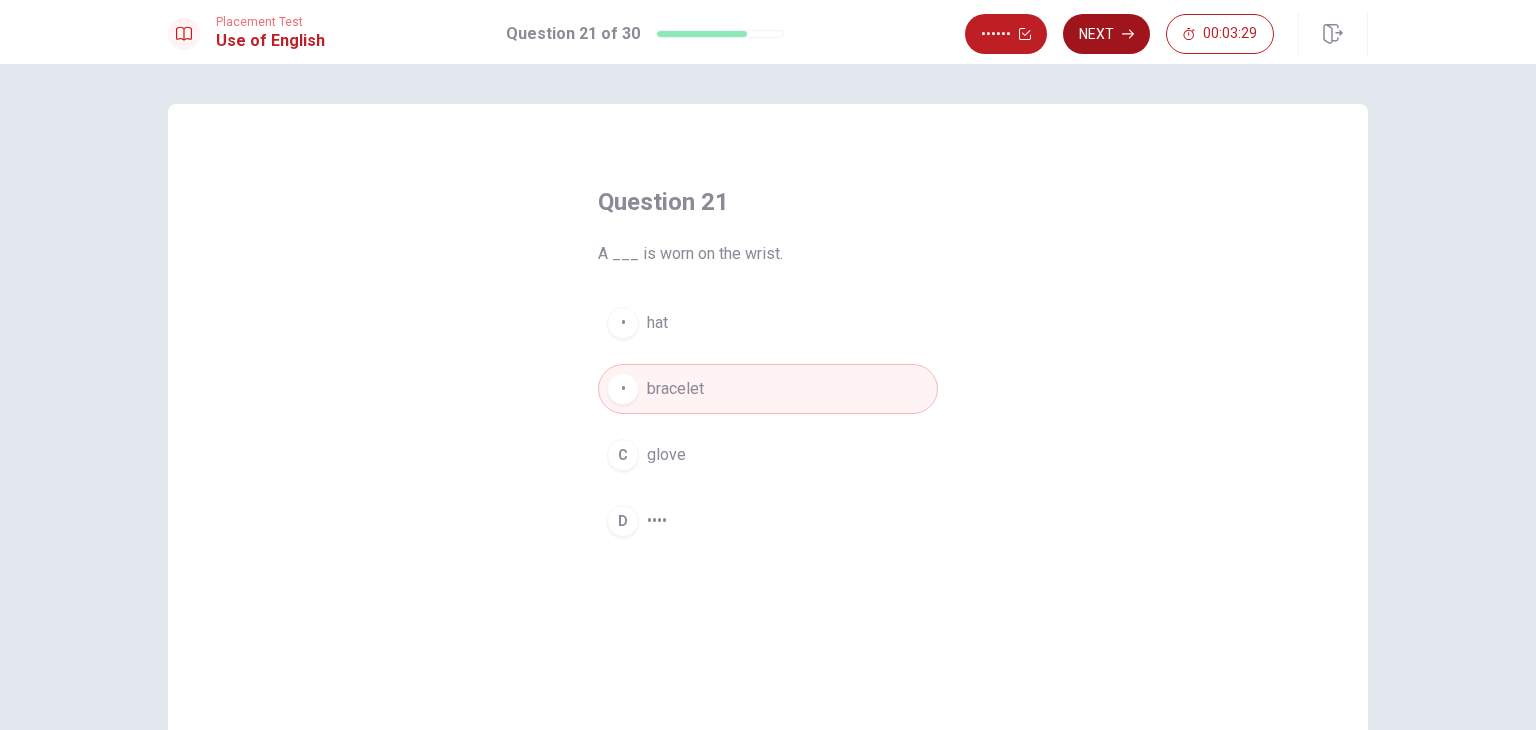 click on "Next" at bounding box center (1106, 34) 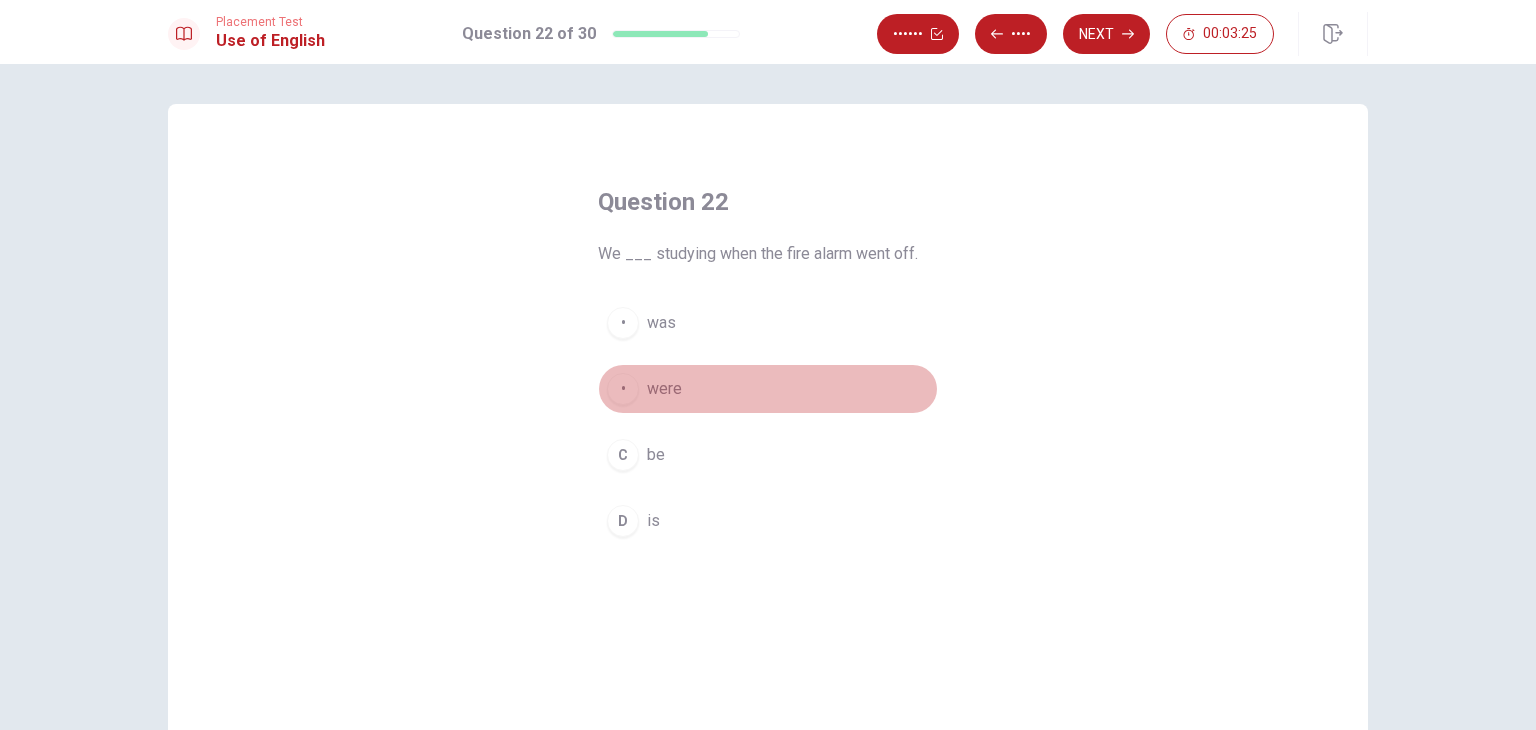 click on "B were" at bounding box center [768, 389] 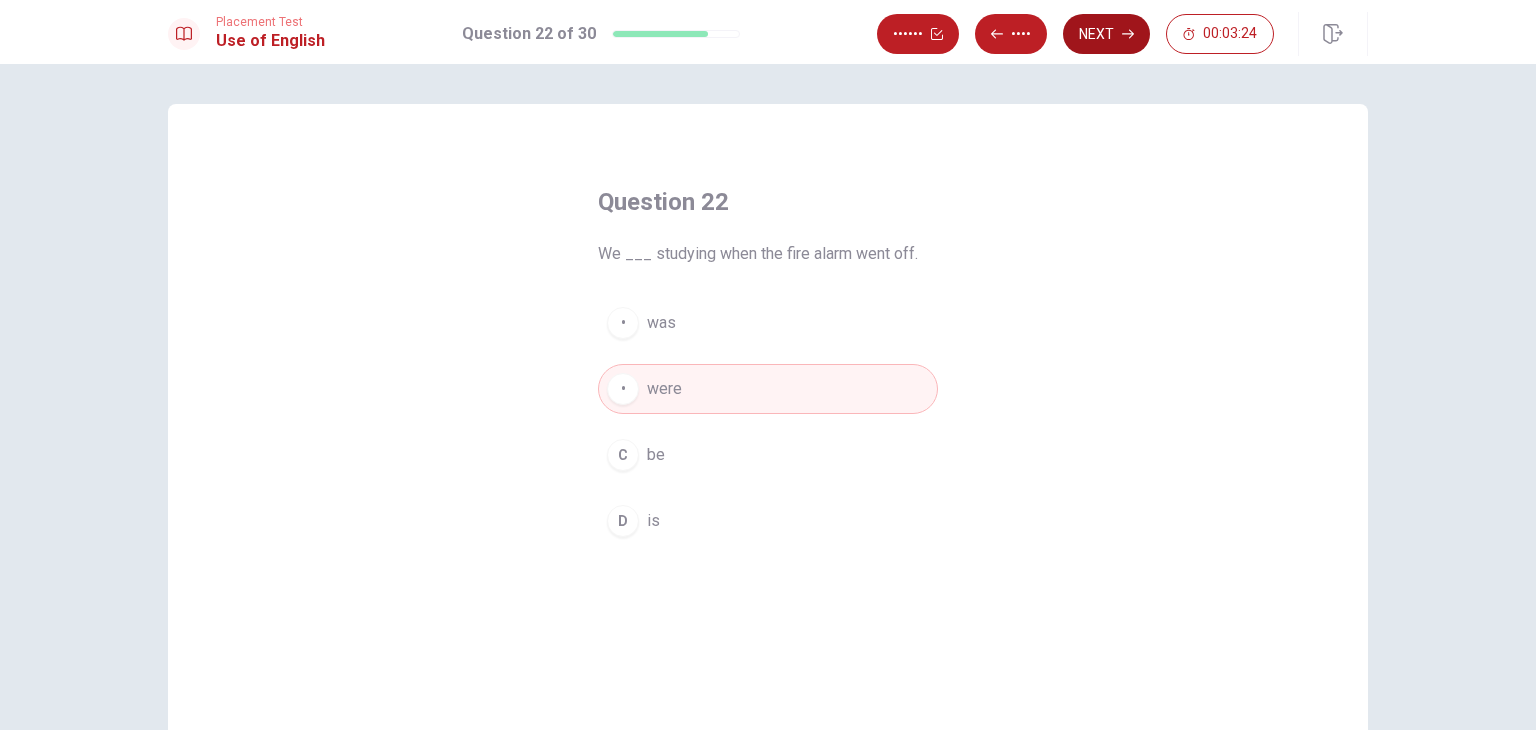 click at bounding box center [937, 34] 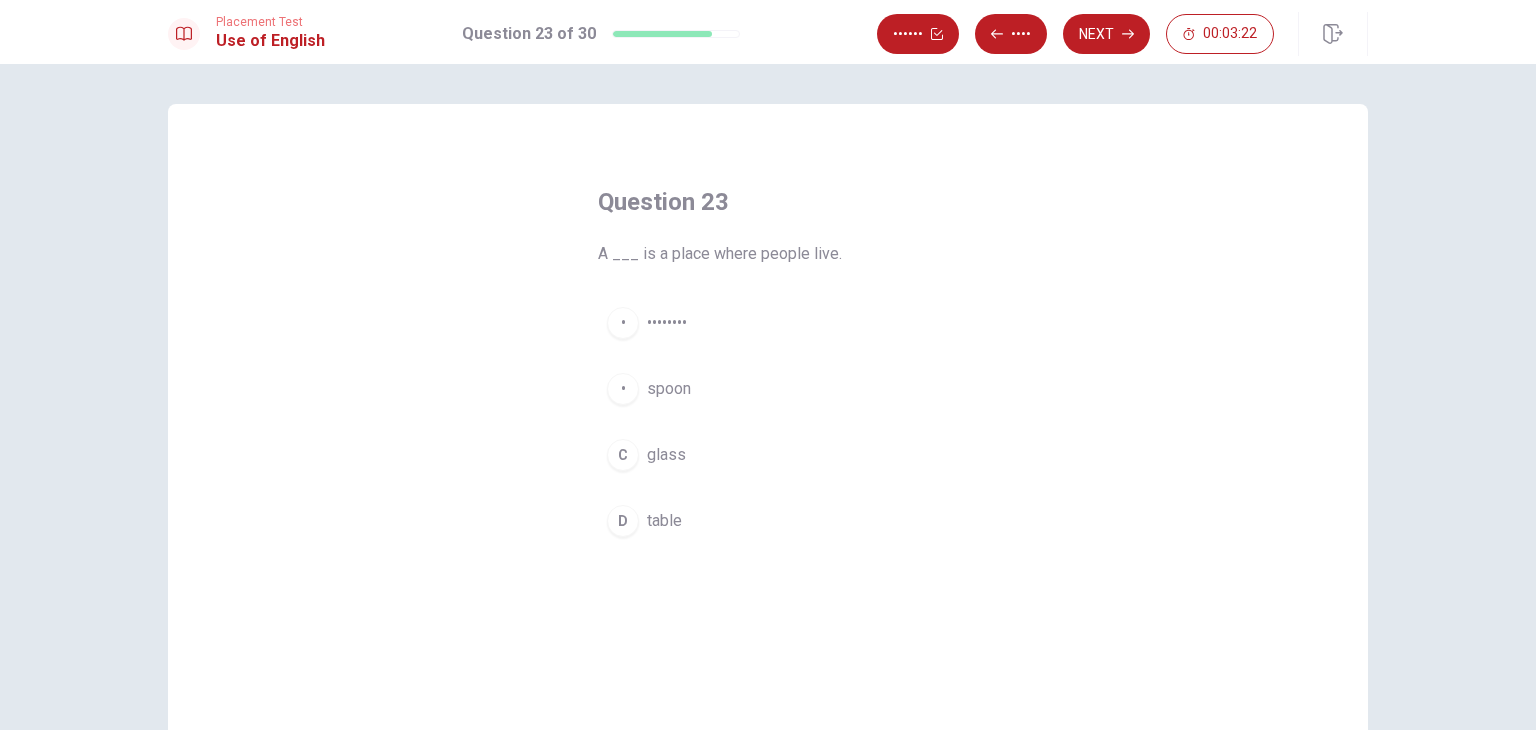 click on "A building" at bounding box center (768, 323) 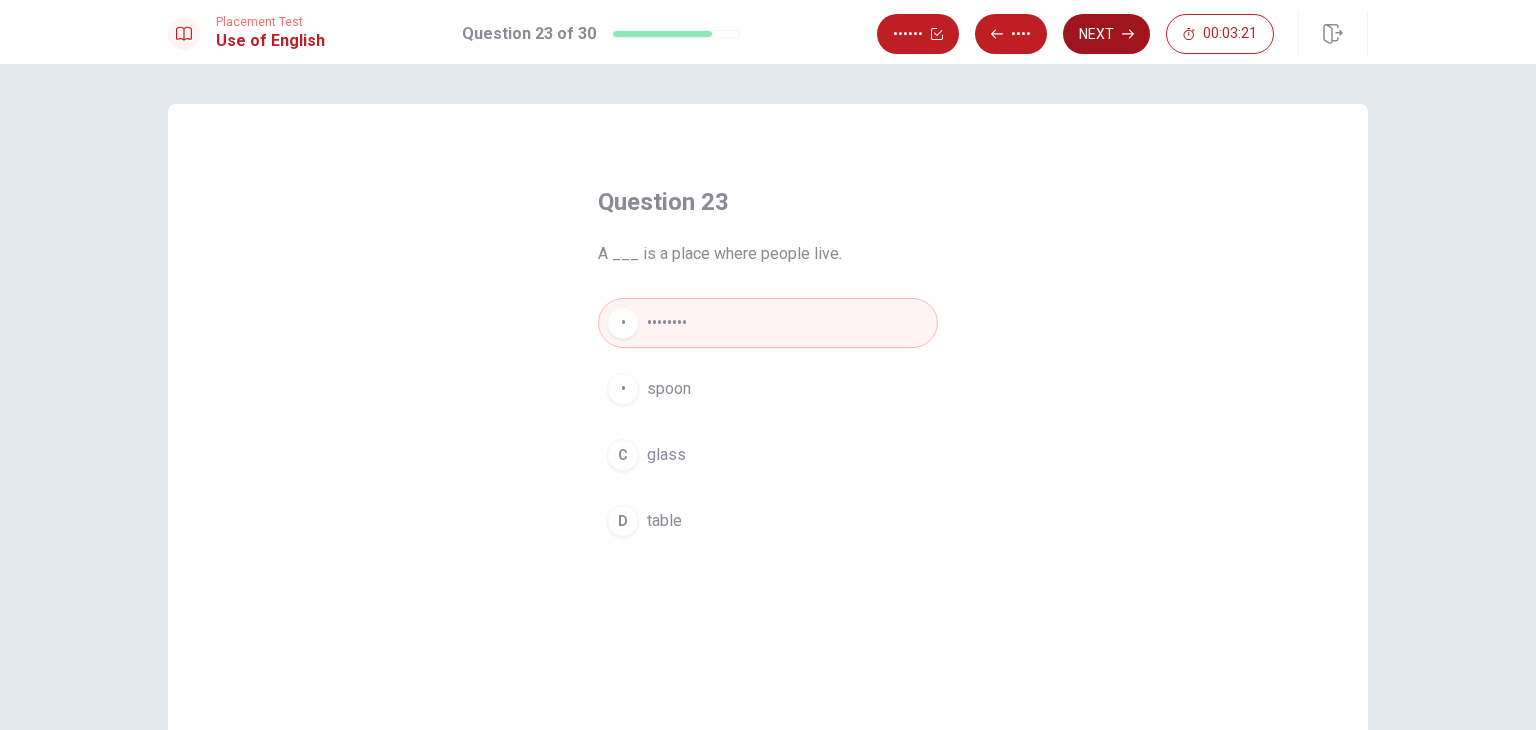 click on "Next" at bounding box center [1106, 34] 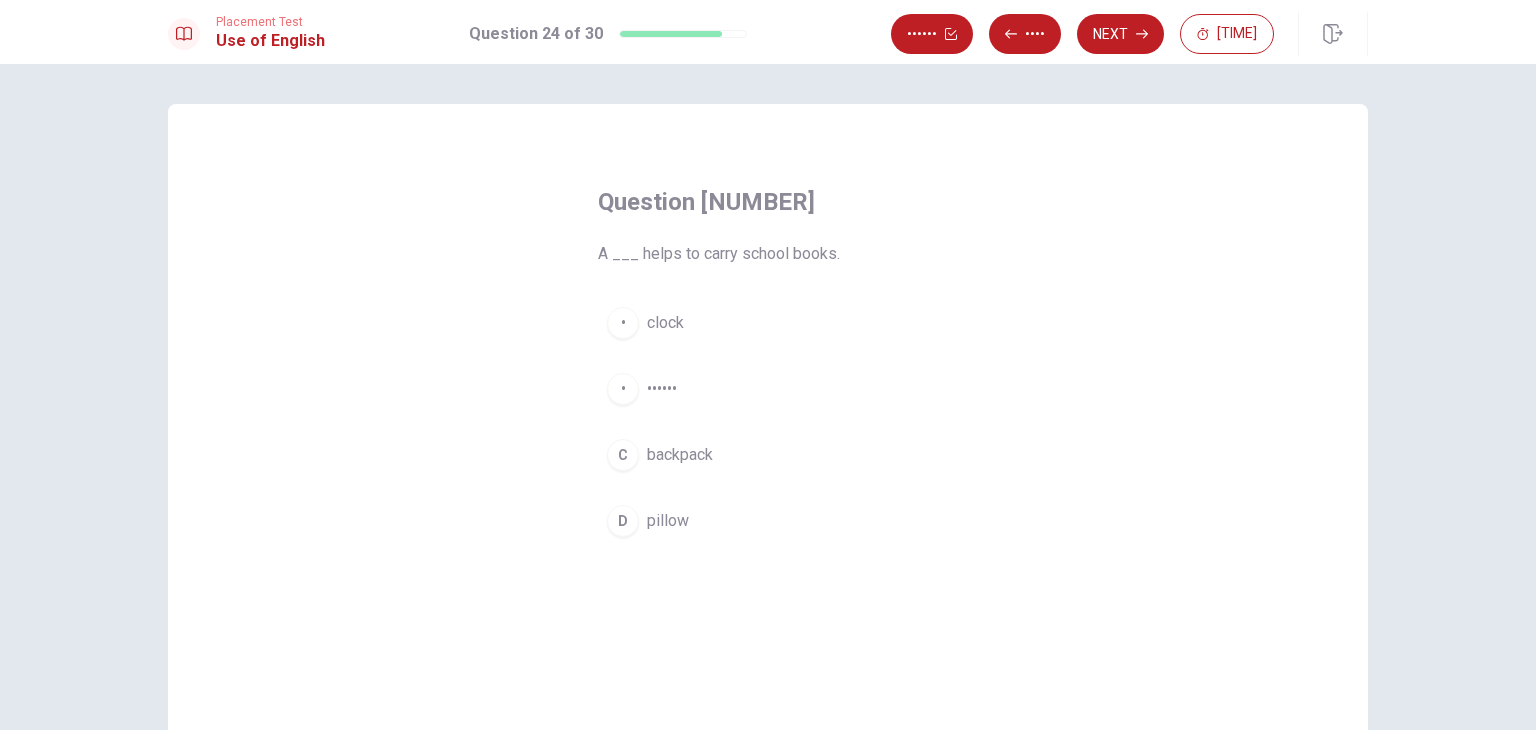 click on "C backpack" at bounding box center (768, 455) 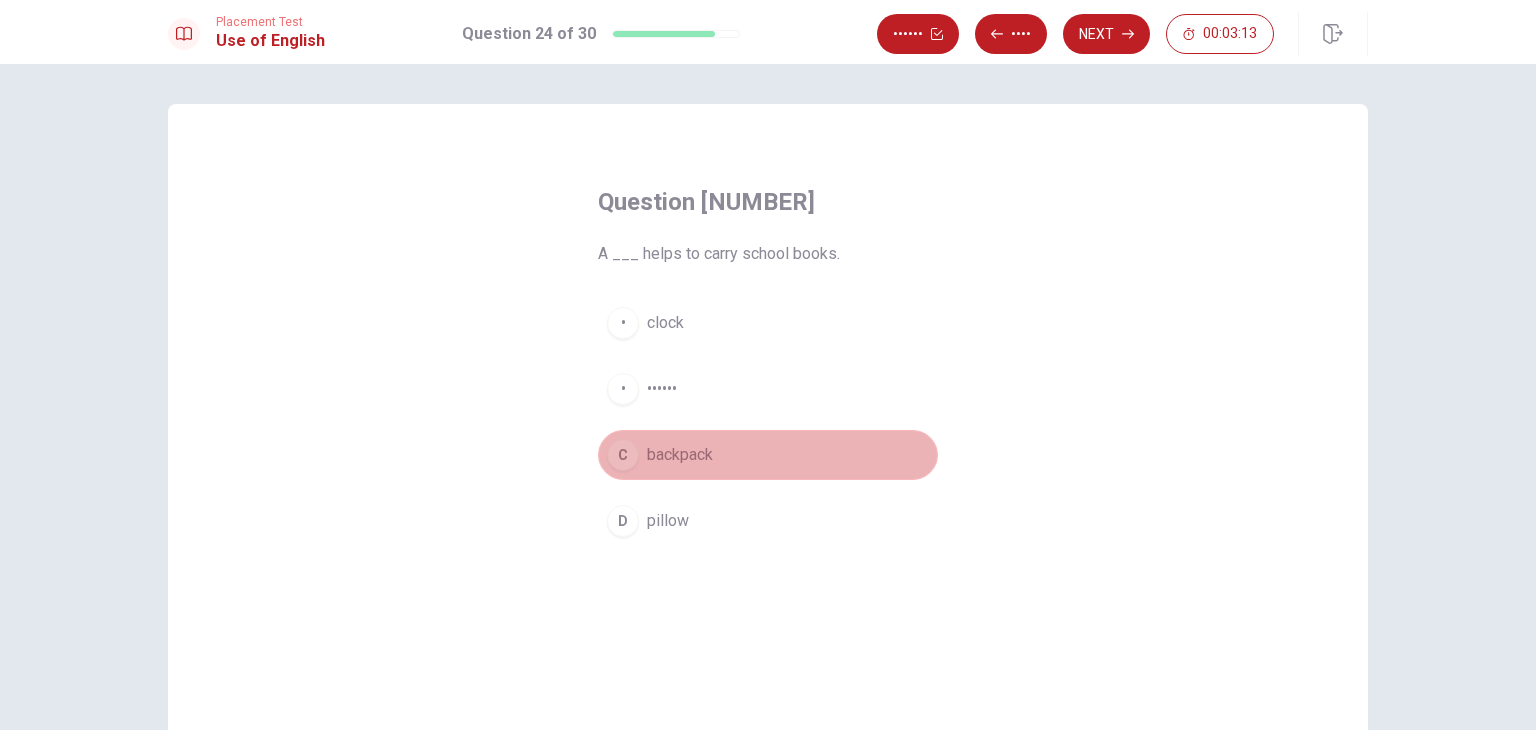 click on "C backpack" at bounding box center (768, 455) 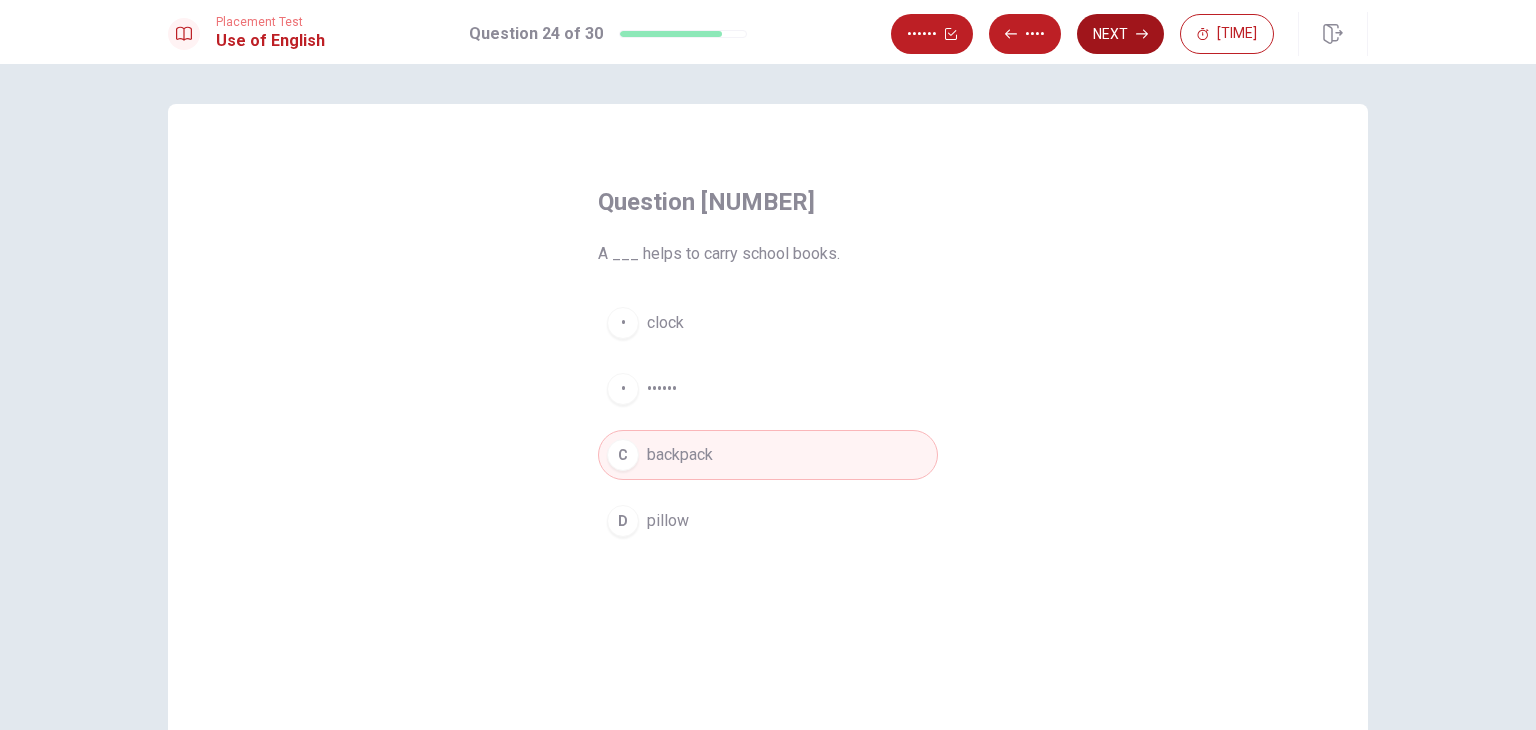 click on "Next" at bounding box center [1120, 34] 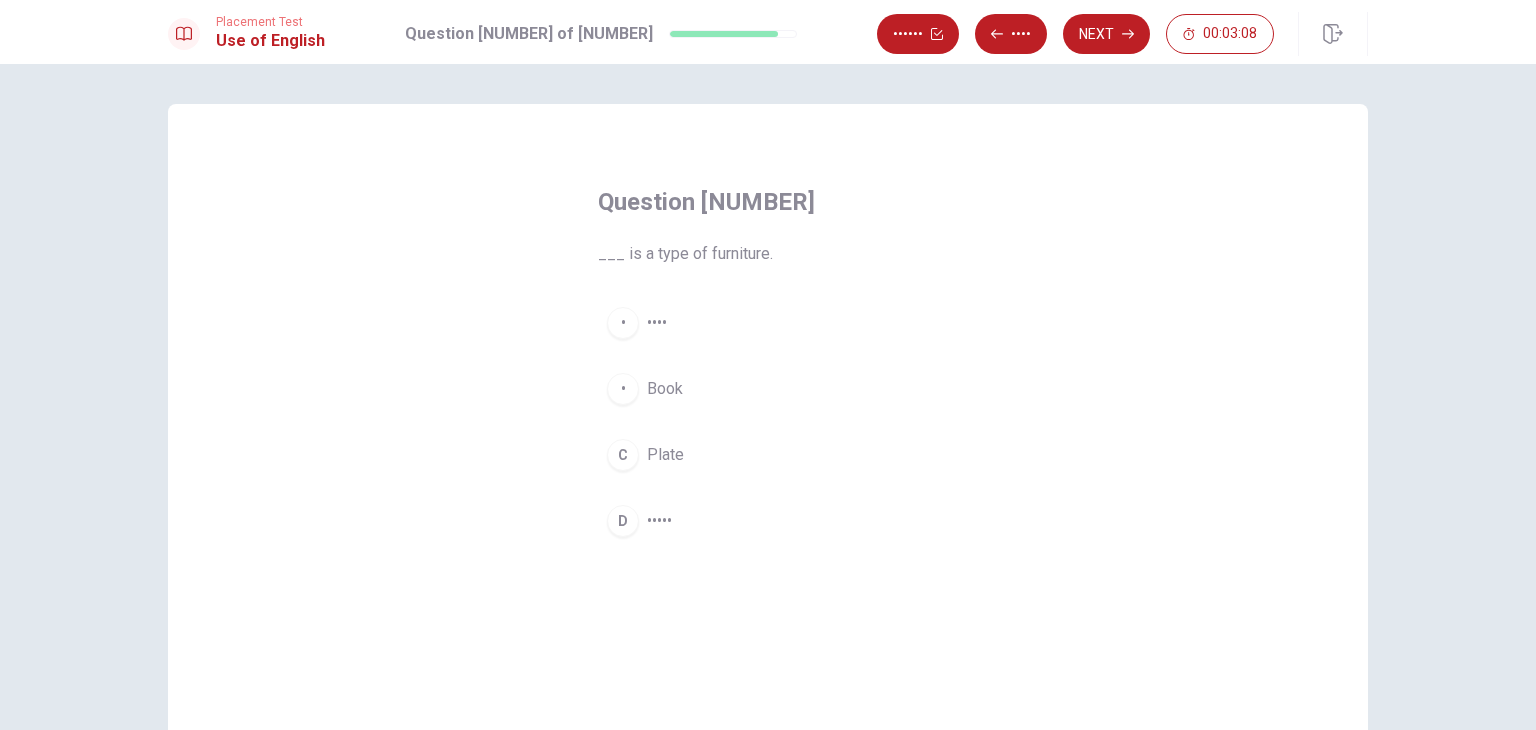 click on "A Fork" at bounding box center [768, 323] 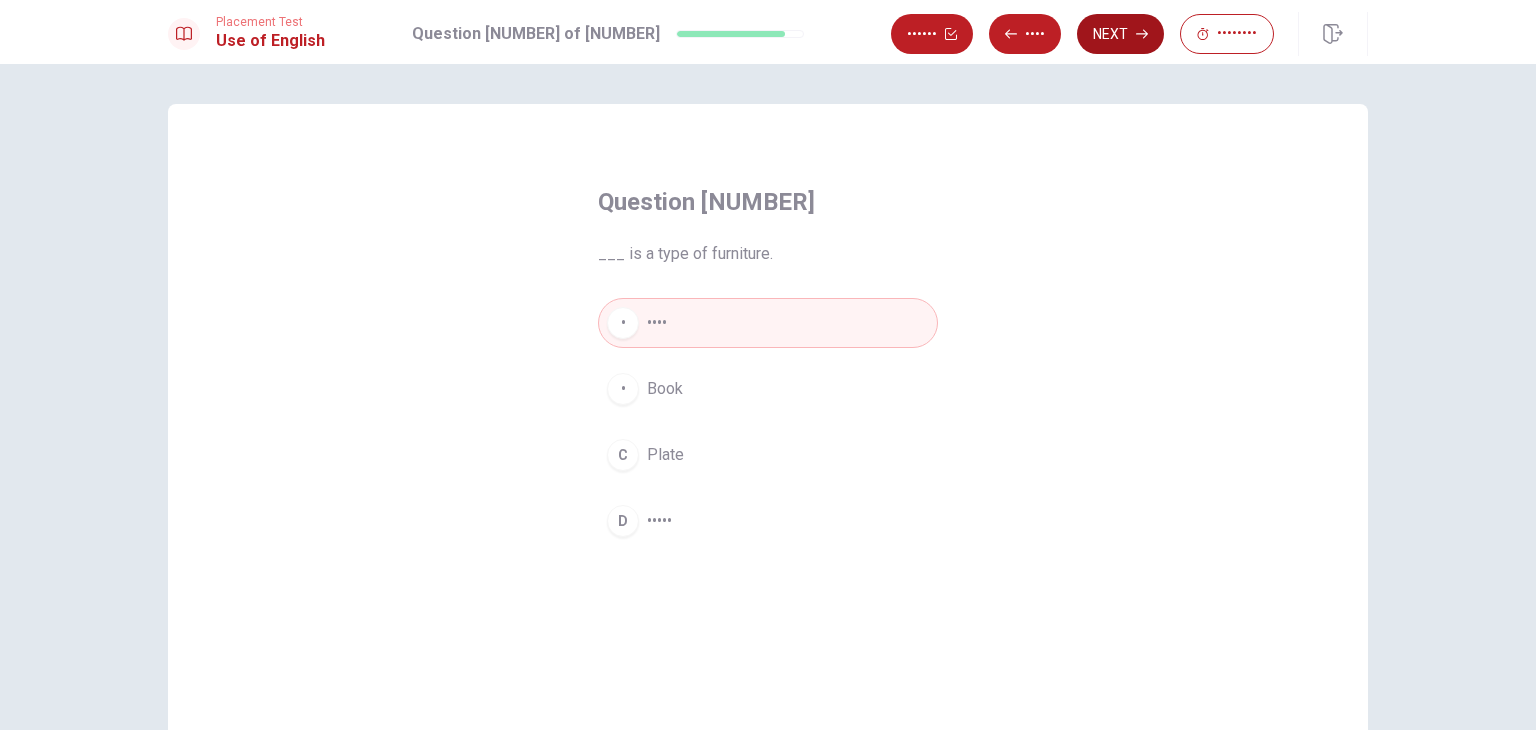 click on "Next" at bounding box center [1120, 34] 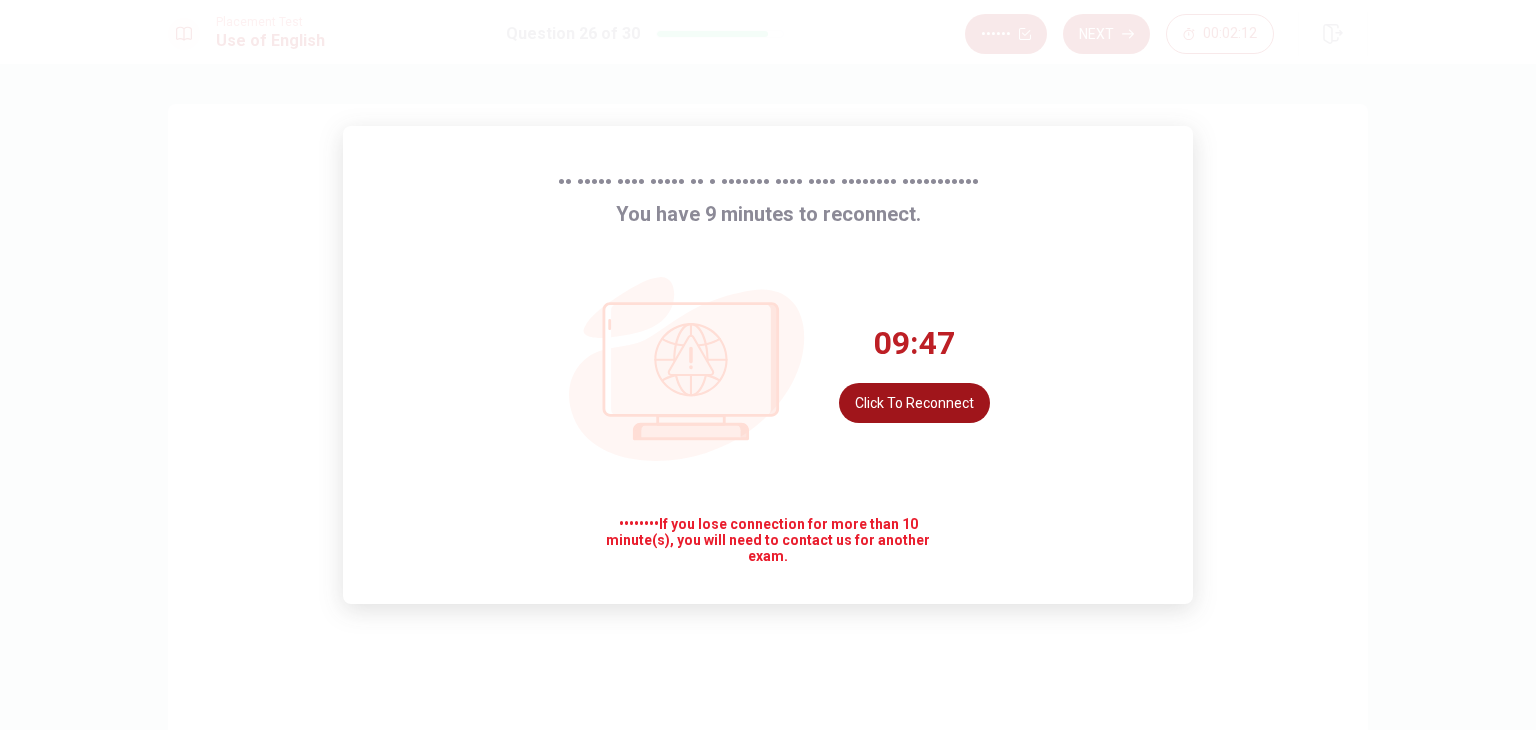 click on "Click to reconnect" at bounding box center [914, 403] 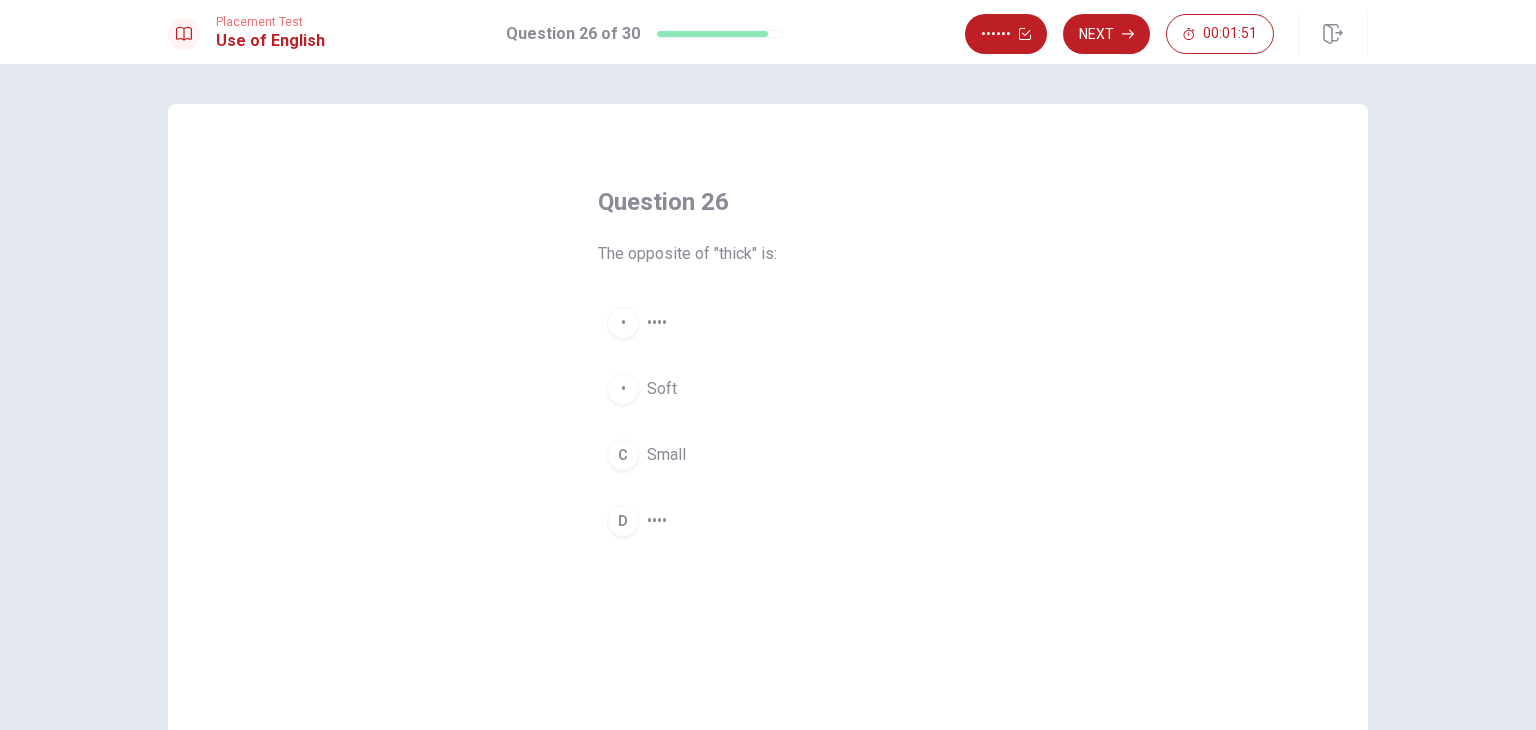 click on "•" at bounding box center (623, 323) 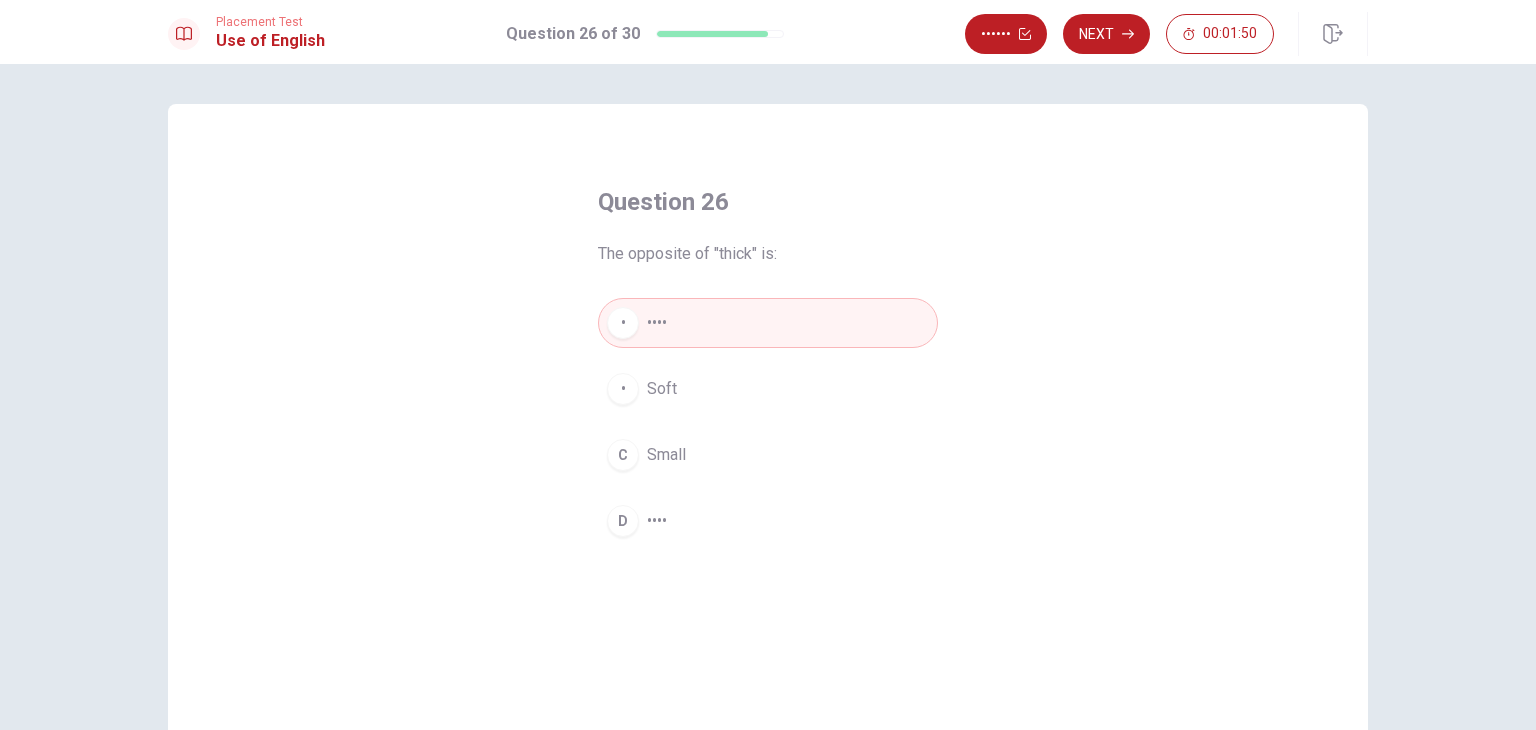 click on "Next" at bounding box center [1106, 34] 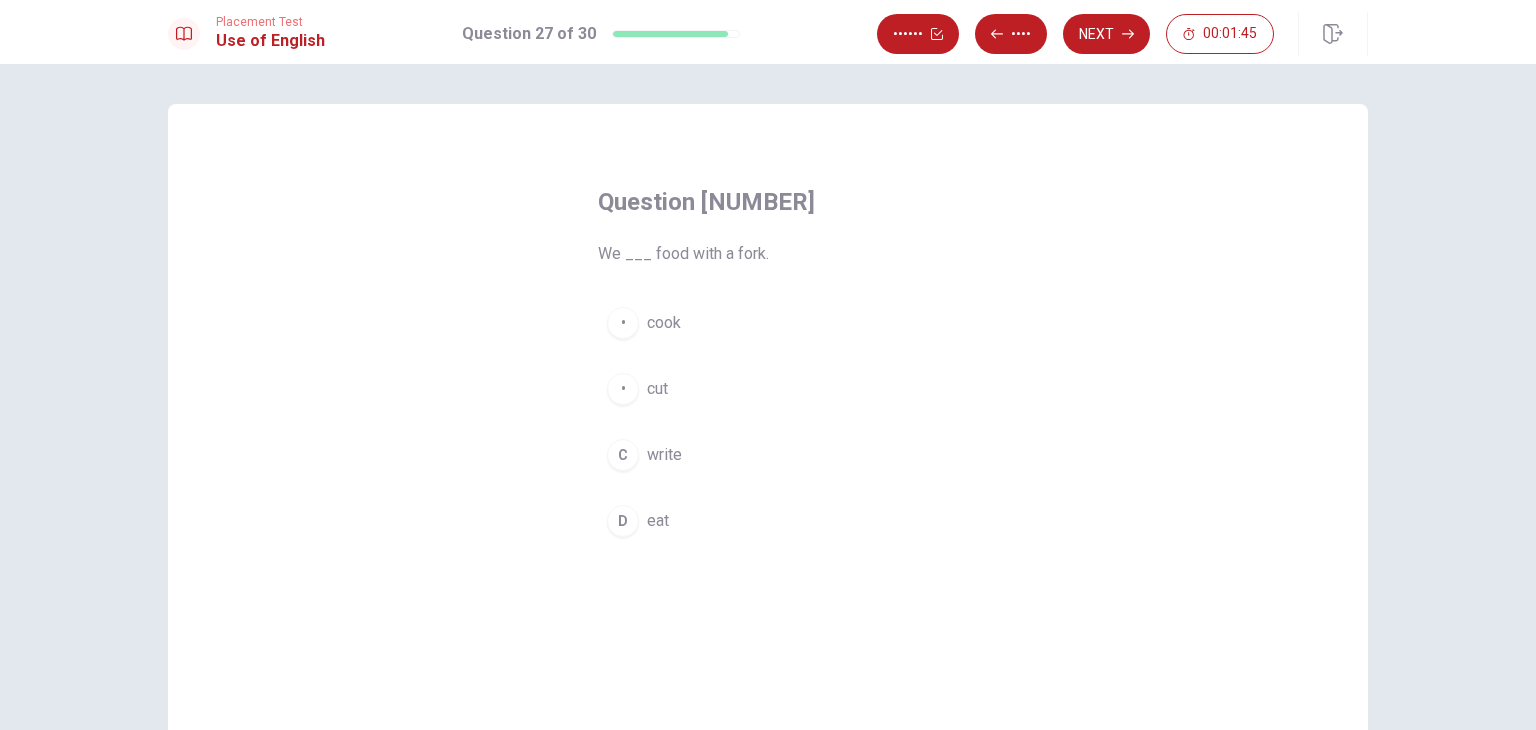 click on "eat" at bounding box center [664, 323] 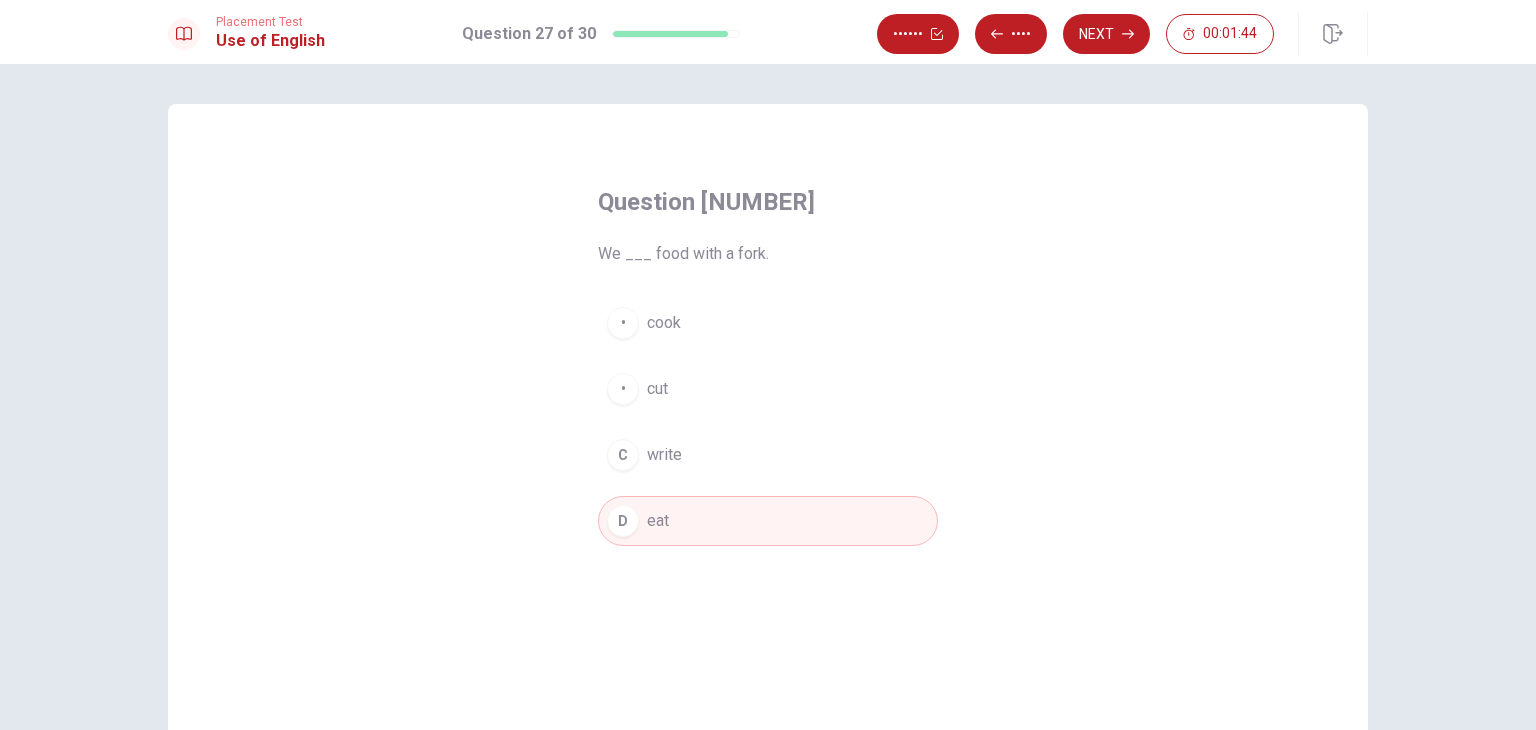 click on "Review Back Next [TIME]" at bounding box center [1122, 34] 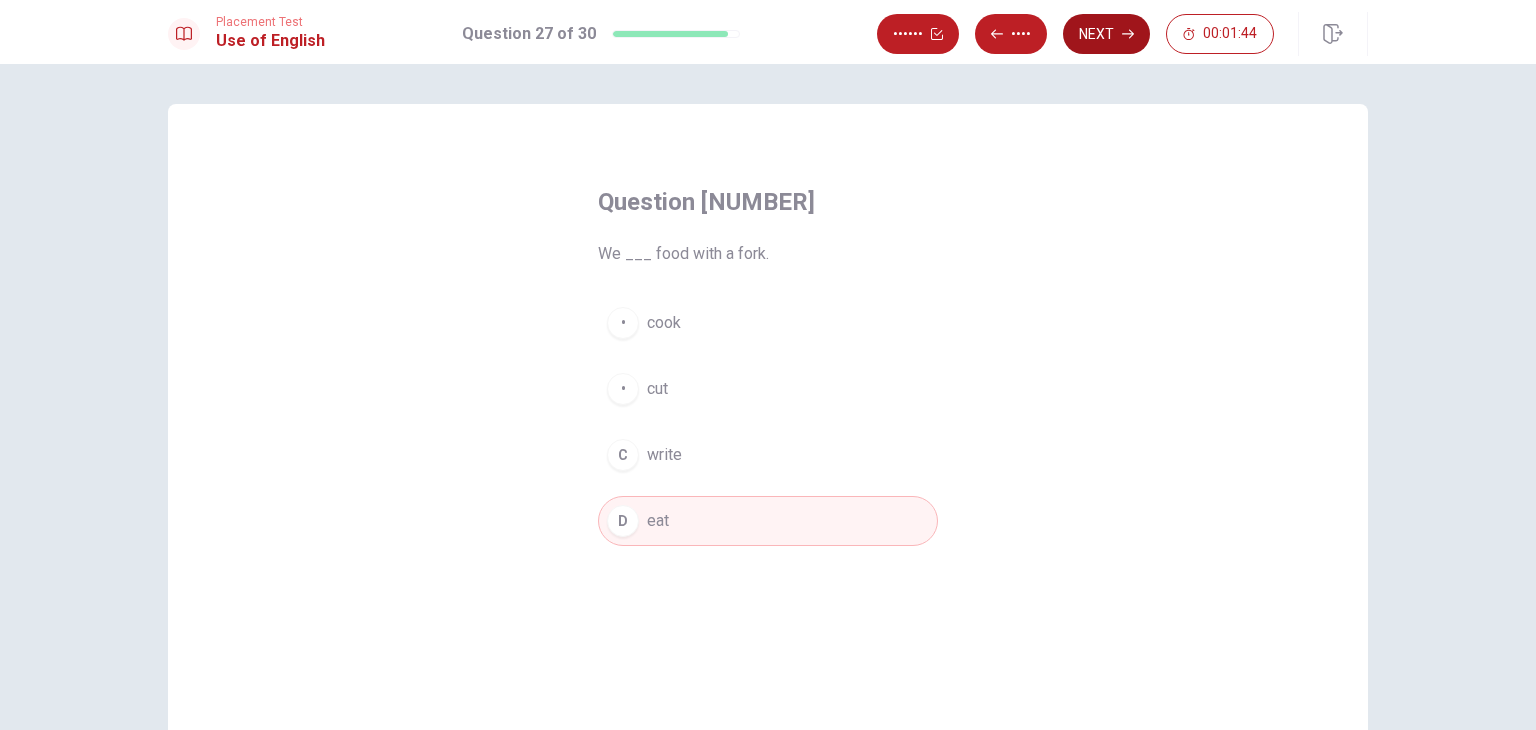 click on "Next" at bounding box center [1106, 34] 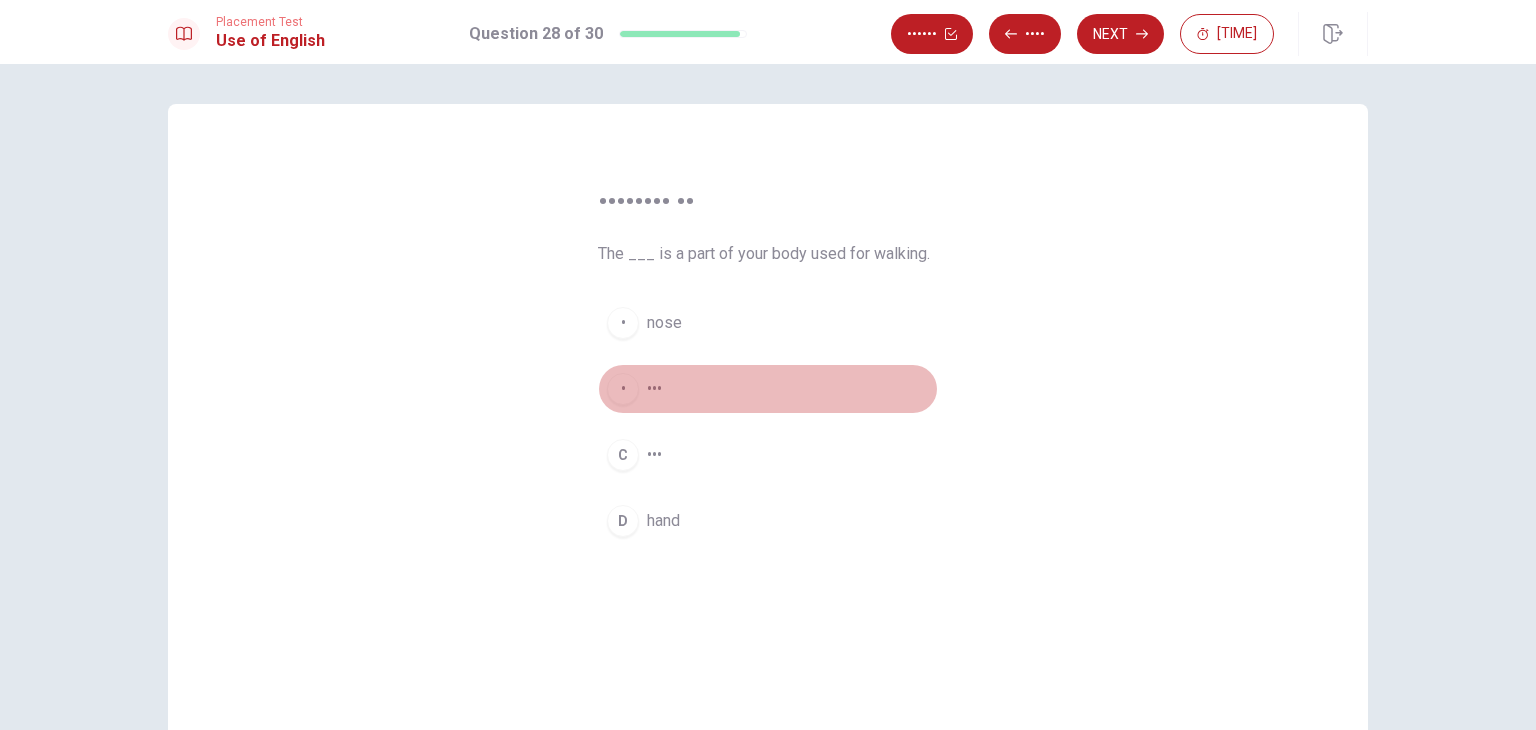 click on "B leg" at bounding box center [768, 389] 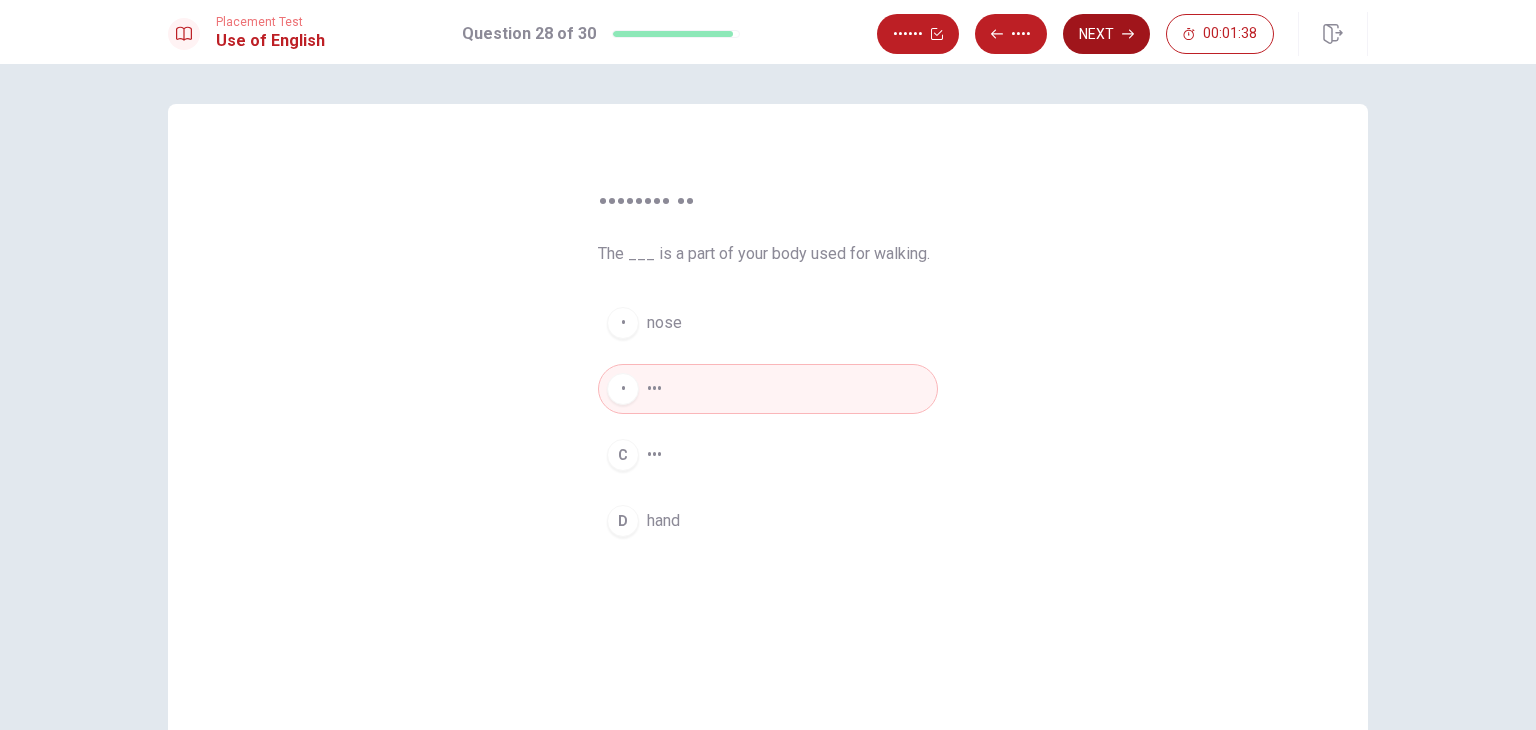click on "Next" at bounding box center (1106, 34) 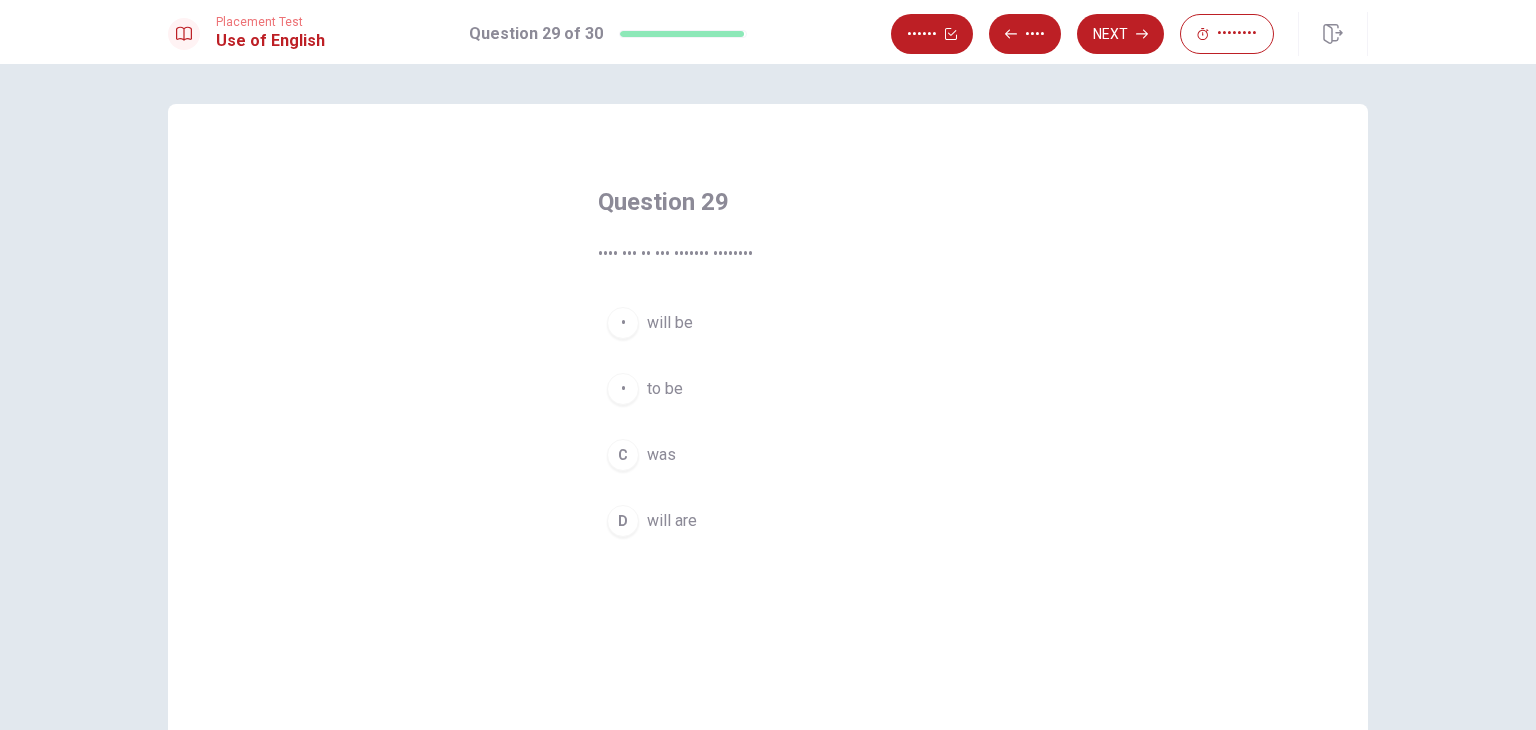 click on "A will be" at bounding box center (768, 323) 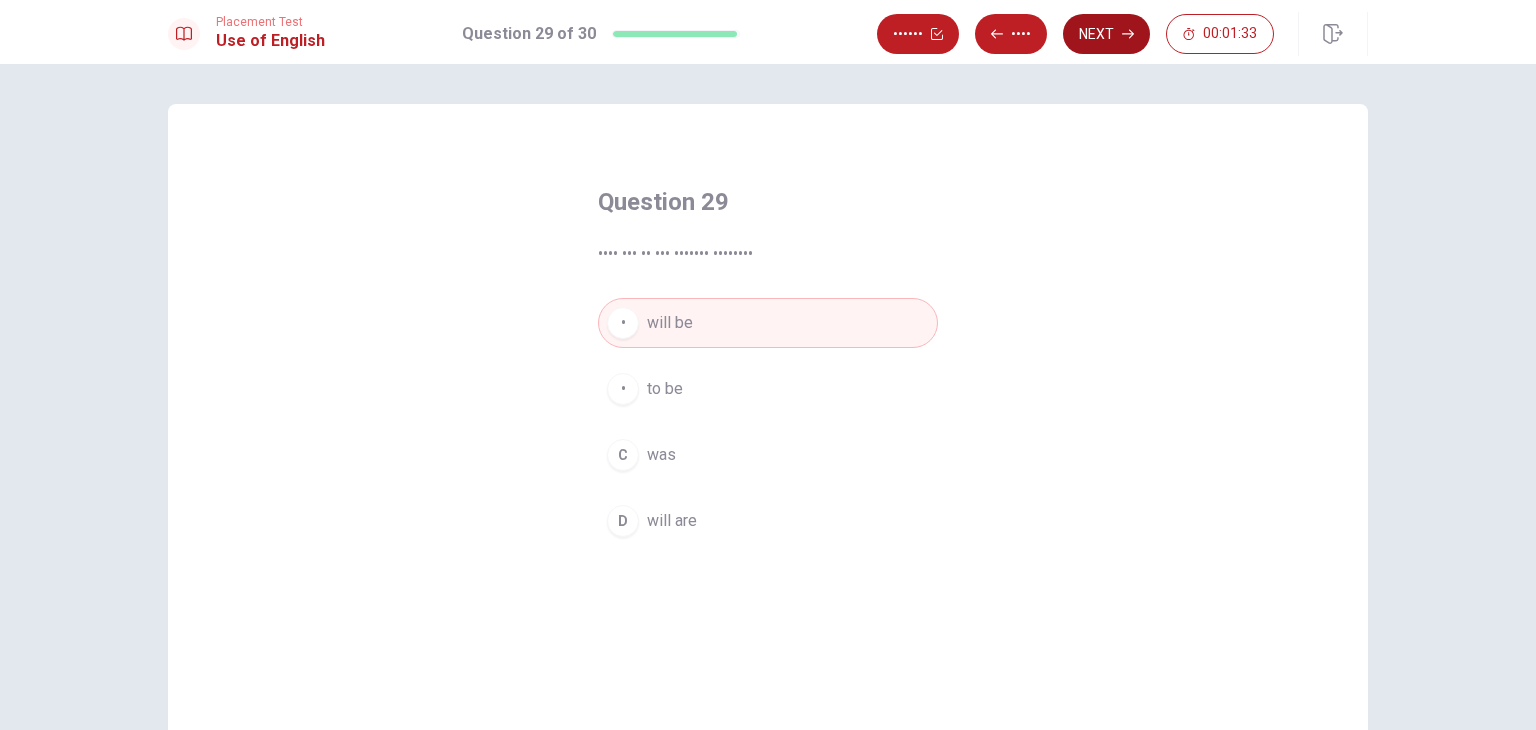 click at bounding box center (937, 34) 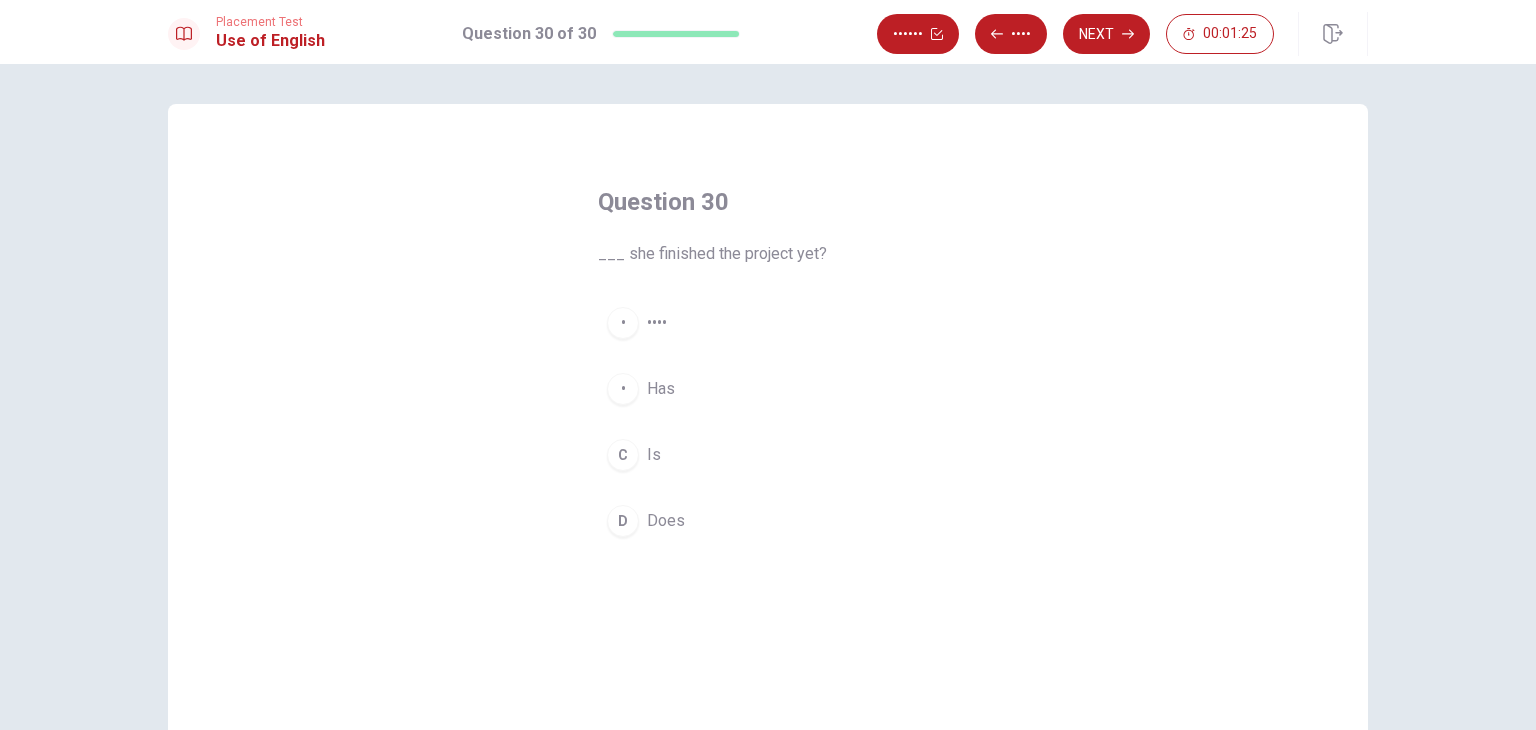 click on "Has" at bounding box center (657, 323) 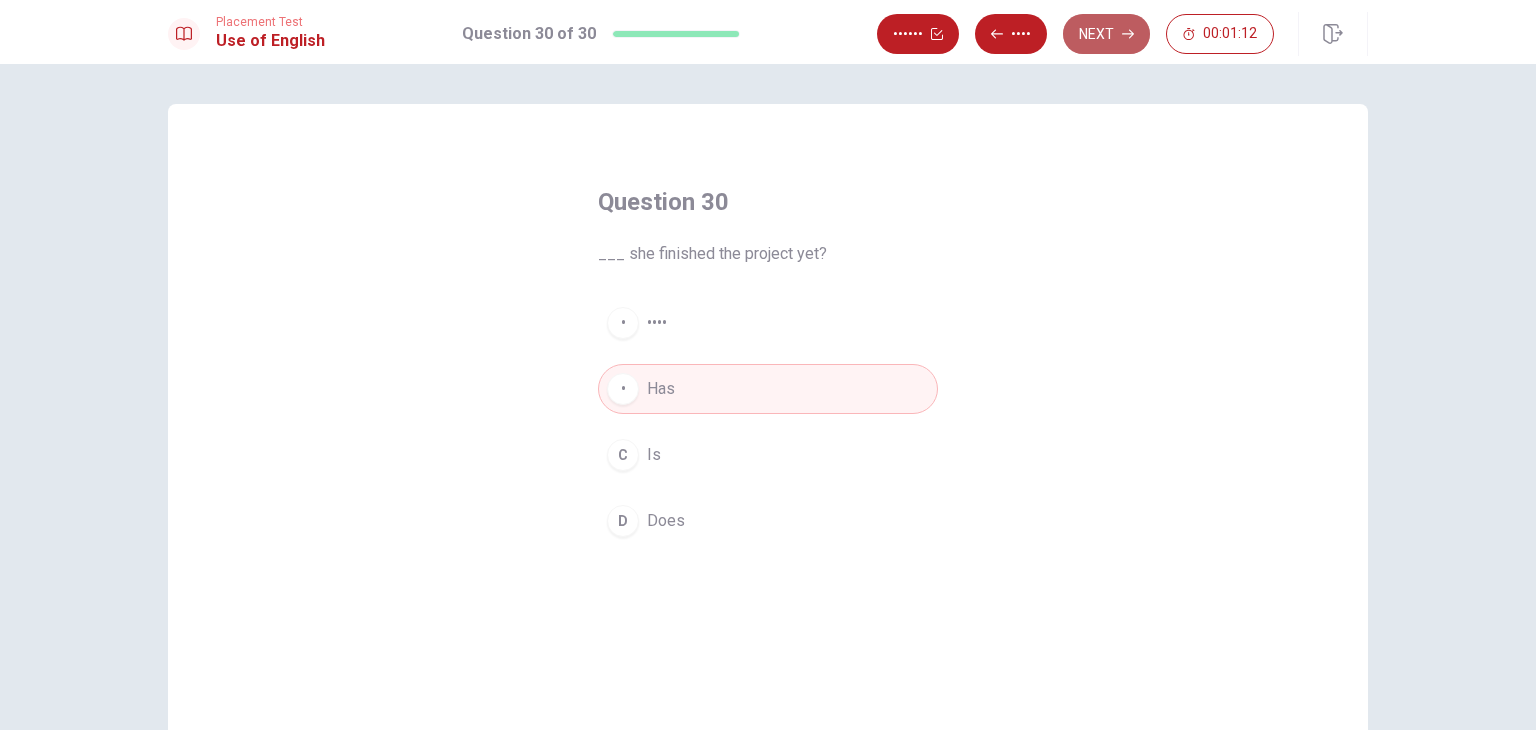 click on "Next" at bounding box center (1106, 34) 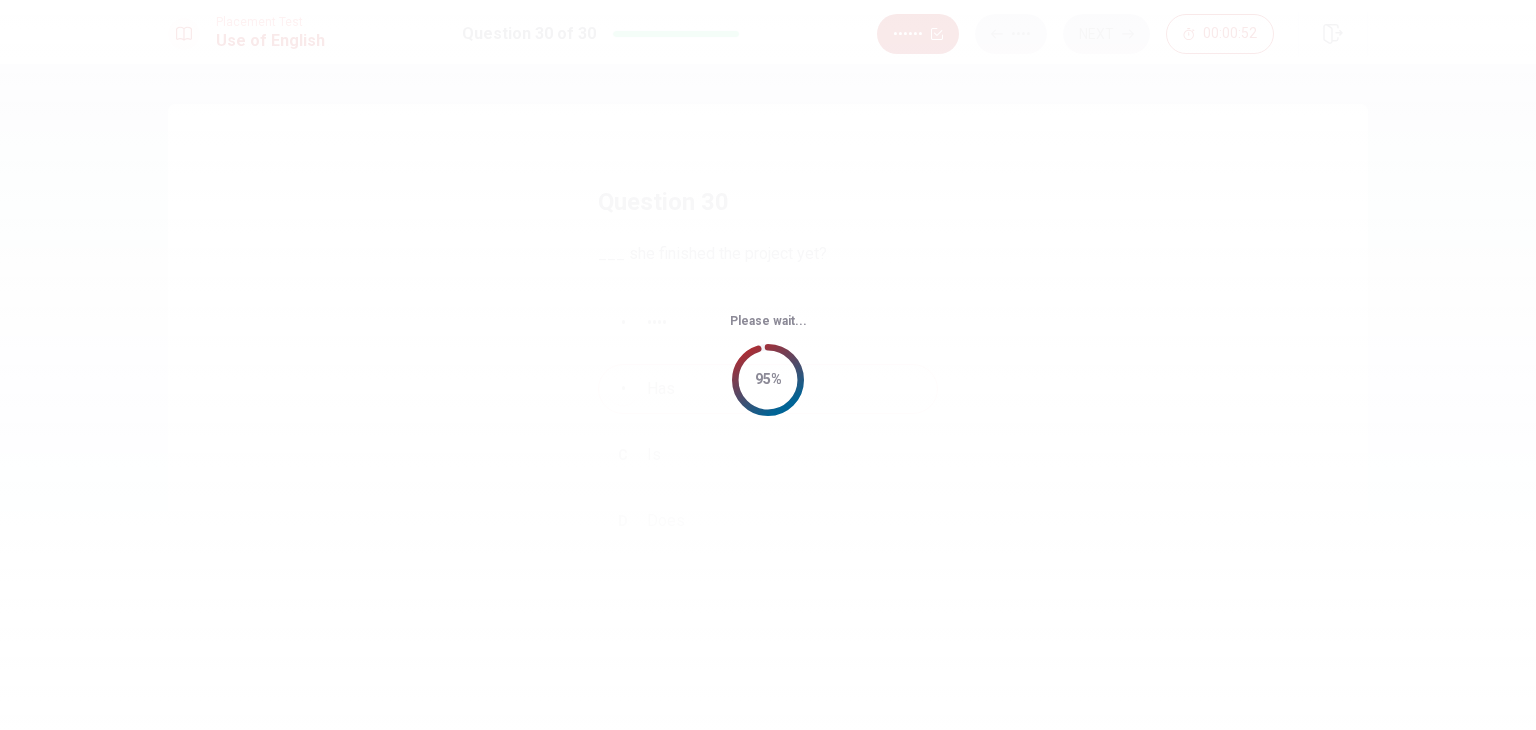 click on "Please wait... 95%" at bounding box center (768, 365) 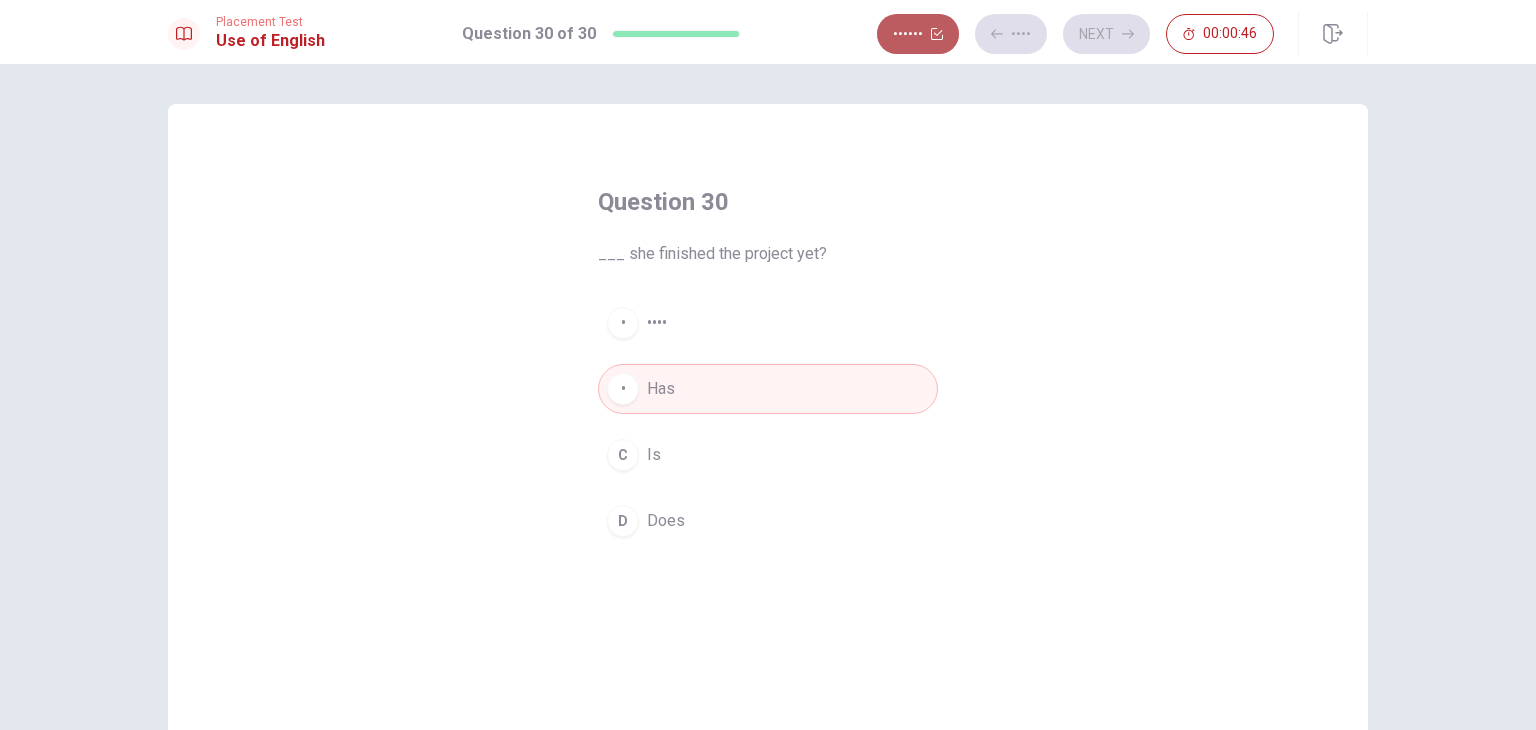 click on "••••••" at bounding box center (918, 34) 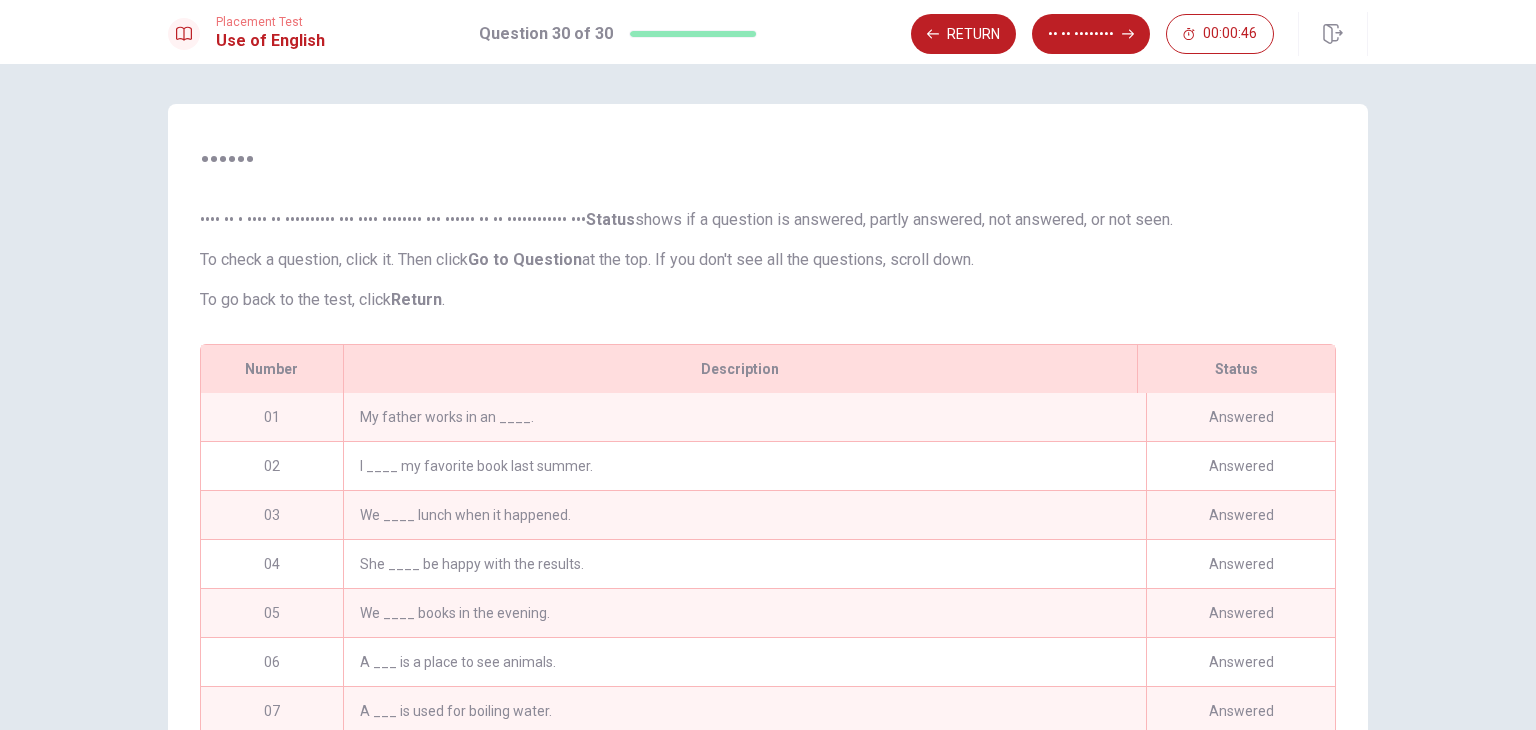 scroll, scrollTop: 243, scrollLeft: 0, axis: vertical 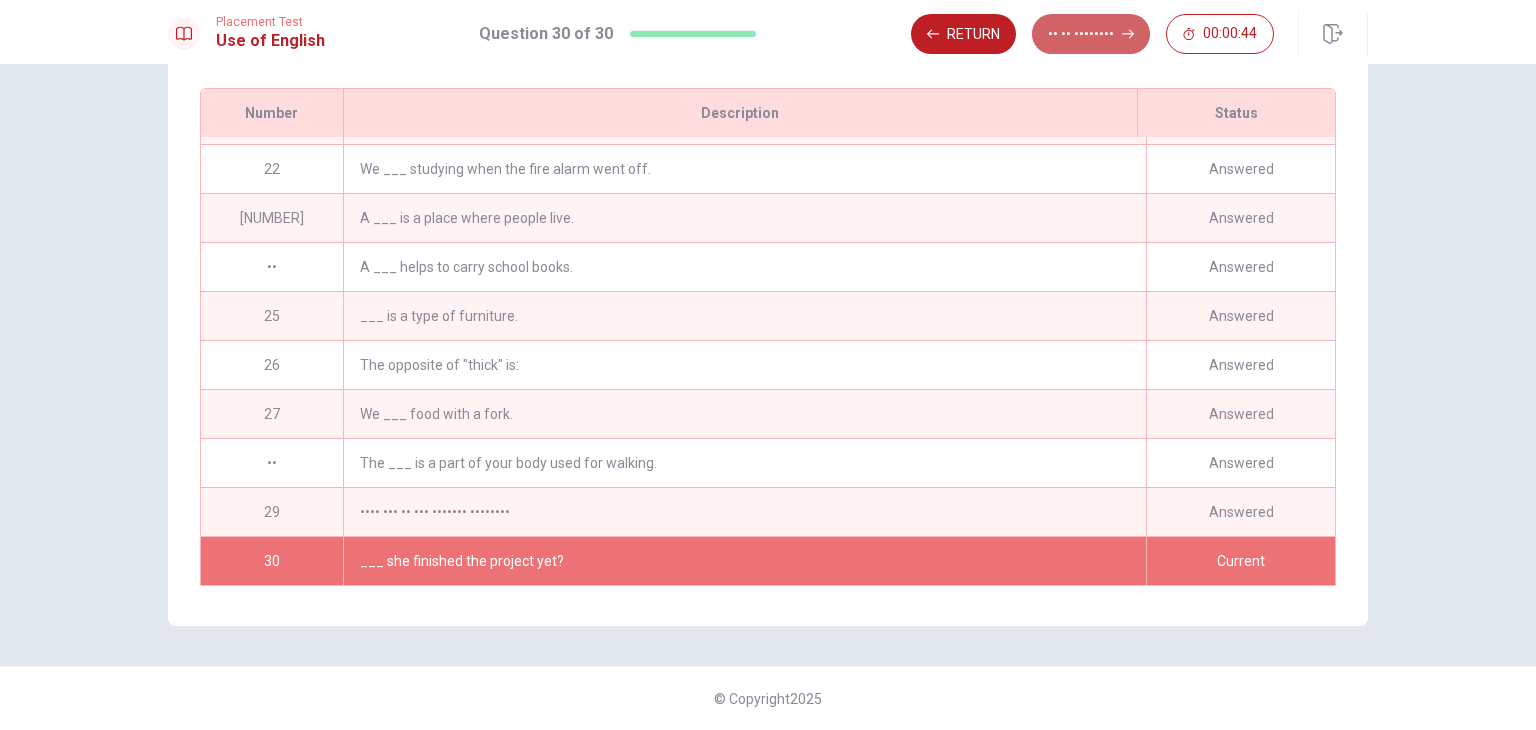 click on "•• •• ••••••••" at bounding box center (1091, 34) 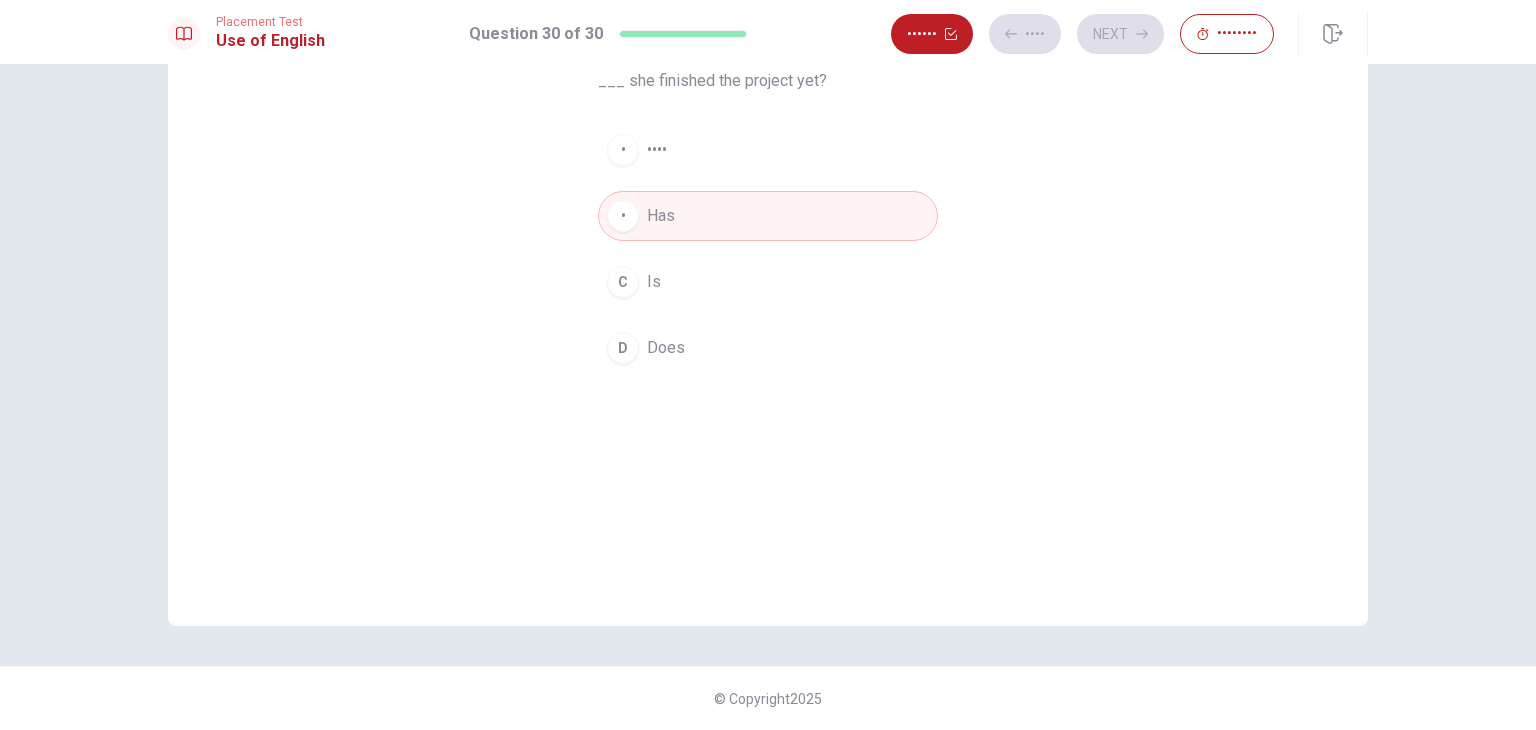 click on "• ••" at bounding box center (768, 282) 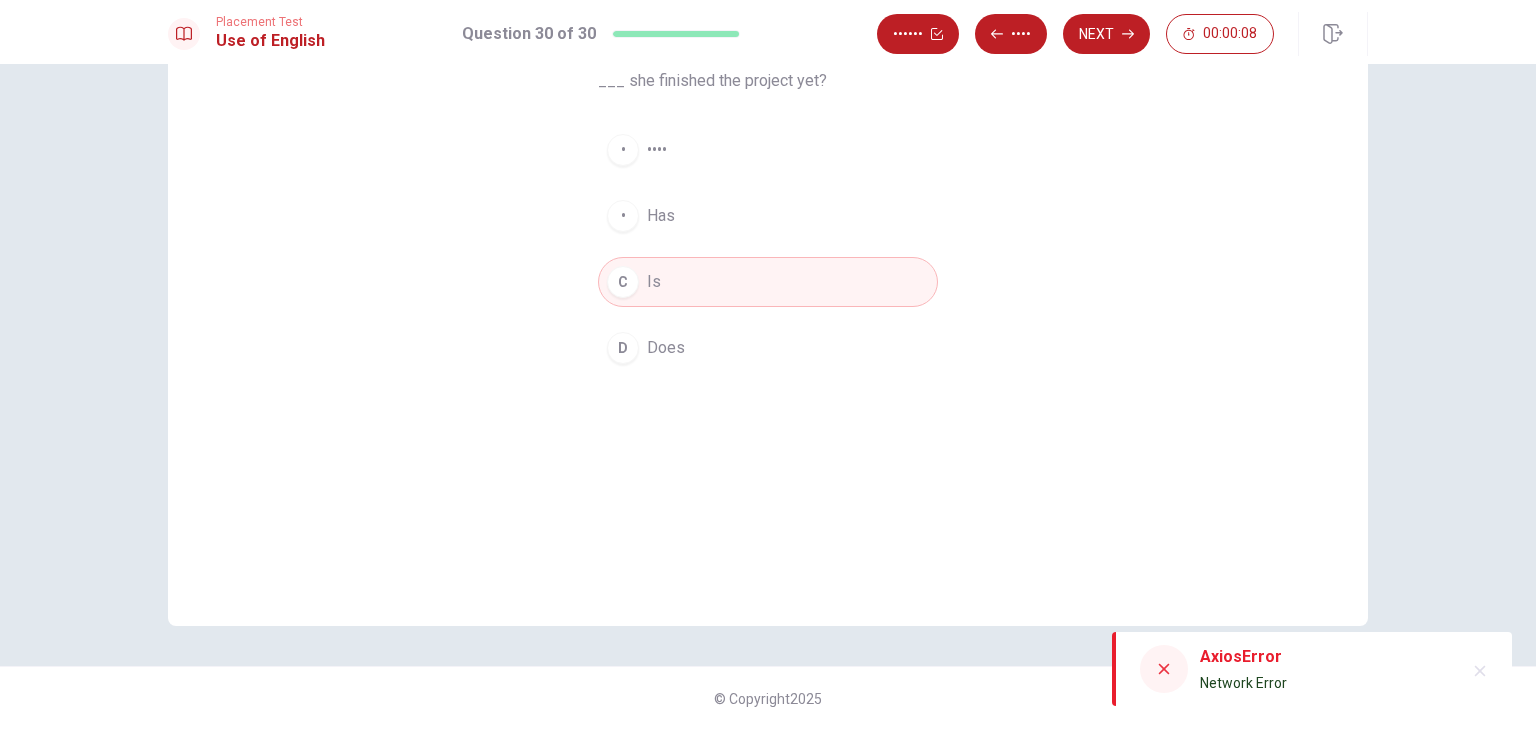 click on "B Has" at bounding box center (768, 216) 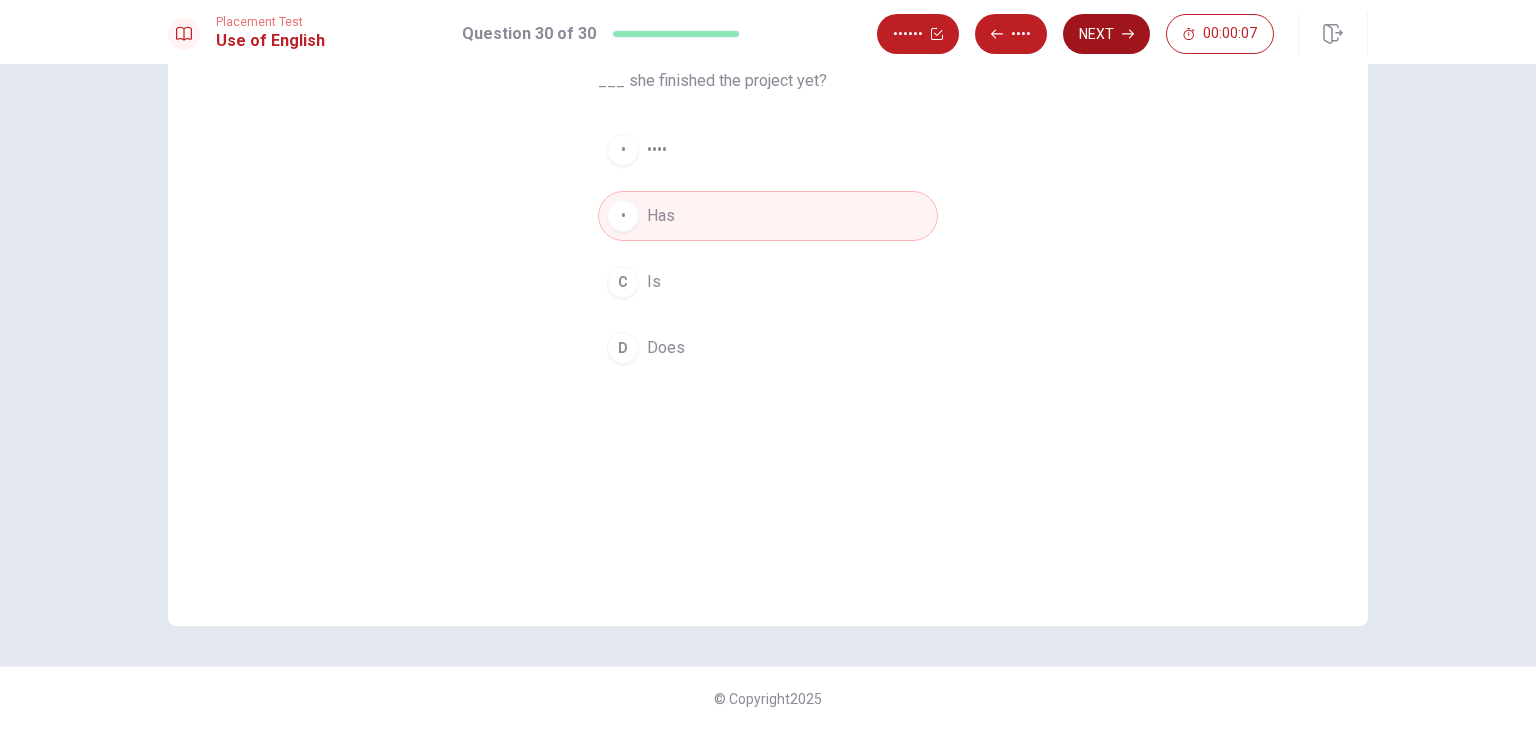 click on "Next" at bounding box center (1106, 34) 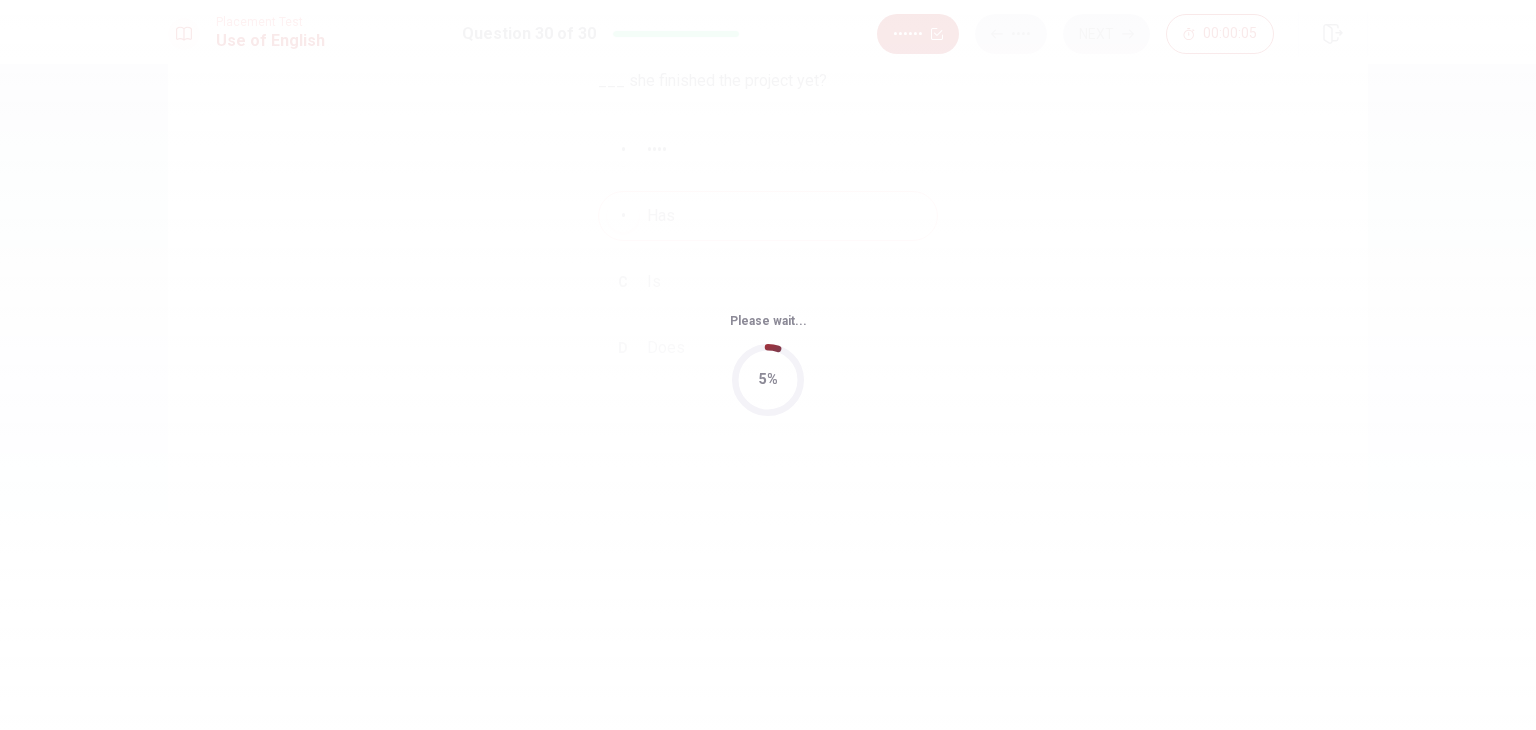 scroll, scrollTop: 0, scrollLeft: 0, axis: both 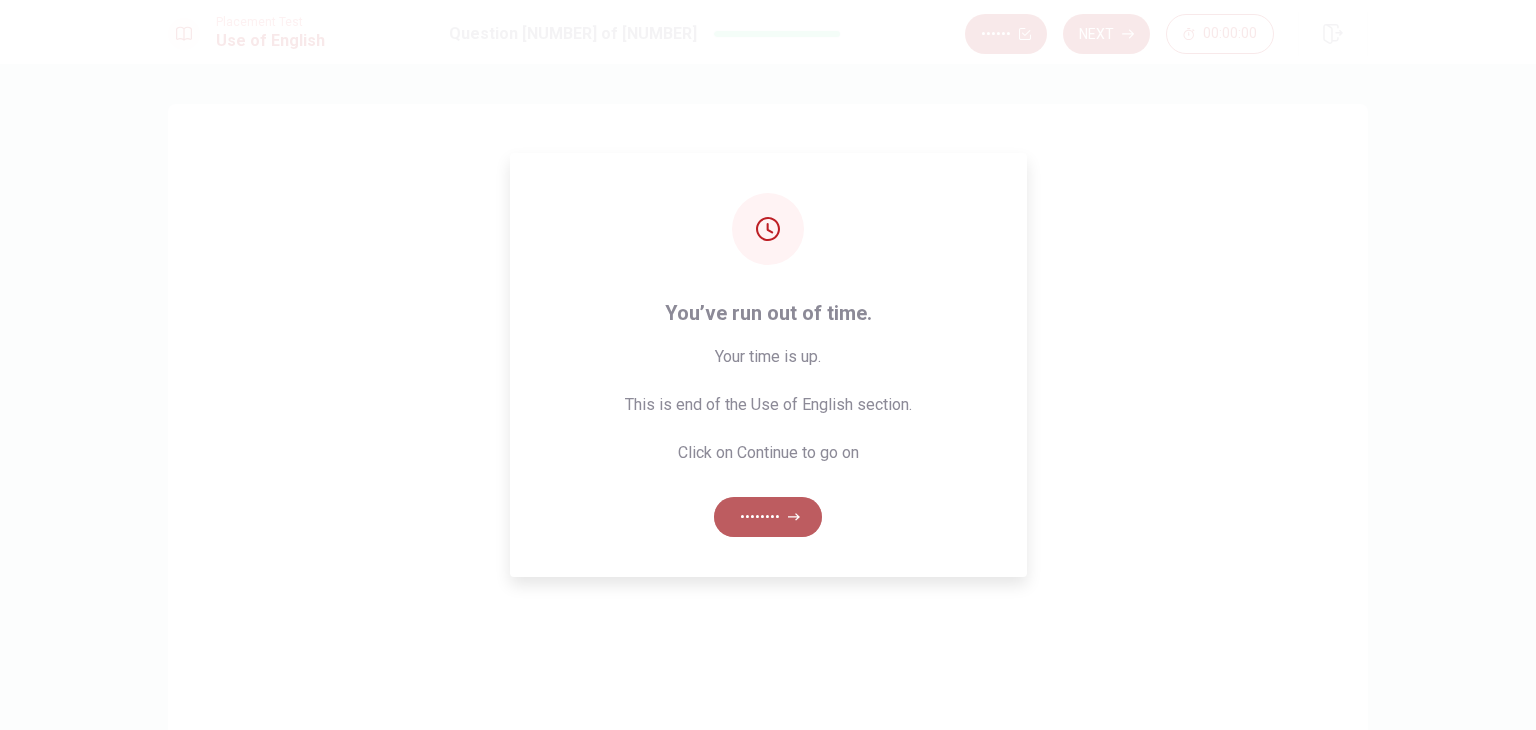 click on "••••••••" at bounding box center (768, 517) 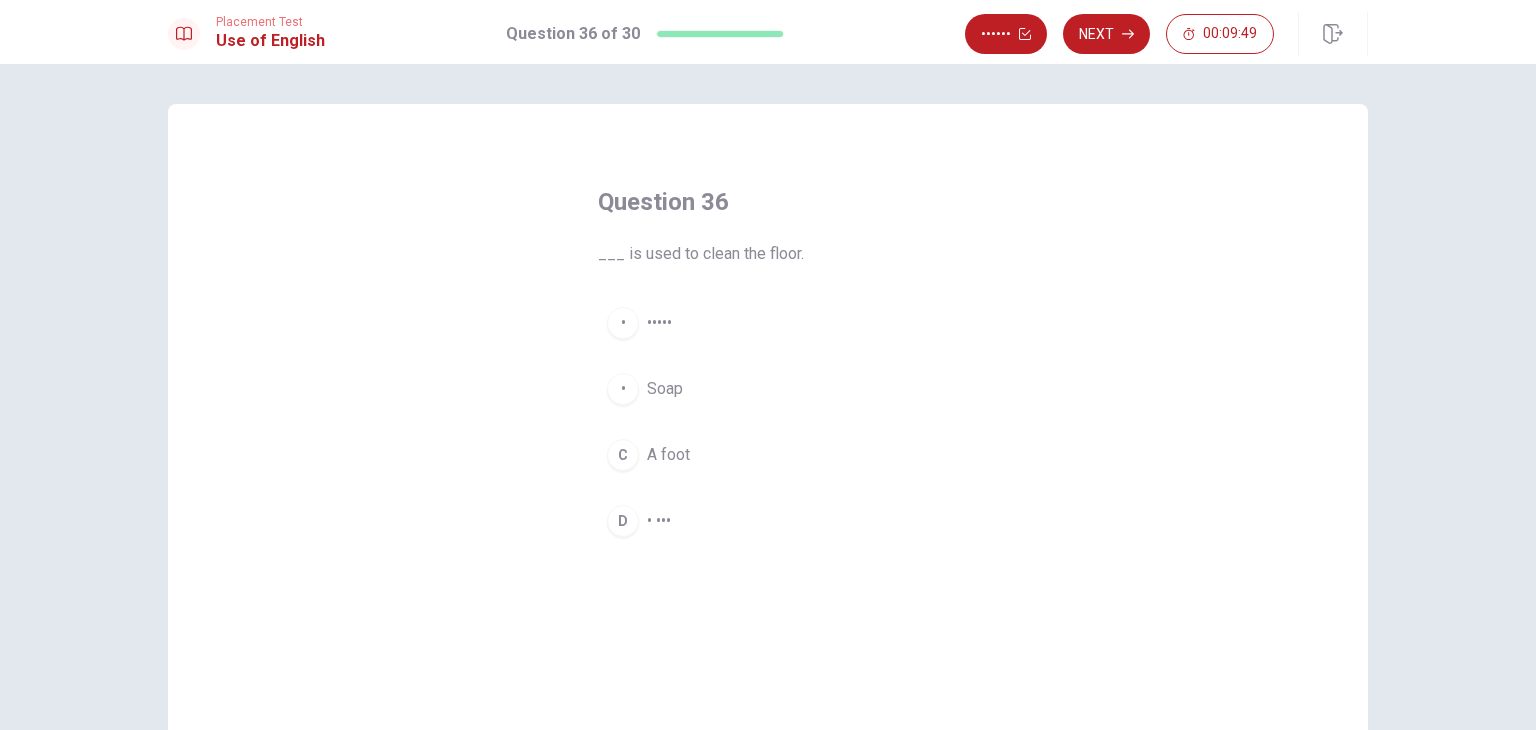 click on "•" at bounding box center (623, 323) 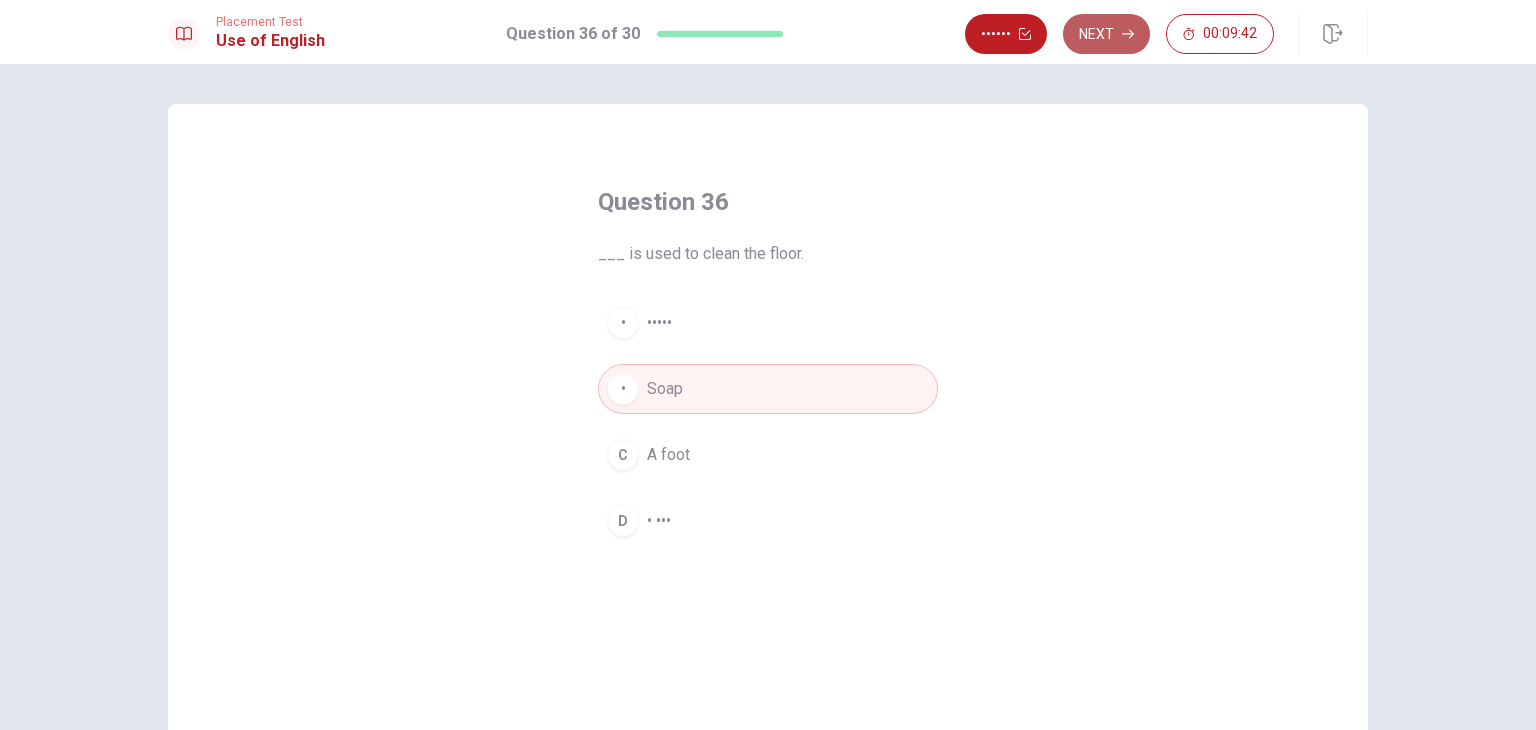 click on "Next" at bounding box center (1106, 34) 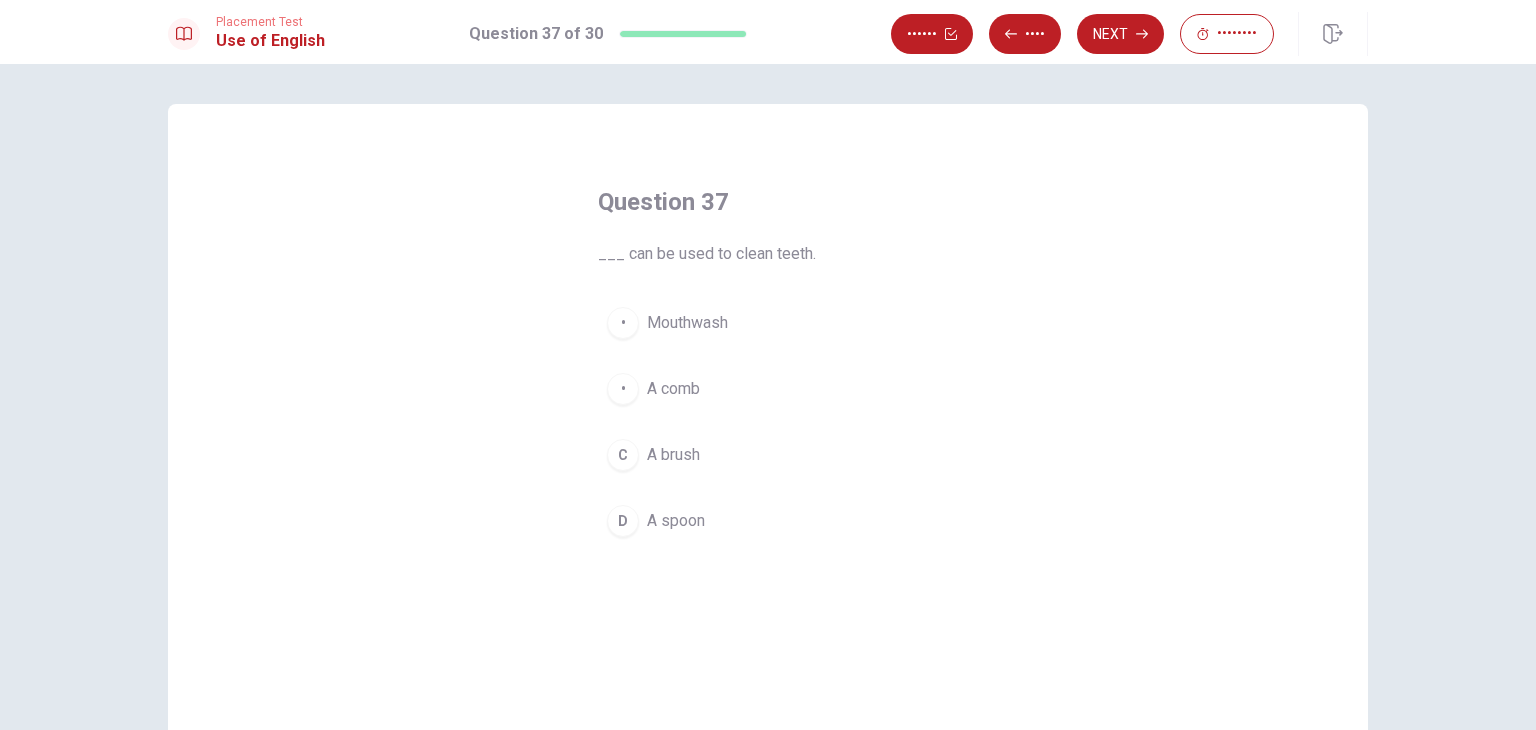 click on "C A brush" at bounding box center (768, 455) 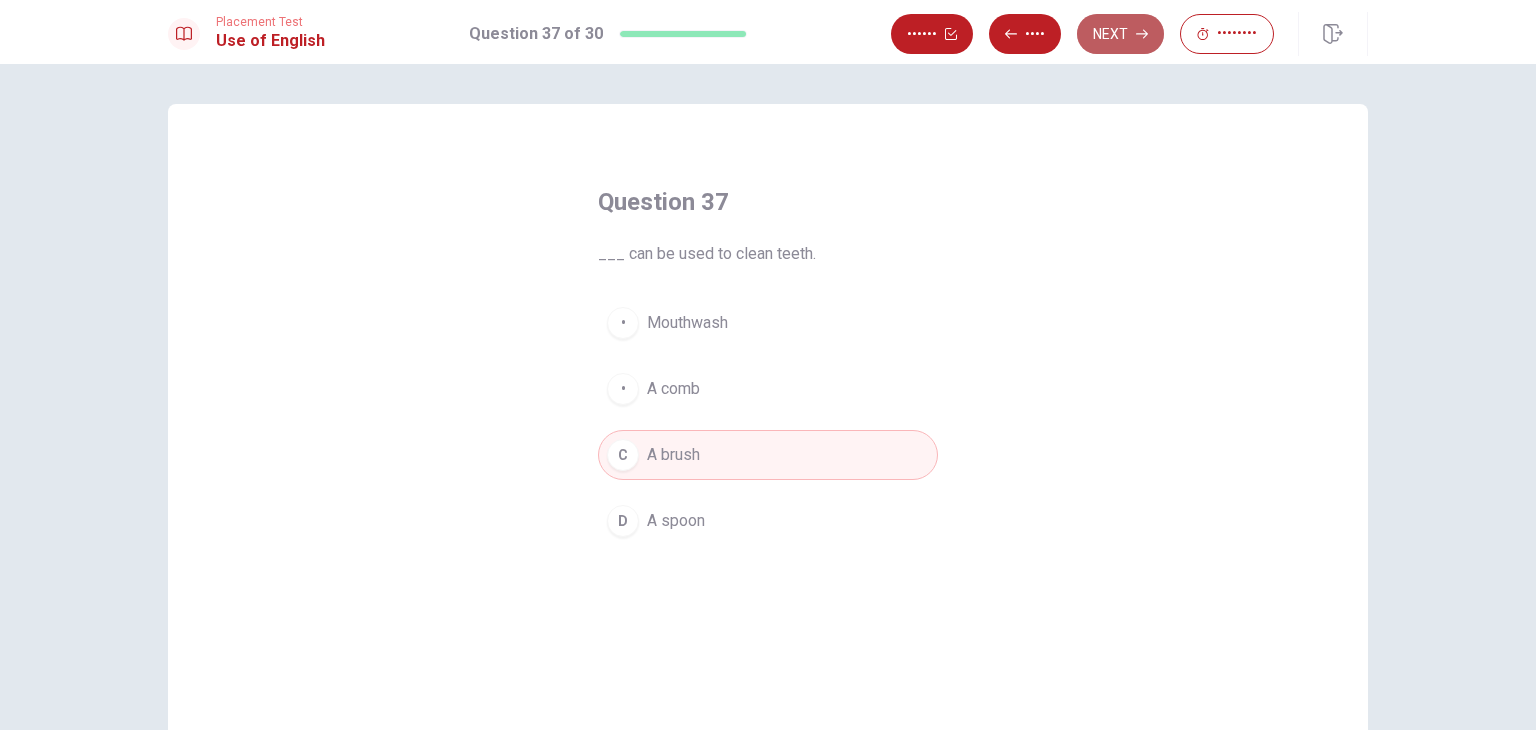 click at bounding box center (951, 34) 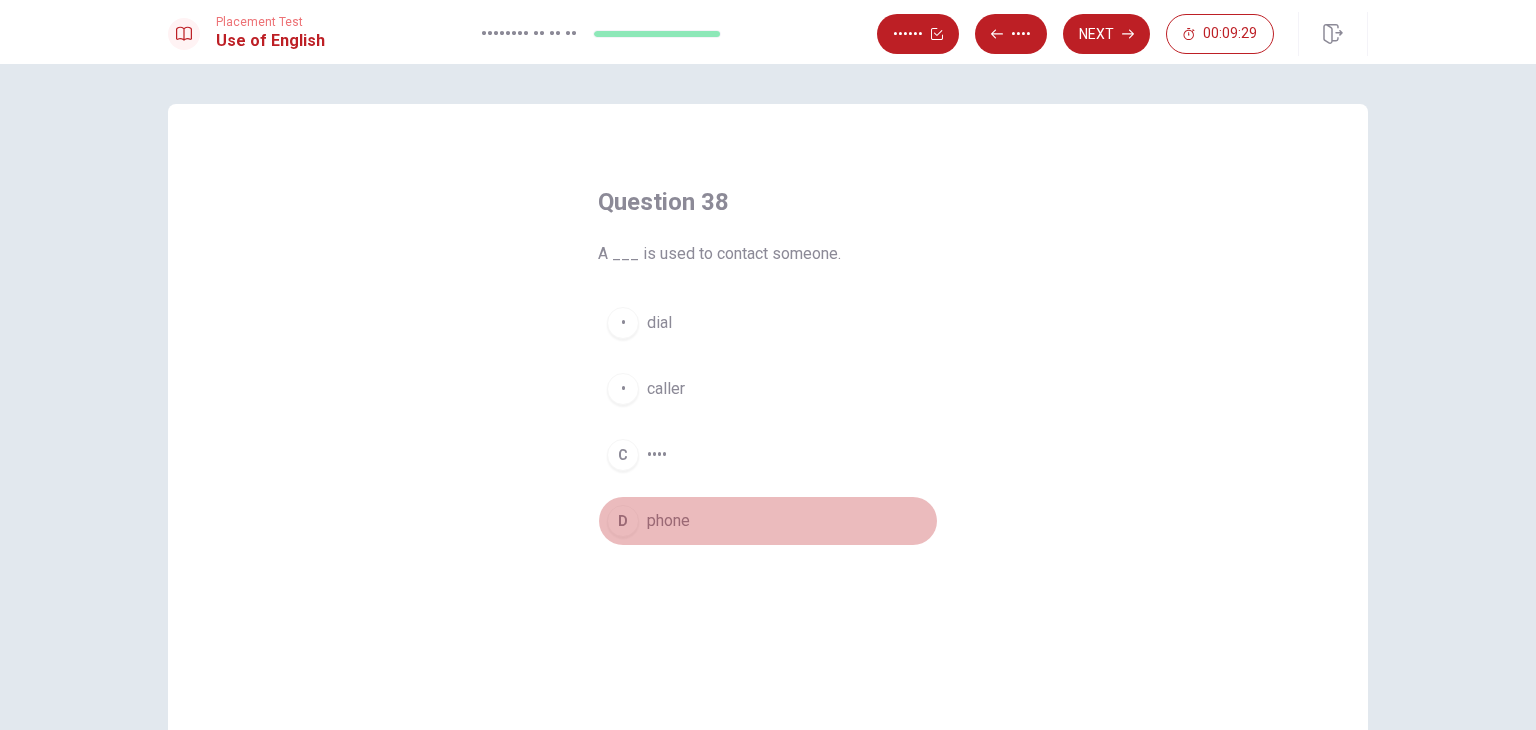 click on "phone" at bounding box center (659, 323) 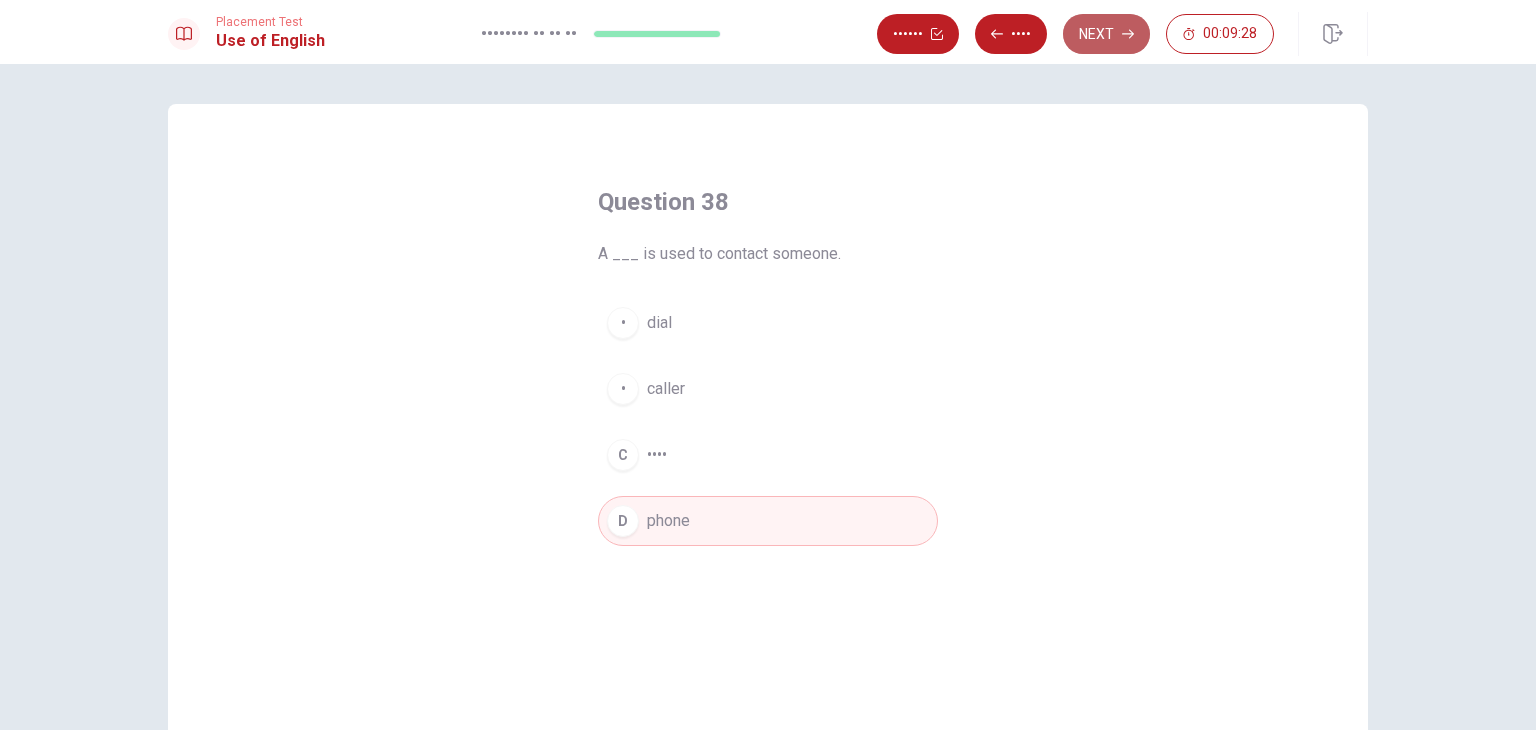 click on "Next" at bounding box center [1106, 34] 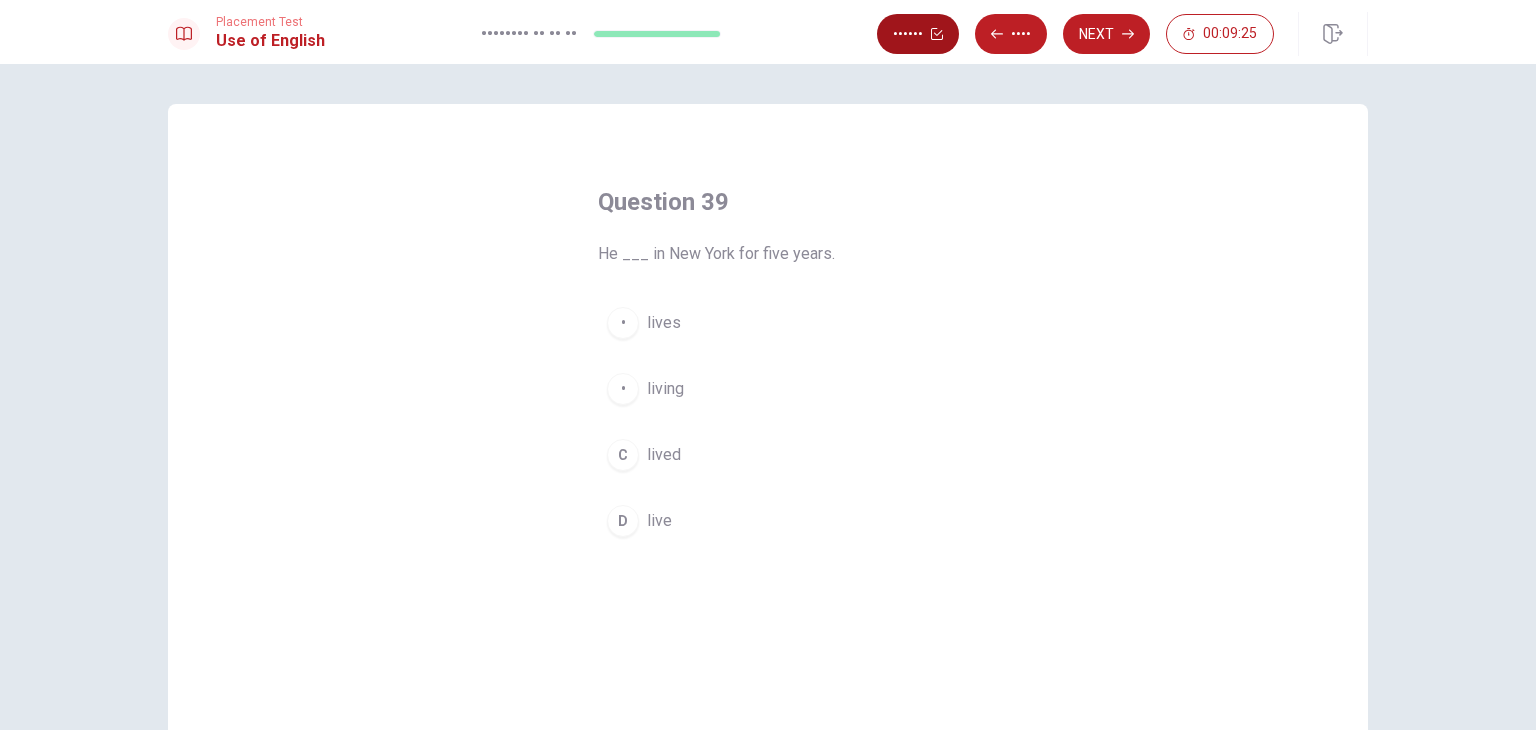 click on "••••••" at bounding box center [918, 34] 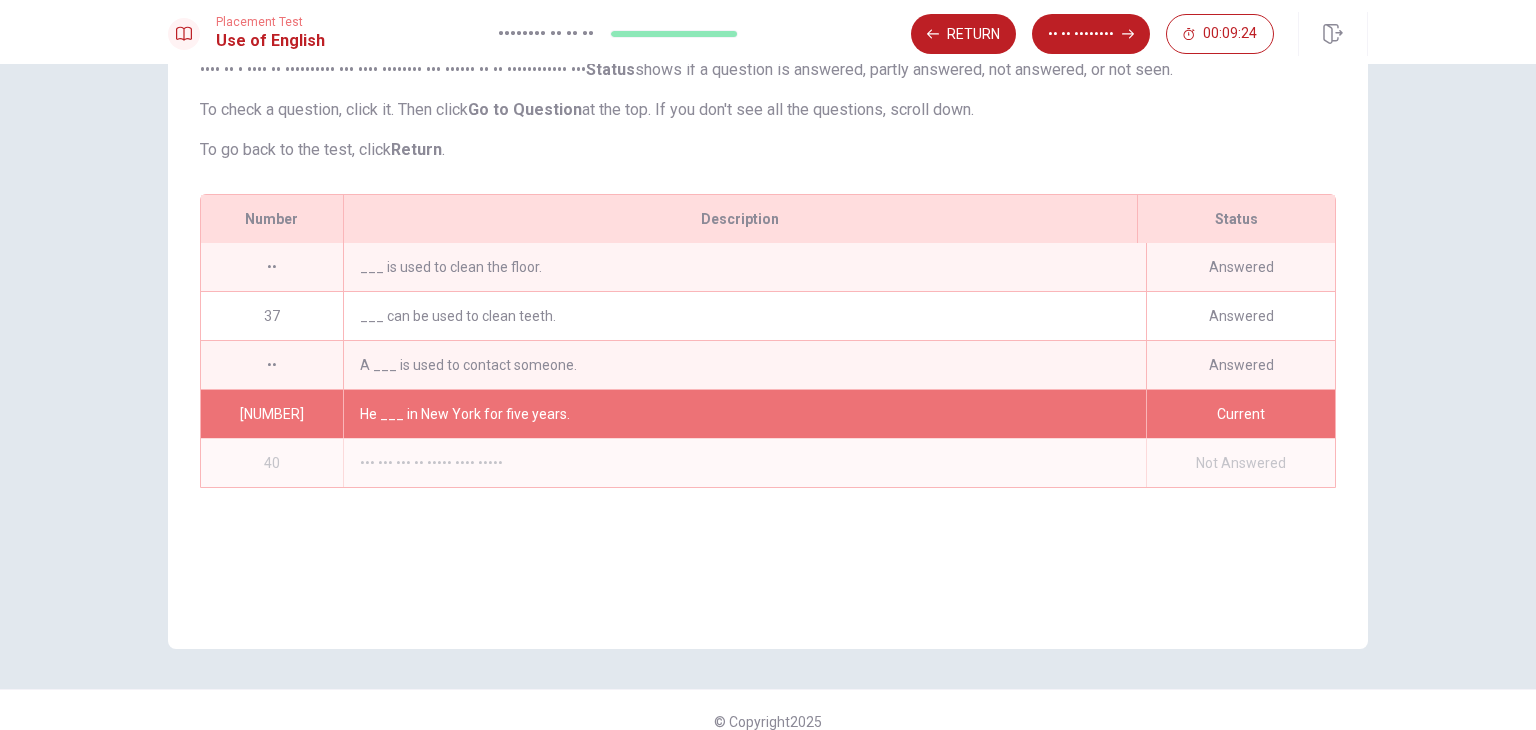 scroll, scrollTop: 173, scrollLeft: 0, axis: vertical 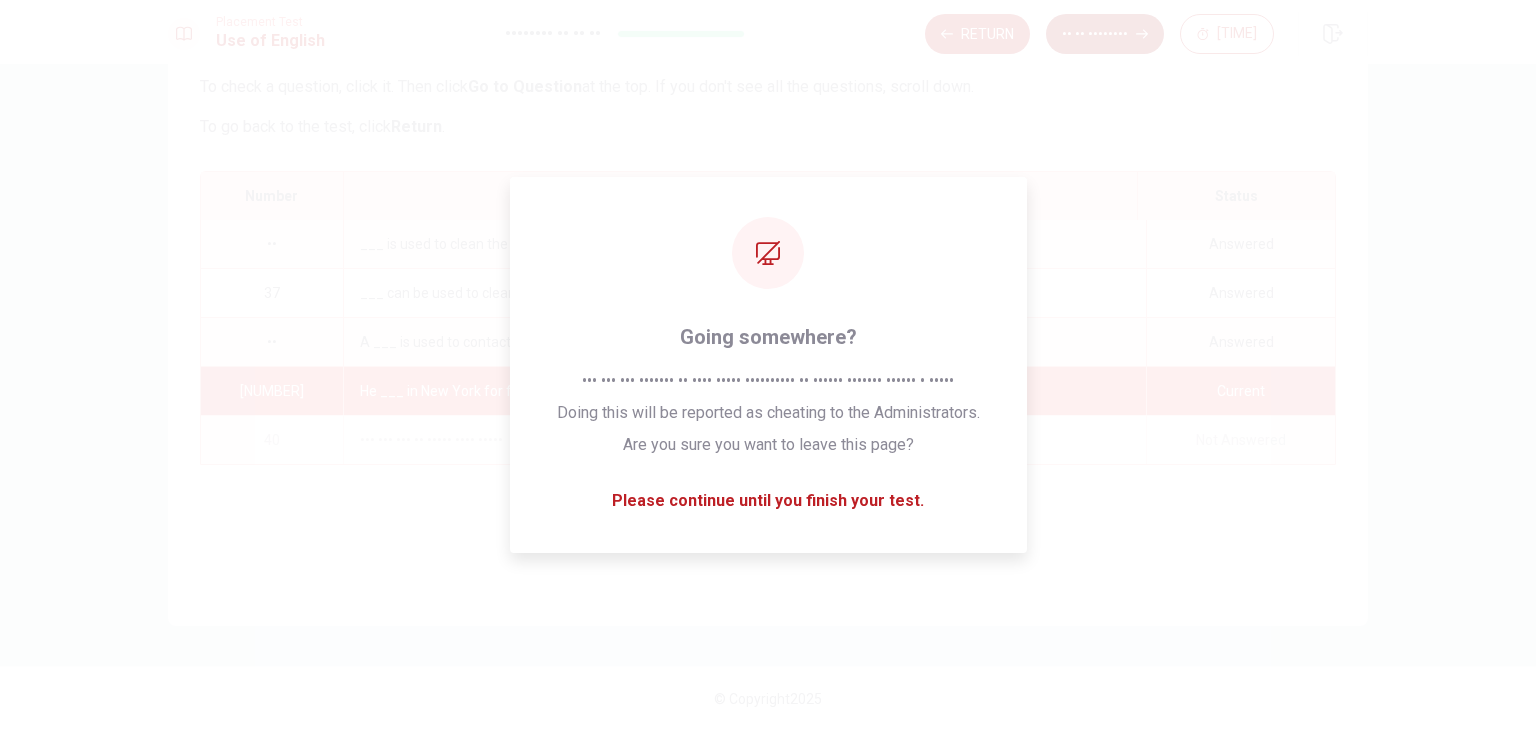 click on "•• •• ••••••••" at bounding box center (1105, 34) 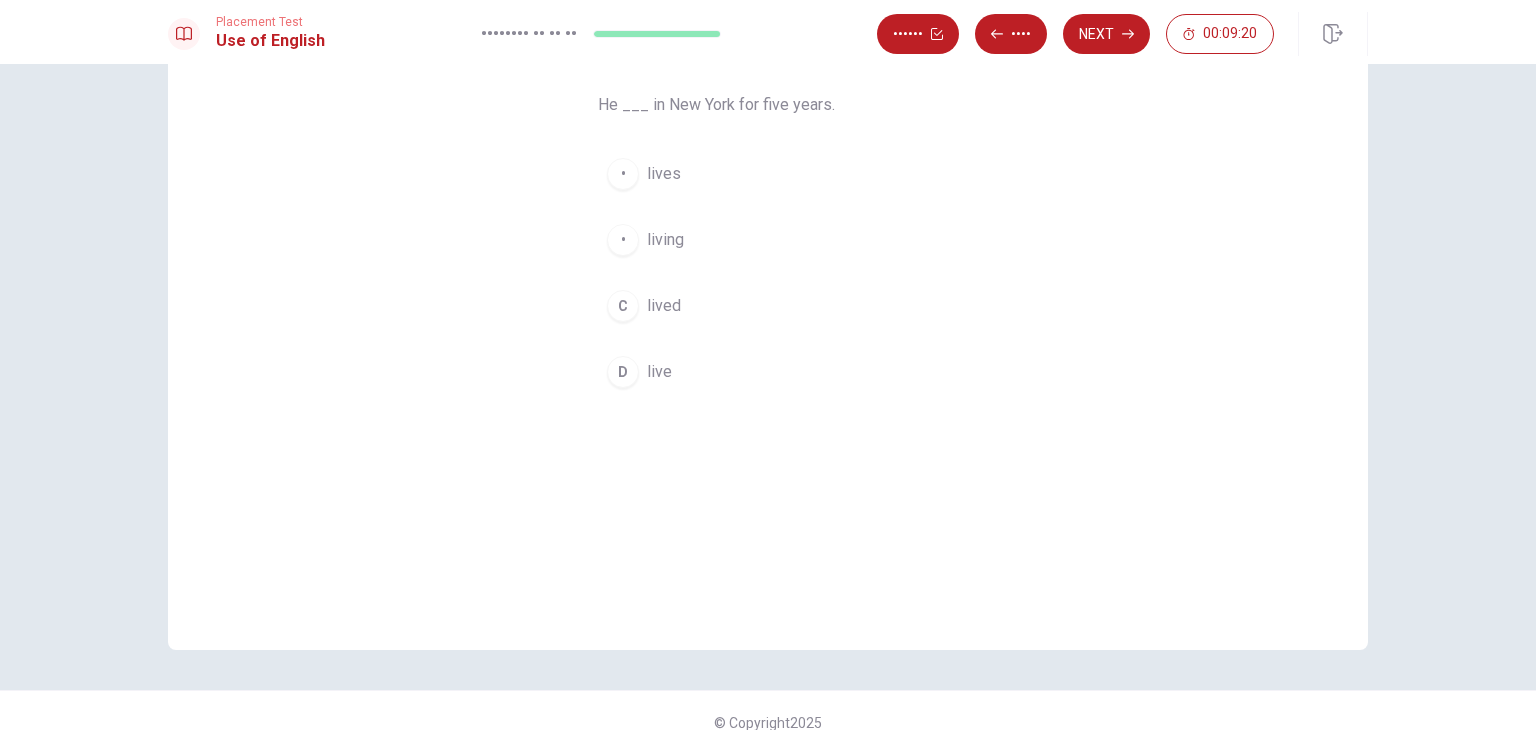 scroll, scrollTop: 73, scrollLeft: 0, axis: vertical 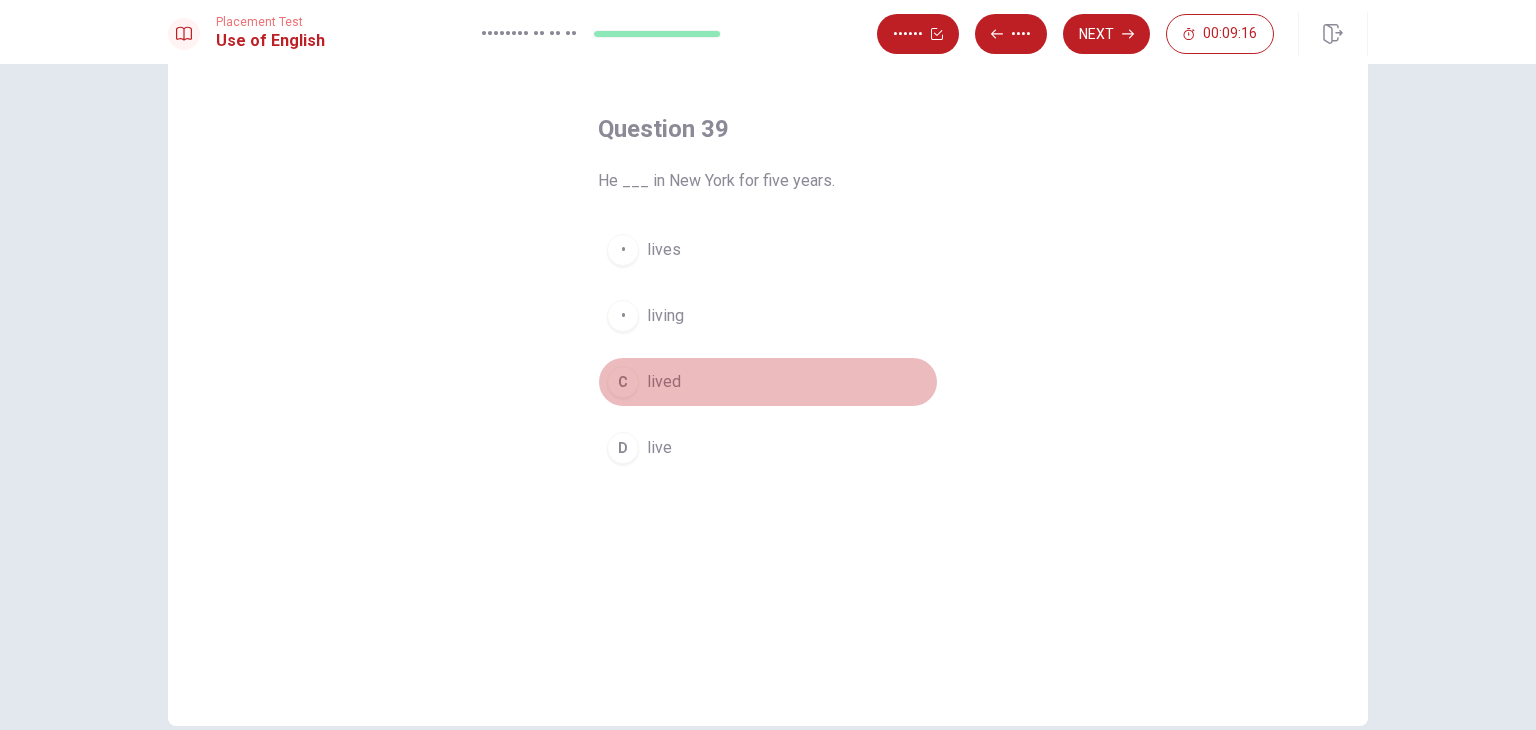 click on "lived" at bounding box center (664, 250) 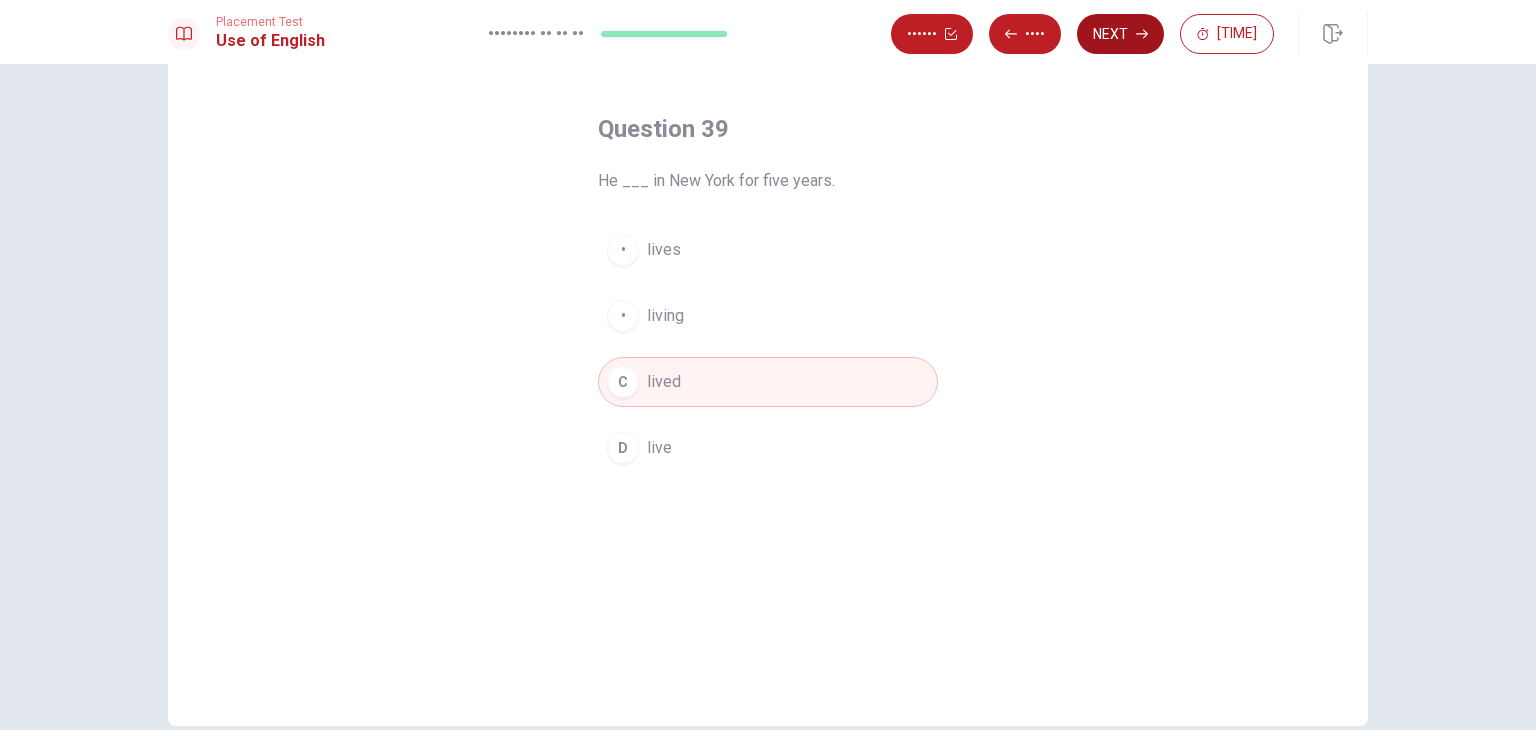 click on "Next" at bounding box center (1120, 34) 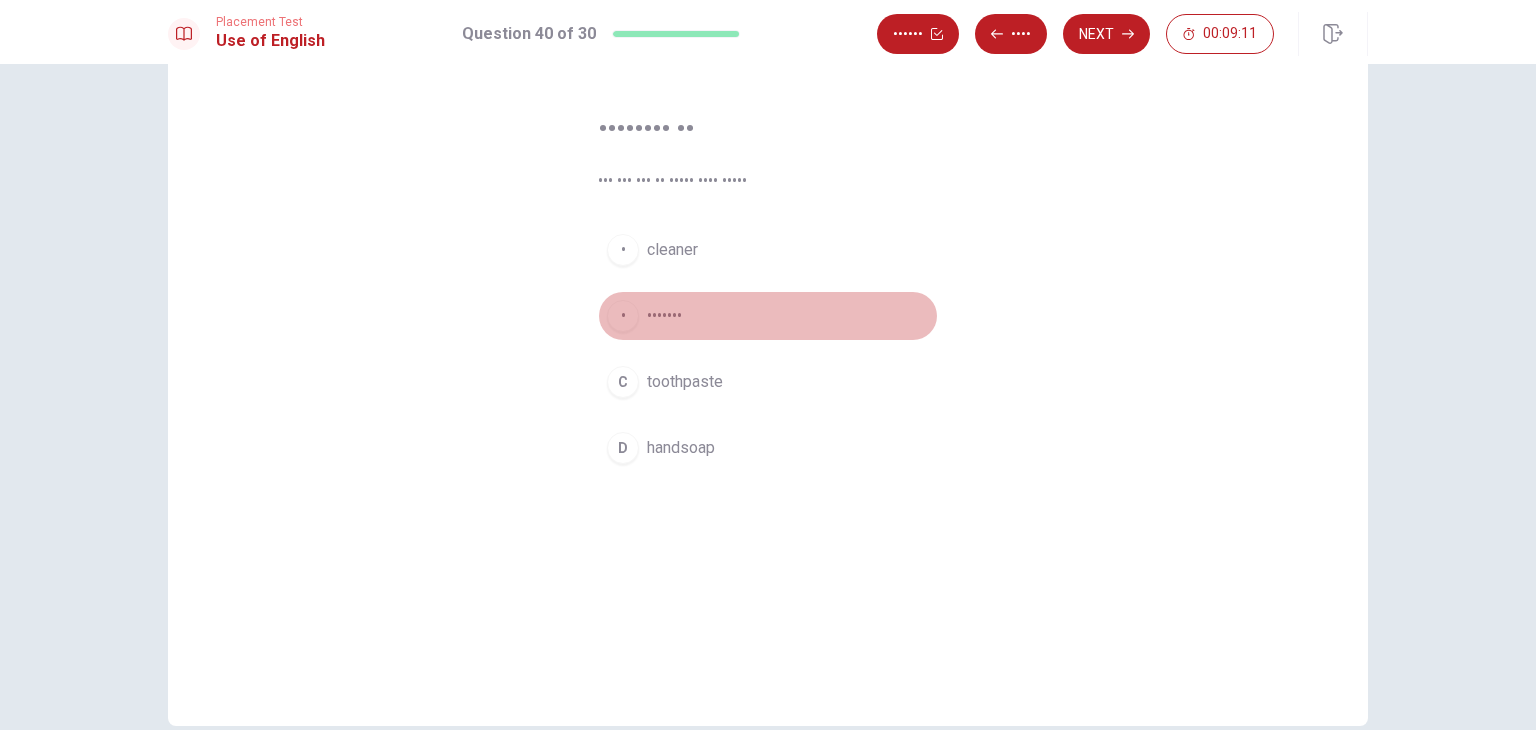 click on "•••••••" at bounding box center (672, 250) 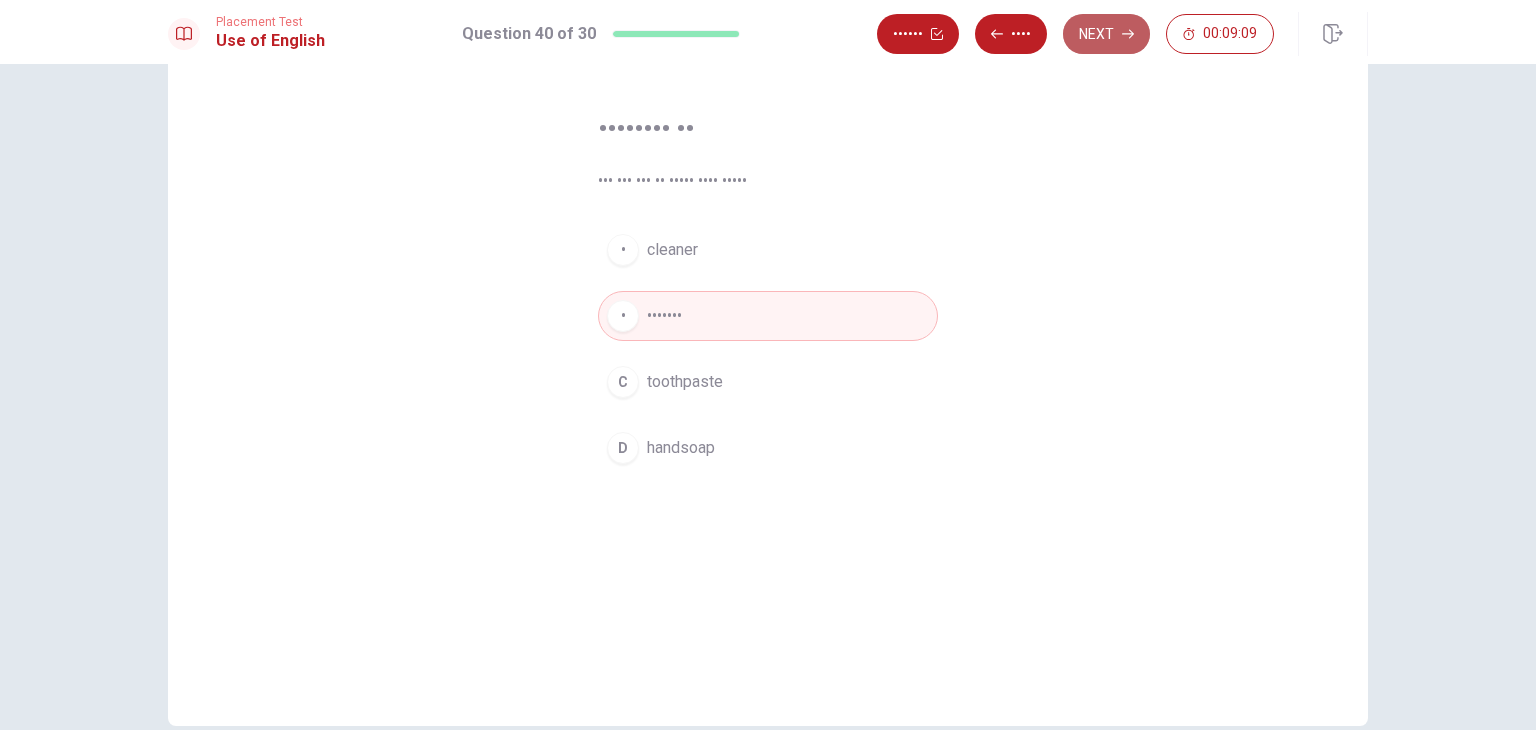 click on "Next" at bounding box center [1106, 34] 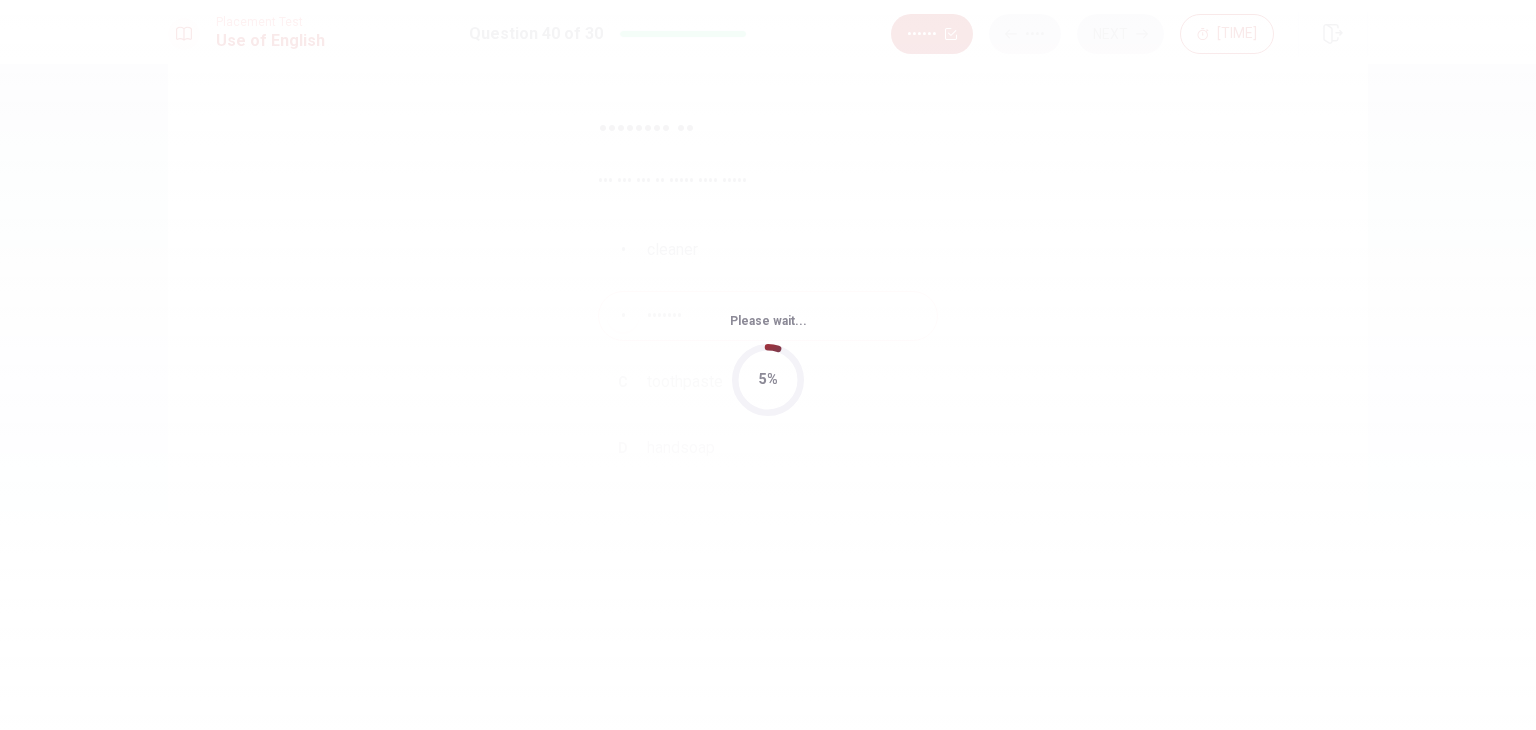 scroll, scrollTop: 0, scrollLeft: 0, axis: both 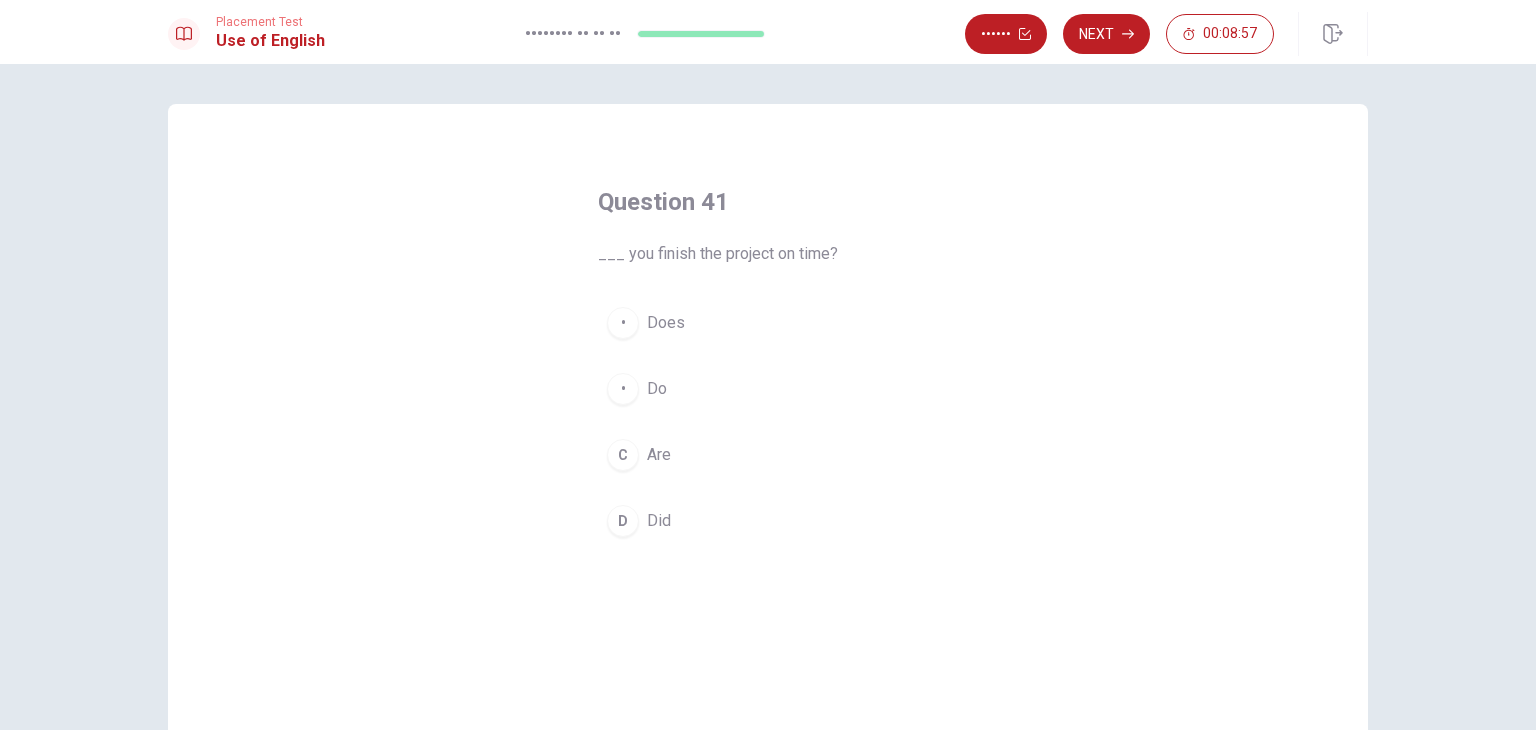 click on "D Did" at bounding box center (768, 521) 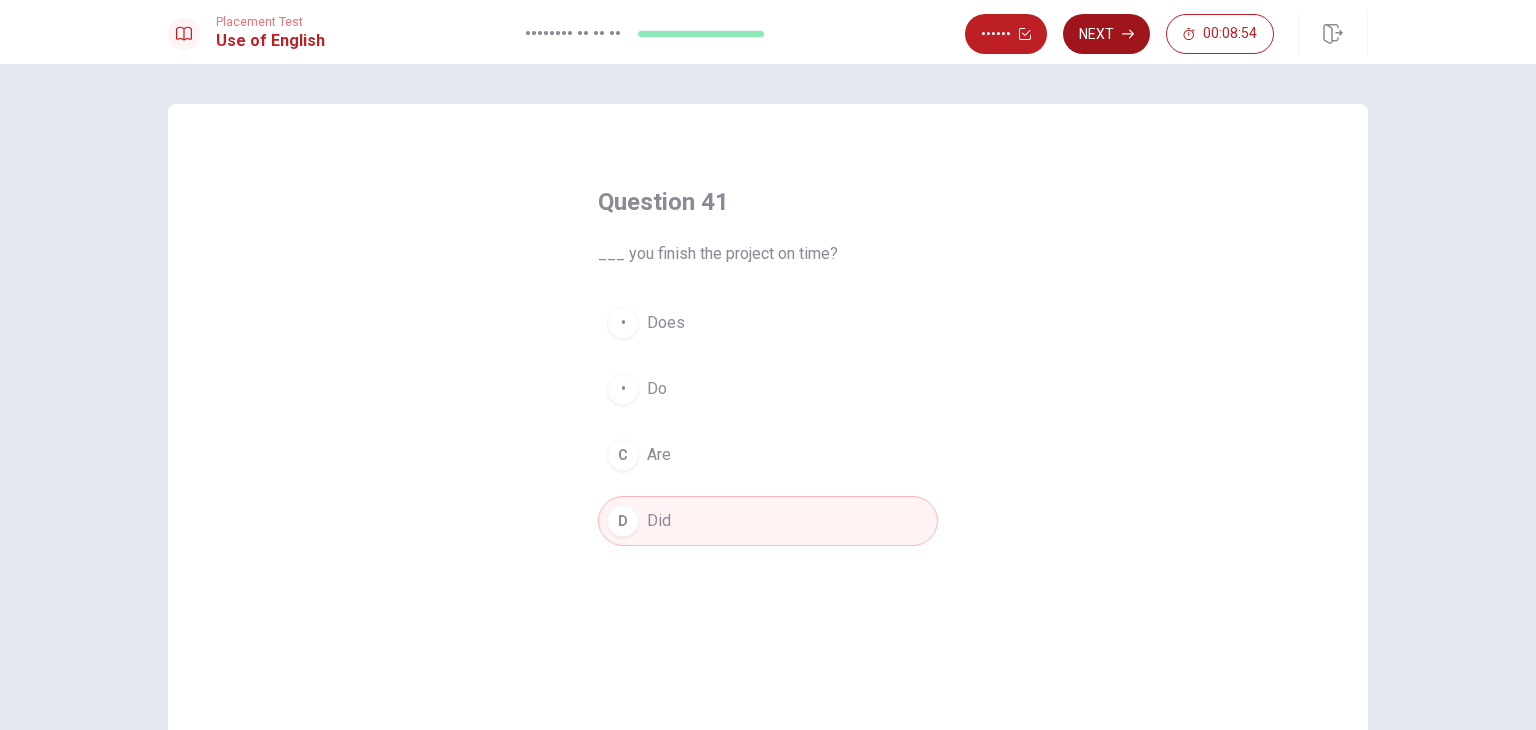 click on "Next" at bounding box center [1106, 34] 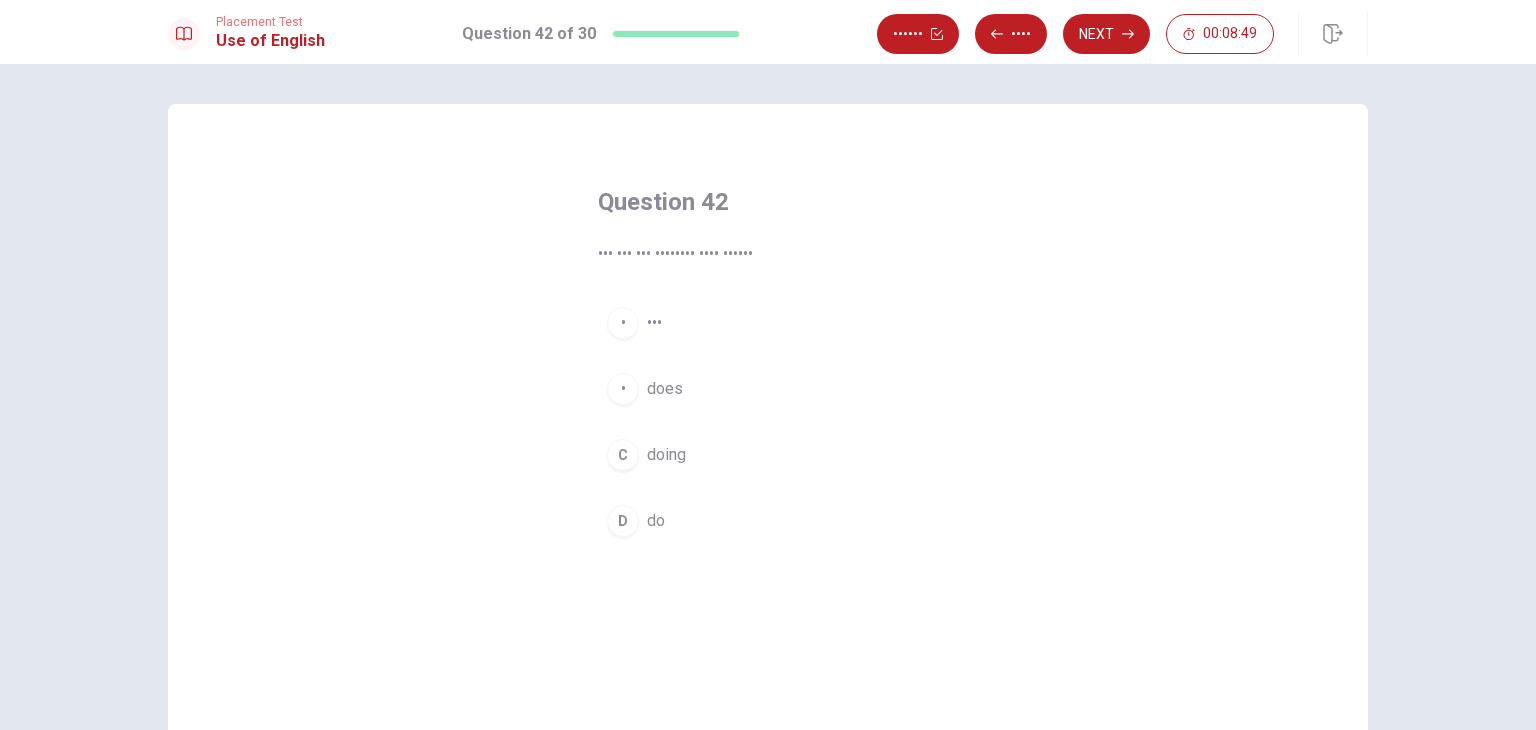 click on "• •••" at bounding box center (768, 323) 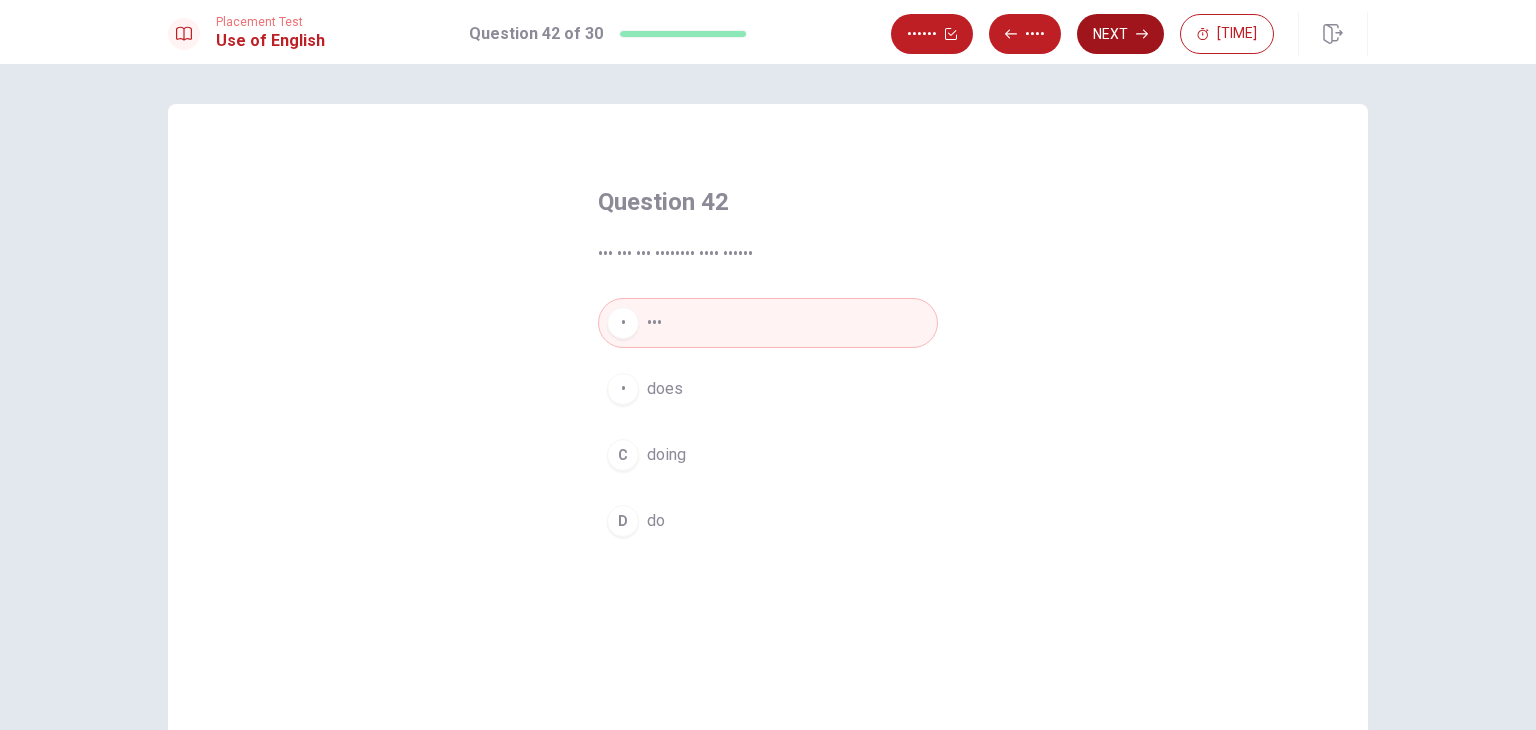 click on "Next" at bounding box center [1120, 34] 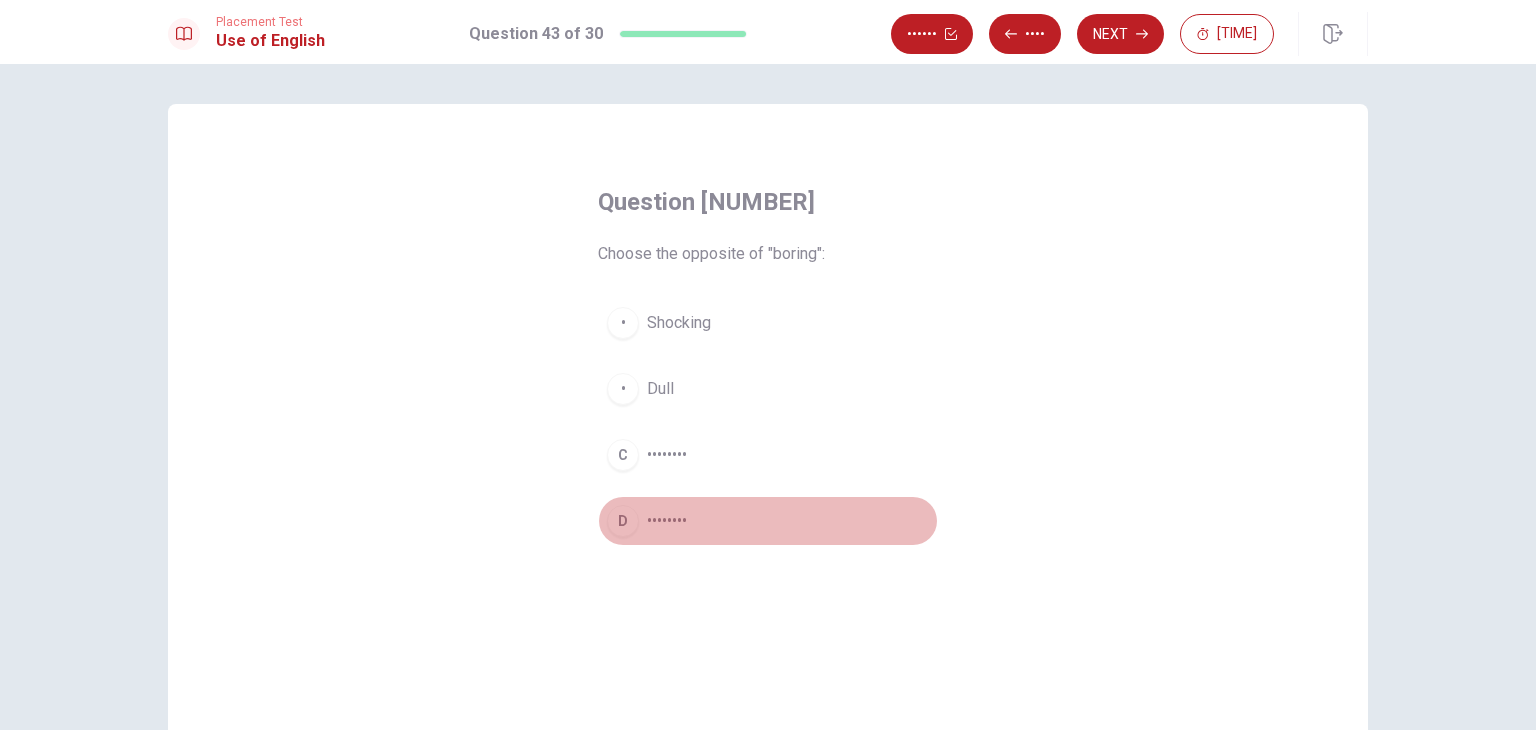click on "••••••••" at bounding box center (679, 323) 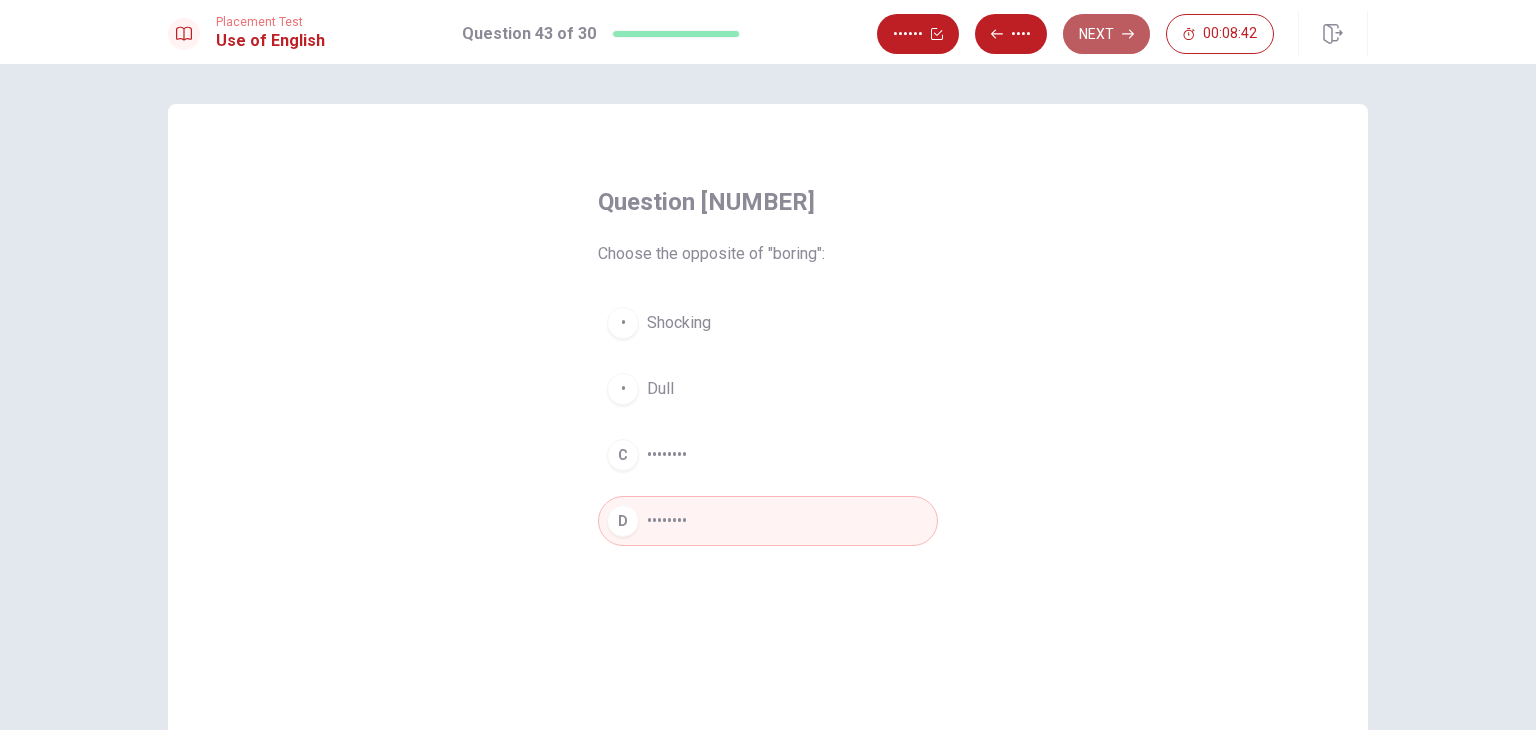 click on "Next" at bounding box center (1106, 34) 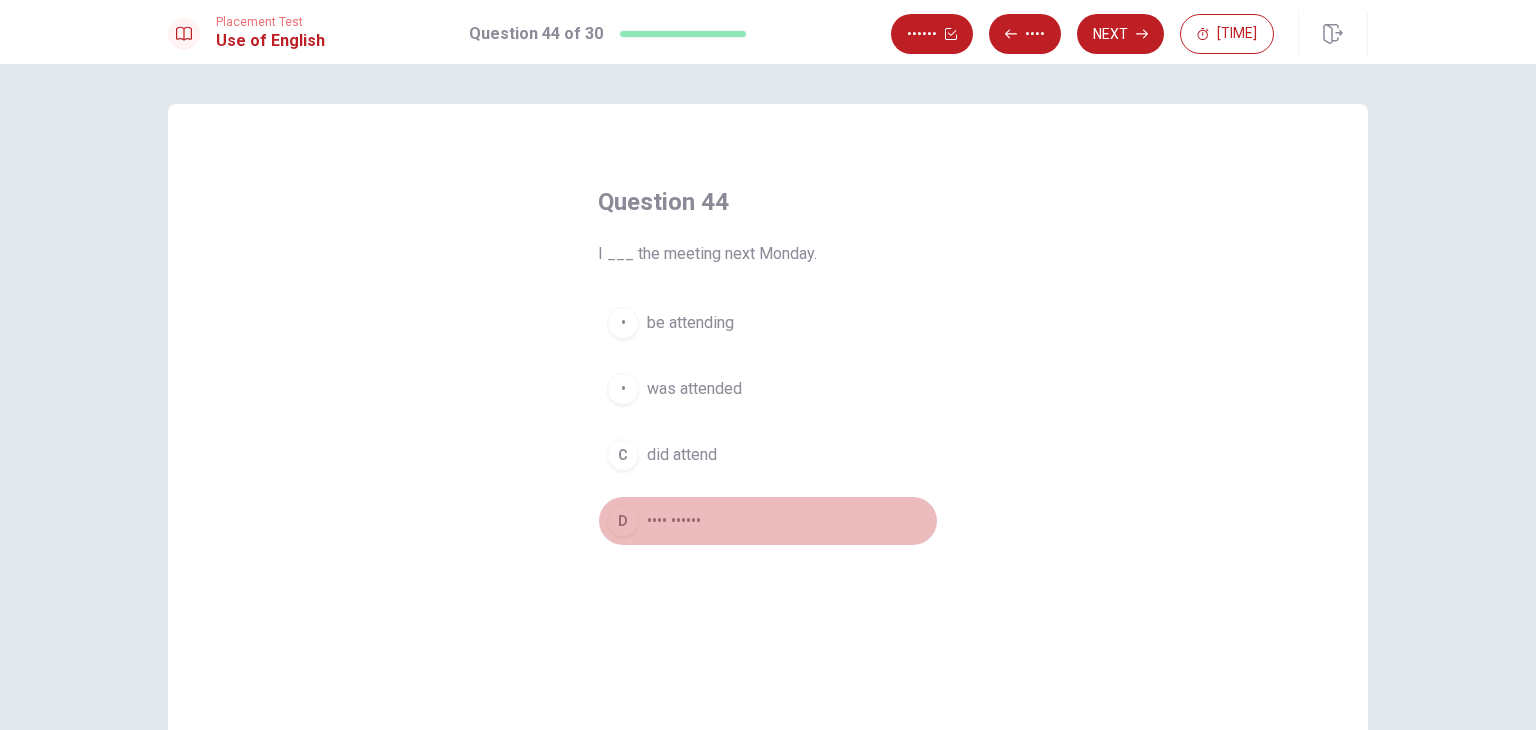 click on "D will attend" at bounding box center [768, 521] 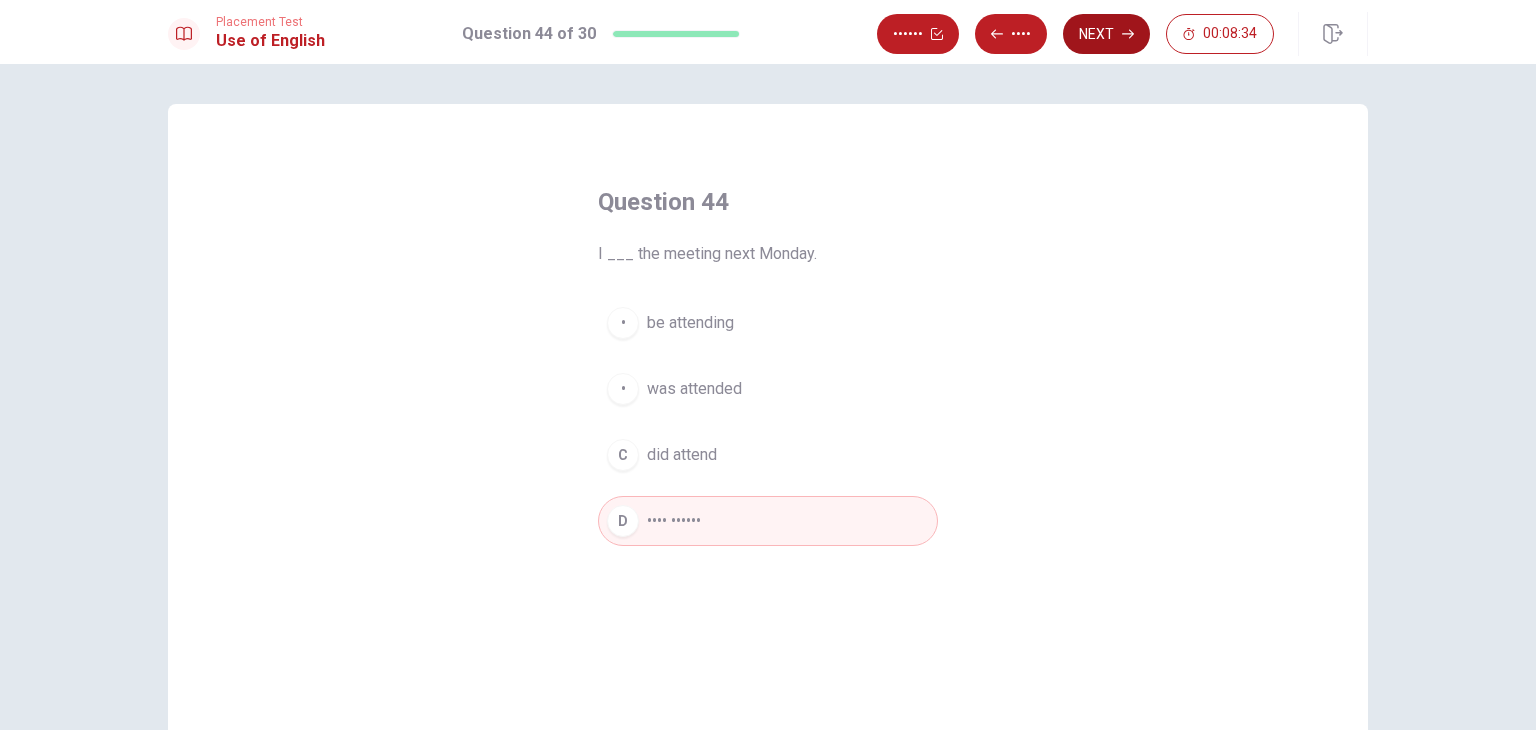 click on "Next" at bounding box center (1106, 34) 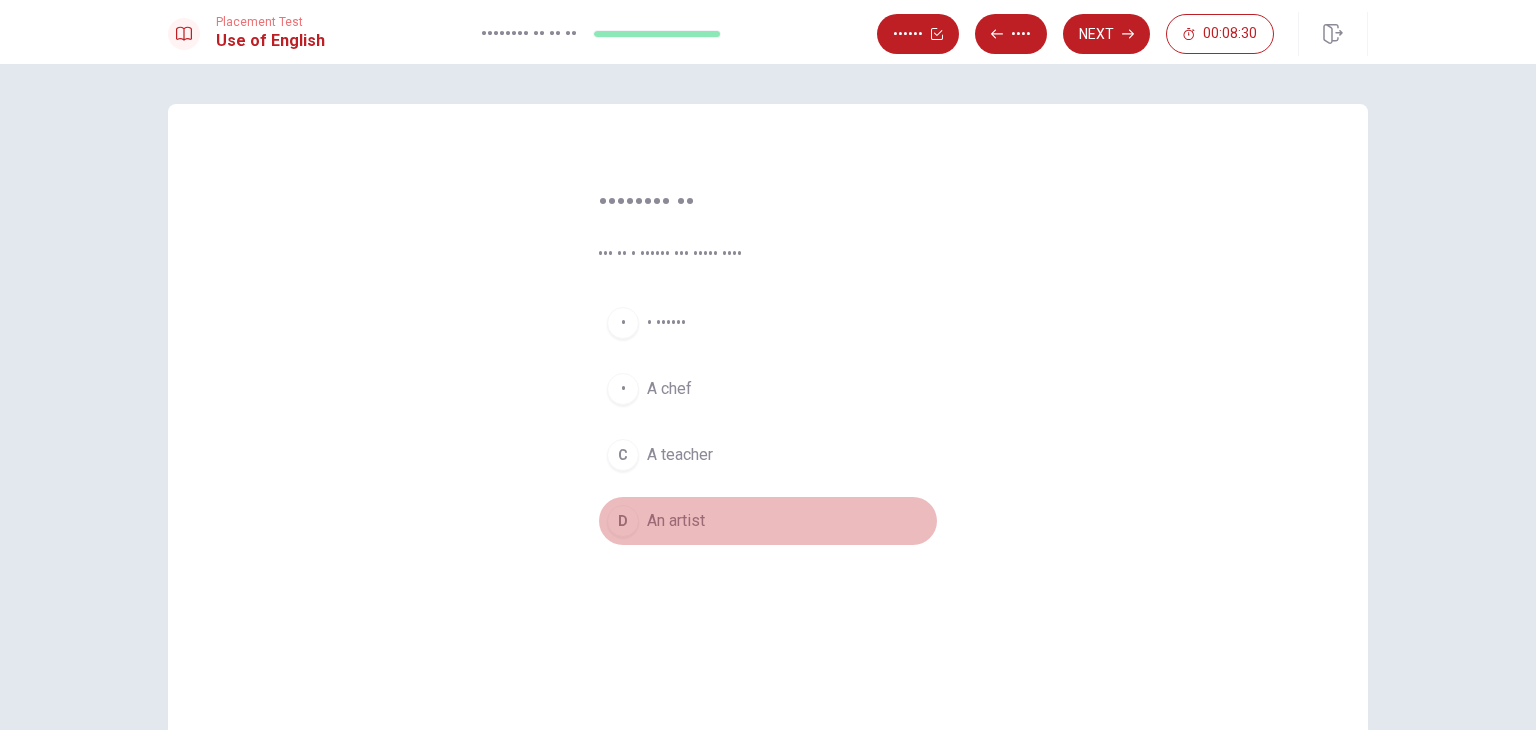 click on "An artist" at bounding box center (666, 323) 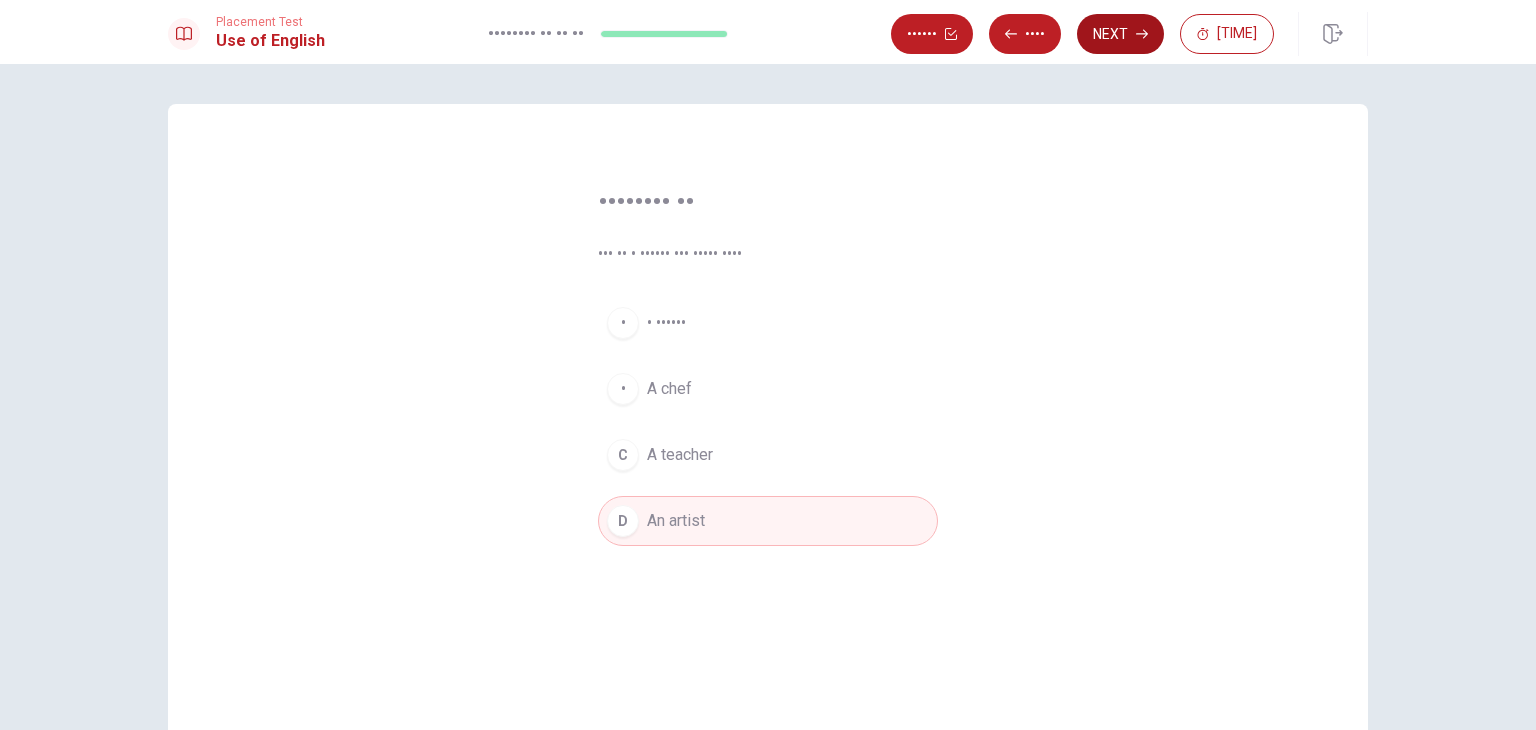 click on "Next" at bounding box center [1120, 34] 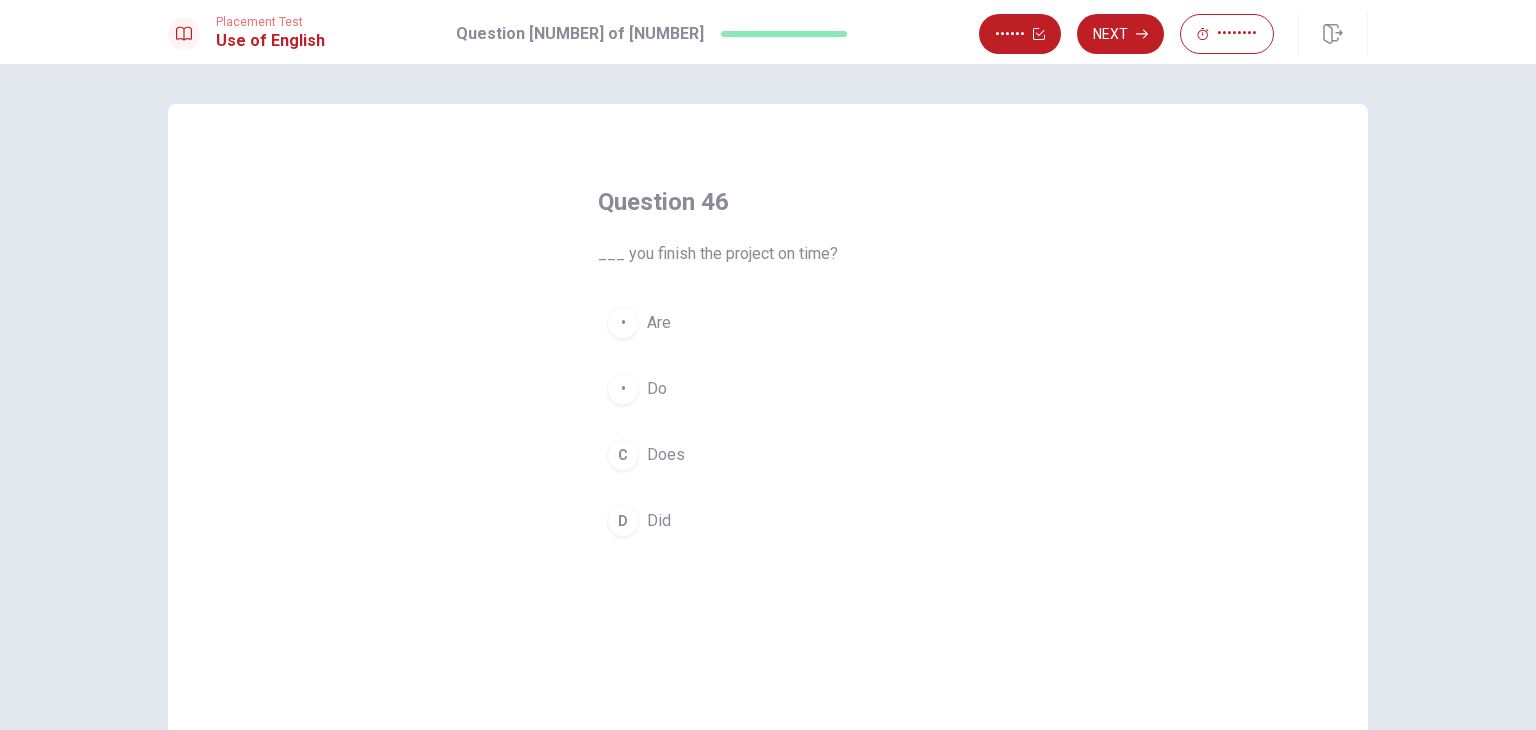 click on "Did" at bounding box center [659, 323] 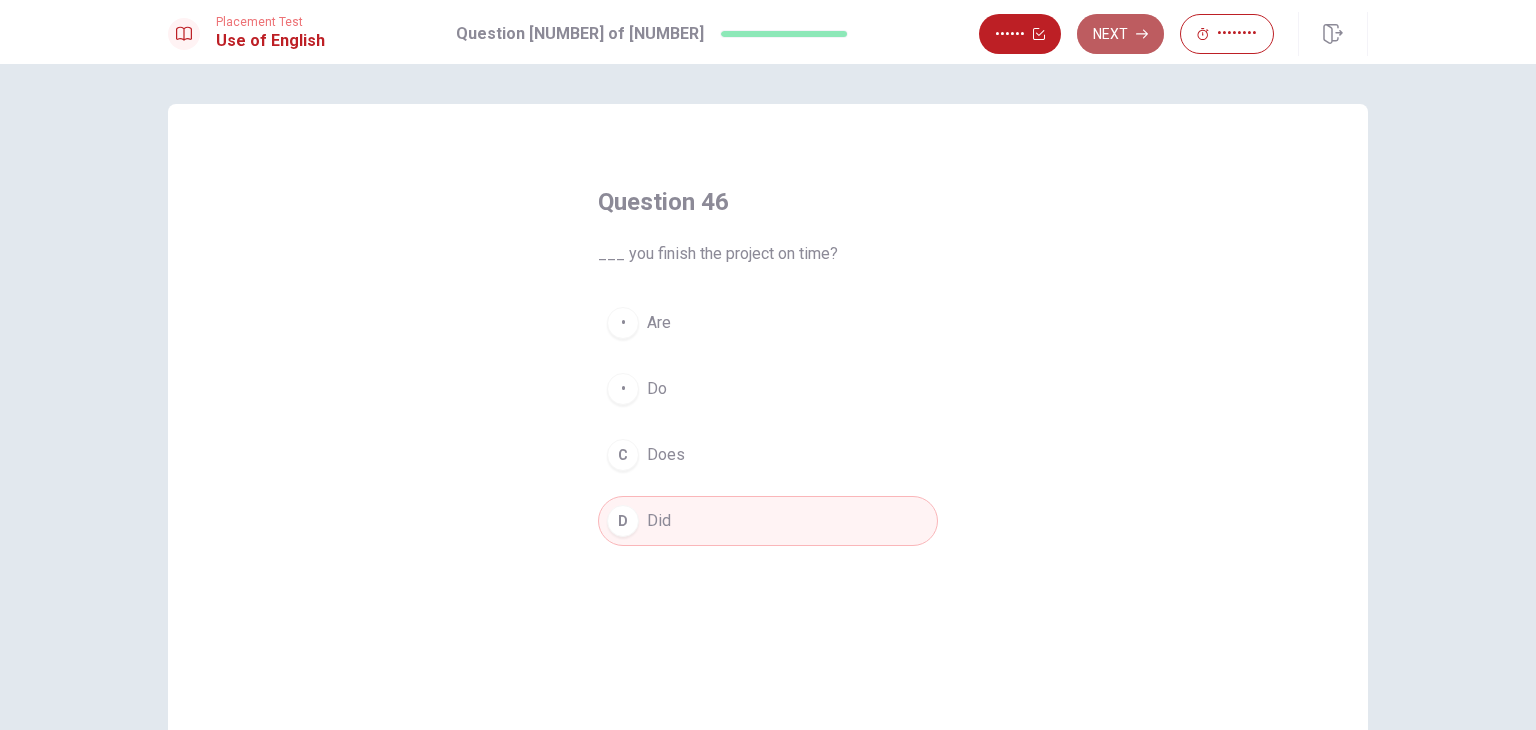 click on "Next" at bounding box center [1120, 34] 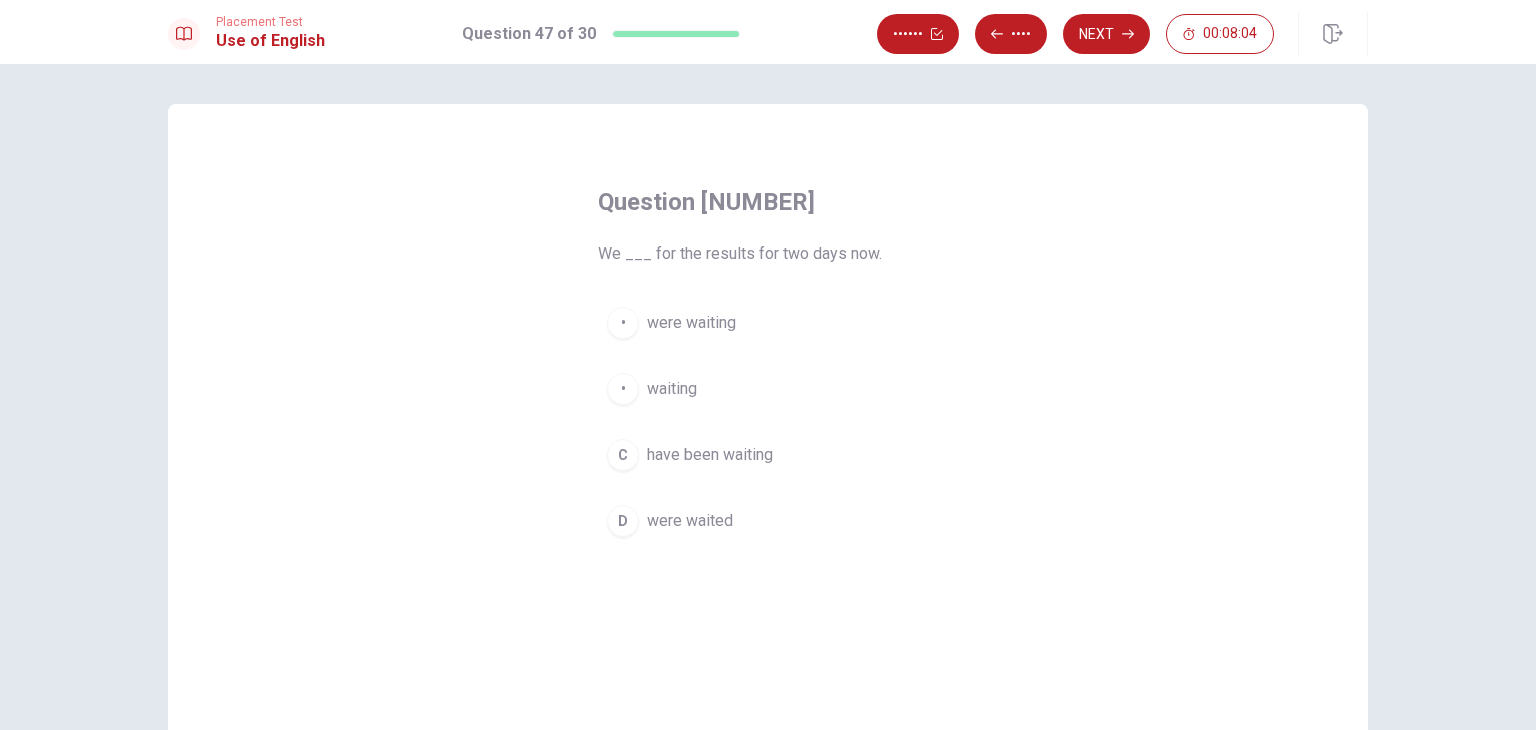 click on "have been waiting" at bounding box center [691, 323] 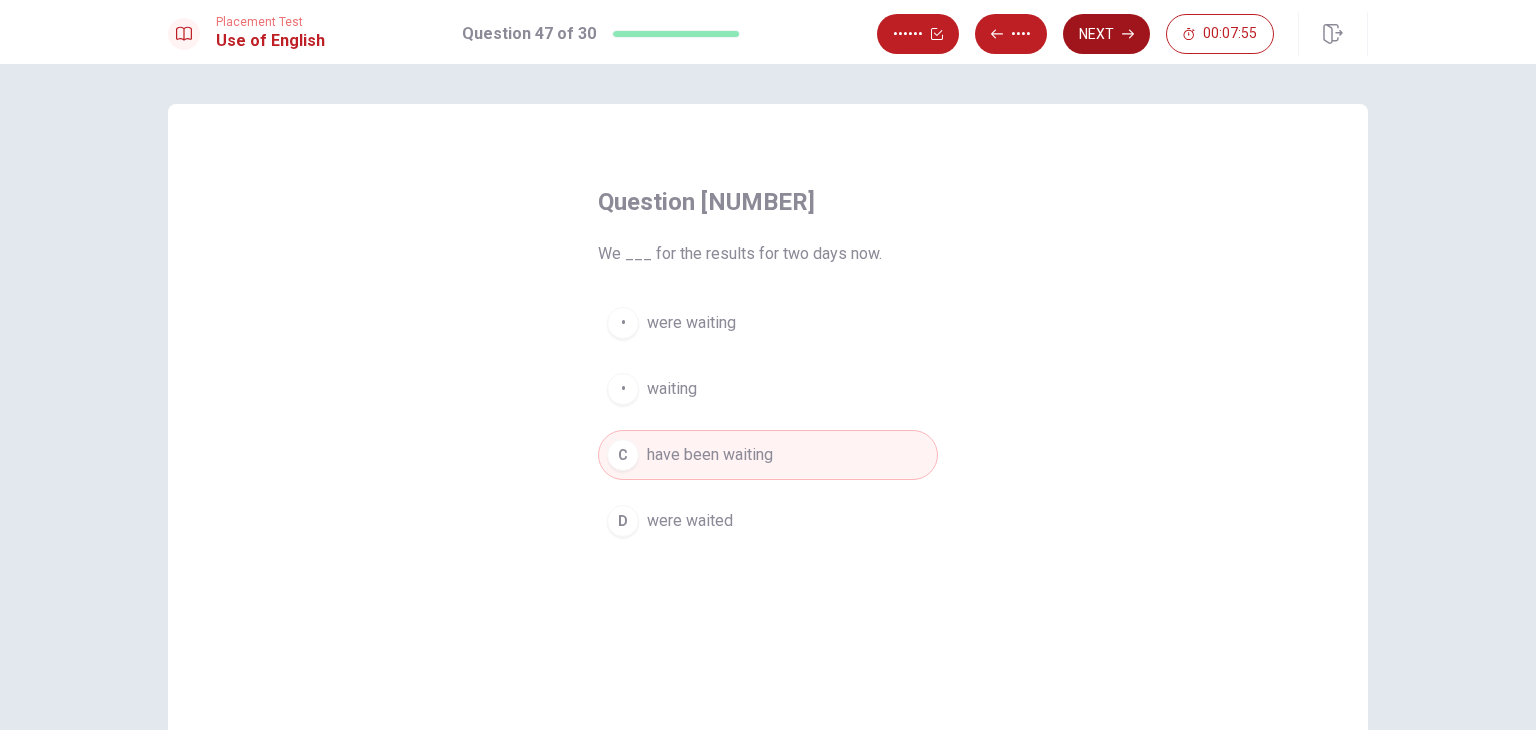 click on "Next" at bounding box center [1106, 34] 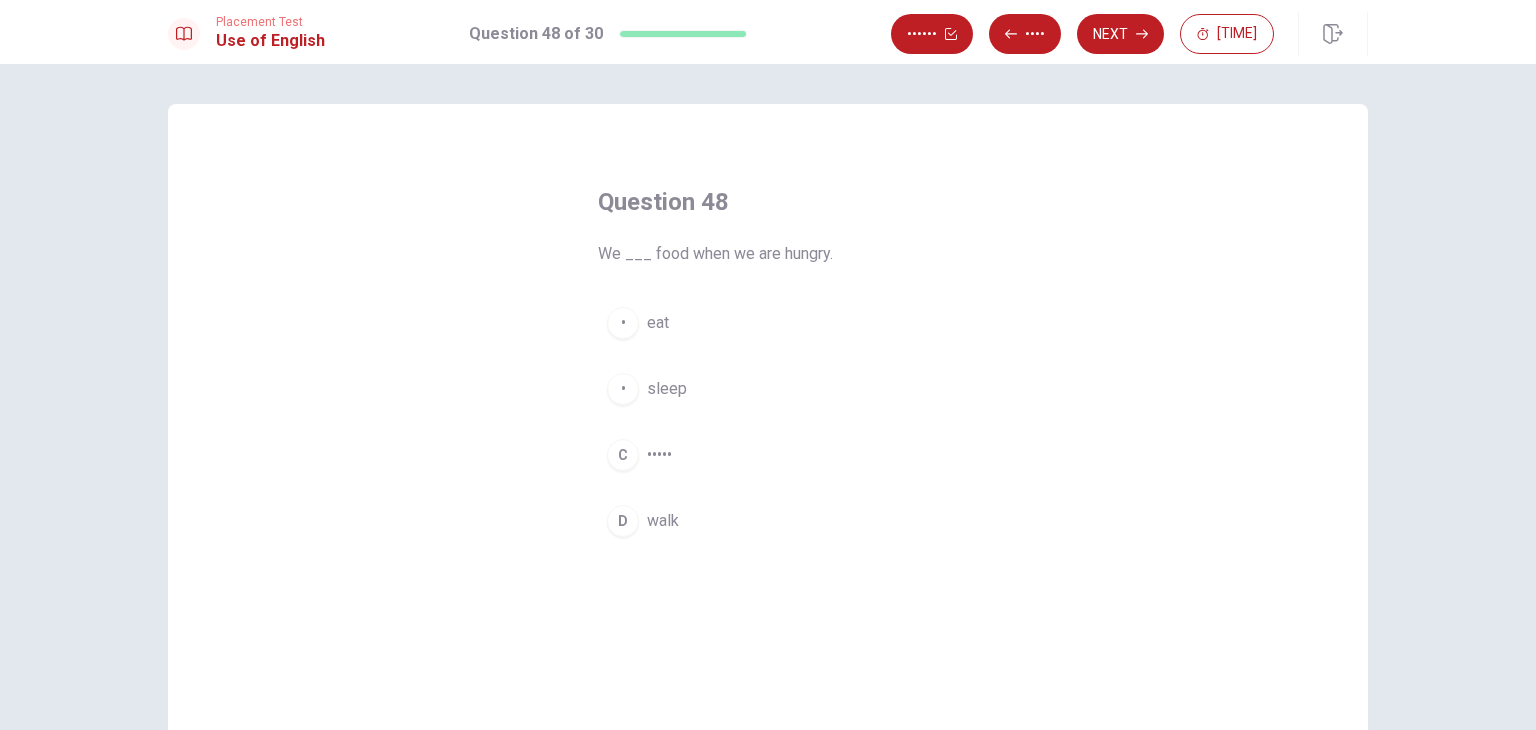 click on "• •••" at bounding box center [768, 323] 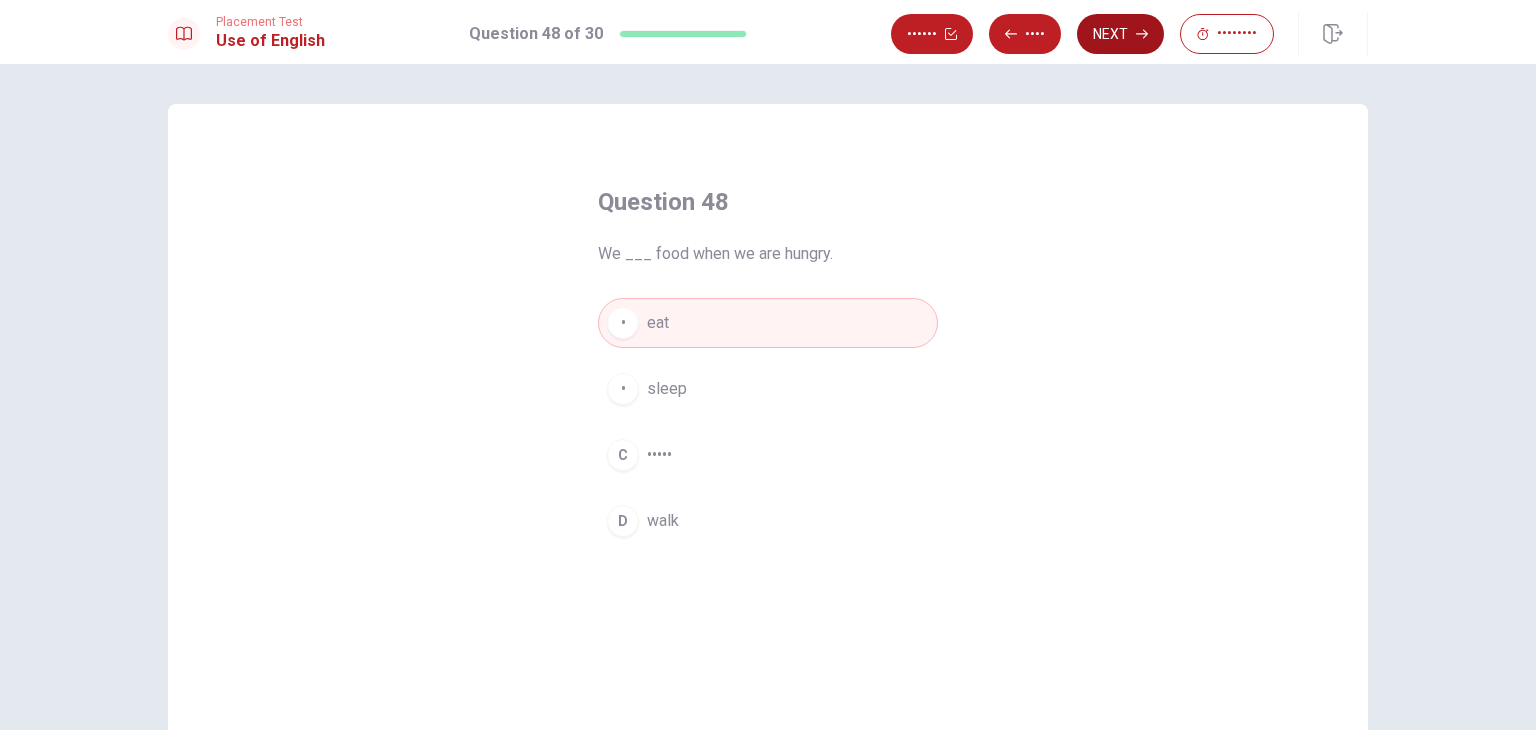click on "Next" at bounding box center (1120, 34) 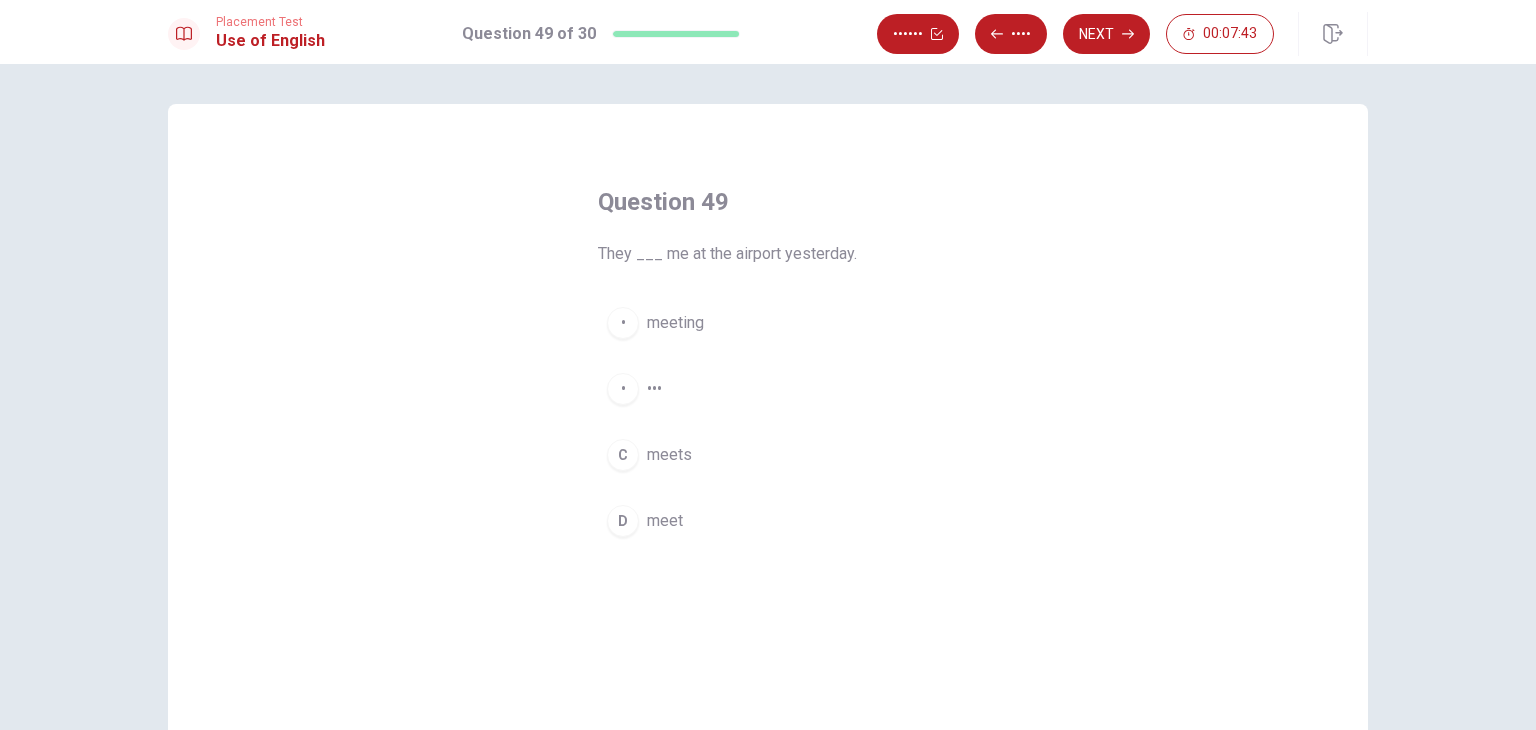 click on "B met" at bounding box center (768, 389) 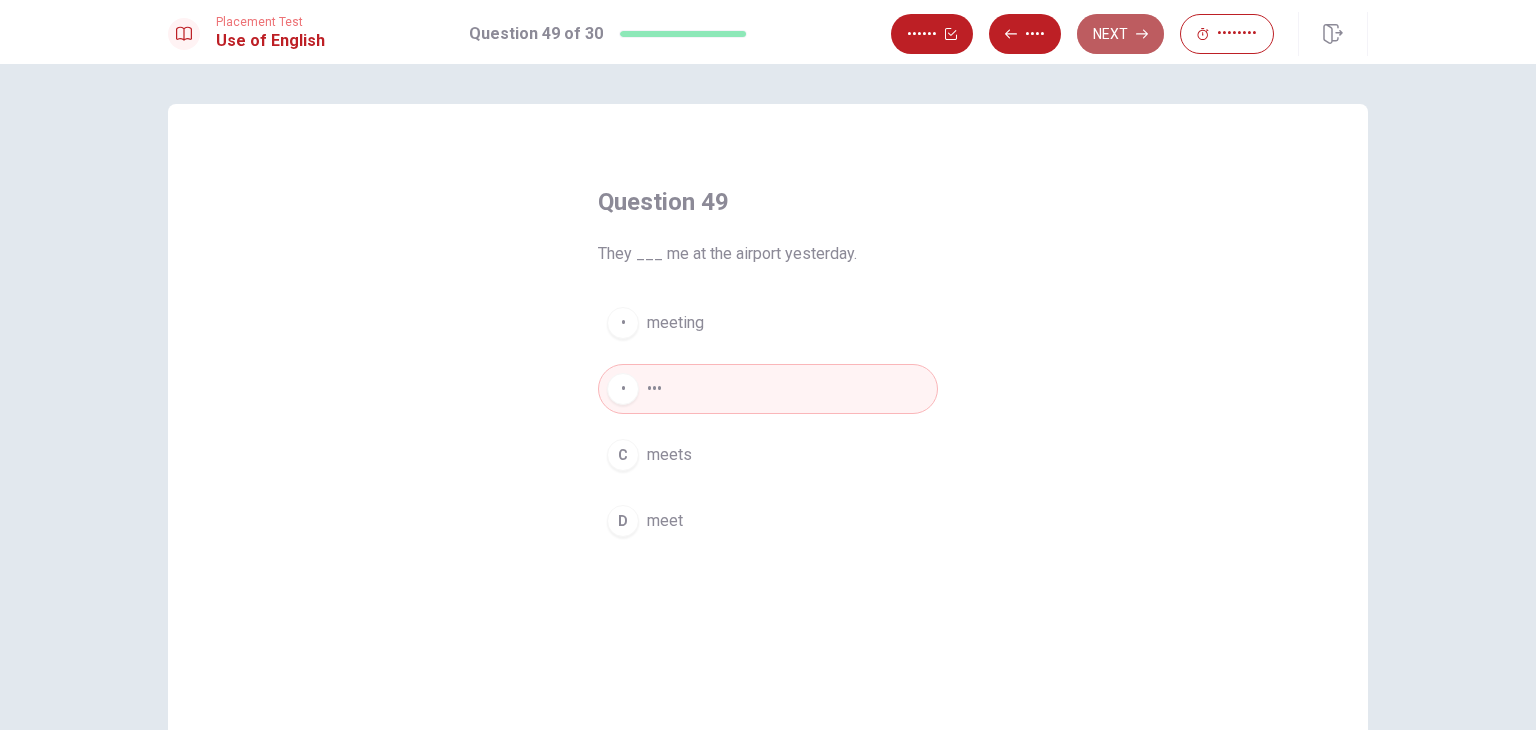 click on "Next" at bounding box center (1120, 34) 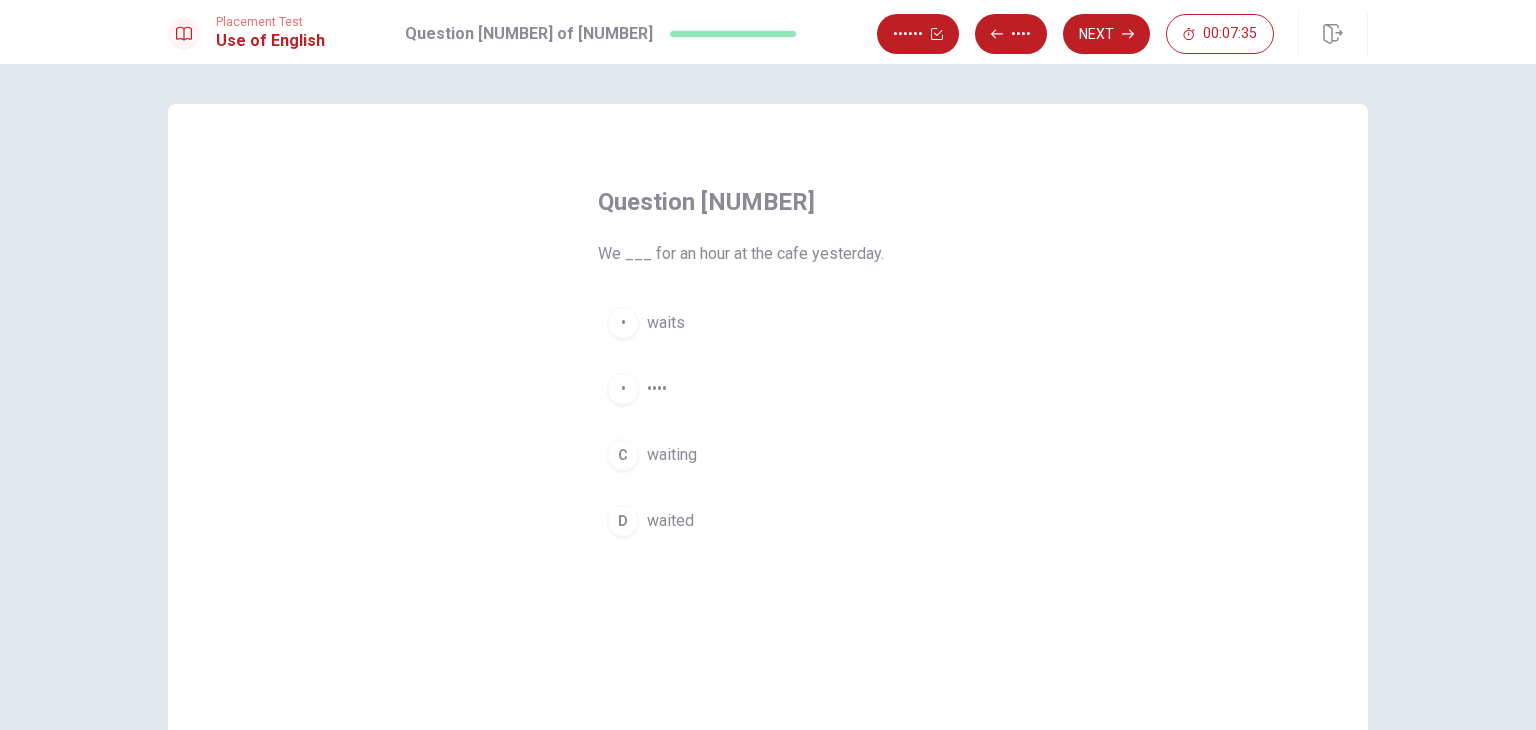 click on "waited" at bounding box center [666, 323] 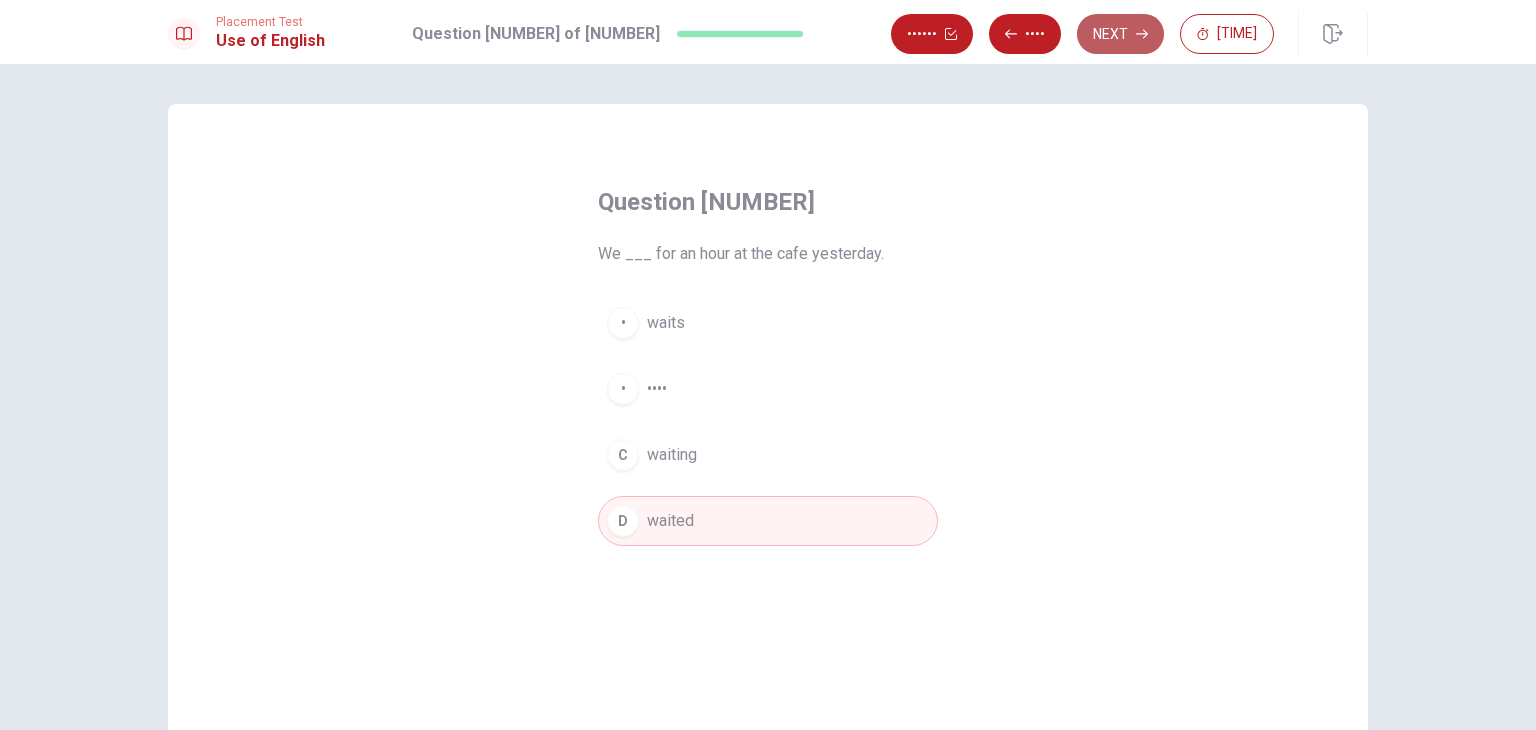 click on "Next" at bounding box center [1120, 34] 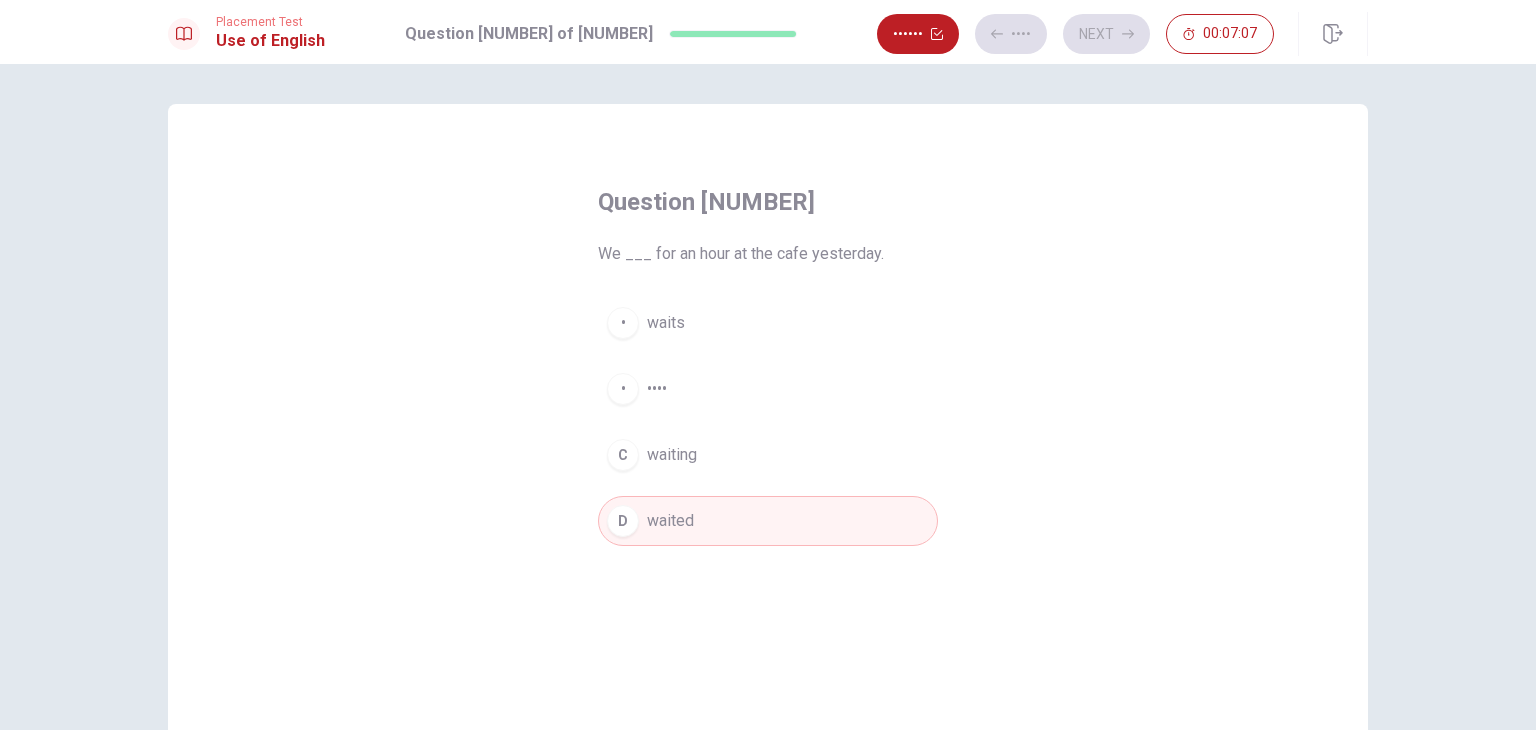 click on "Question 50 We ___ for an hour at the cafe yesterday. A waits B wait C waiting D waited" at bounding box center [768, 366] 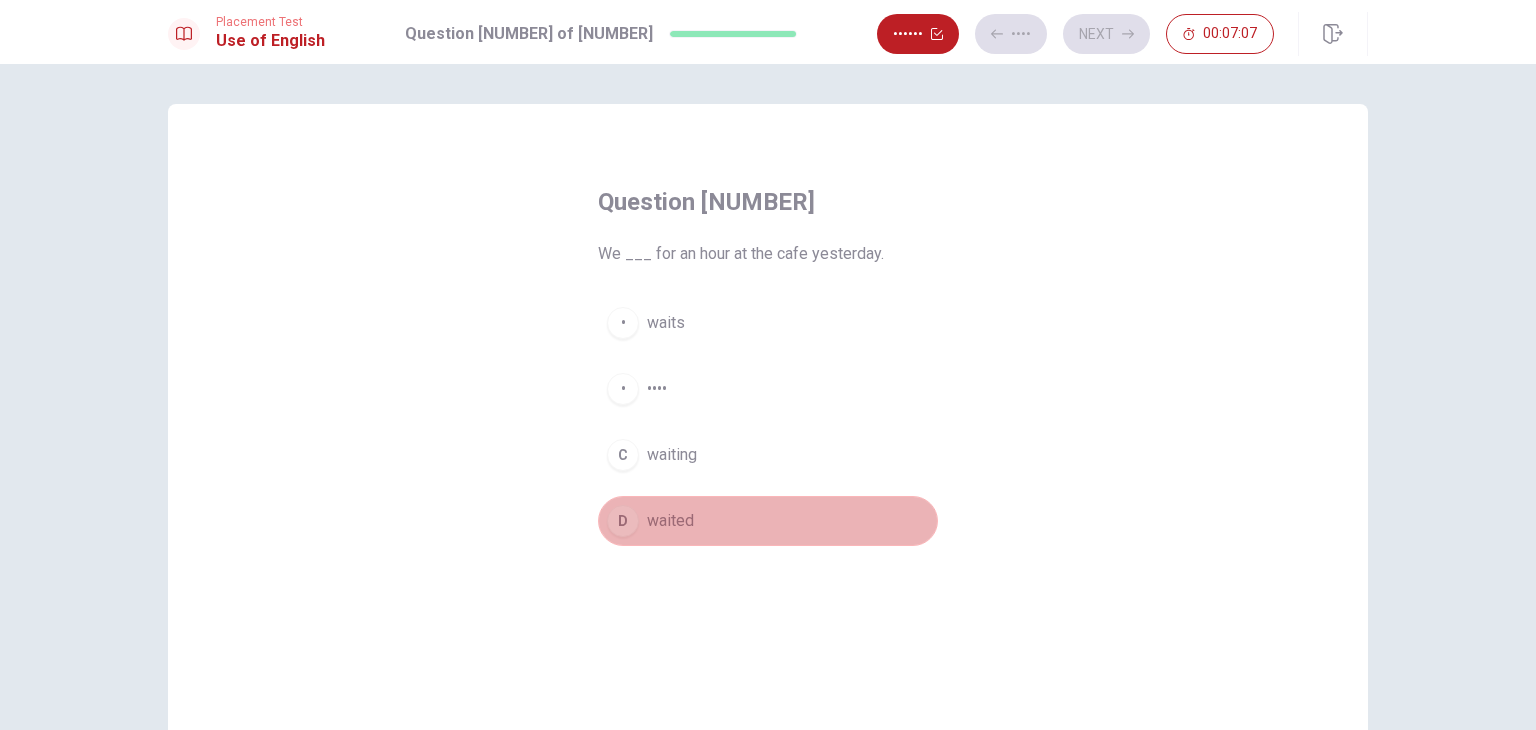 click on "• ••••••" at bounding box center (768, 521) 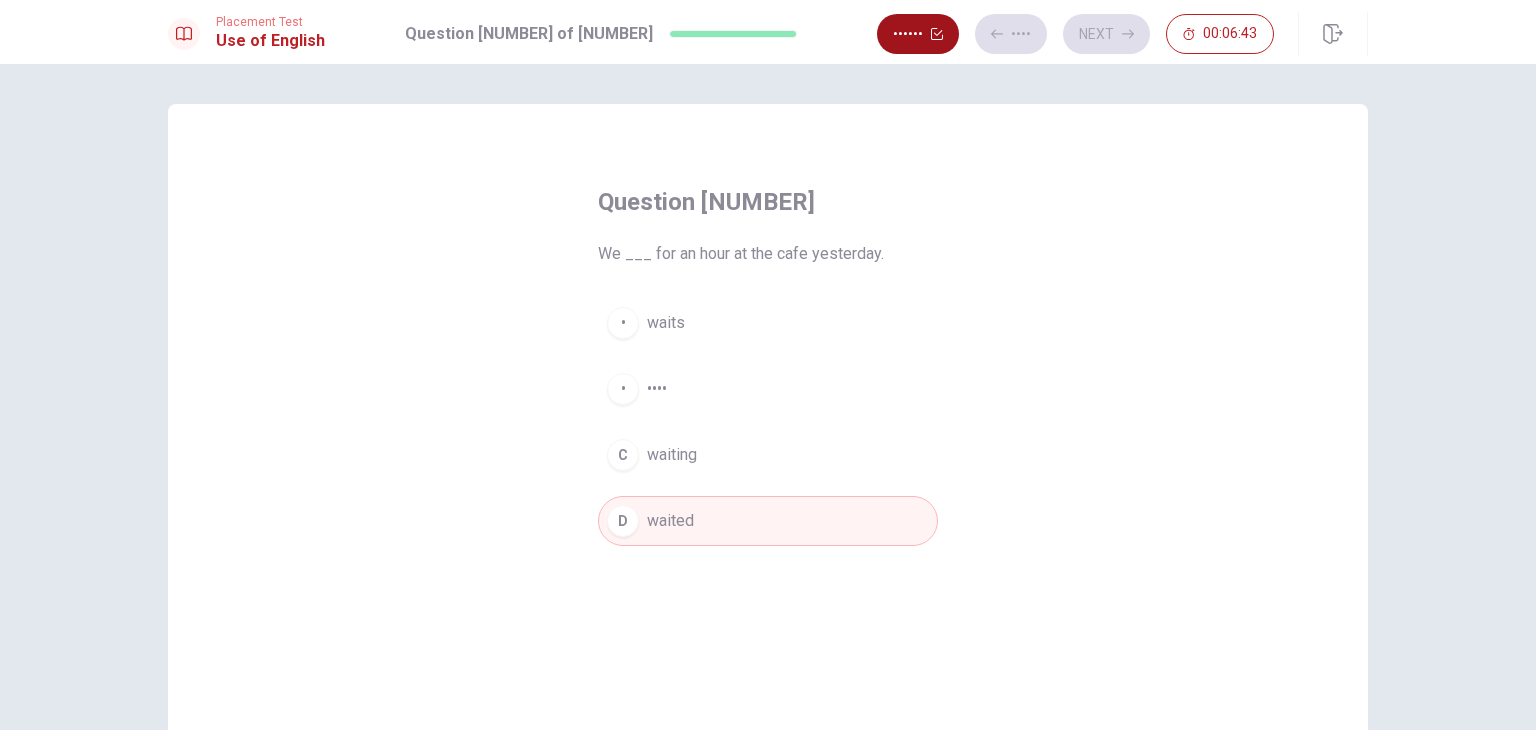 click on "••••••" at bounding box center (918, 34) 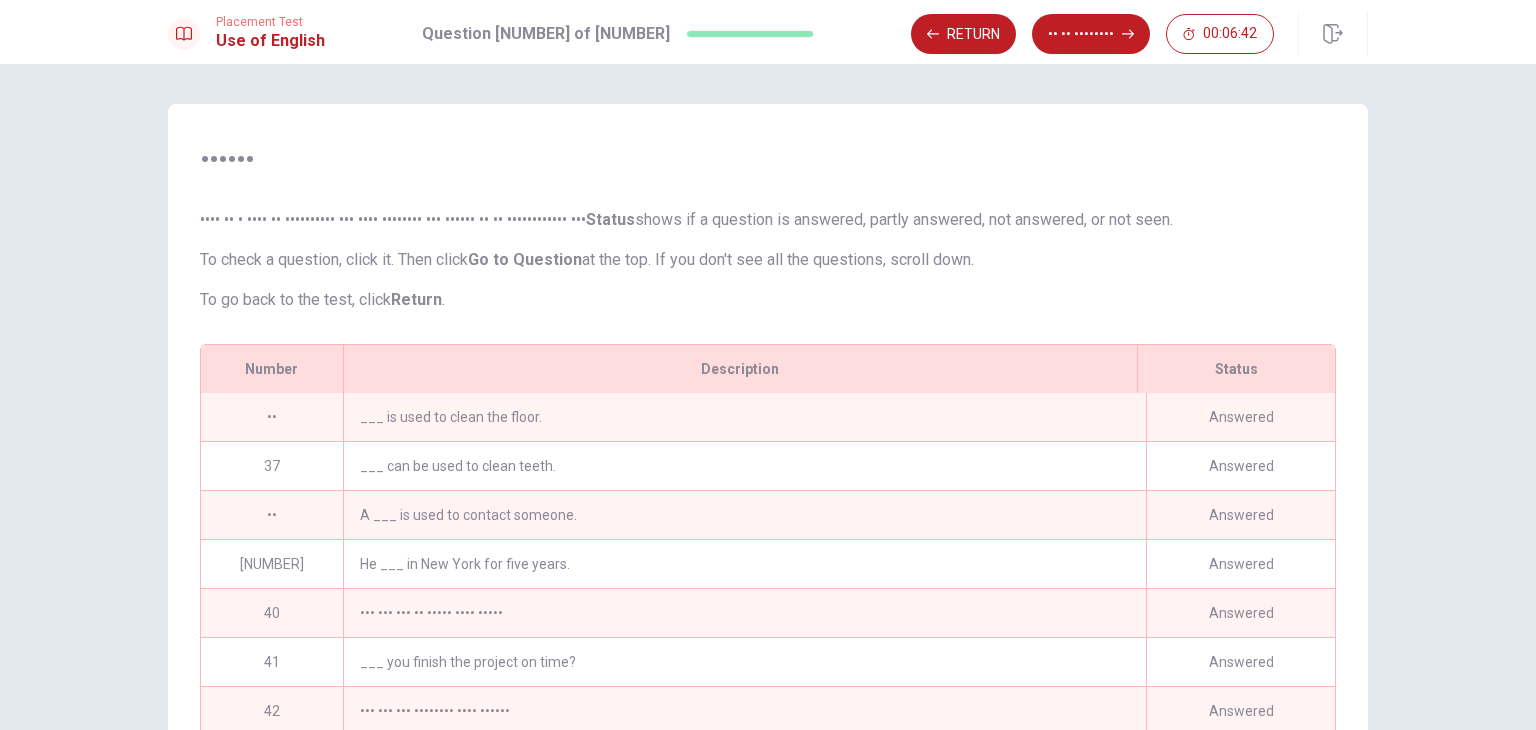 scroll, scrollTop: 181, scrollLeft: 0, axis: vertical 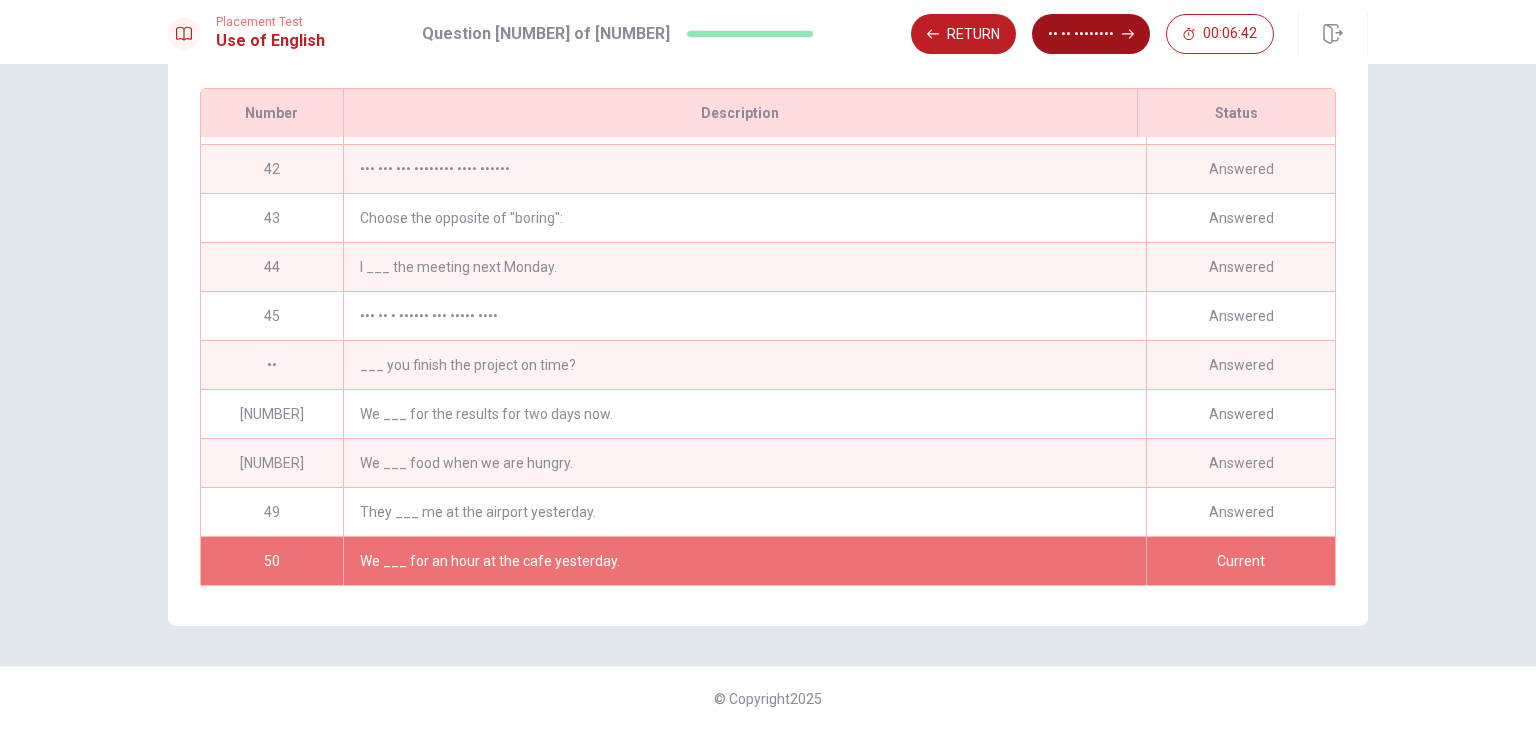 click on "•• •• ••••••••" at bounding box center [1091, 34] 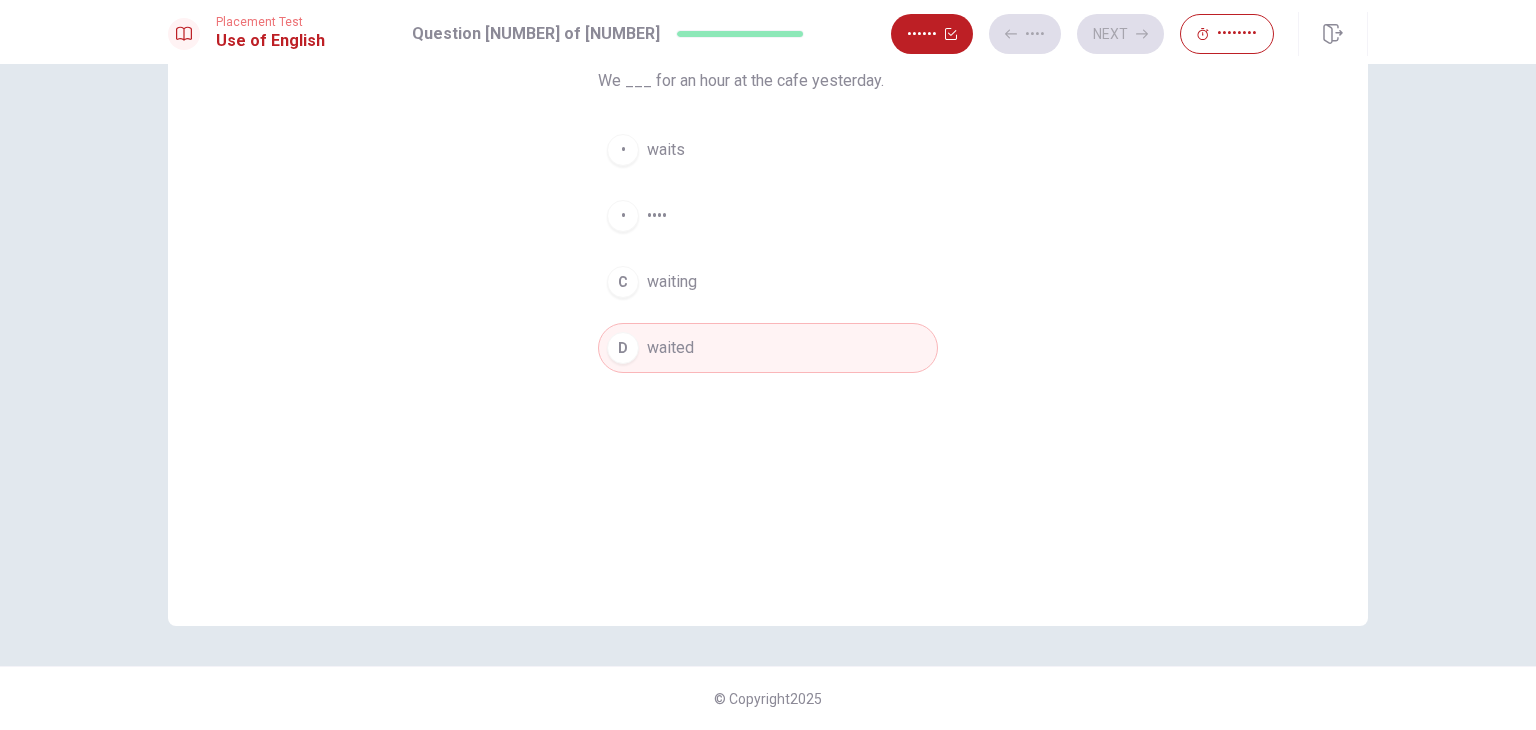 scroll, scrollTop: 173, scrollLeft: 0, axis: vertical 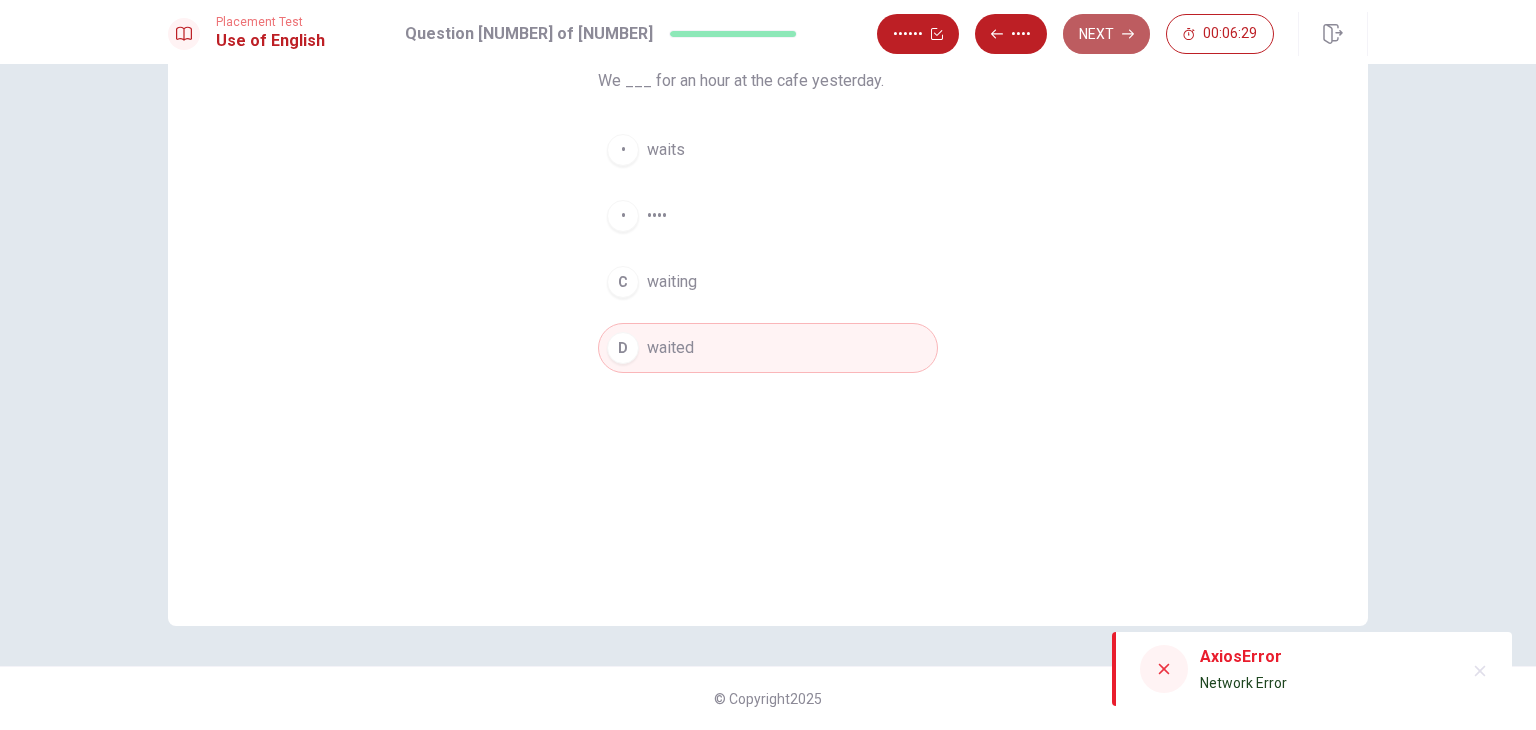 click on "Next" at bounding box center [1106, 34] 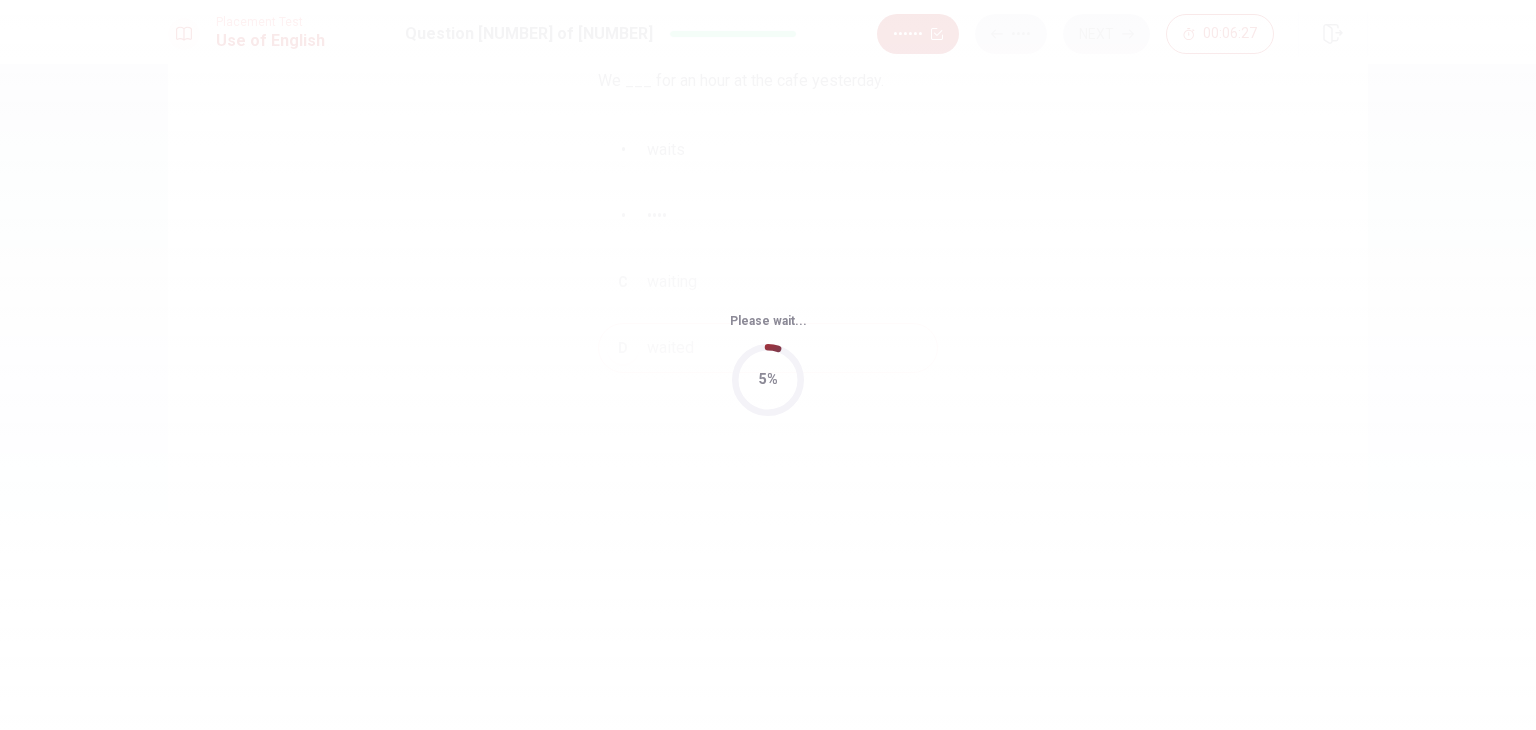 scroll, scrollTop: 0, scrollLeft: 0, axis: both 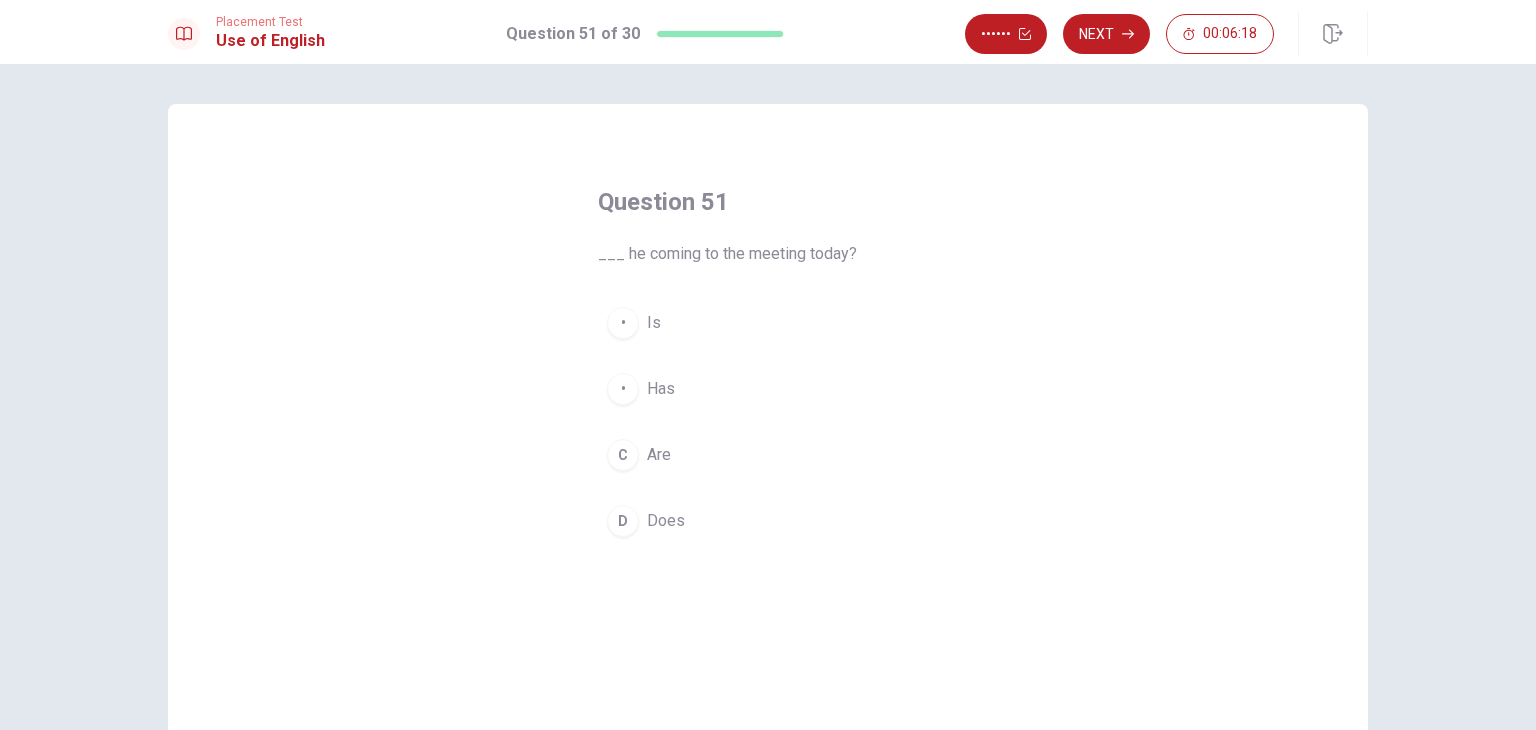 click on "Is" at bounding box center [654, 323] 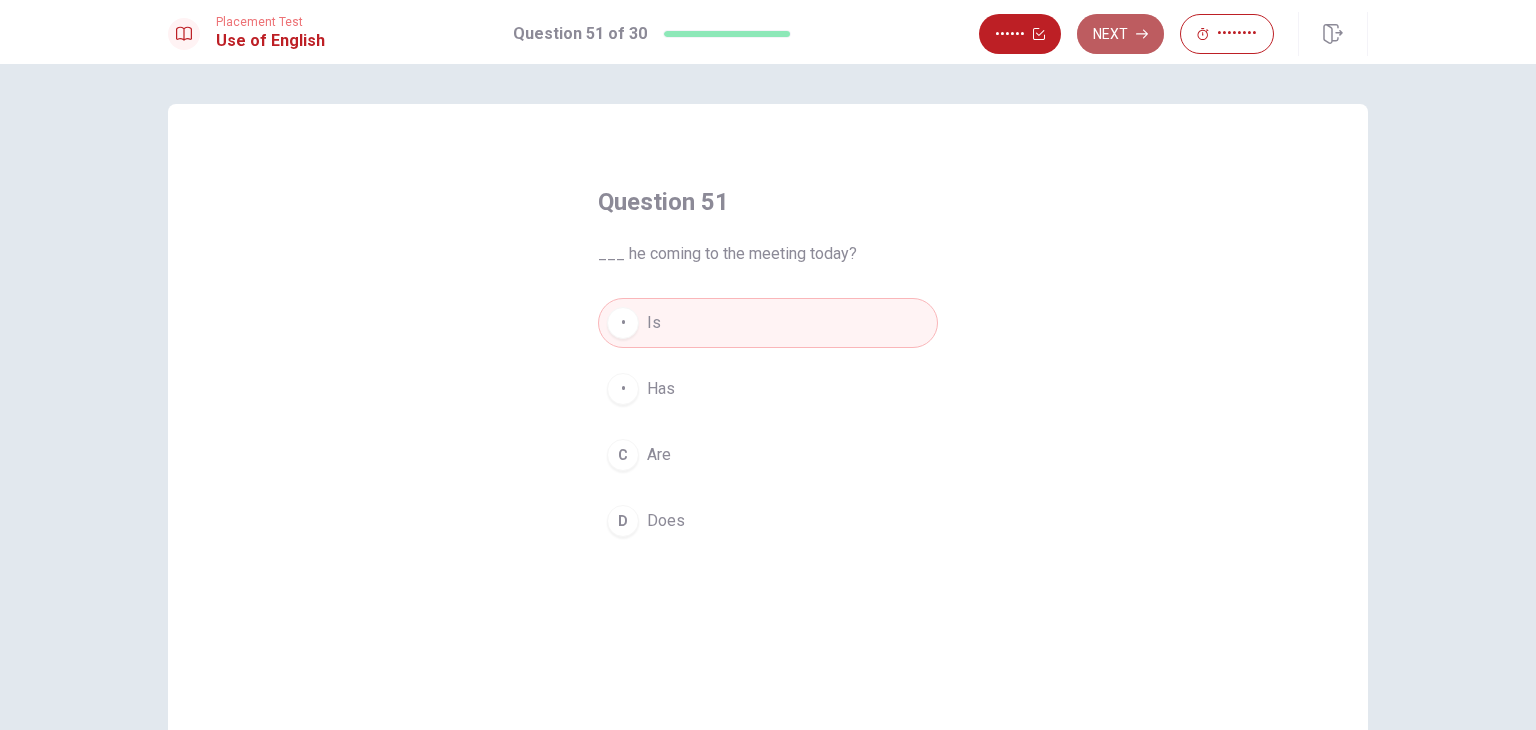 click on "Next" at bounding box center [1120, 34] 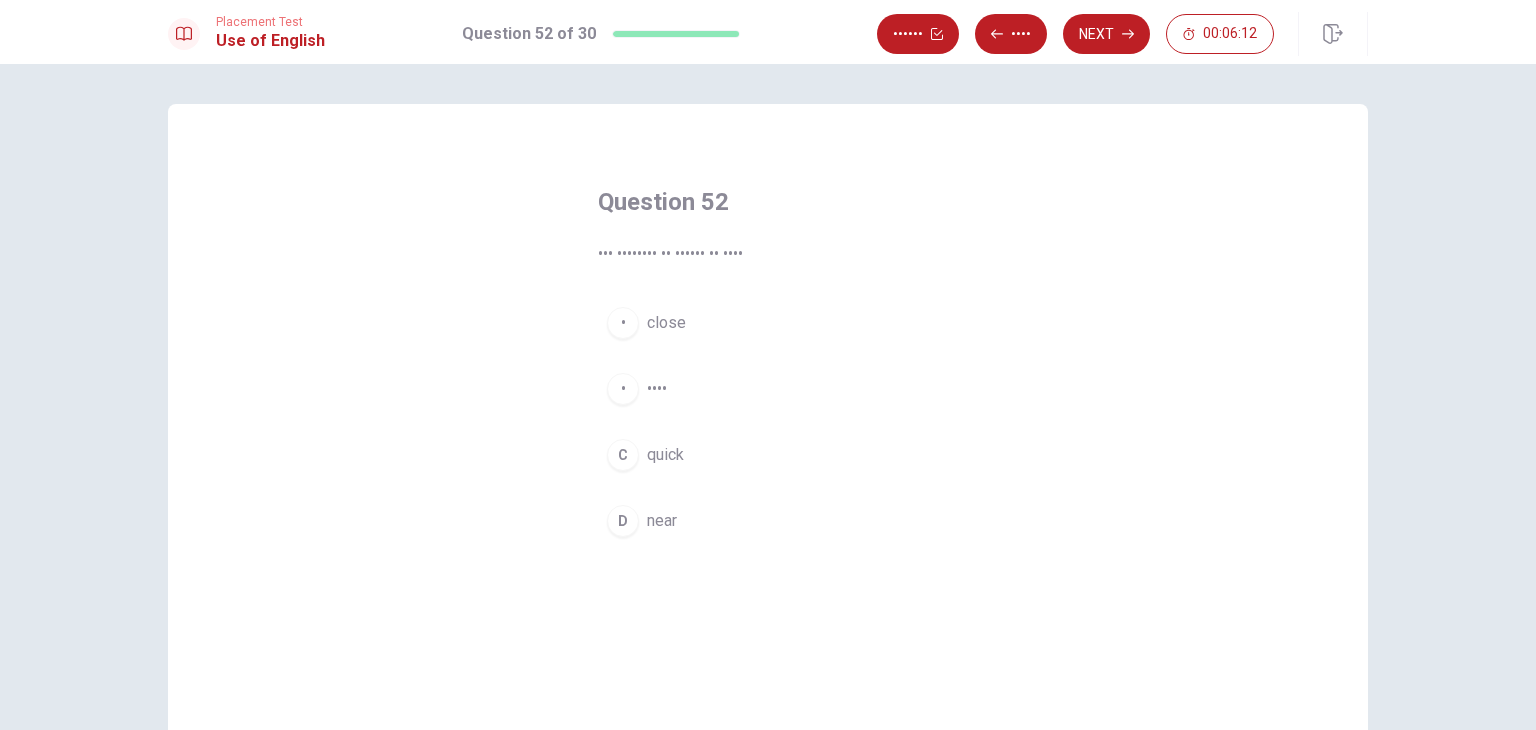 click on "••••" at bounding box center (666, 323) 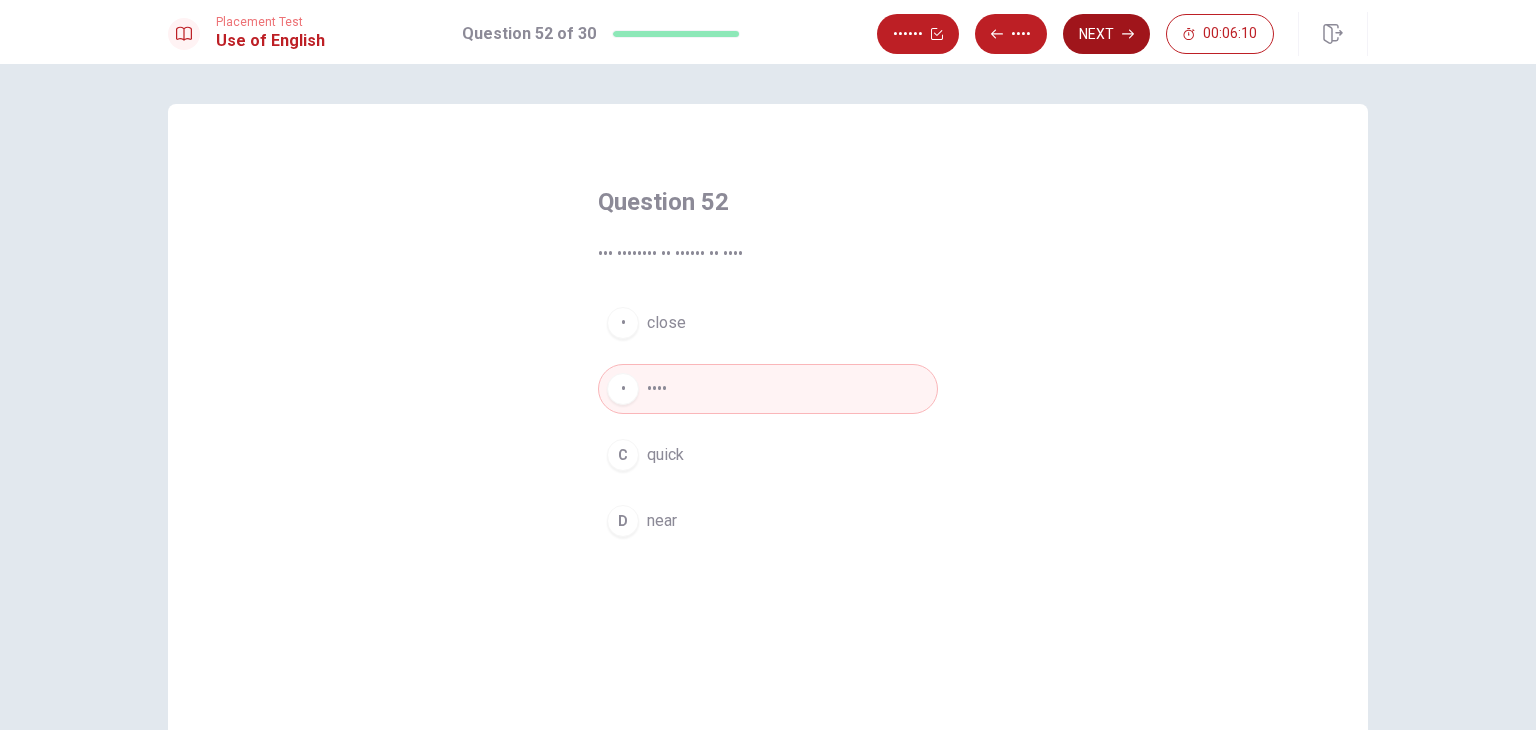click on "Next" at bounding box center [1106, 34] 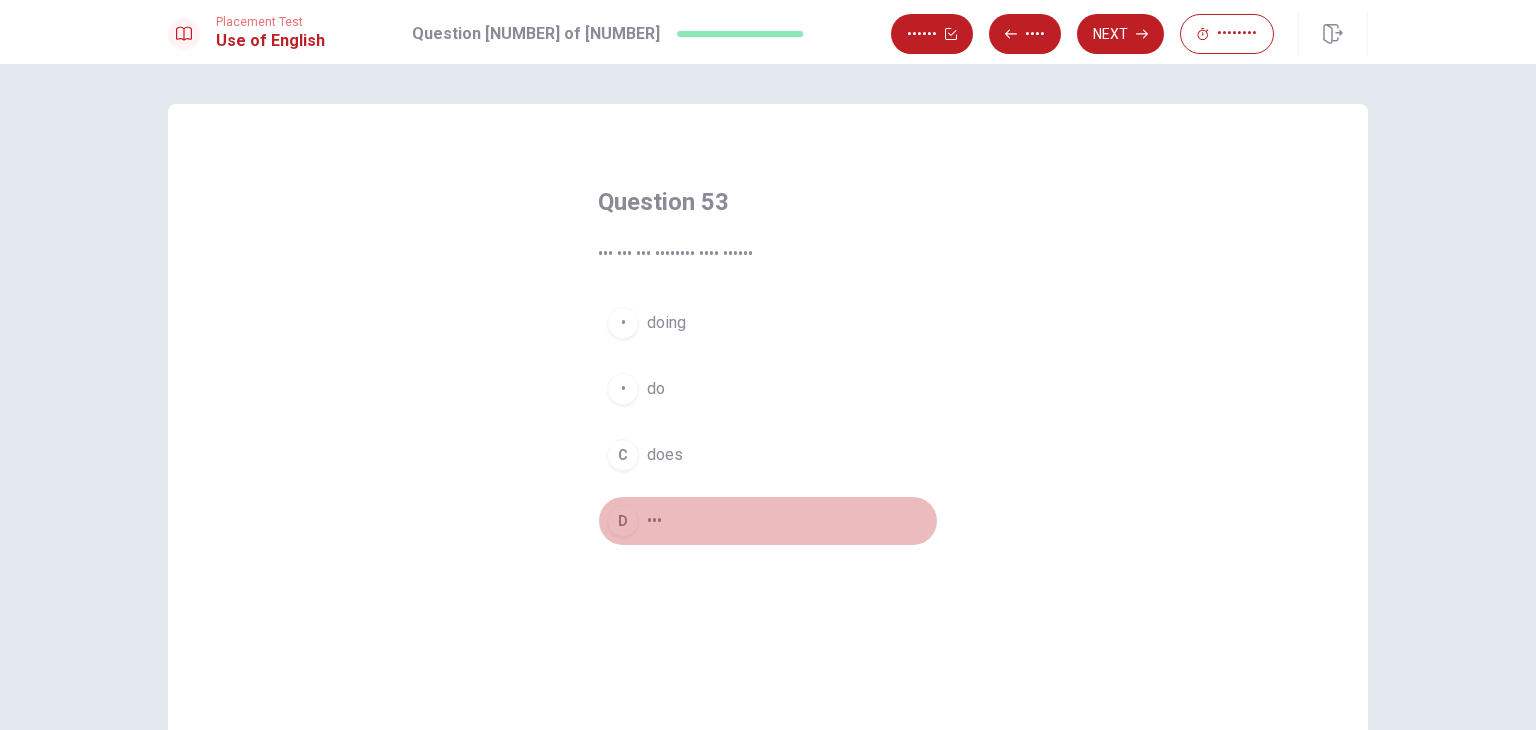 click on "D did" at bounding box center [768, 521] 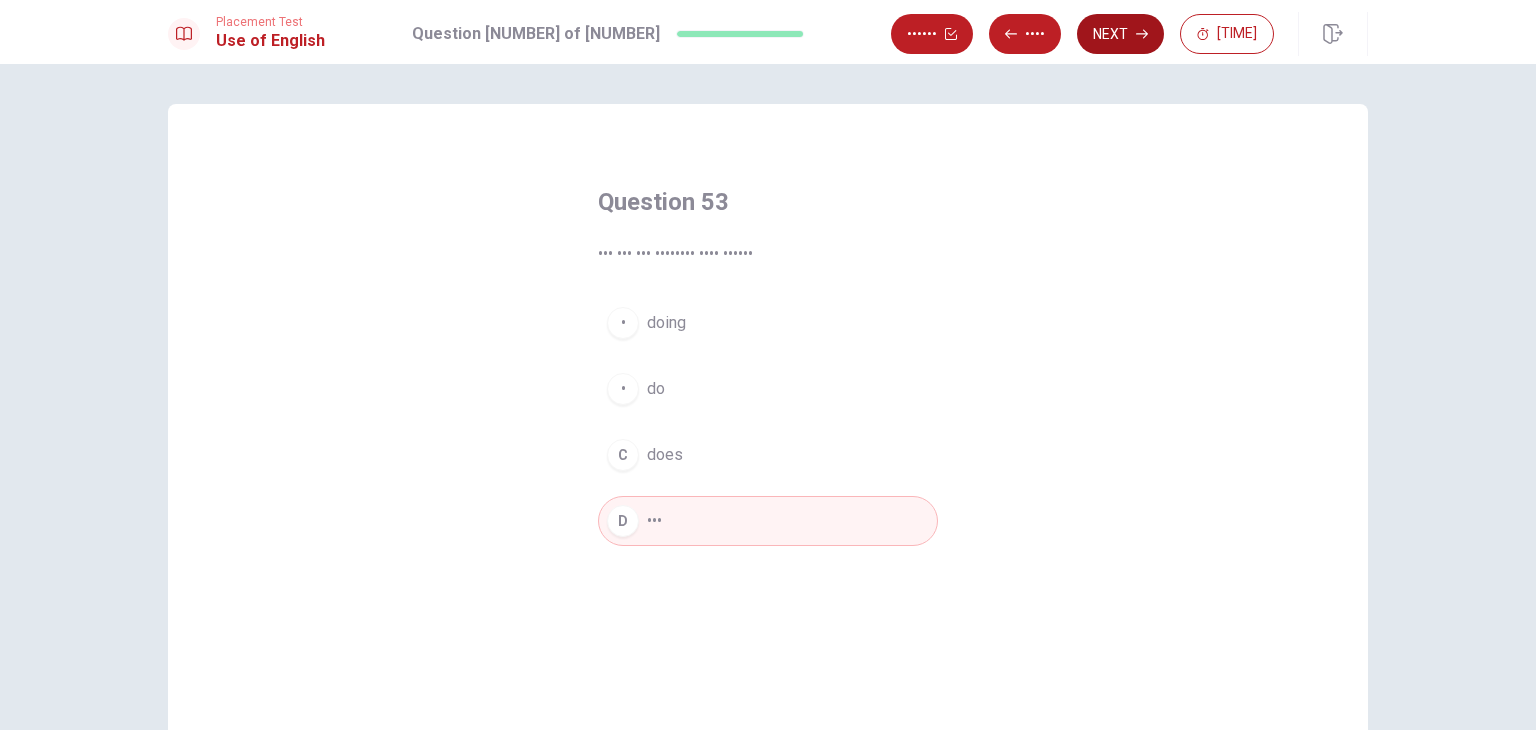 click on "Next" at bounding box center [1120, 34] 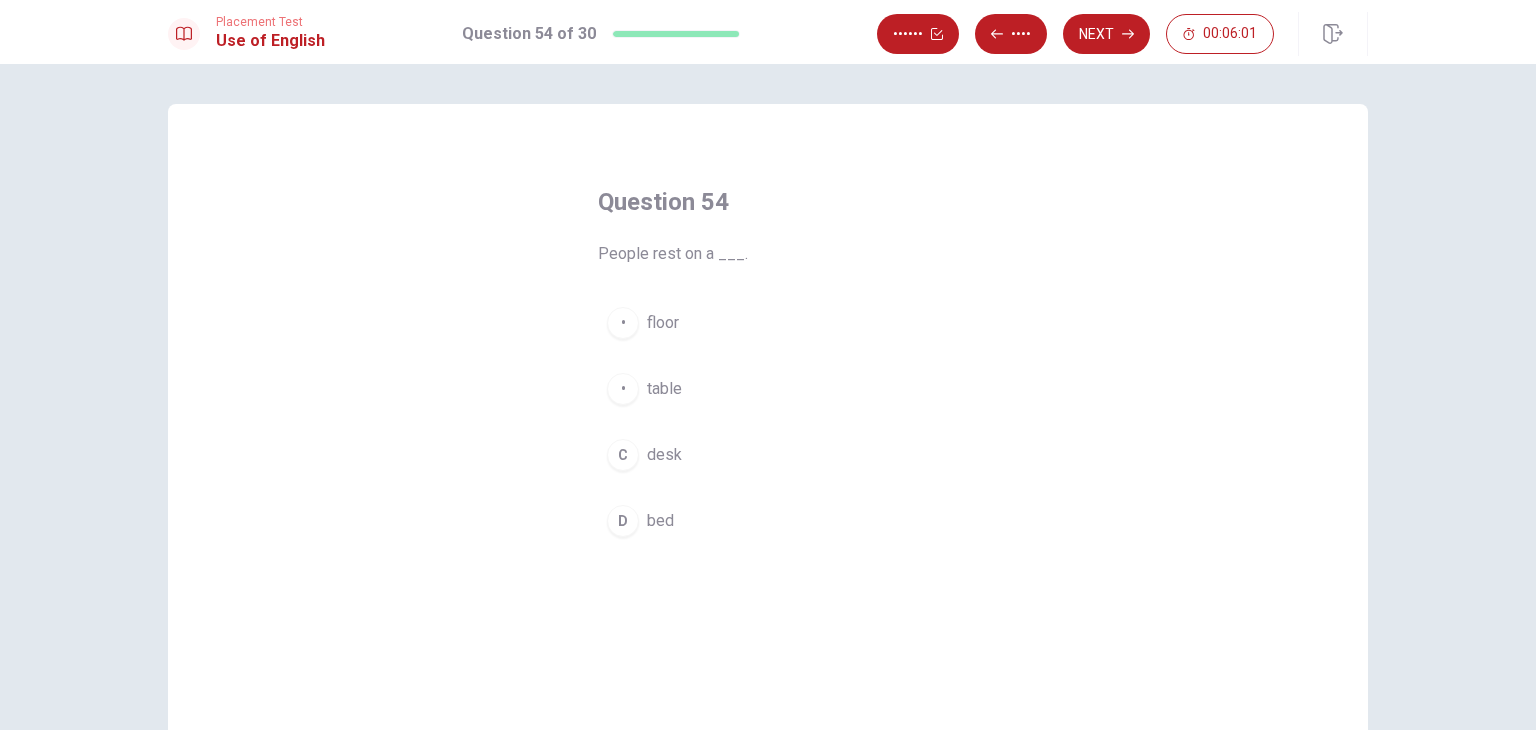 click on "bed" at bounding box center (663, 323) 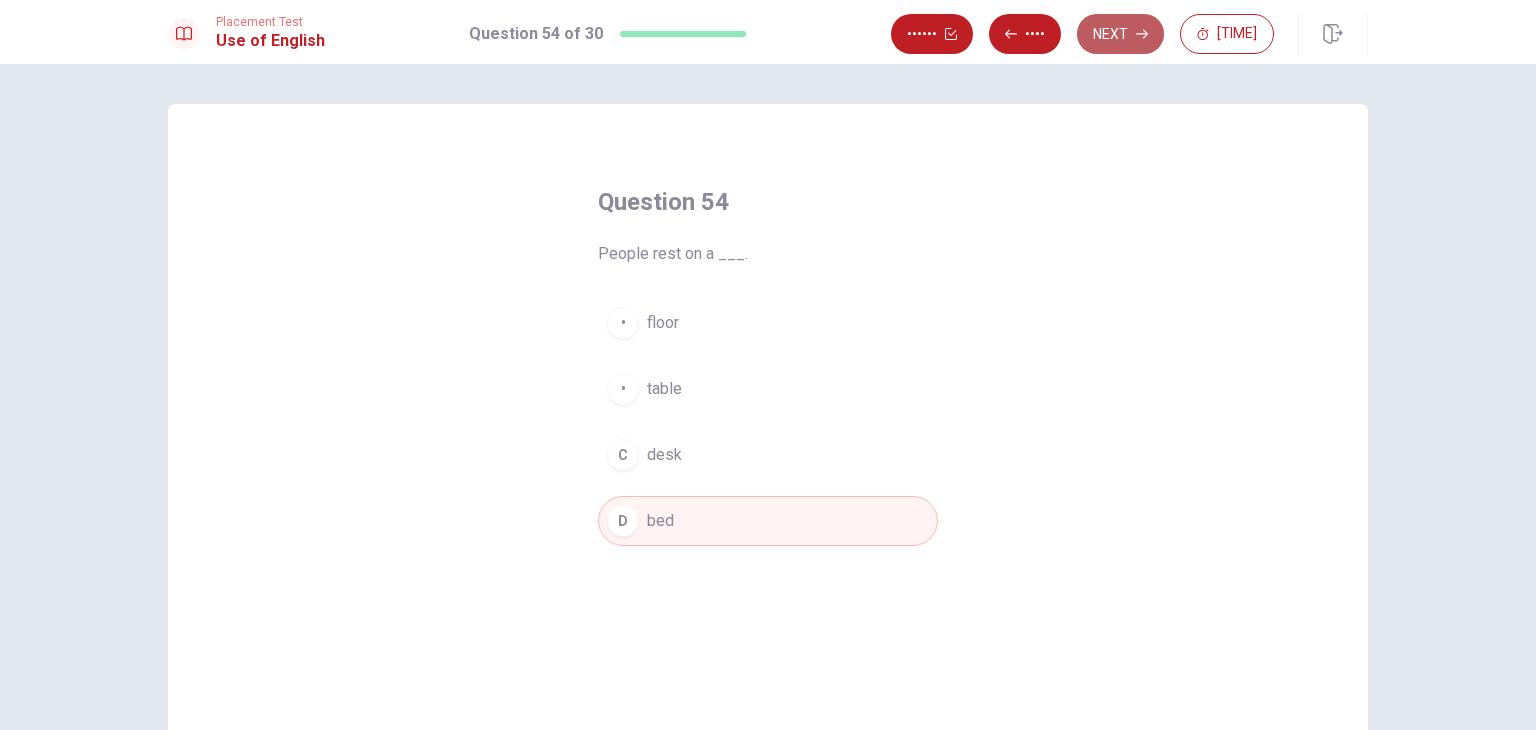 click on "Next" at bounding box center [1120, 34] 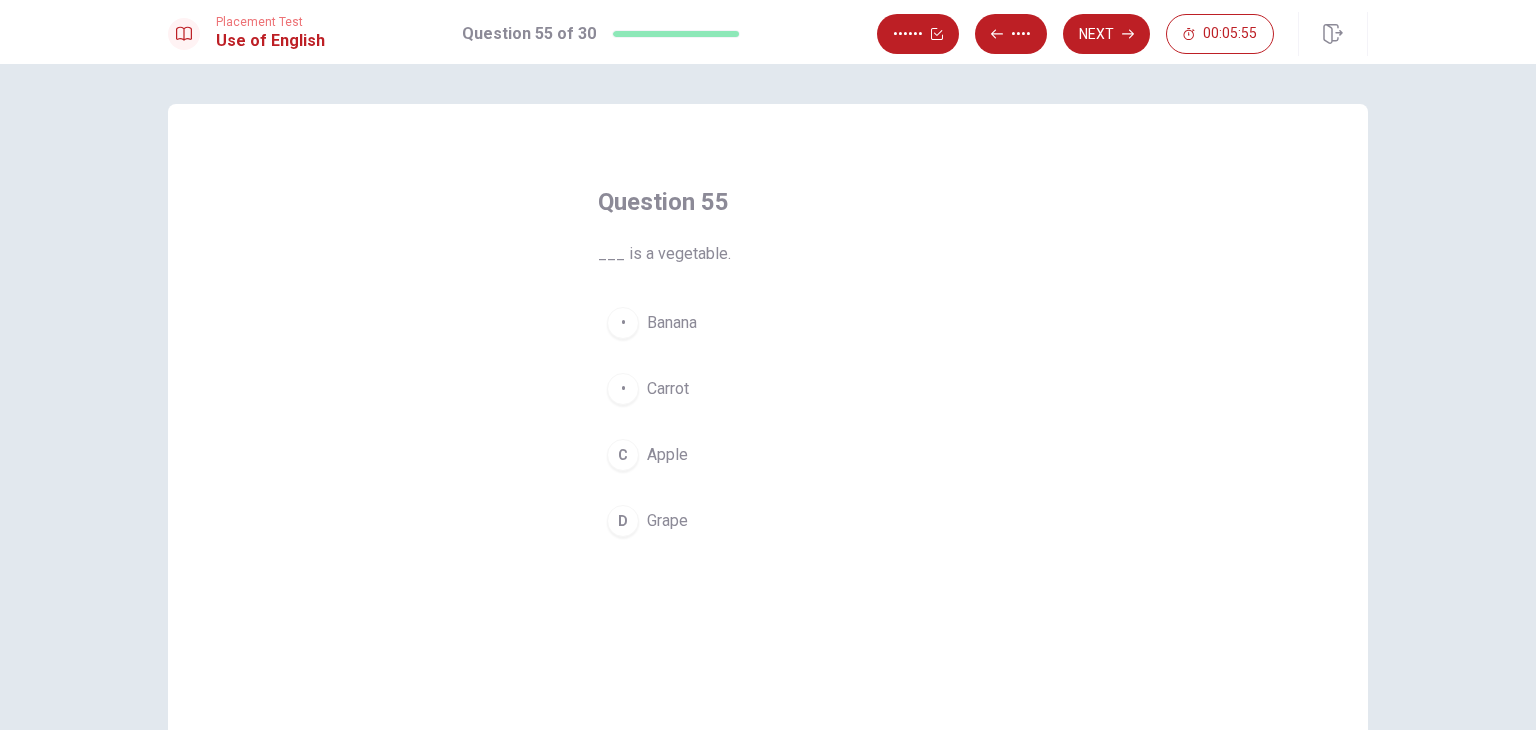 click on "Carrot" at bounding box center (672, 323) 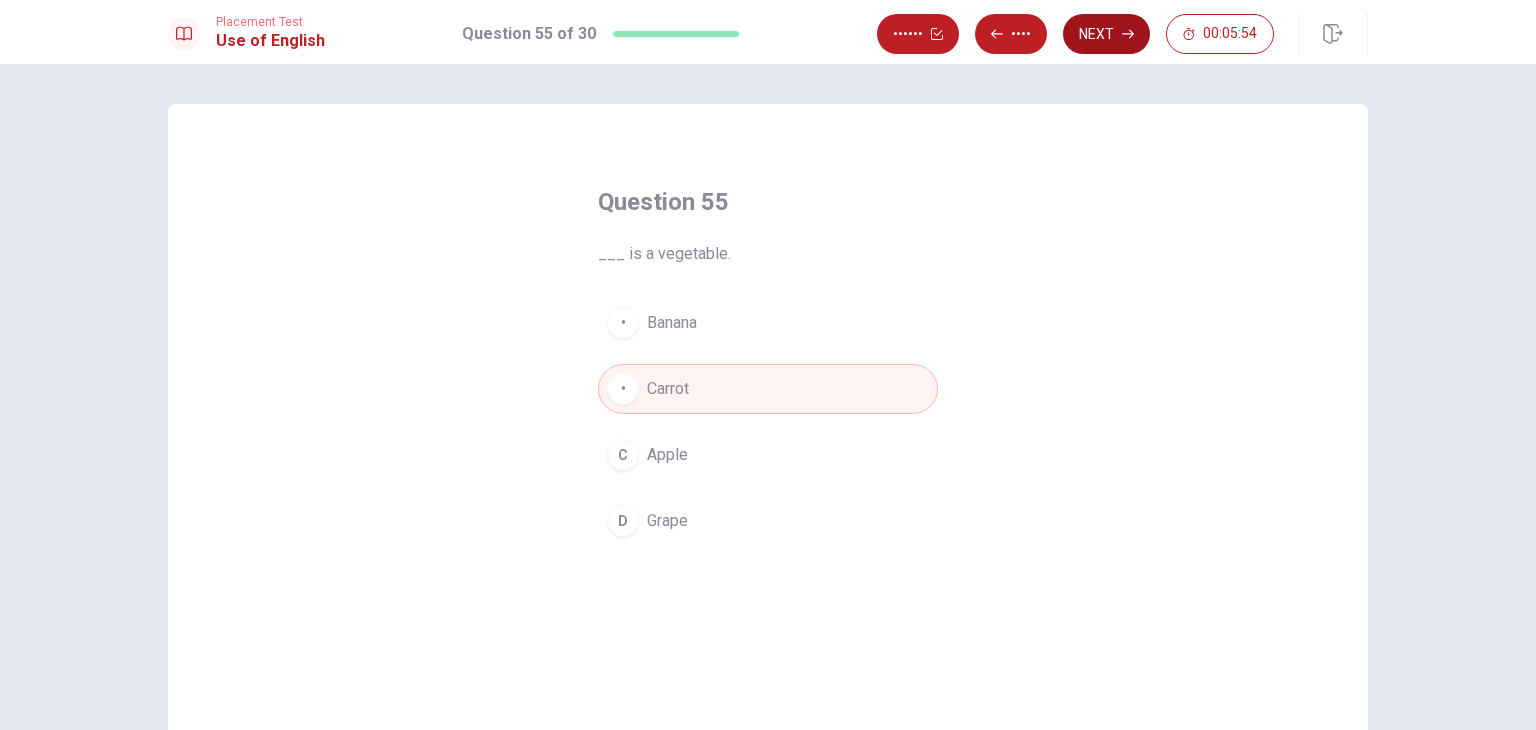 click on "Next" at bounding box center [1106, 34] 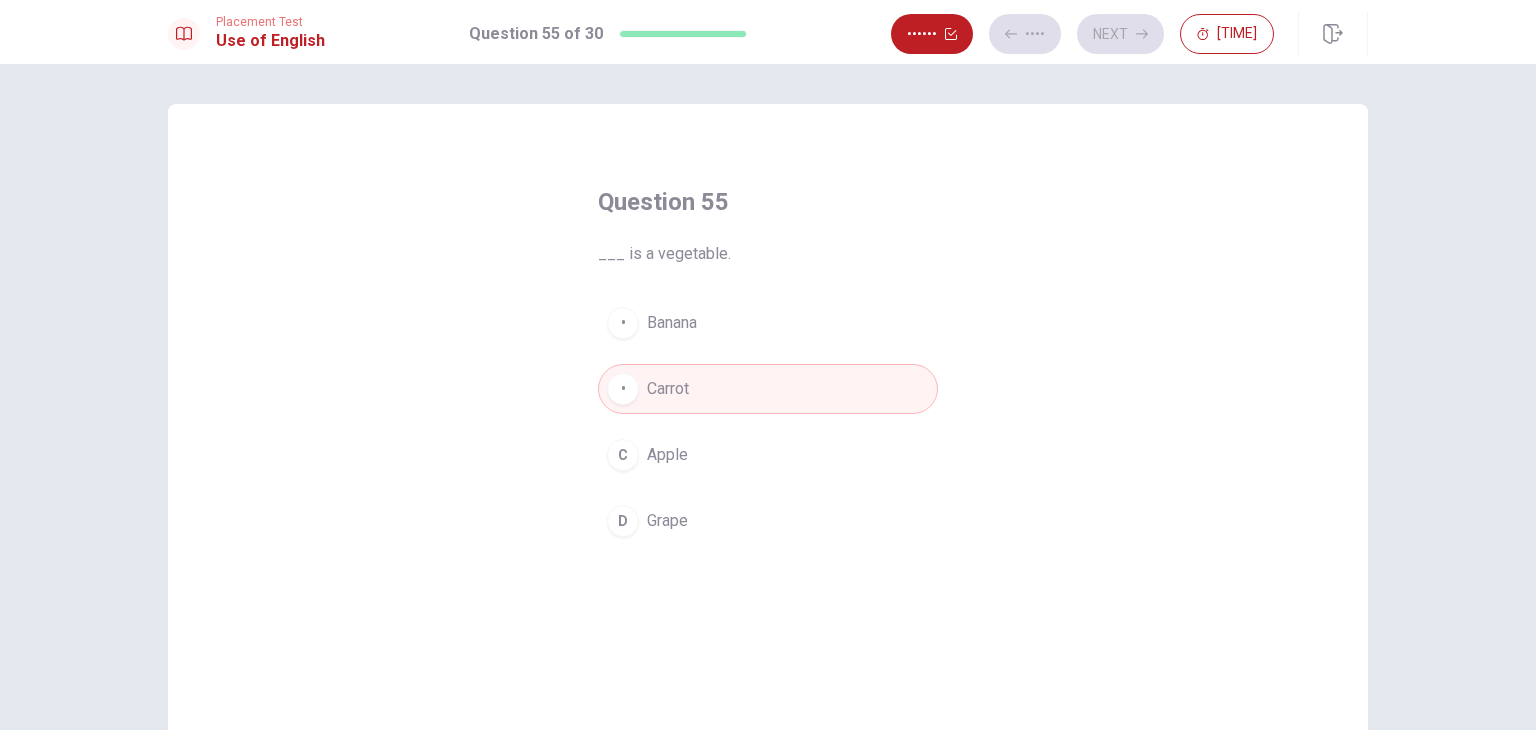 click on "B Carrot" at bounding box center (768, 389) 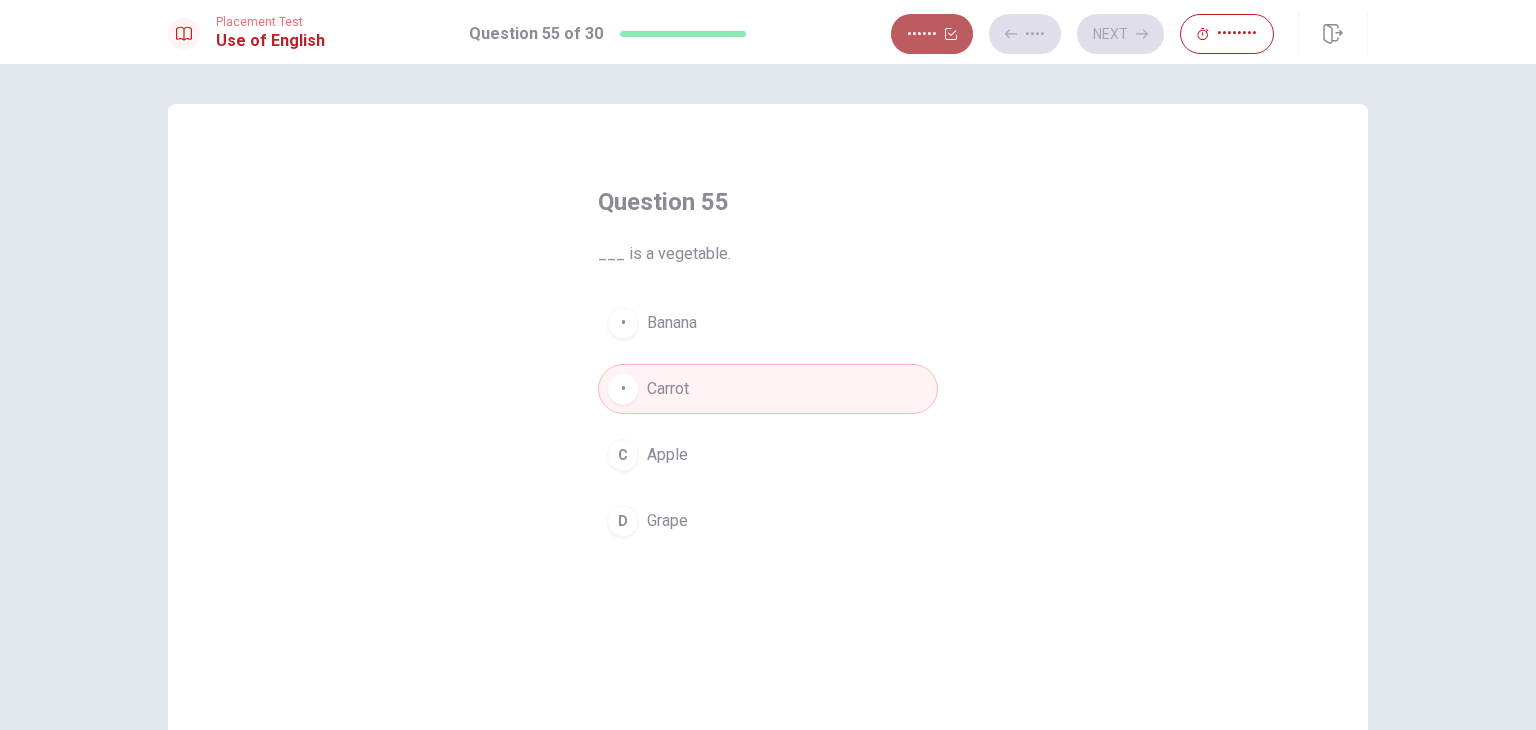 click on "••••••" at bounding box center (932, 34) 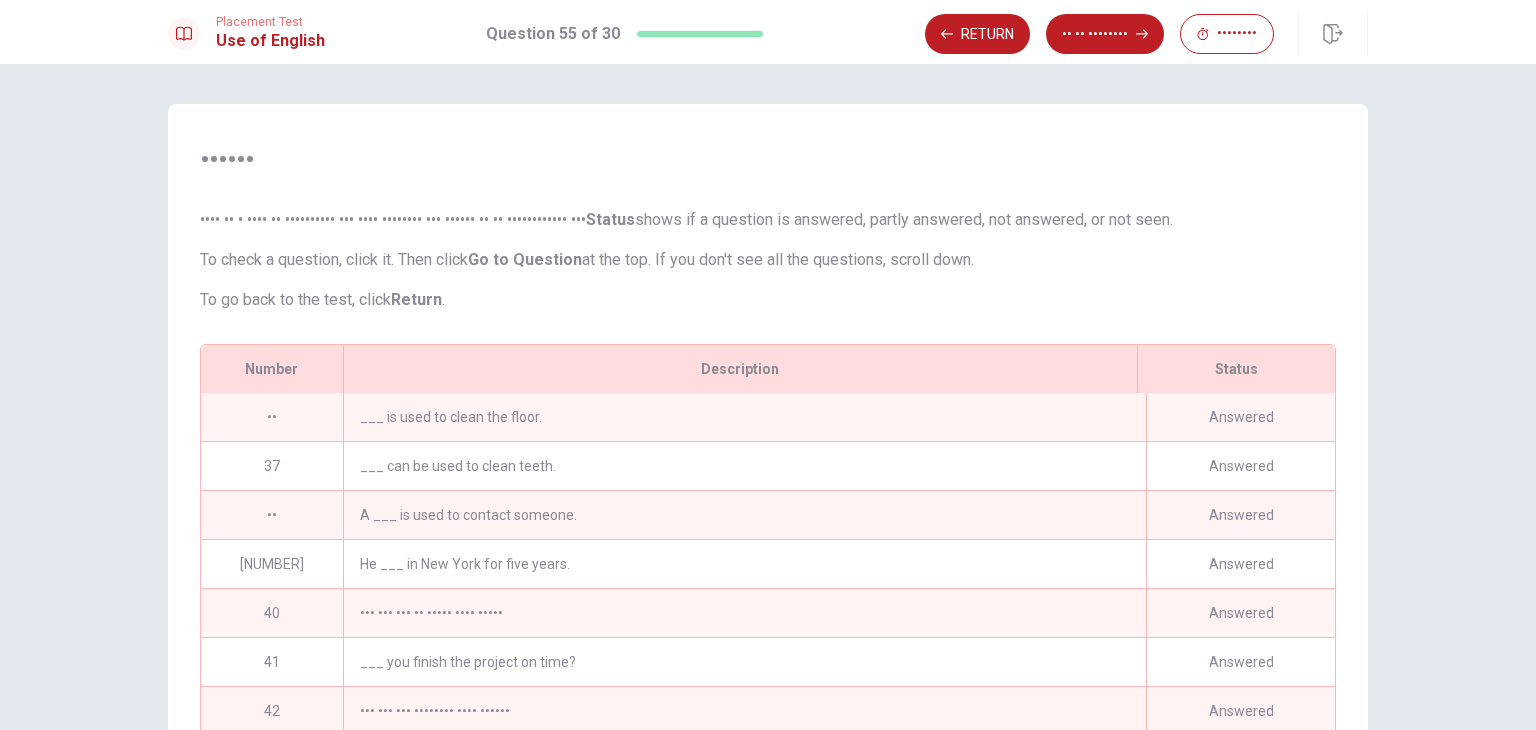 scroll, scrollTop: 257, scrollLeft: 0, axis: vertical 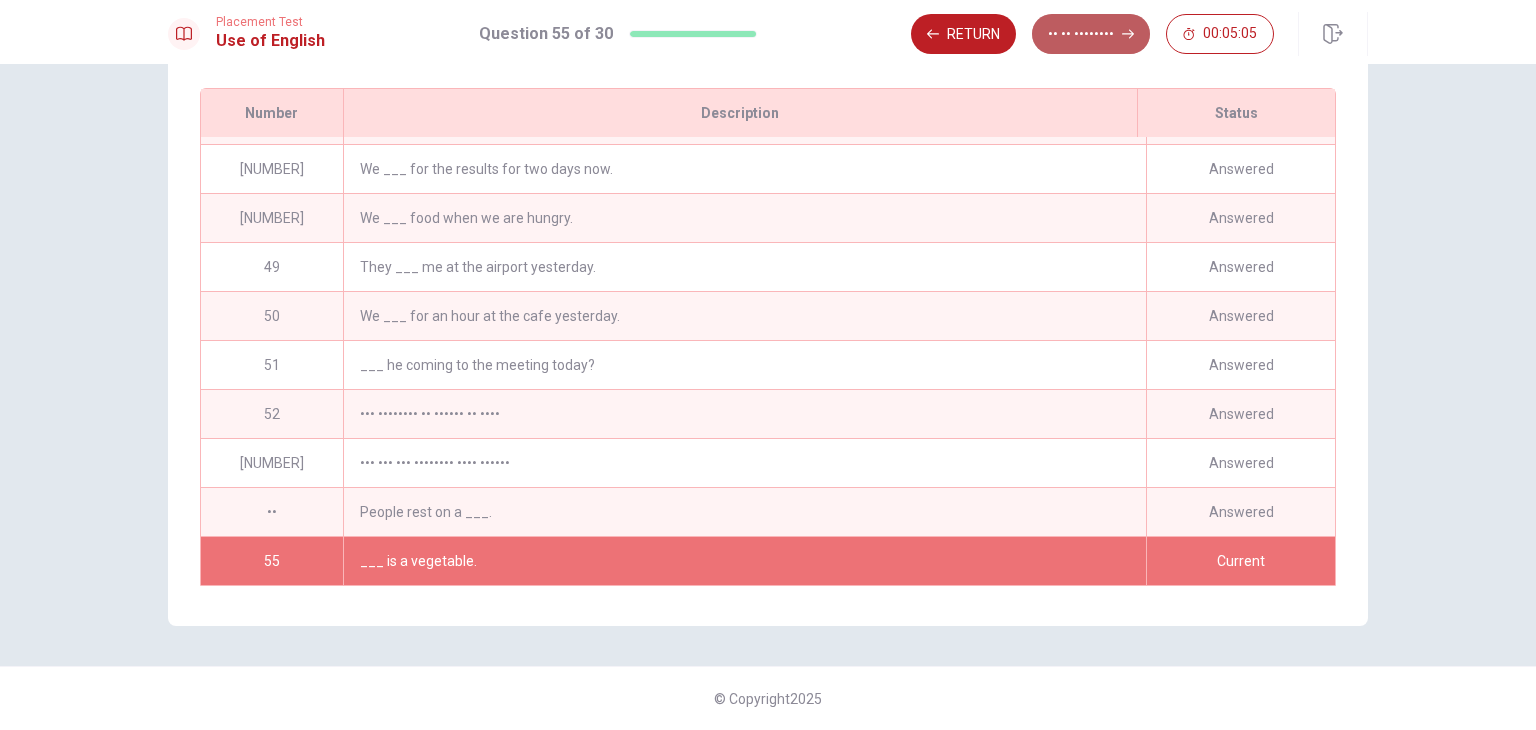 click on "•• •• ••••••••" at bounding box center (1091, 34) 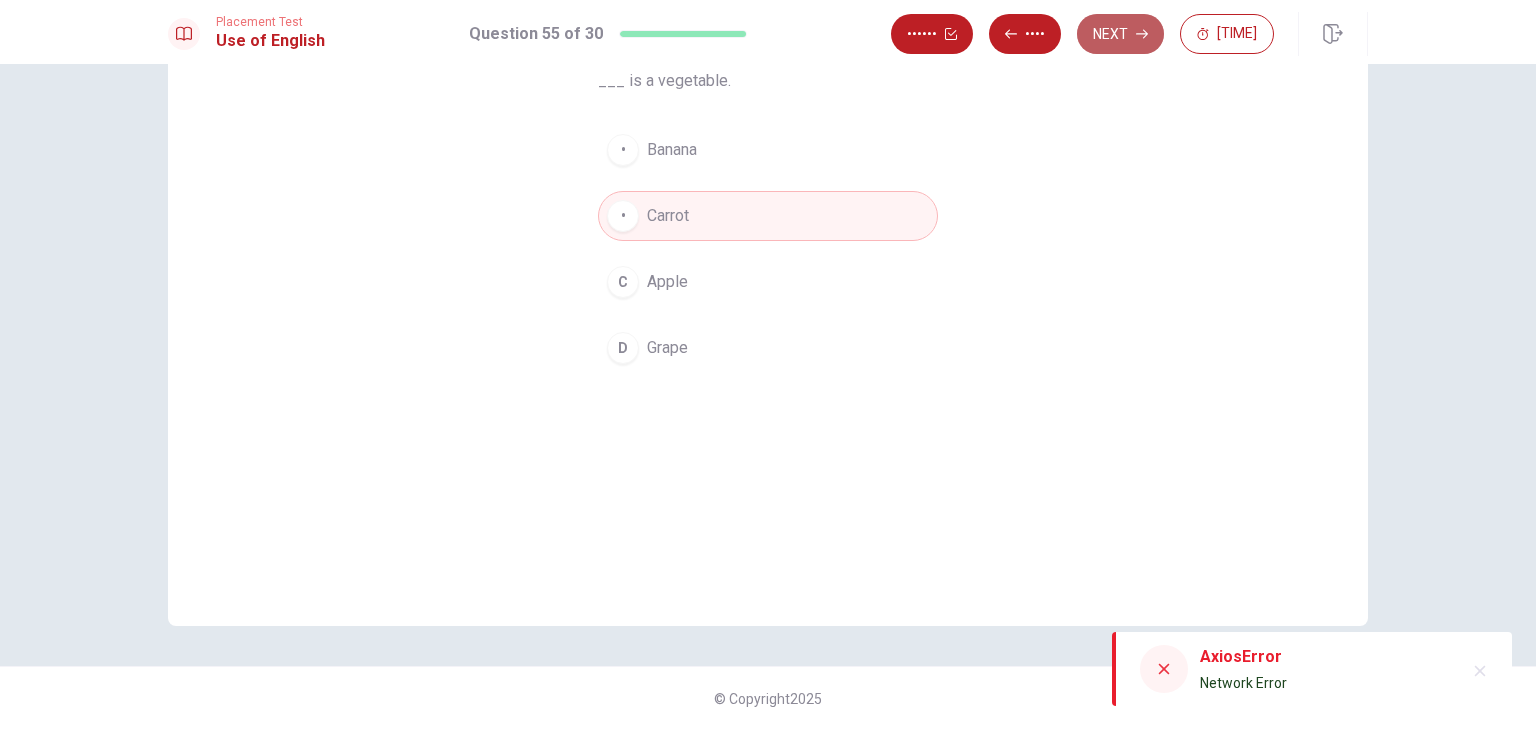 click on "Next" at bounding box center [1120, 34] 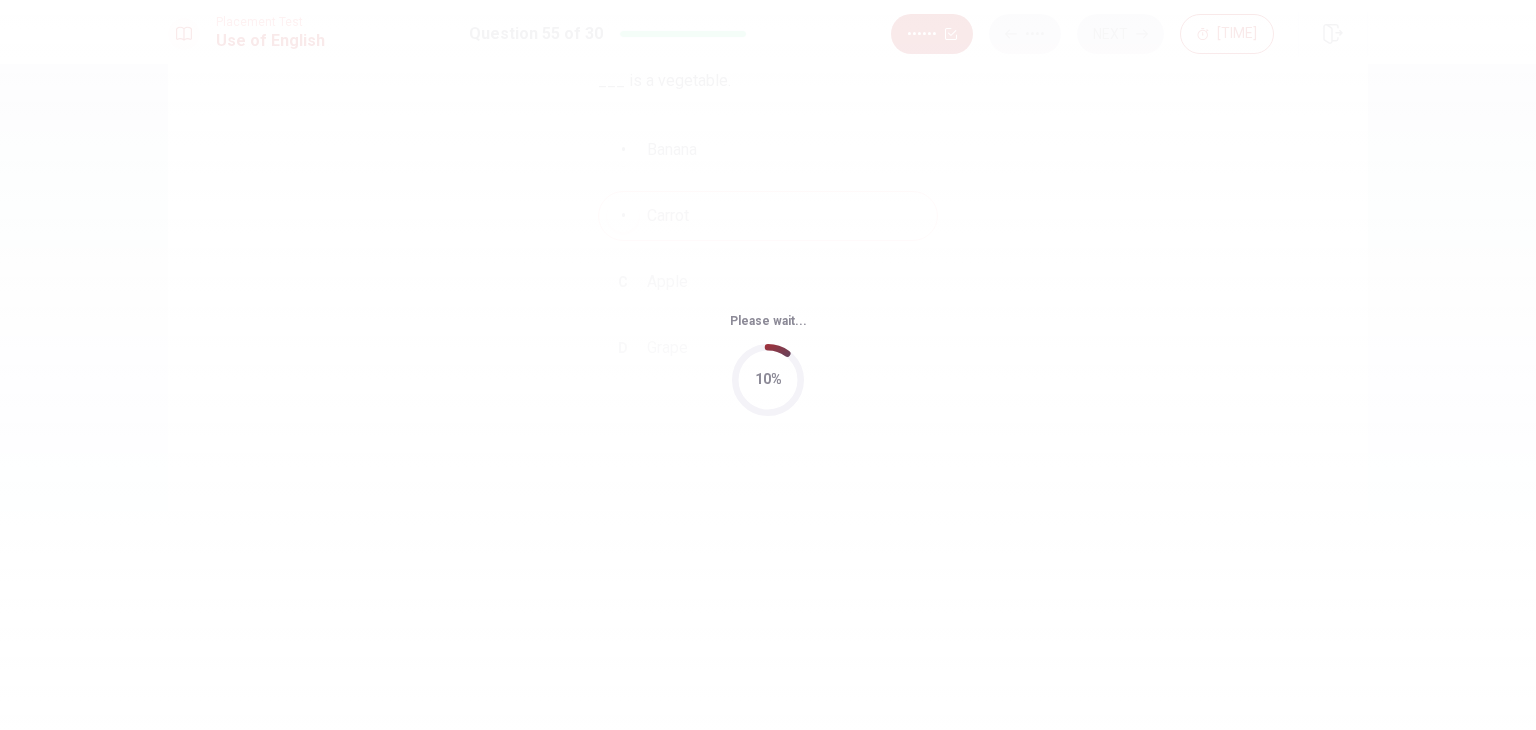 scroll, scrollTop: 0, scrollLeft: 0, axis: both 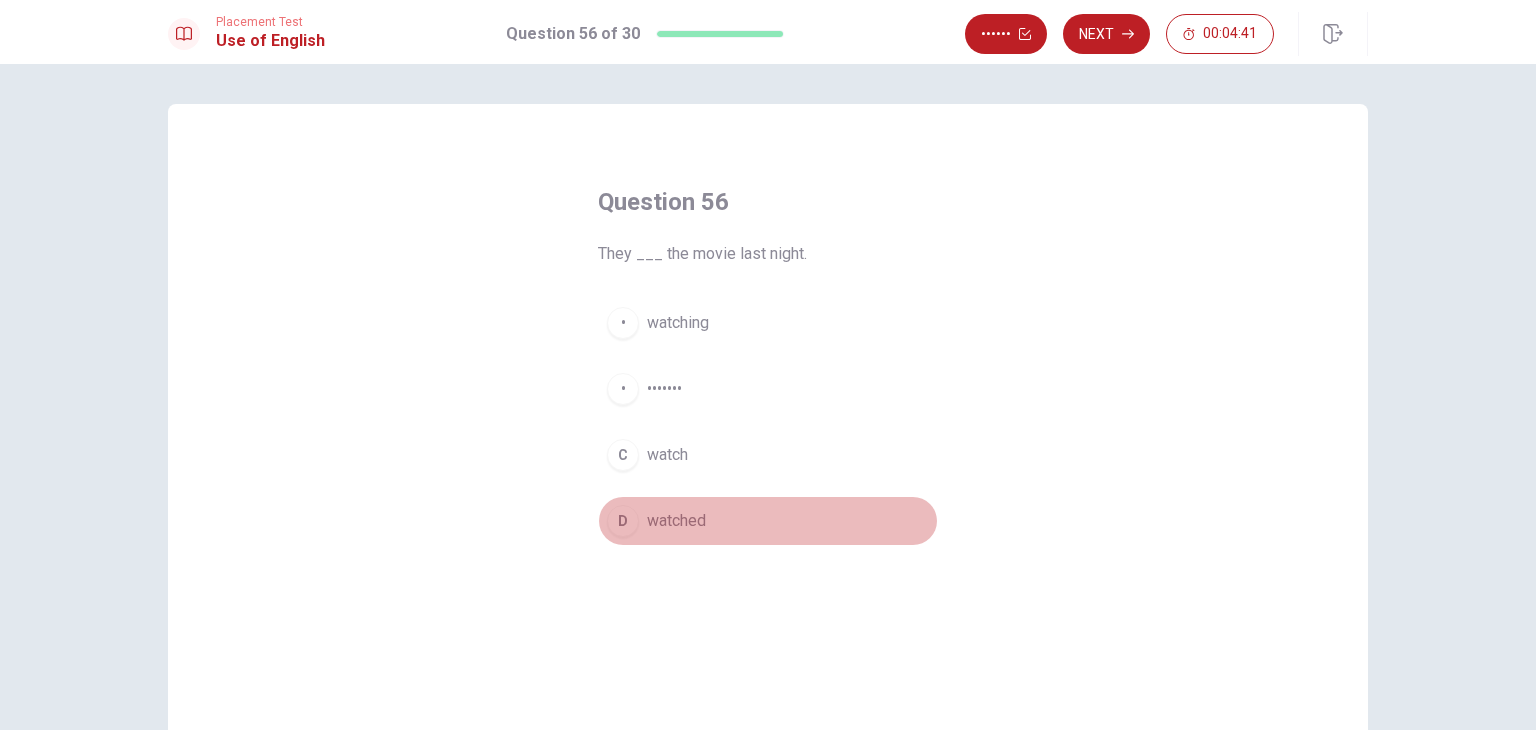 click on "D" at bounding box center (623, 323) 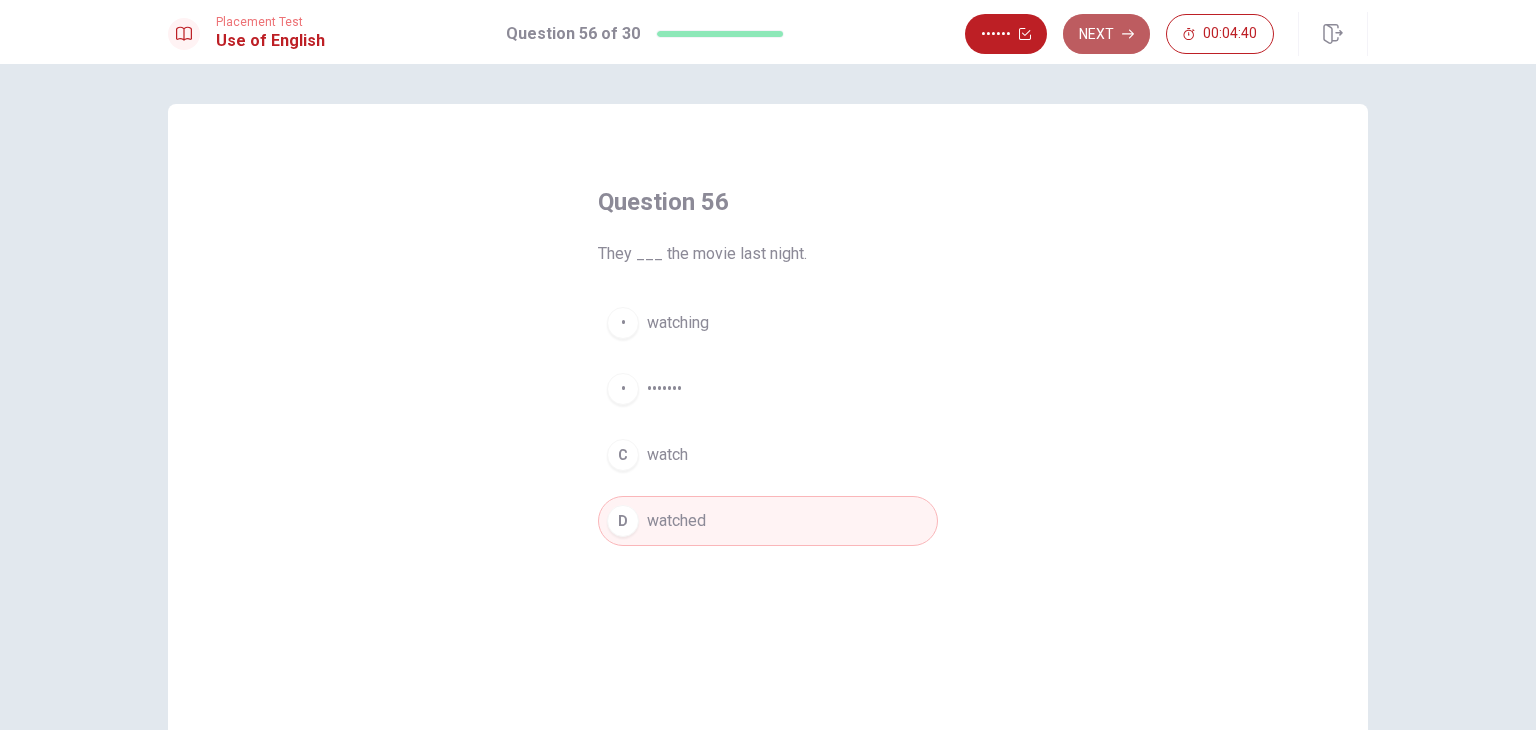 click on "Next" at bounding box center (1106, 34) 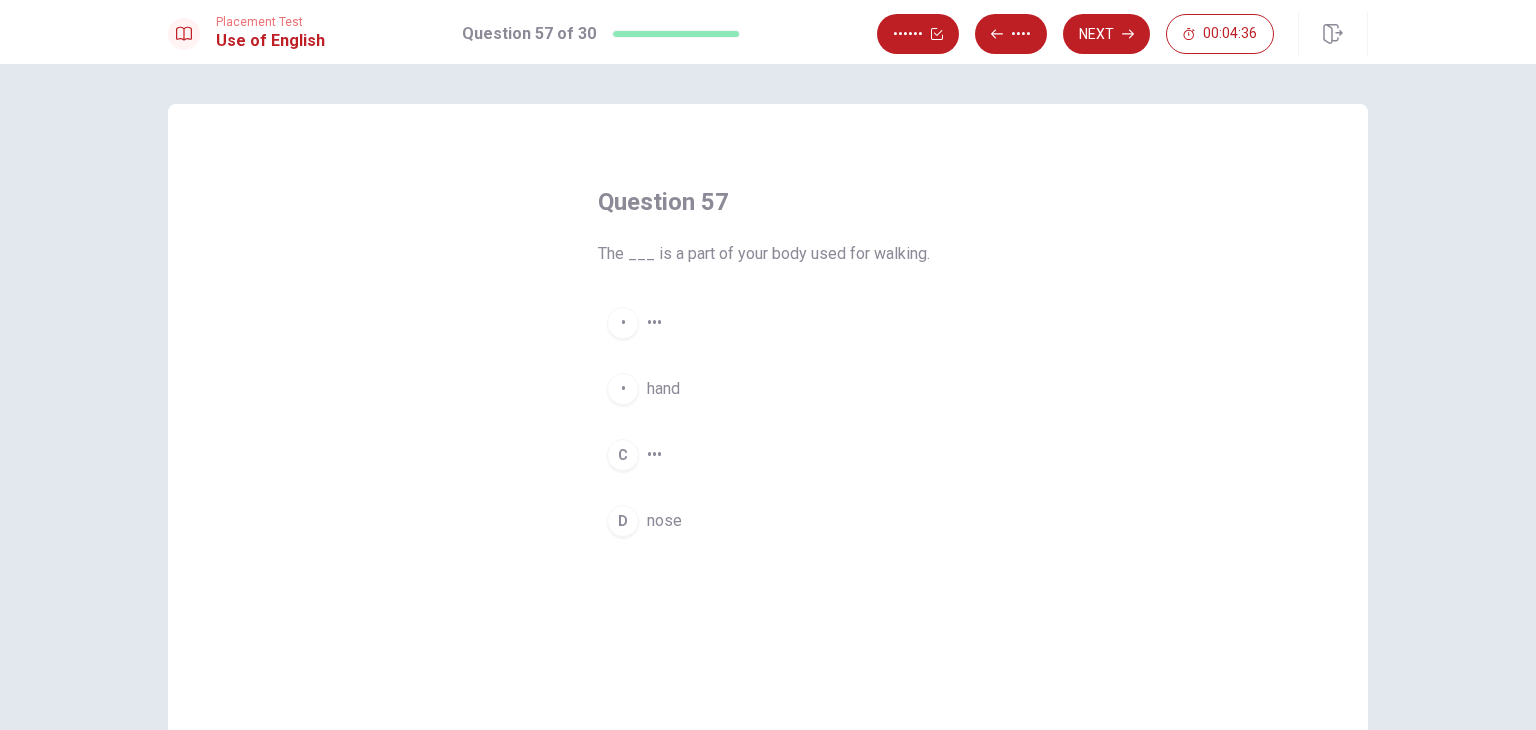 click on "C leg" at bounding box center (768, 455) 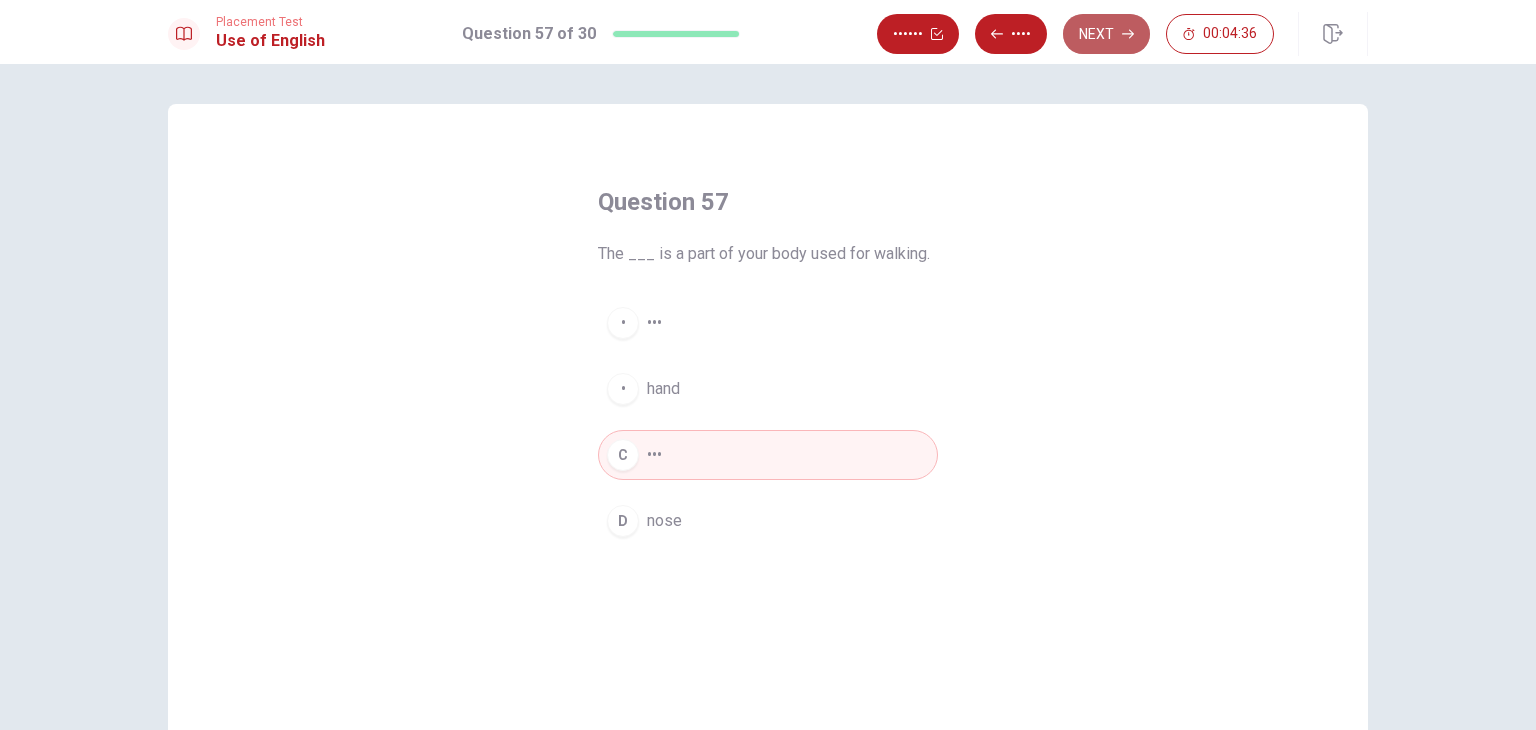 click on "Next" at bounding box center (1106, 34) 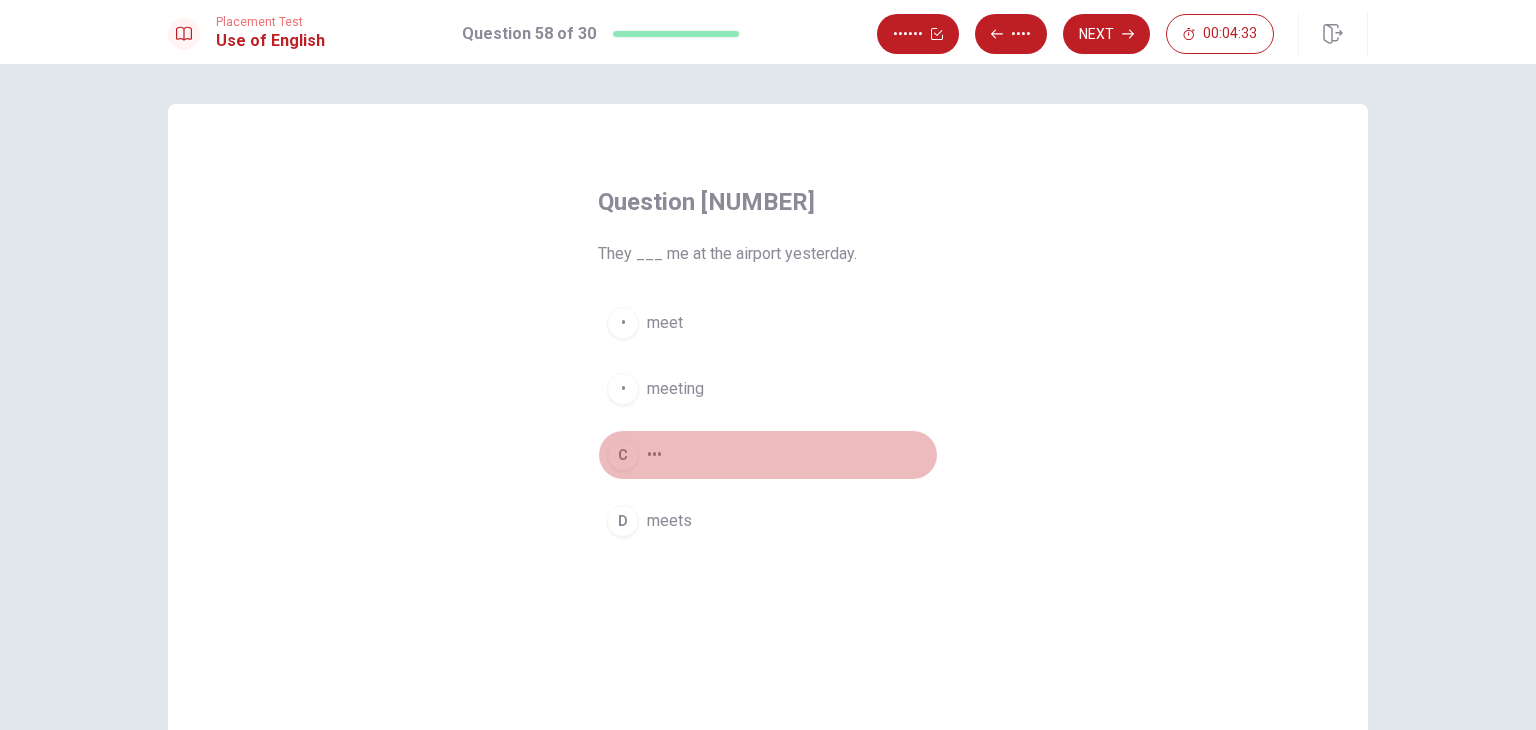 click on "C met" at bounding box center [768, 455] 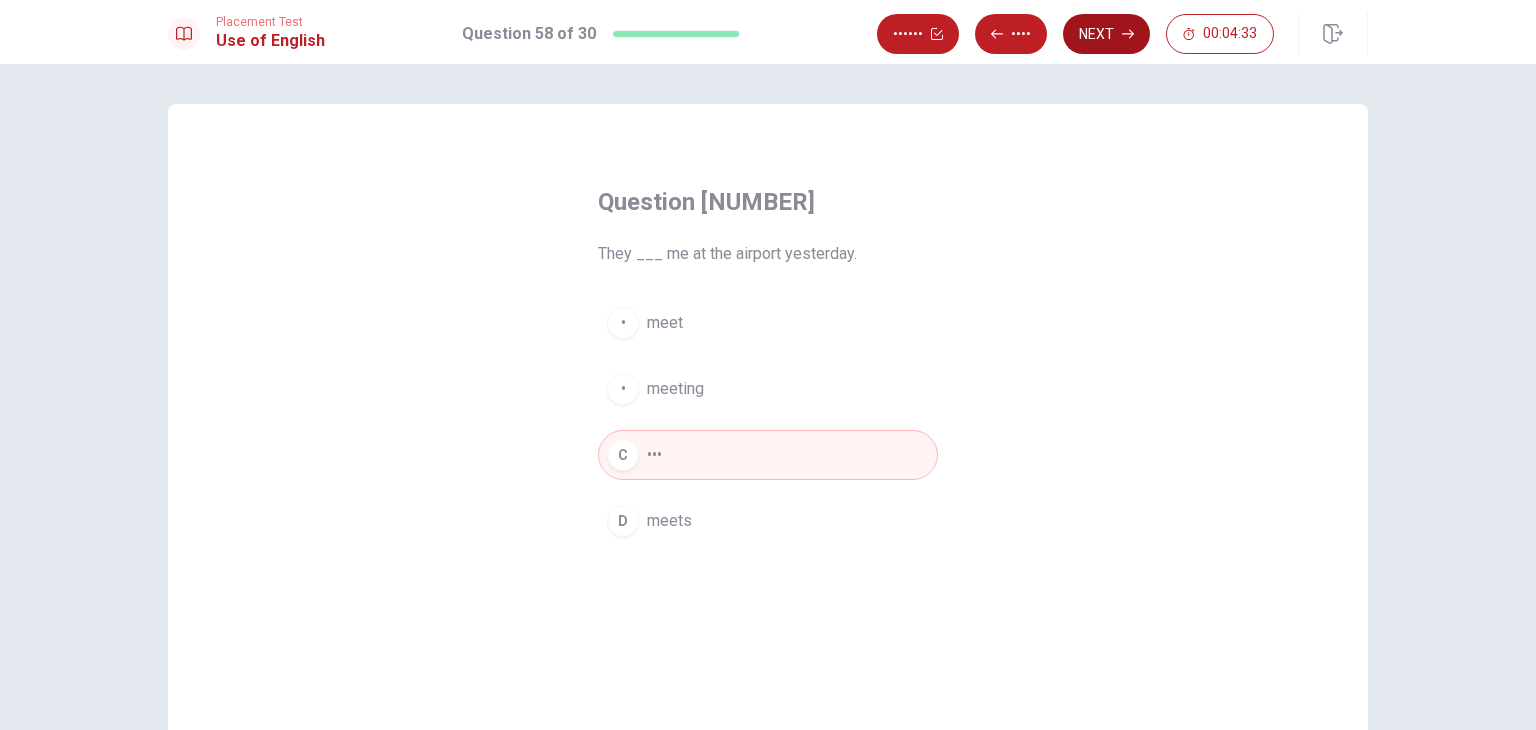click on "Next" at bounding box center [1106, 34] 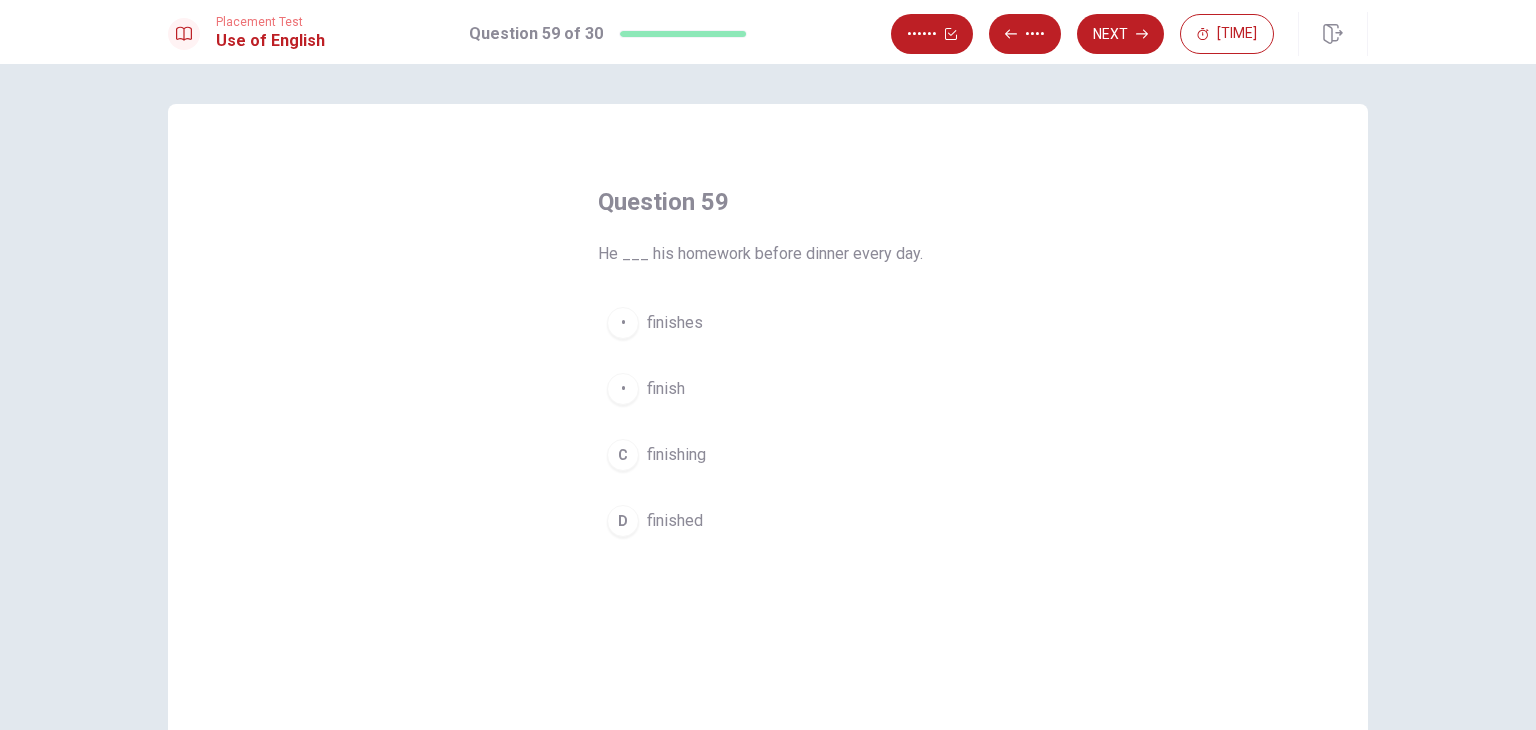 click on "finished" at bounding box center (675, 323) 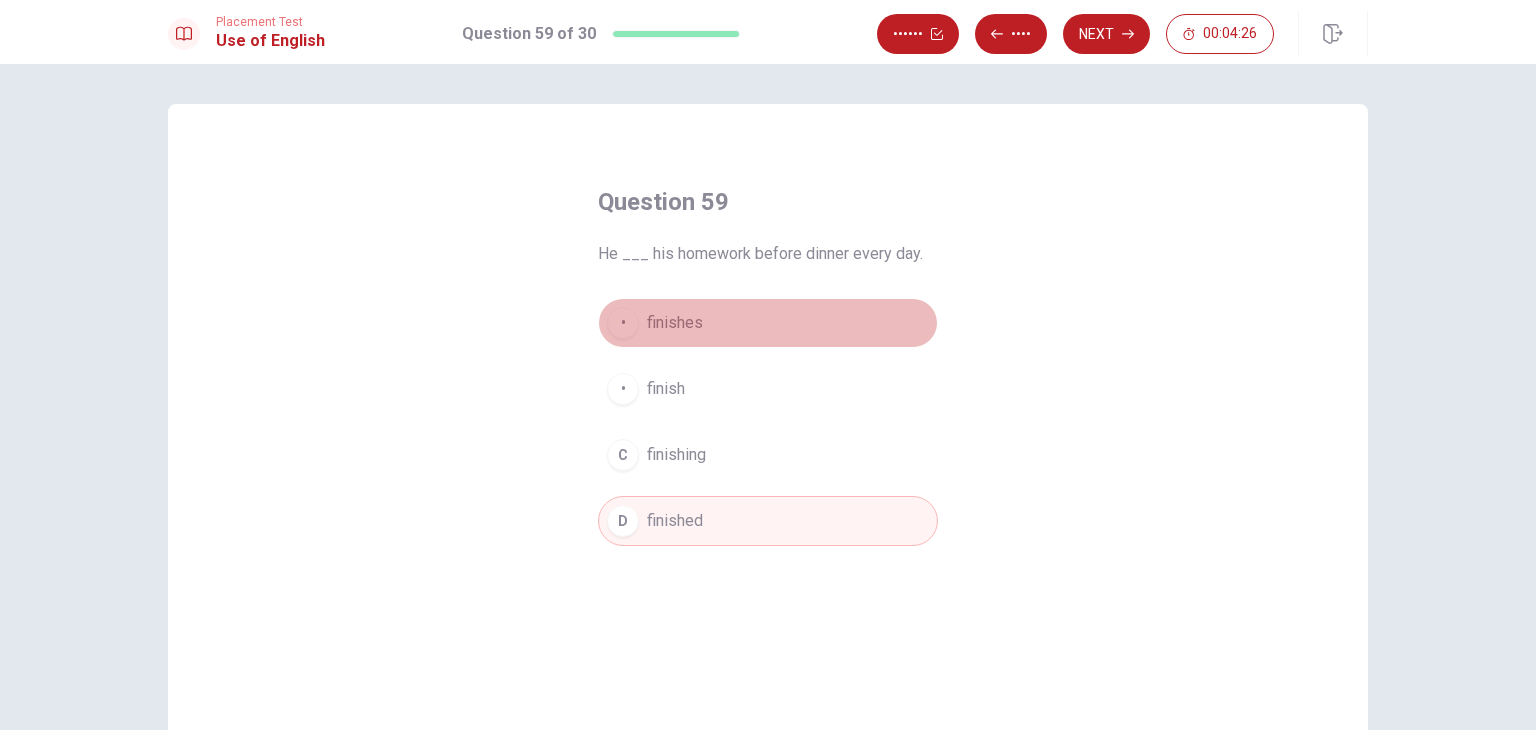 click on "• ••••••••" at bounding box center (768, 323) 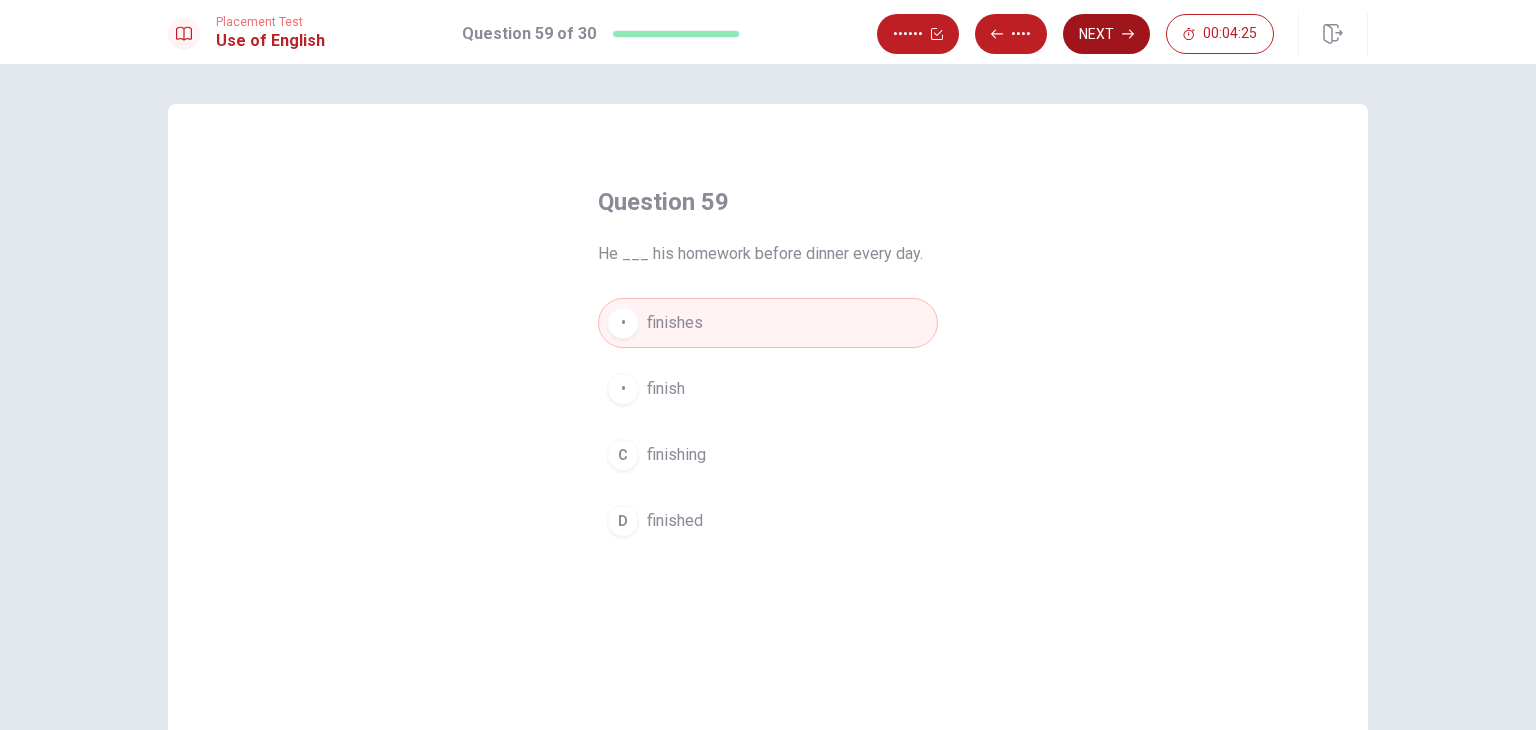 click on "Next" at bounding box center [1106, 34] 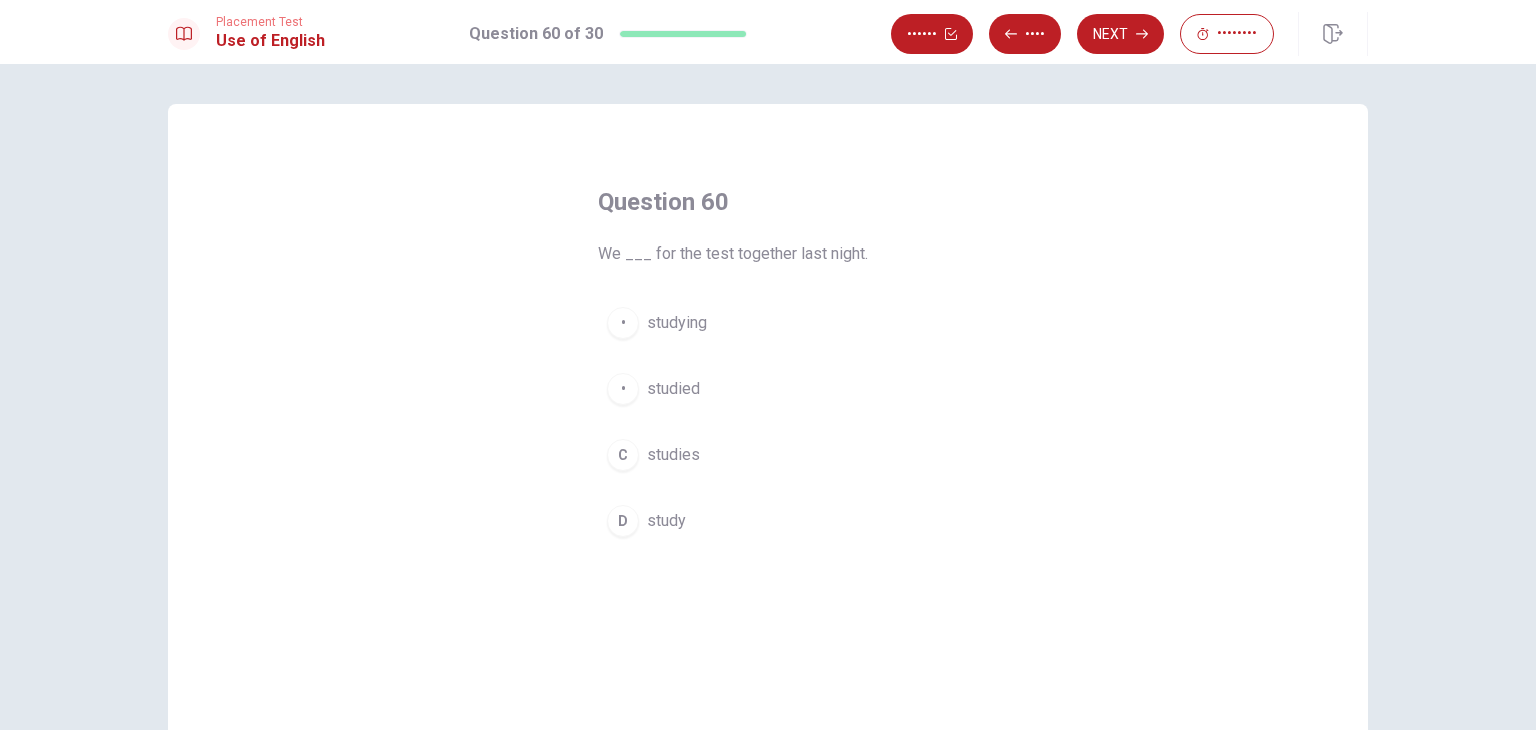 click on "studied" at bounding box center [677, 323] 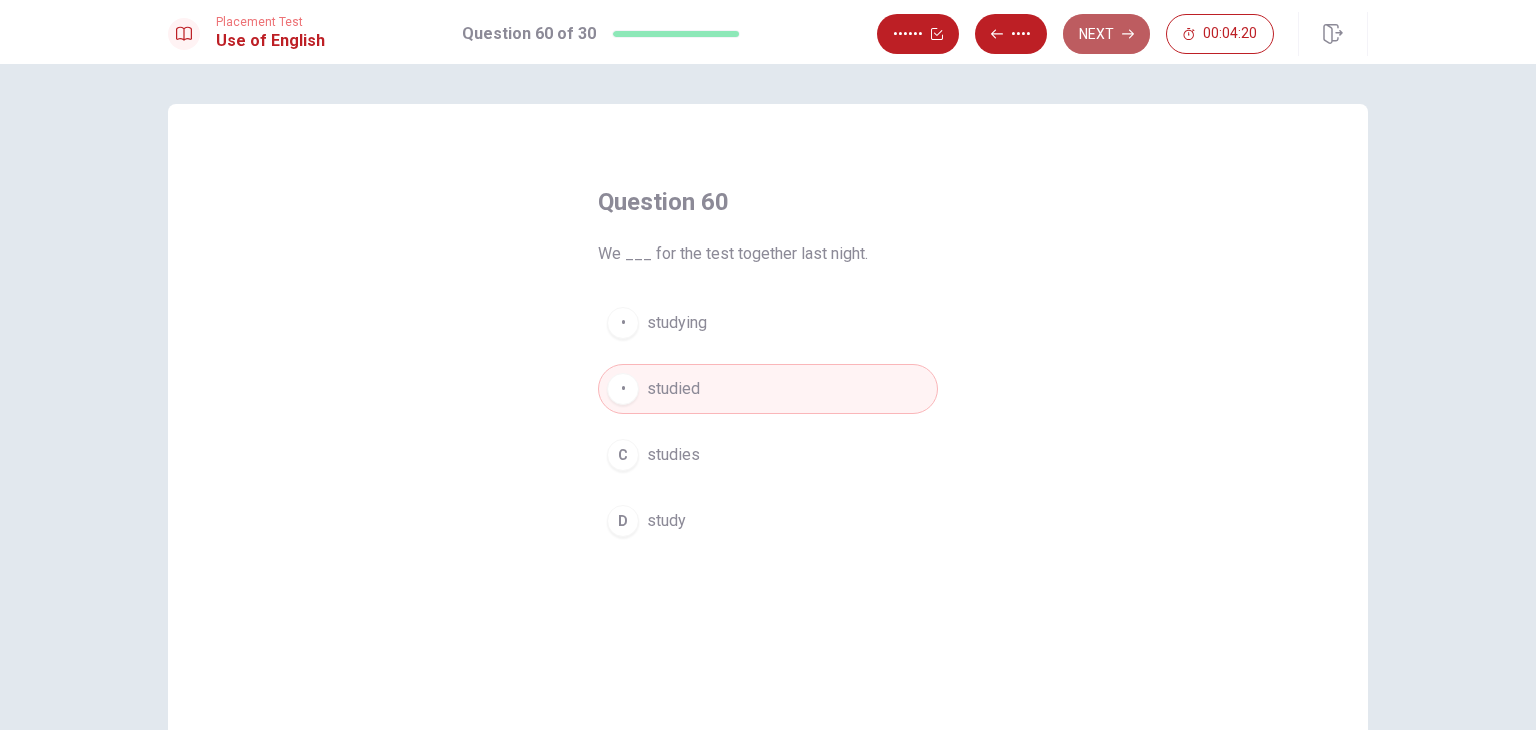 click on "Next" at bounding box center [1106, 34] 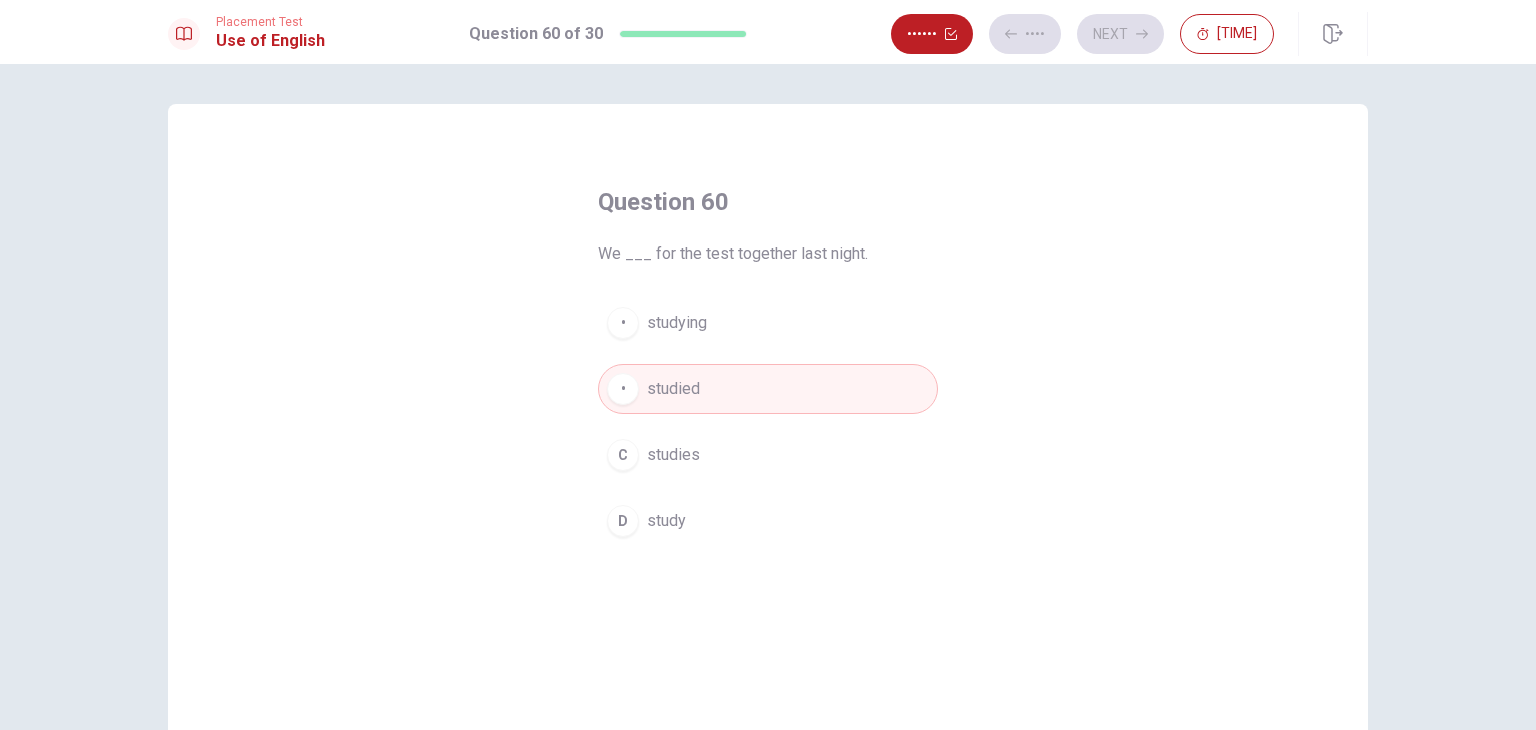 click on "A studying" at bounding box center (768, 323) 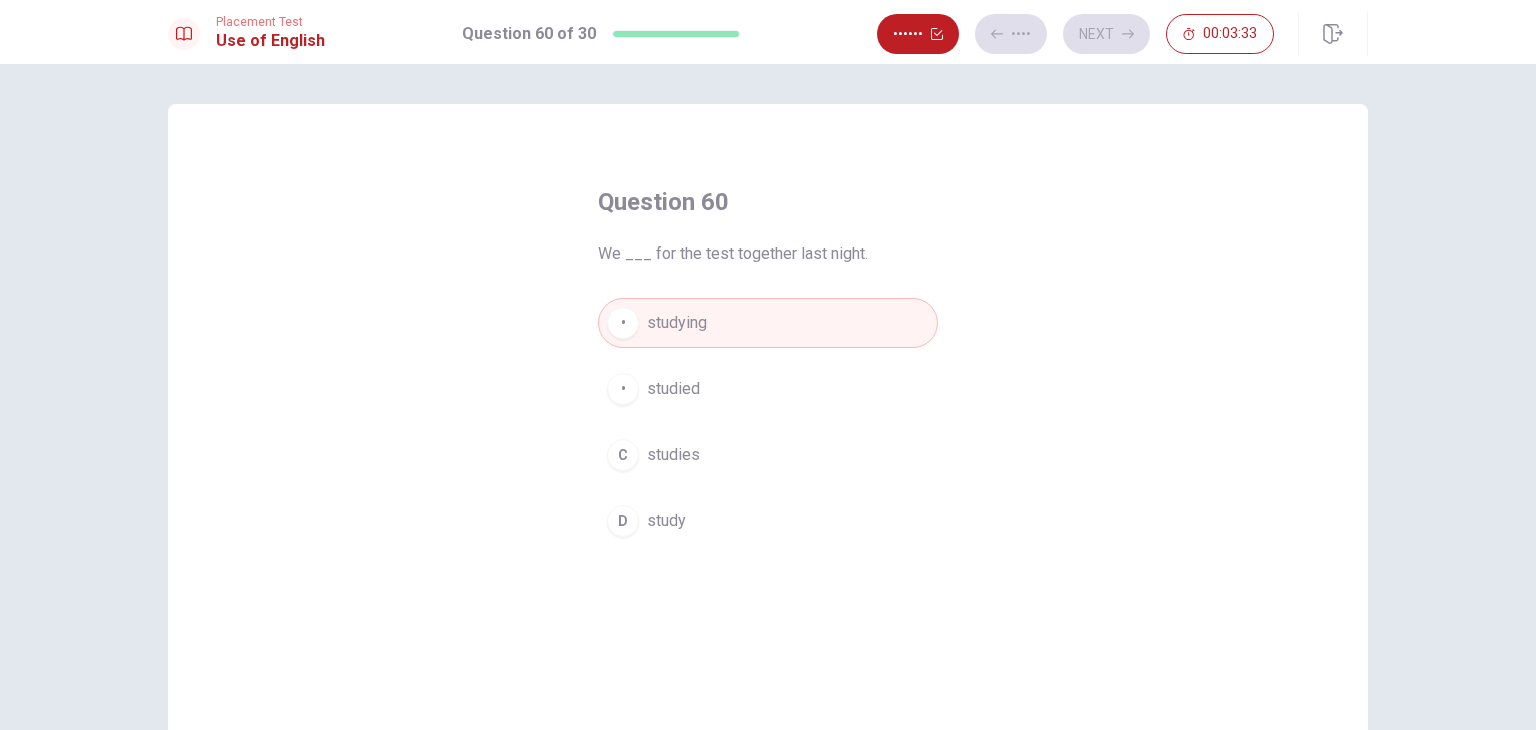 click on "studied" at bounding box center [673, 389] 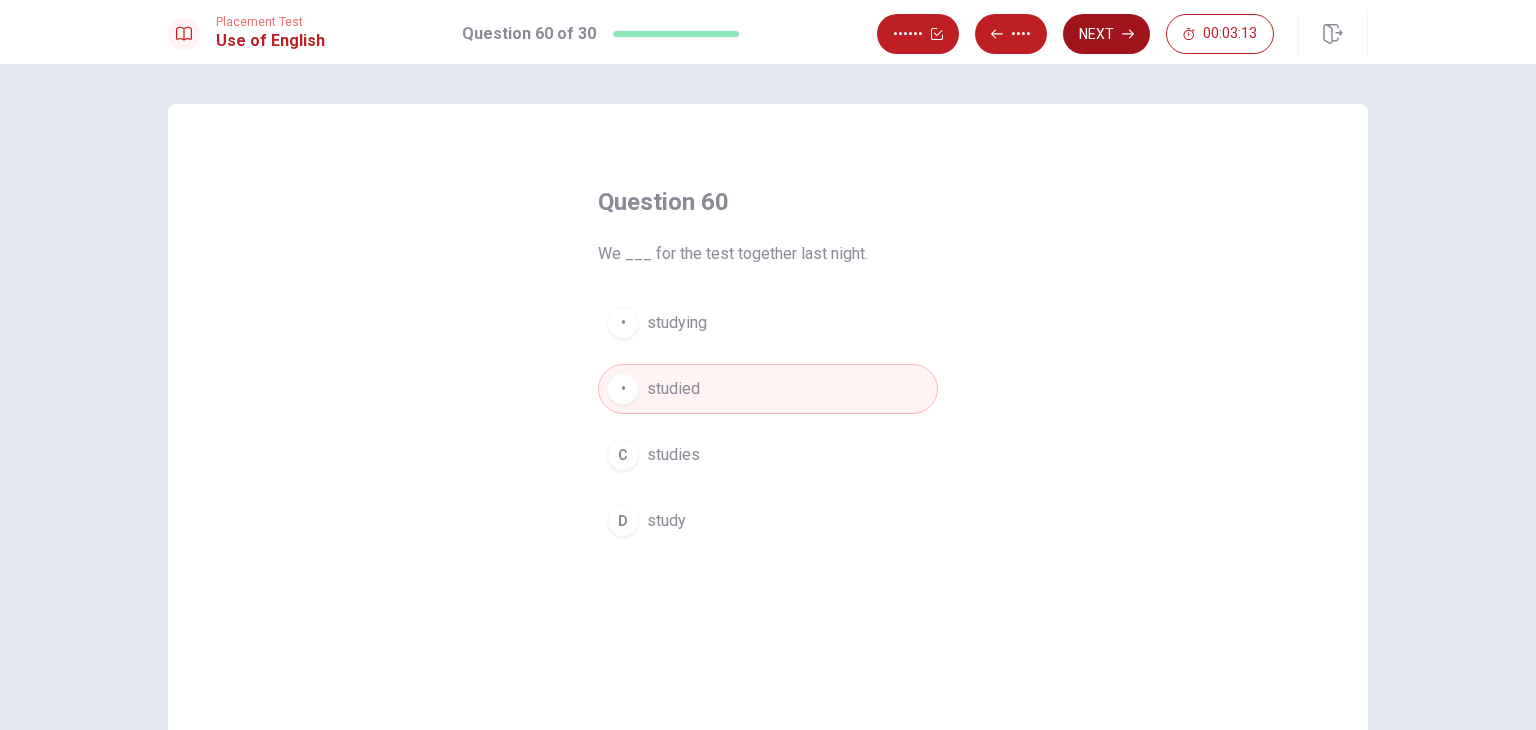 click on "Next" at bounding box center (1106, 34) 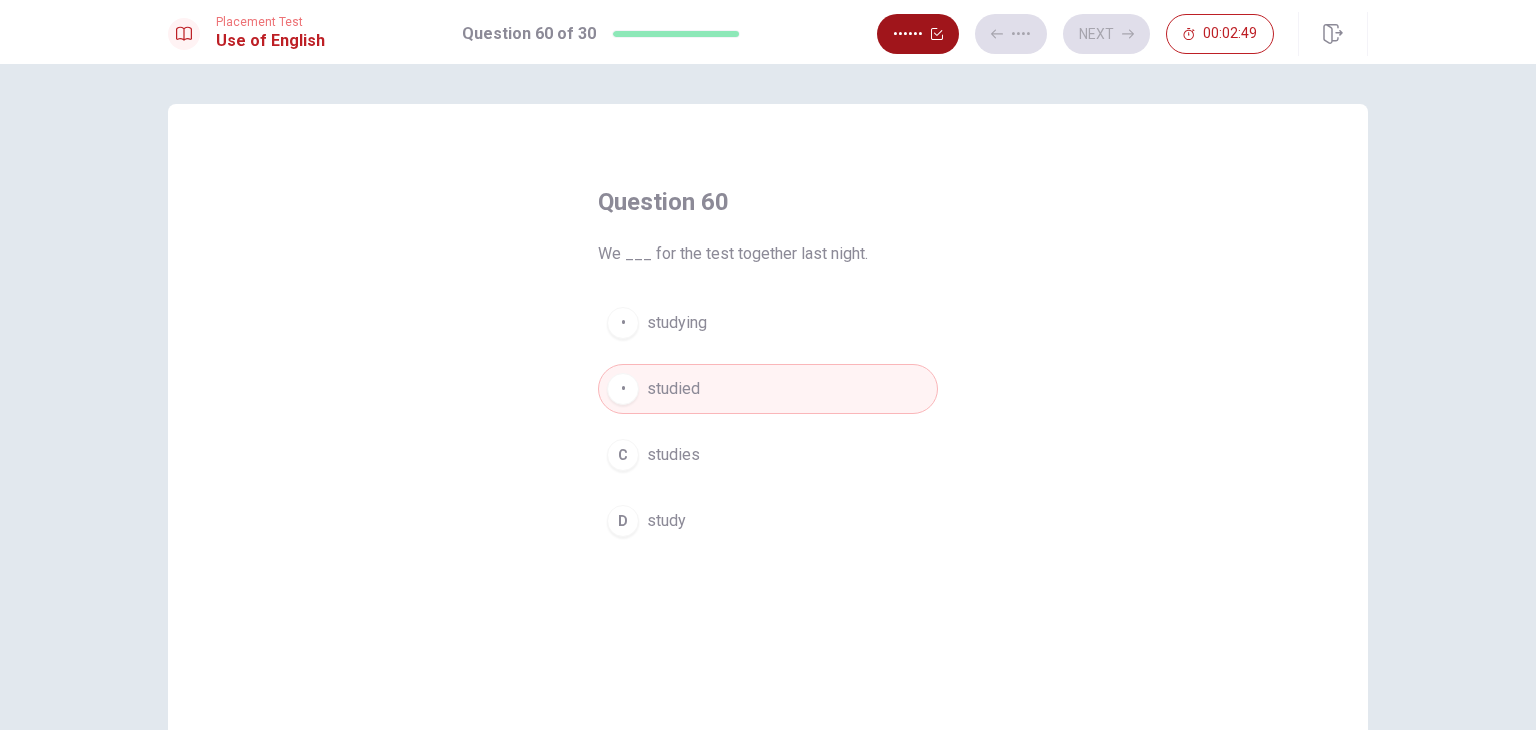 click on "••••••" at bounding box center [918, 34] 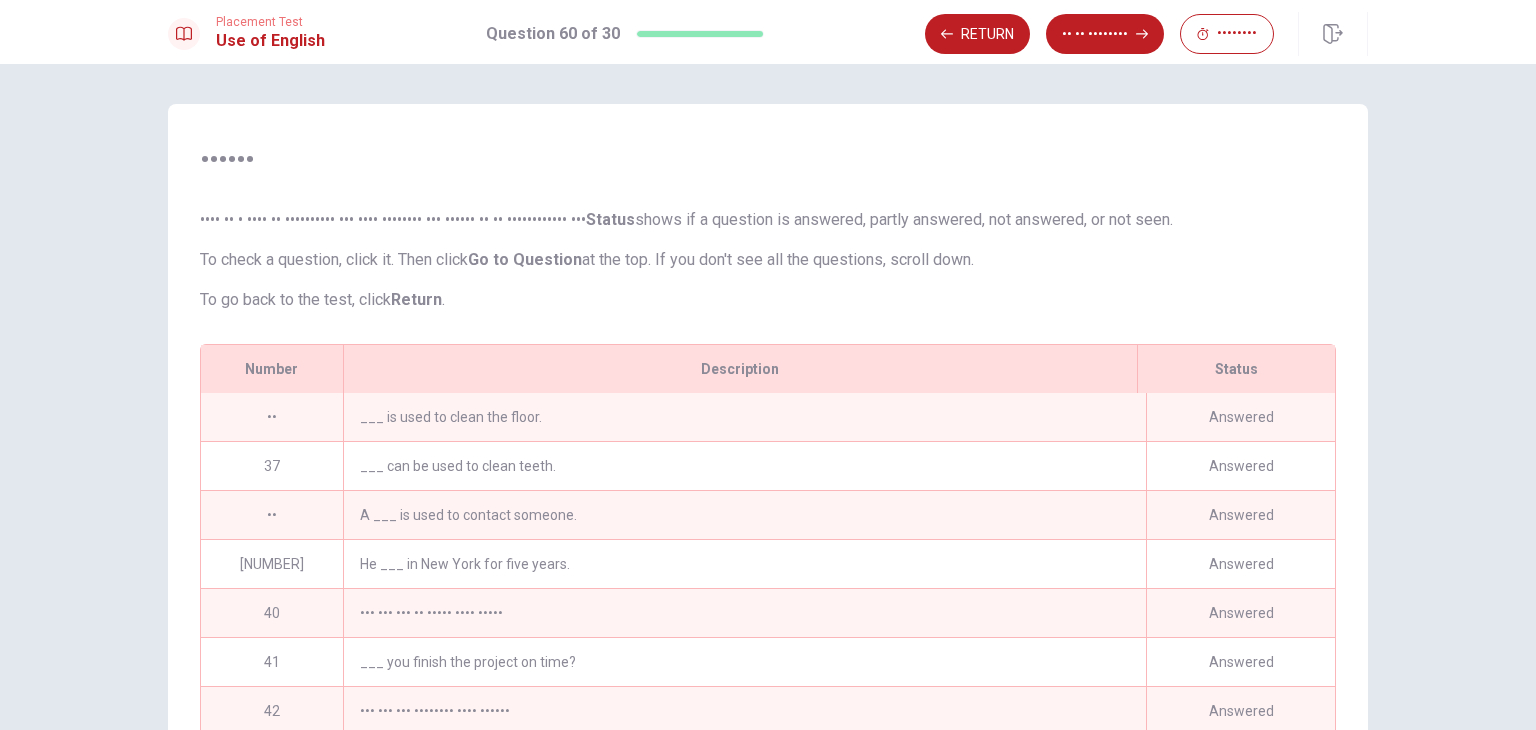 scroll, scrollTop: 225, scrollLeft: 0, axis: vertical 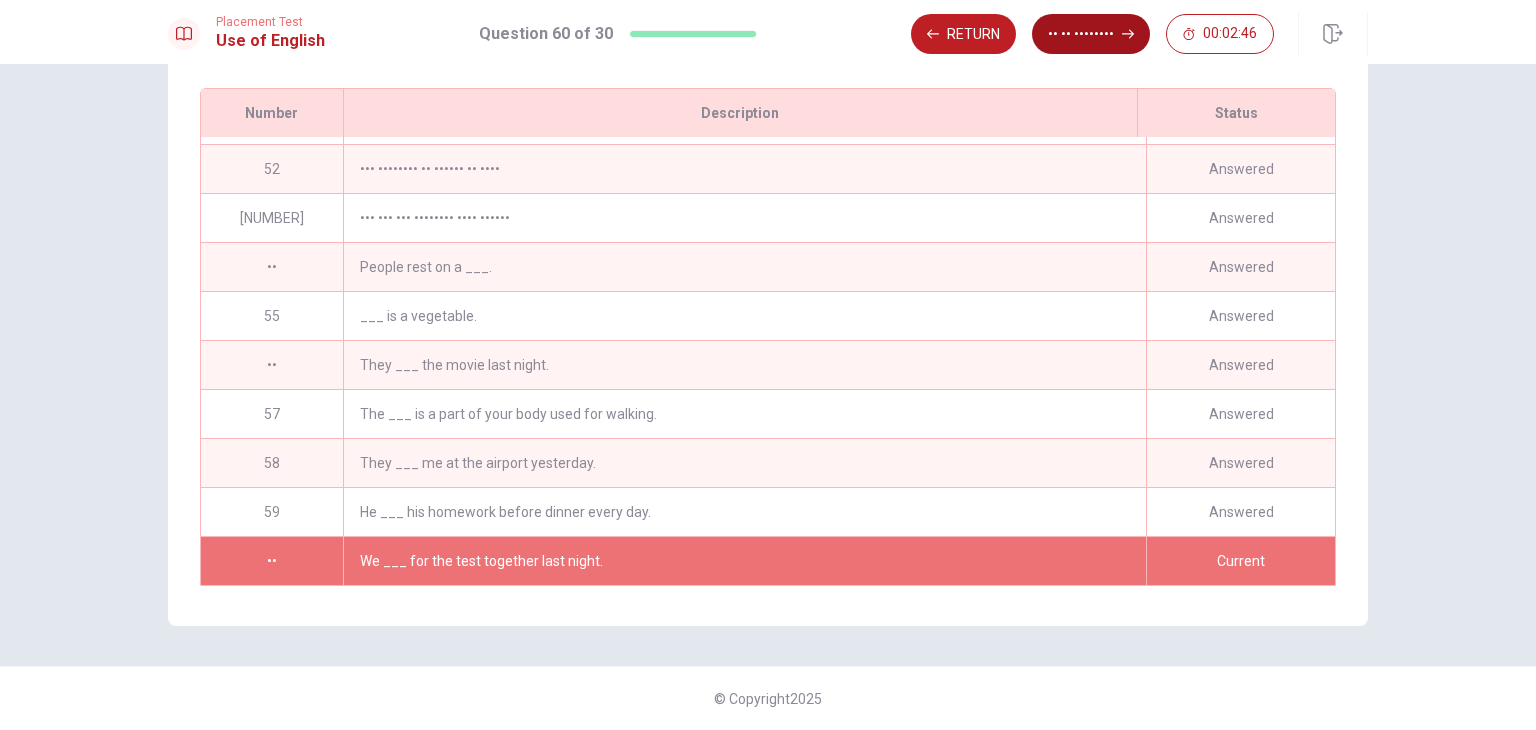 click on "•• •• ••••••••" at bounding box center (1091, 34) 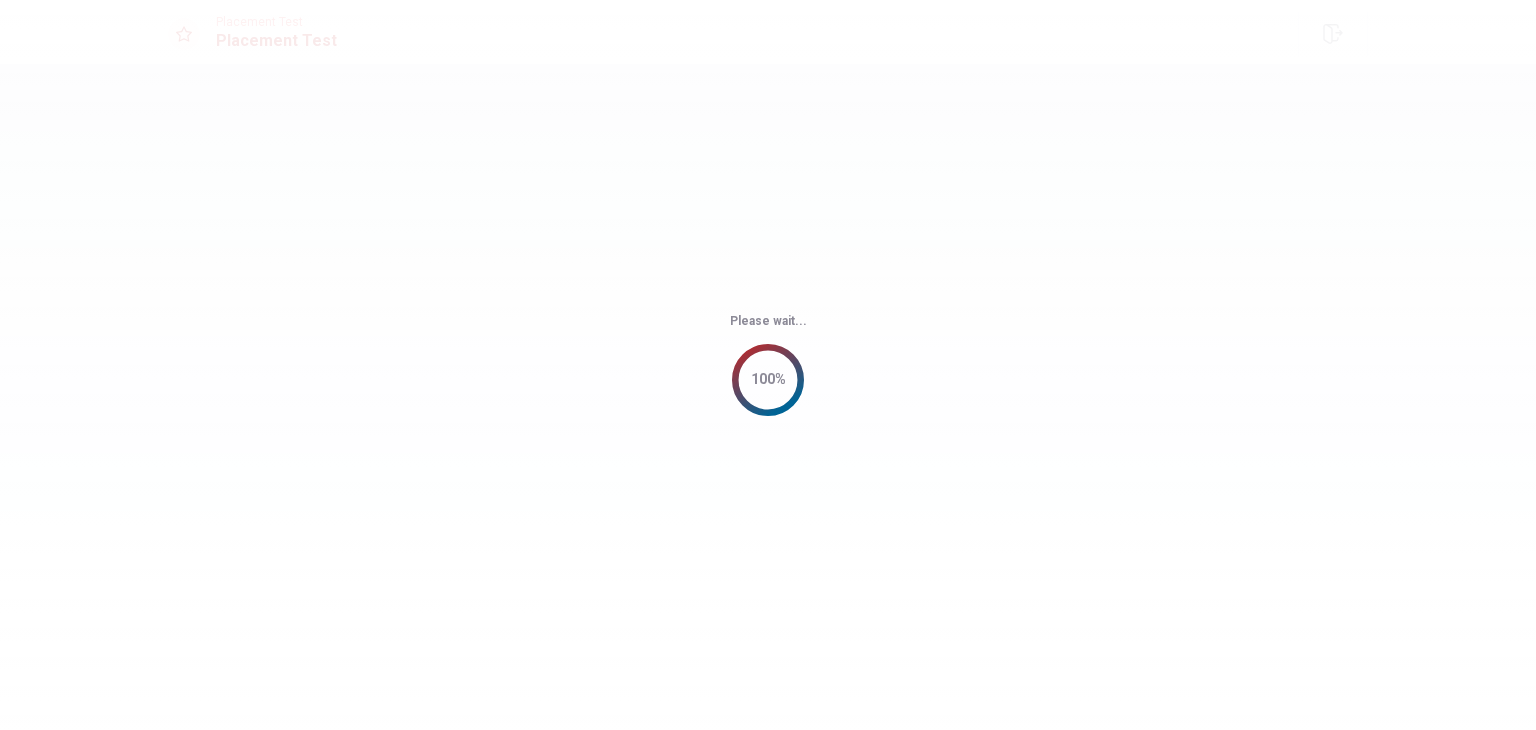 scroll, scrollTop: 0, scrollLeft: 0, axis: both 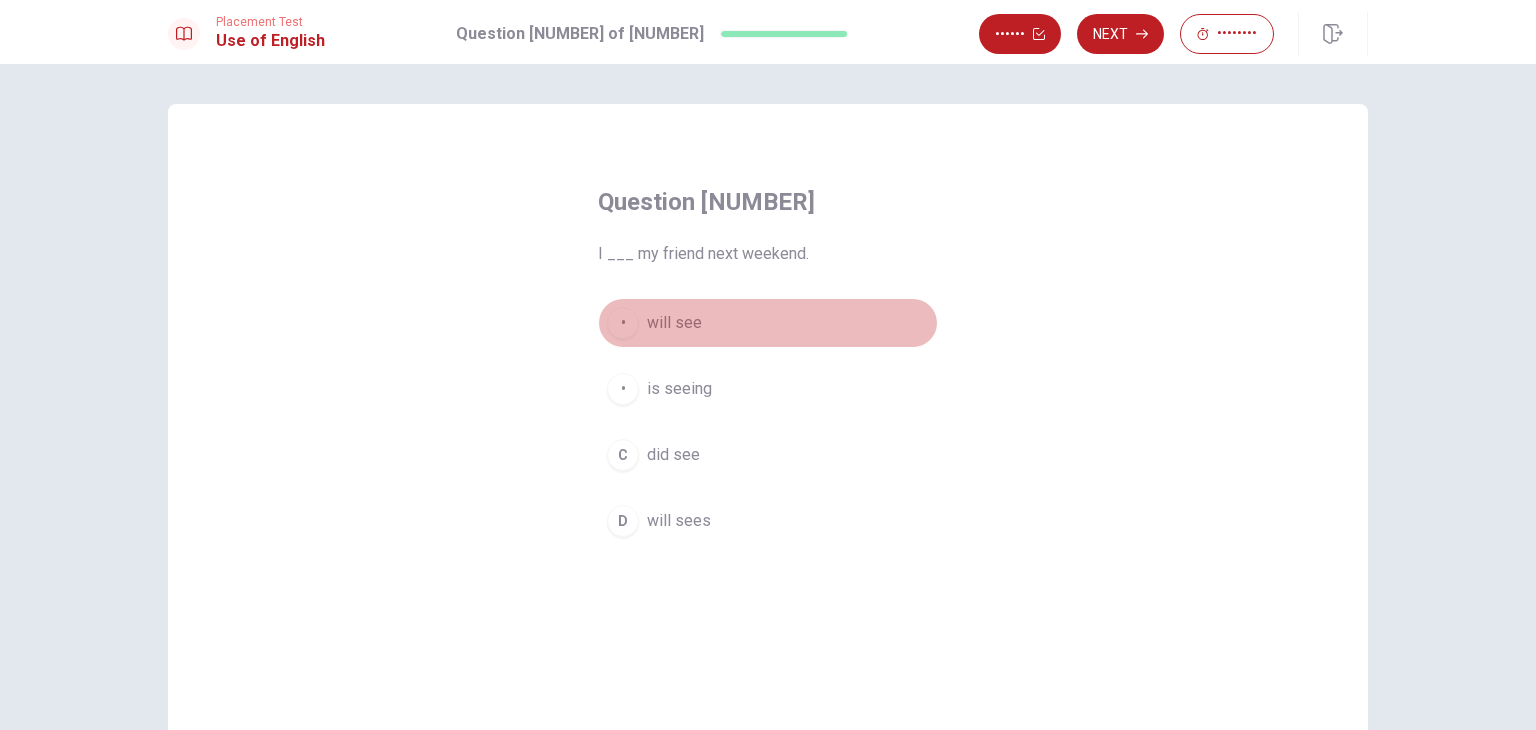 click on "• •••• •••" at bounding box center [768, 323] 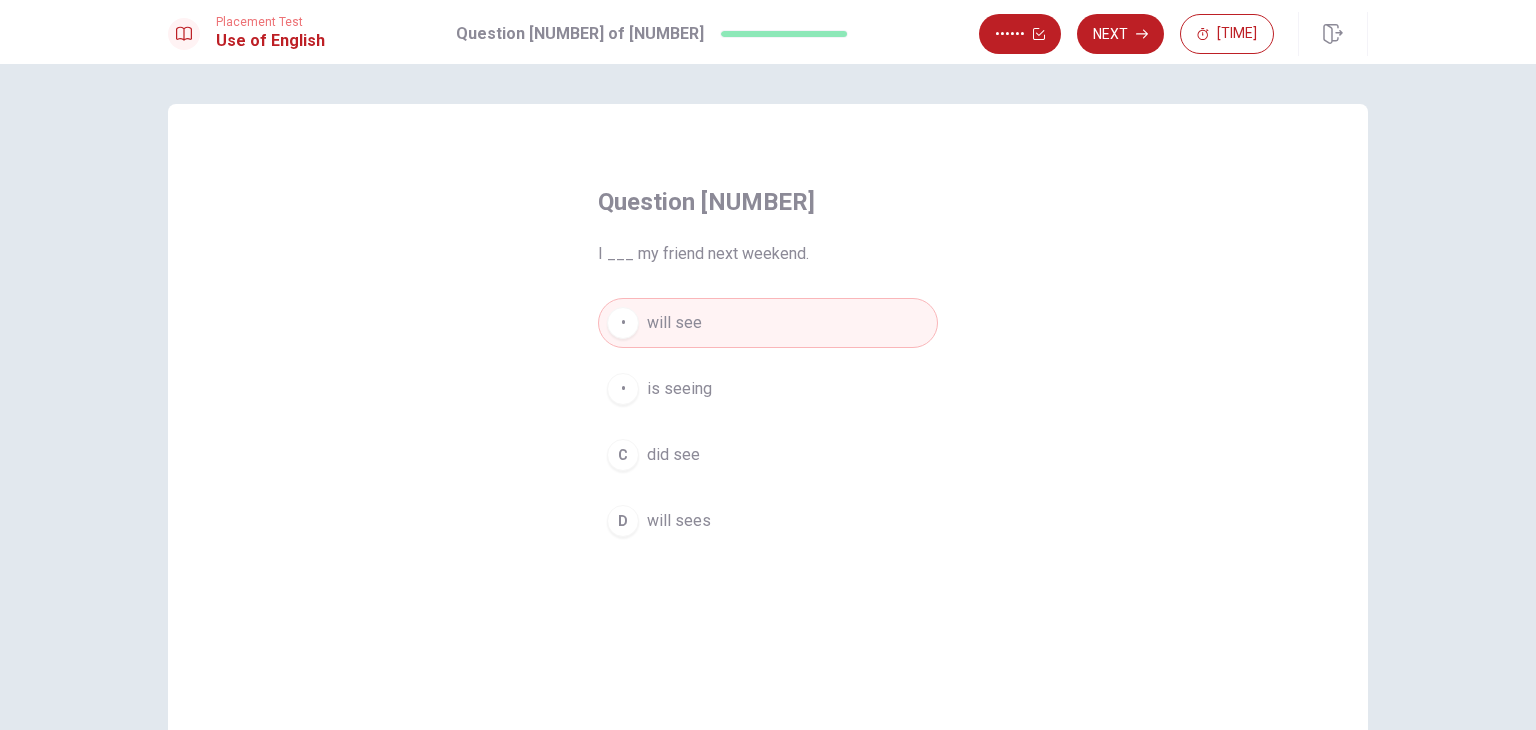 click on "Next" at bounding box center [1120, 34] 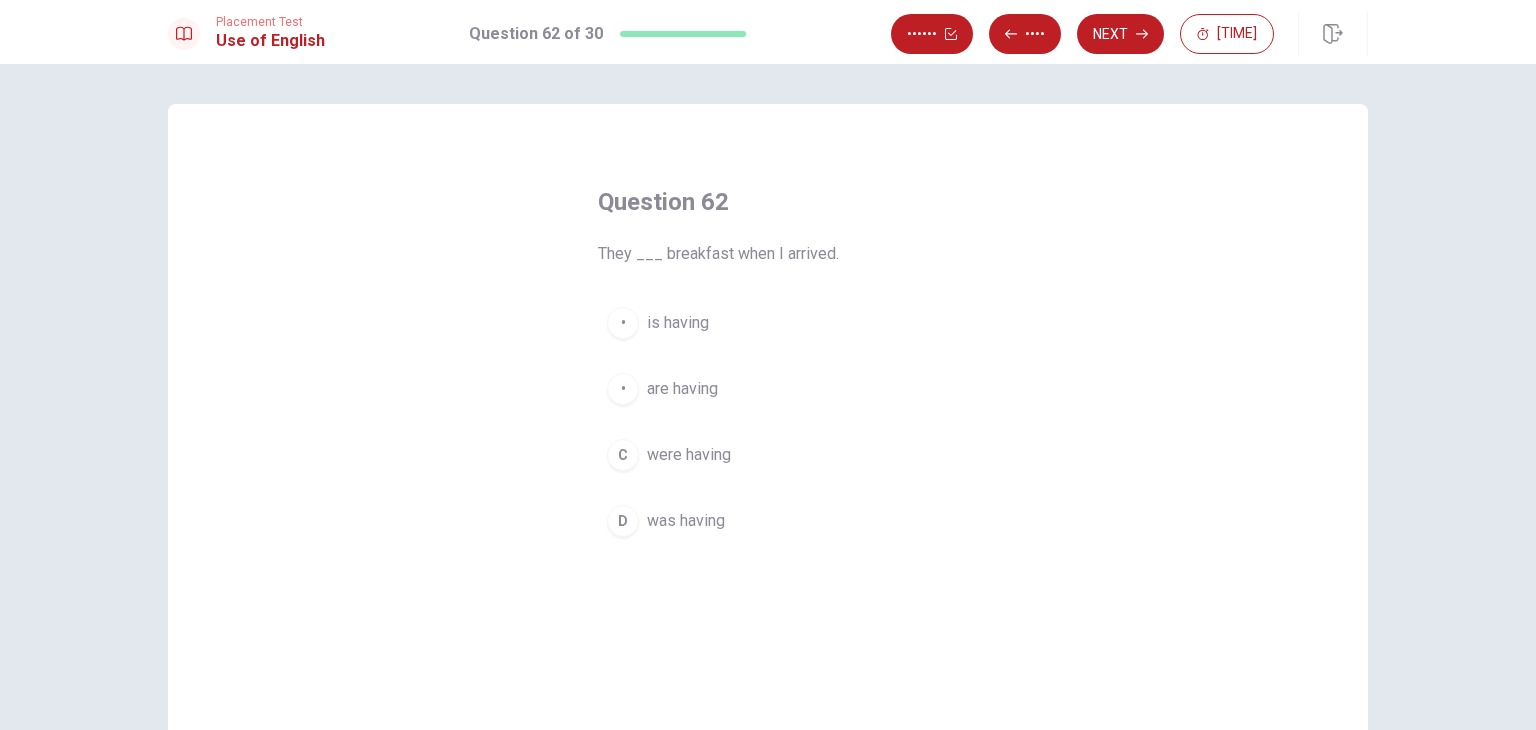 click on "were having" at bounding box center [678, 323] 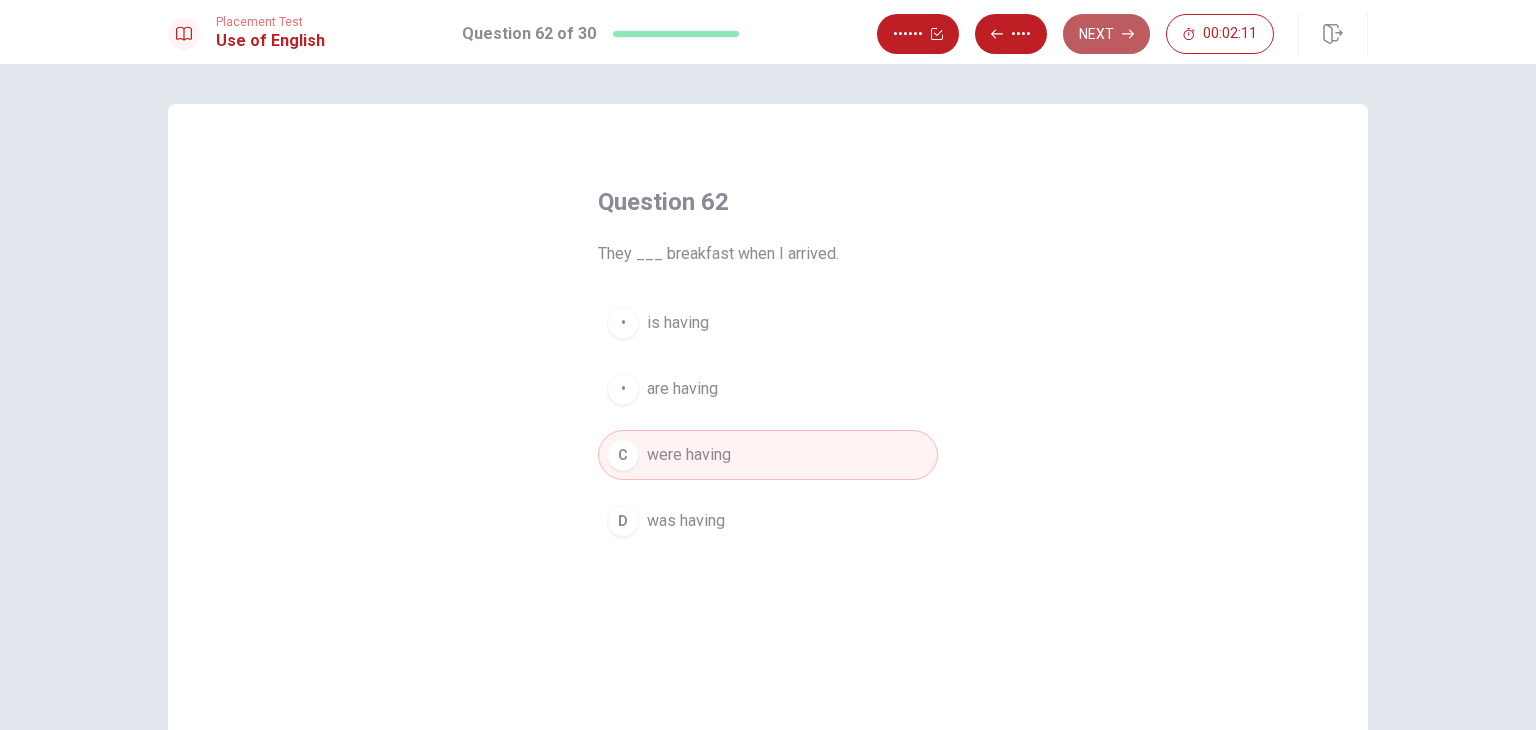 click on "Next" at bounding box center (1106, 34) 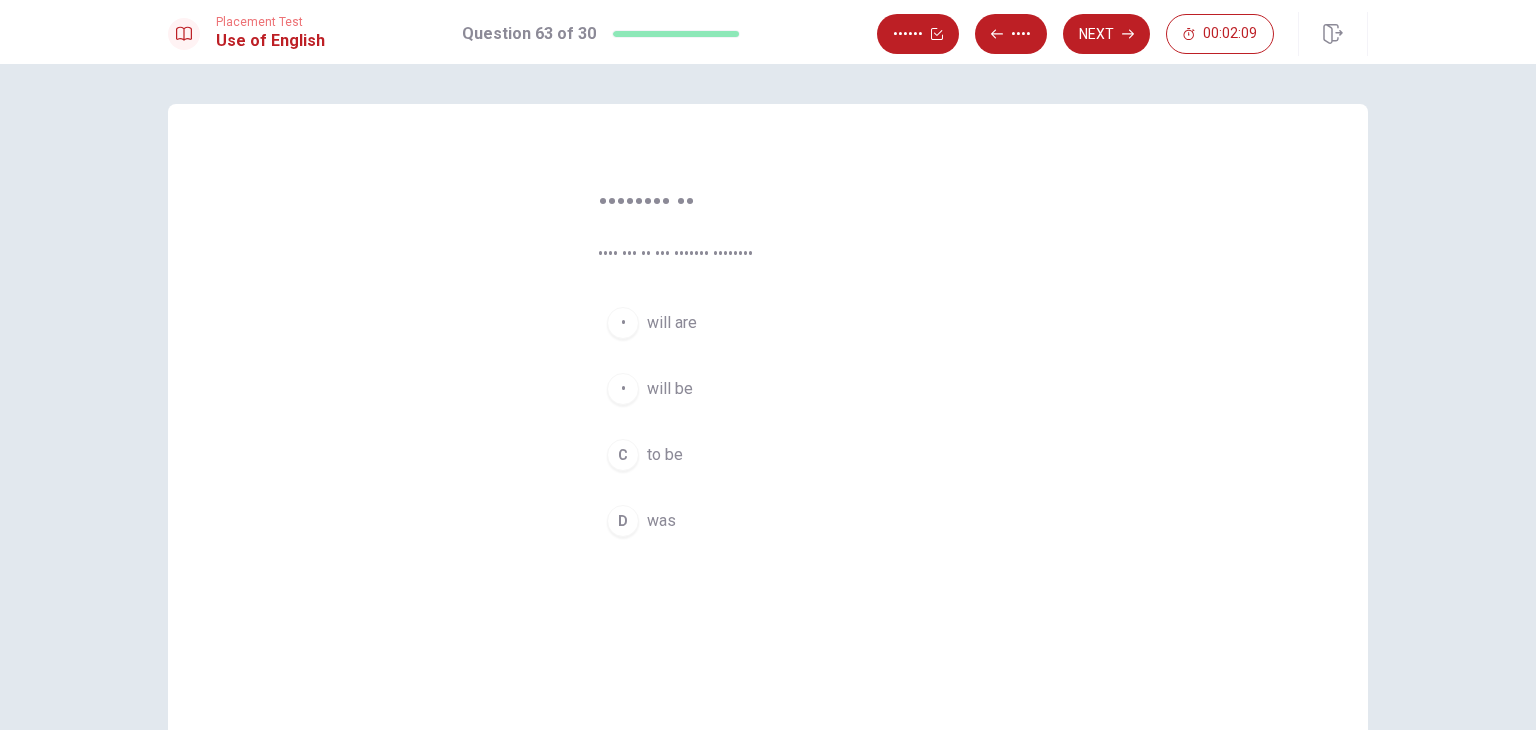 click on "will are" at bounding box center (672, 323) 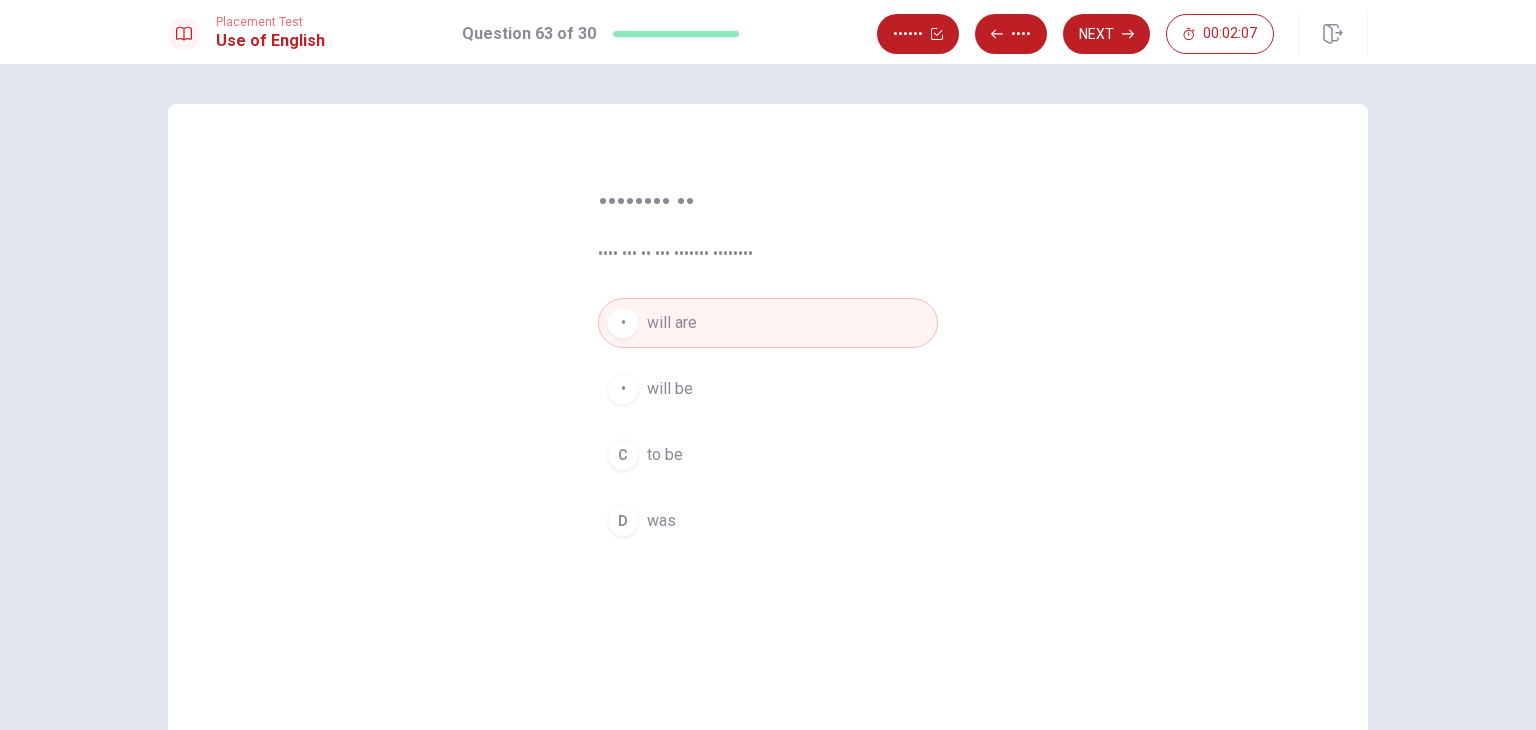 click on "will be" at bounding box center [670, 389] 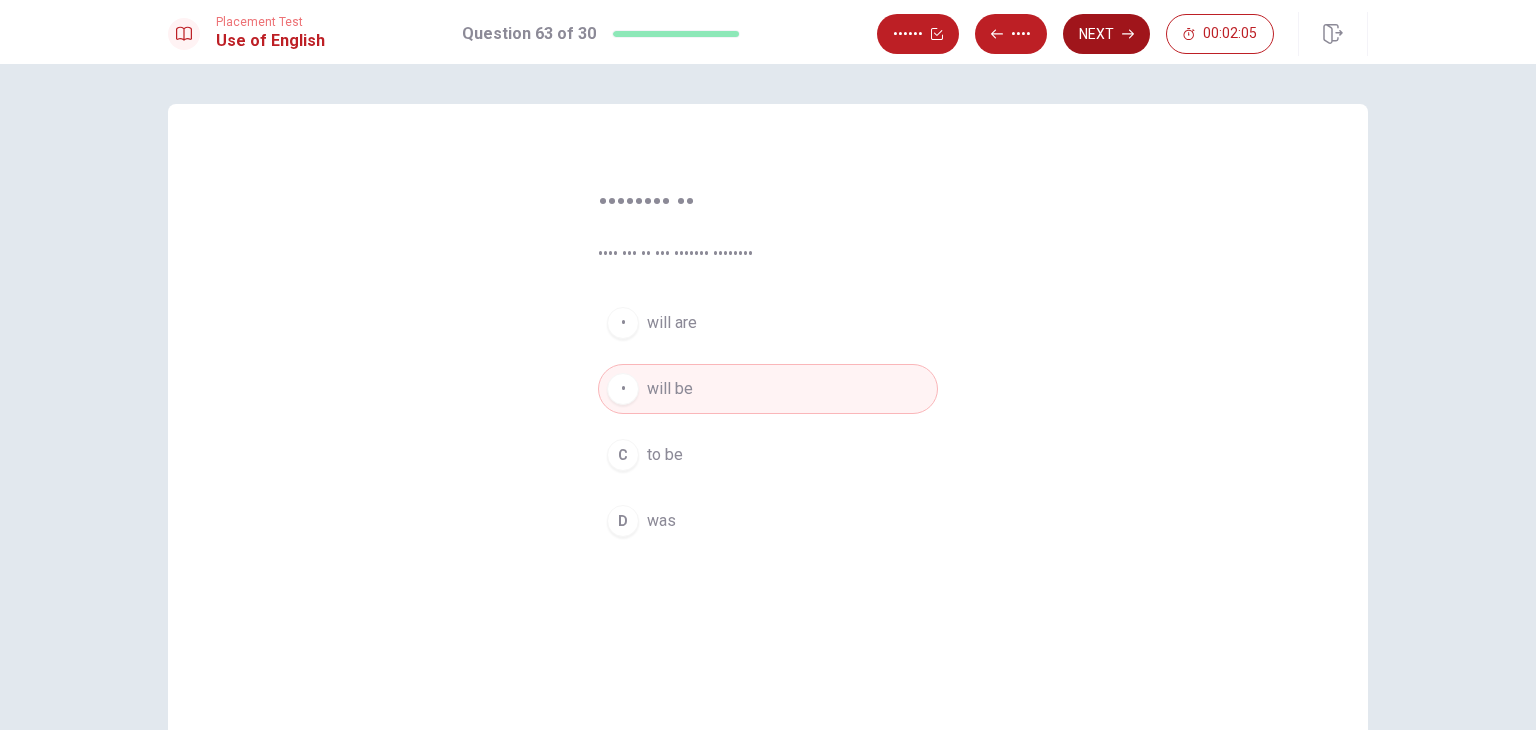 click on "Next" at bounding box center [1106, 34] 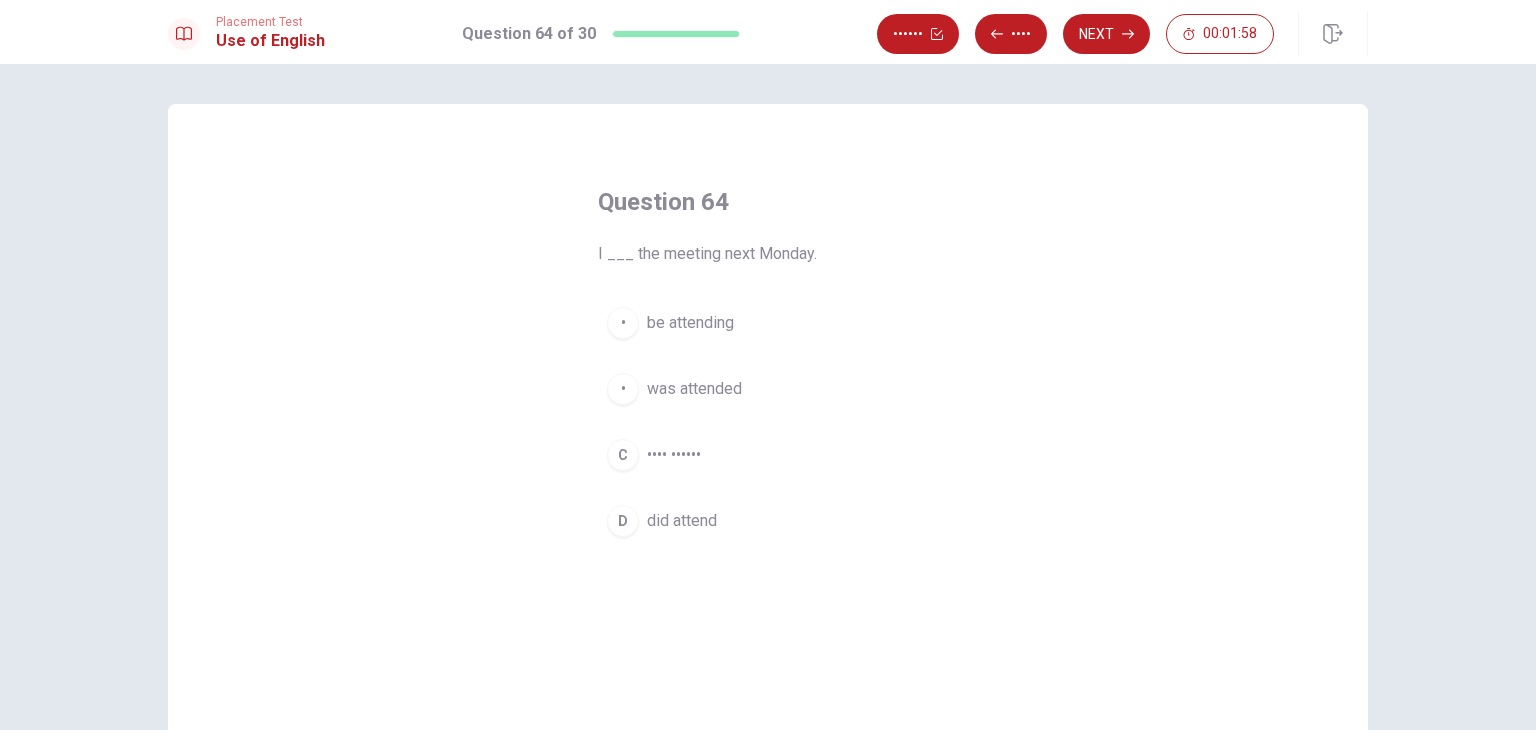 click on "•••• ••••••" at bounding box center [690, 323] 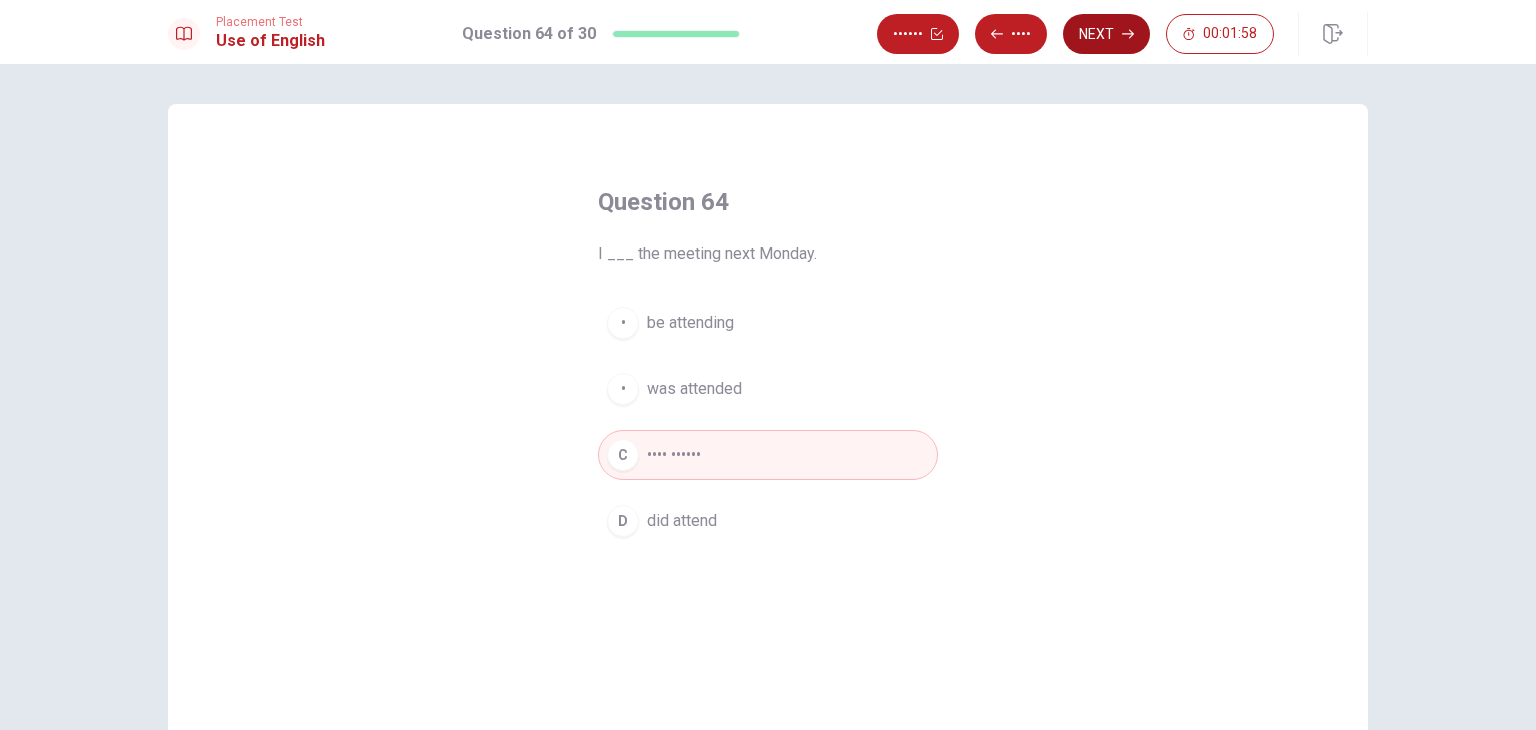 click on "Next" at bounding box center (1106, 34) 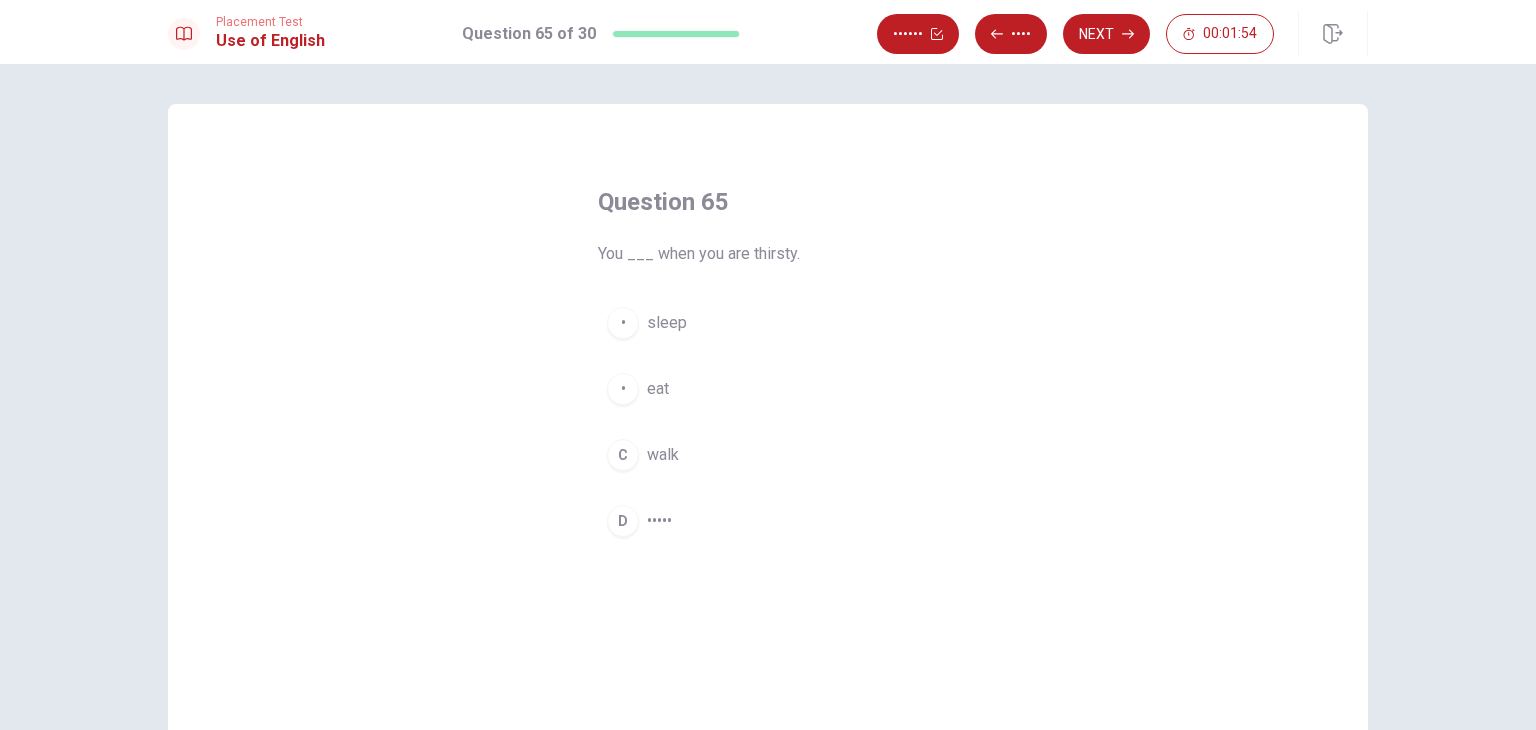 click on "• •••••" at bounding box center (768, 521) 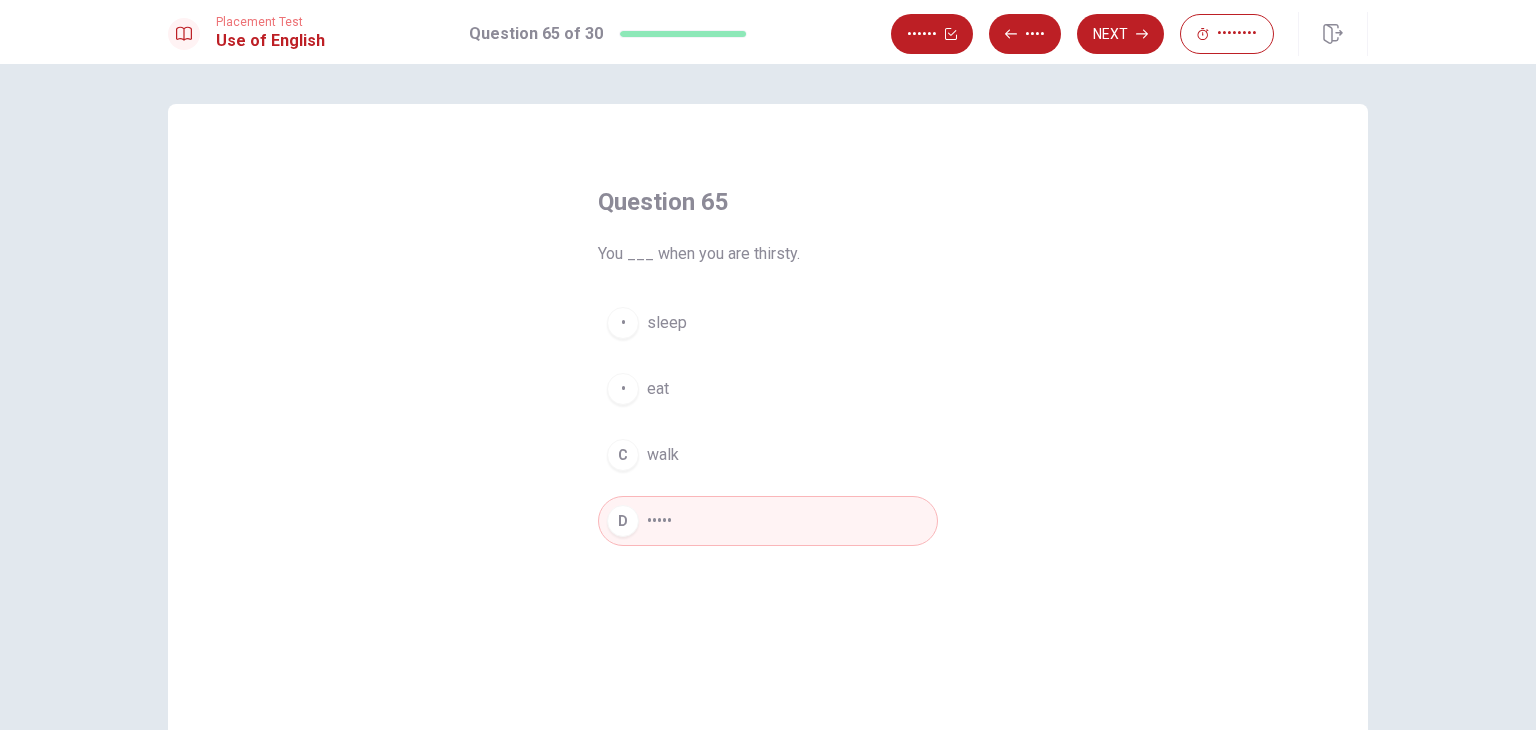 click on "Next" at bounding box center [1120, 34] 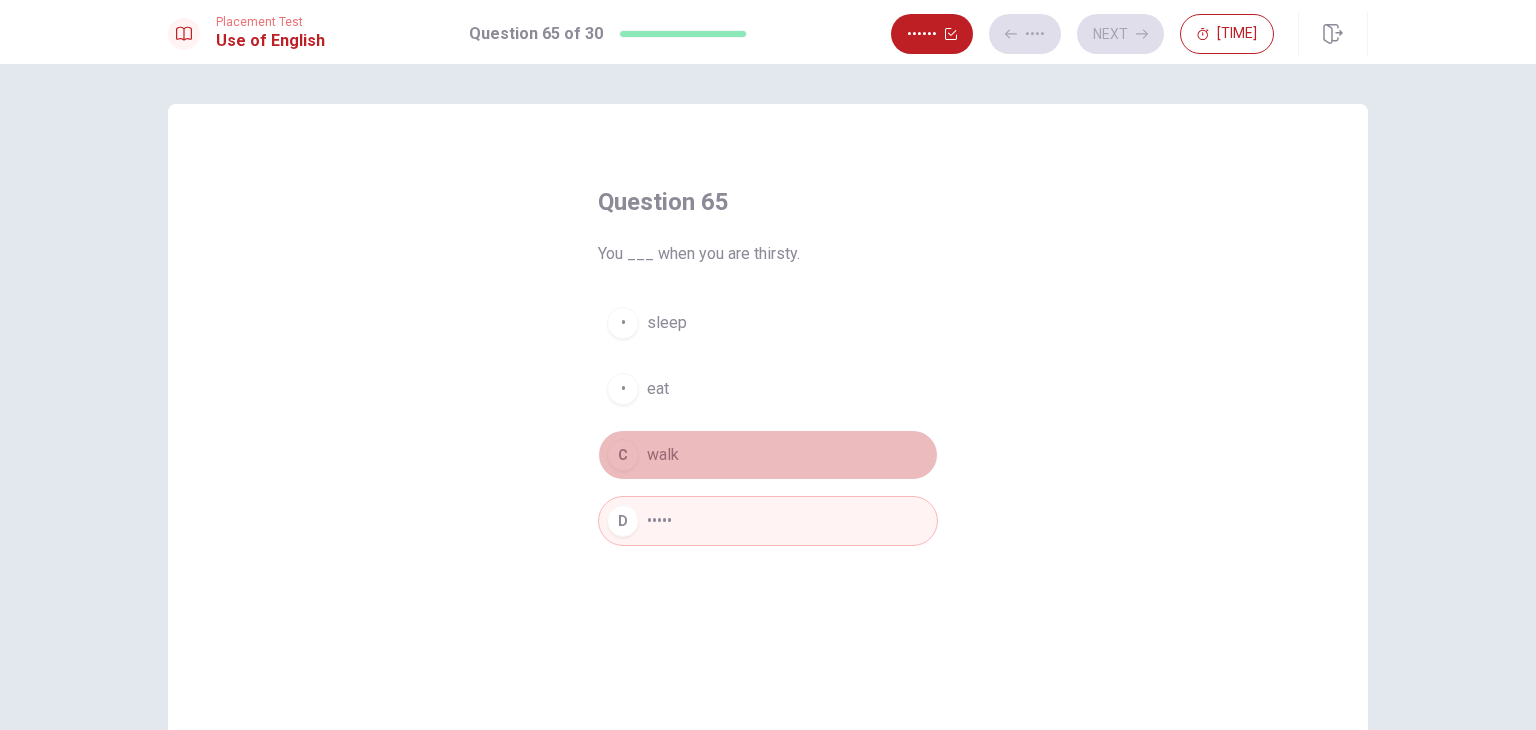click on "C walk" at bounding box center (768, 455) 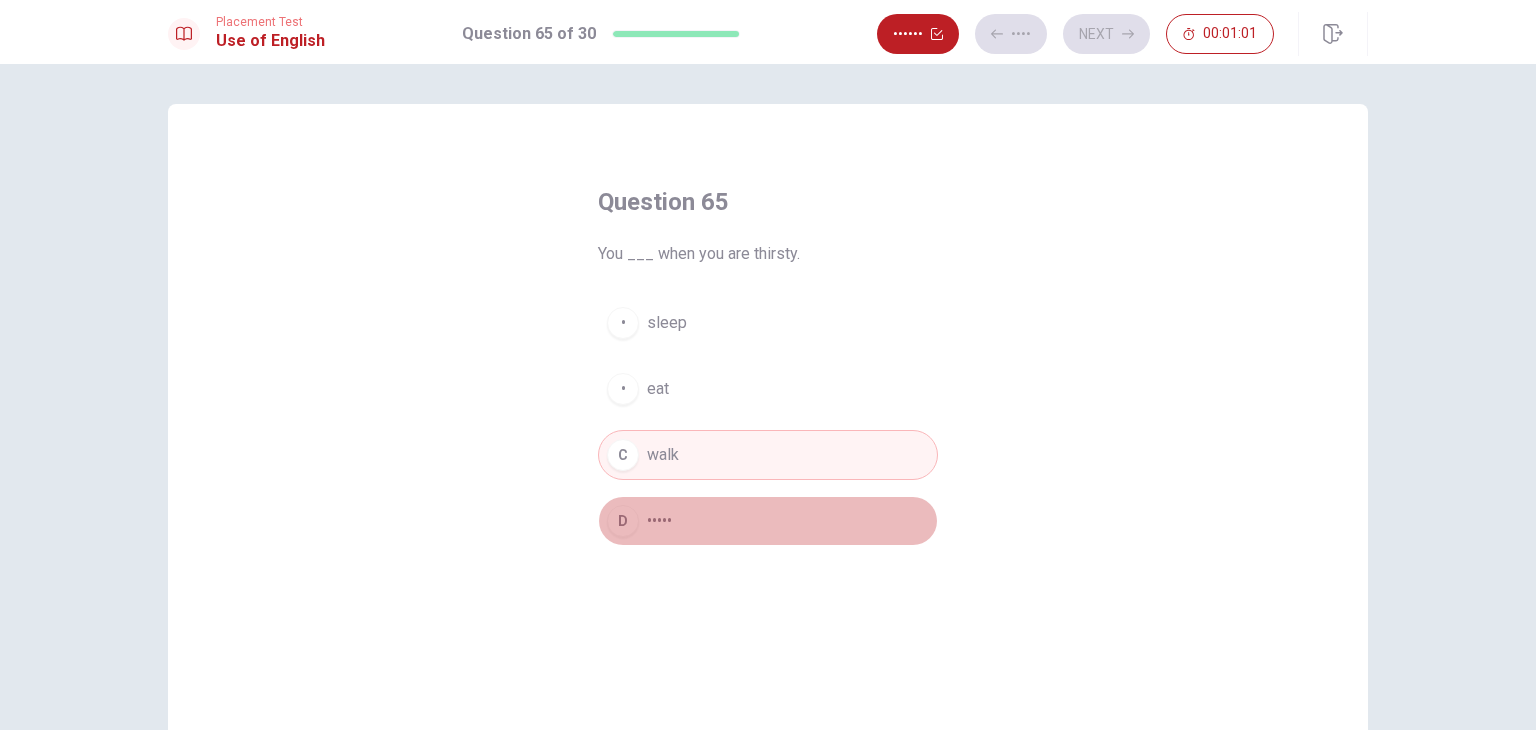 click on "D" at bounding box center [623, 323] 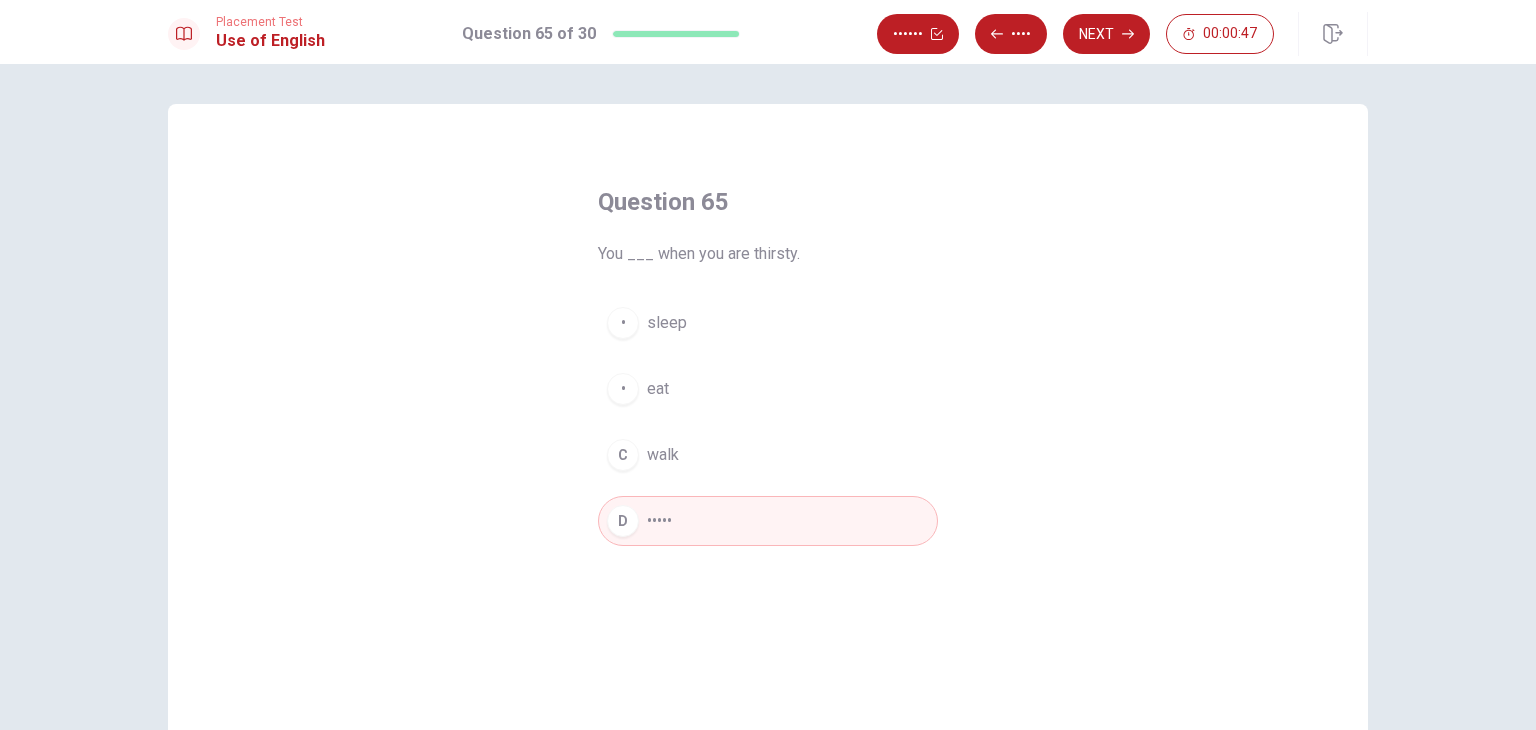 click on "Next" at bounding box center (1106, 34) 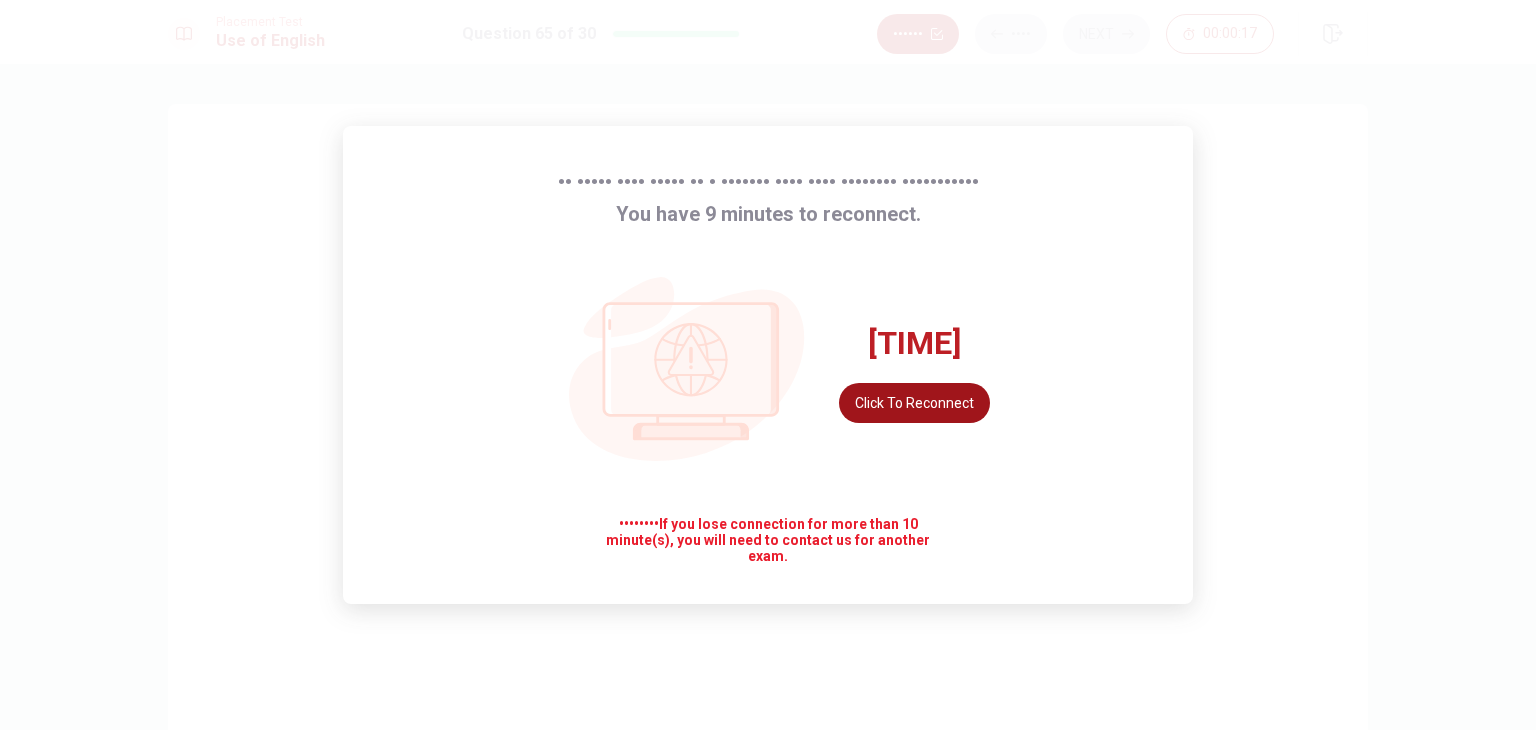 click on "Click to reconnect" at bounding box center (914, 403) 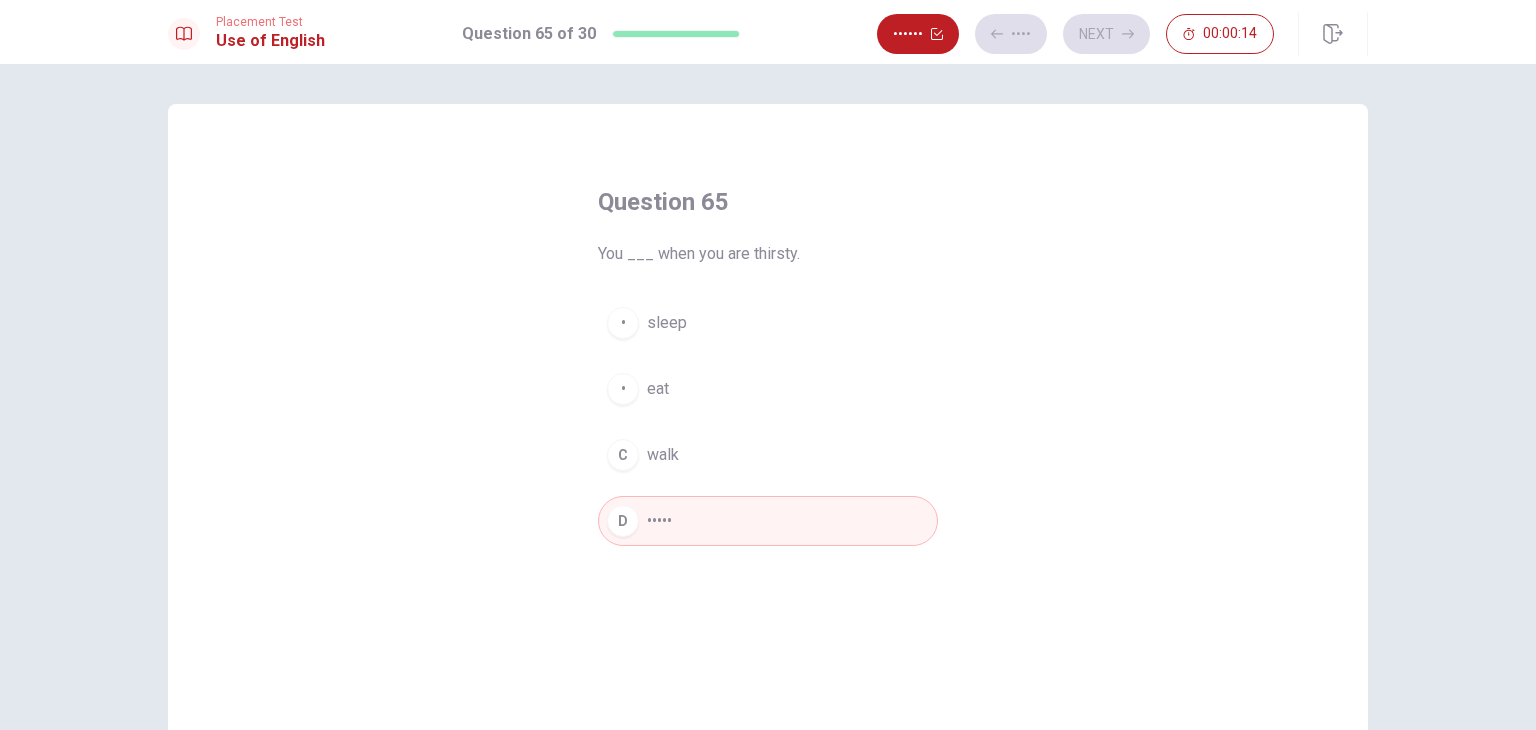 click on "• •••••" at bounding box center (768, 521) 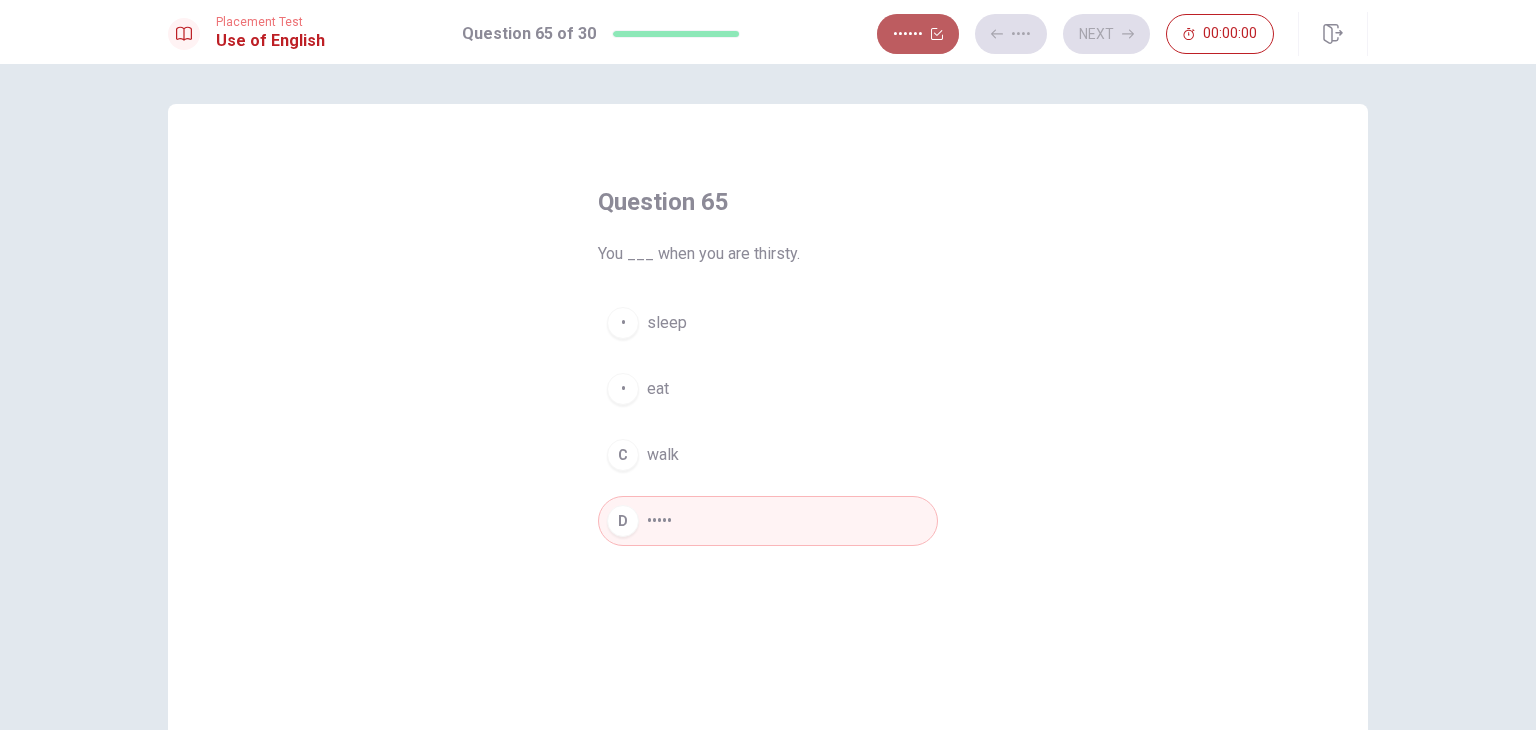 click on "••••••" at bounding box center [918, 34] 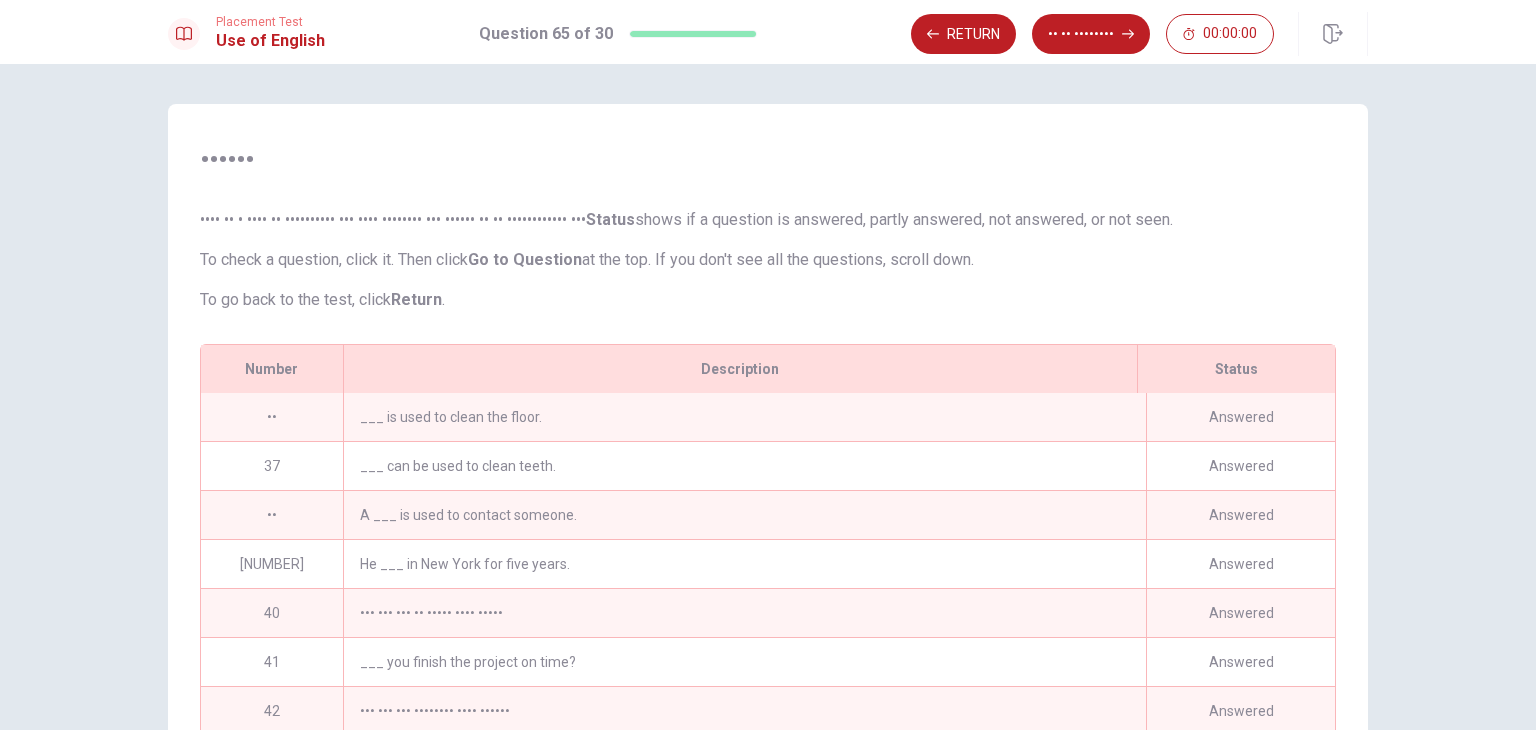 scroll, scrollTop: 204, scrollLeft: 0, axis: vertical 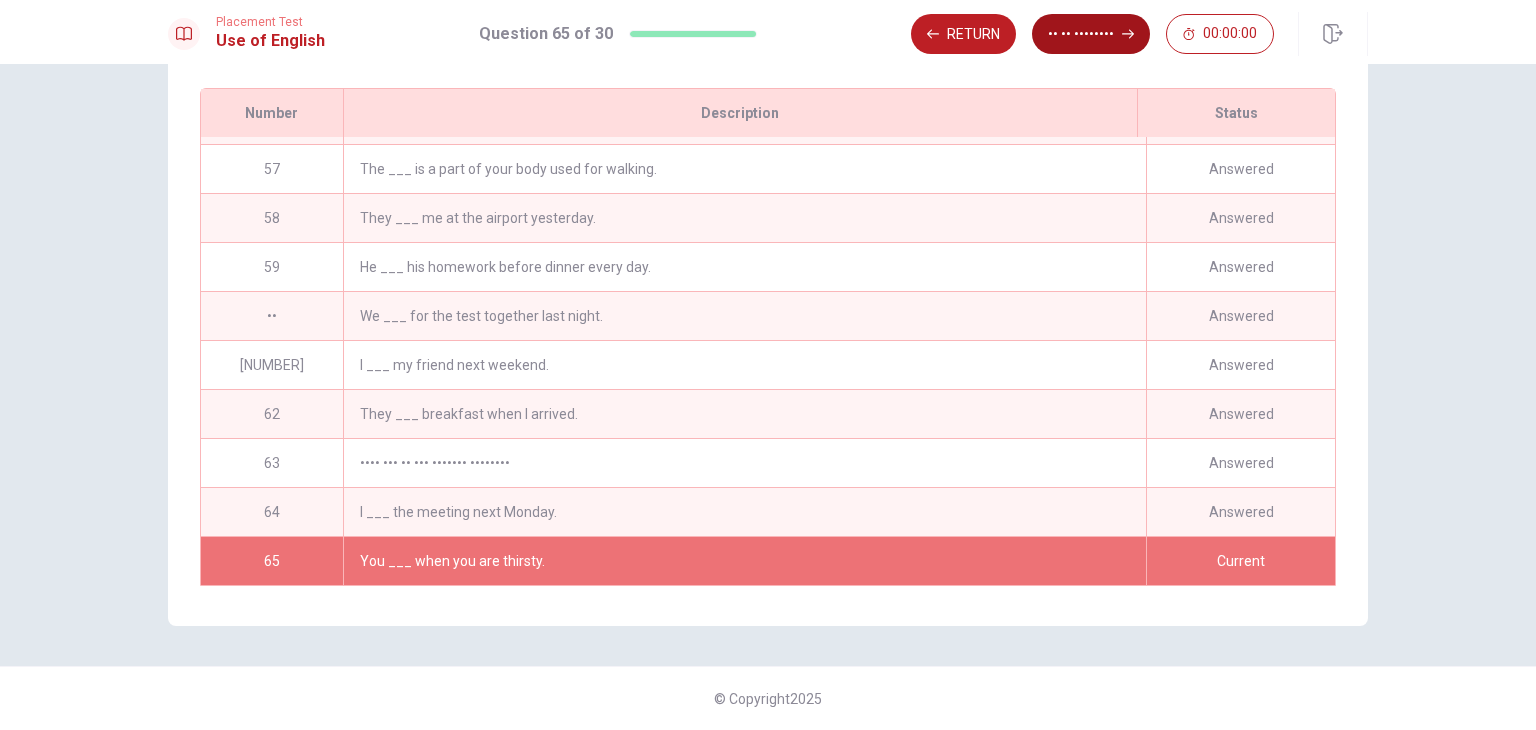 click on "•• •• ••••••••" at bounding box center (1091, 34) 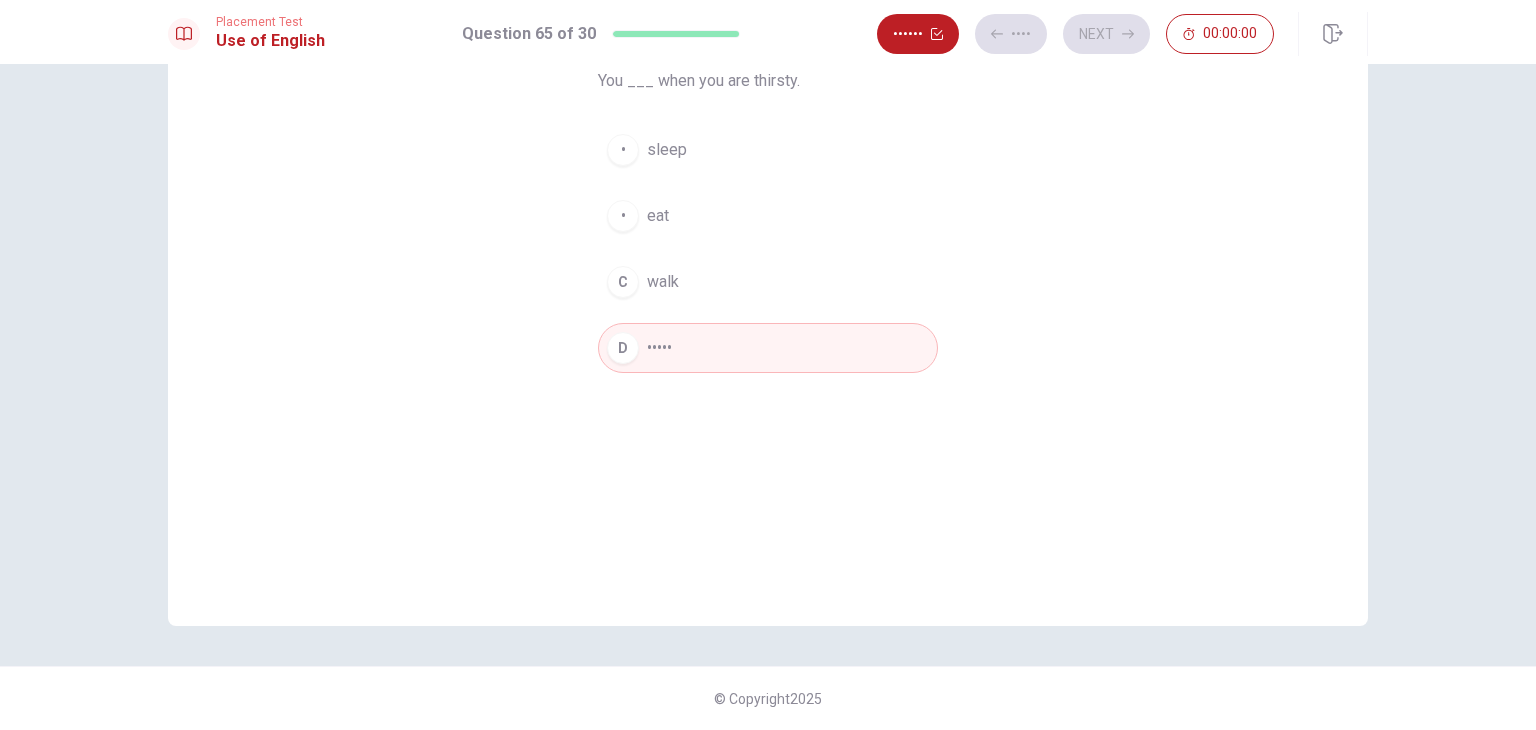 scroll, scrollTop: 173, scrollLeft: 0, axis: vertical 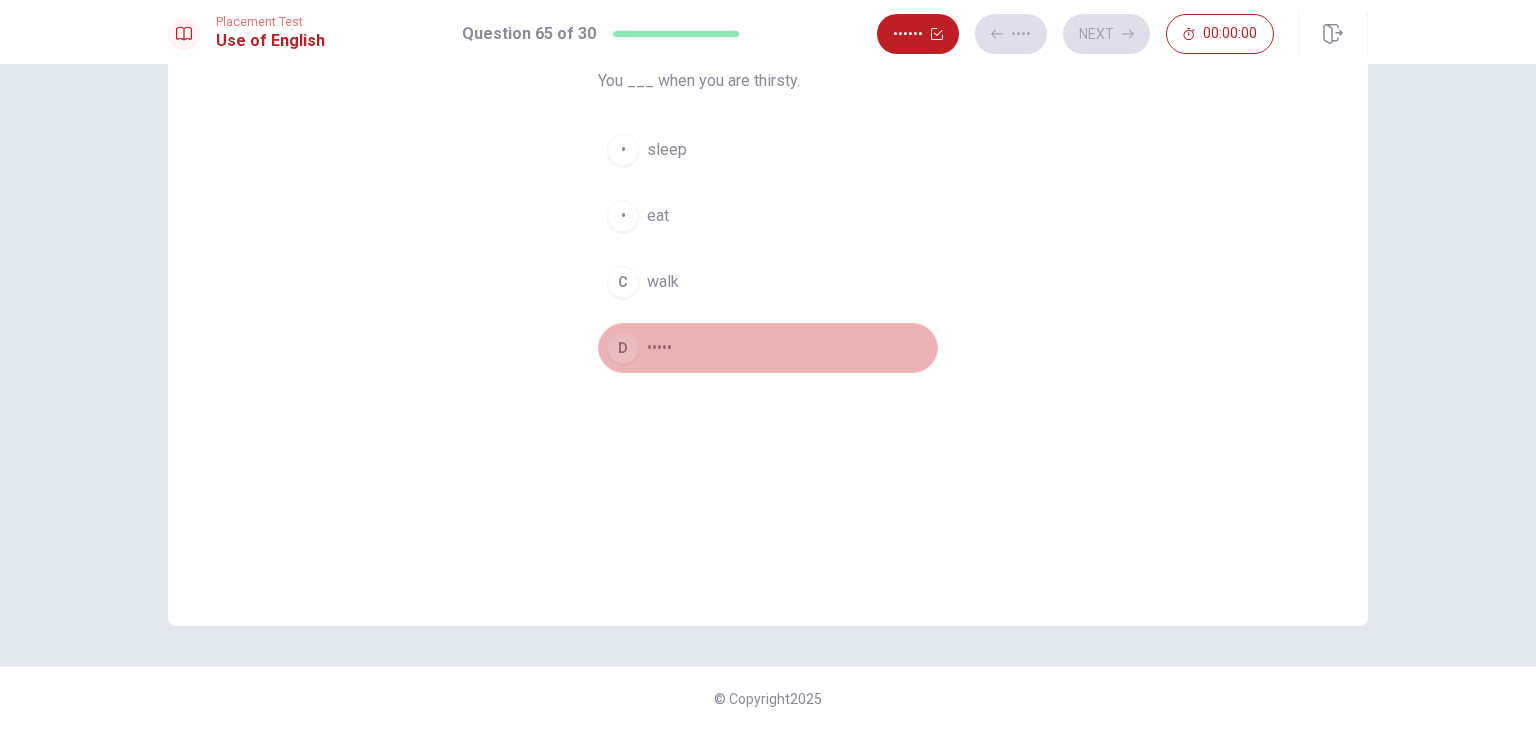 click on "• •••••" at bounding box center [768, 348] 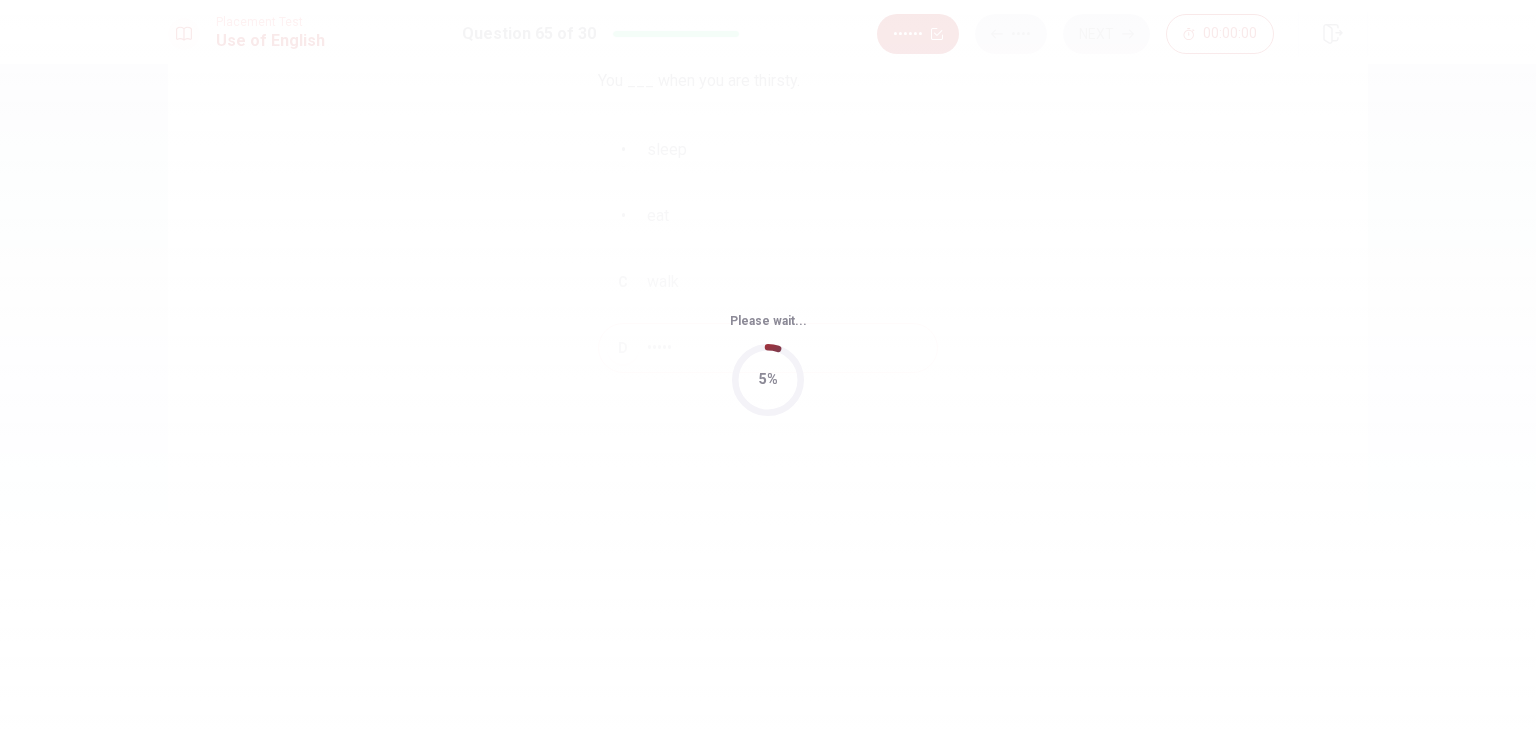 scroll, scrollTop: 0, scrollLeft: 0, axis: both 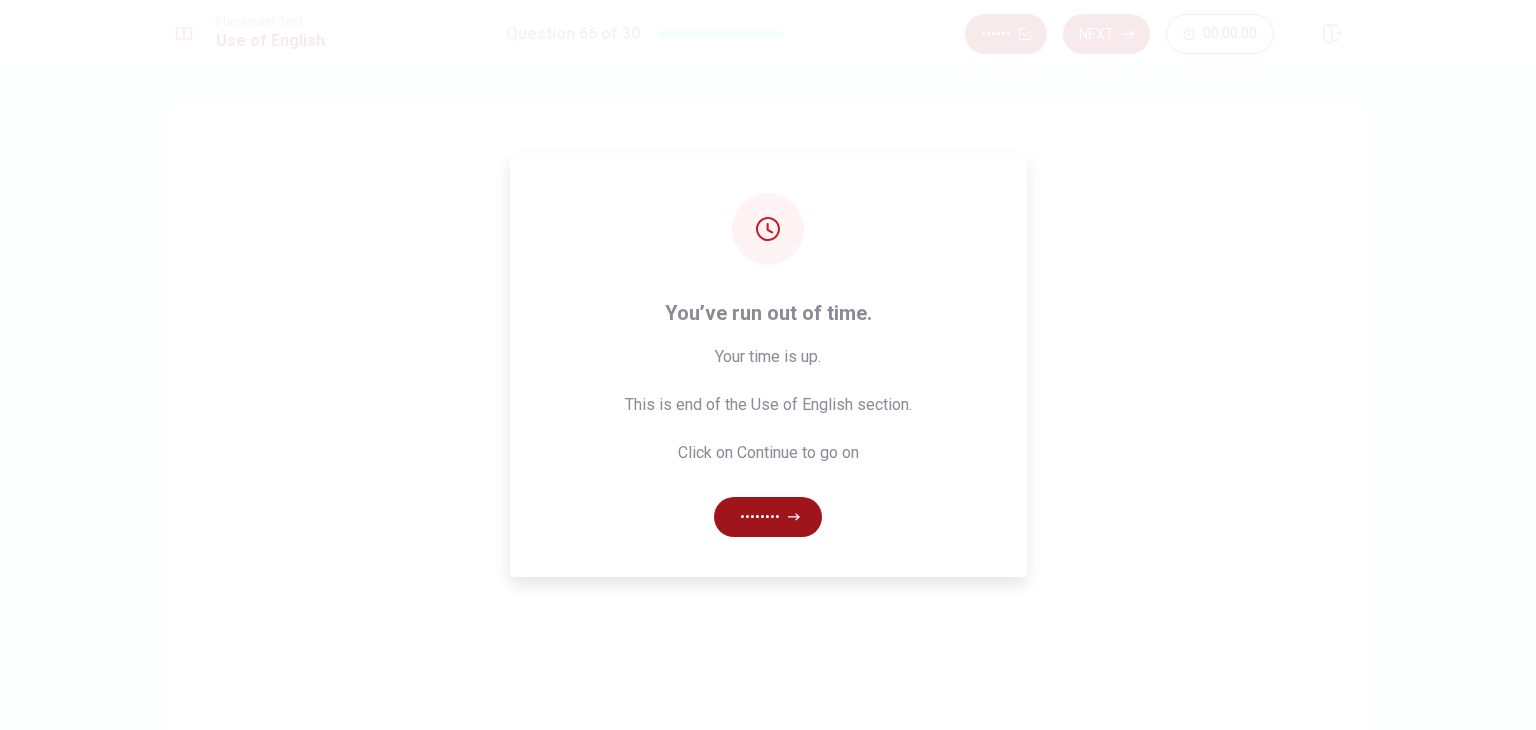 click on "••••••••" at bounding box center (768, 517) 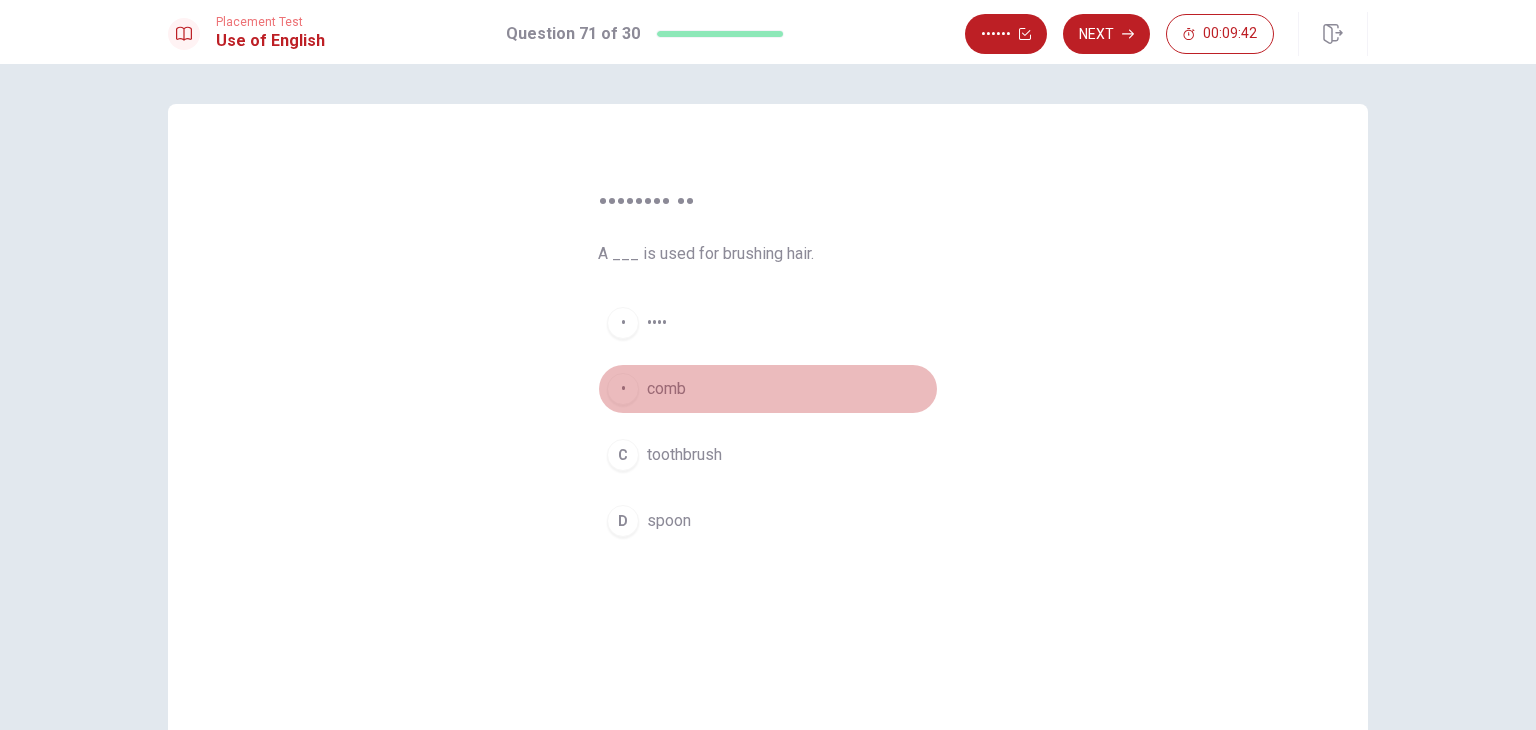 click on "•" at bounding box center (623, 323) 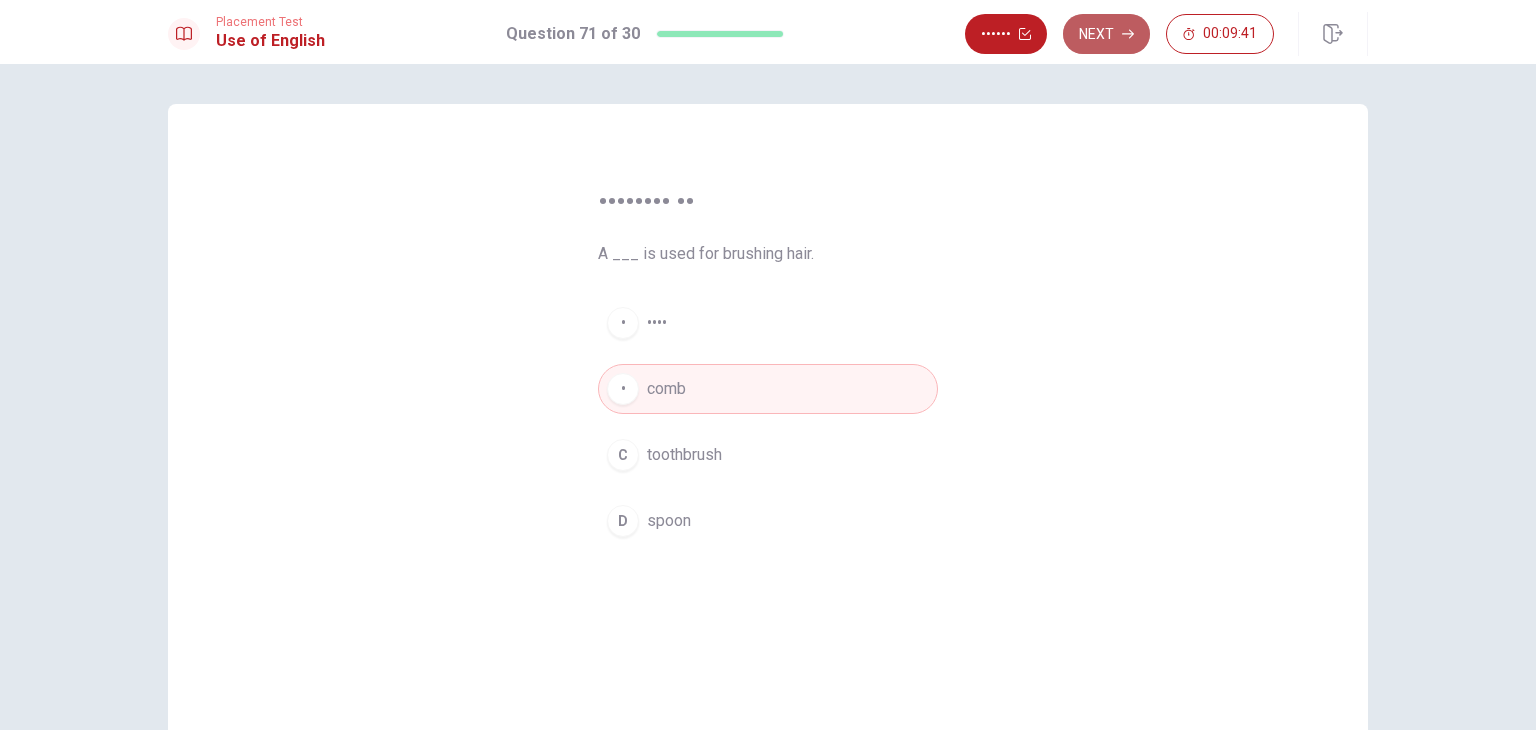 click on "Next" at bounding box center [1106, 34] 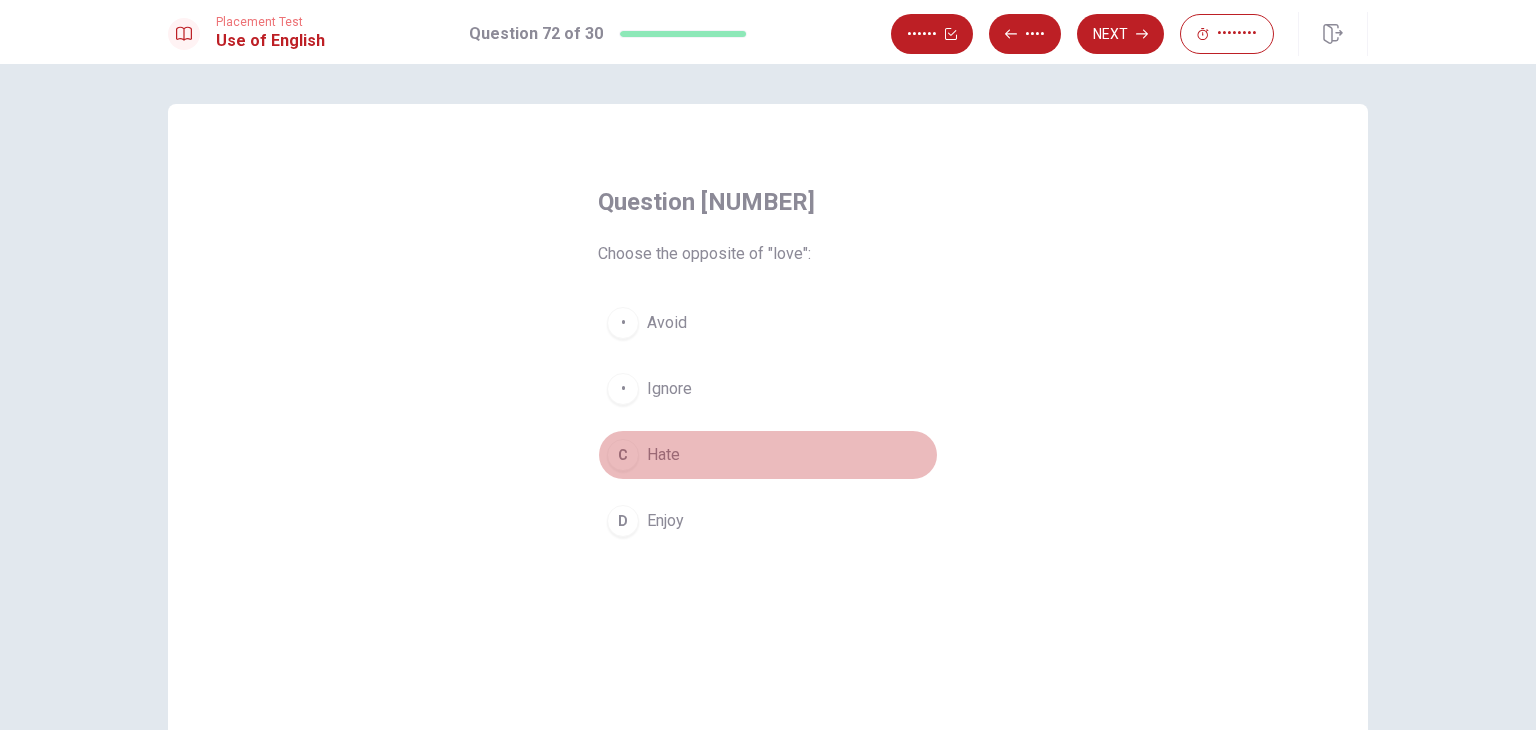 click on "C" at bounding box center (623, 323) 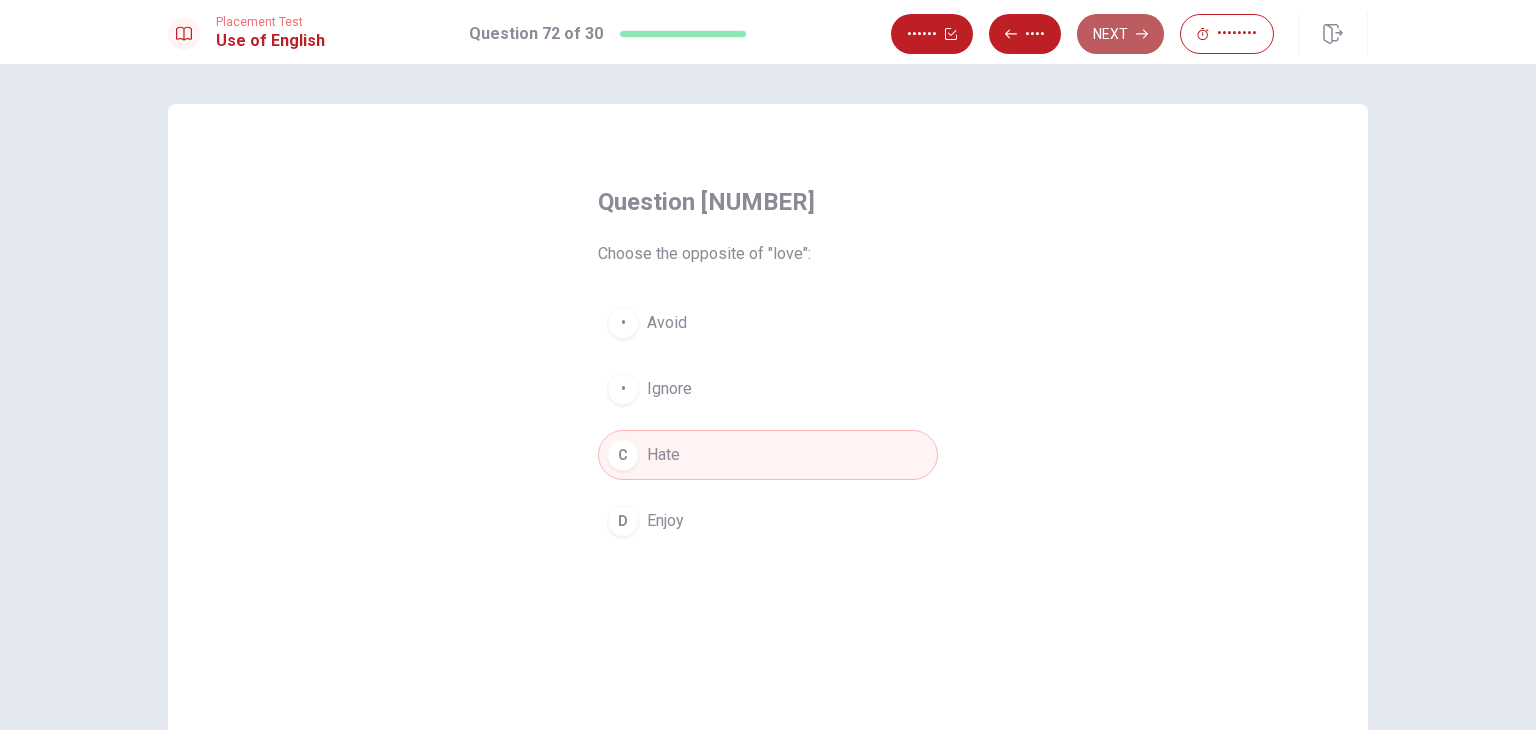 click on "Next" at bounding box center (1120, 34) 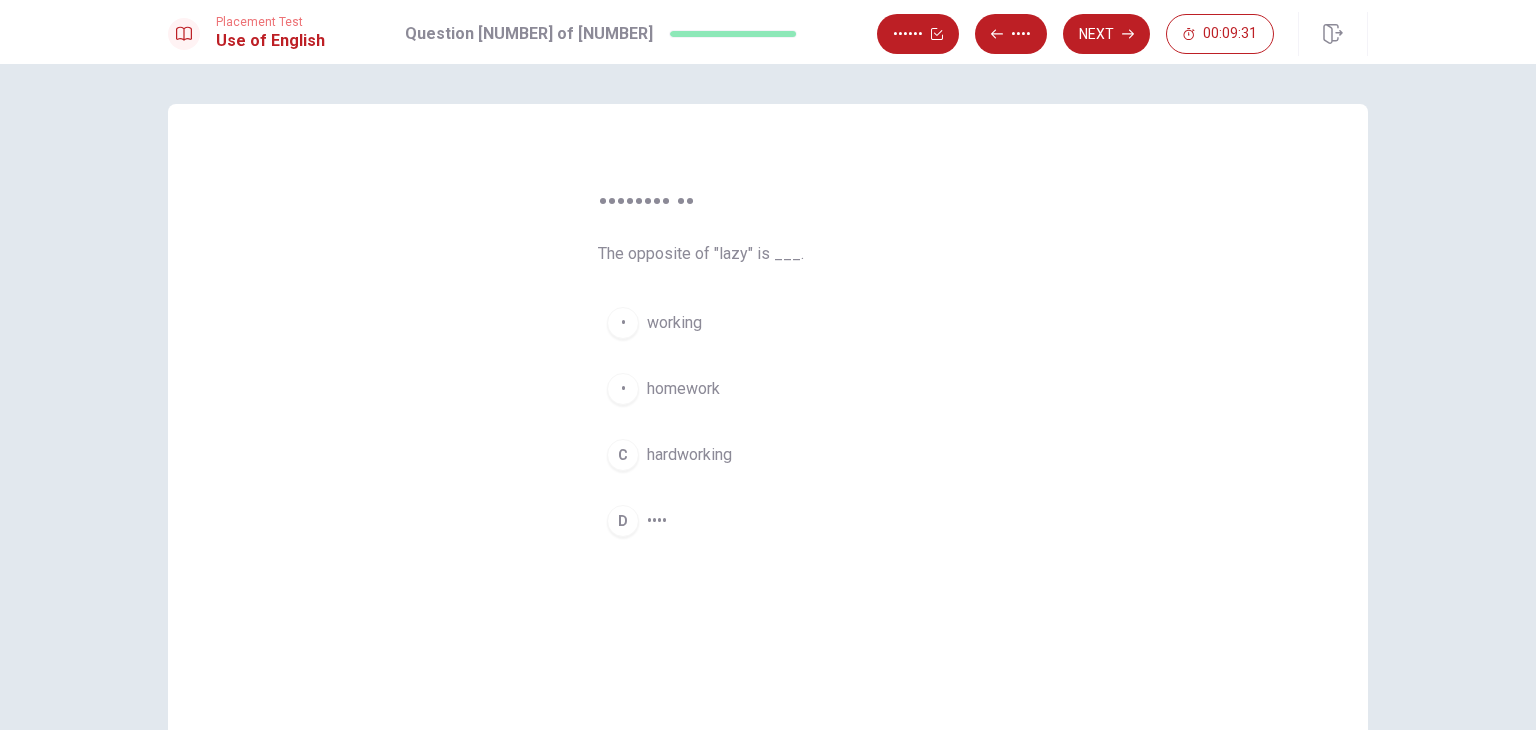 click on "C hardworking" at bounding box center [768, 455] 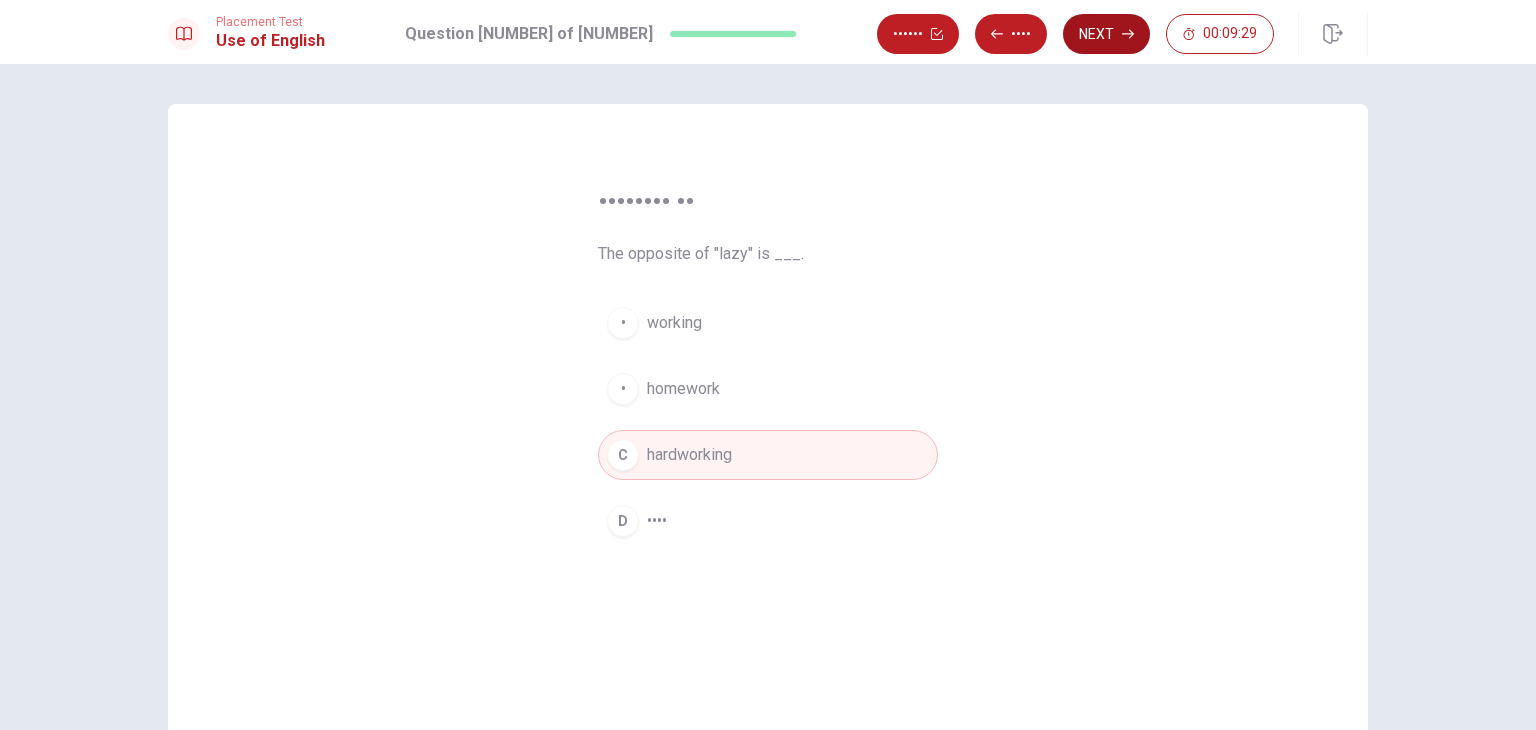 click on "Next" at bounding box center [1106, 34] 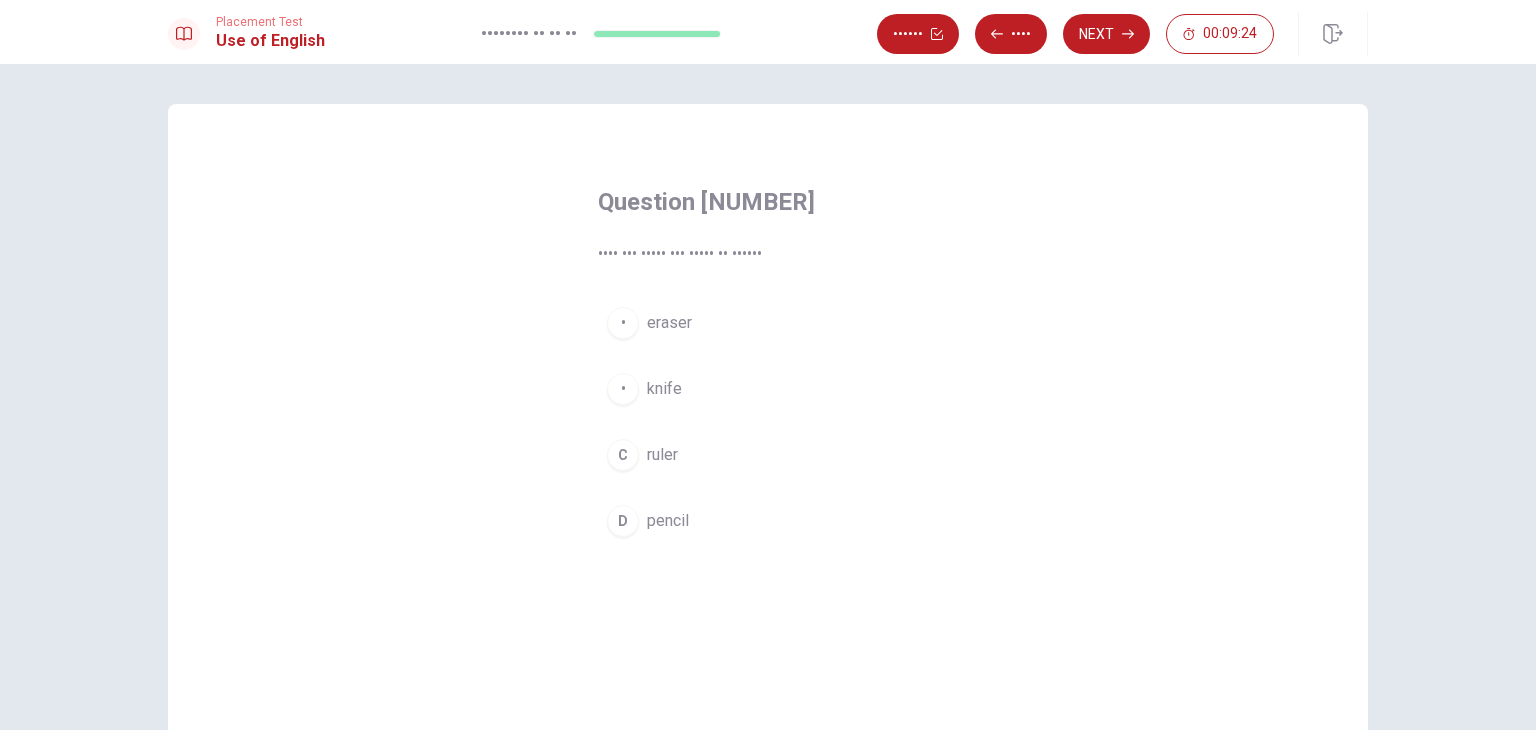 click on "D" at bounding box center (623, 323) 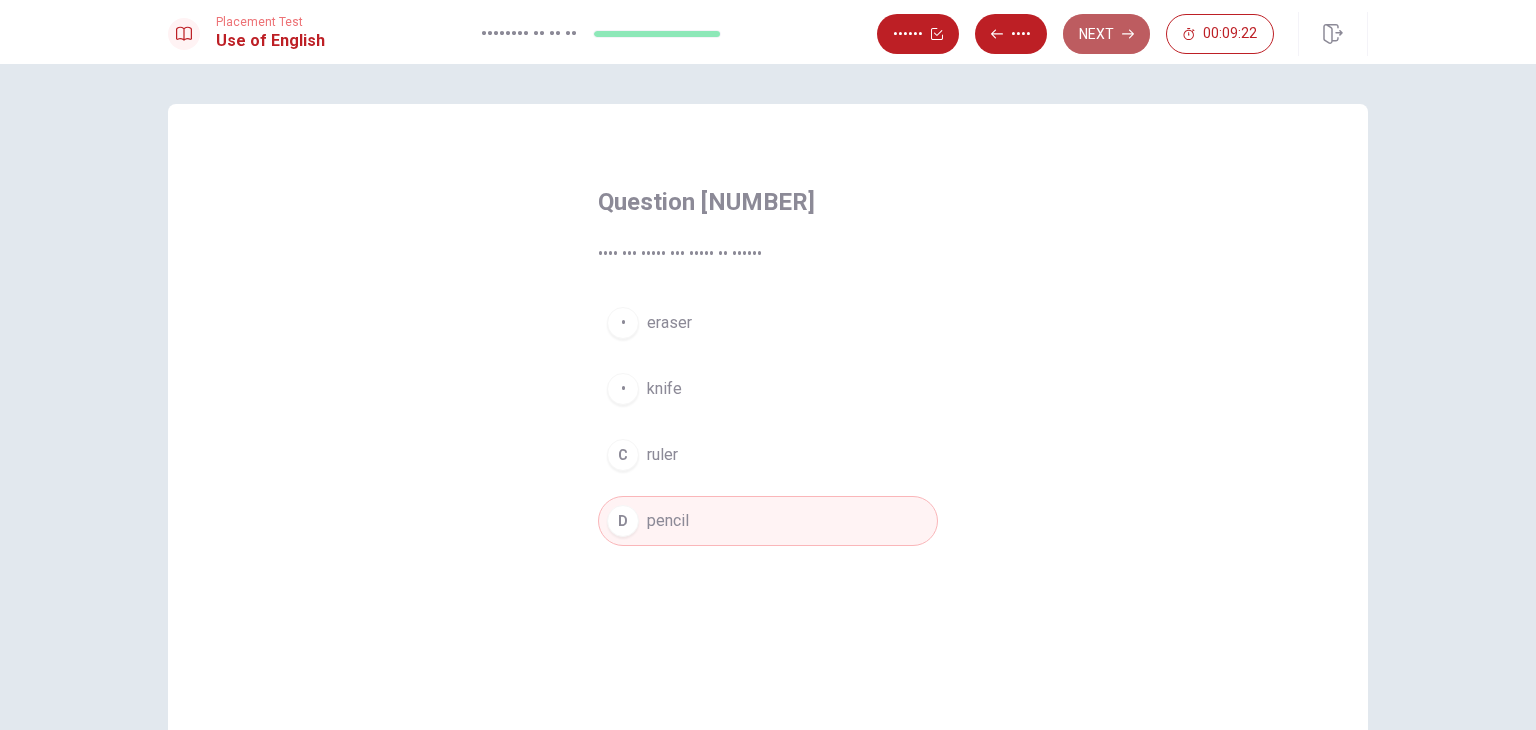 click on "Next" at bounding box center [1106, 34] 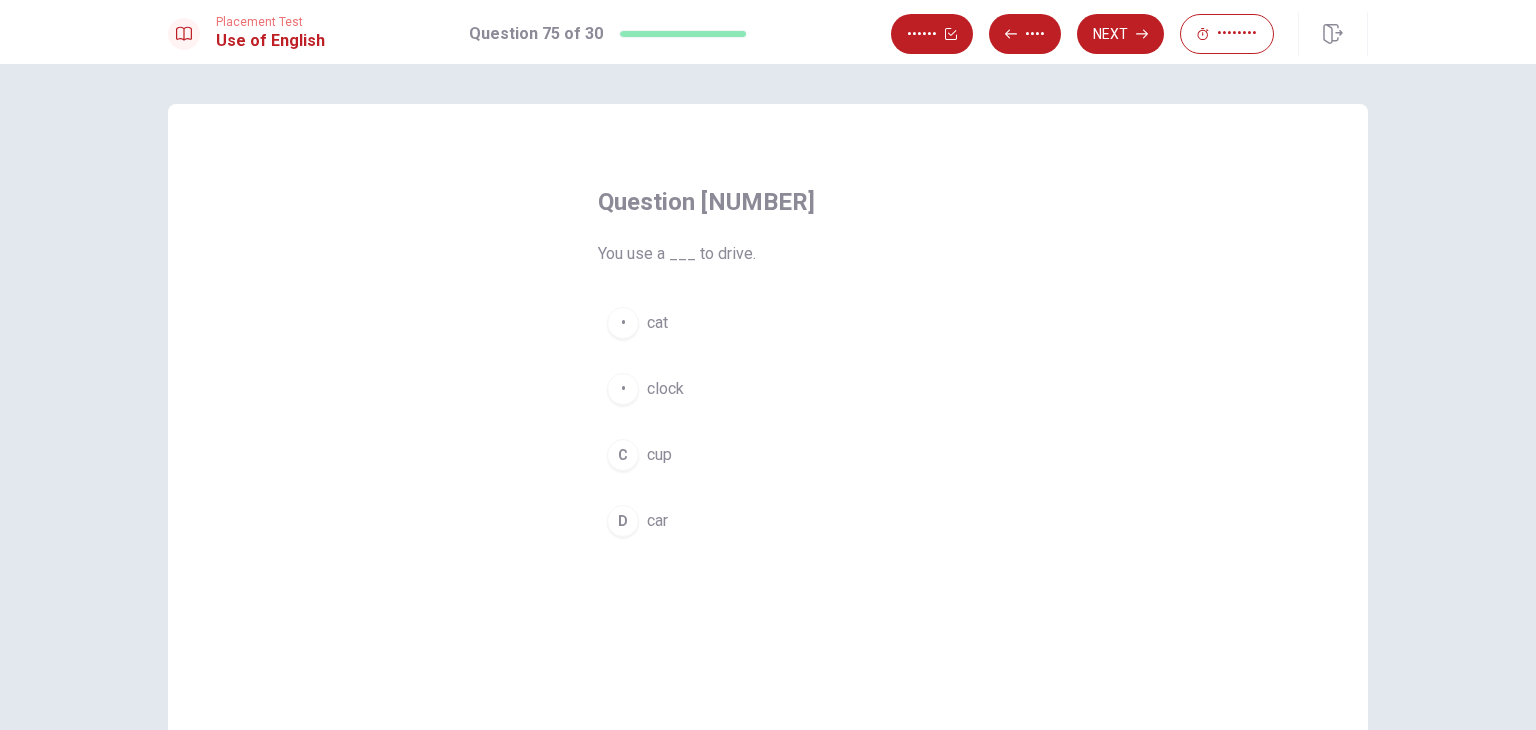 click on "D" at bounding box center (623, 323) 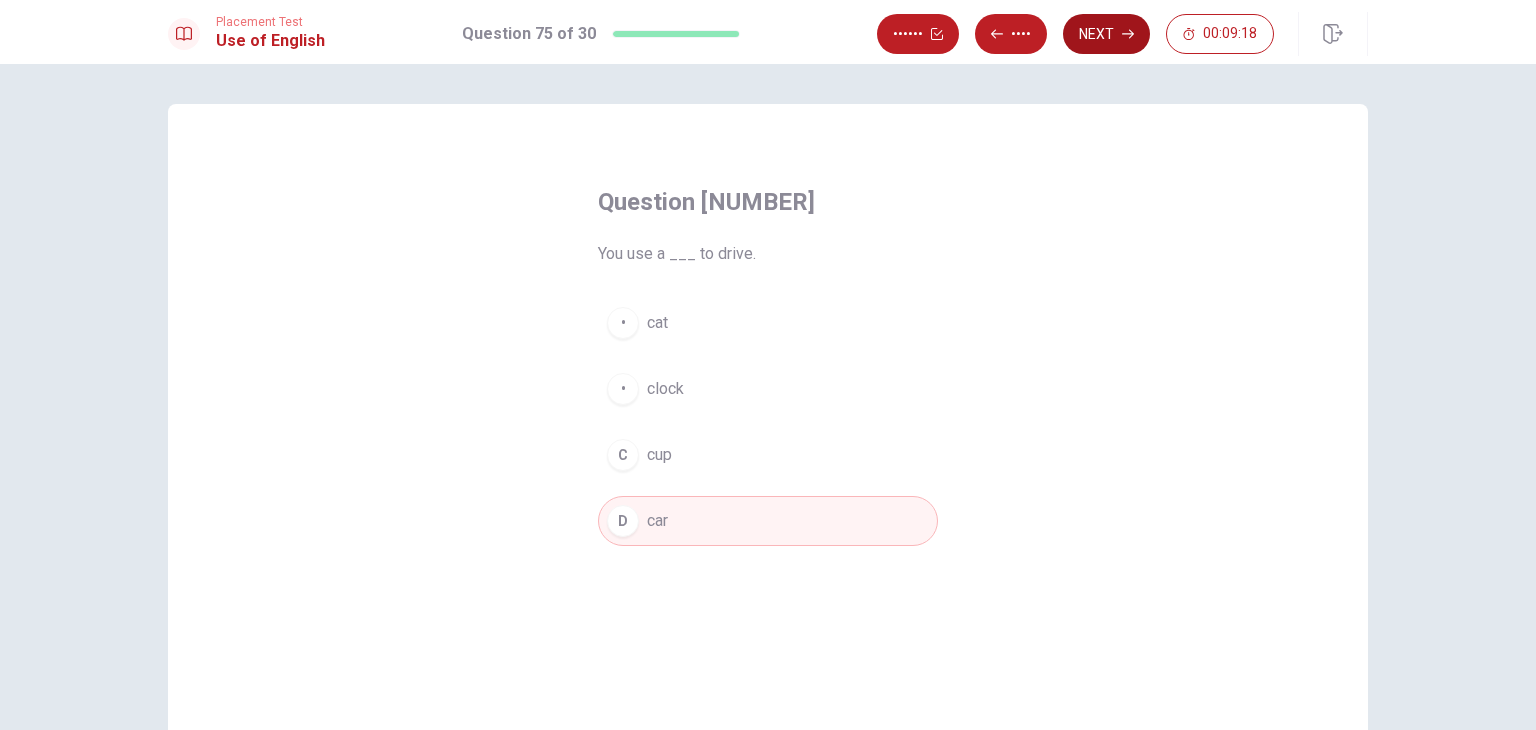 click at bounding box center [937, 34] 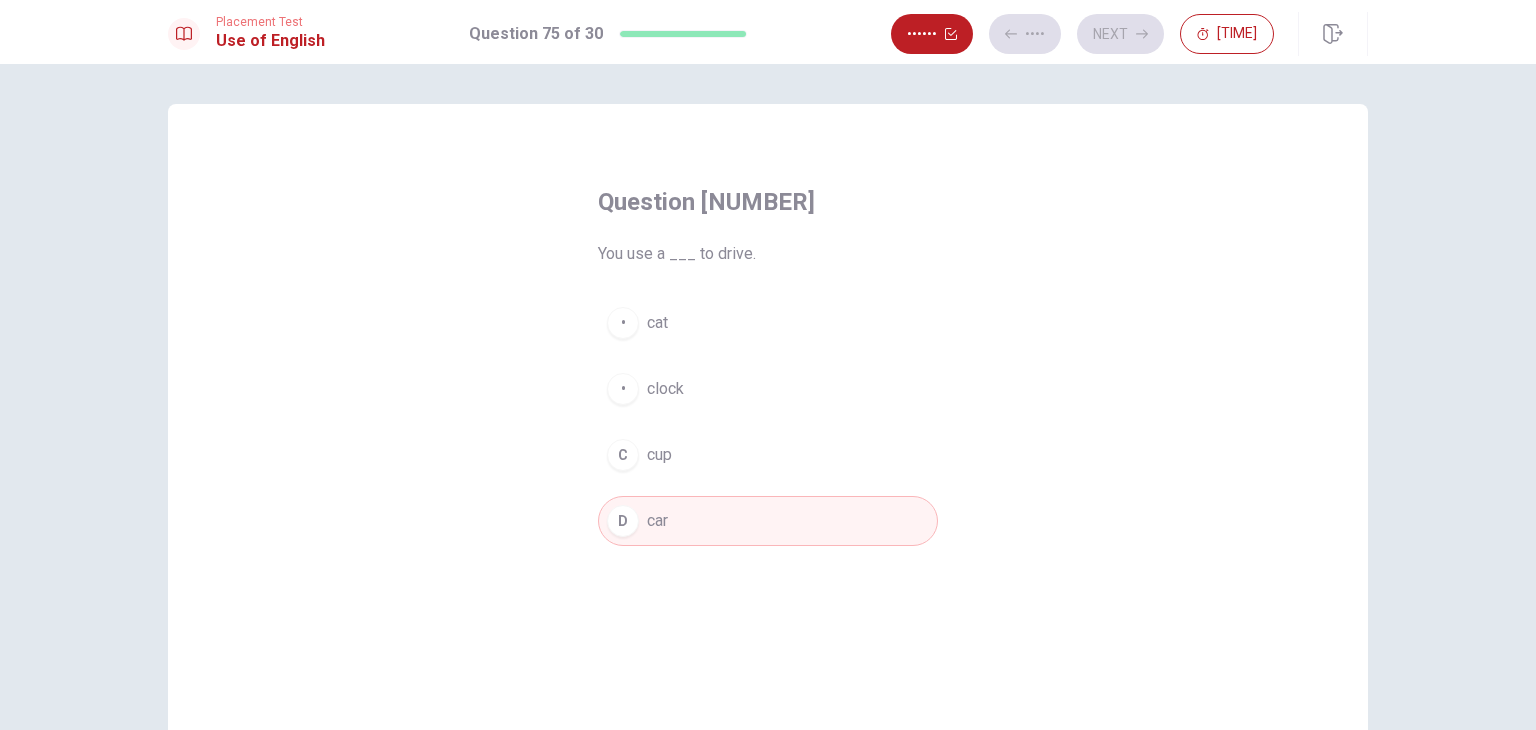 click on "C cup" at bounding box center (768, 455) 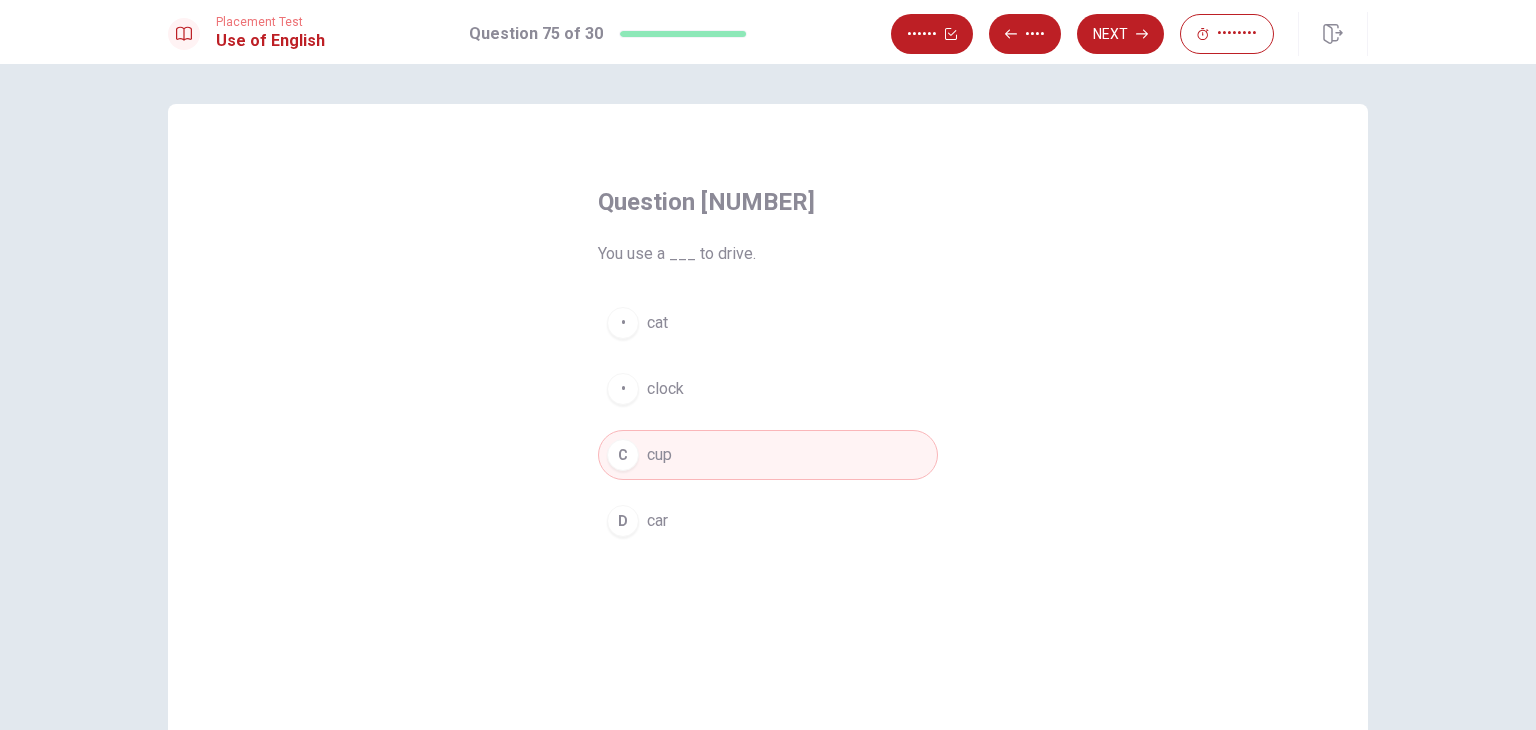 click on "Question [NUMBER] You use a ___ to drive. A cat B clock C cup D car" at bounding box center [768, 451] 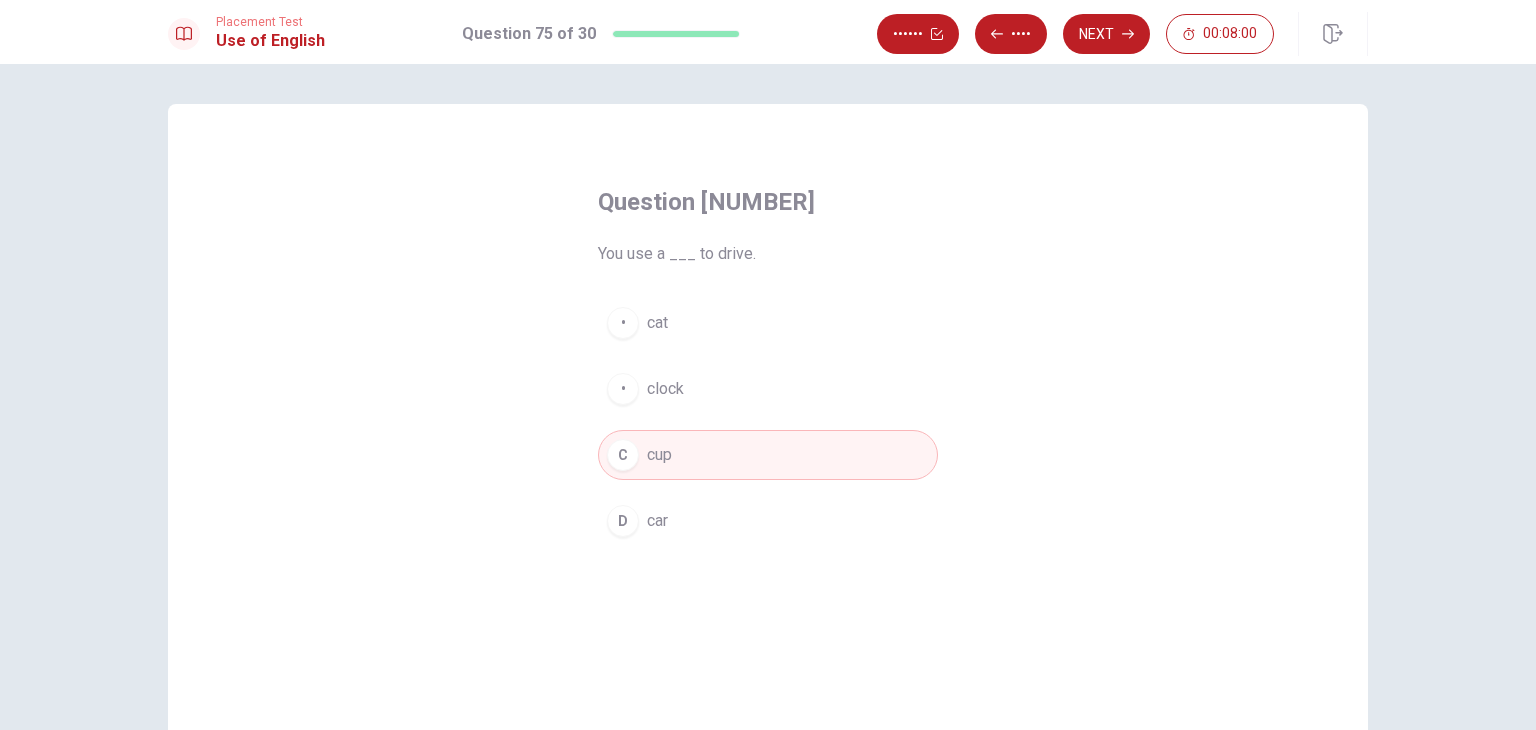 click on "car" at bounding box center (657, 323) 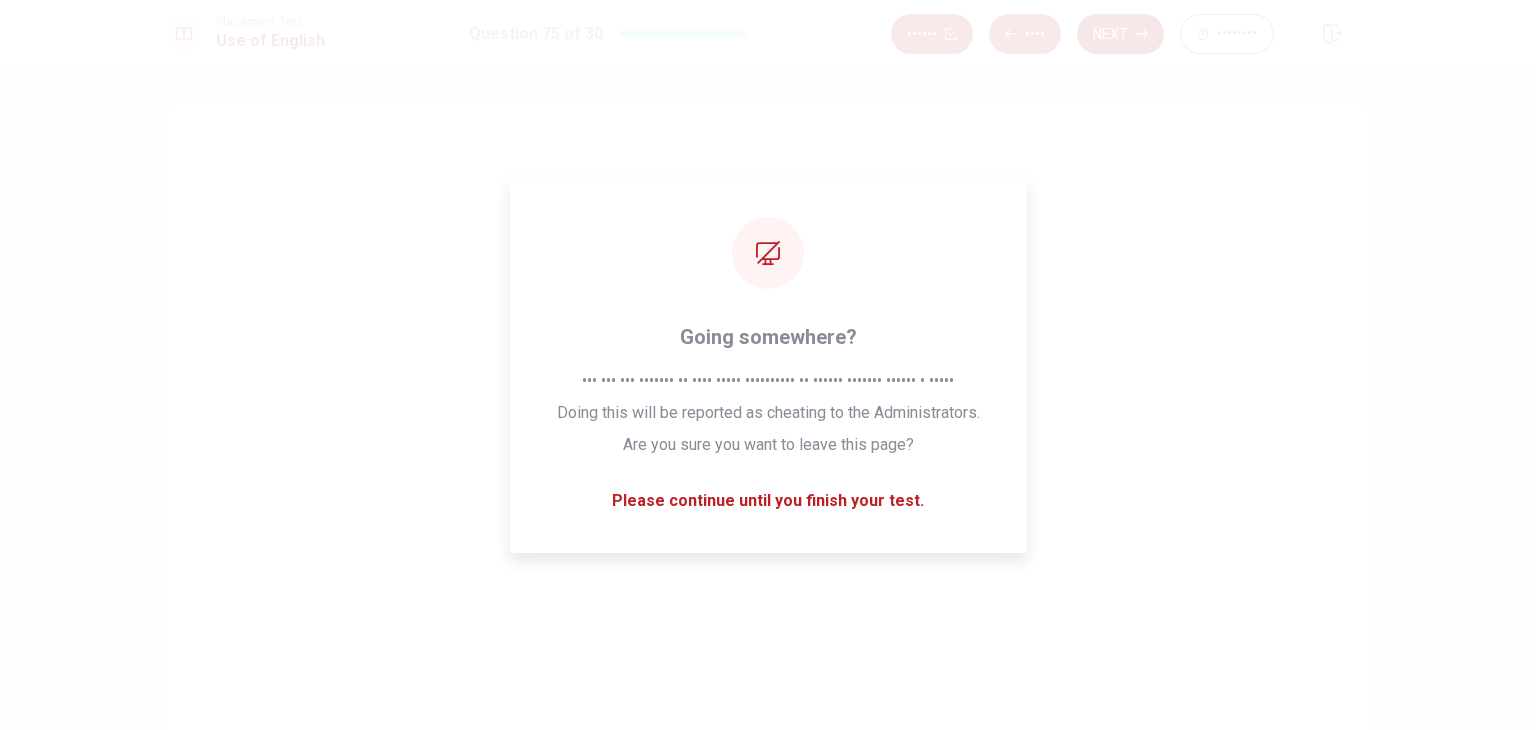 click on "Next" at bounding box center (1120, 34) 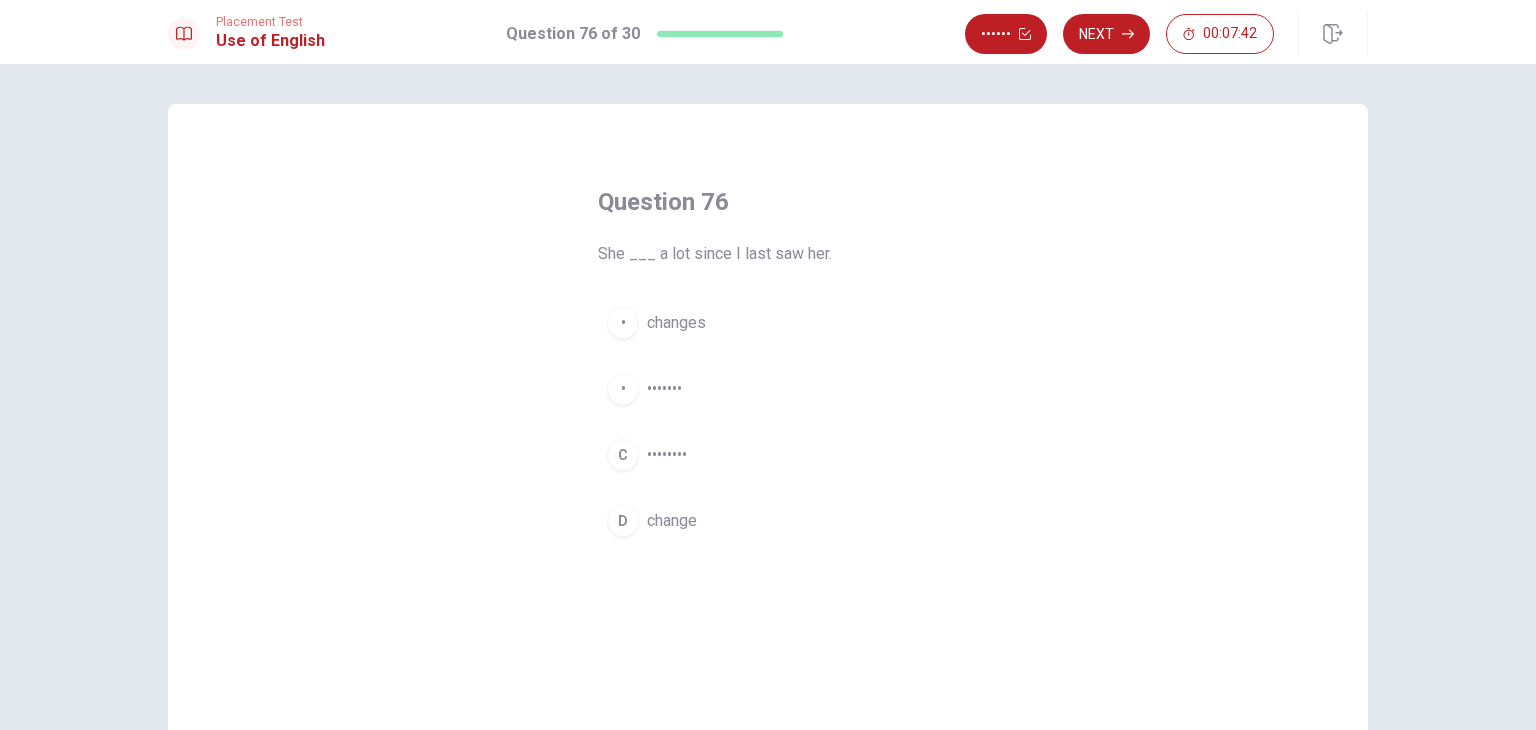 click on "changes" at bounding box center (676, 323) 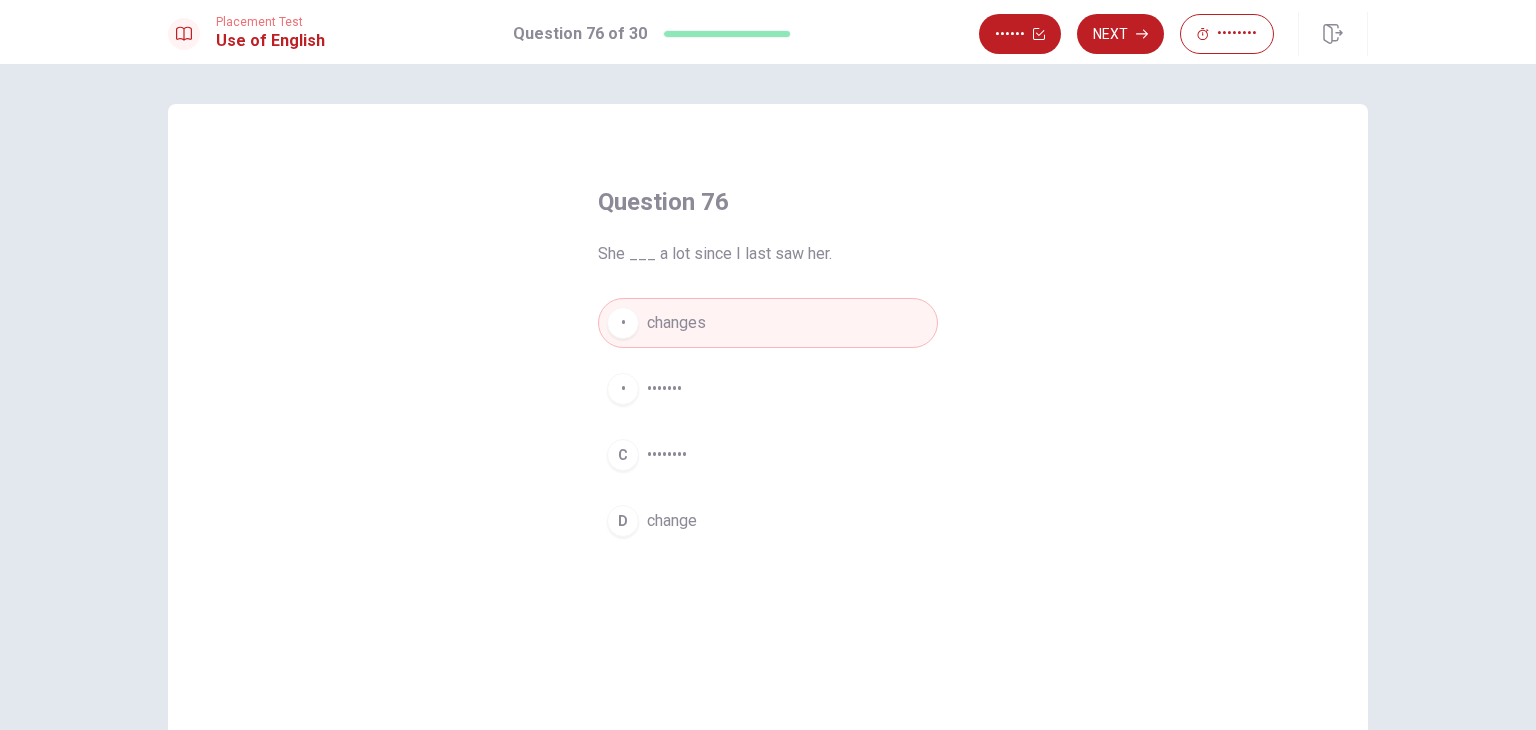click on "Next" at bounding box center (1120, 34) 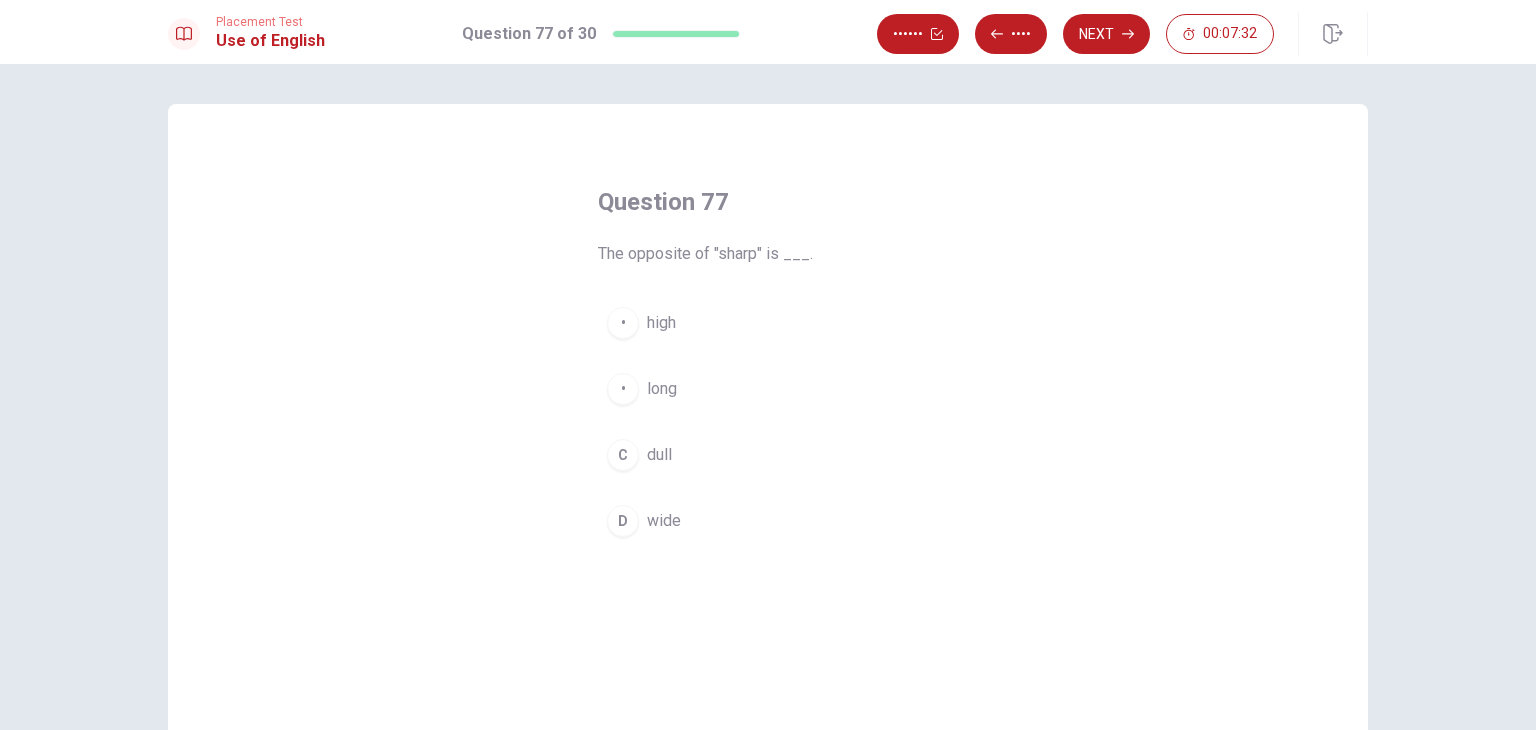 click on "long" at bounding box center [661, 323] 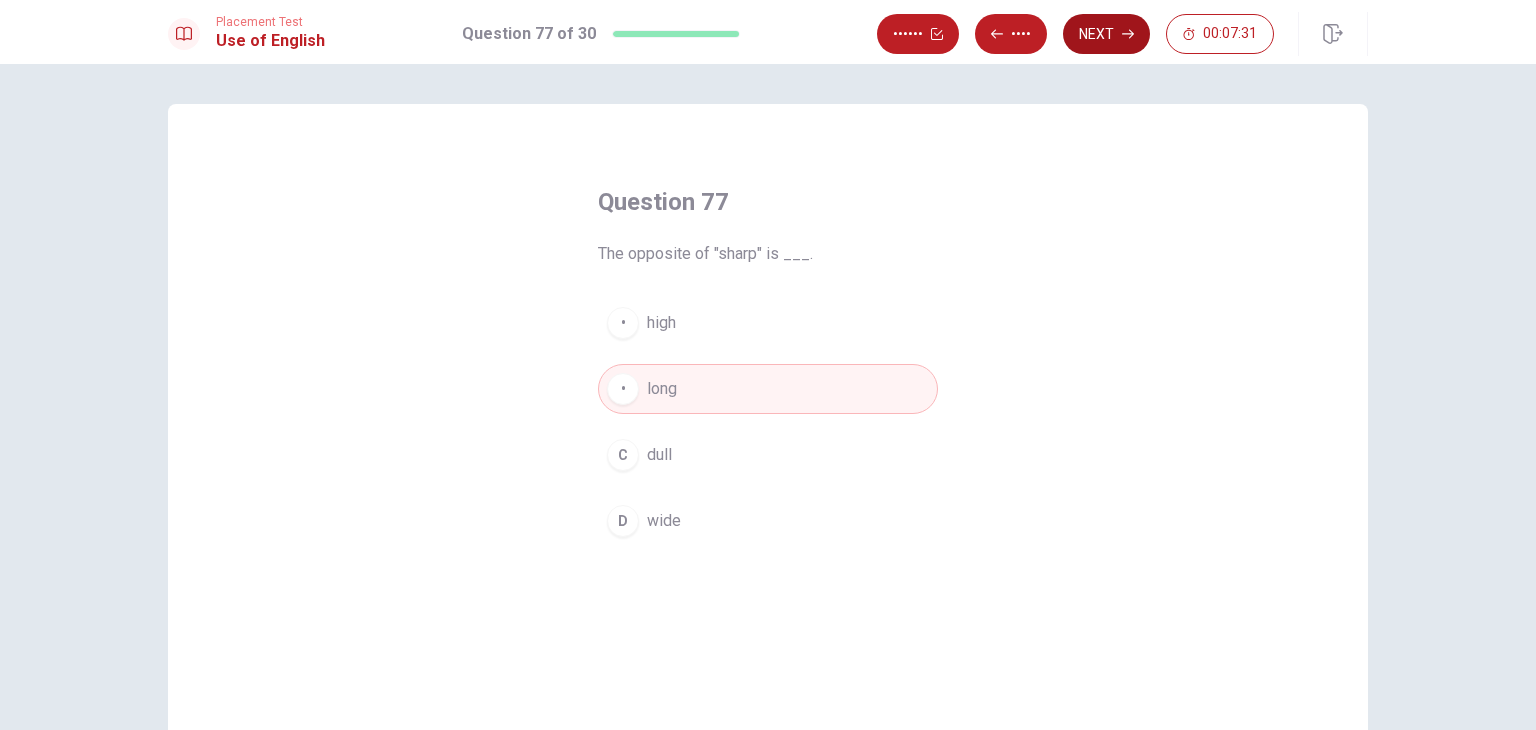 click on "Next" at bounding box center [1106, 34] 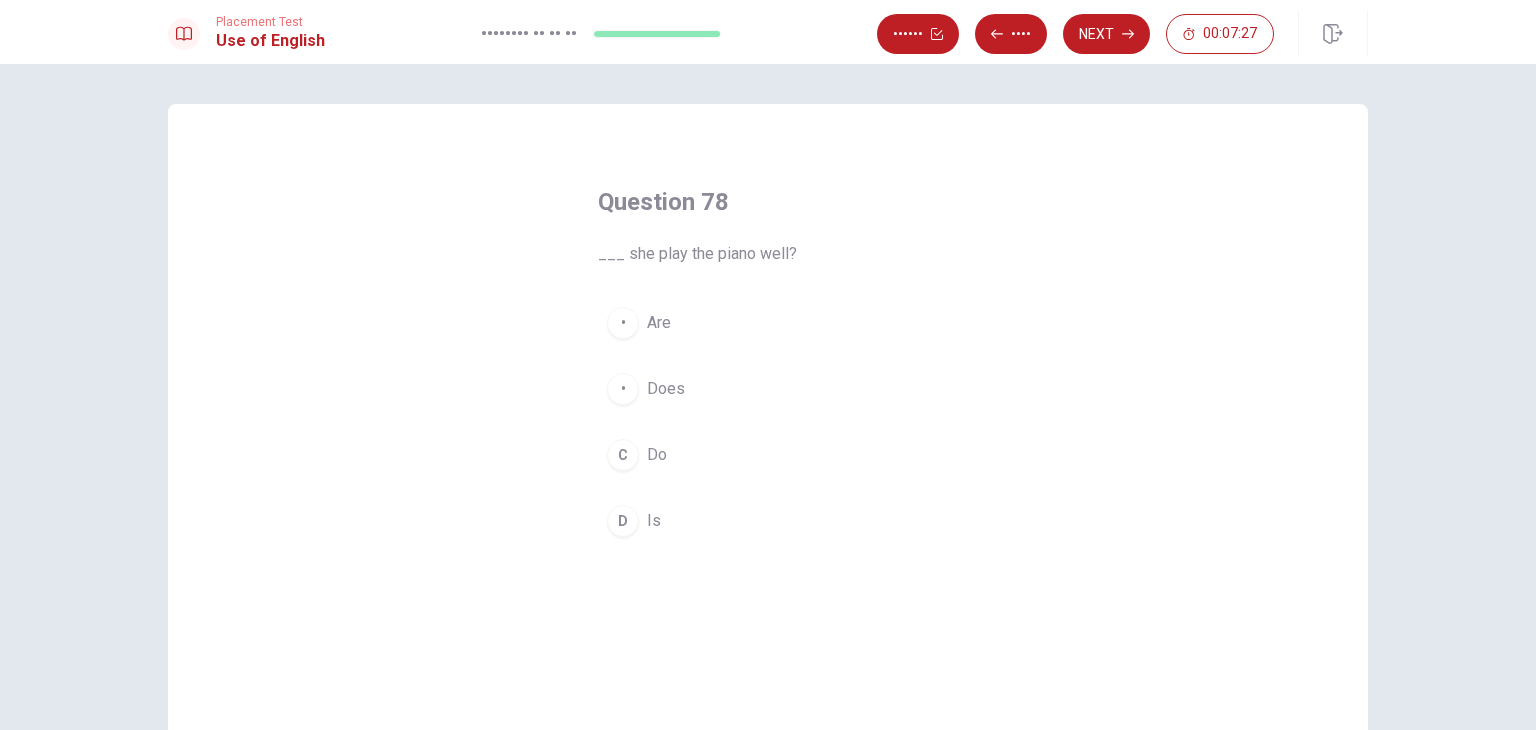 click on "Does" at bounding box center [659, 323] 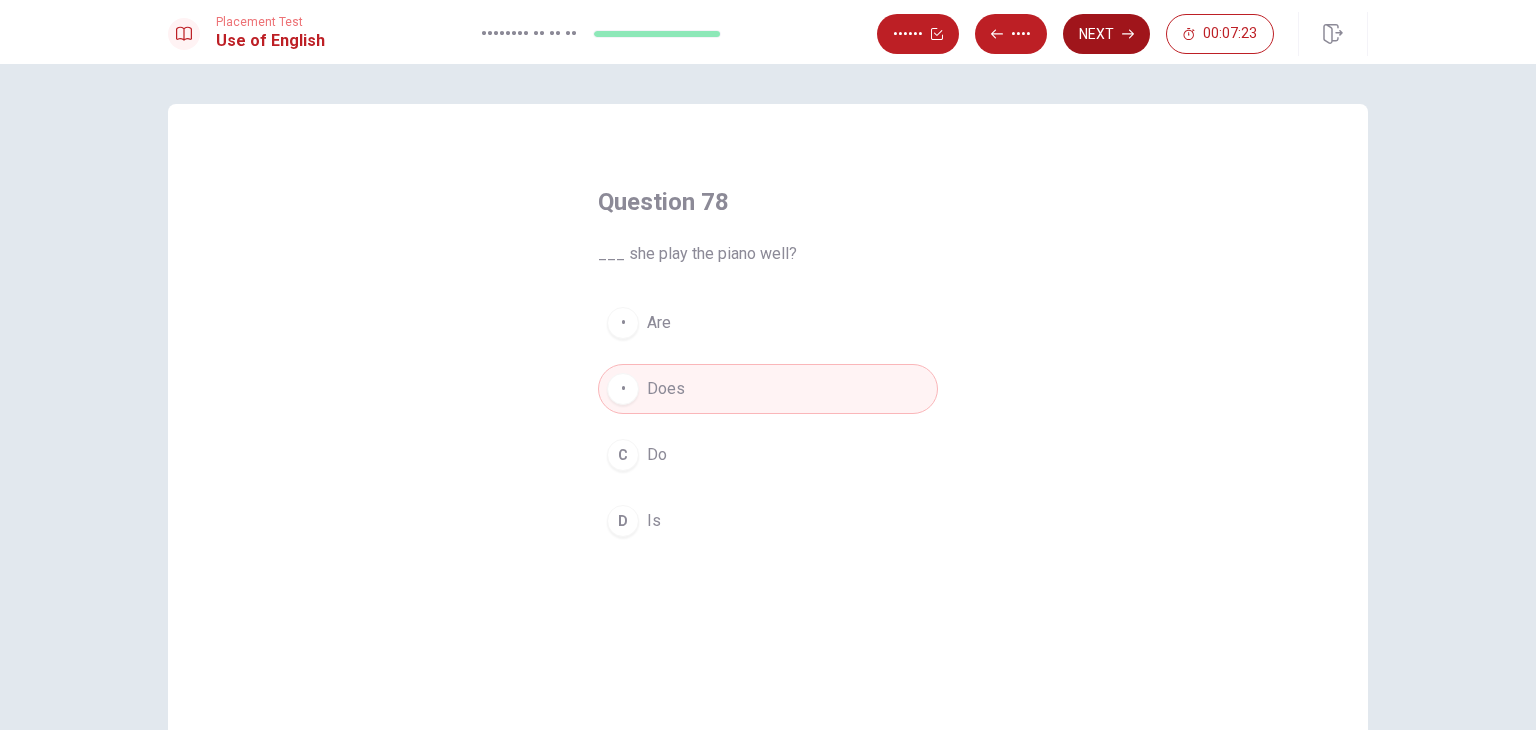 click on "Next" at bounding box center [1106, 34] 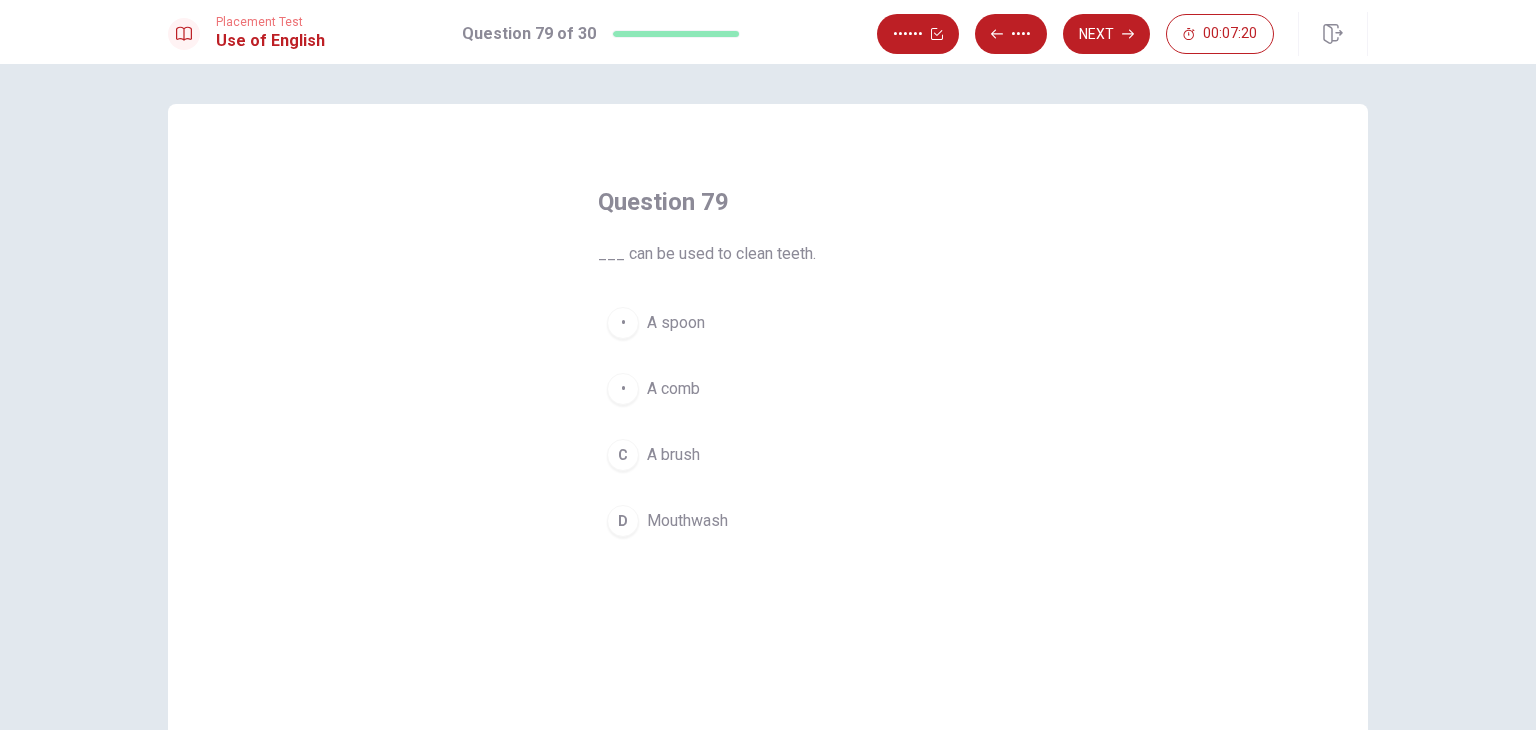 click on "A brush" at bounding box center [676, 323] 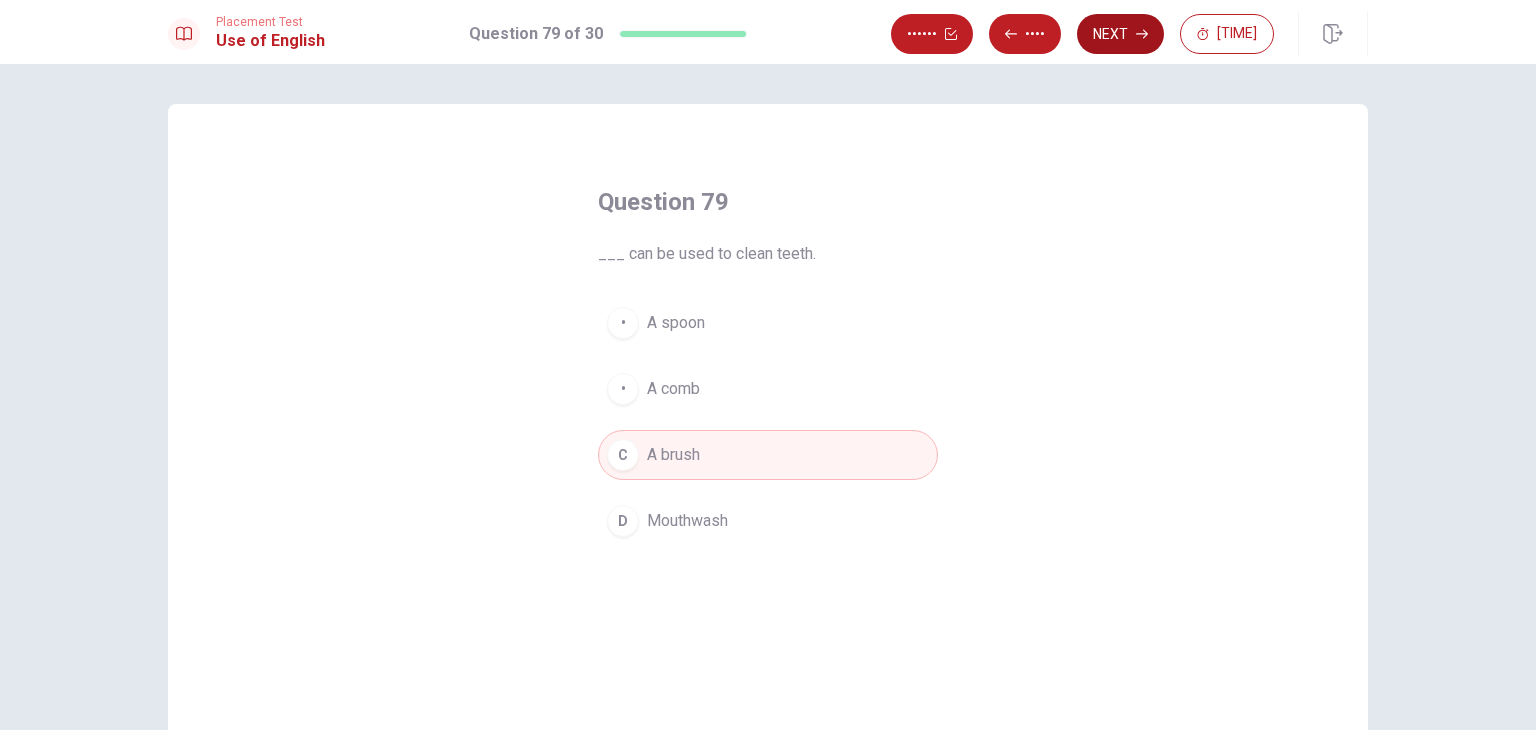 click on "Next" at bounding box center (1120, 34) 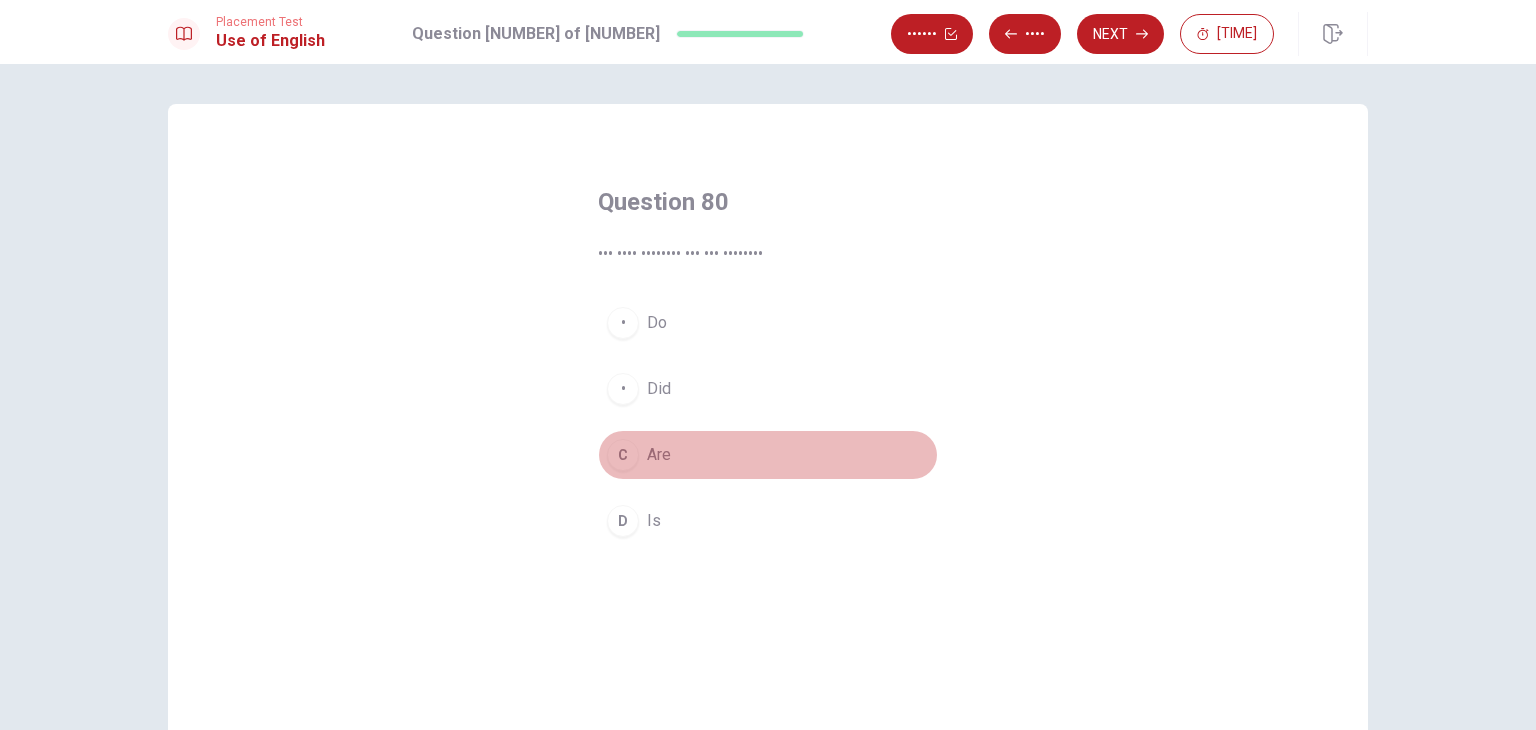 click on "Are" at bounding box center (657, 323) 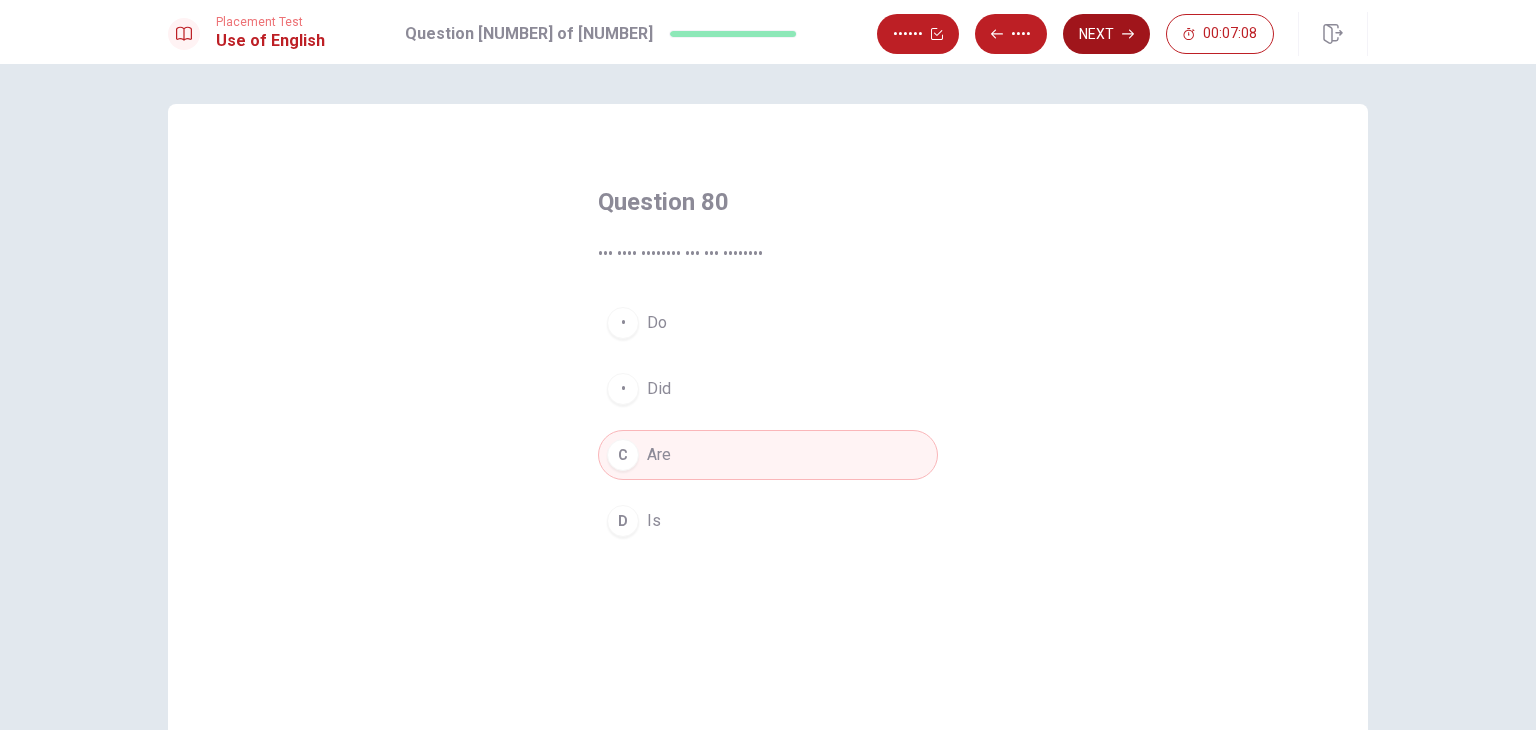 click on "Next" at bounding box center (1106, 34) 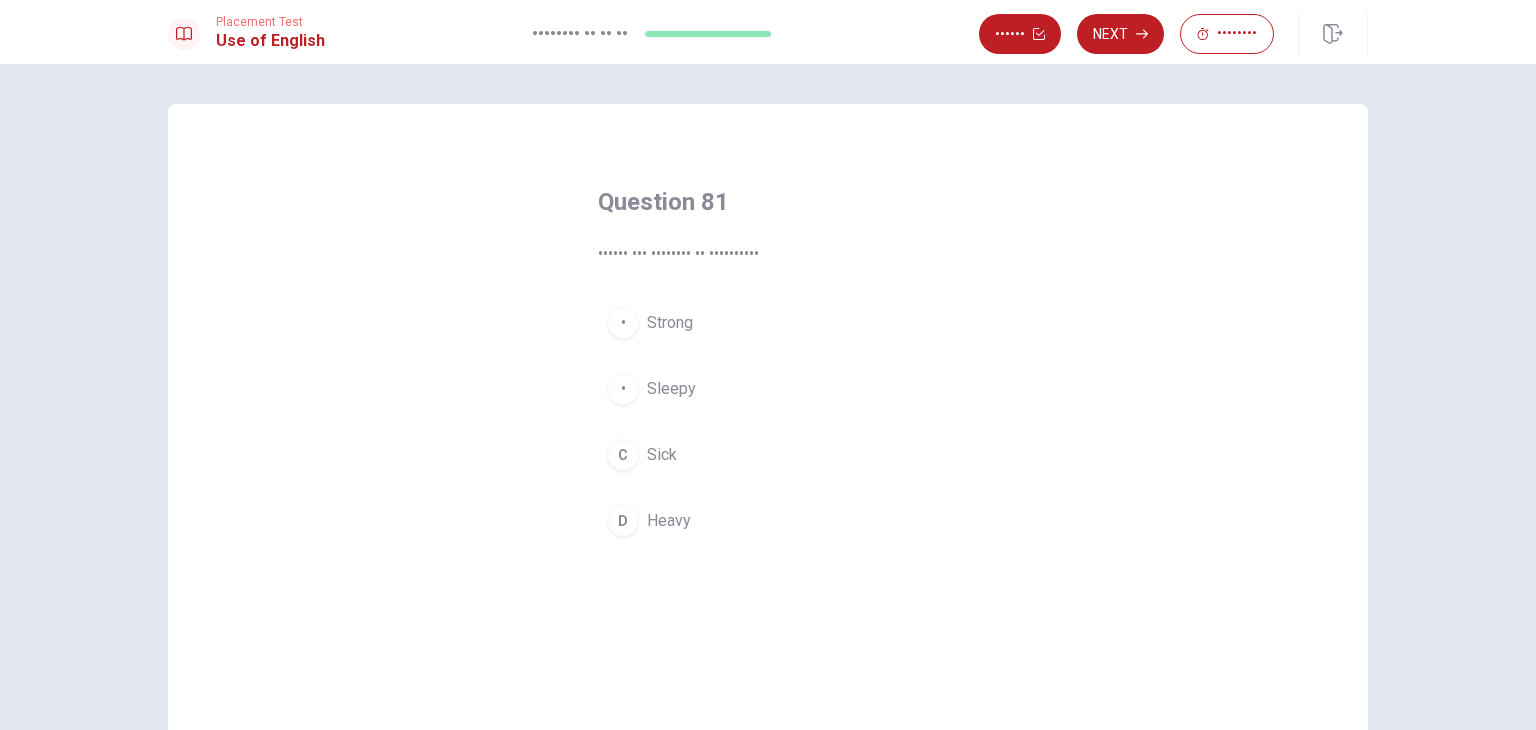 click on "C Sick" at bounding box center [768, 455] 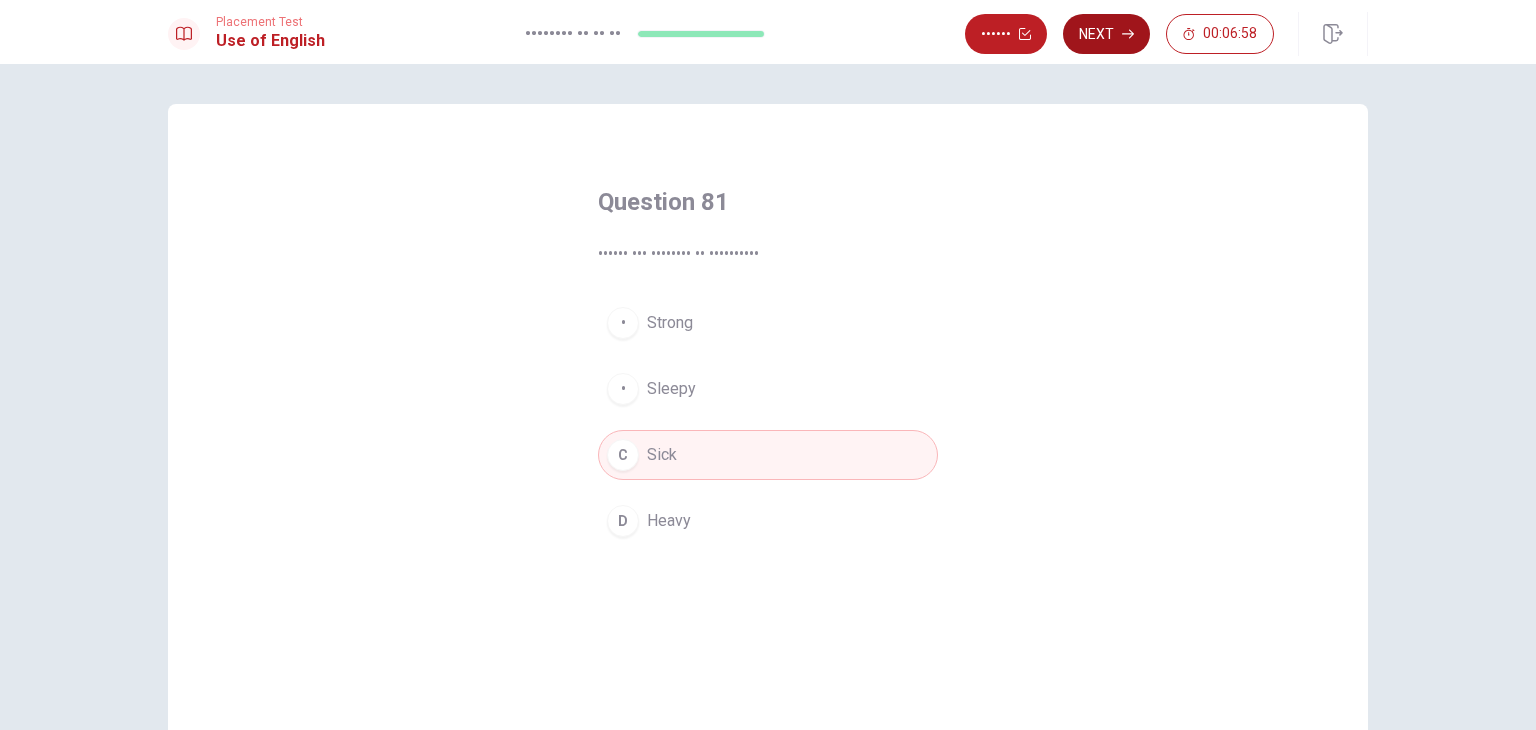 click on "Next" at bounding box center (1106, 34) 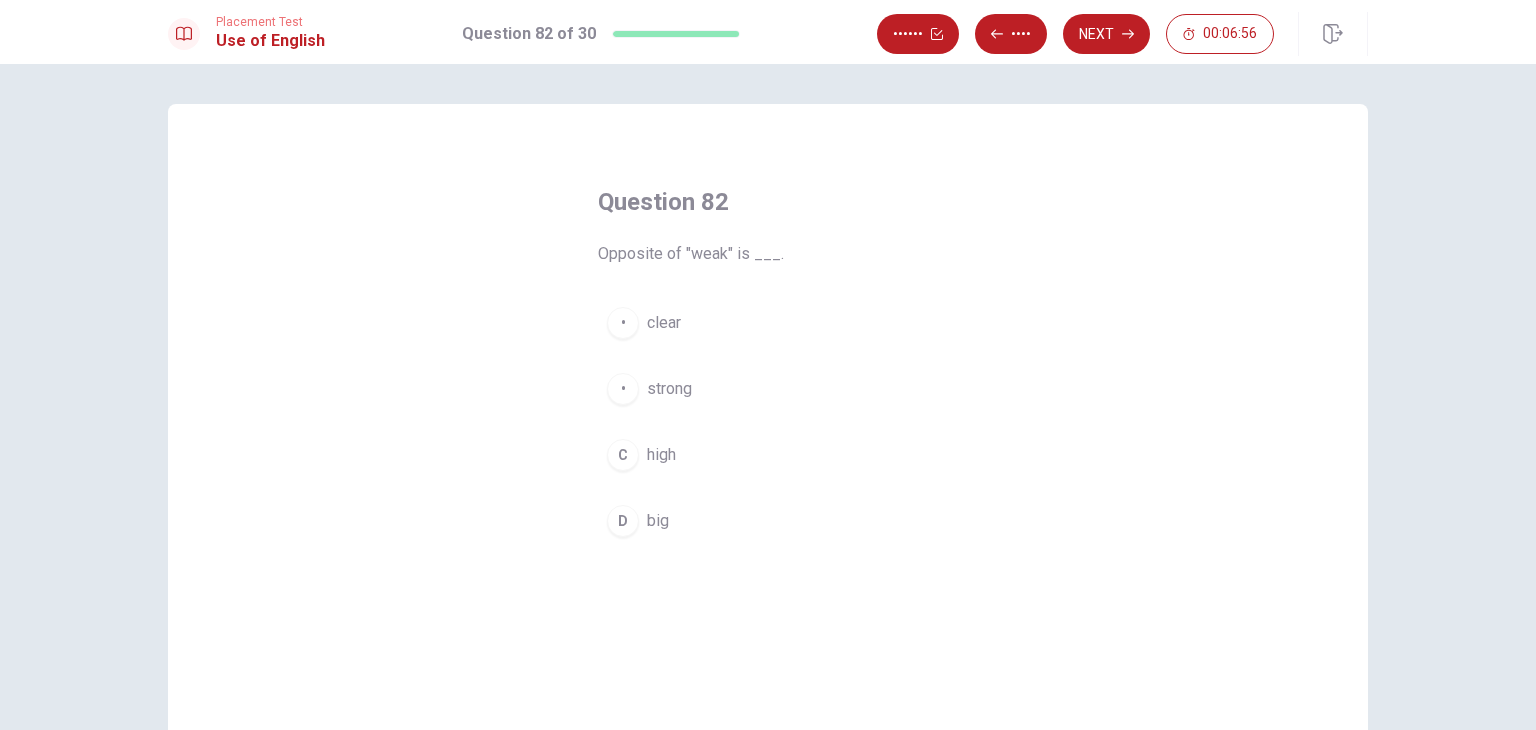 click on "strong" at bounding box center (664, 323) 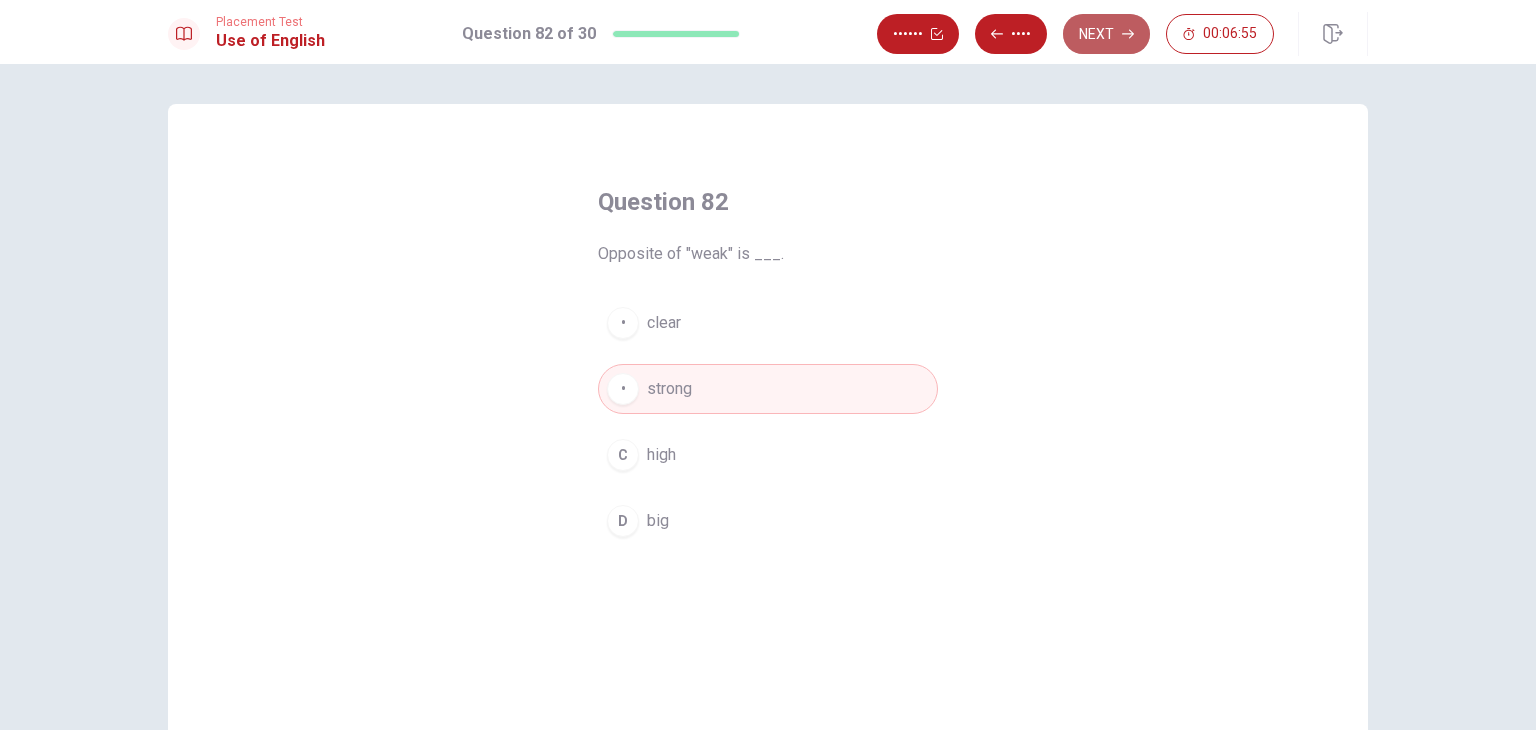 click on "Next" at bounding box center (1106, 34) 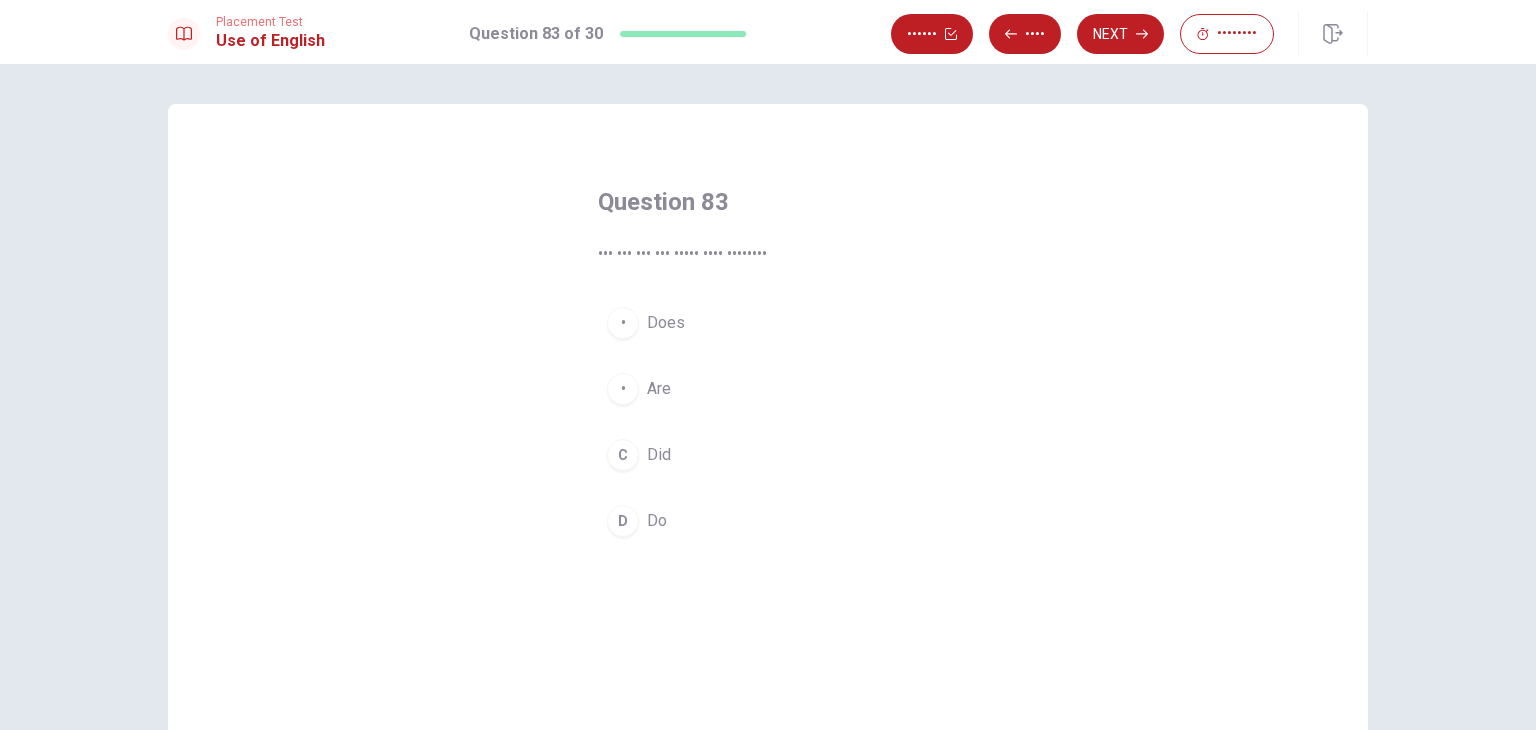 click on "• •••" at bounding box center (768, 455) 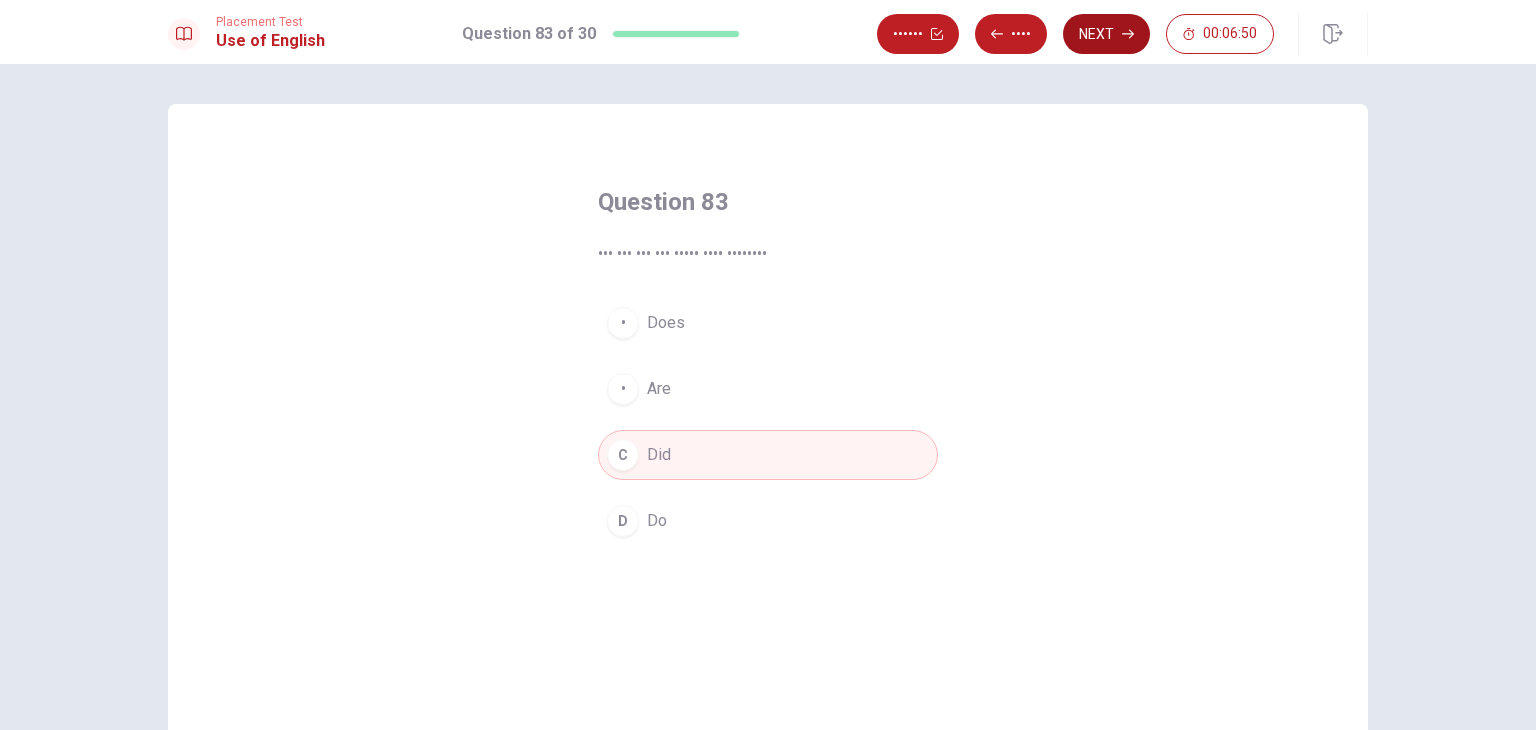 click on "Next" at bounding box center (1106, 34) 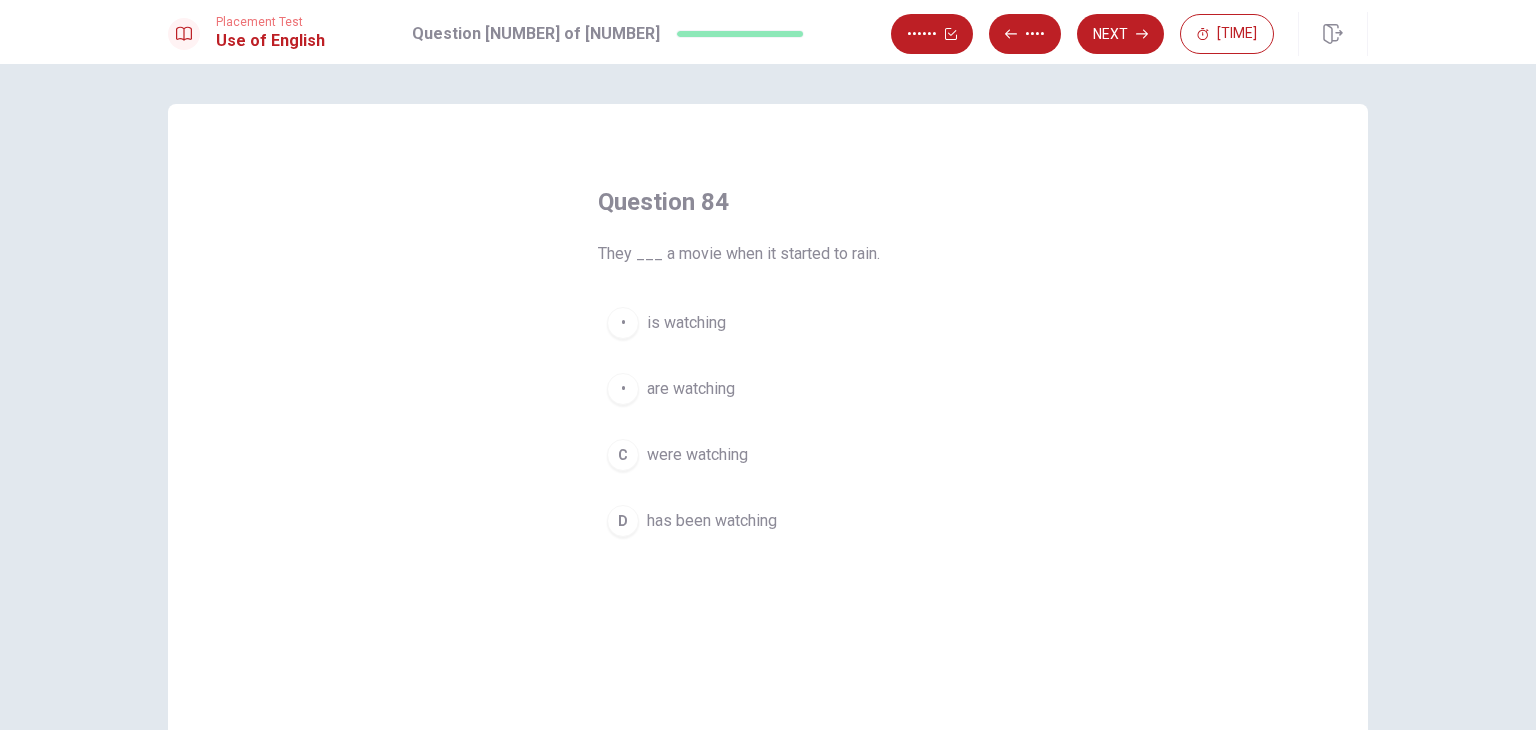 click on "C were watching" at bounding box center (768, 455) 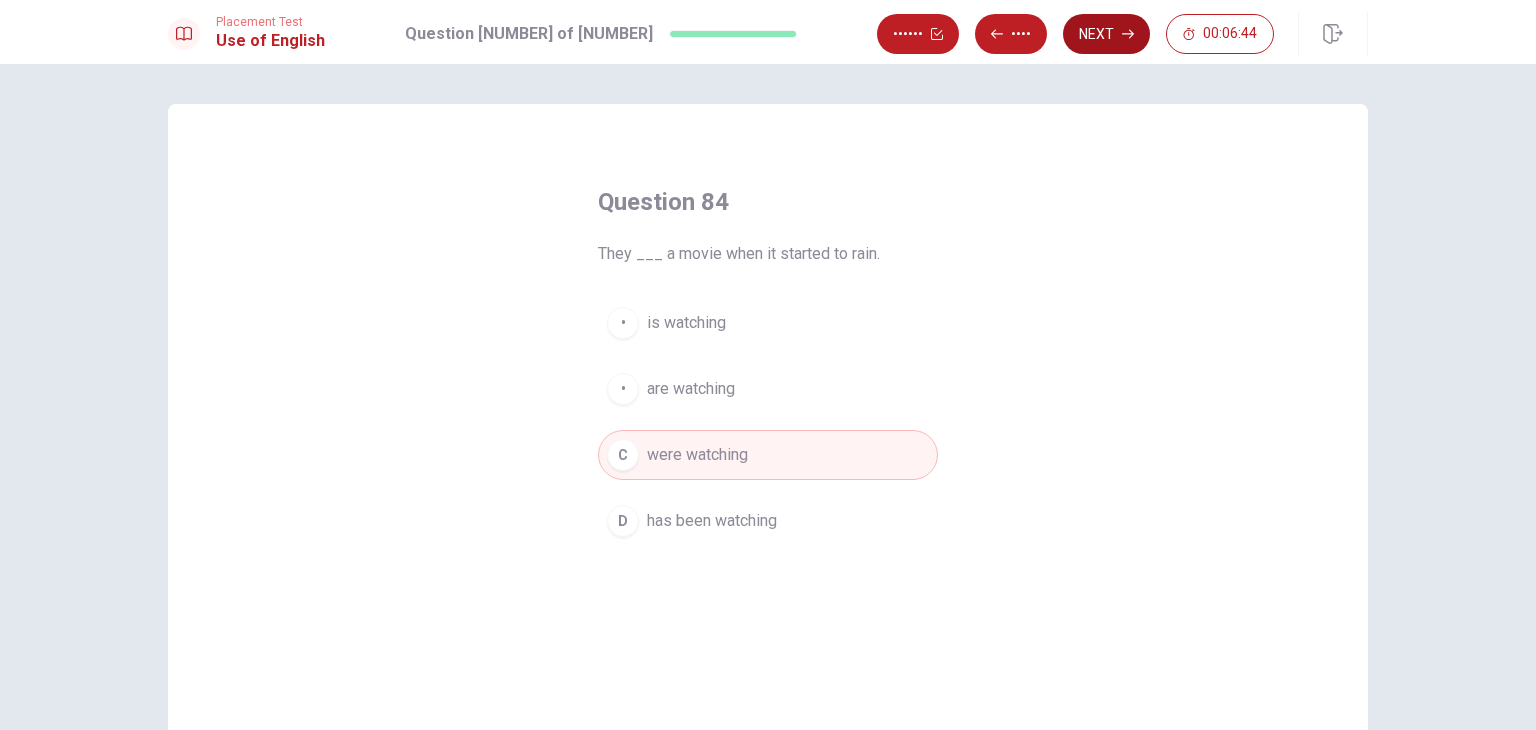 click on "Next" at bounding box center [1106, 34] 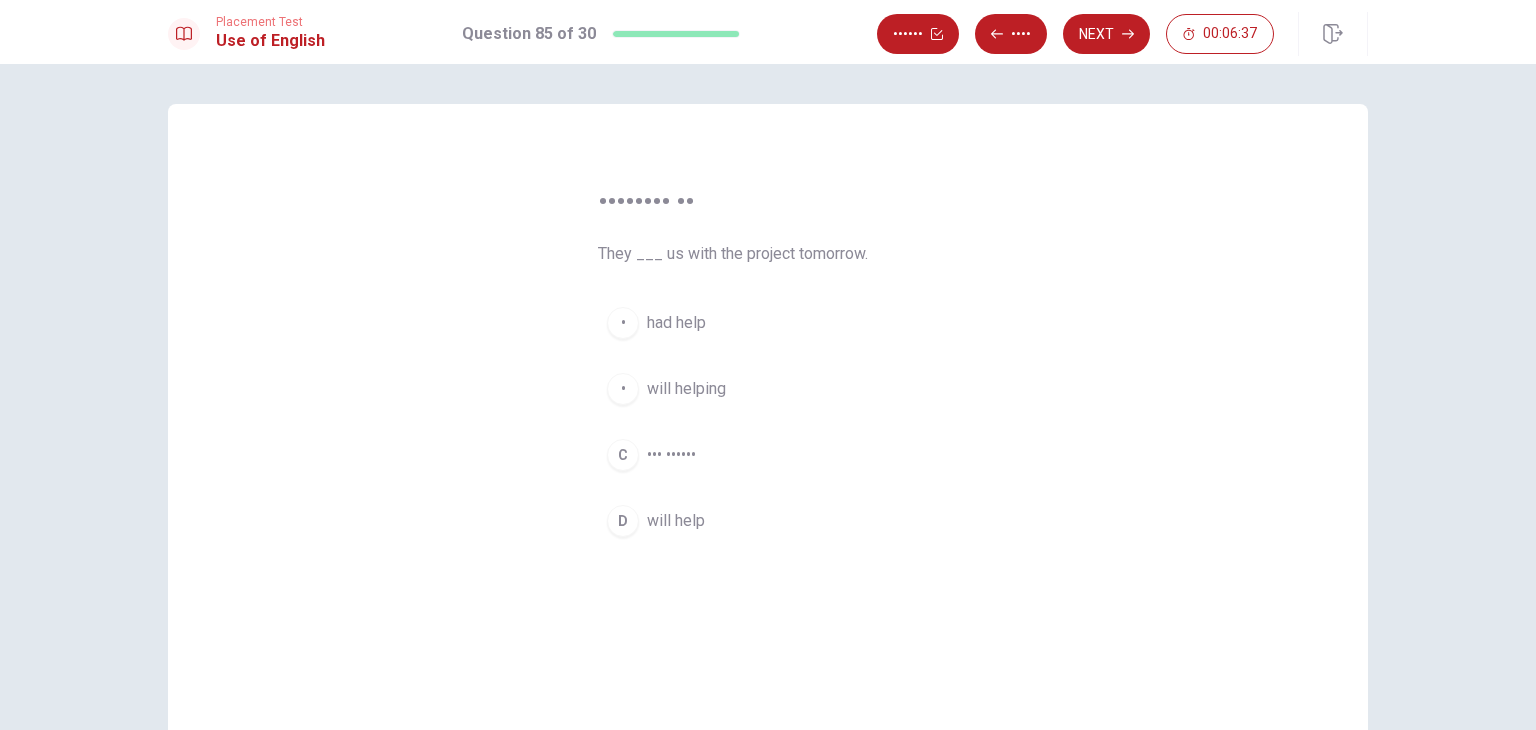 click on "will help" at bounding box center (676, 323) 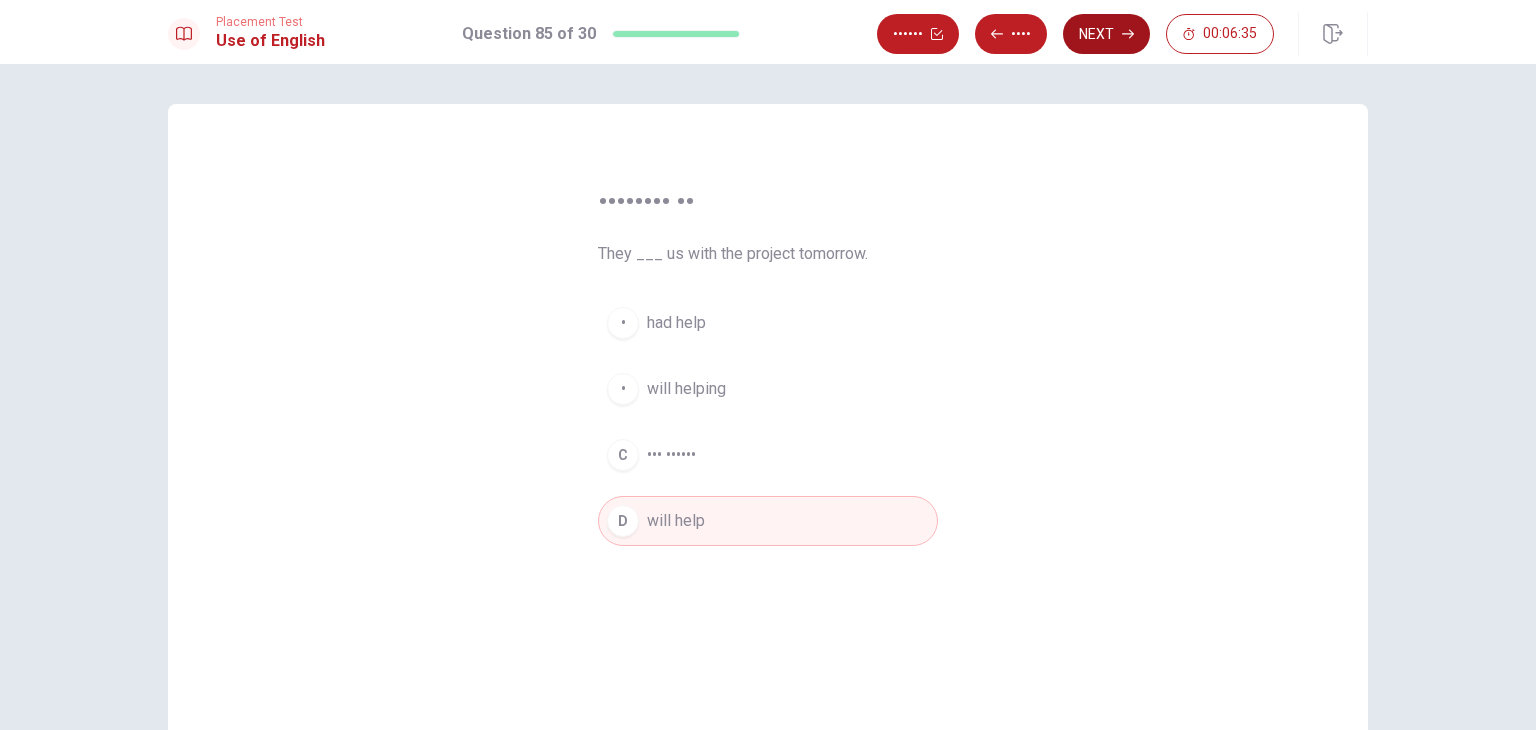 click on "Next" at bounding box center [1106, 34] 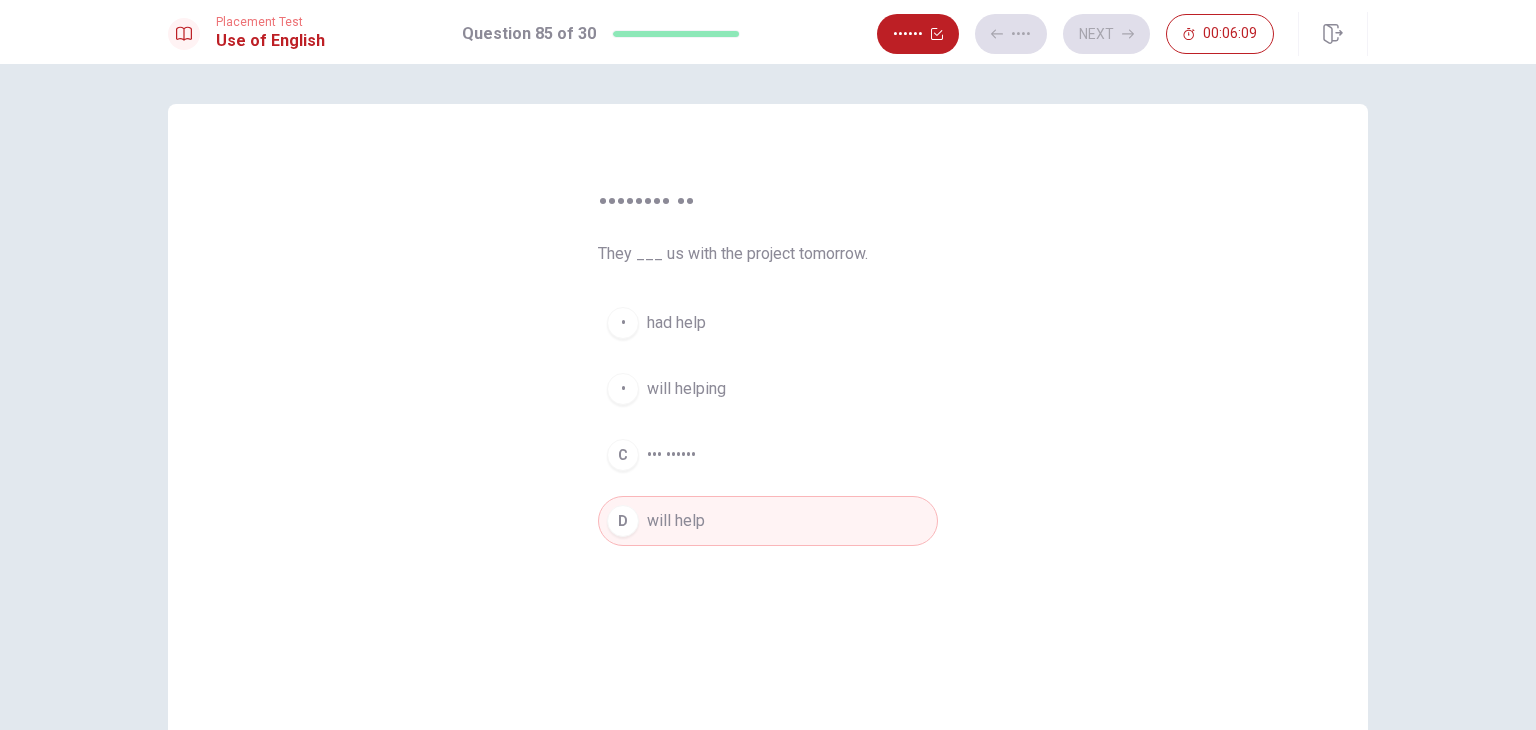 click on "D will help" at bounding box center [768, 521] 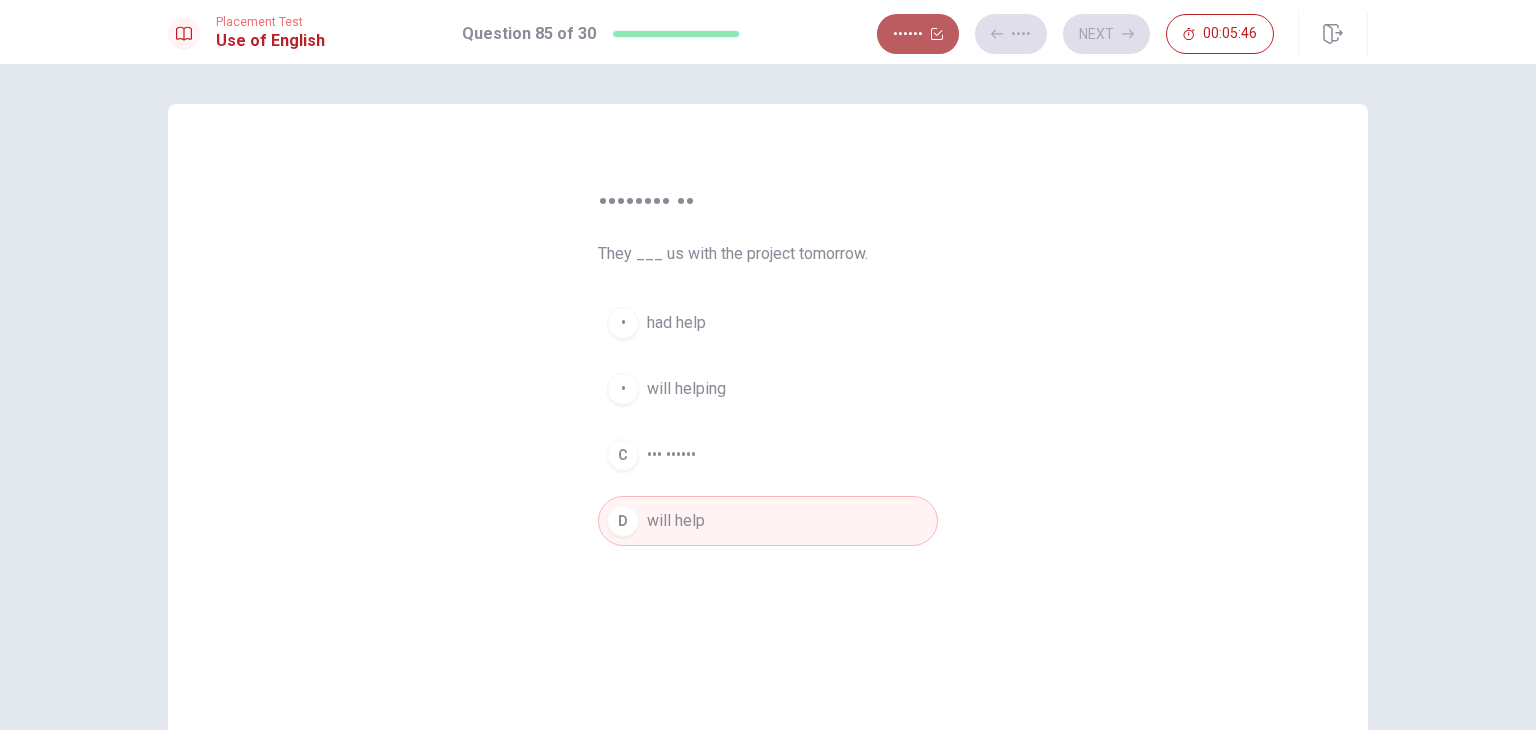 click on "••••••" at bounding box center [918, 34] 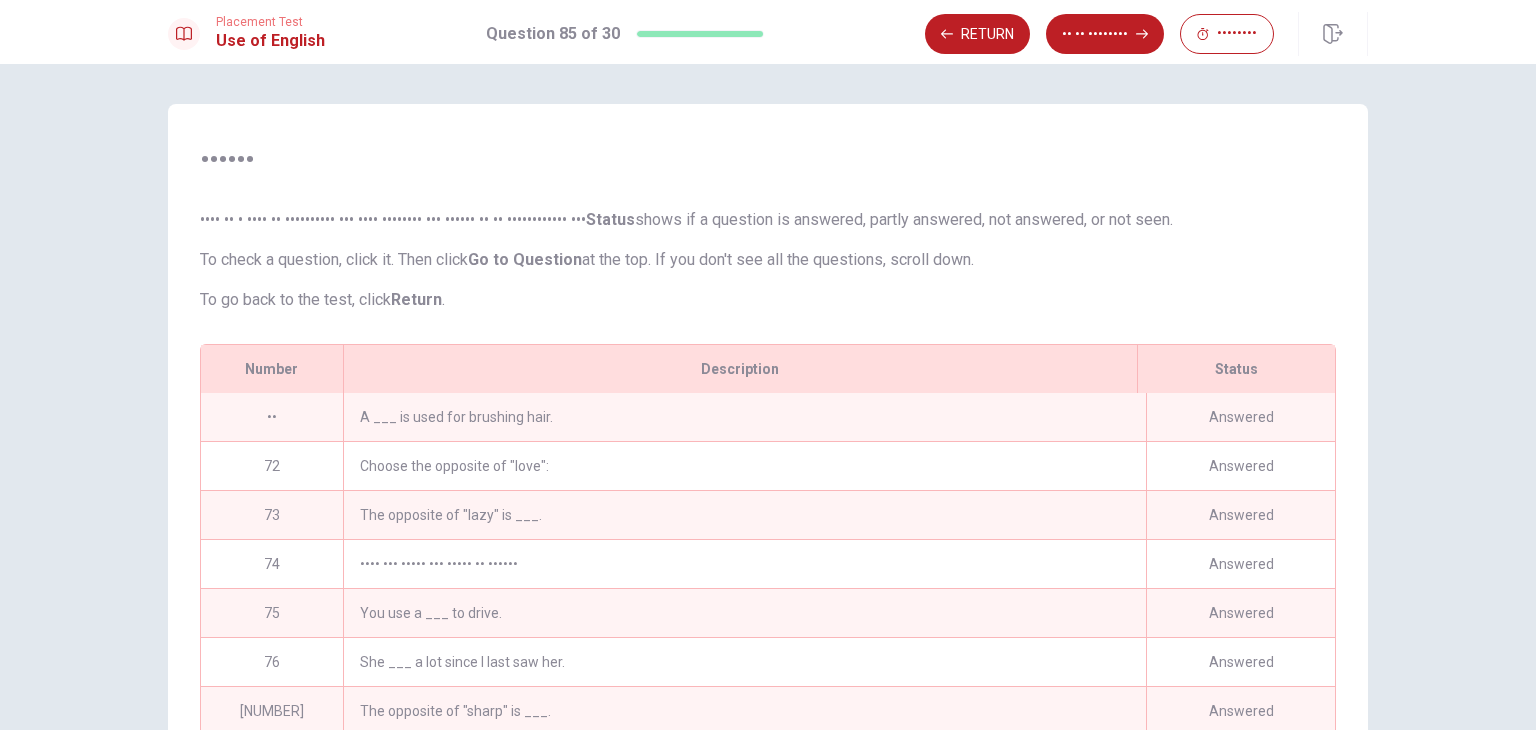 scroll, scrollTop: 204, scrollLeft: 0, axis: vertical 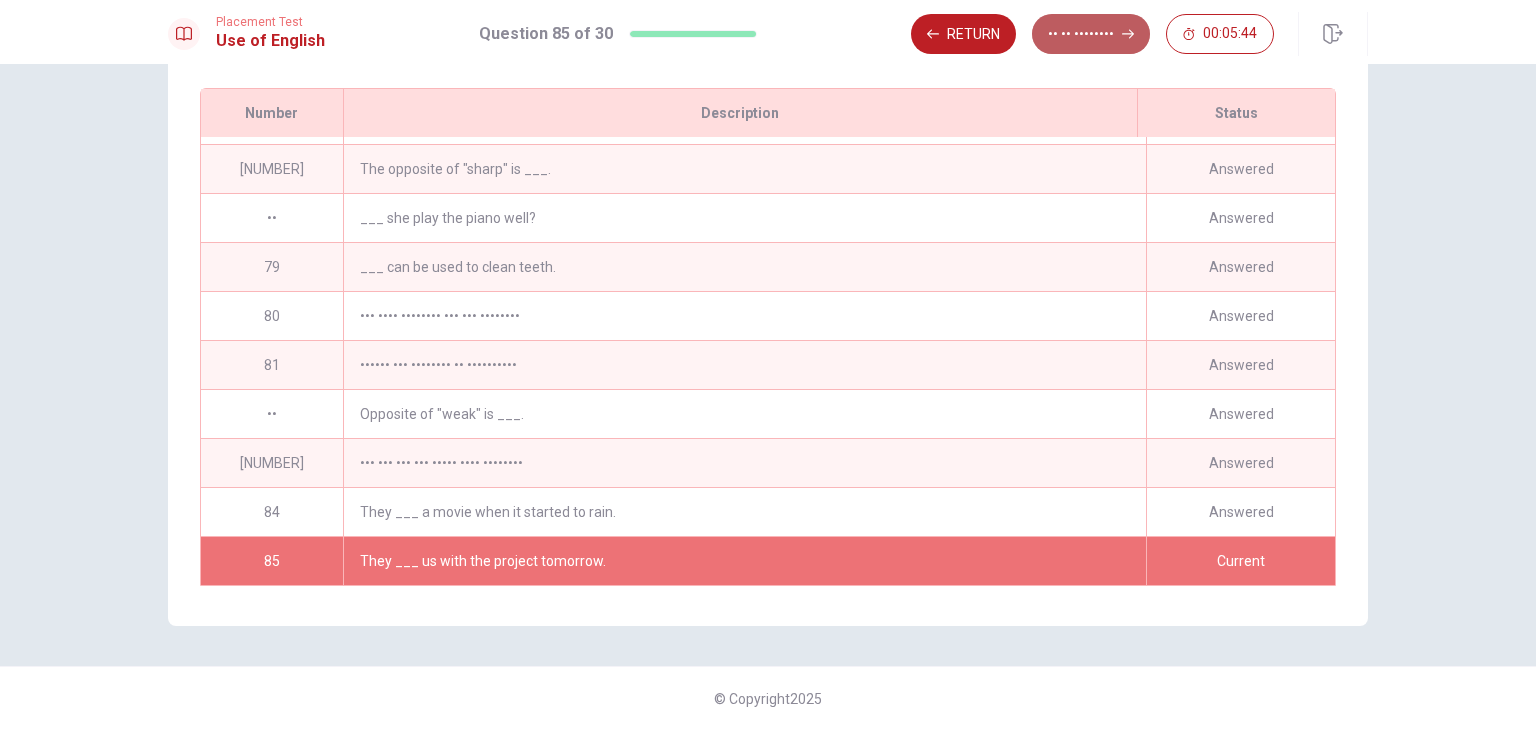 click on "•• •• ••••••••" at bounding box center [1091, 34] 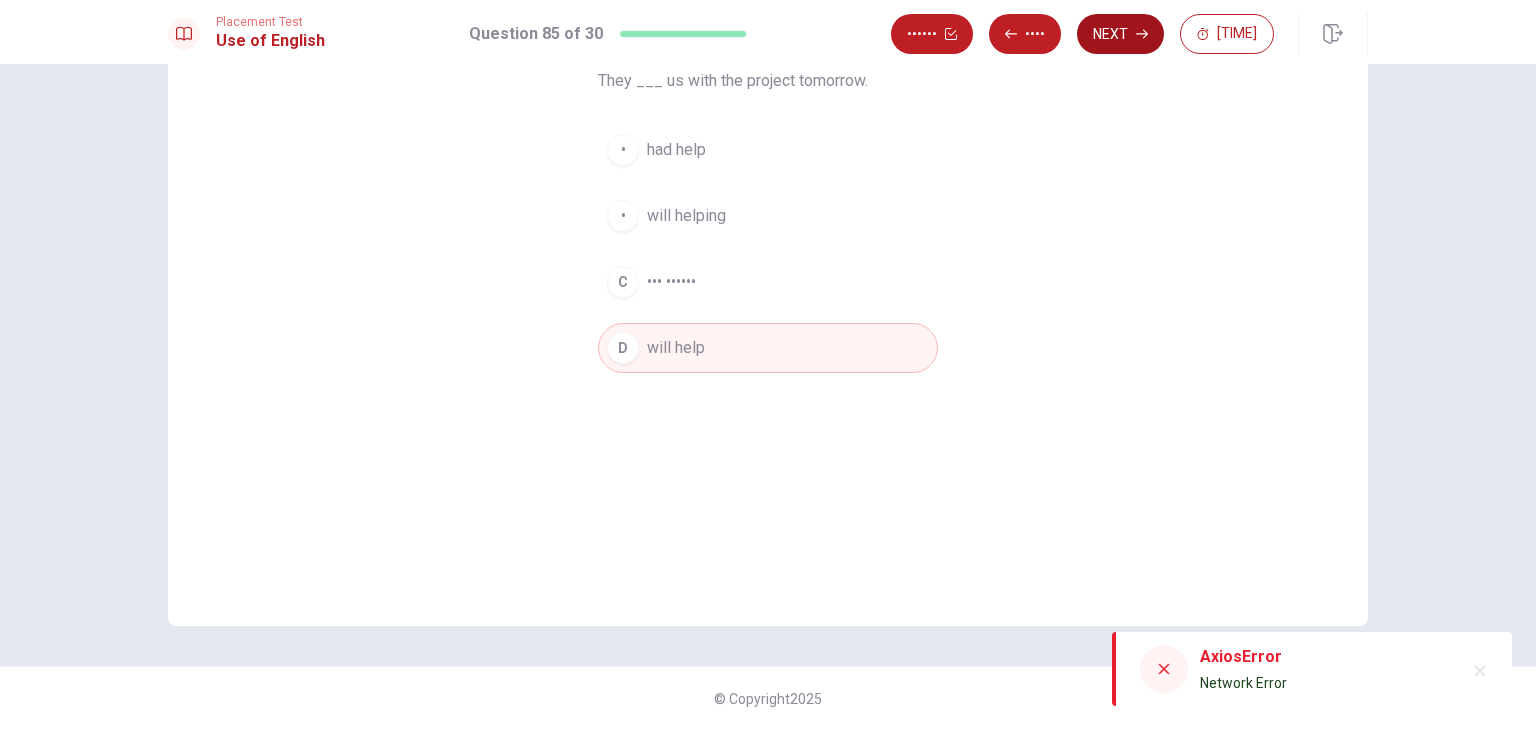 click on "Next" at bounding box center [1120, 34] 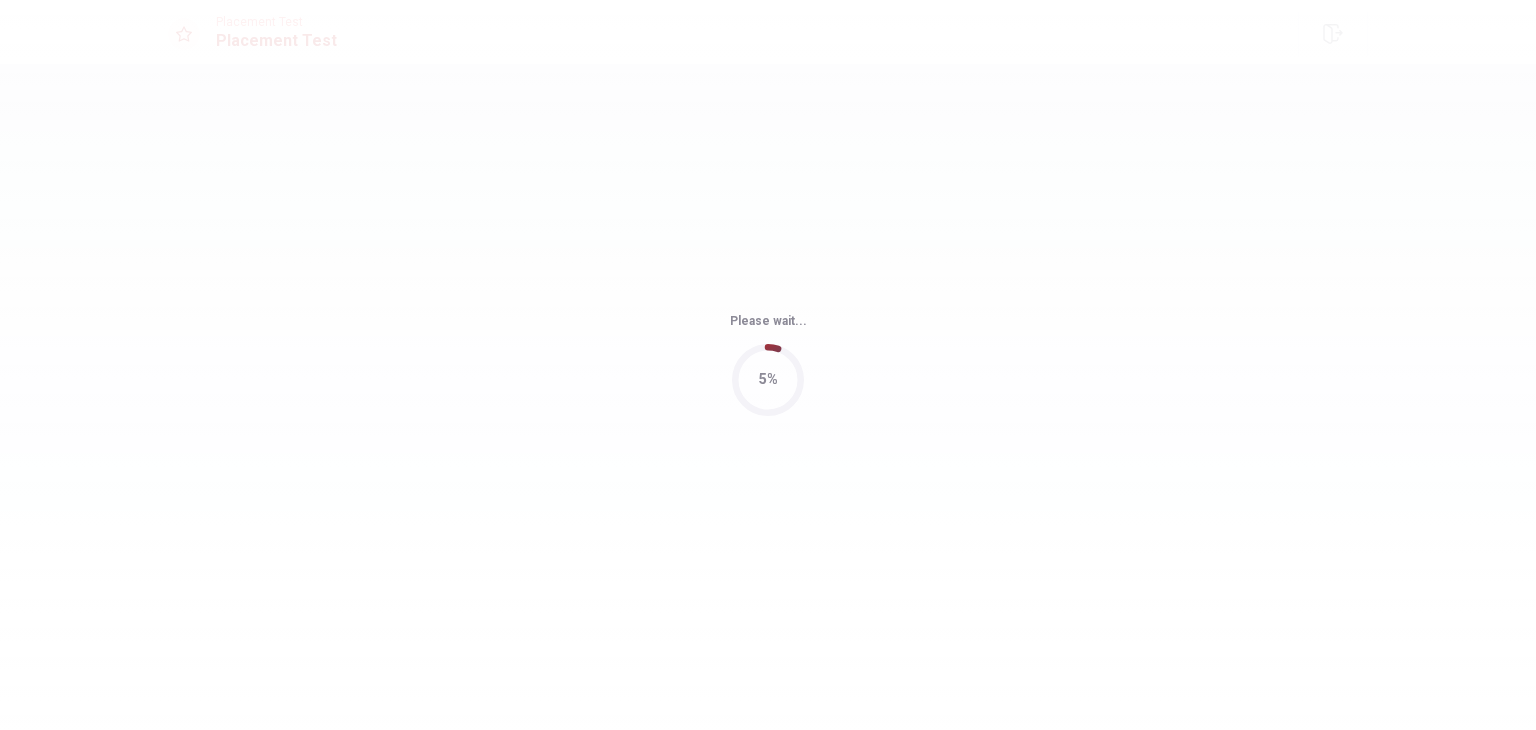 scroll, scrollTop: 0, scrollLeft: 0, axis: both 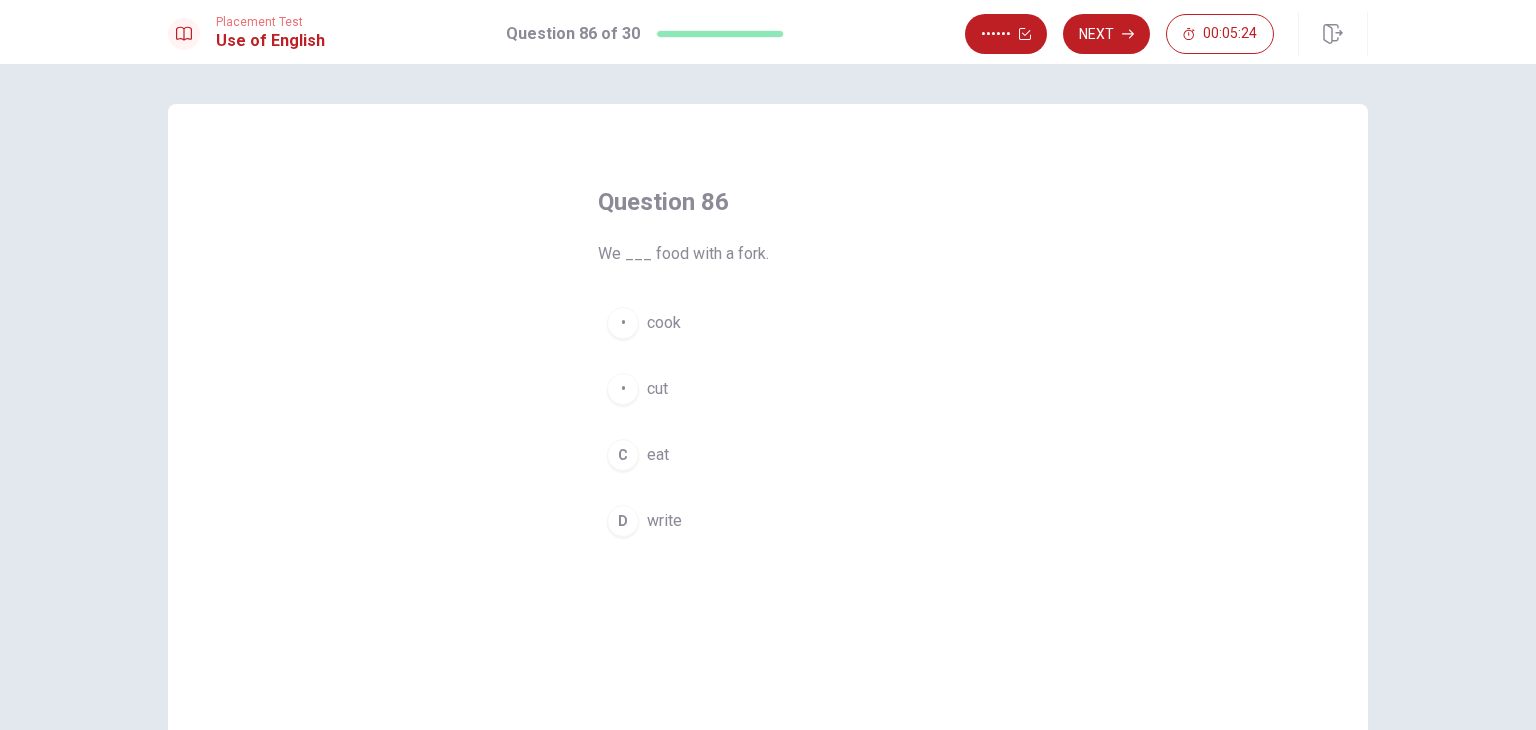 click on "C eat" at bounding box center (768, 455) 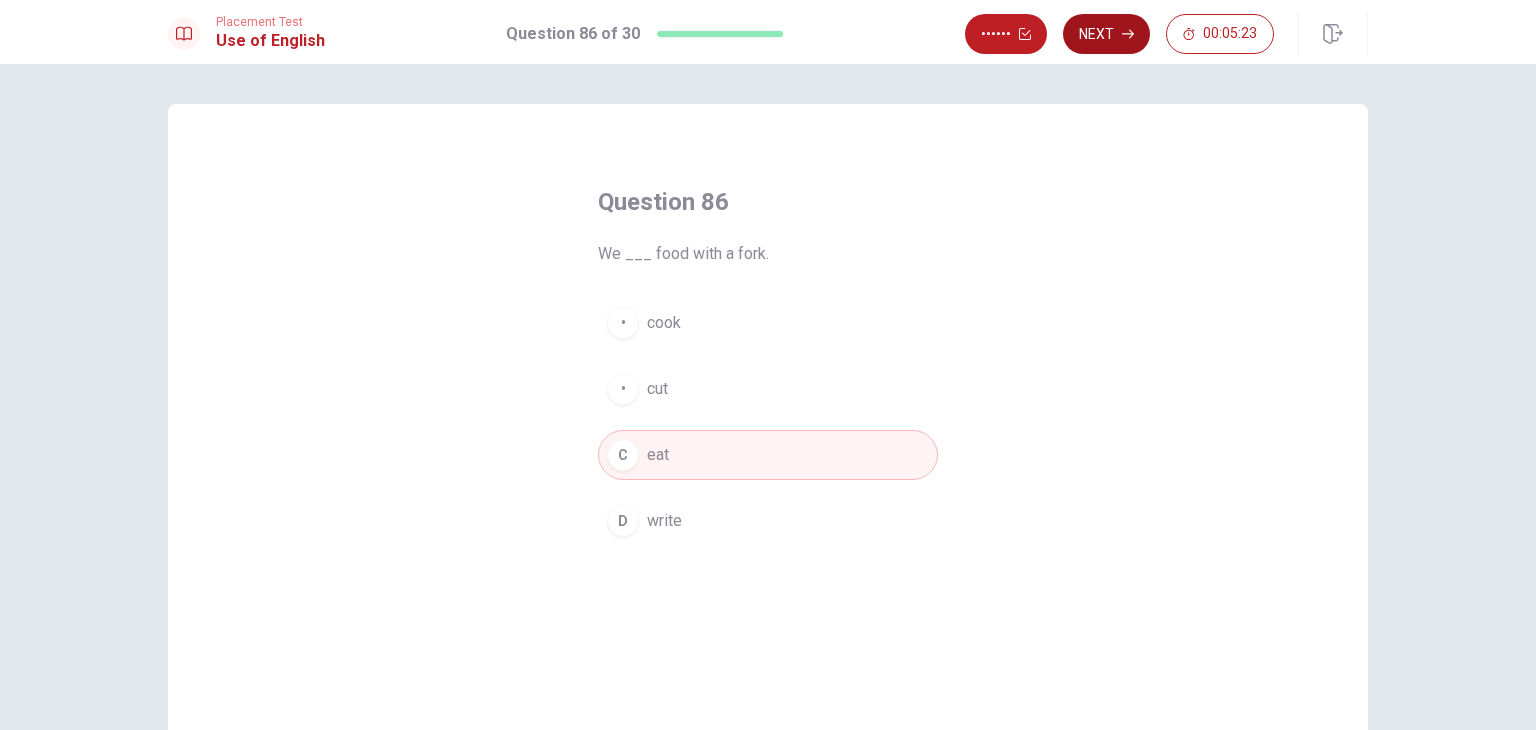click on "Next" at bounding box center [1106, 34] 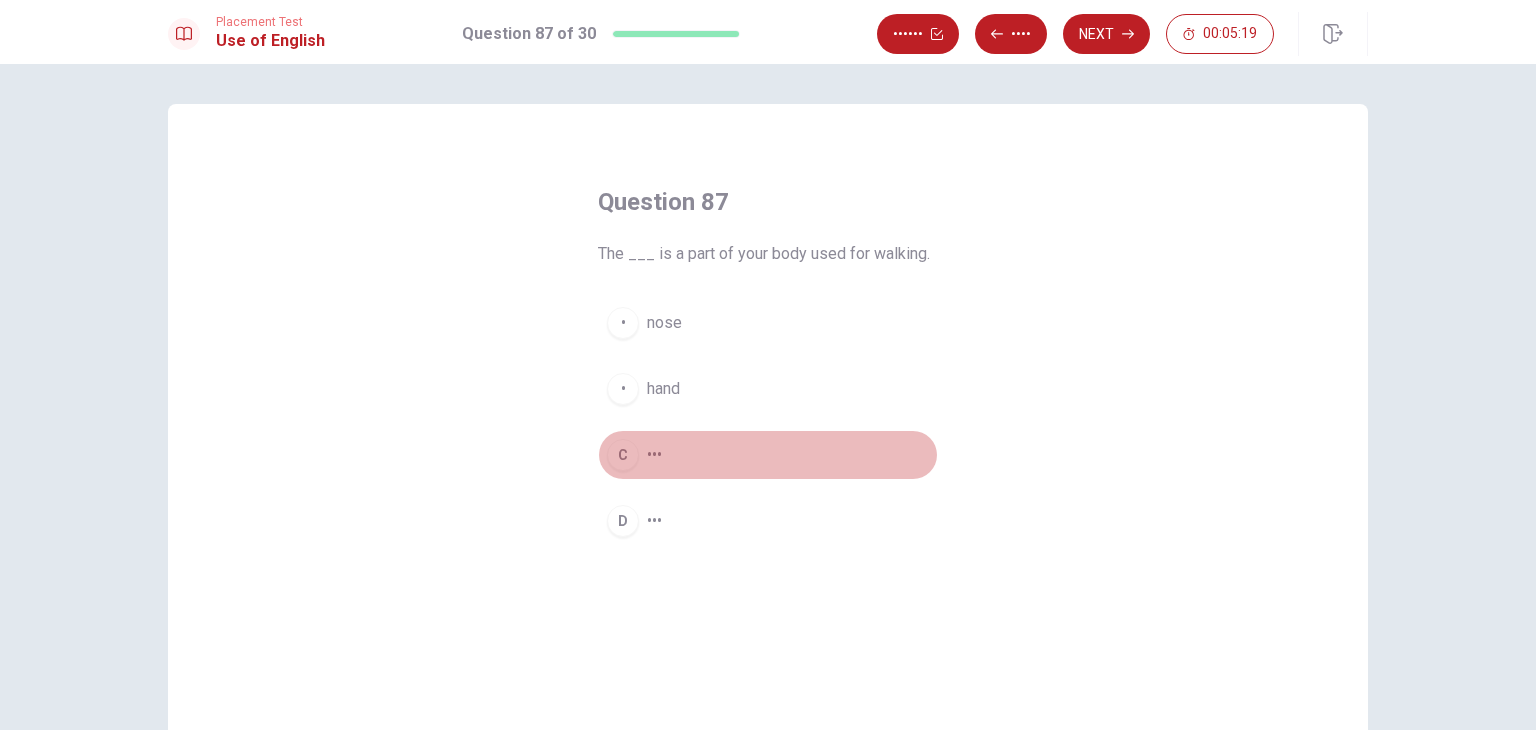 click on "C" at bounding box center [623, 323] 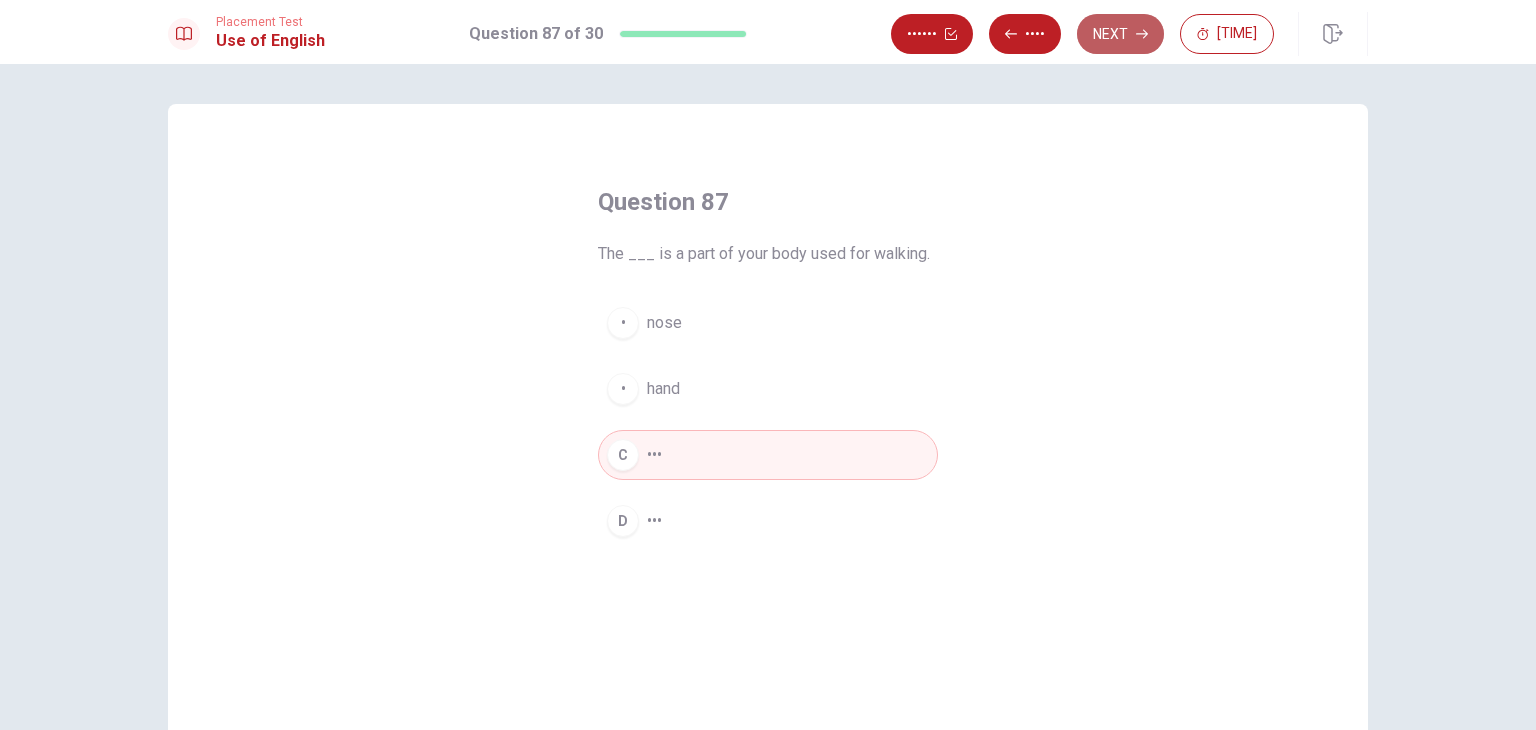 click on "Next" at bounding box center (1120, 34) 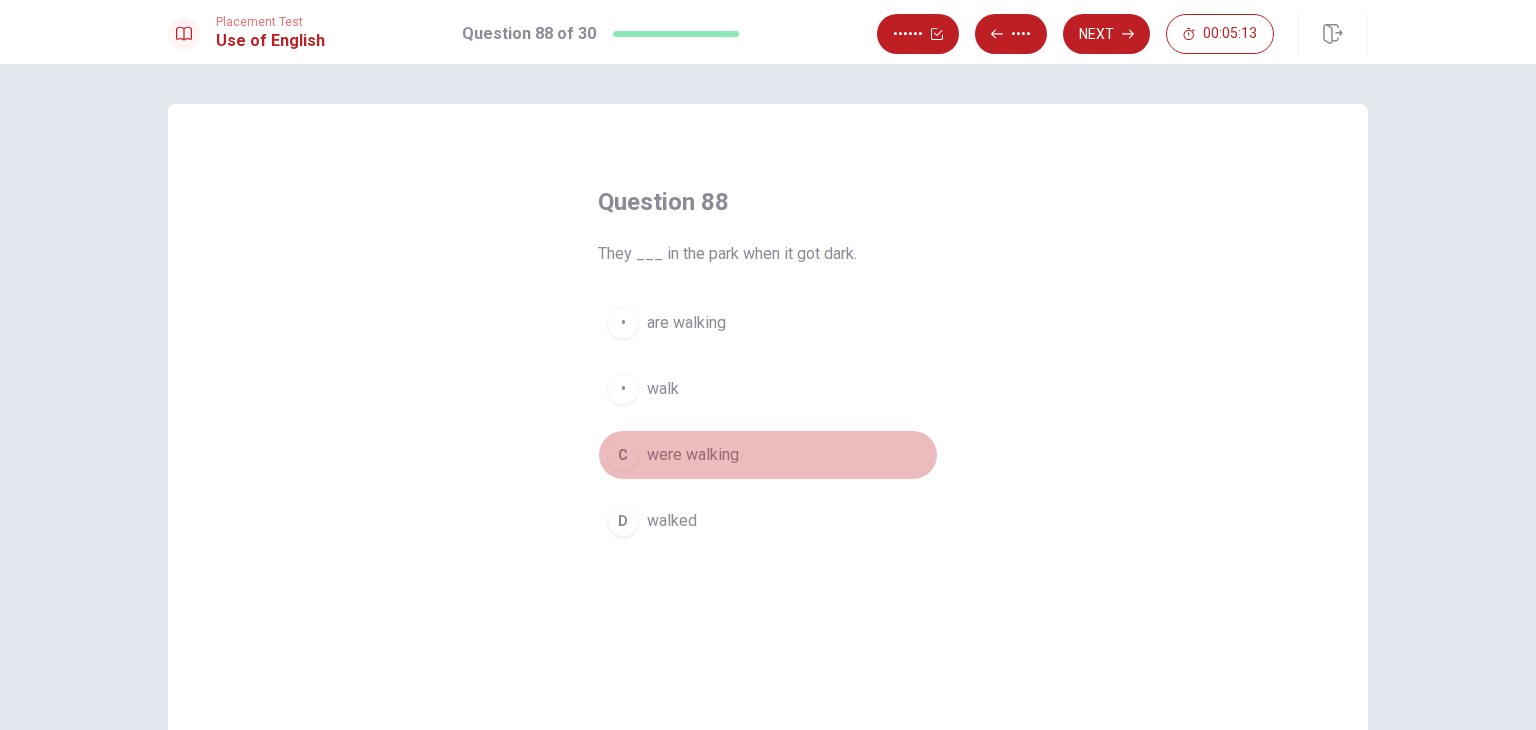 click on "were walking" at bounding box center [686, 323] 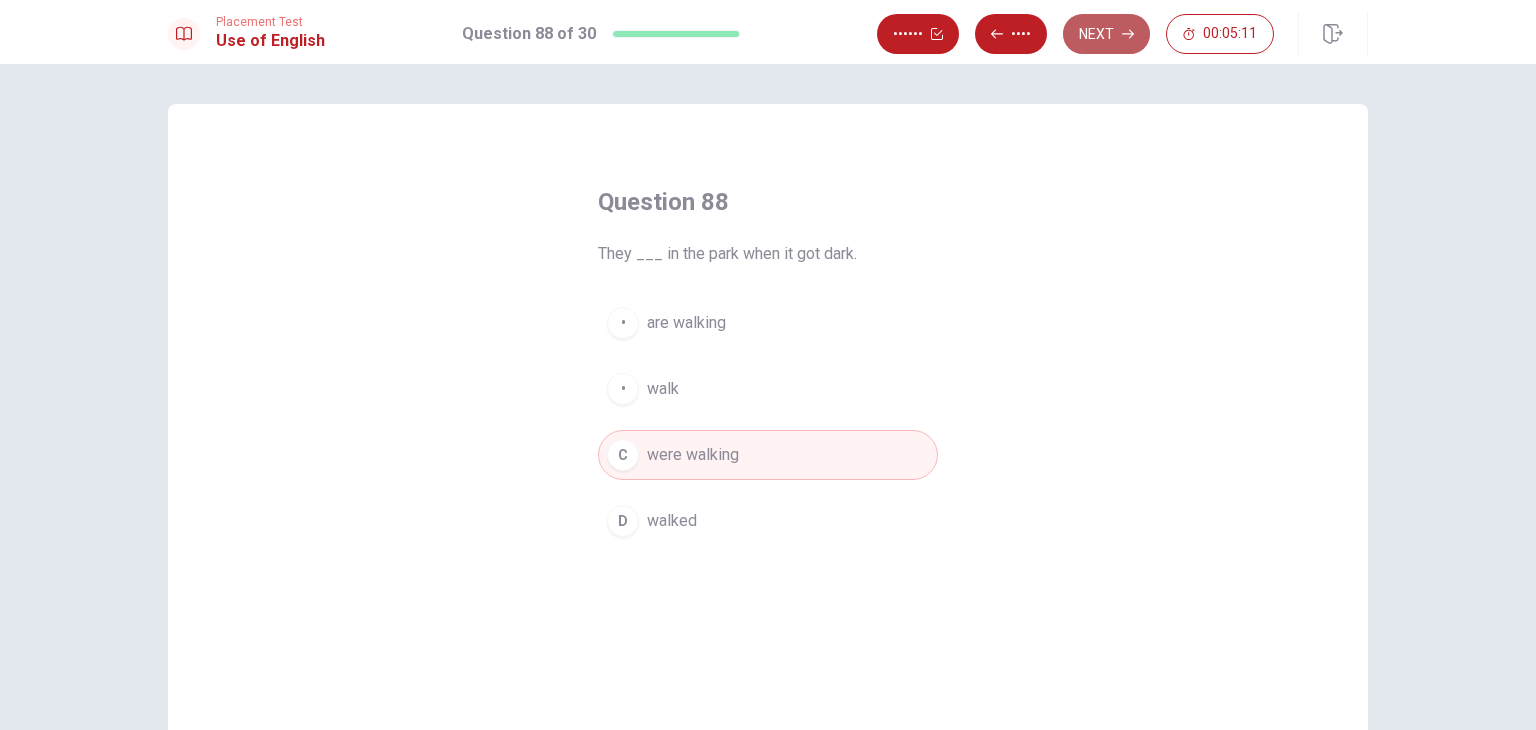 click on "Next" at bounding box center (1106, 34) 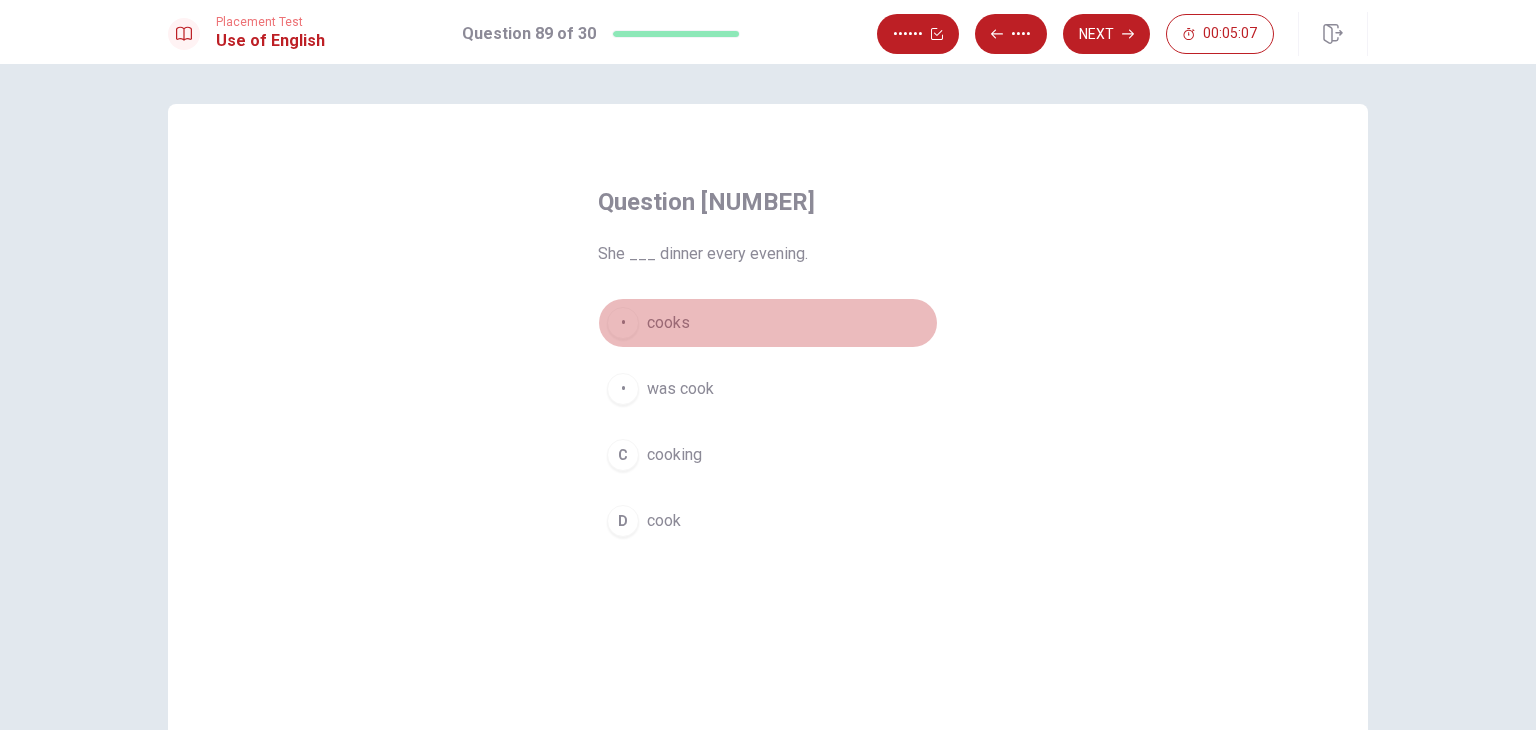 click on "A cooks" at bounding box center [768, 323] 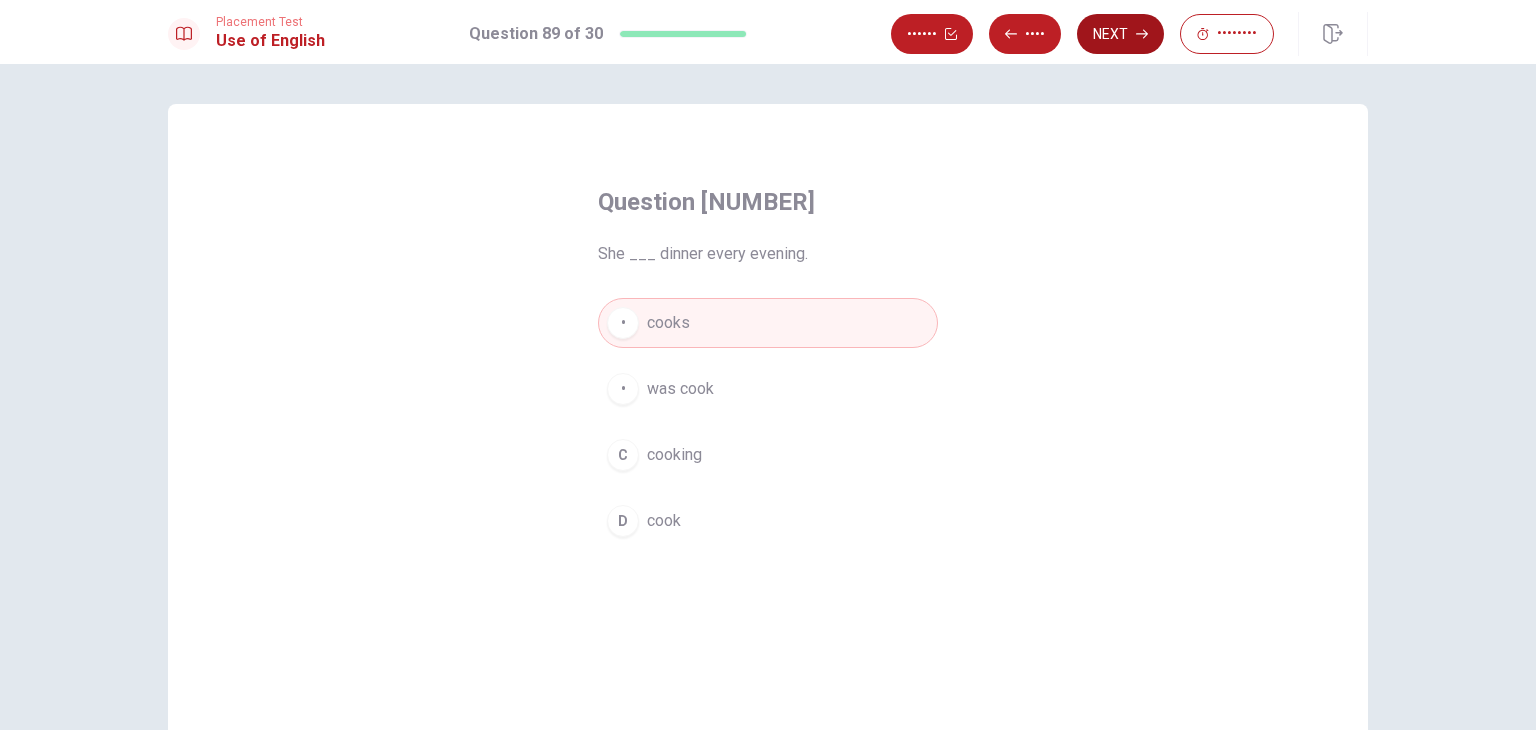 click on "Next" at bounding box center (1120, 34) 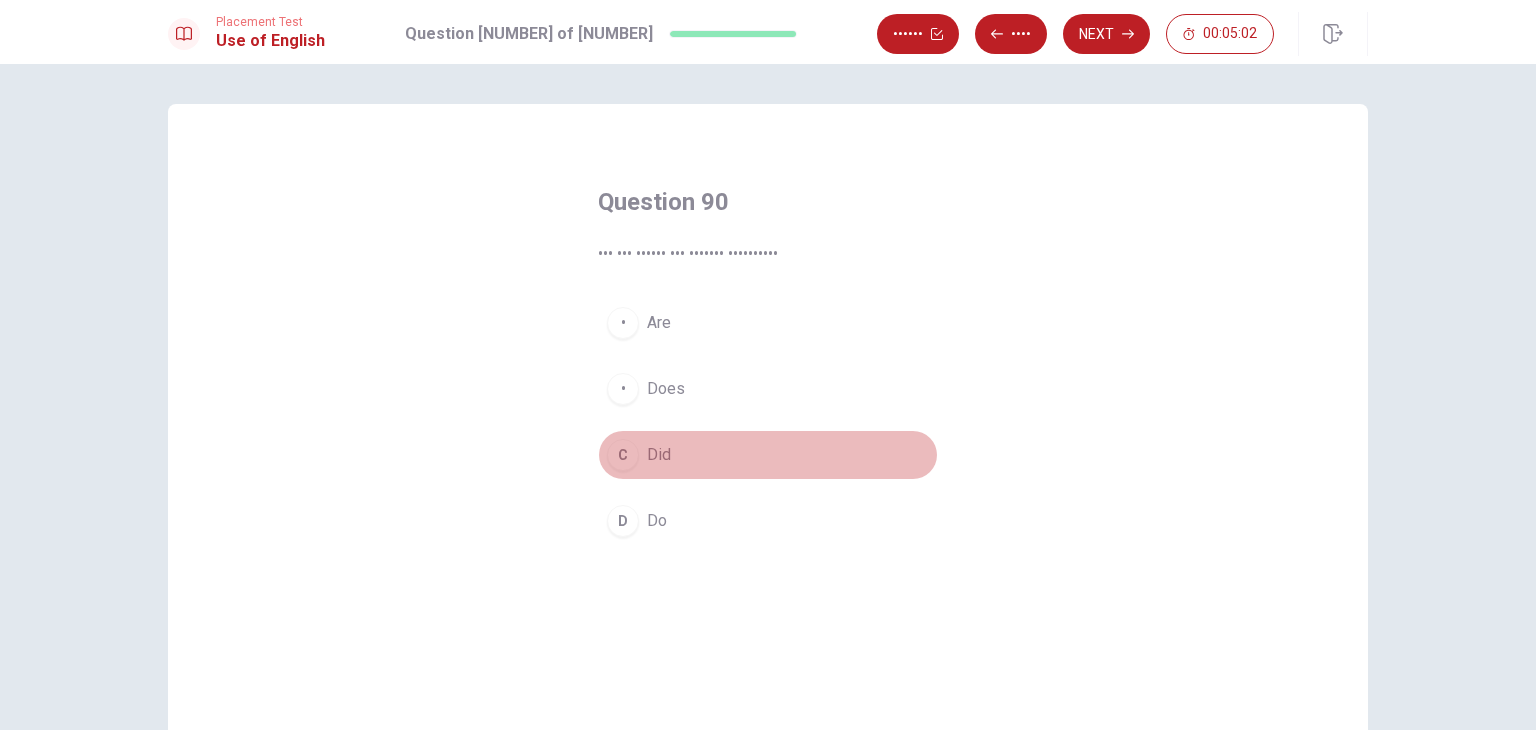 click on "• •••" at bounding box center (768, 455) 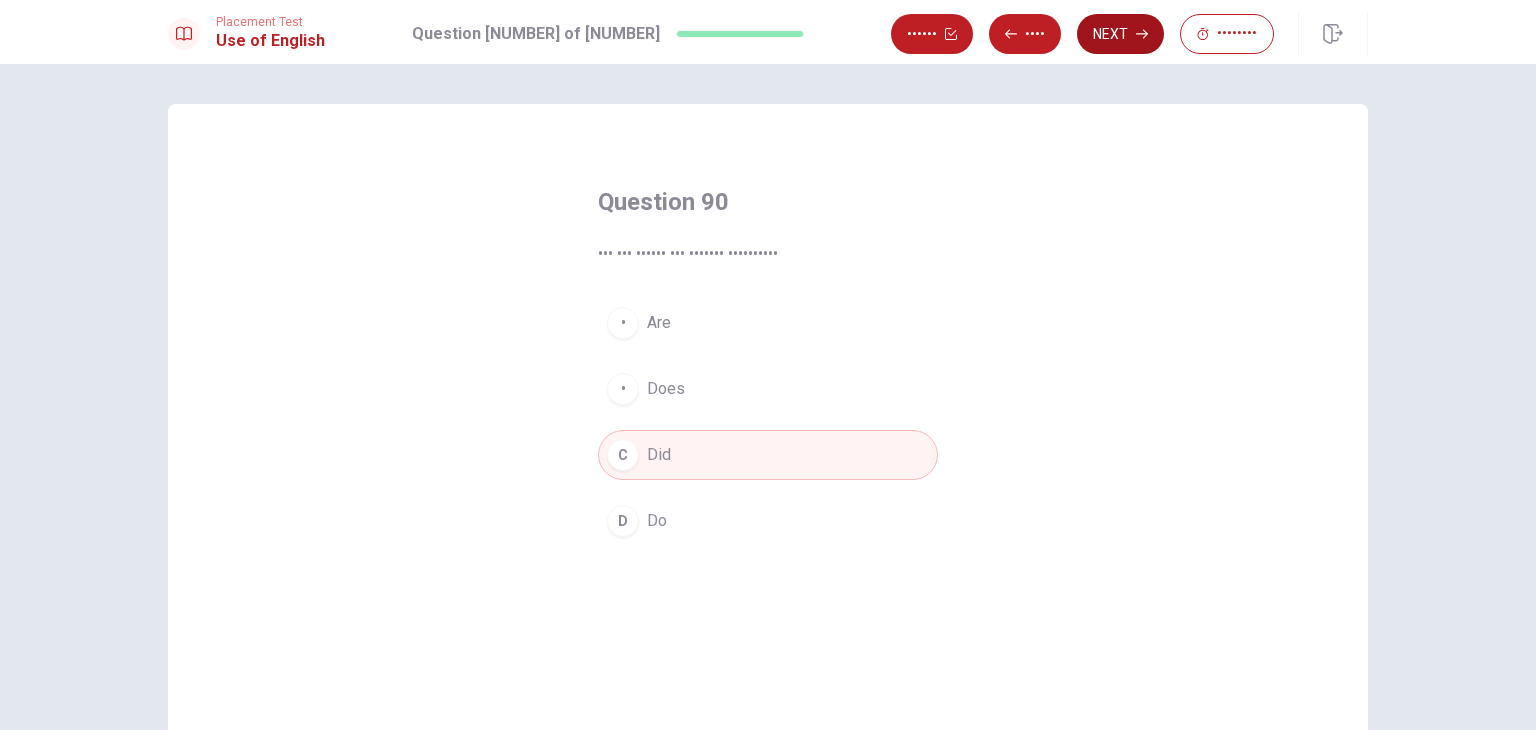 click on "Next" at bounding box center [1120, 34] 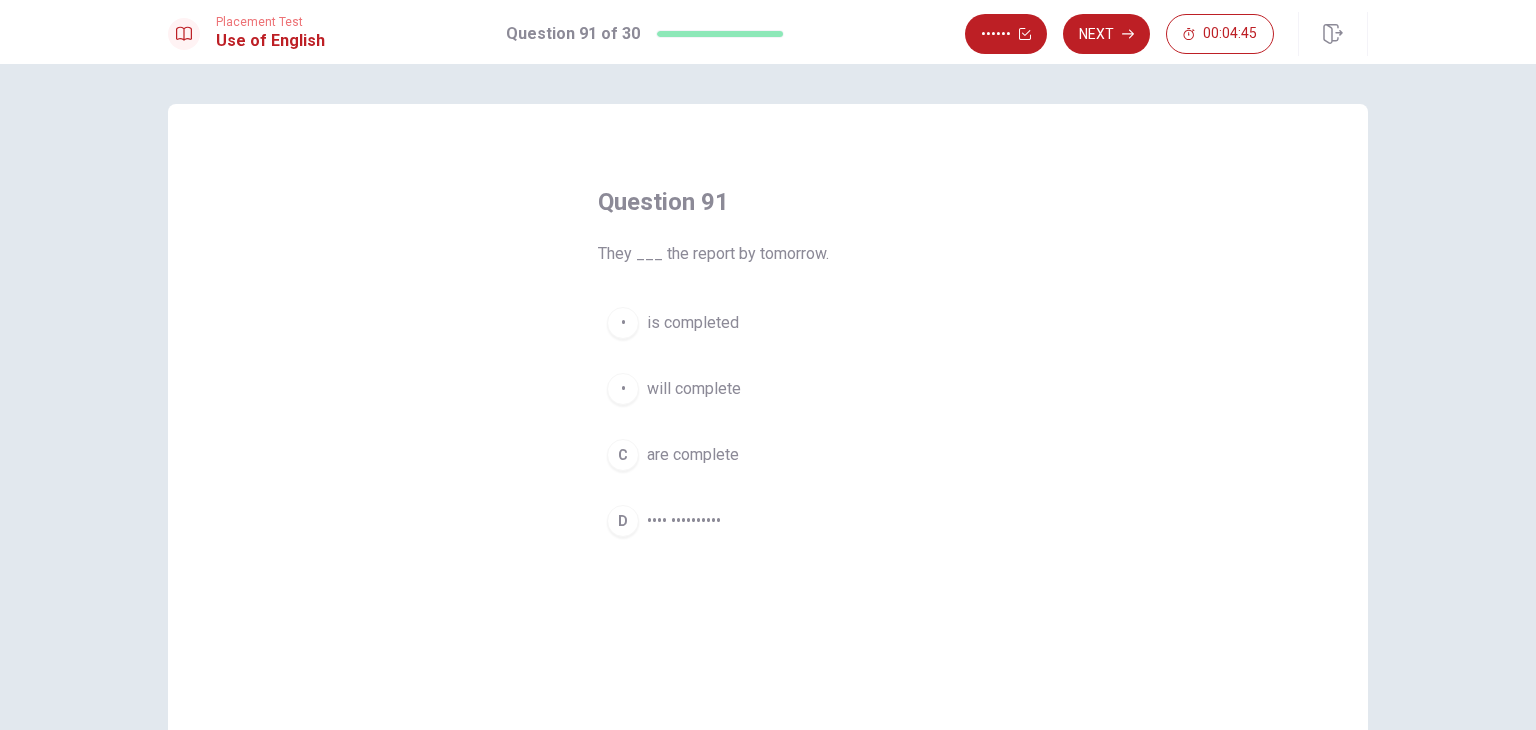 click on "B will complete" at bounding box center (768, 389) 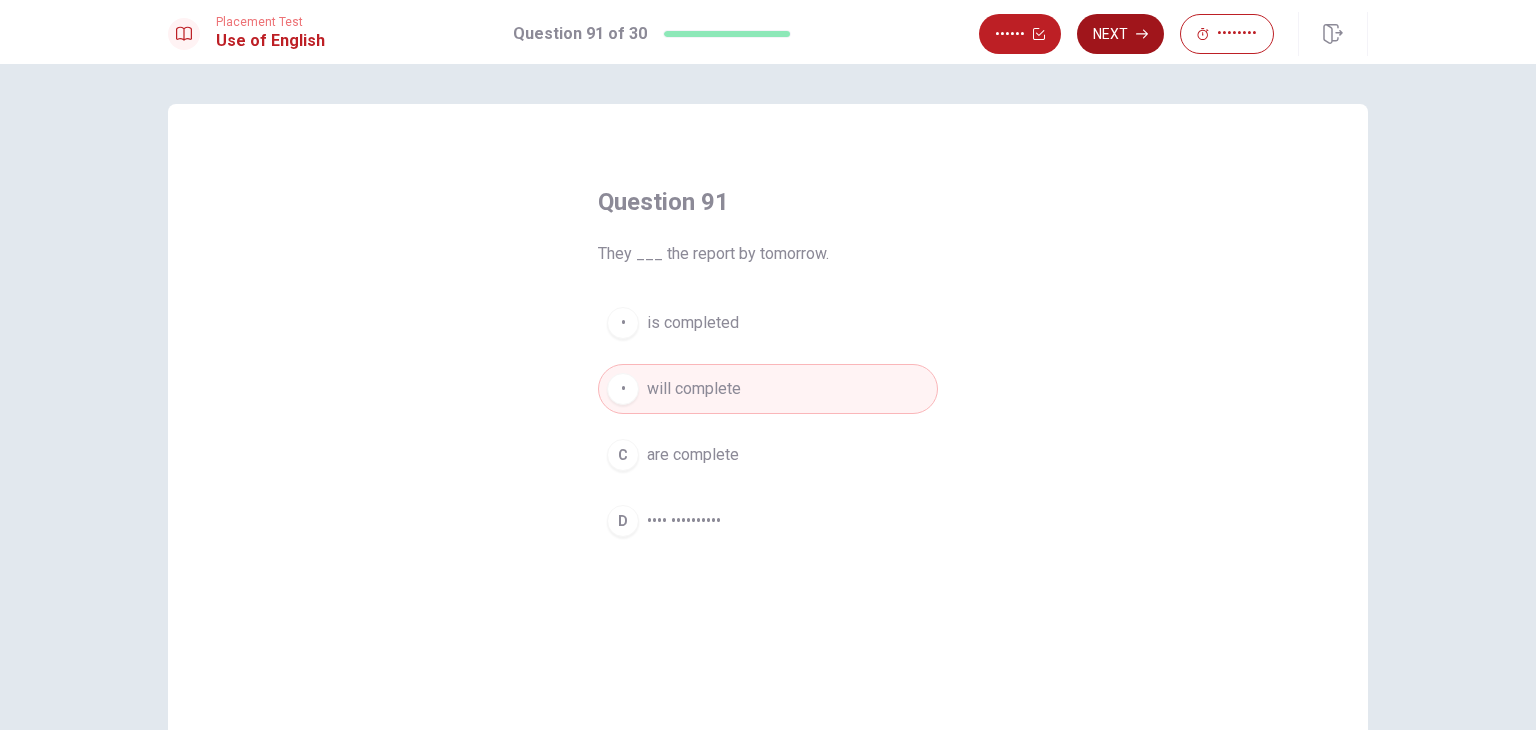 click on "Next" at bounding box center [1120, 34] 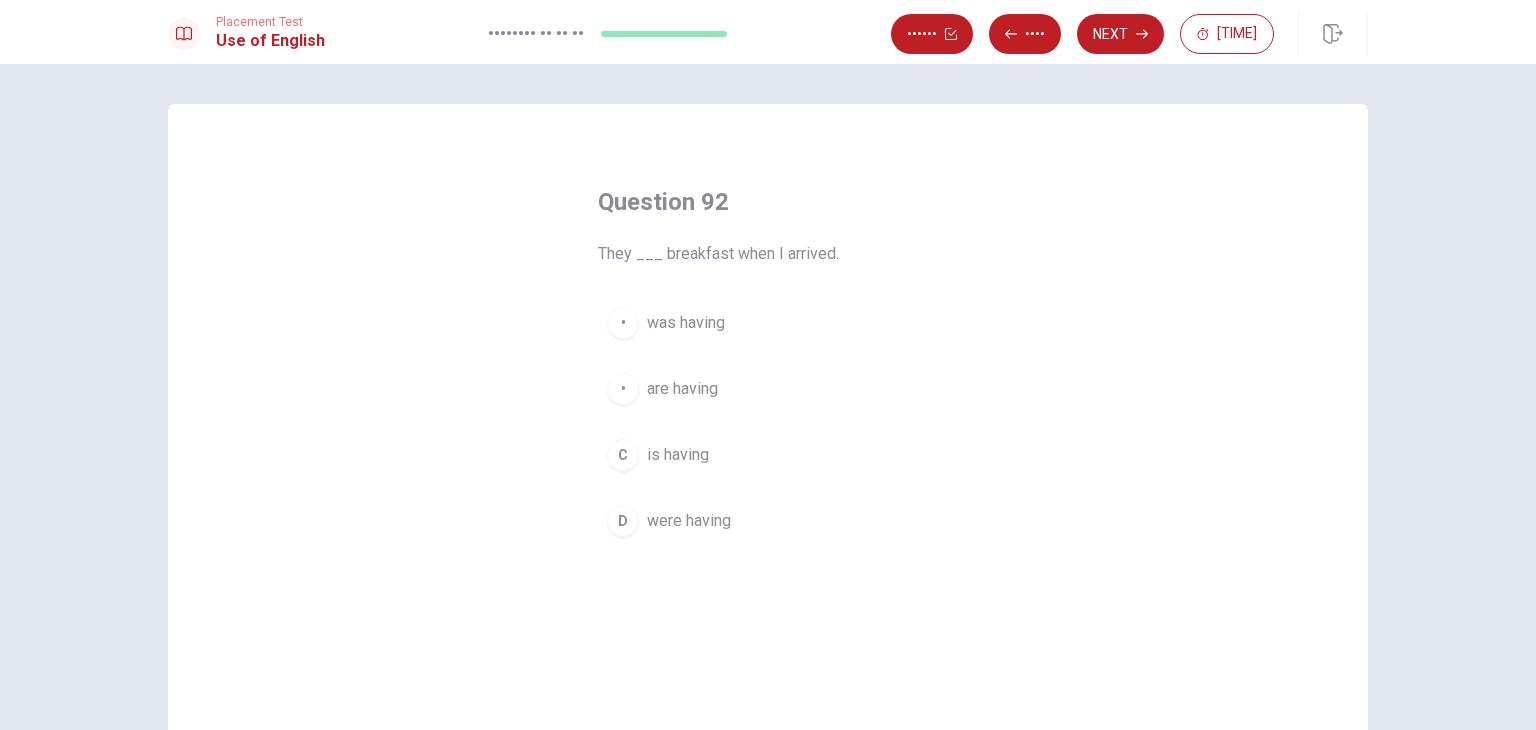 click on "• •••• ••••••" at bounding box center (768, 521) 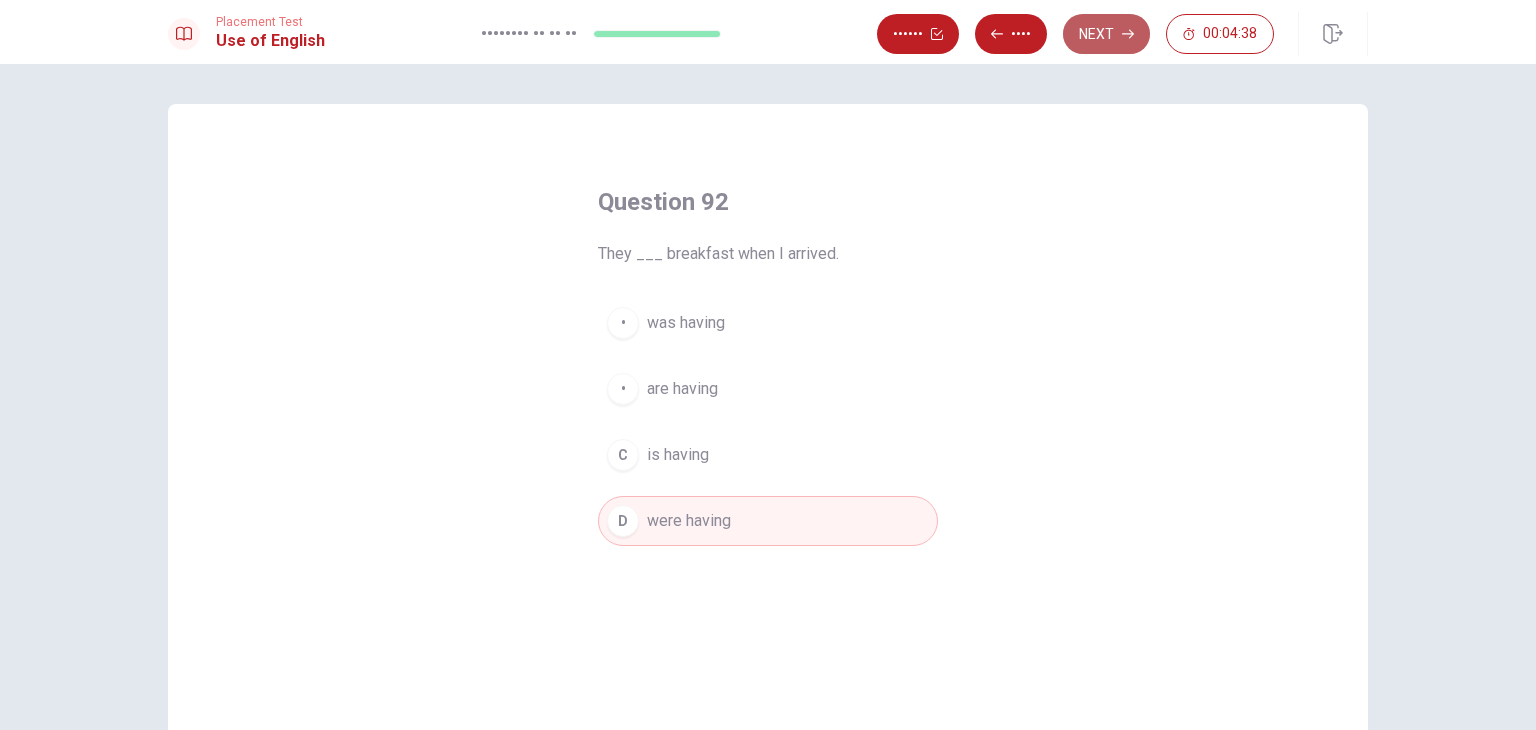 click on "Next" at bounding box center (1106, 34) 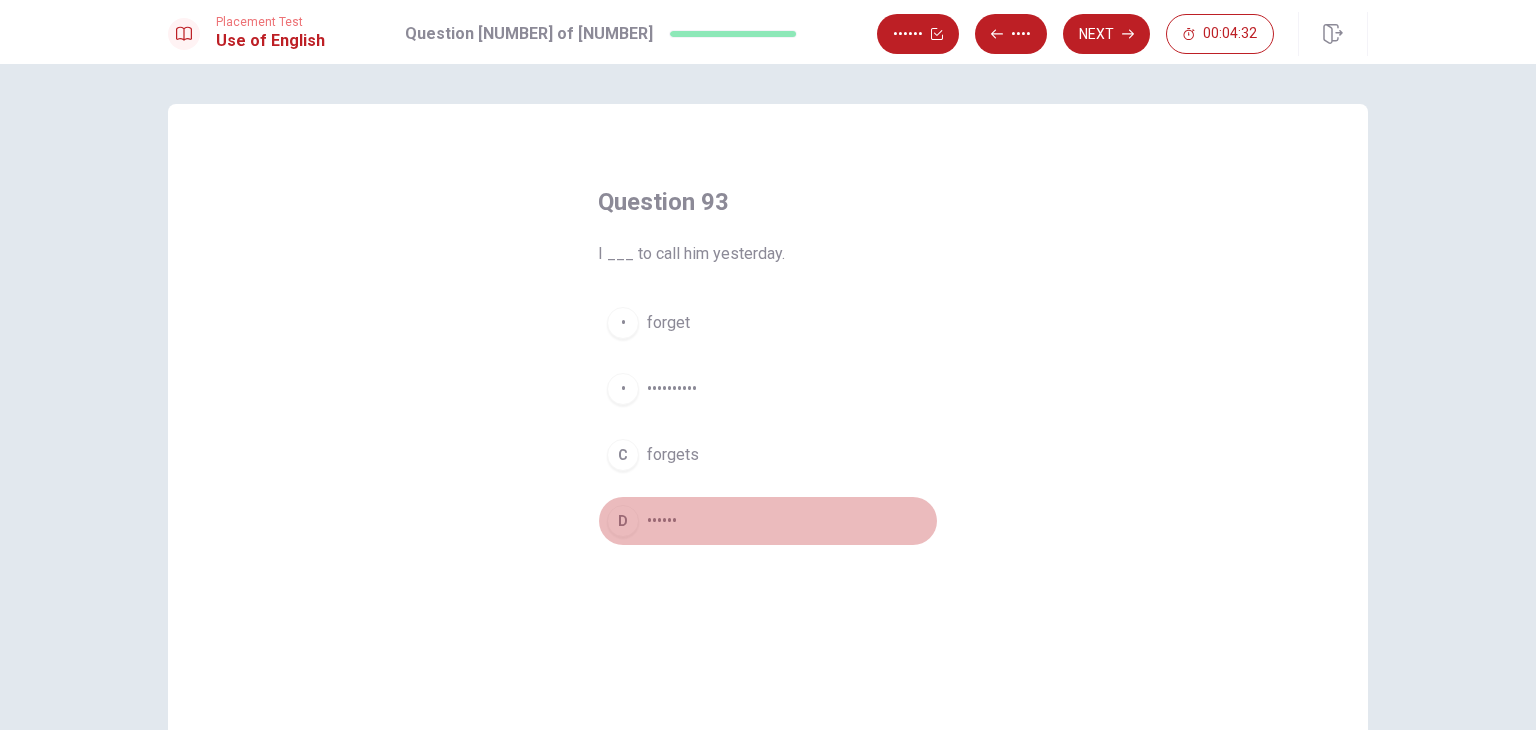 click on "••••••" at bounding box center (668, 323) 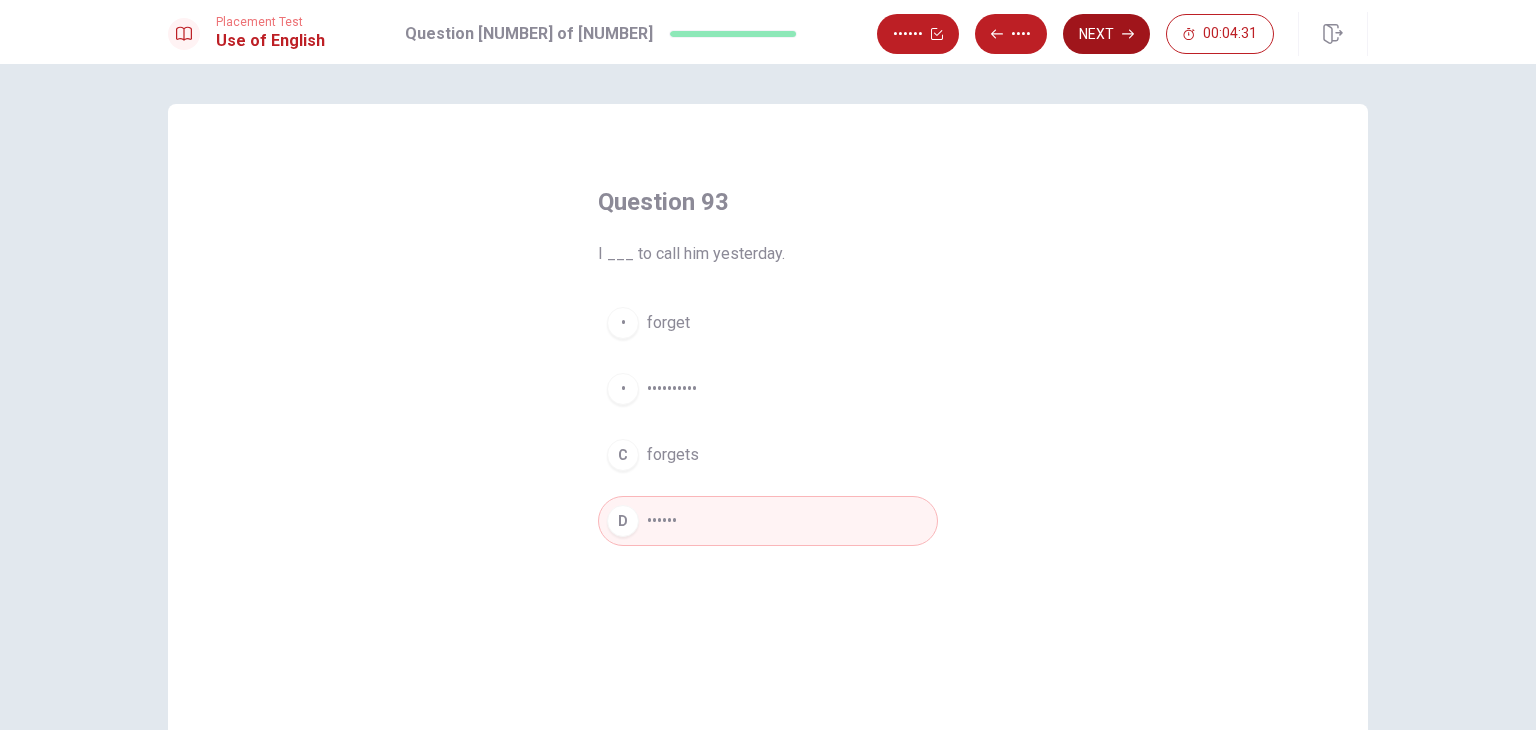 click on "Next" at bounding box center [1106, 34] 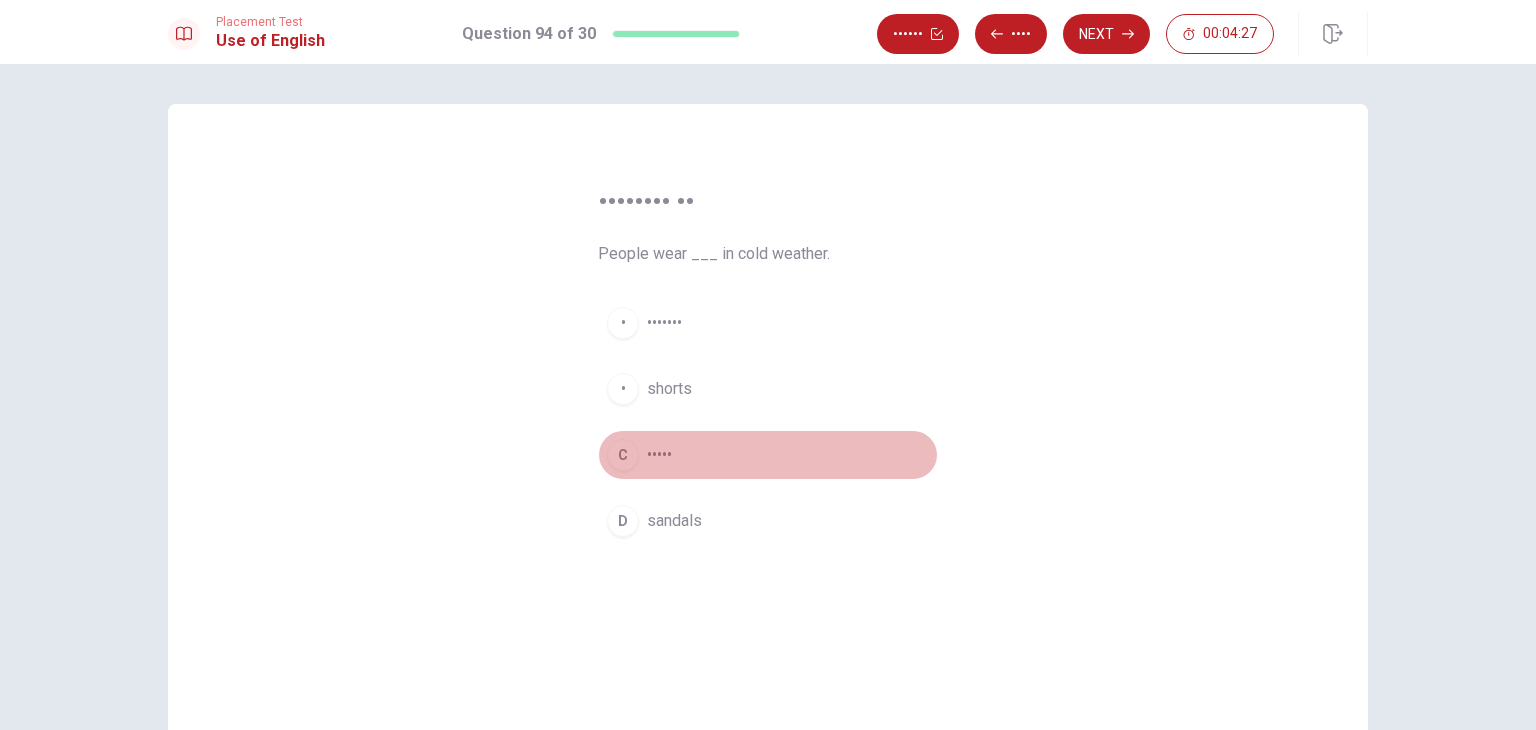 click on "C boots" at bounding box center (768, 455) 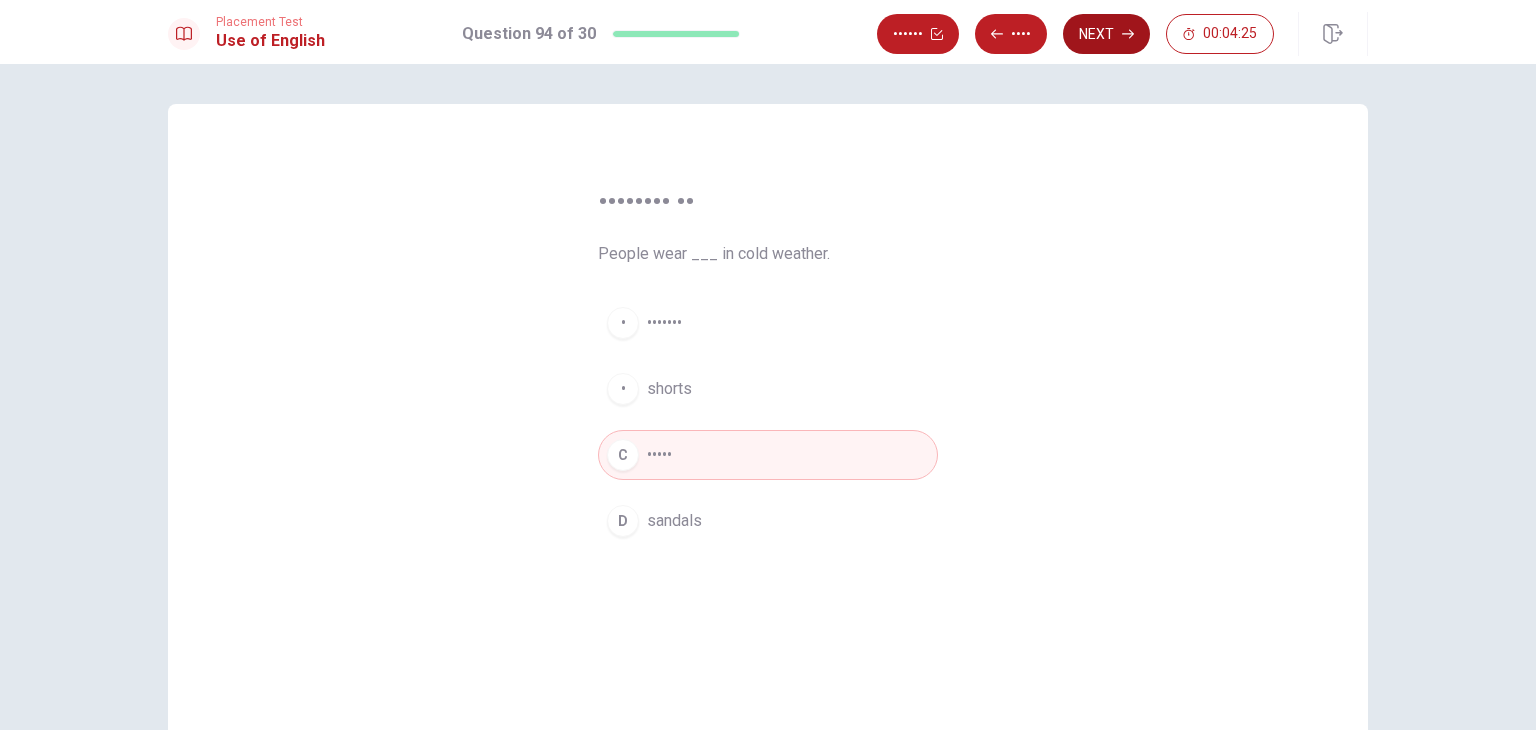 click on "Next" at bounding box center (1106, 34) 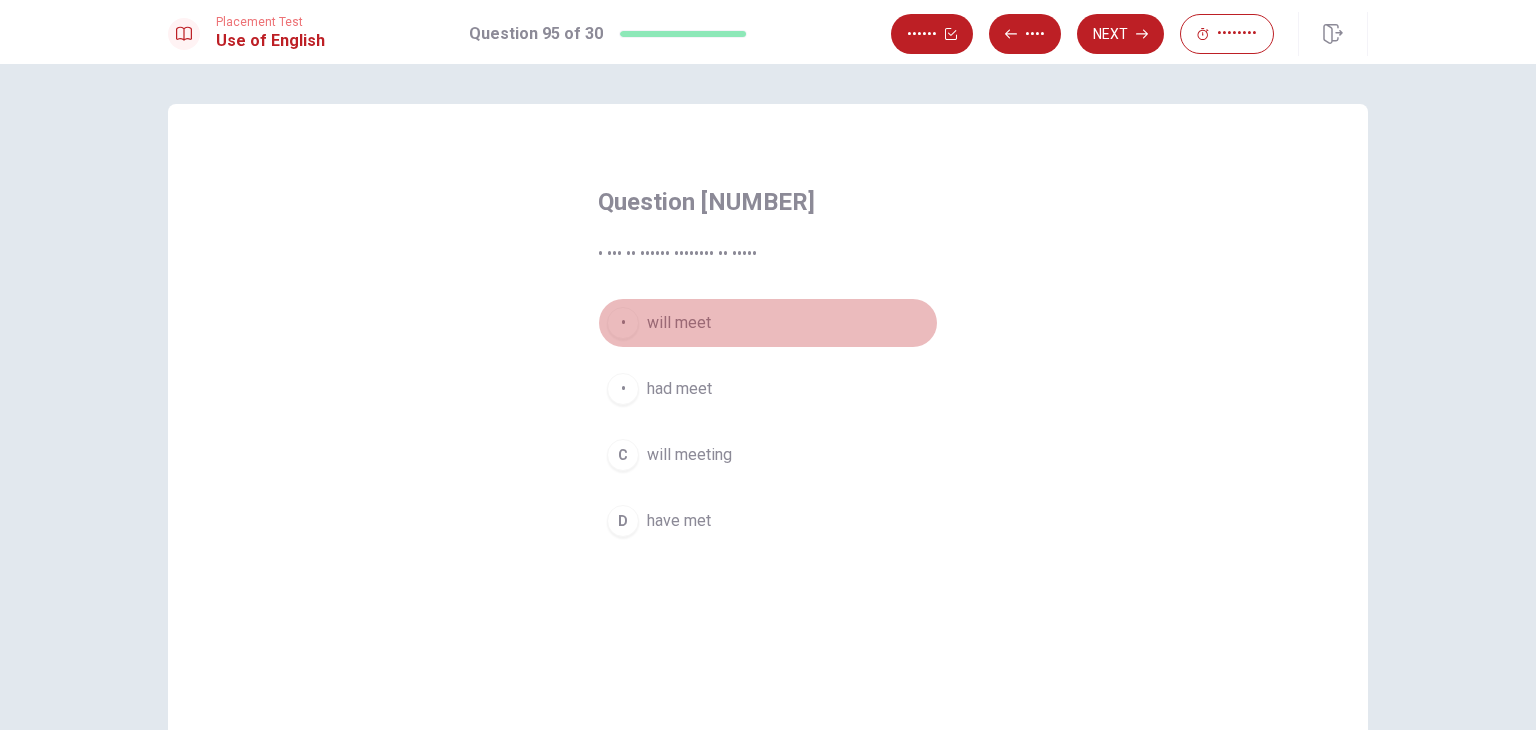 click on "will meet" at bounding box center (679, 323) 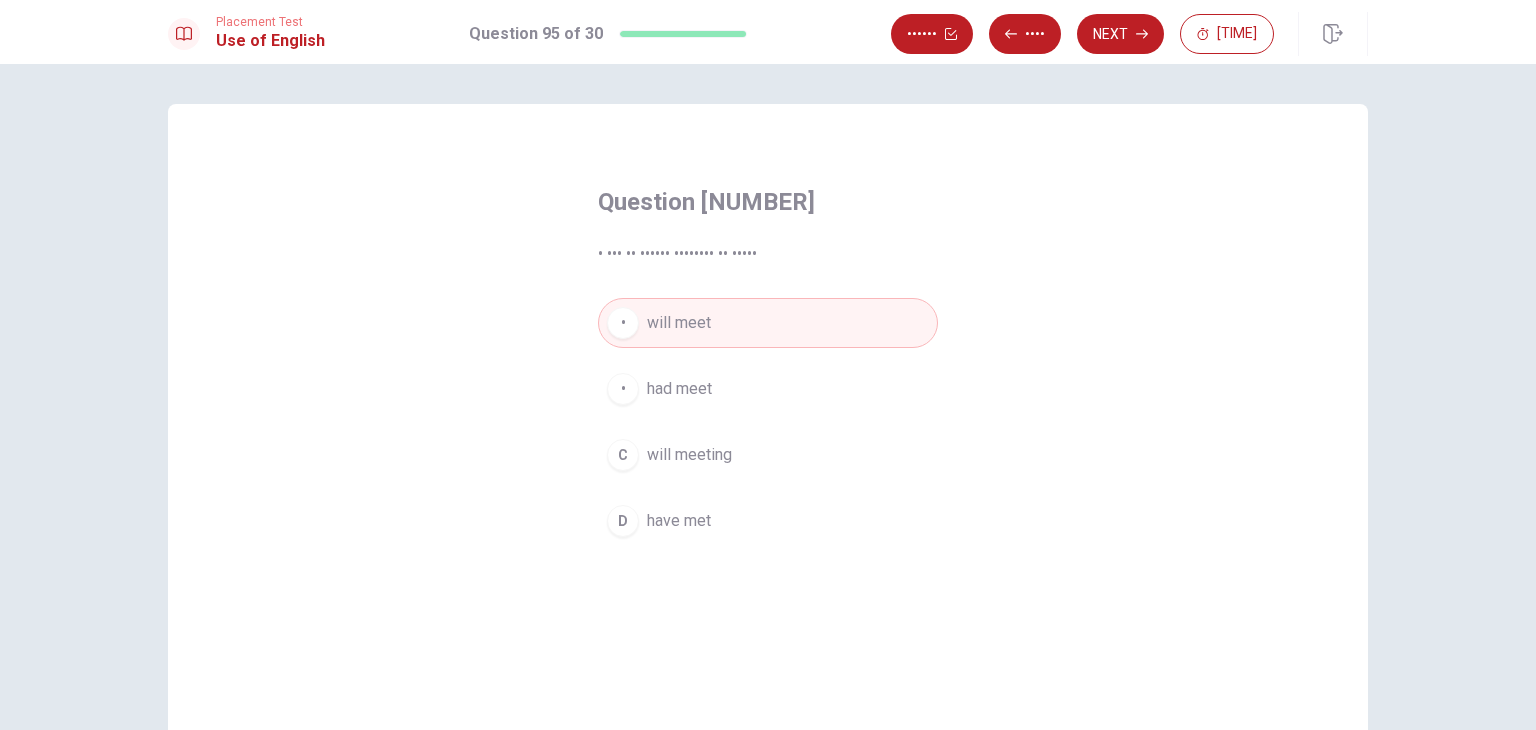 click on "Next" at bounding box center (1120, 34) 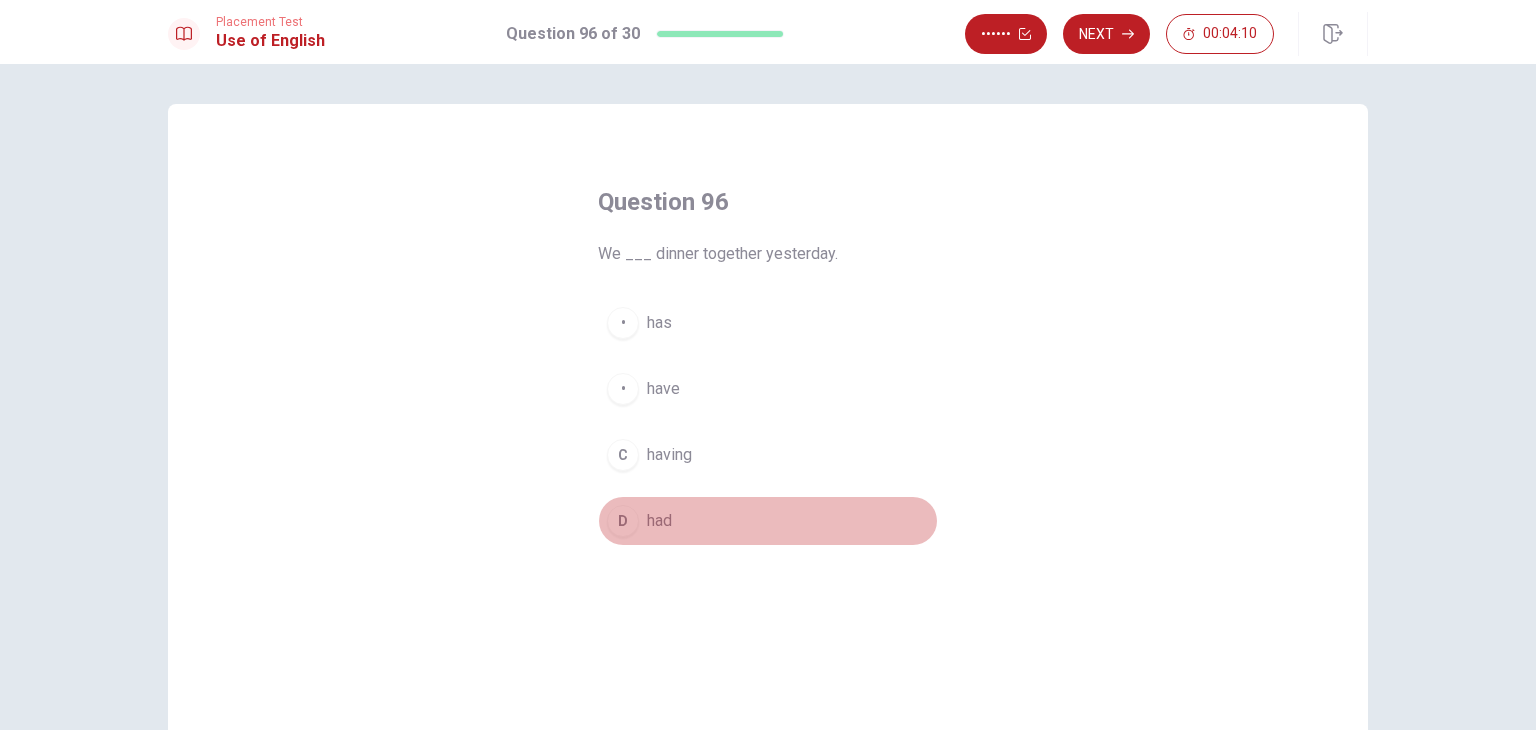 click on "had" at bounding box center [659, 323] 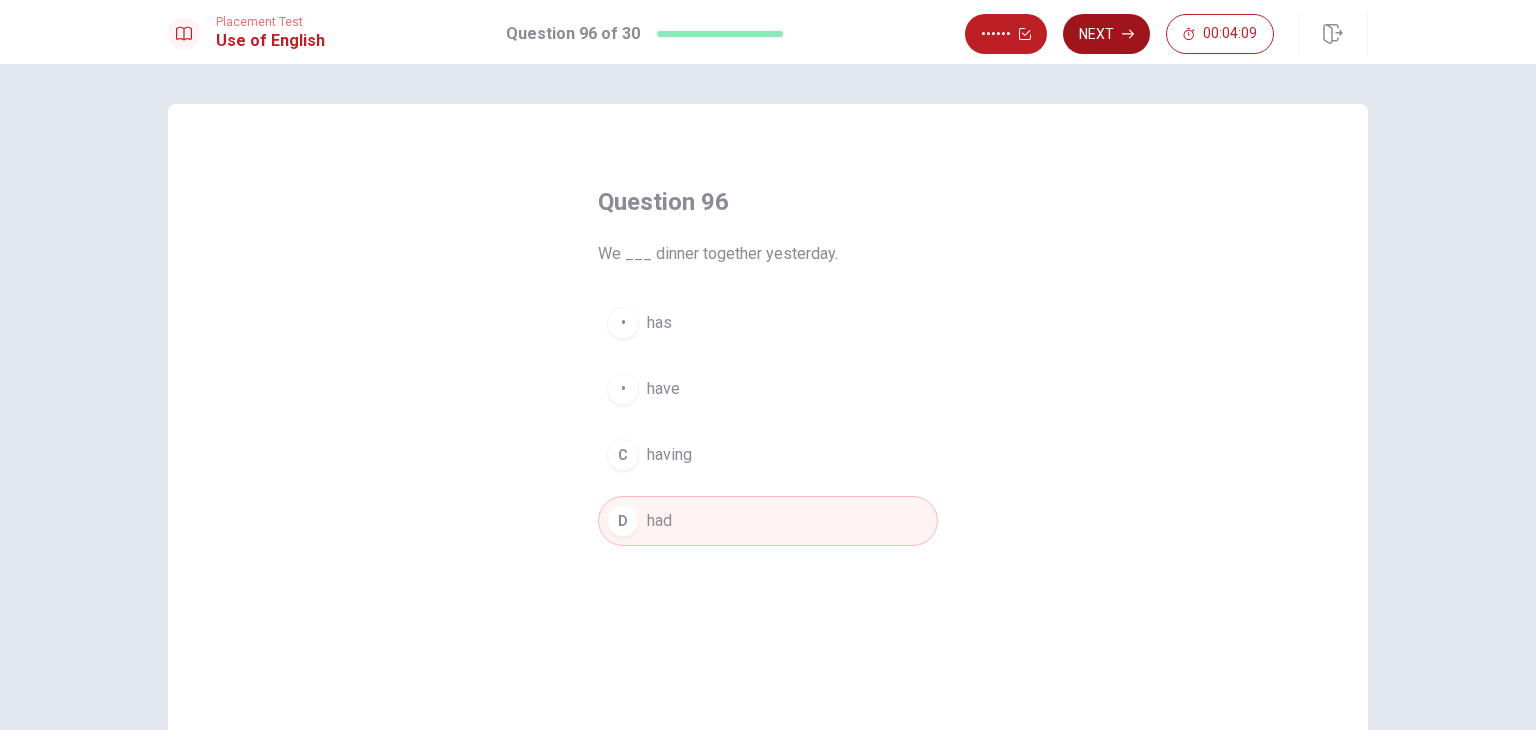 click on "Next" at bounding box center (1106, 34) 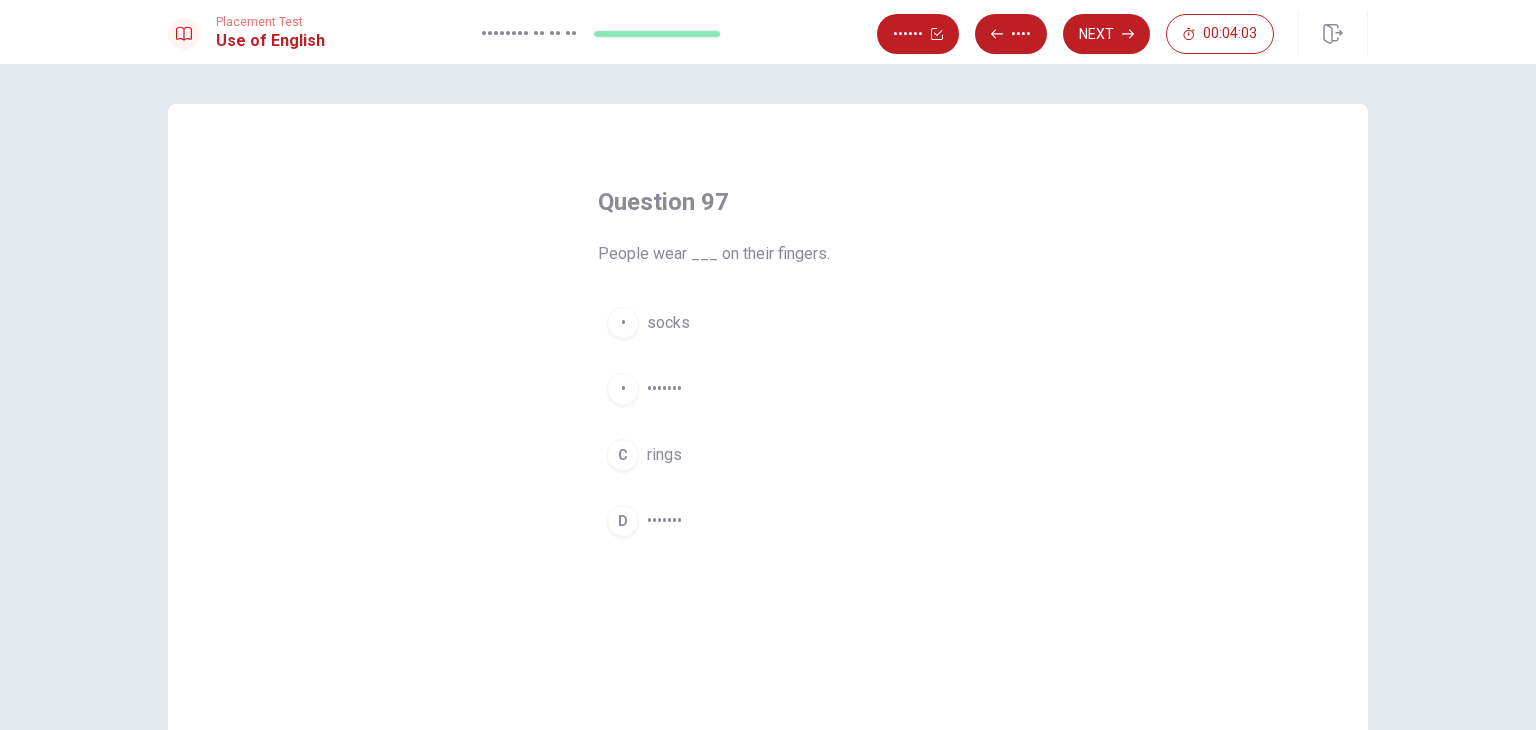 click on "• •••••" at bounding box center (768, 455) 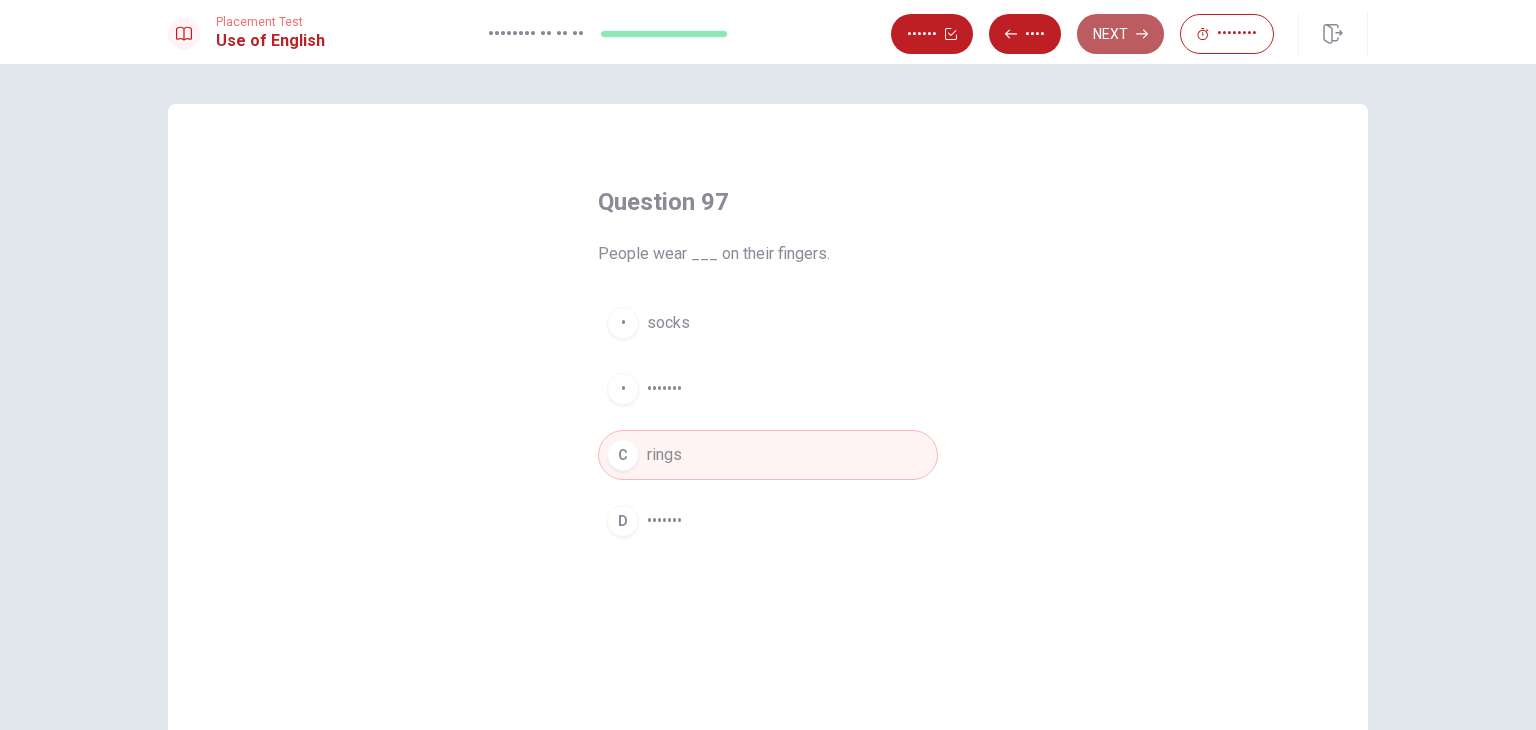 click on "Next" at bounding box center [1120, 34] 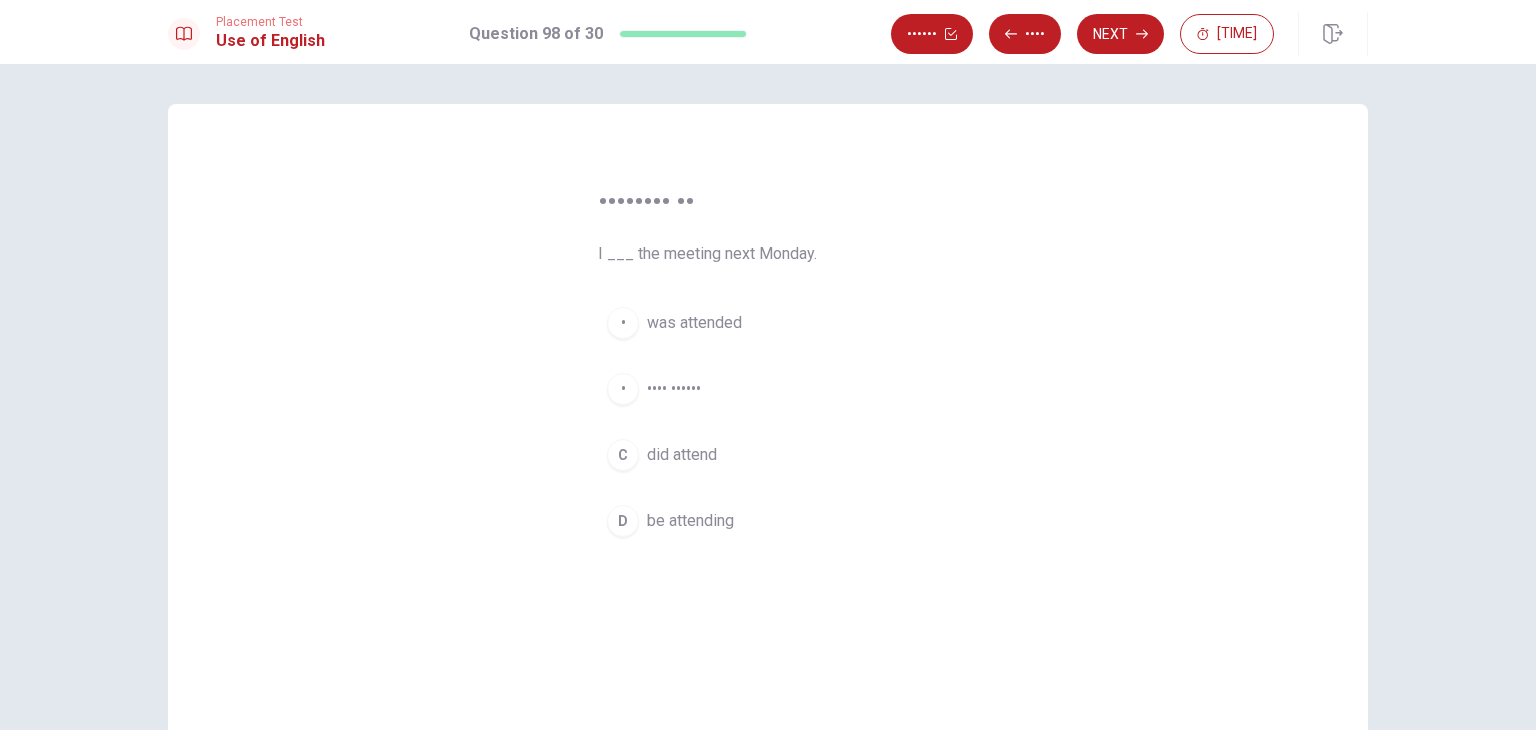 click on "•••• ••••••" at bounding box center [694, 323] 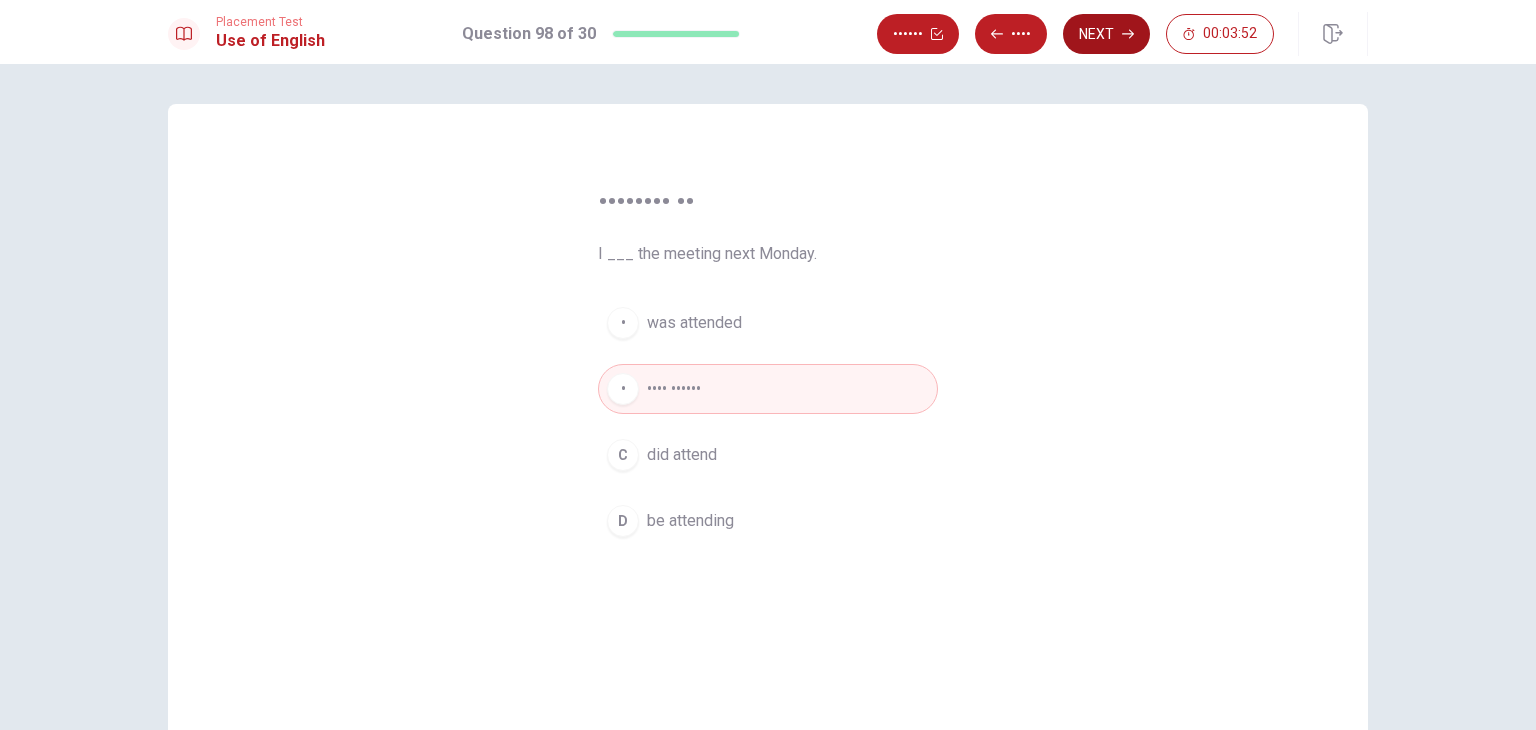 click on "Next" at bounding box center [1106, 34] 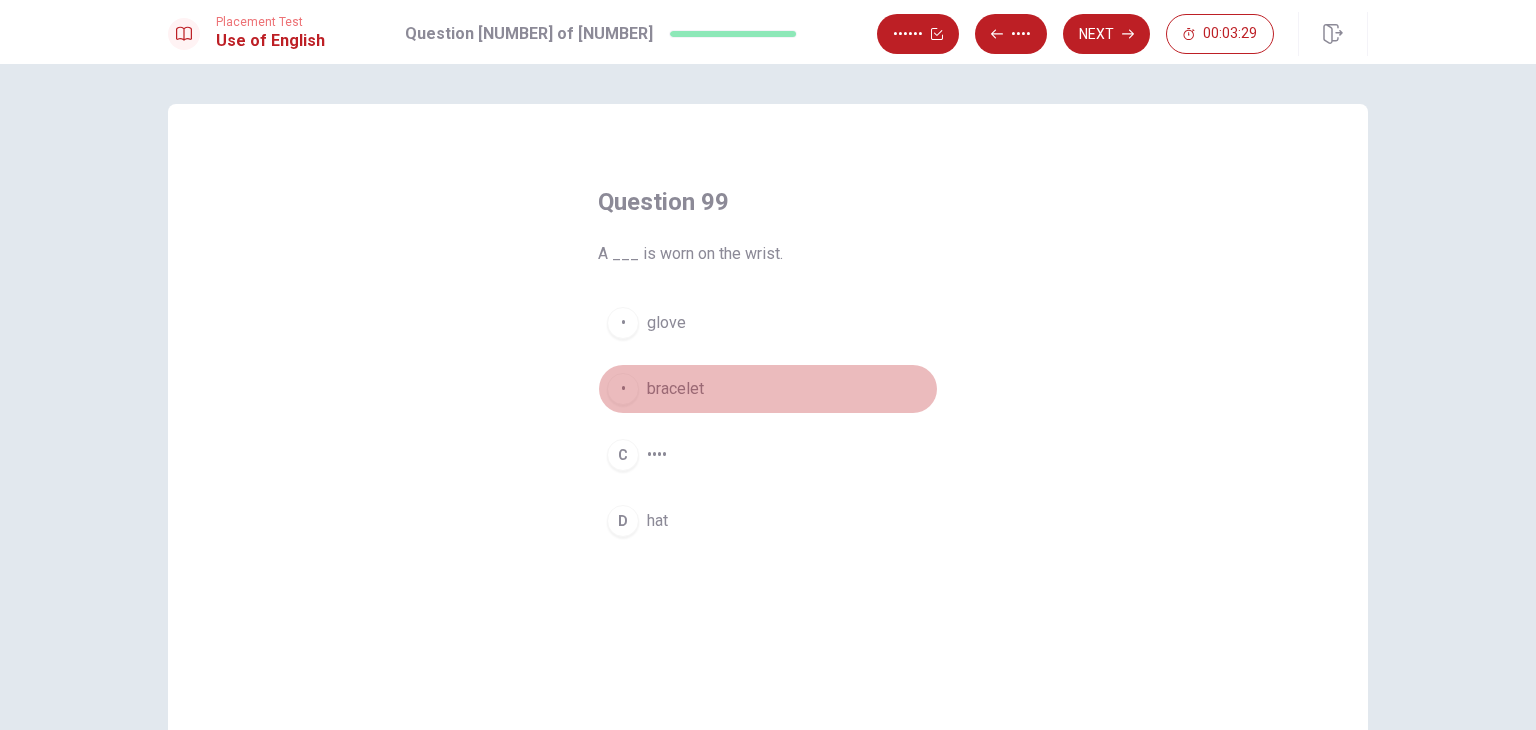 click on "B bracelet" at bounding box center (768, 389) 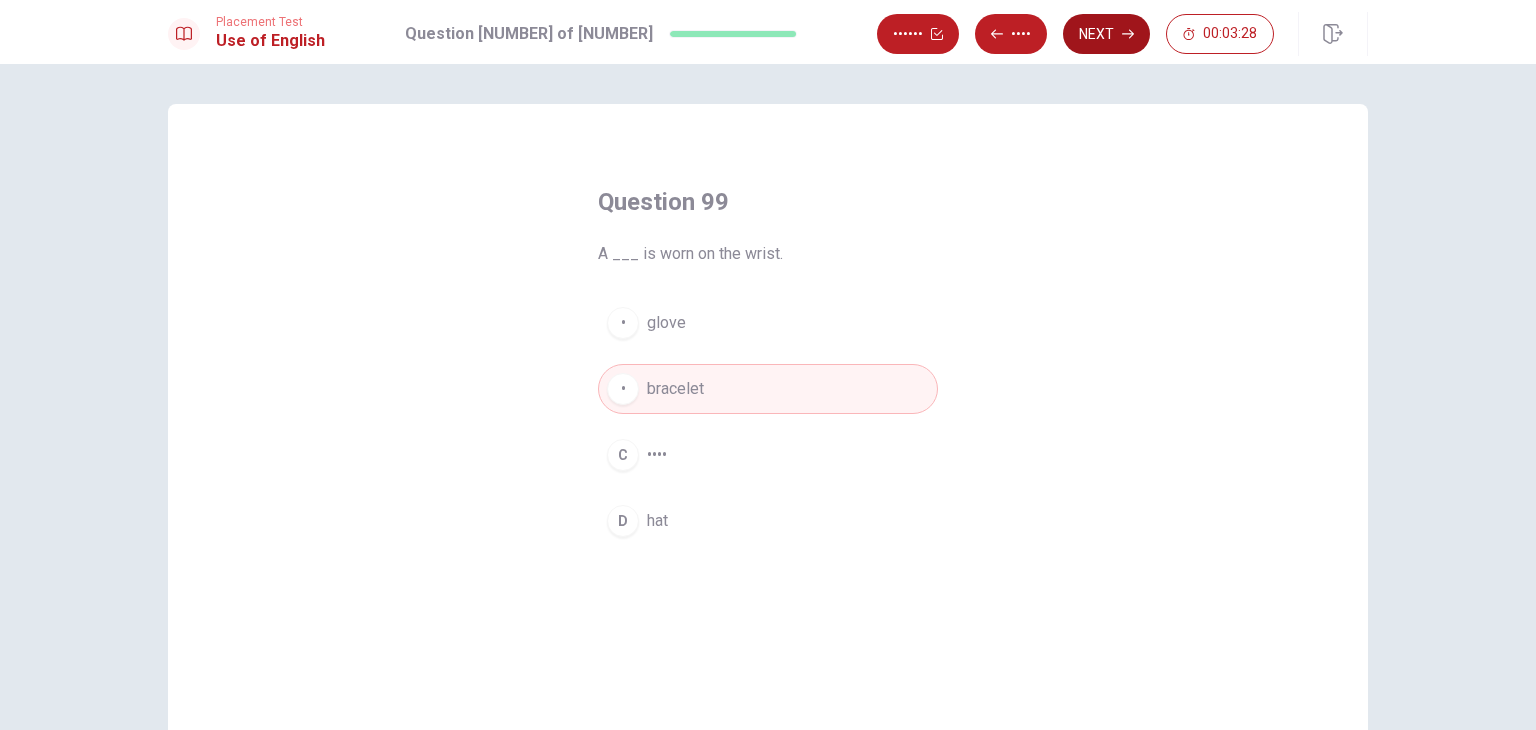 click on "Next" at bounding box center [1106, 34] 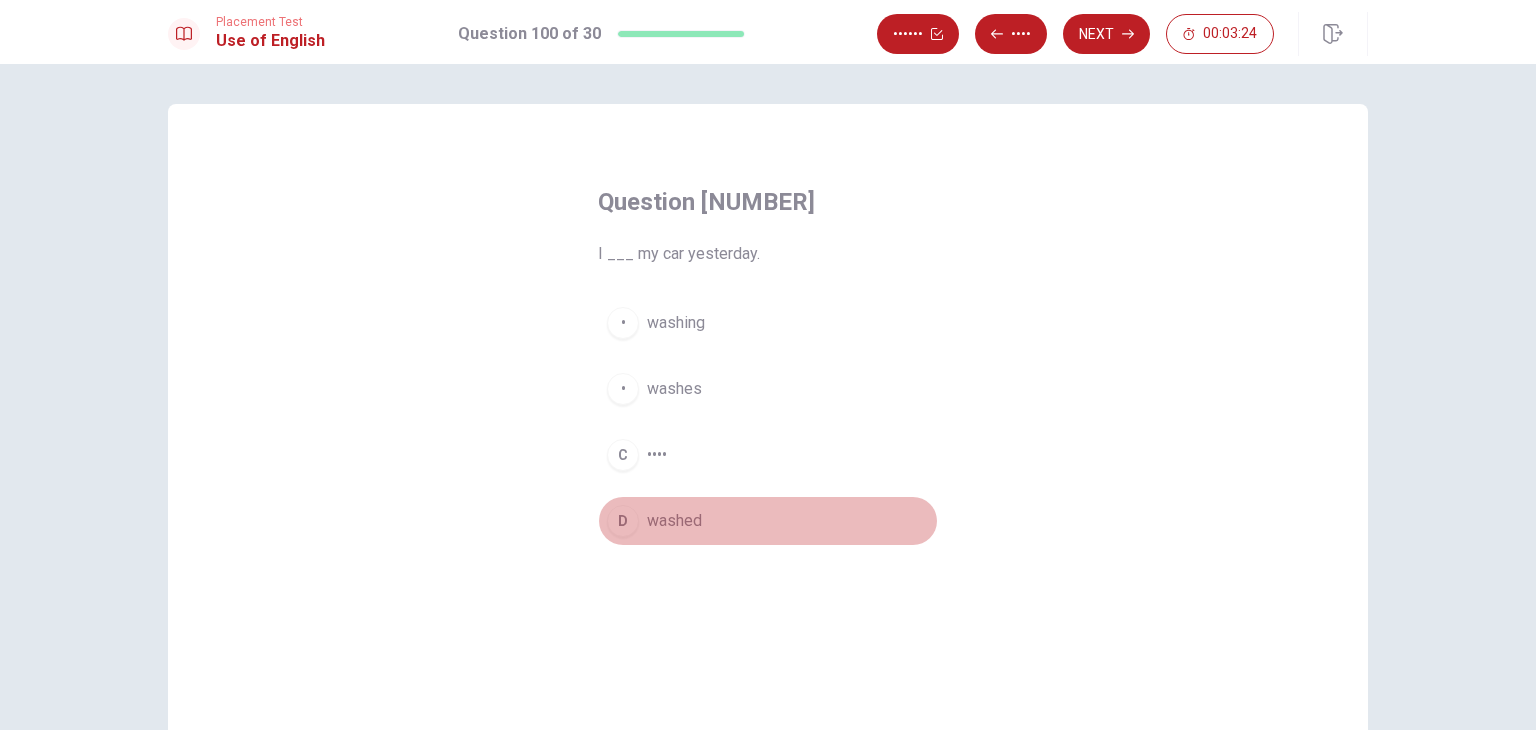click on "D washed" at bounding box center (768, 521) 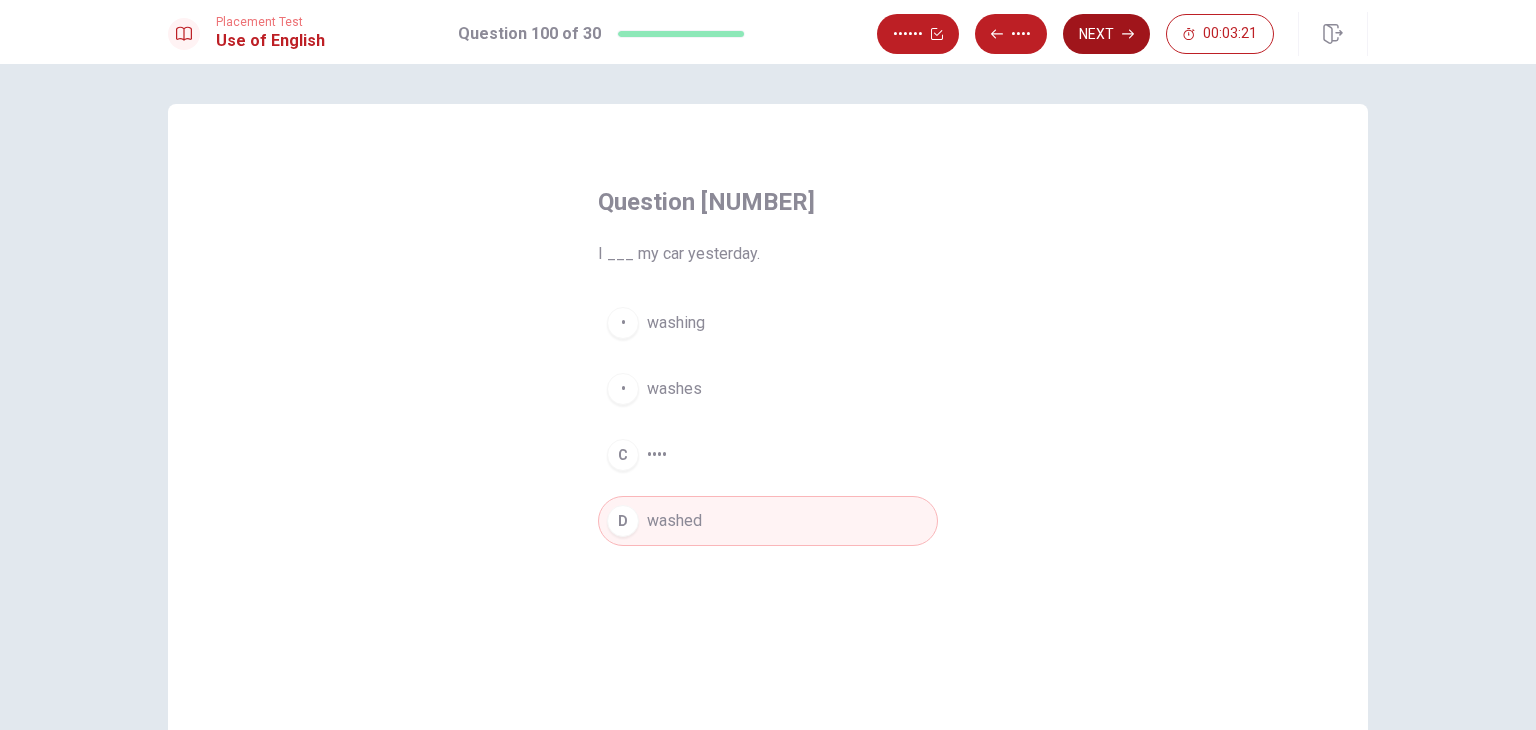 click on "Next" at bounding box center [1106, 34] 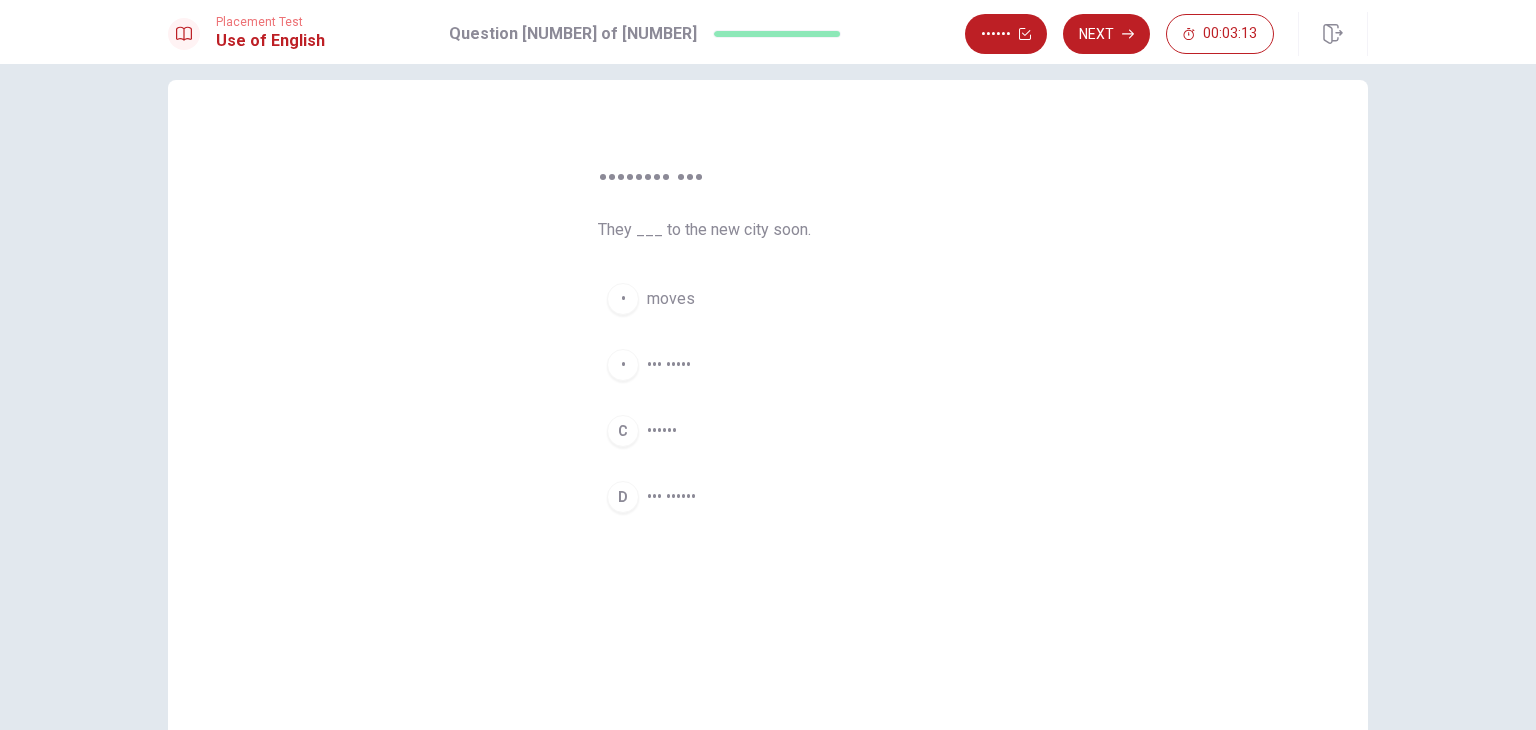 scroll, scrollTop: 0, scrollLeft: 0, axis: both 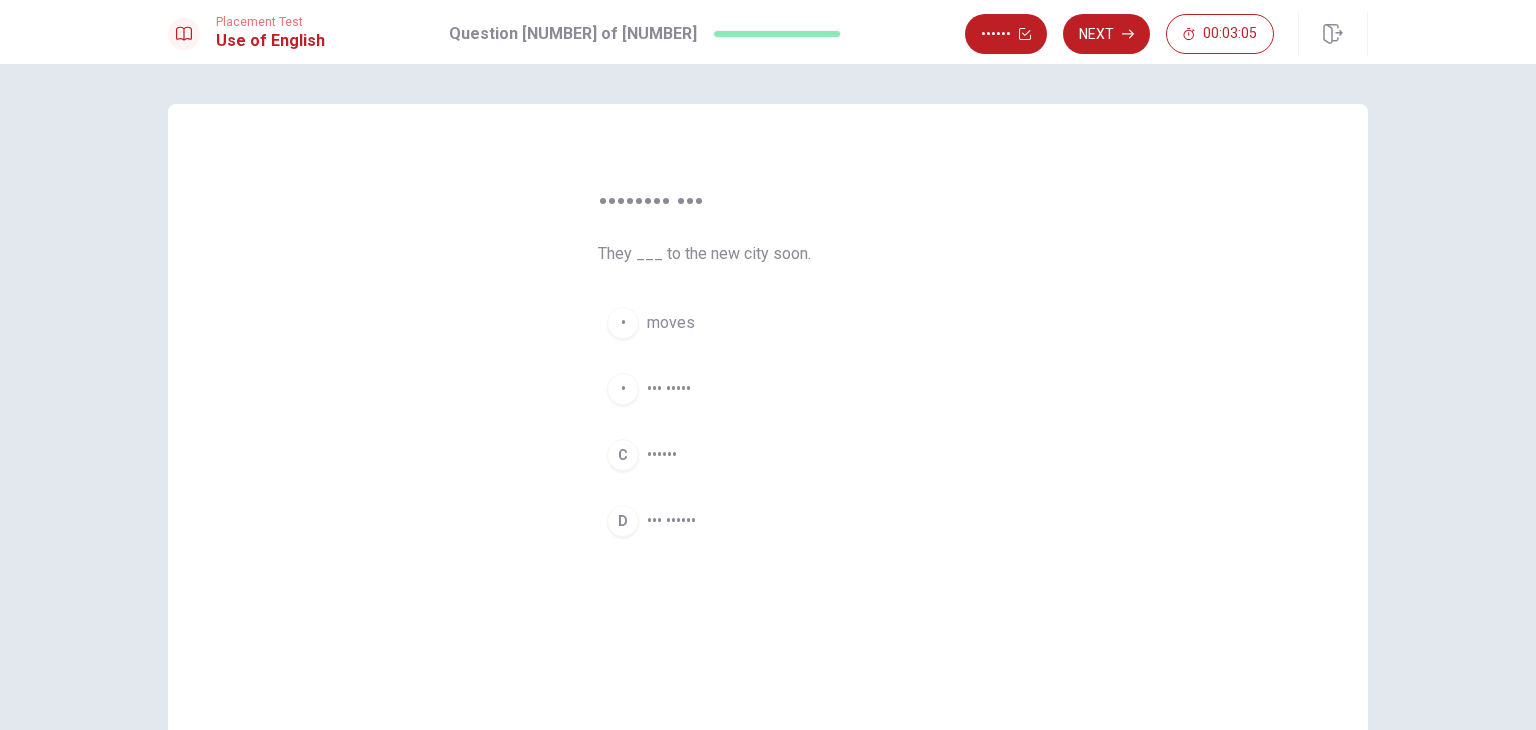click on "••• ••••••" at bounding box center (671, 323) 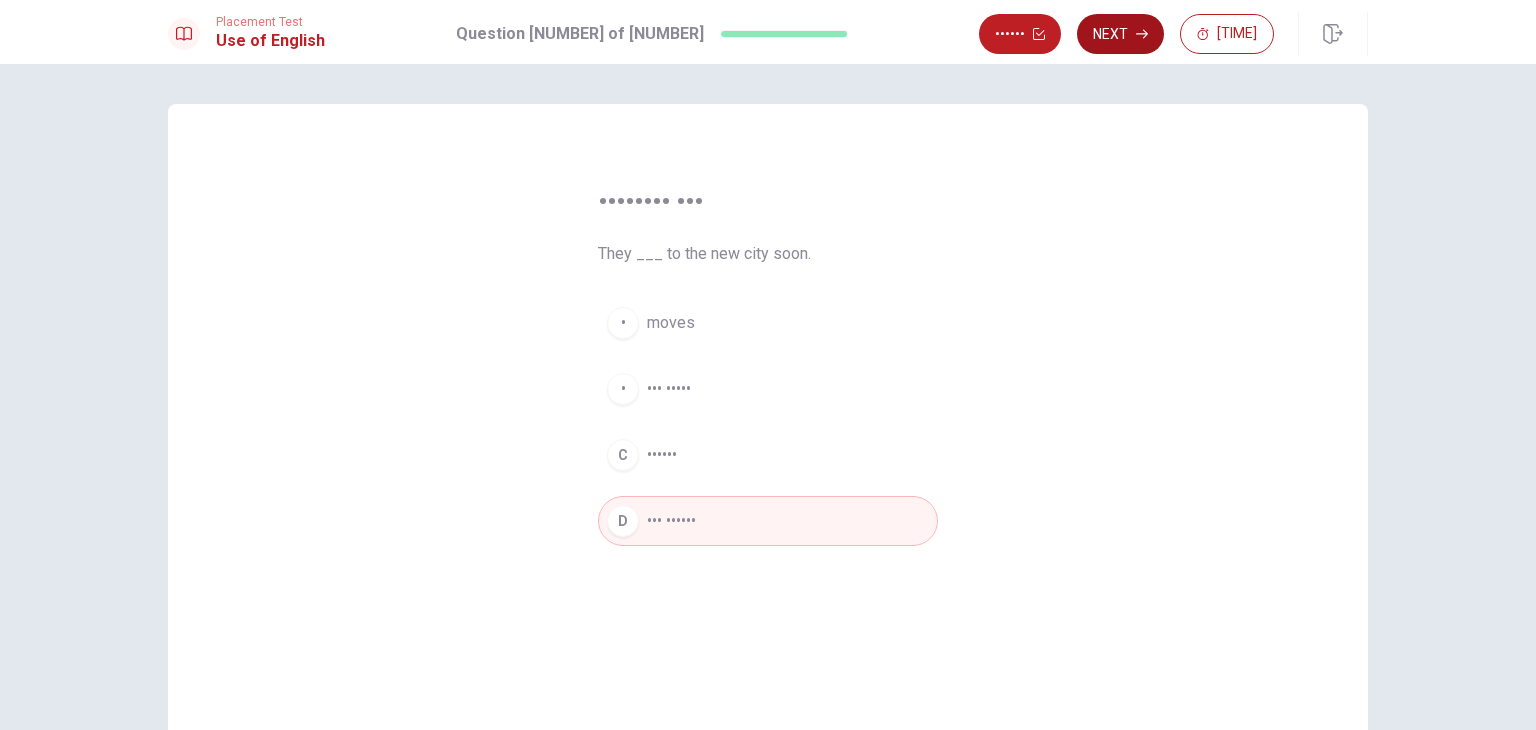 click on "Next" at bounding box center [1120, 34] 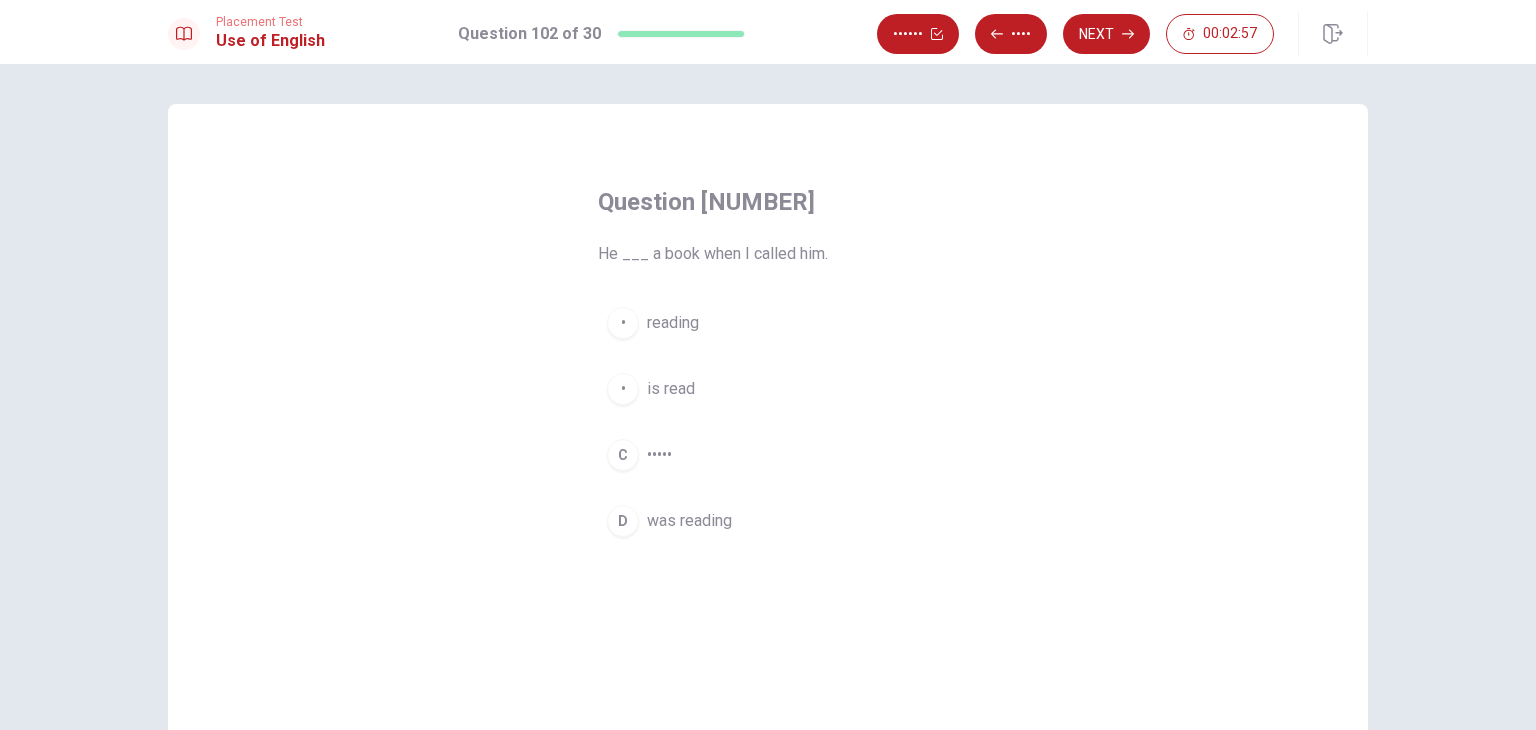 click on "was reading" at bounding box center (673, 323) 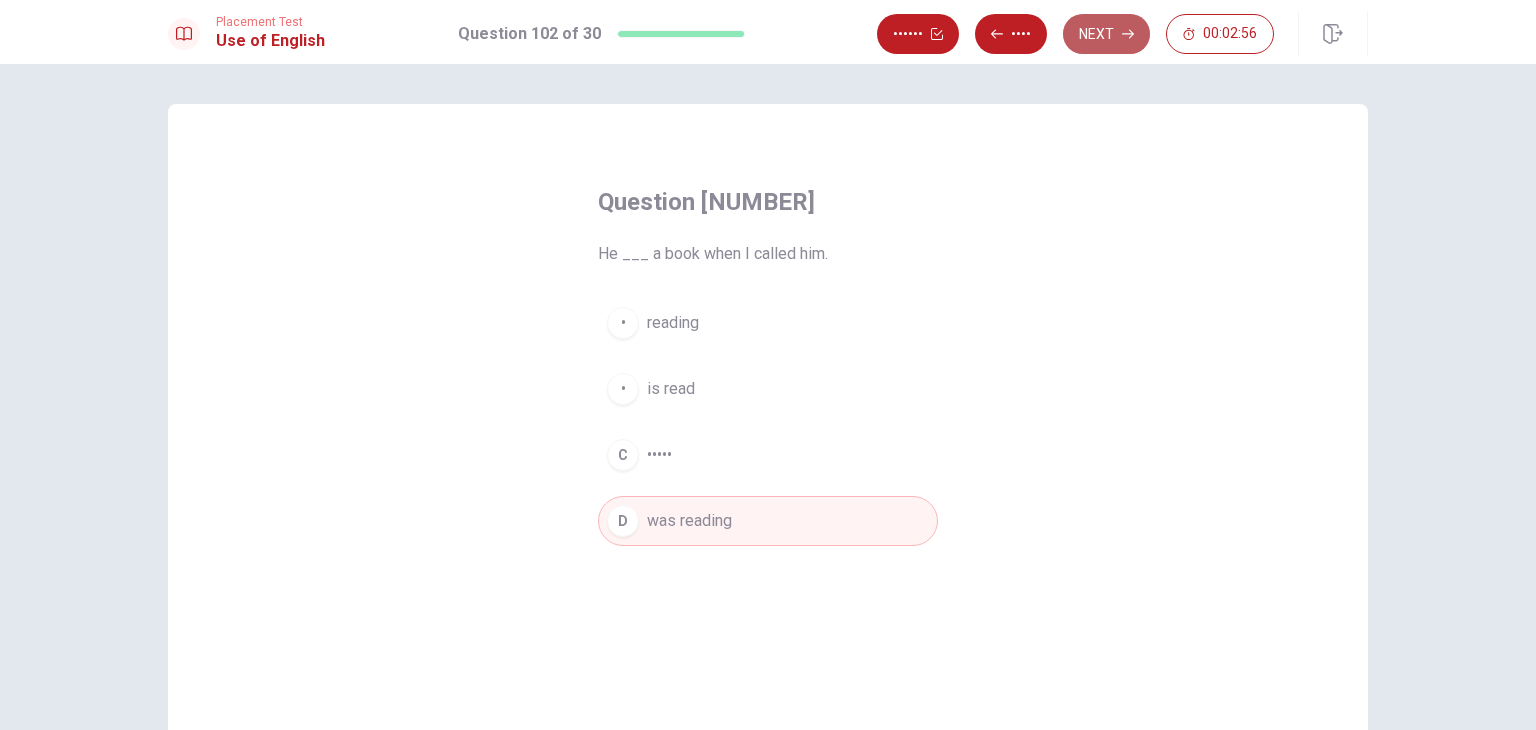 click on "Next" at bounding box center (1106, 34) 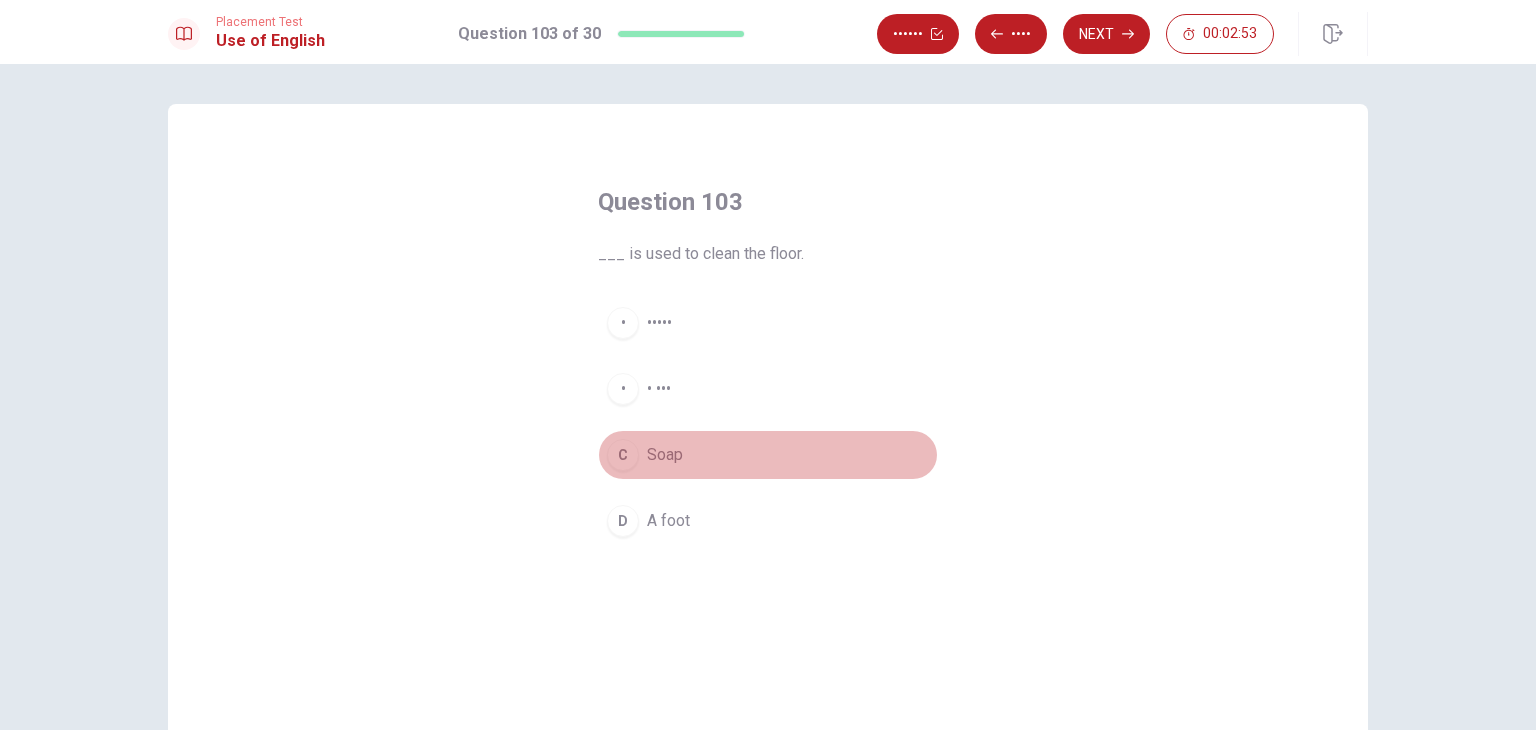 click on "• ••••" at bounding box center (768, 455) 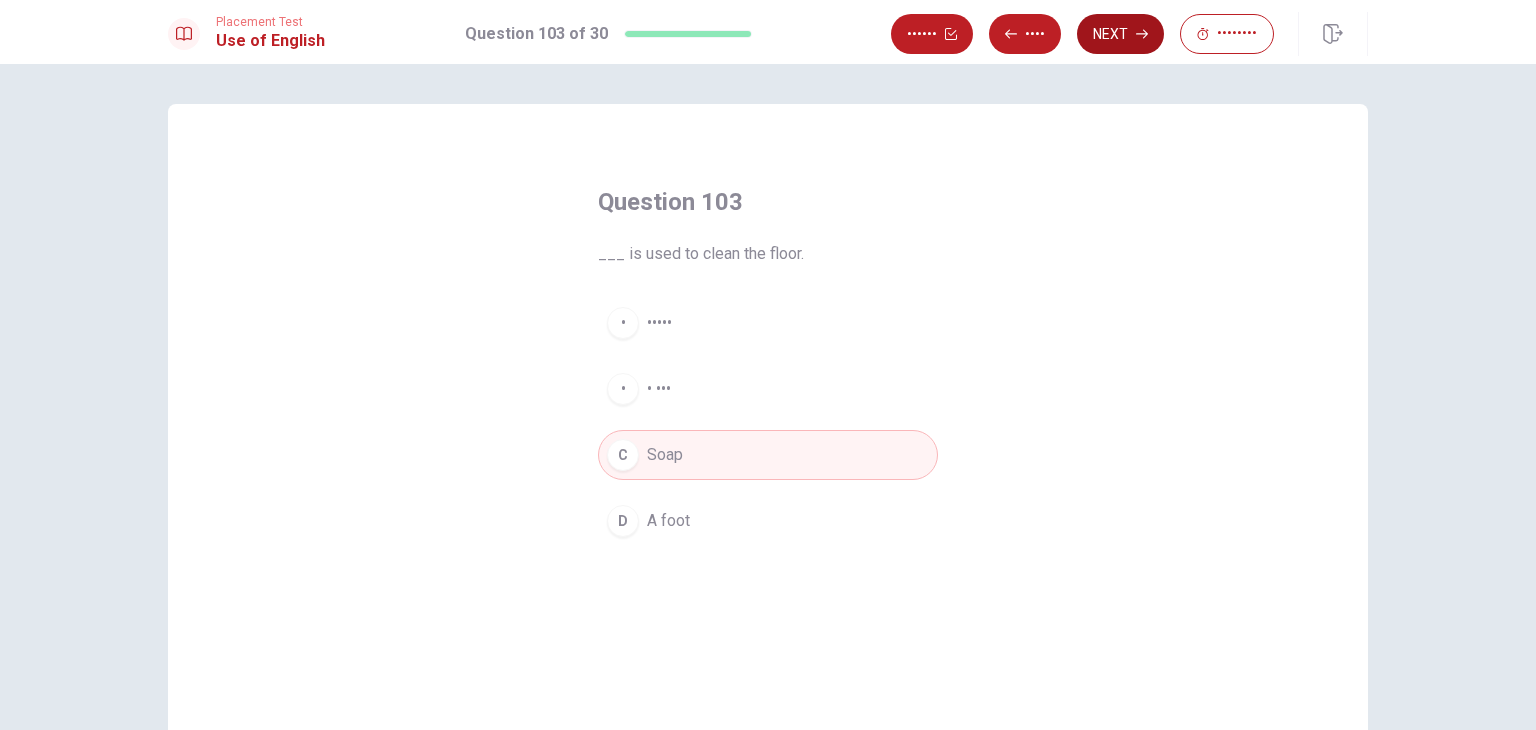 click on "Next" at bounding box center [1120, 34] 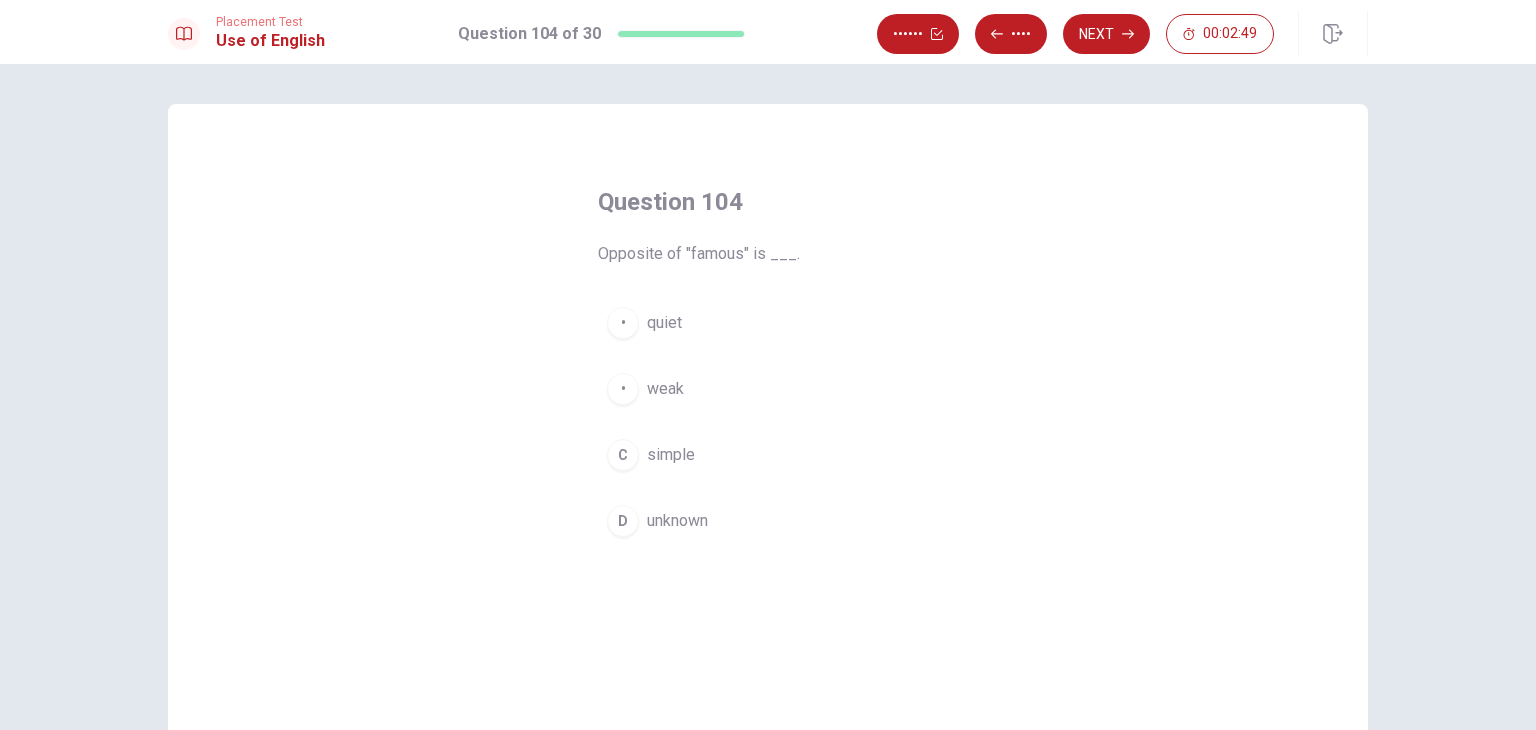 click on "D unknown" at bounding box center [768, 521] 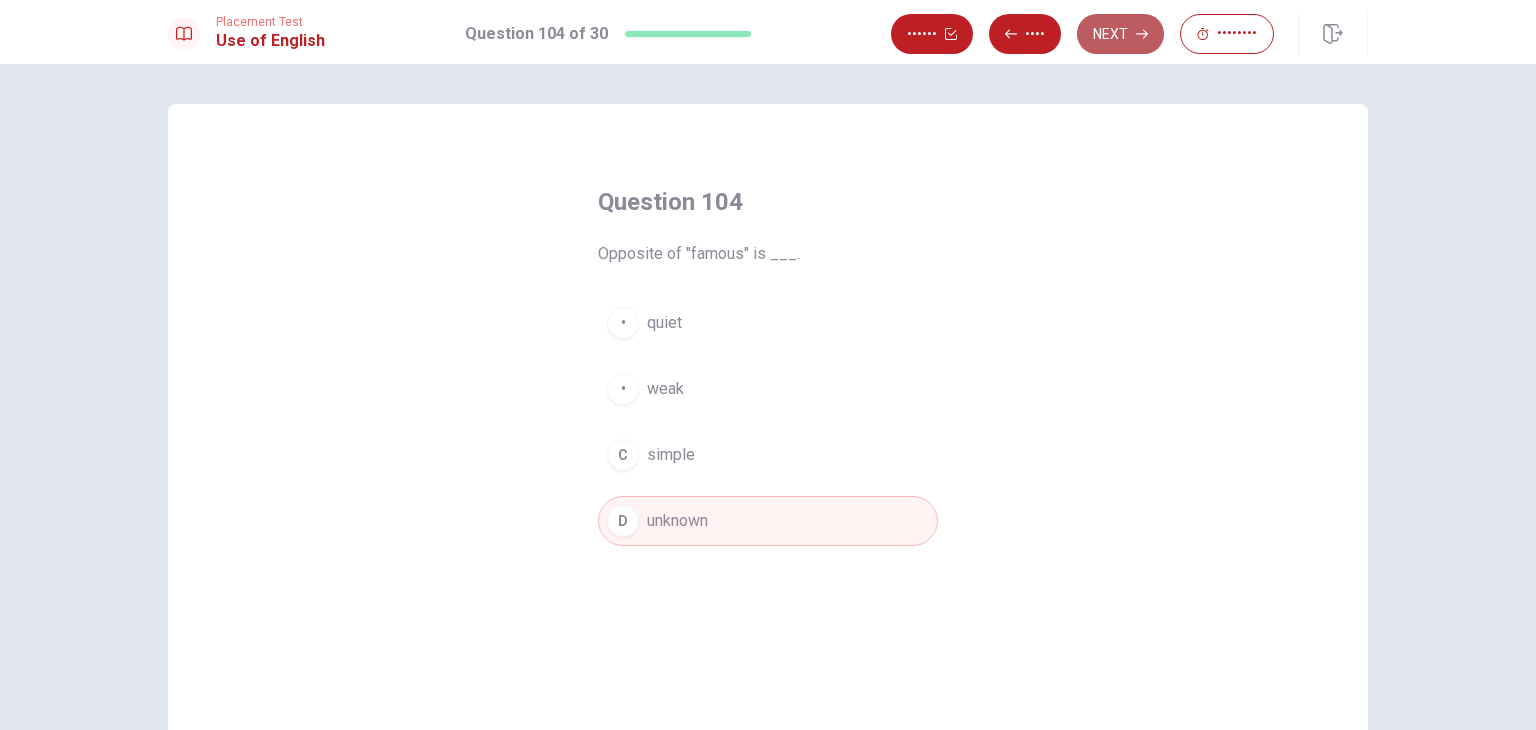 click on "Next" at bounding box center [1120, 34] 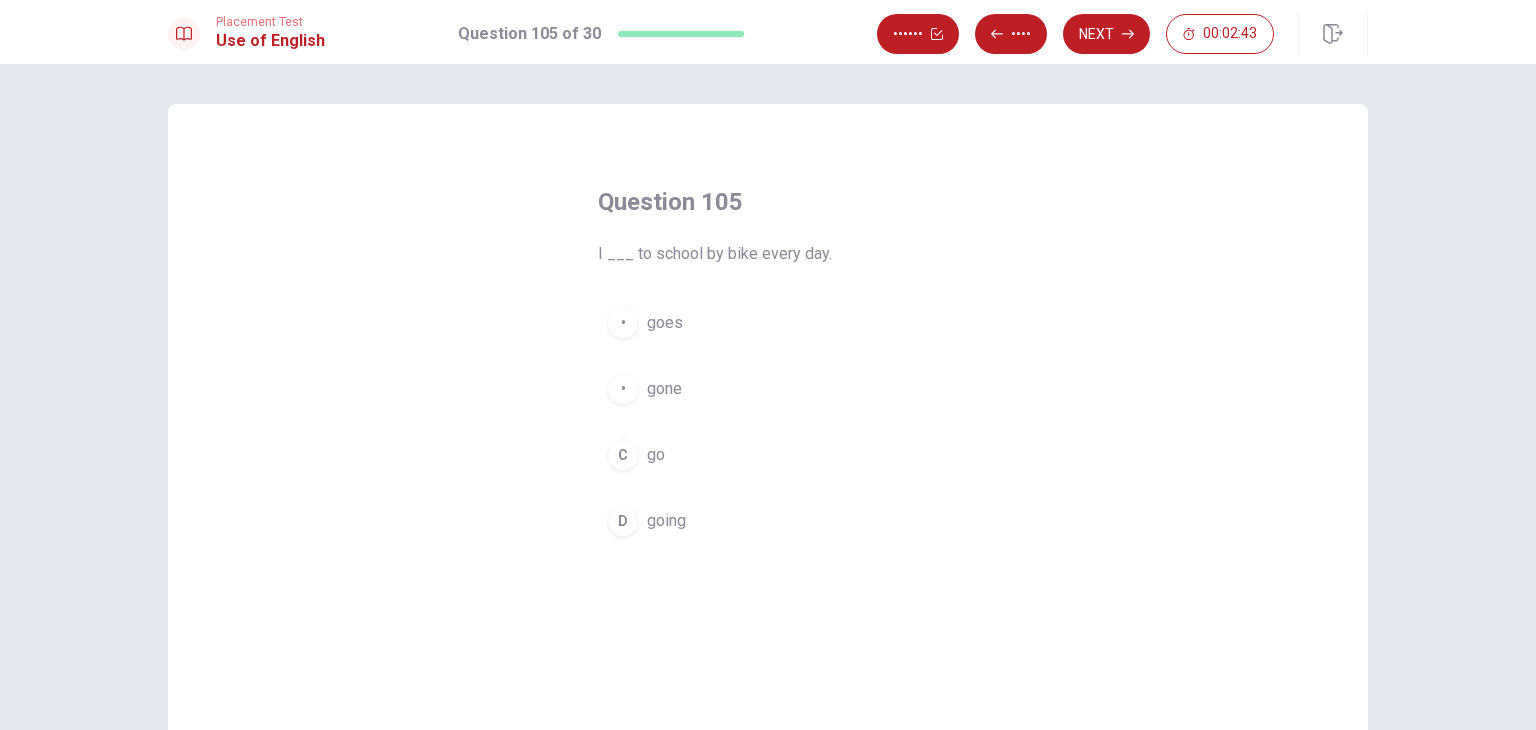 click on "C go" at bounding box center [768, 455] 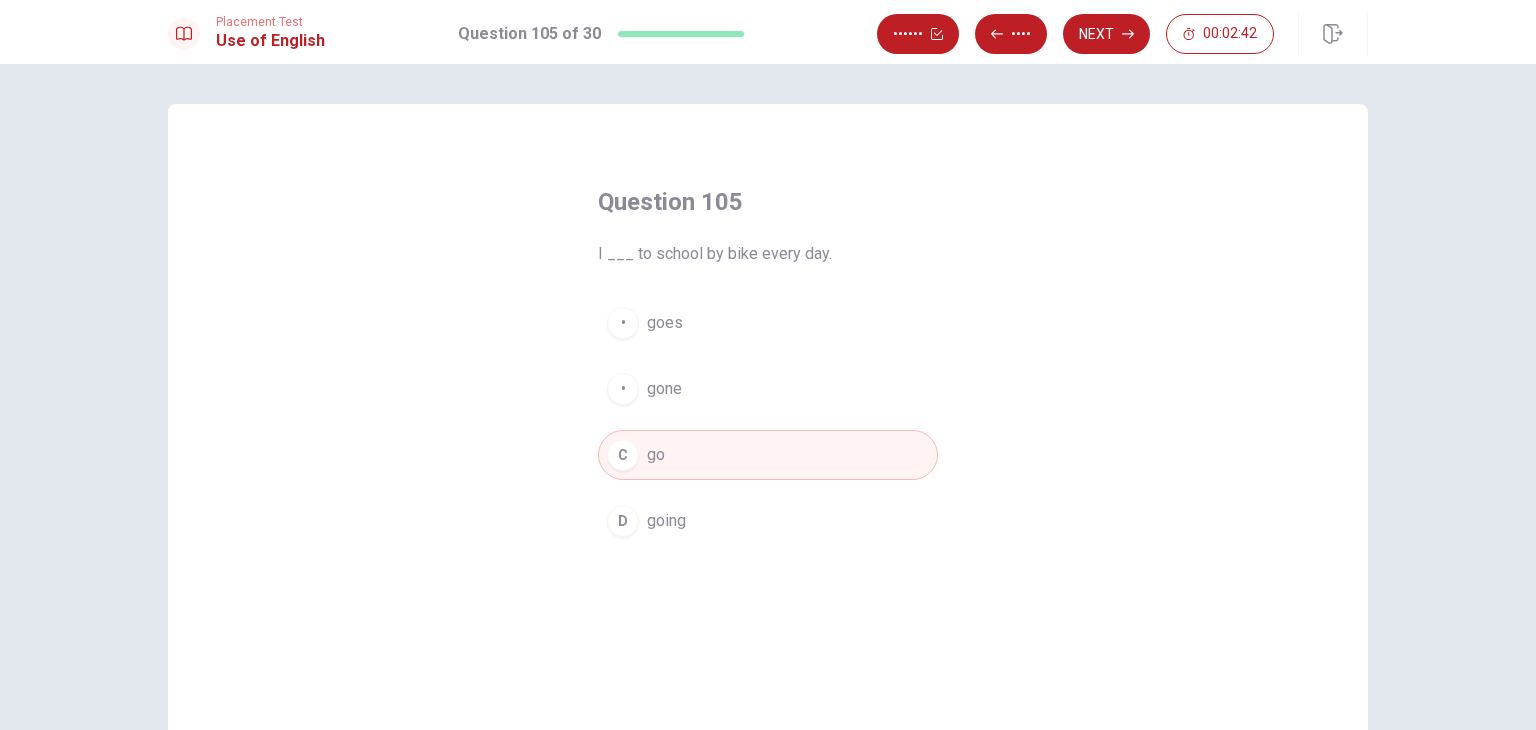 click on "Next" at bounding box center (1106, 34) 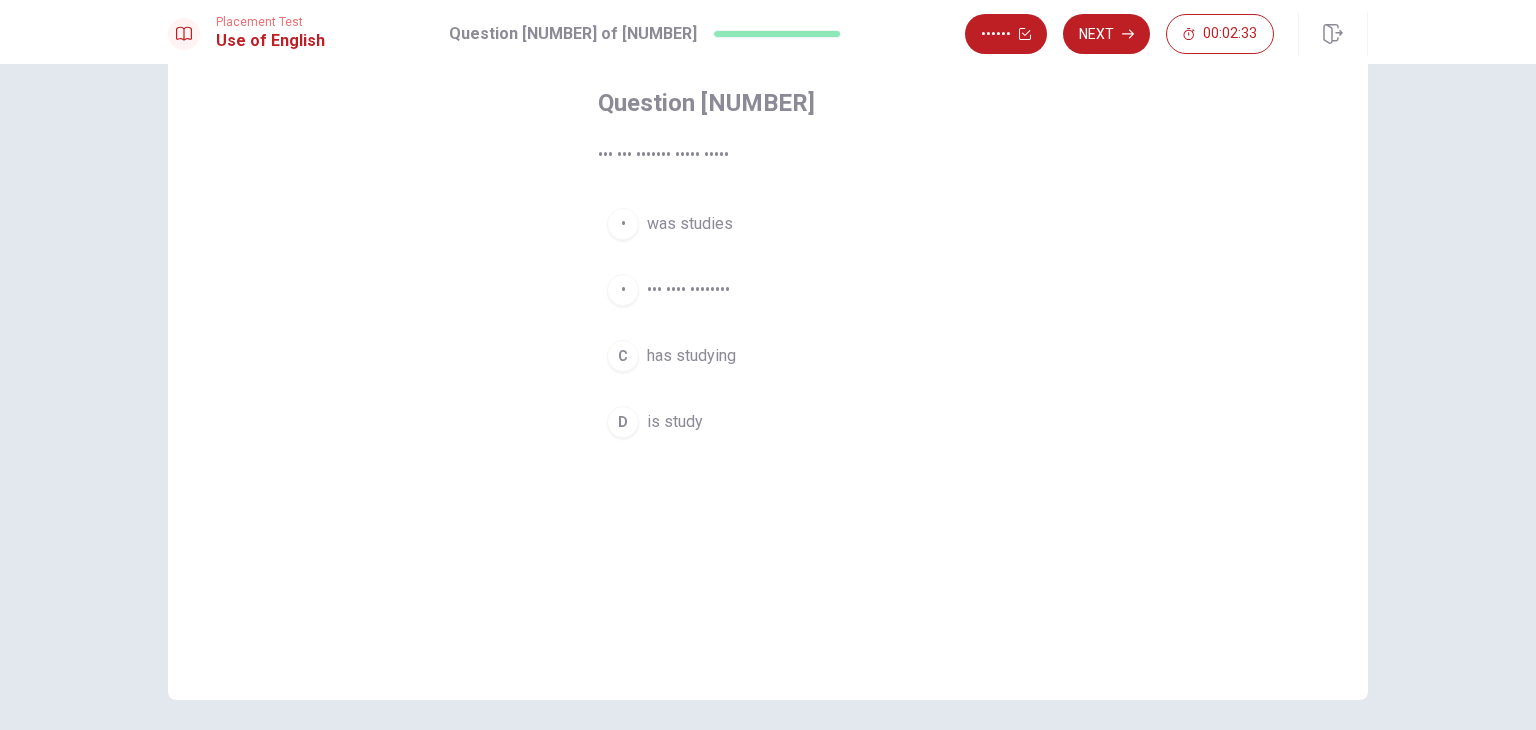scroll, scrollTop: 100, scrollLeft: 0, axis: vertical 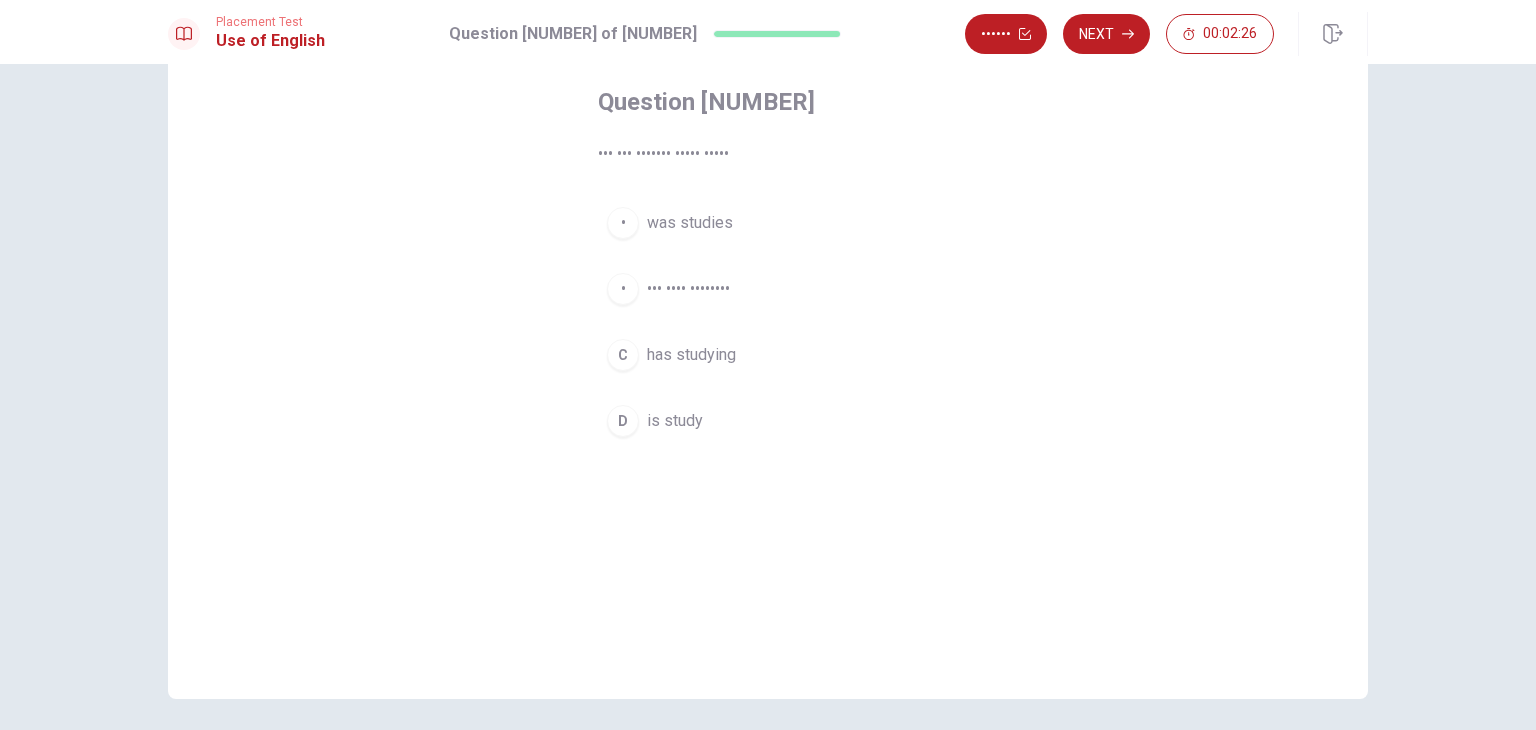 click on "••• •••• ••••••••" at bounding box center (690, 223) 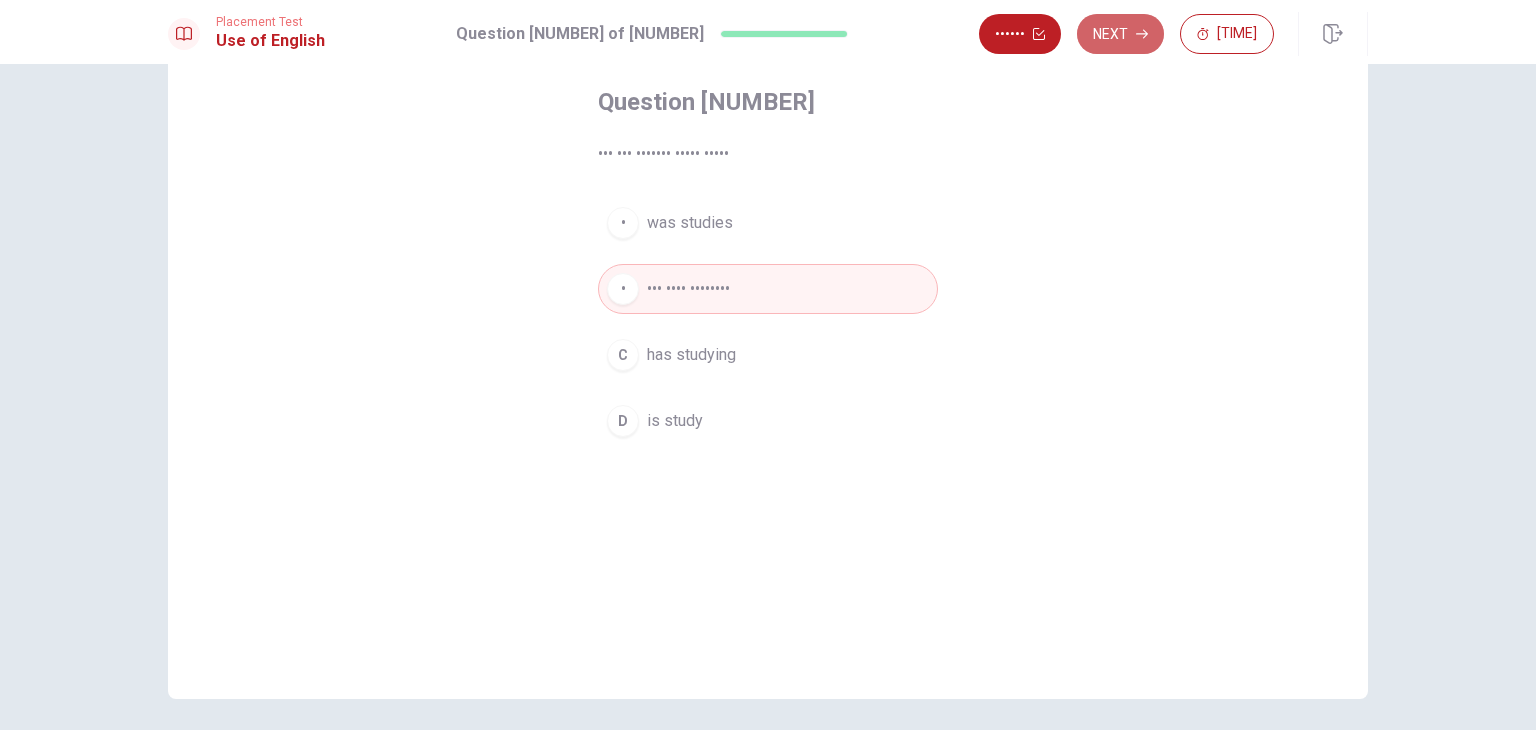 click on "Next" at bounding box center [1120, 34] 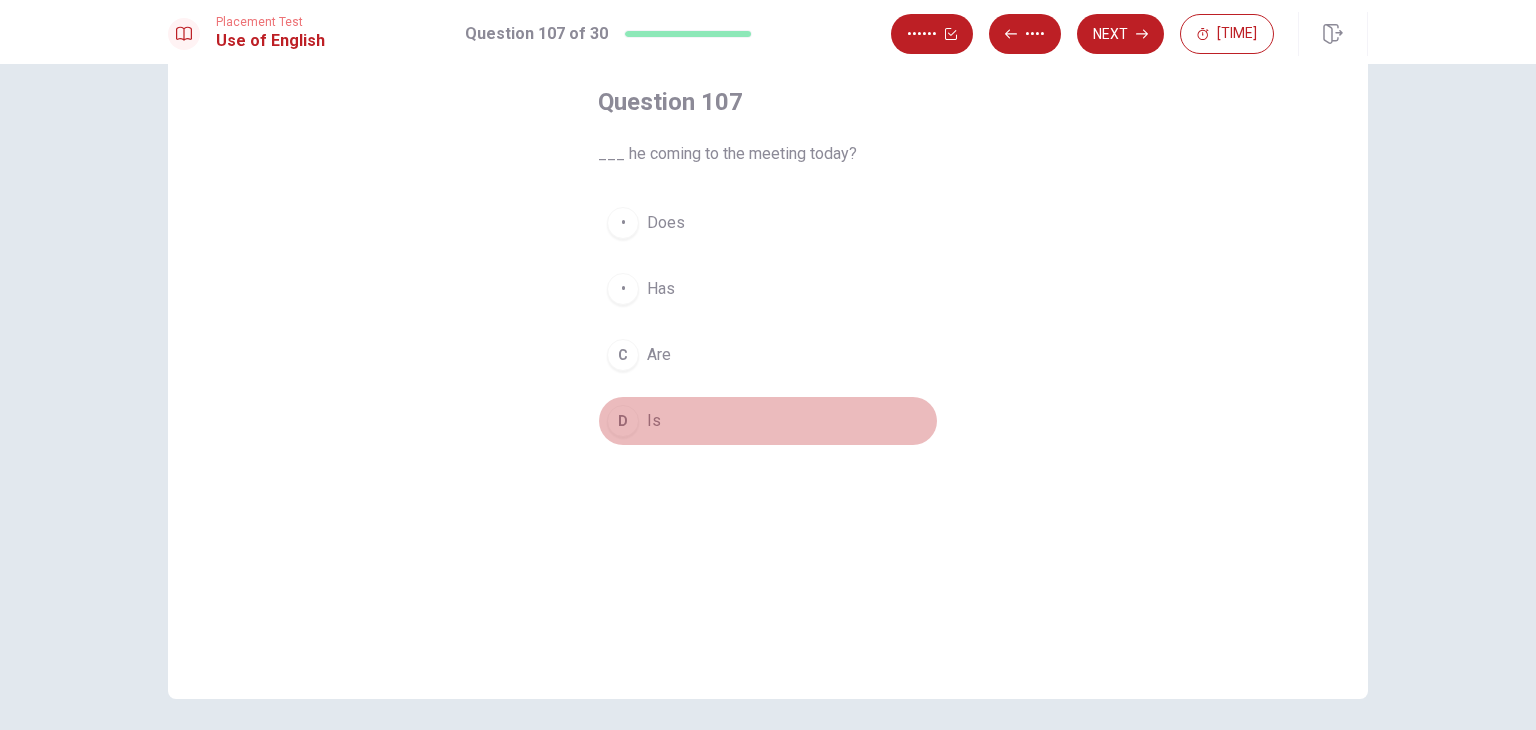 click on "D Is" at bounding box center (768, 421) 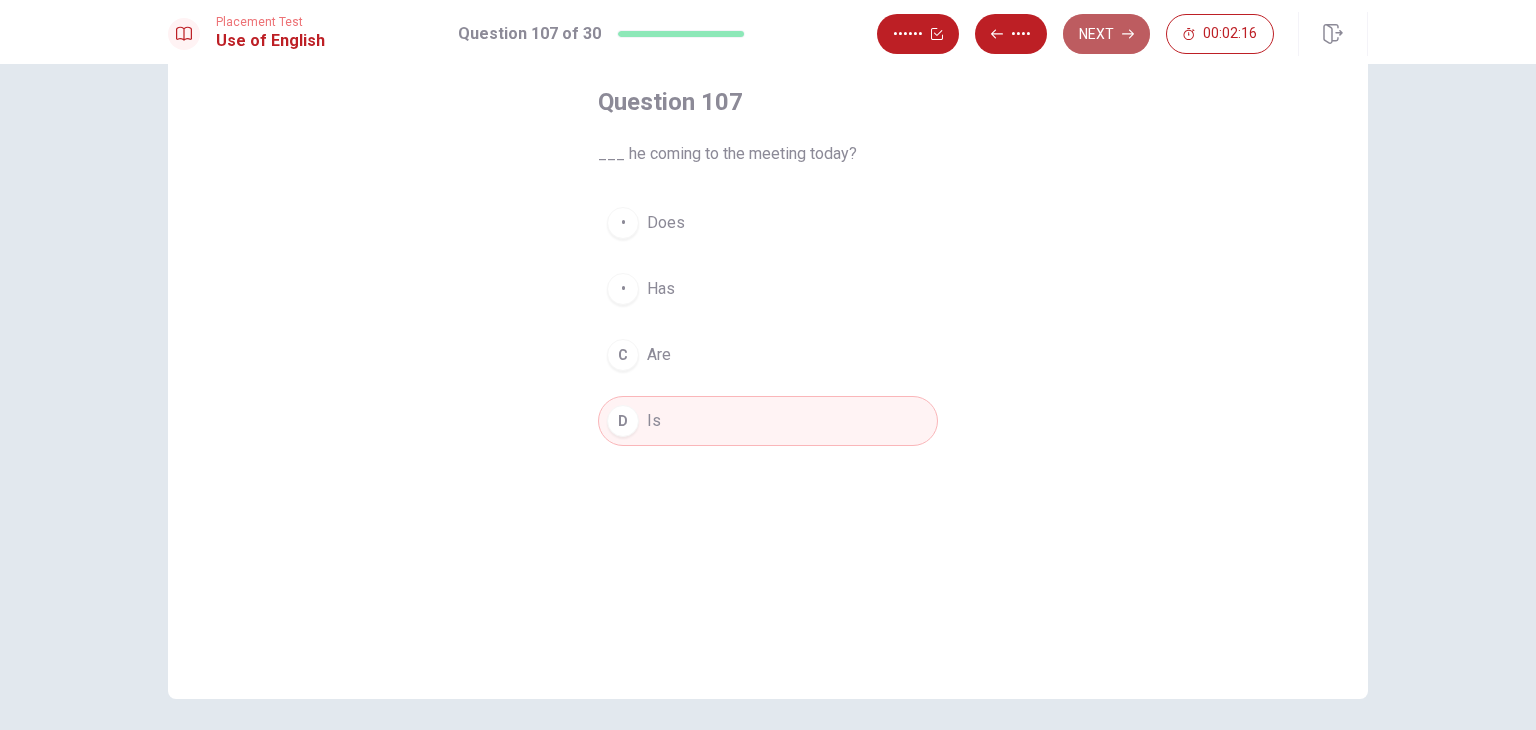 click on "Next" at bounding box center [1106, 34] 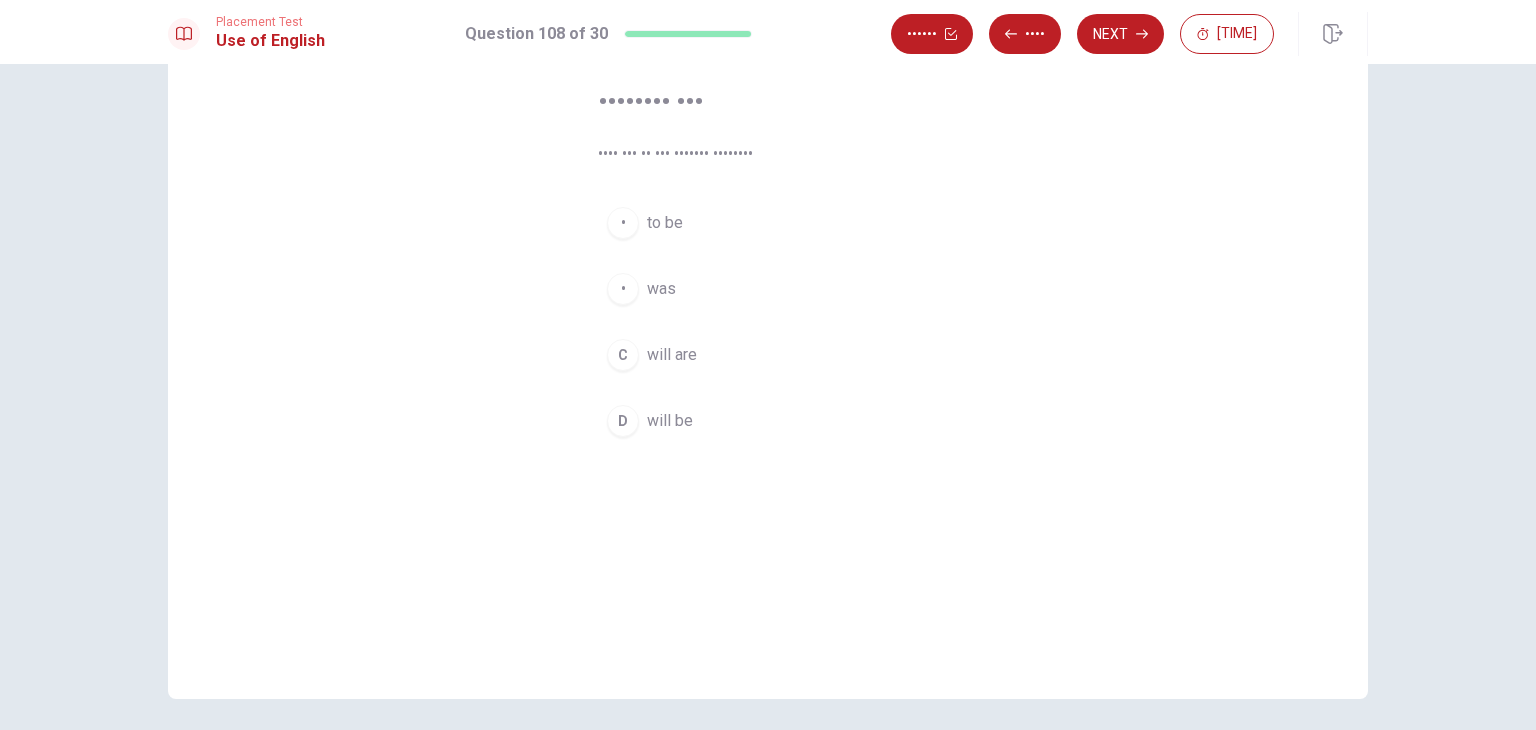 click on "will be" at bounding box center [665, 223] 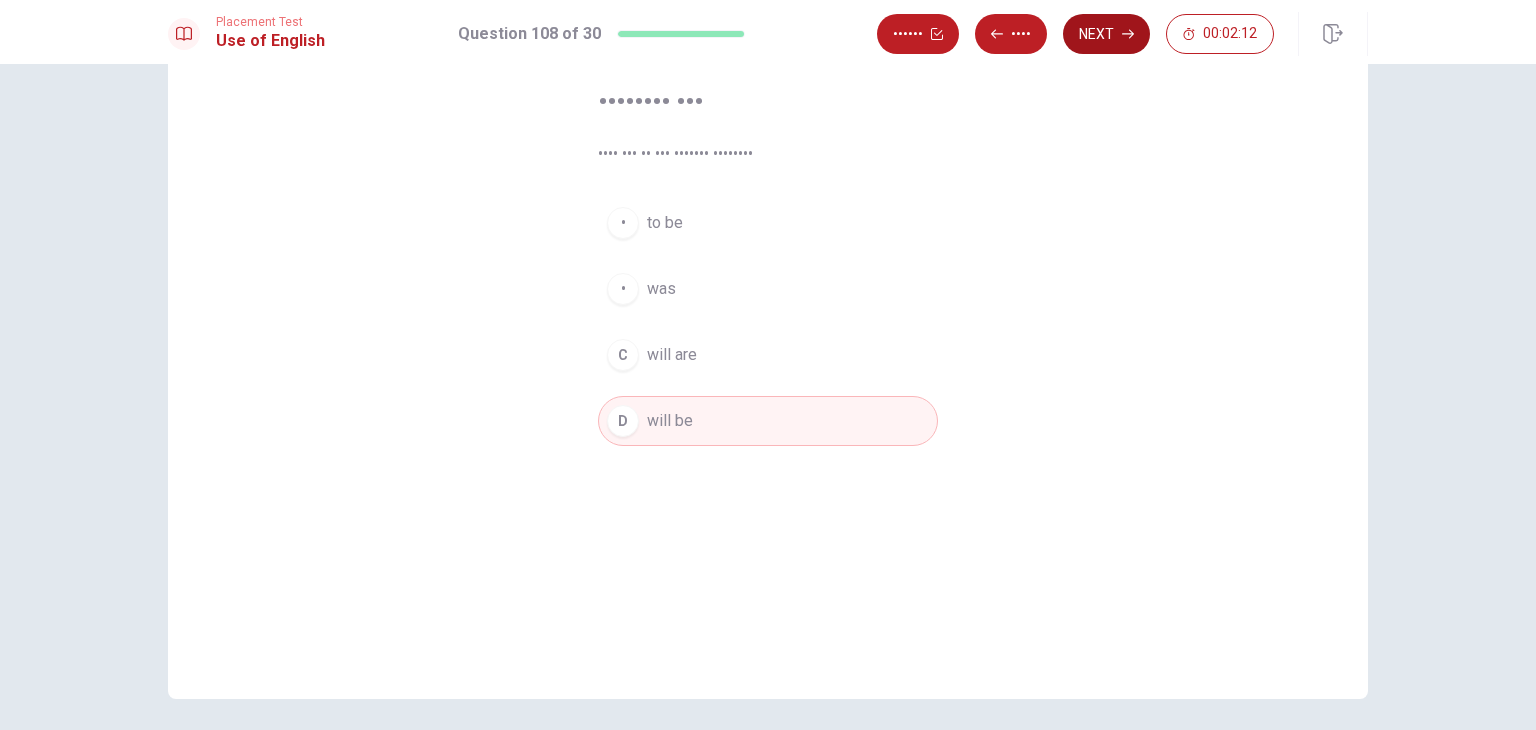 click on "Next" at bounding box center [1106, 34] 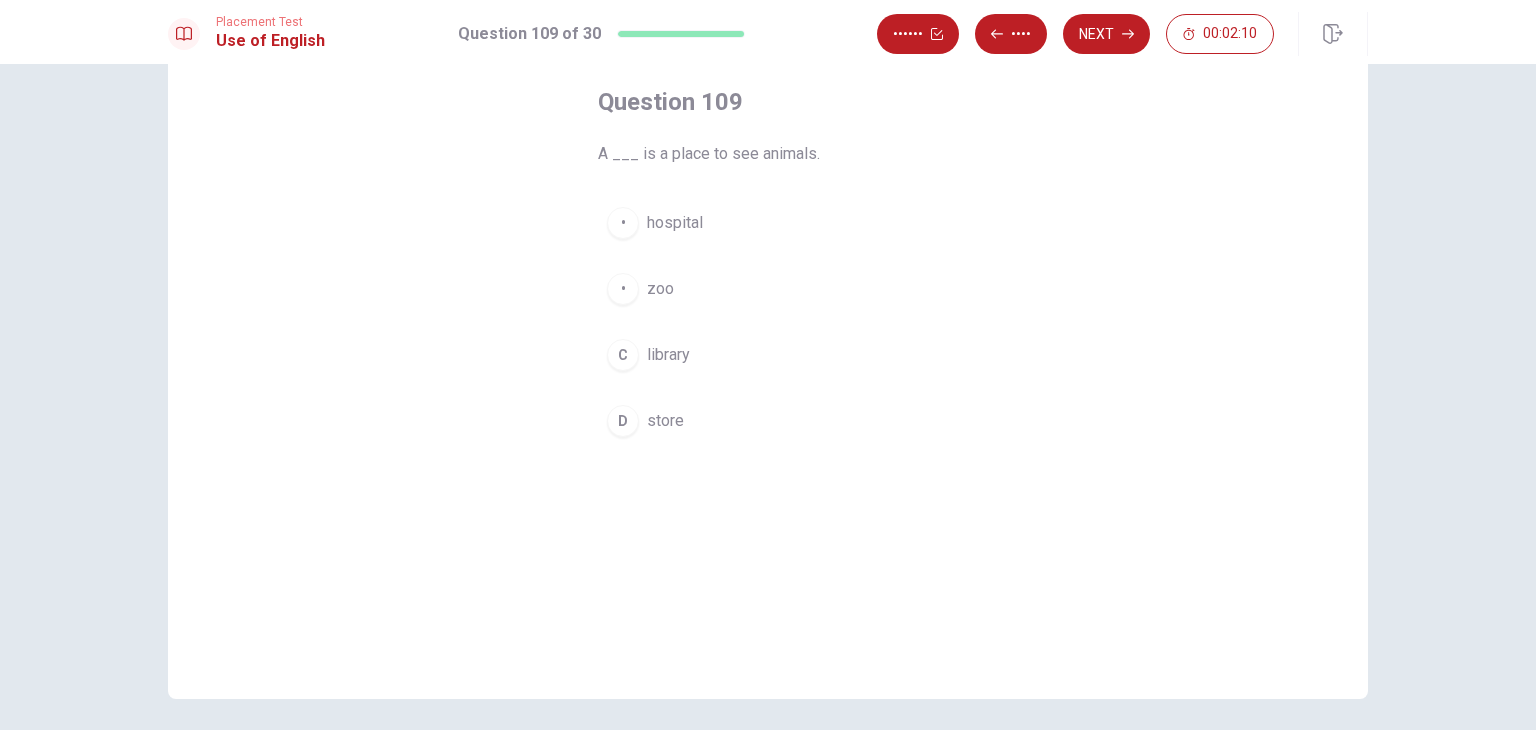 click on "B zoo" at bounding box center [768, 289] 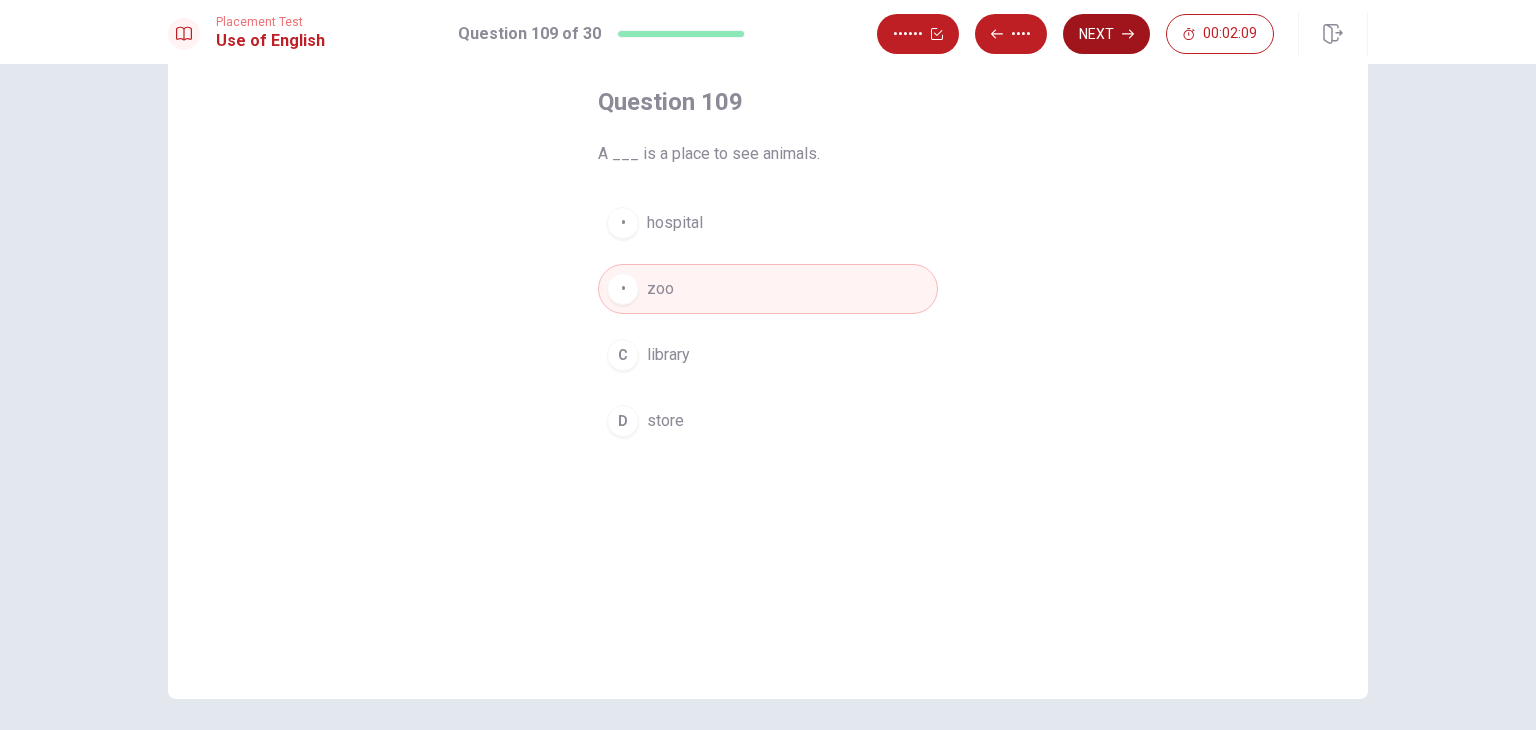 click on "Next" at bounding box center [1106, 34] 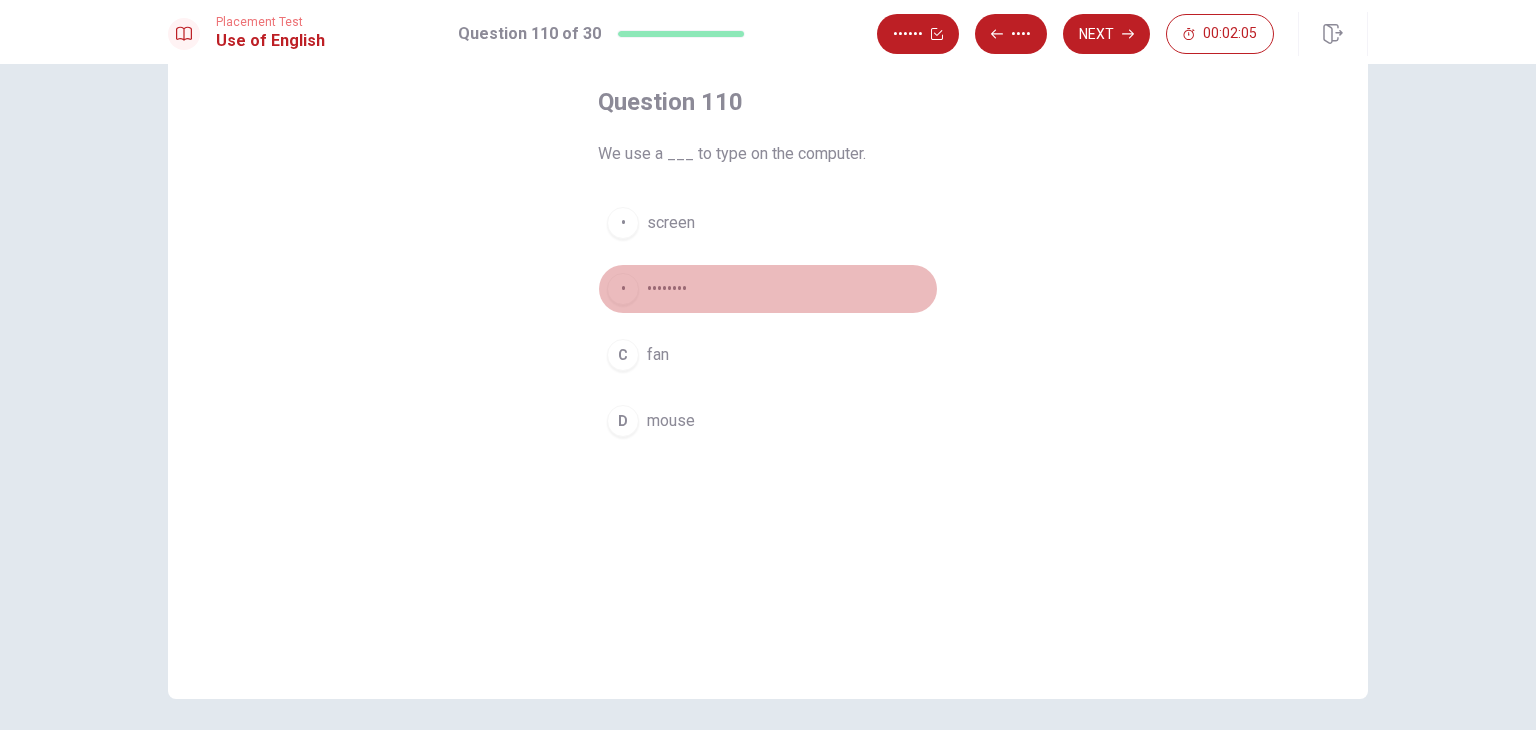 click on "B keyboard" at bounding box center [768, 289] 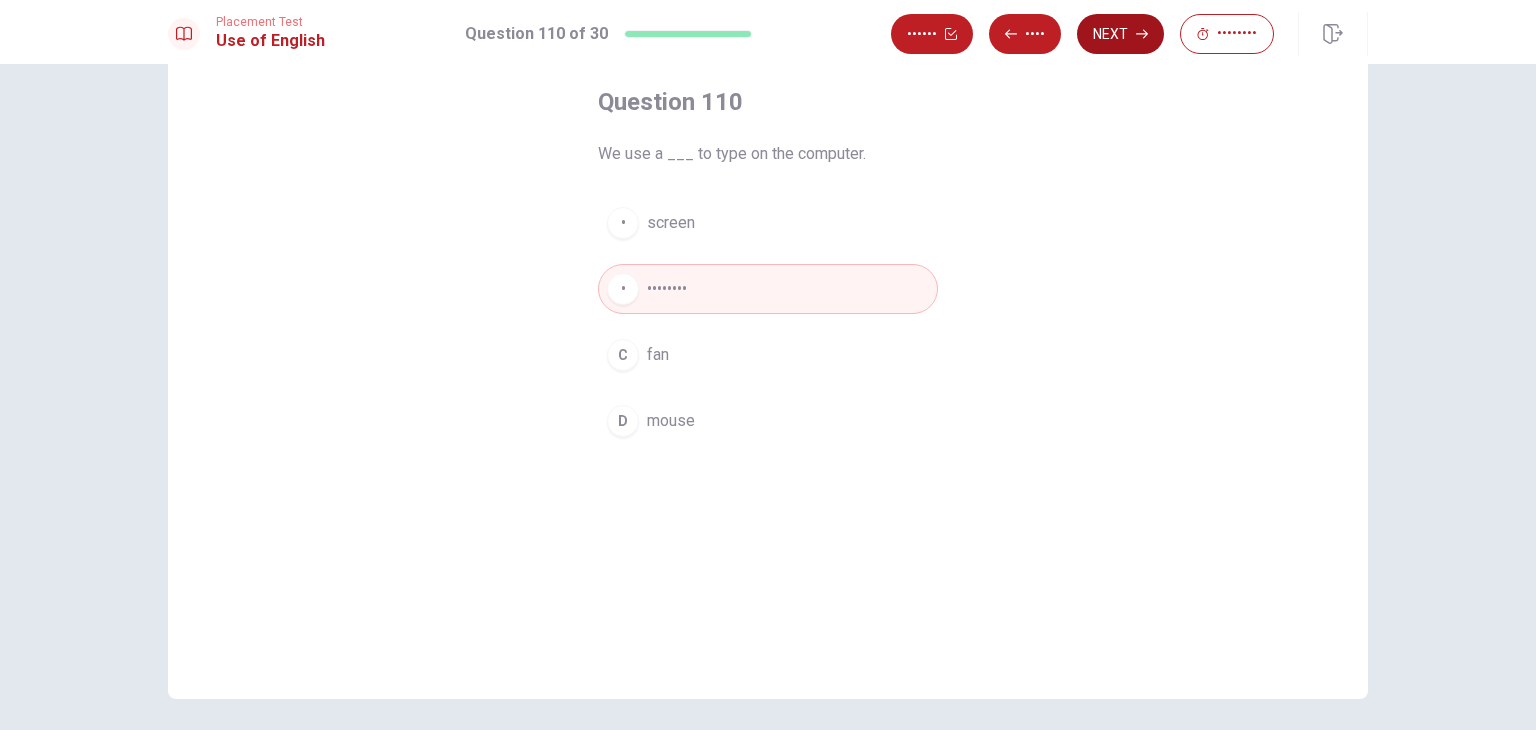 click at bounding box center (951, 34) 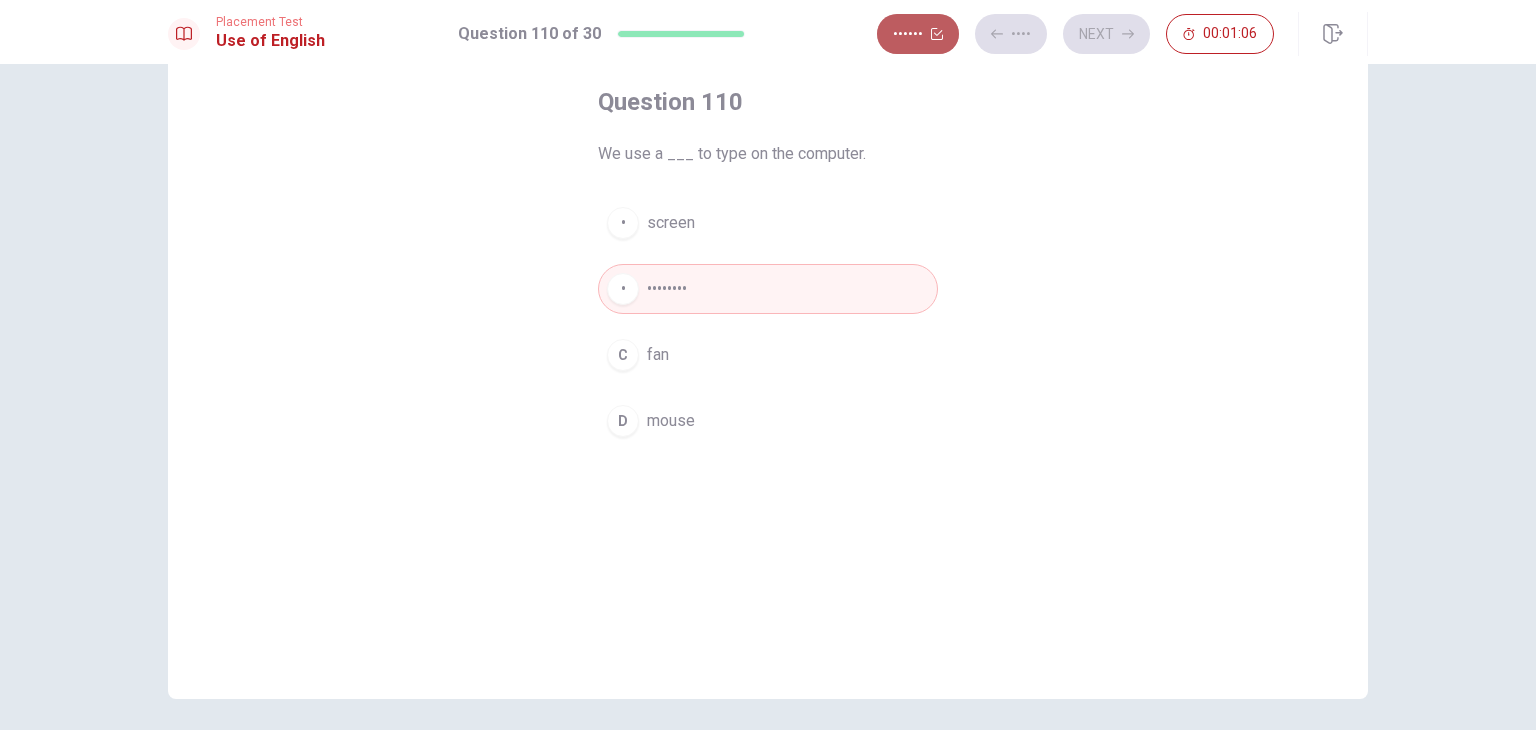 click on "••••••" at bounding box center [918, 34] 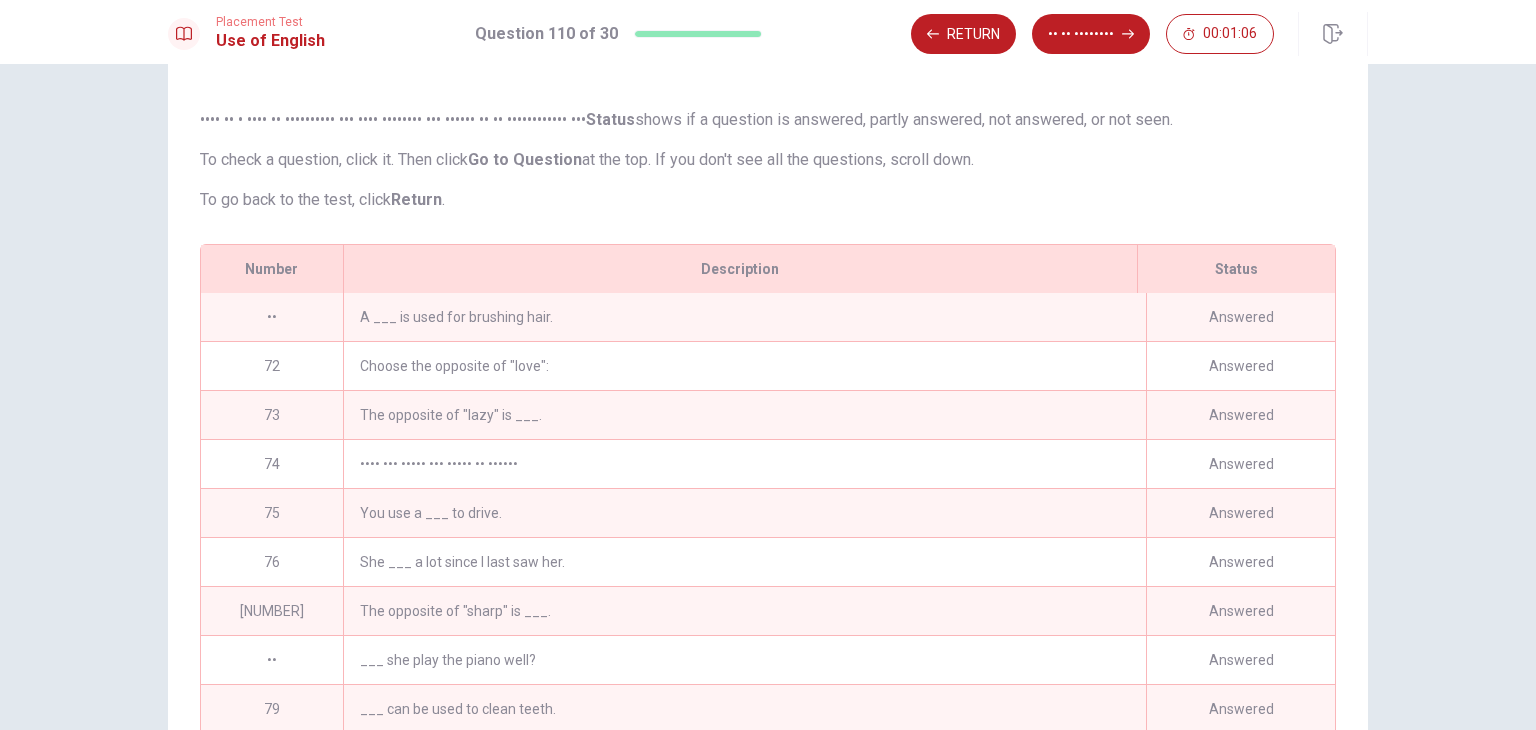 scroll, scrollTop: 280, scrollLeft: 0, axis: vertical 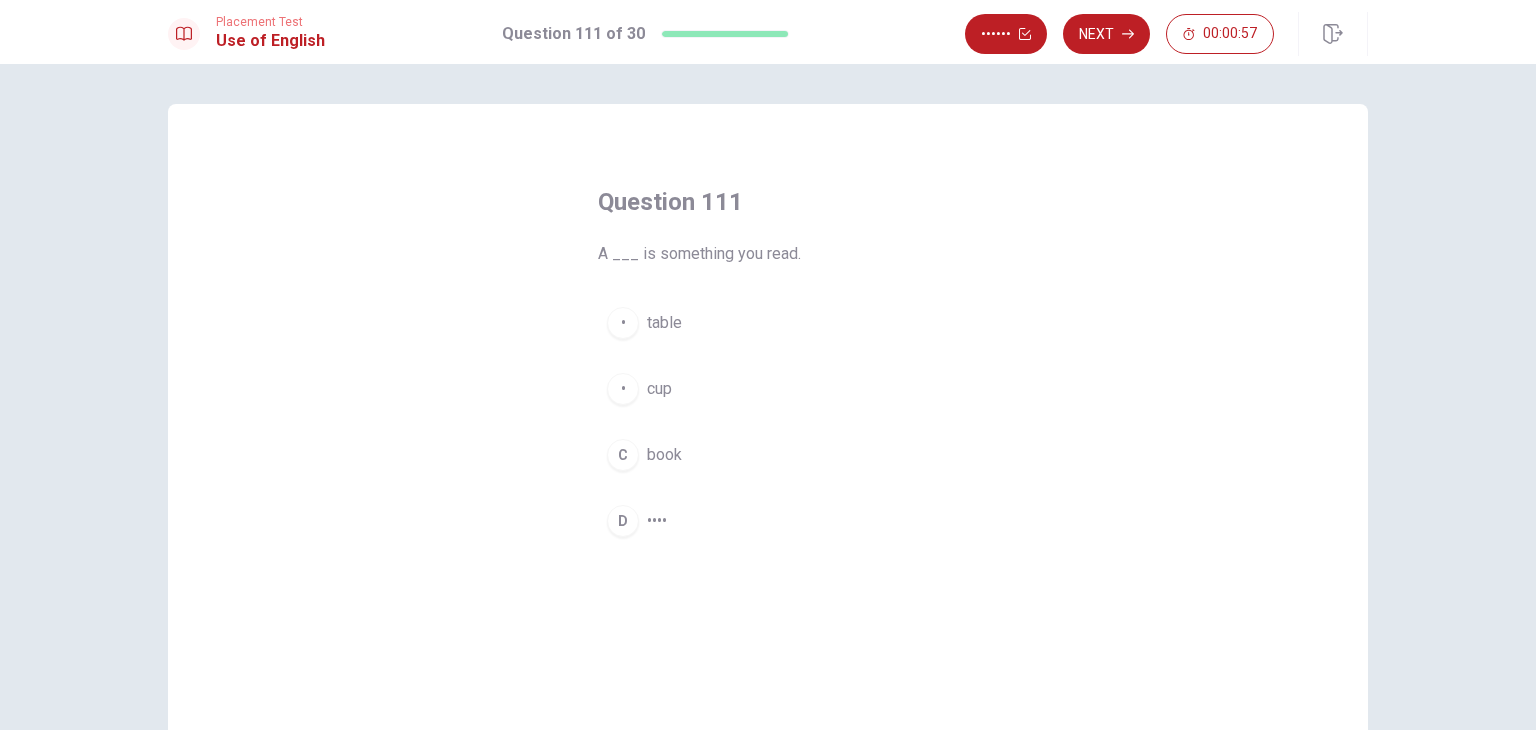 click on "book" at bounding box center (664, 323) 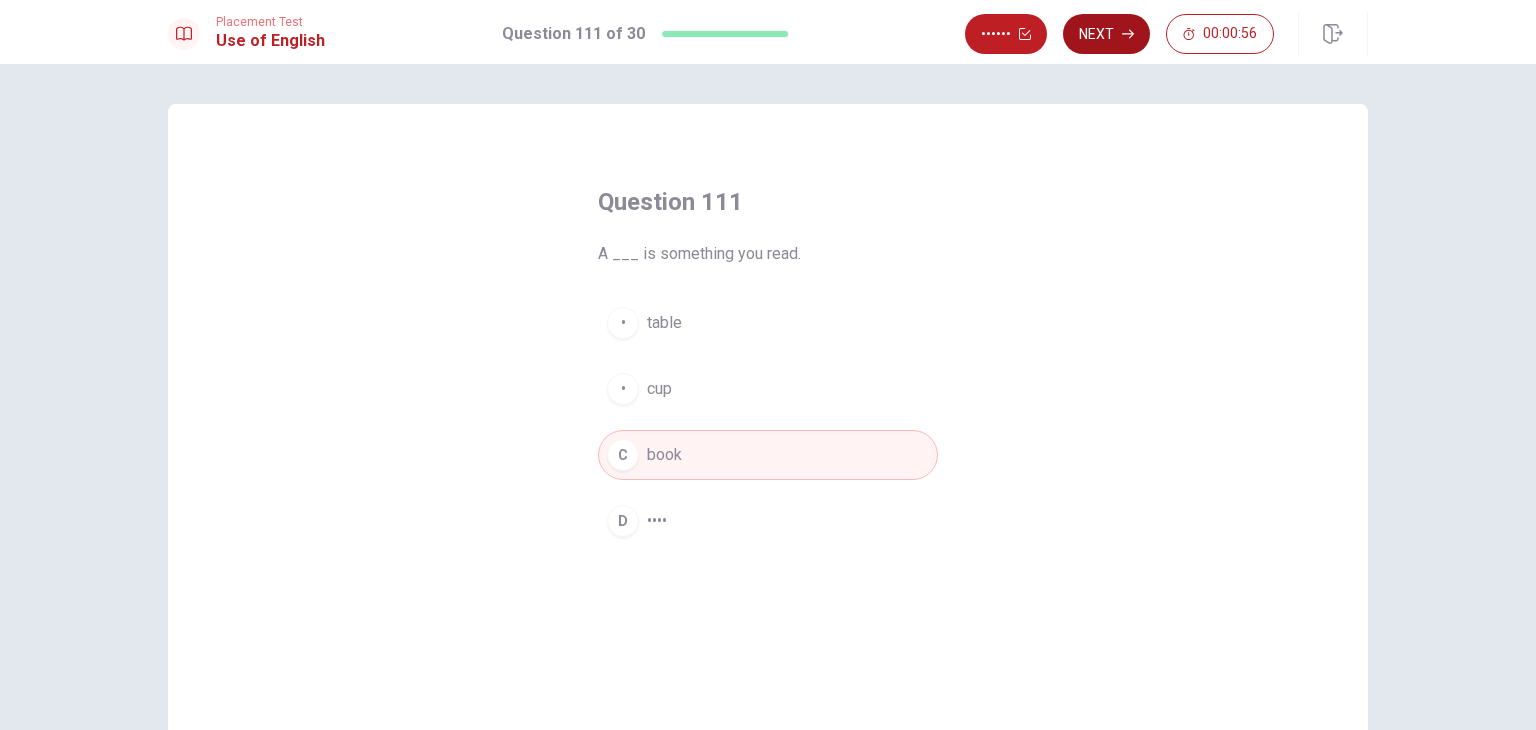 click on "Next" at bounding box center (1106, 34) 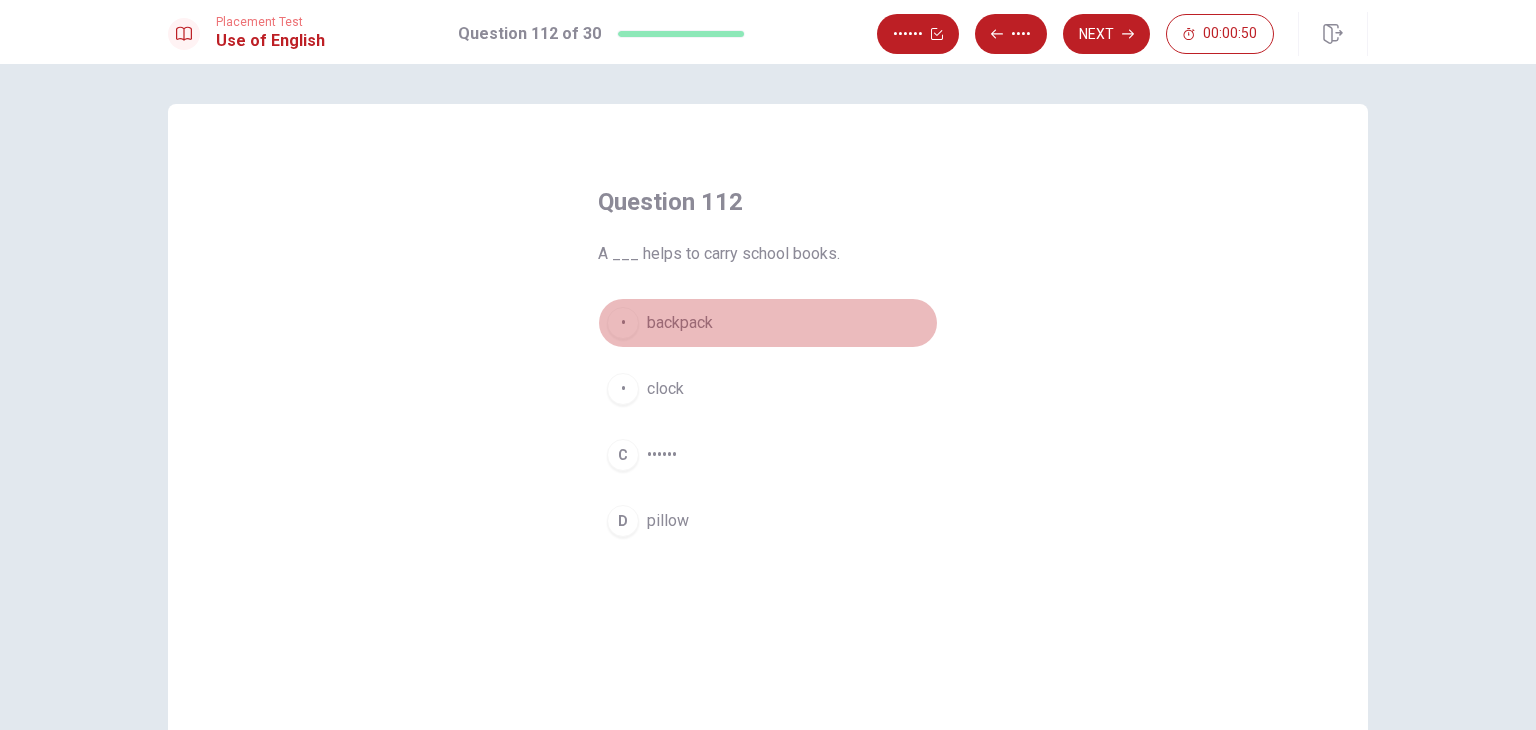 click on "backpack" at bounding box center (680, 323) 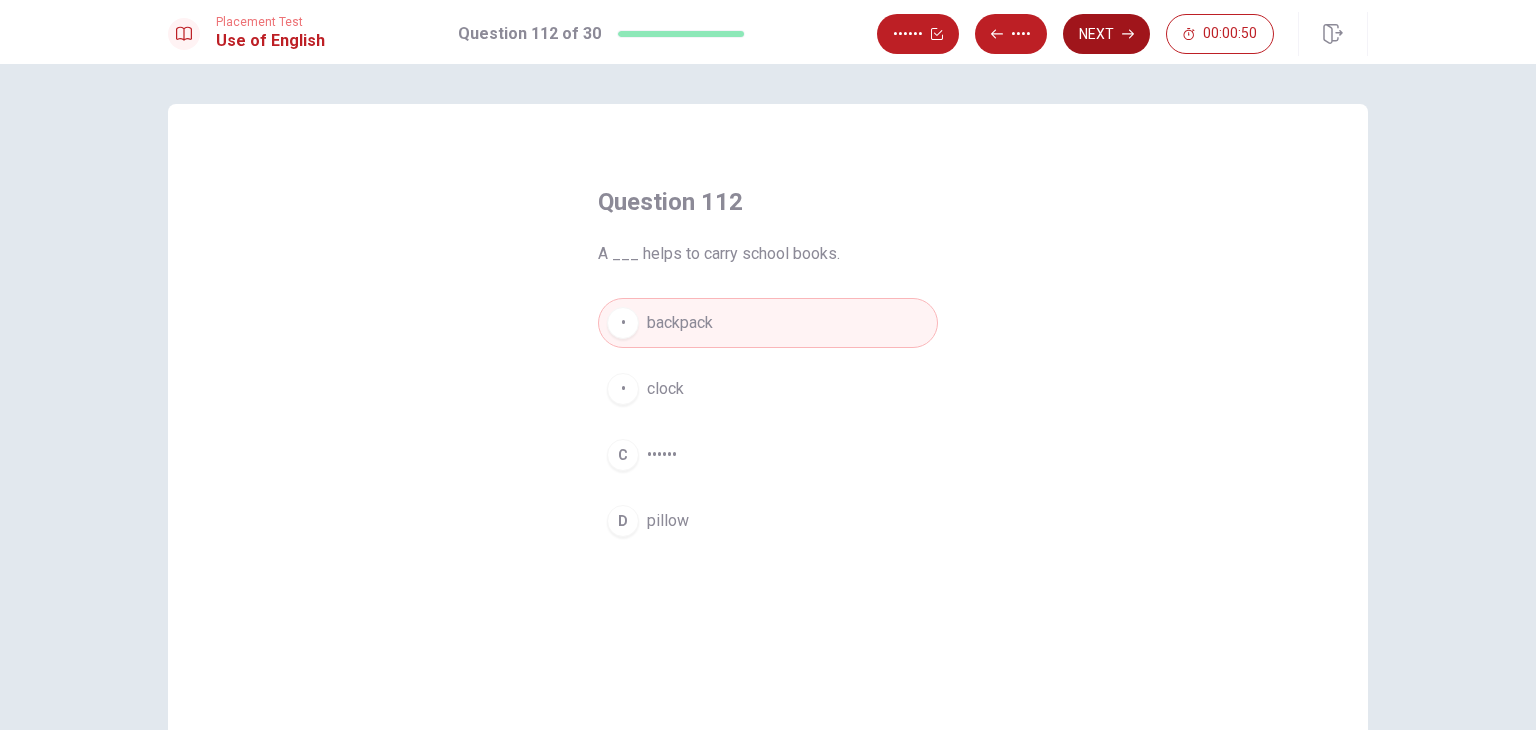 click on "Next" at bounding box center [1106, 34] 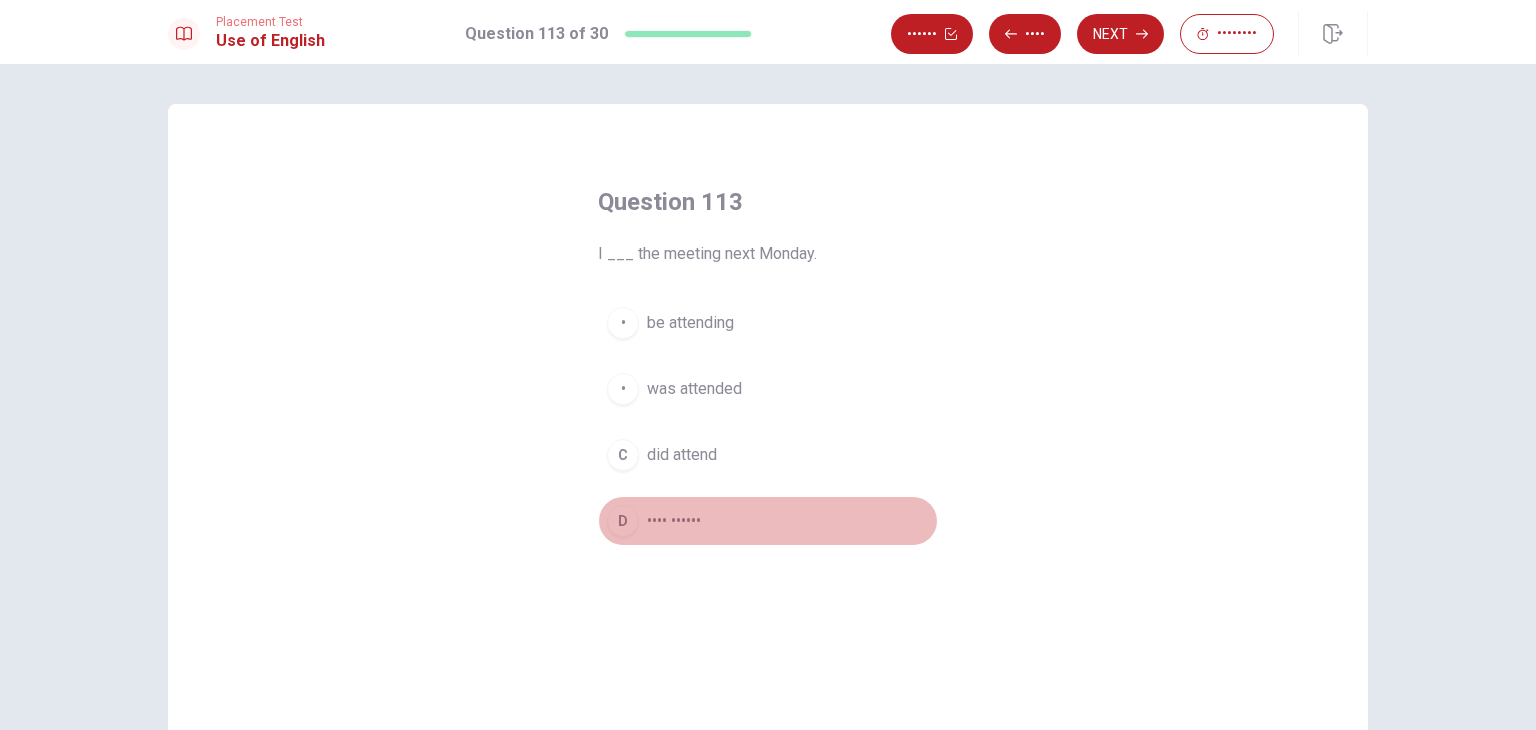 click on "D will attend" at bounding box center (768, 521) 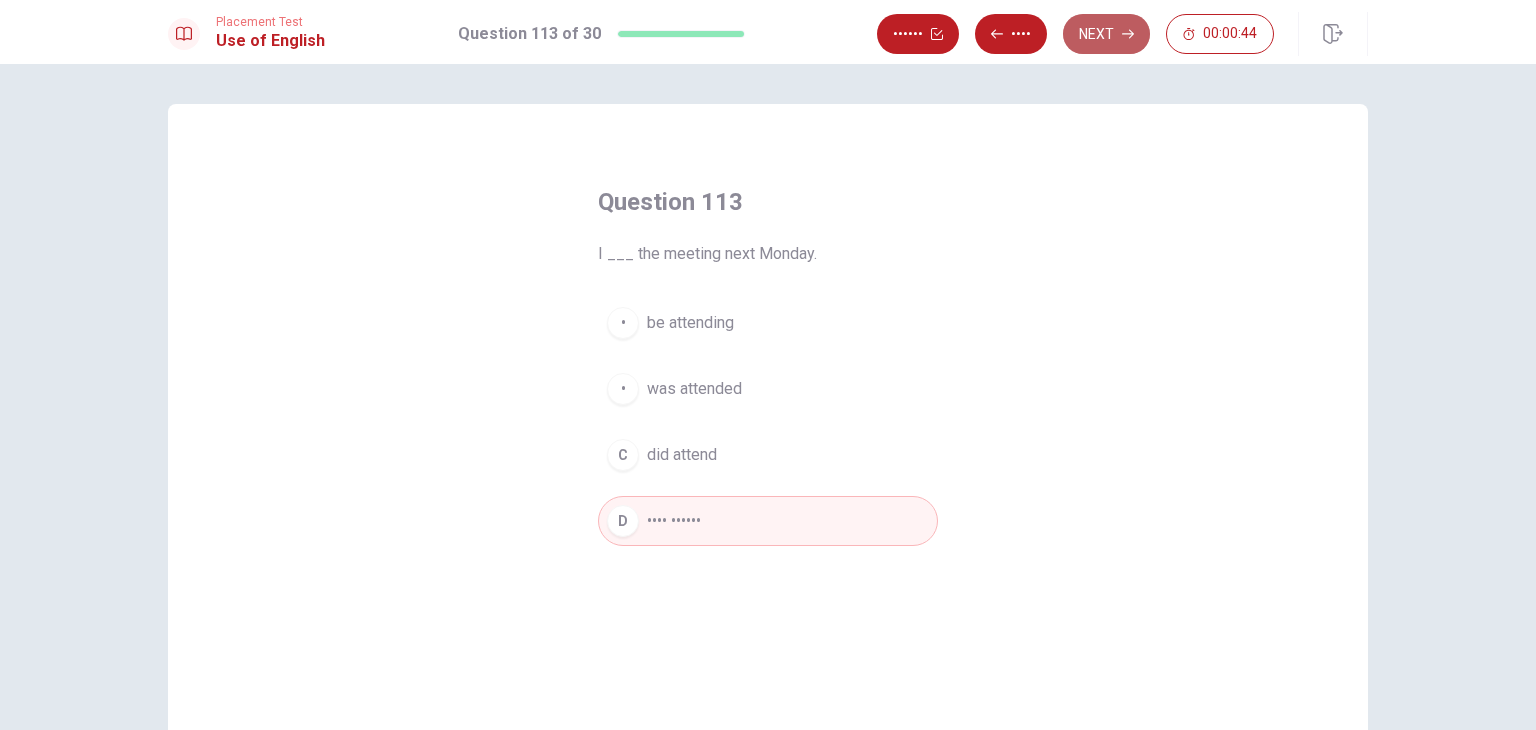 click on "Next" at bounding box center (1106, 34) 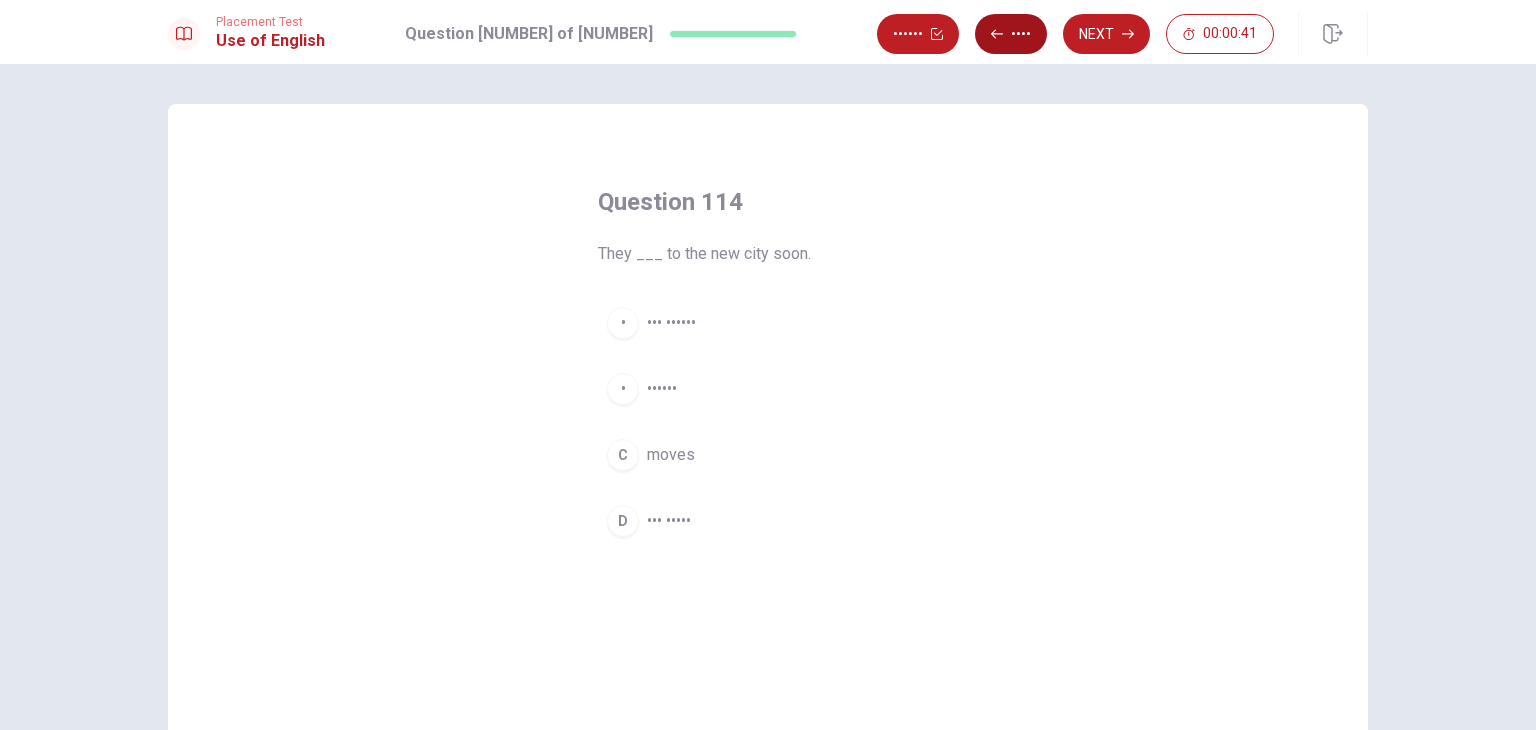 click on "••••" at bounding box center [1011, 34] 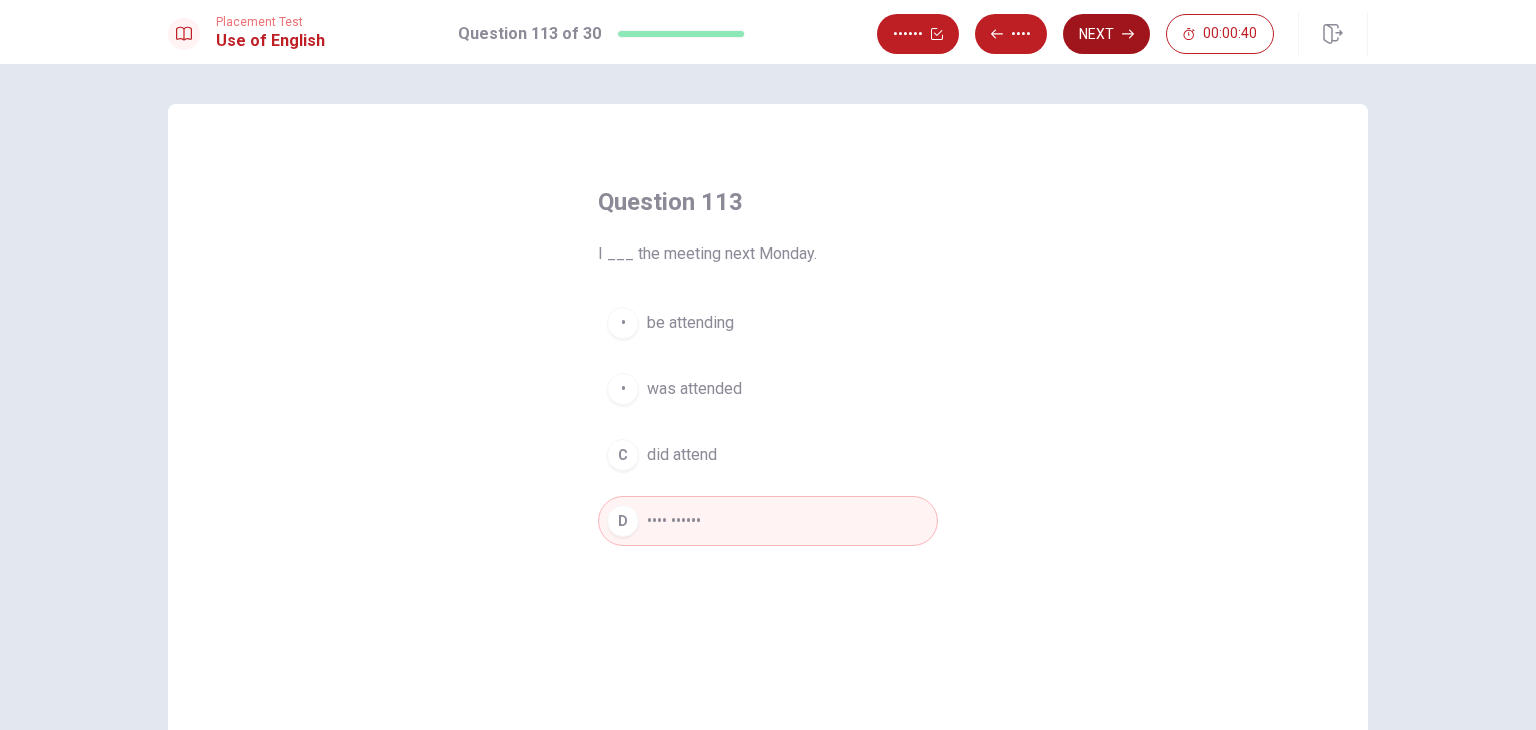 click on "Next" at bounding box center (1106, 34) 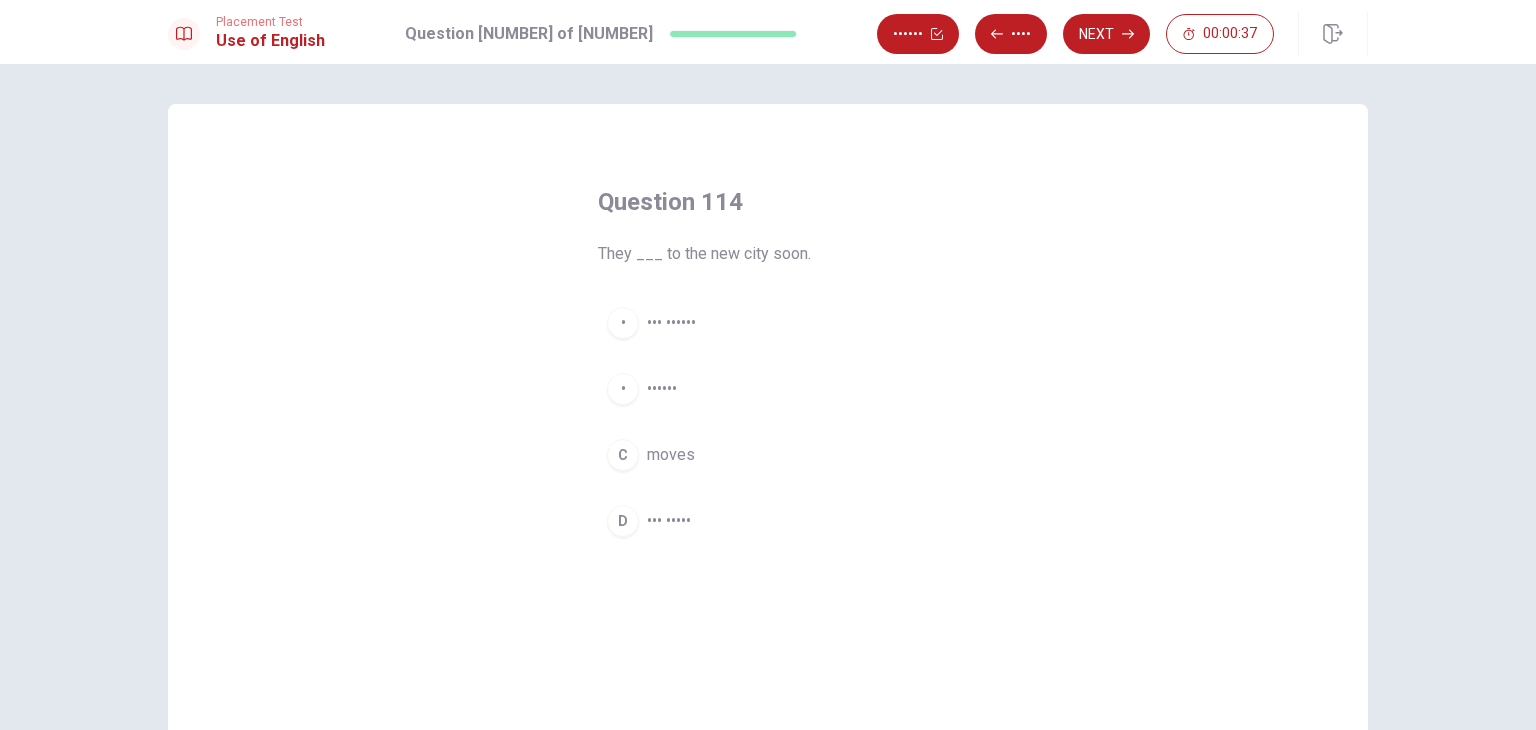 click on "••• ••••••" at bounding box center (671, 323) 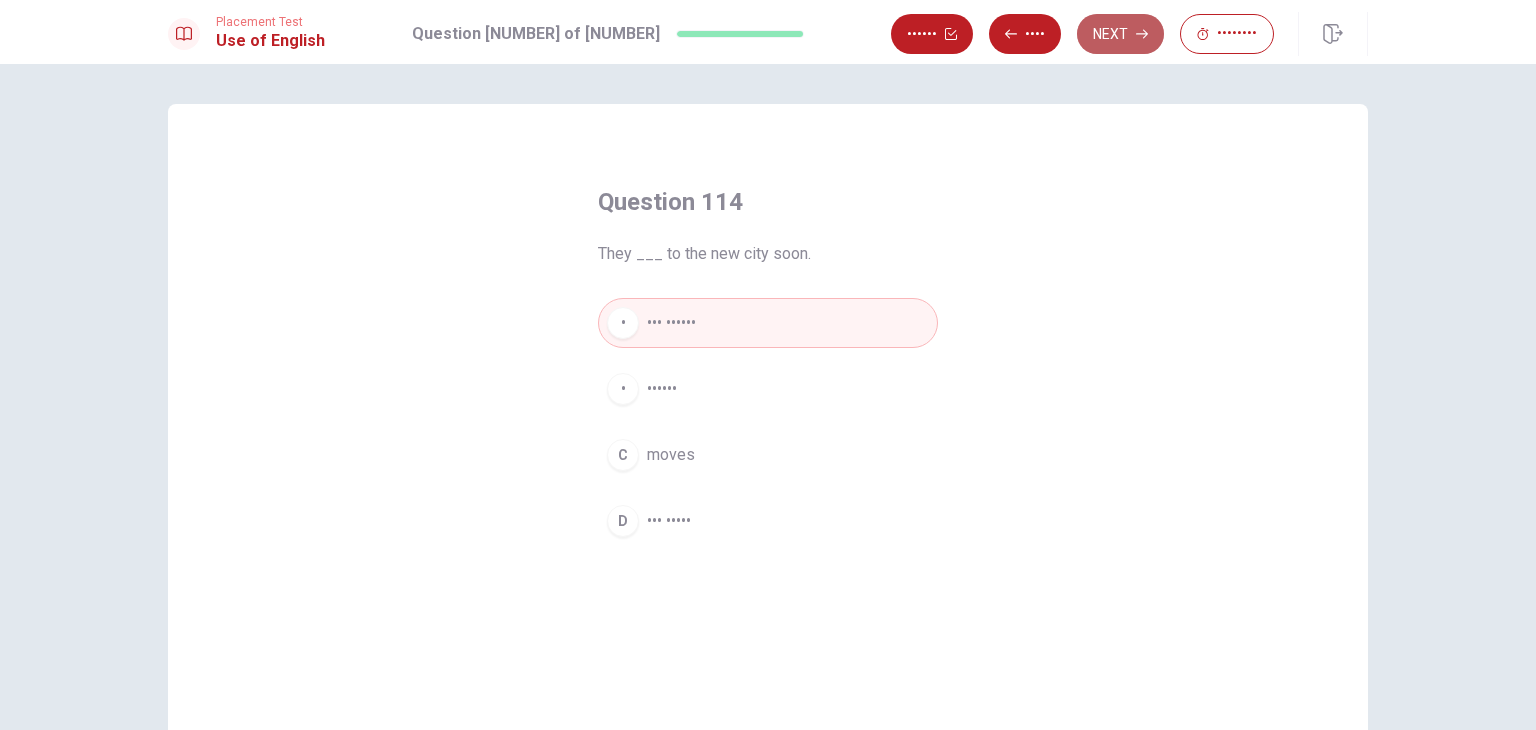 click on "Next" at bounding box center (1120, 34) 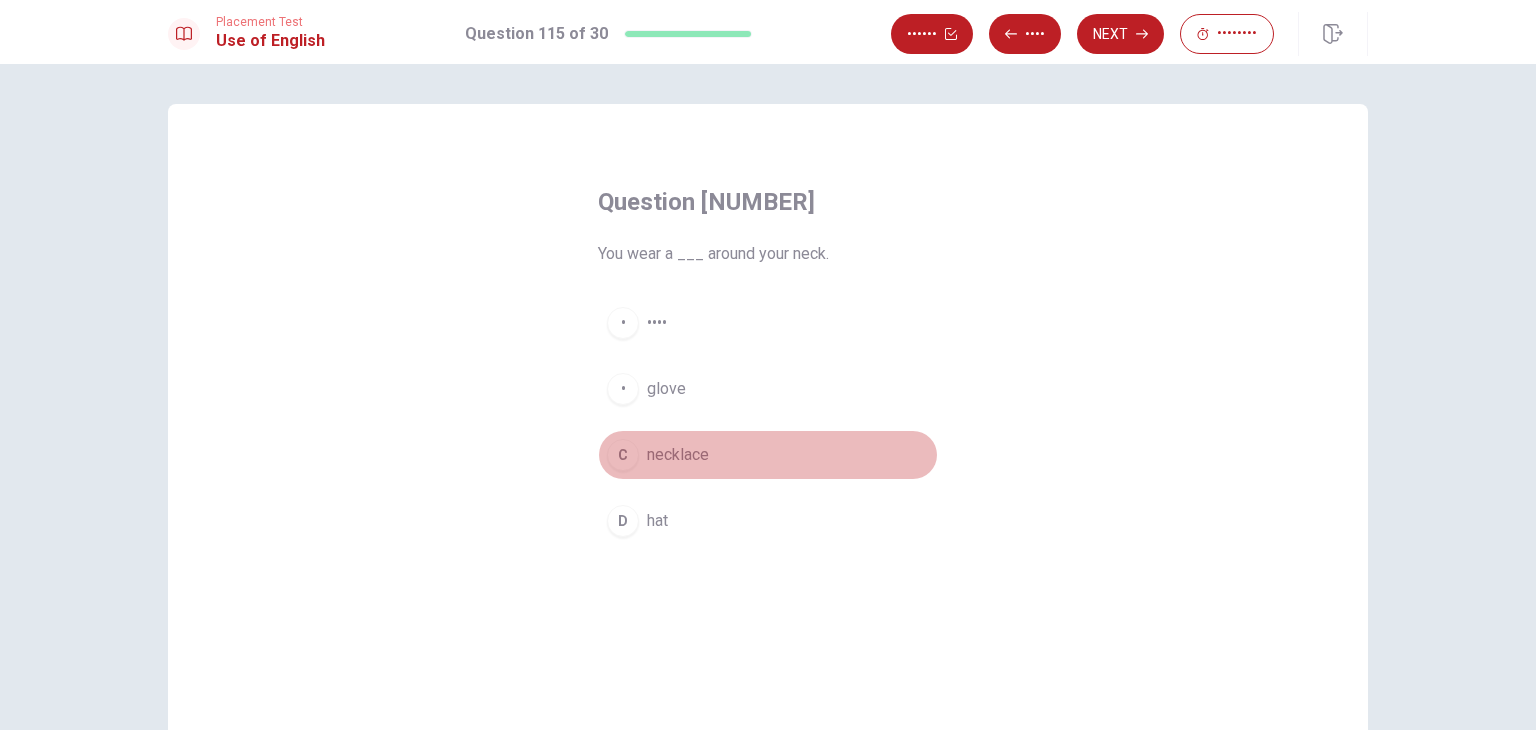 click on "necklace" at bounding box center [657, 323] 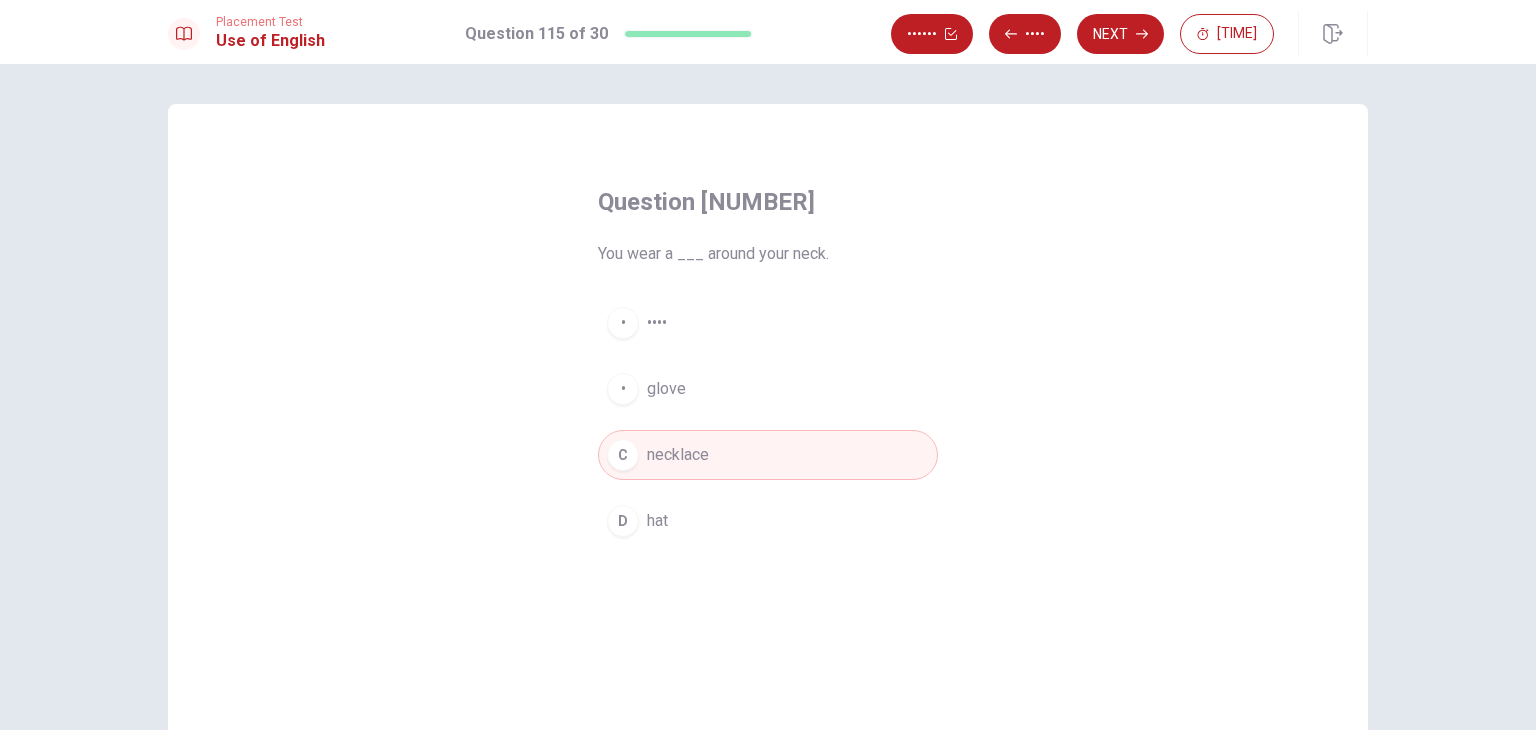 click on "Next" at bounding box center [1120, 34] 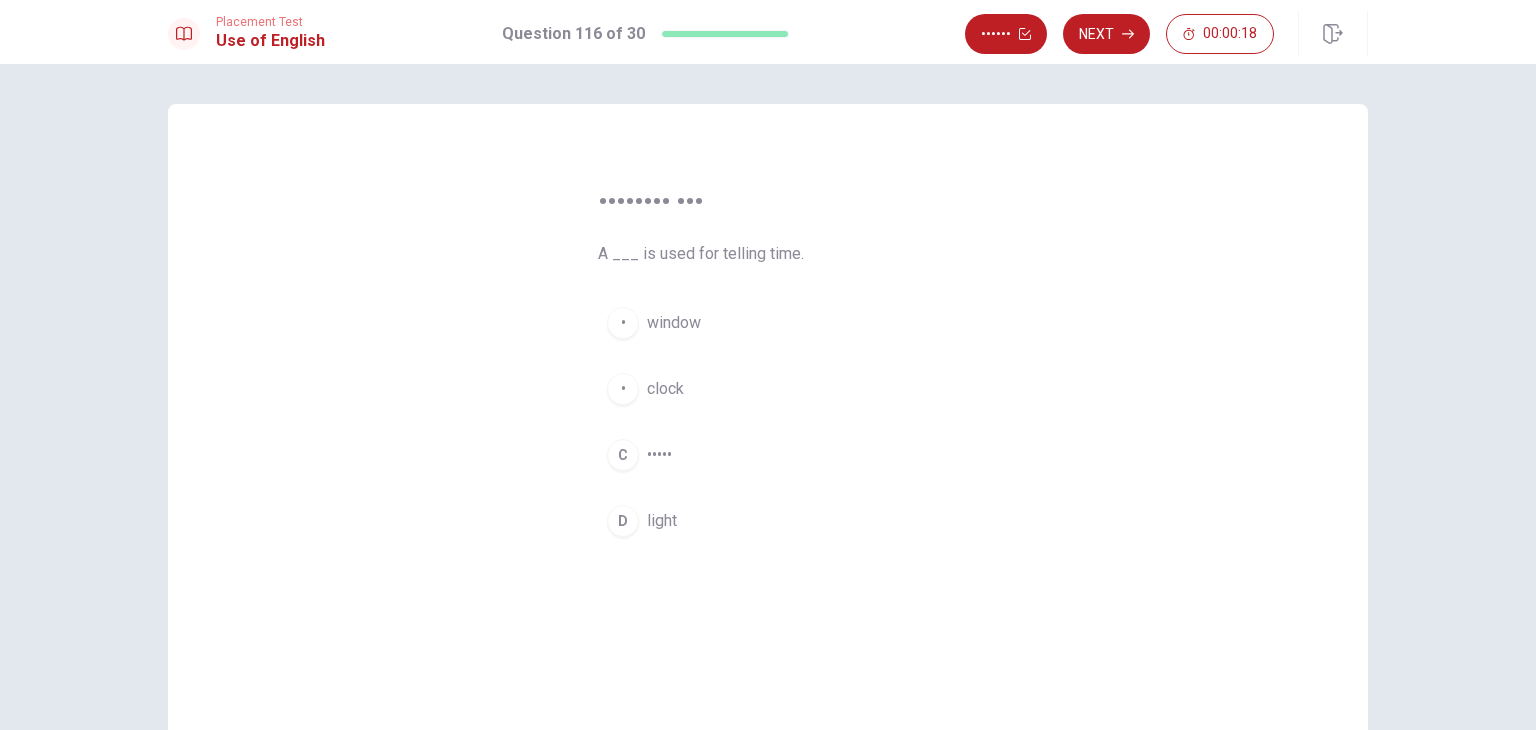 click on "clock" at bounding box center [674, 323] 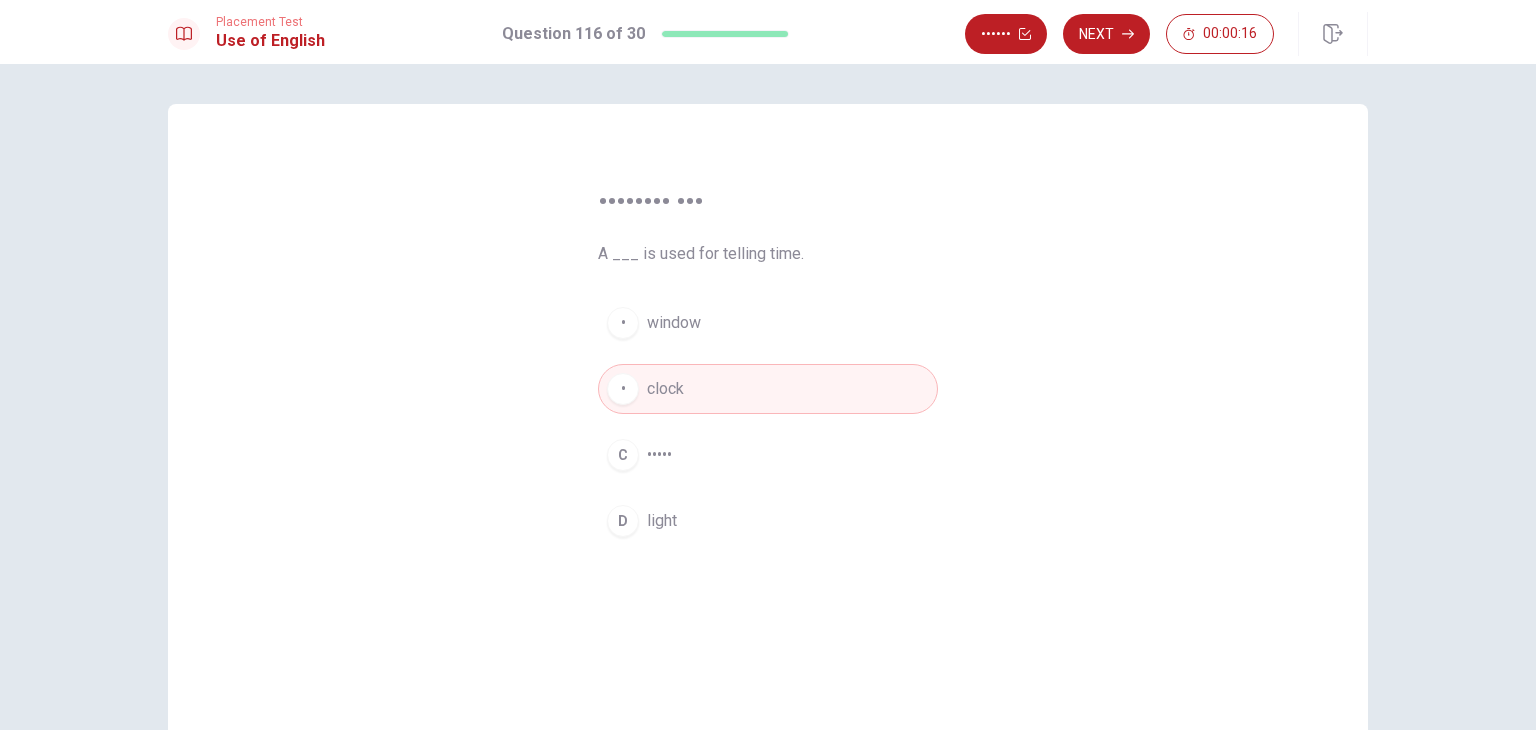 click on "Next" at bounding box center [1106, 34] 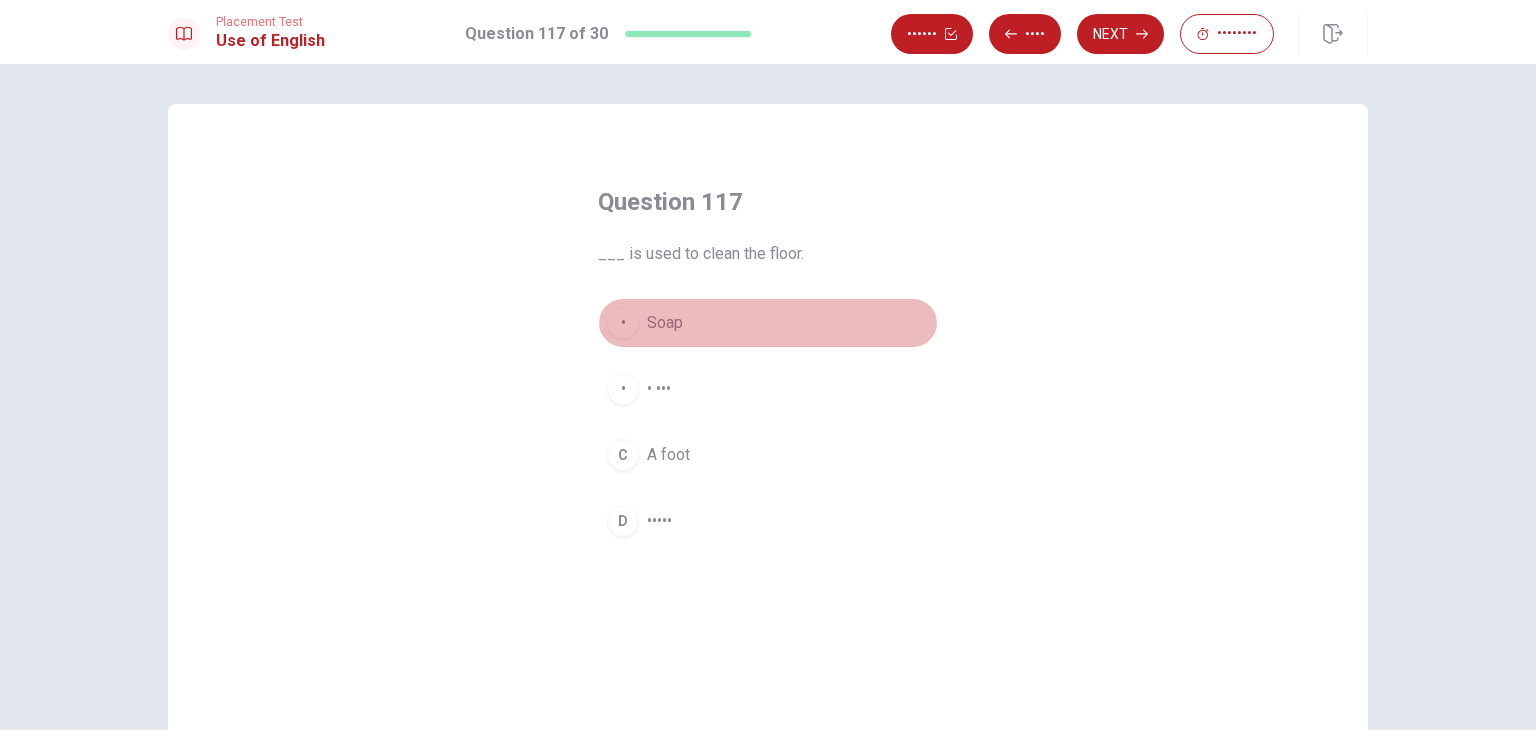 click on "• ••••" at bounding box center [768, 323] 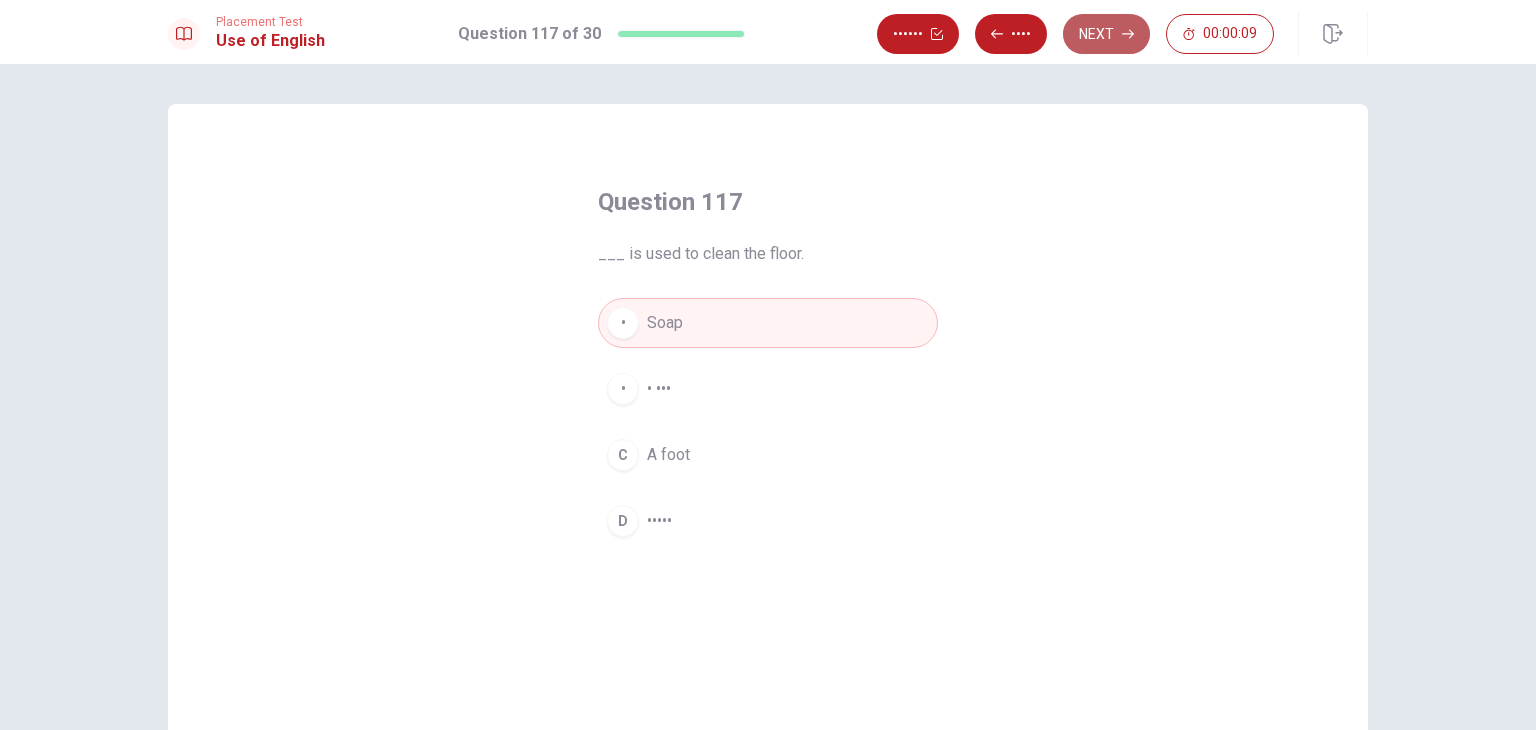 click on "Next" at bounding box center [1106, 34] 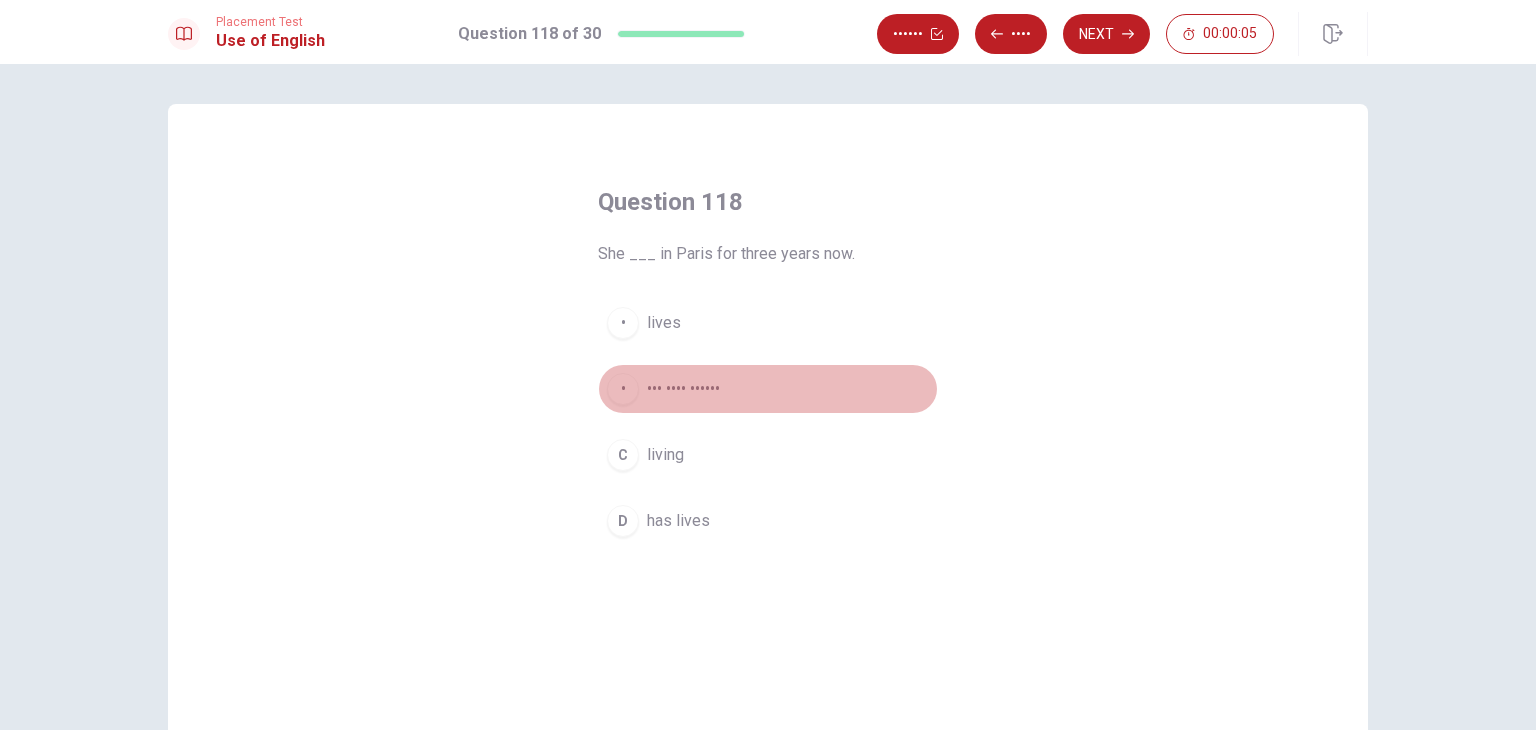 click on "B has been living" at bounding box center [768, 389] 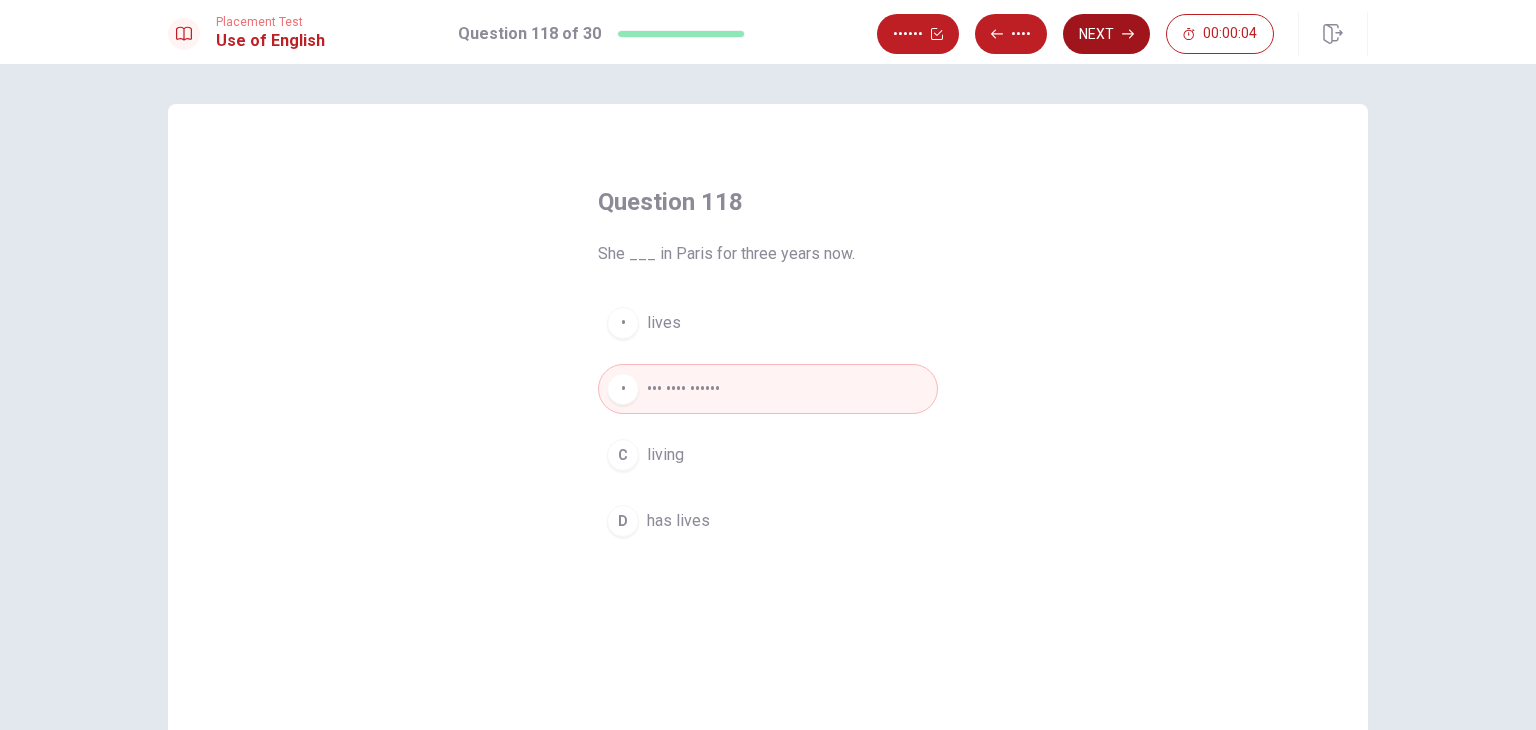 click on "Next" at bounding box center (1106, 34) 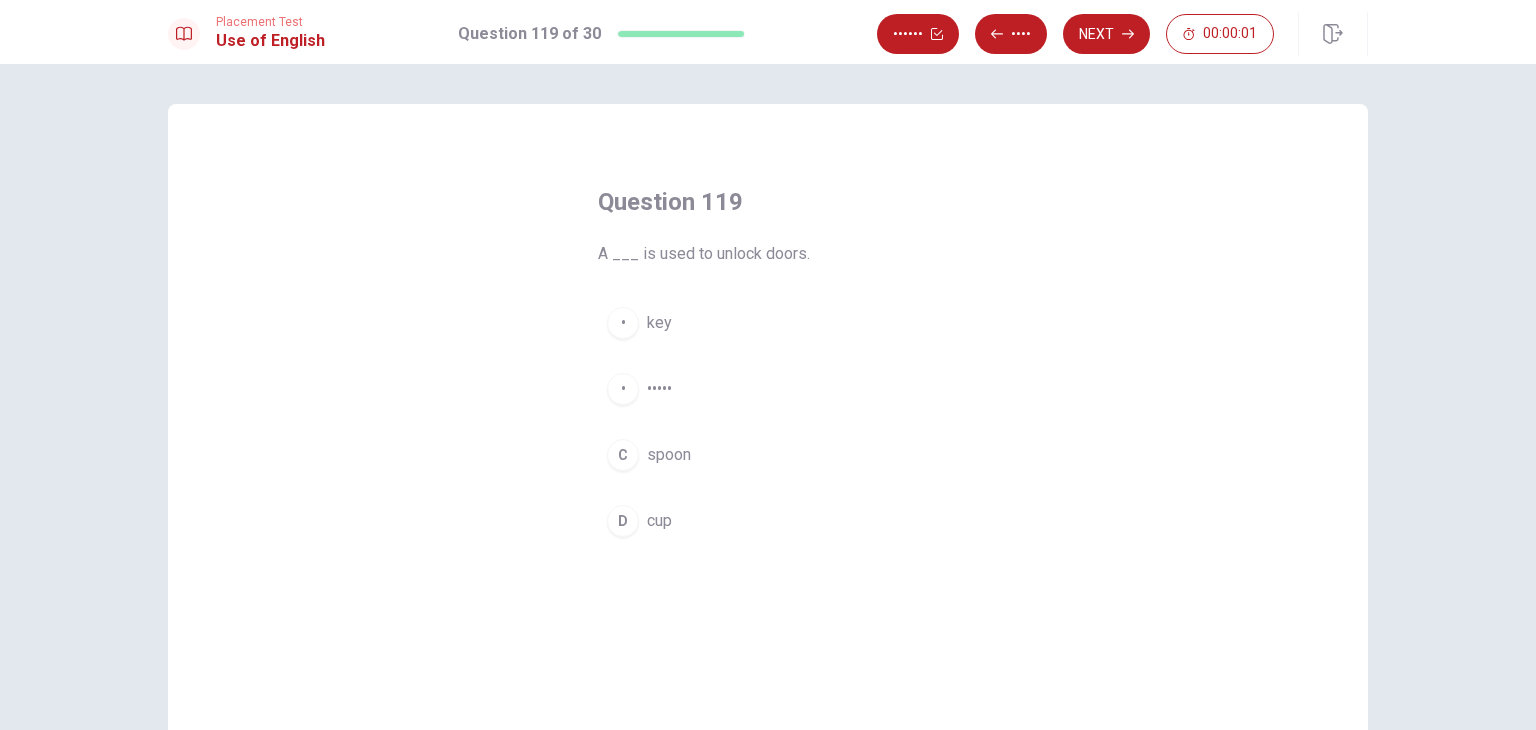 click on "A key" at bounding box center (768, 323) 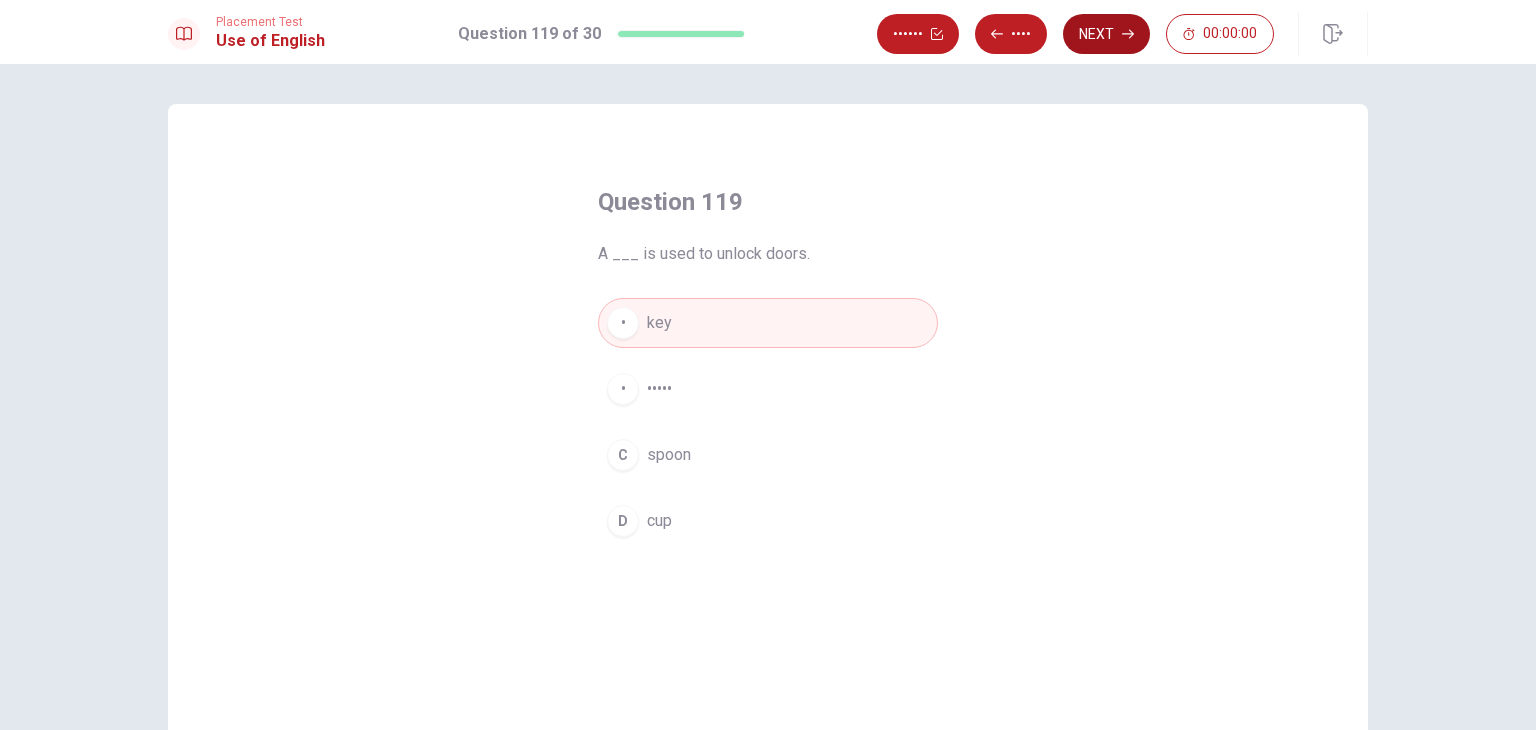 click on "Next" at bounding box center [1106, 34] 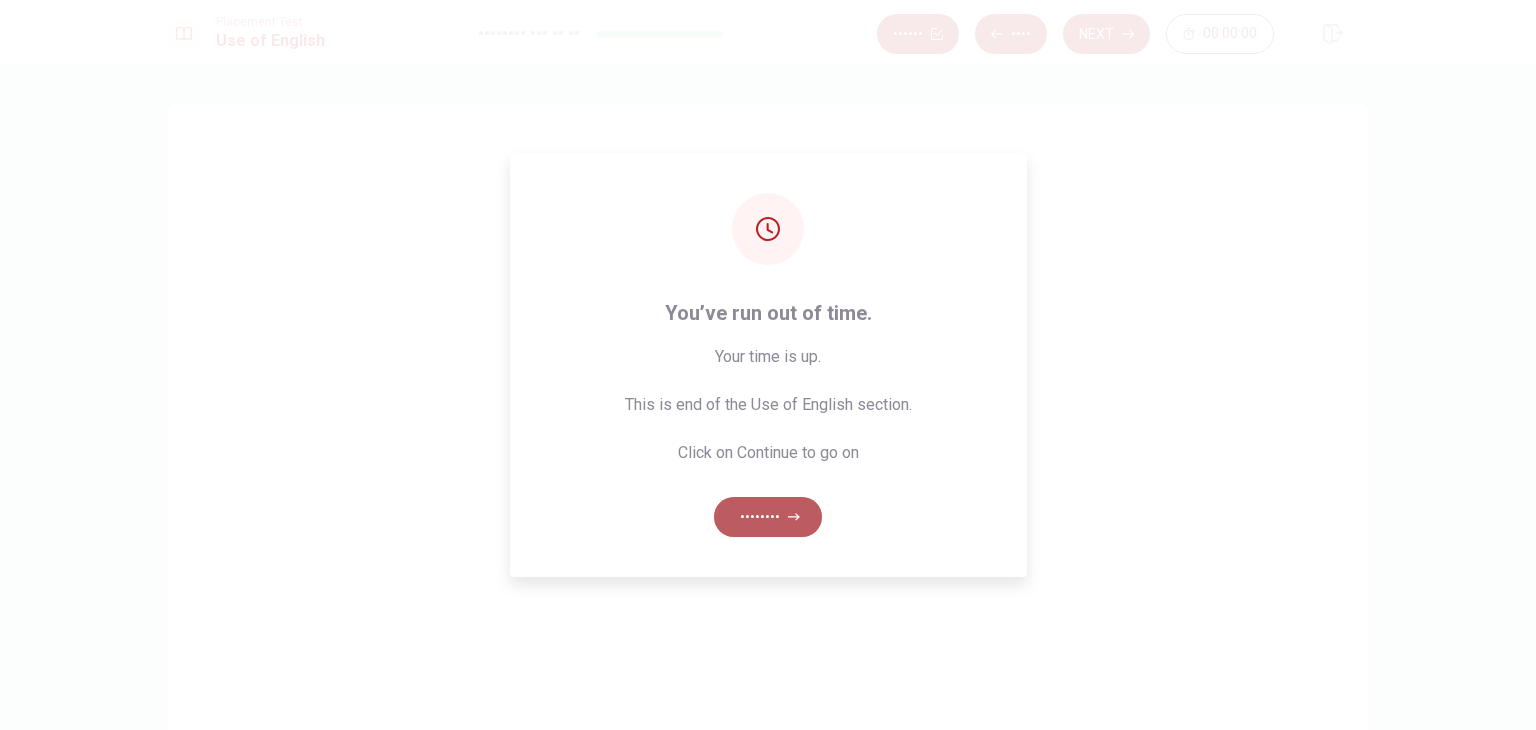 click on "••••••••" at bounding box center [768, 517] 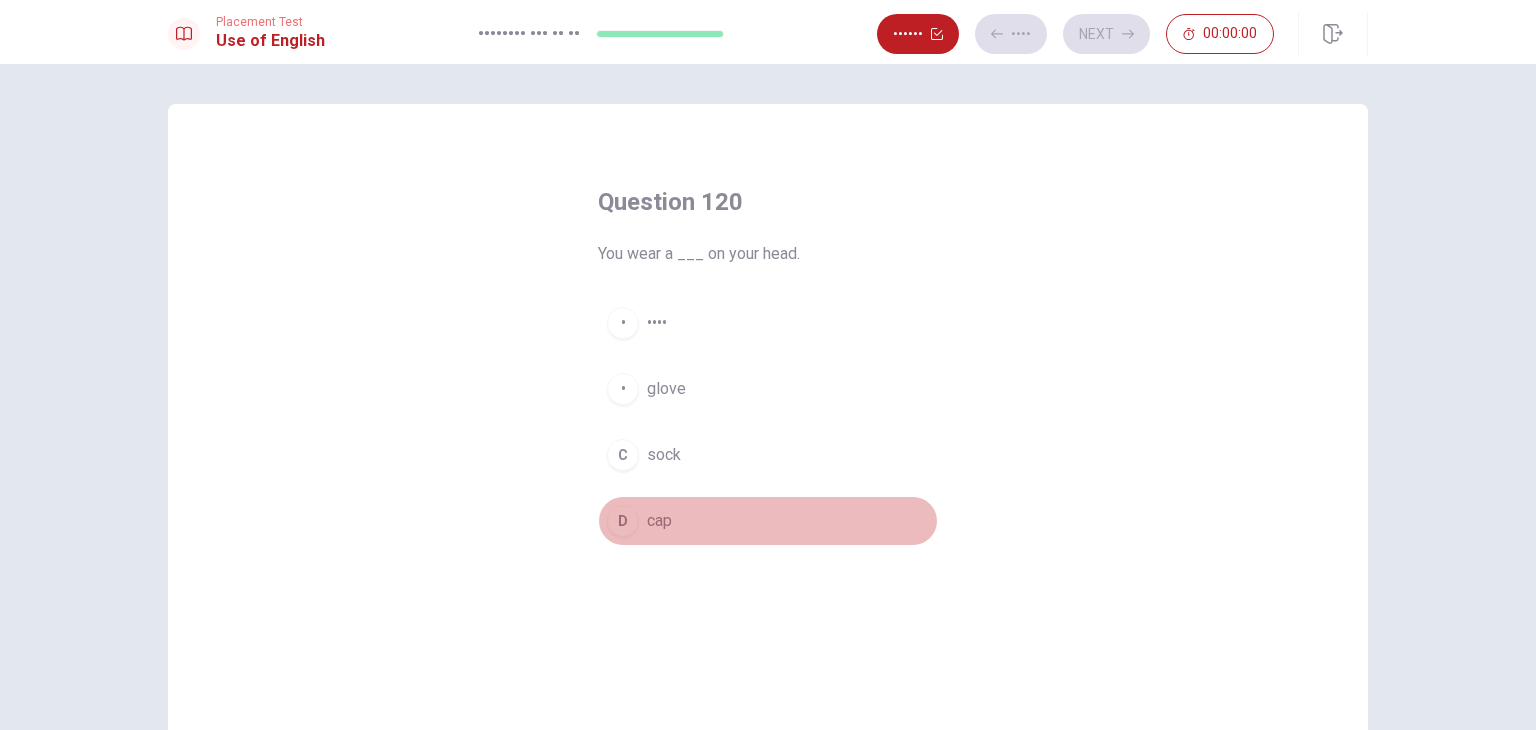 click on "D cap" at bounding box center [768, 521] 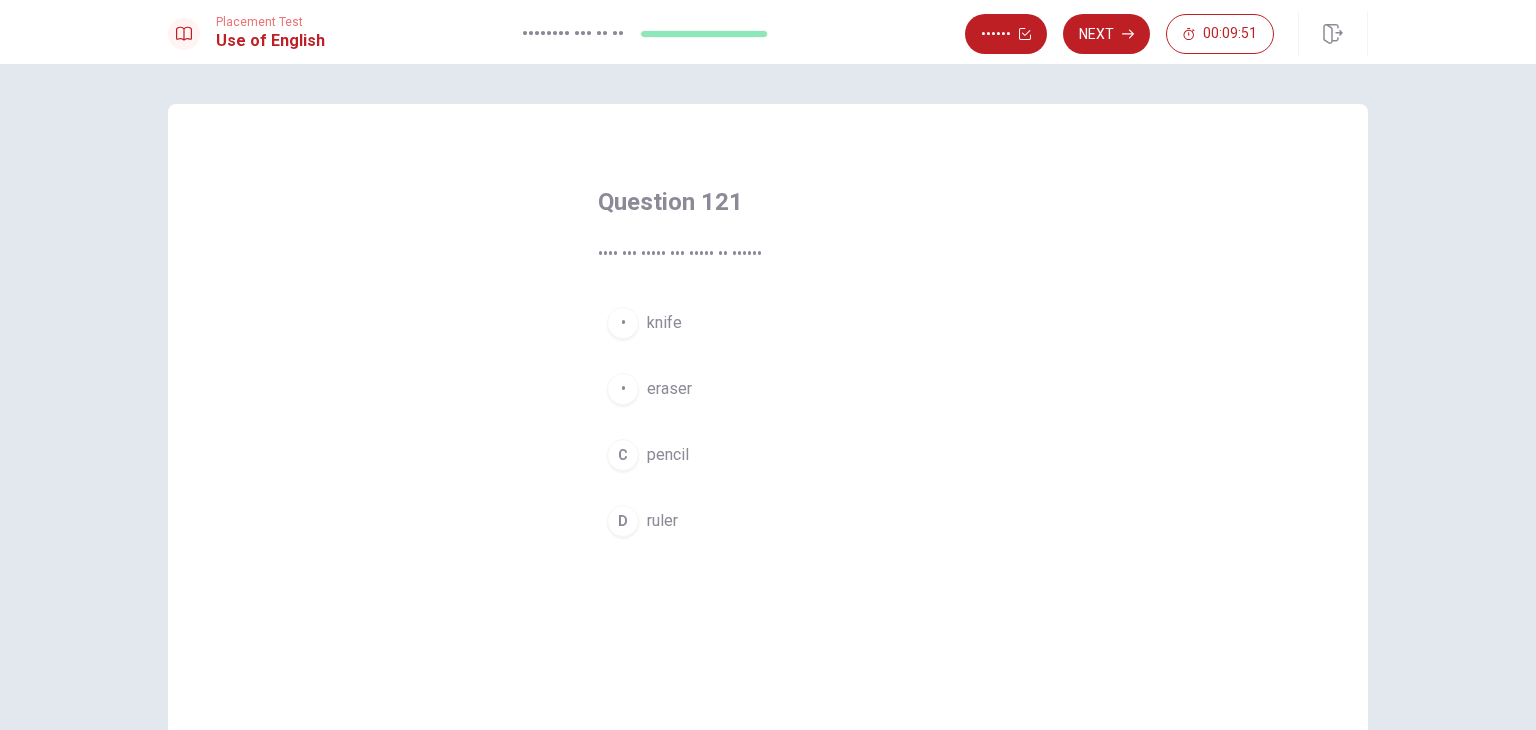 click on "pencil" at bounding box center [664, 323] 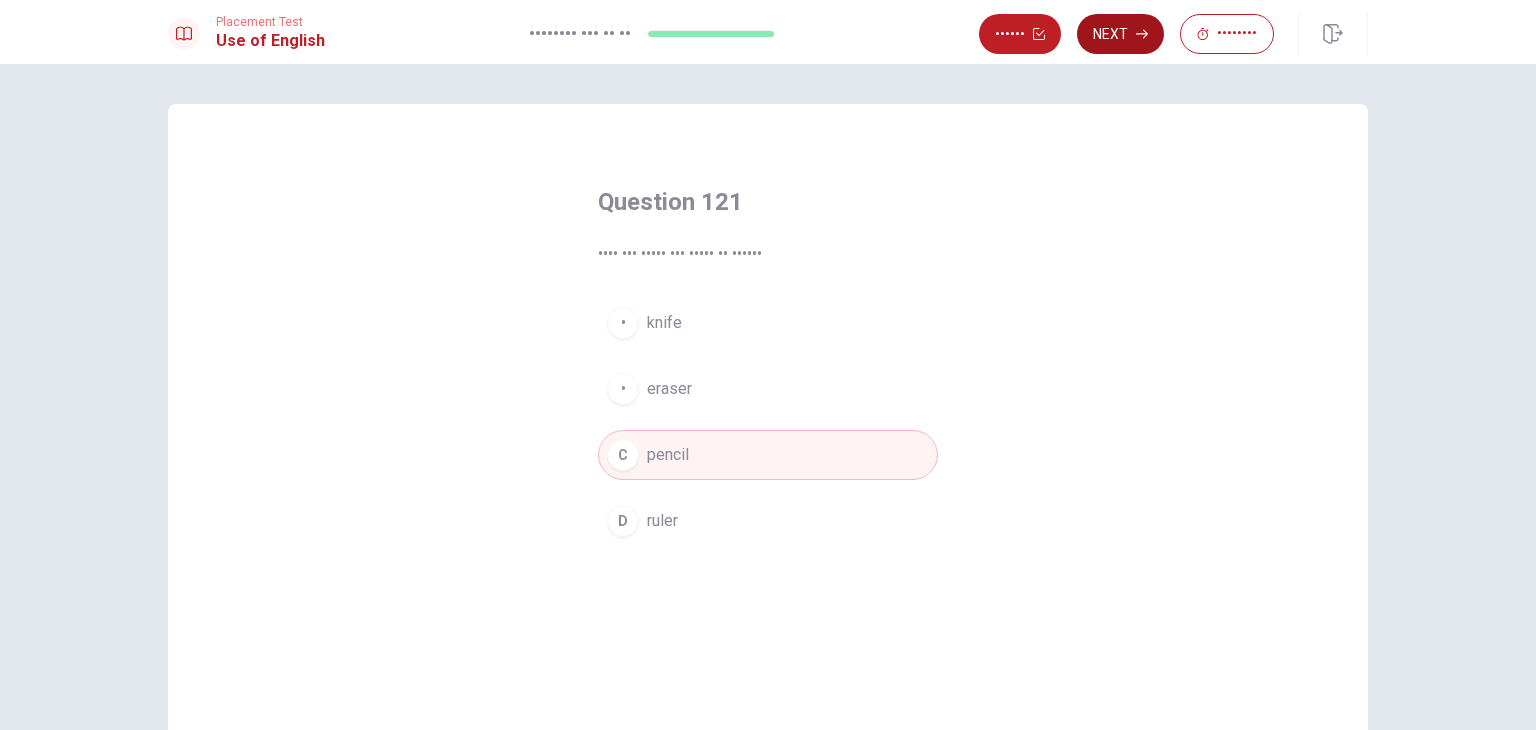 click on "Next" at bounding box center [1120, 34] 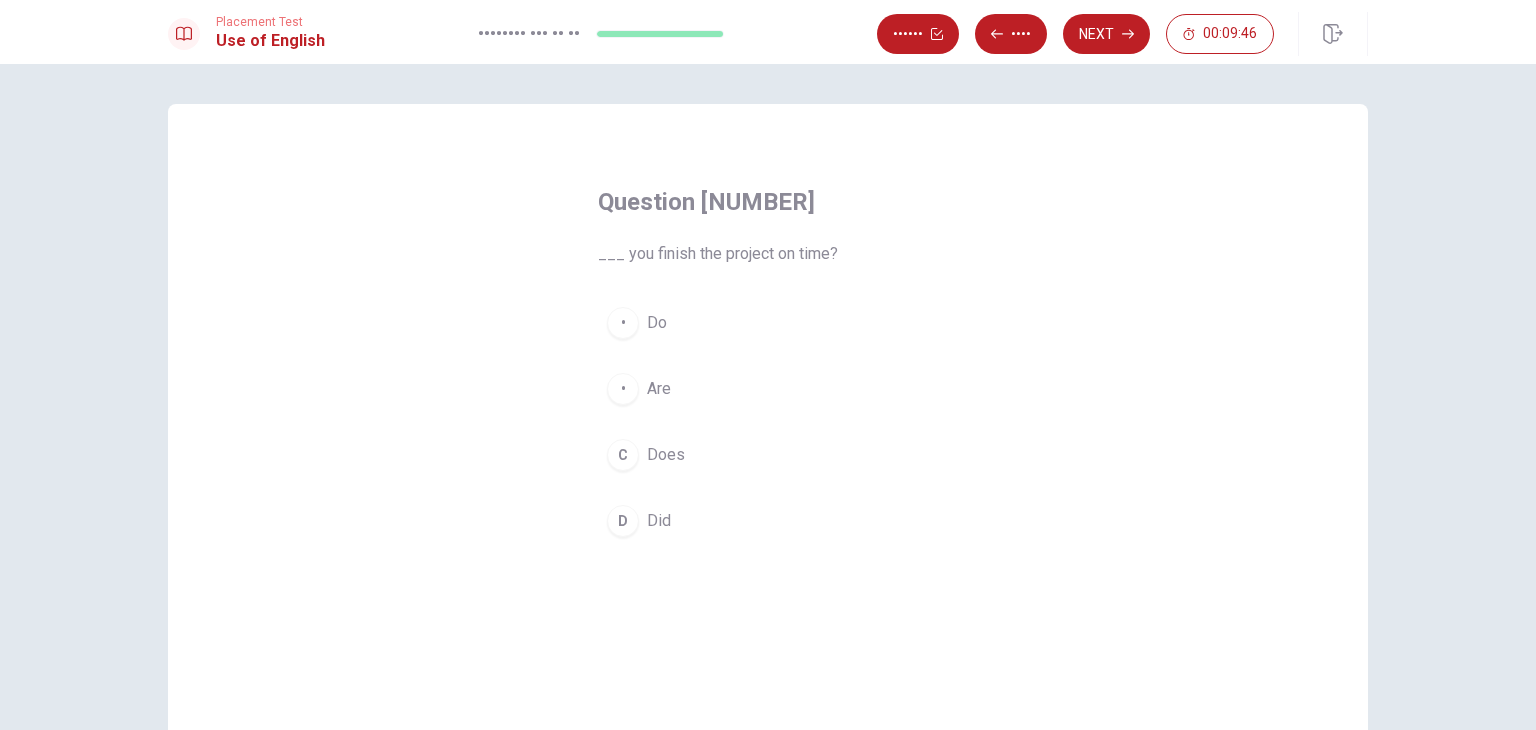 click on "Did" at bounding box center (657, 323) 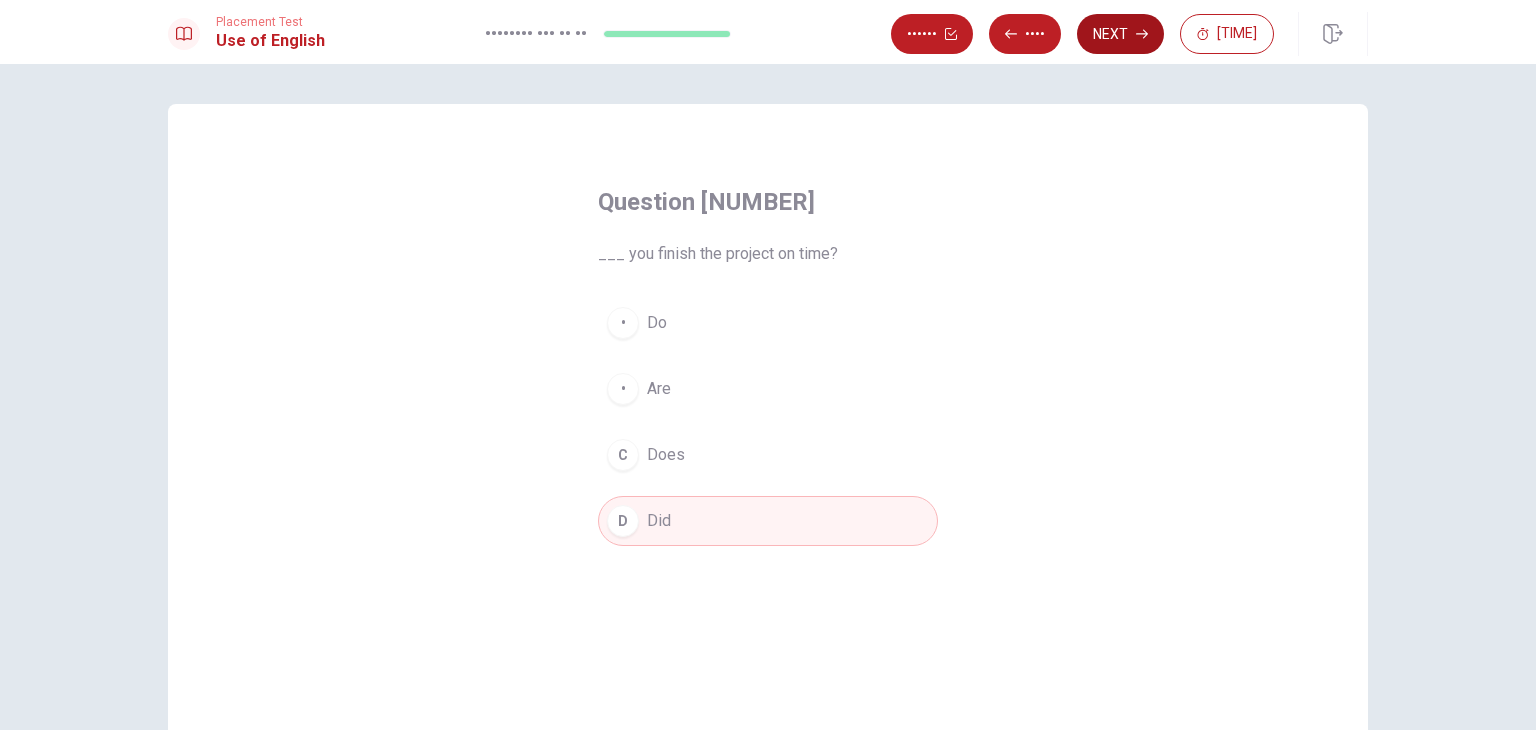 click on "Next" at bounding box center (1120, 34) 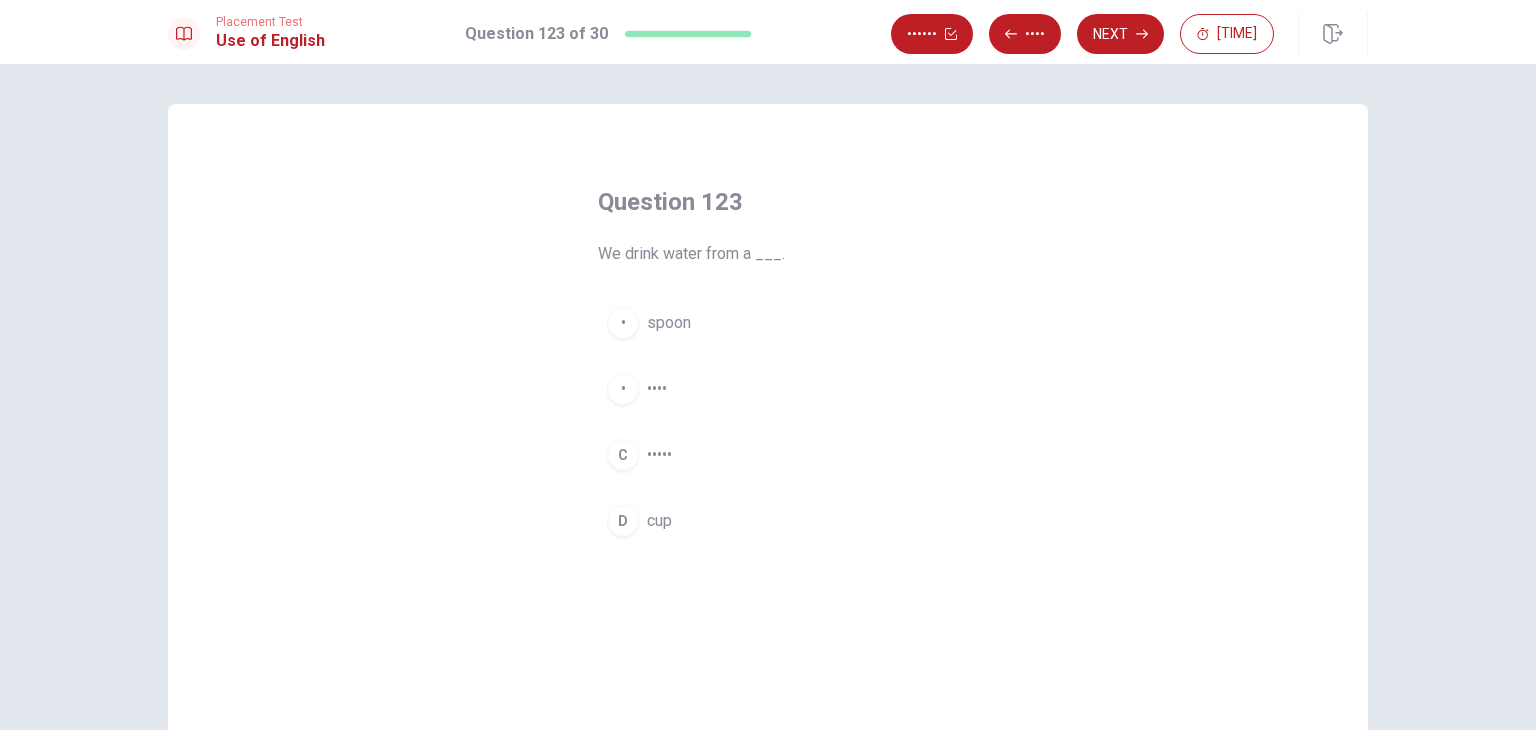 click on "cup" at bounding box center (669, 323) 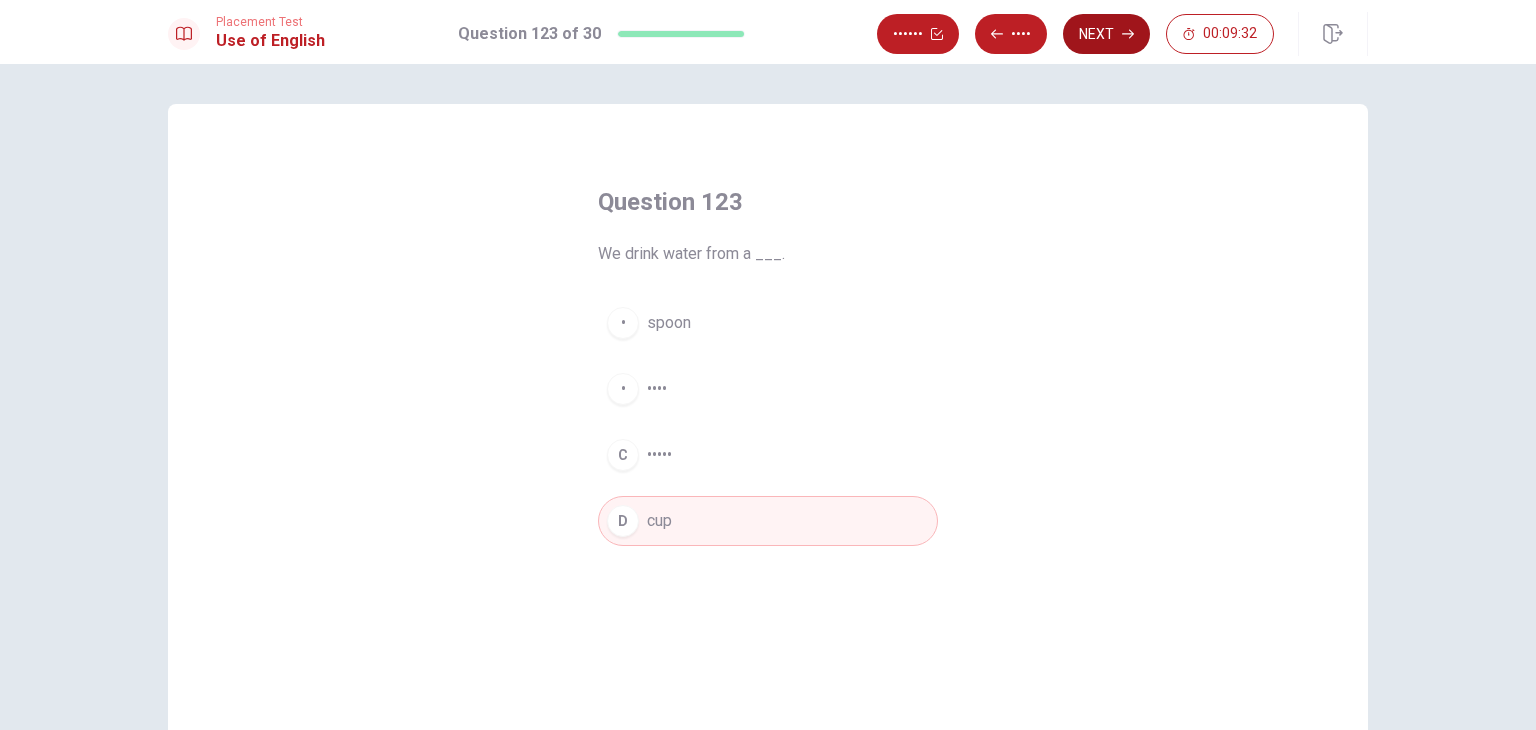 click on "Next" at bounding box center [1106, 34] 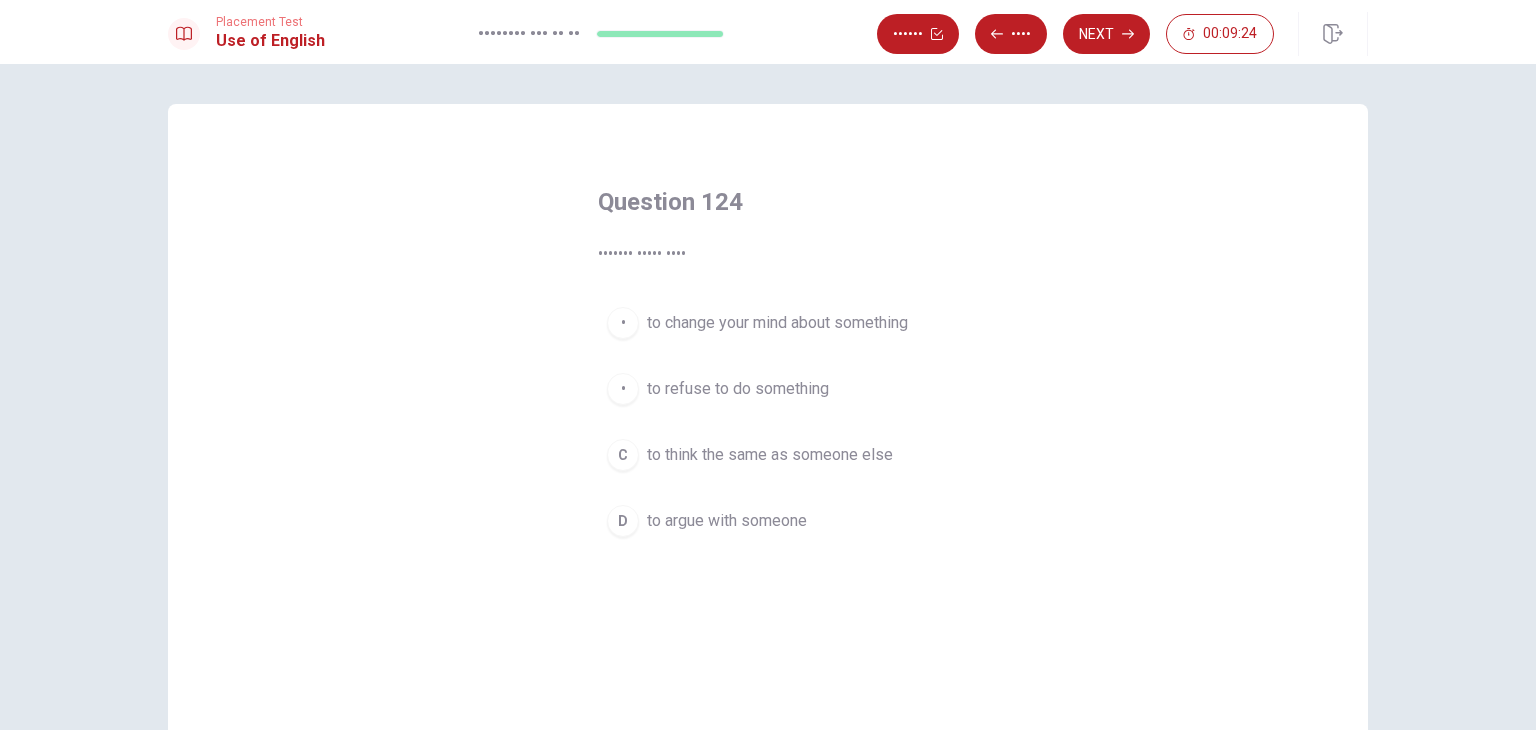 click on "to think the same as someone else" at bounding box center (777, 323) 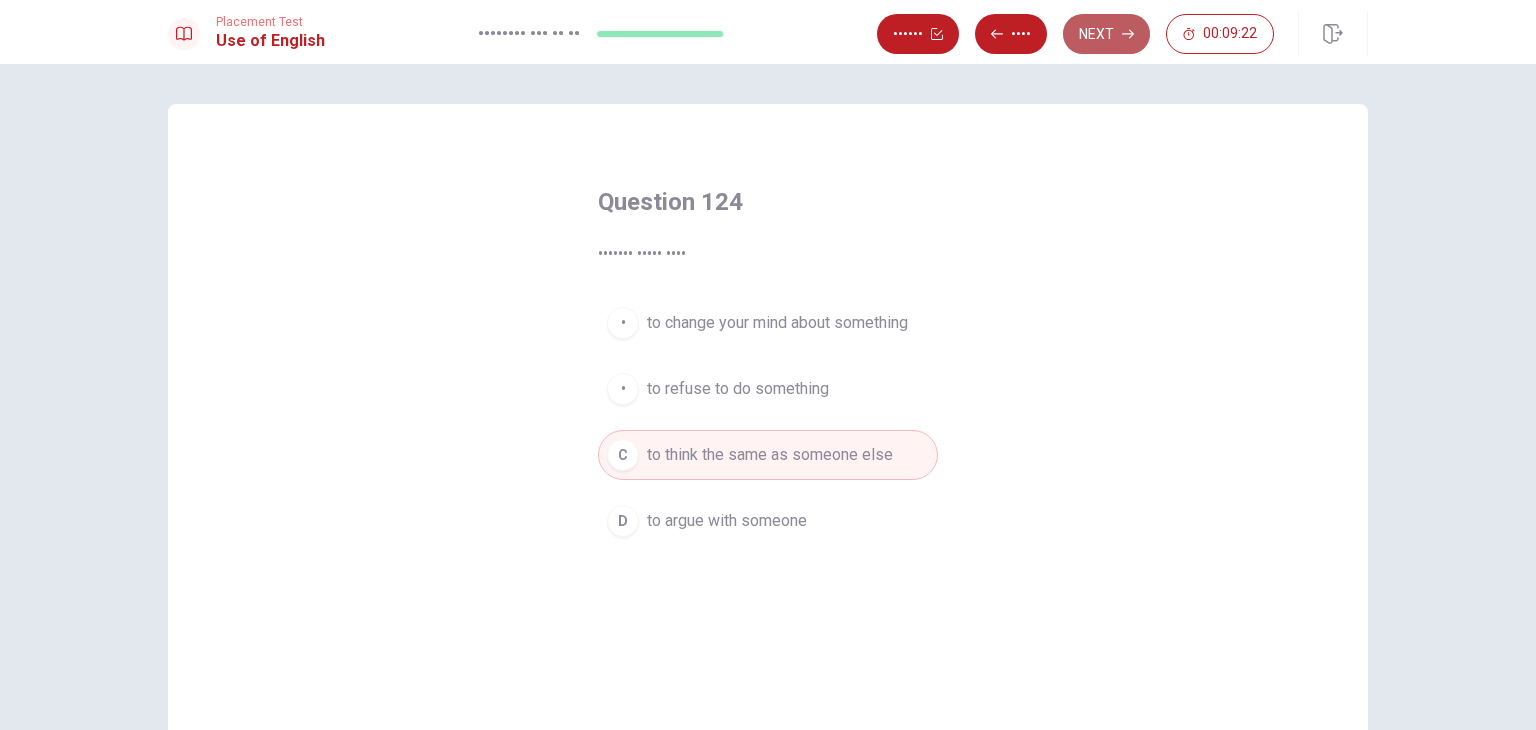 click on "Next" at bounding box center (1106, 34) 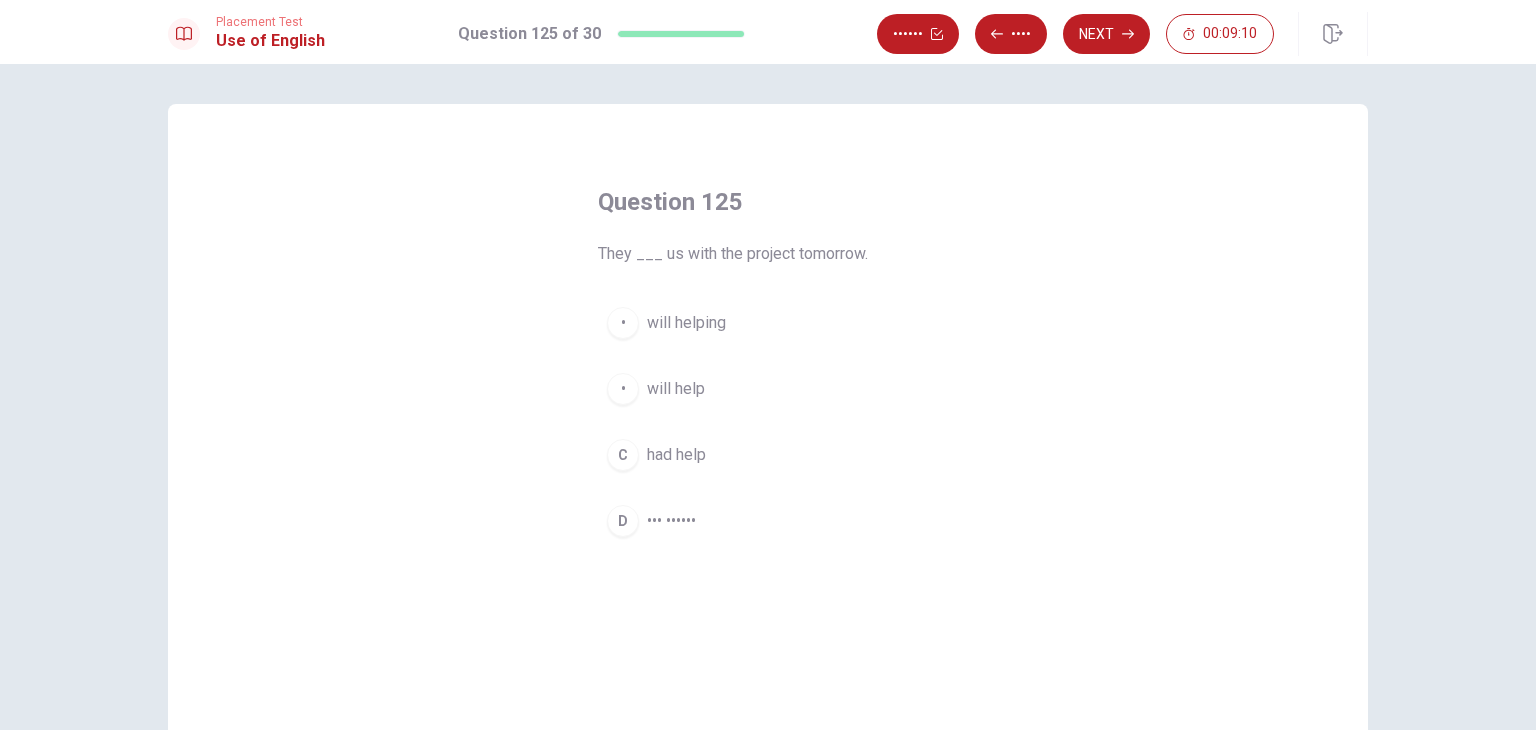 click on "B will help" at bounding box center (768, 389) 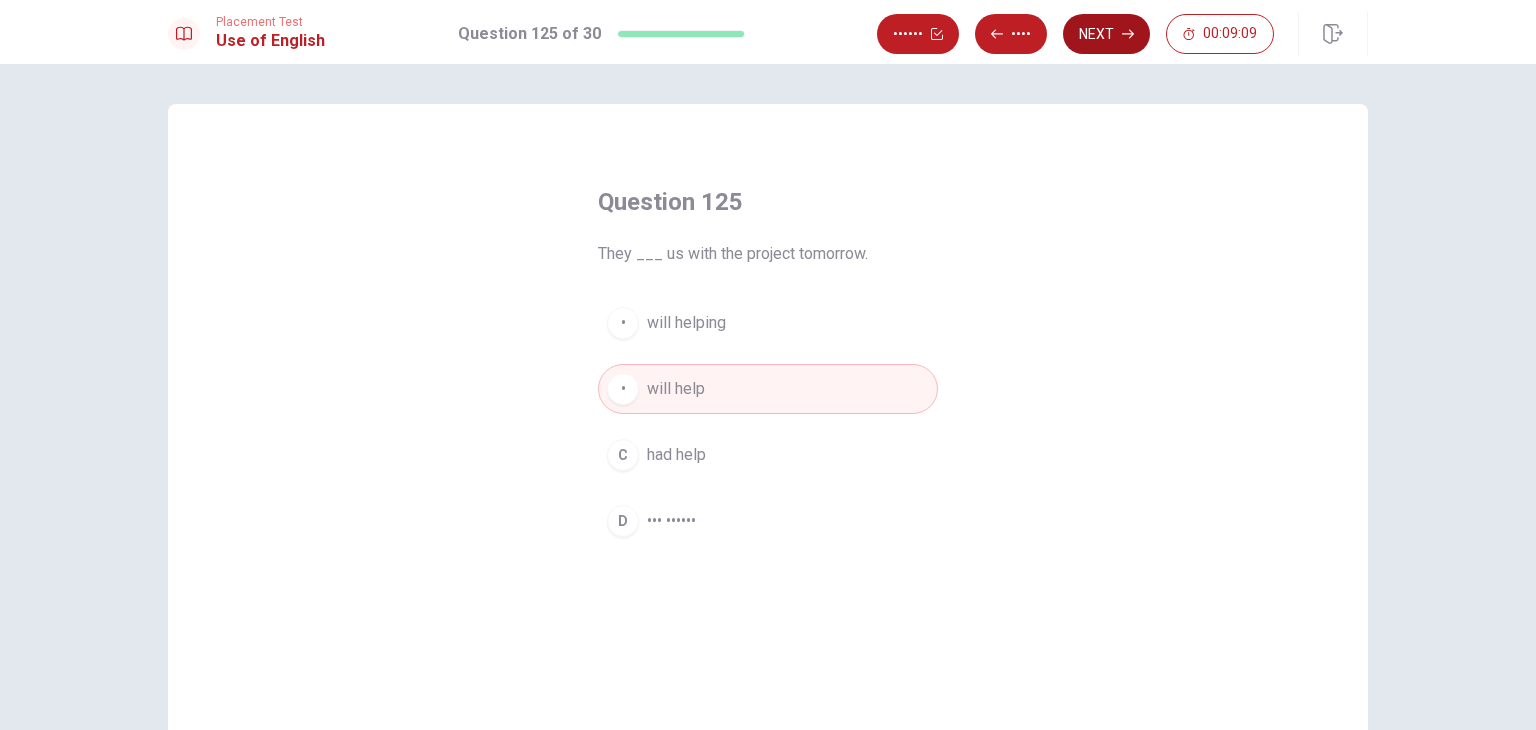 click on "Next" at bounding box center [1106, 34] 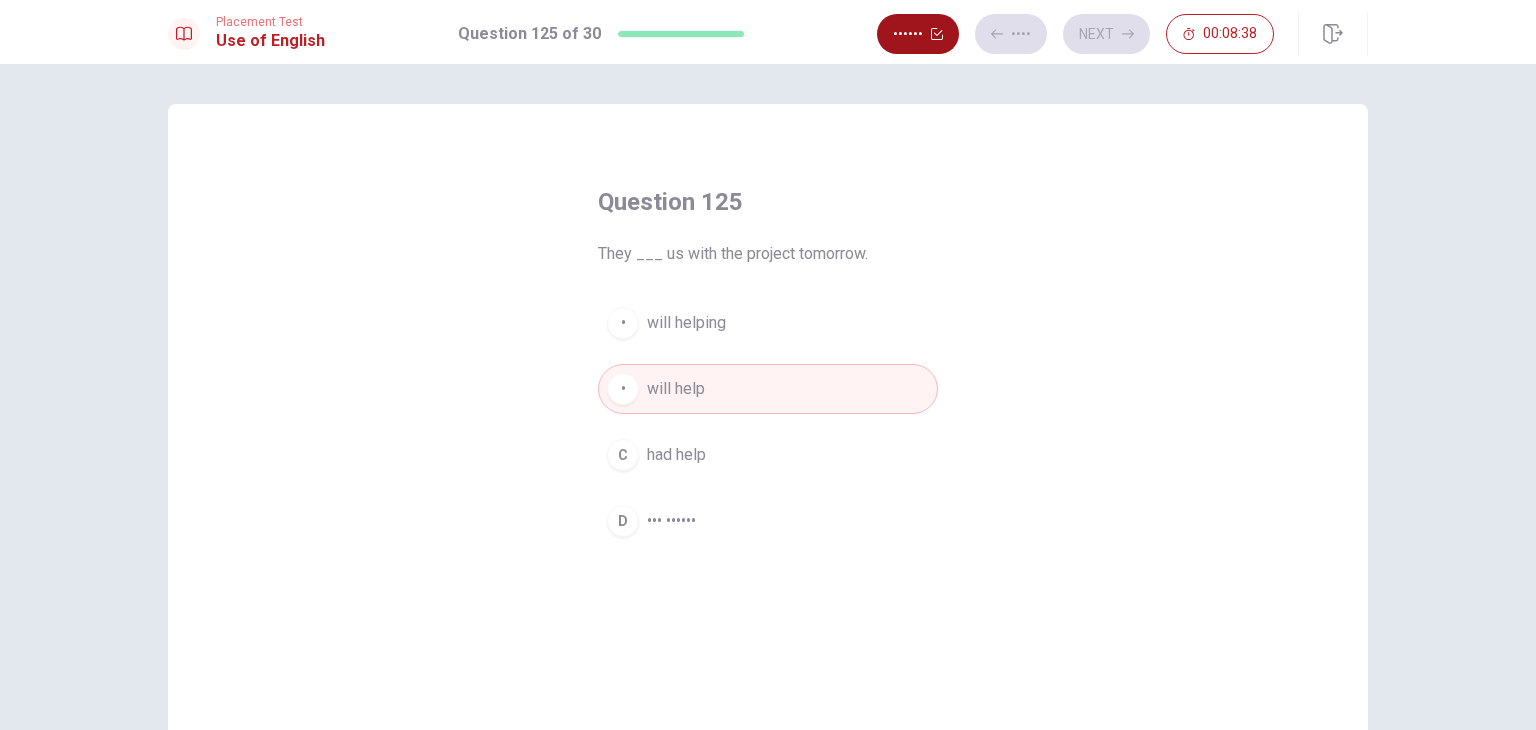 click on "••••••" at bounding box center (918, 34) 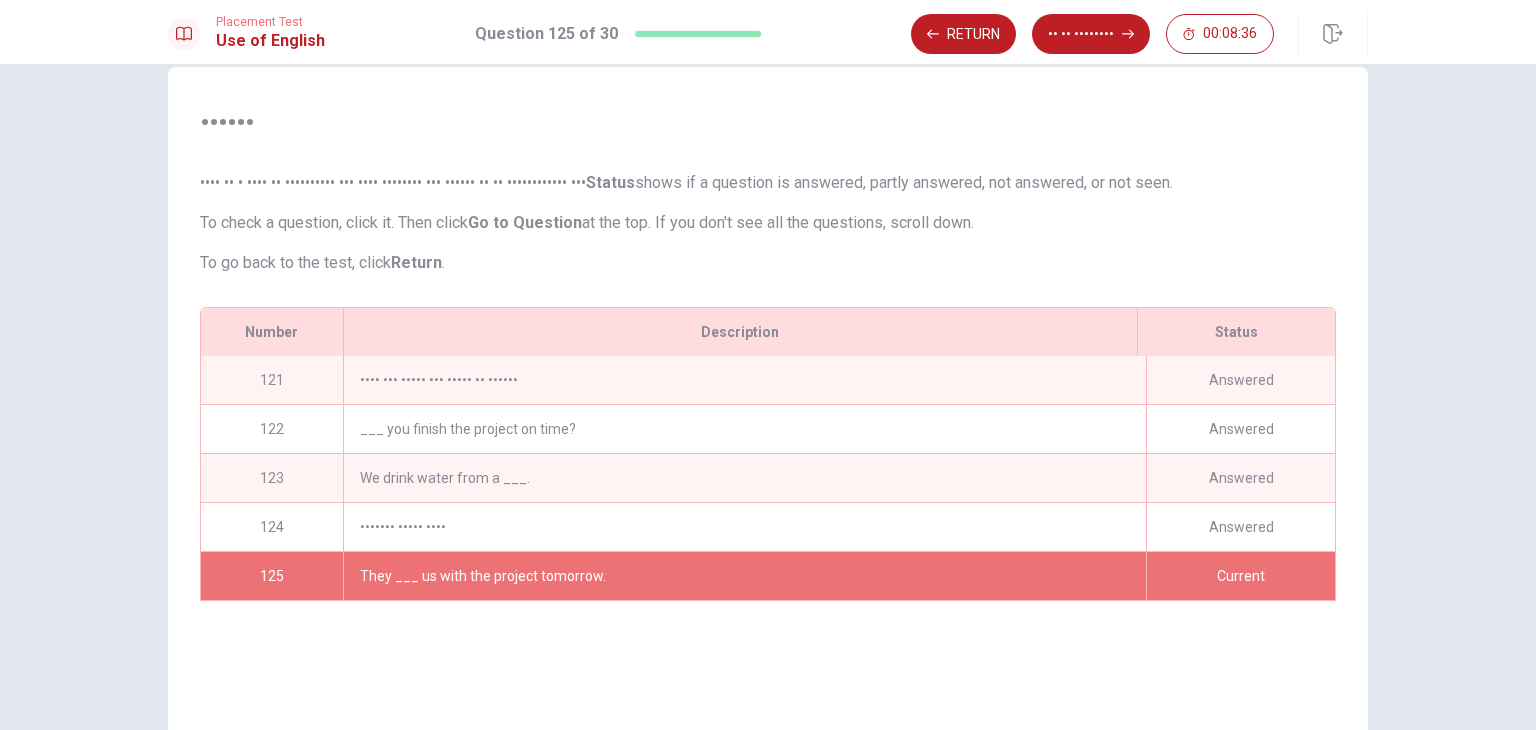 scroll, scrollTop: 0, scrollLeft: 0, axis: both 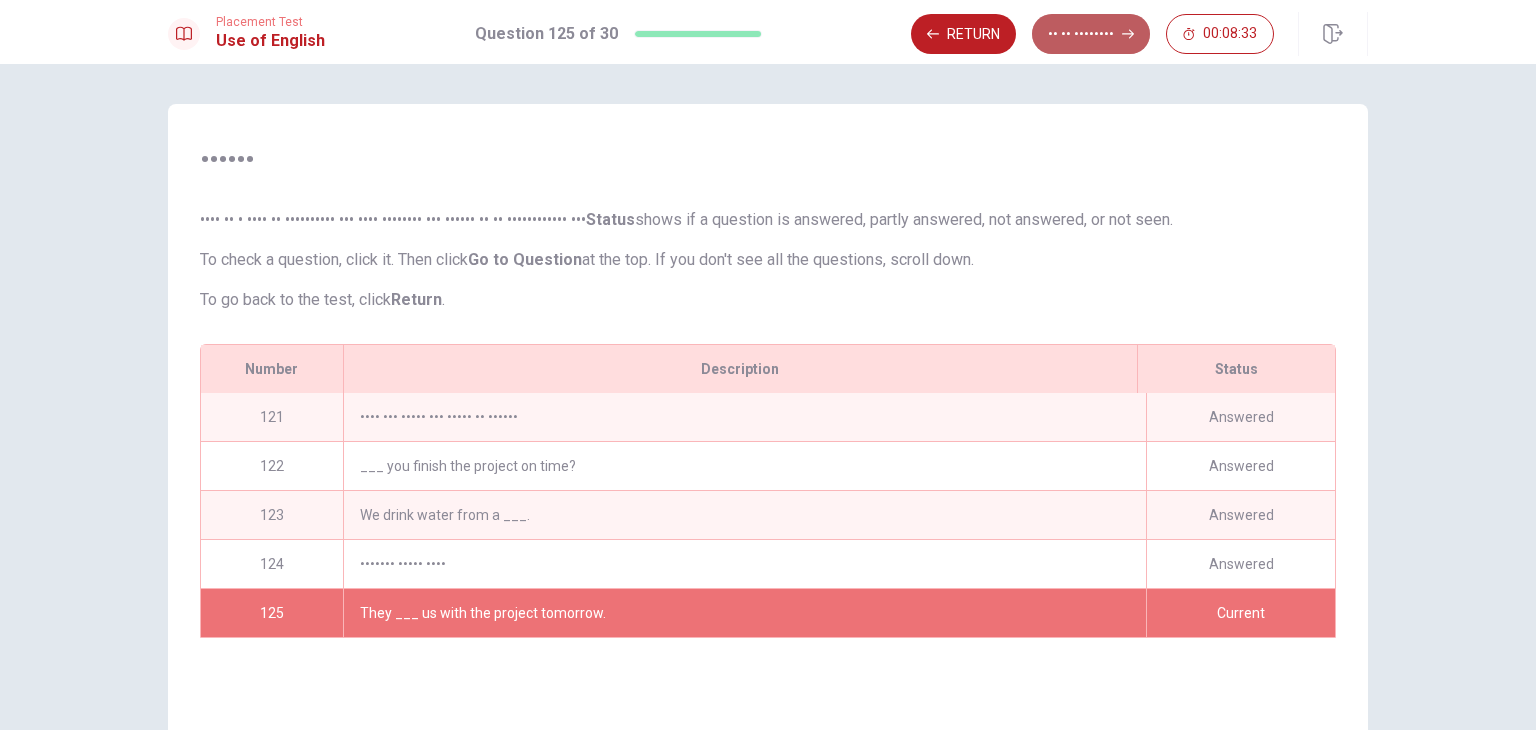click on "•• •• ••••••••" at bounding box center (1091, 34) 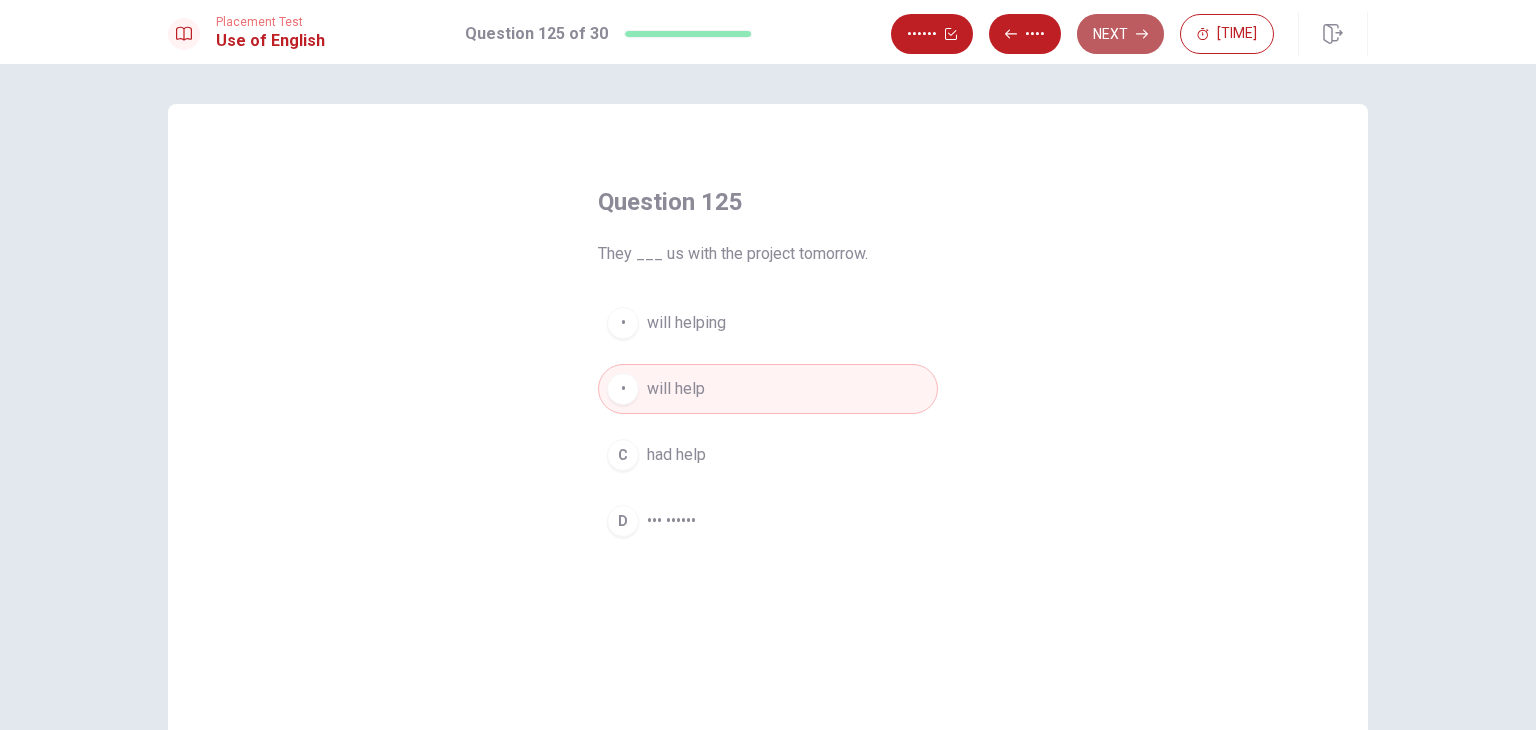 click on "Next" at bounding box center (1120, 34) 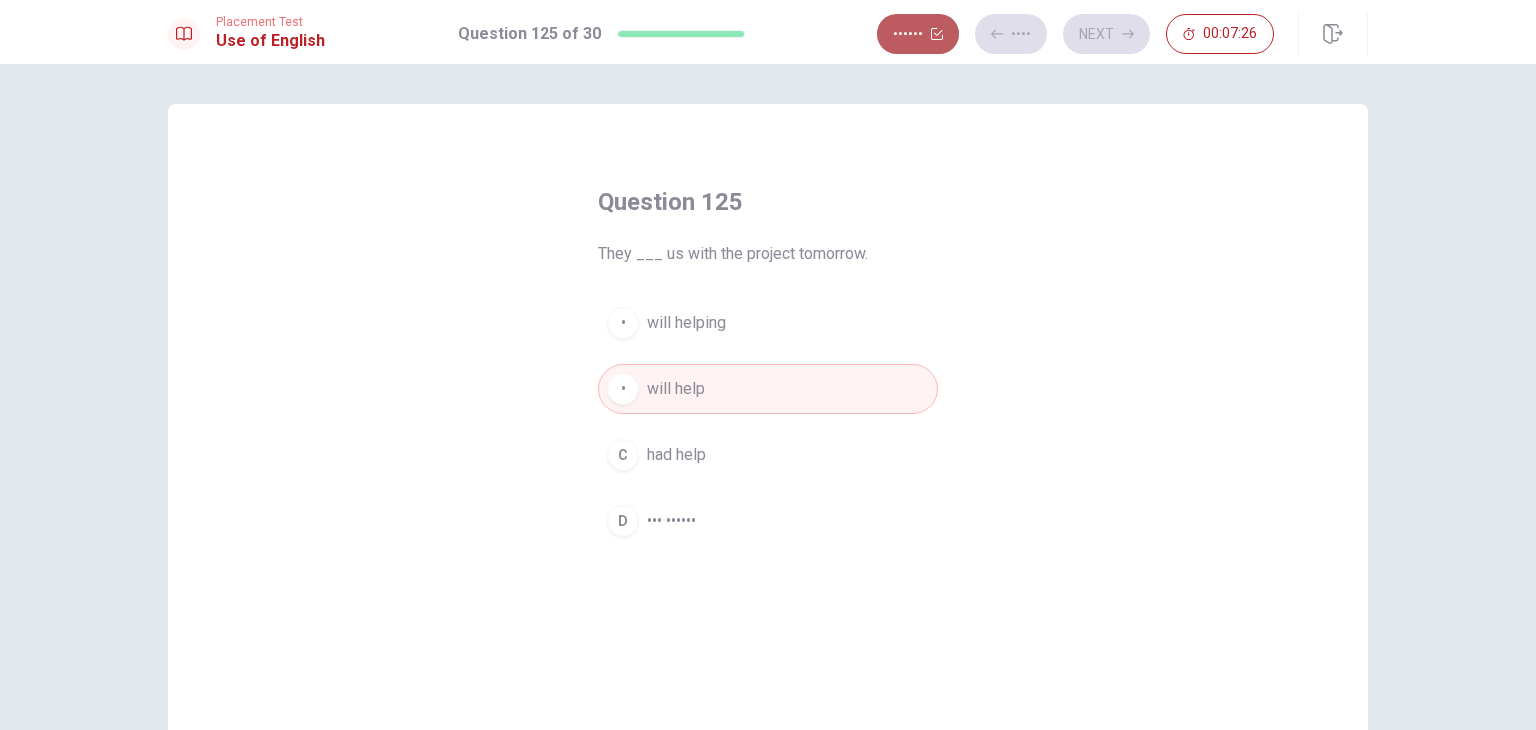 click on "••••••" at bounding box center [918, 34] 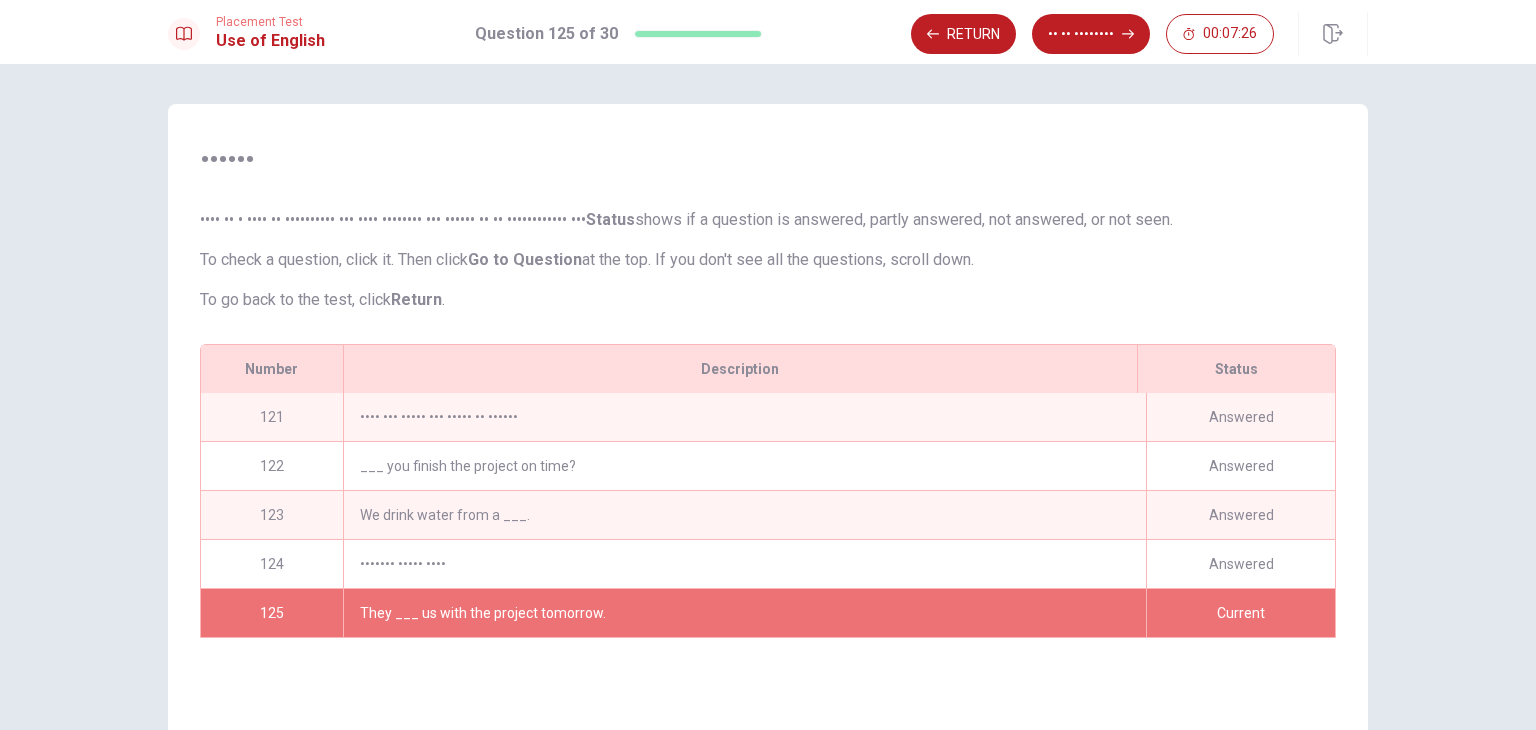 scroll, scrollTop: 173, scrollLeft: 0, axis: vertical 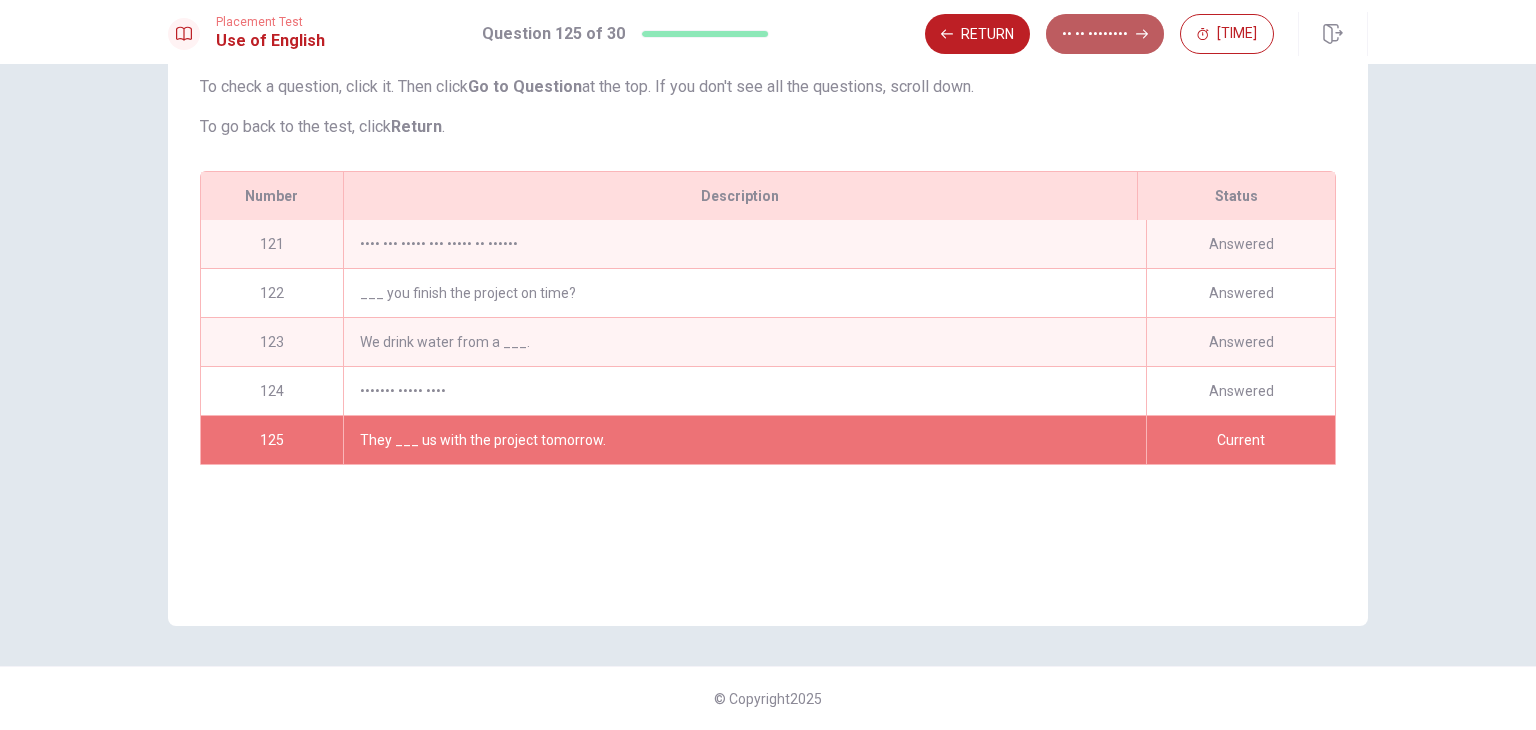 click on "•• •• ••••••••" at bounding box center (1105, 34) 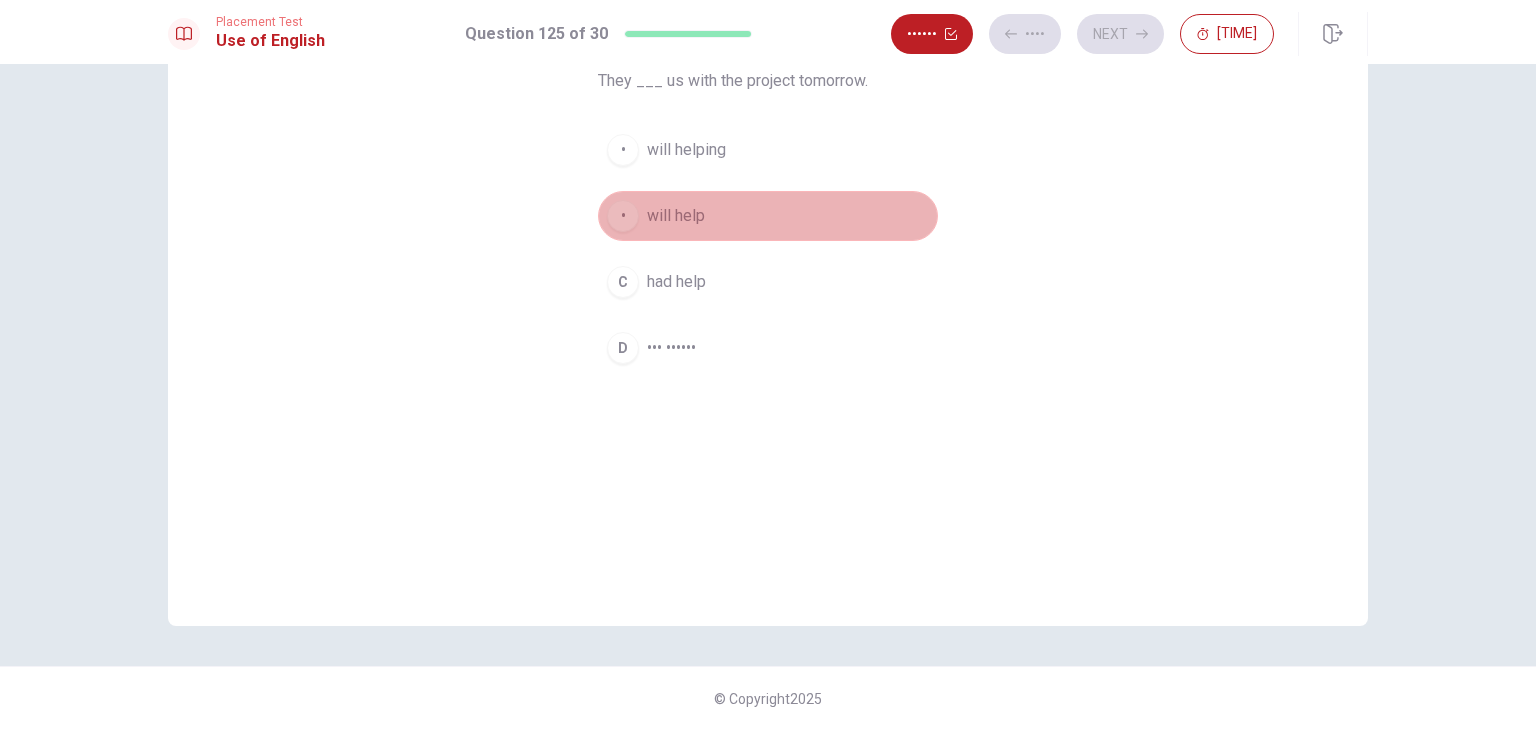 click on "B will help" at bounding box center (768, 216) 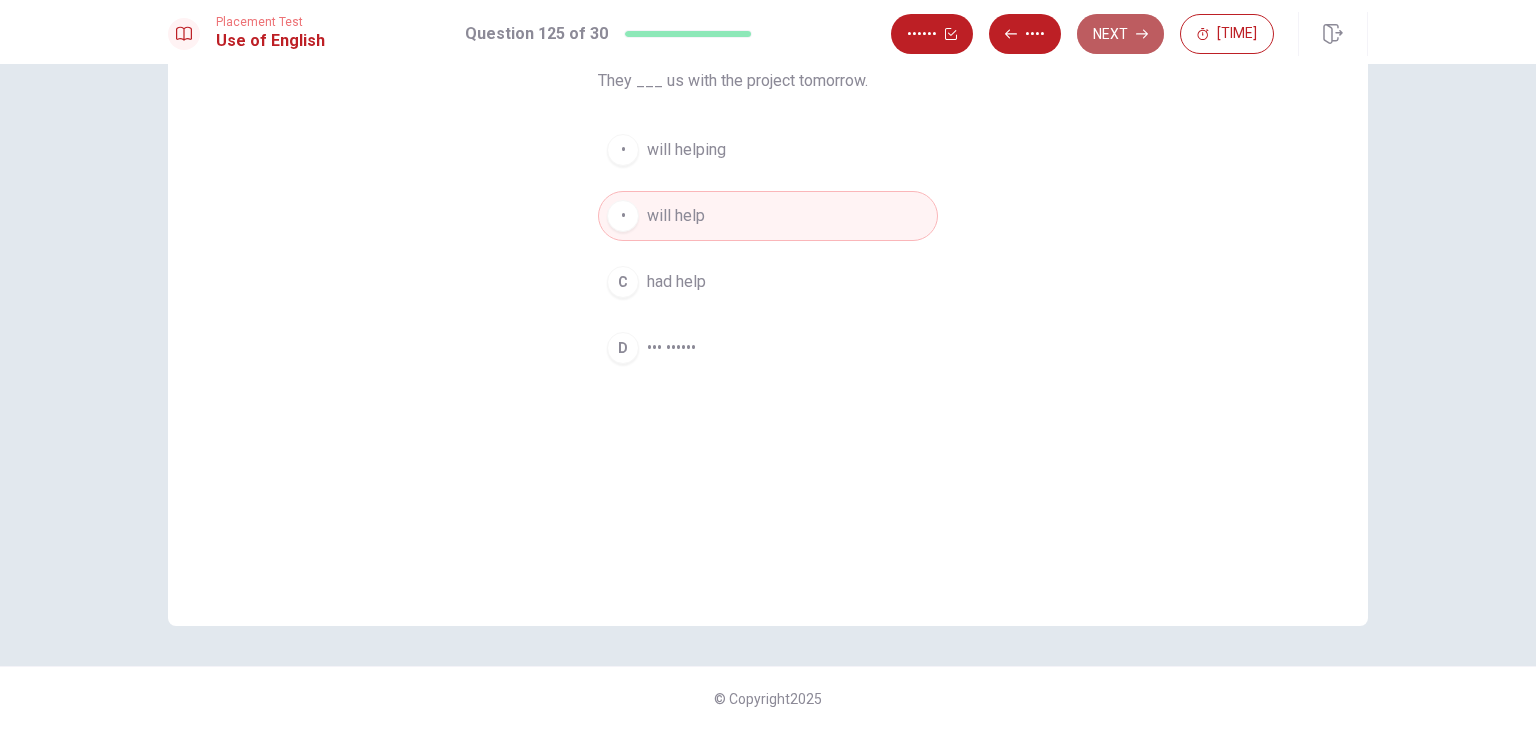click on "Next" at bounding box center (1120, 34) 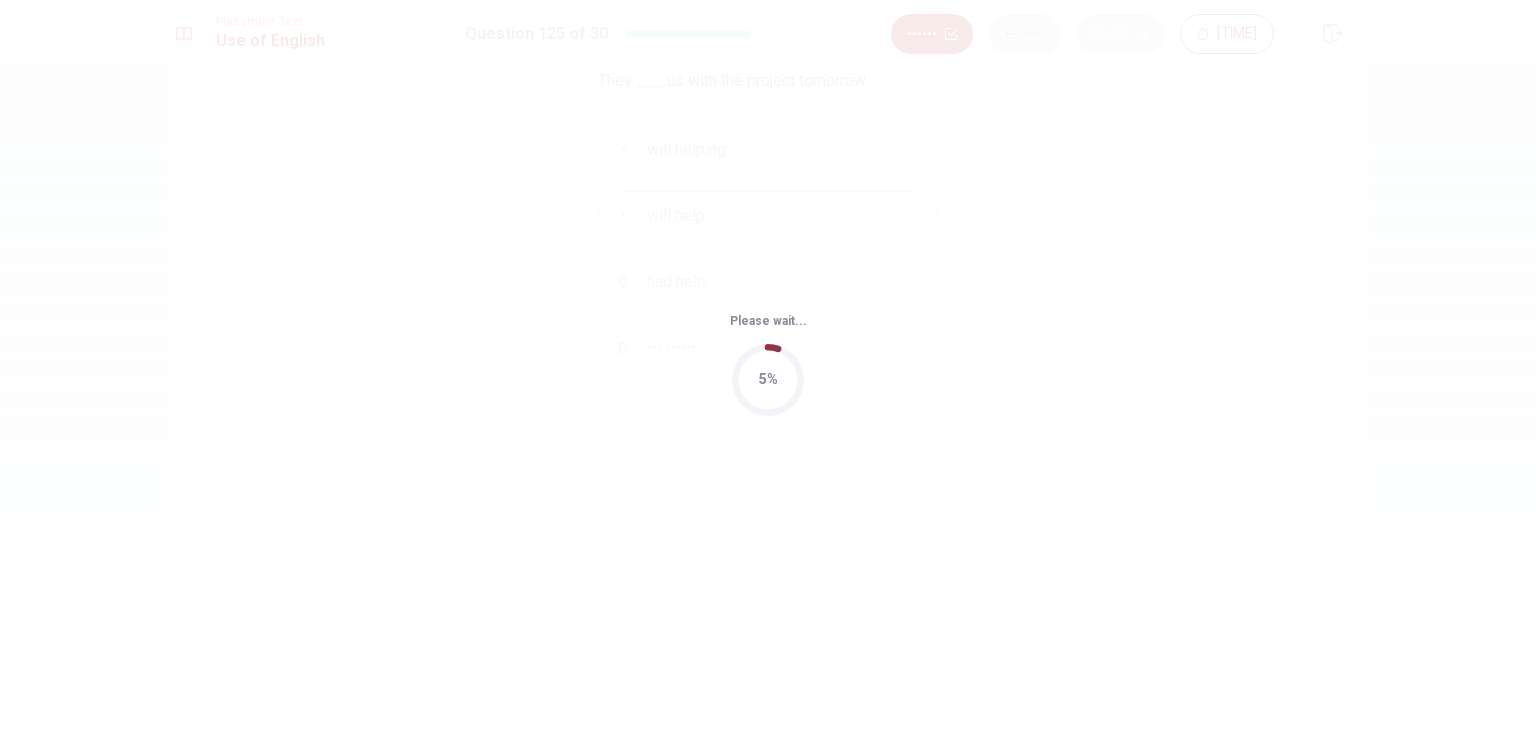 scroll, scrollTop: 0, scrollLeft: 0, axis: both 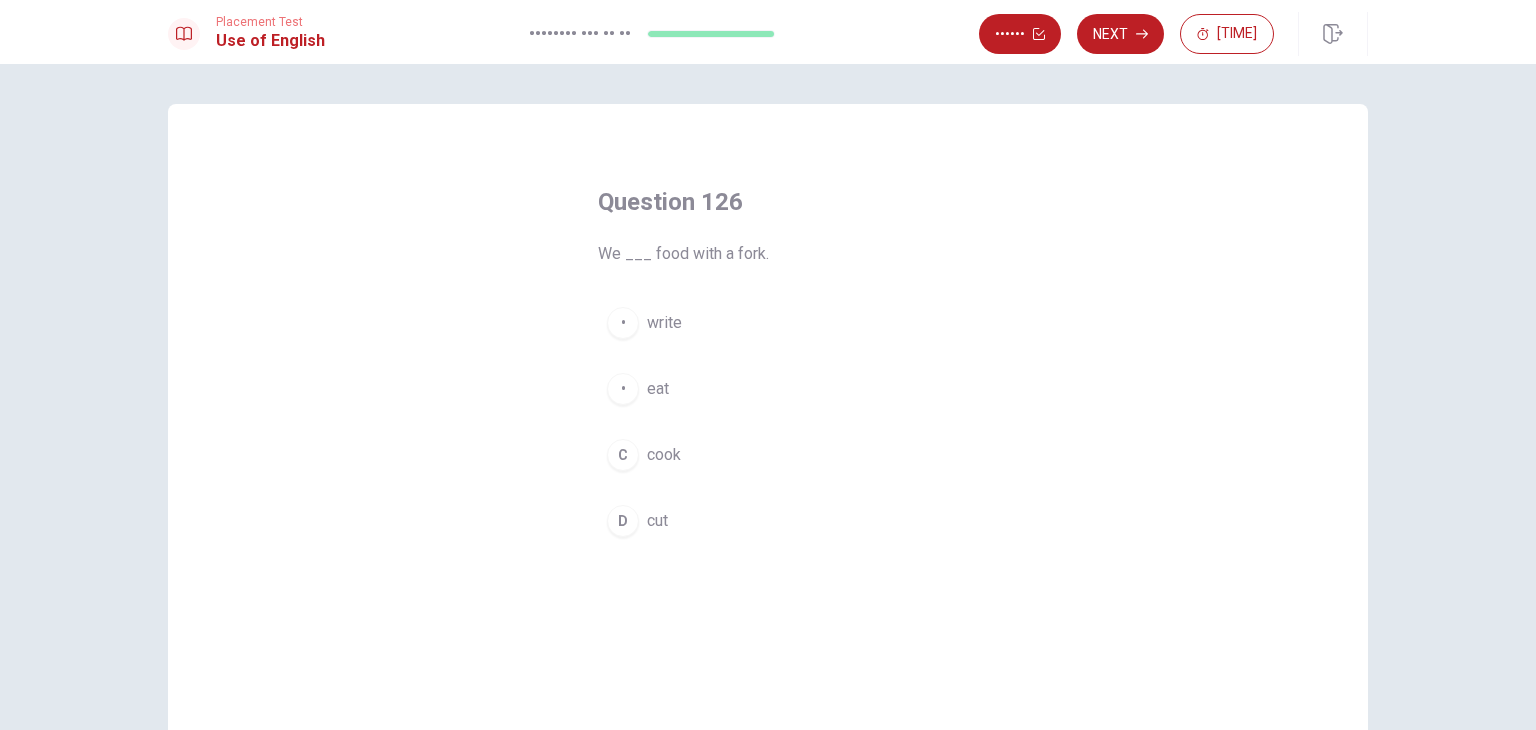 click on "eat" at bounding box center [664, 323] 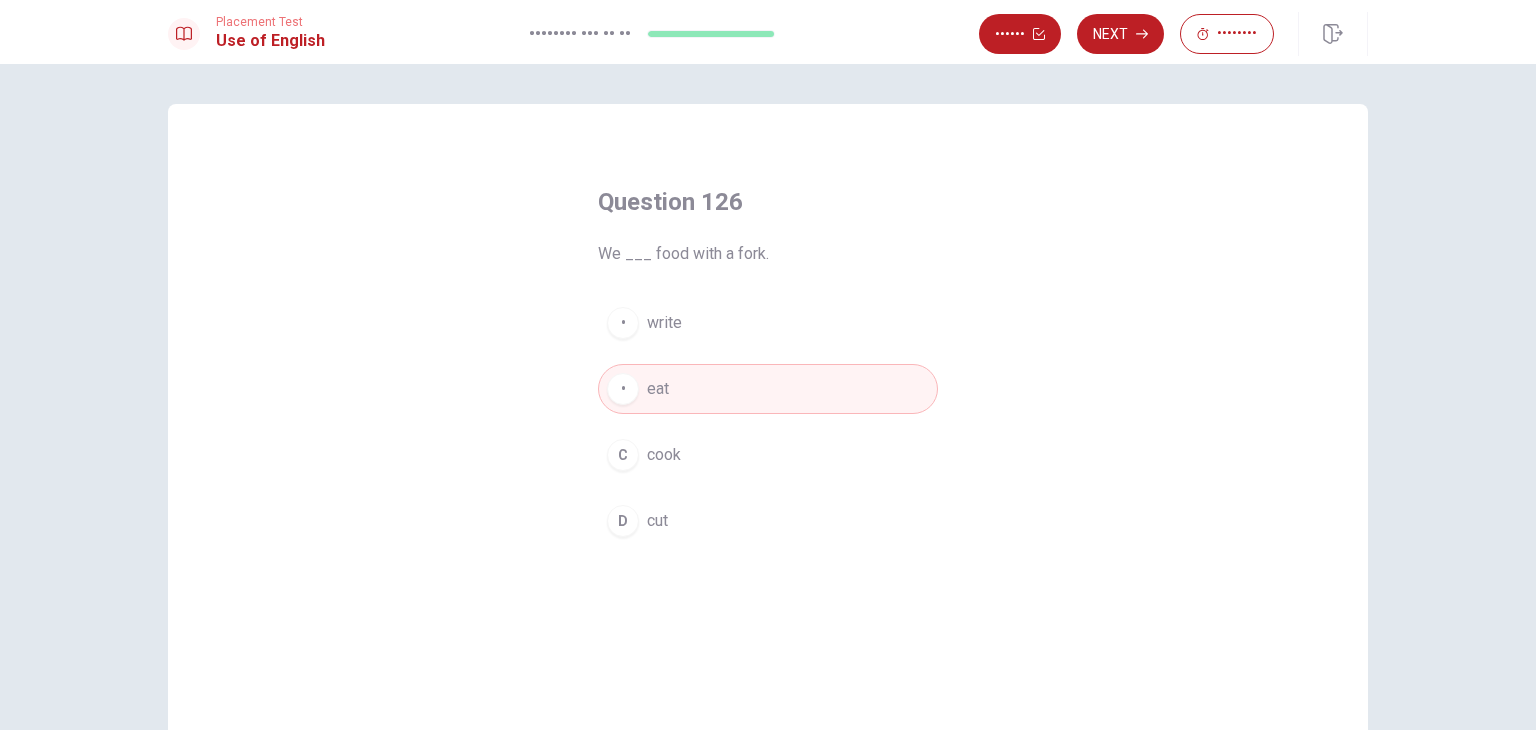 click on "Review Next 00:06:28" at bounding box center (1173, 34) 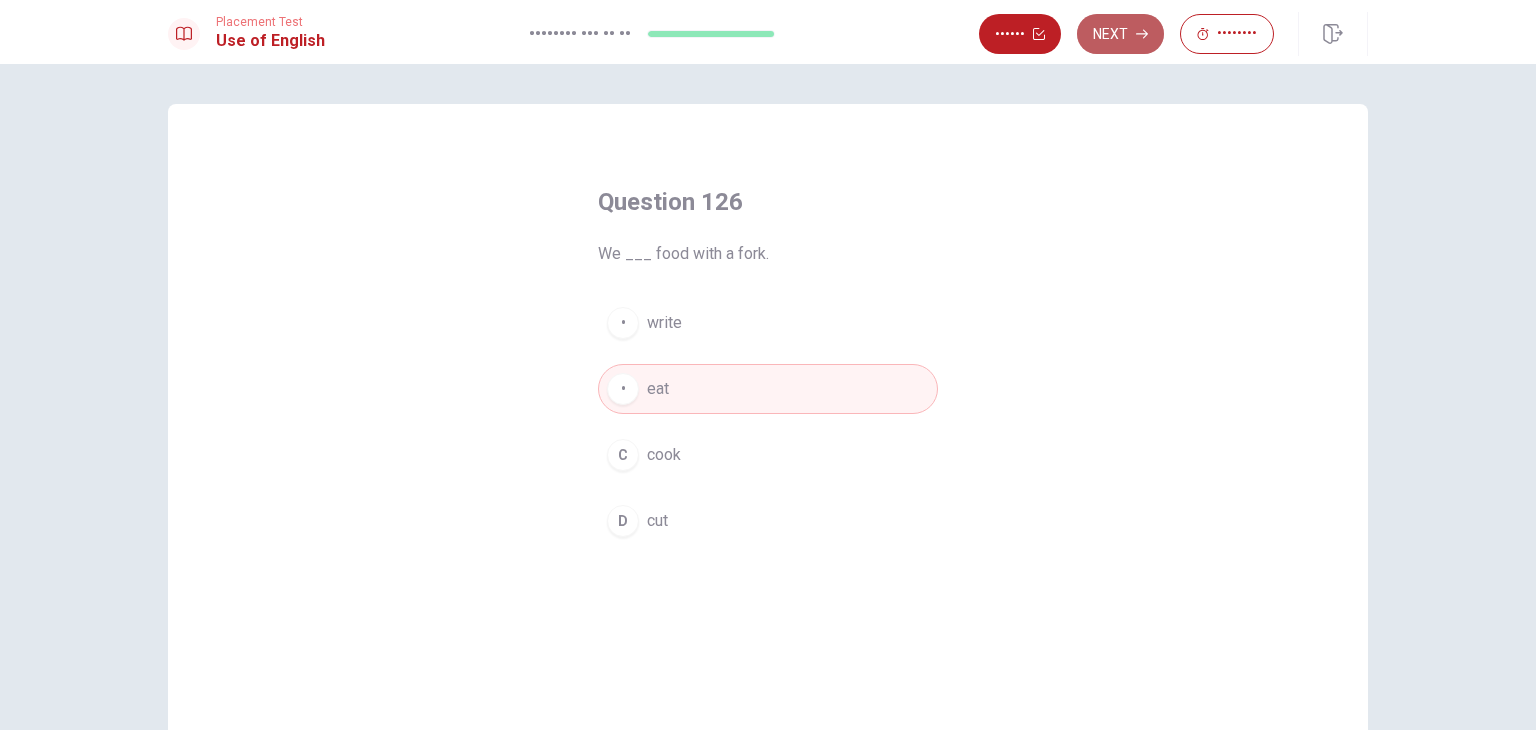 click on "Next" at bounding box center (1120, 34) 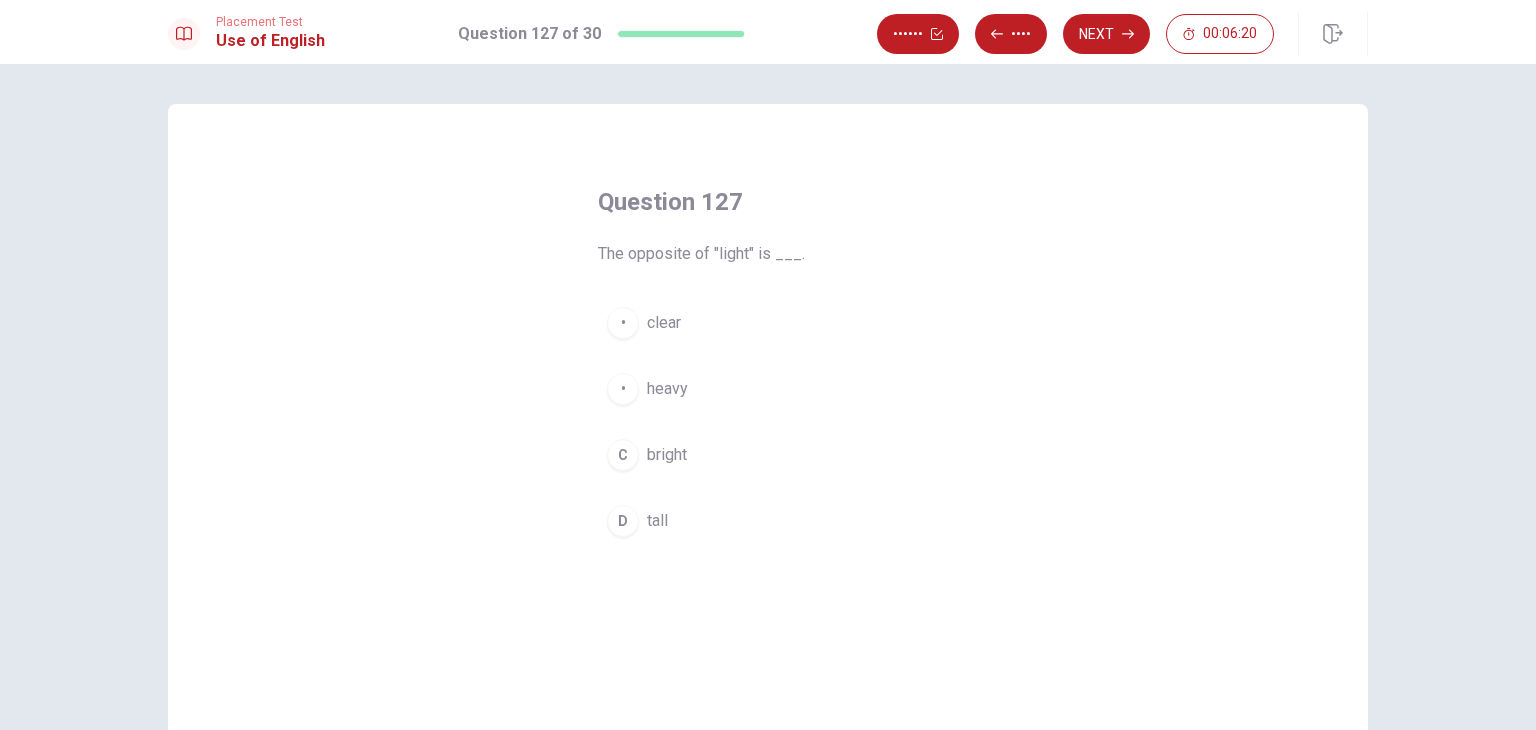 click on "heavy" at bounding box center [664, 323] 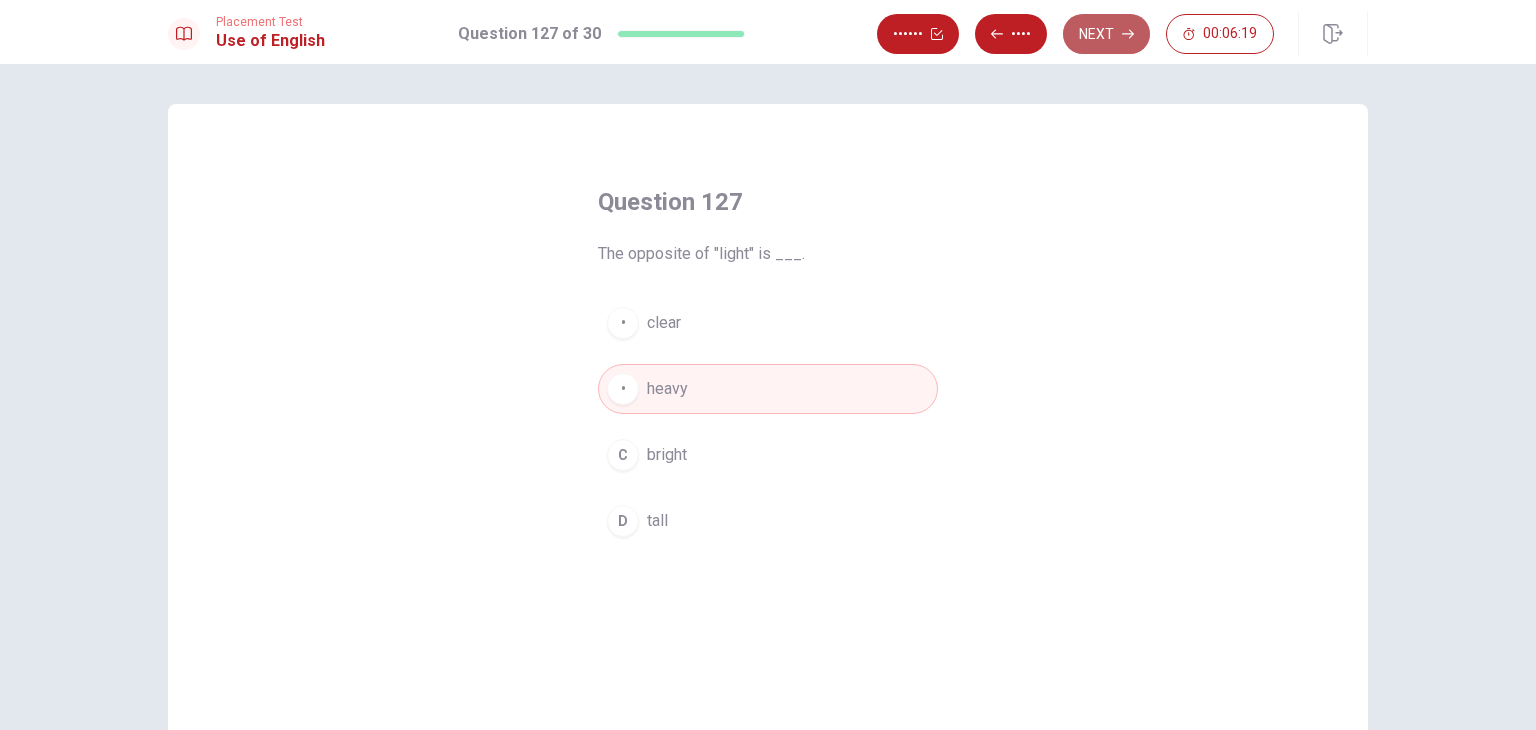 click on "Next" at bounding box center [1106, 34] 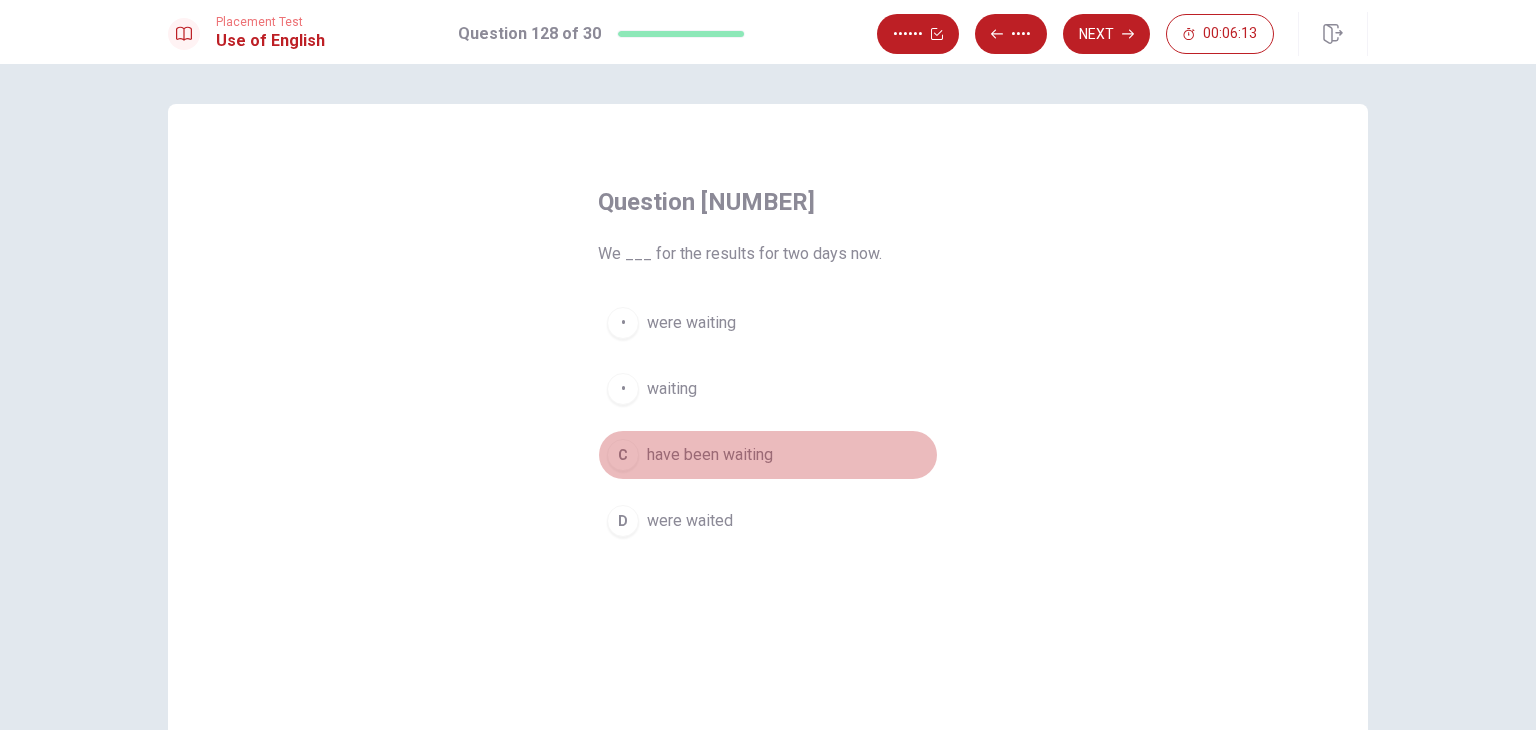click on "have been waiting" at bounding box center (691, 323) 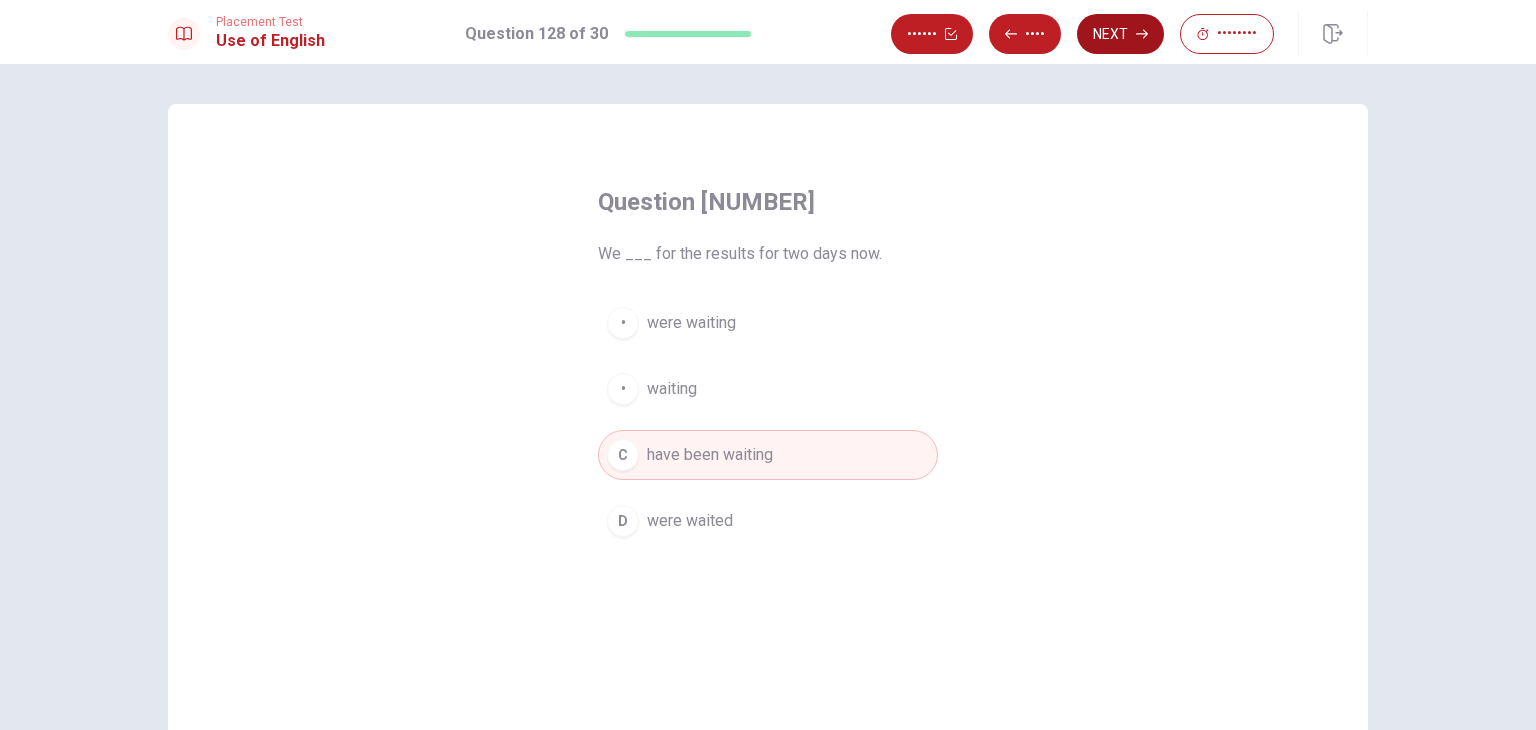 click on "Next" at bounding box center [1120, 34] 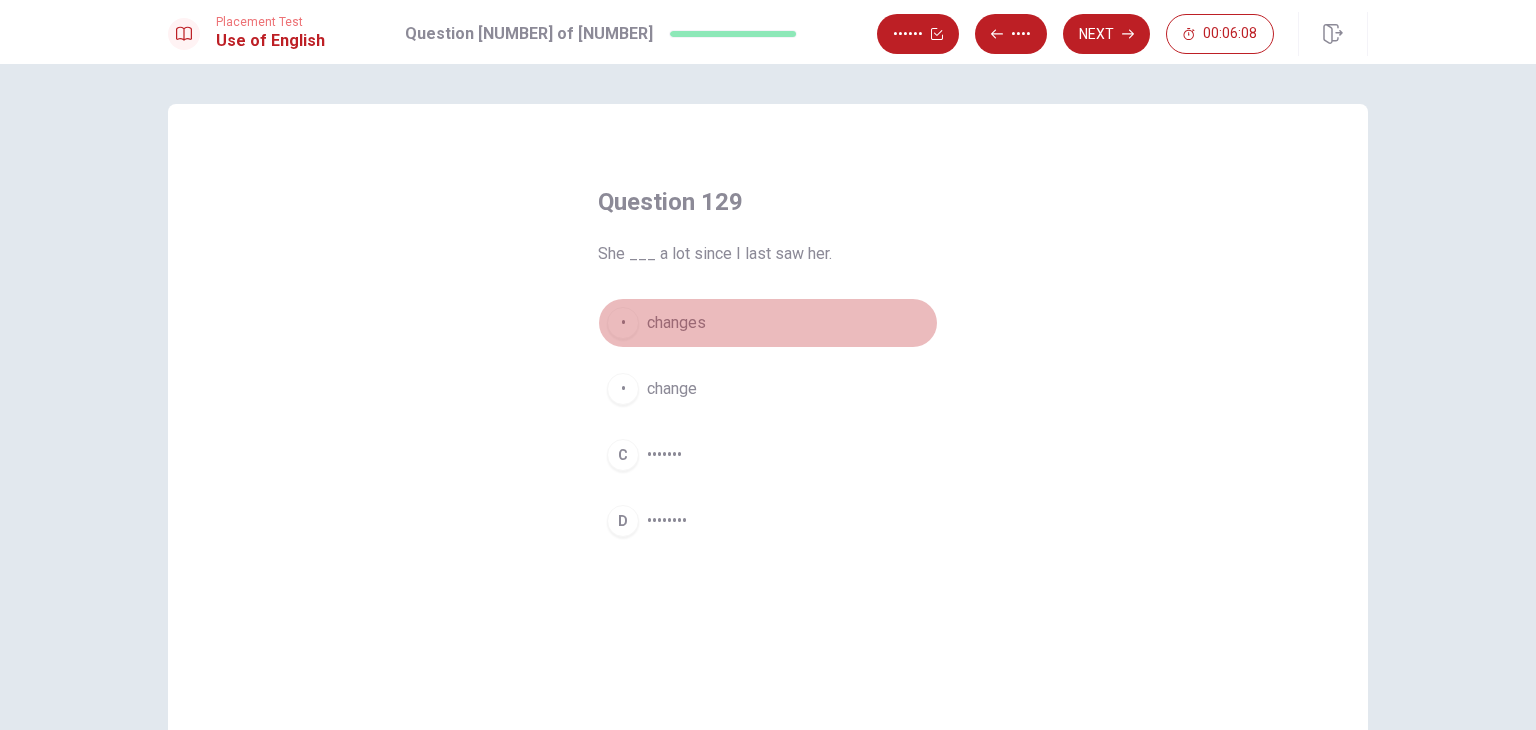 click on "A changes" at bounding box center [768, 323] 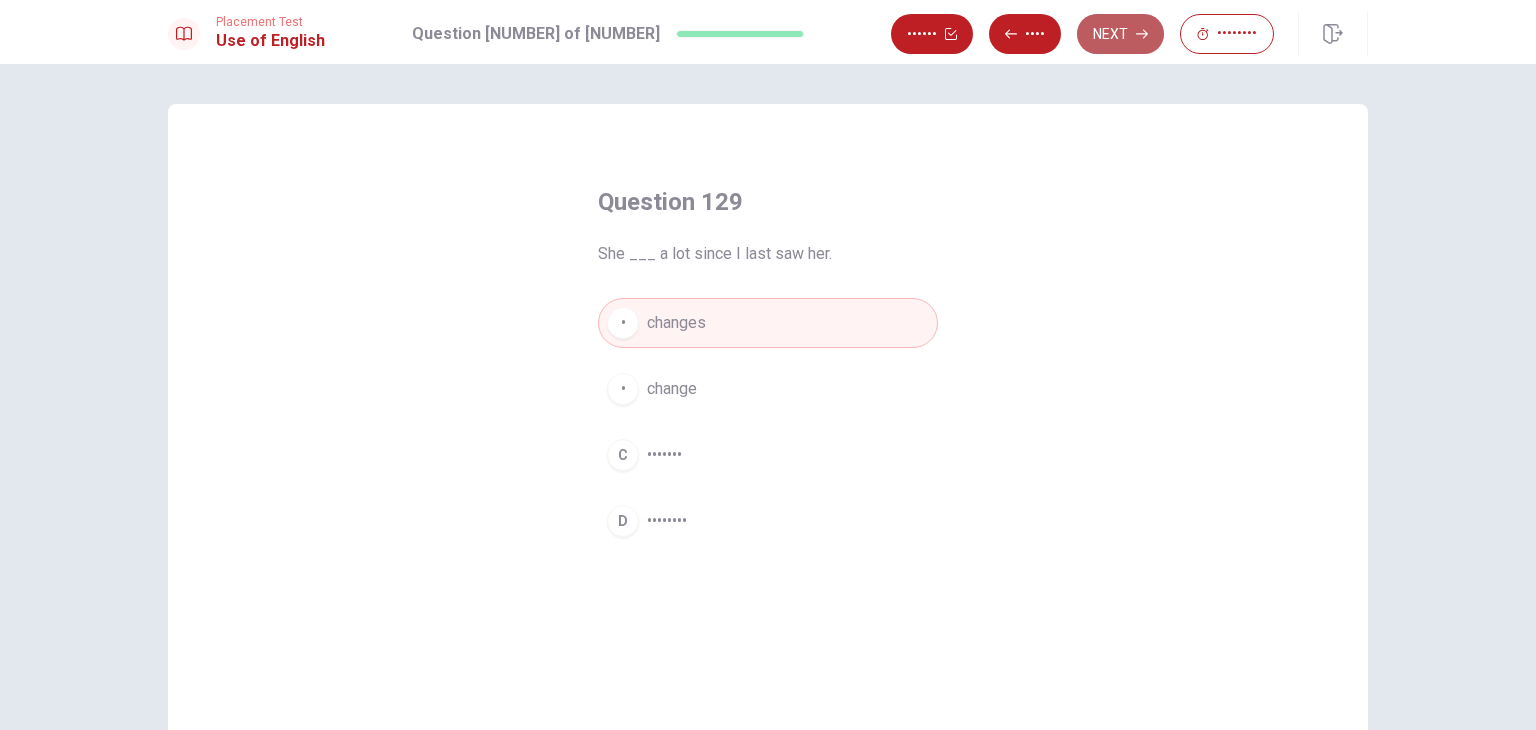 click on "Next" at bounding box center (1120, 34) 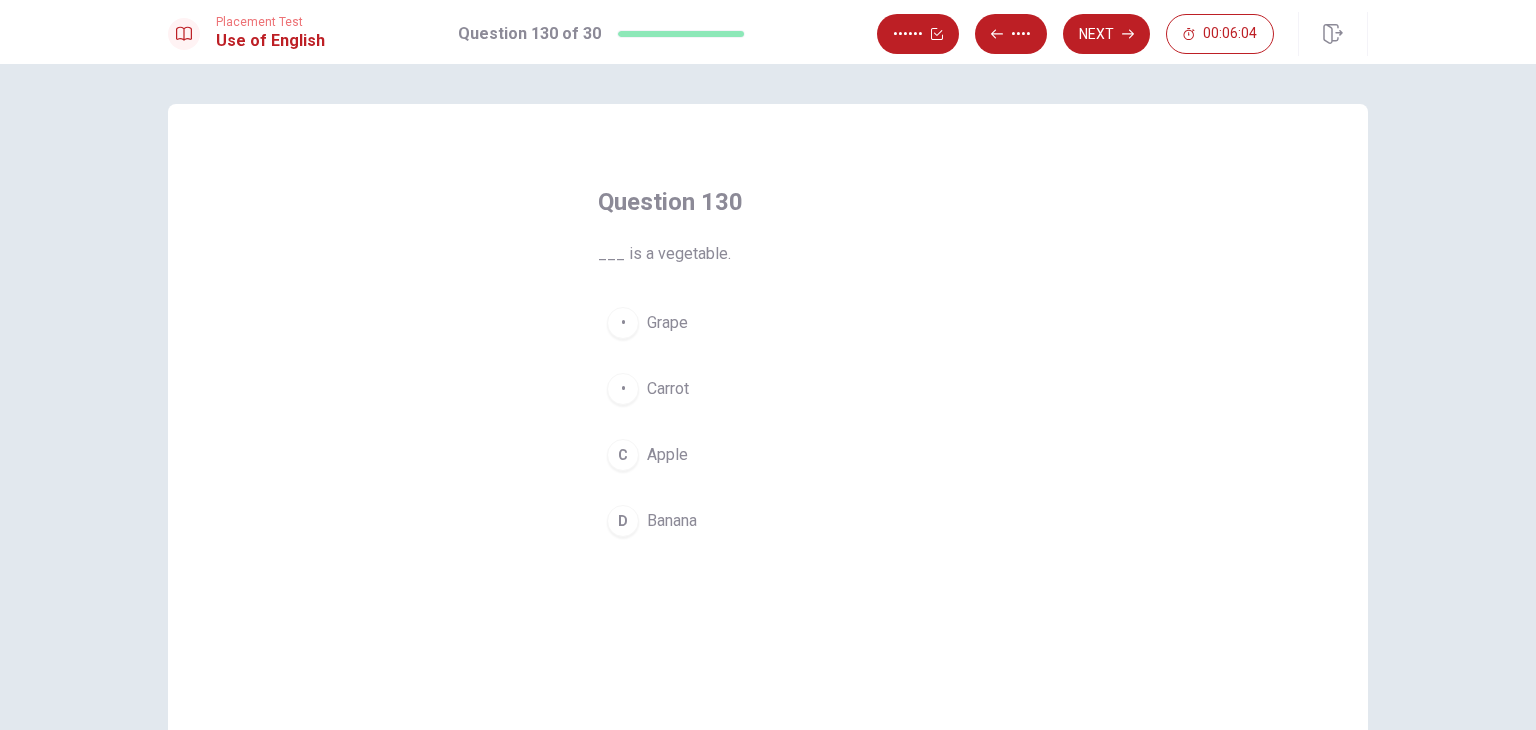 click on "Carrot" at bounding box center (667, 323) 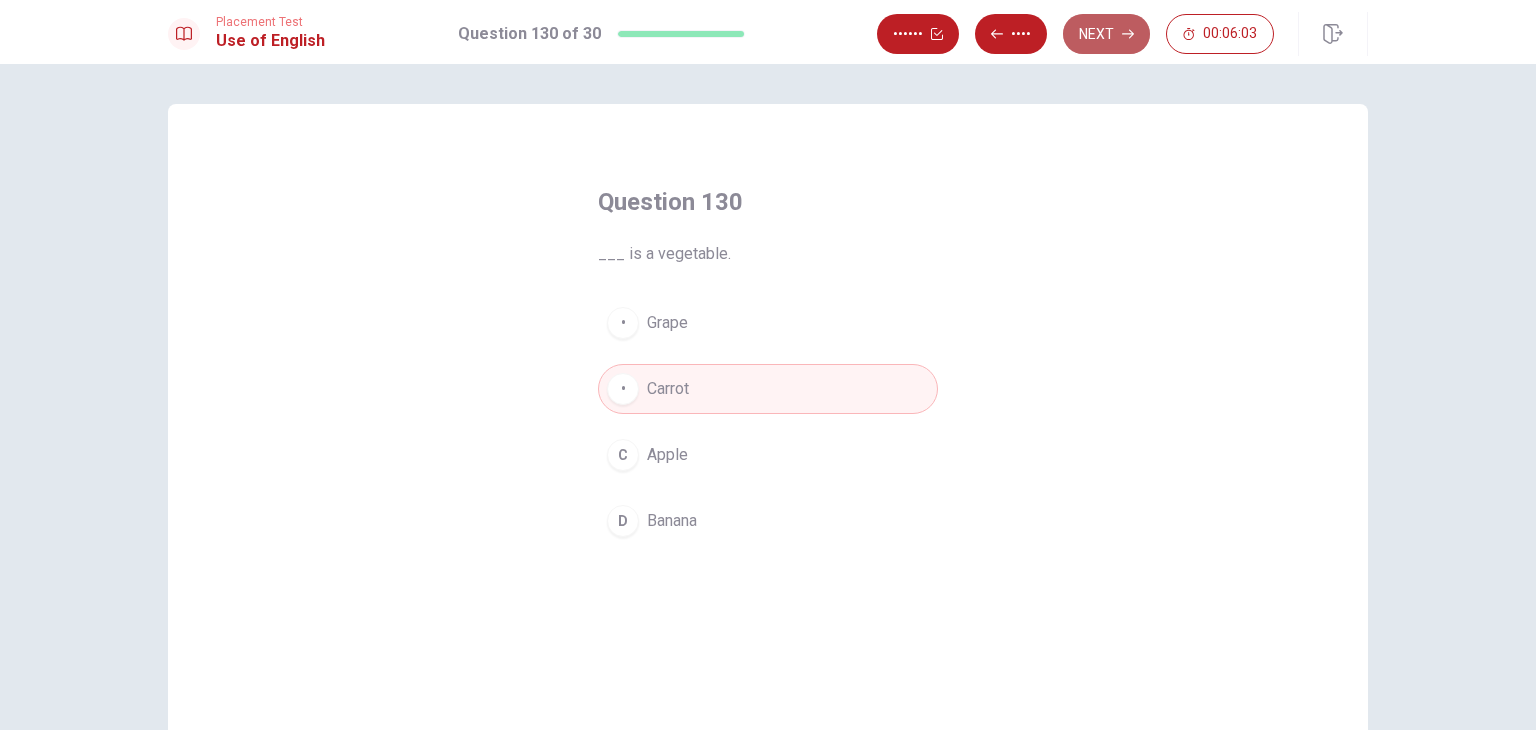 click on "Next" at bounding box center [1106, 34] 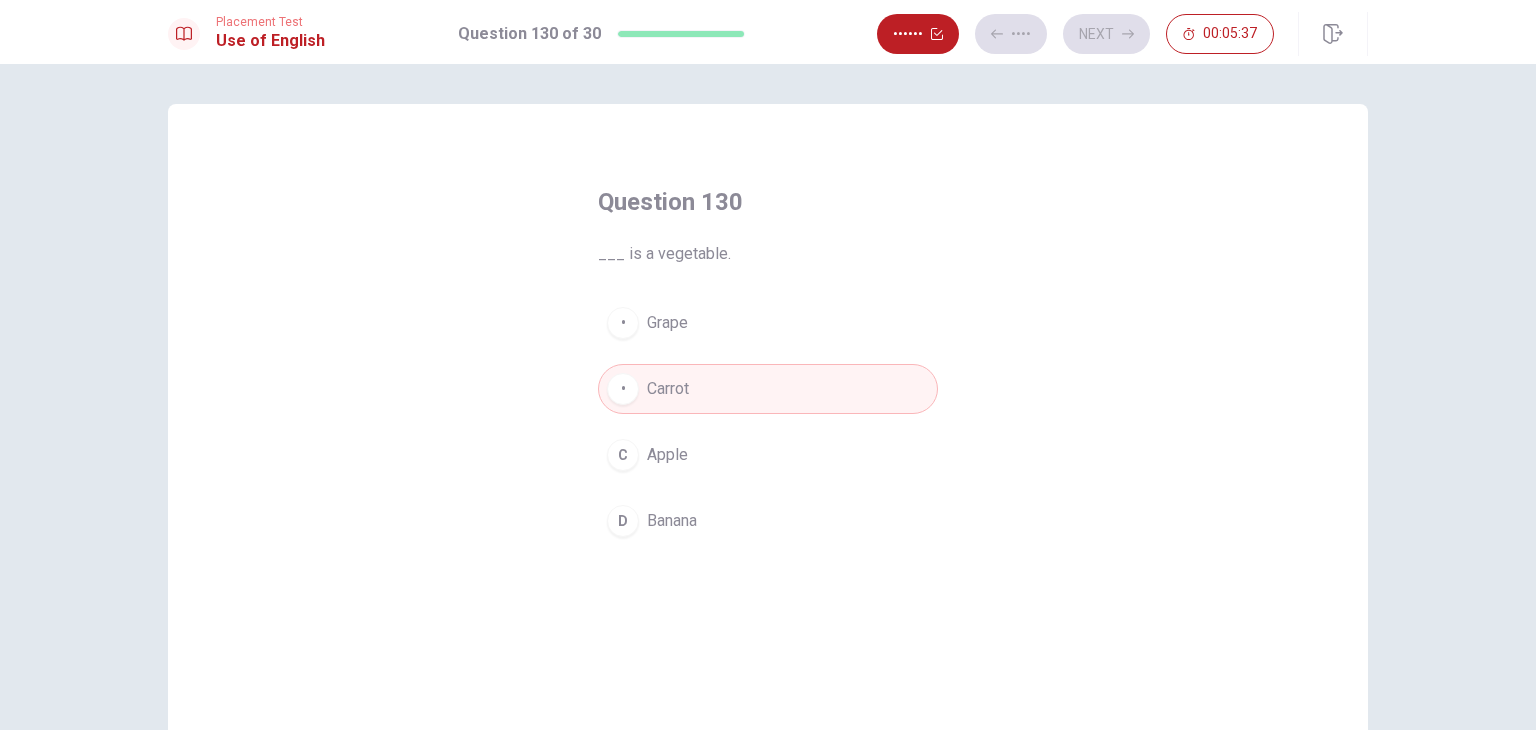 click on "B Carrot" at bounding box center (768, 389) 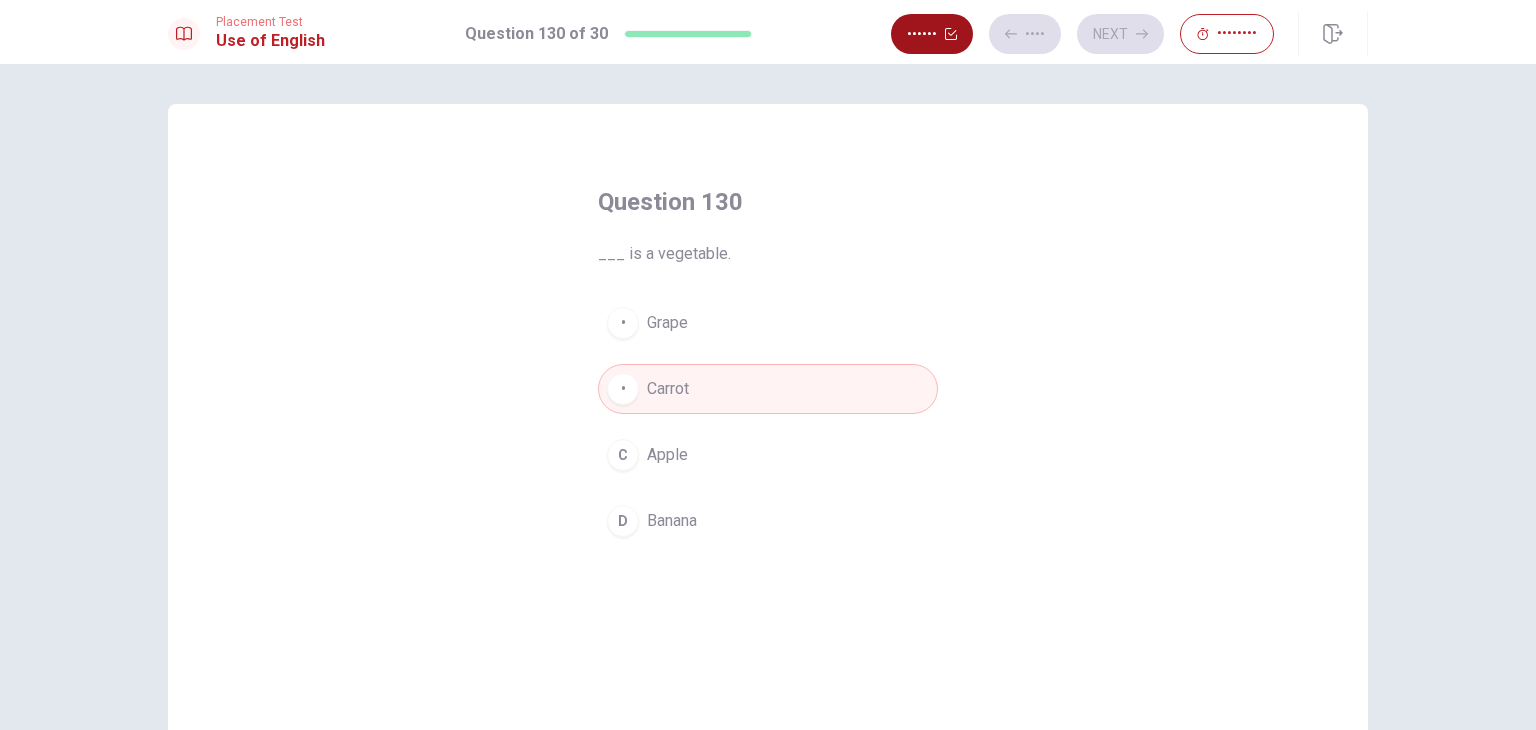 click on "••••••" at bounding box center [932, 34] 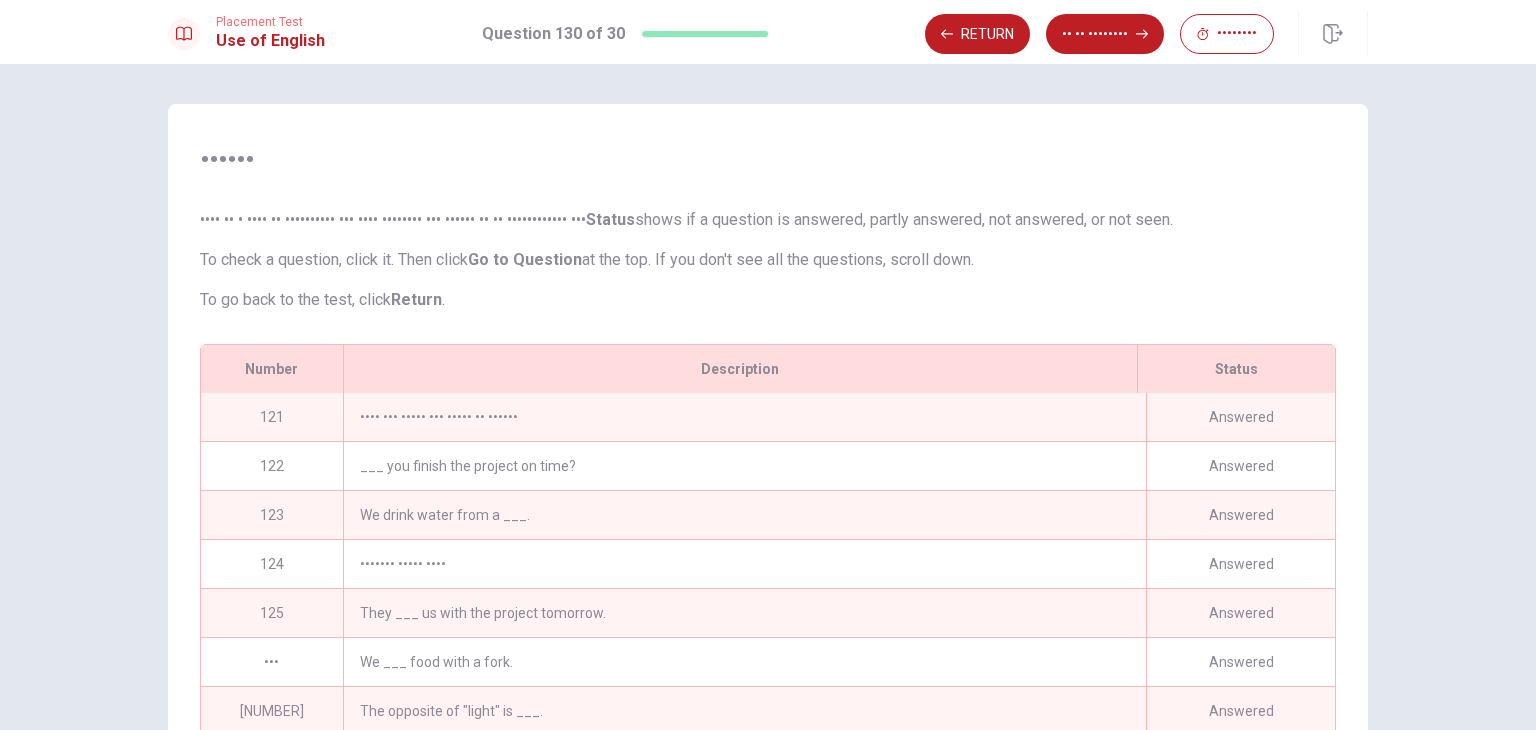 scroll, scrollTop: 181, scrollLeft: 0, axis: vertical 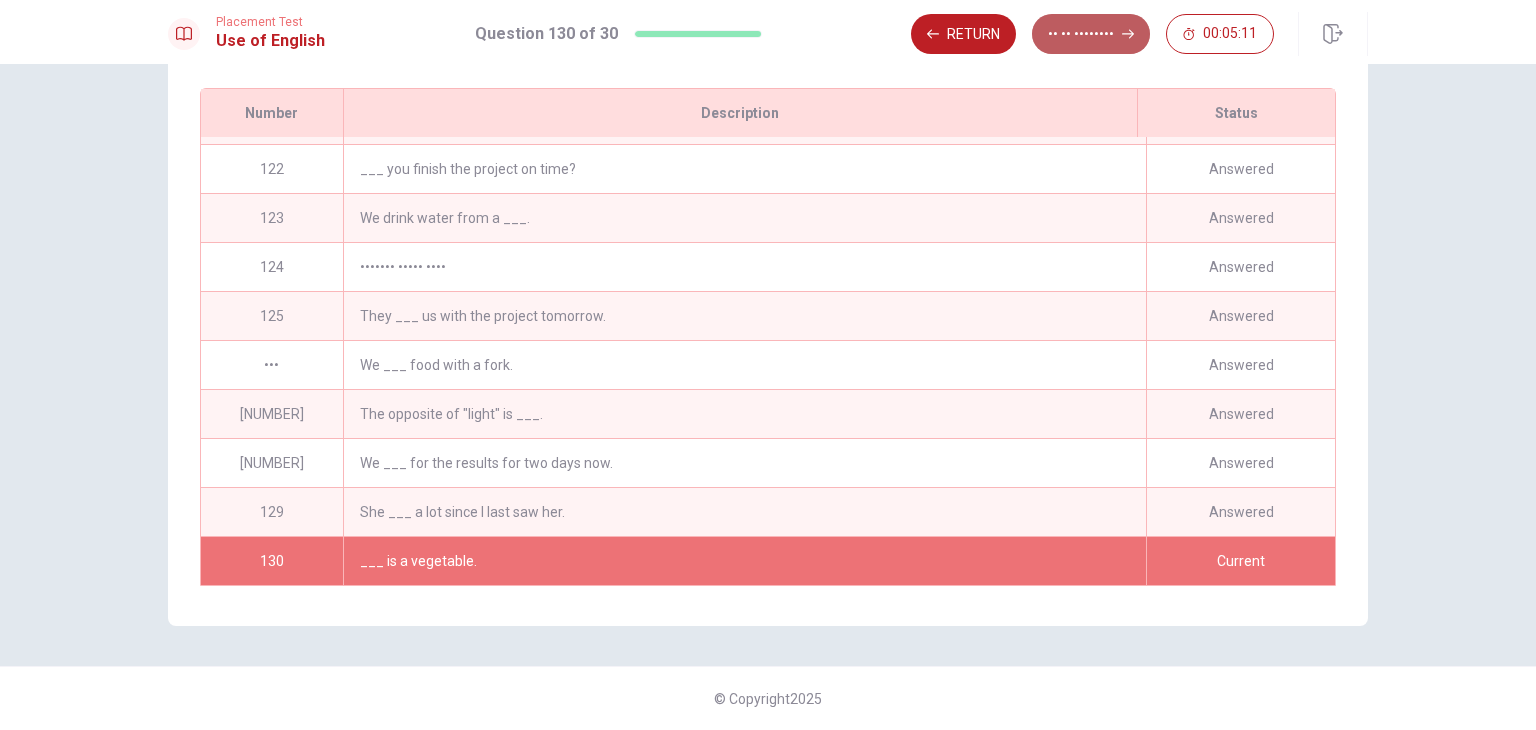 click on "•• •• ••••••••" at bounding box center (1091, 34) 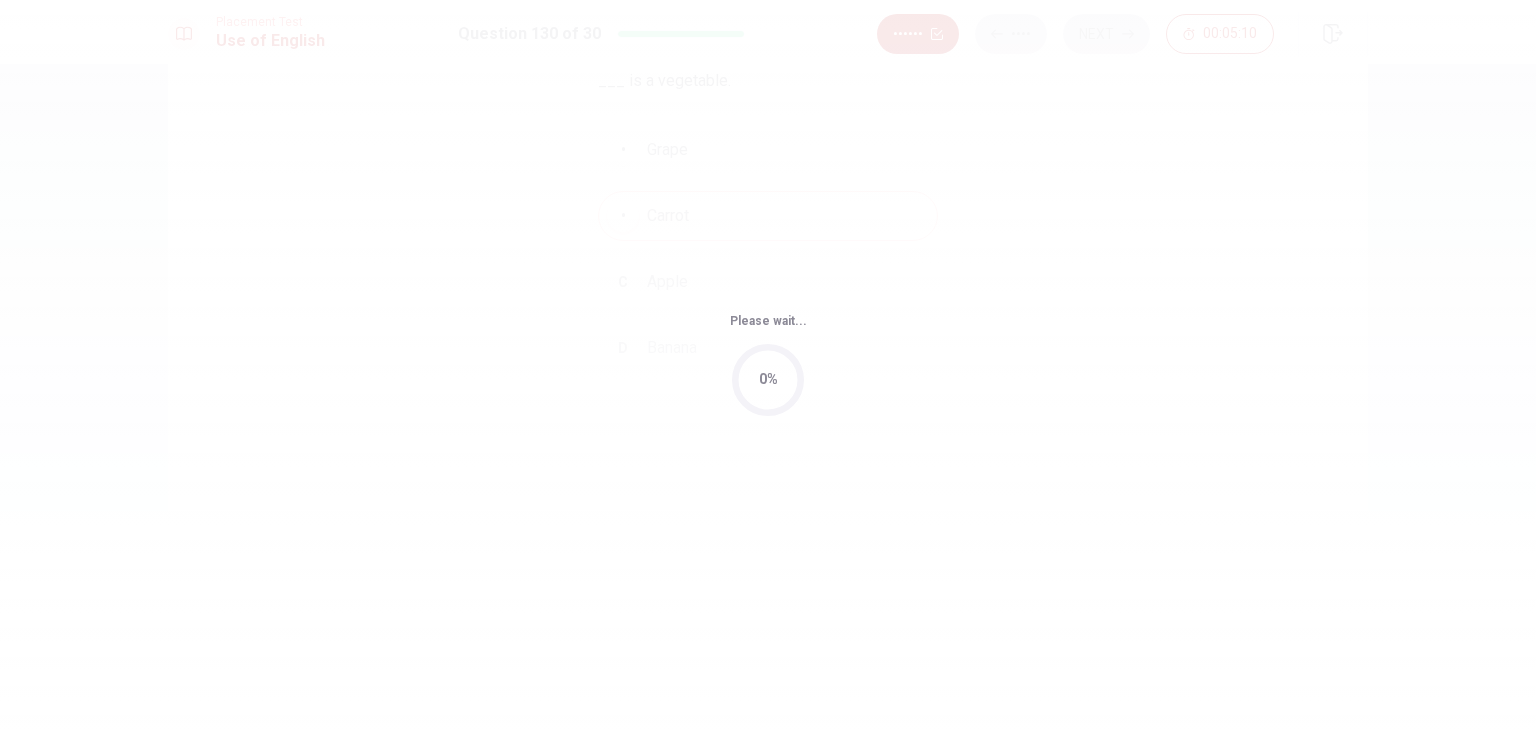 scroll, scrollTop: 173, scrollLeft: 0, axis: vertical 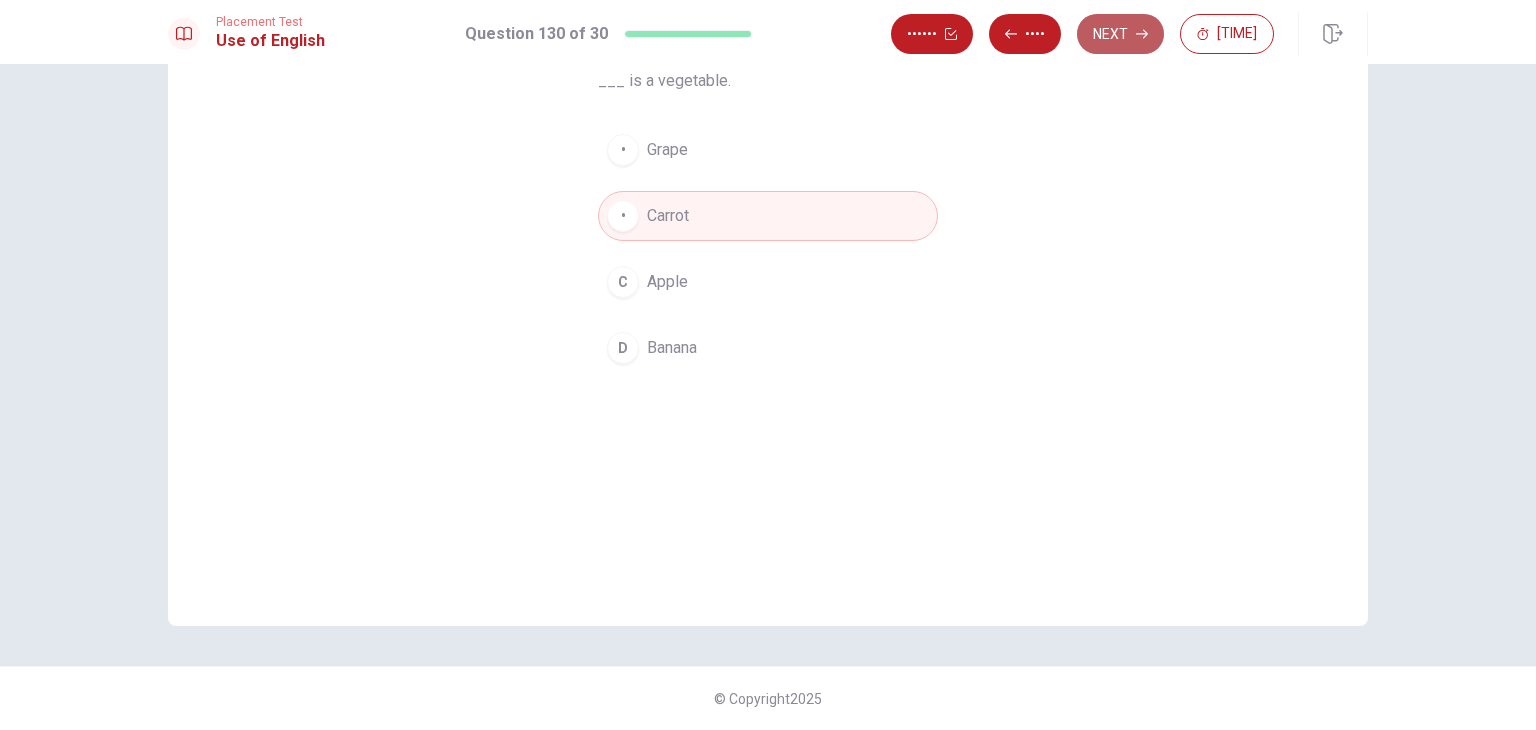 click on "Next" at bounding box center (1120, 34) 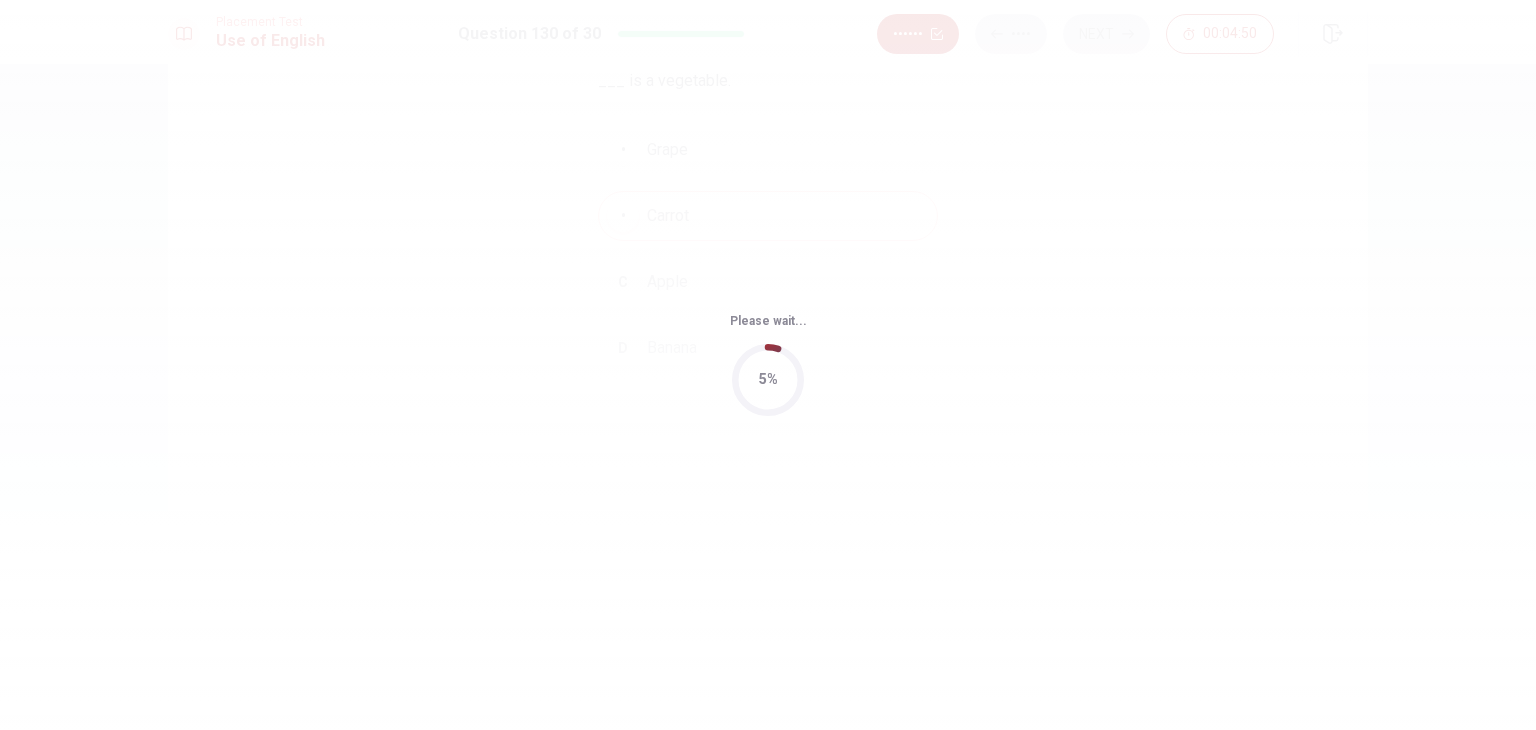 scroll, scrollTop: 0, scrollLeft: 0, axis: both 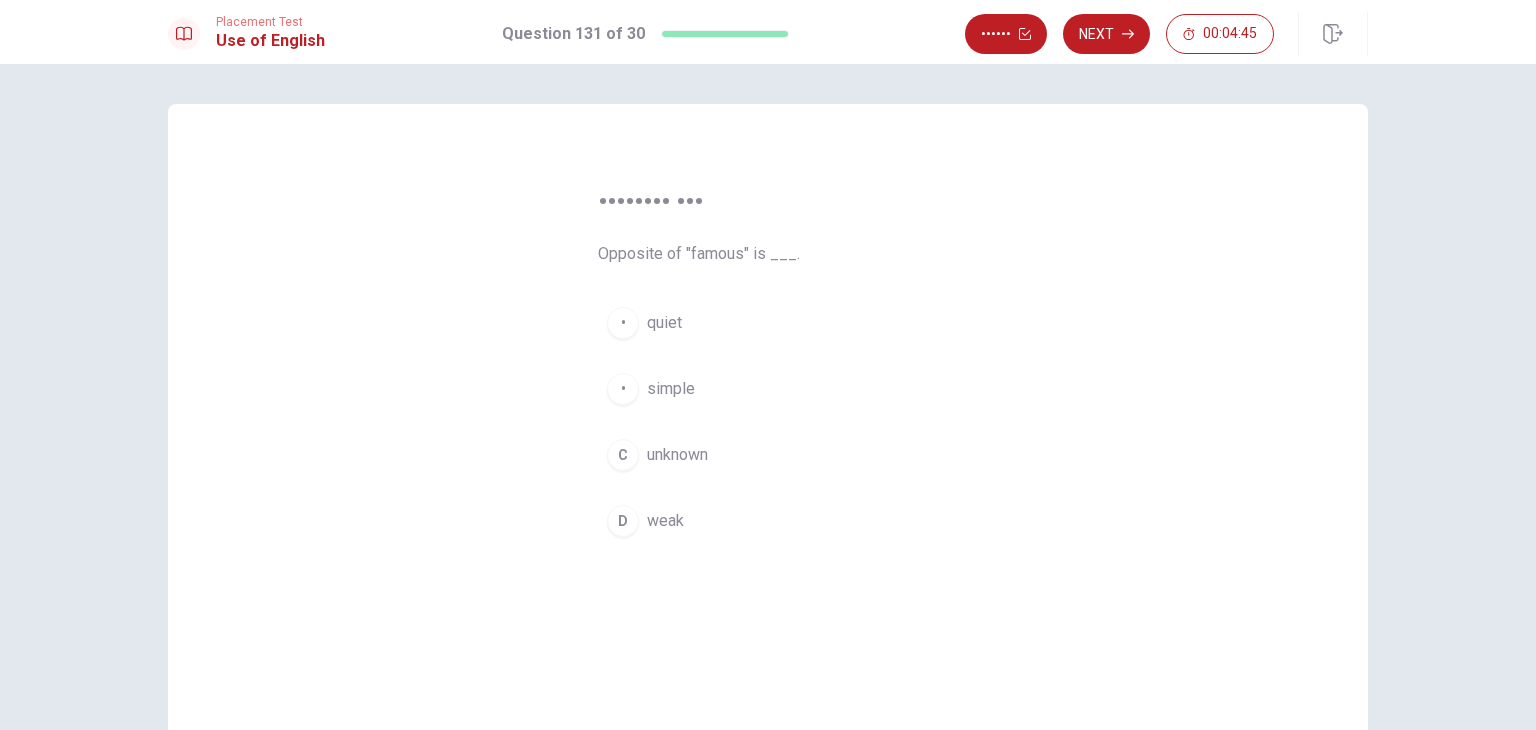 drag, startPoint x: 643, startPoint y: 482, endPoint x: 643, endPoint y: 468, distance: 14 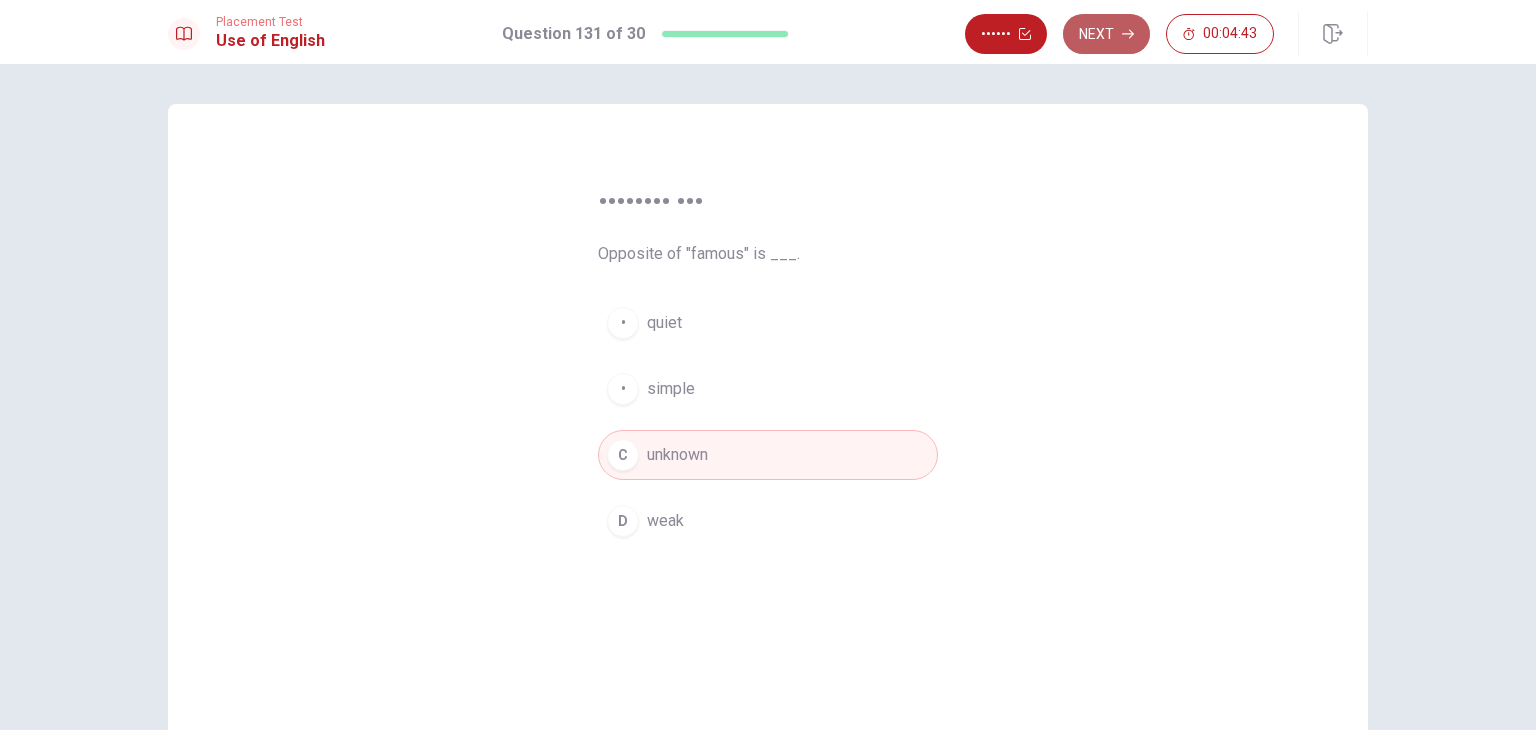 click on "Next" at bounding box center [1106, 34] 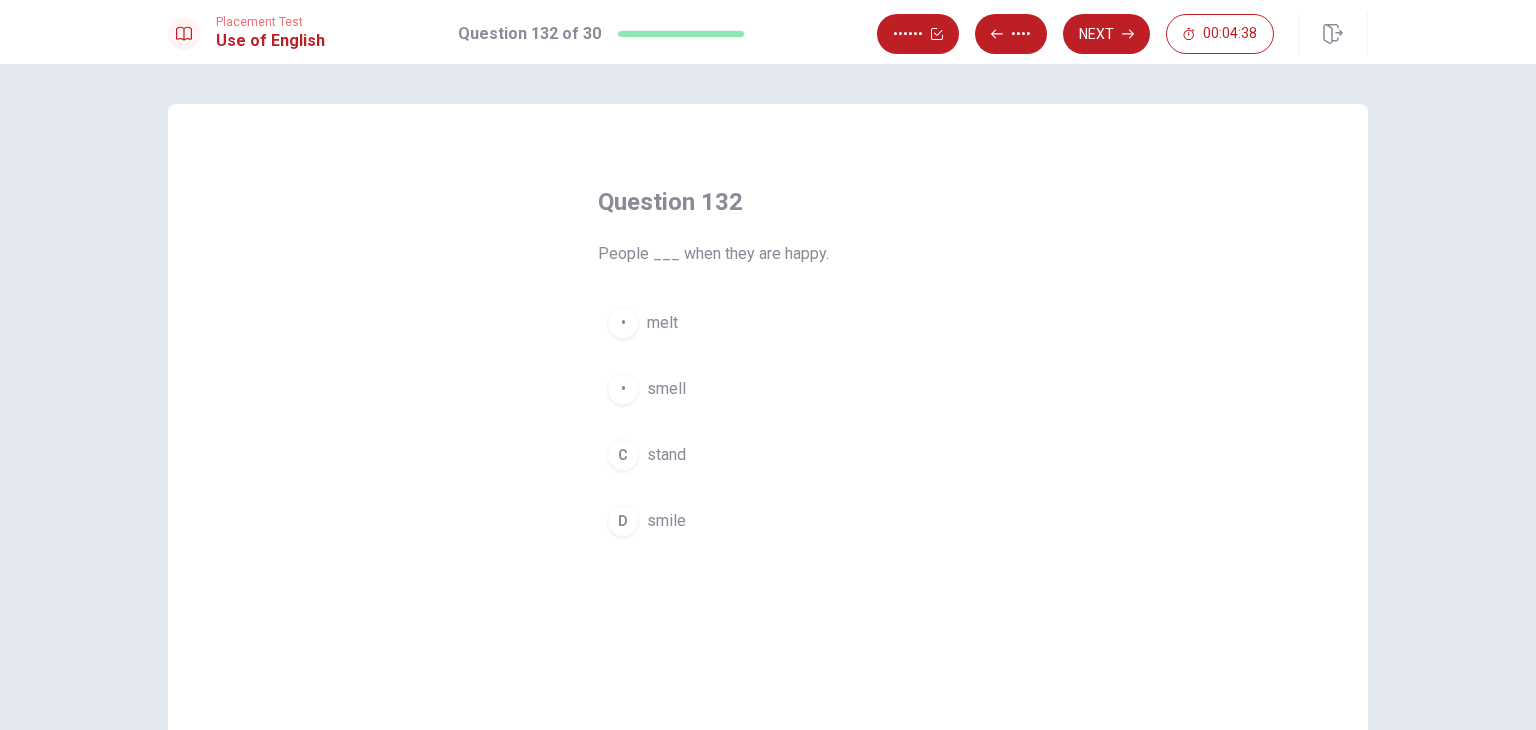 click on "smile" at bounding box center [662, 323] 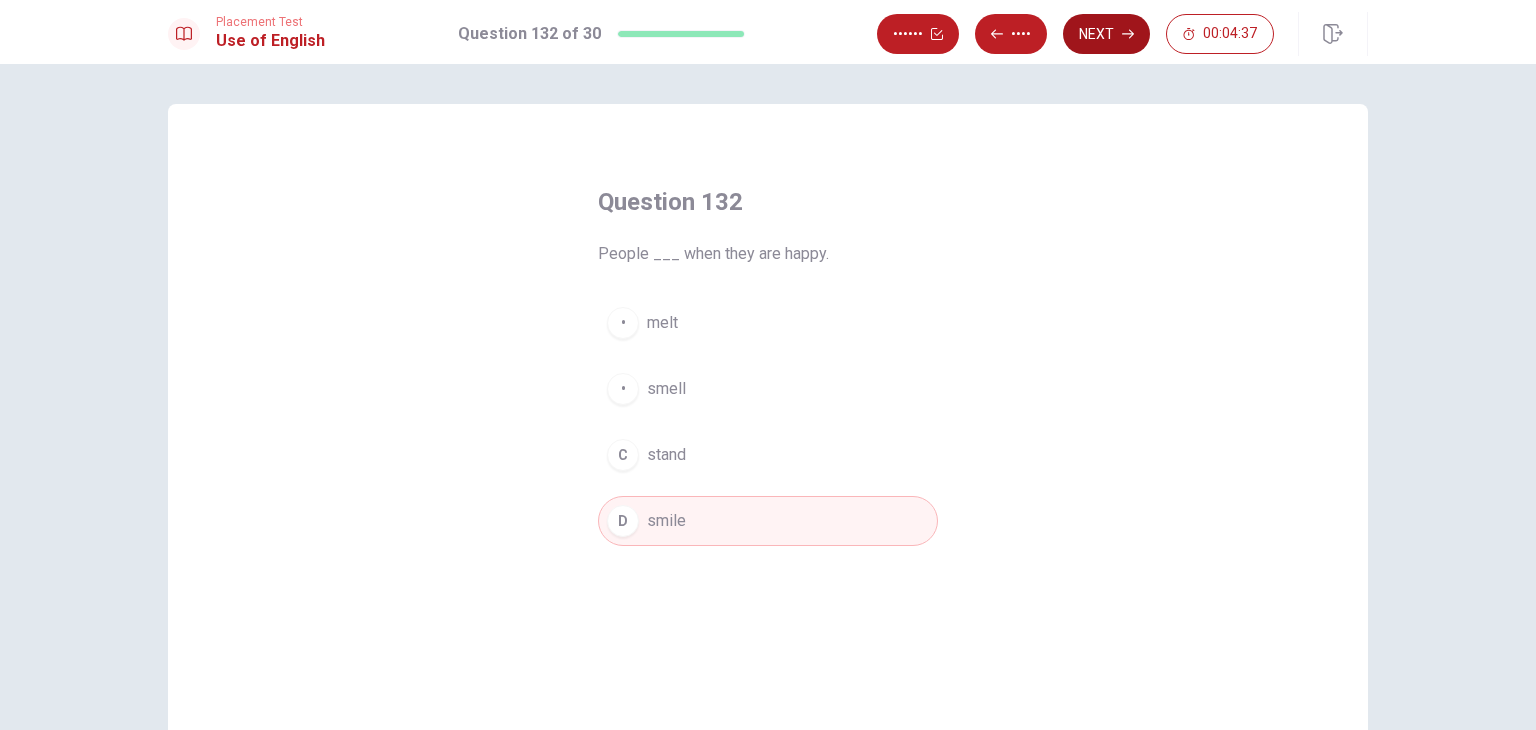 click on "Next" at bounding box center [1106, 34] 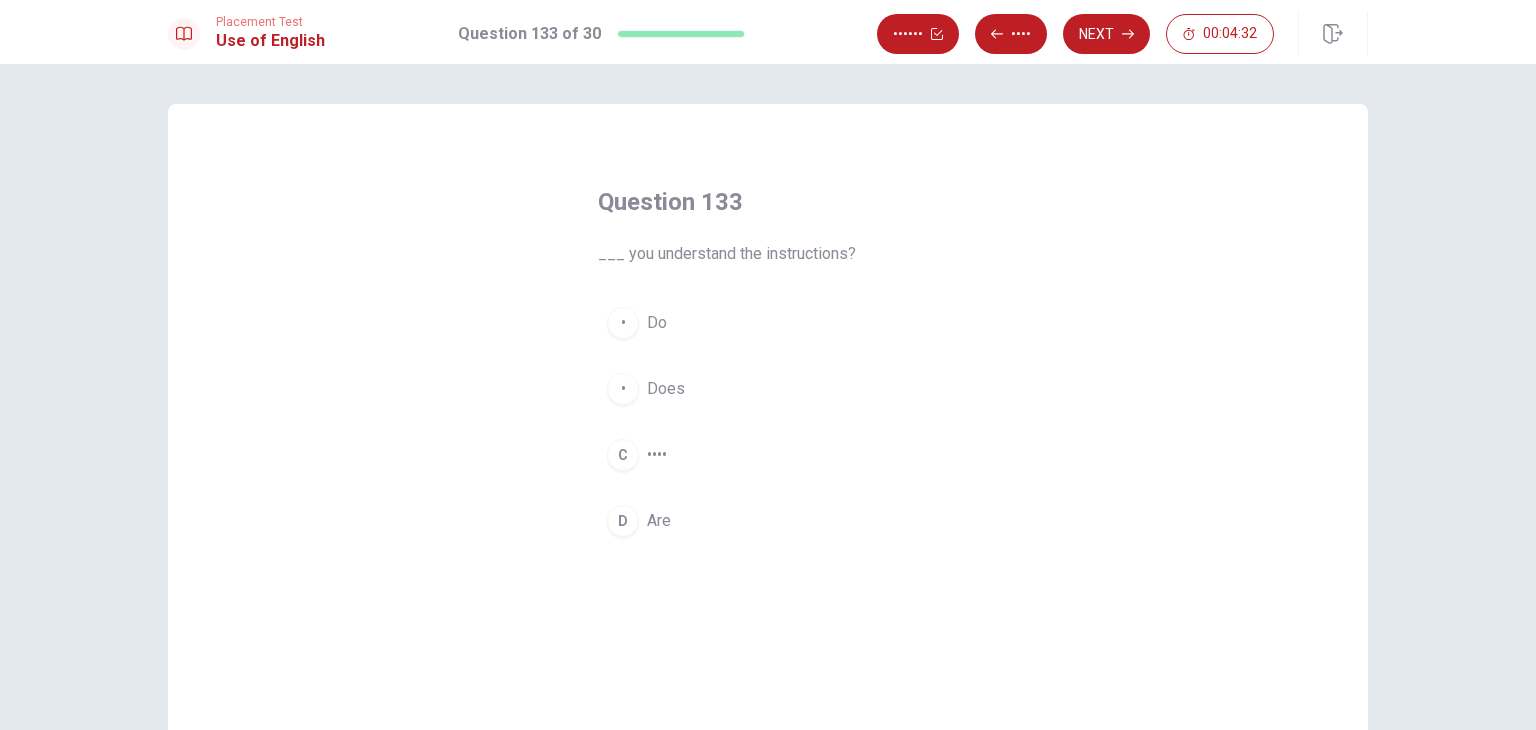 click on "Do" at bounding box center [657, 323] 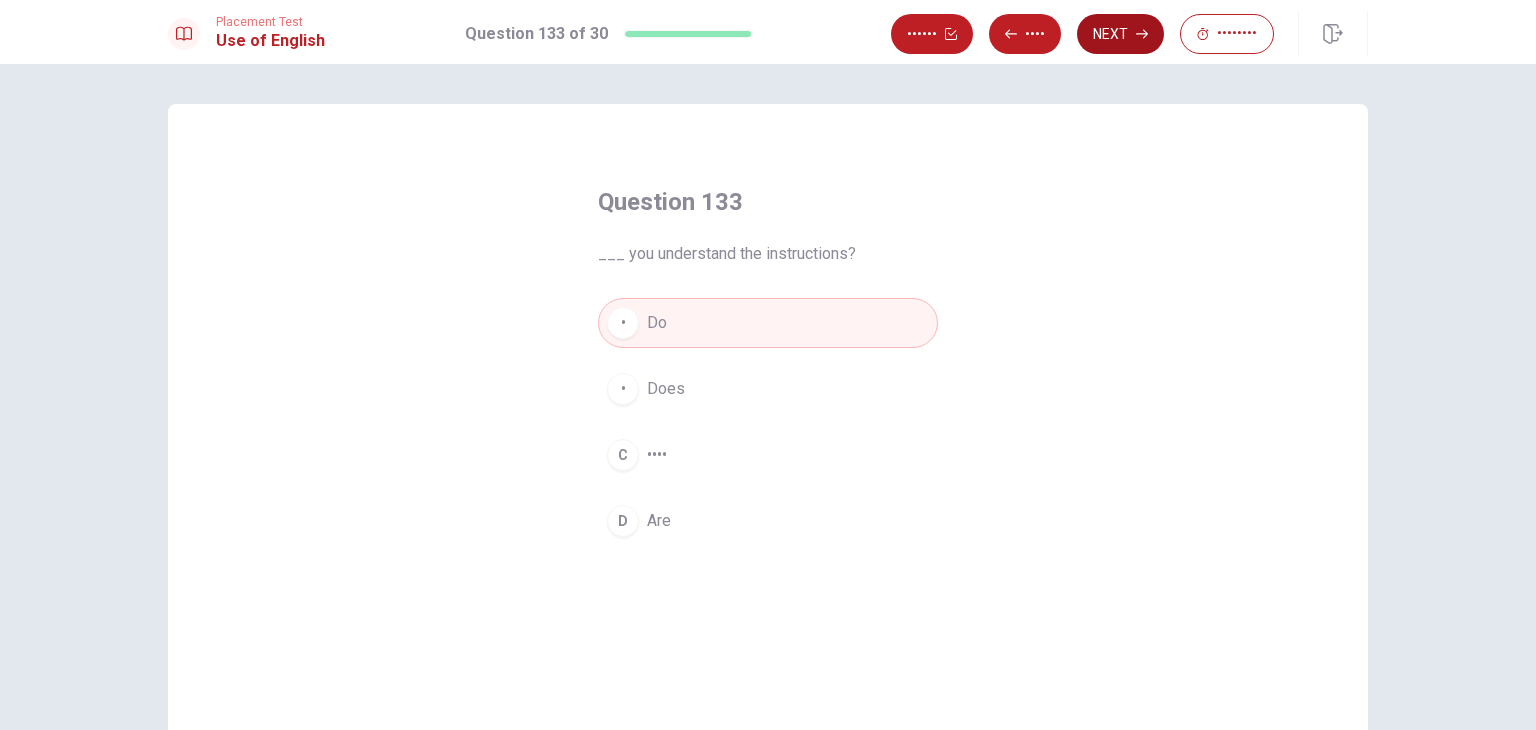 click on "Next" at bounding box center [1120, 34] 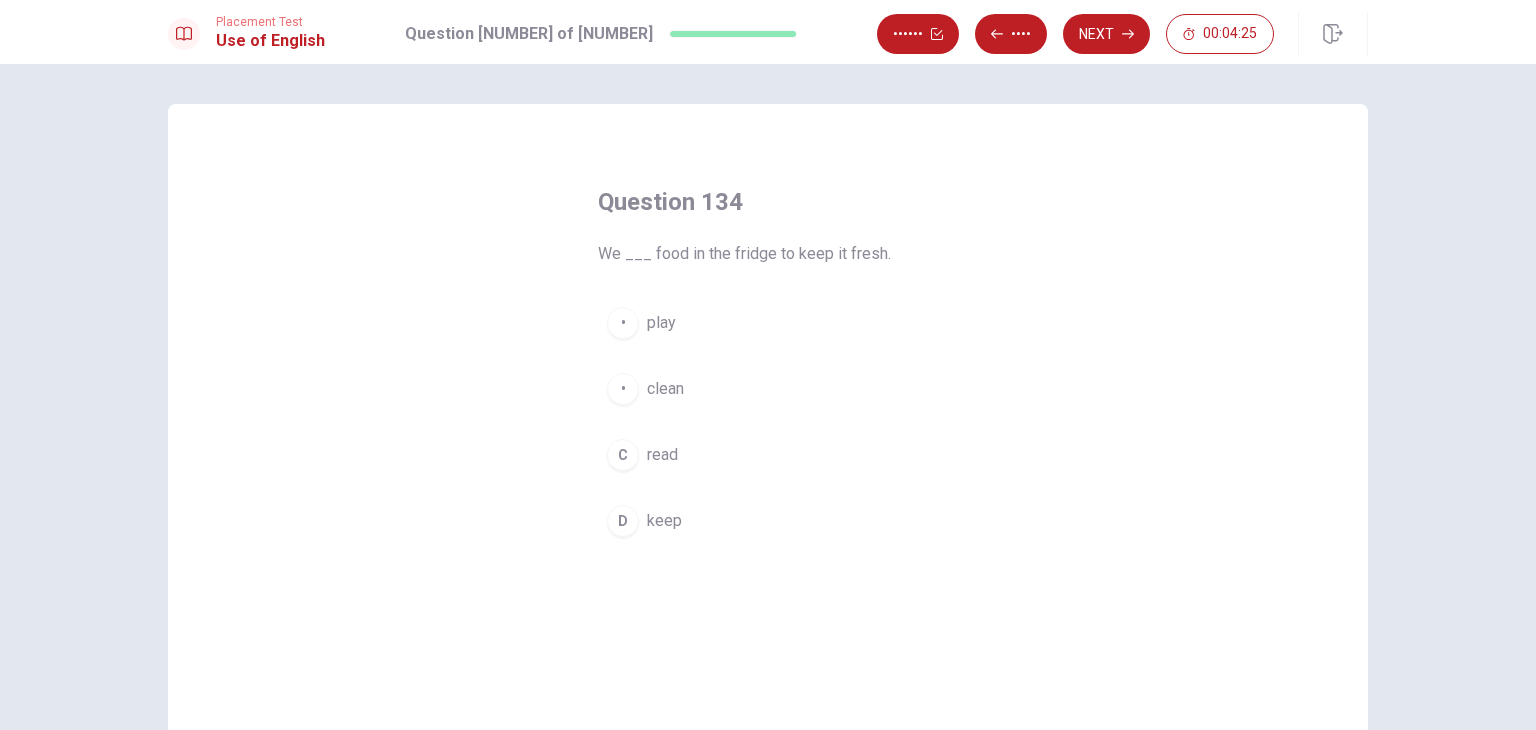 click on "D keep" at bounding box center (768, 521) 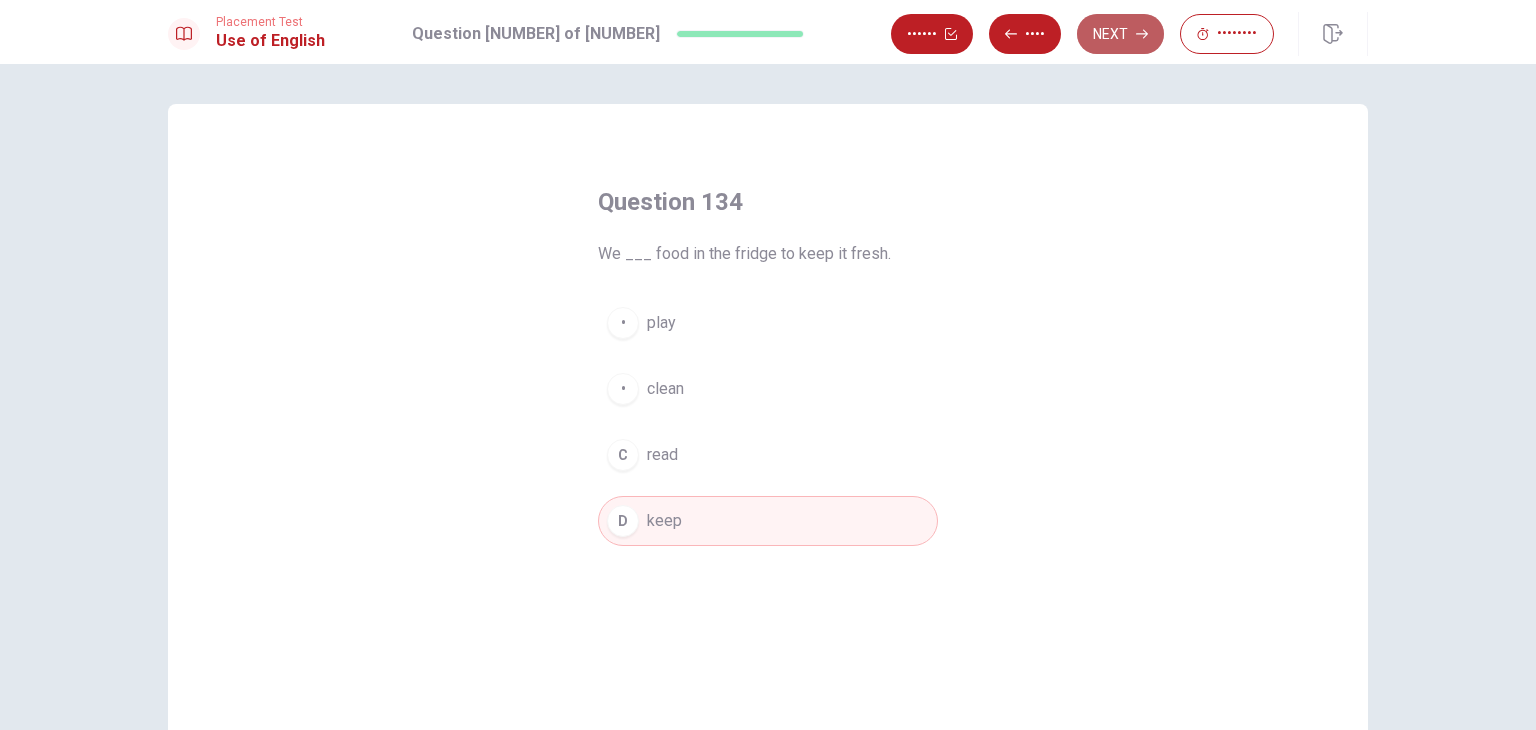 click on "Next" at bounding box center [1120, 34] 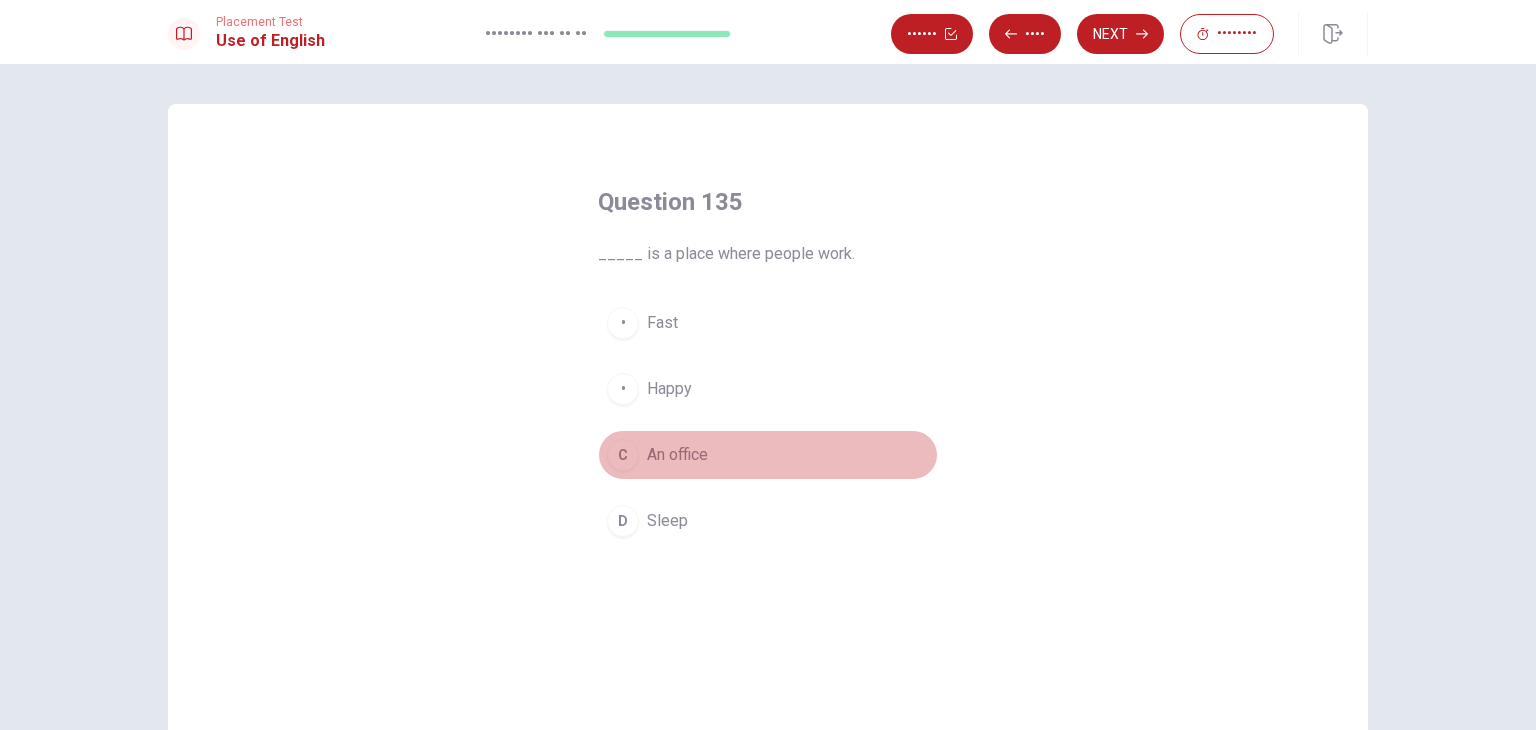 click on "An office" at bounding box center [662, 323] 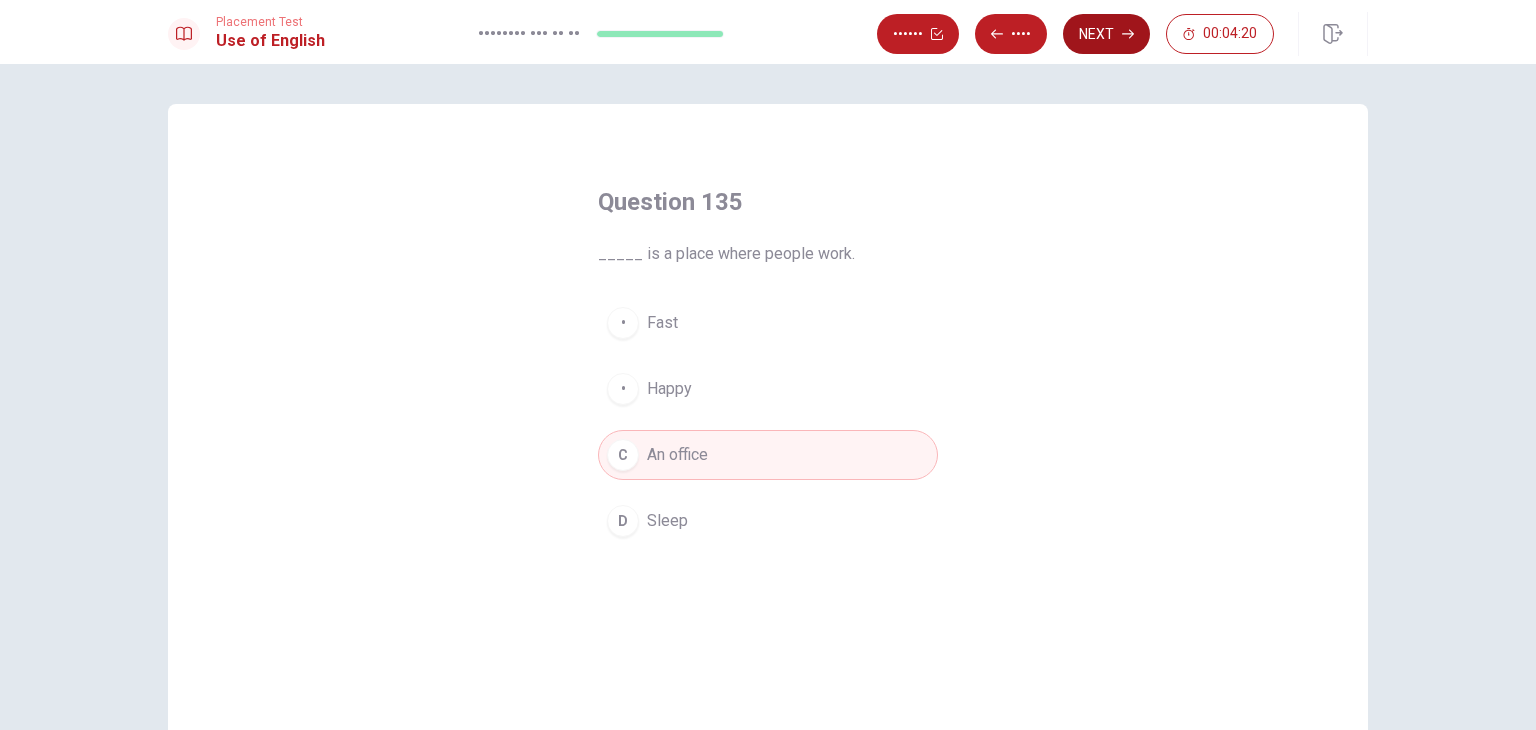 click on "Next" at bounding box center (1106, 34) 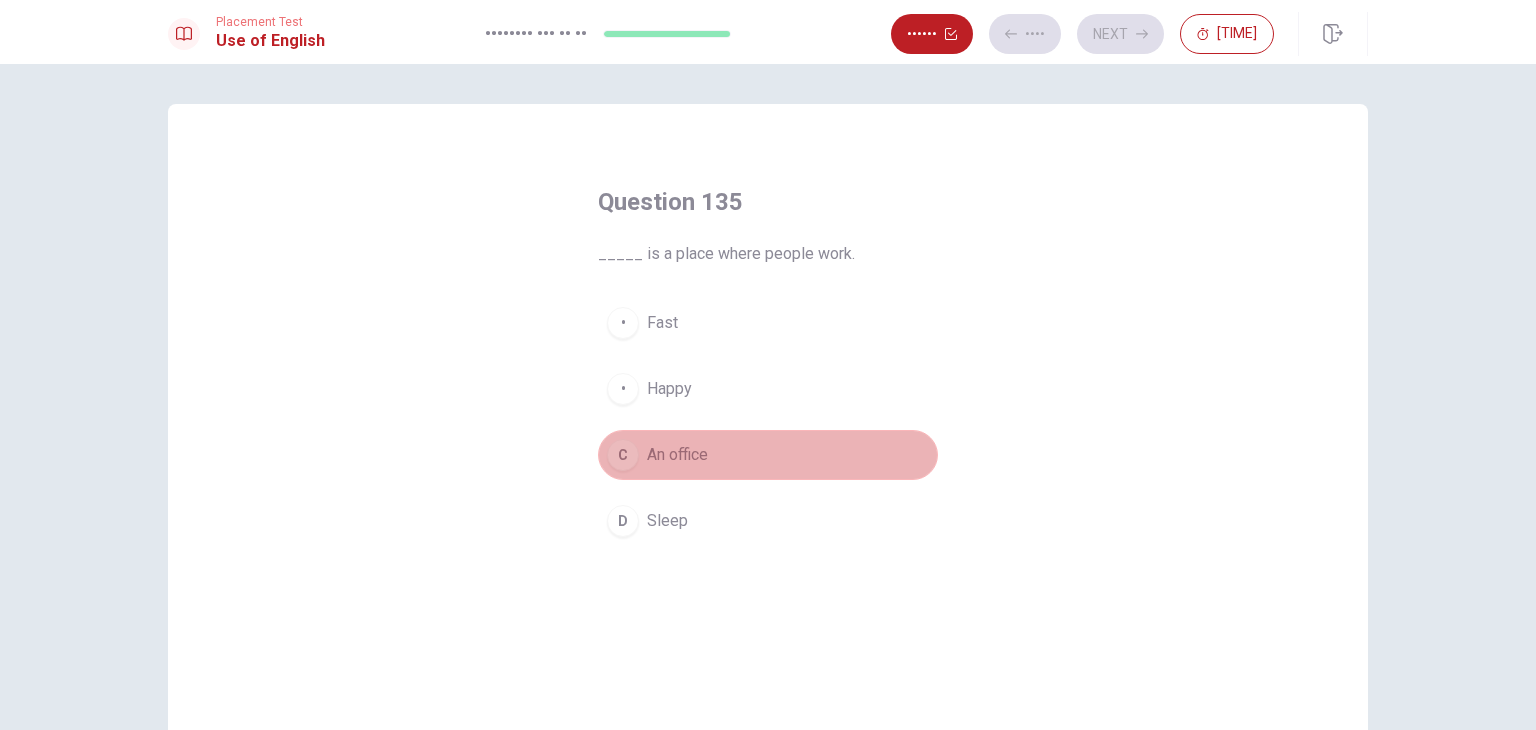 click on "C An office" at bounding box center [768, 455] 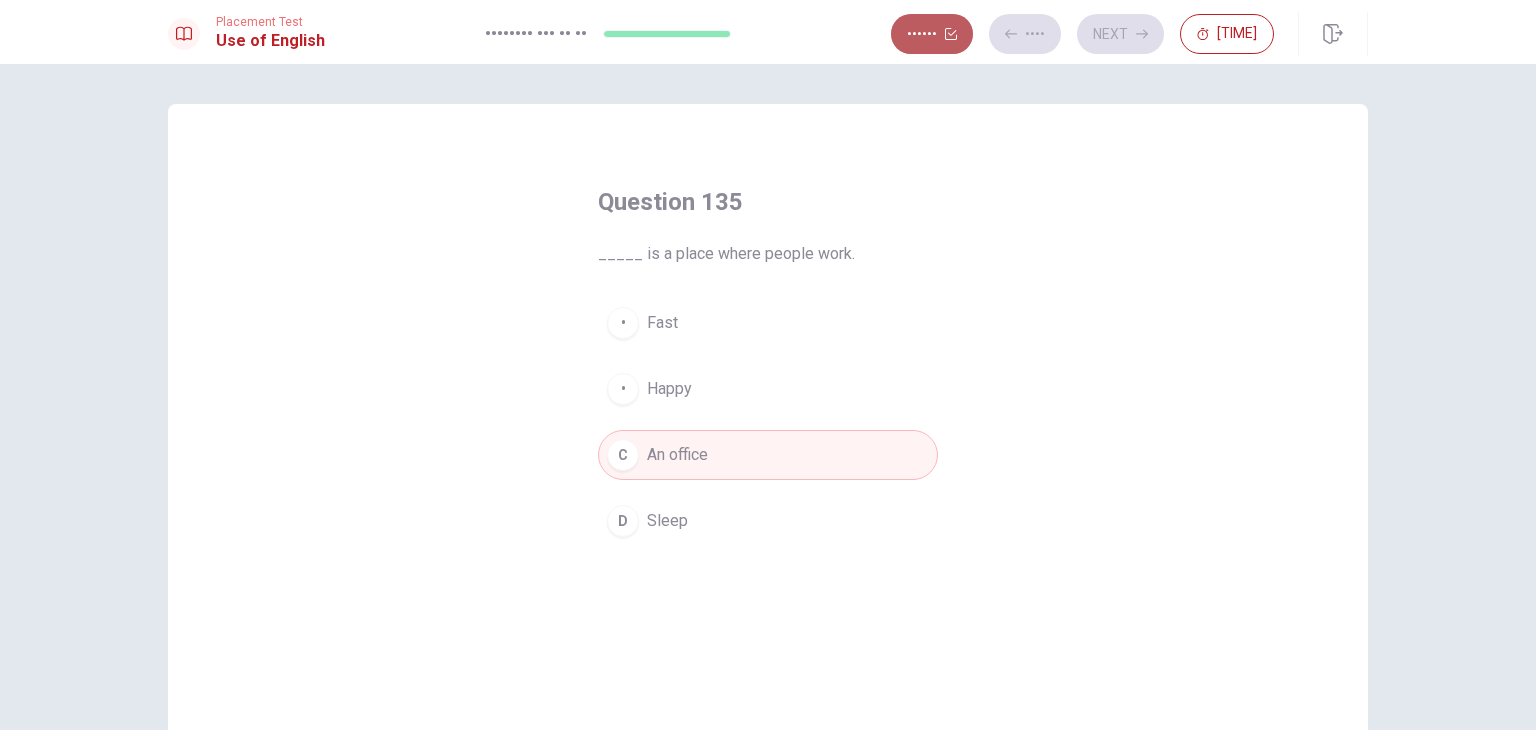 click on "••••••" at bounding box center [932, 34] 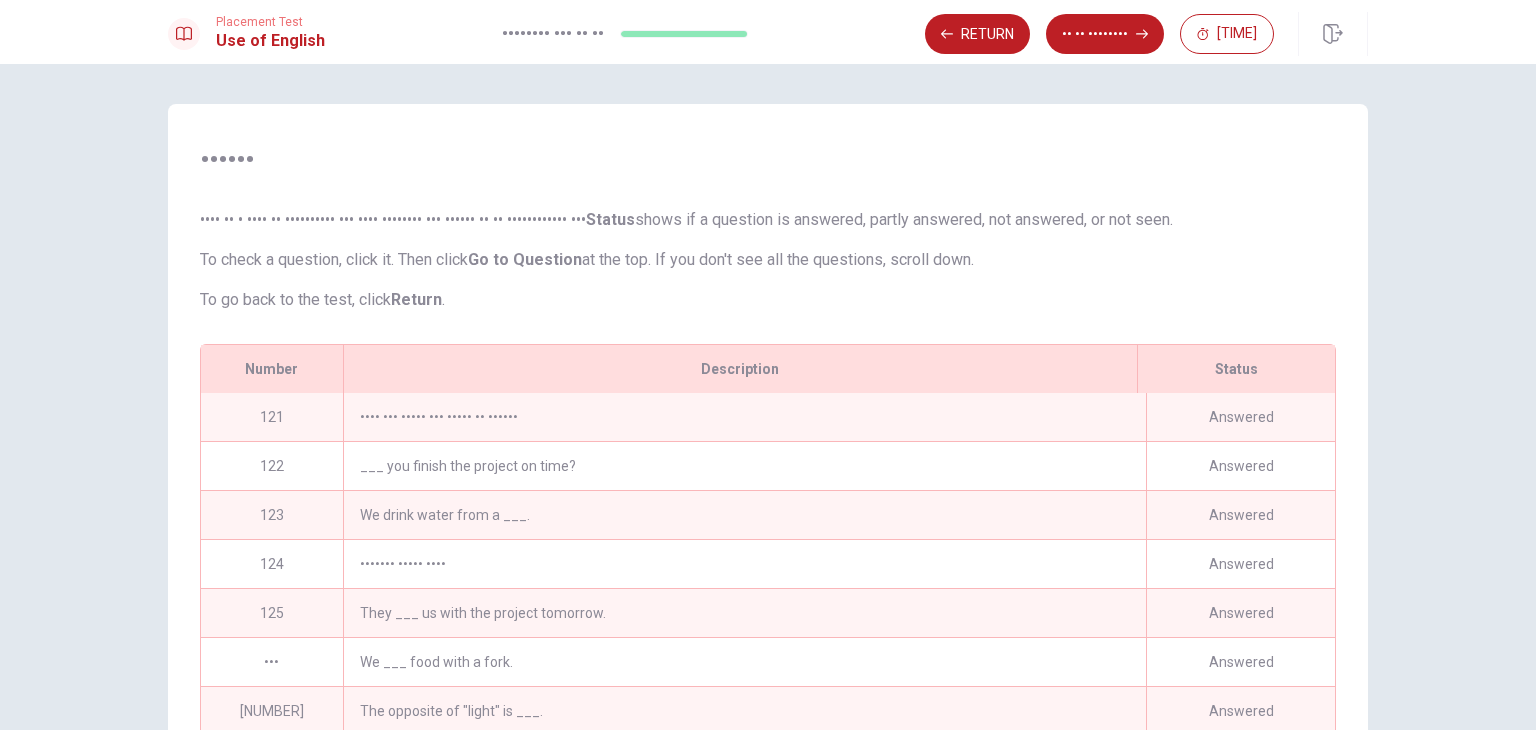 scroll, scrollTop: 279, scrollLeft: 0, axis: vertical 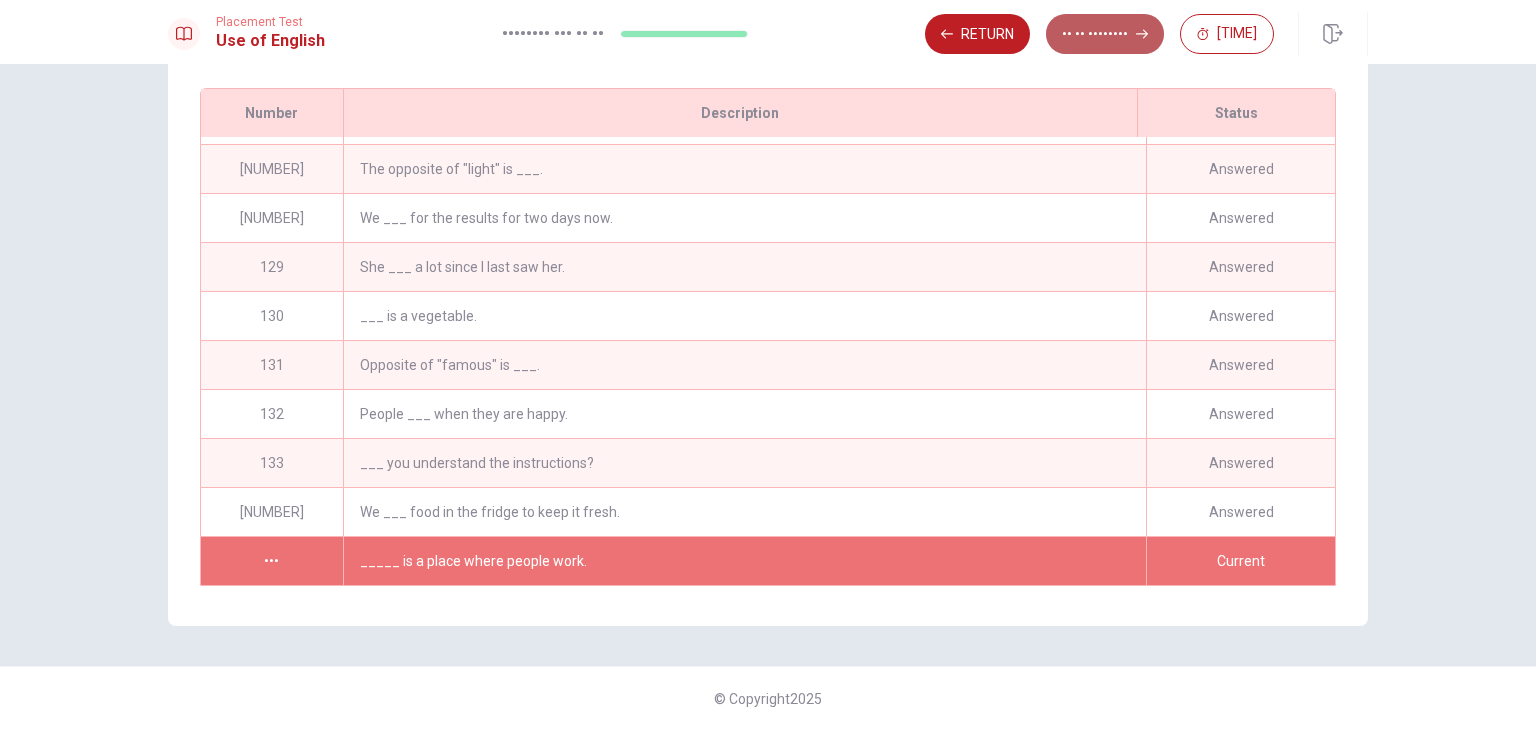 click on "•• •• ••••••••" at bounding box center [1105, 34] 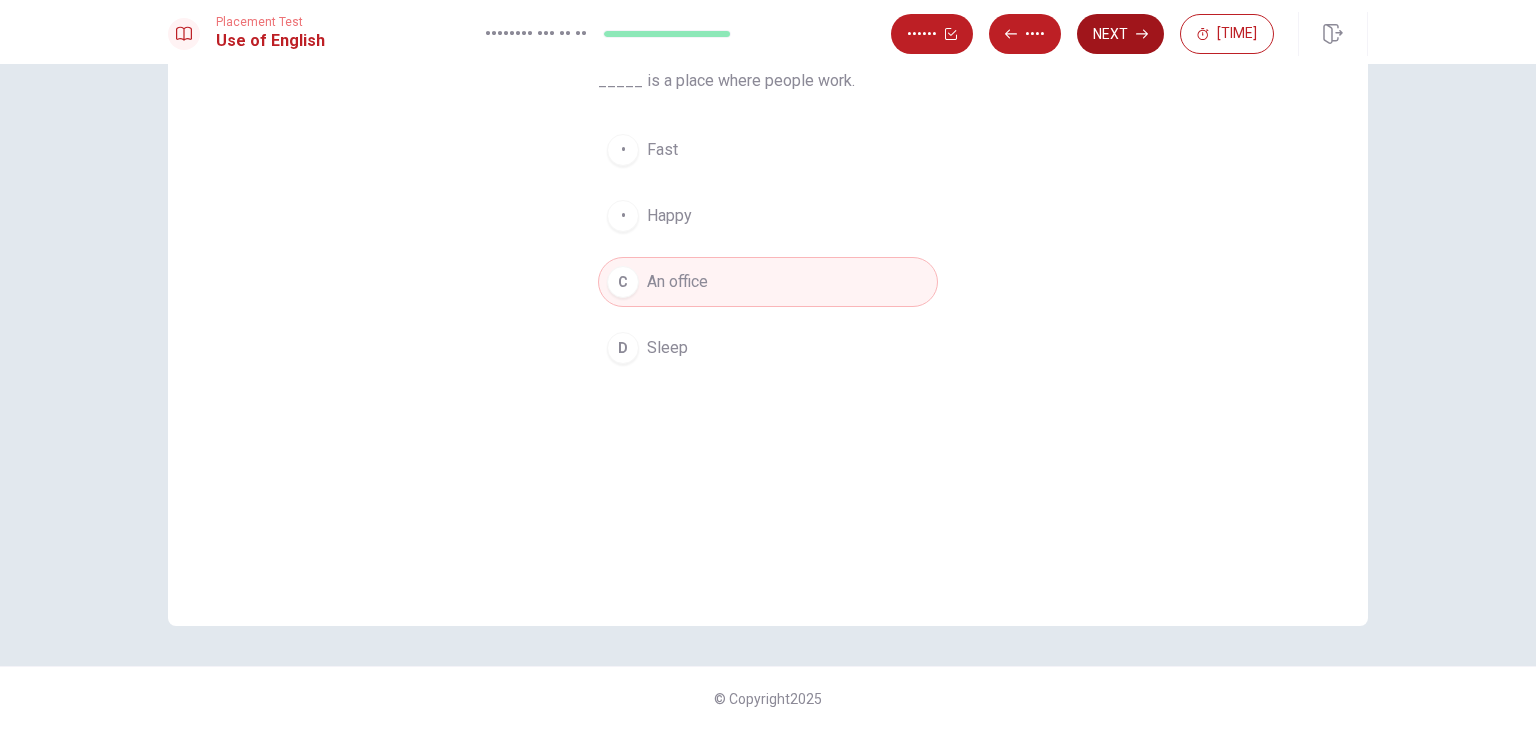 click on "Next" at bounding box center [1120, 34] 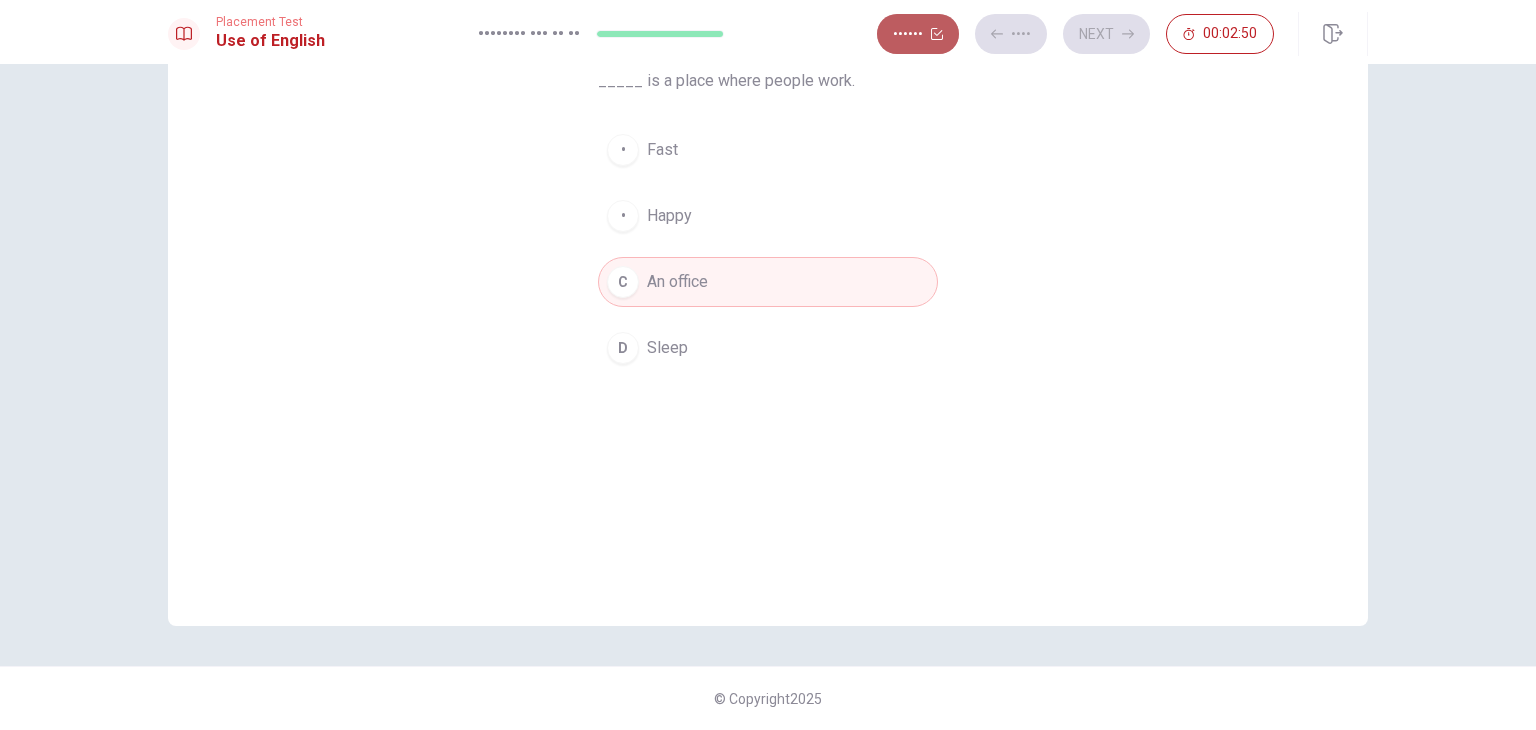 click on "••••••" at bounding box center [918, 34] 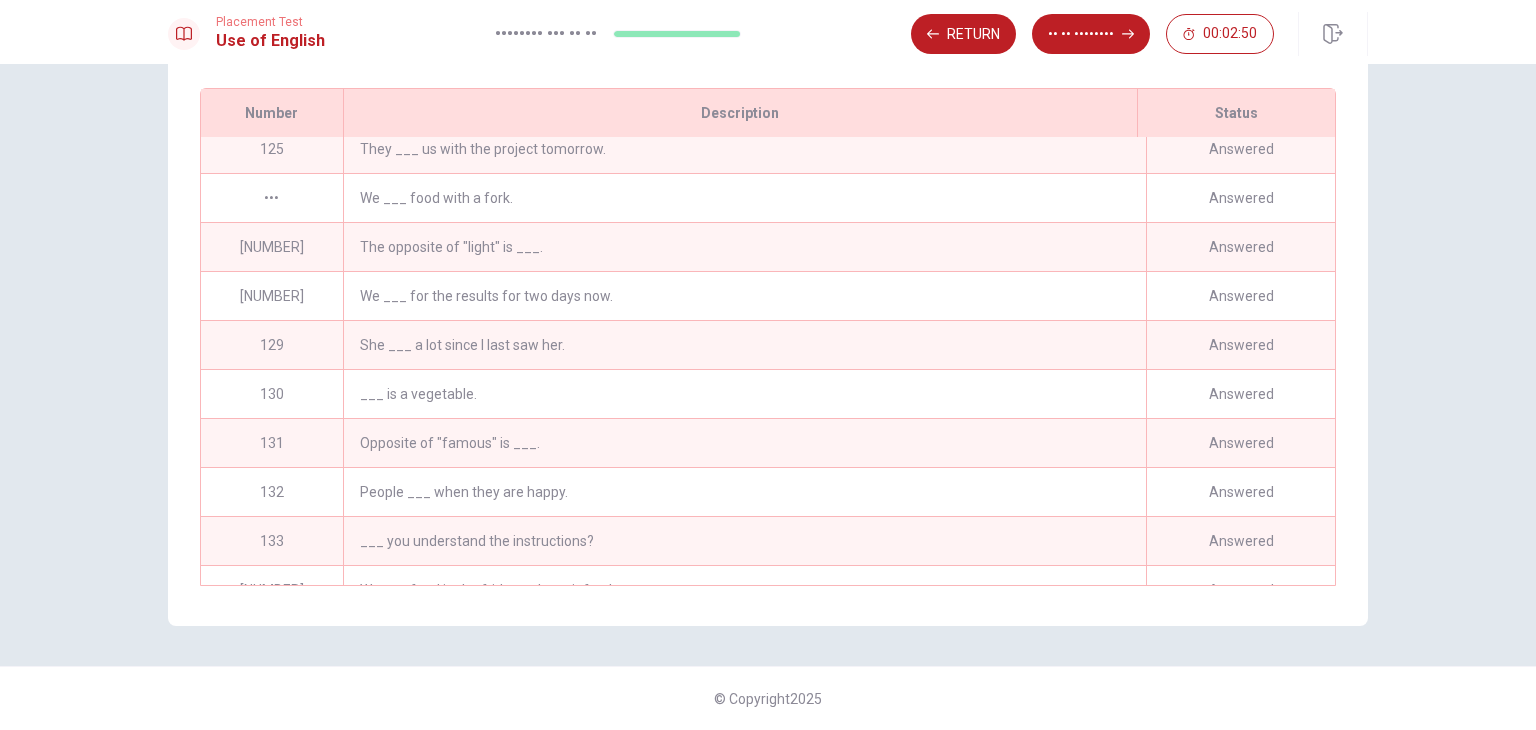 scroll, scrollTop: 293, scrollLeft: 0, axis: vertical 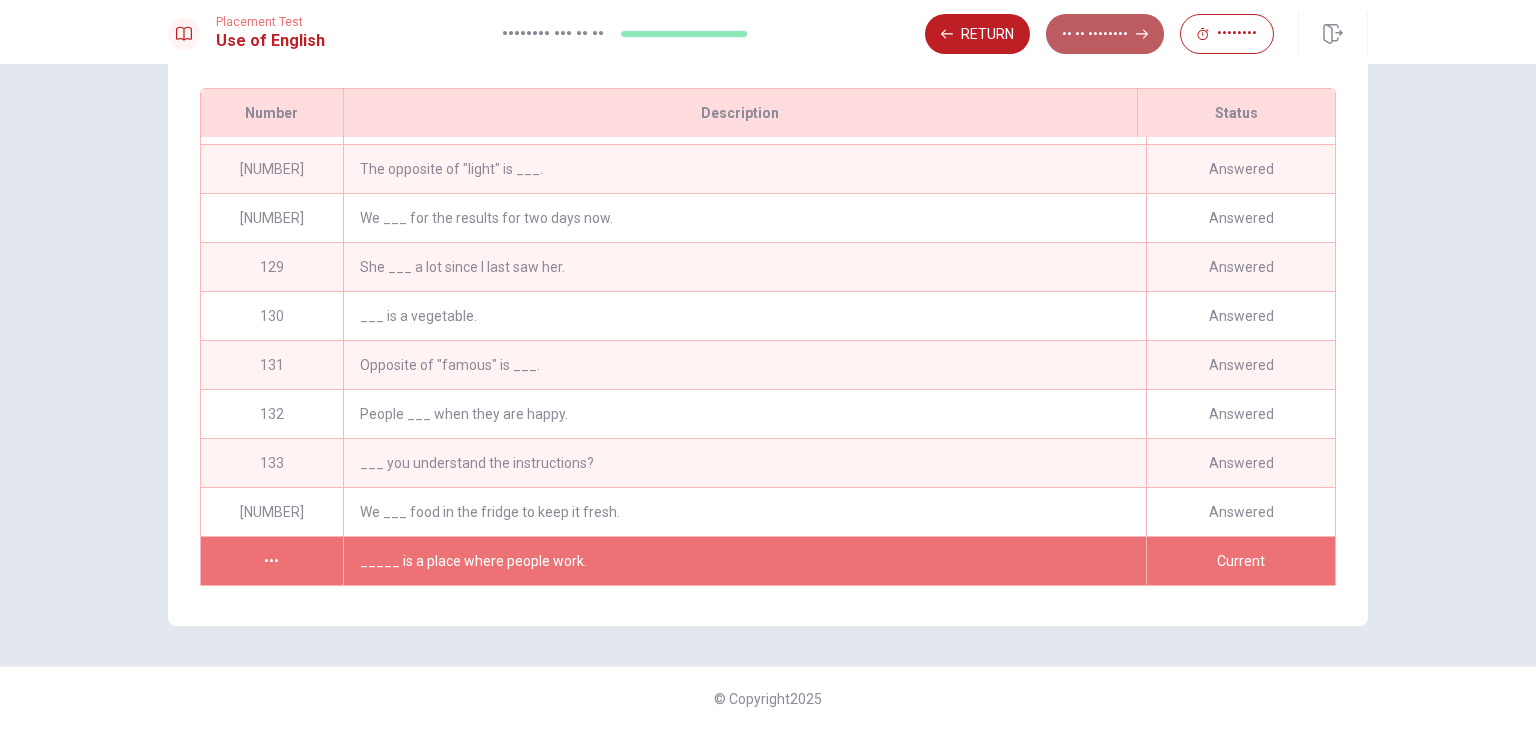 click on "•• •• ••••••••" at bounding box center (1105, 34) 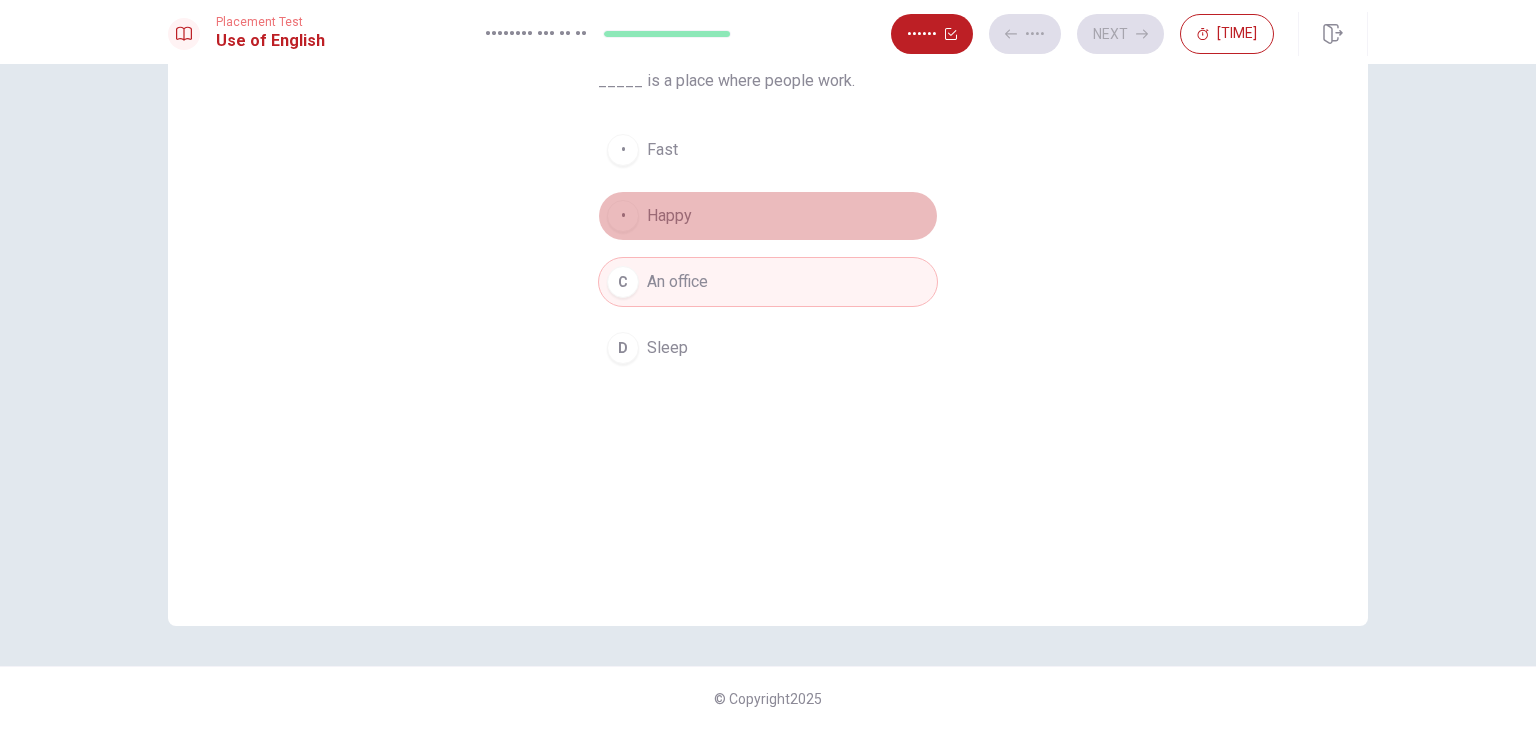click on "Happy" at bounding box center (662, 150) 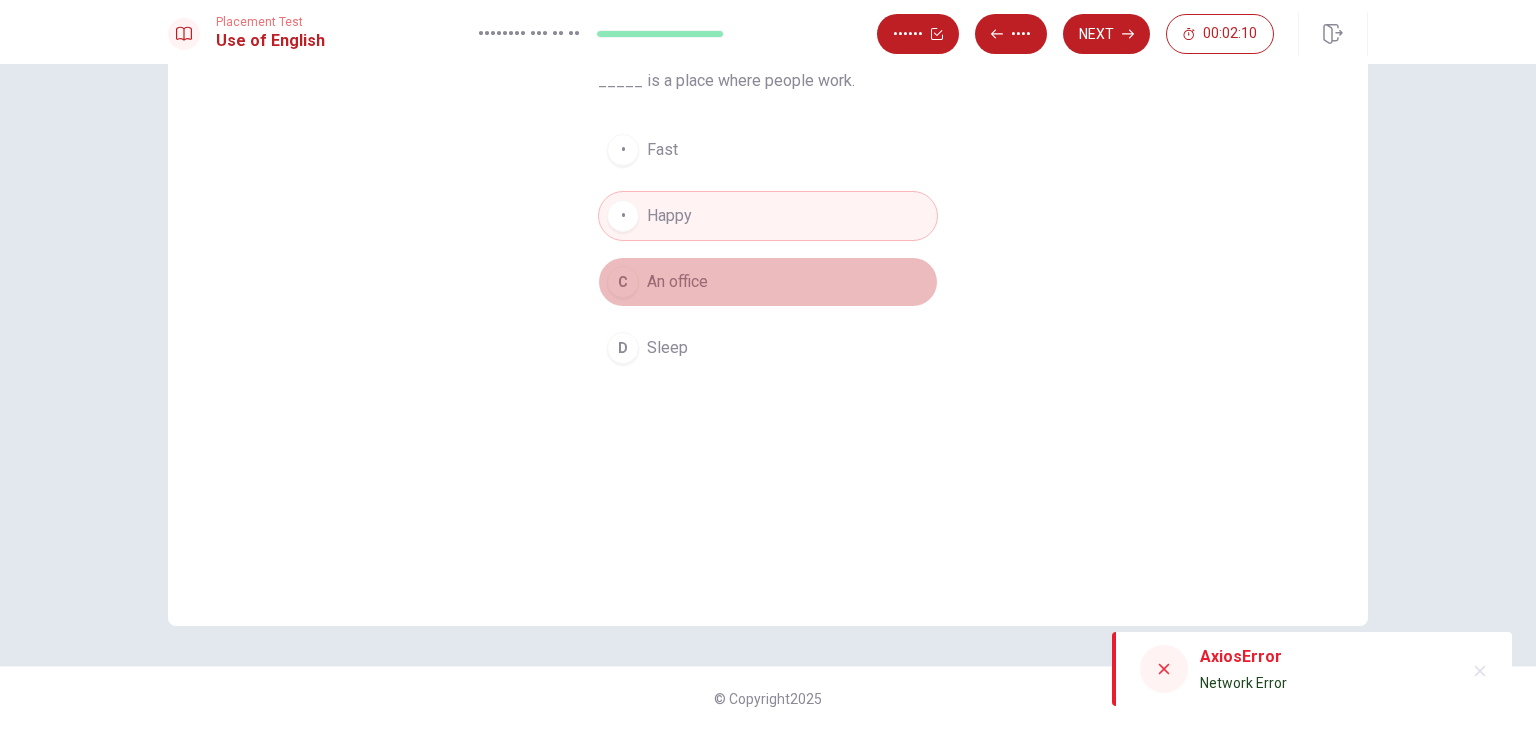 click on "An office" at bounding box center [662, 150] 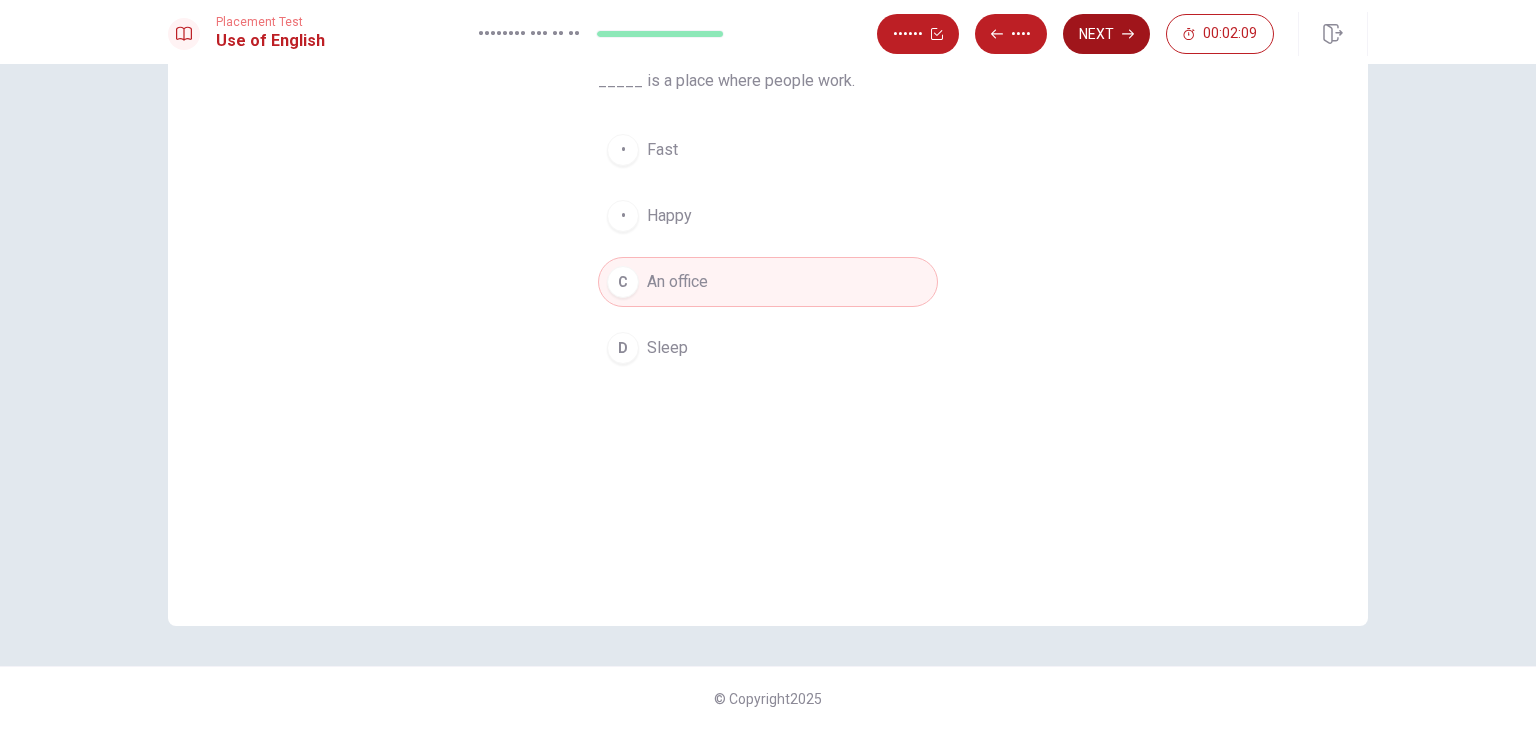 click on "Next" at bounding box center (1106, 34) 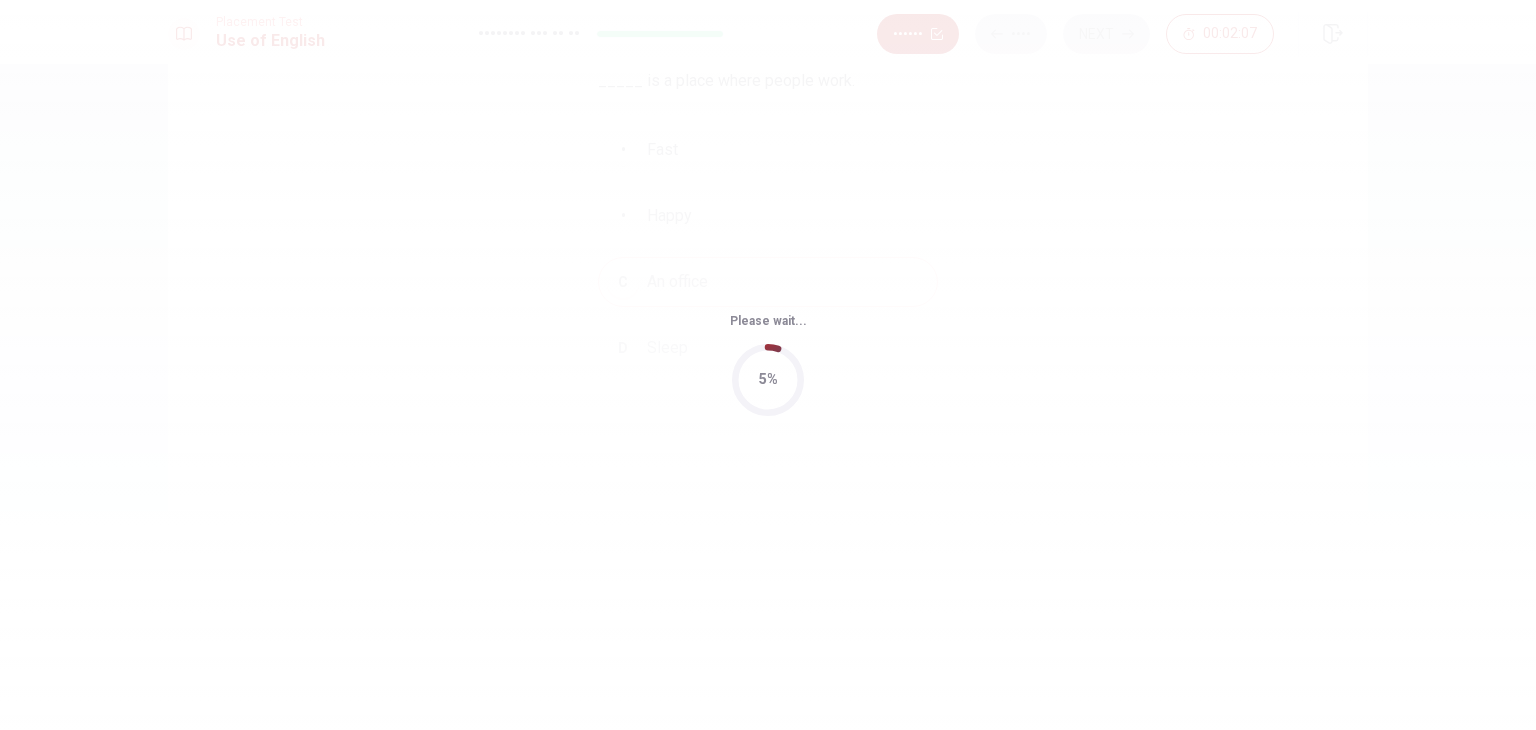 scroll, scrollTop: 0, scrollLeft: 0, axis: both 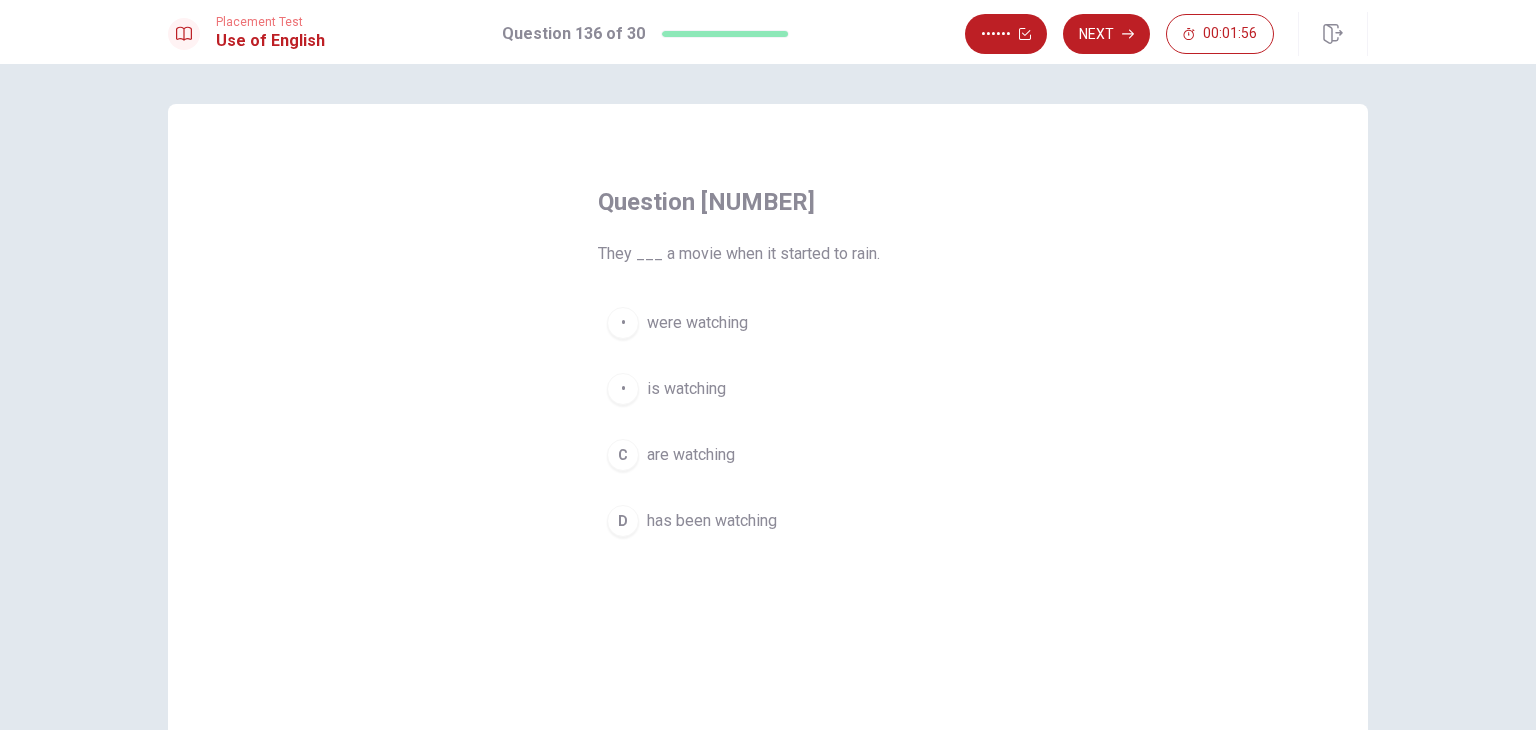 click on "were watching" at bounding box center [697, 323] 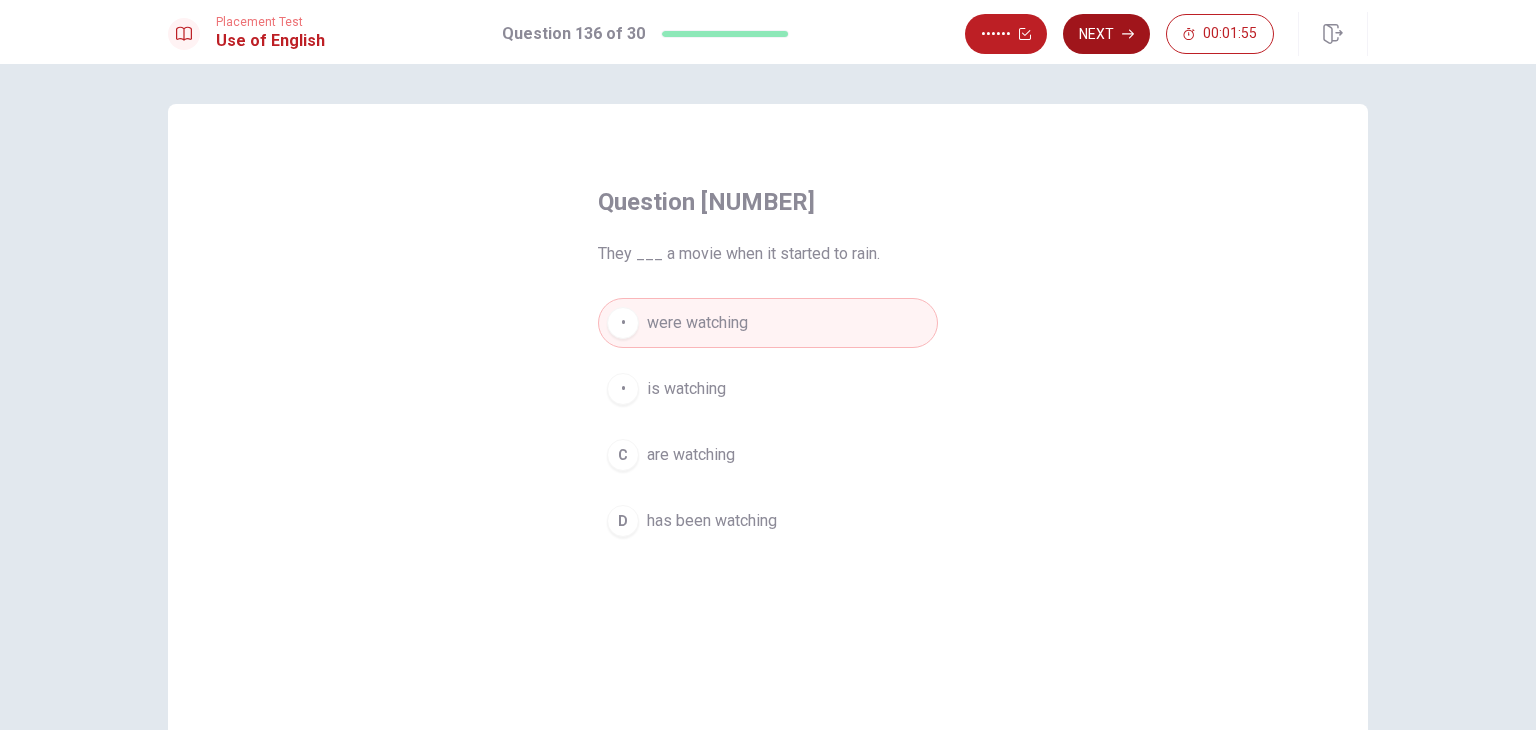 click on "Next" at bounding box center (1106, 34) 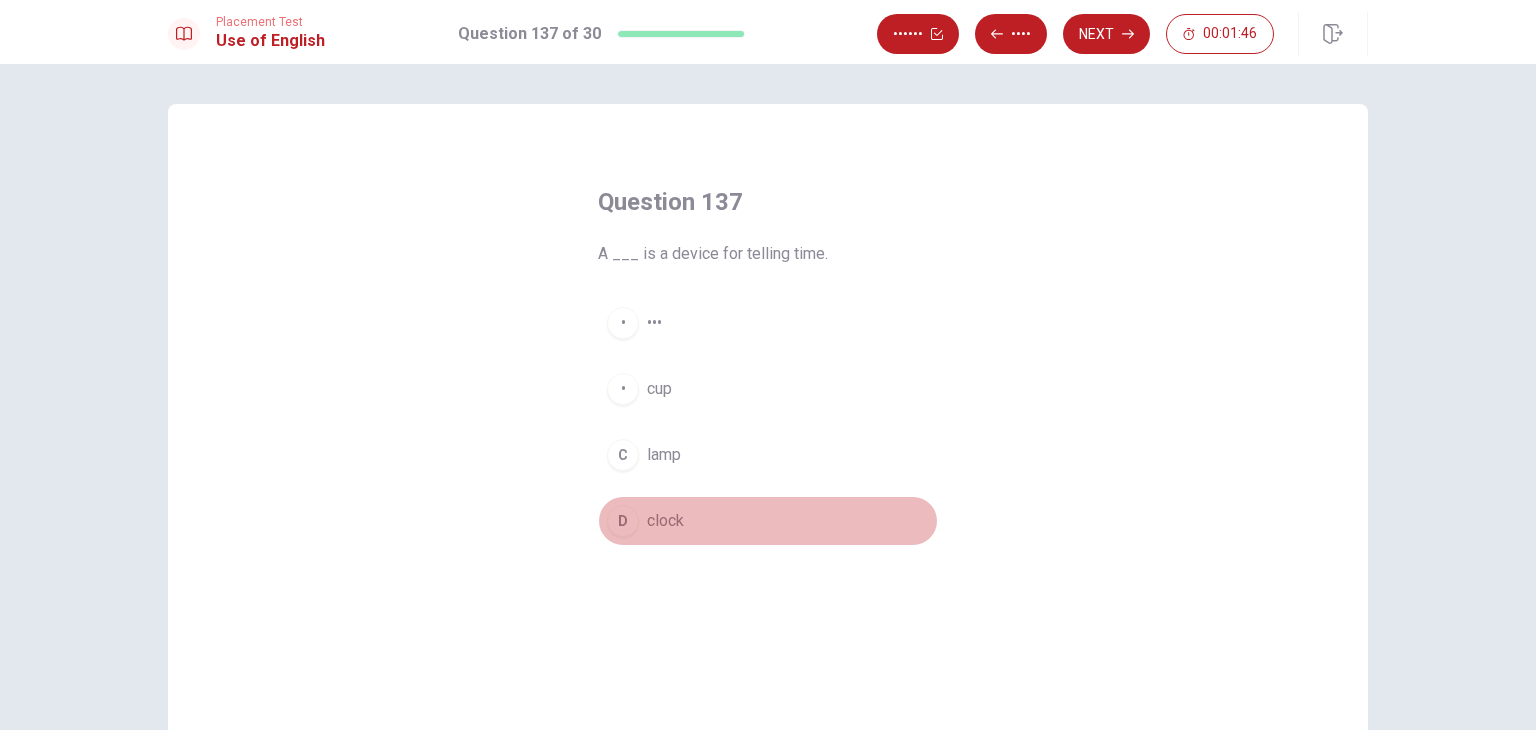 click on "clock" at bounding box center (654, 323) 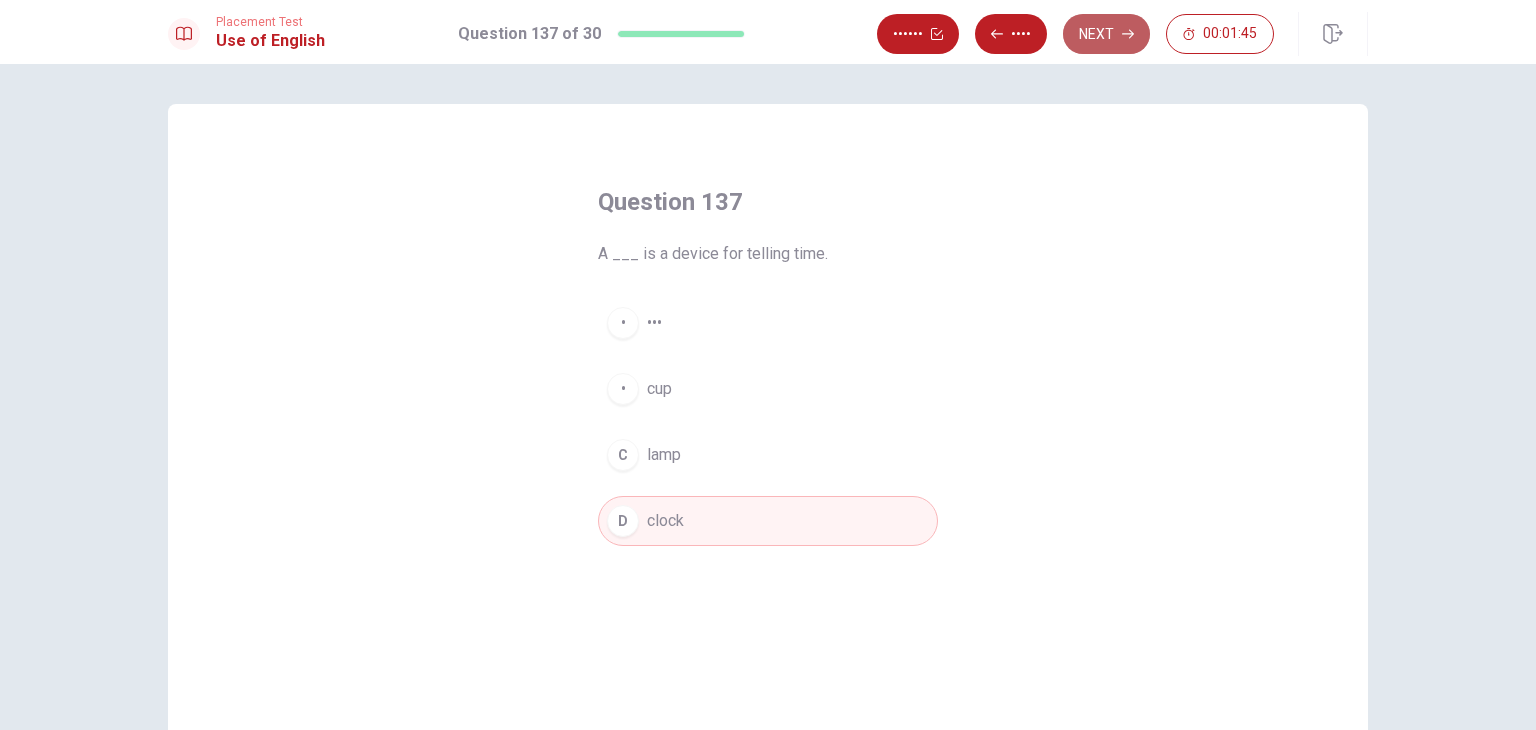 click on "Next" at bounding box center (1106, 34) 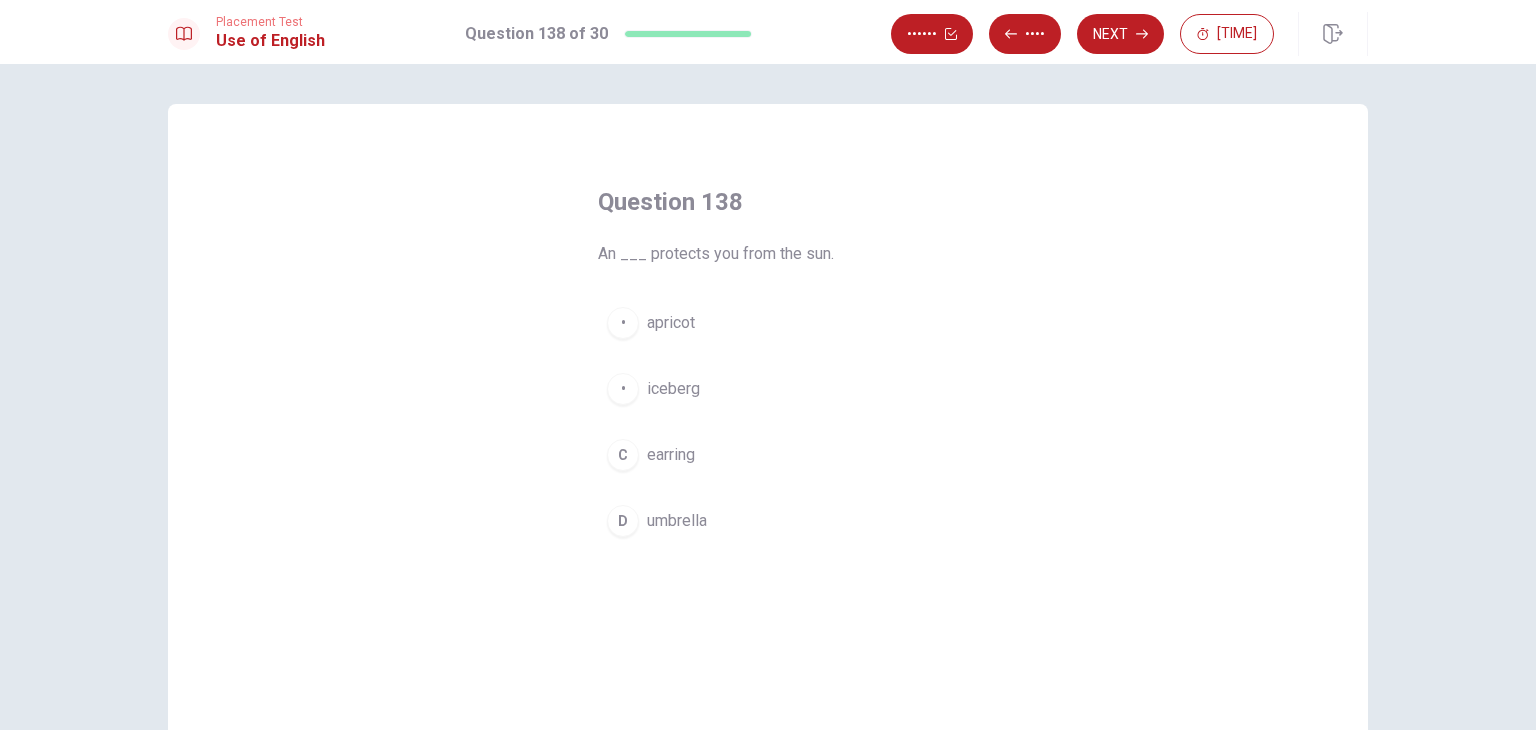 click on "umbrella" at bounding box center [671, 323] 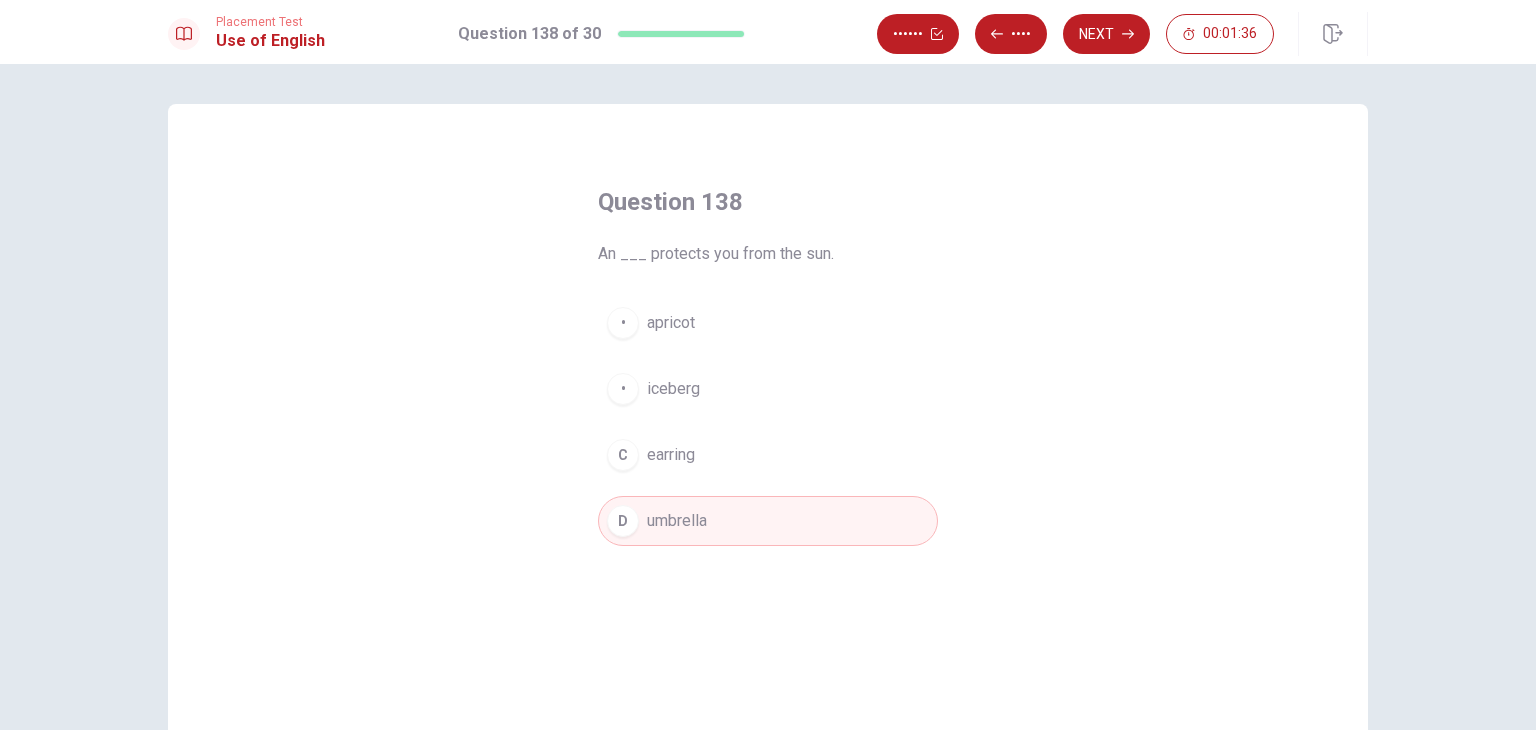 click on "apricot" at bounding box center (671, 323) 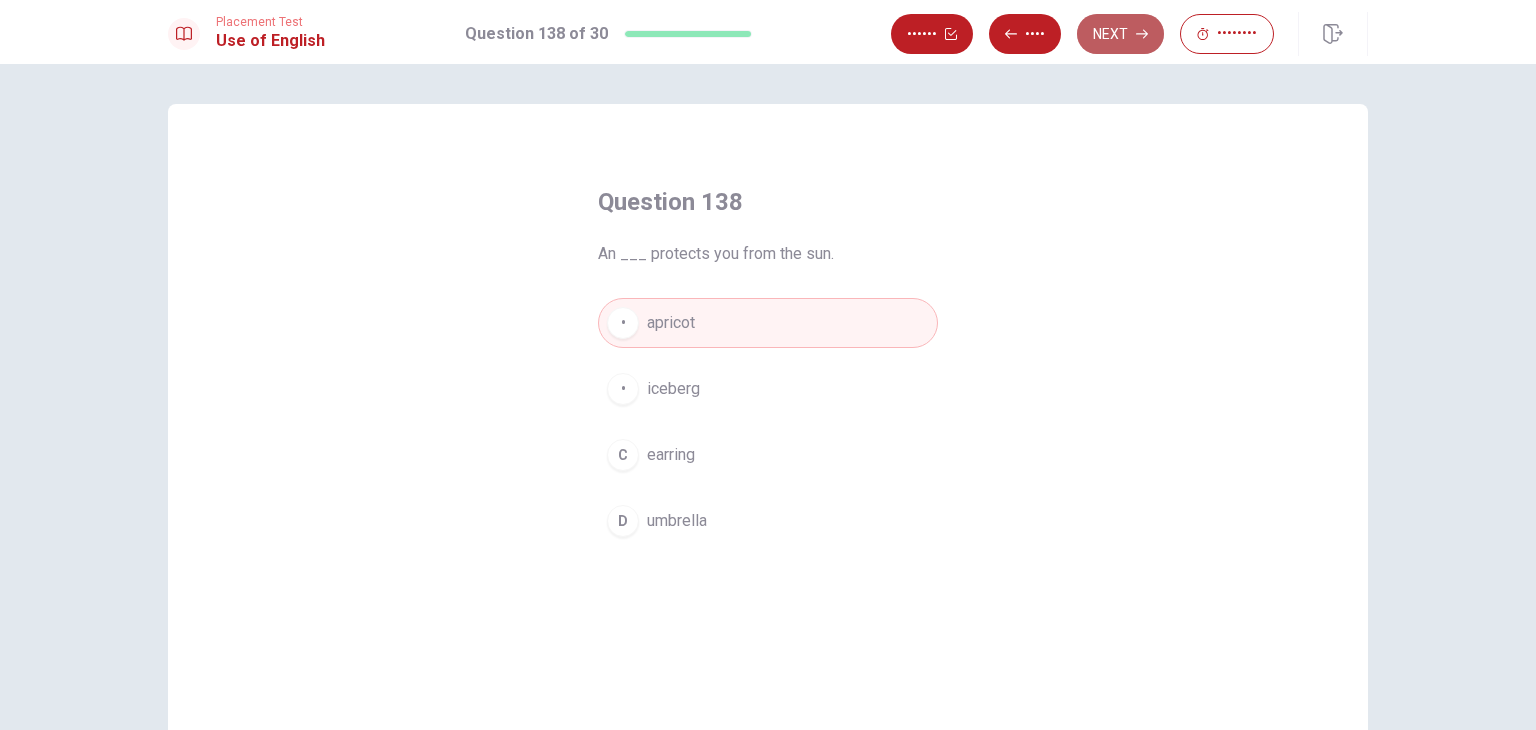 click on "Next" at bounding box center [1120, 34] 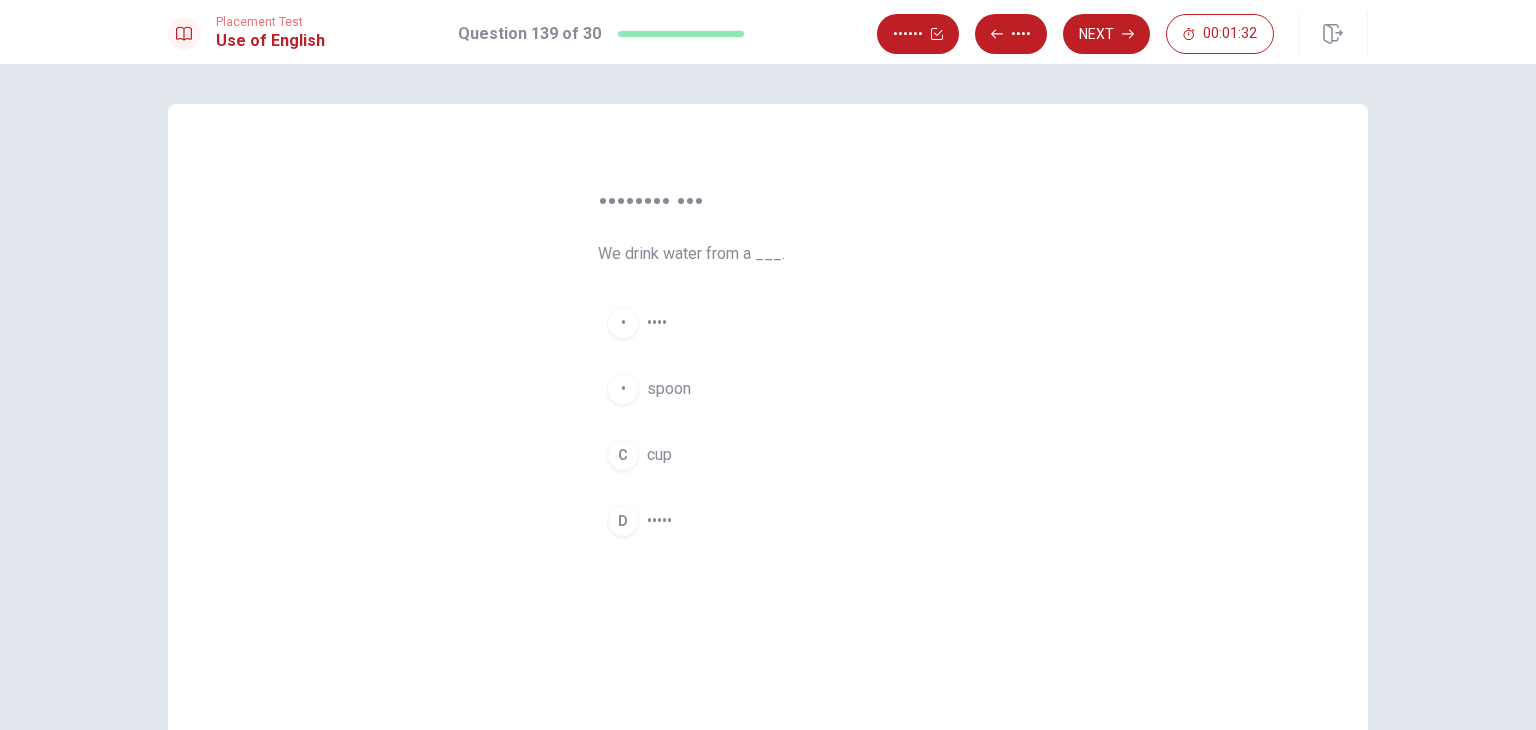 click on "cup" at bounding box center (657, 323) 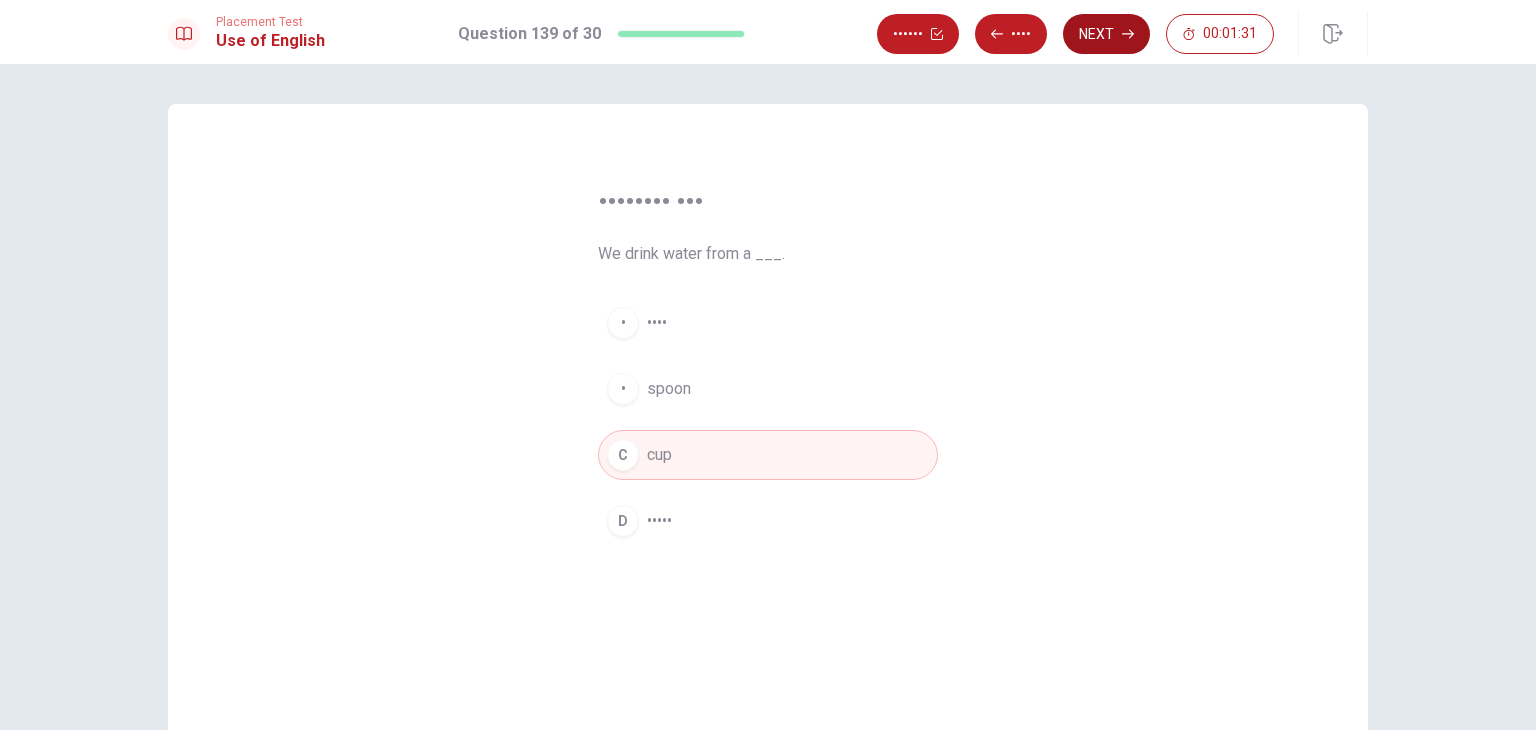 click on "Next" at bounding box center (1106, 34) 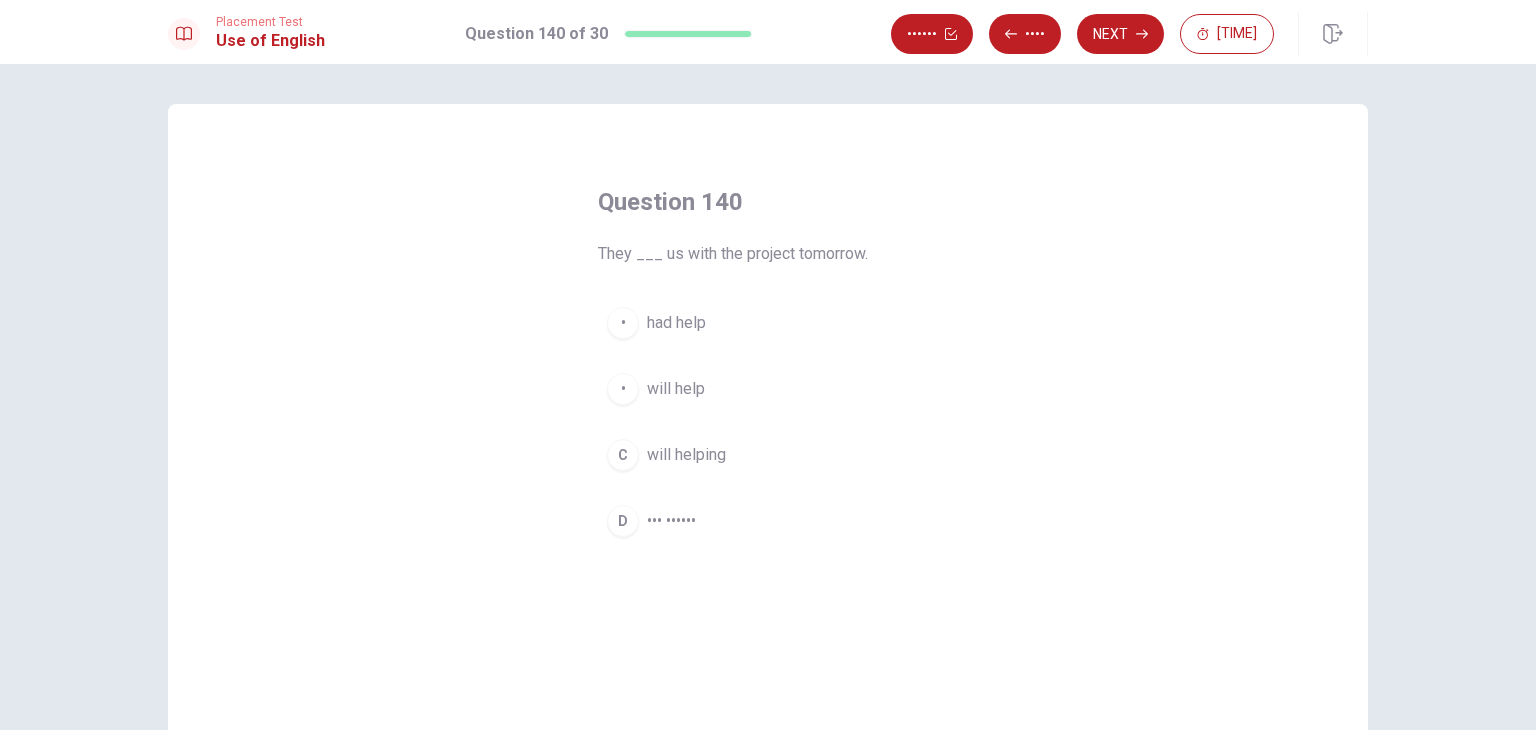 click on "will help" at bounding box center (676, 323) 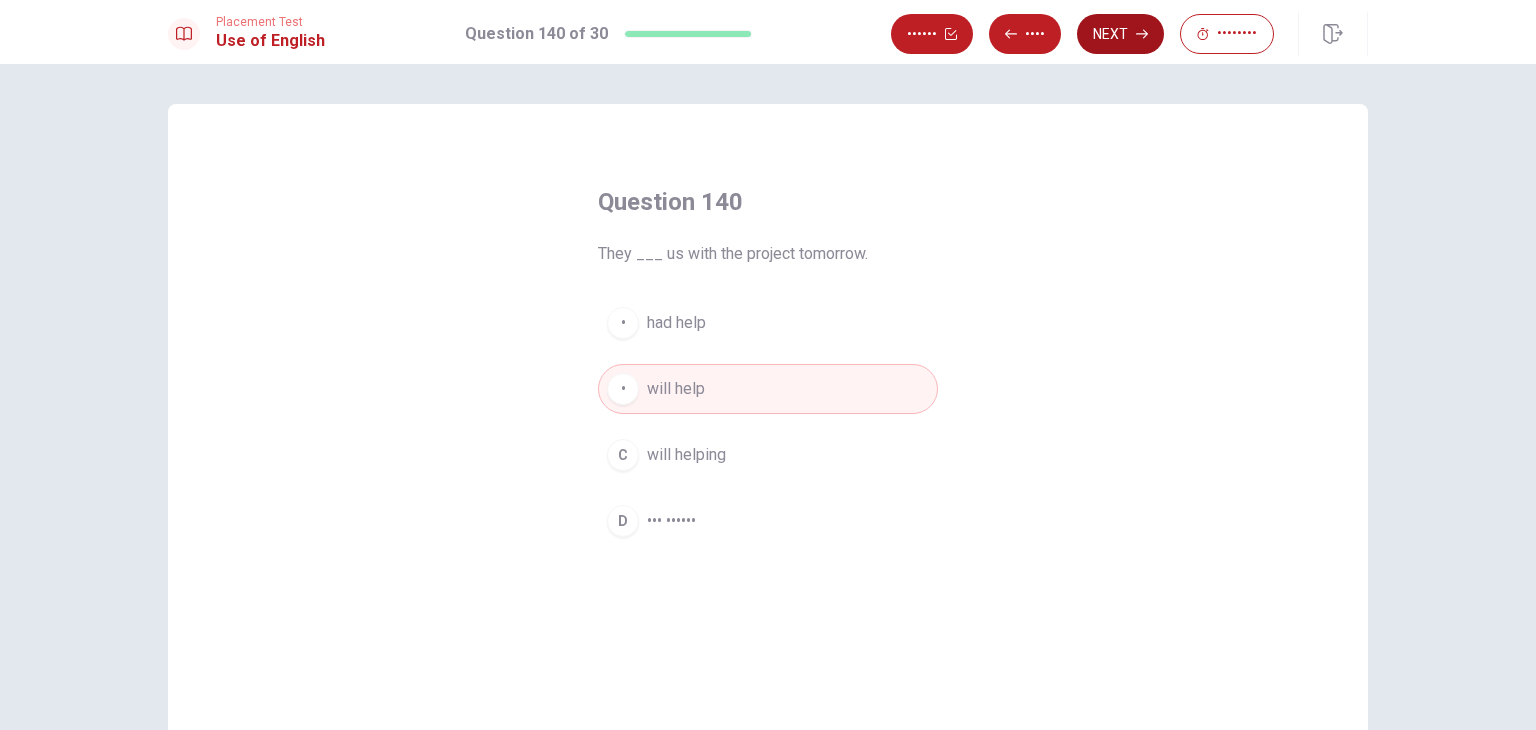 click on "Next" at bounding box center [1120, 34] 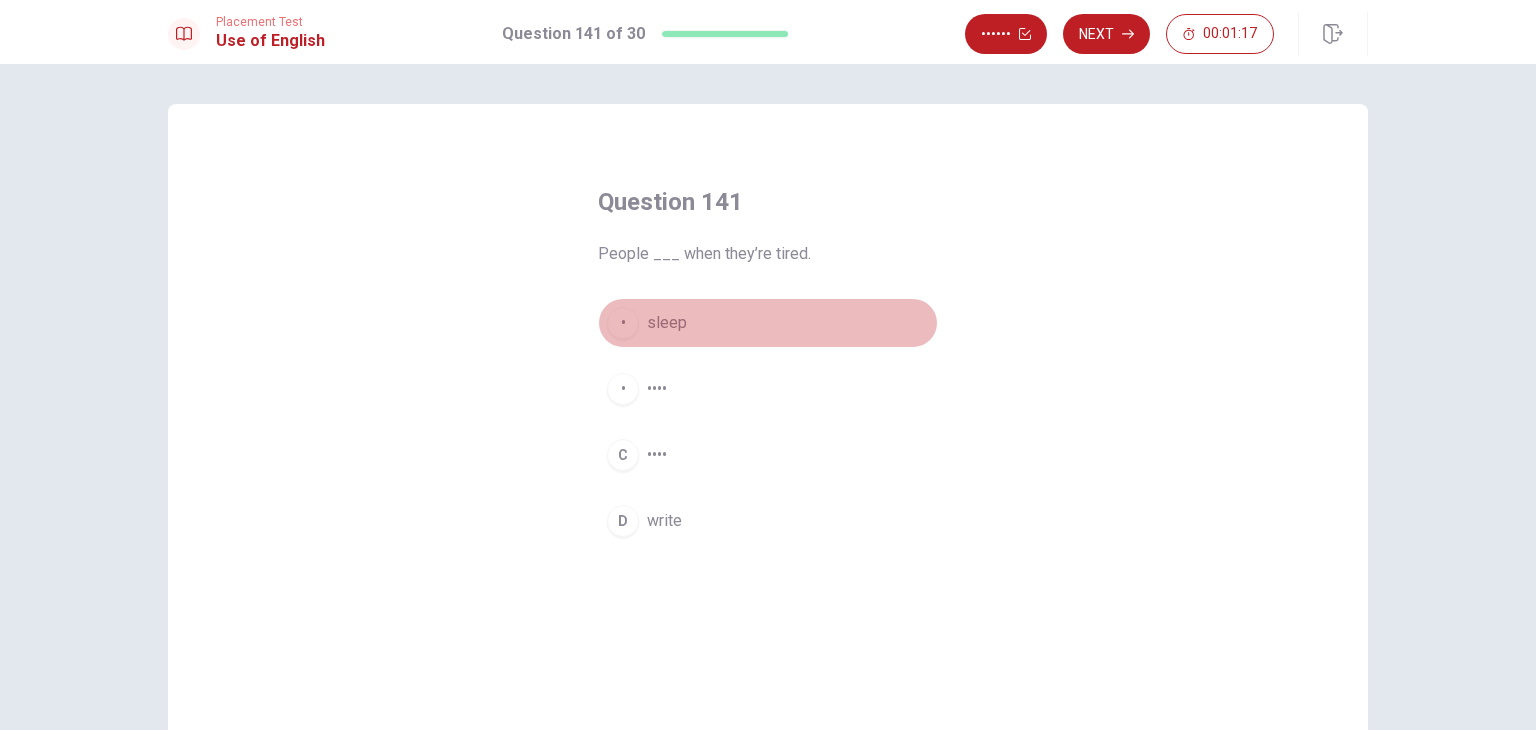 click on "sleep" at bounding box center (667, 323) 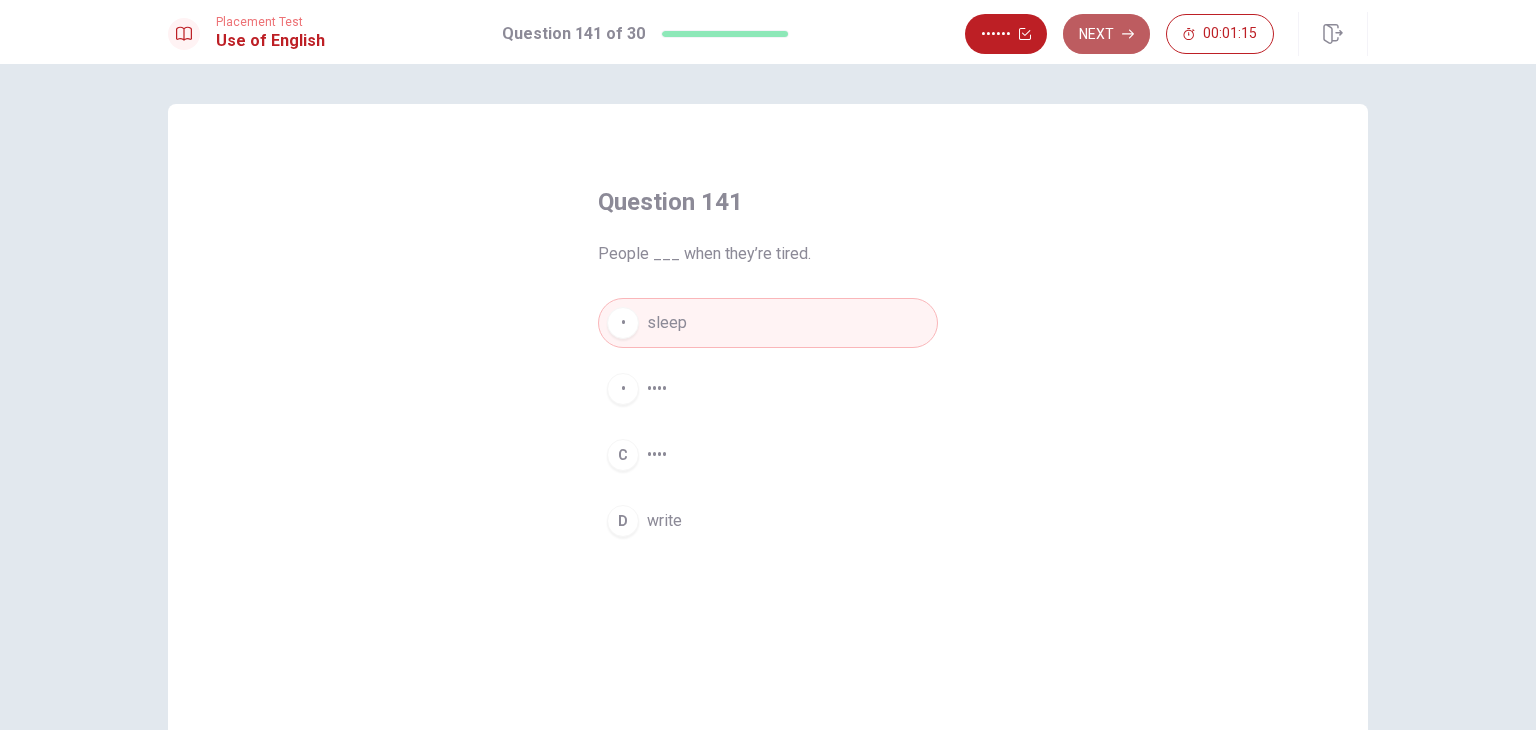 click on "Next" at bounding box center [1106, 34] 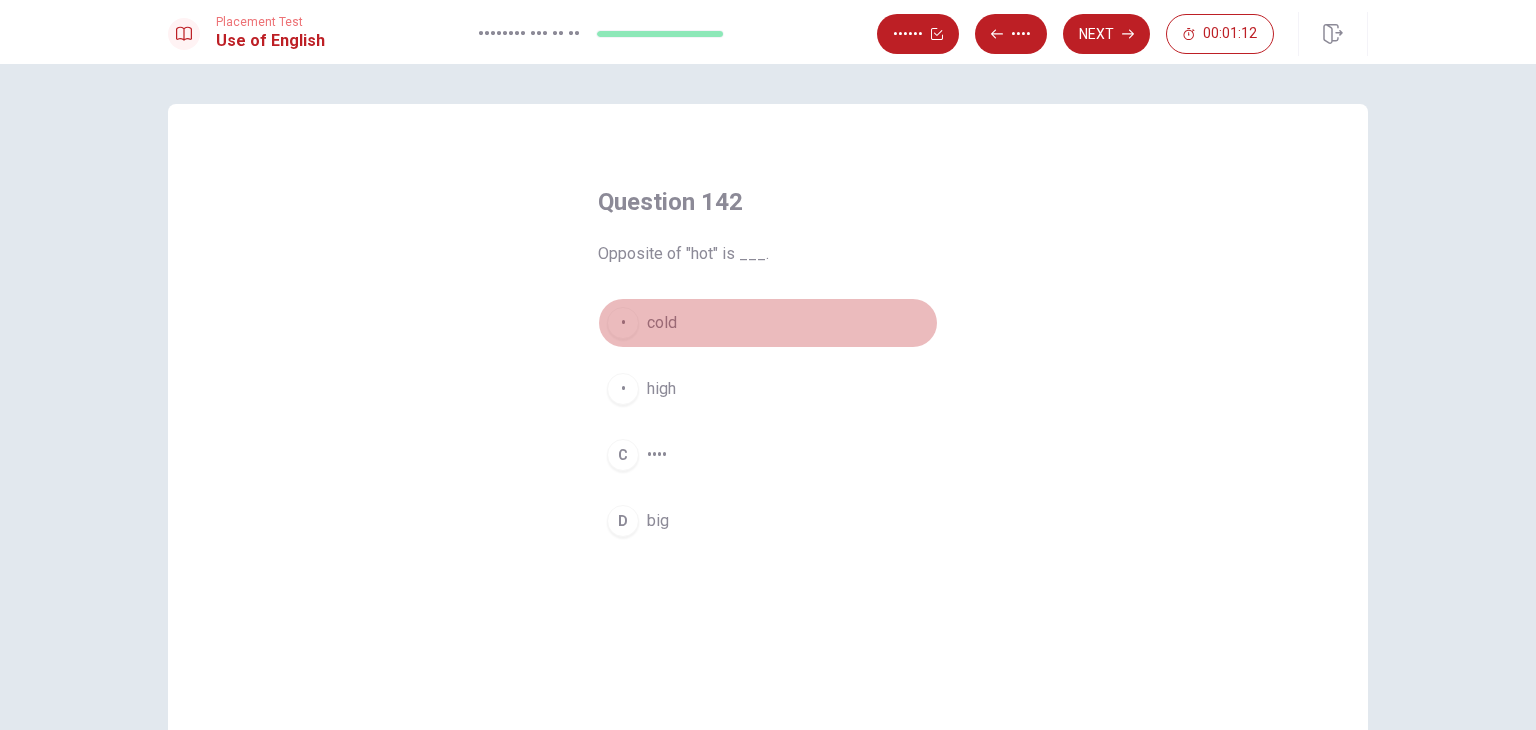 click on "A cold" at bounding box center (768, 323) 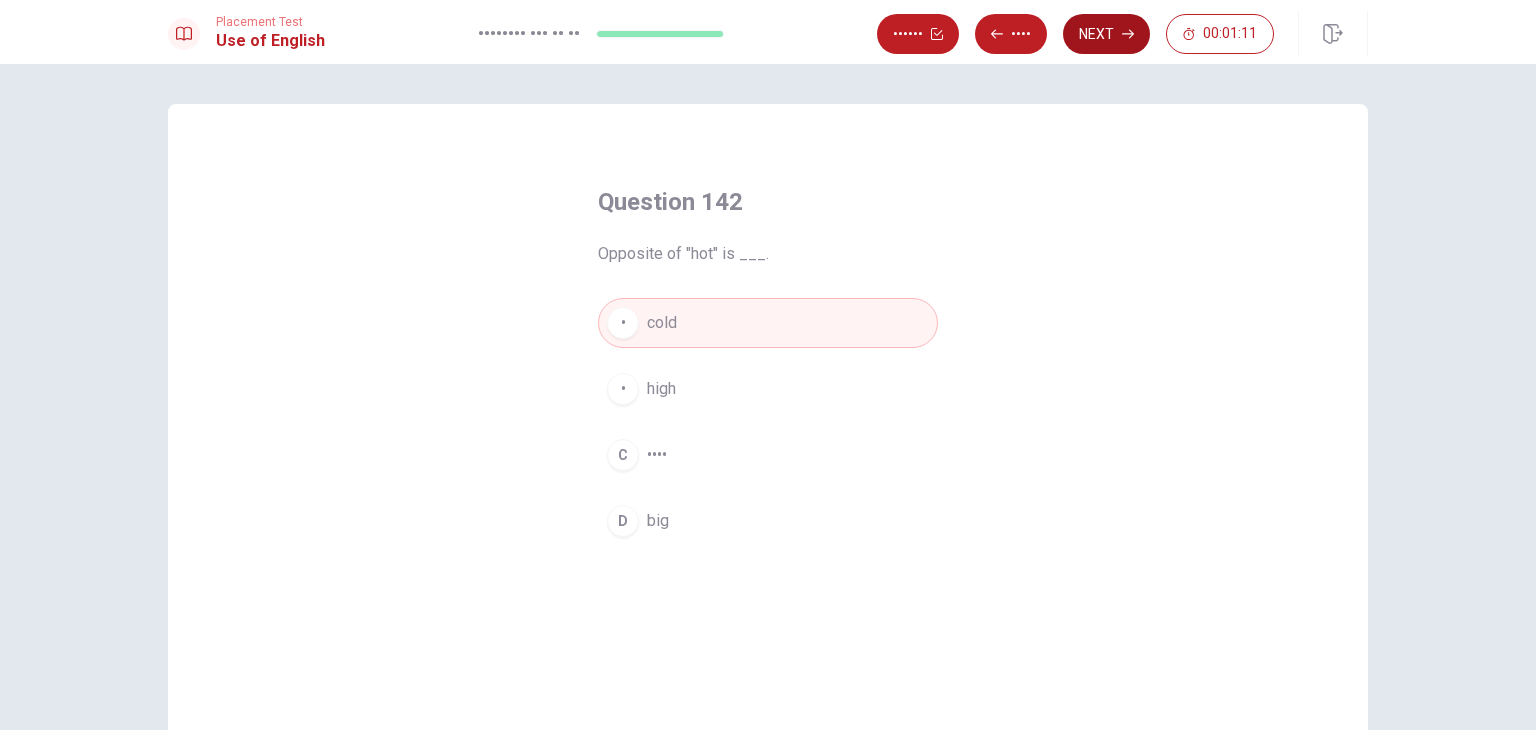 click on "Next" at bounding box center (1106, 34) 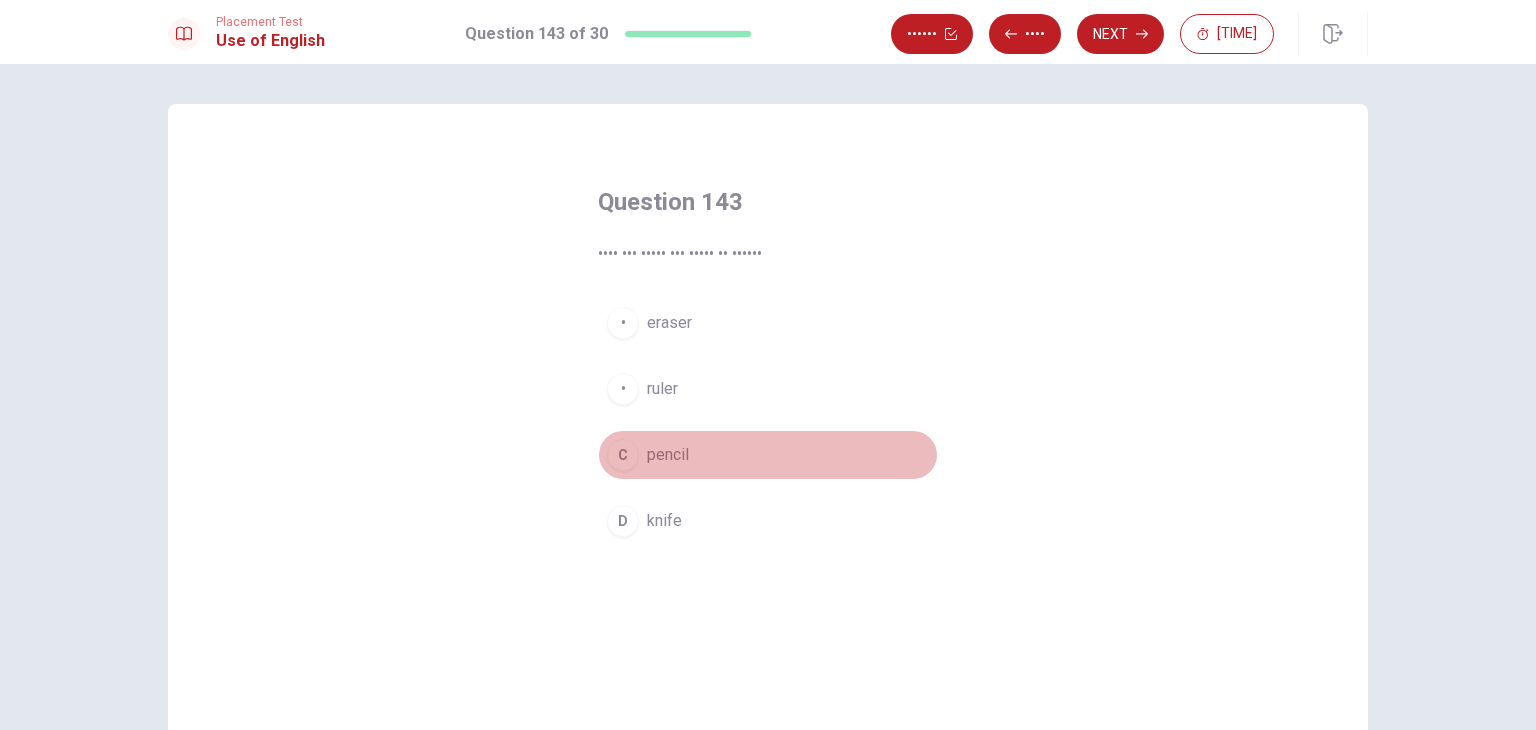 click on "pencil" at bounding box center [669, 323] 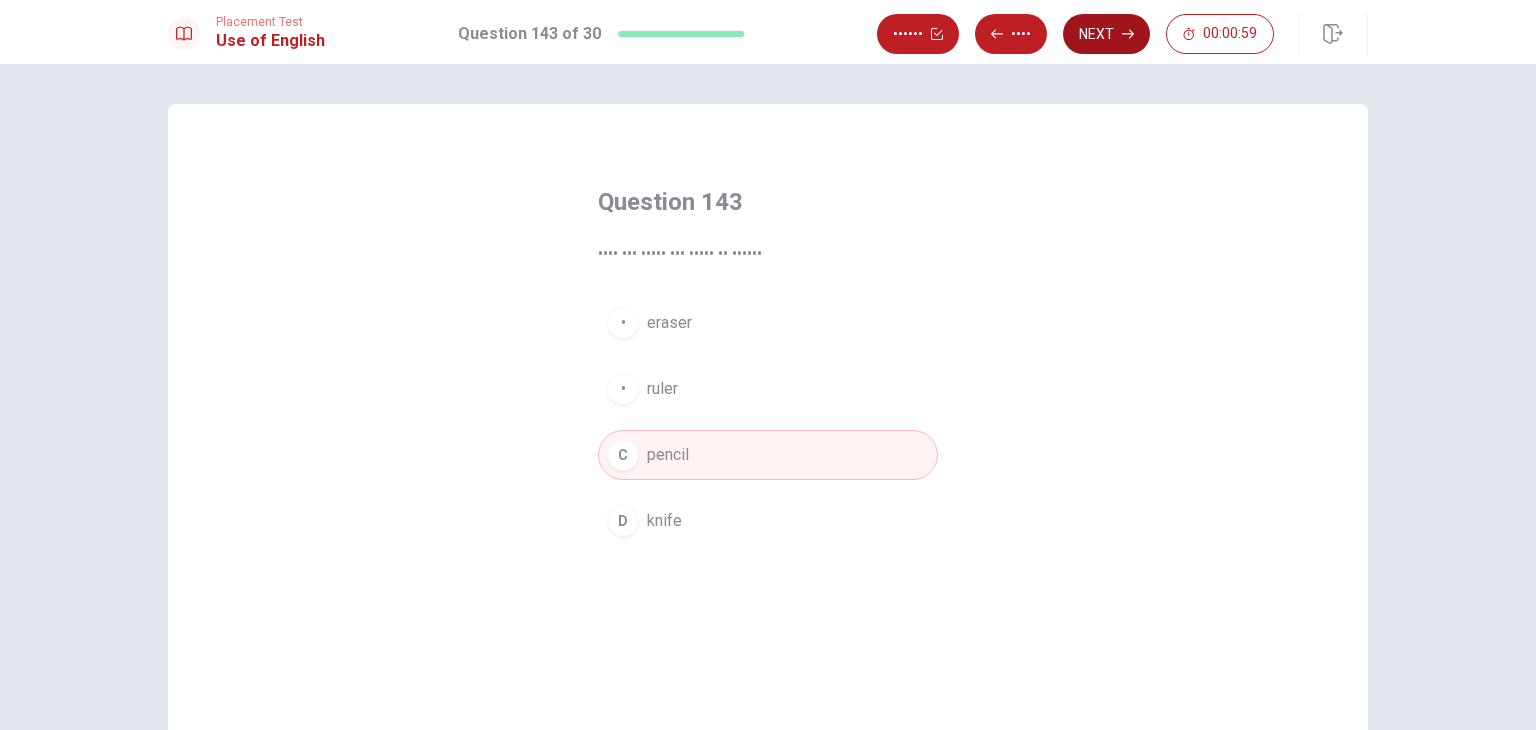 click on "Next" at bounding box center (1106, 34) 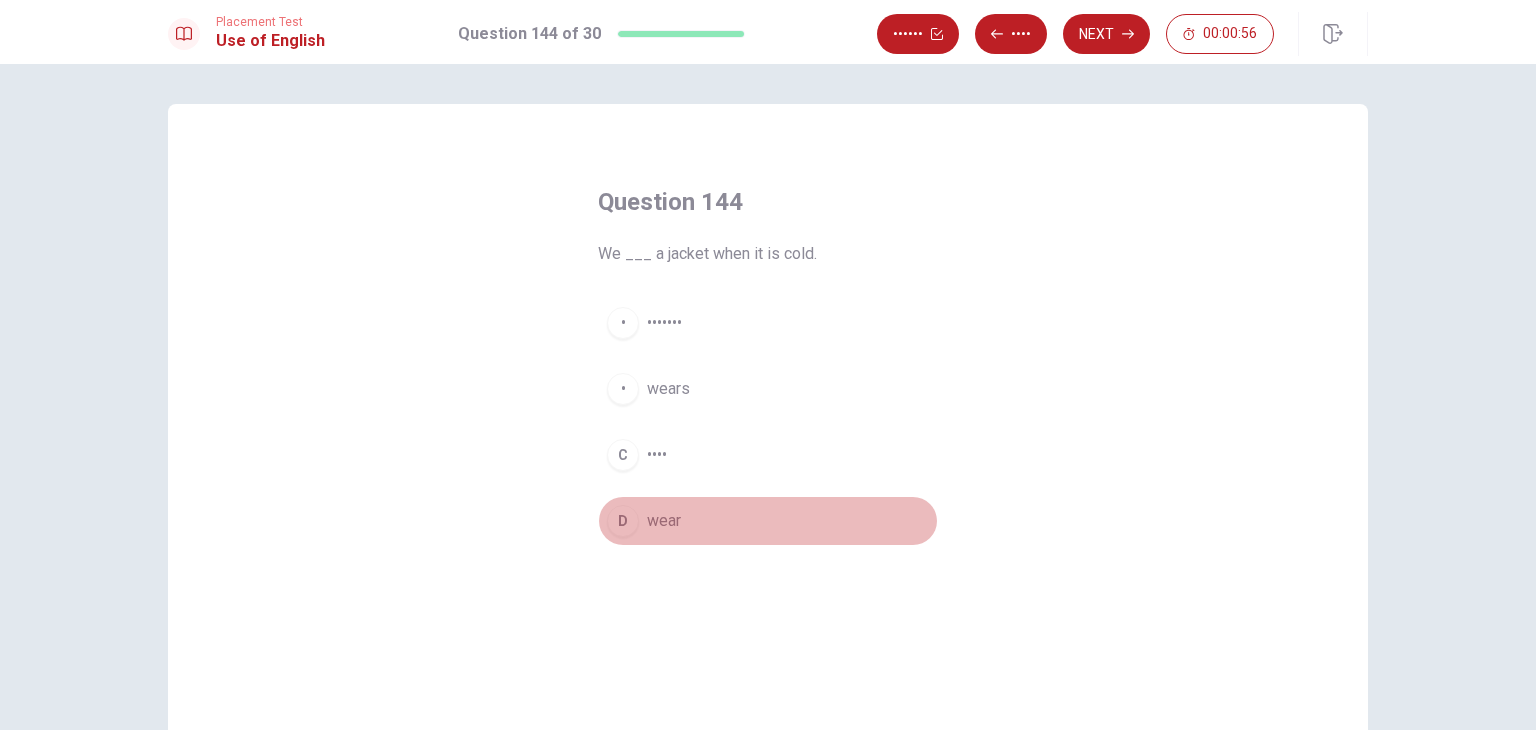 click on "wear" at bounding box center [664, 323] 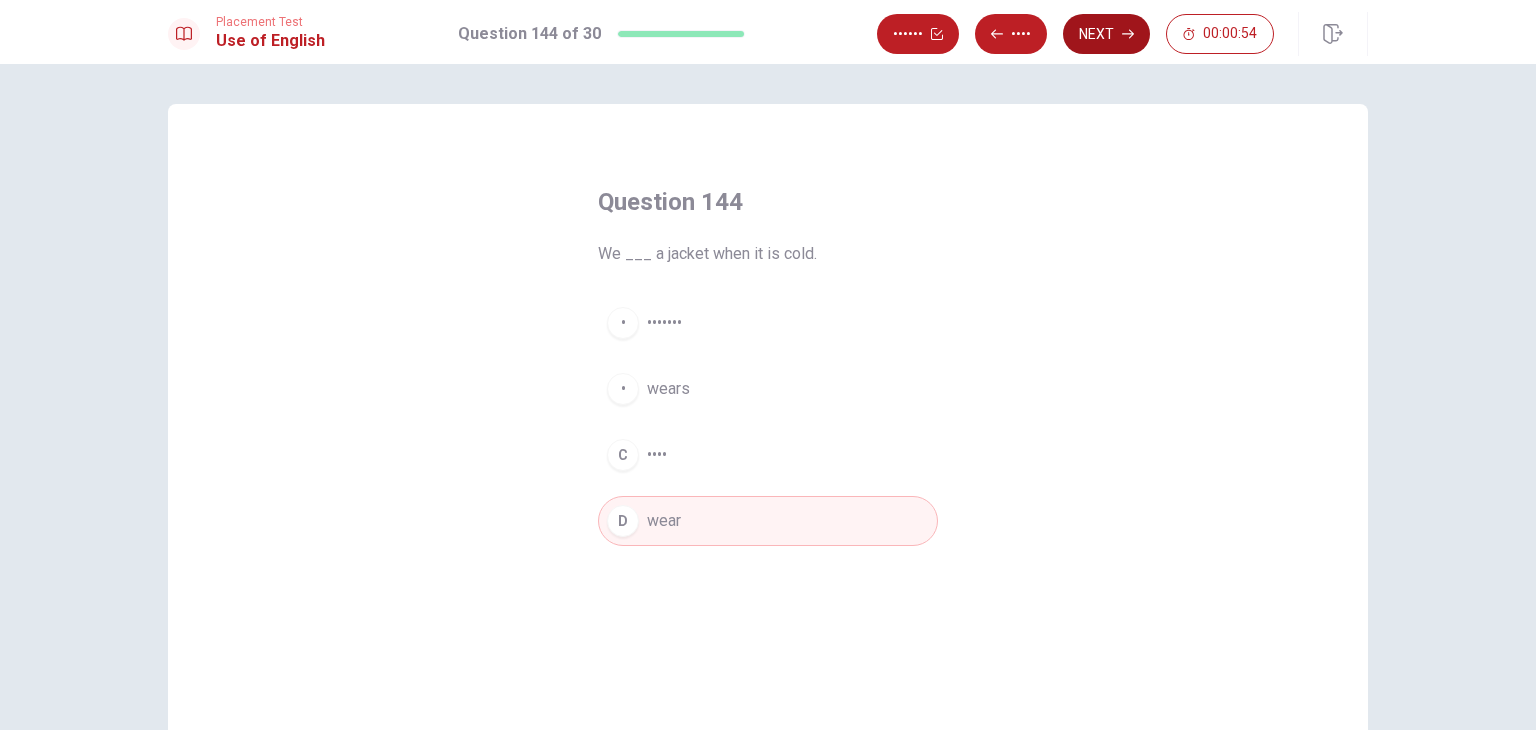 click on "Next" at bounding box center (1106, 34) 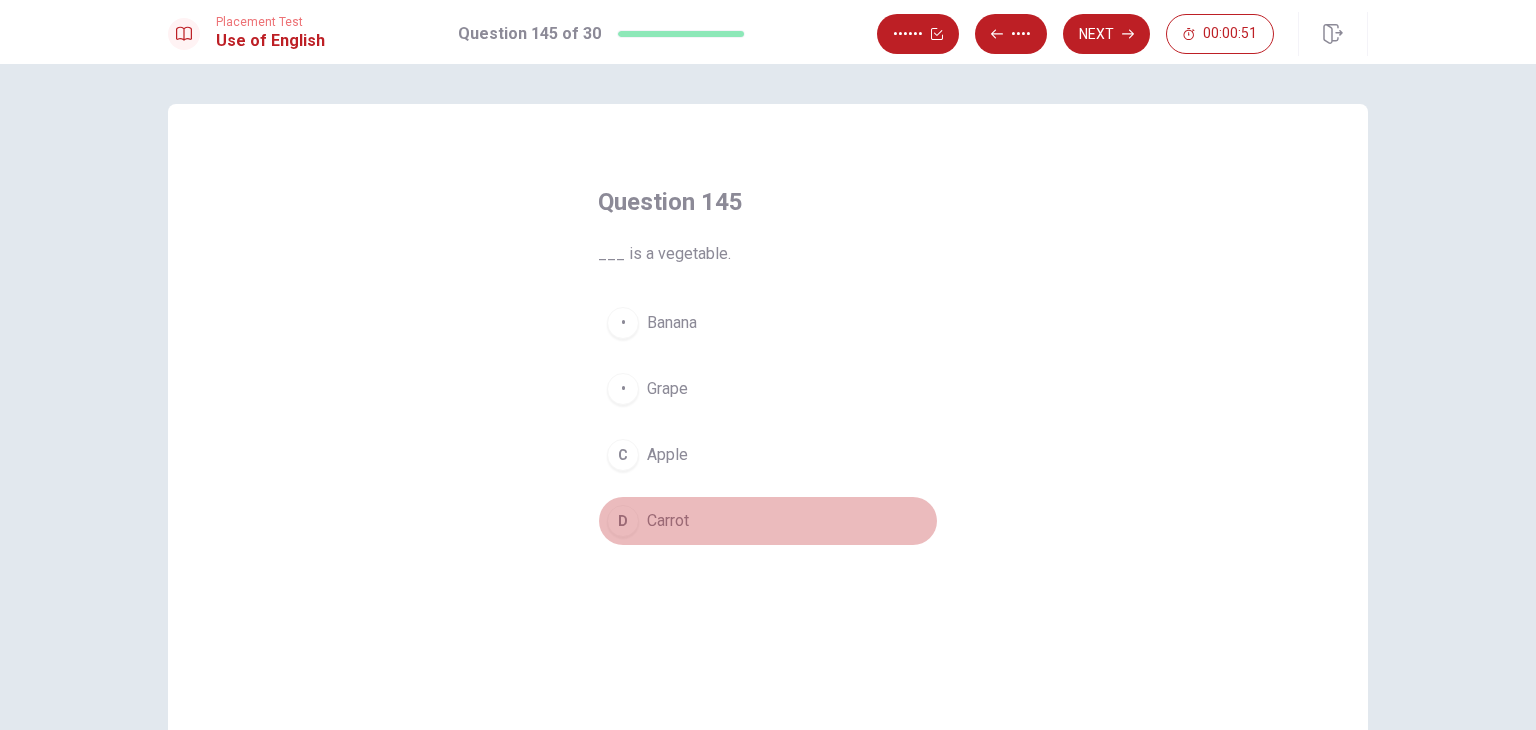 click on "D Carrot" at bounding box center [768, 521] 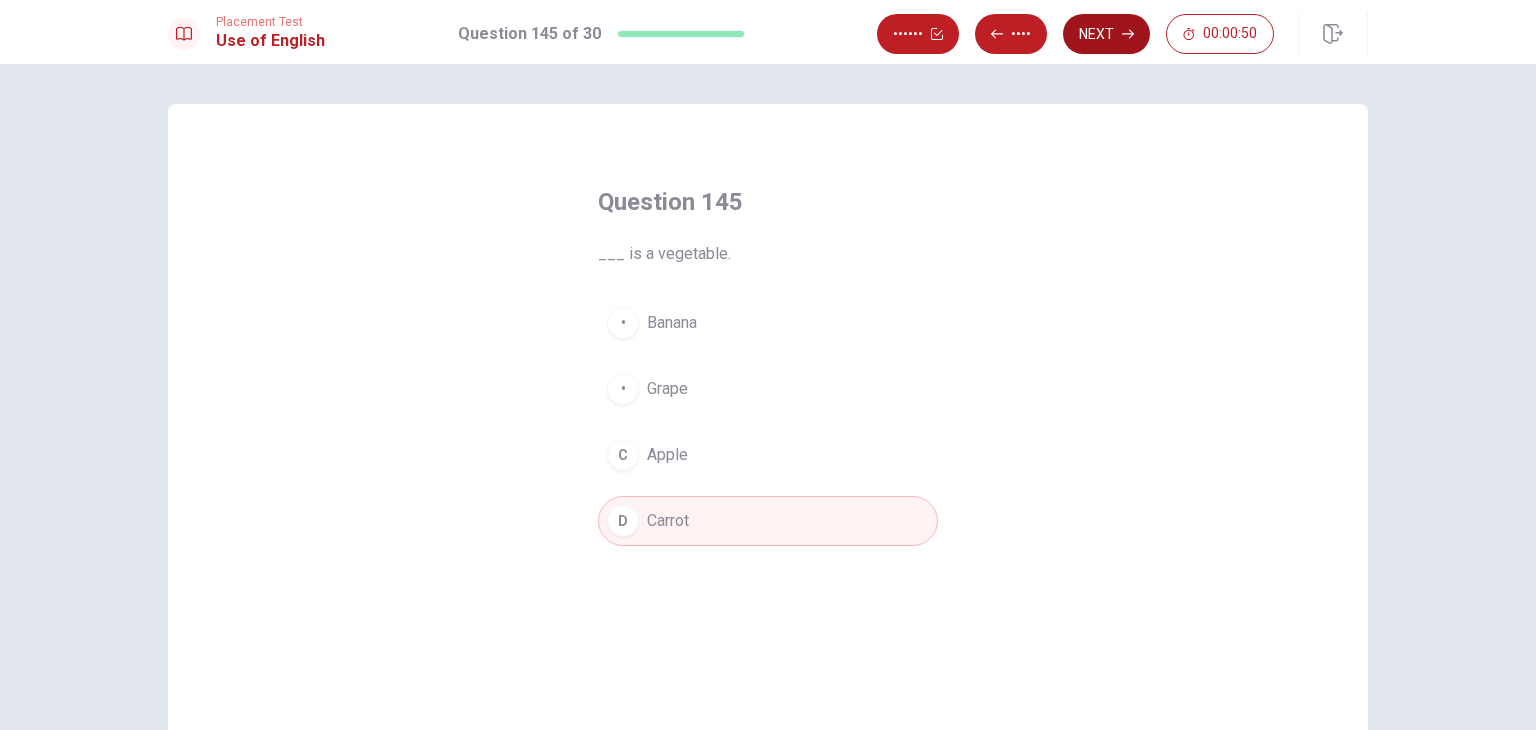 click on "Next" at bounding box center (1106, 34) 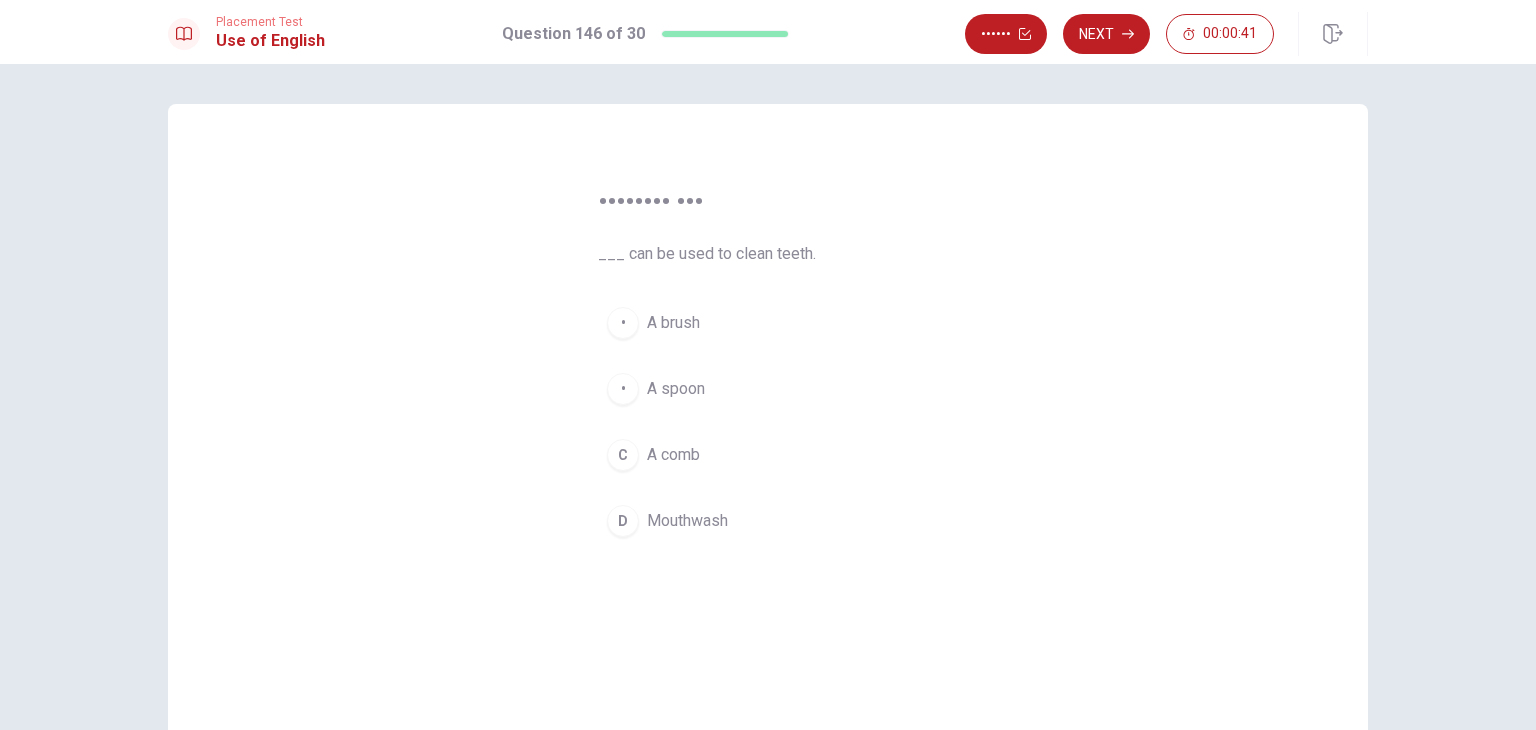 click on "• •••••••••" at bounding box center [768, 521] 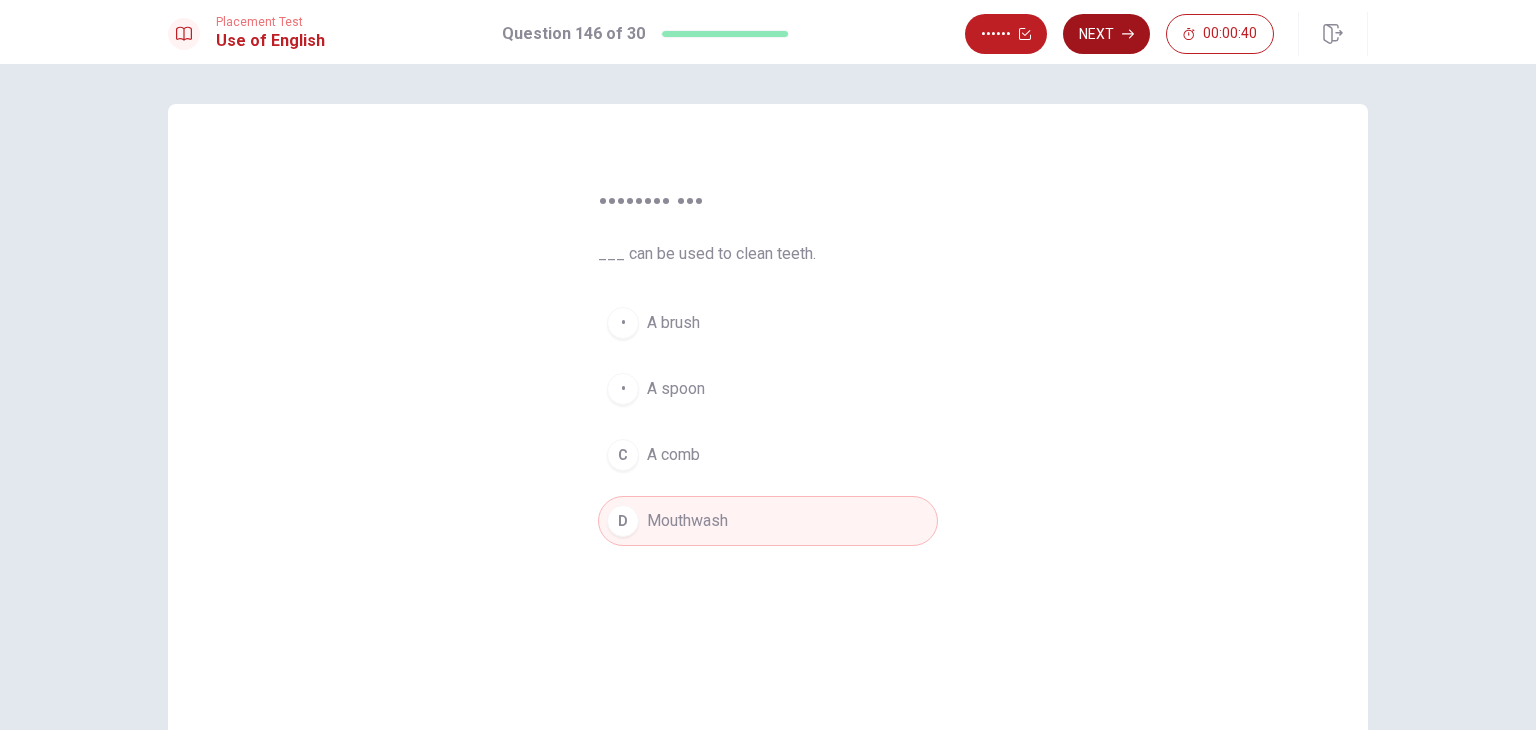 click on "Next" at bounding box center [1106, 34] 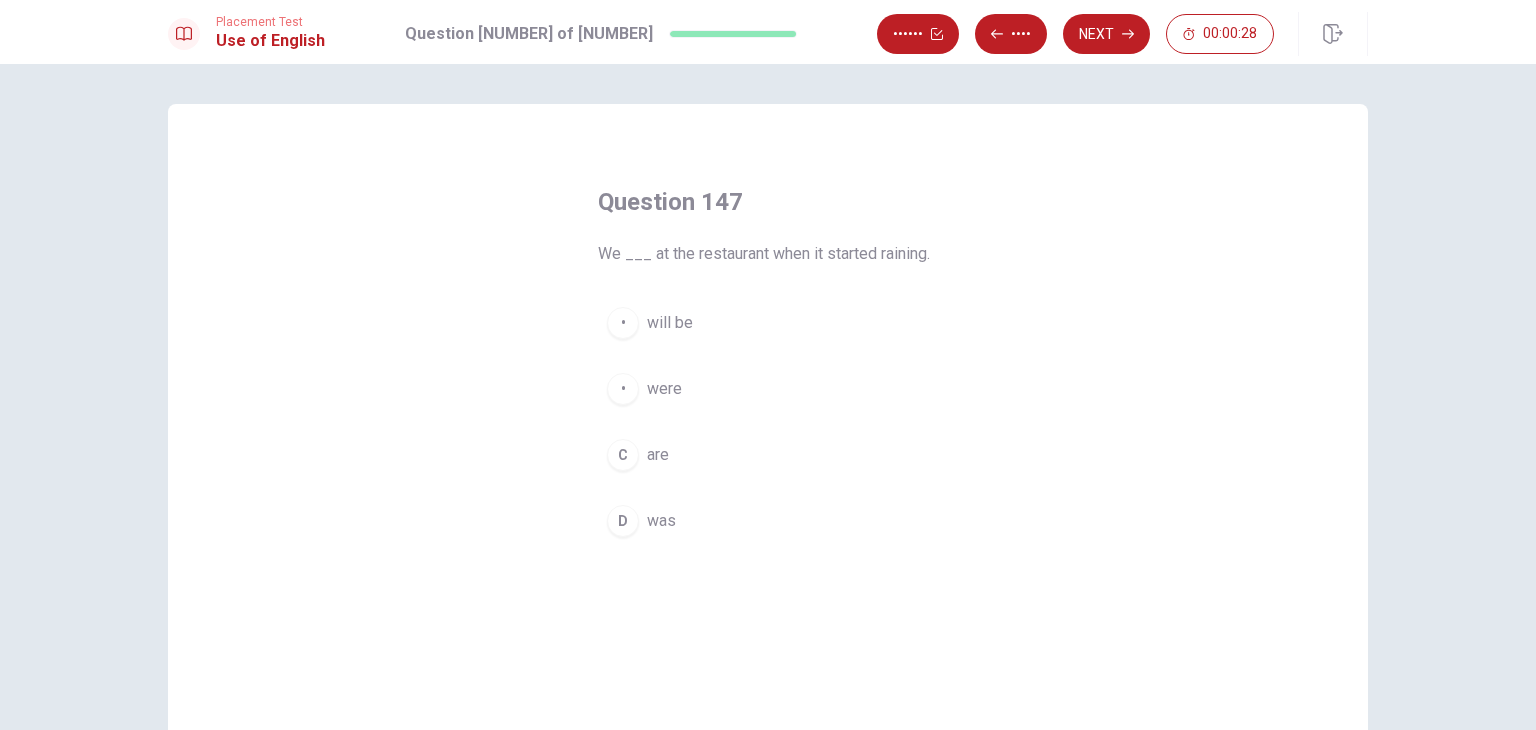click on "B were" at bounding box center [768, 389] 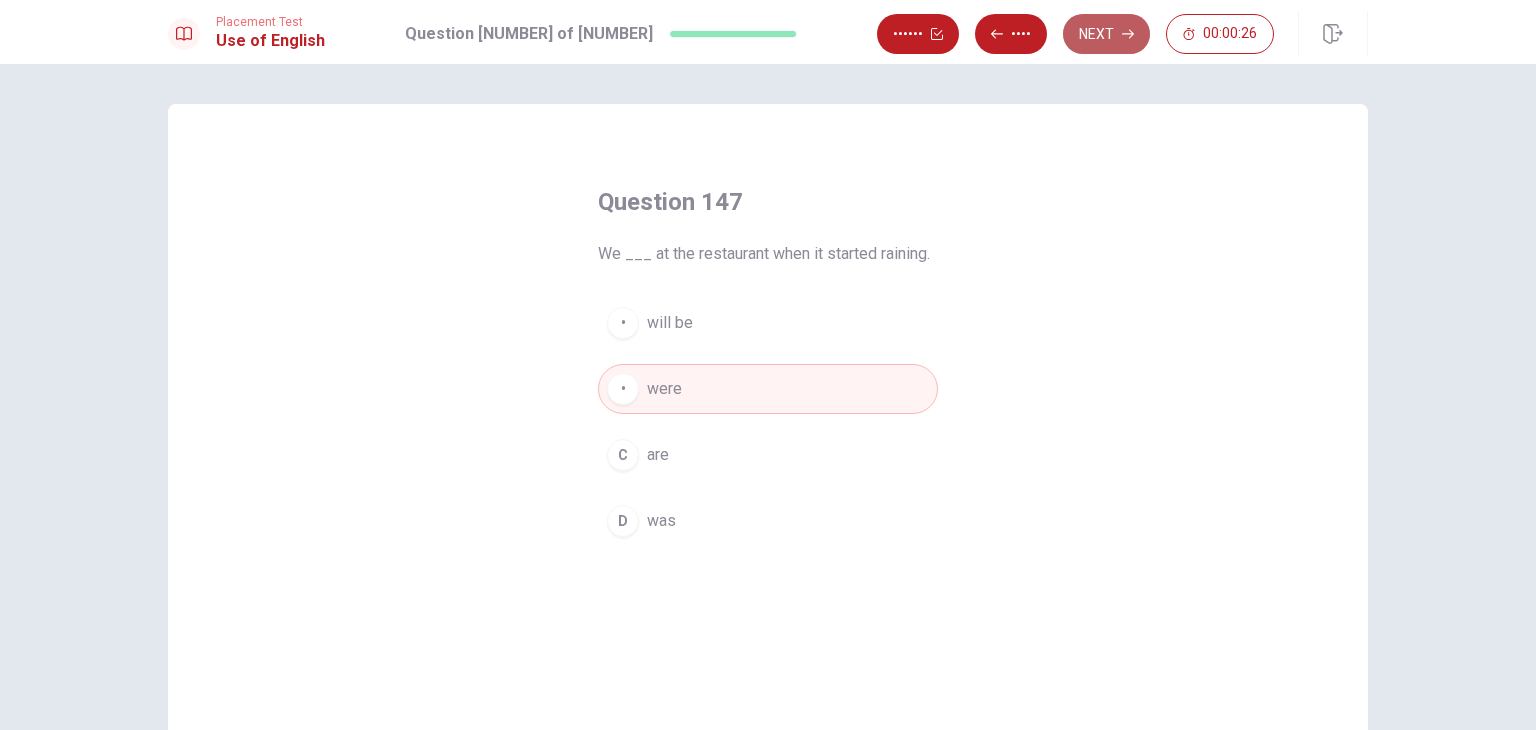 click on "Next" at bounding box center [1106, 34] 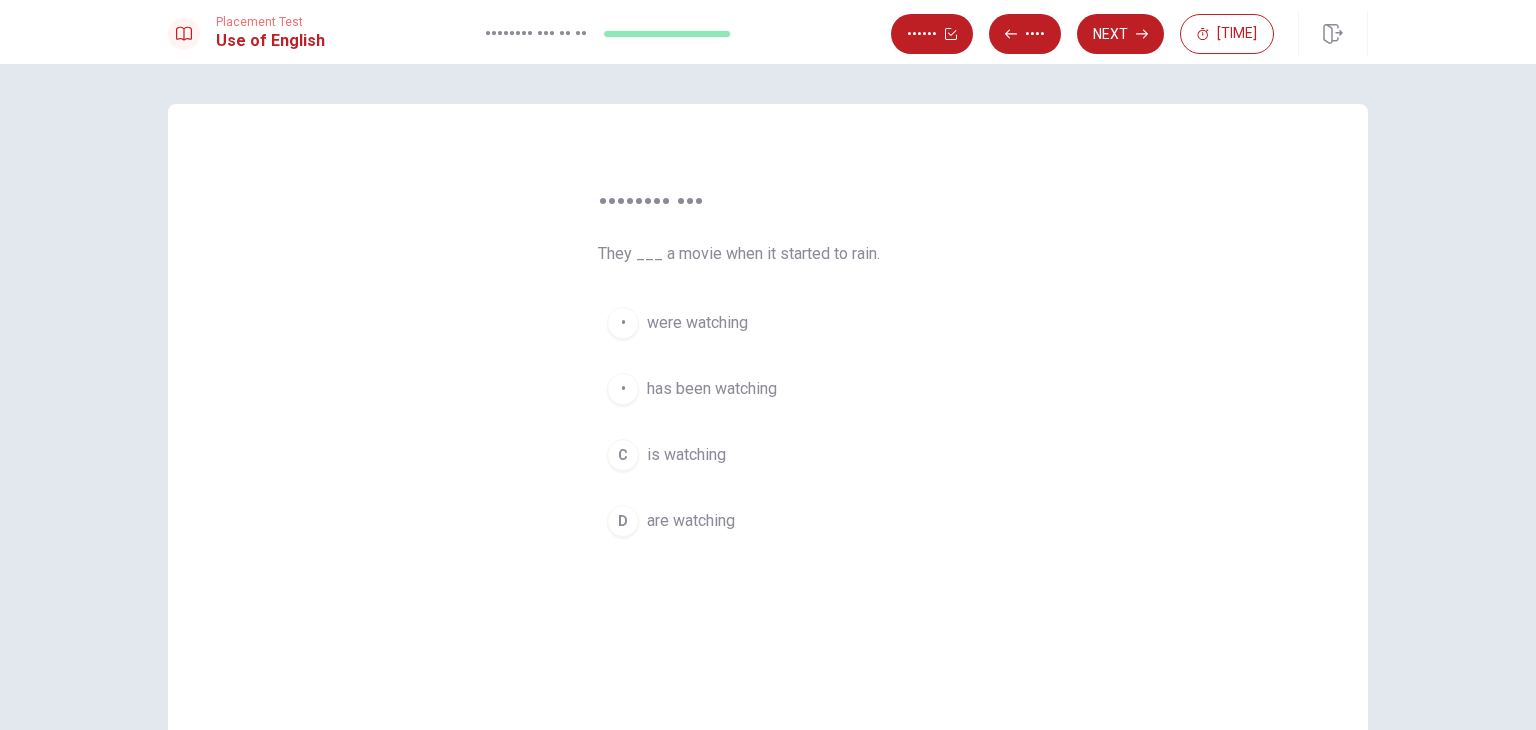 click on "were watching" at bounding box center (697, 323) 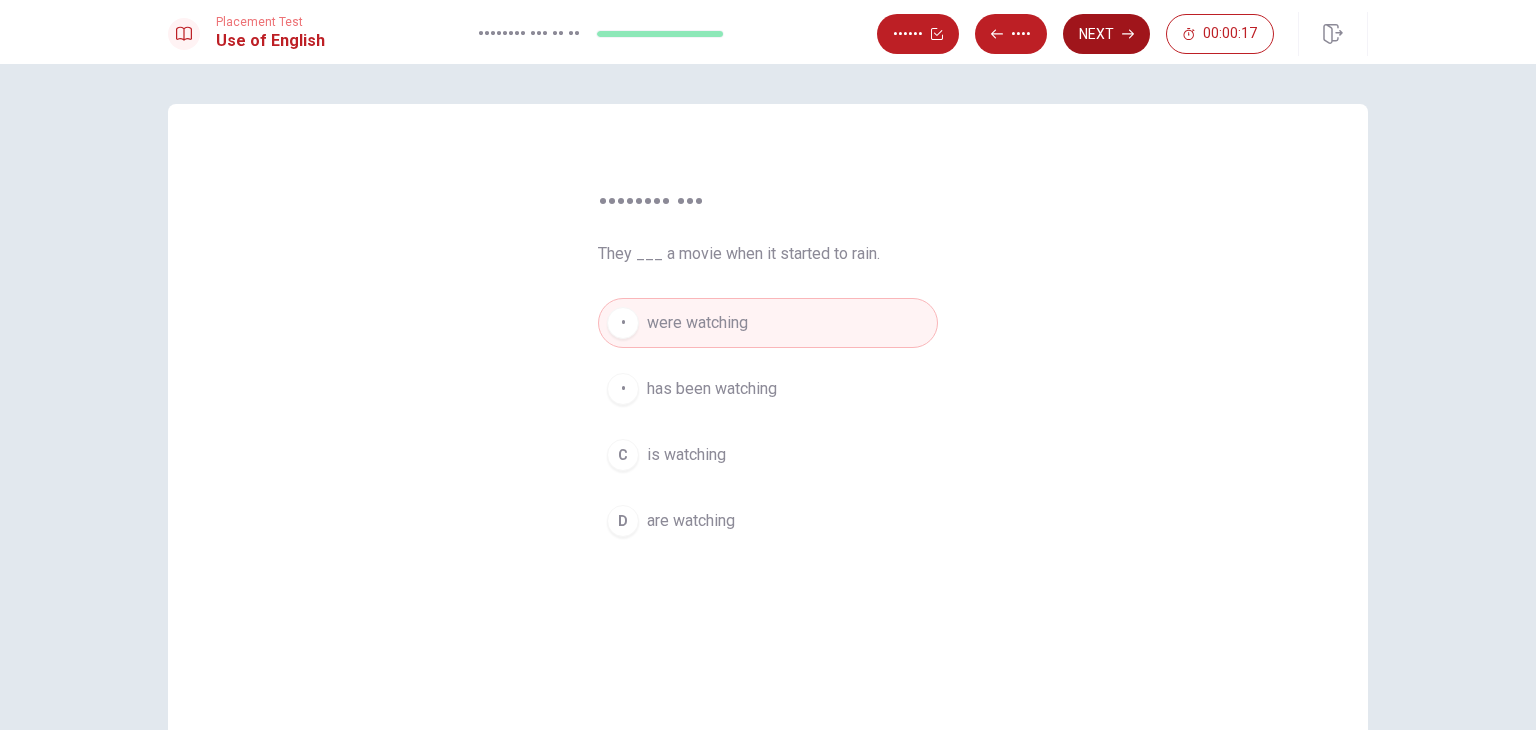 click on "Next" at bounding box center [1106, 34] 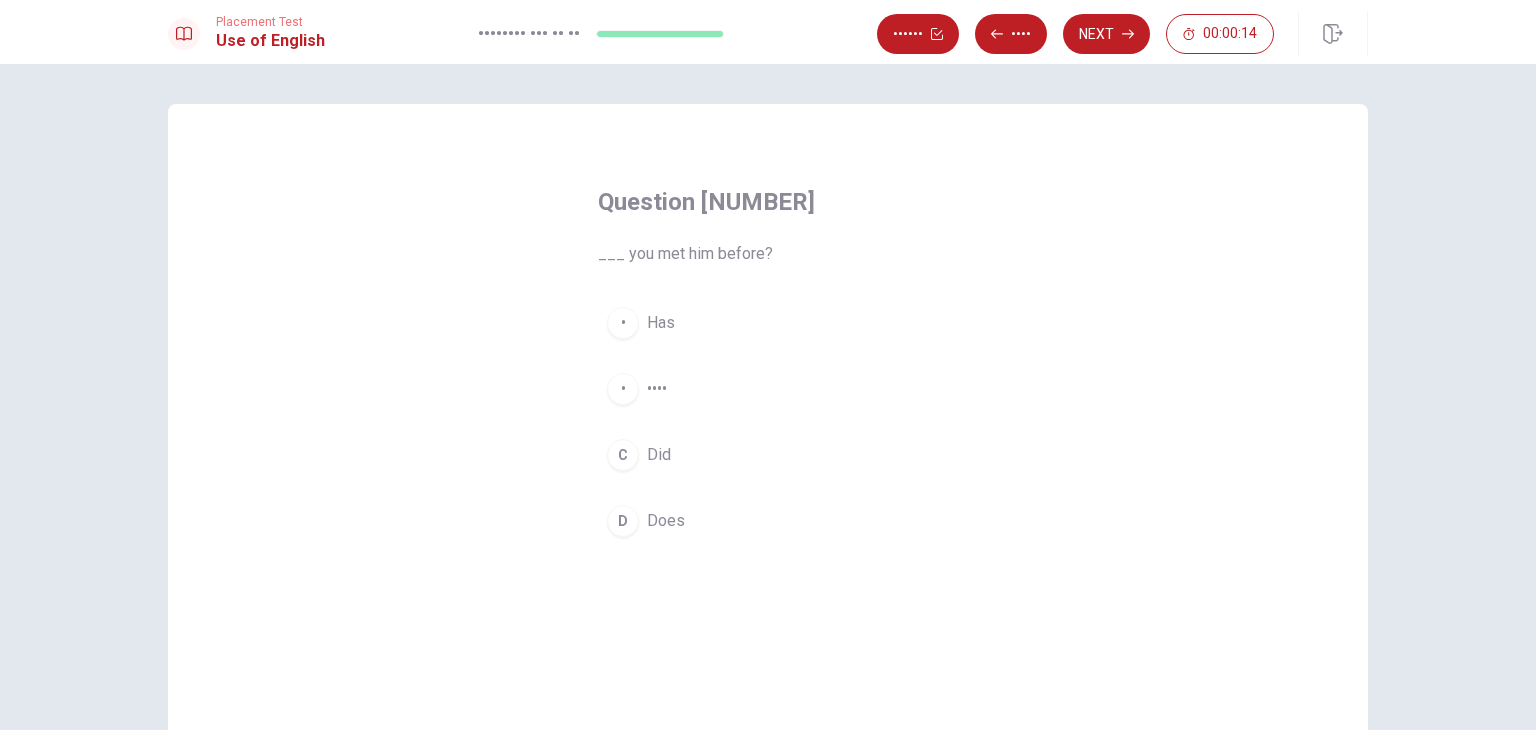 click on "B Have" at bounding box center (768, 389) 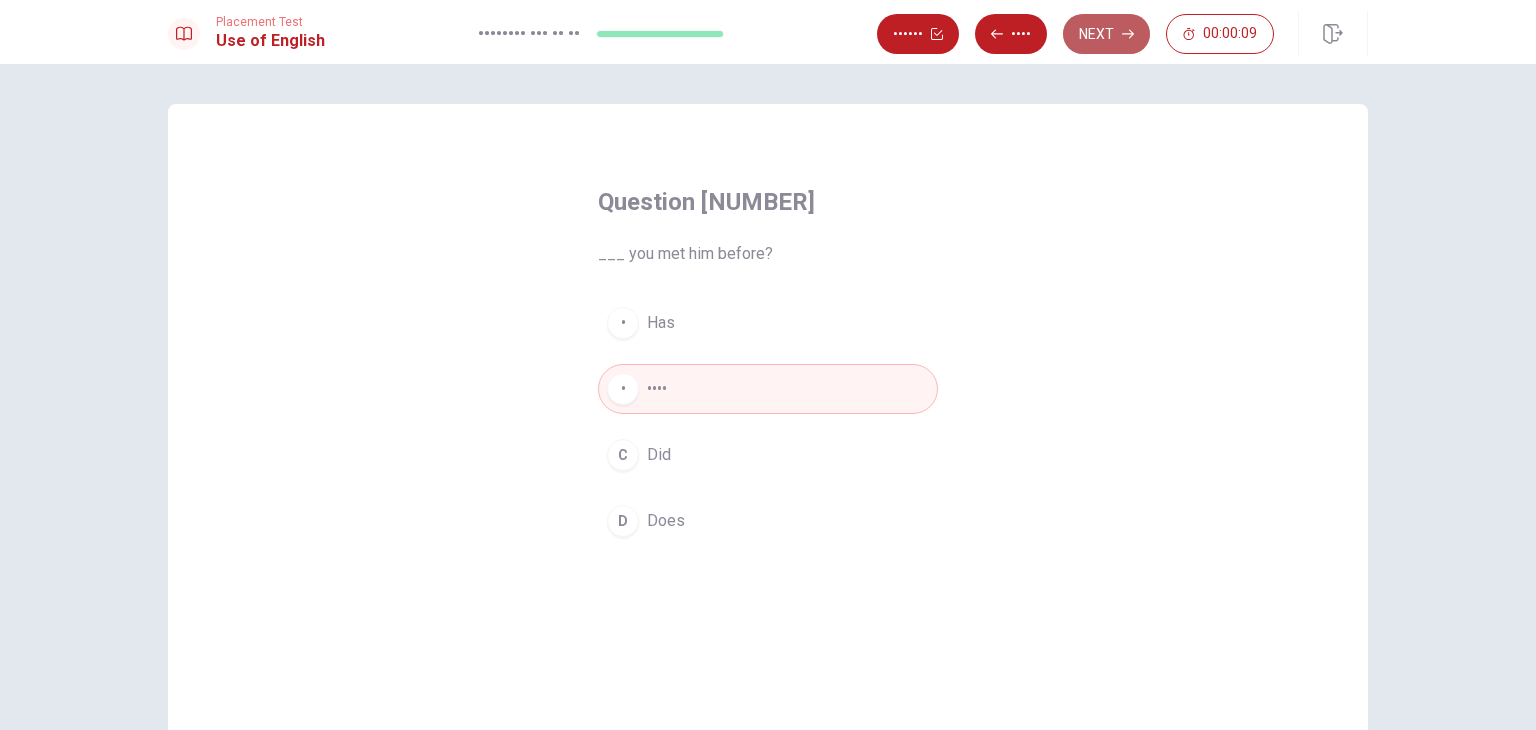 click on "Next" at bounding box center (1106, 34) 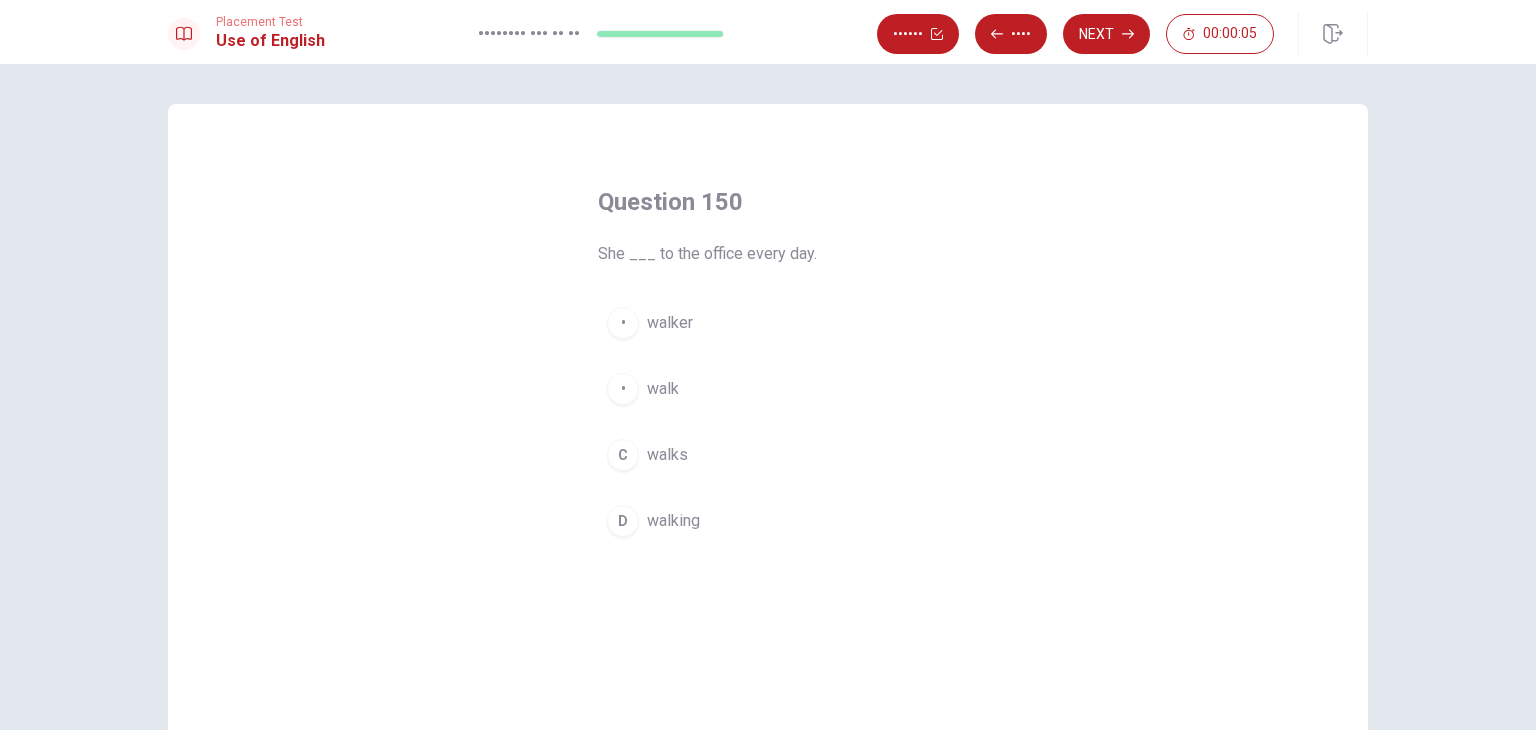 click on "C walks" at bounding box center [768, 455] 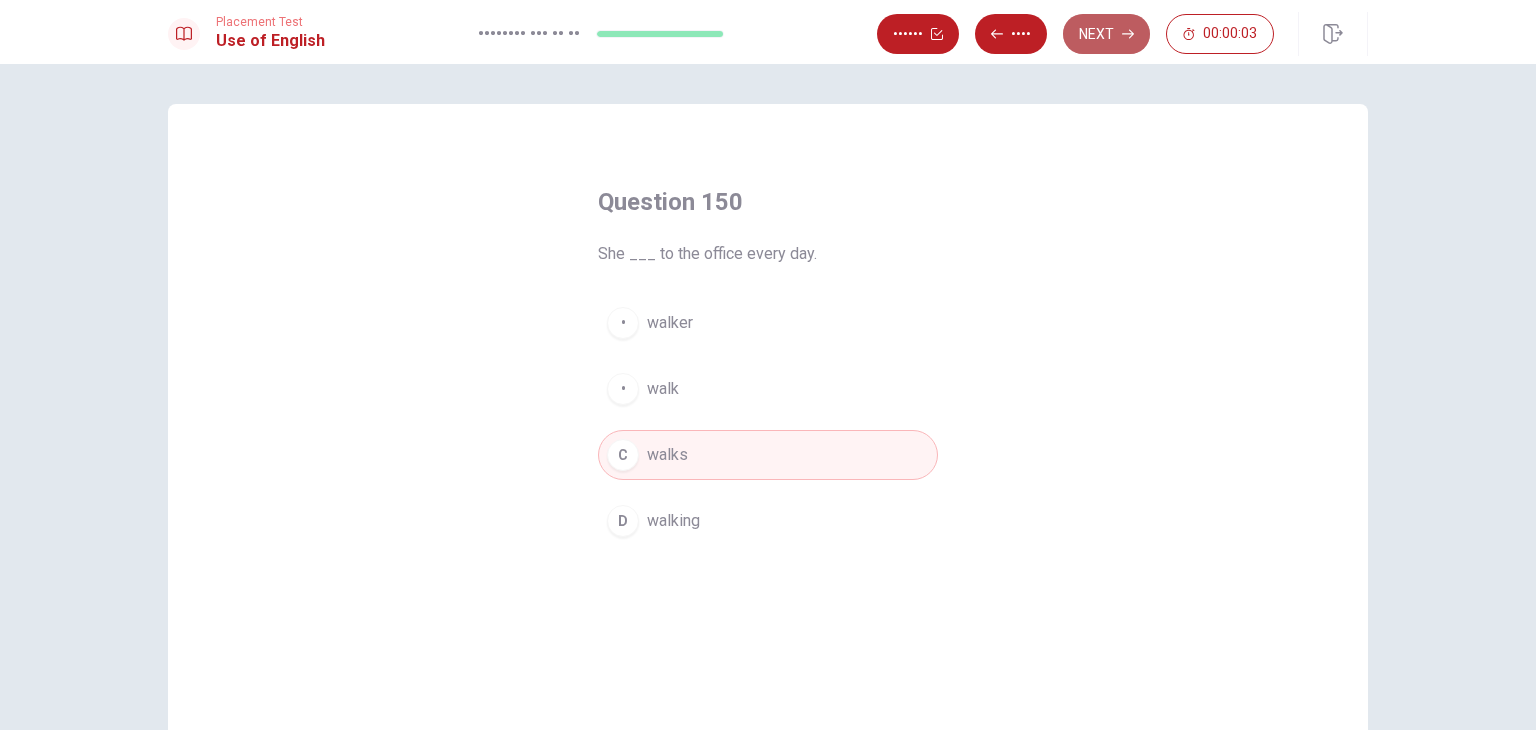 click on "Next" at bounding box center [1106, 34] 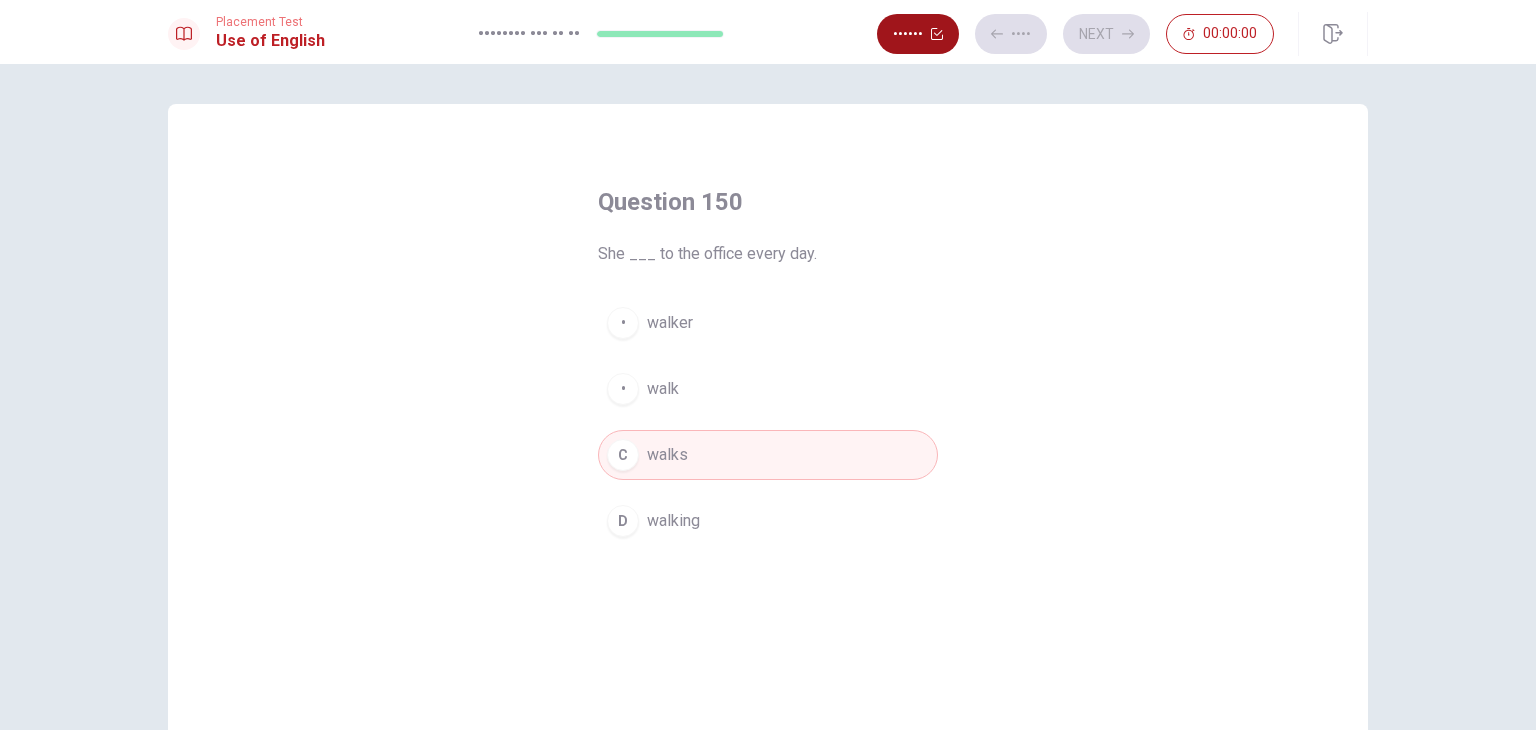 click on "••••••" at bounding box center [918, 34] 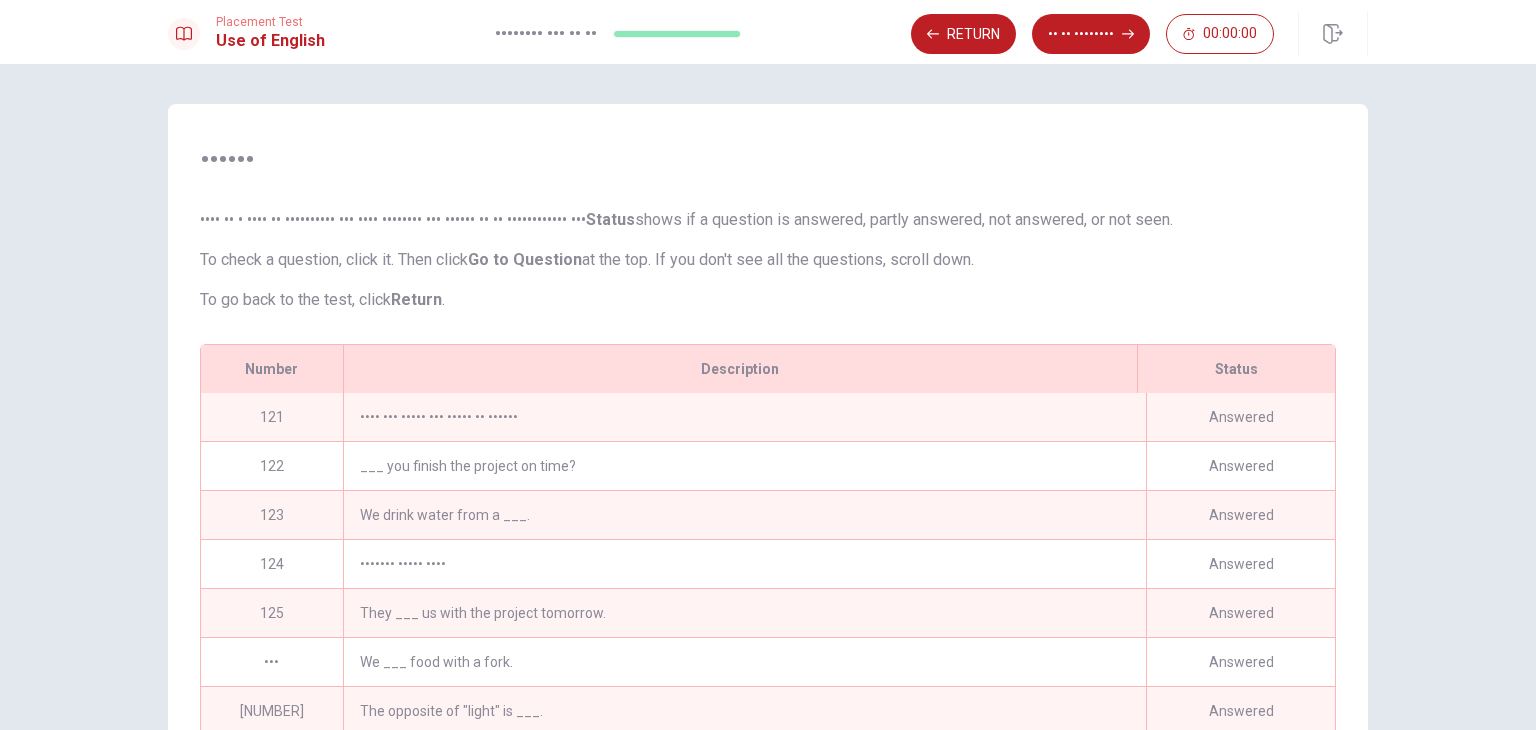 scroll, scrollTop: 280, scrollLeft: 0, axis: vertical 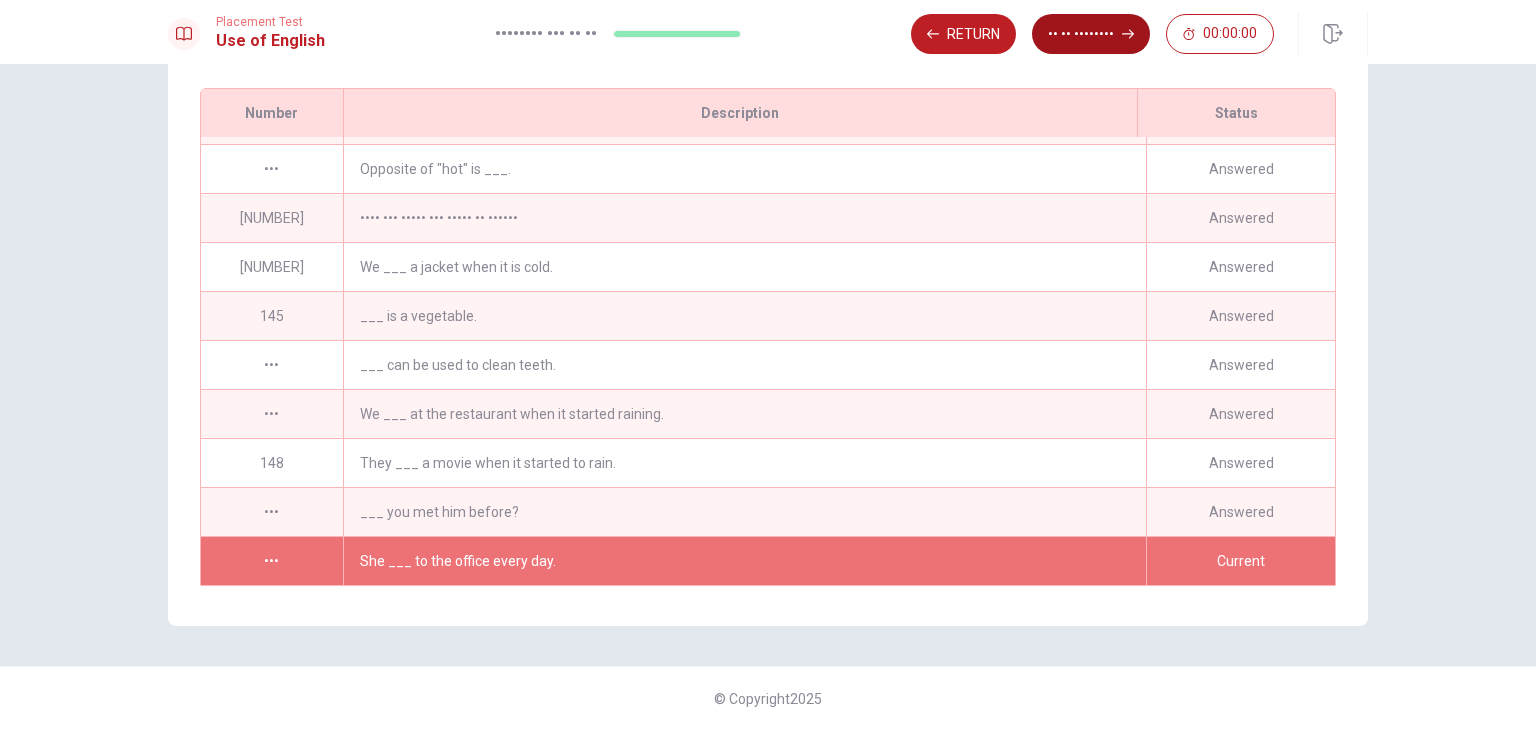 click on "•• •• ••••••••" at bounding box center (1091, 34) 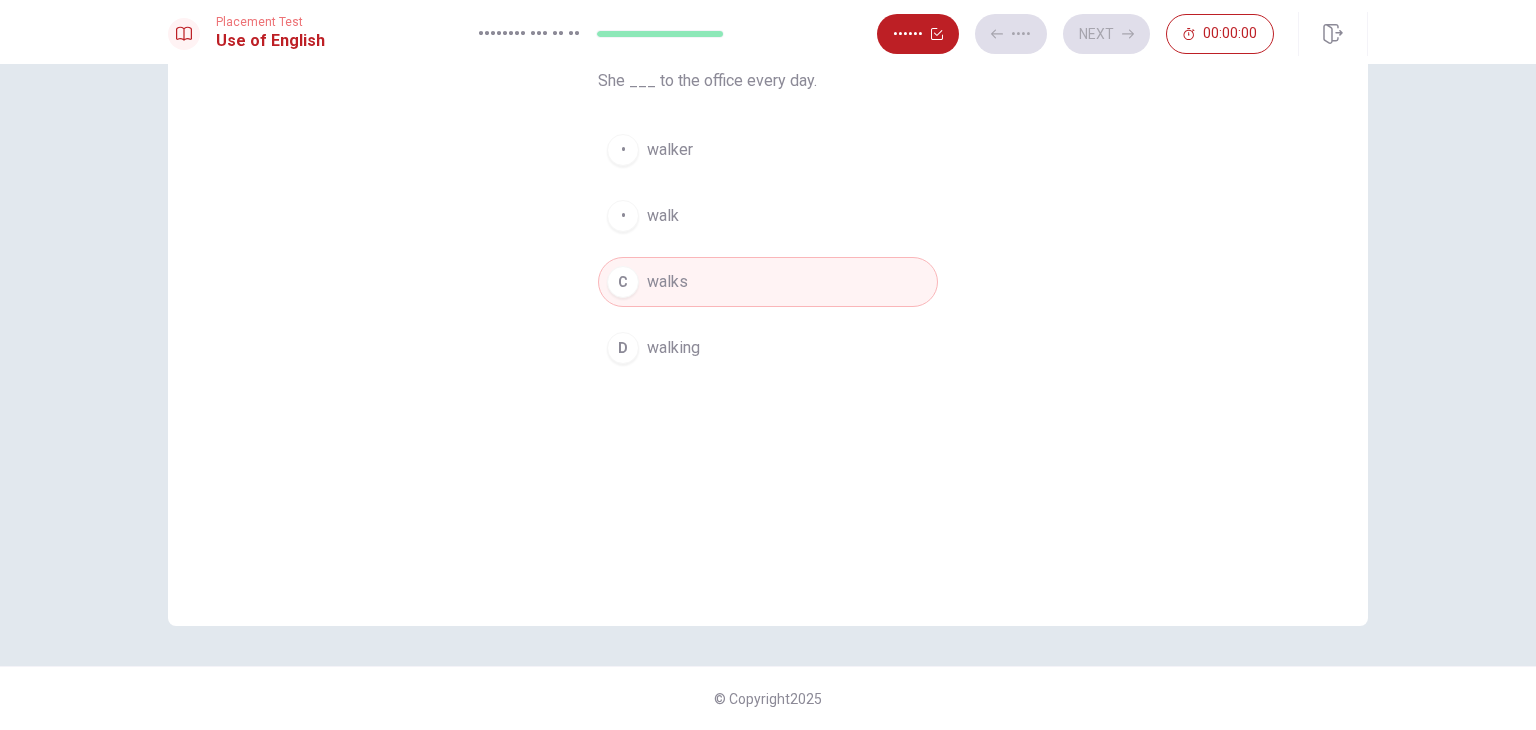 scroll, scrollTop: 173, scrollLeft: 0, axis: vertical 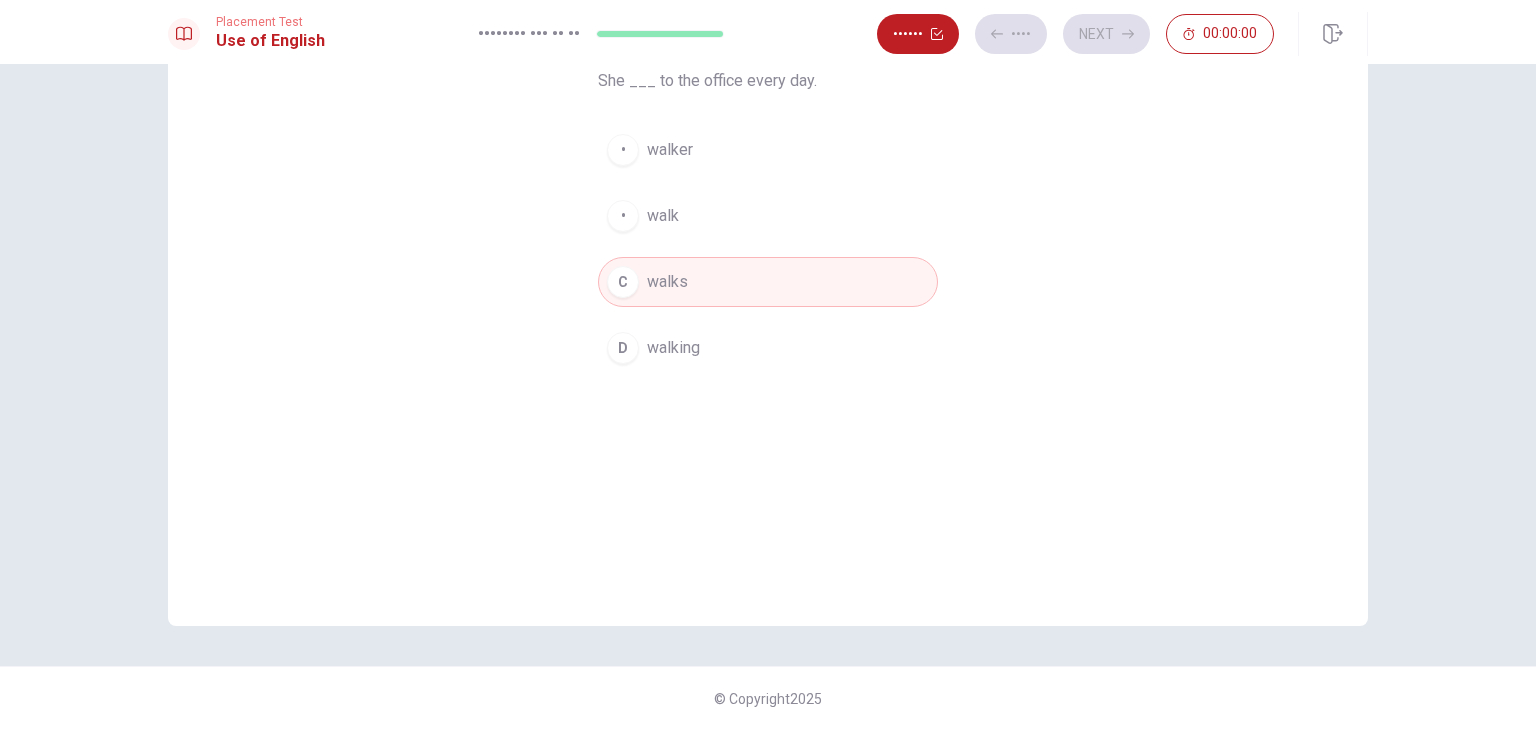 click on "C walks" at bounding box center (768, 282) 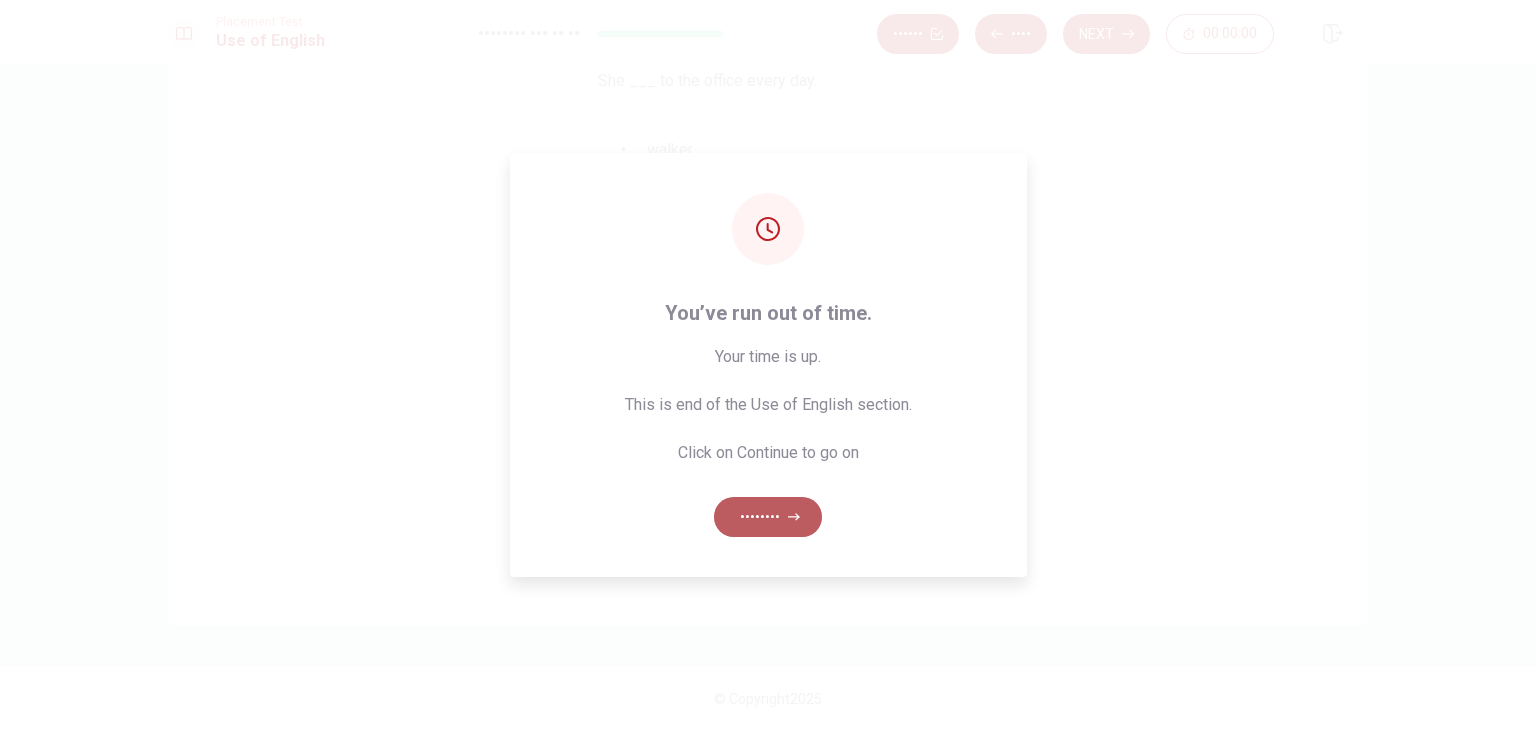 click on "••••••••" at bounding box center (768, 517) 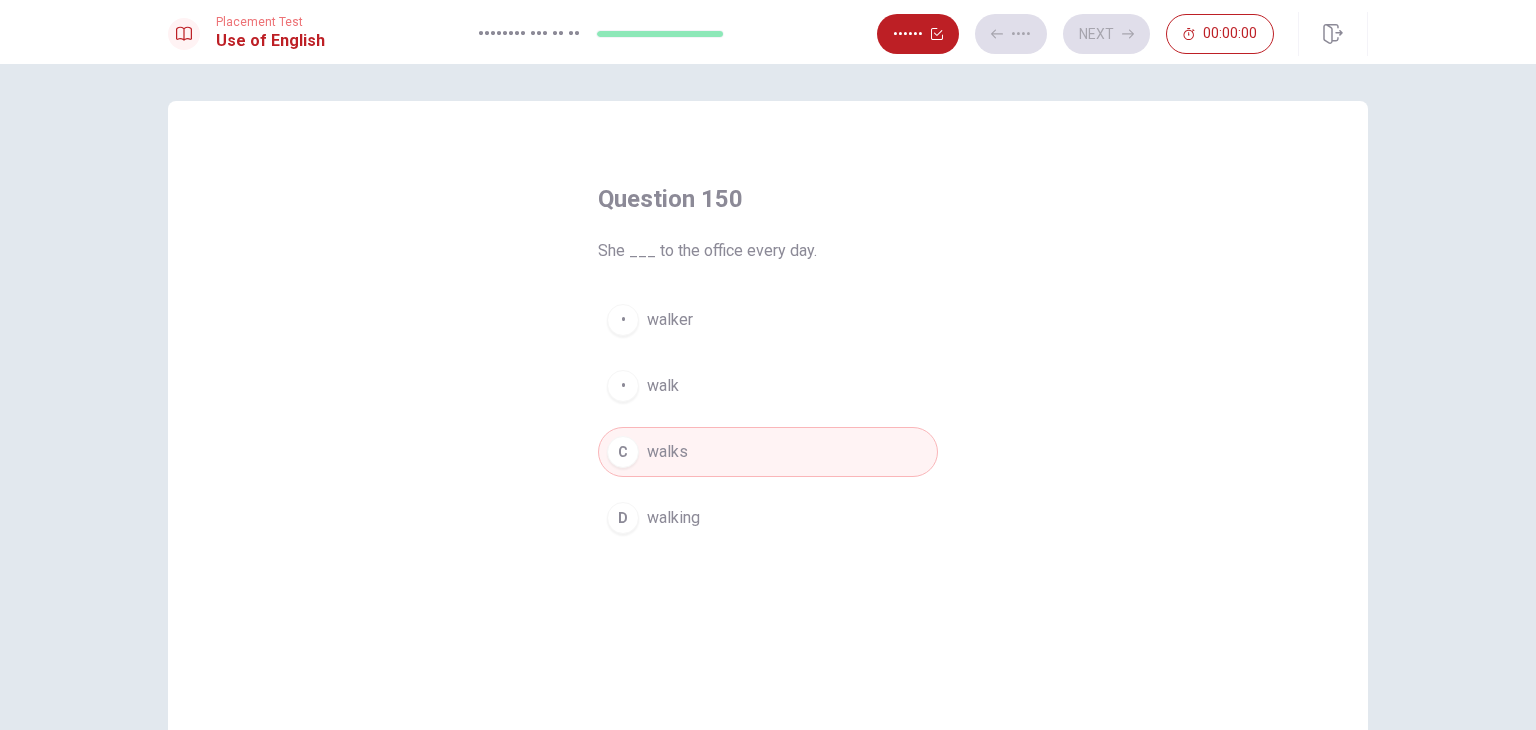 scroll, scrollTop: 0, scrollLeft: 0, axis: both 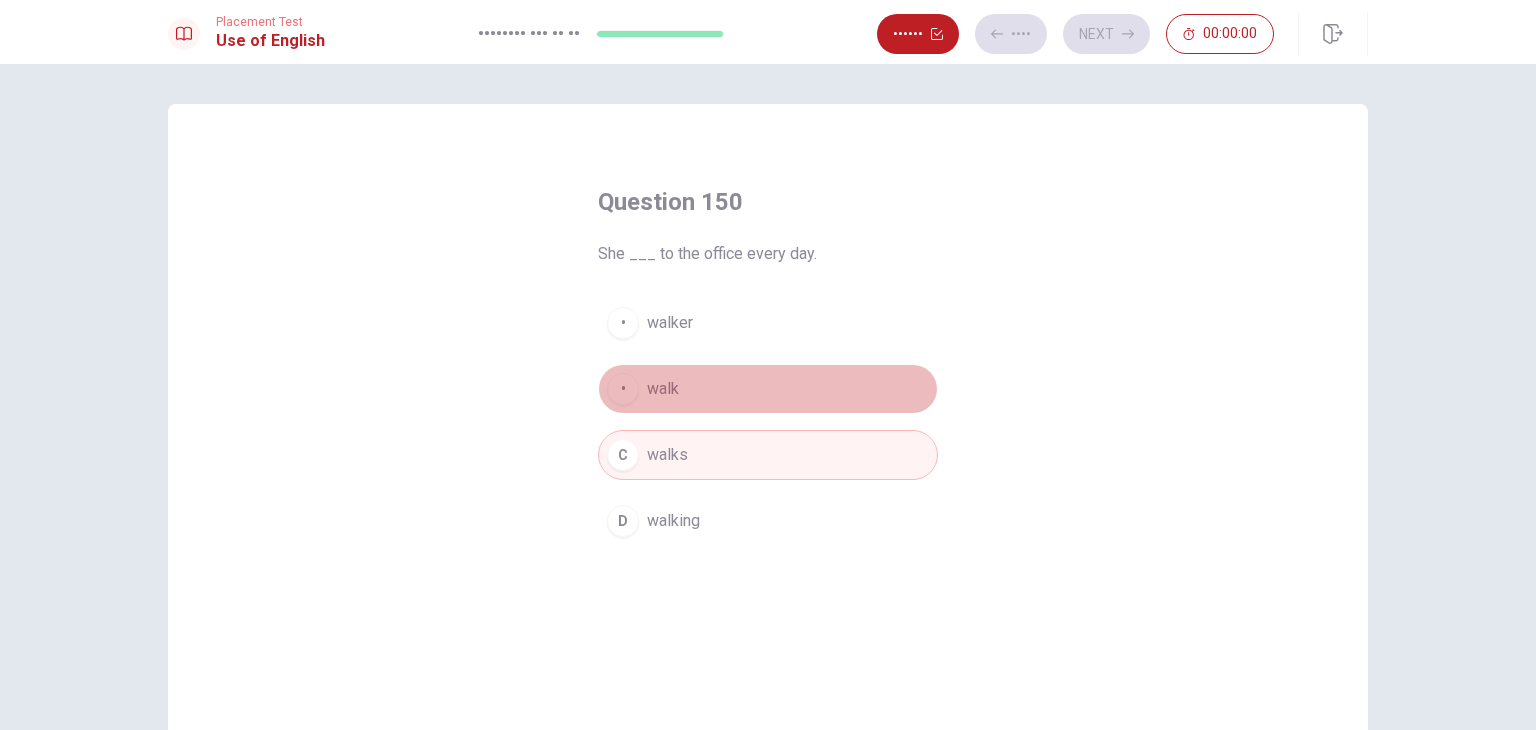 click on "B walk" at bounding box center [768, 389] 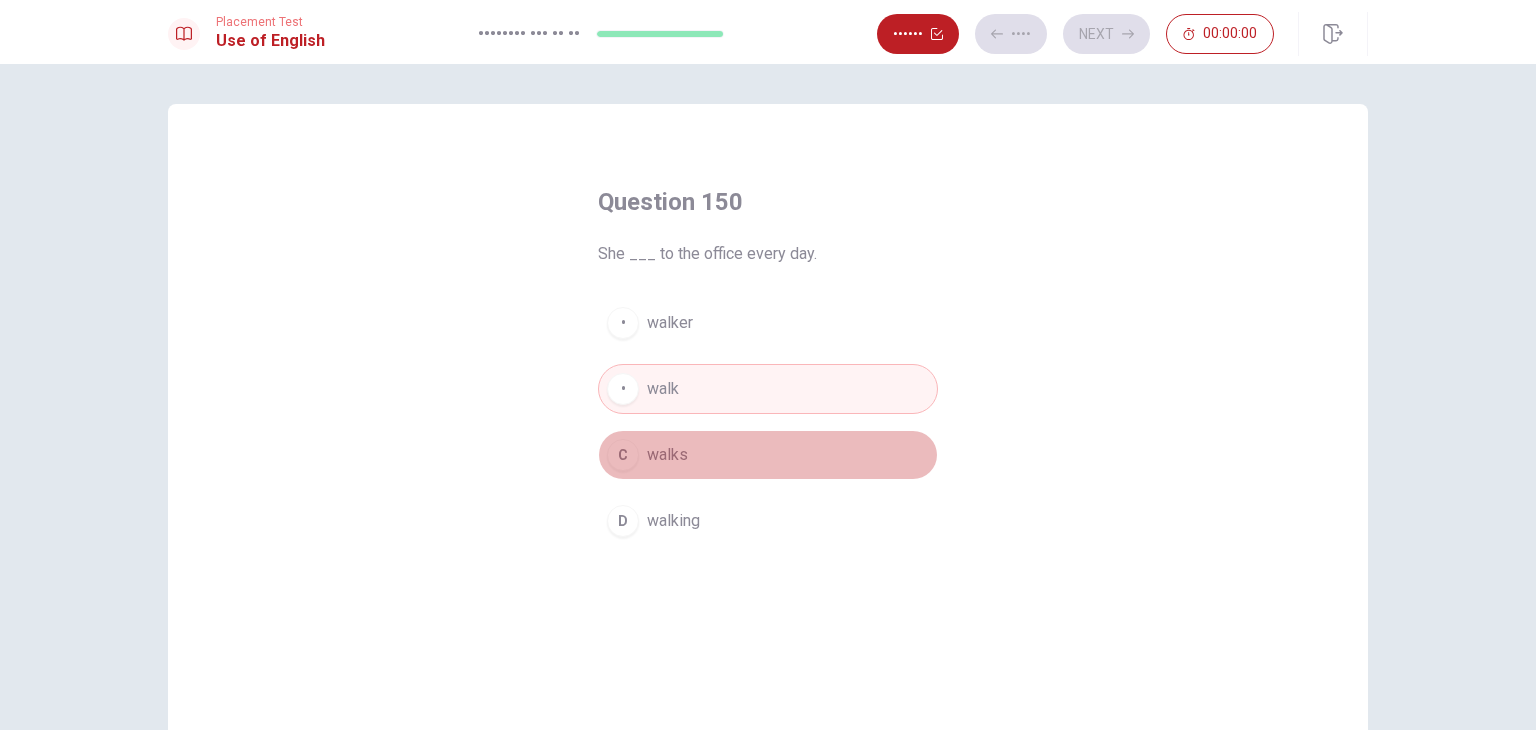 click on "C walks" at bounding box center (768, 455) 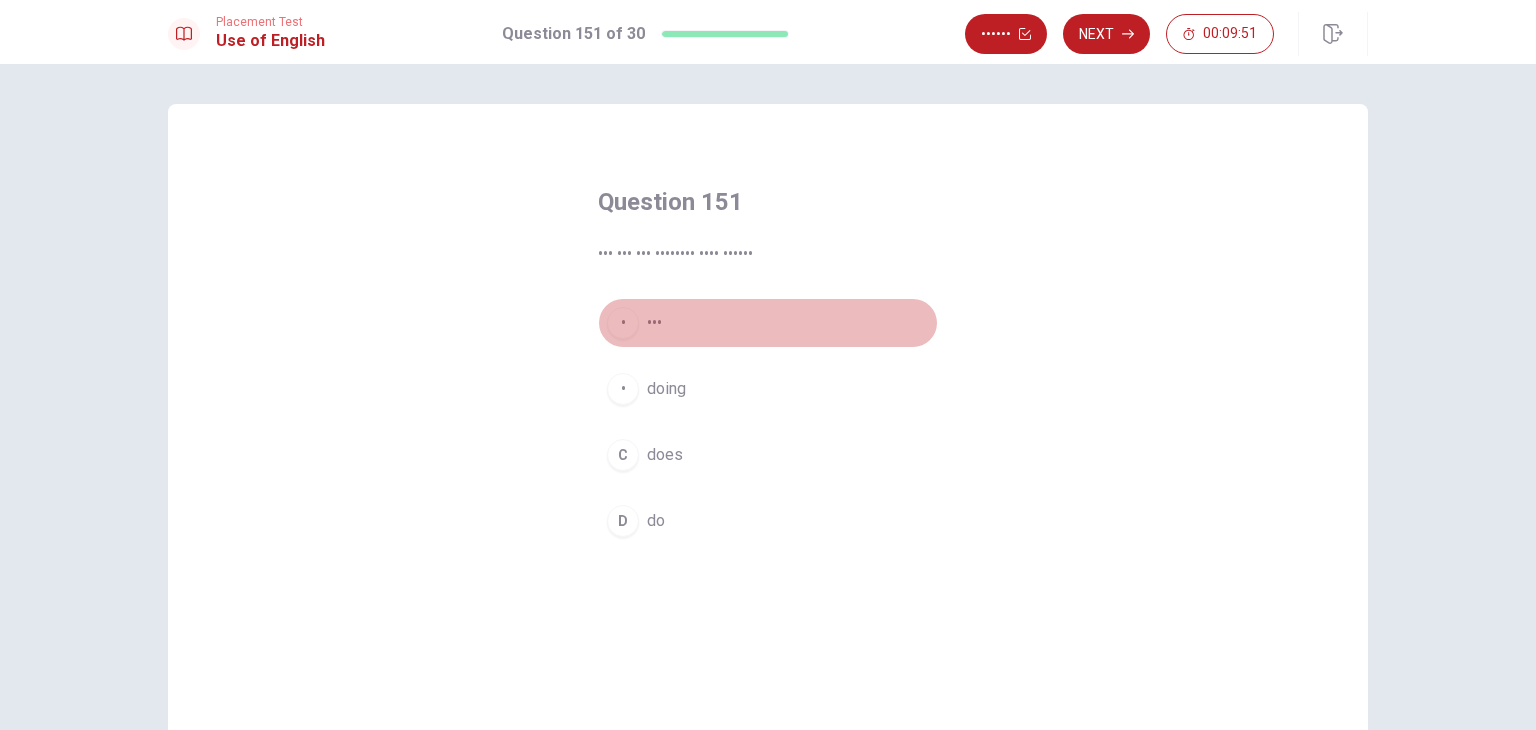 click on "•••" at bounding box center [654, 323] 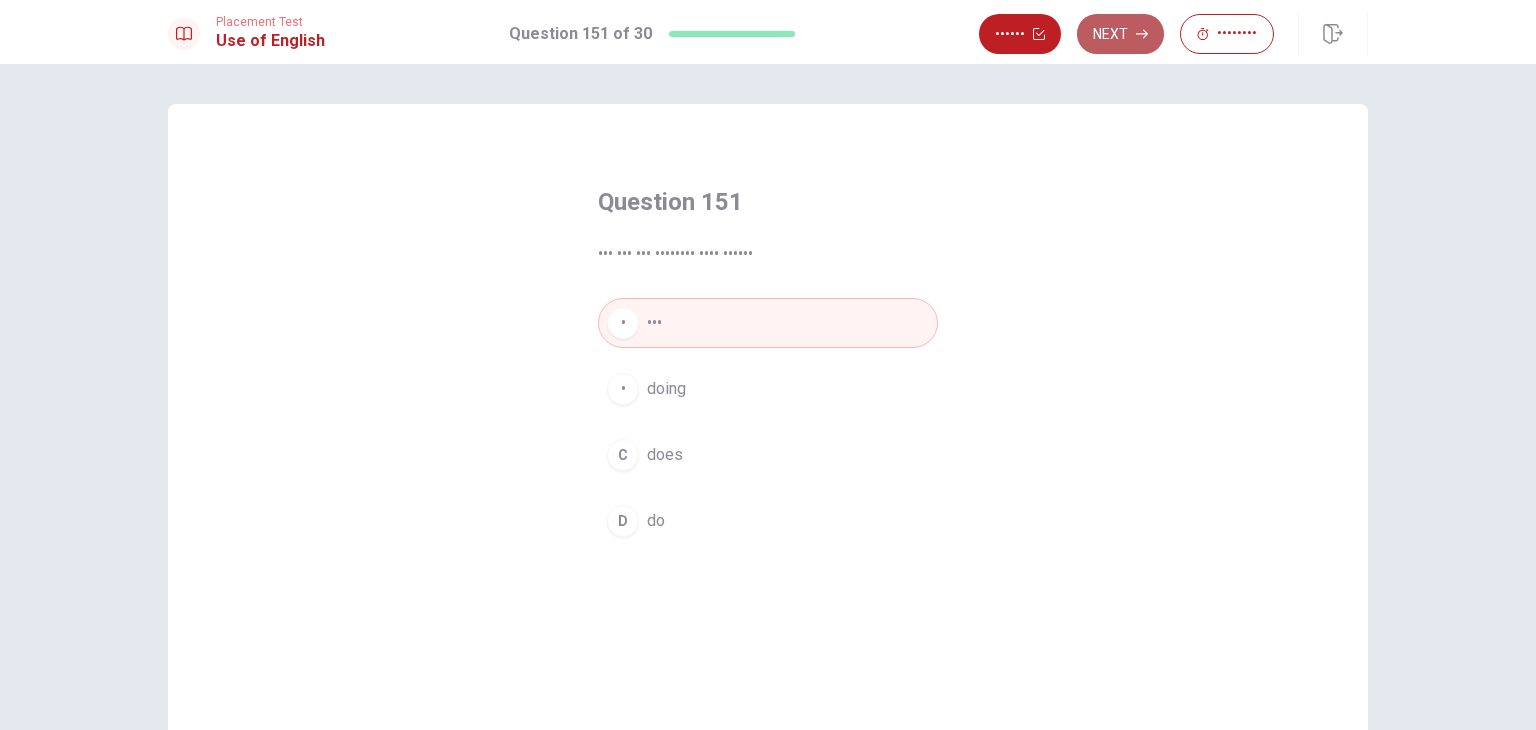 click on "Next" at bounding box center [1120, 34] 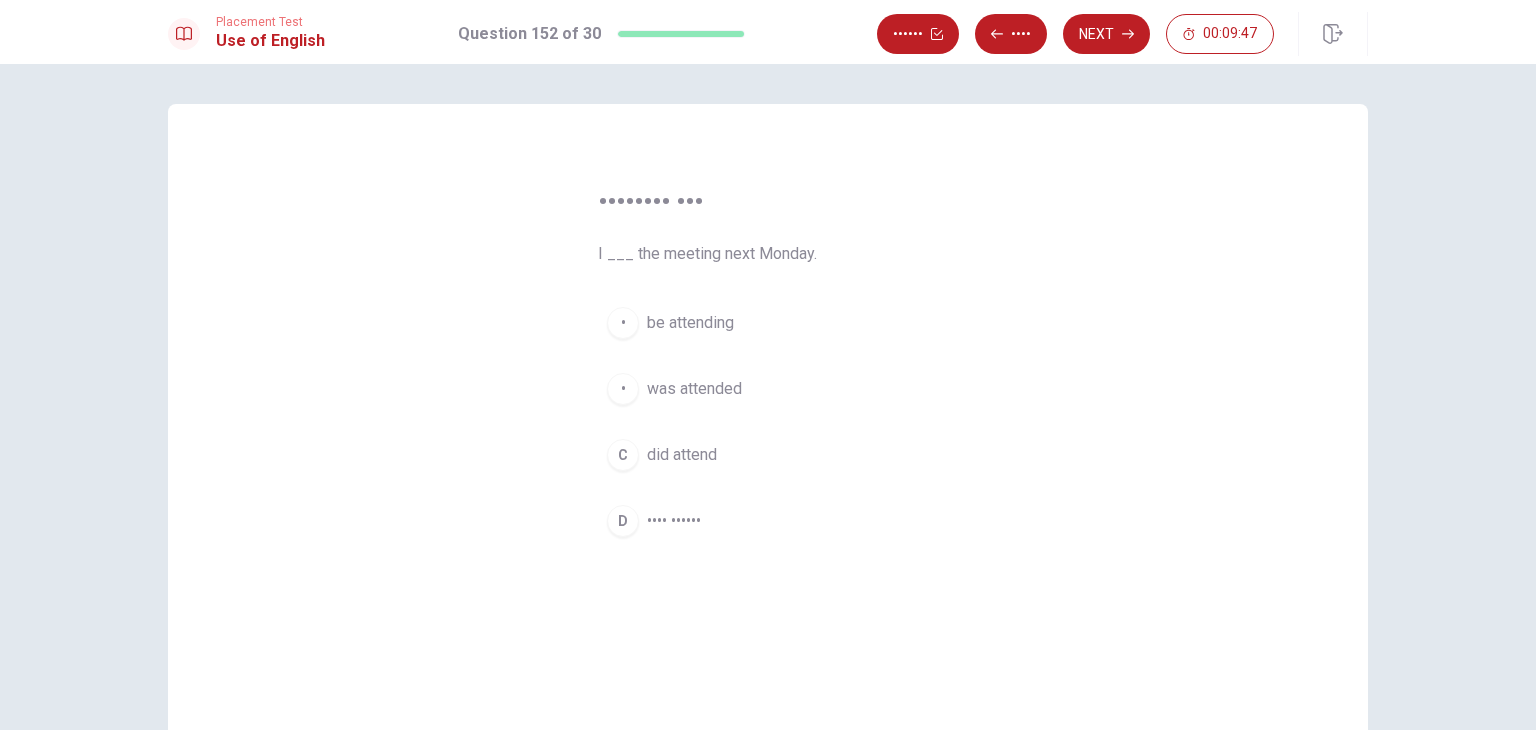 click on "•••• ••••••" at bounding box center (690, 323) 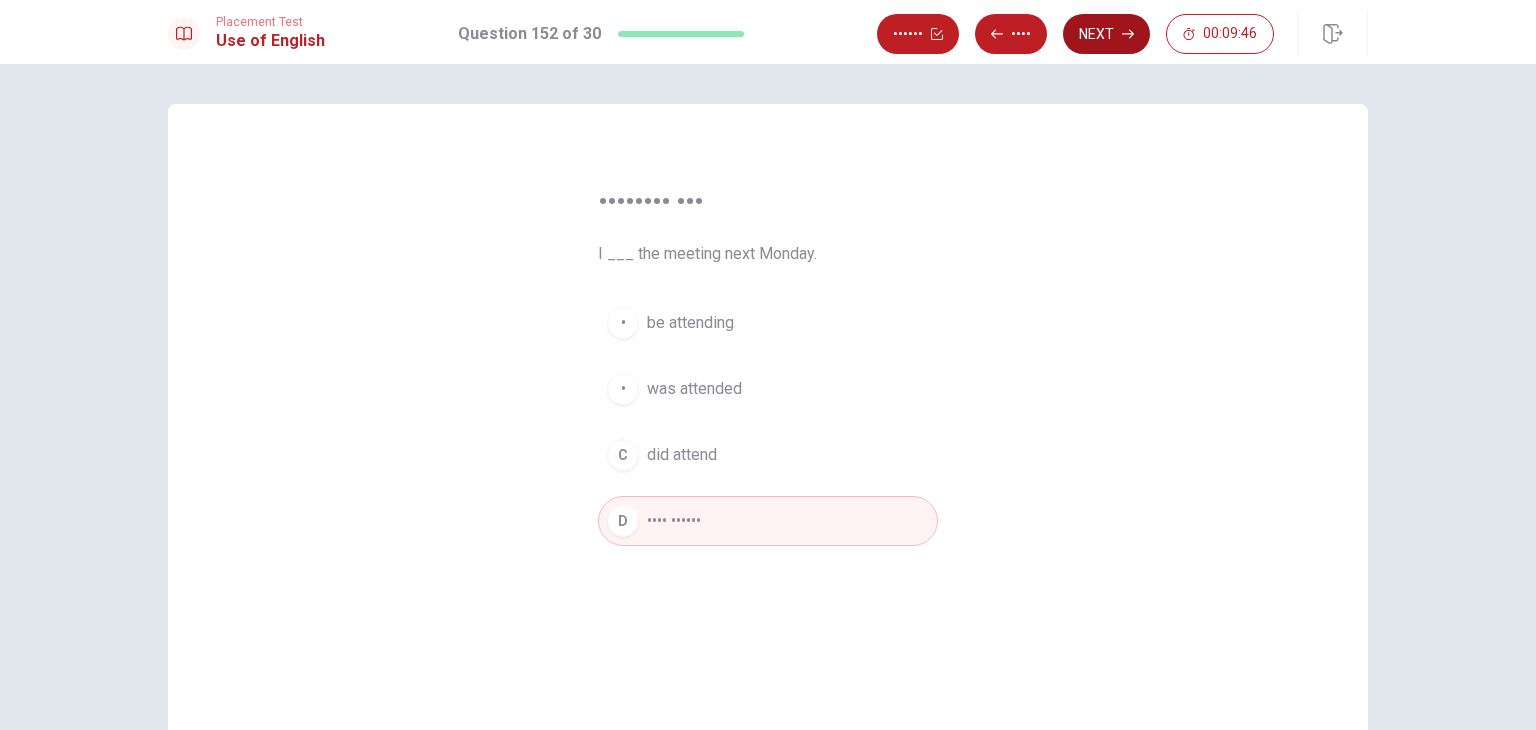 click on "Next" at bounding box center (1106, 34) 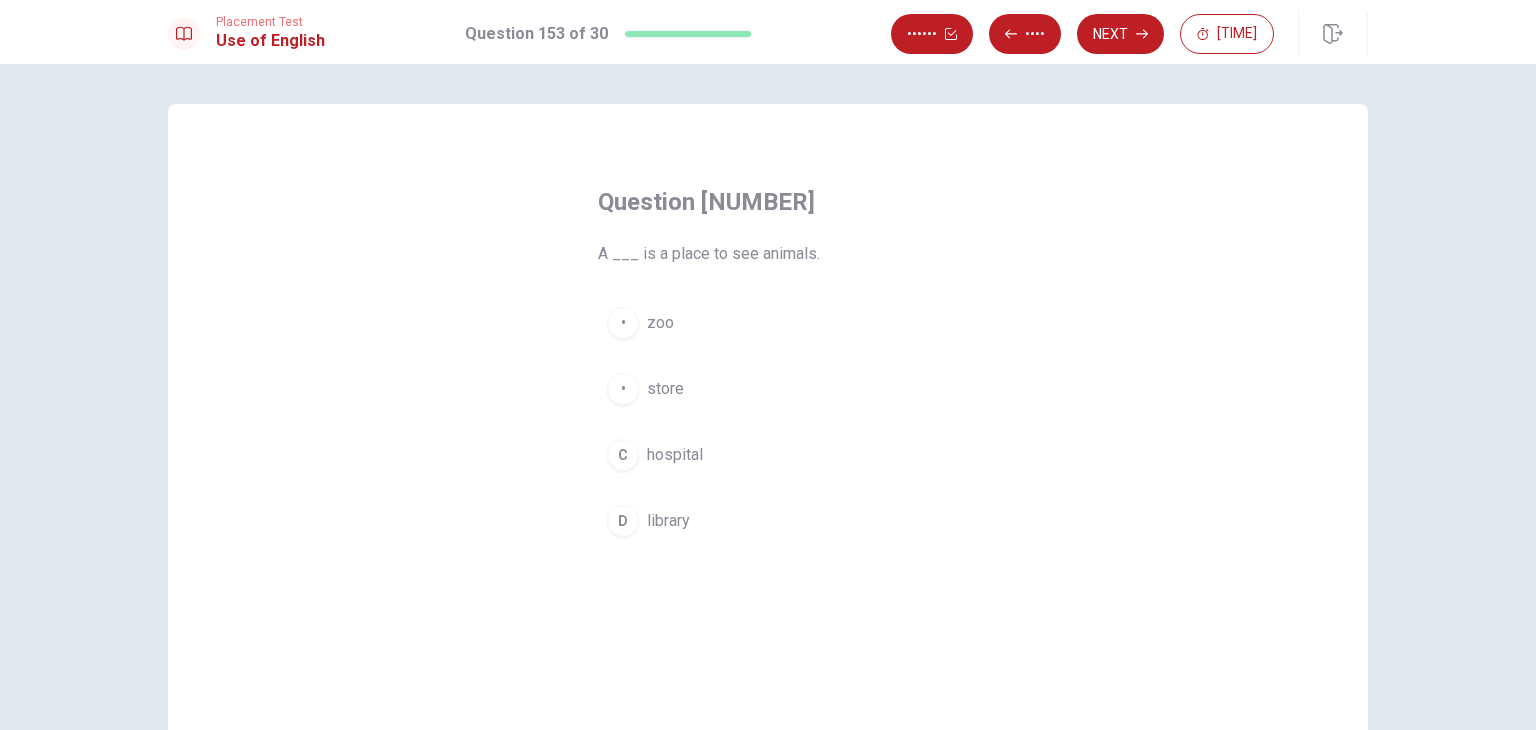 click on "A zoo" at bounding box center [768, 323] 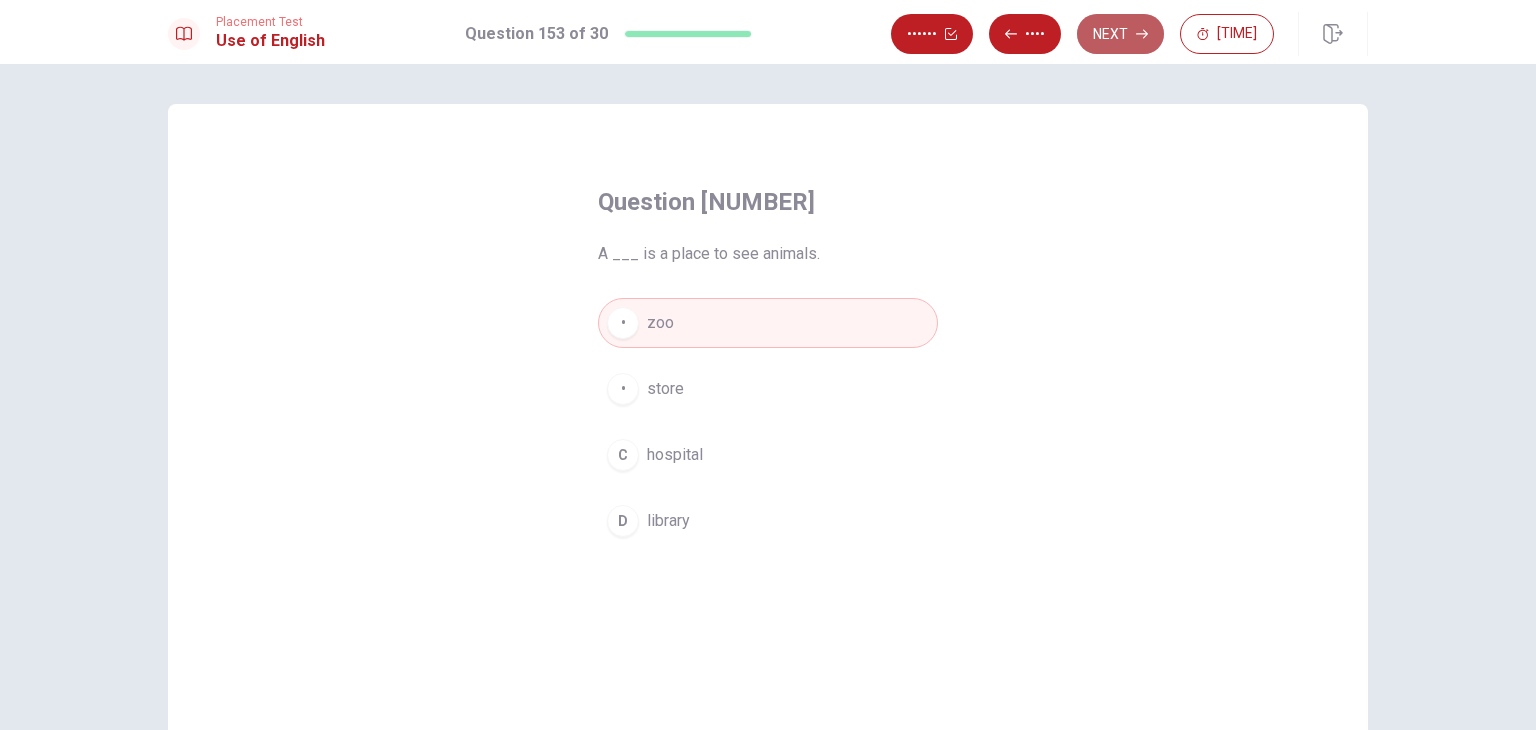 click on "Next" at bounding box center [1120, 34] 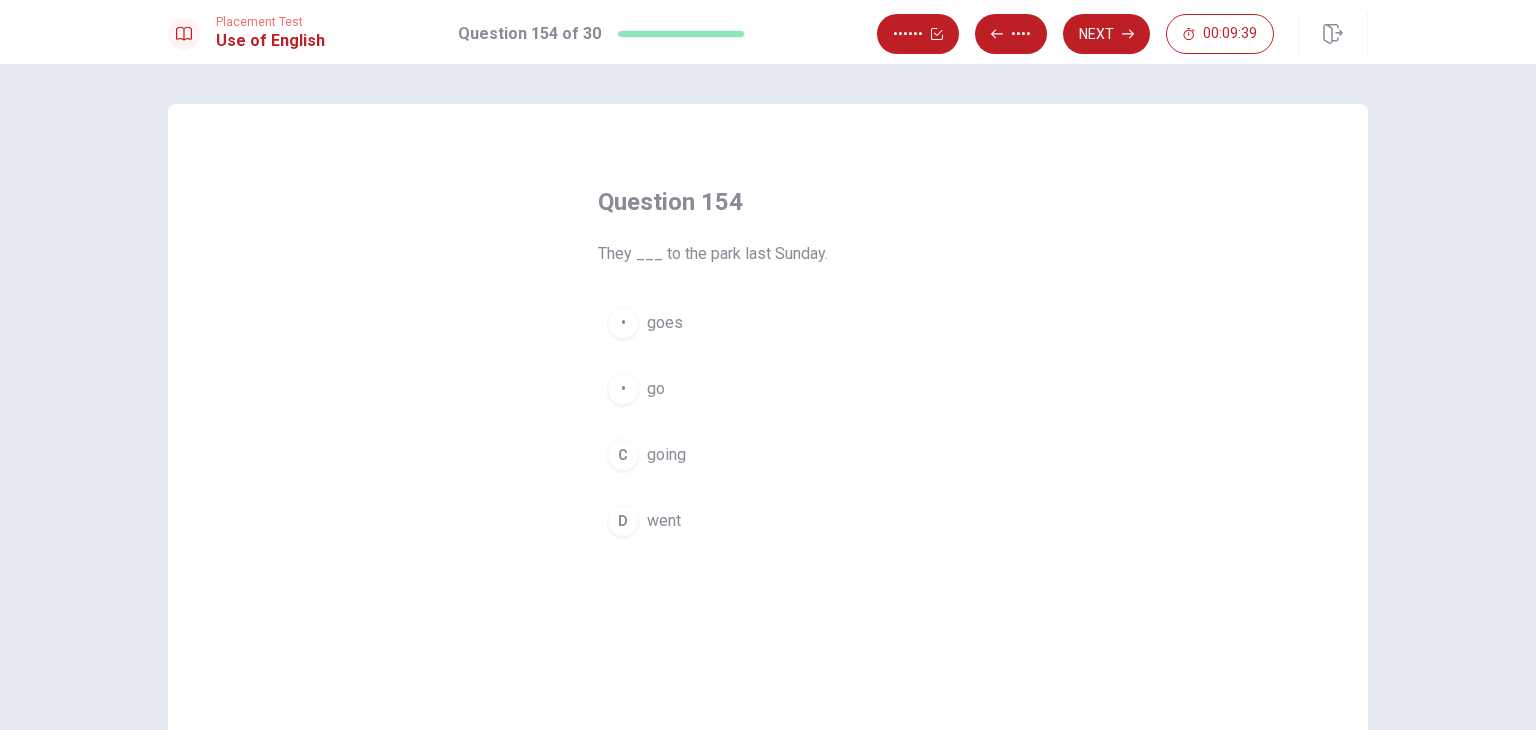 click on "D went" at bounding box center (768, 521) 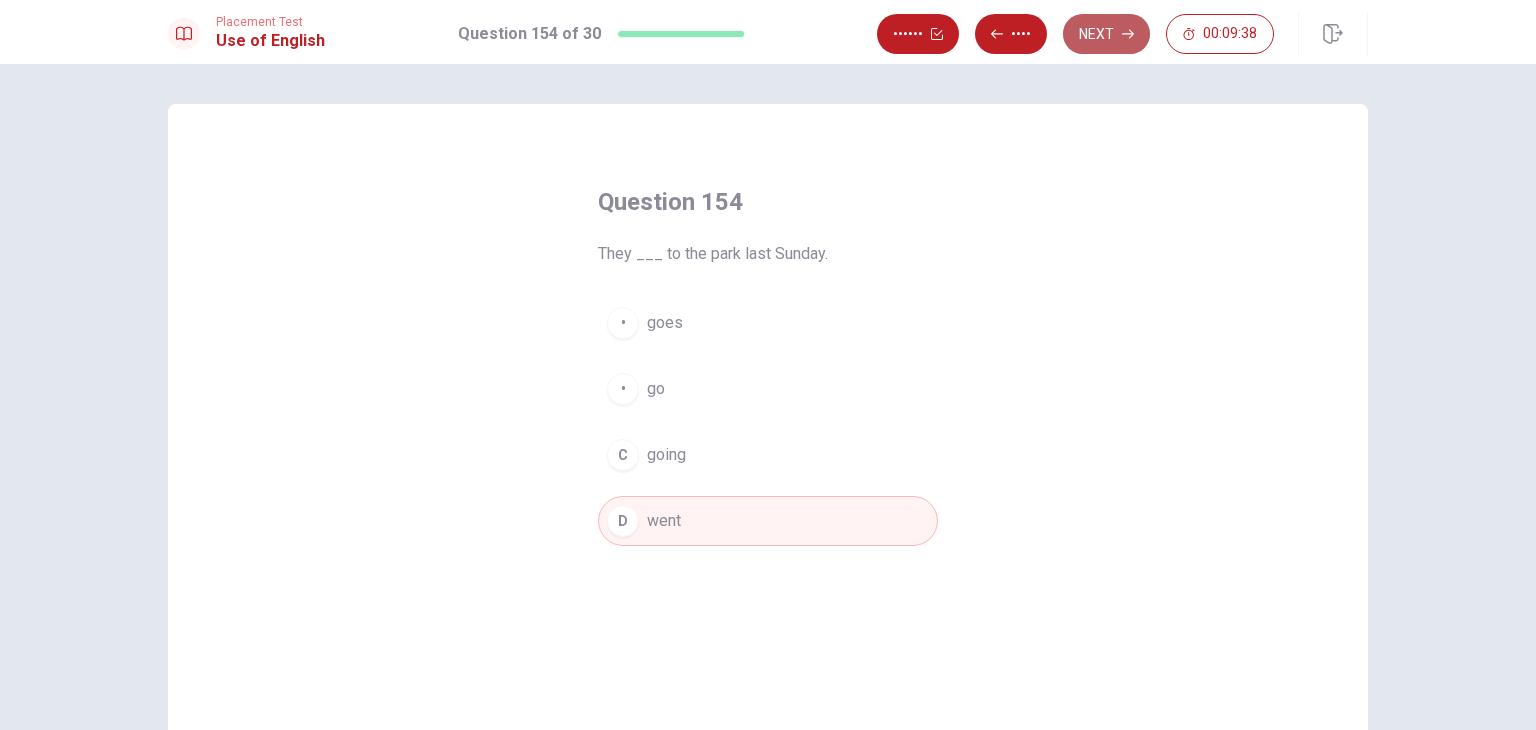 click on "Next" at bounding box center (1106, 34) 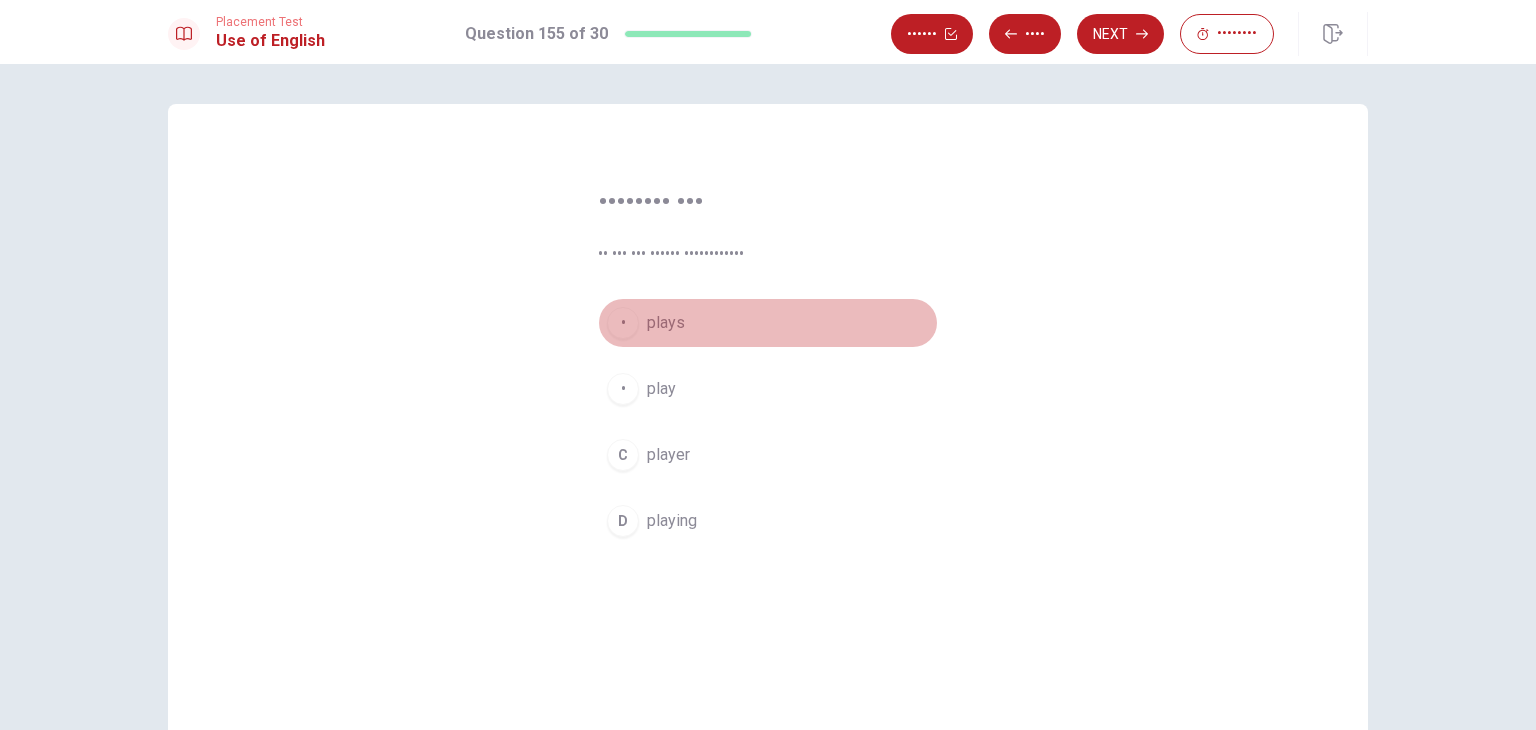 click on "plays" at bounding box center [666, 323] 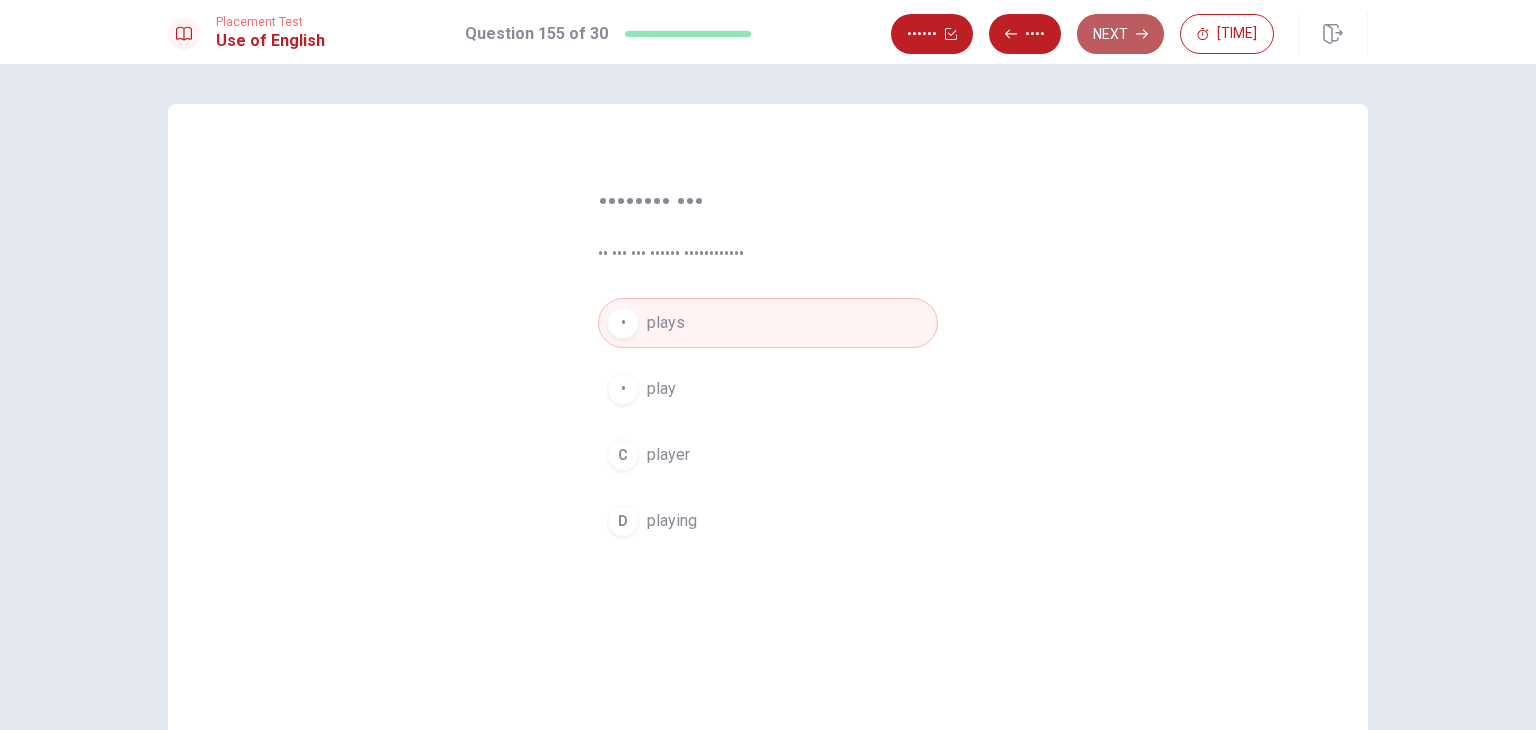 click on "Next" at bounding box center (1120, 34) 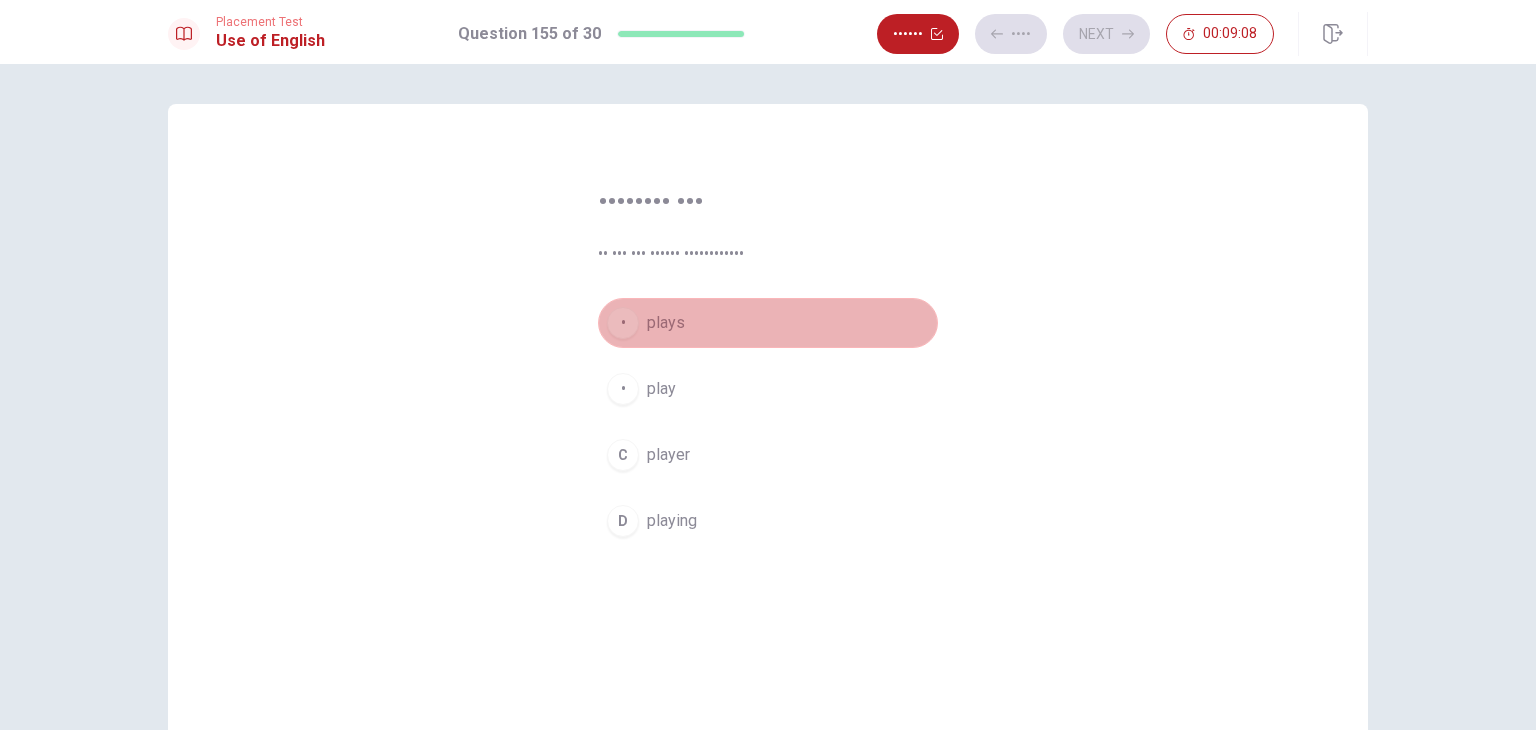 click on "A plays" at bounding box center [768, 323] 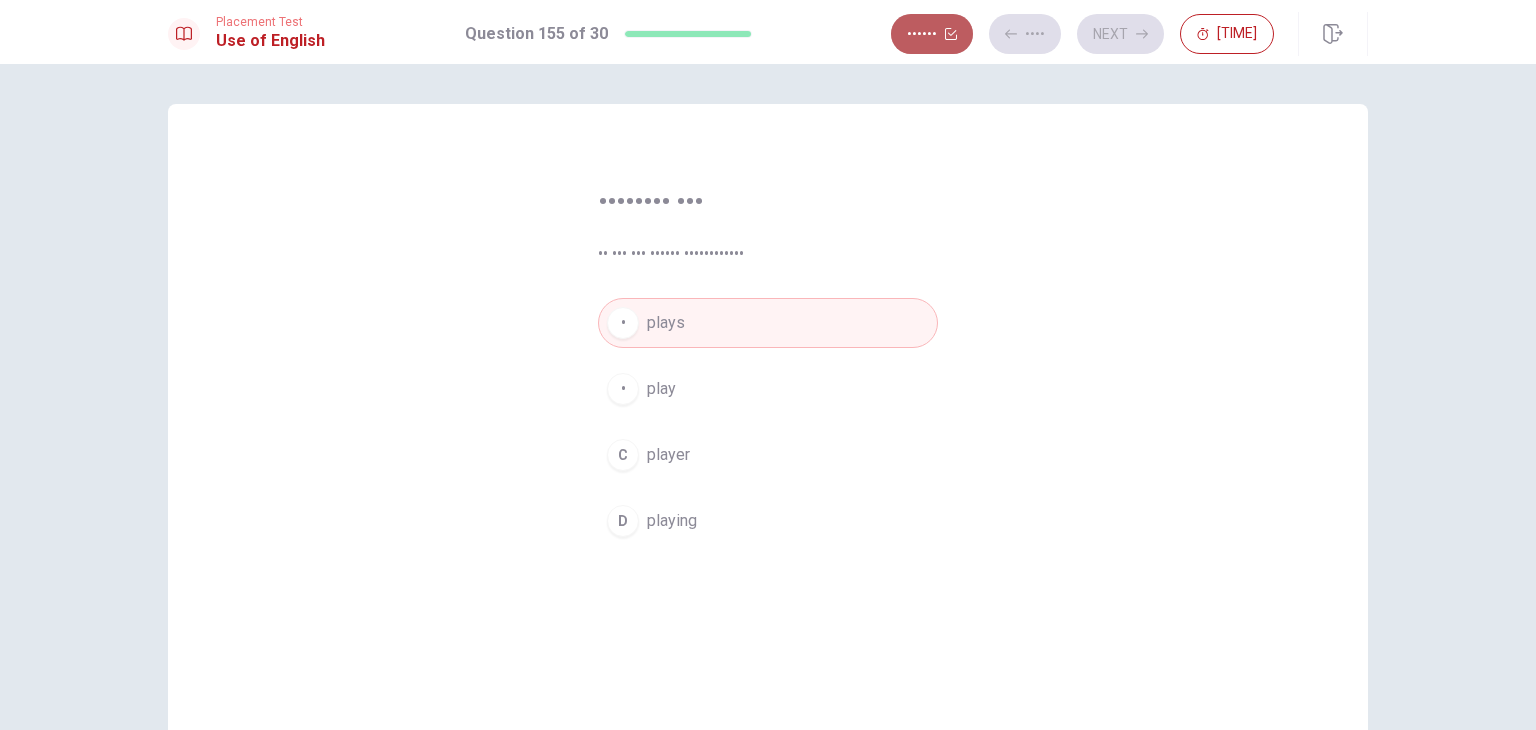 click on "••••••" at bounding box center [932, 34] 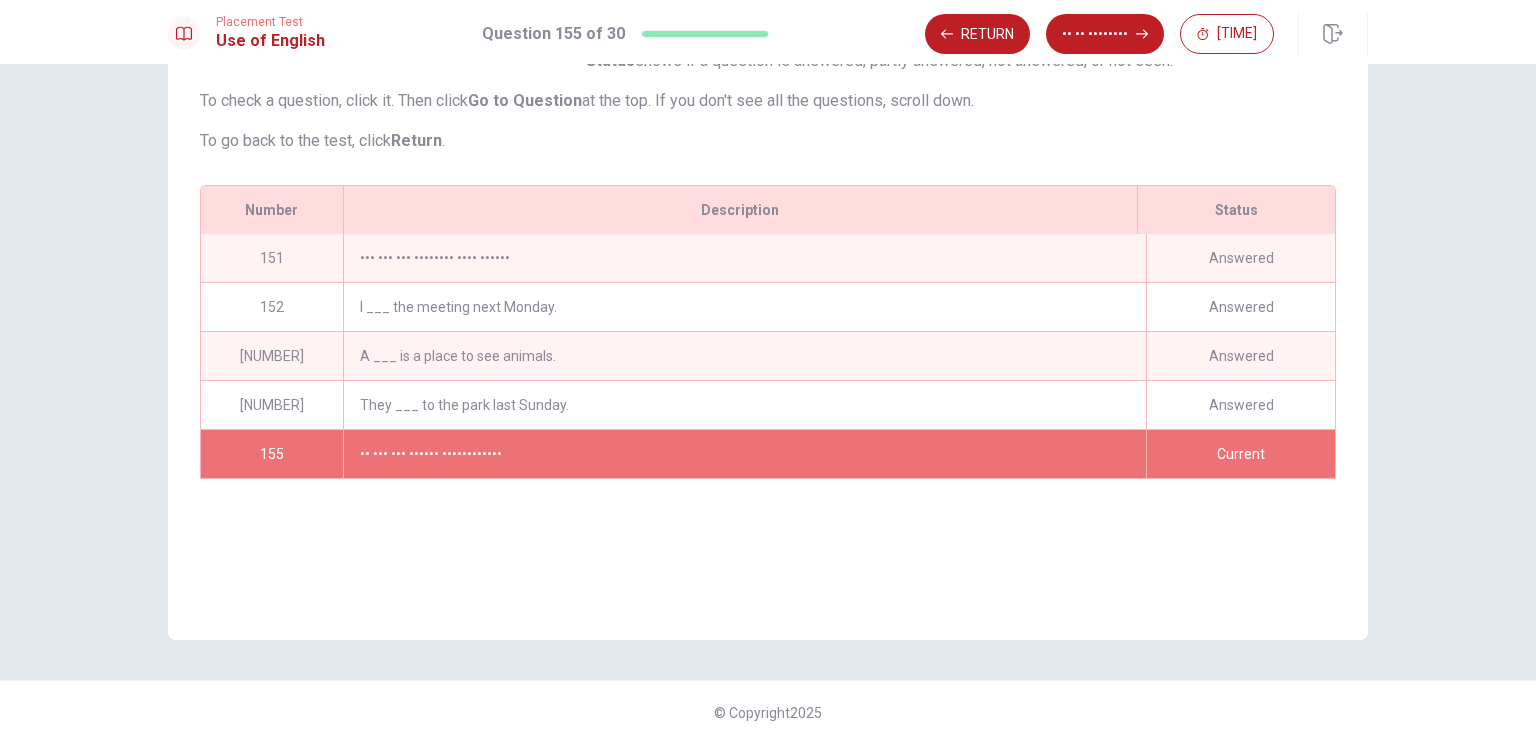 scroll, scrollTop: 173, scrollLeft: 0, axis: vertical 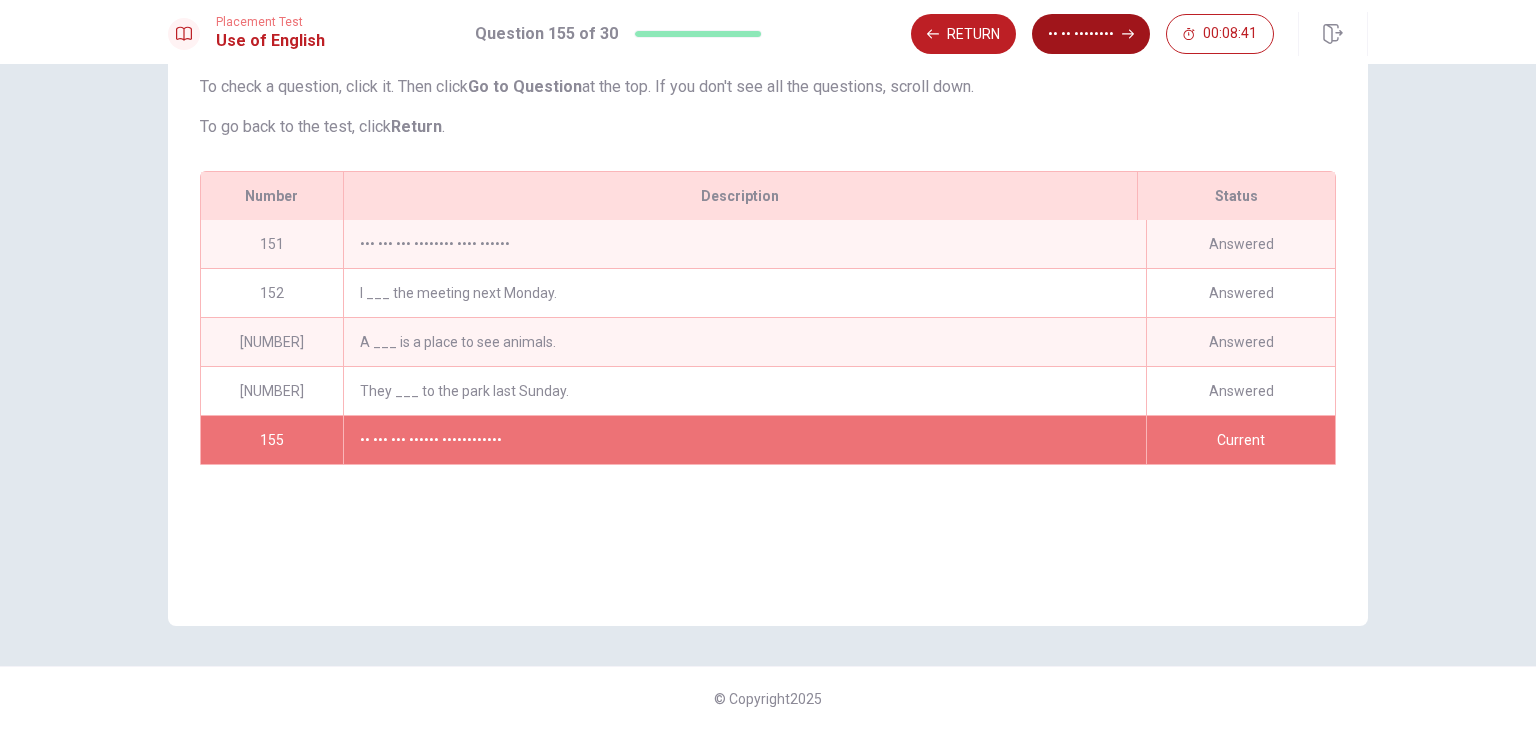 click on "•• •• ••••••••" at bounding box center (1091, 34) 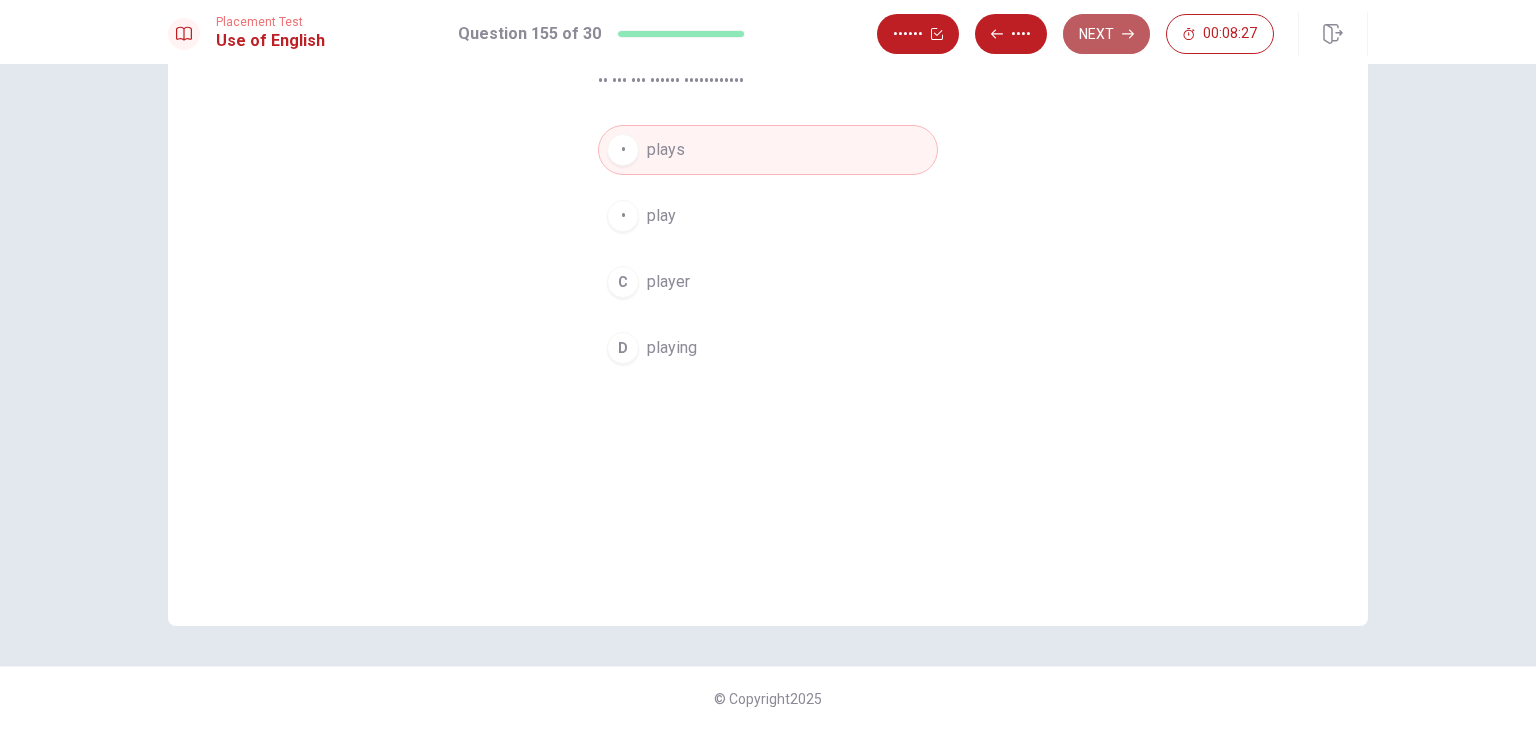 click on "Next" at bounding box center (1106, 34) 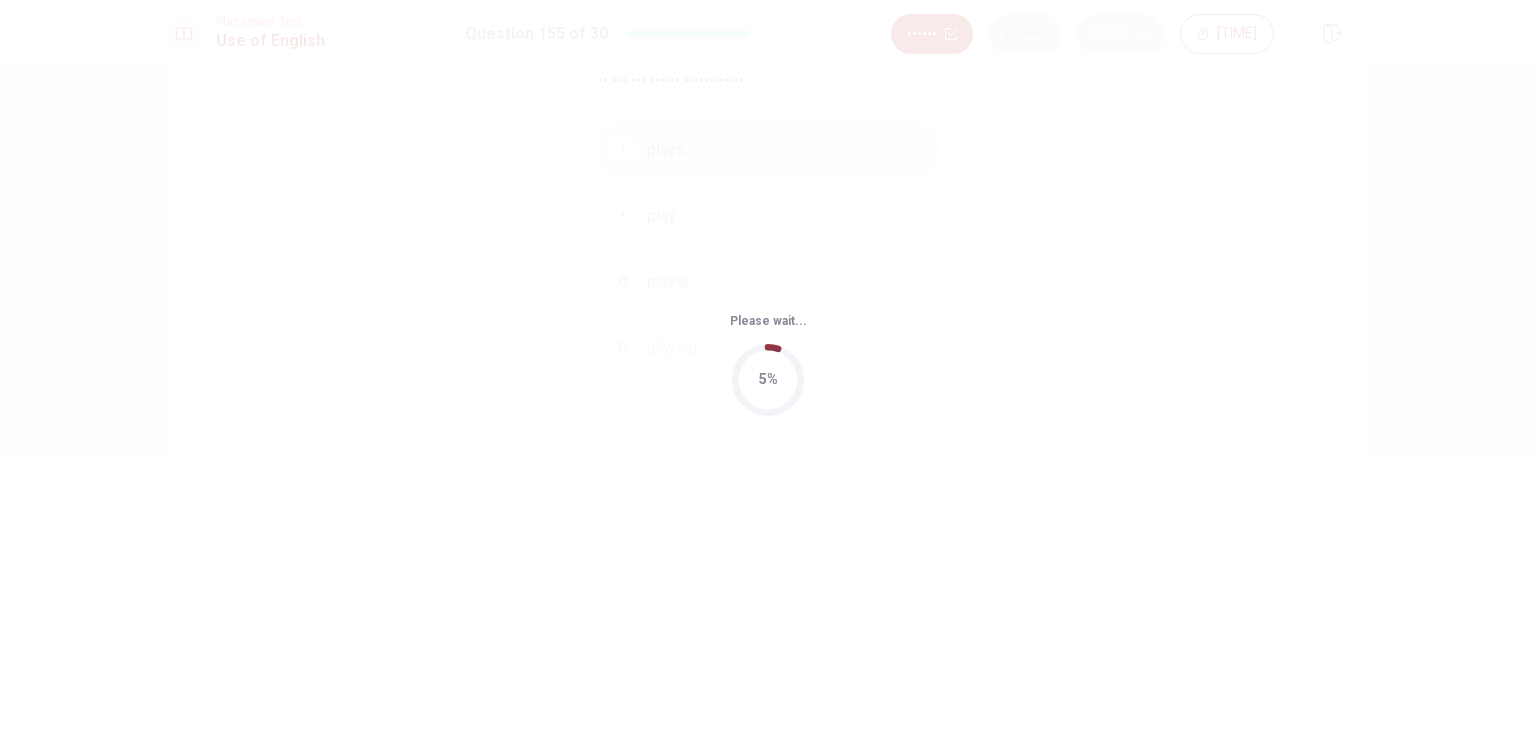 scroll, scrollTop: 0, scrollLeft: 0, axis: both 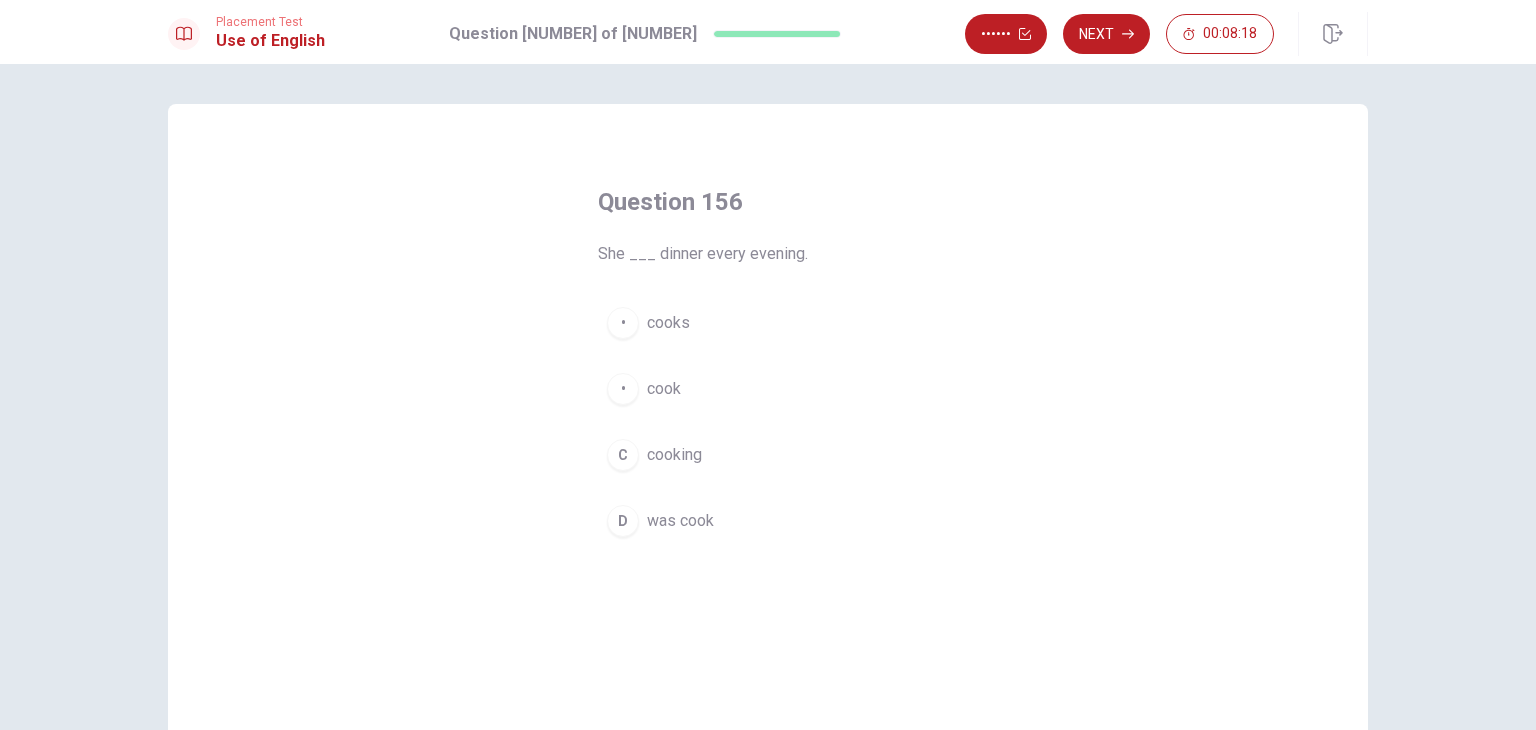 click on "cooks" at bounding box center [668, 323] 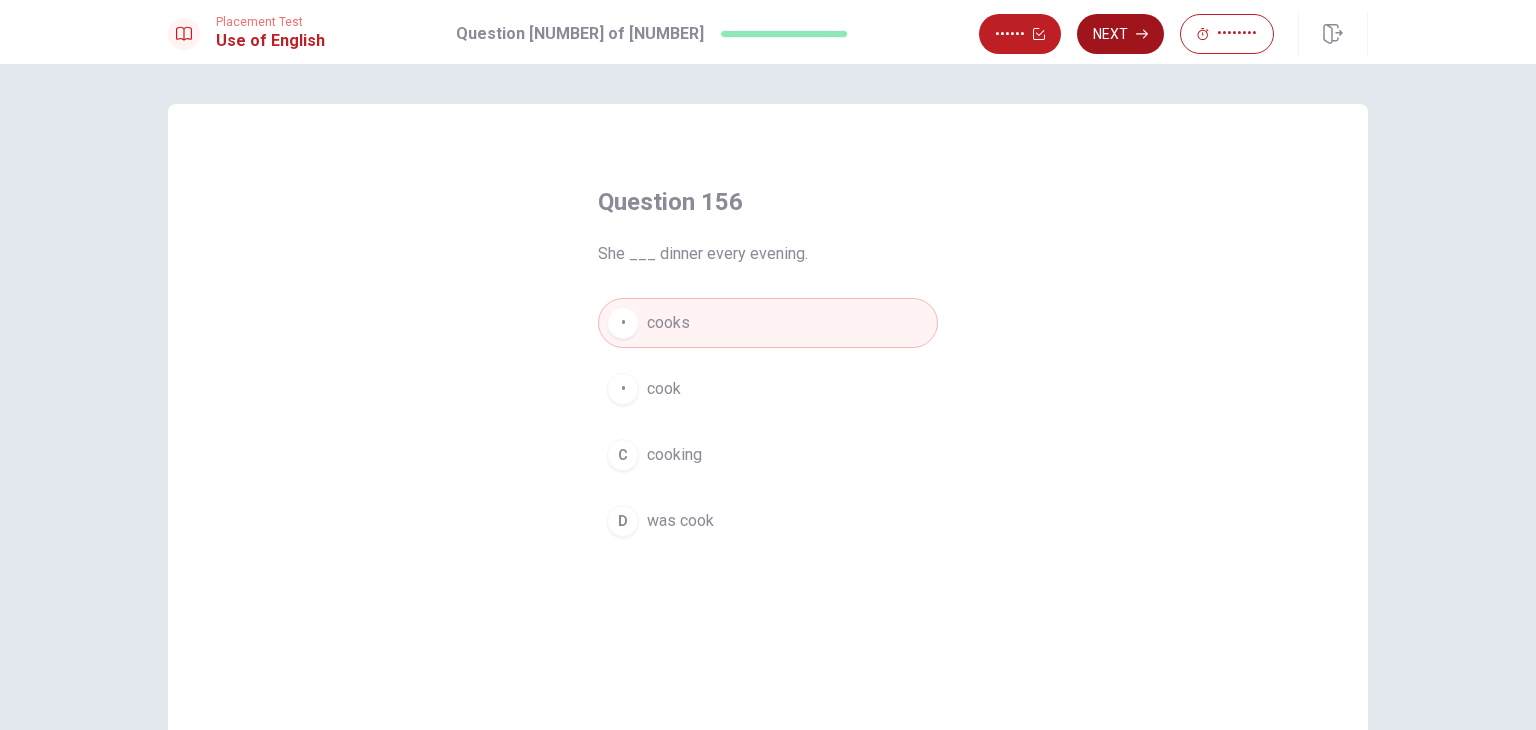 click on "Next" at bounding box center (1120, 34) 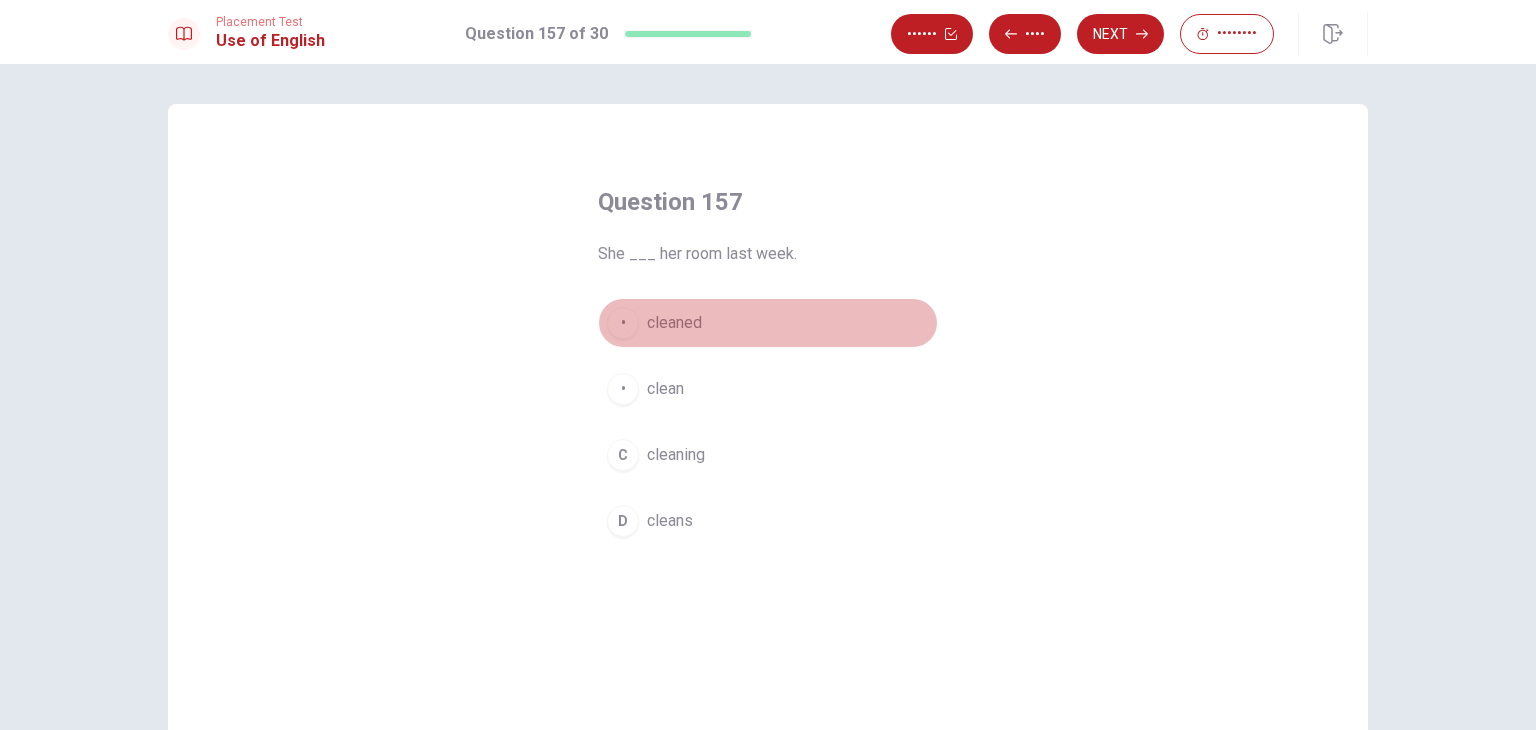 click on "A cleaned" at bounding box center [768, 323] 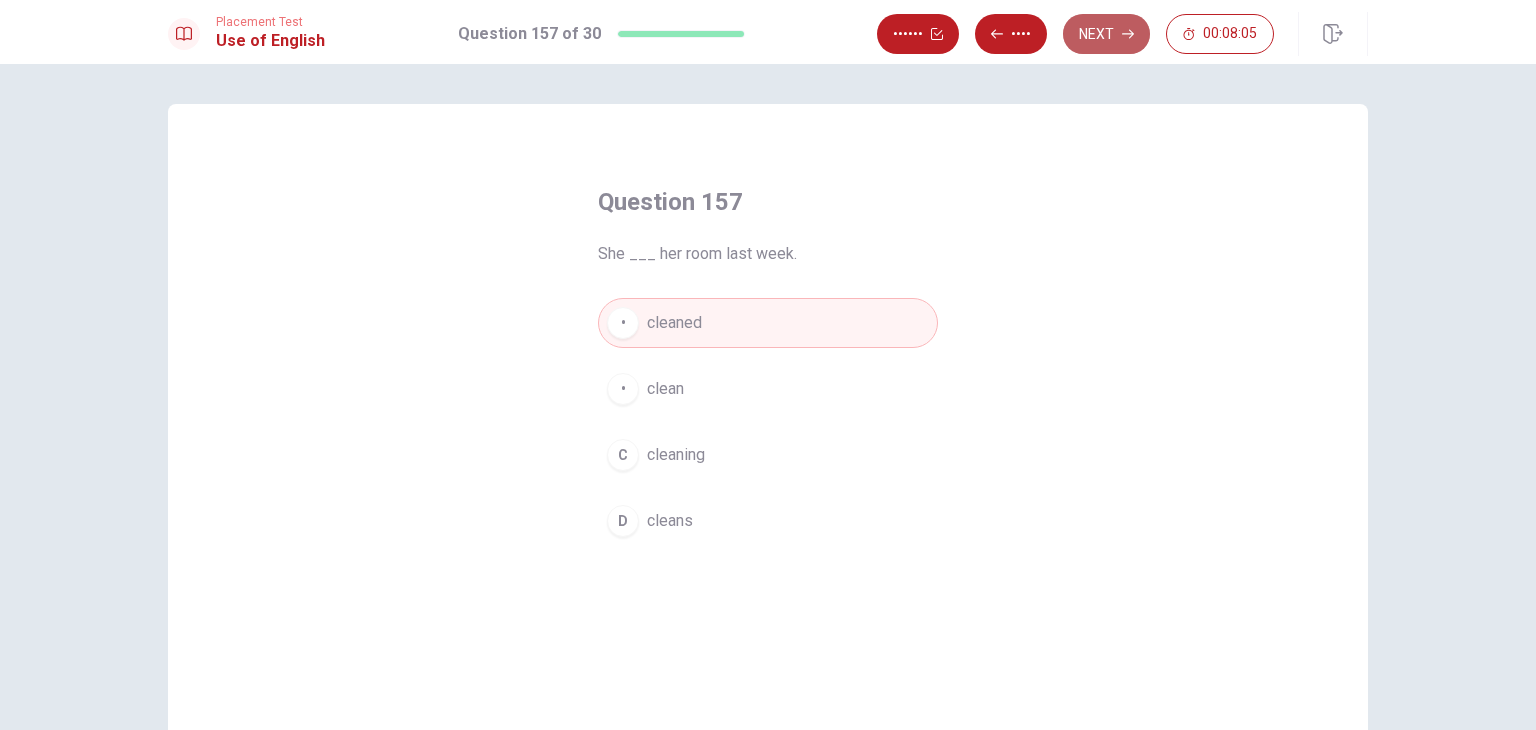 click on "Next" at bounding box center [1106, 34] 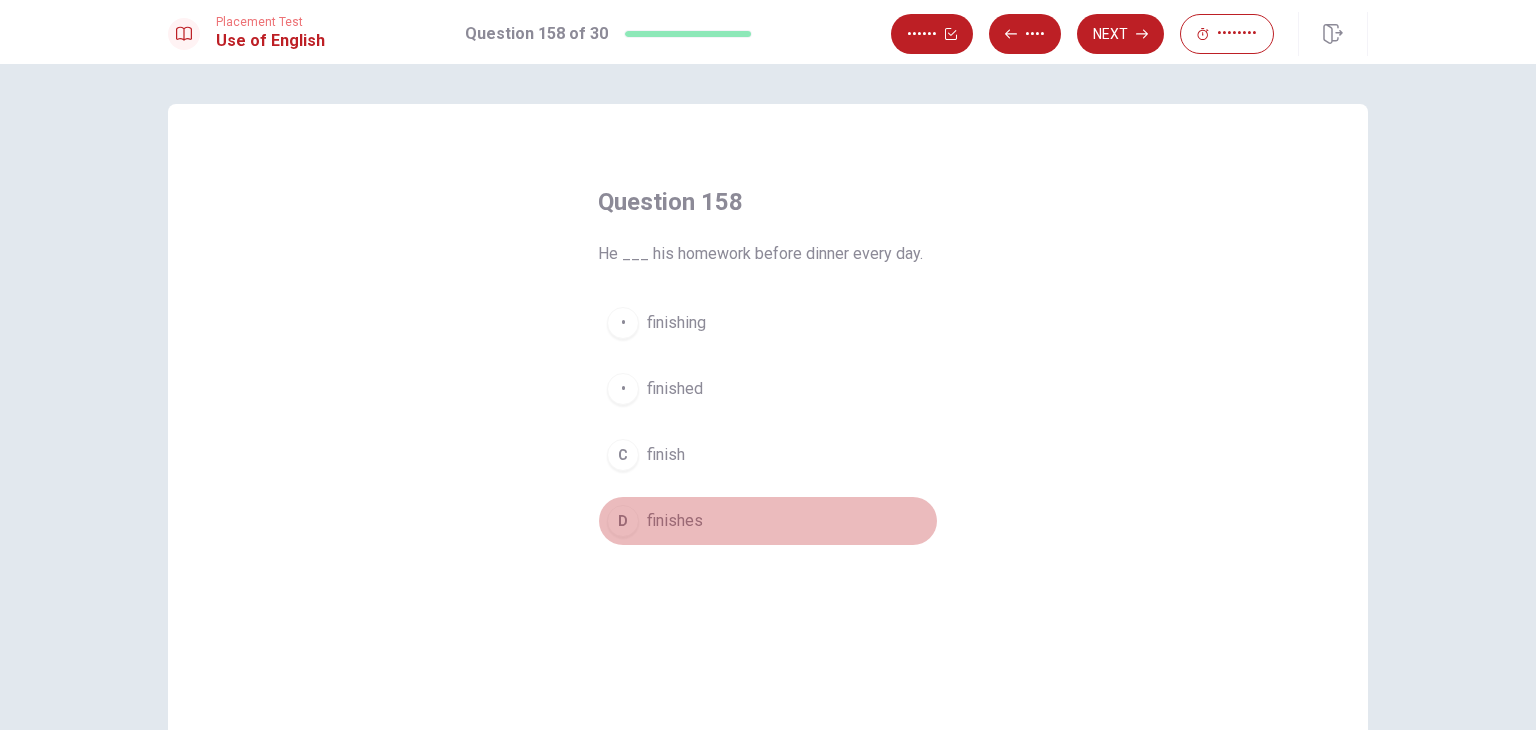 click on "finishes" at bounding box center [676, 323] 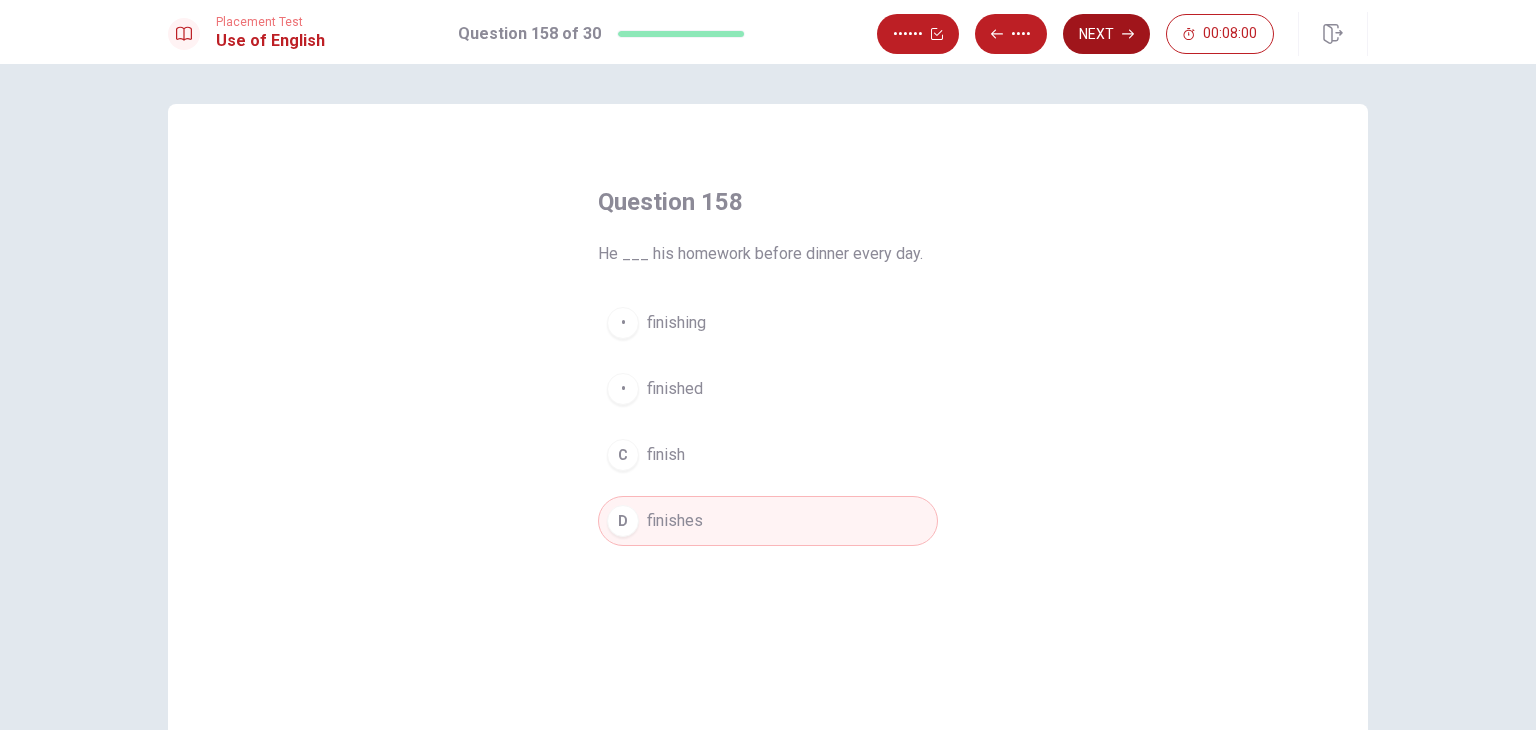 click on "Next" at bounding box center [1106, 34] 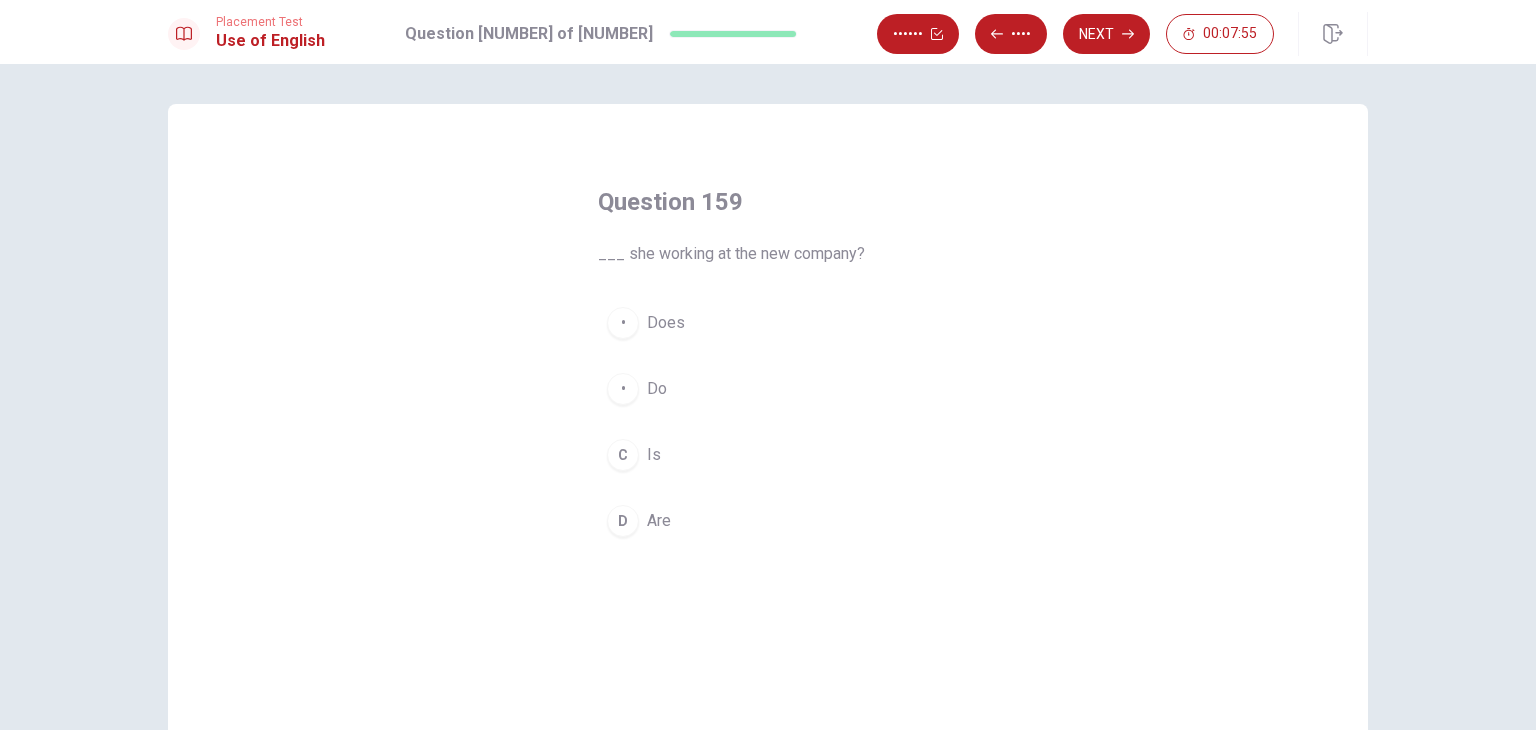 click on "Is" at bounding box center (666, 323) 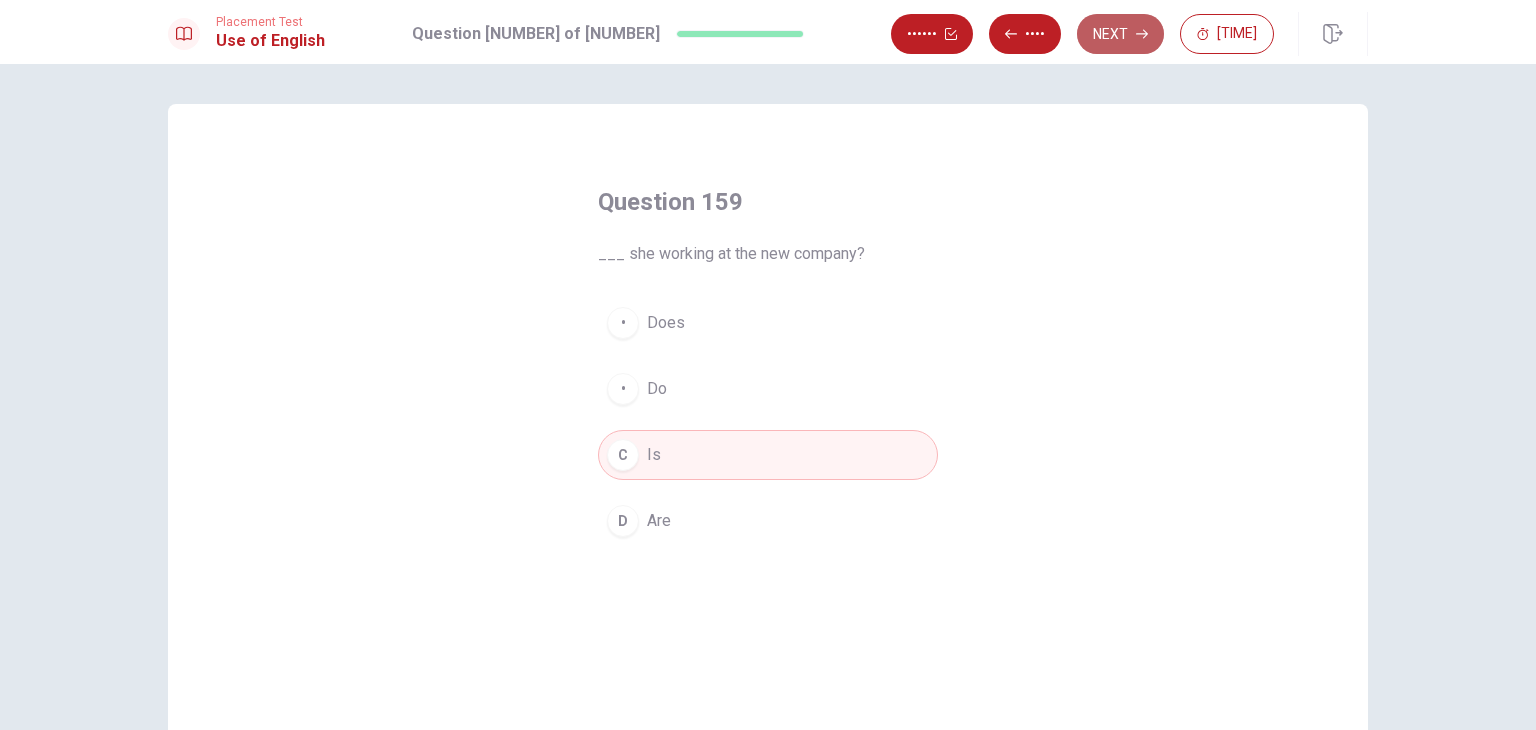 click on "Next" at bounding box center [1120, 34] 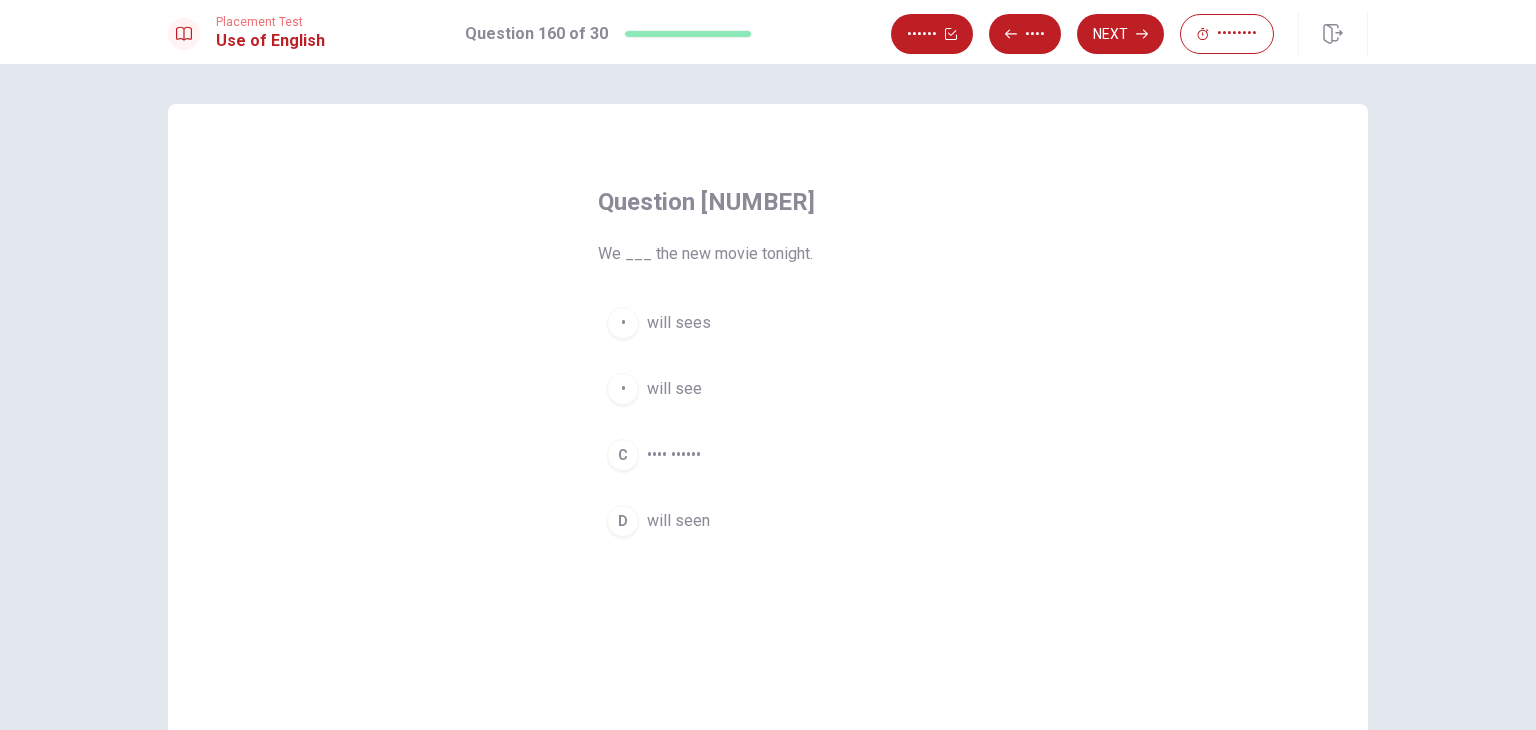 click on "B will see" at bounding box center (768, 389) 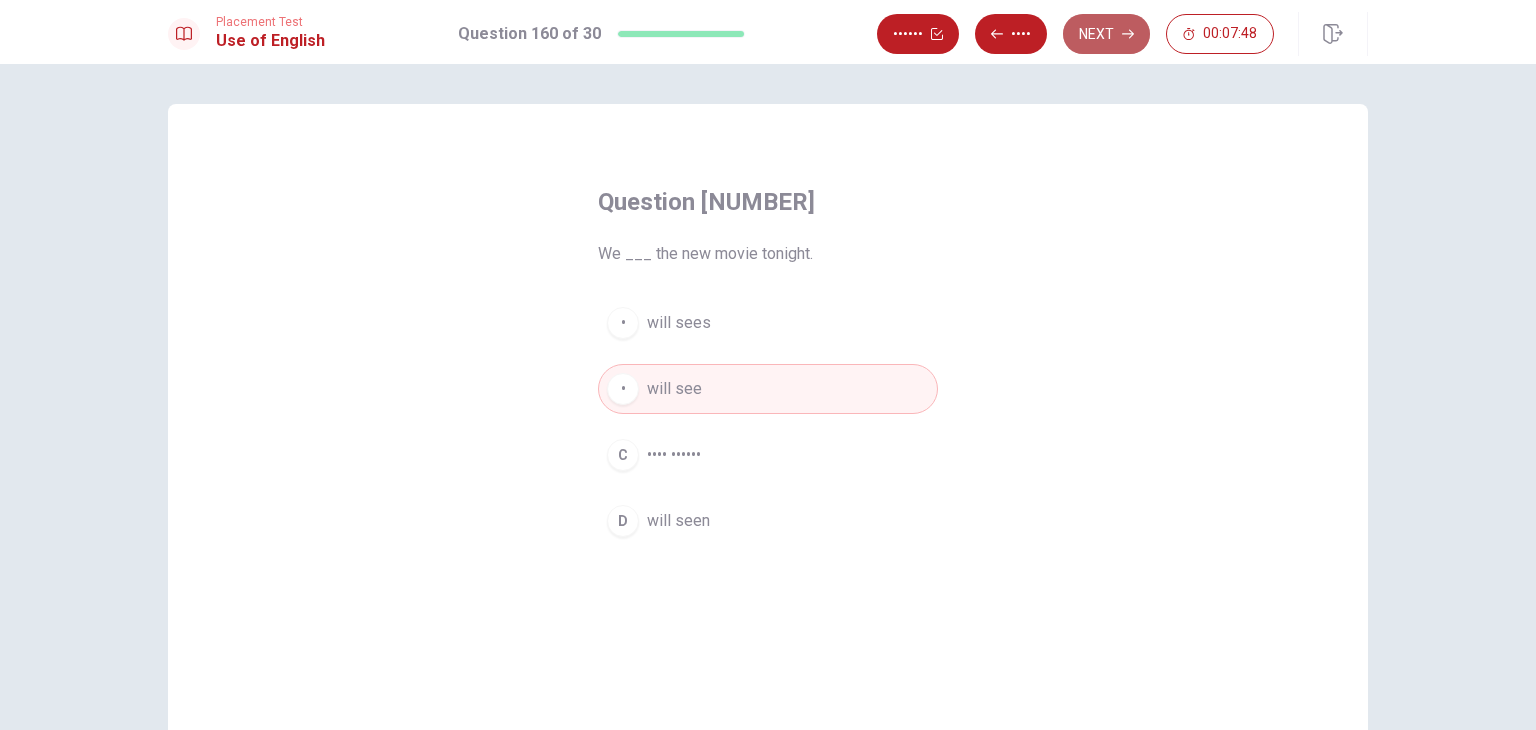 click on "Next" at bounding box center (1106, 34) 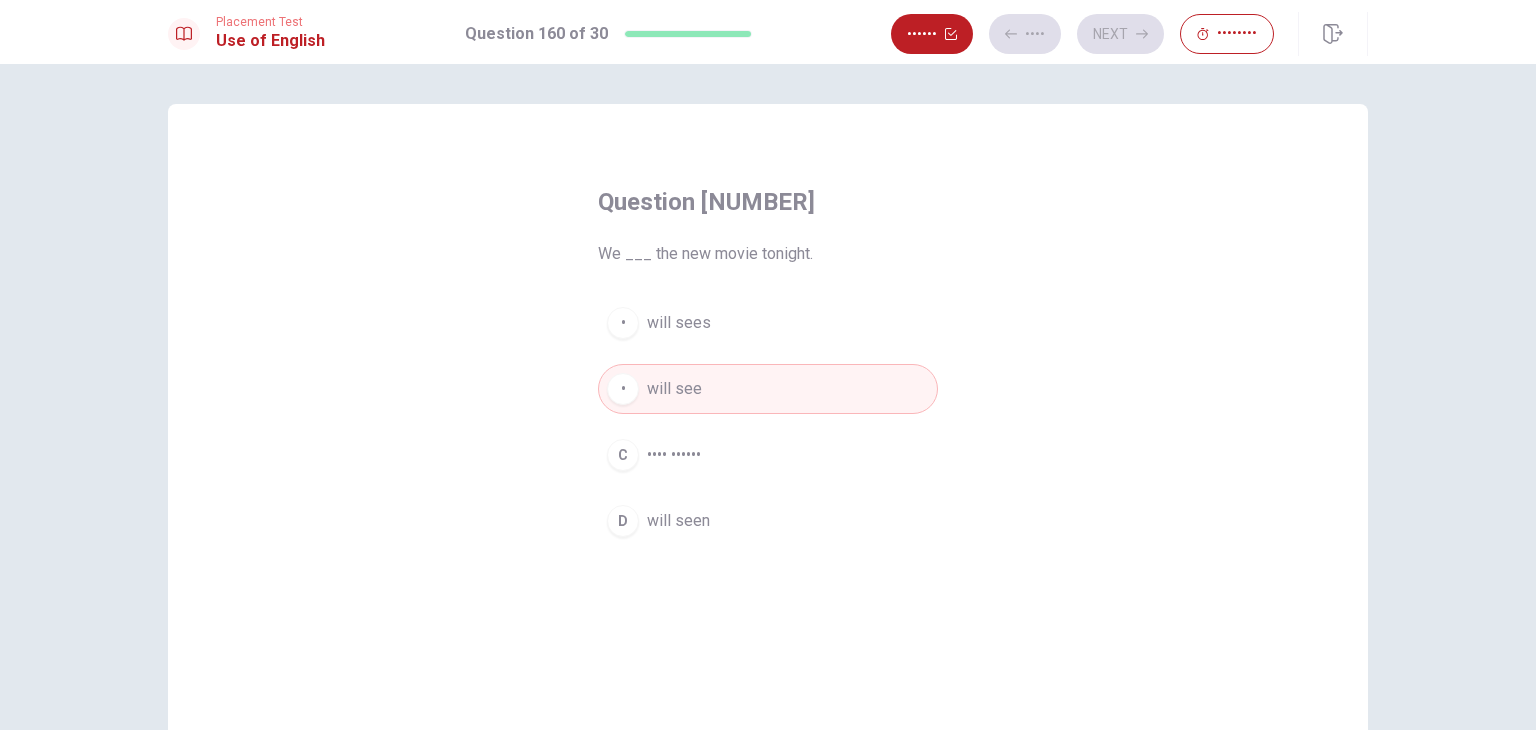 click on "A will sees" at bounding box center [768, 323] 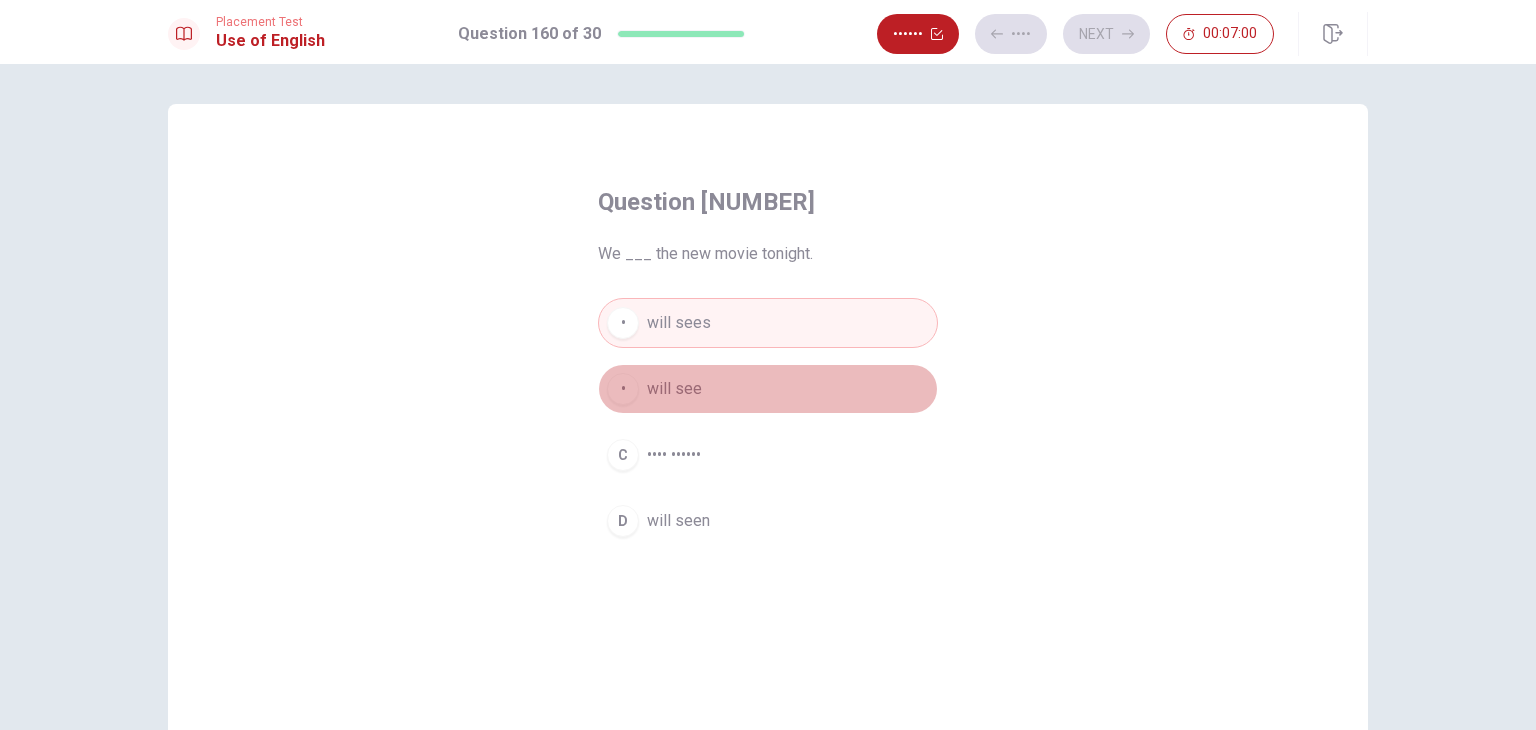 click on "B will see" at bounding box center [768, 389] 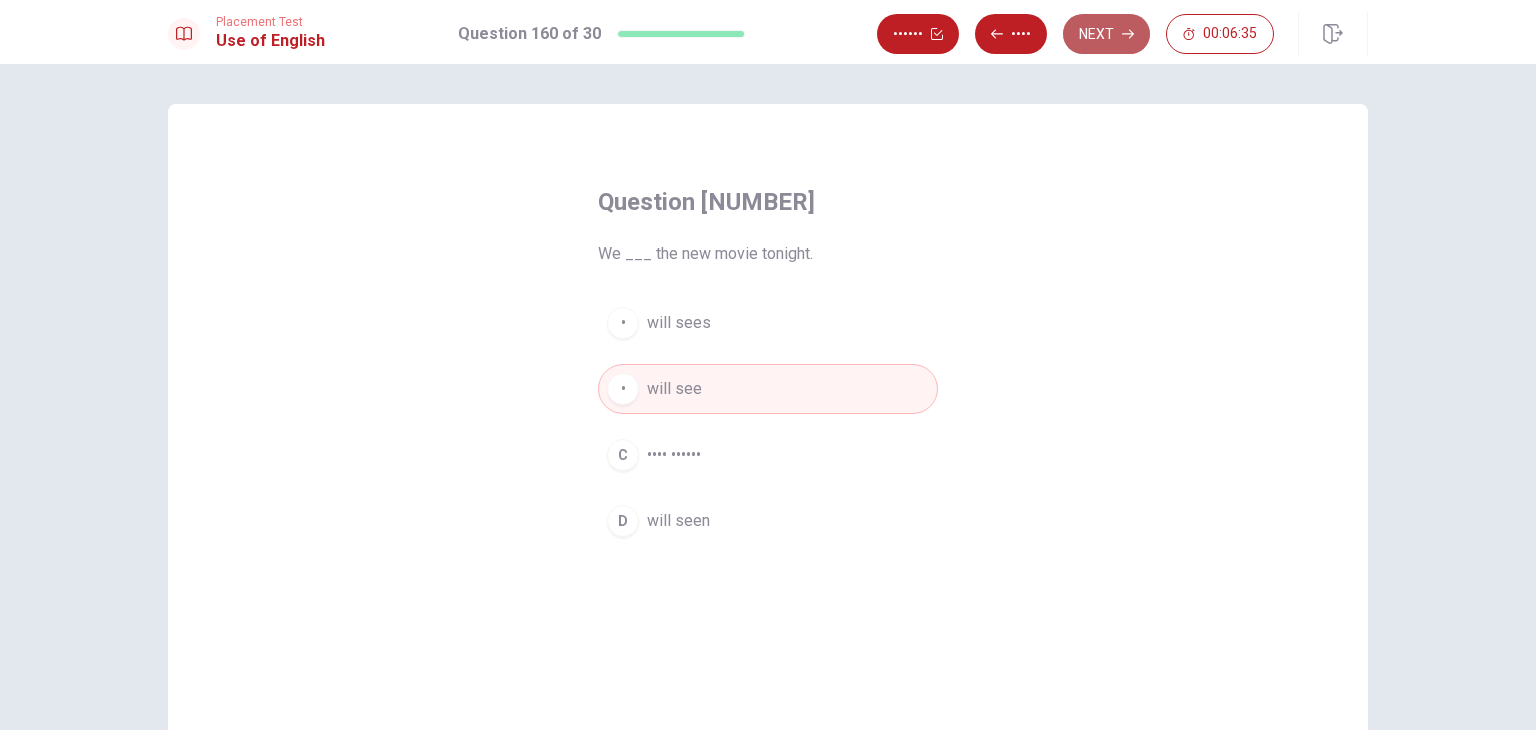 click on "Next" at bounding box center [1106, 34] 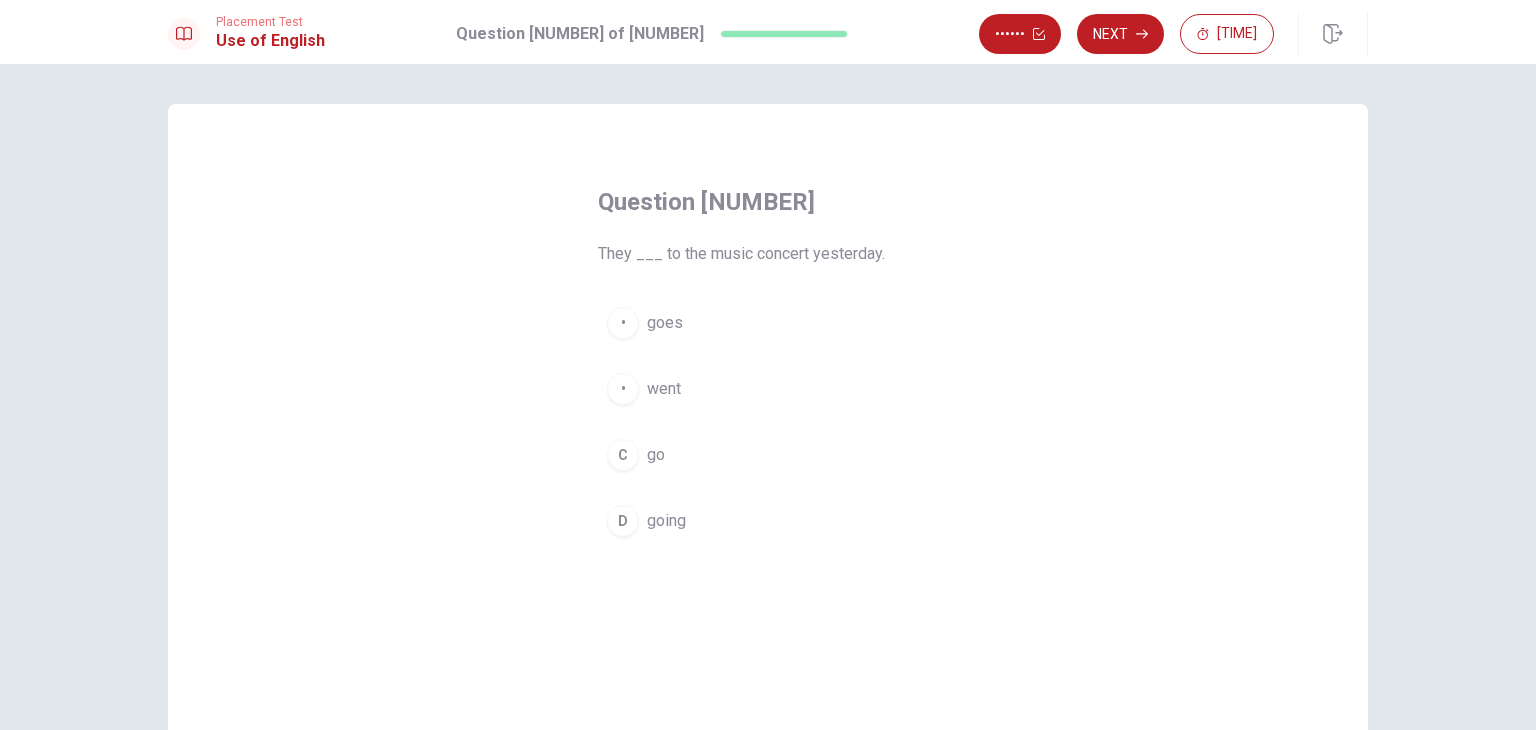 click on "B went" at bounding box center (768, 389) 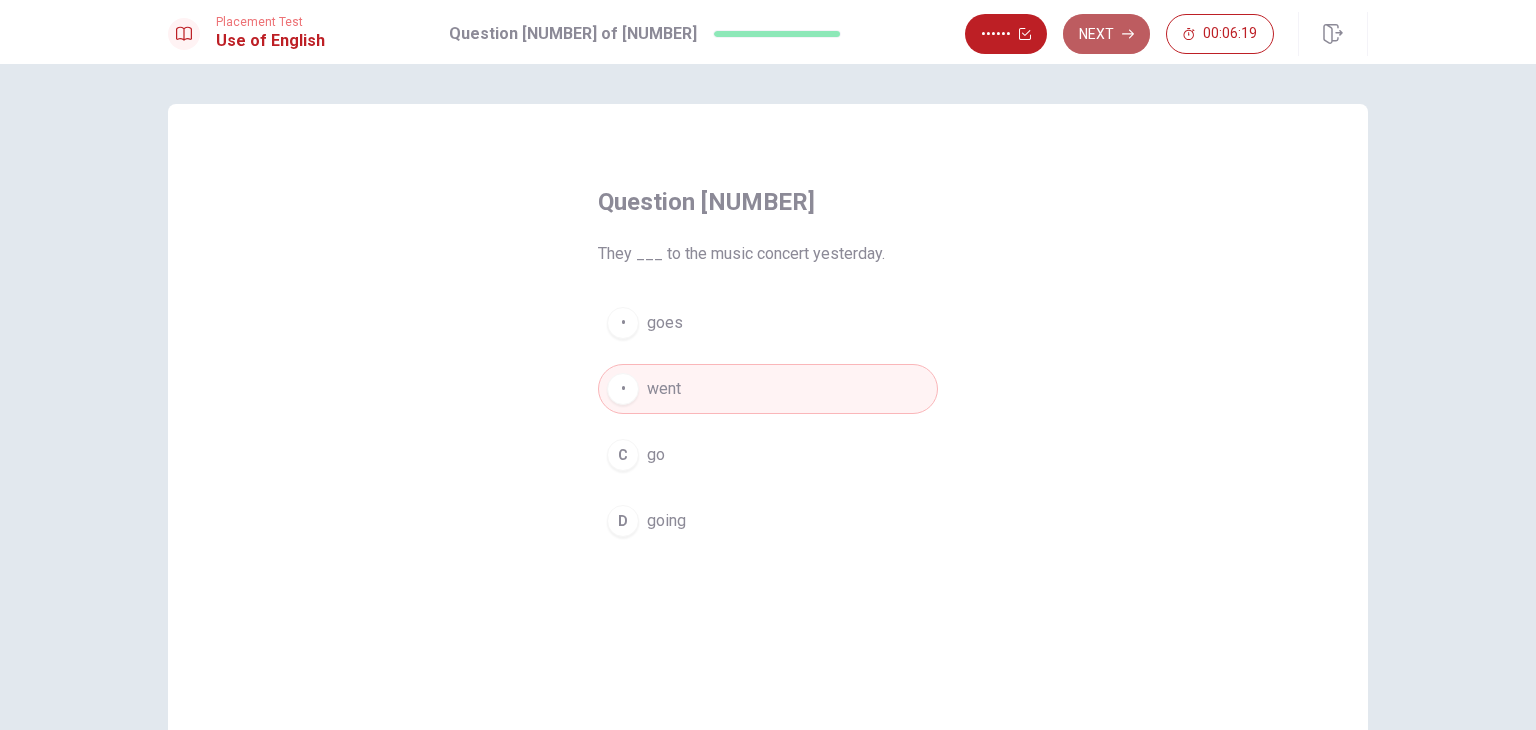 click on "Next" at bounding box center (1106, 34) 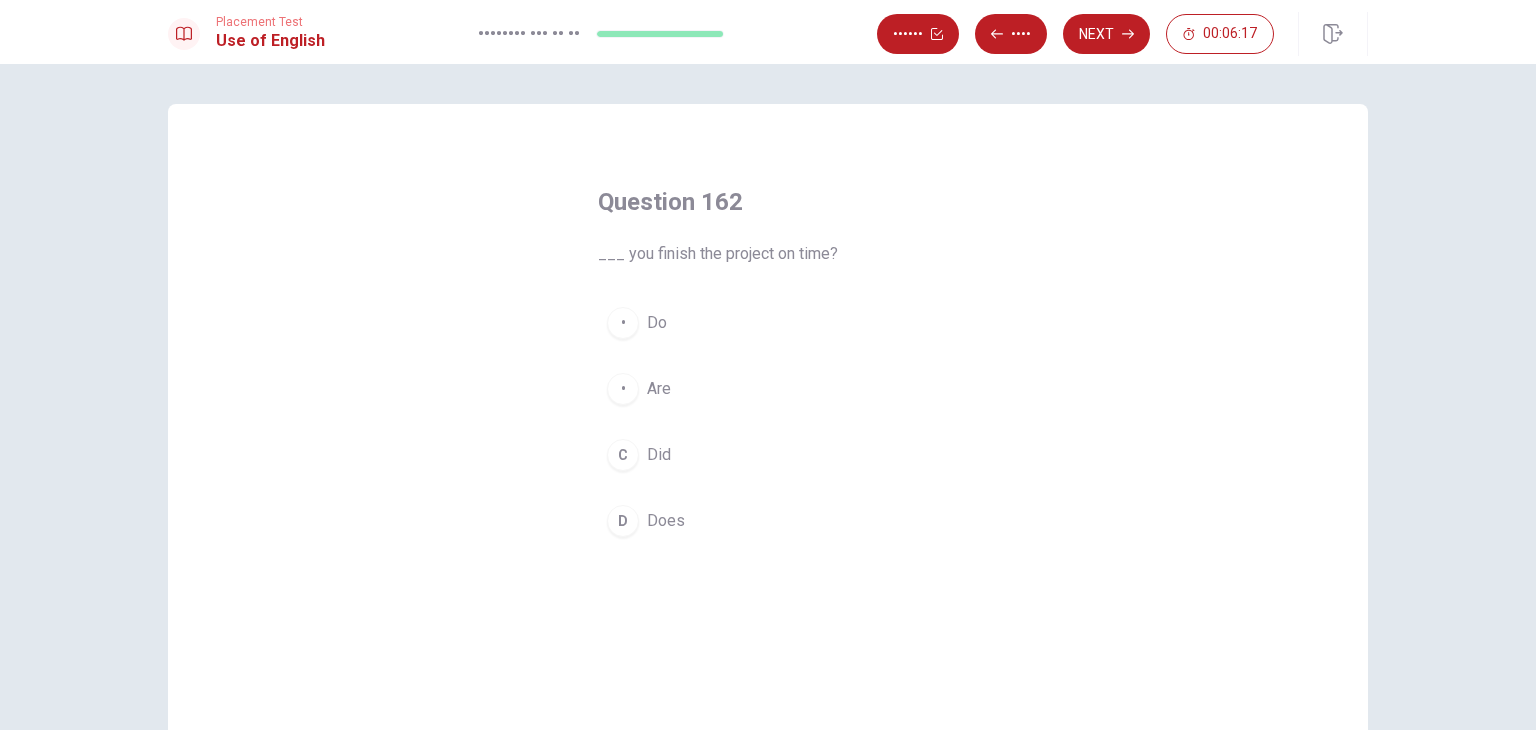 click on "• •••" at bounding box center [768, 455] 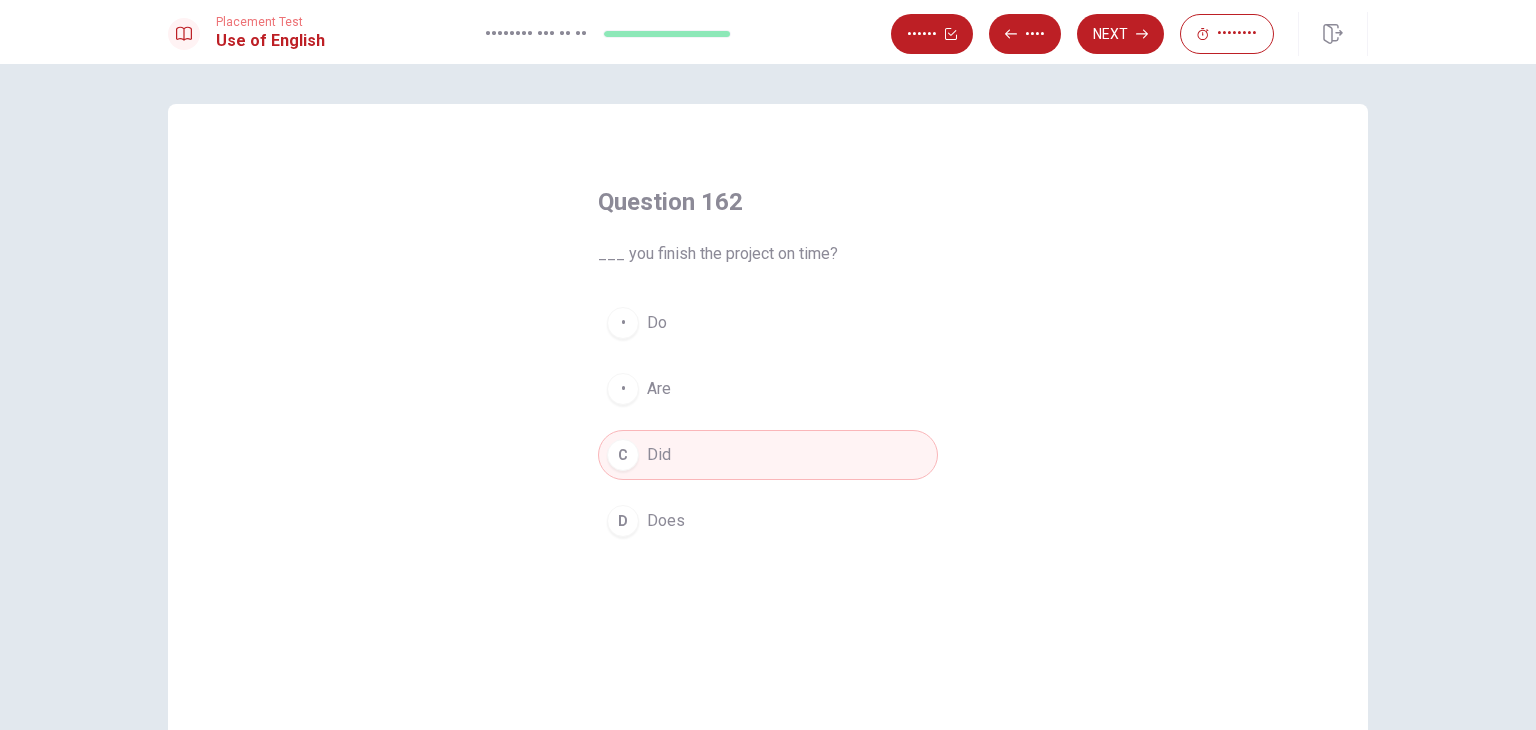 click on "Placement Test Use of English Question [NUMBER] of [NUMBER] Review Back Next [TIME]" at bounding box center [768, 32] 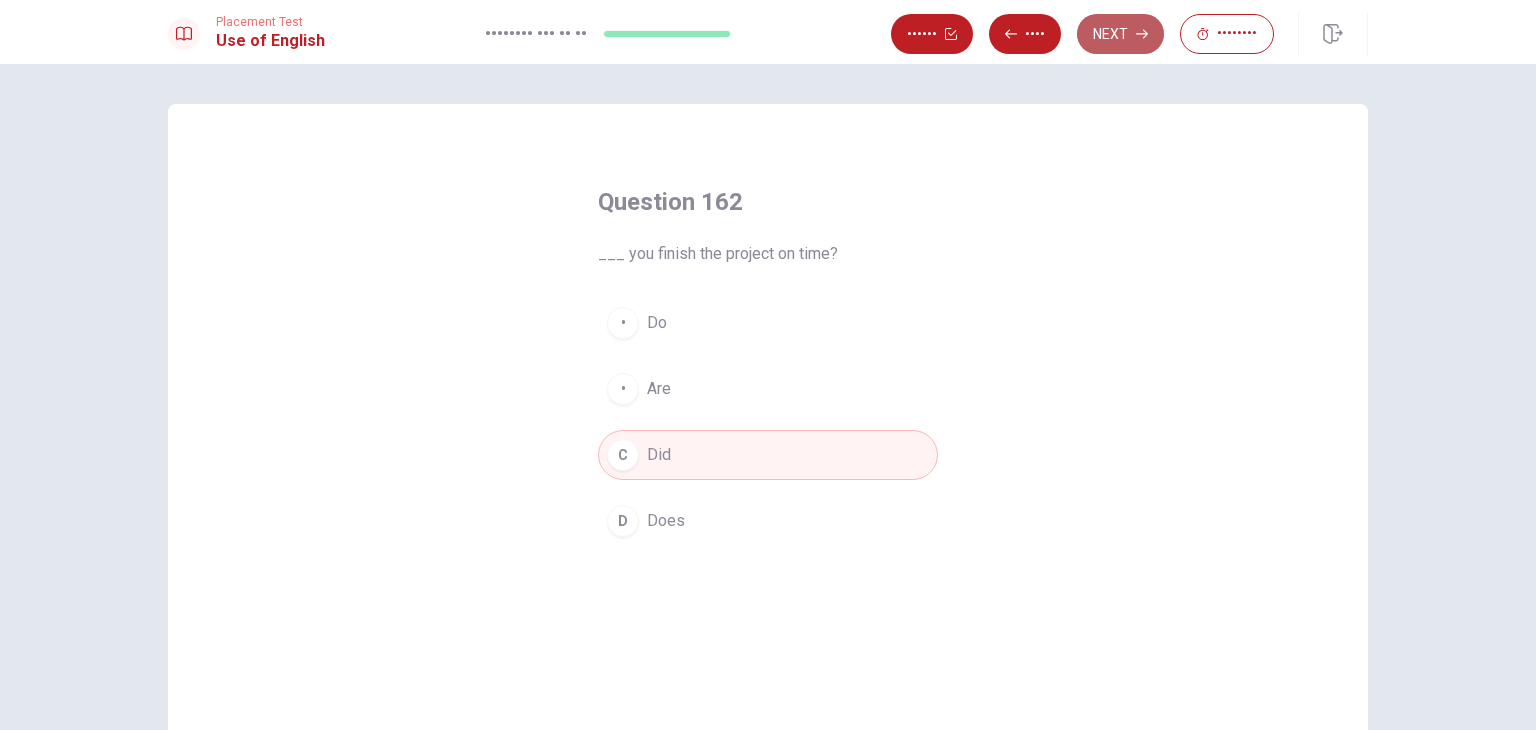click on "Next" at bounding box center (1120, 34) 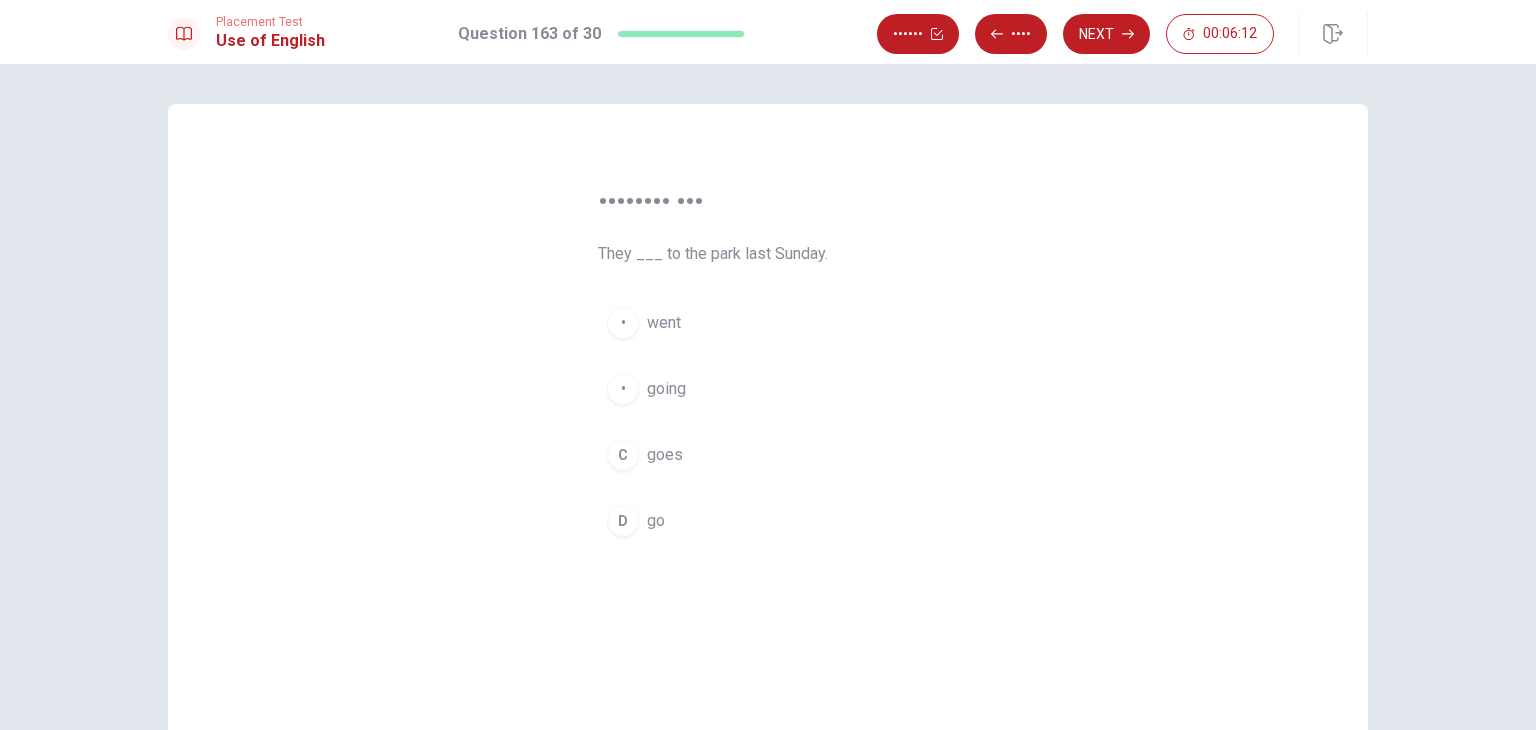click on "A went" at bounding box center [768, 323] 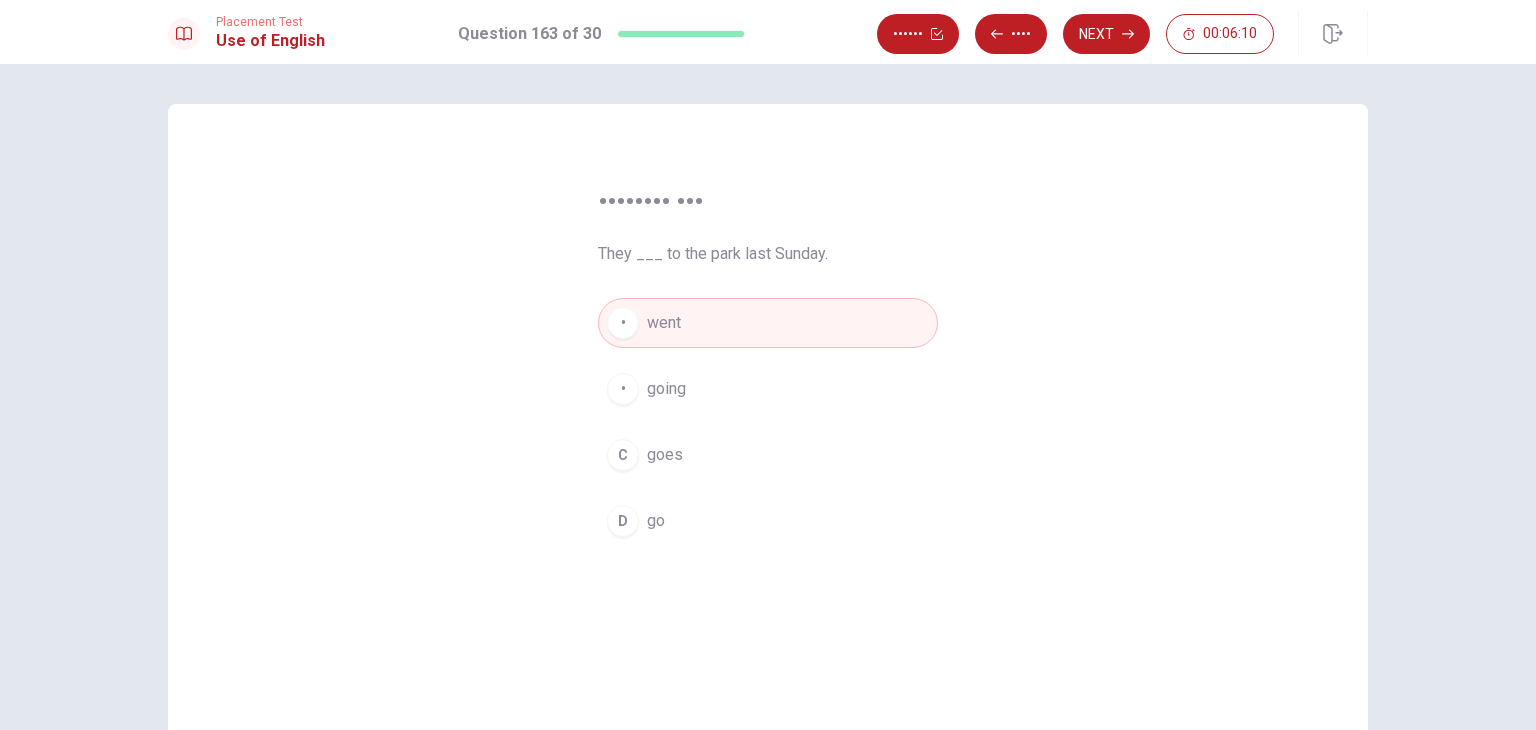 click on "Review Back Next 00:06:10" at bounding box center [1122, 34] 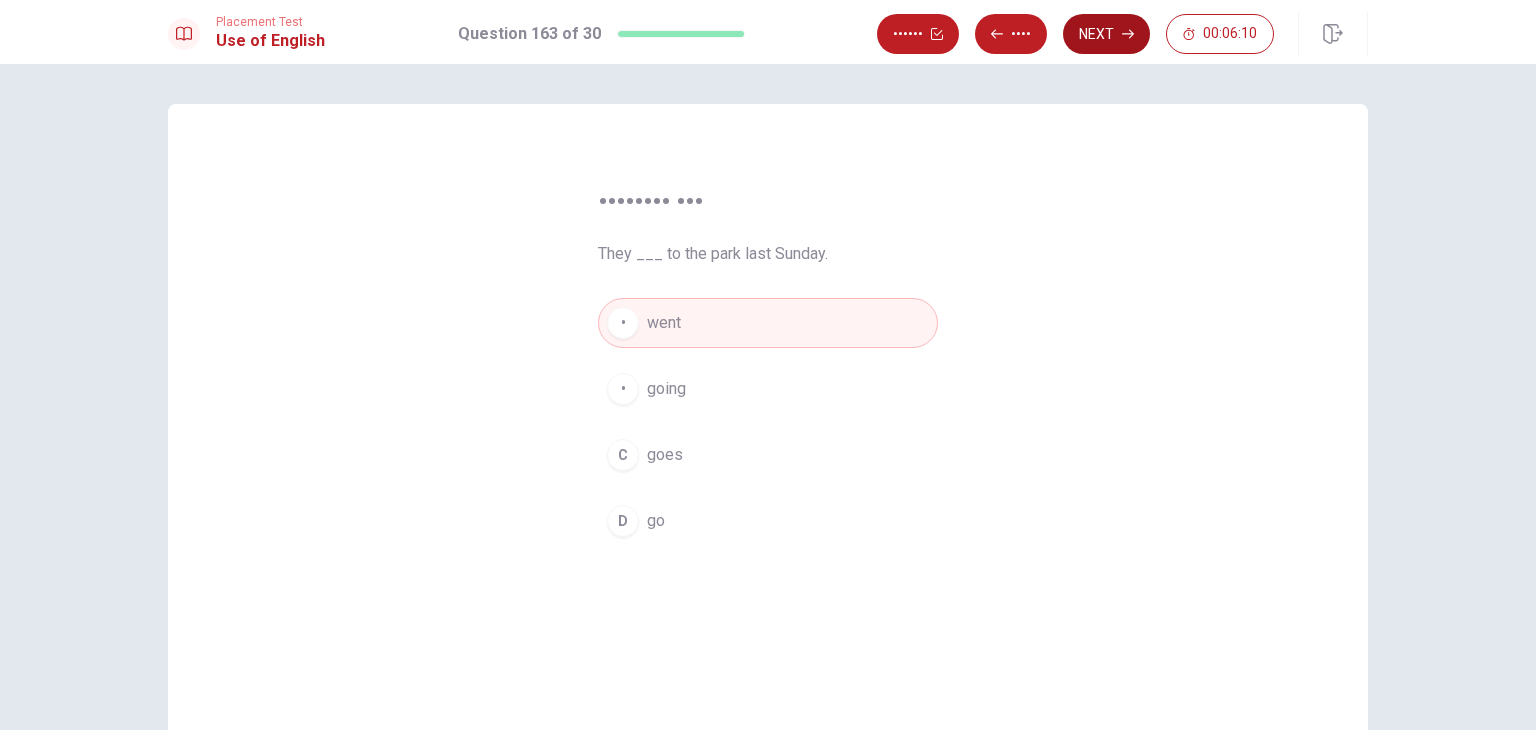 click on "Next" at bounding box center [1106, 34] 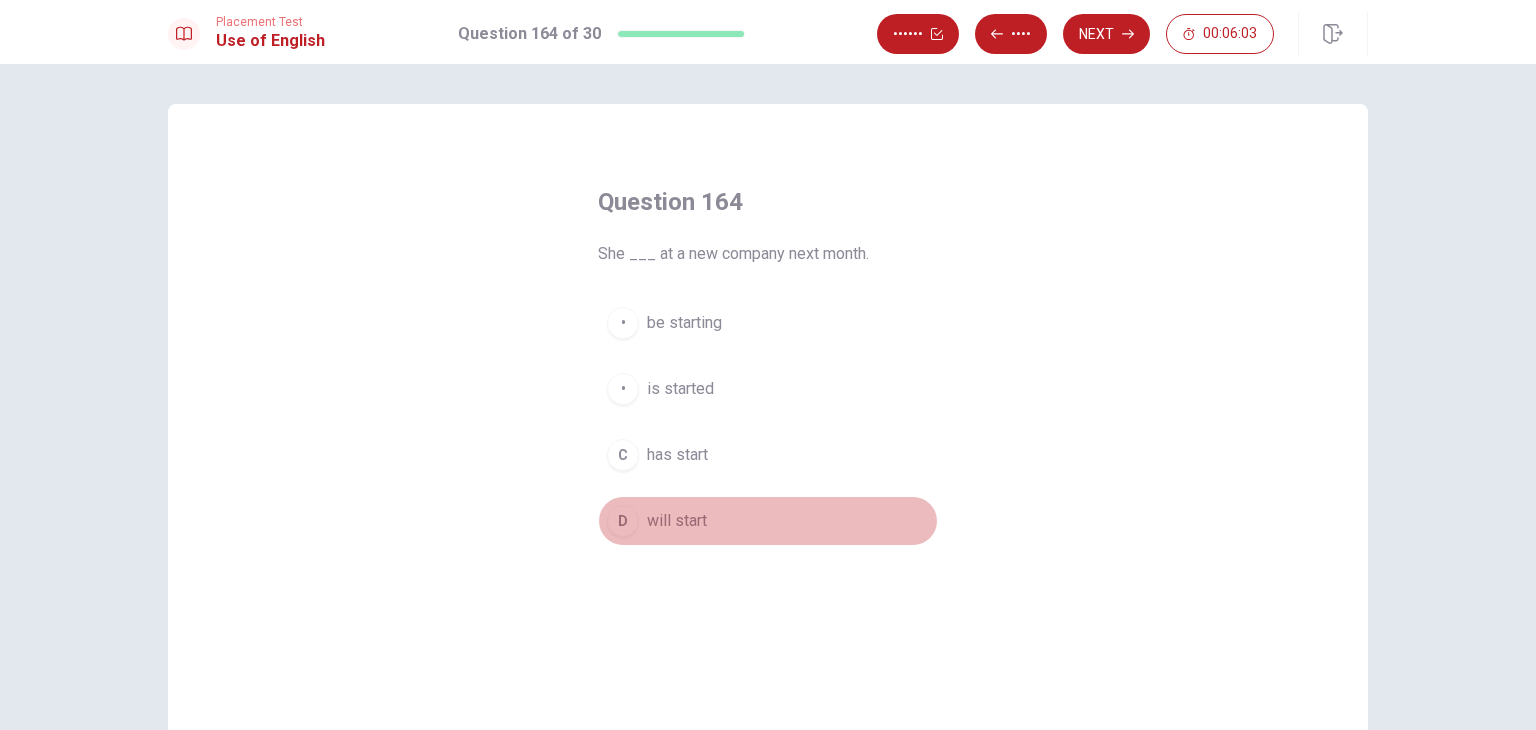 click on "D will start" at bounding box center (768, 521) 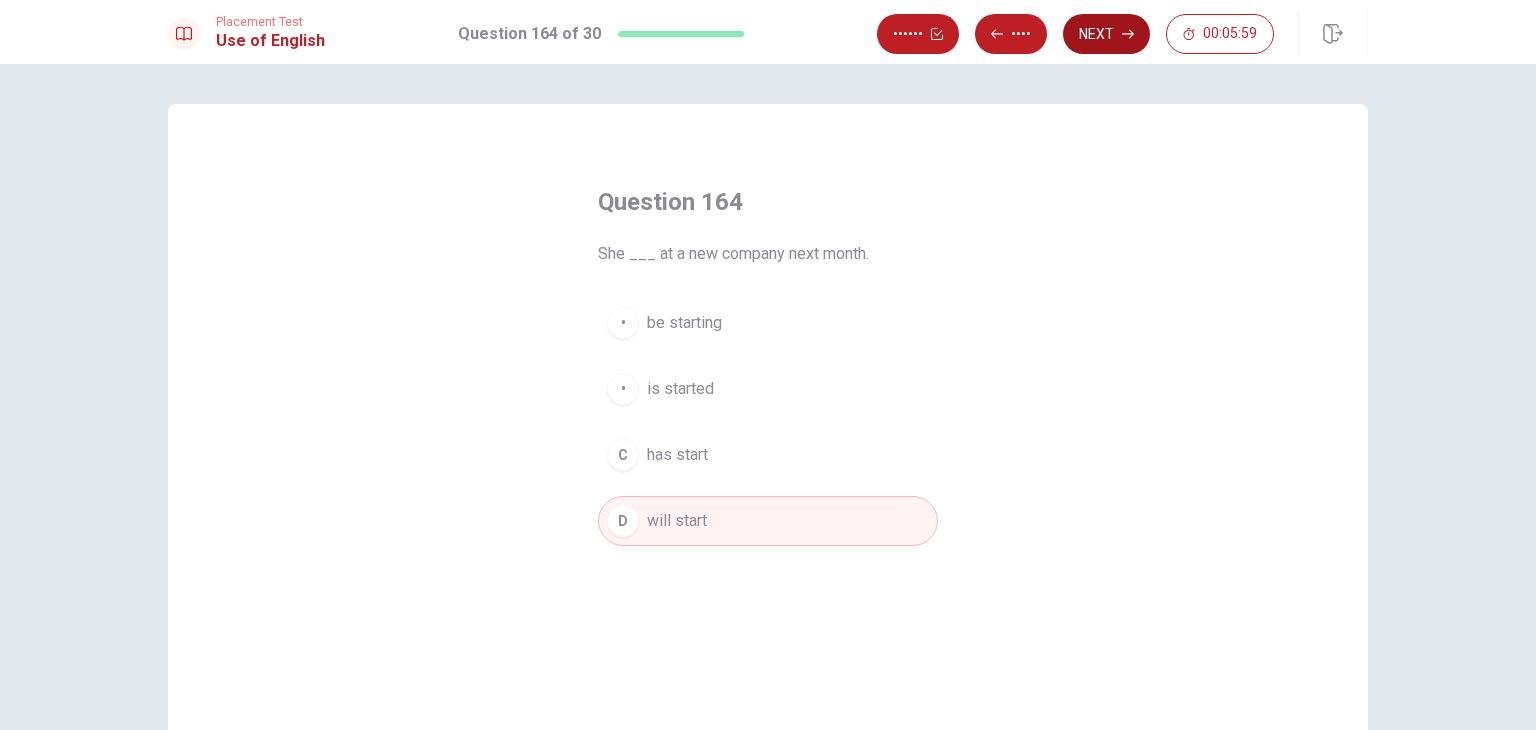 click on "Next" at bounding box center [1106, 34] 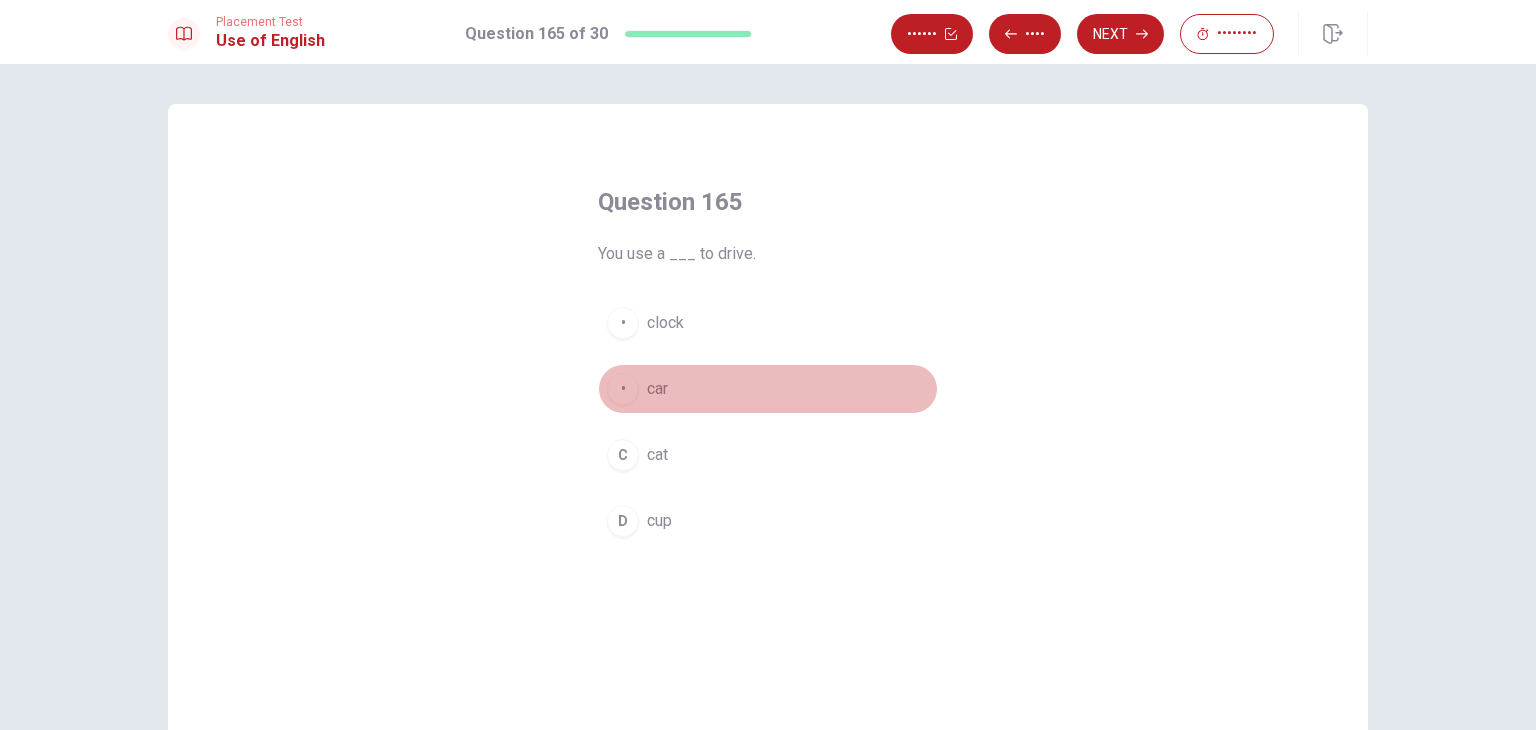 click on "B car" at bounding box center (768, 389) 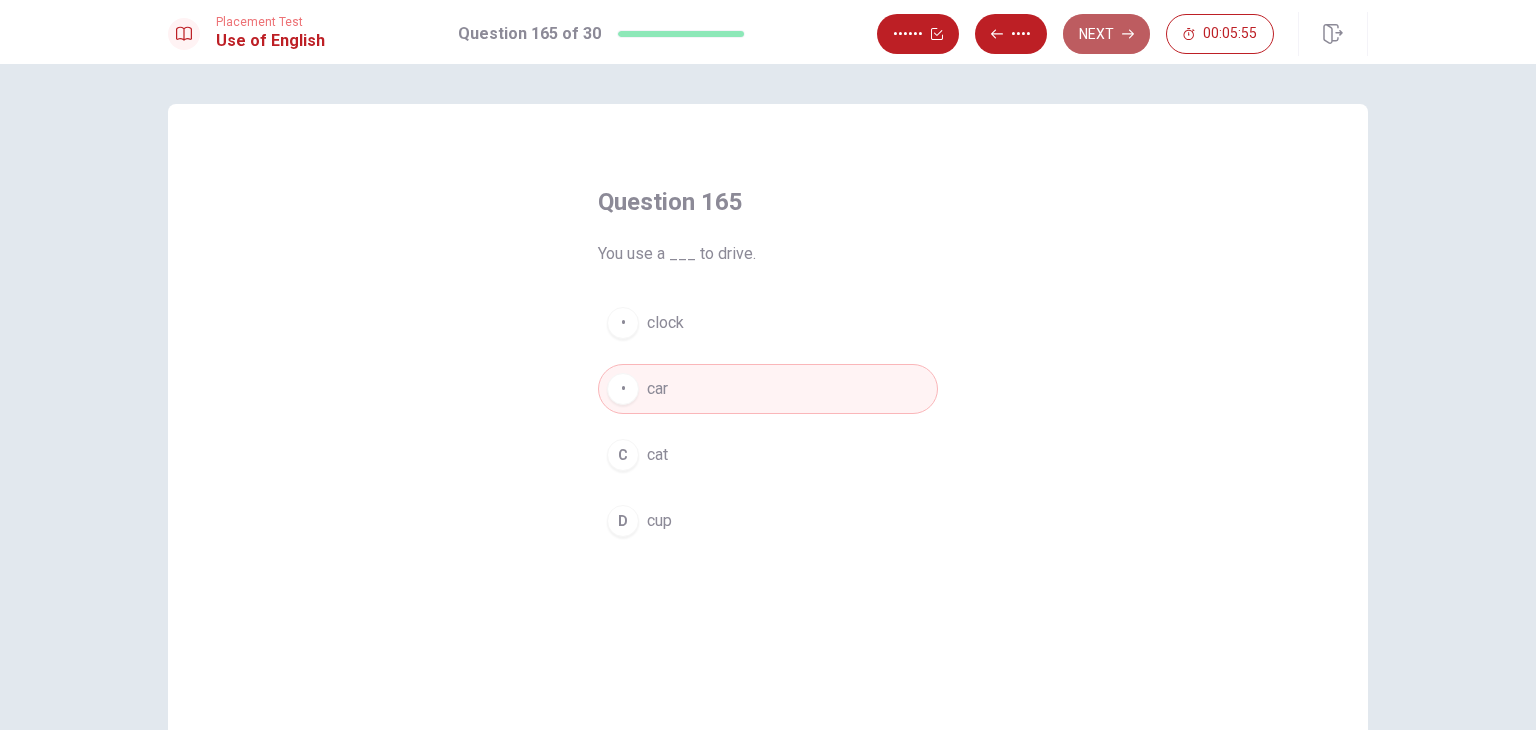 click on "Next" at bounding box center (1106, 34) 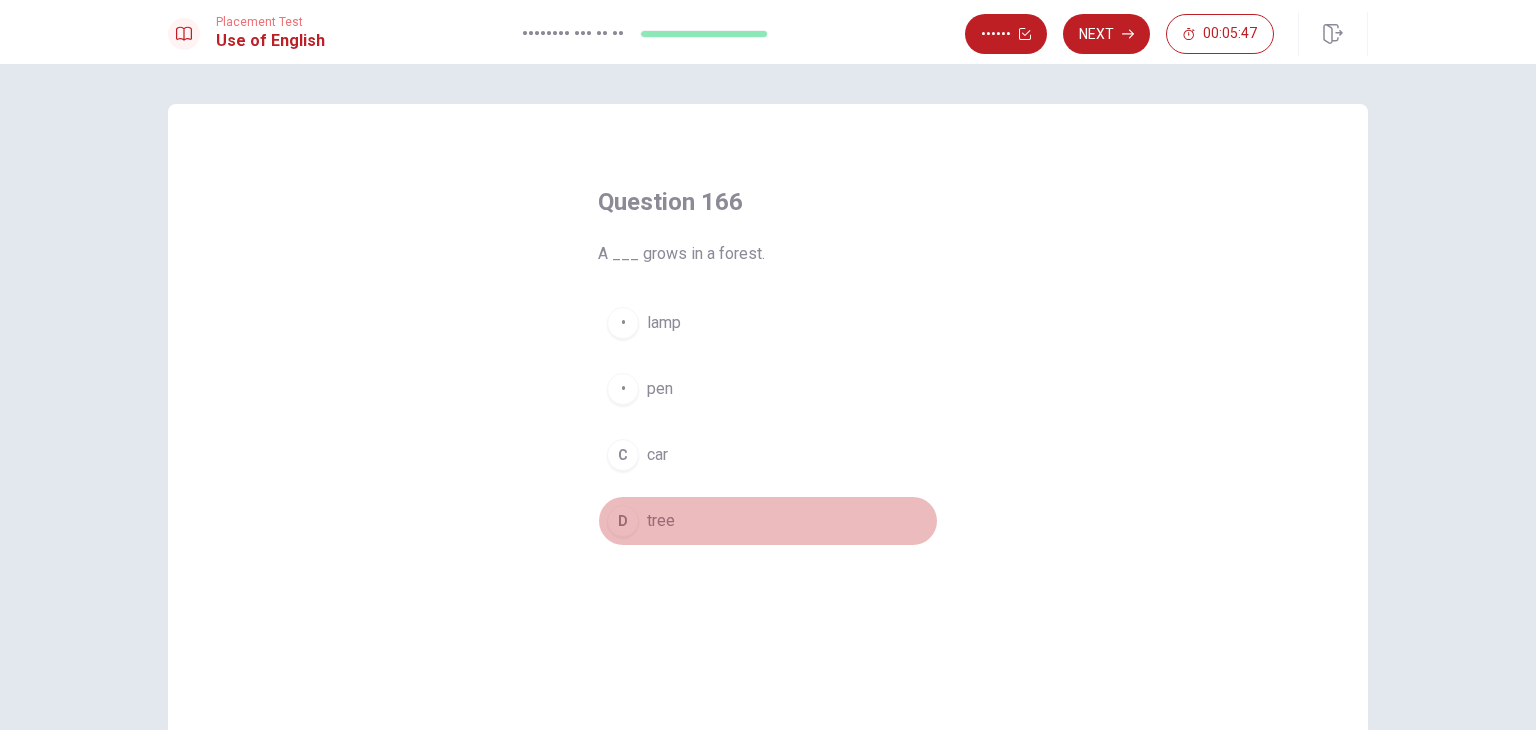 click on "tree" at bounding box center [664, 323] 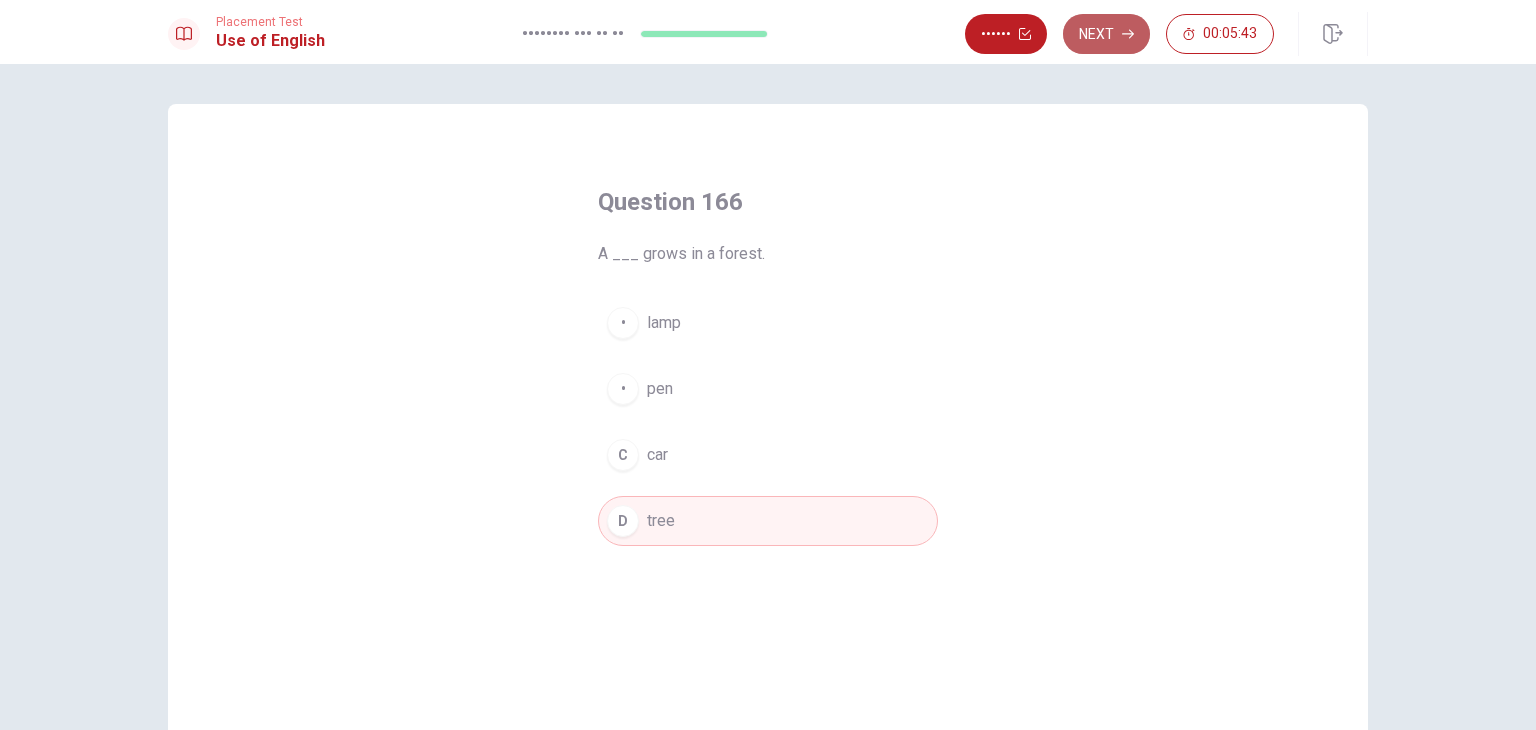 click on "Next" at bounding box center [1106, 34] 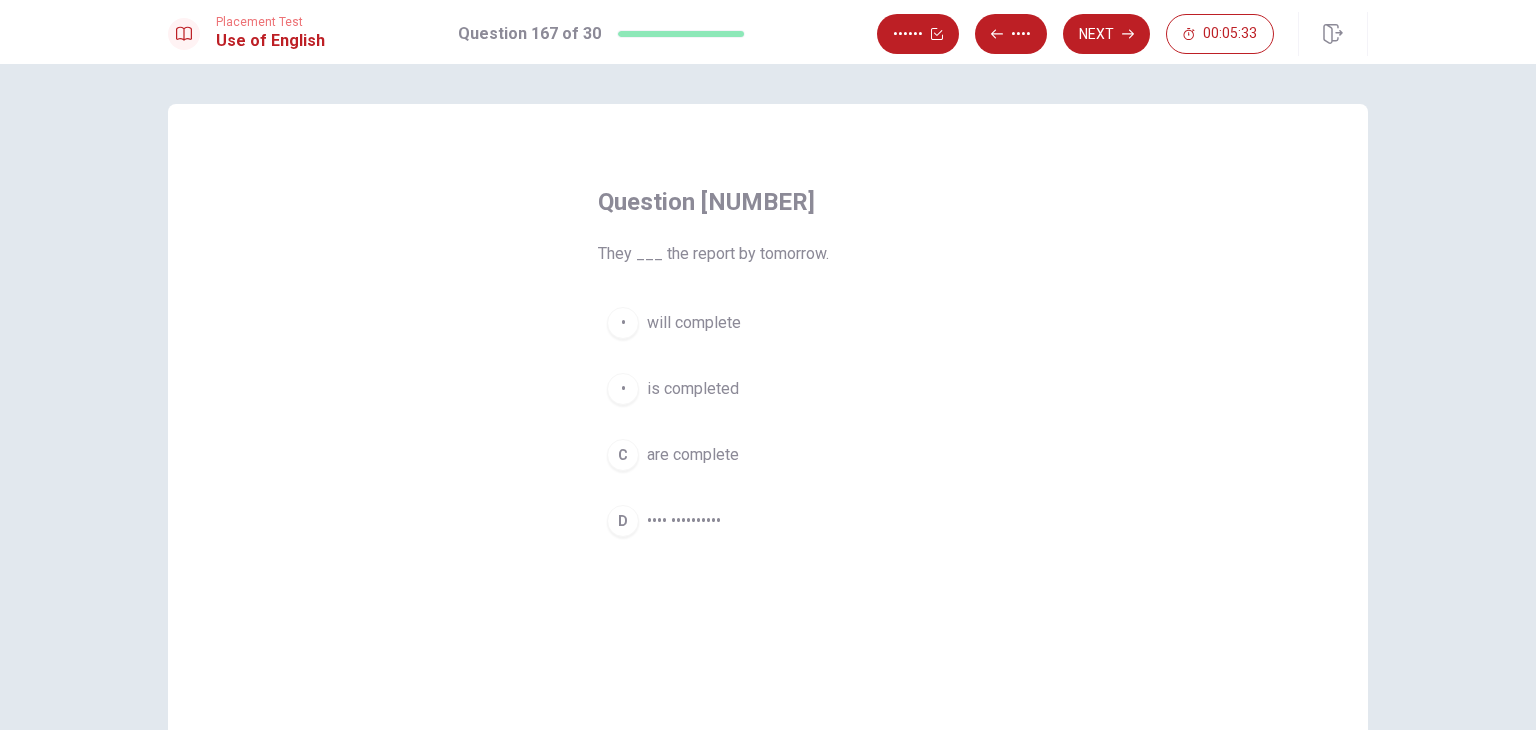 click on "will complete" at bounding box center (694, 323) 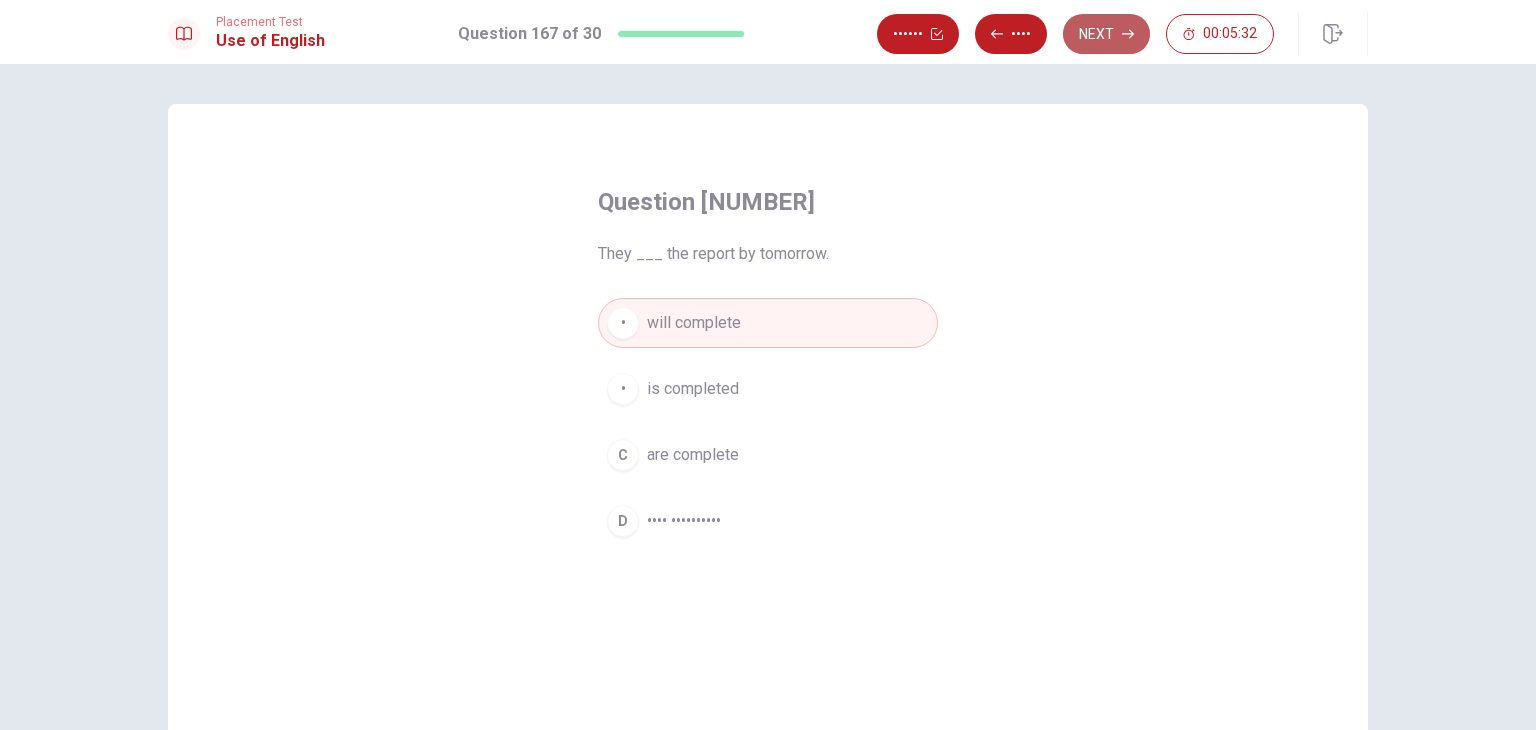 click on "Next" at bounding box center (1106, 34) 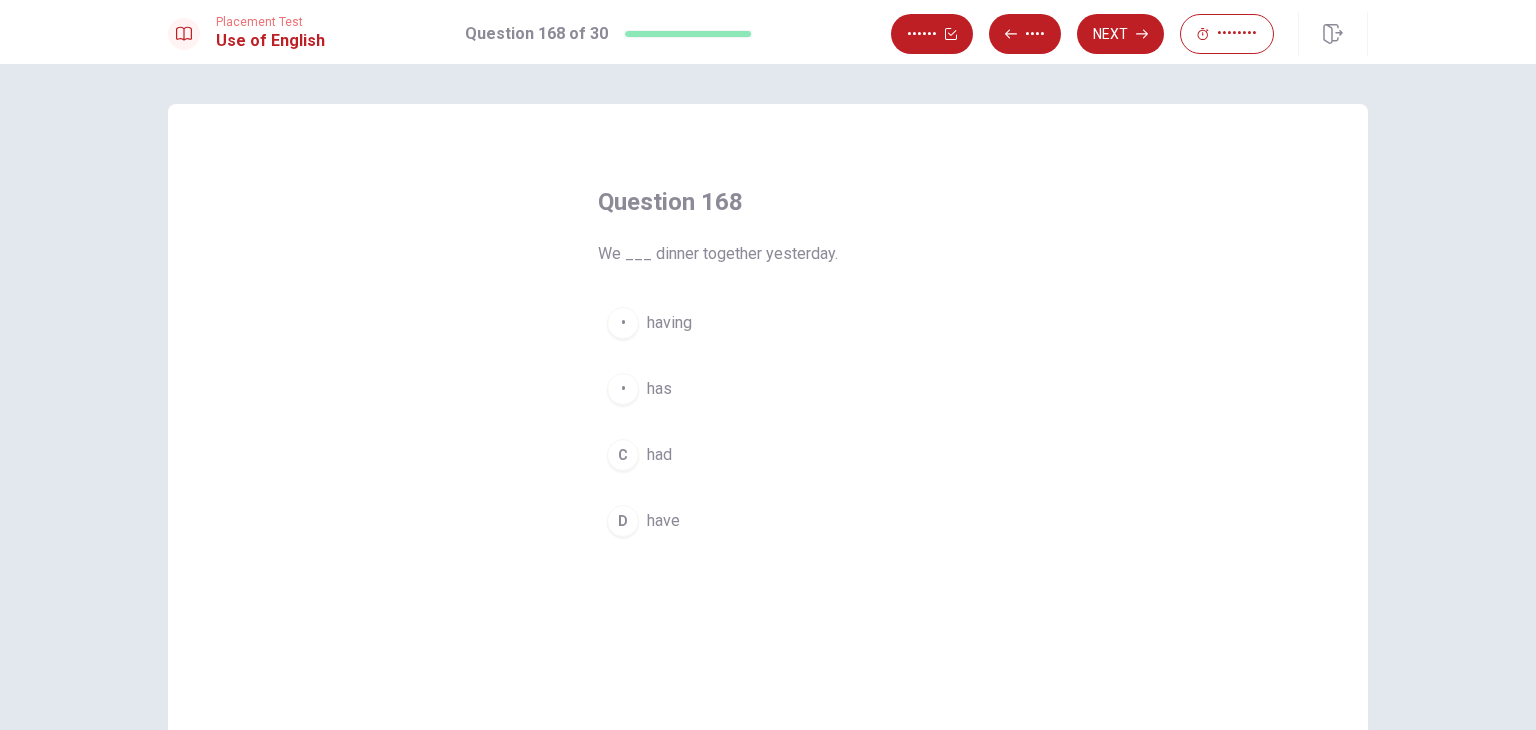 click on "D have" at bounding box center [768, 521] 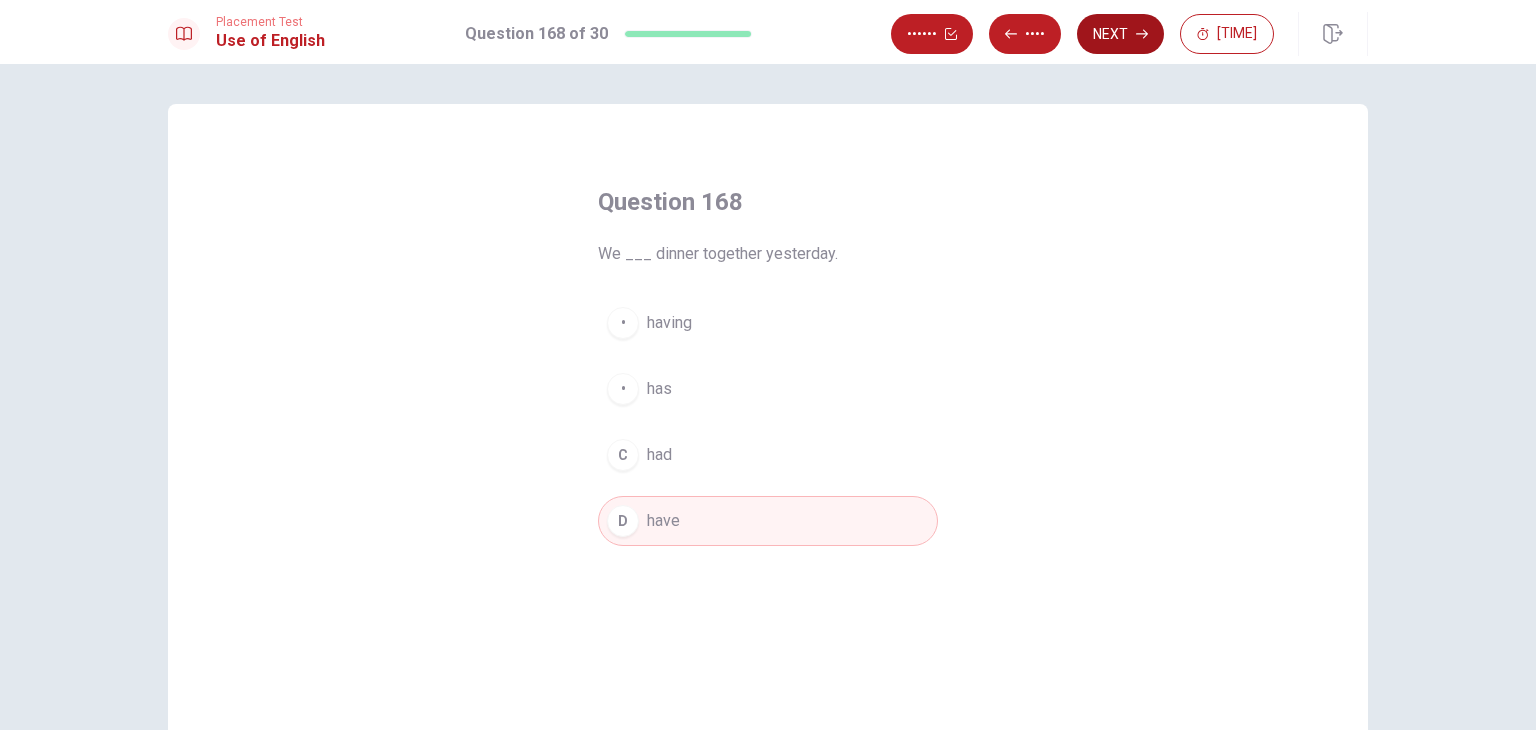 click on "Next" at bounding box center (1120, 34) 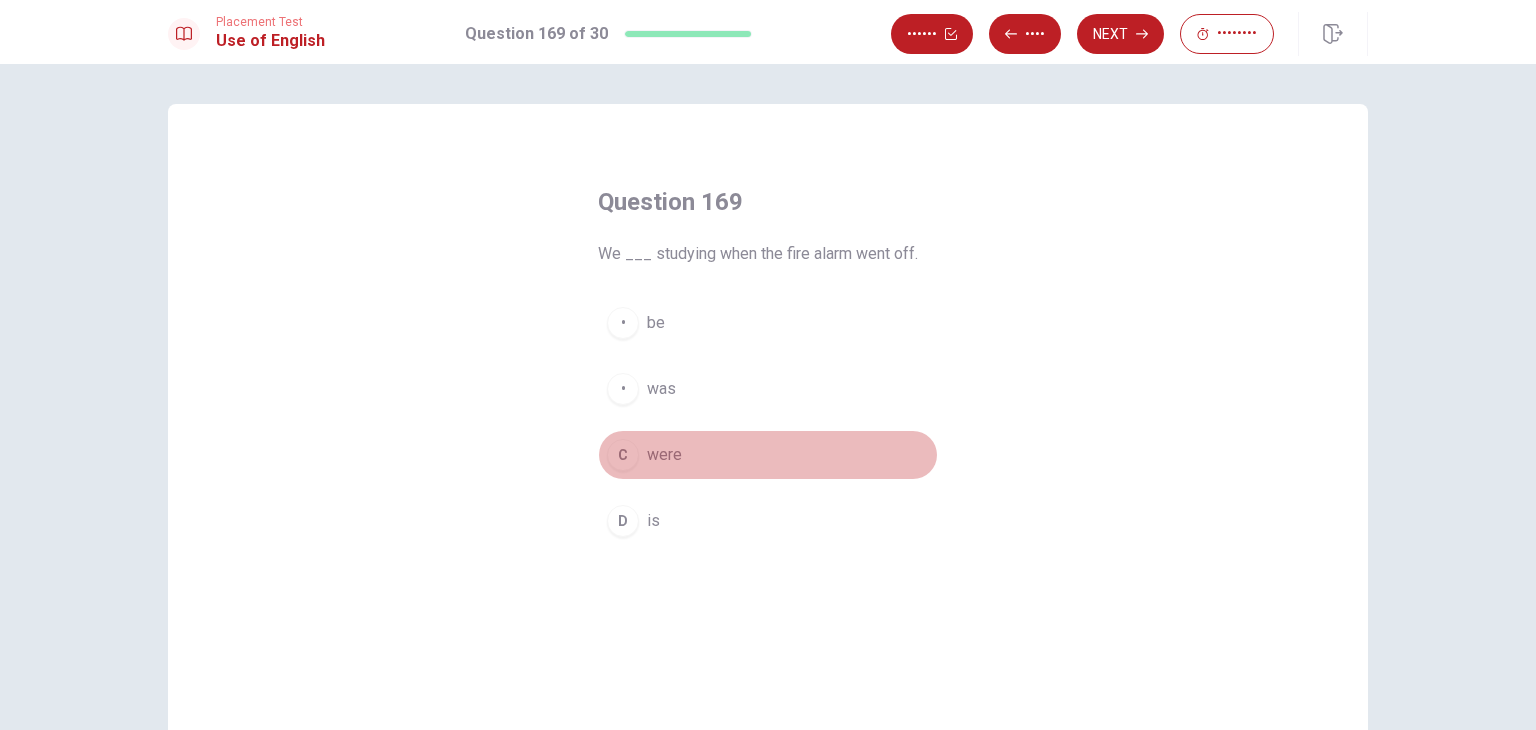 click on "C were" at bounding box center (768, 455) 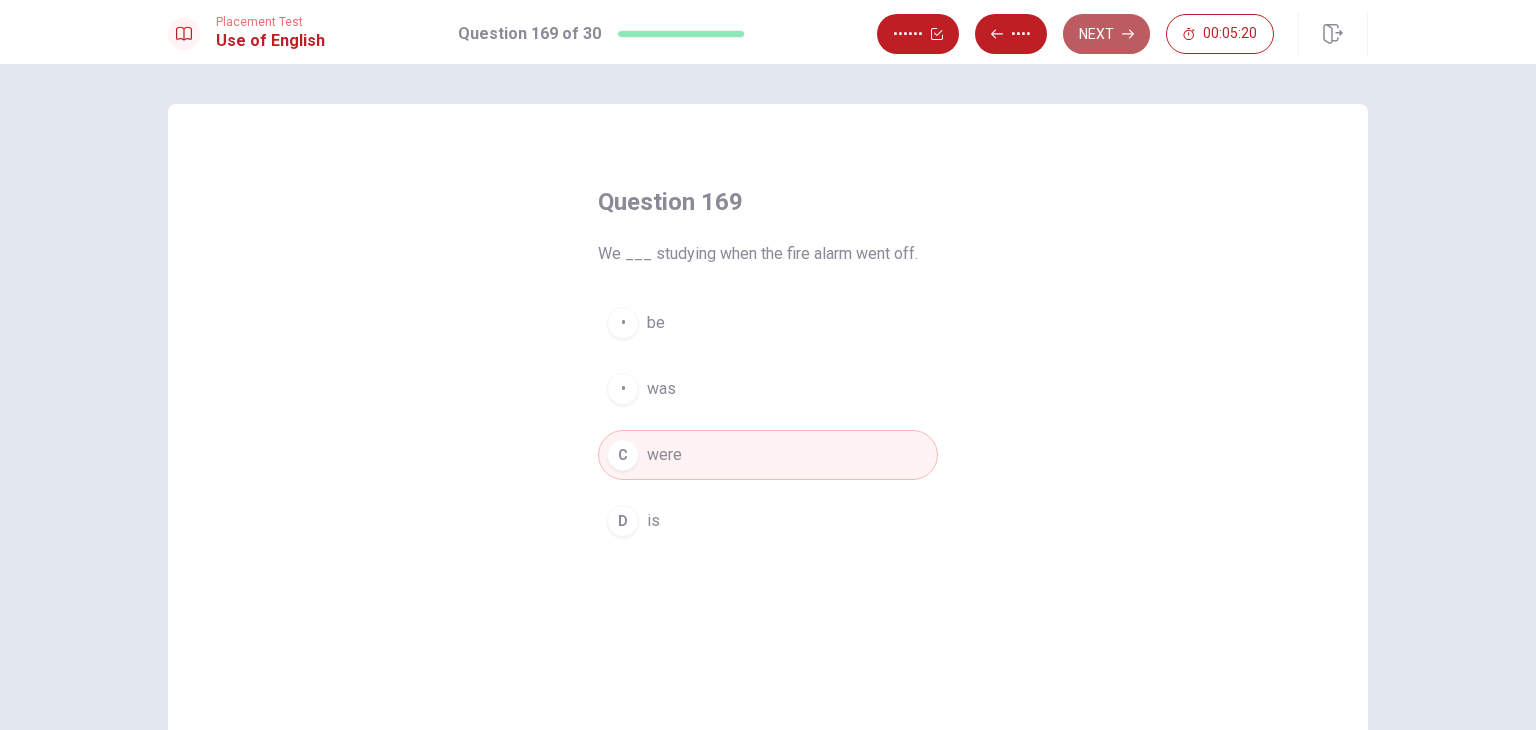 click on "Next" at bounding box center [1106, 34] 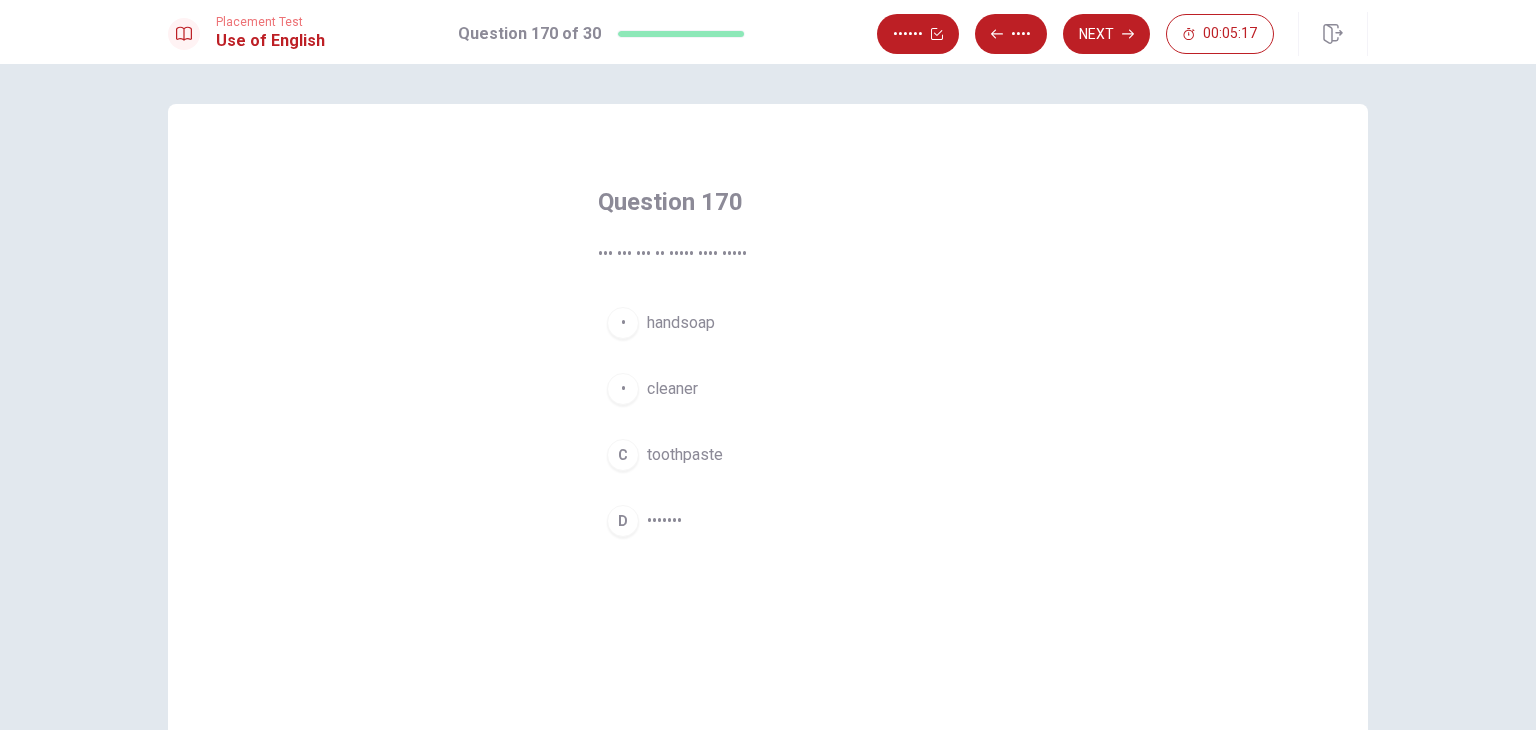 click on "D shampoo" at bounding box center (768, 521) 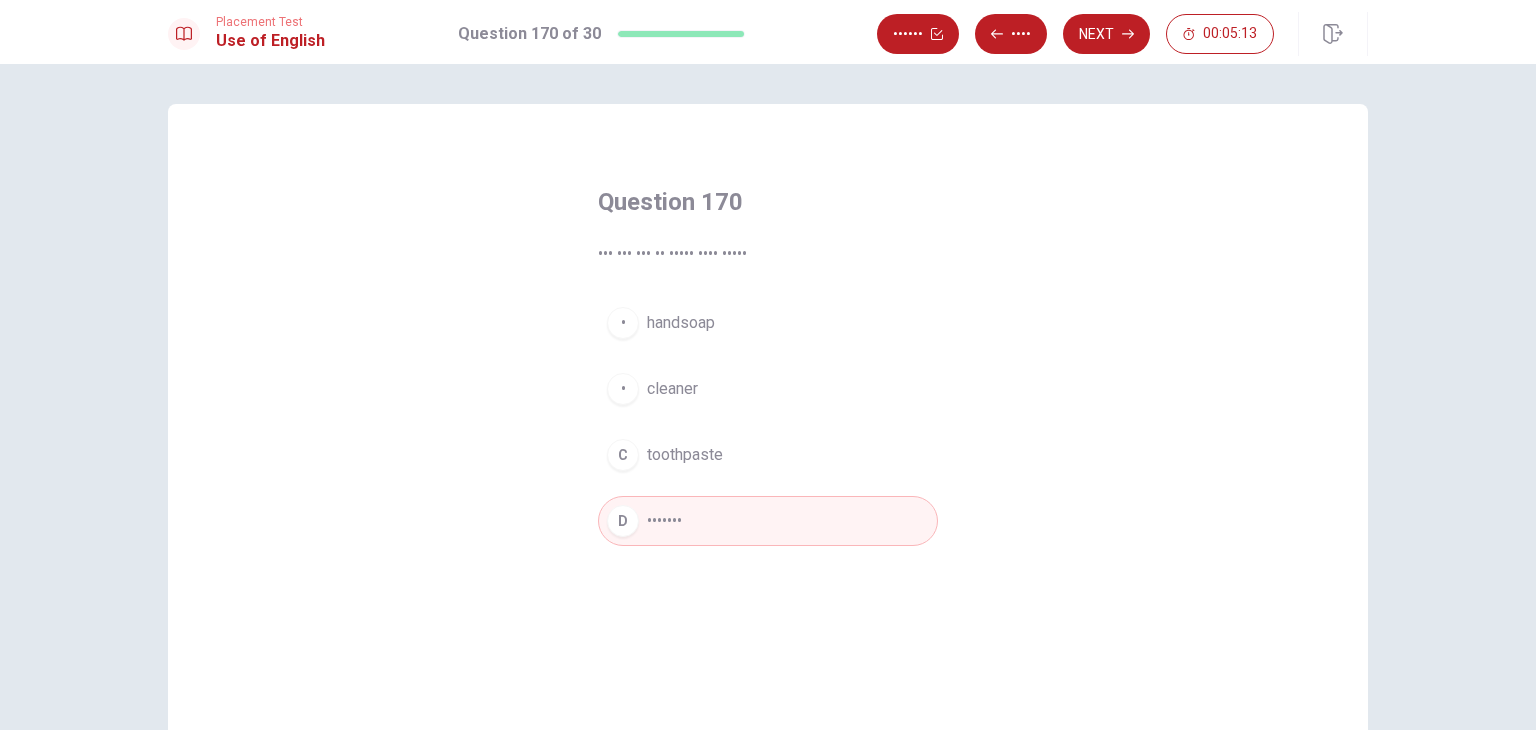 click on "Placement Test   Use of English Question 170 of 30 Review Back Next 00:05:13" at bounding box center [768, 32] 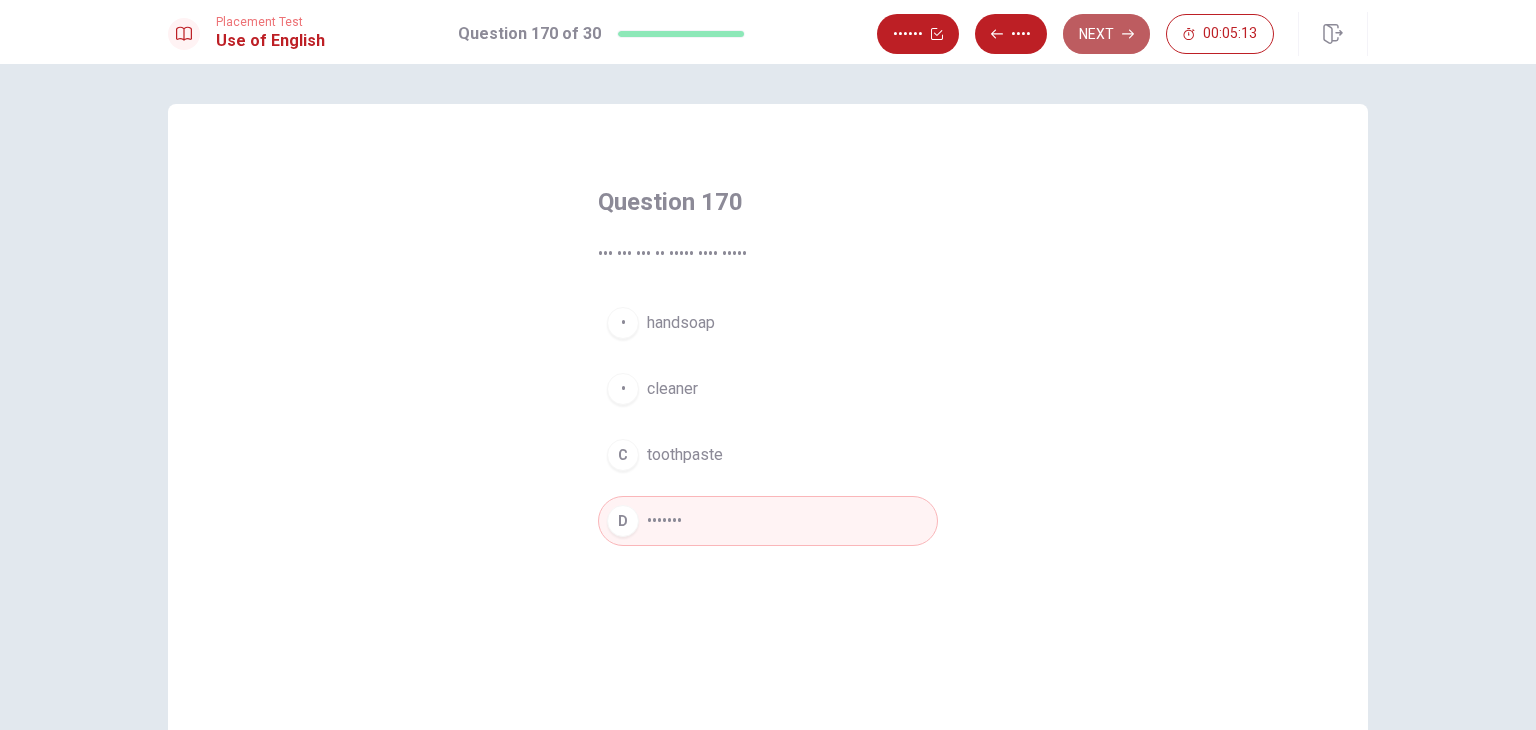 click on "Next" at bounding box center (1106, 34) 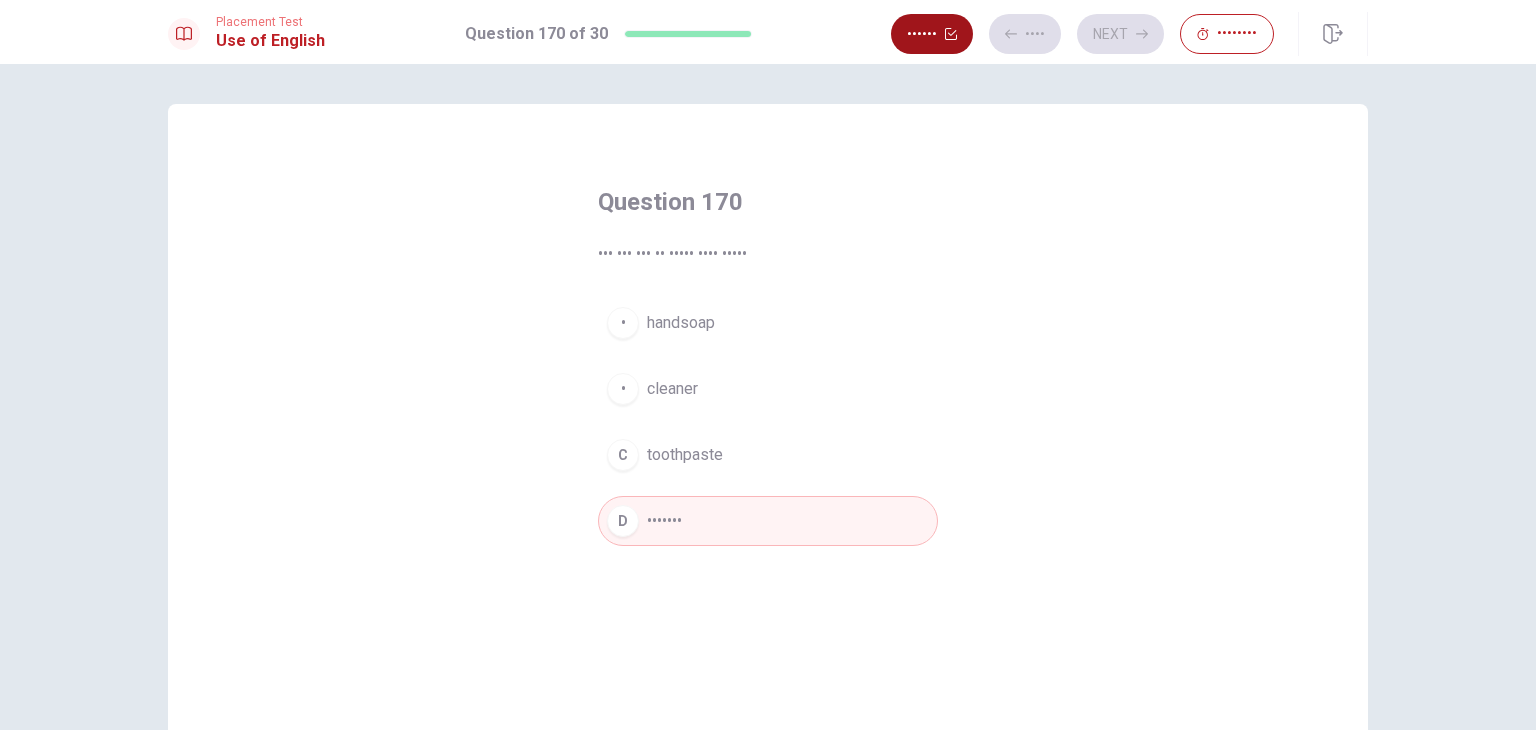 click on "••••••" at bounding box center [932, 34] 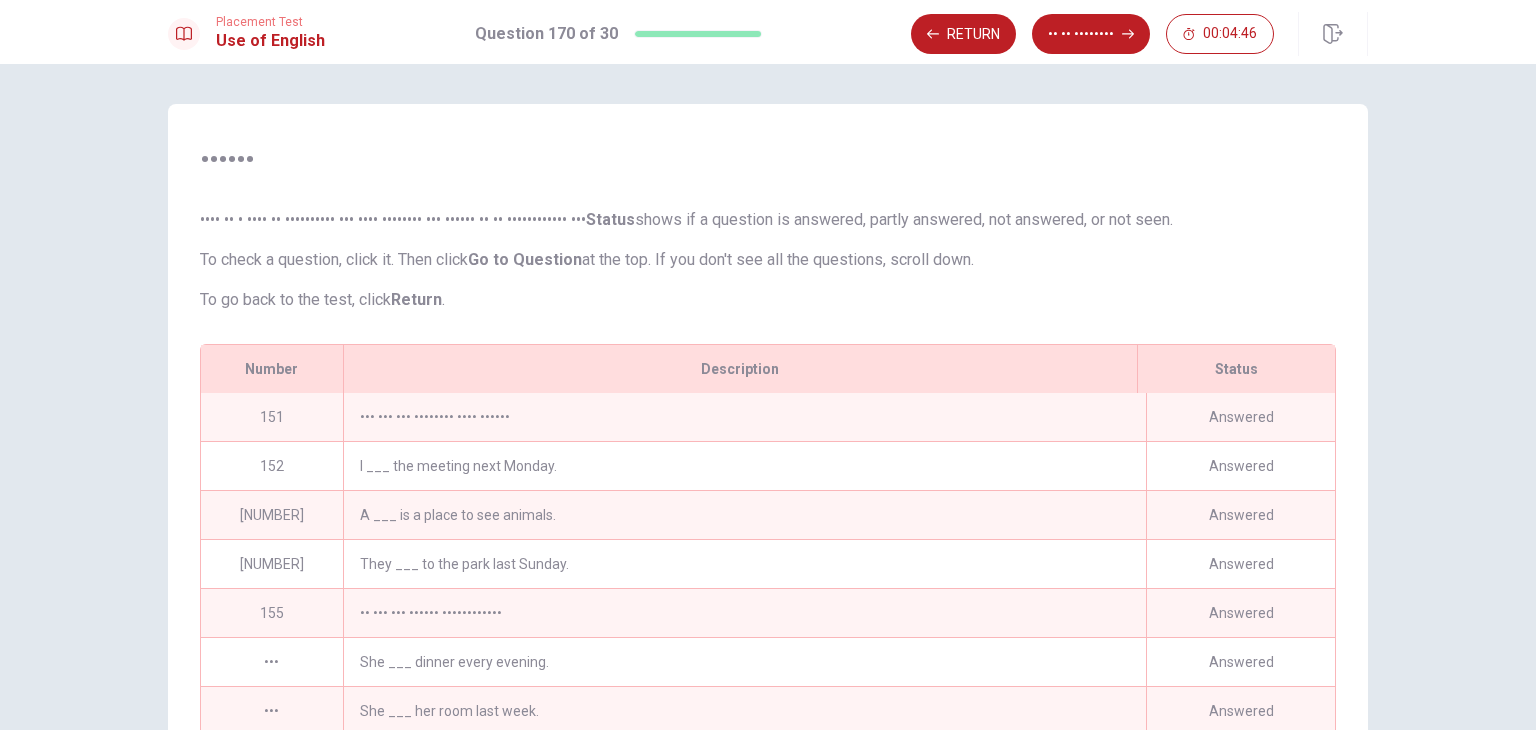 scroll, scrollTop: 280, scrollLeft: 0, axis: vertical 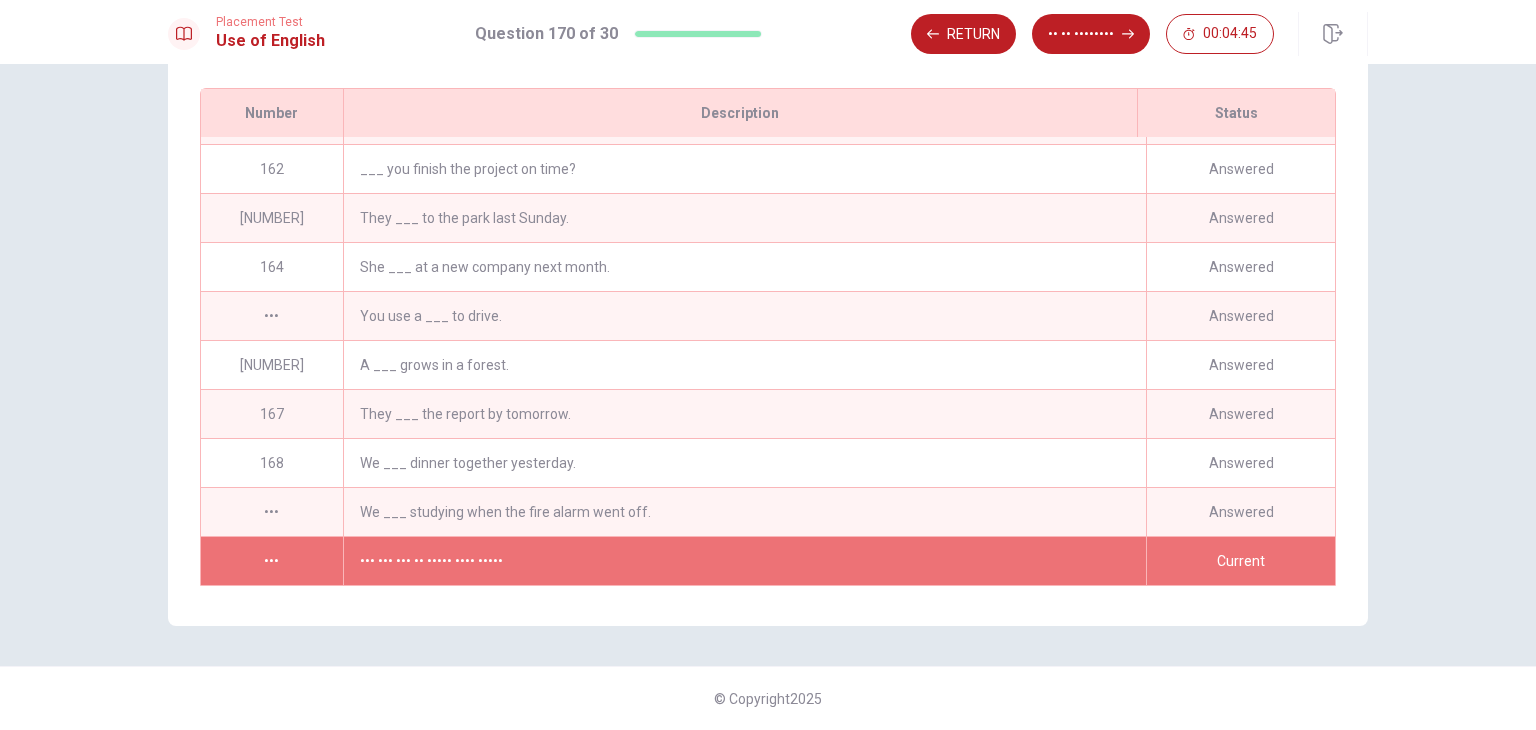 click on "Current" at bounding box center (1240, 561) 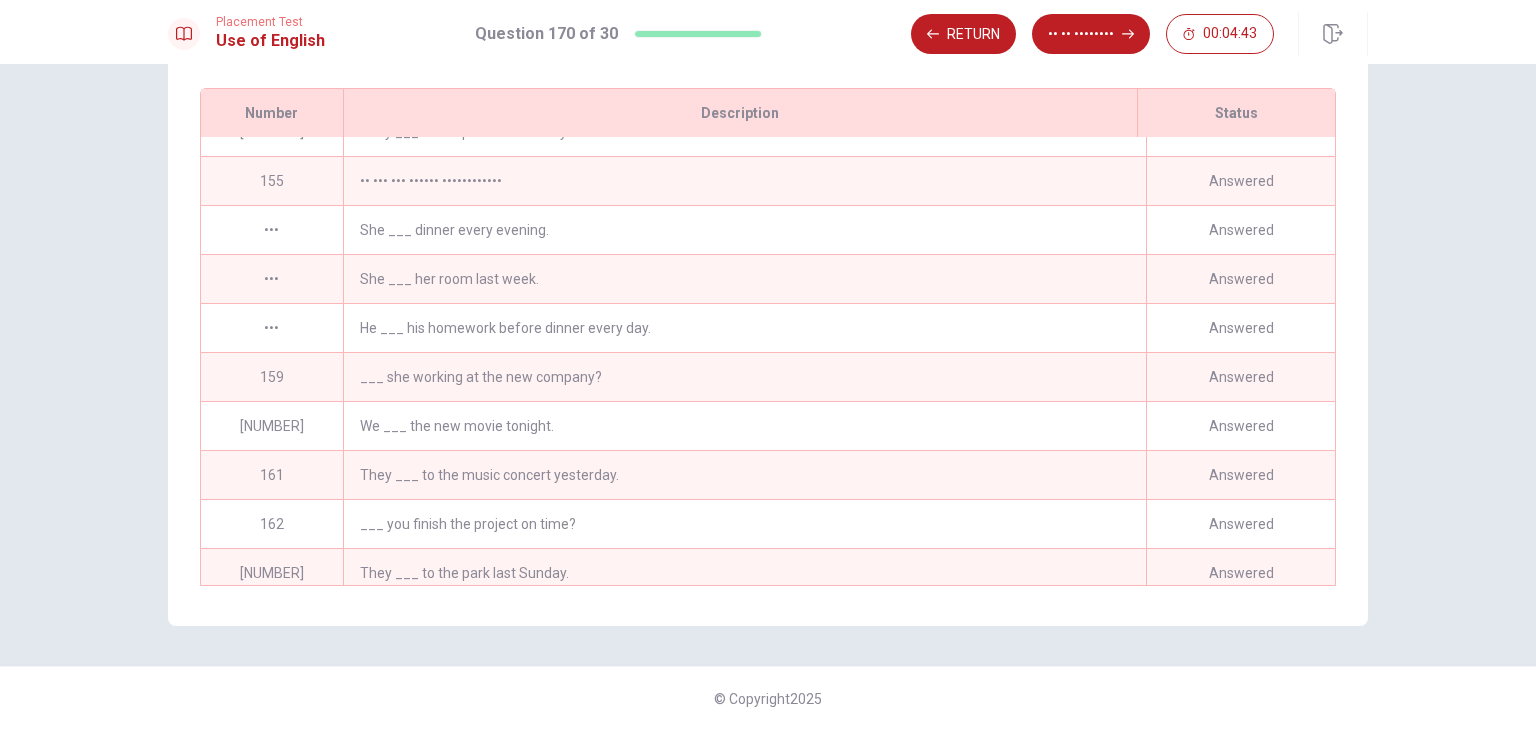 scroll, scrollTop: 0, scrollLeft: 0, axis: both 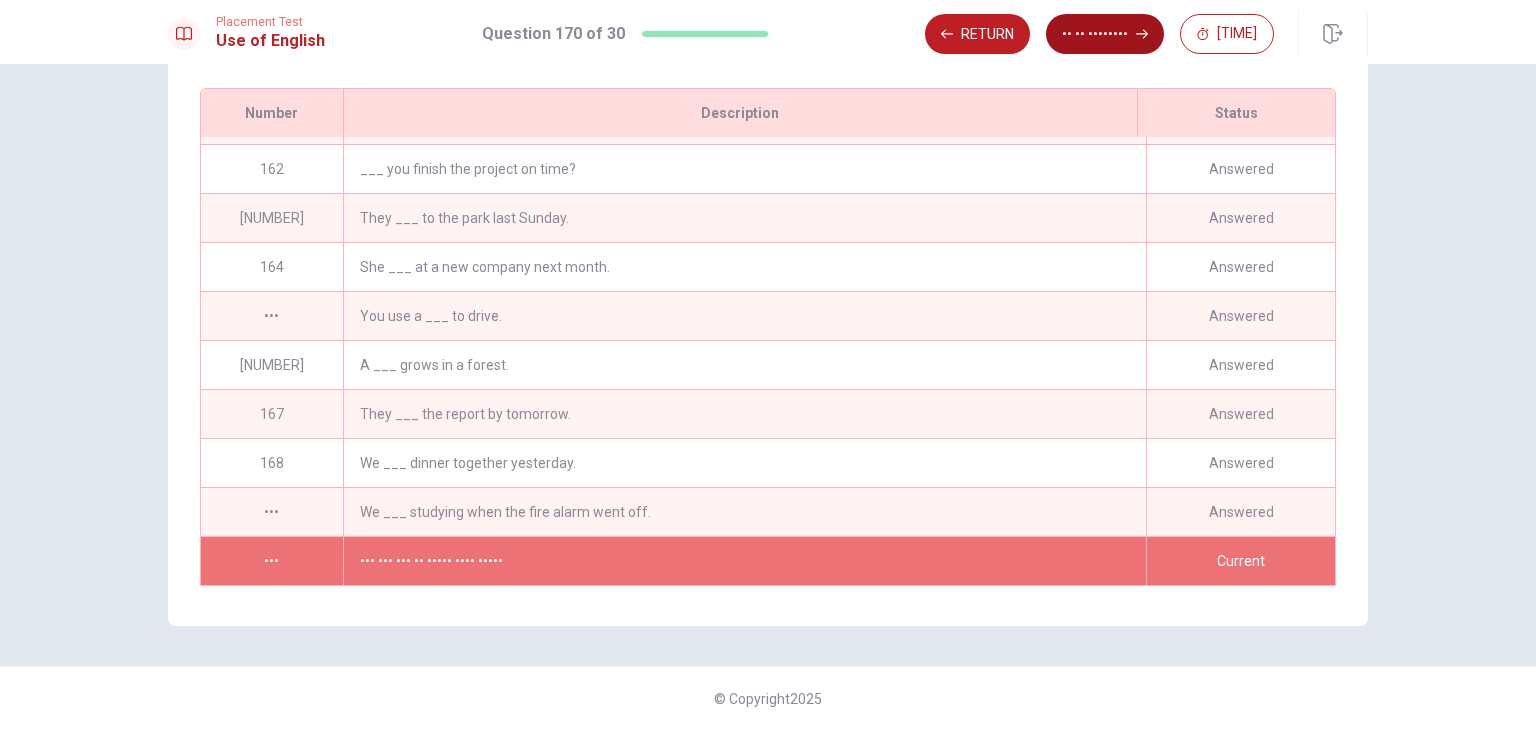 click on "•• •• ••••••••" at bounding box center (1105, 34) 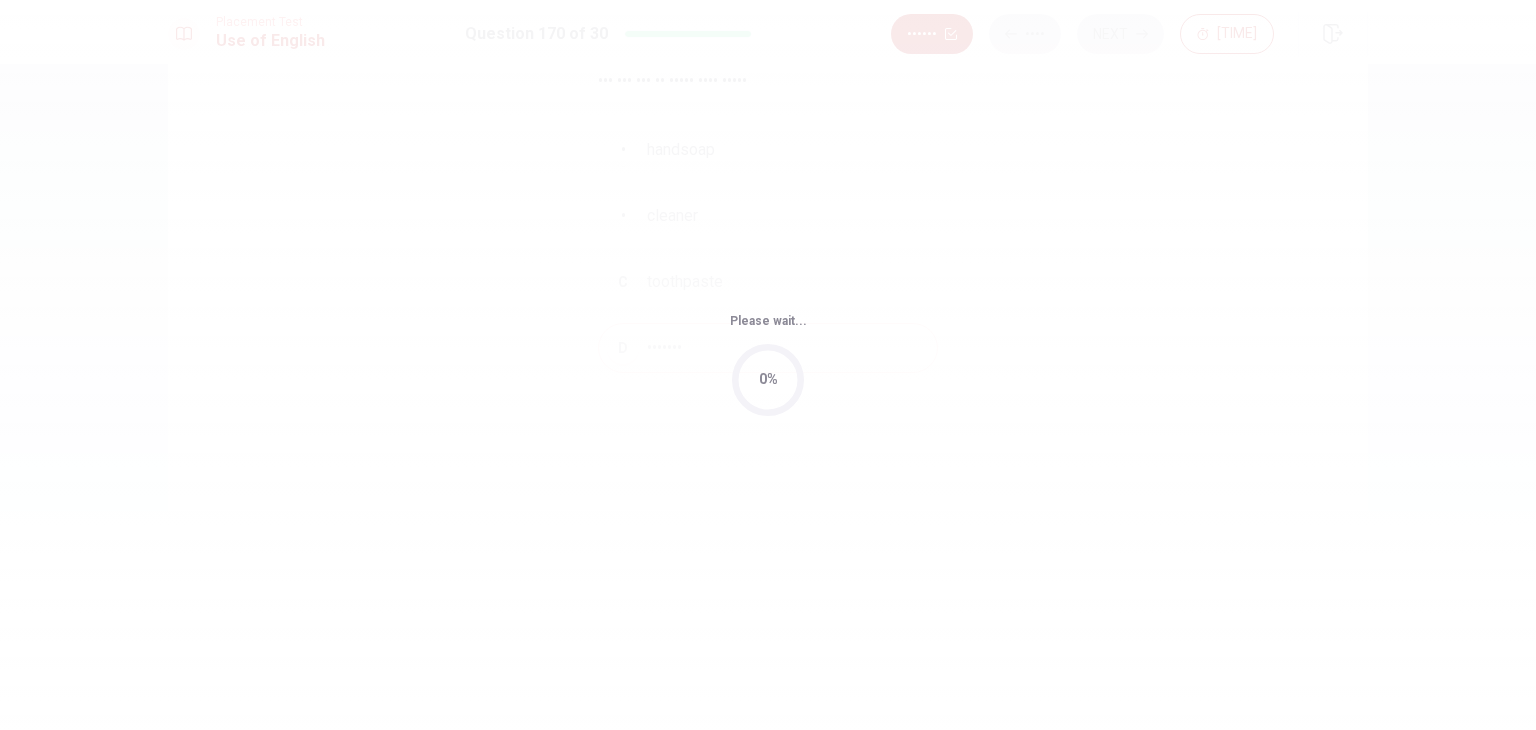 scroll, scrollTop: 173, scrollLeft: 0, axis: vertical 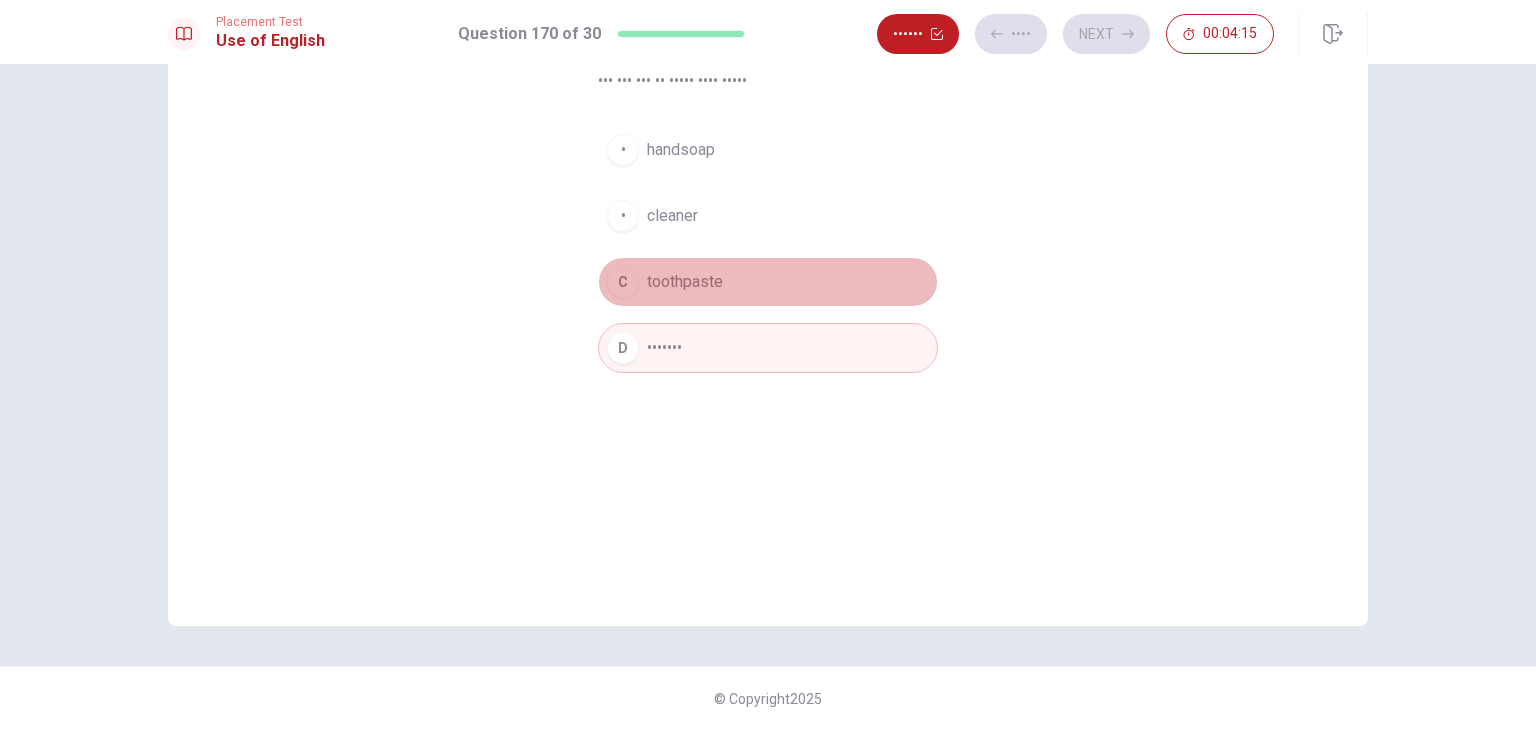 click on "toothpaste" at bounding box center [681, 150] 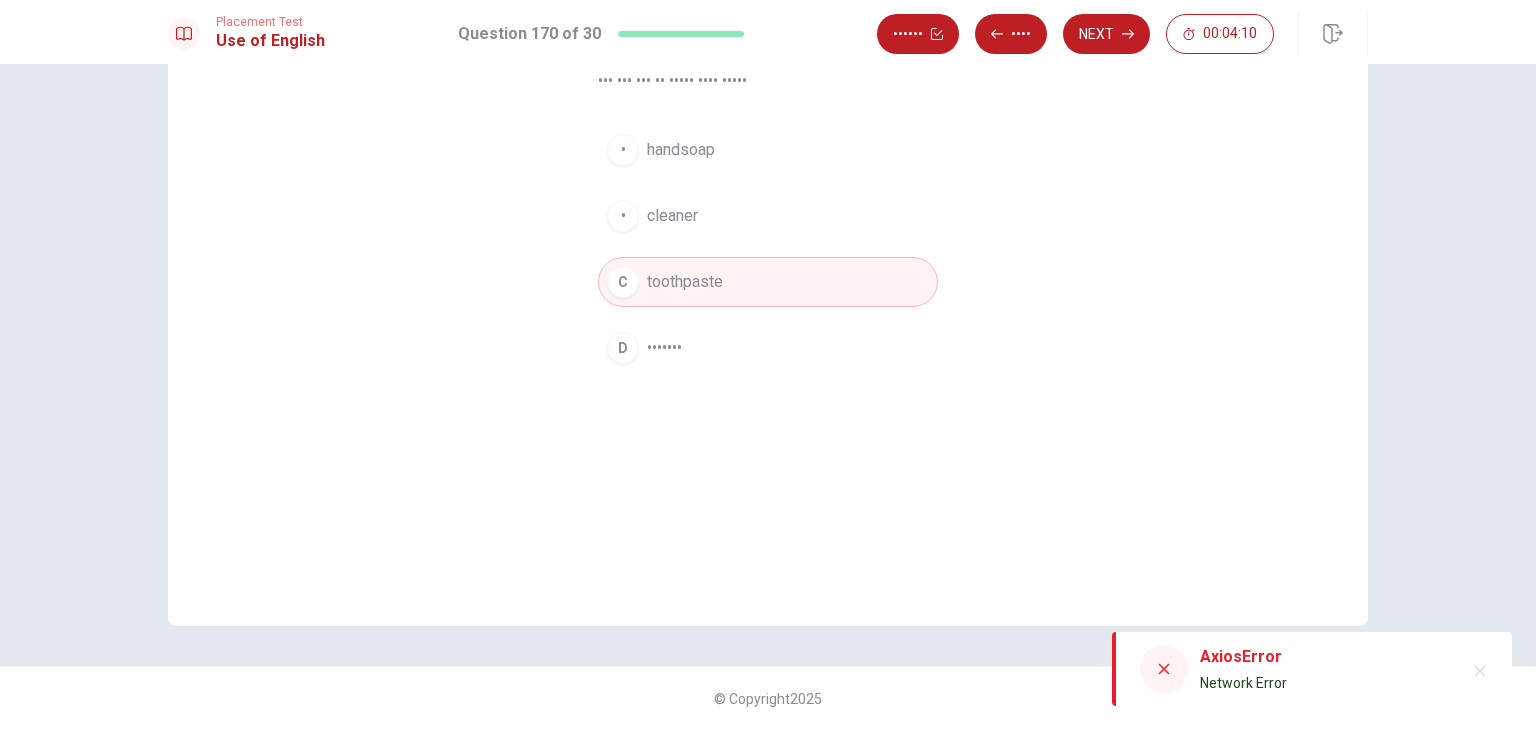 click on "D shampoo" at bounding box center [768, 348] 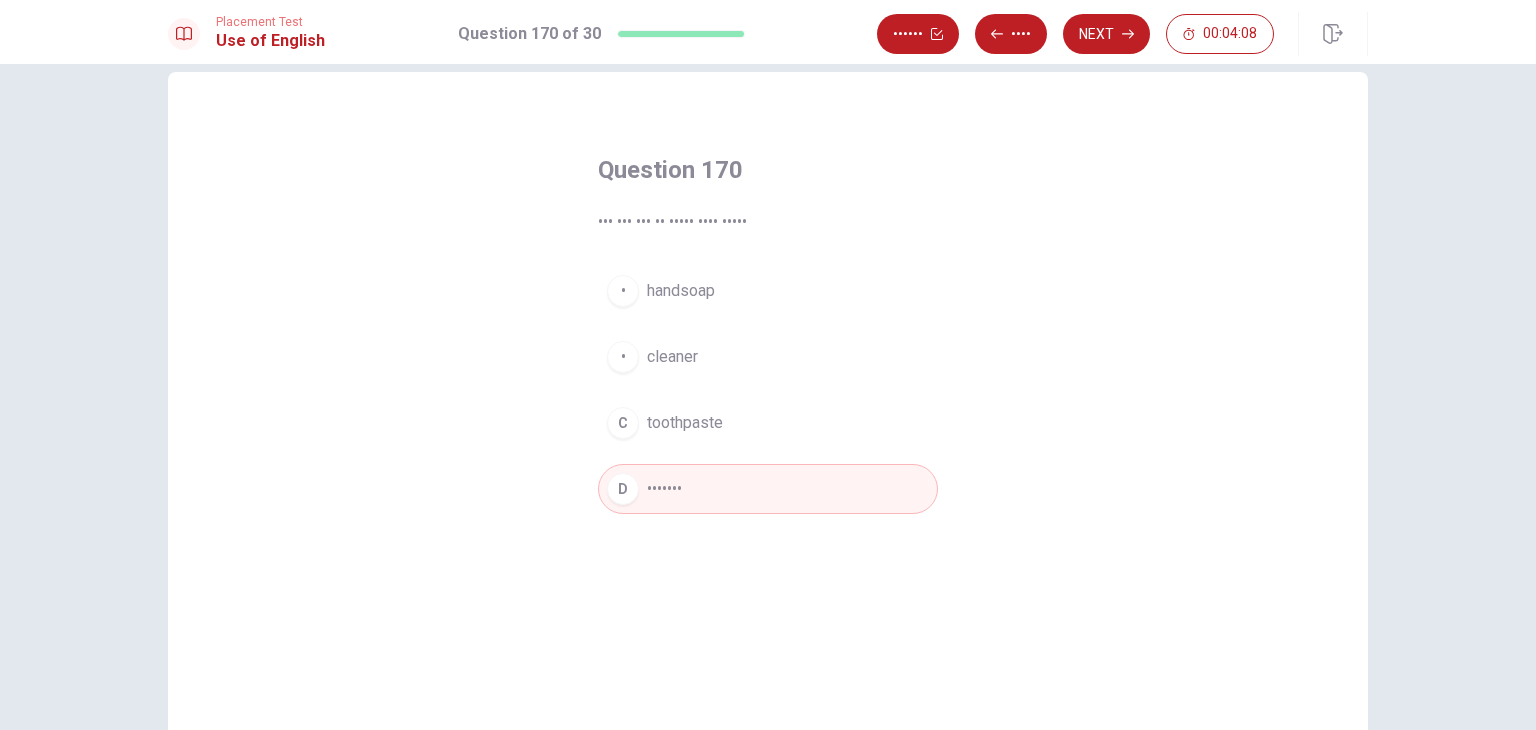 scroll, scrollTop: 0, scrollLeft: 0, axis: both 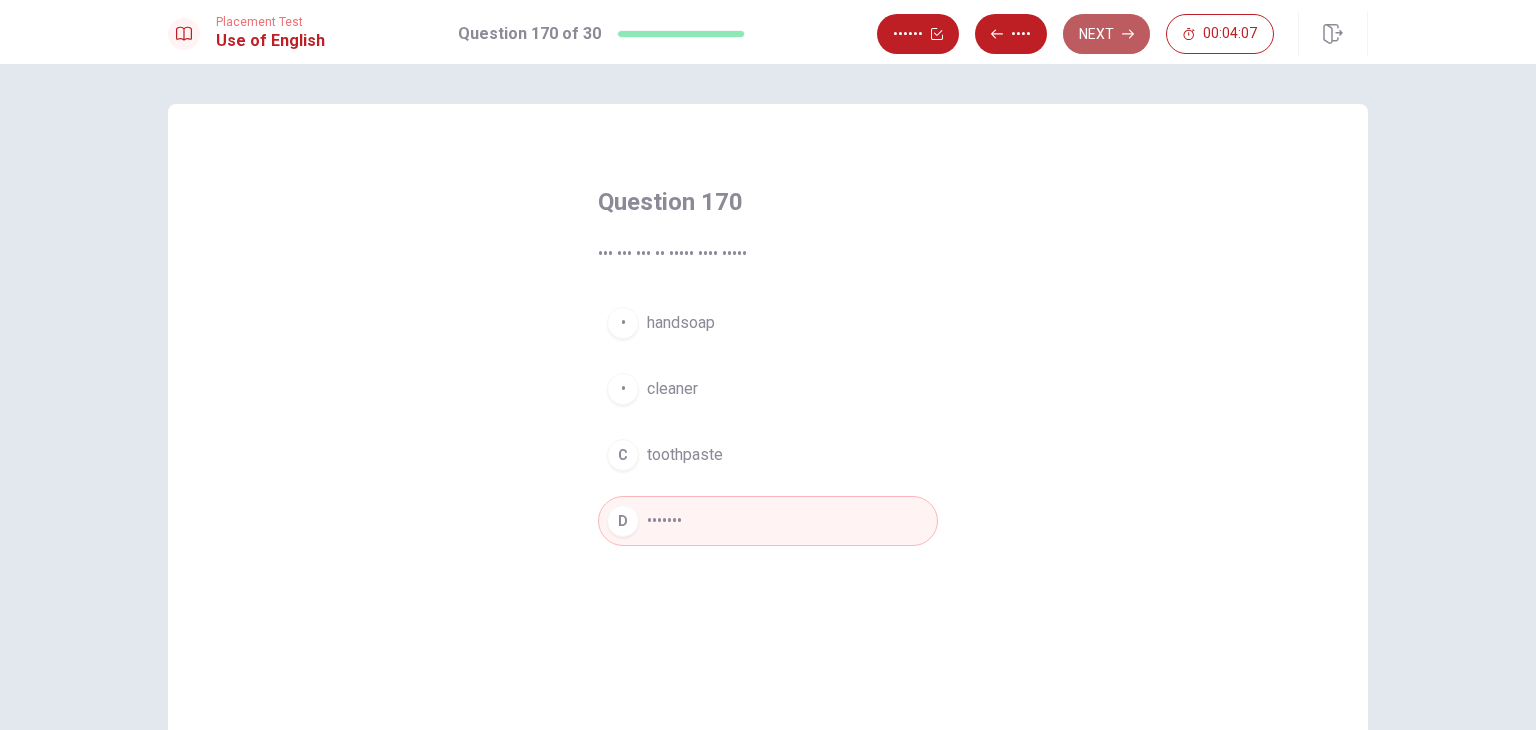 click on "Next" at bounding box center (1106, 34) 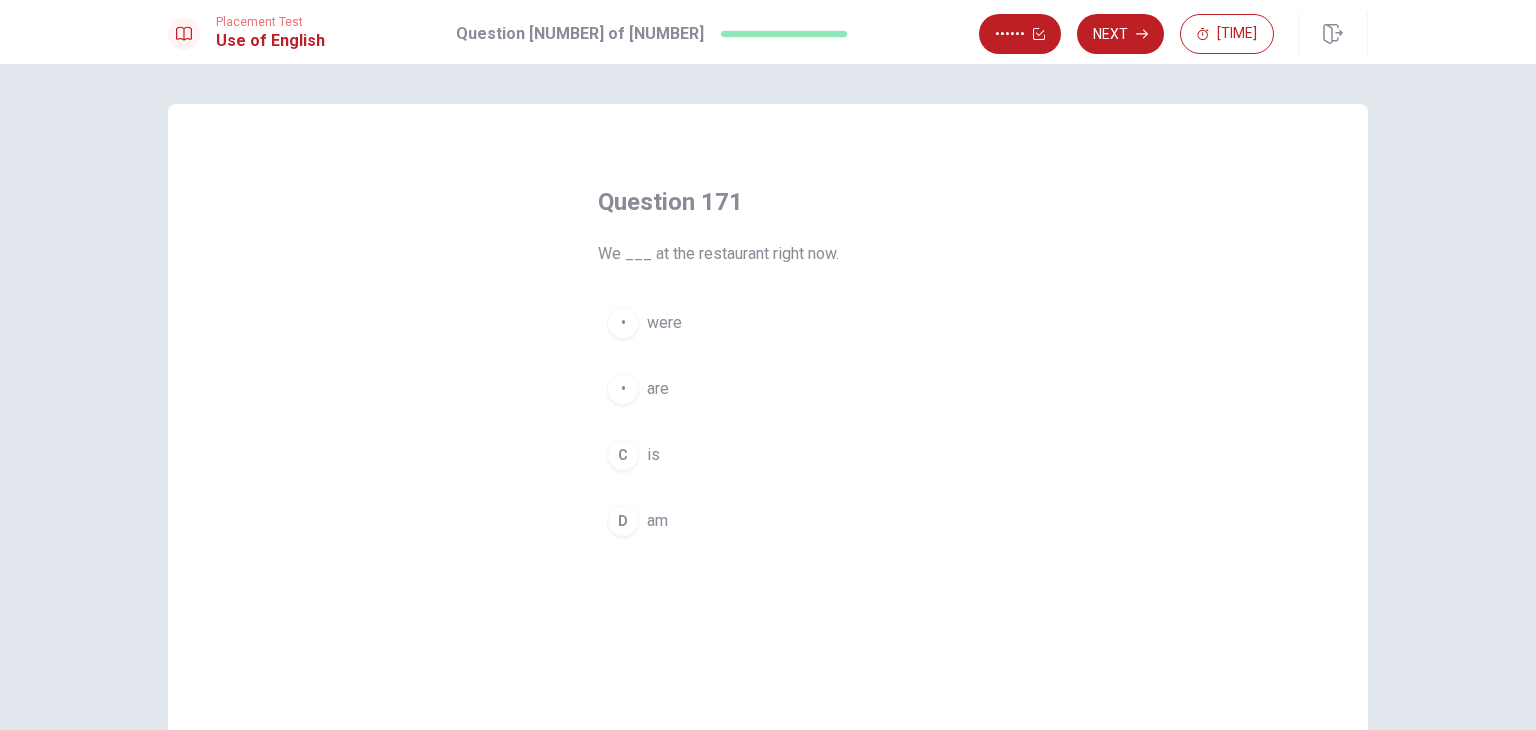 click on "are" at bounding box center (664, 323) 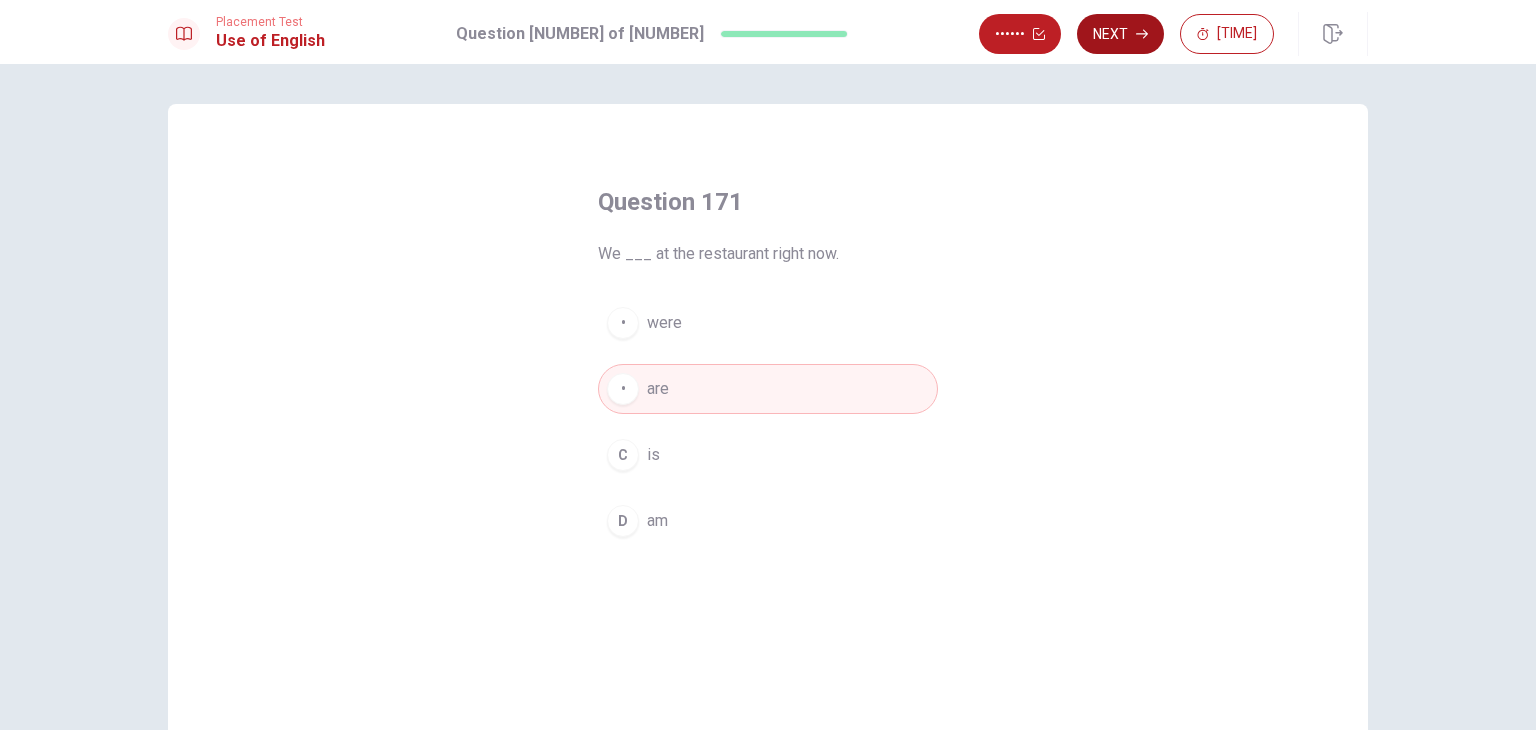 click on "Next" at bounding box center (1120, 34) 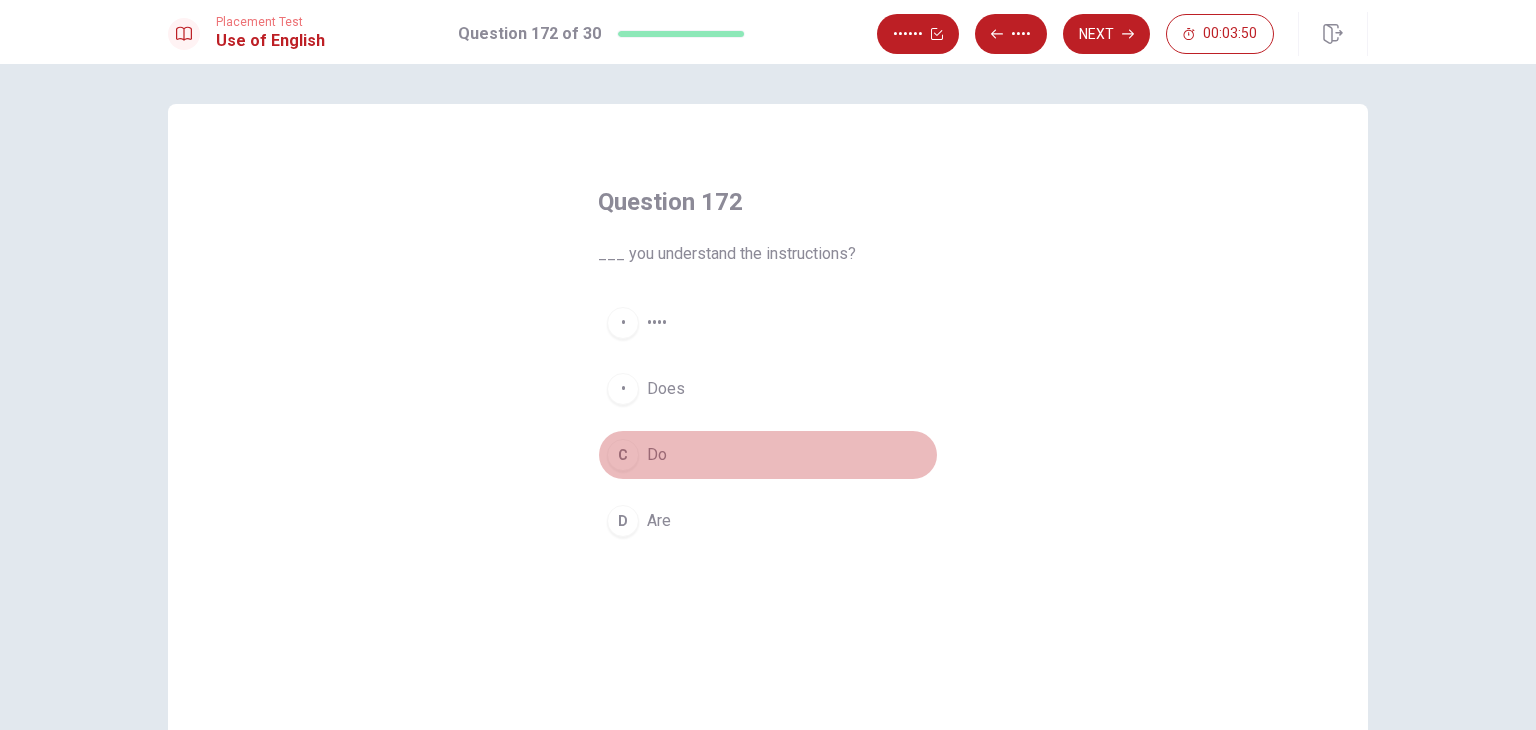 click on "C Do" at bounding box center [768, 455] 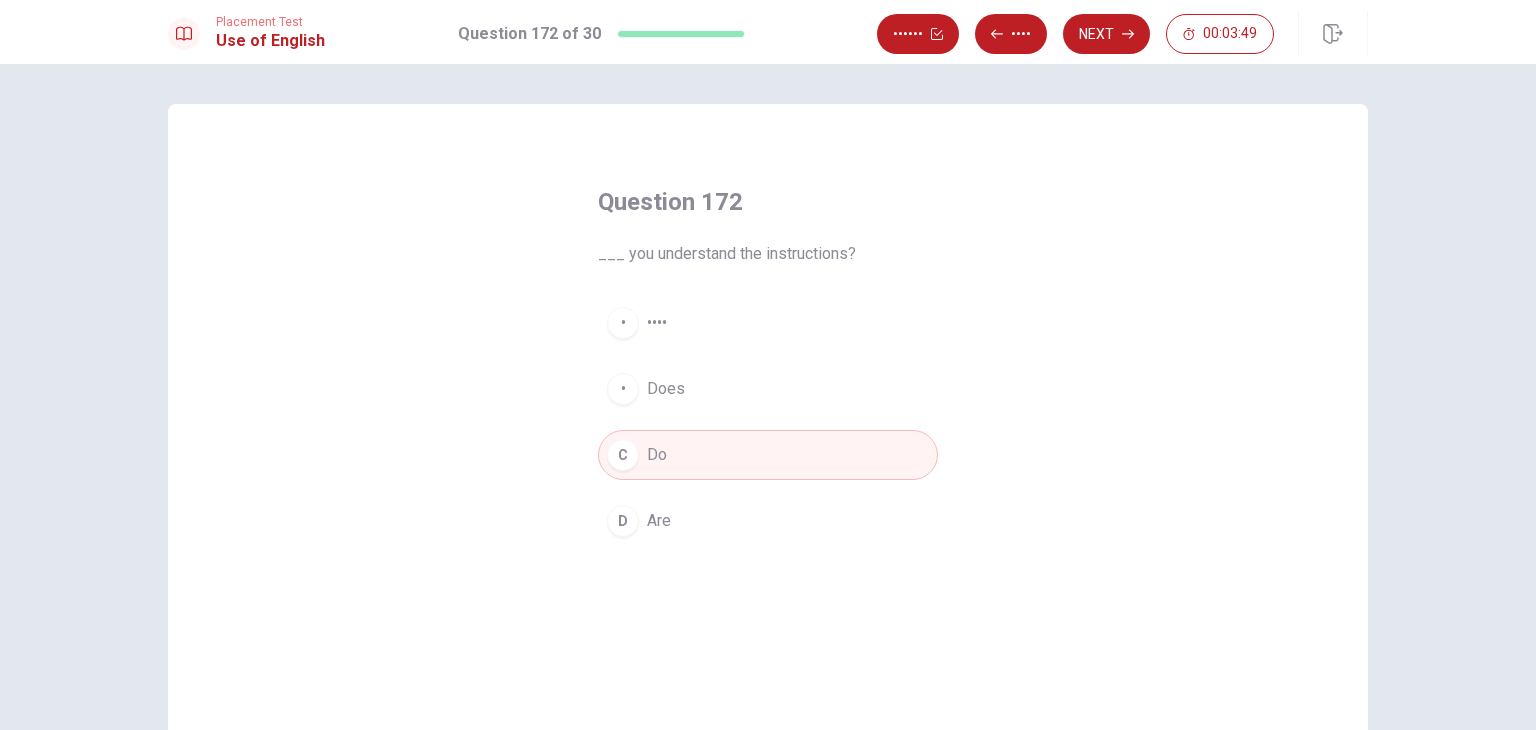 click on "A Have" at bounding box center [768, 323] 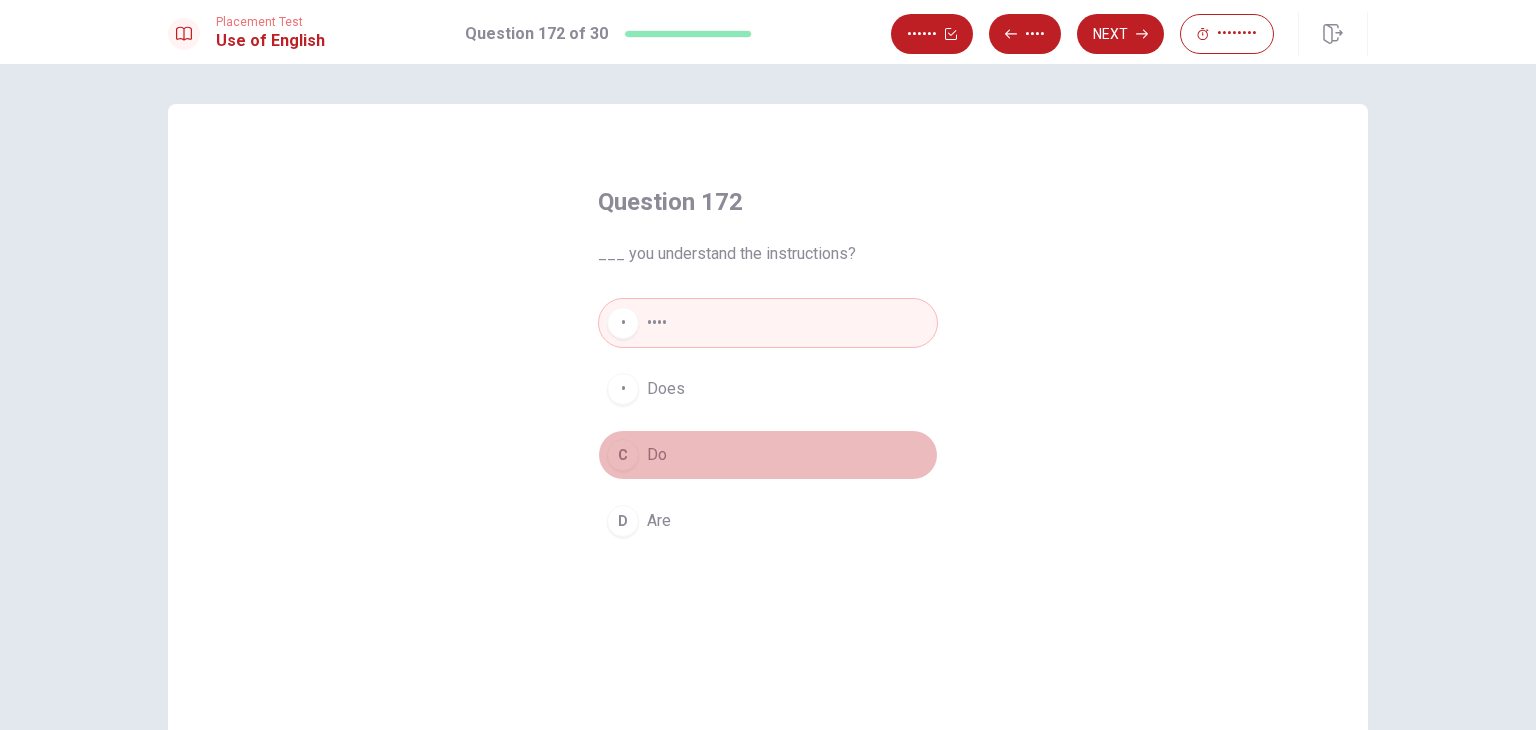 click on "C Do" at bounding box center (768, 455) 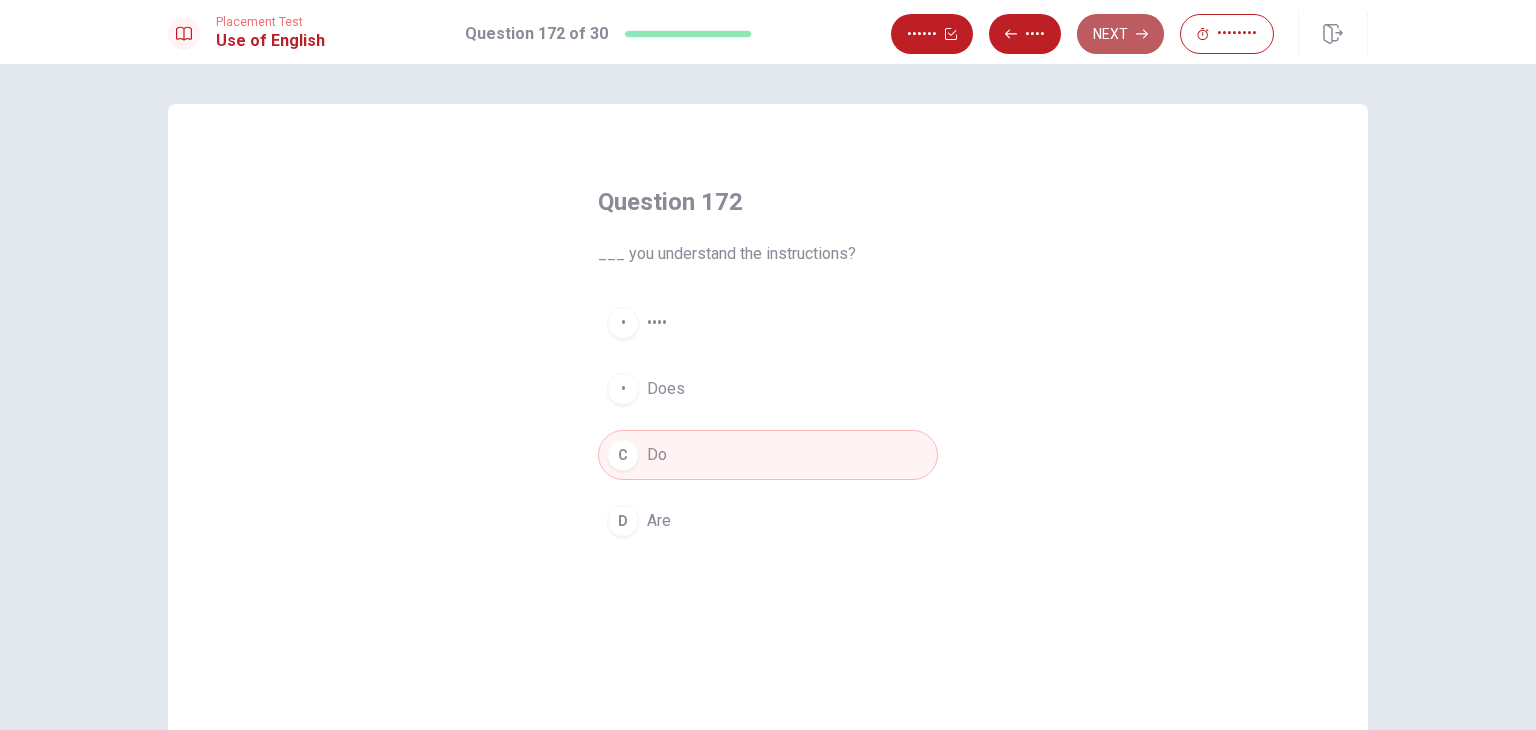 click on "Next" at bounding box center [1120, 34] 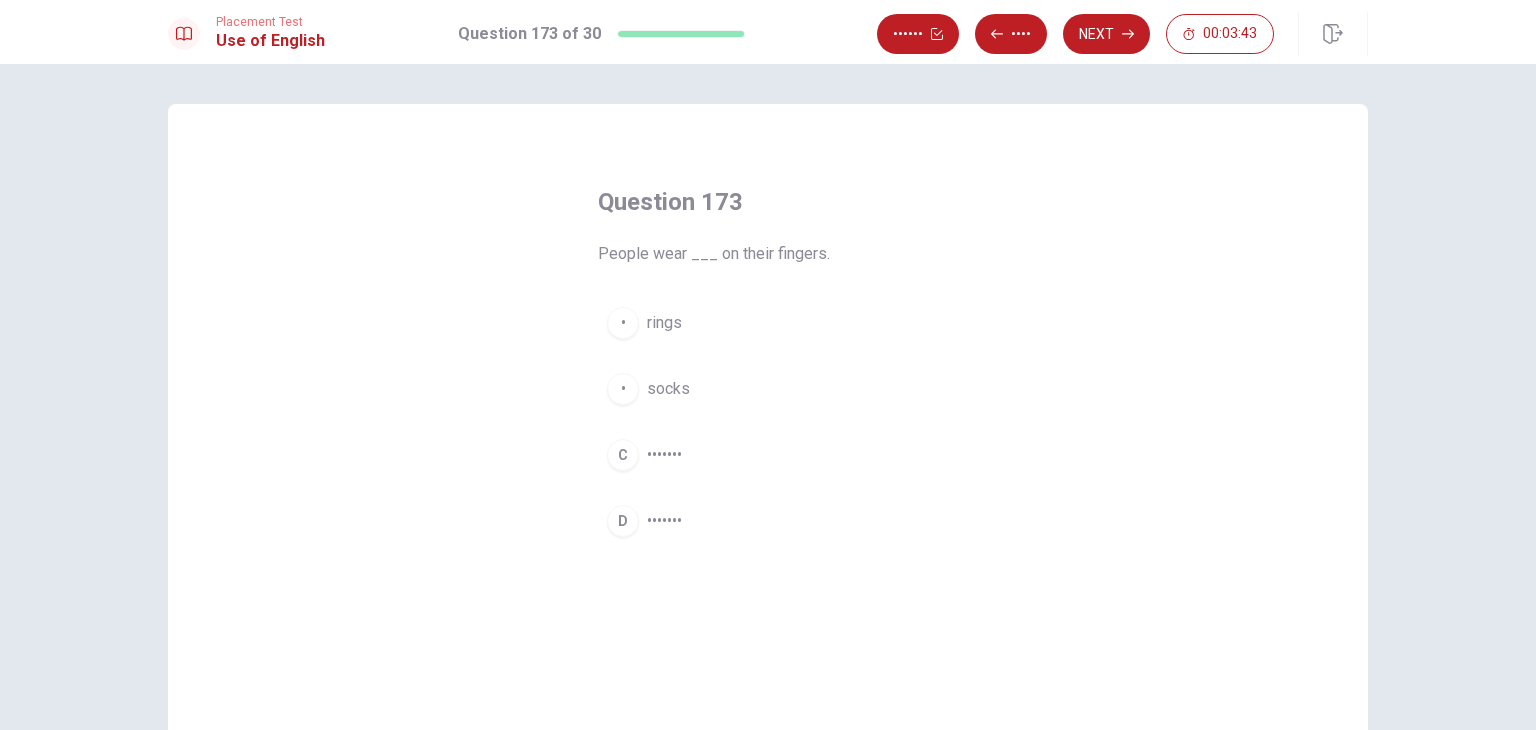click on "rings" at bounding box center (664, 323) 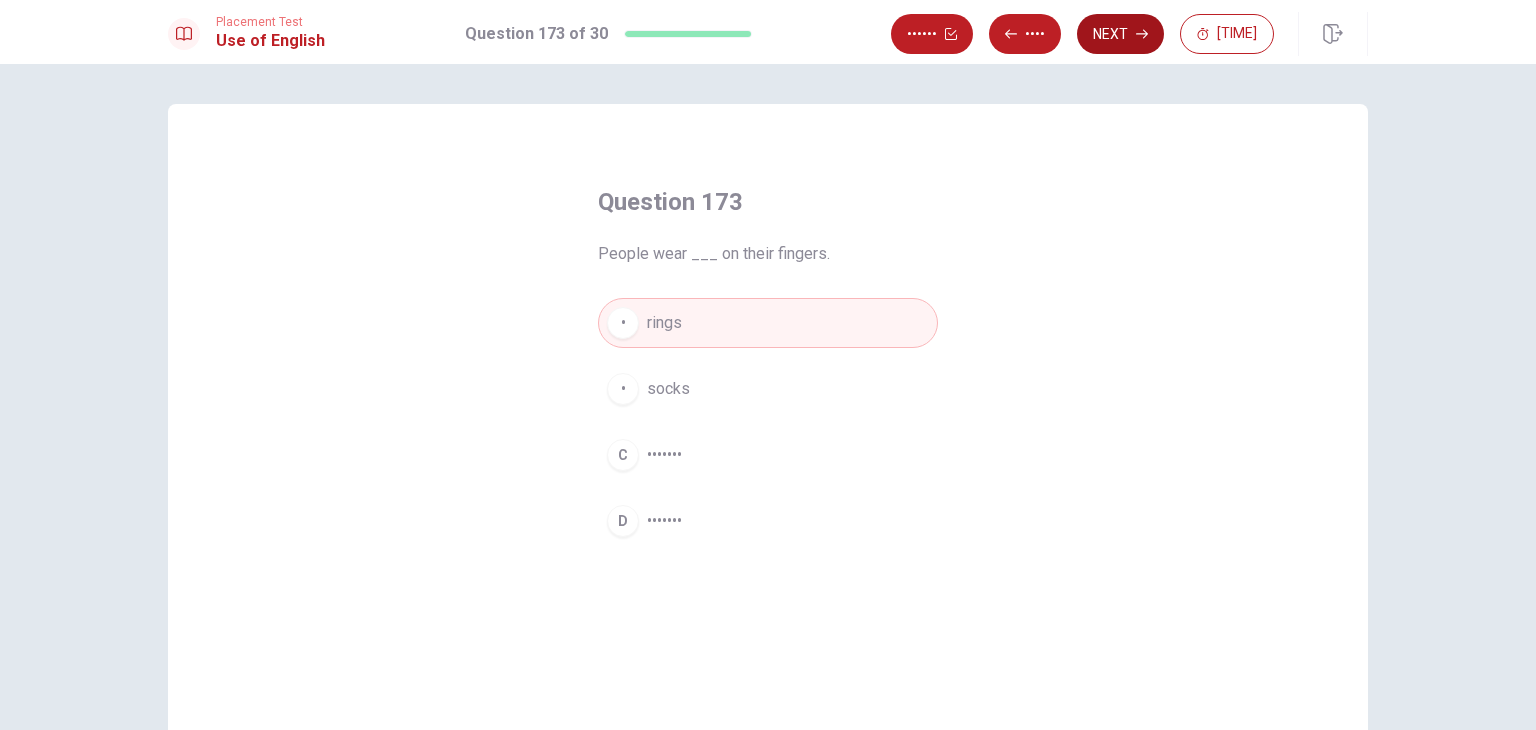 click on "Next" at bounding box center (1120, 34) 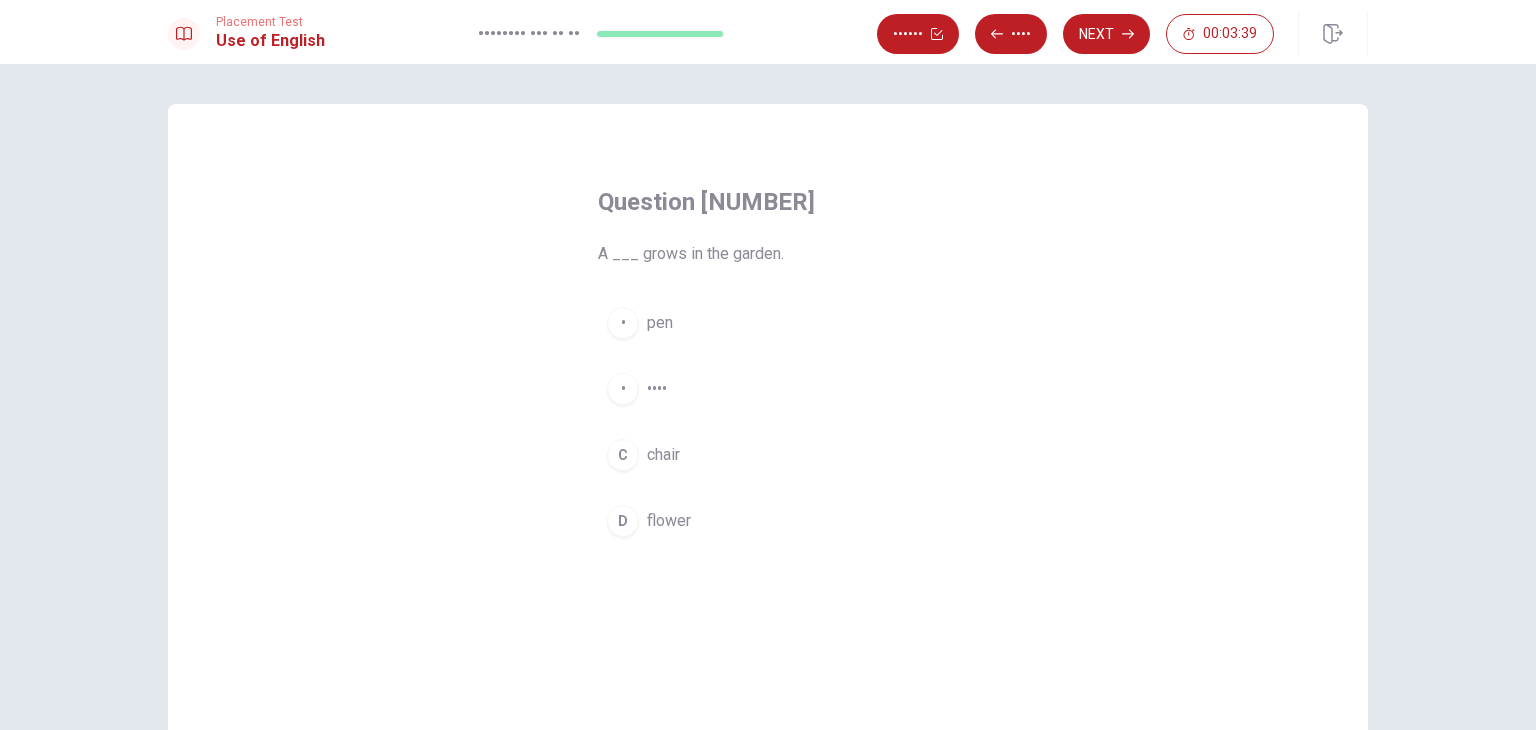 click on "D flower" at bounding box center [768, 521] 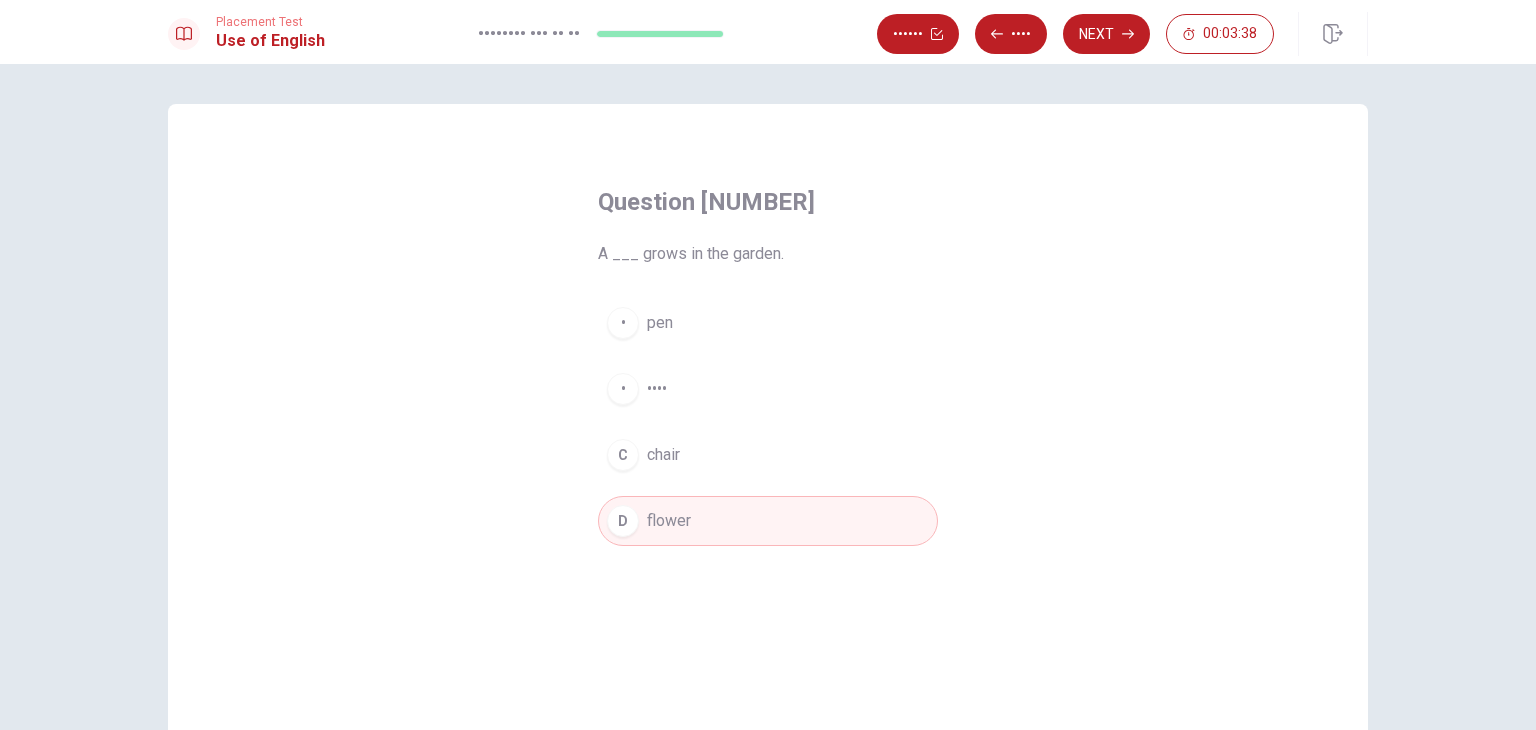 click on "Review Back Next 00:03:38" at bounding box center (1122, 34) 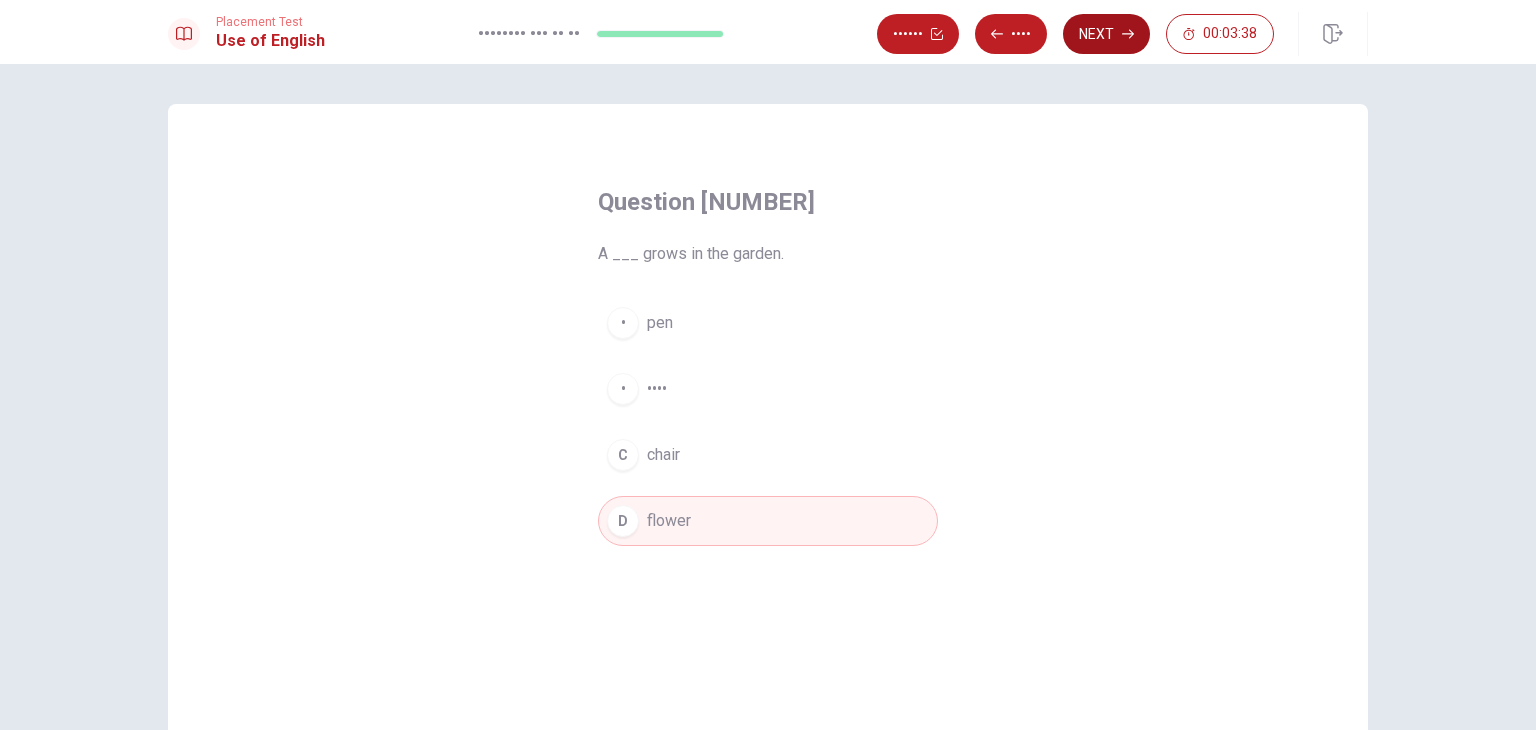 click on "Next" at bounding box center [1106, 34] 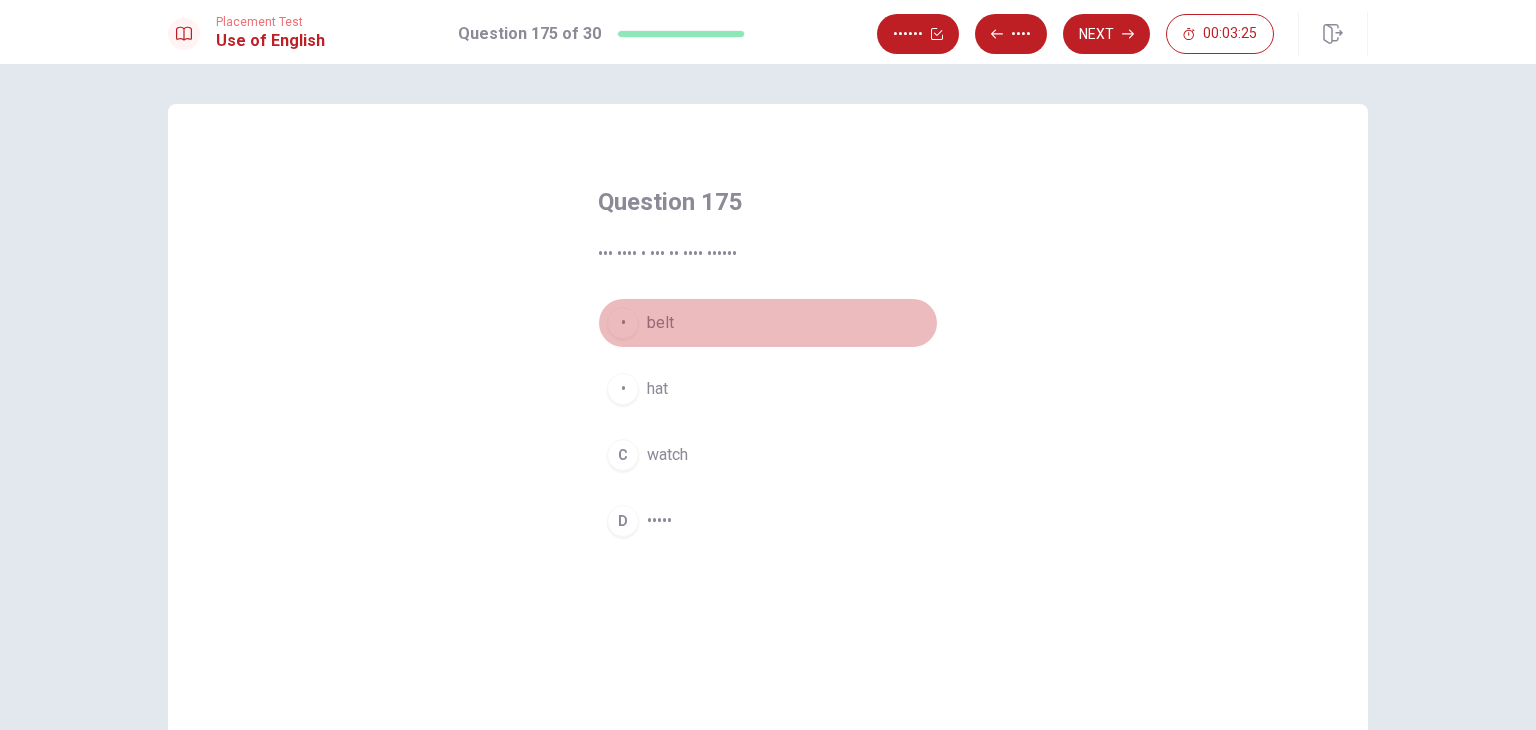 click on "A belt" at bounding box center (768, 323) 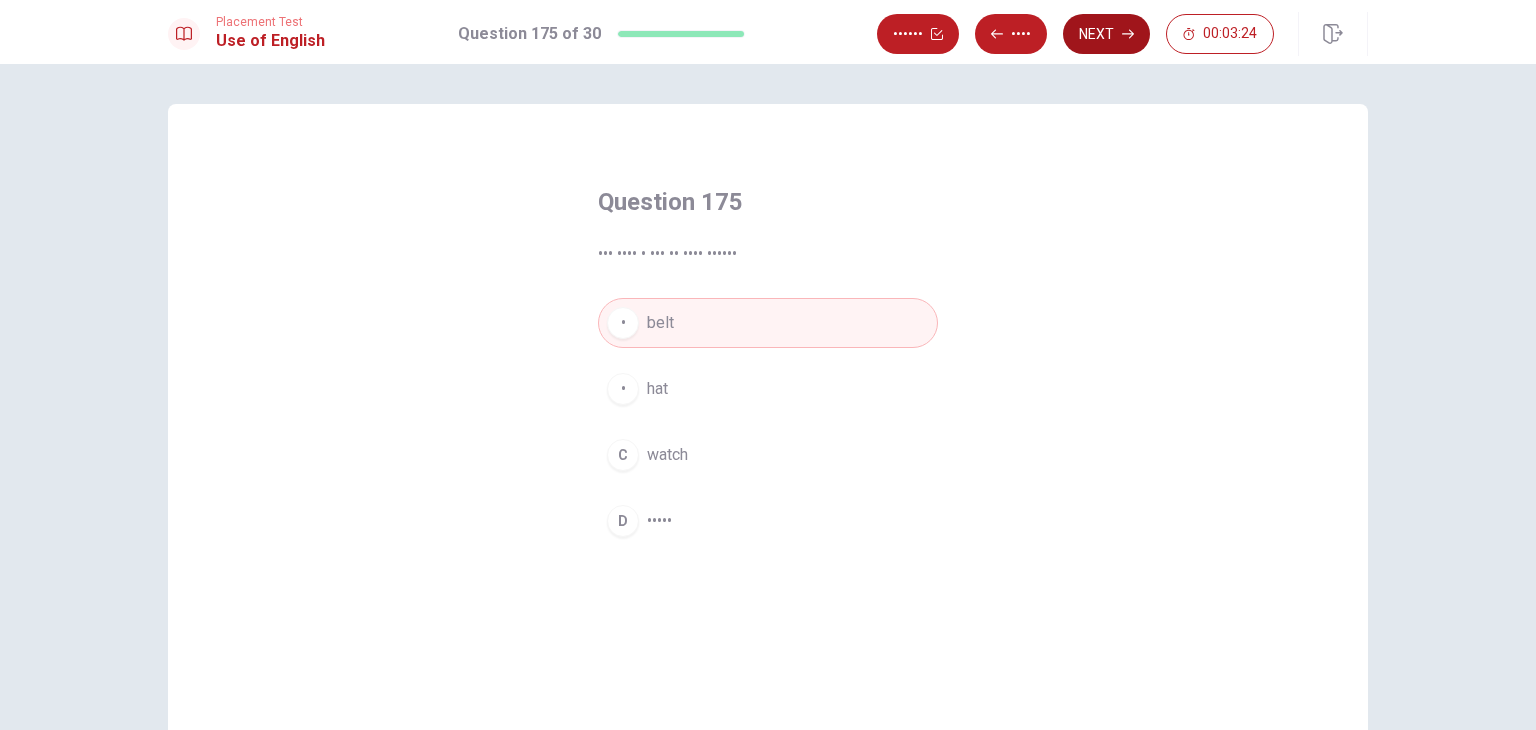 click on "Next" at bounding box center (1106, 34) 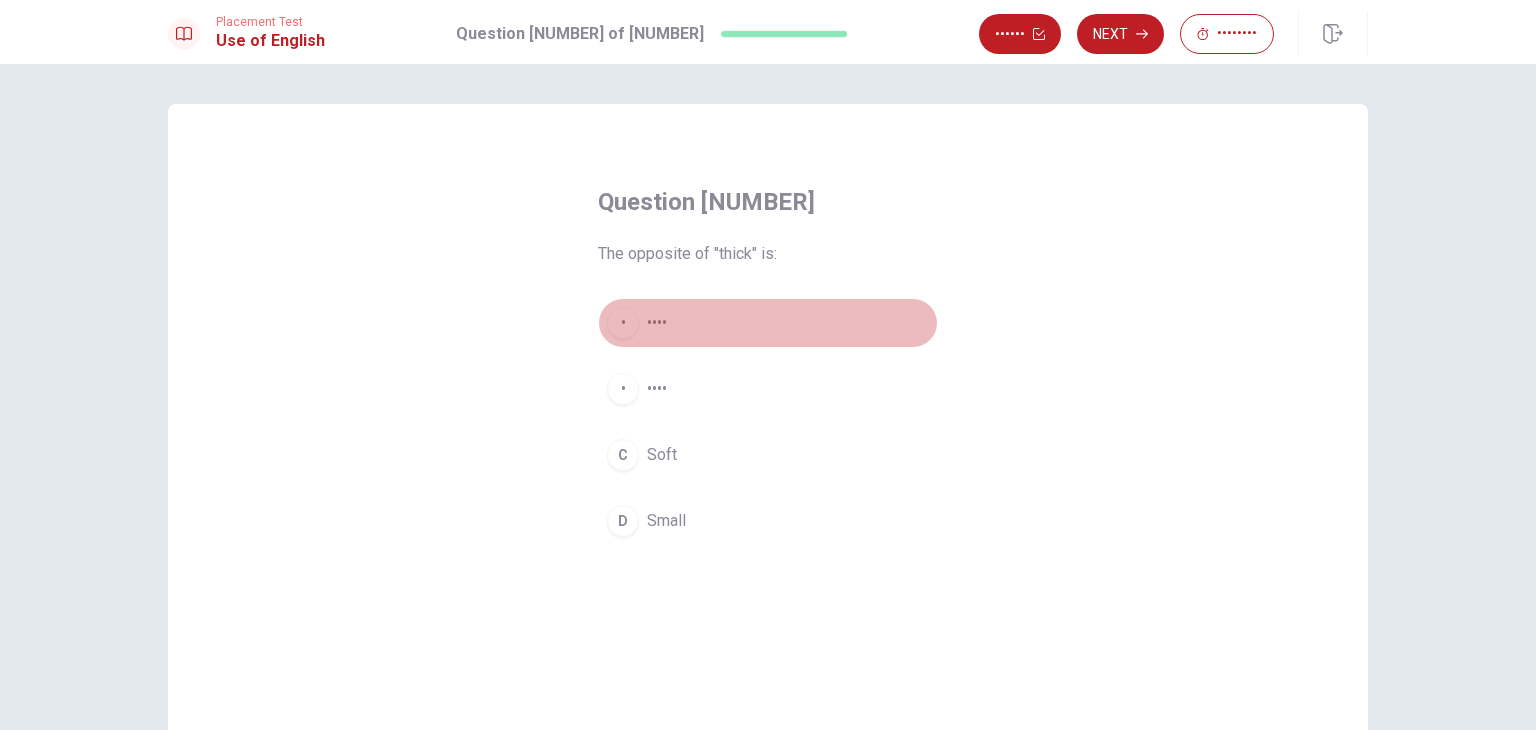 click on "•" at bounding box center [623, 323] 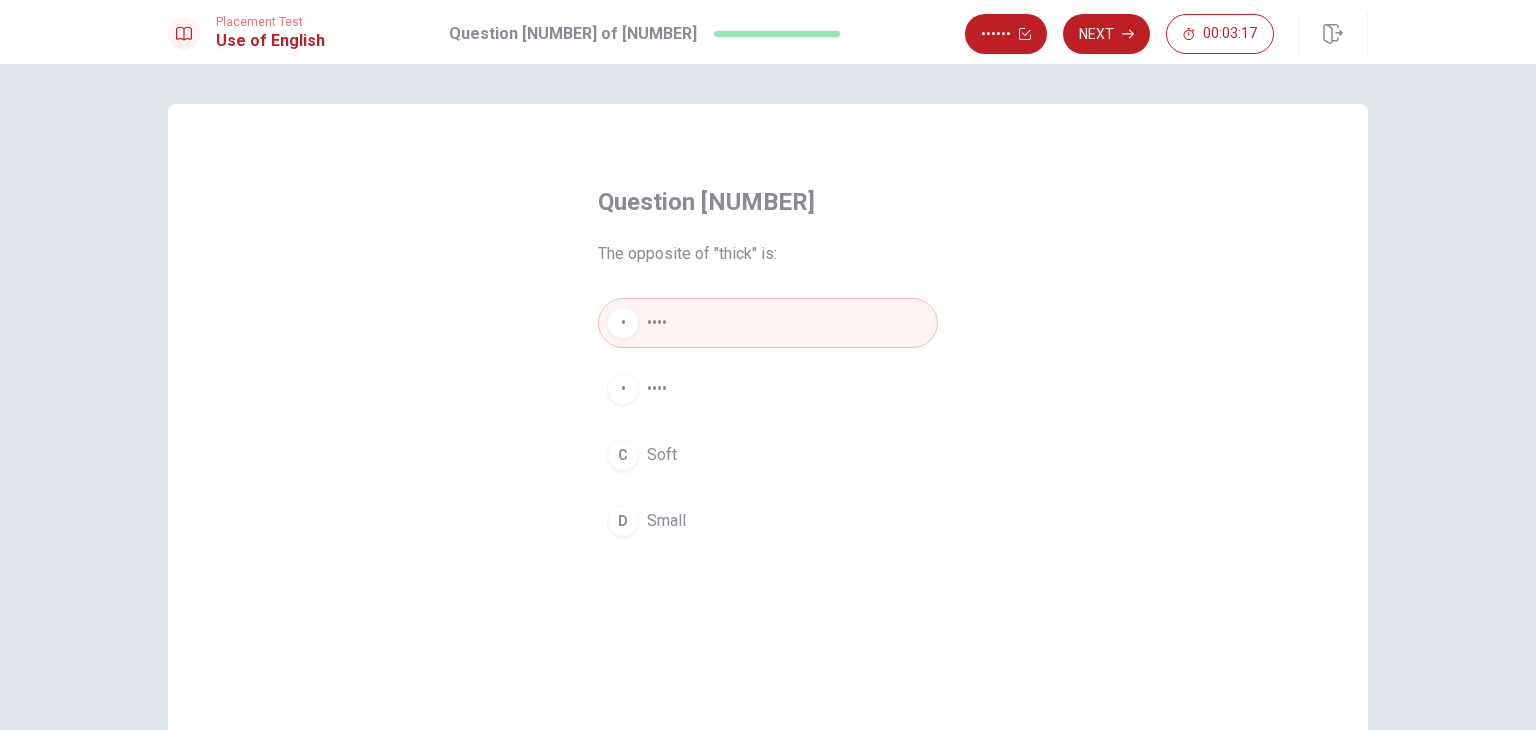 click on "Placement Test   Use of English Question 176 of 30 Review Next 00:03:17" at bounding box center (768, 32) 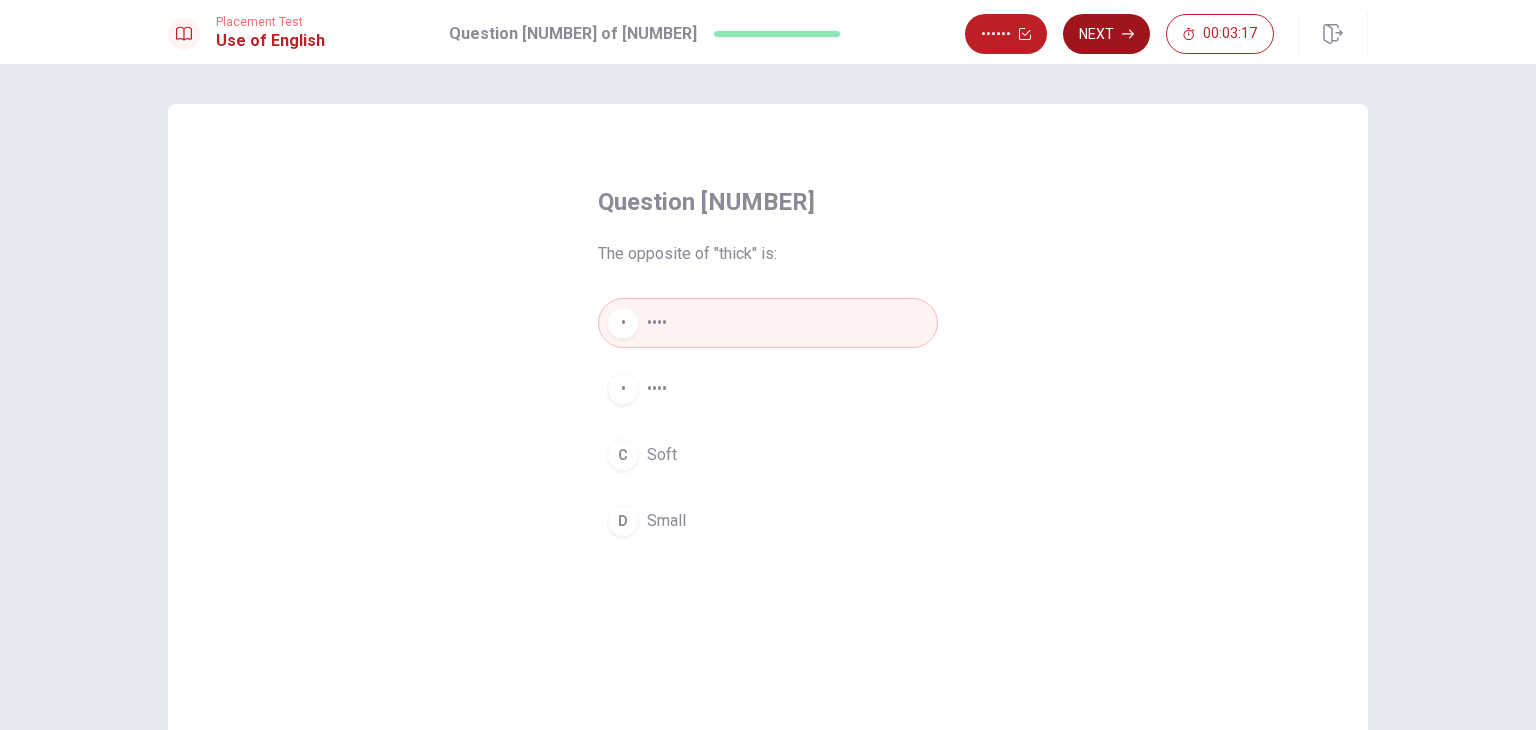 click on "Next" at bounding box center [1106, 34] 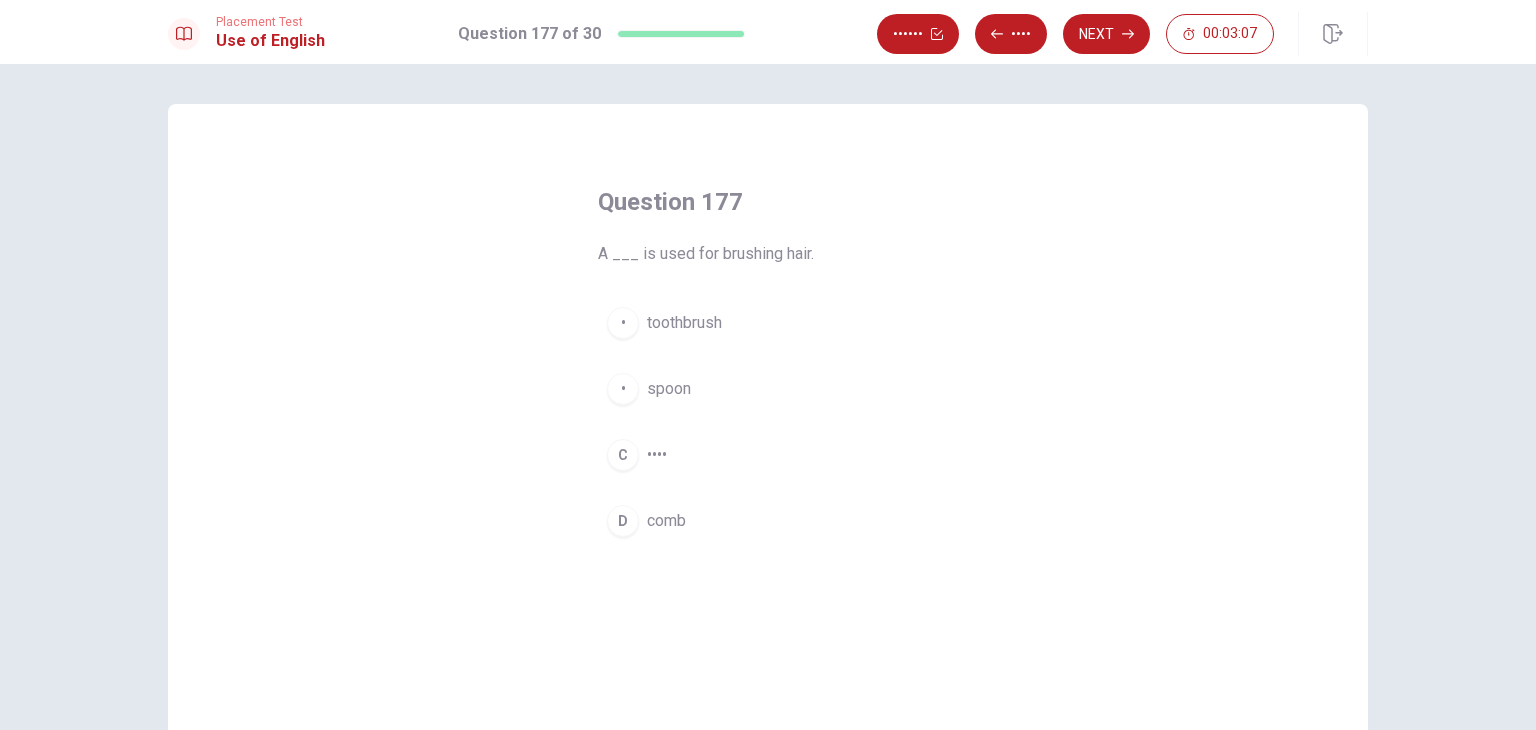 click on "D comb" at bounding box center [768, 521] 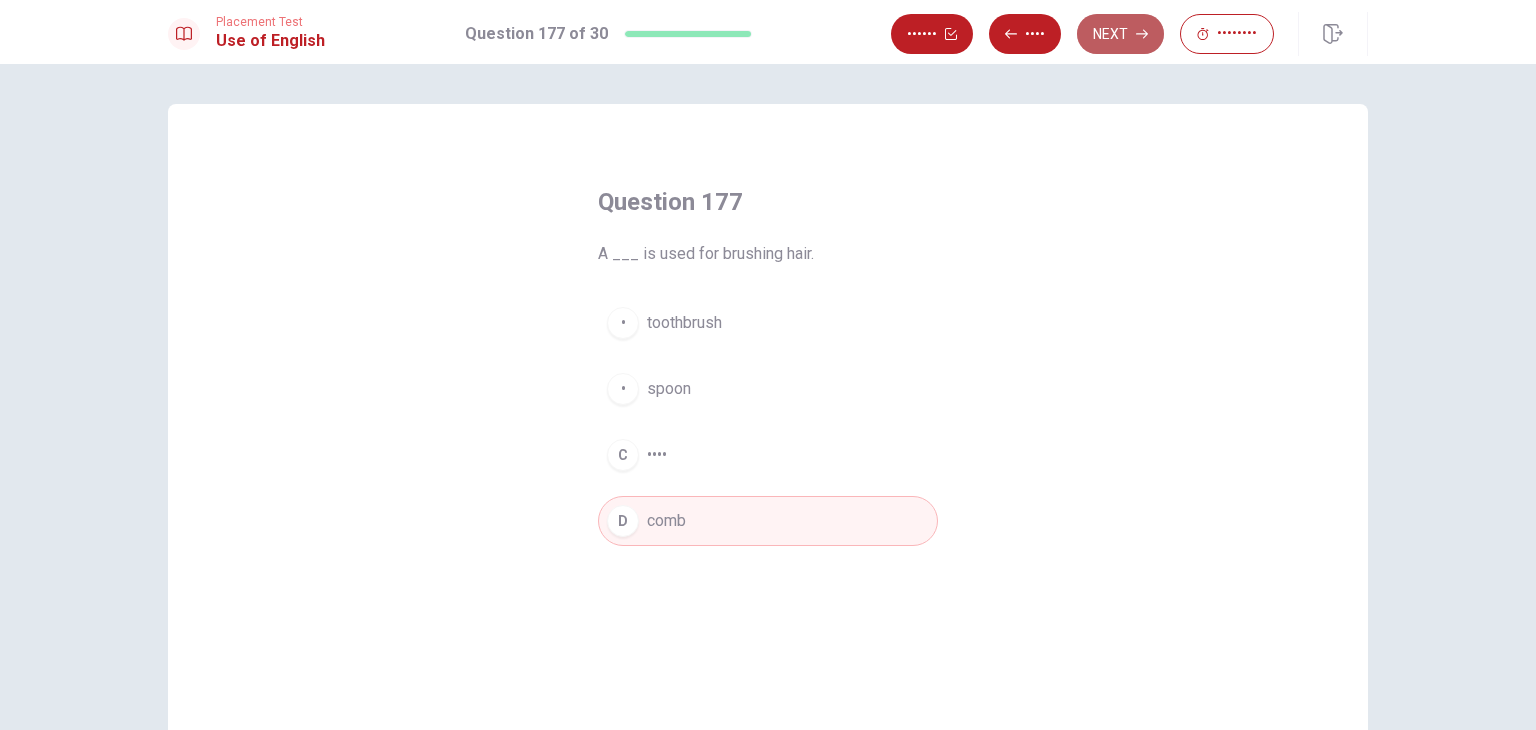 click on "Next" at bounding box center [1120, 34] 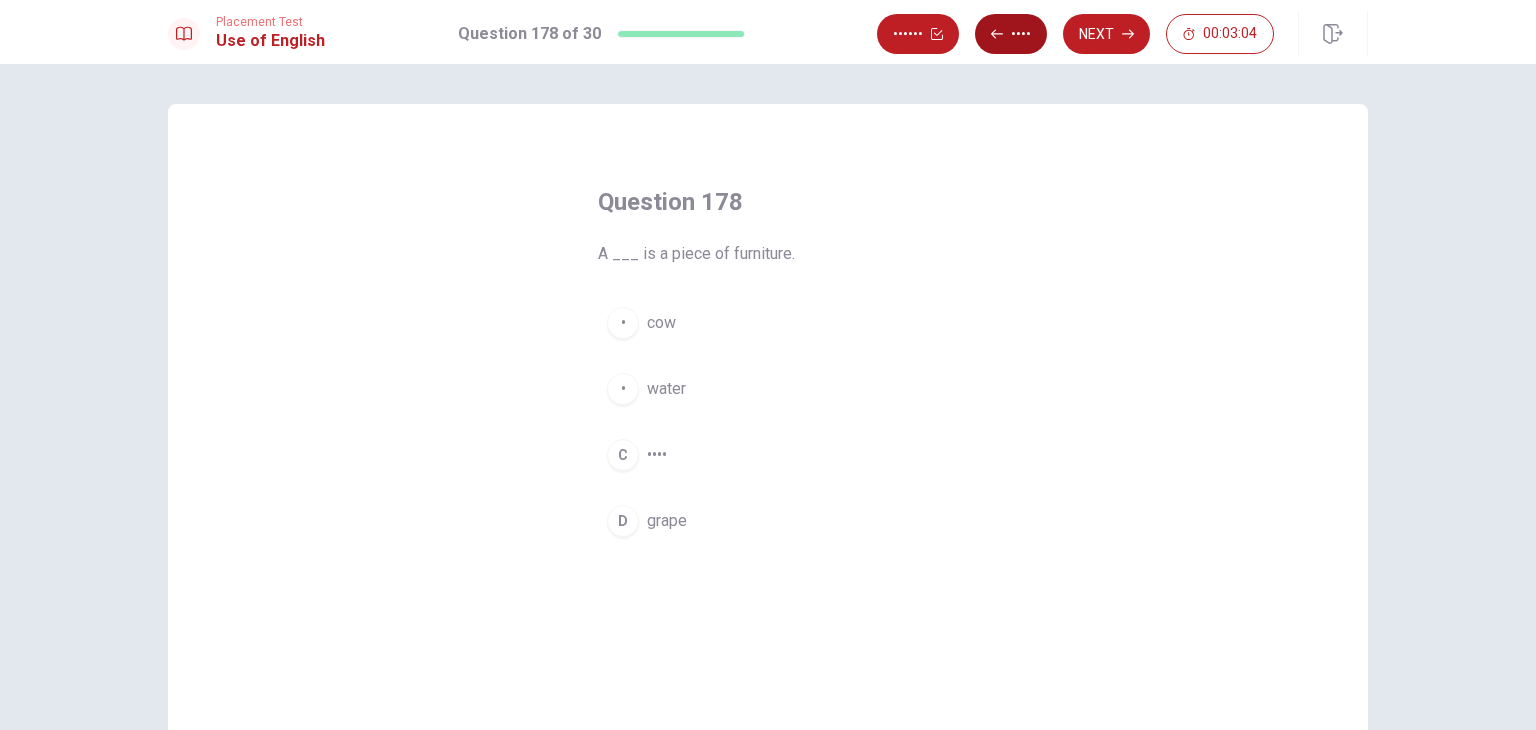 click on "••••" at bounding box center [1011, 34] 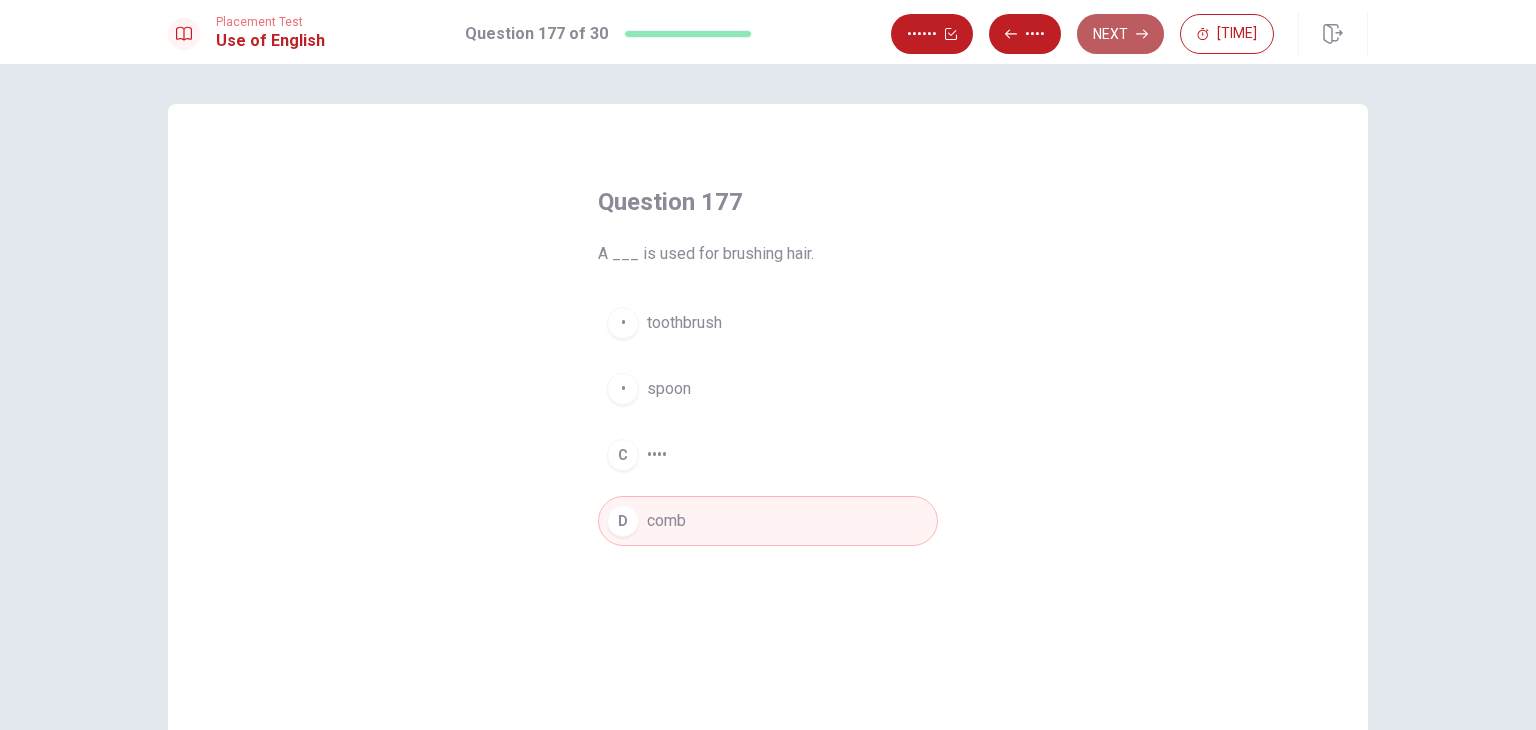 click on "Next" at bounding box center [1120, 34] 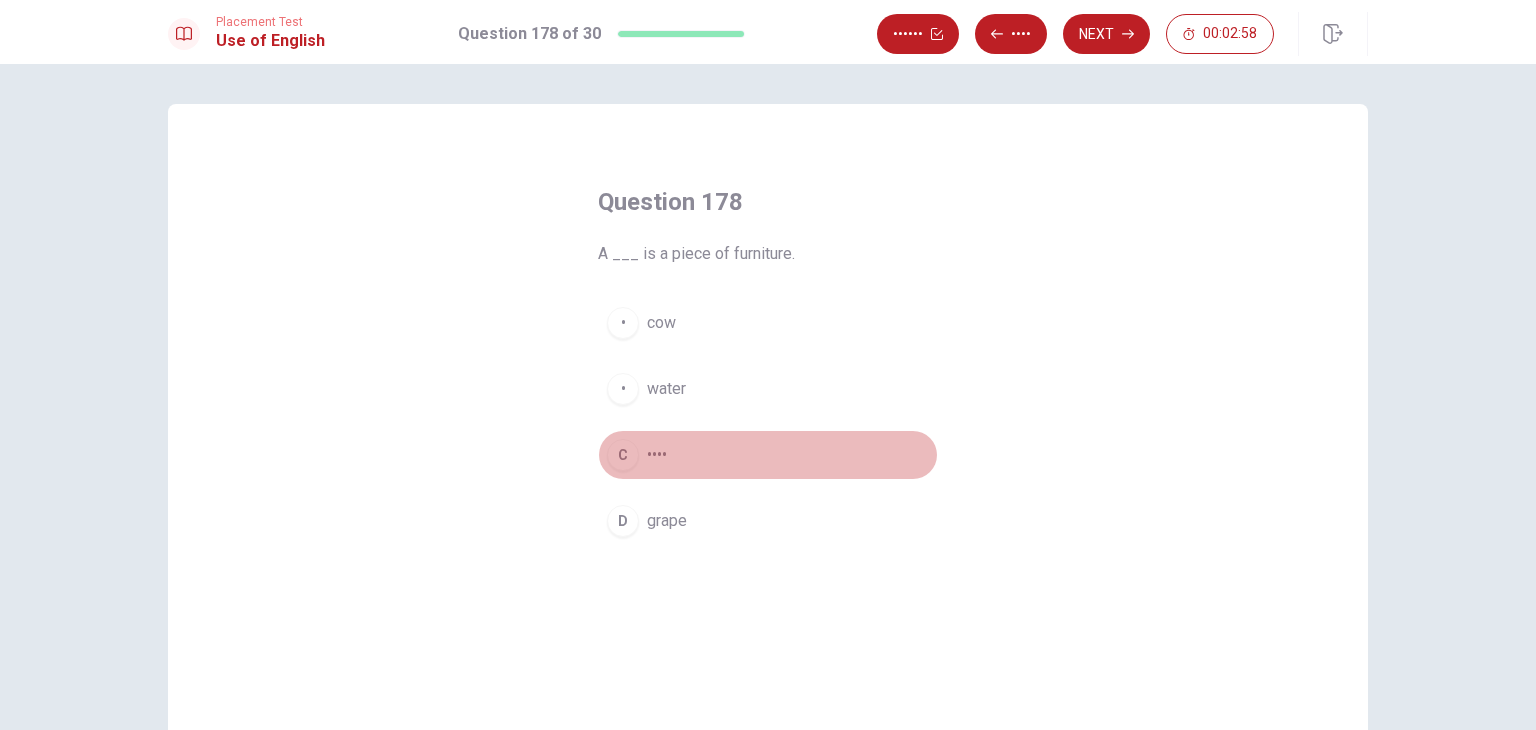 click on "C sofa" at bounding box center [768, 455] 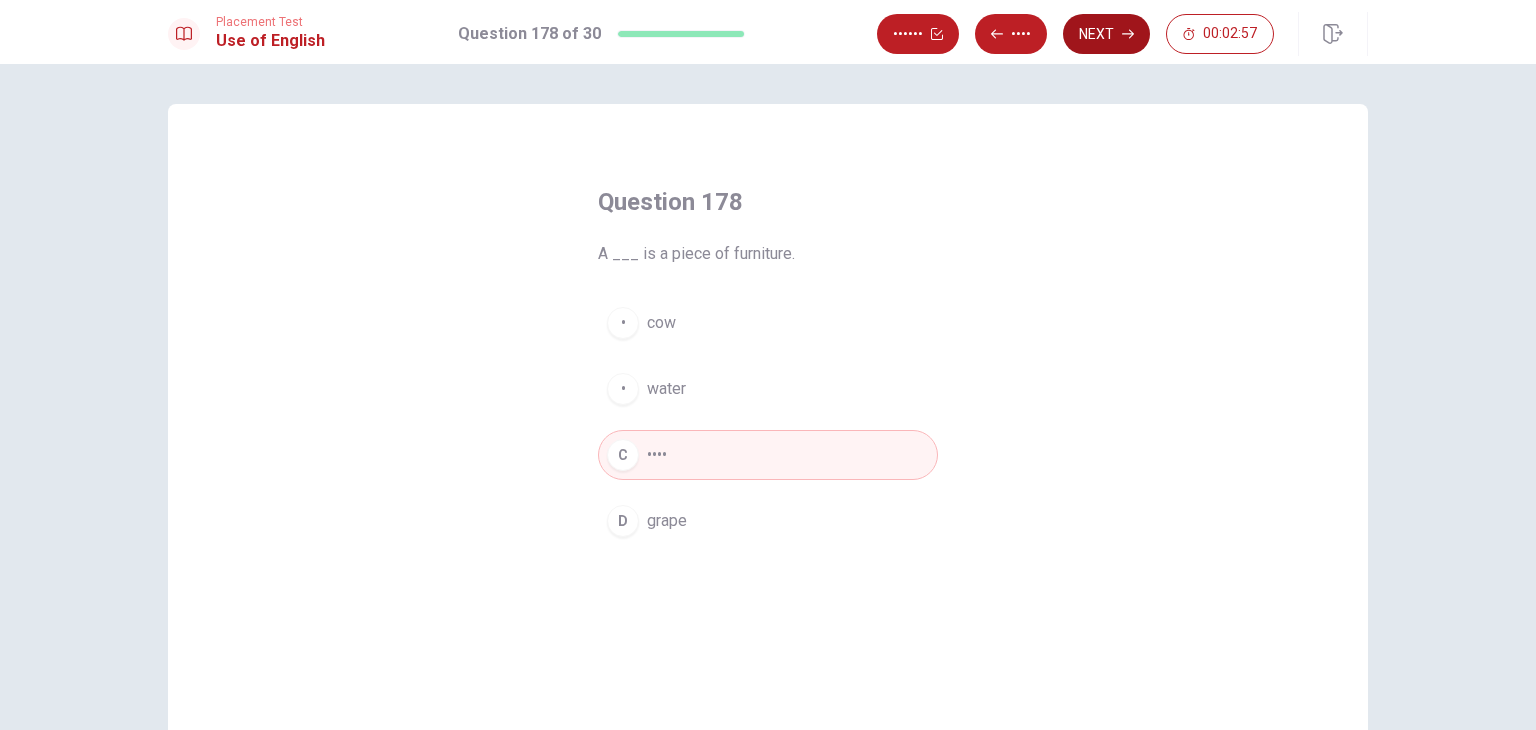click on "Next" at bounding box center (1106, 34) 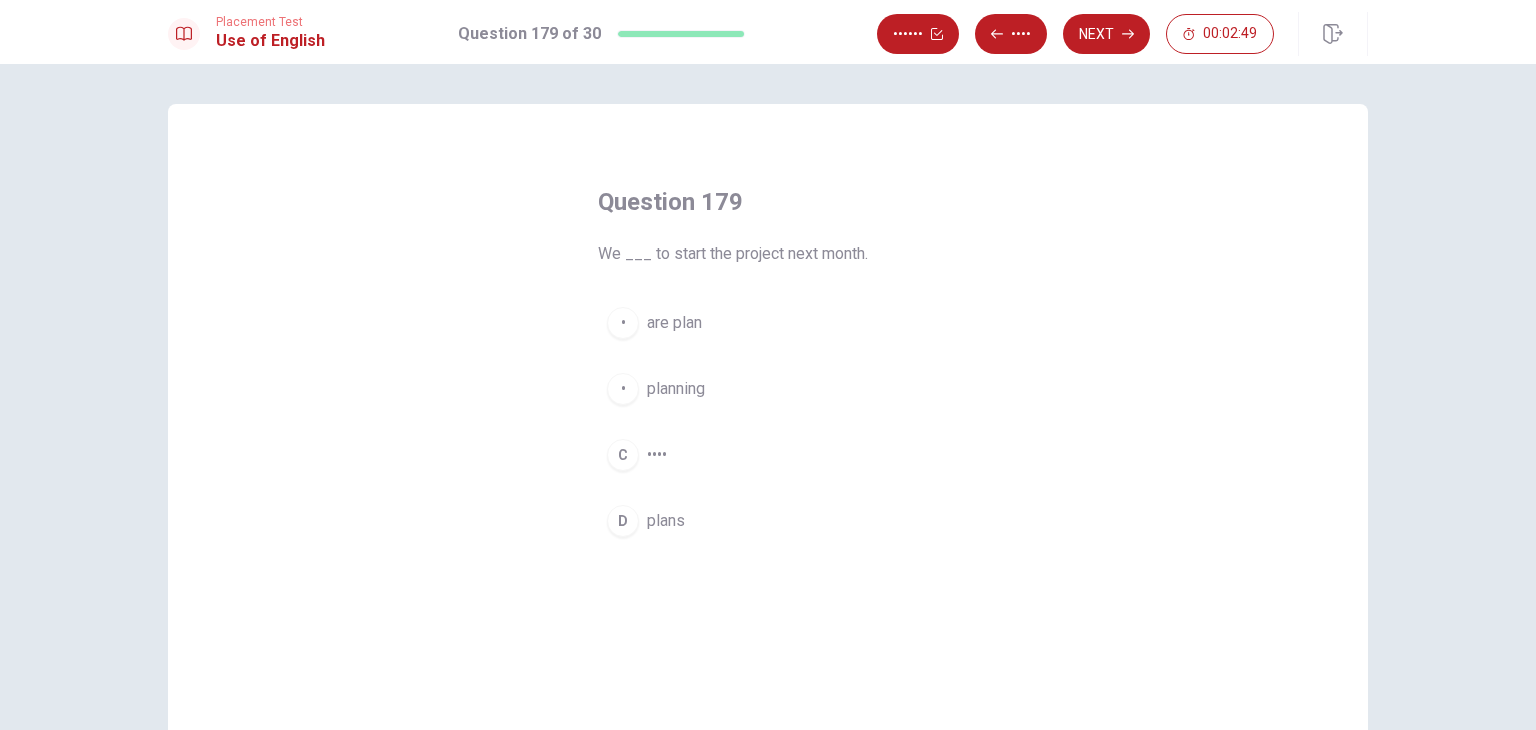 click on "are plan" at bounding box center (674, 323) 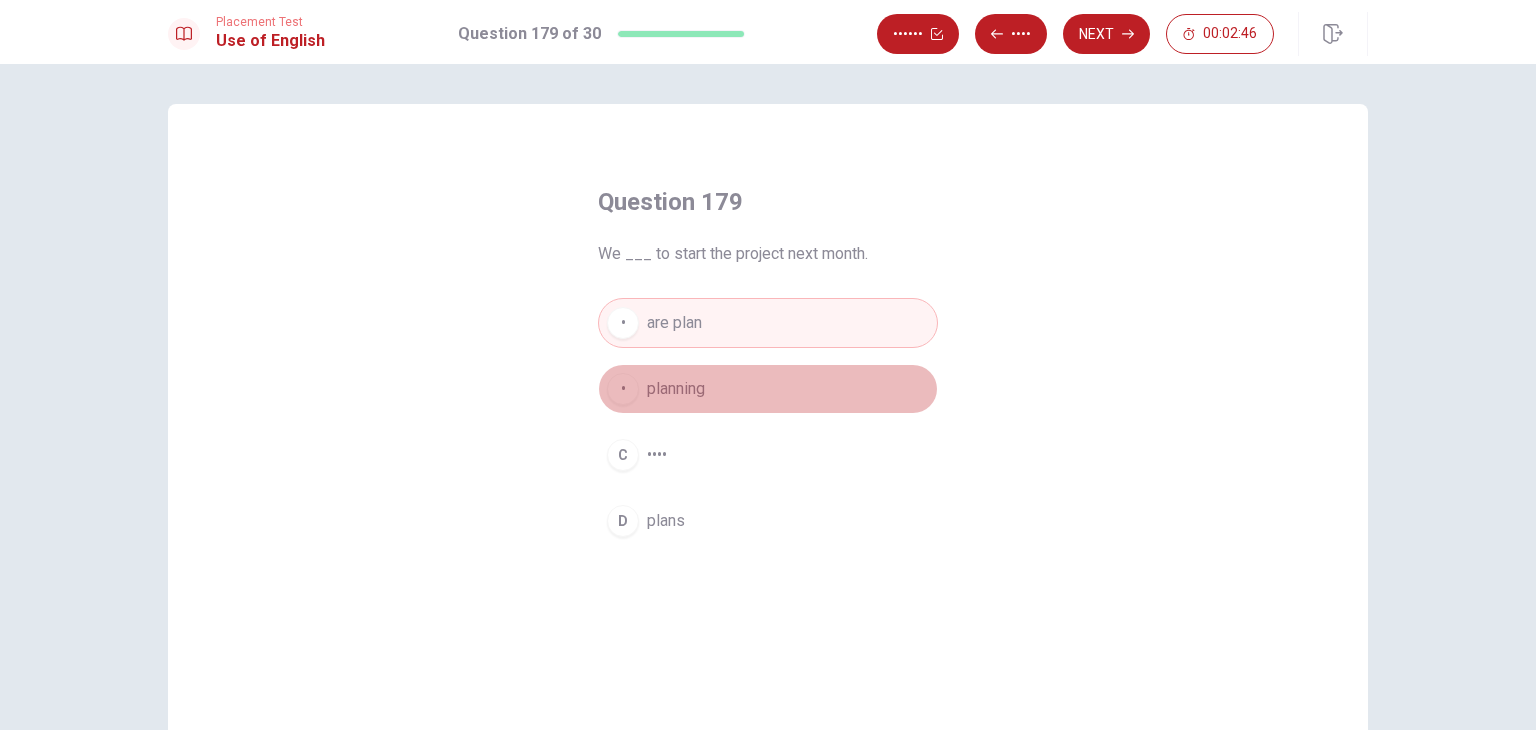 click on "planning" at bounding box center [676, 389] 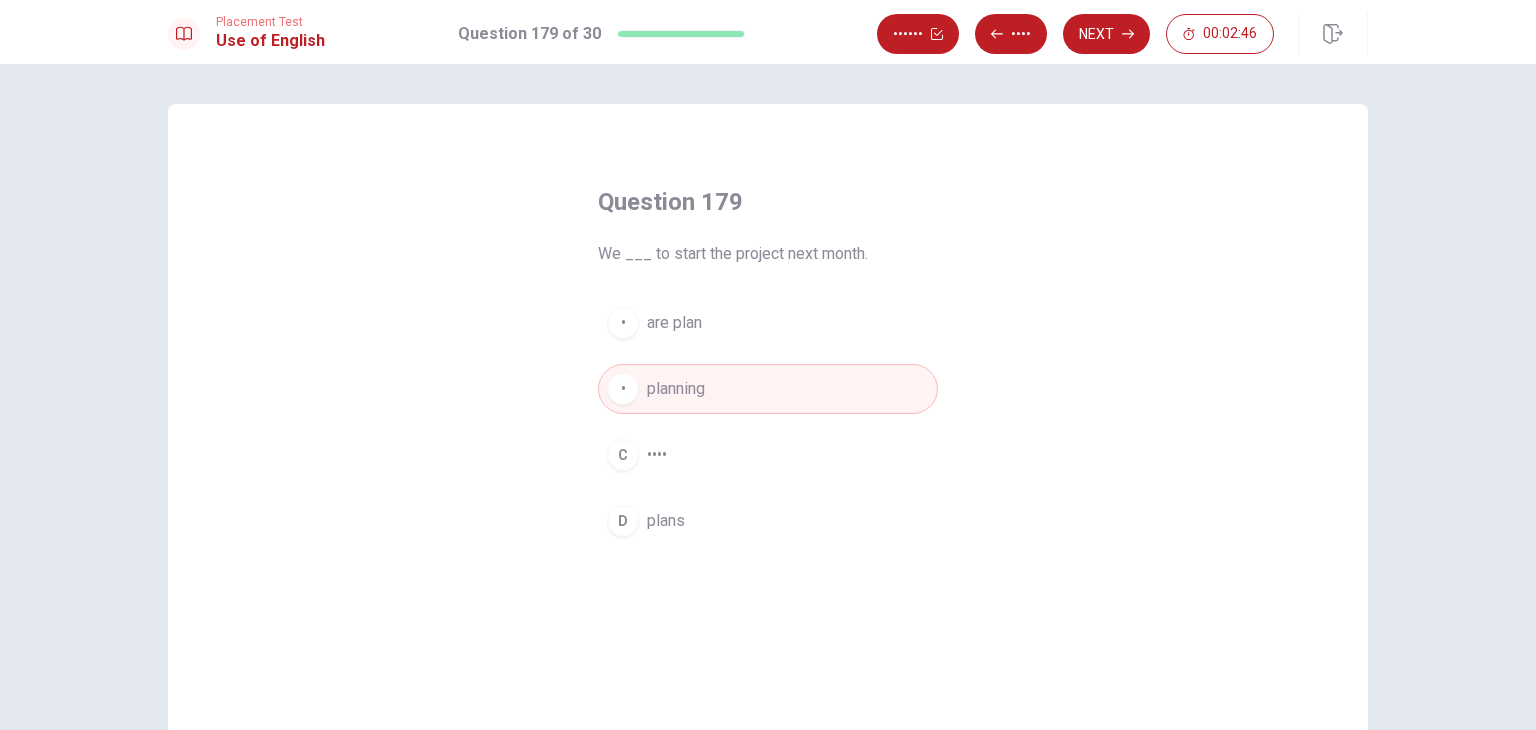 click on "• ••••" at bounding box center [768, 455] 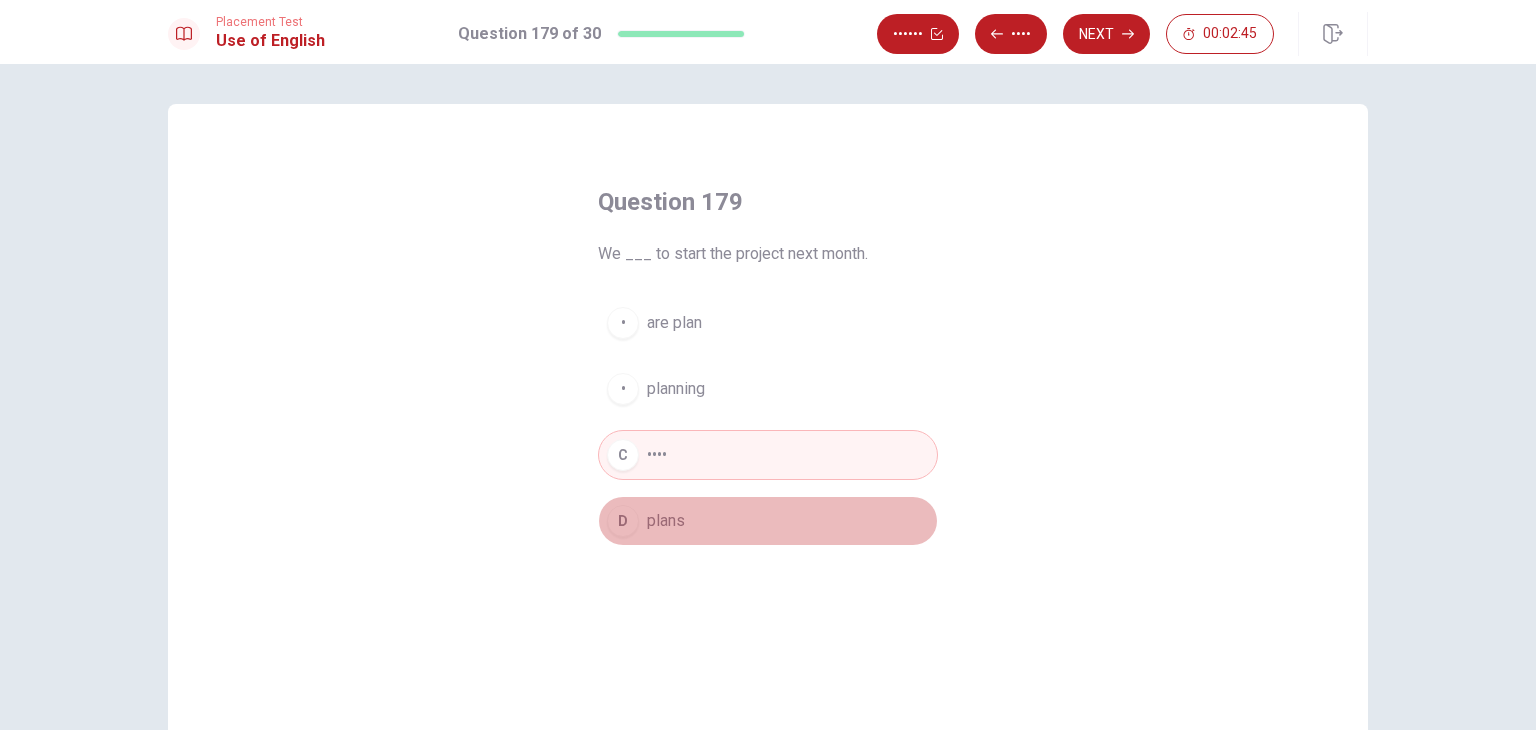 click on "D plans" at bounding box center [768, 521] 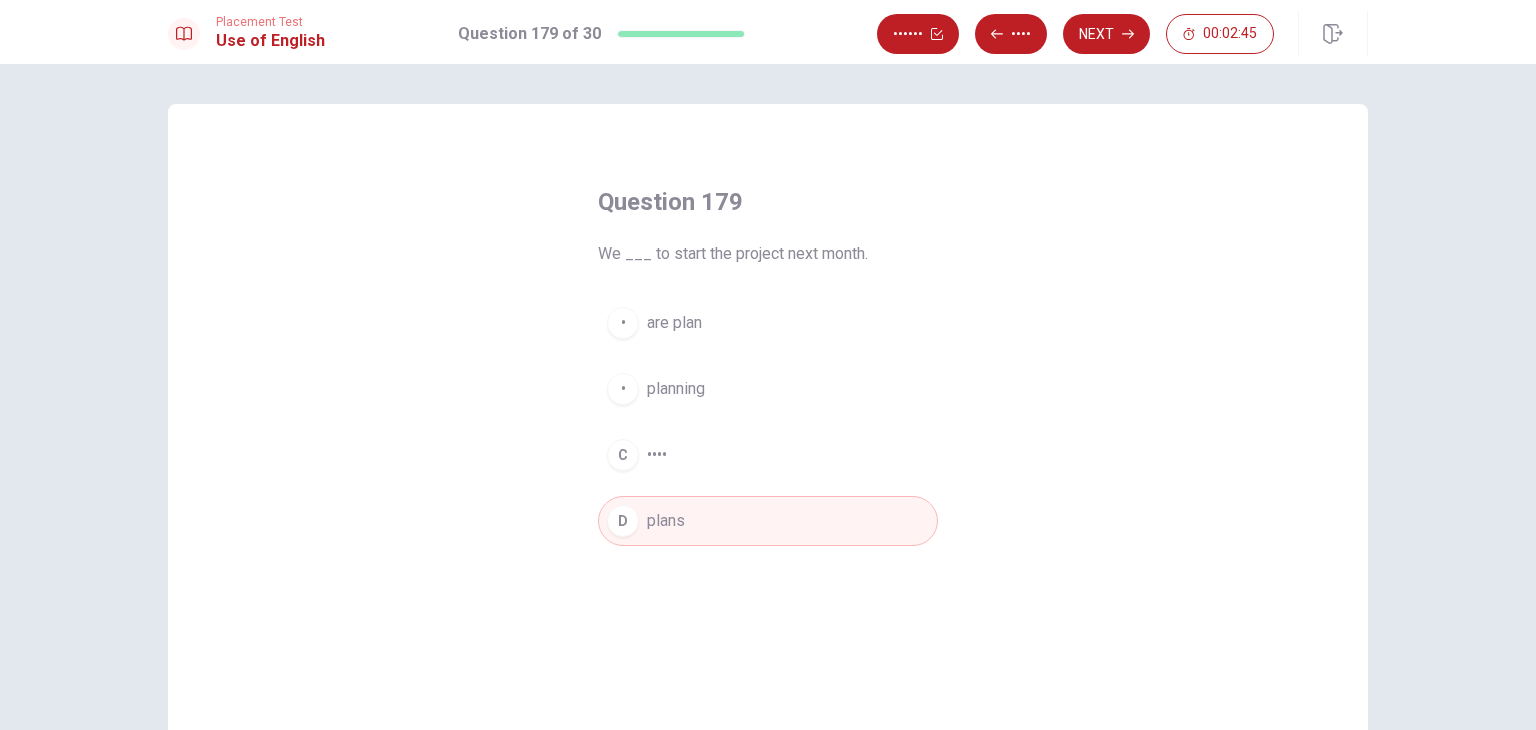 click on "• ••••" at bounding box center [768, 455] 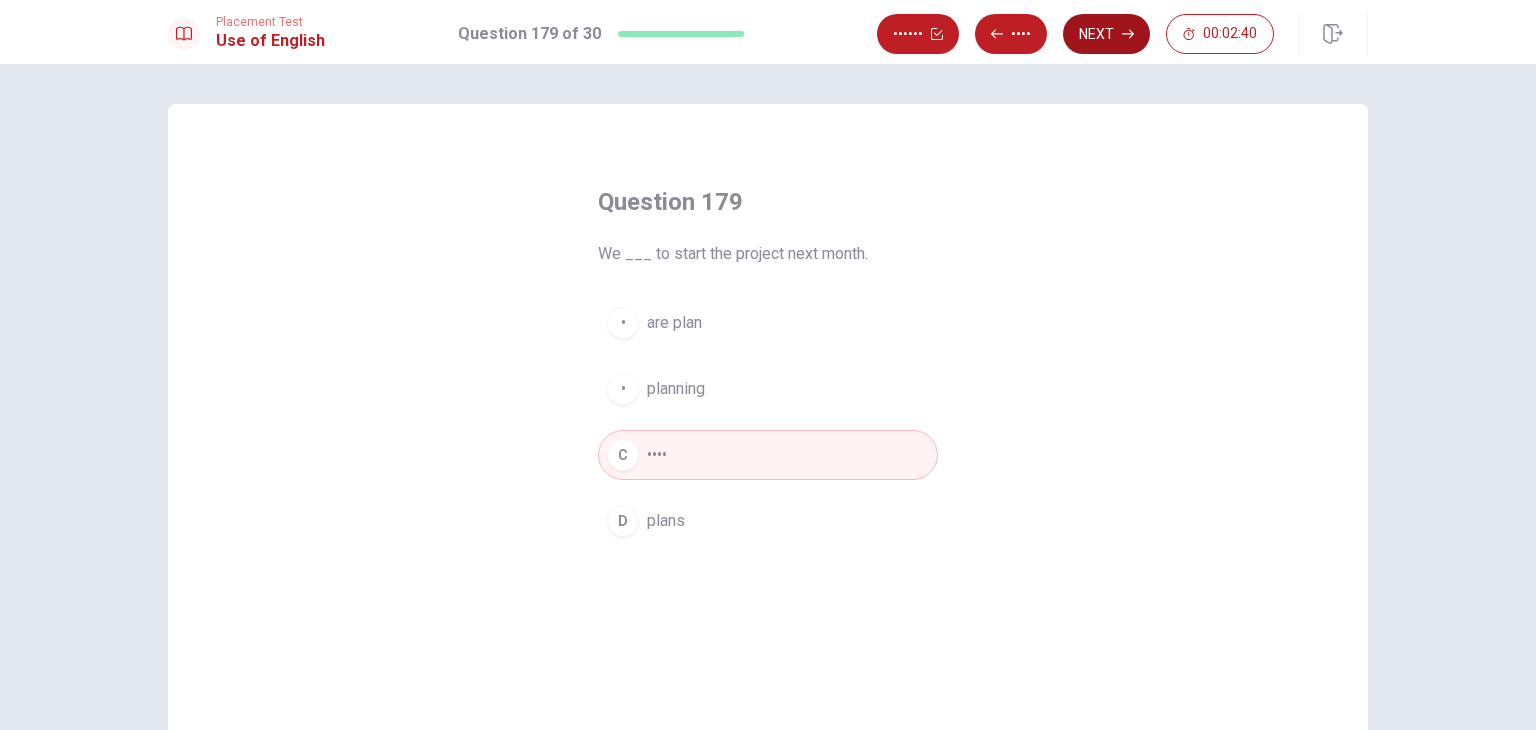 click on "Next" at bounding box center (1106, 34) 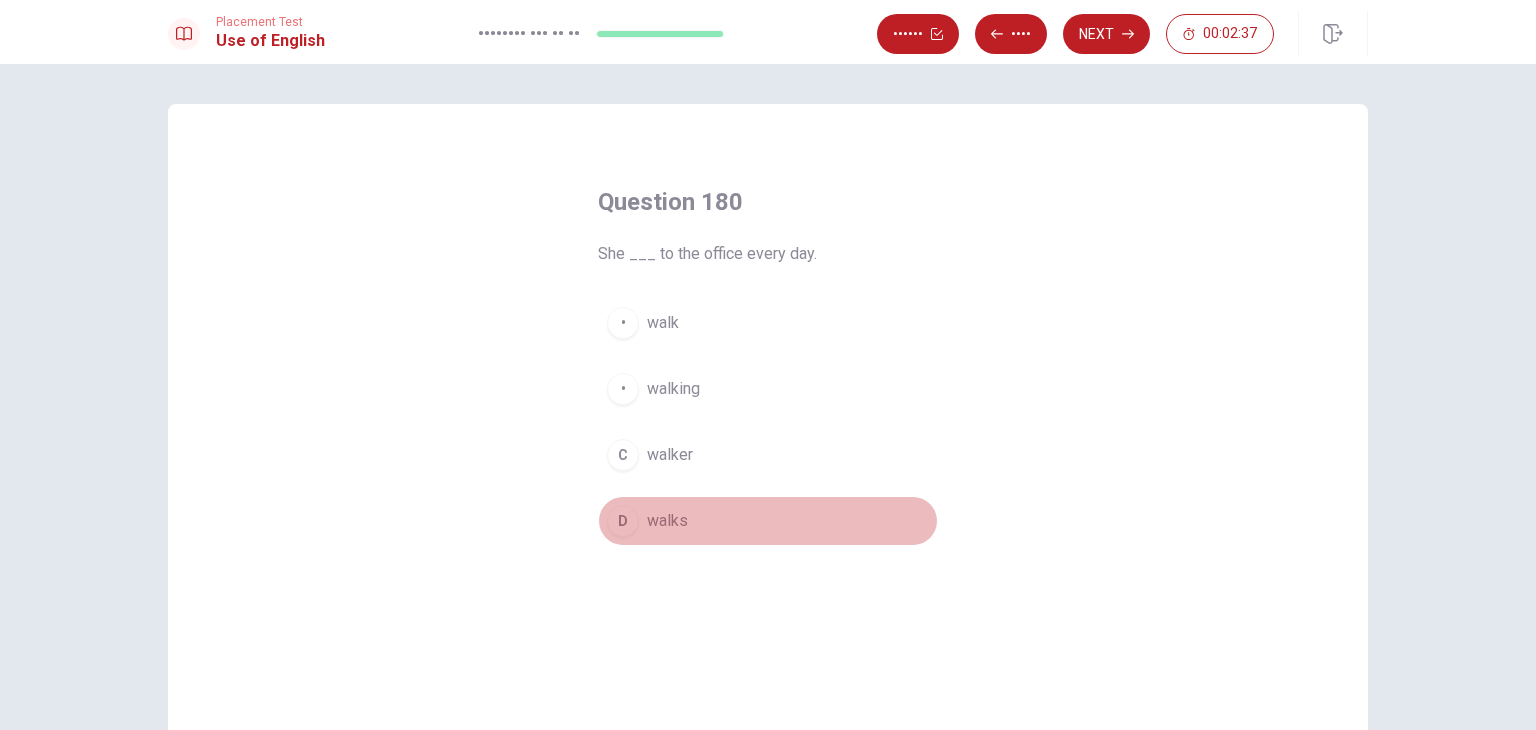 click on "D walks" at bounding box center (768, 521) 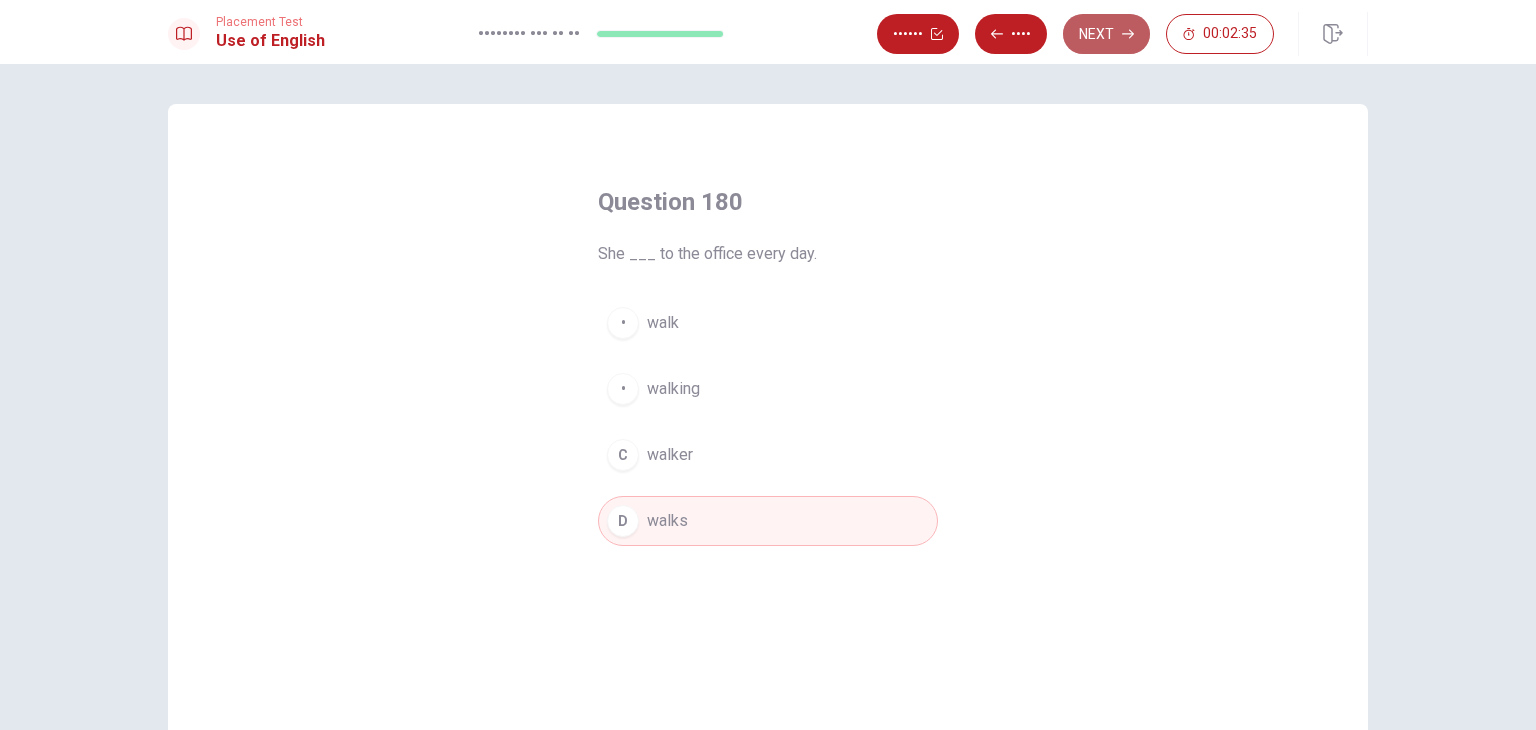 click on "Next" at bounding box center [1106, 34] 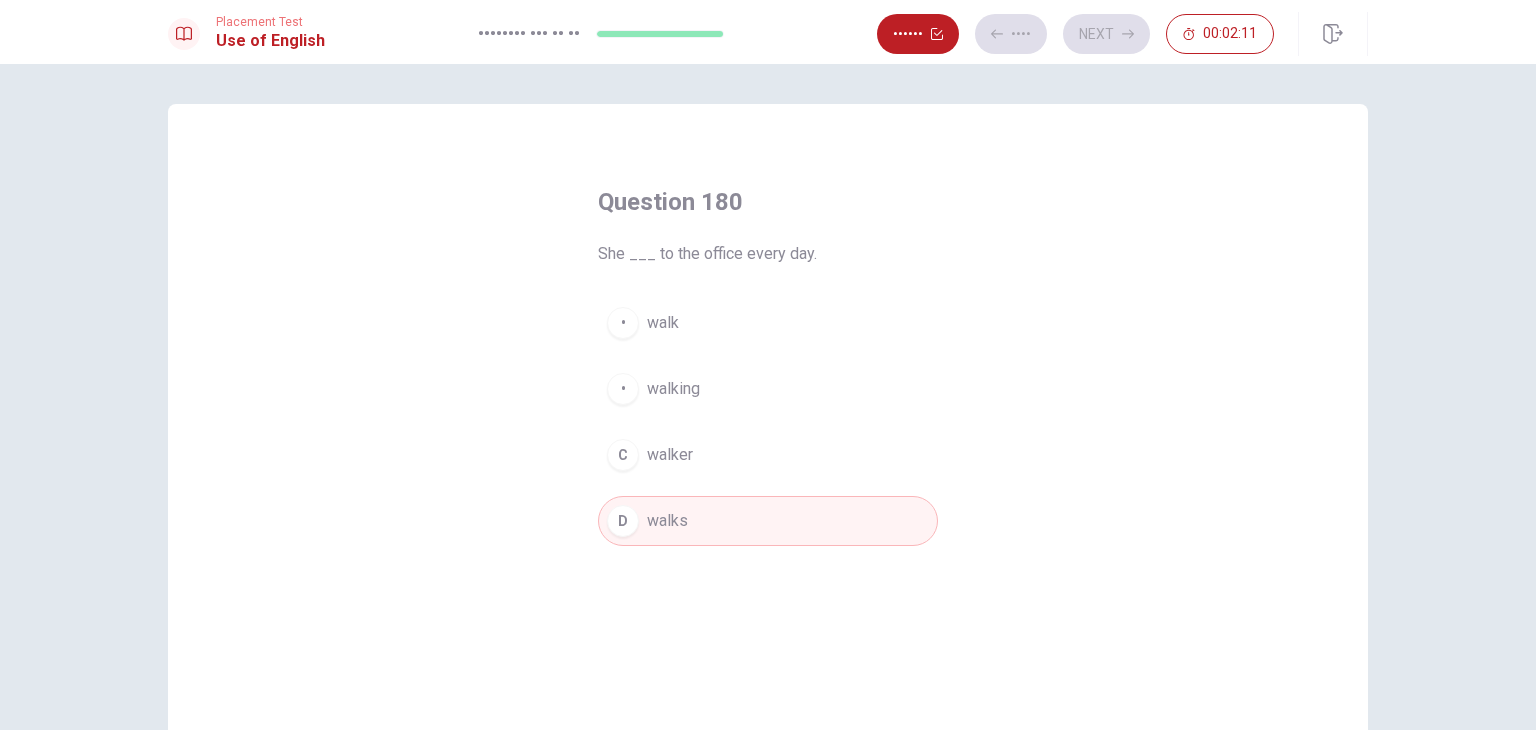 click on "walker" at bounding box center [663, 323] 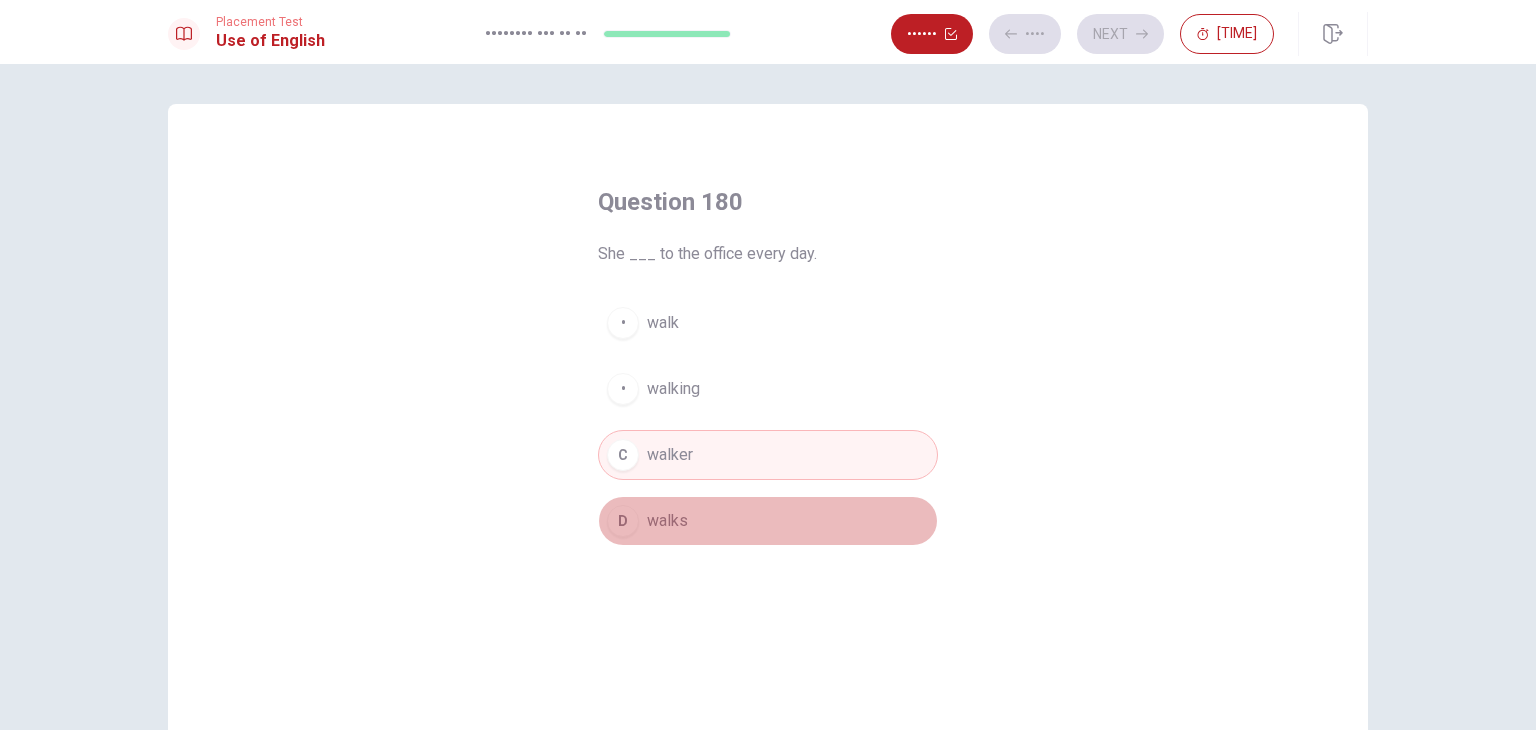 click on "walks" at bounding box center (663, 323) 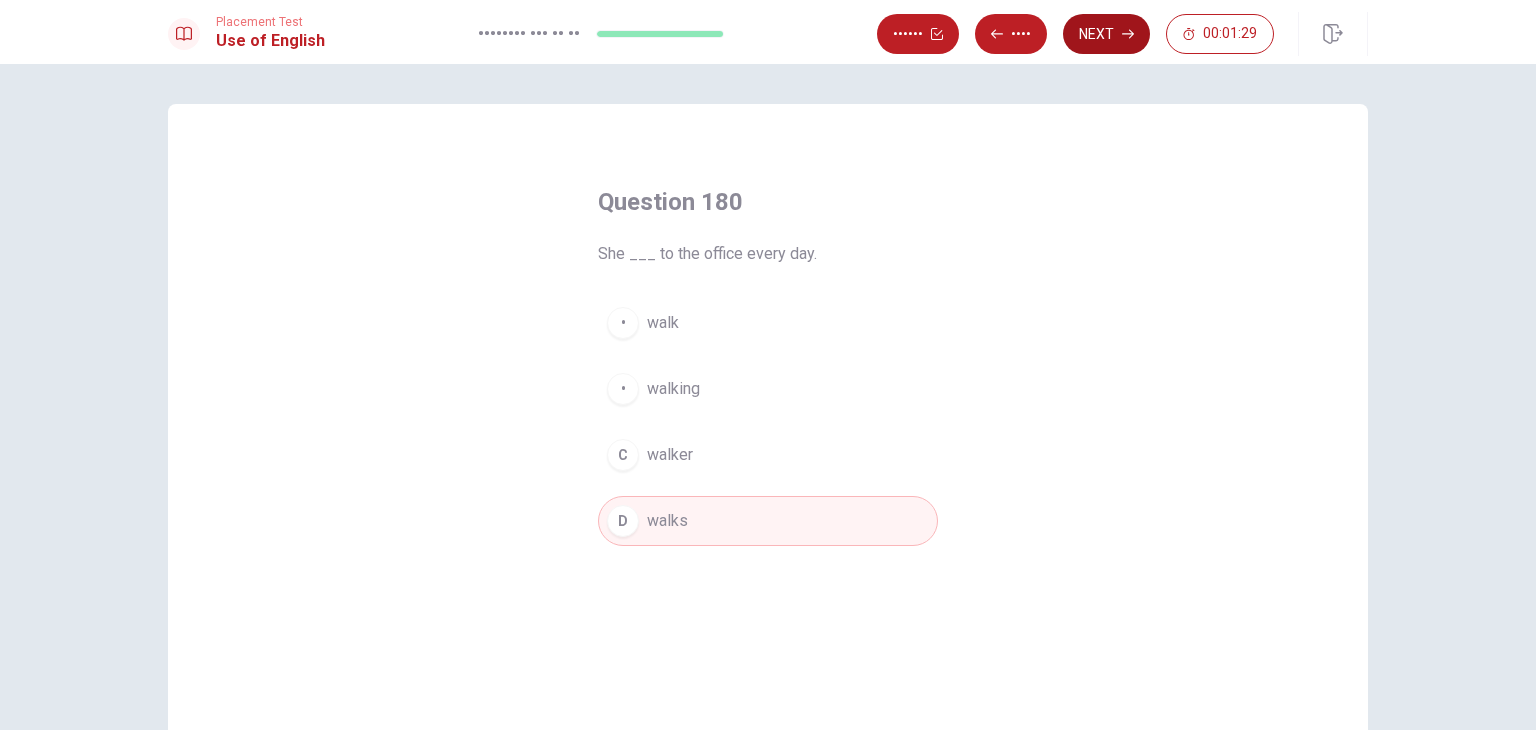 click at bounding box center [937, 34] 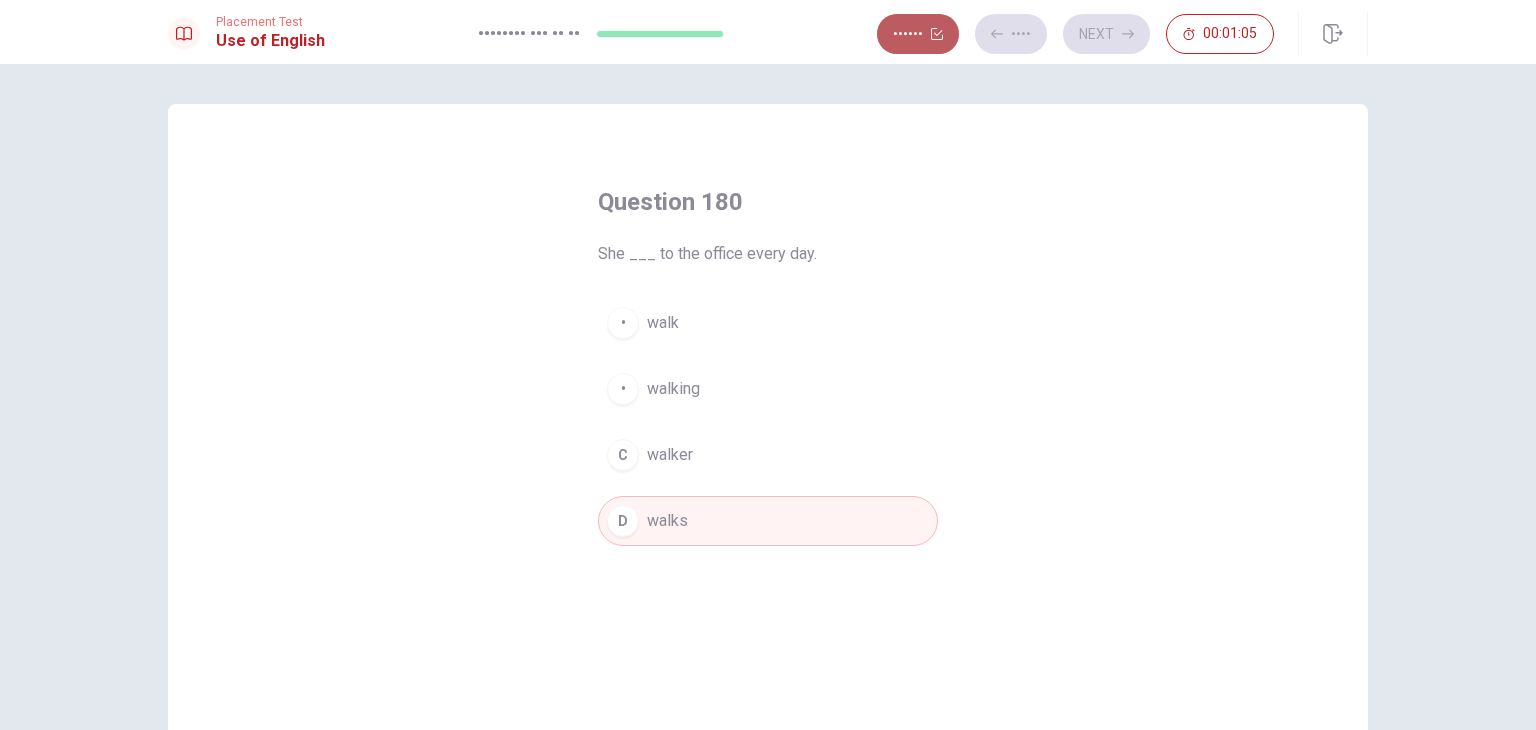 click on "••••••" at bounding box center (918, 34) 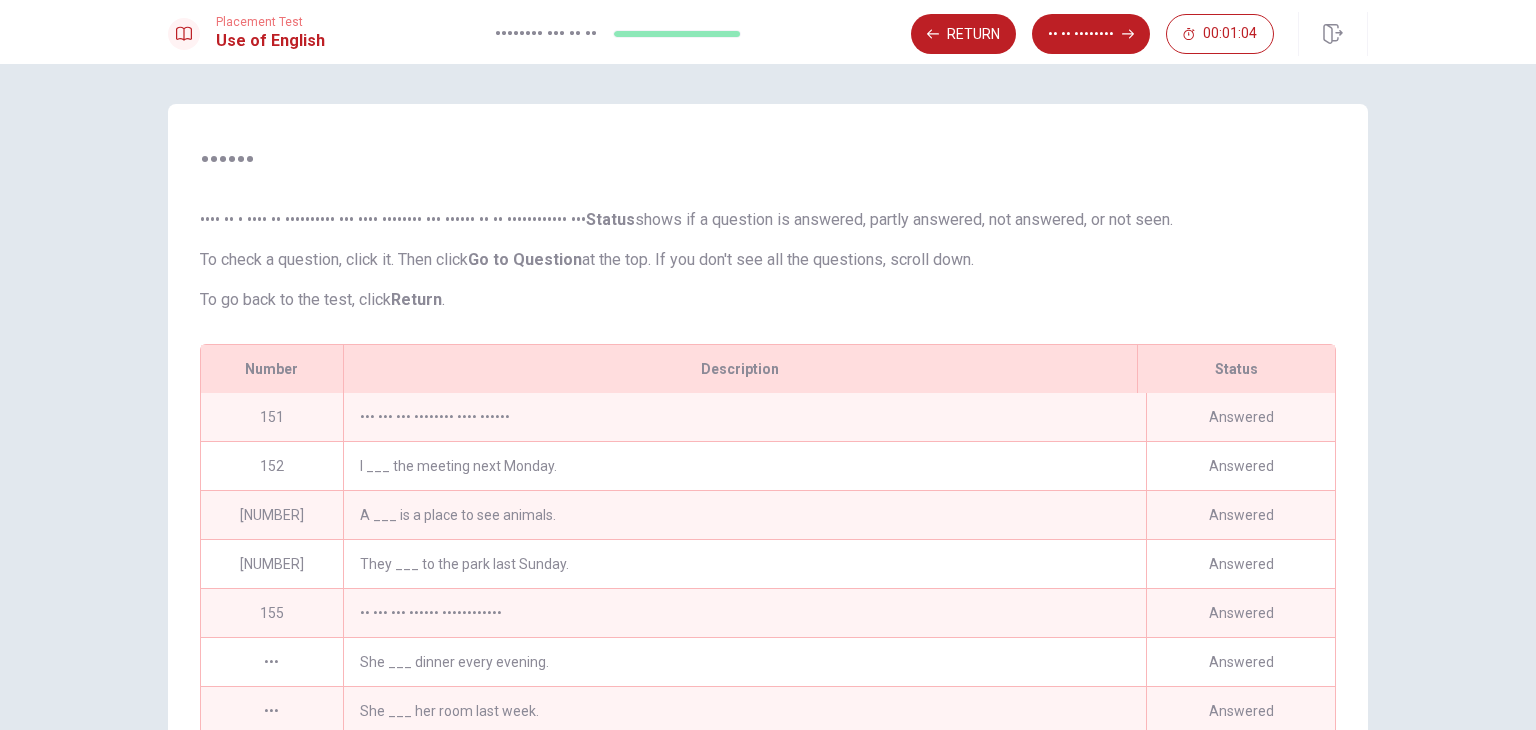scroll, scrollTop: 280, scrollLeft: 0, axis: vertical 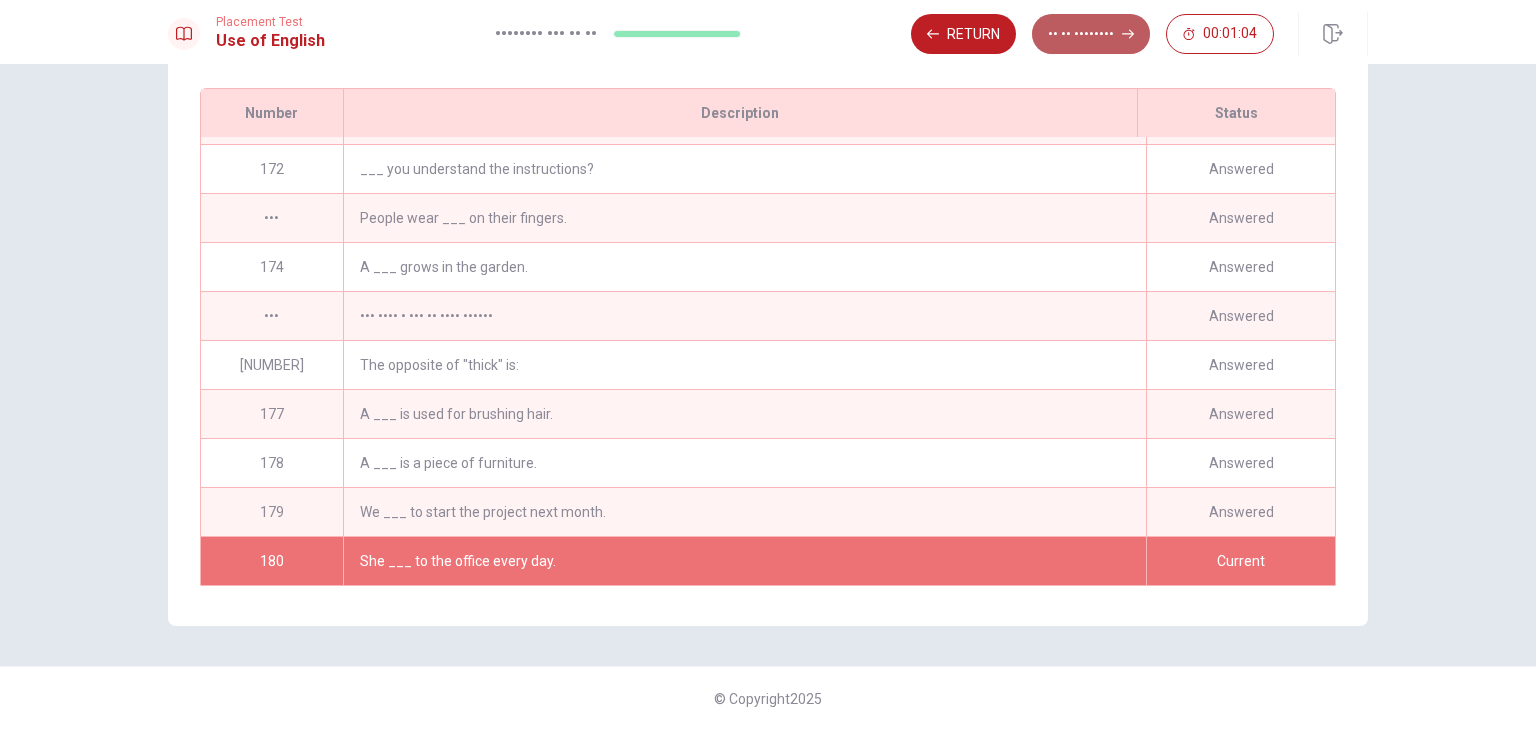click on "•• •• ••••••••" at bounding box center [1091, 34] 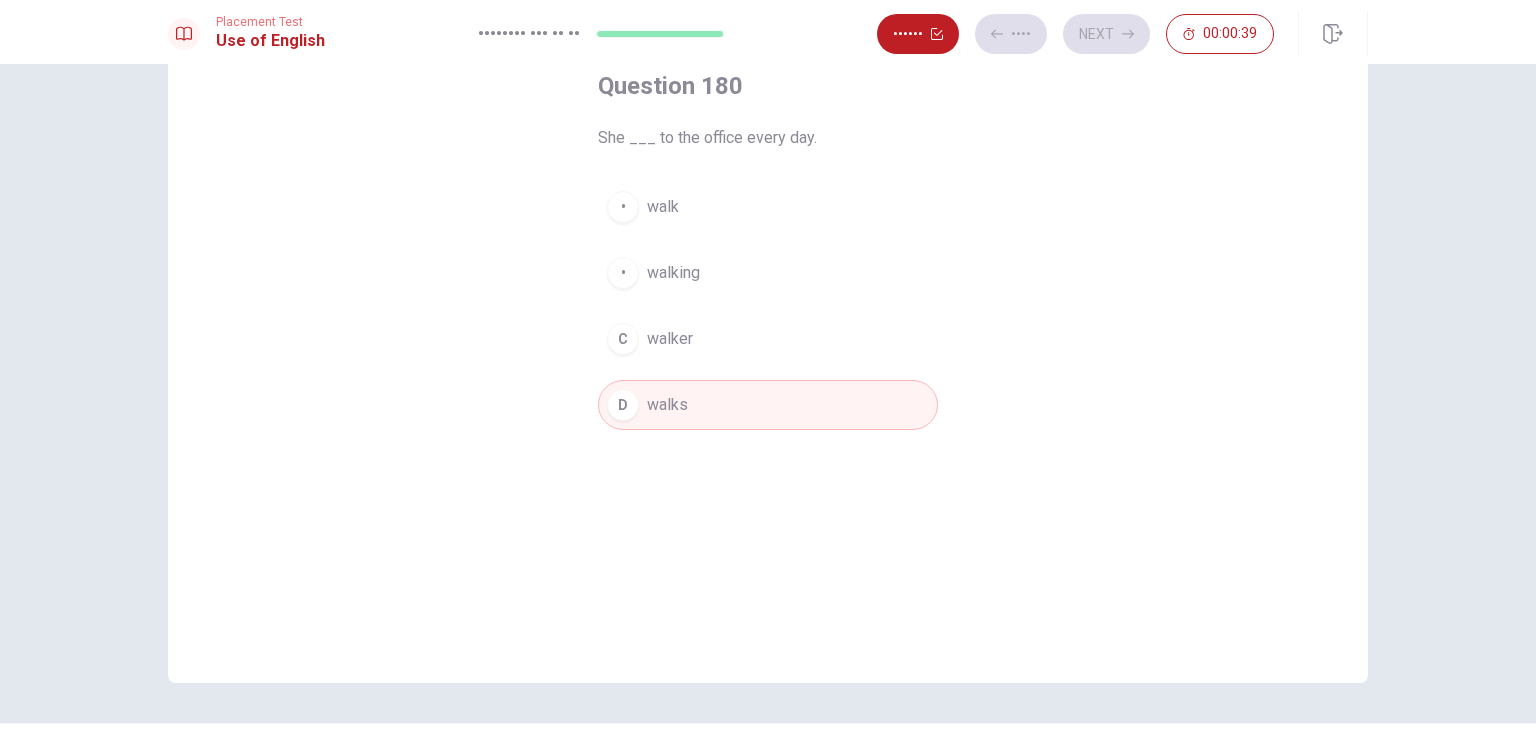 scroll, scrollTop: 73, scrollLeft: 0, axis: vertical 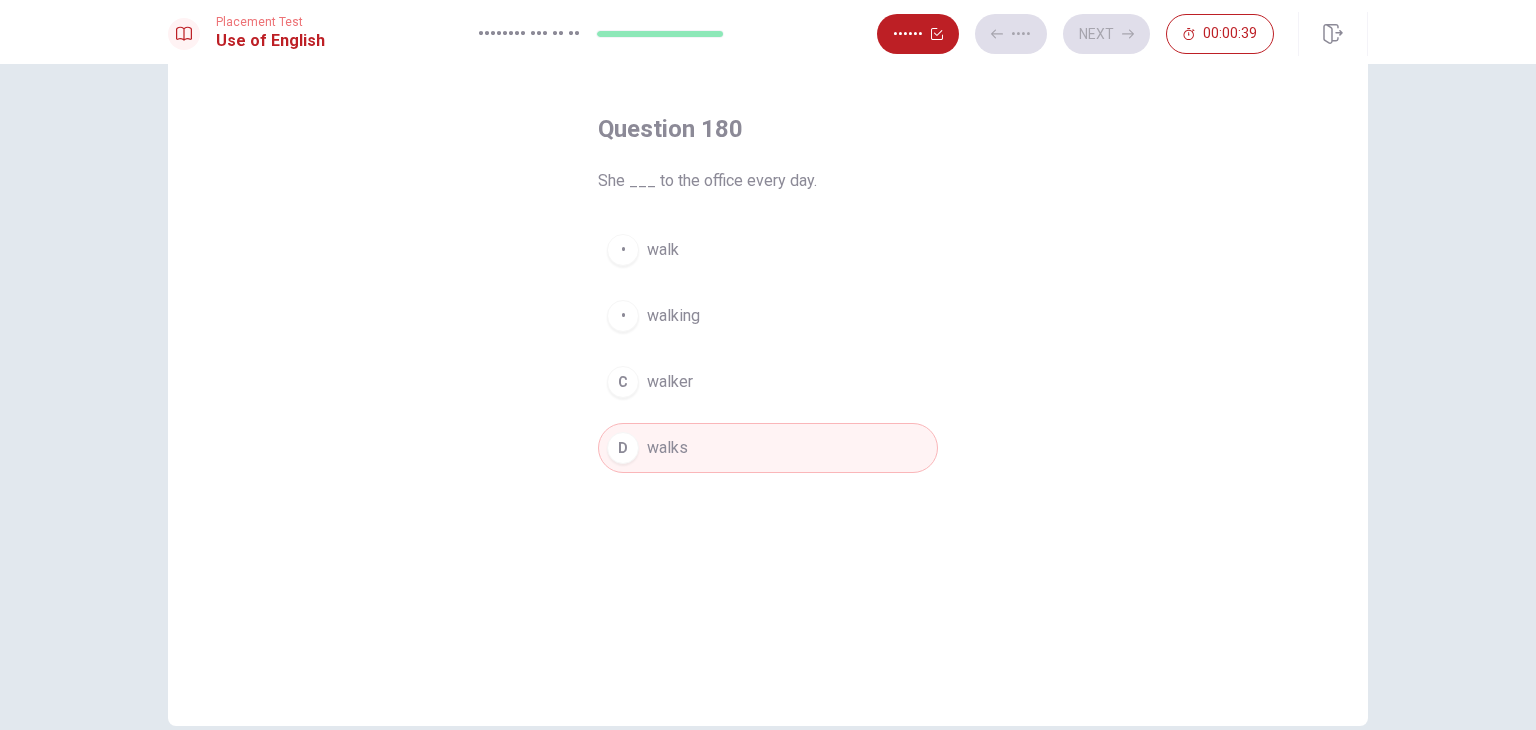 click on "• ••••••" at bounding box center (768, 382) 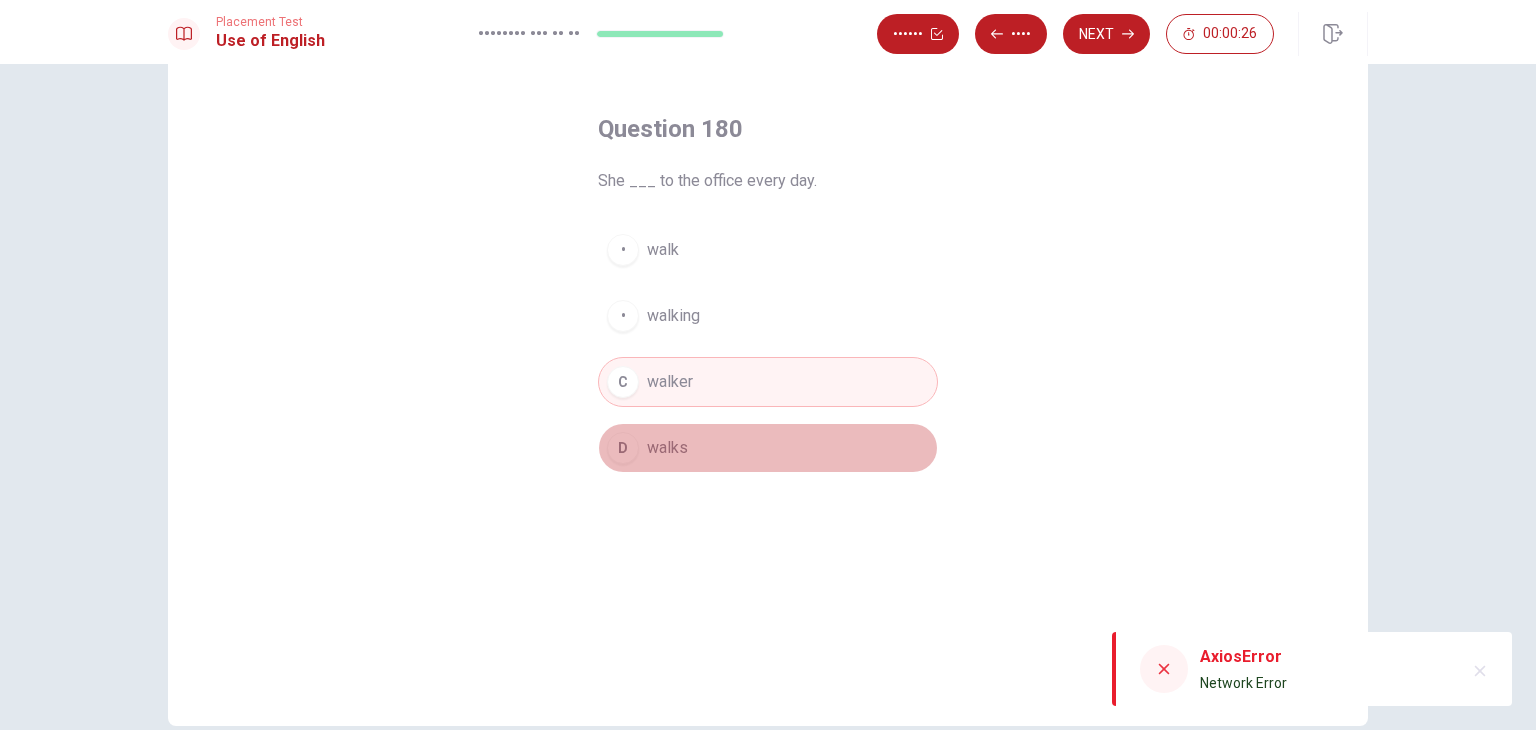 click on "D walks" at bounding box center [768, 448] 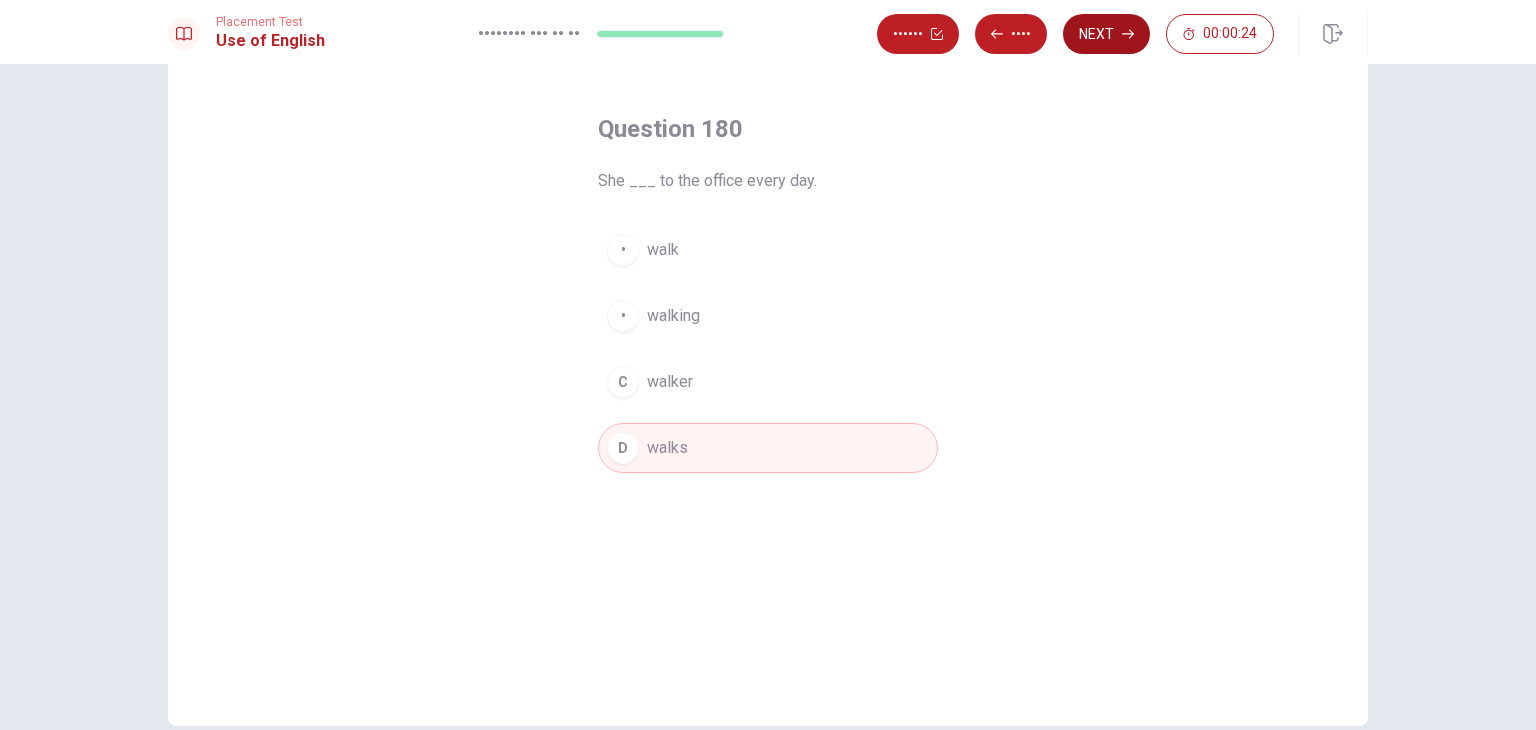 click on "Next" at bounding box center (1106, 34) 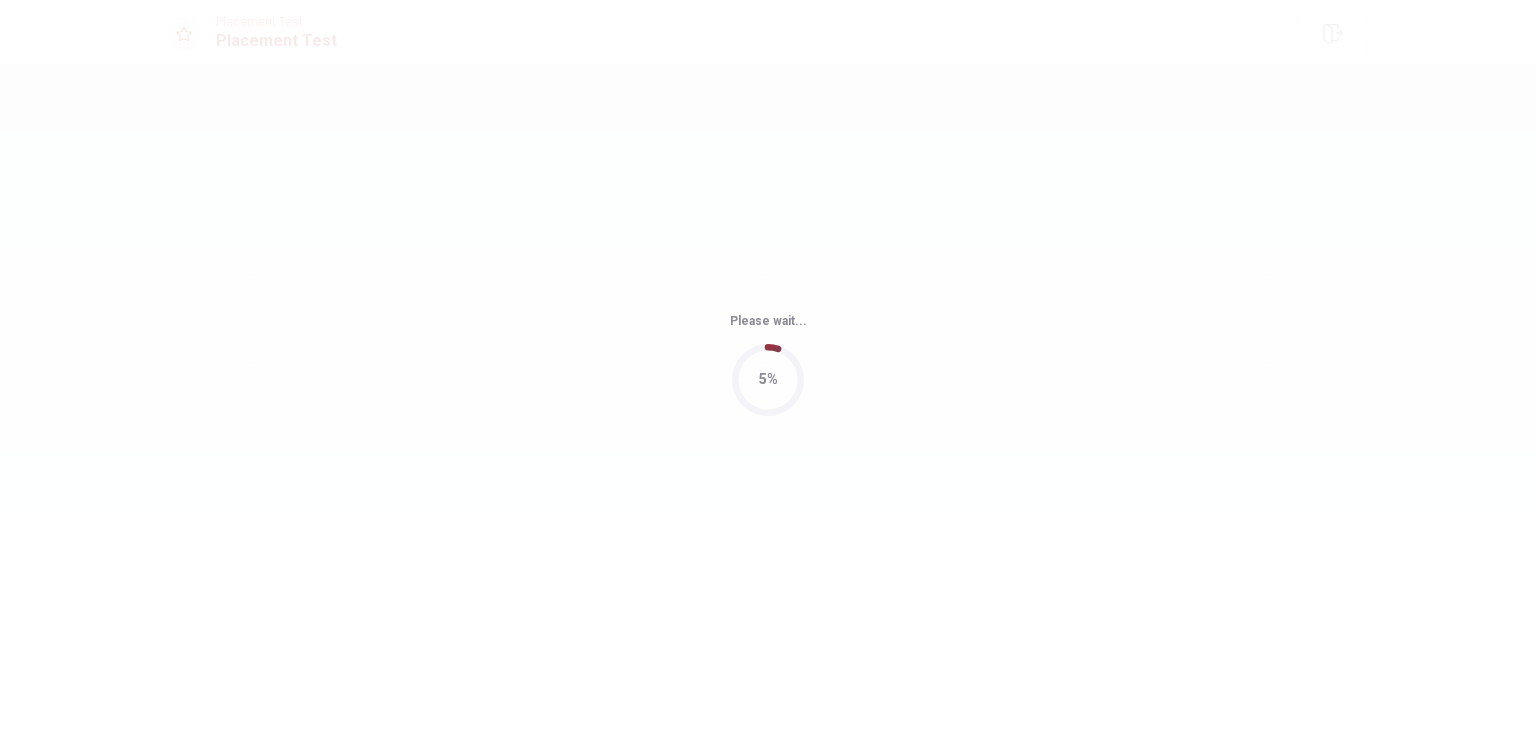 scroll, scrollTop: 0, scrollLeft: 0, axis: both 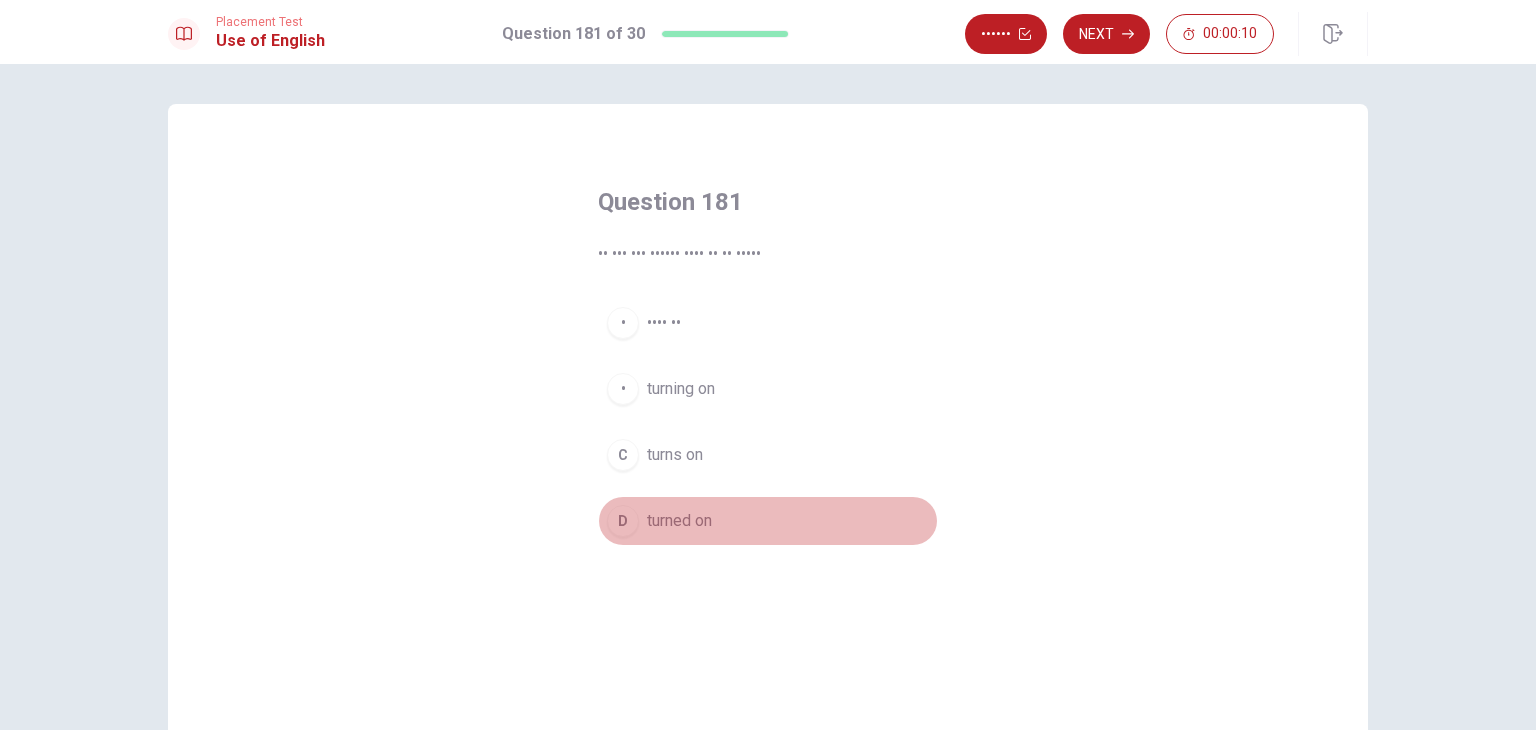 click on "turned on" at bounding box center (664, 323) 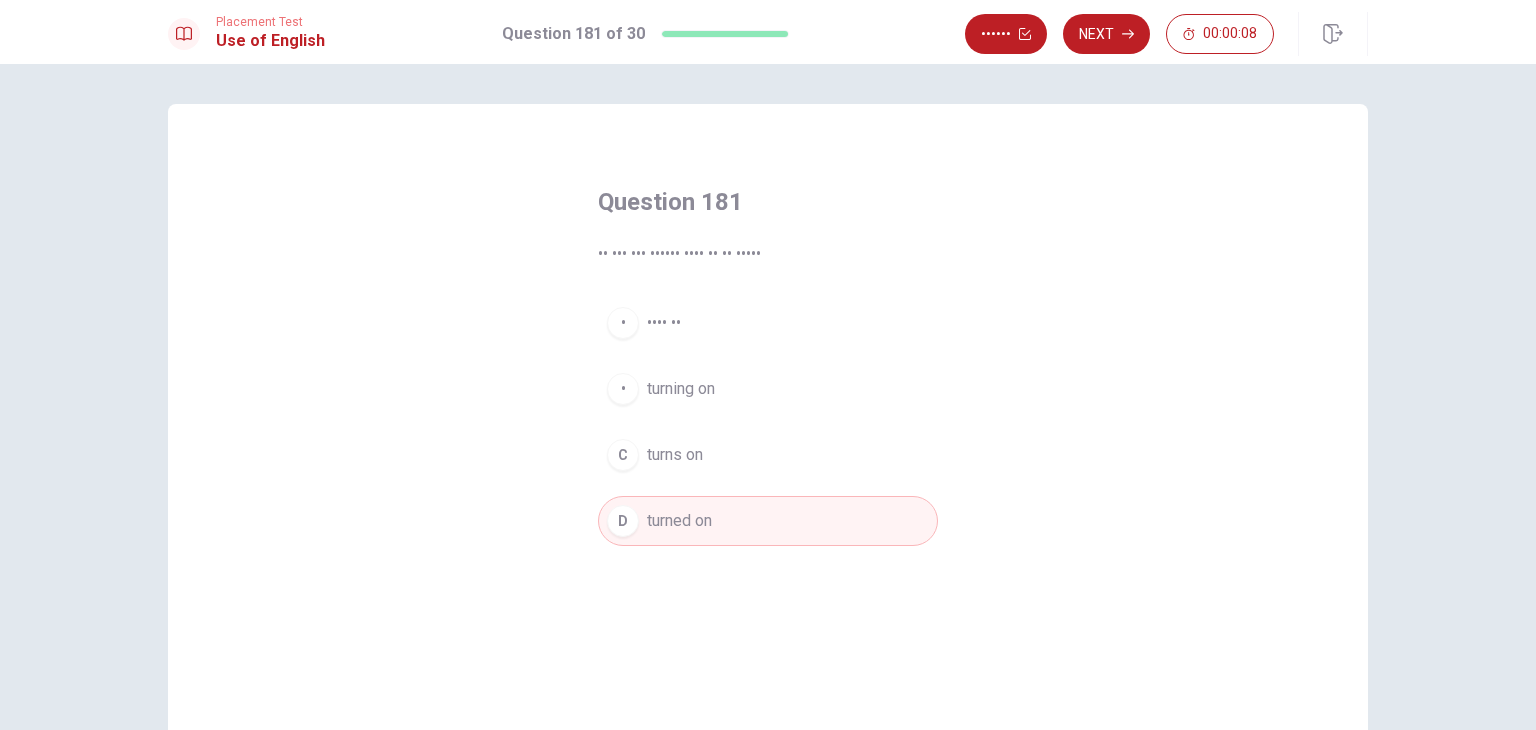 click on "A turn on" at bounding box center (768, 323) 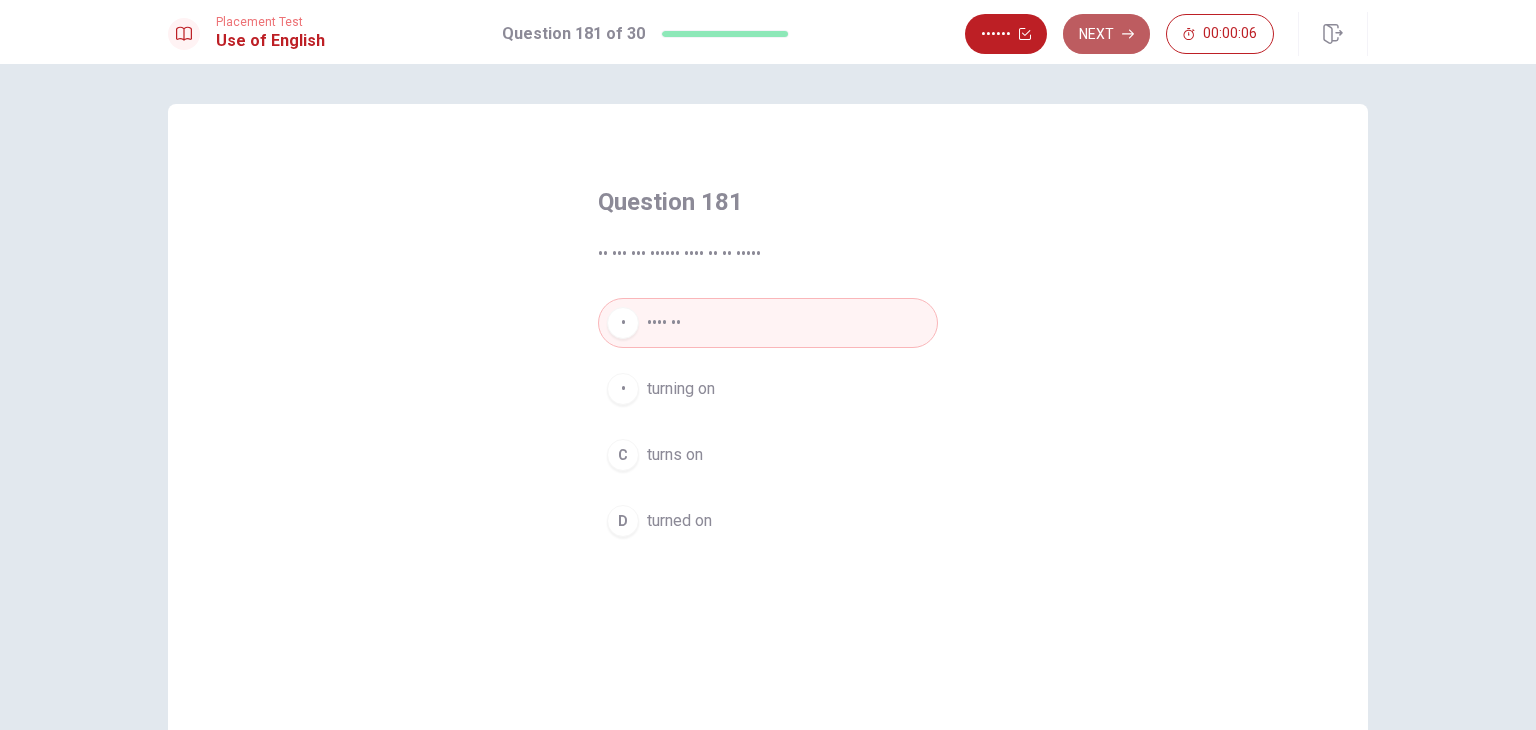 click on "Next" at bounding box center (1106, 34) 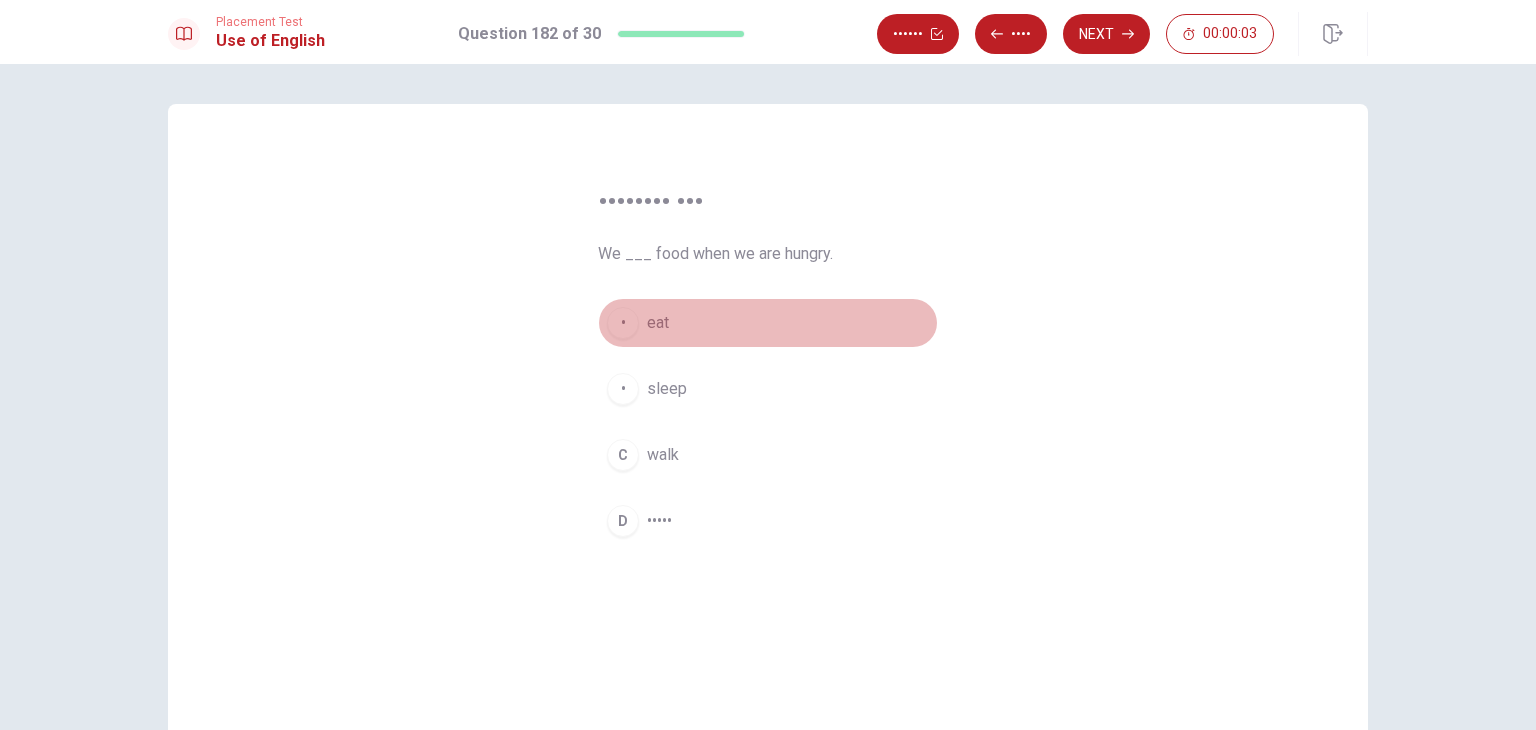 click on "• •••" at bounding box center [768, 323] 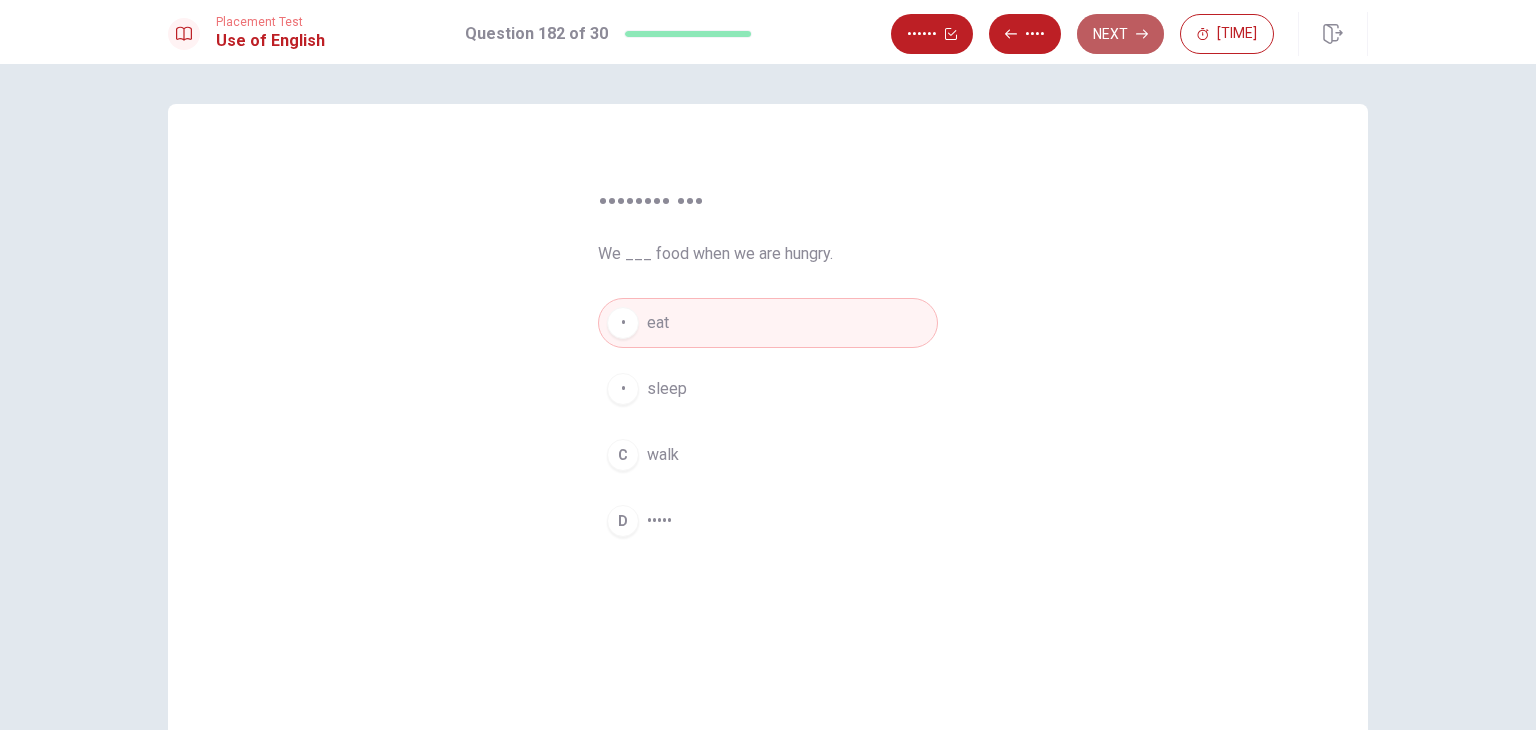 click on "Next" at bounding box center [1120, 34] 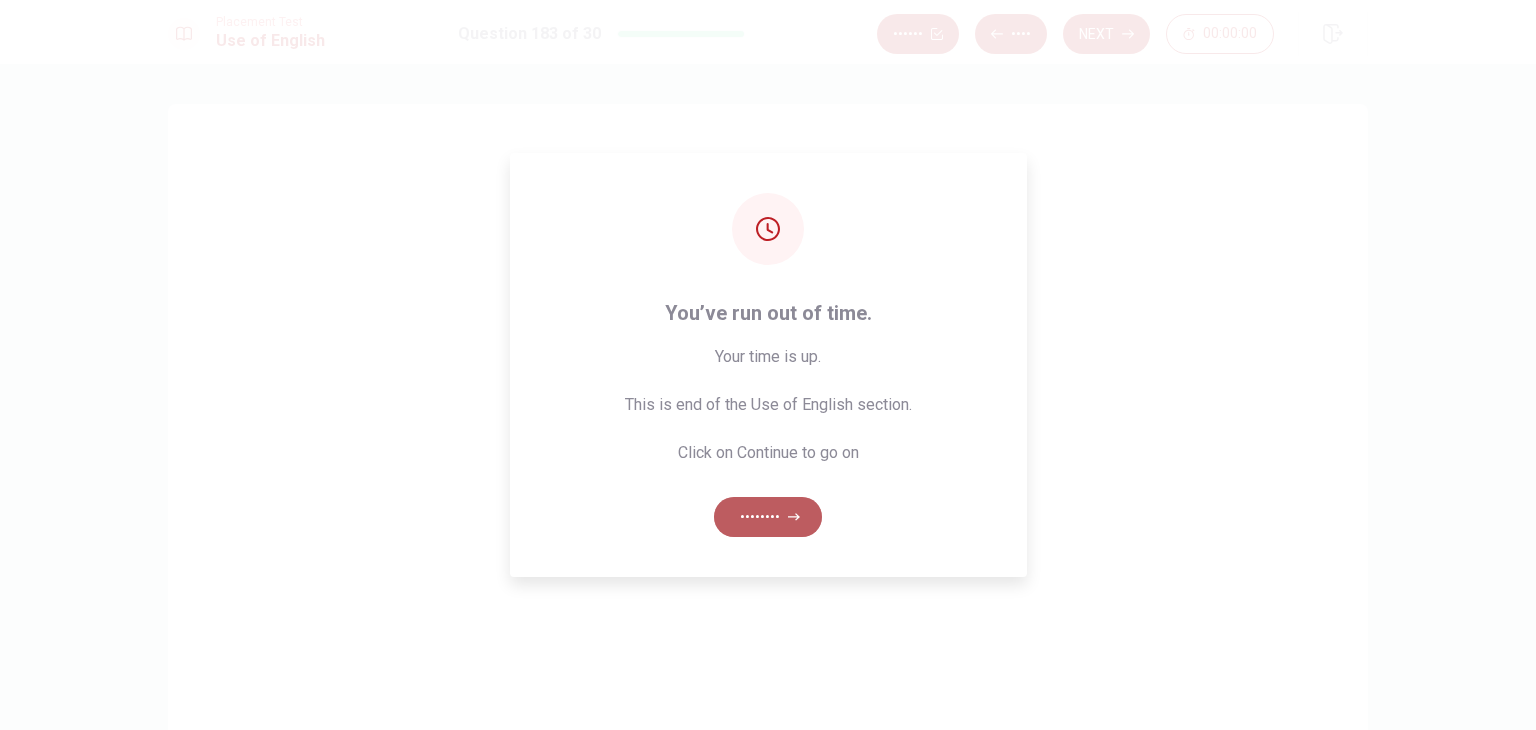 click on "••••••••" at bounding box center [768, 517] 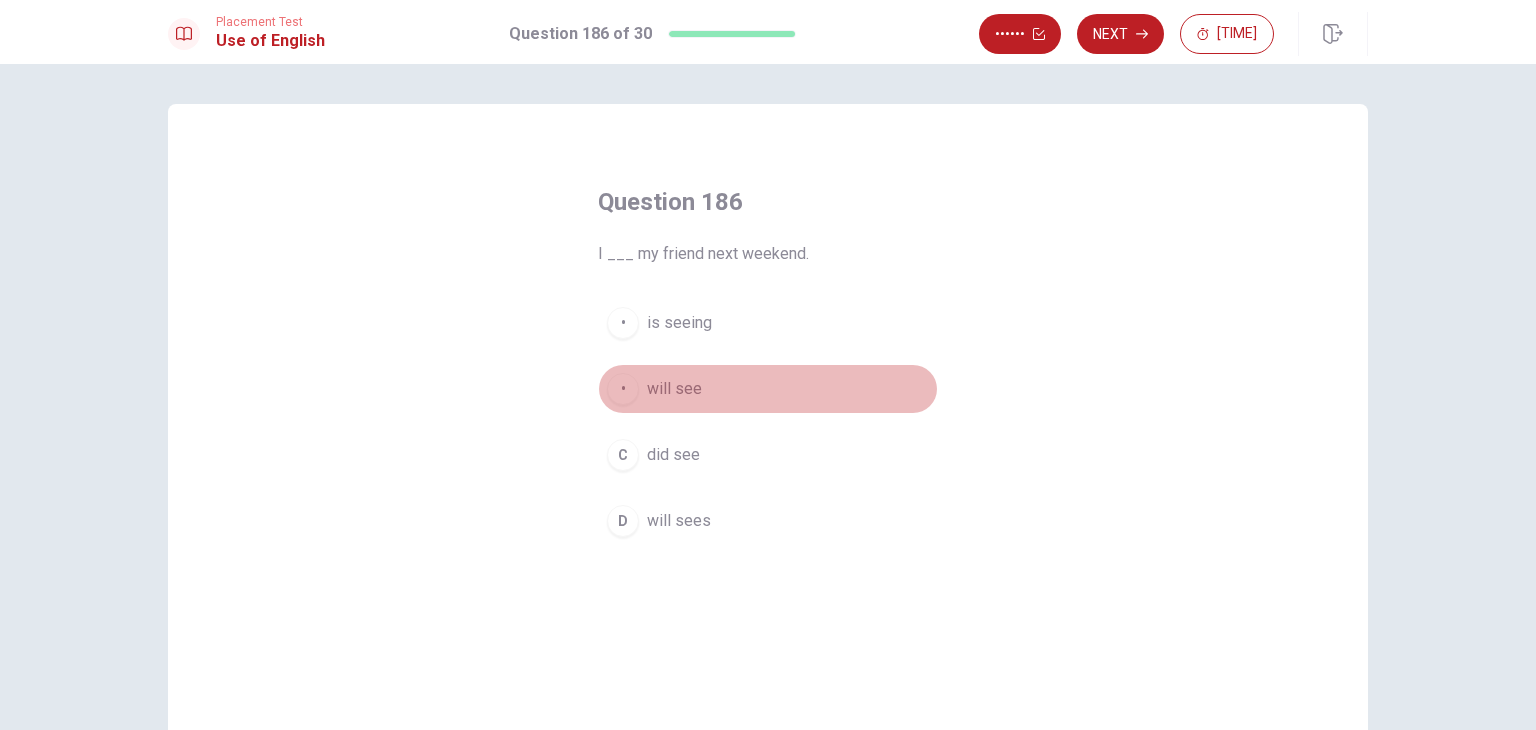 click on "will see" at bounding box center (679, 323) 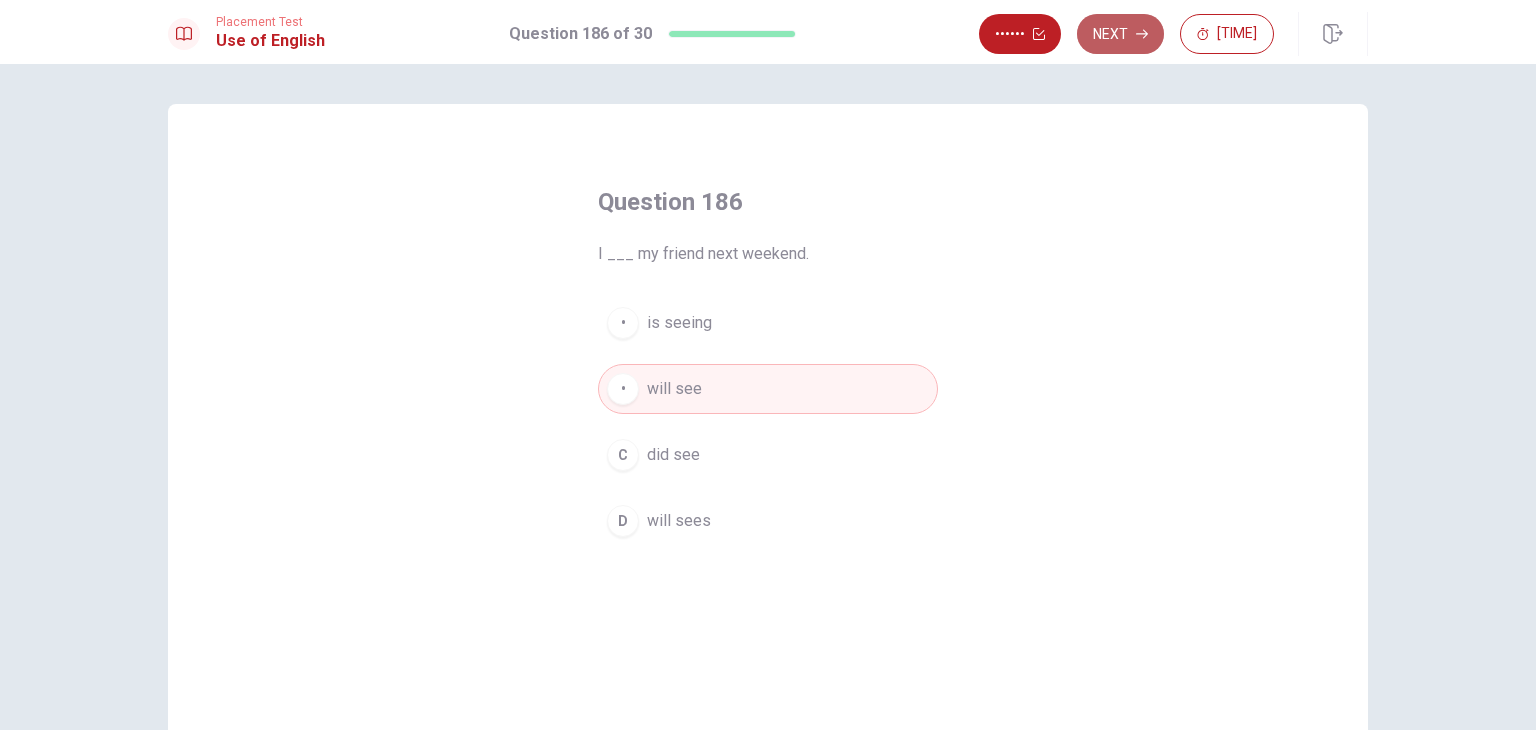 click on "Next" at bounding box center (1120, 34) 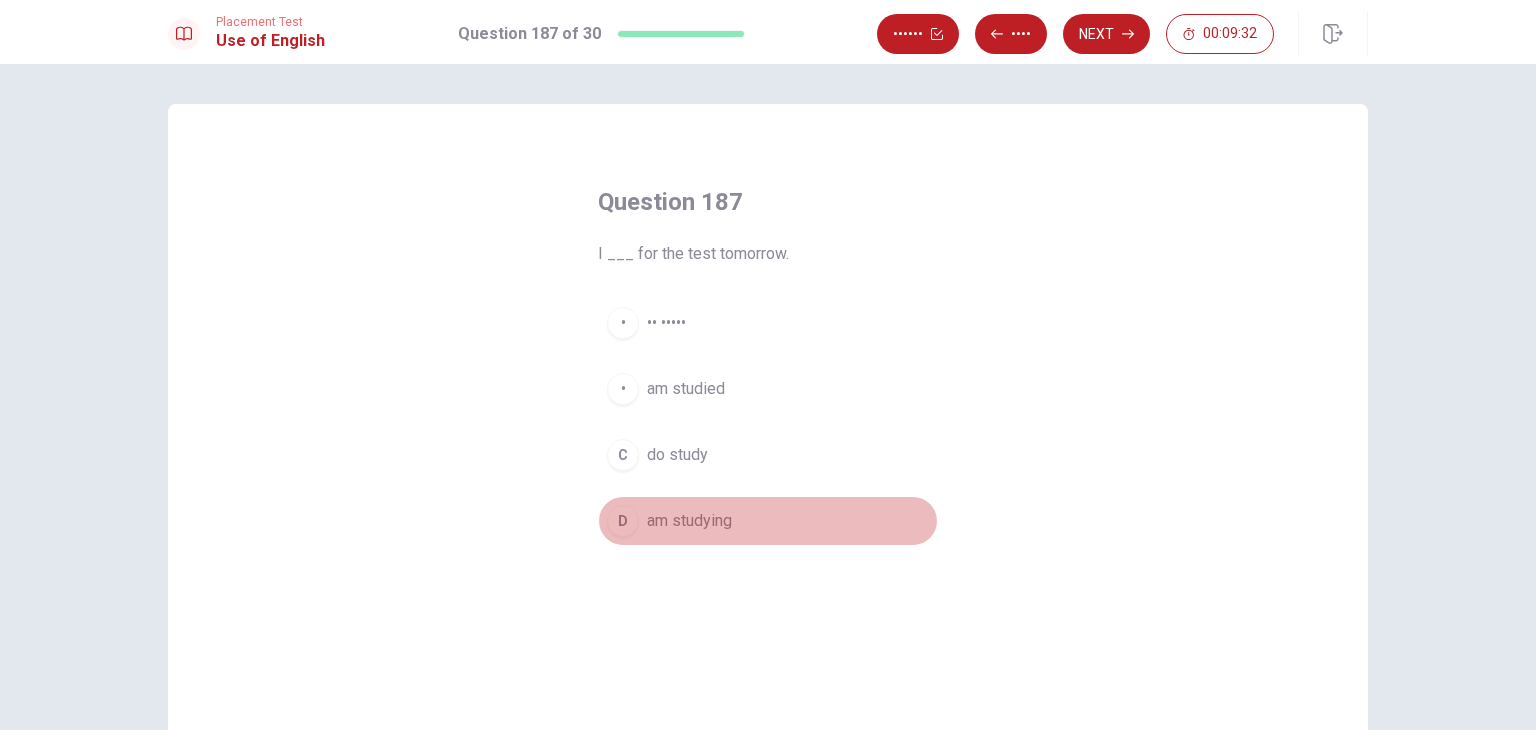 click on "D am studying" at bounding box center (768, 521) 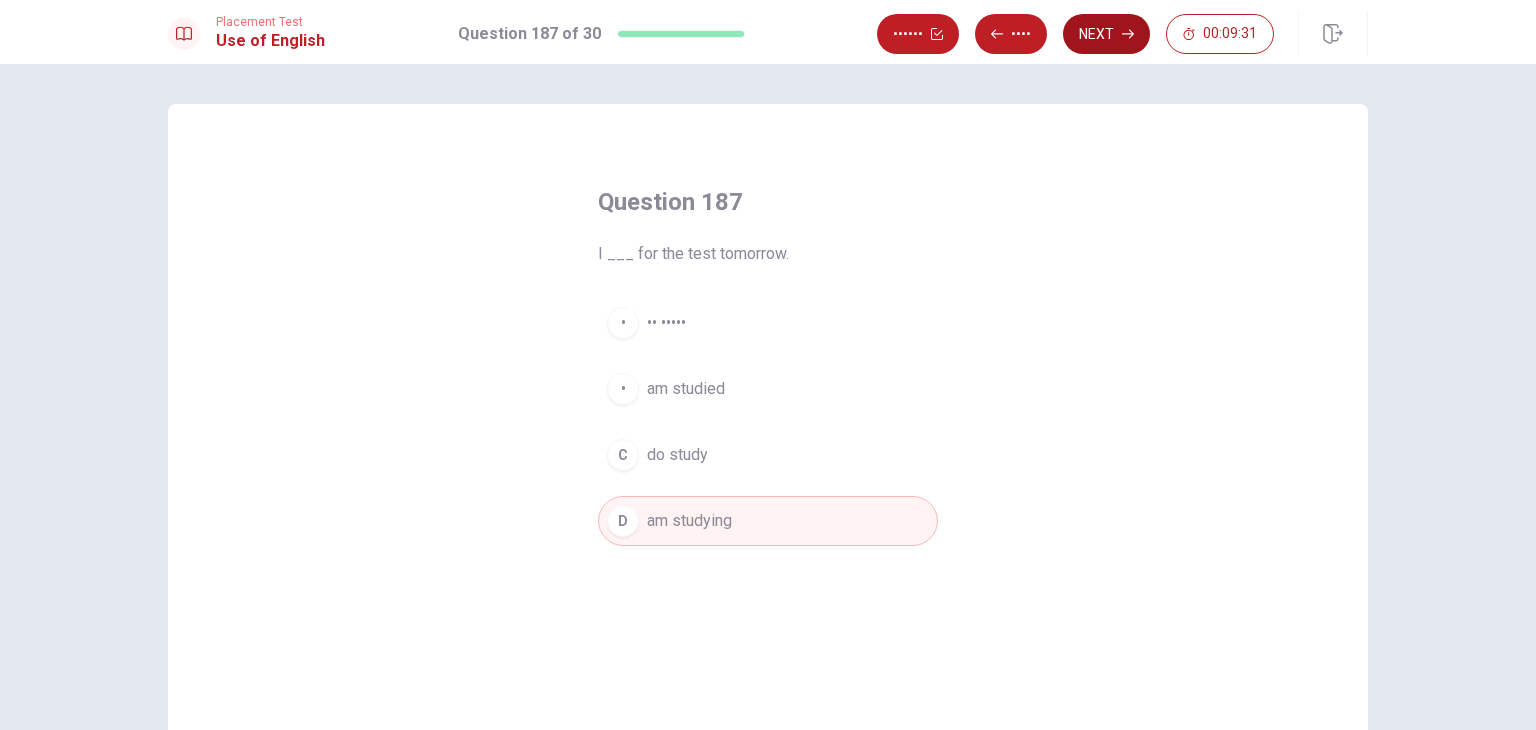 click on "Next" at bounding box center (1106, 34) 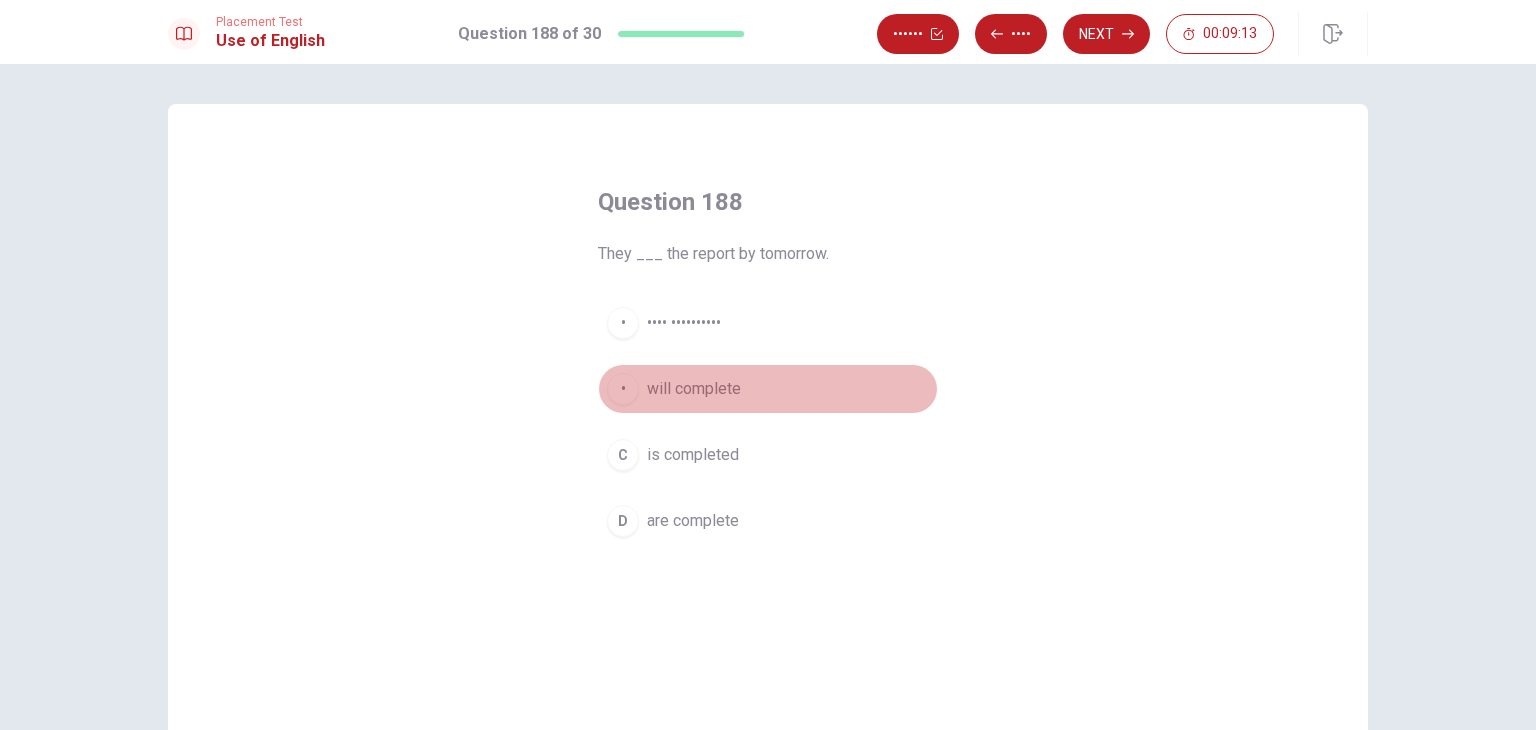 click on "will complete" at bounding box center [684, 323] 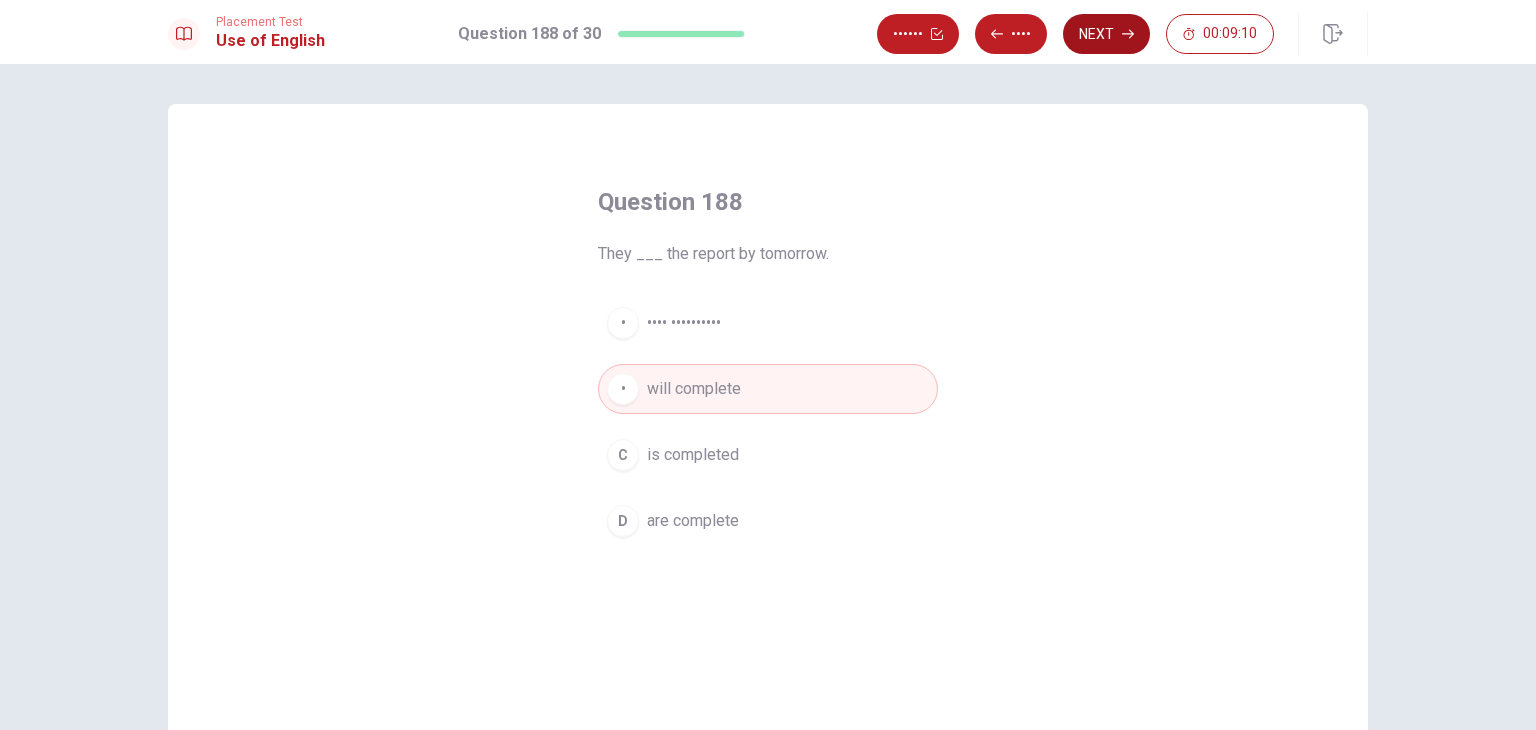 click on "Next" at bounding box center (1106, 34) 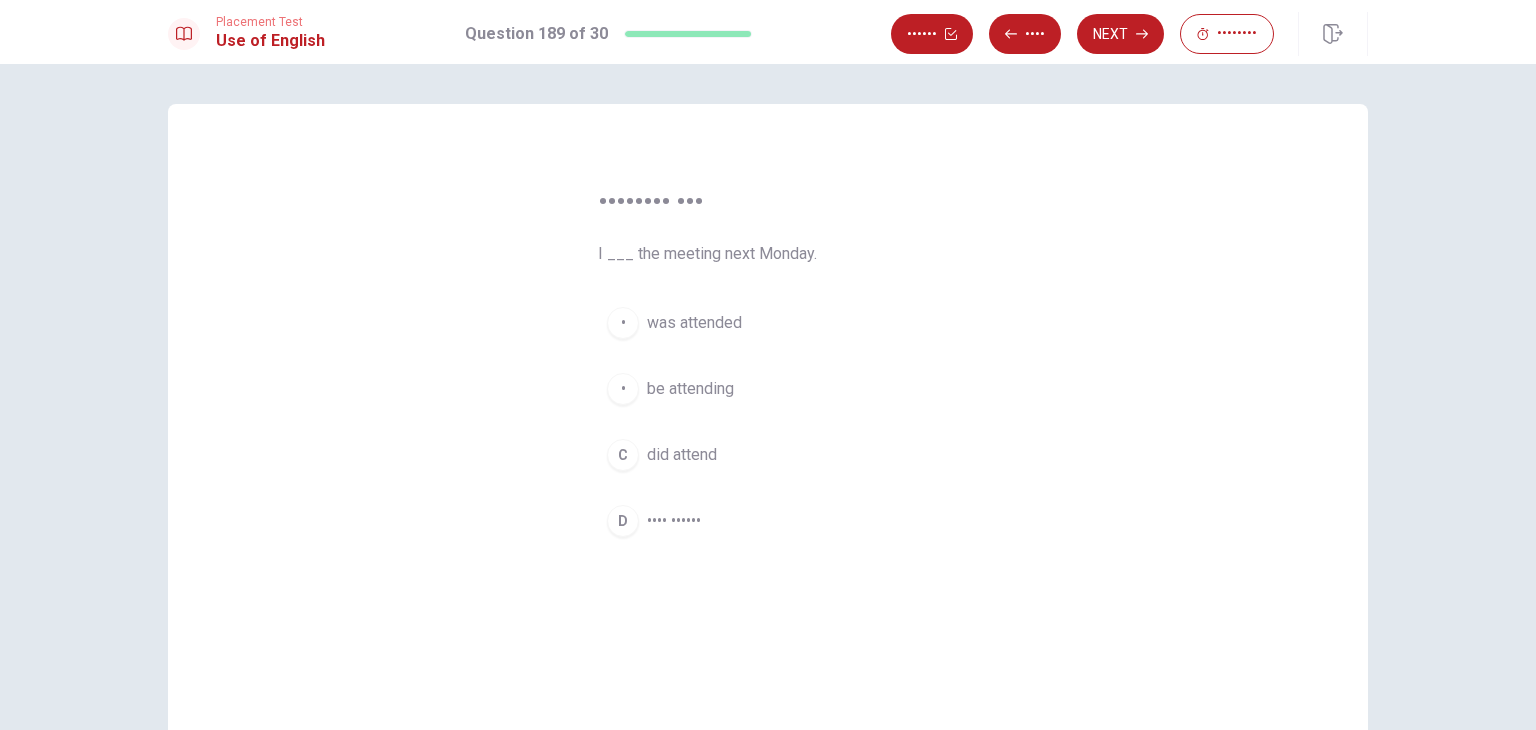 click on "D will attend" at bounding box center [768, 521] 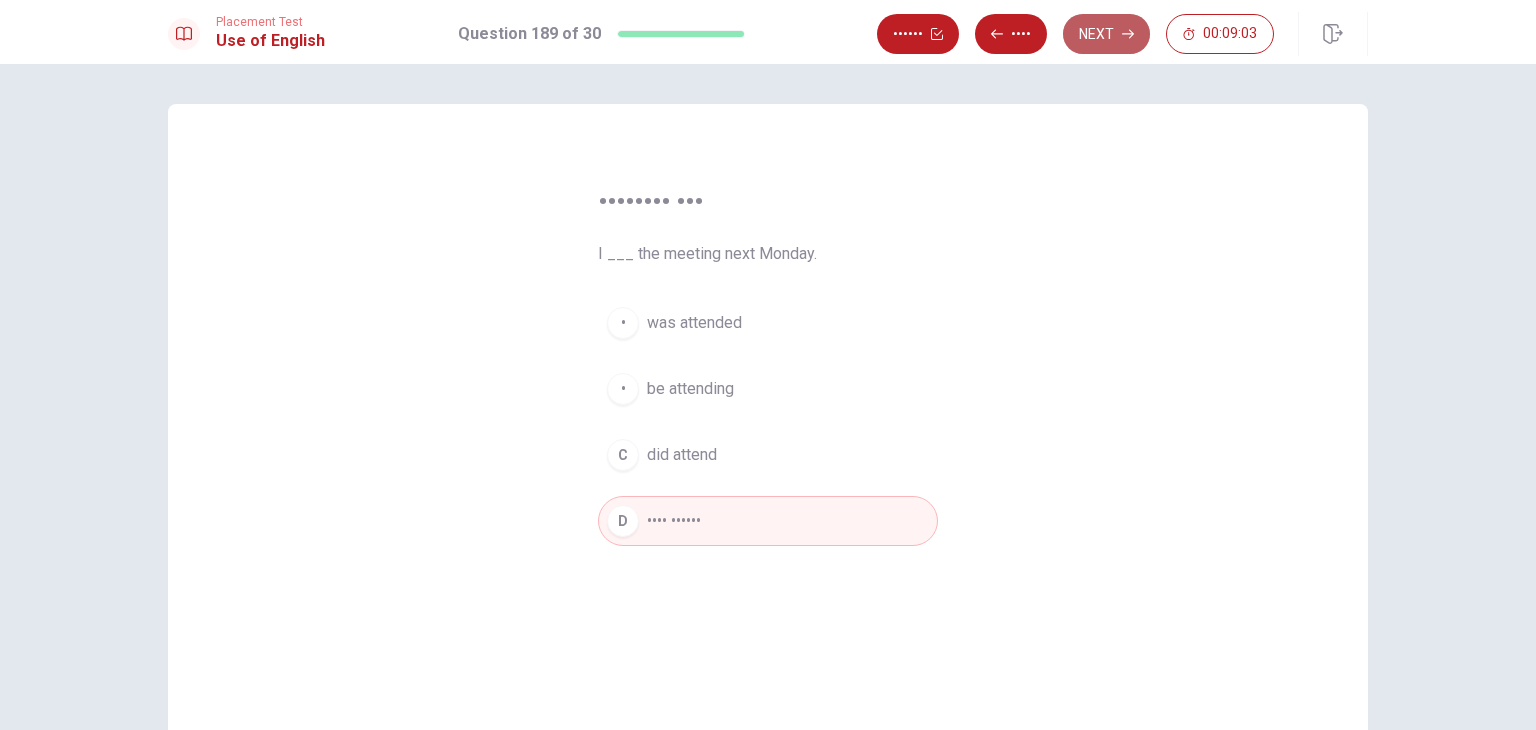 click on "Next" at bounding box center [1106, 34] 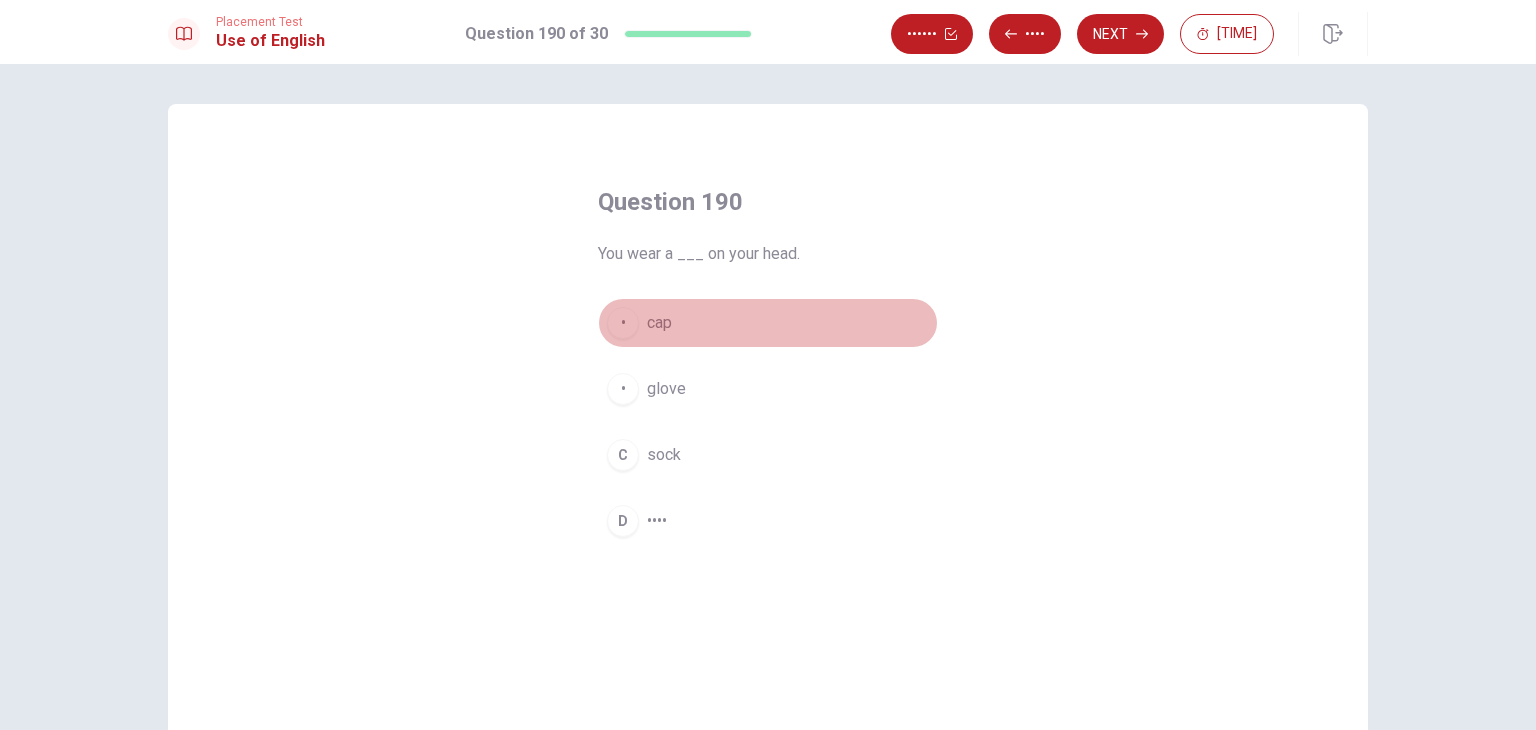 click on "A cap" at bounding box center (768, 323) 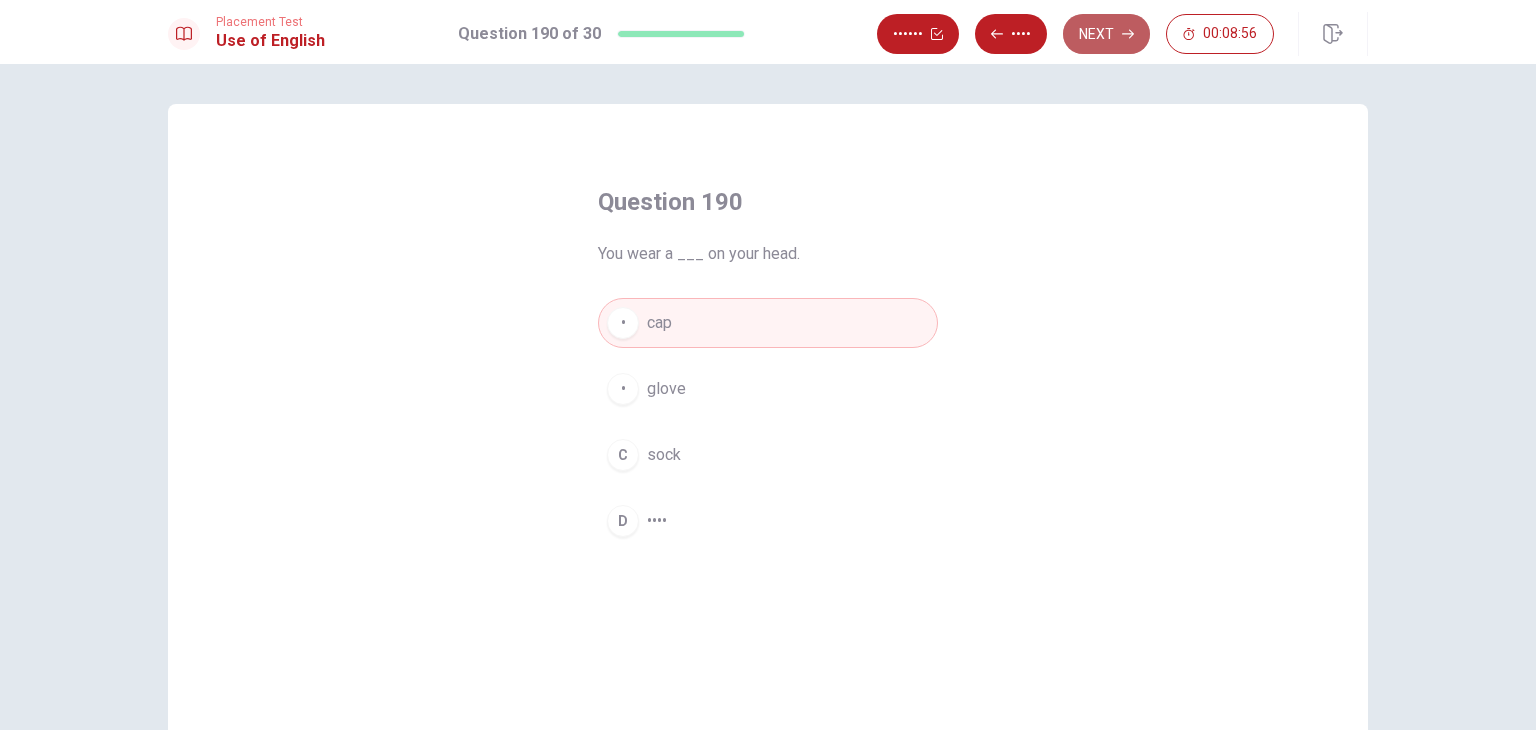 click on "Next" at bounding box center [1106, 34] 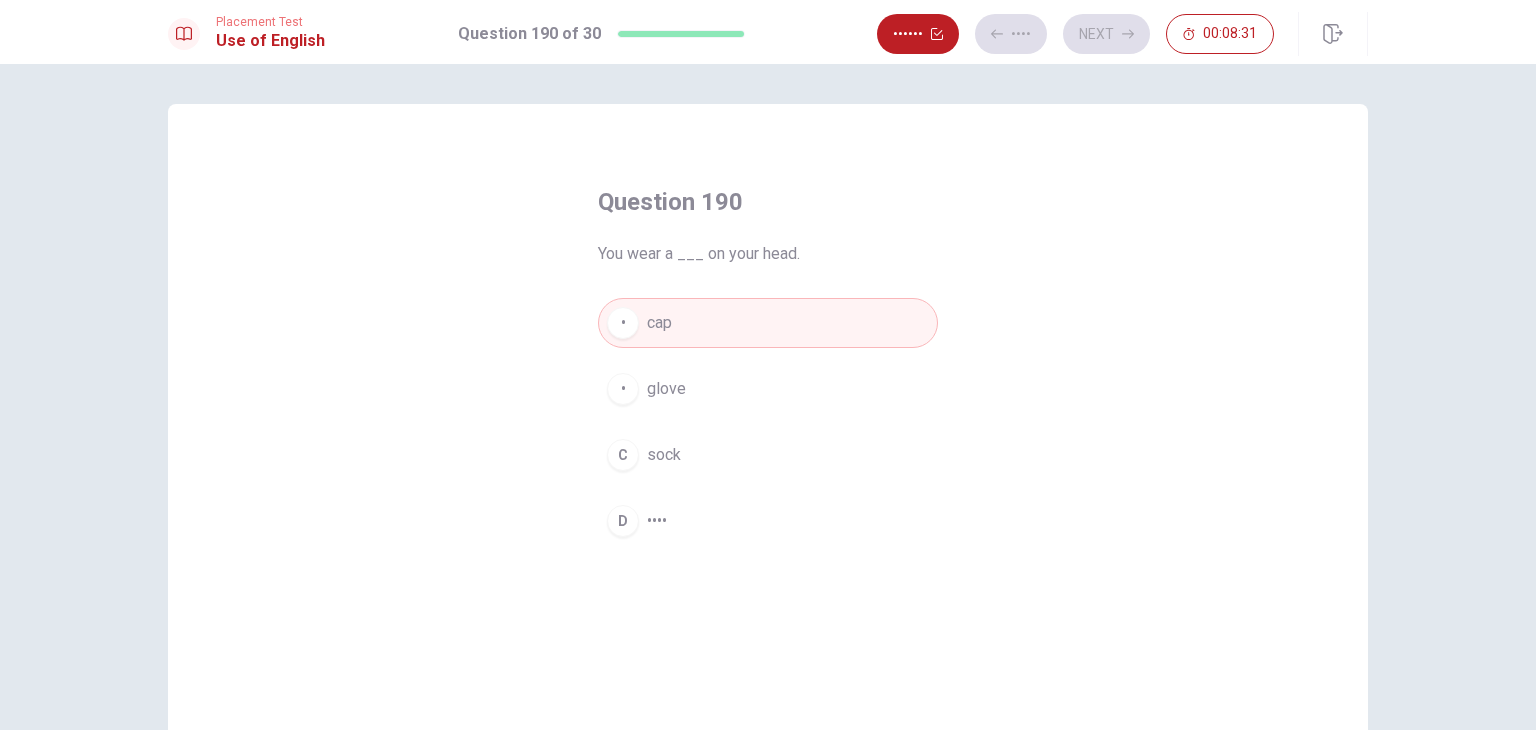 click on "••••••••• ••••   ••• •• ••••••• •••••••• ••• •• •• •••••• •••• •••• ••••••••" at bounding box center (768, 32) 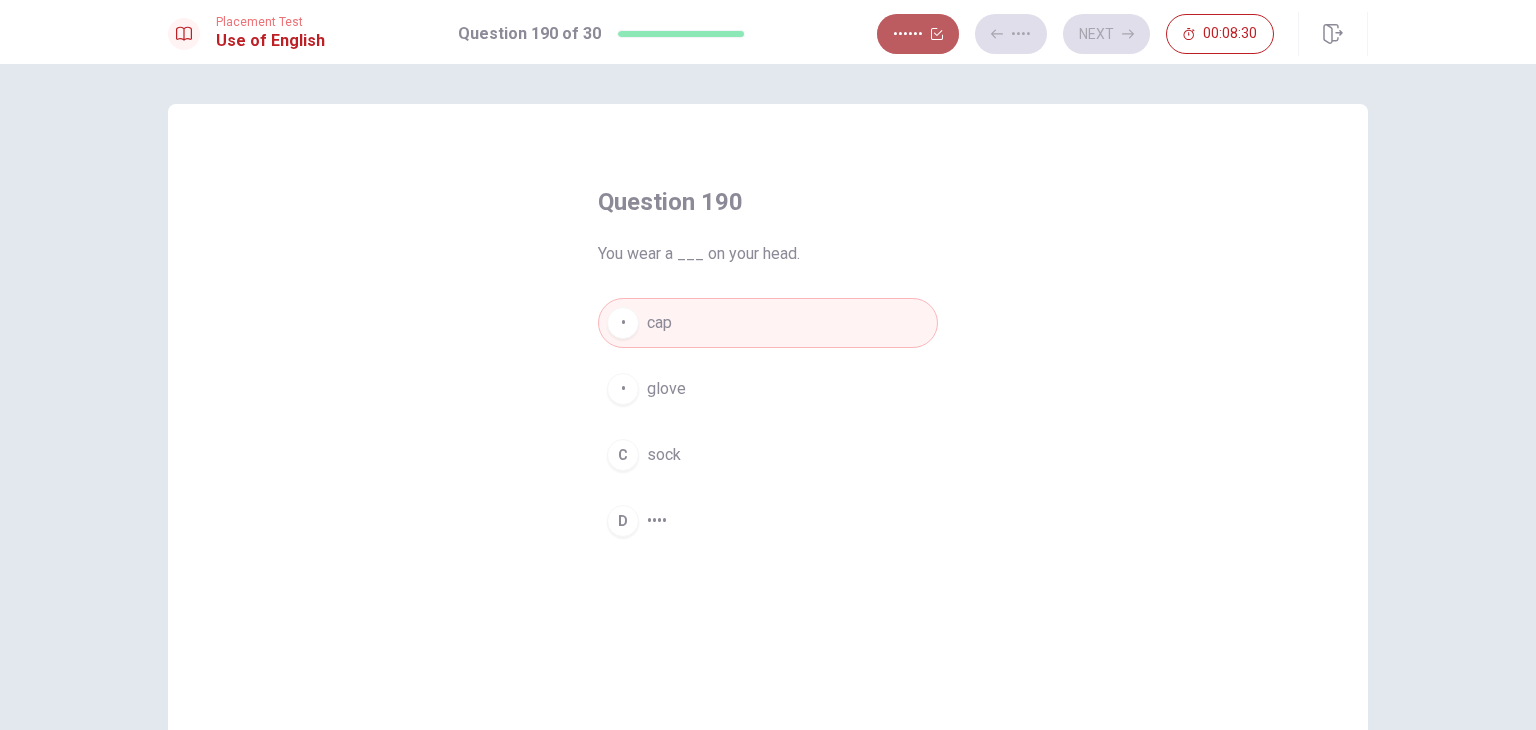 click on "••••••" at bounding box center [918, 34] 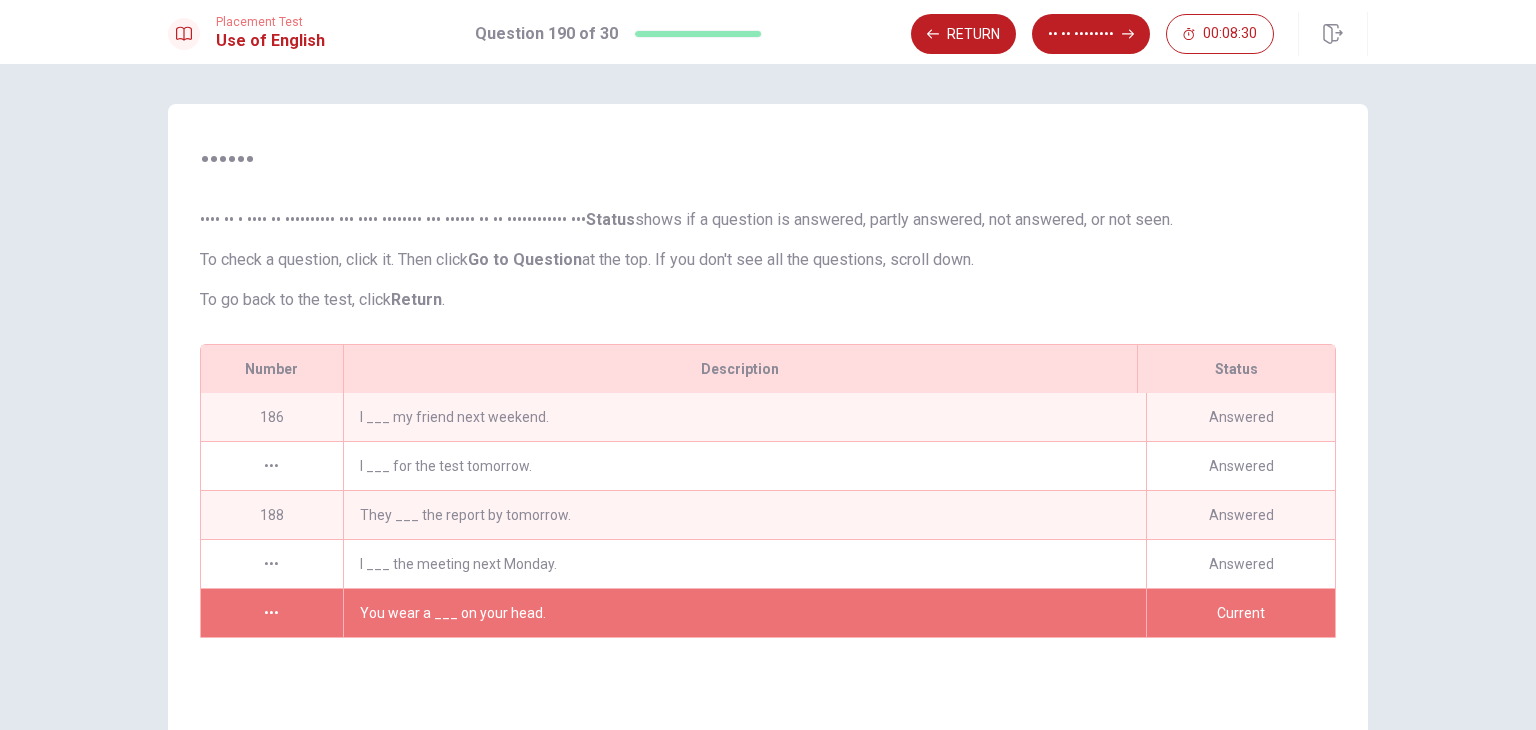 scroll, scrollTop: 173, scrollLeft: 0, axis: vertical 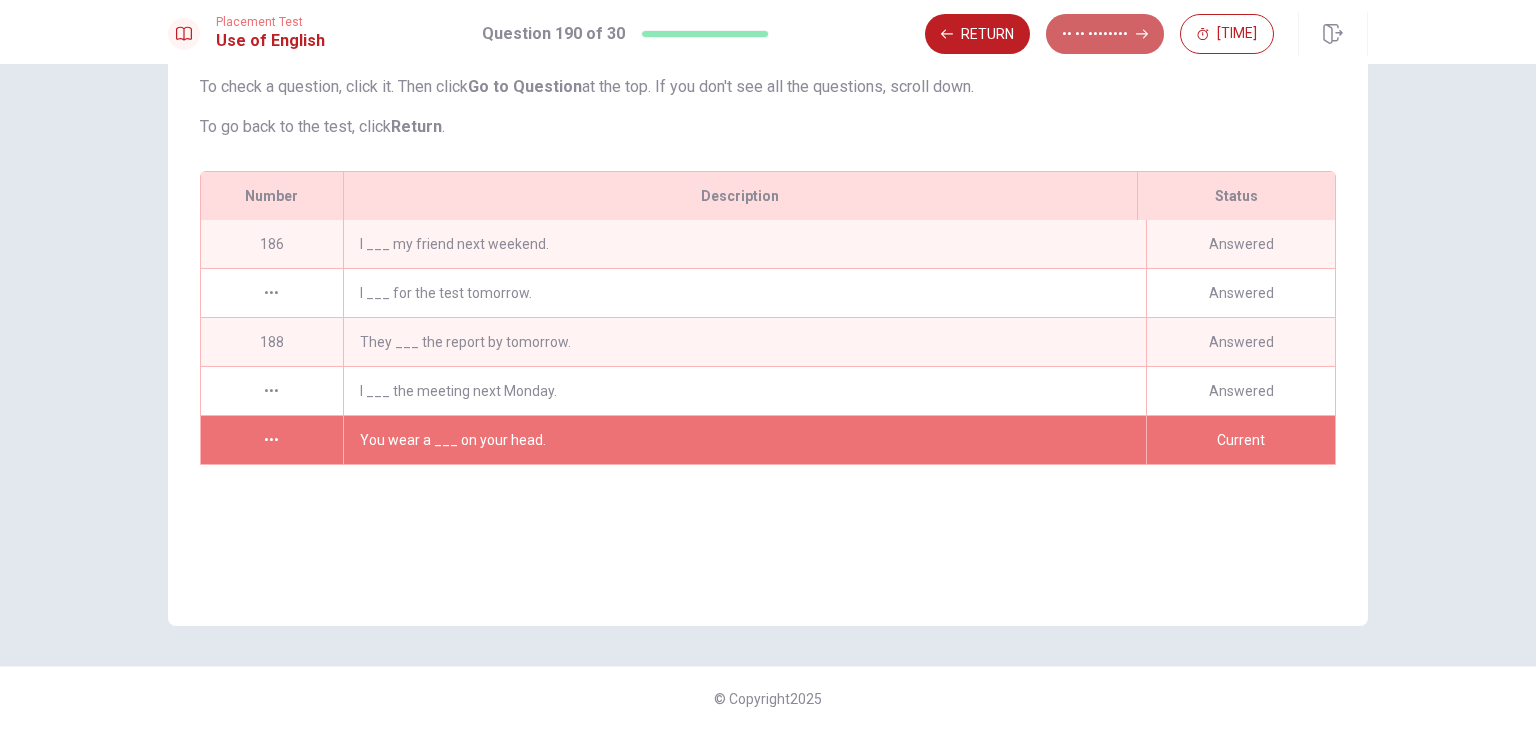 click on "•• •• ••••••••" at bounding box center [1105, 34] 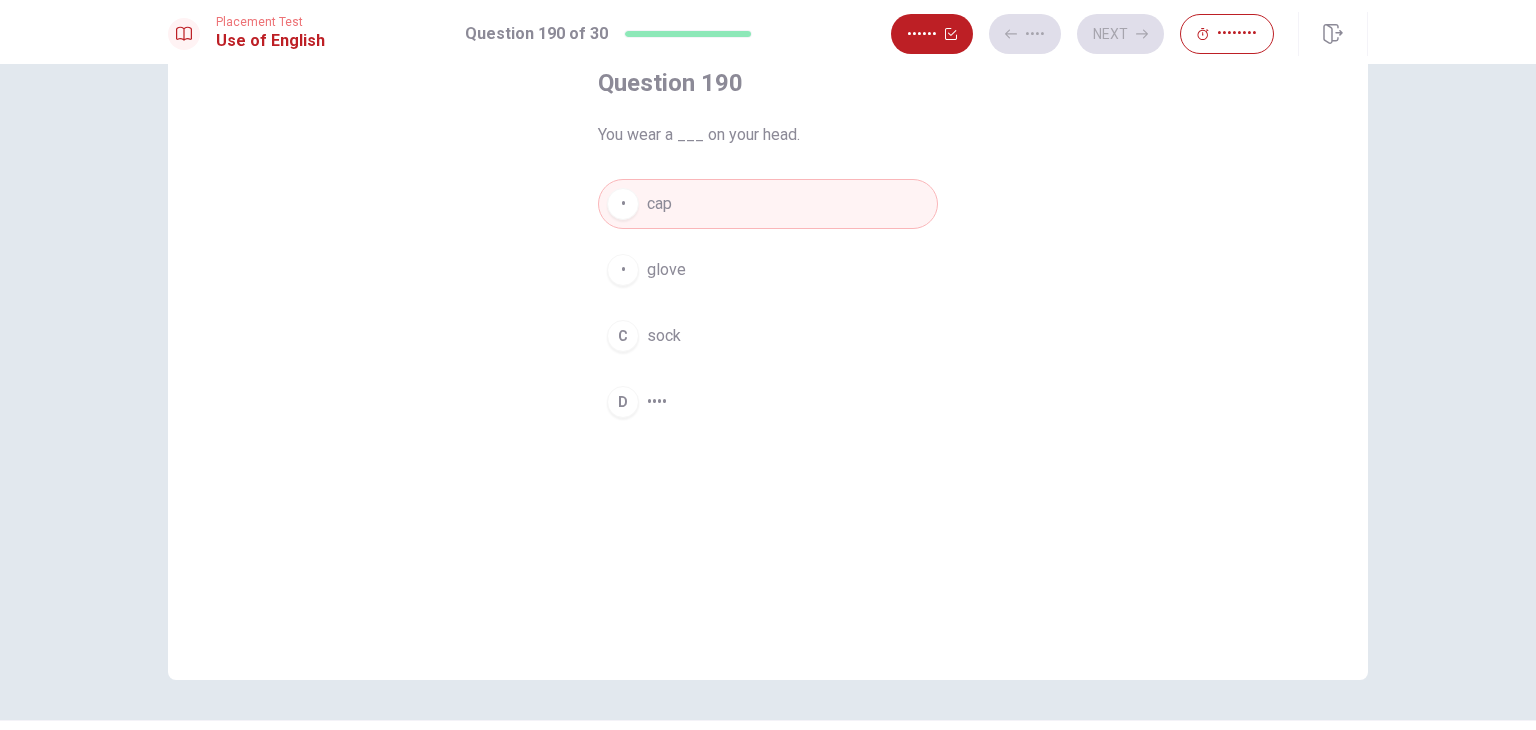scroll, scrollTop: 73, scrollLeft: 0, axis: vertical 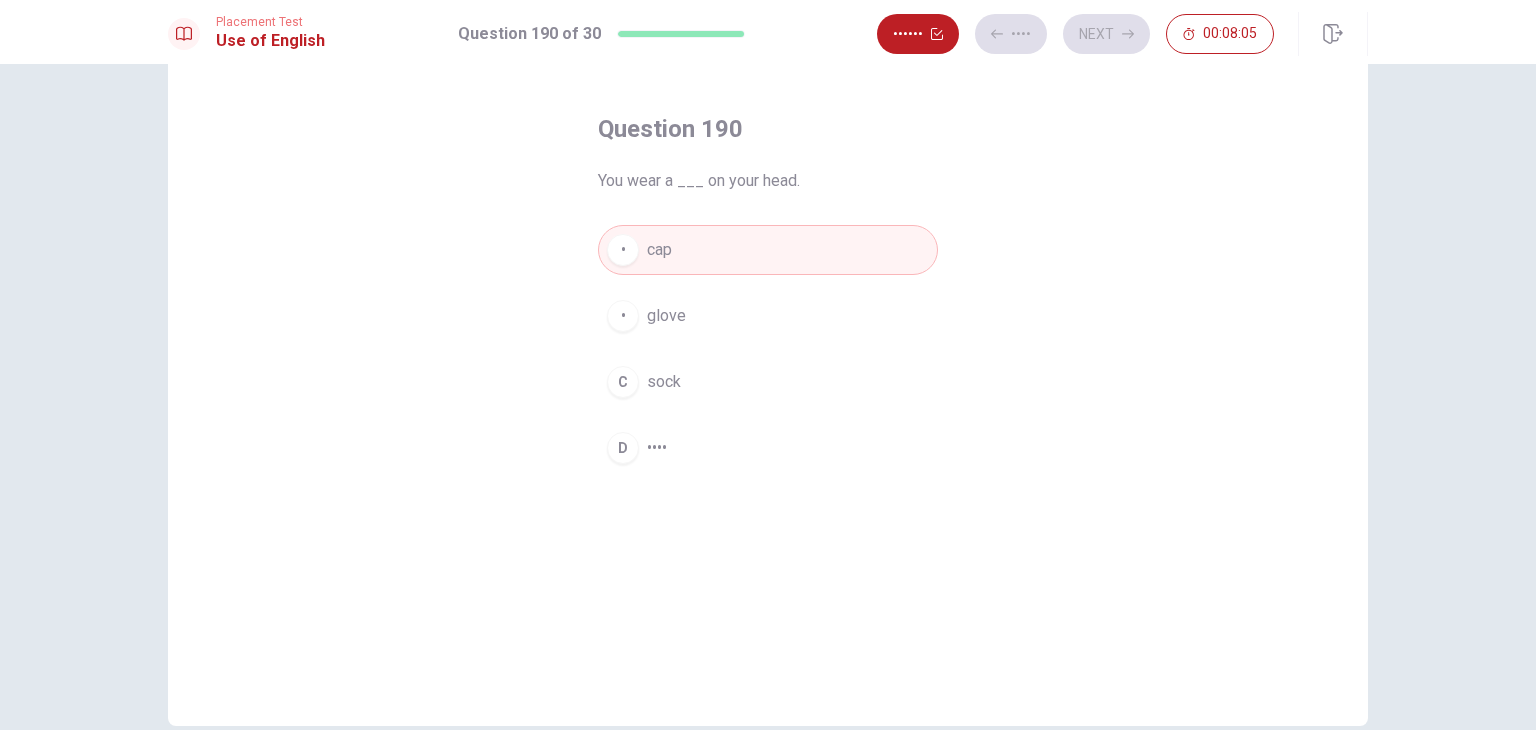 click on "B glove" at bounding box center (768, 316) 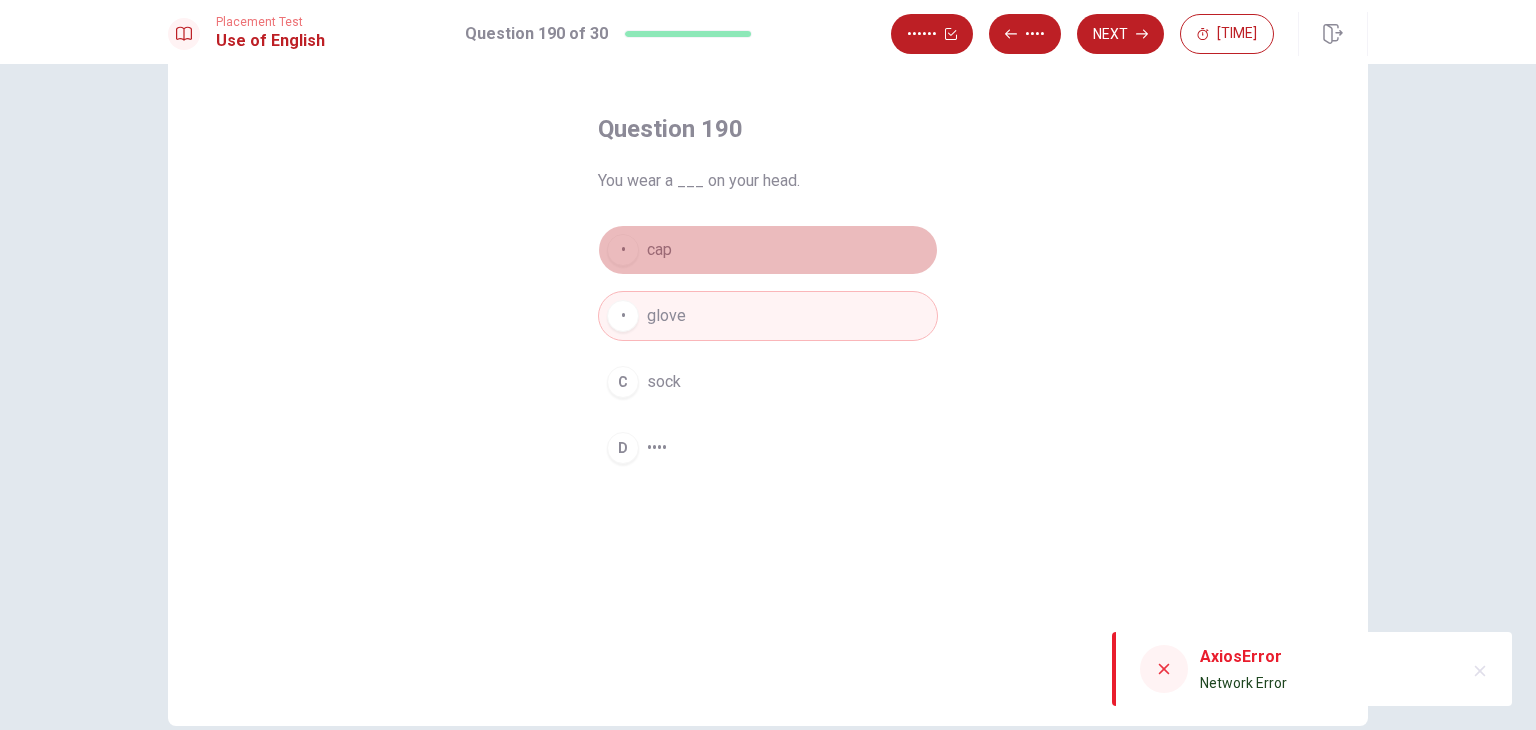 click on "A cap" at bounding box center [768, 250] 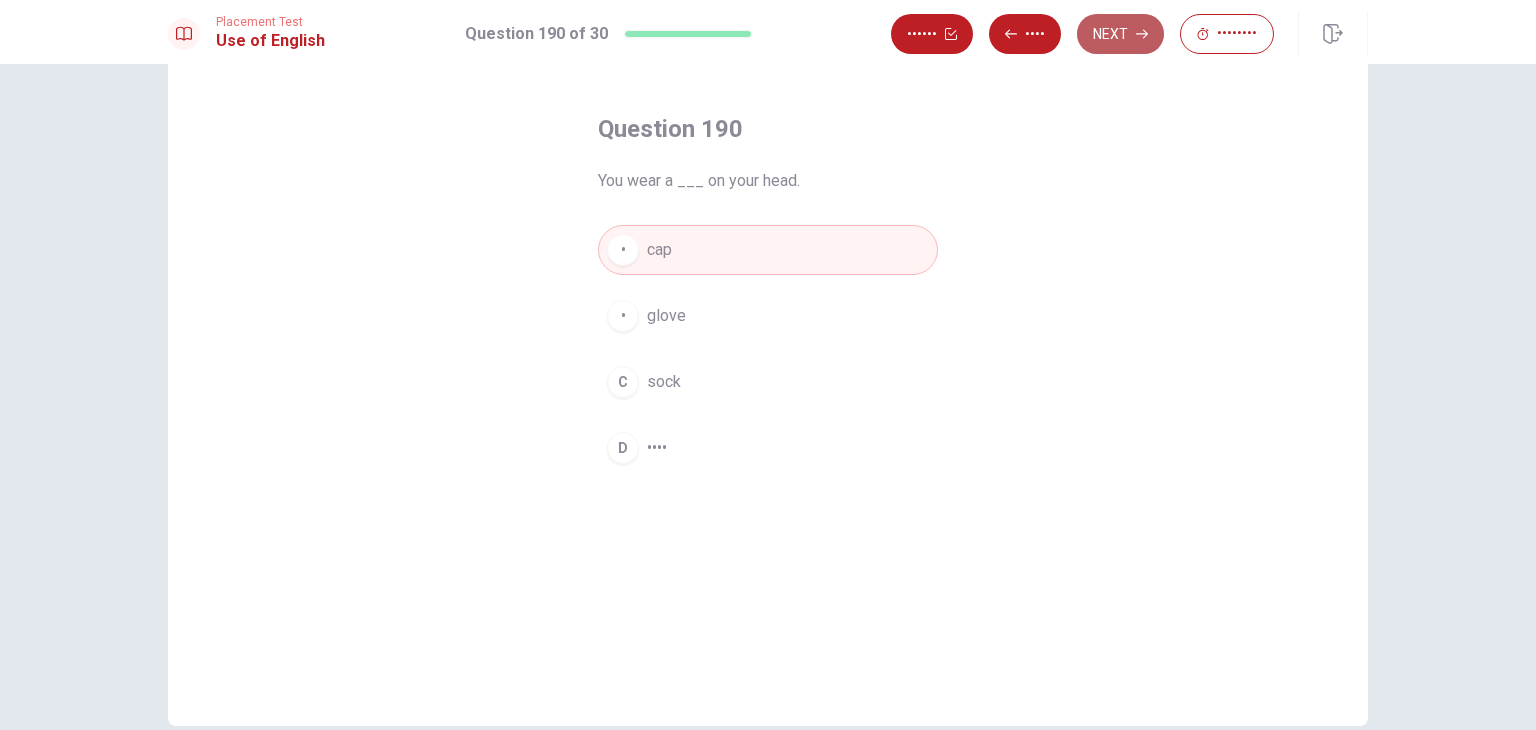 click on "Next" at bounding box center (1120, 34) 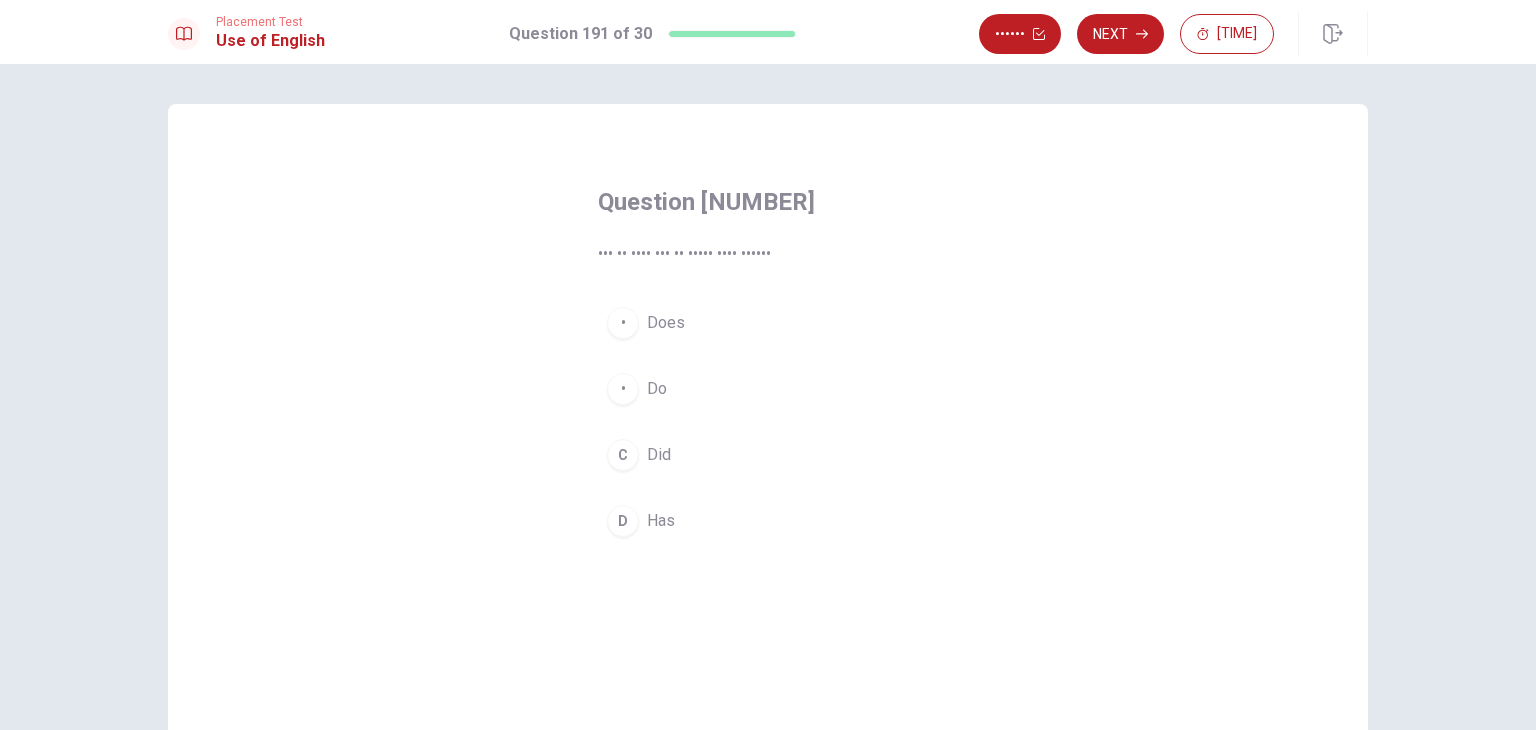 scroll, scrollTop: 100, scrollLeft: 0, axis: vertical 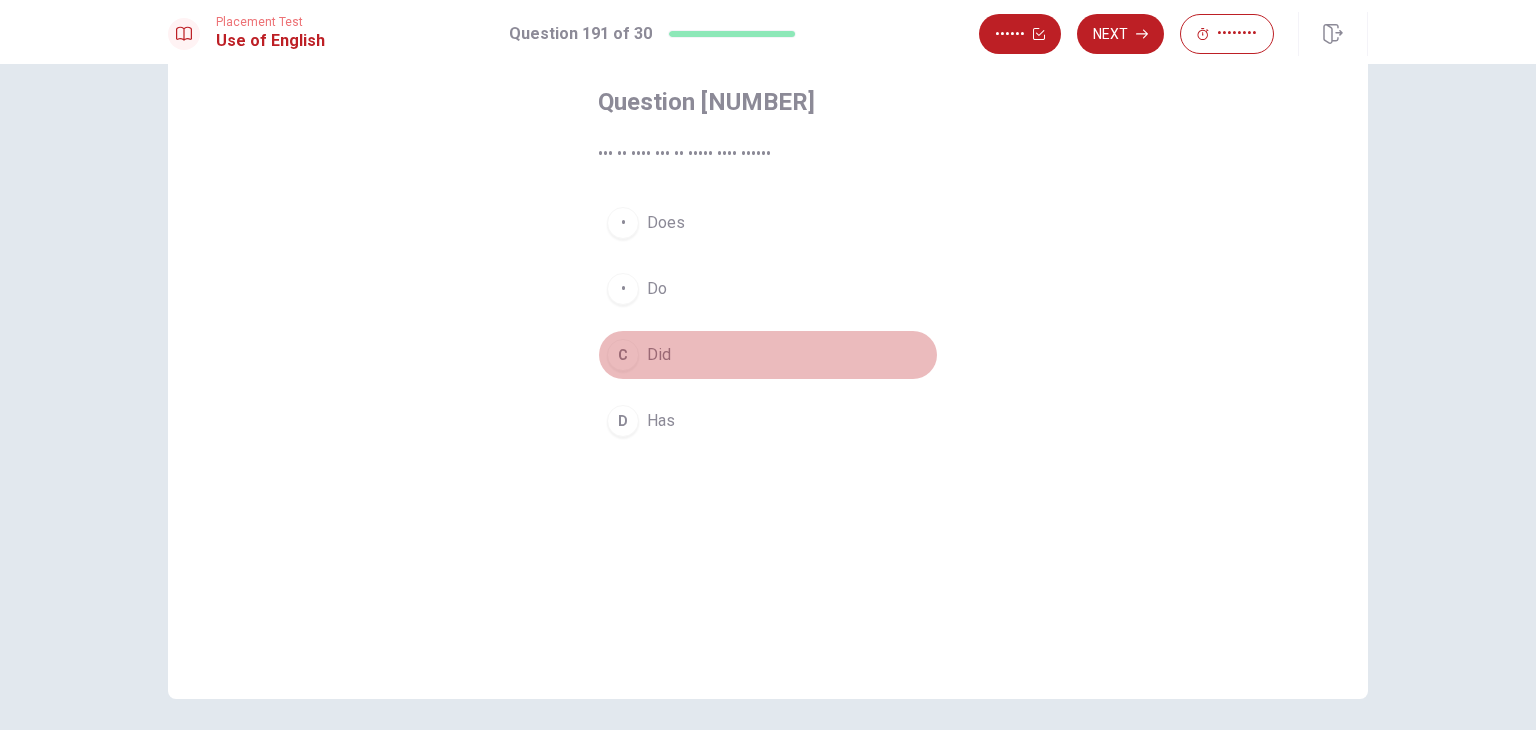 click on "• •••" at bounding box center [768, 355] 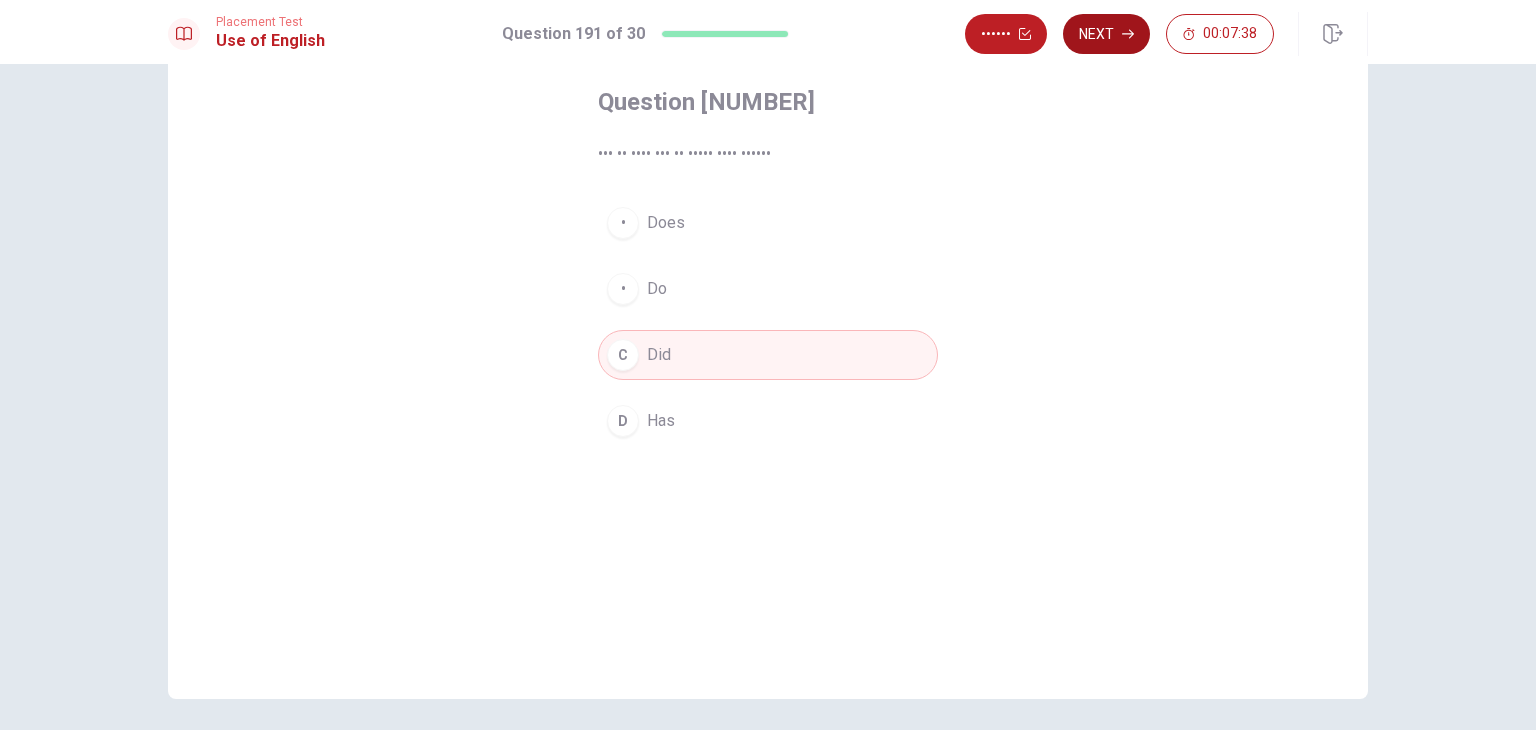 click on "Next" at bounding box center [1106, 34] 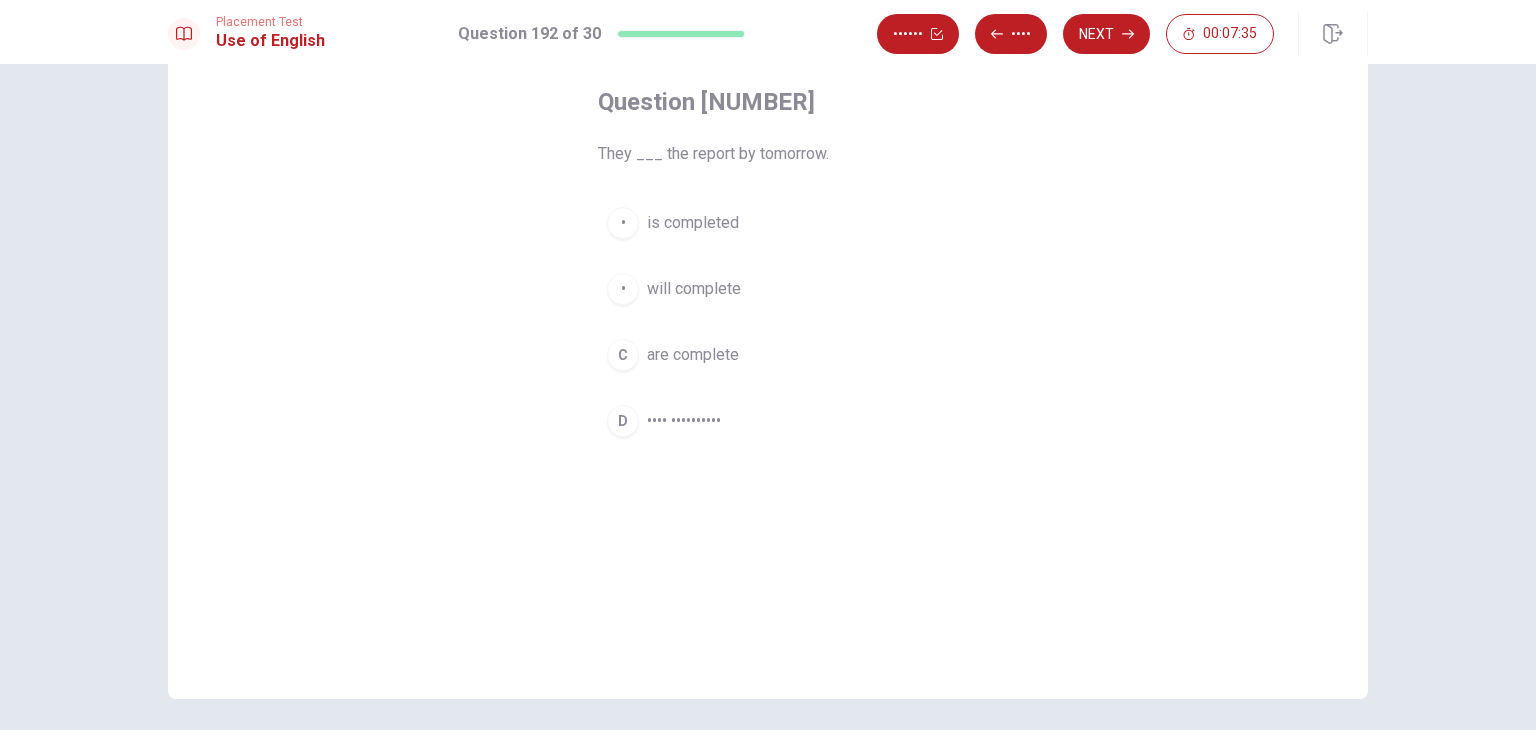 click on "•" at bounding box center (623, 223) 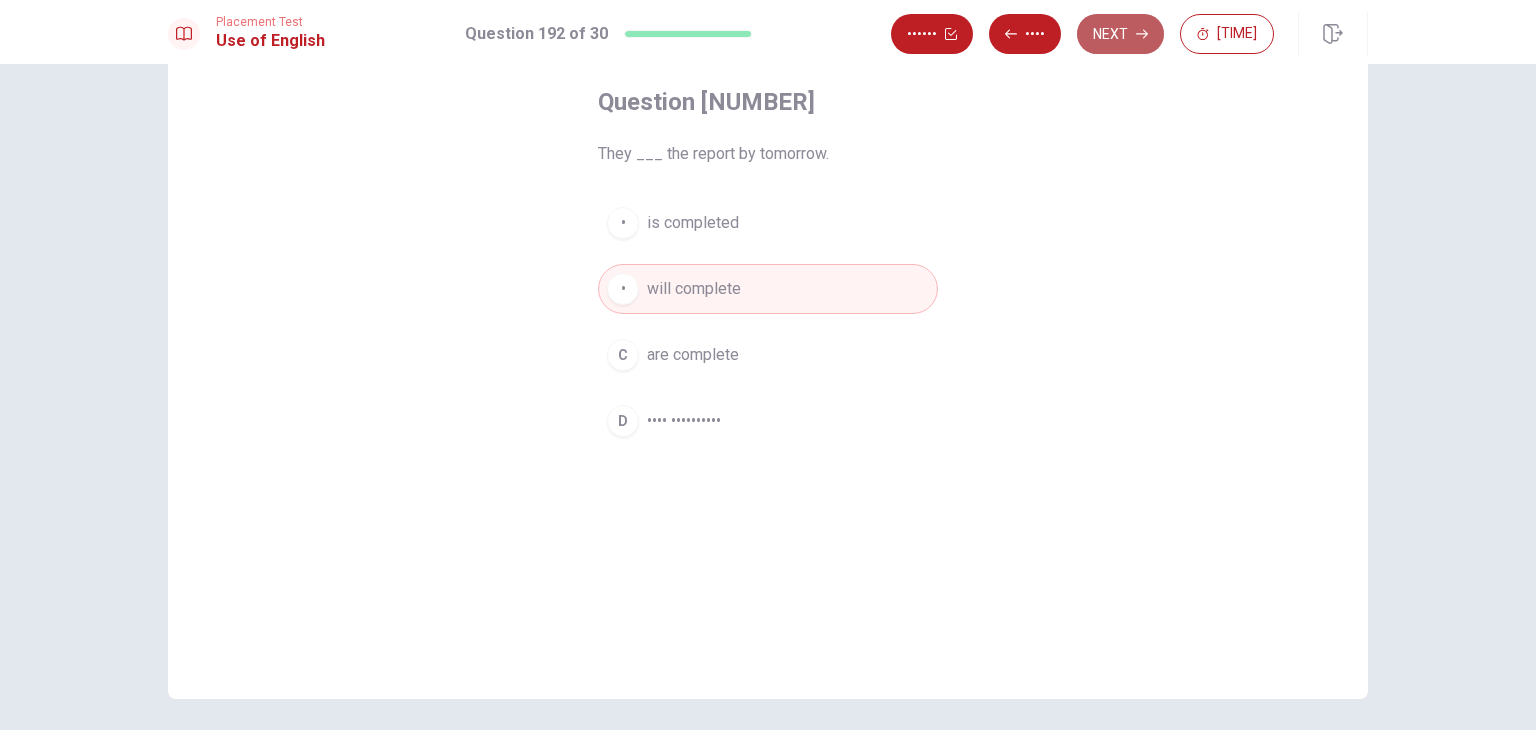 click on "Next" at bounding box center (1120, 34) 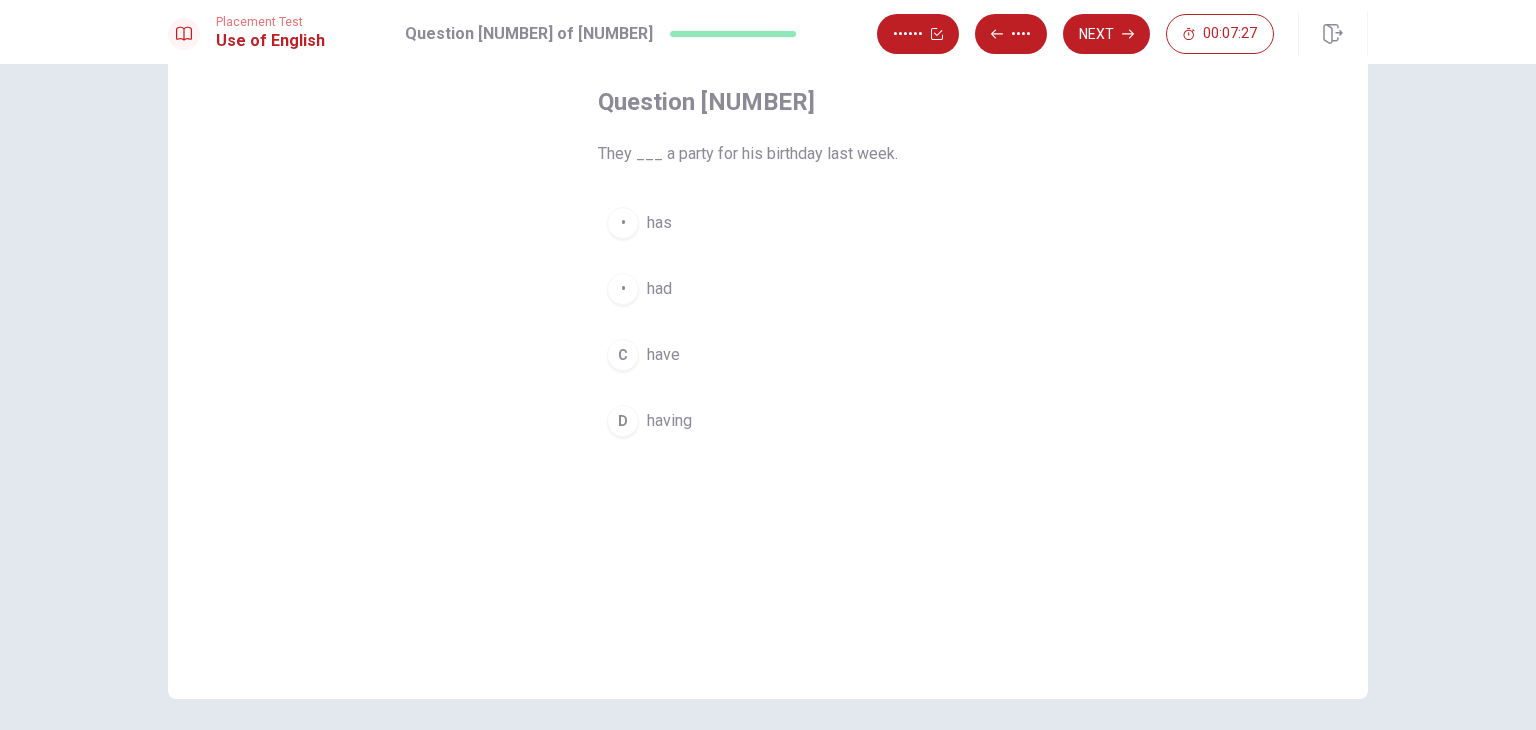 click on "• •••" at bounding box center [768, 289] 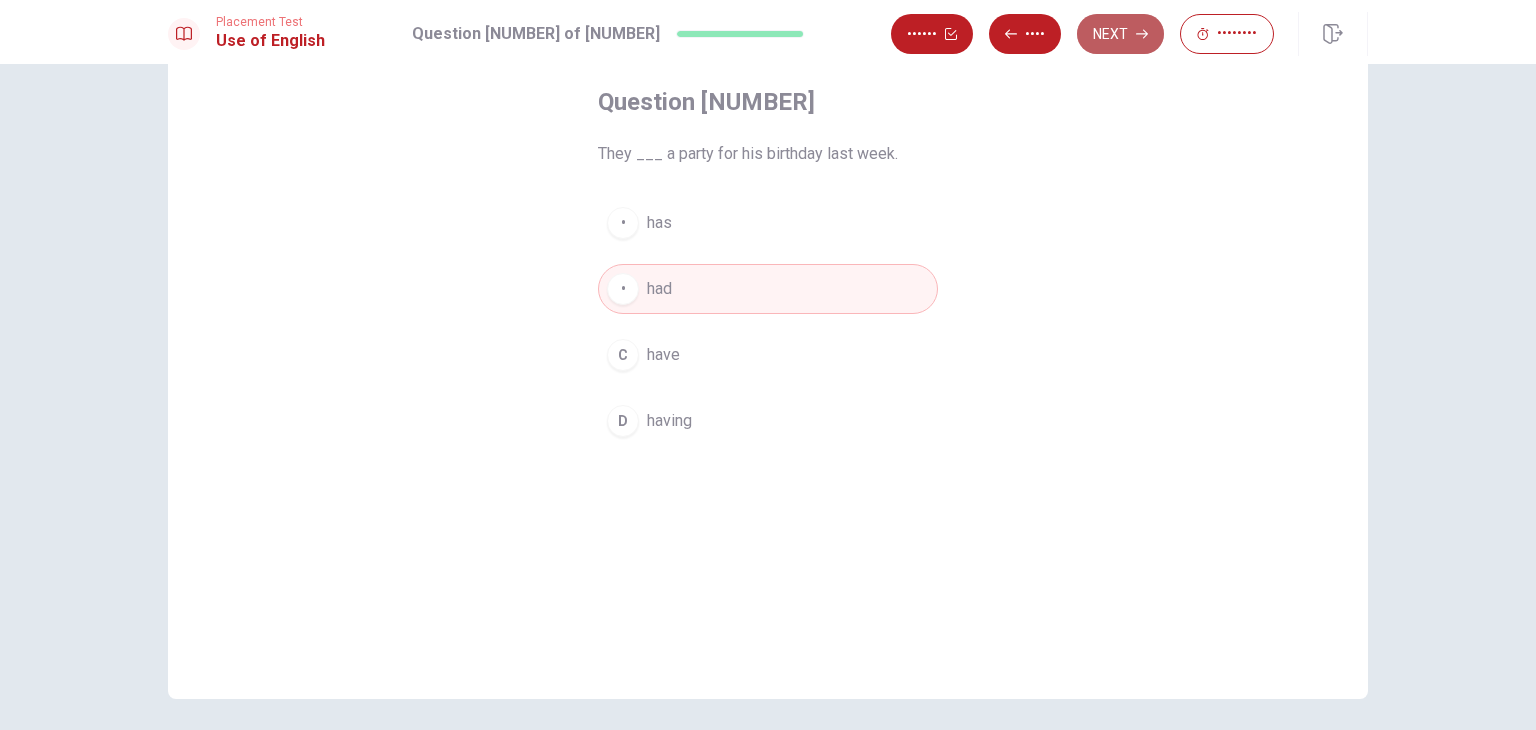 click on "Next" at bounding box center (1120, 34) 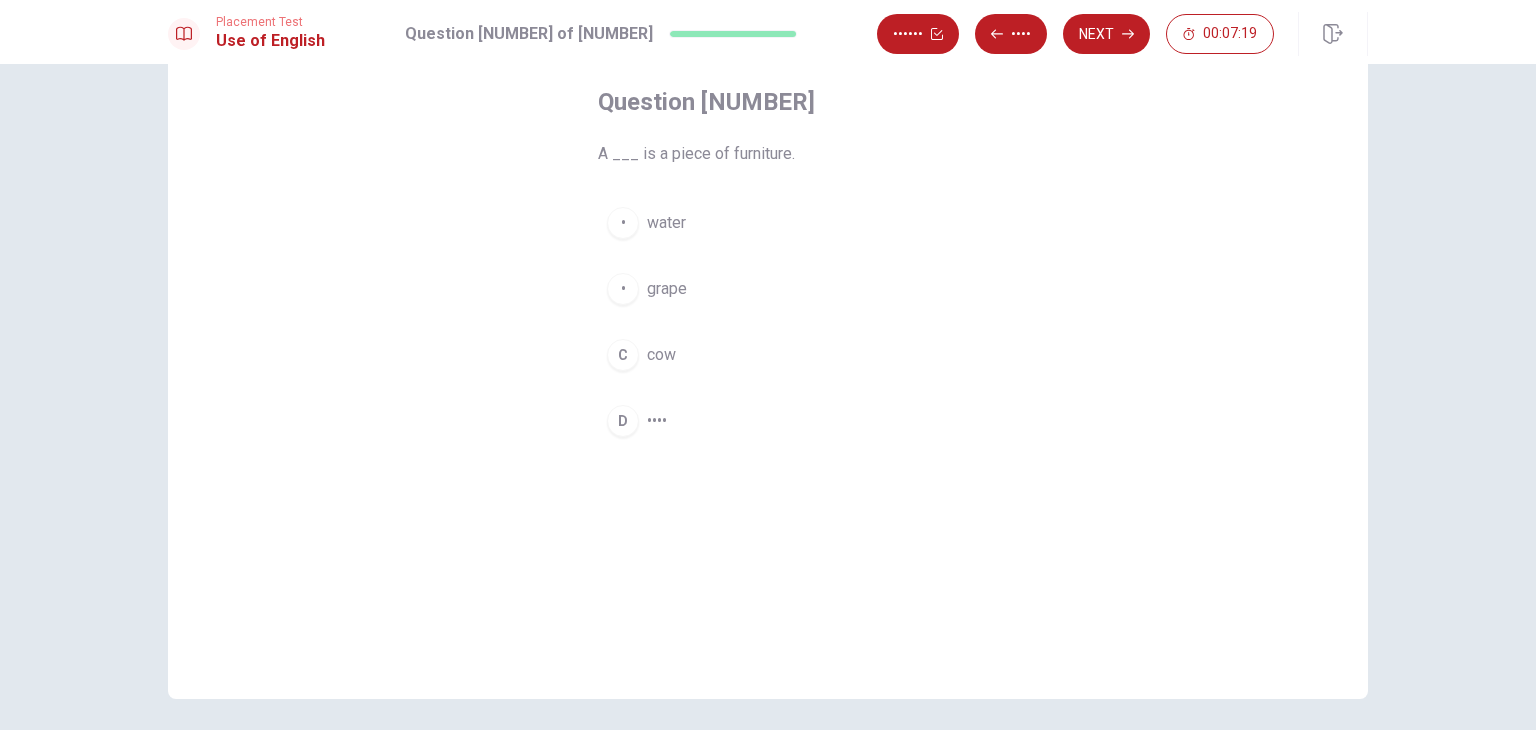 click on "D sofa" at bounding box center [768, 421] 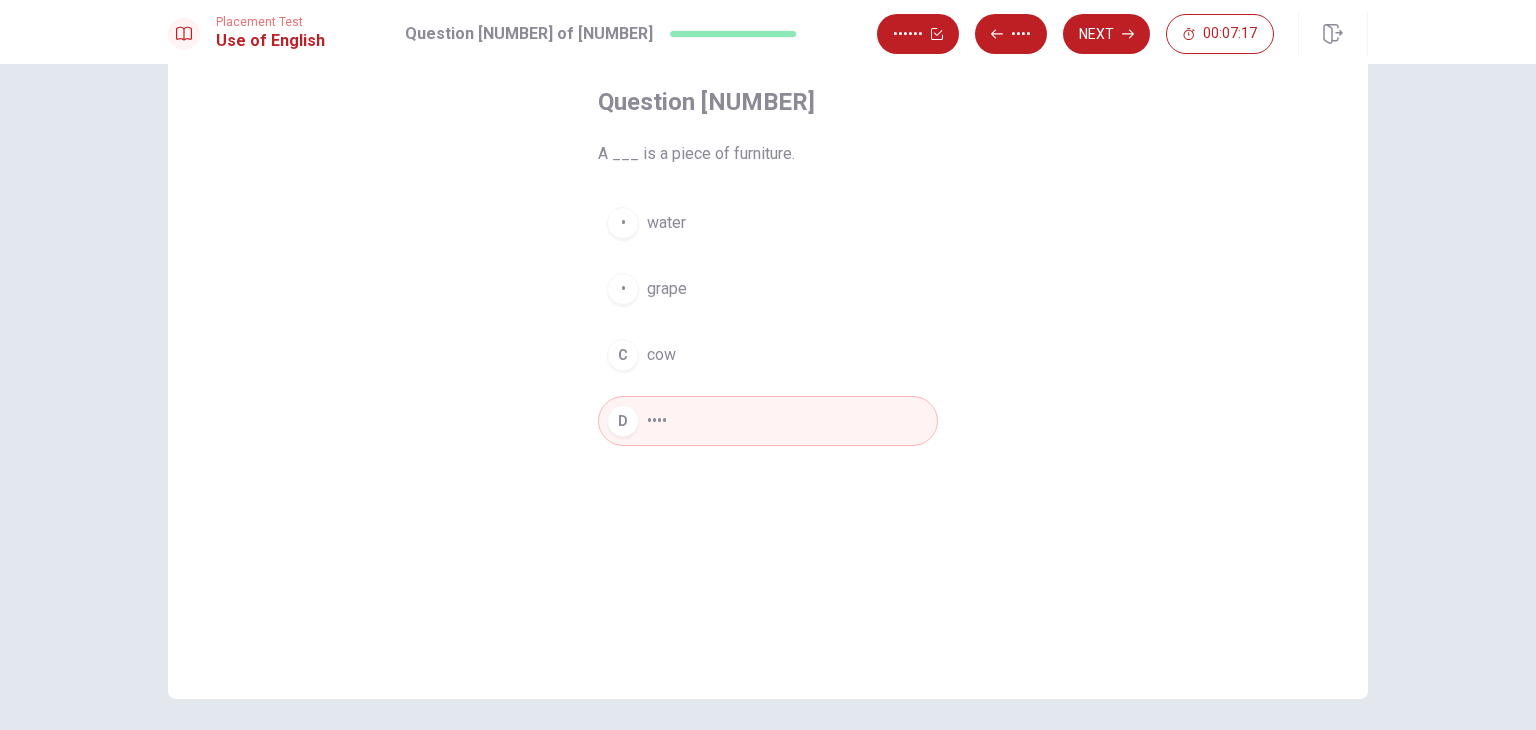 click on "Placement Test   Use of English Question 194 of 30 Review Back Next 00:07:17" at bounding box center [768, 32] 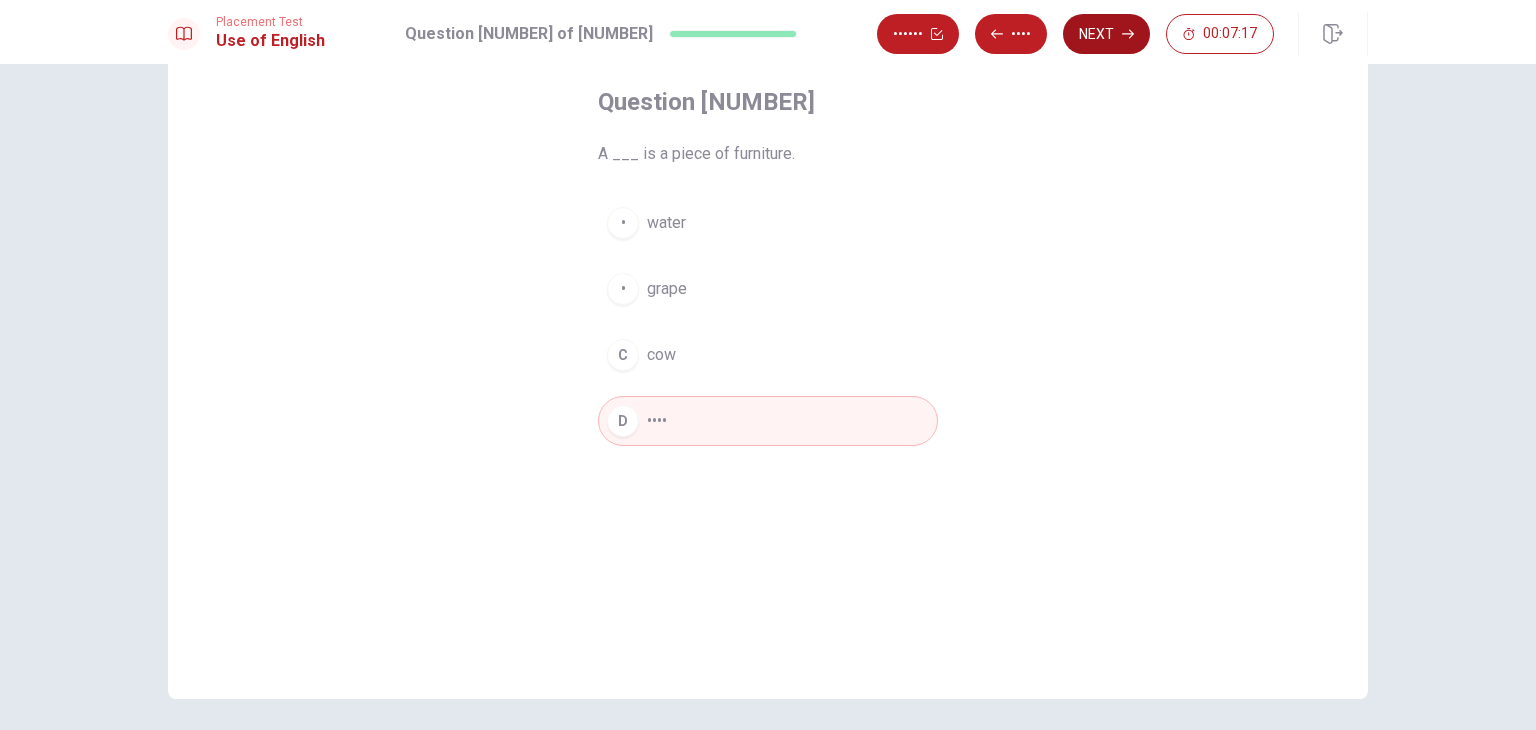 click on "Next" at bounding box center (1106, 34) 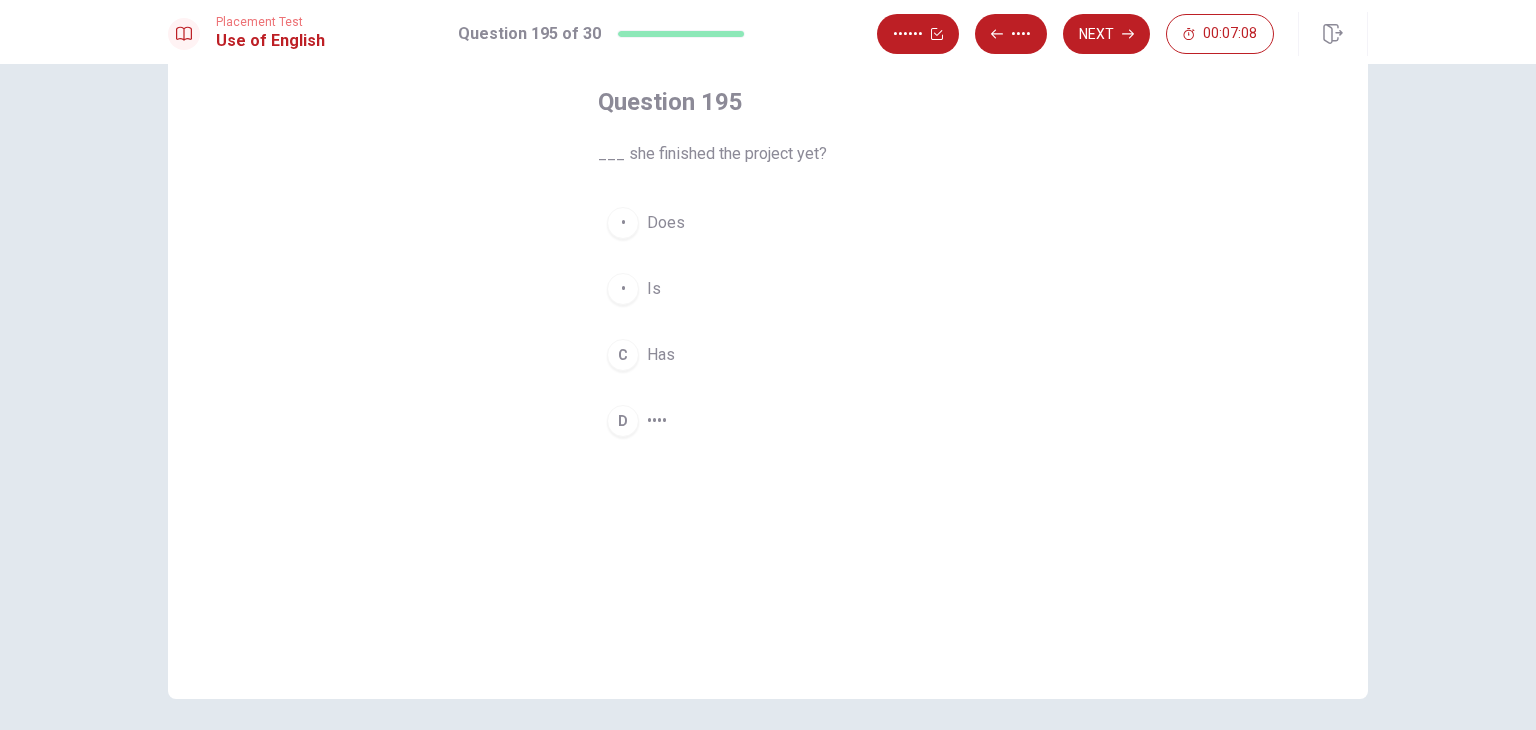 click on "C Has" at bounding box center [768, 355] 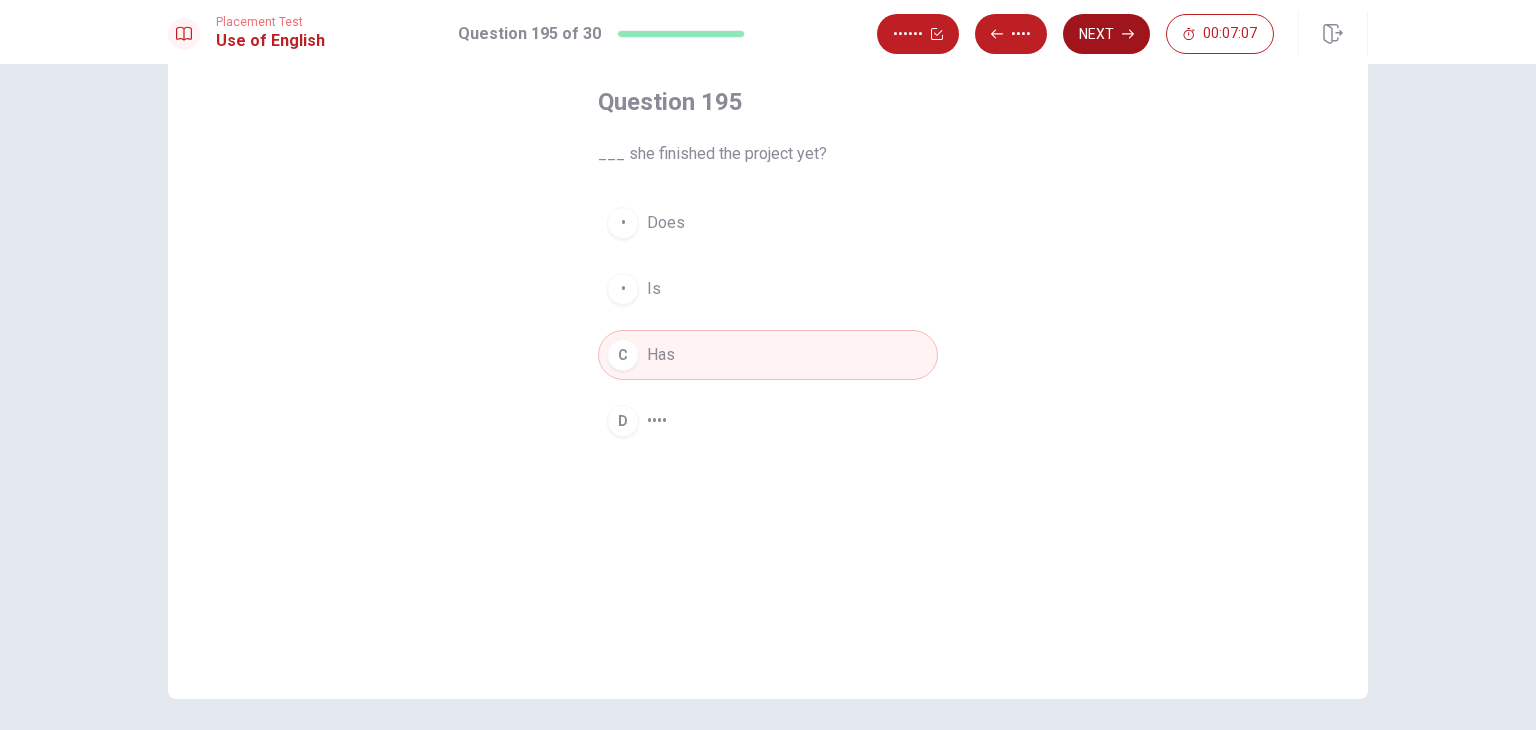 click on "Next" at bounding box center [1106, 34] 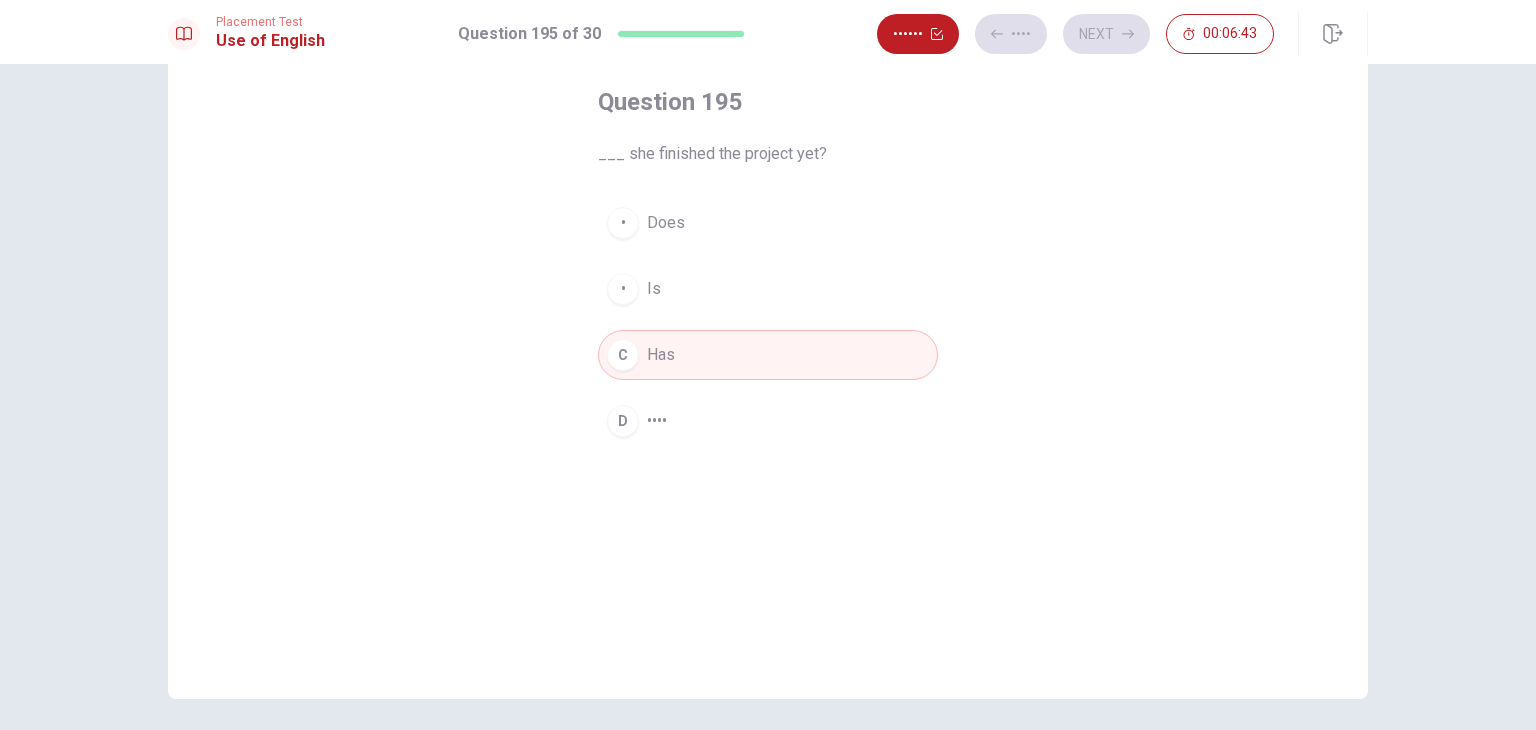 click on "• ••••" at bounding box center (768, 421) 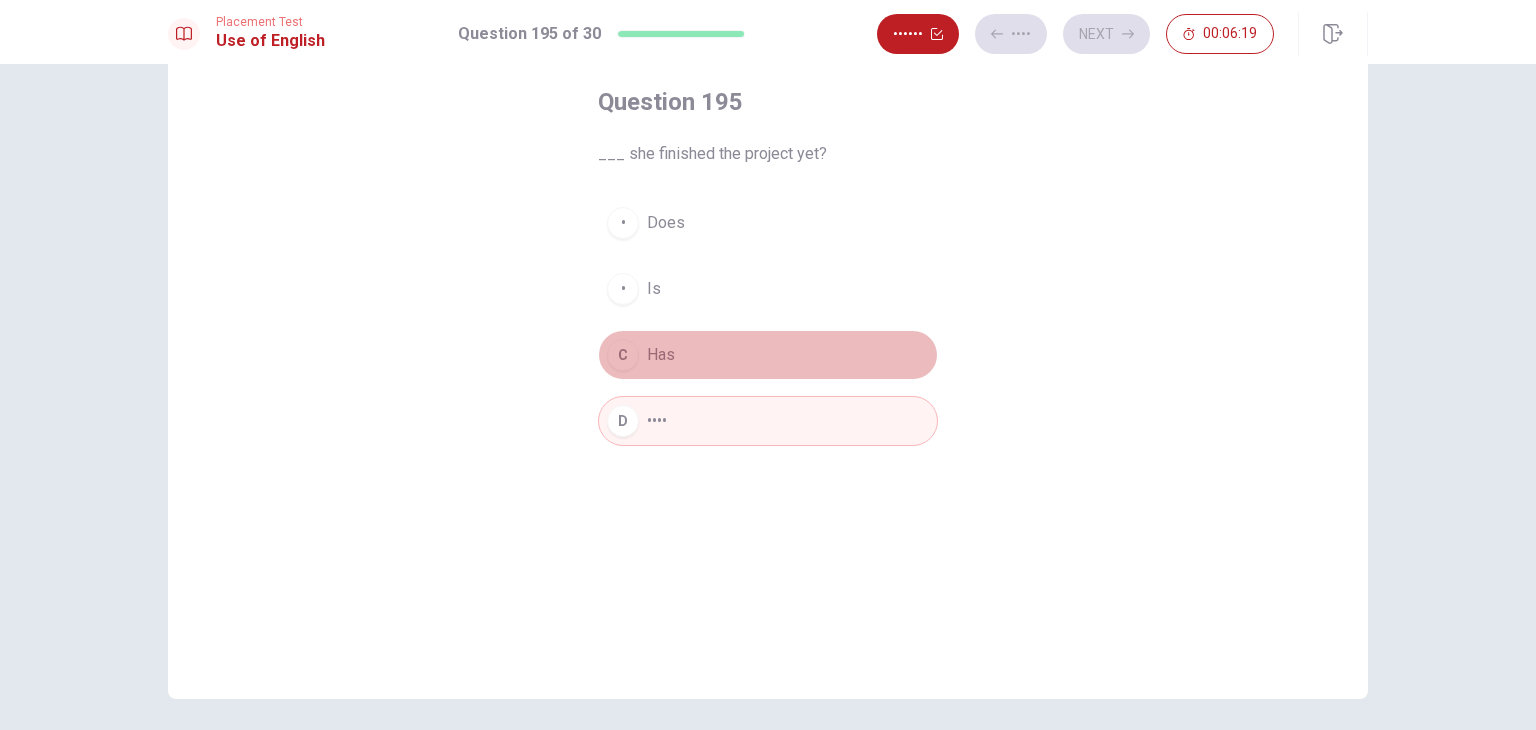 click on "C Has" at bounding box center [768, 355] 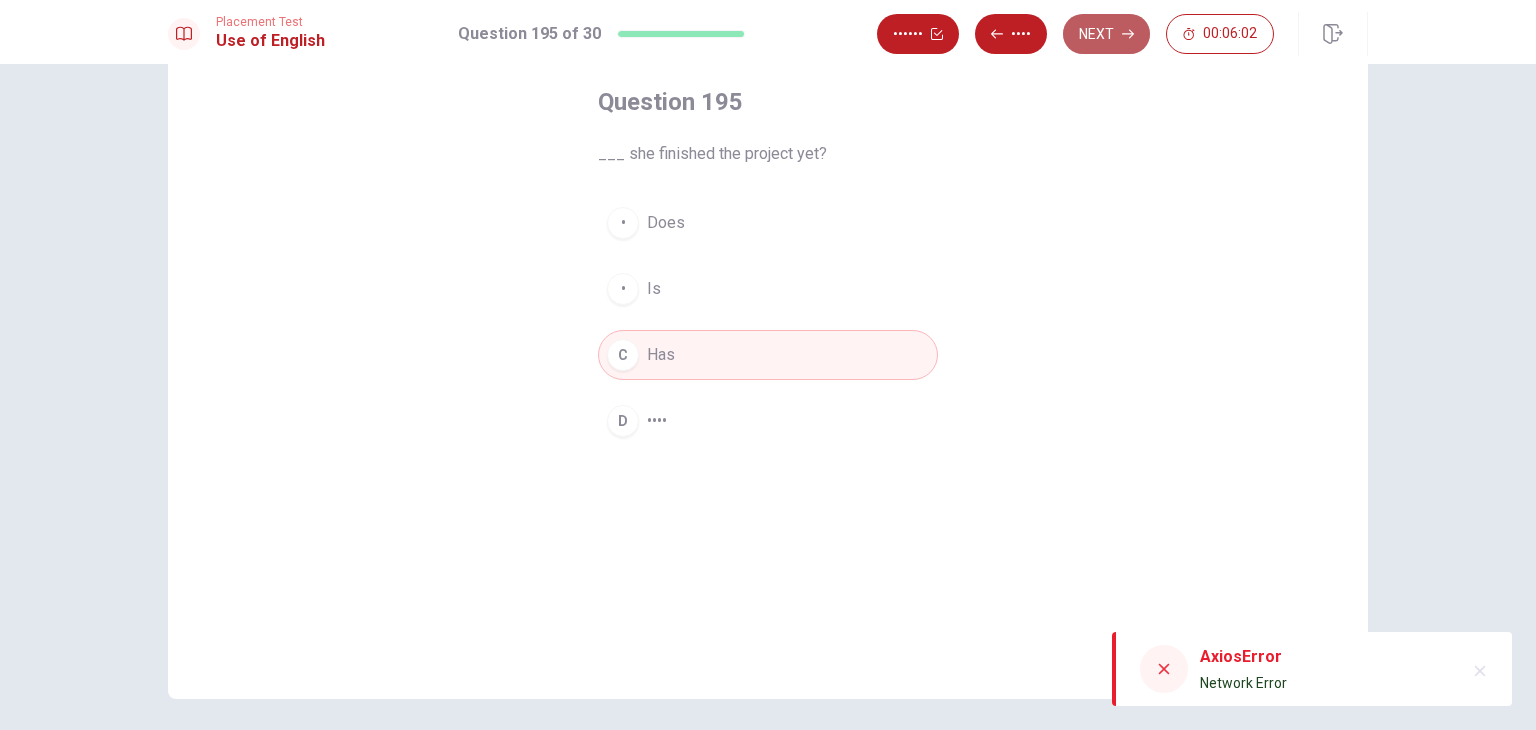 click on "Next" at bounding box center [1106, 34] 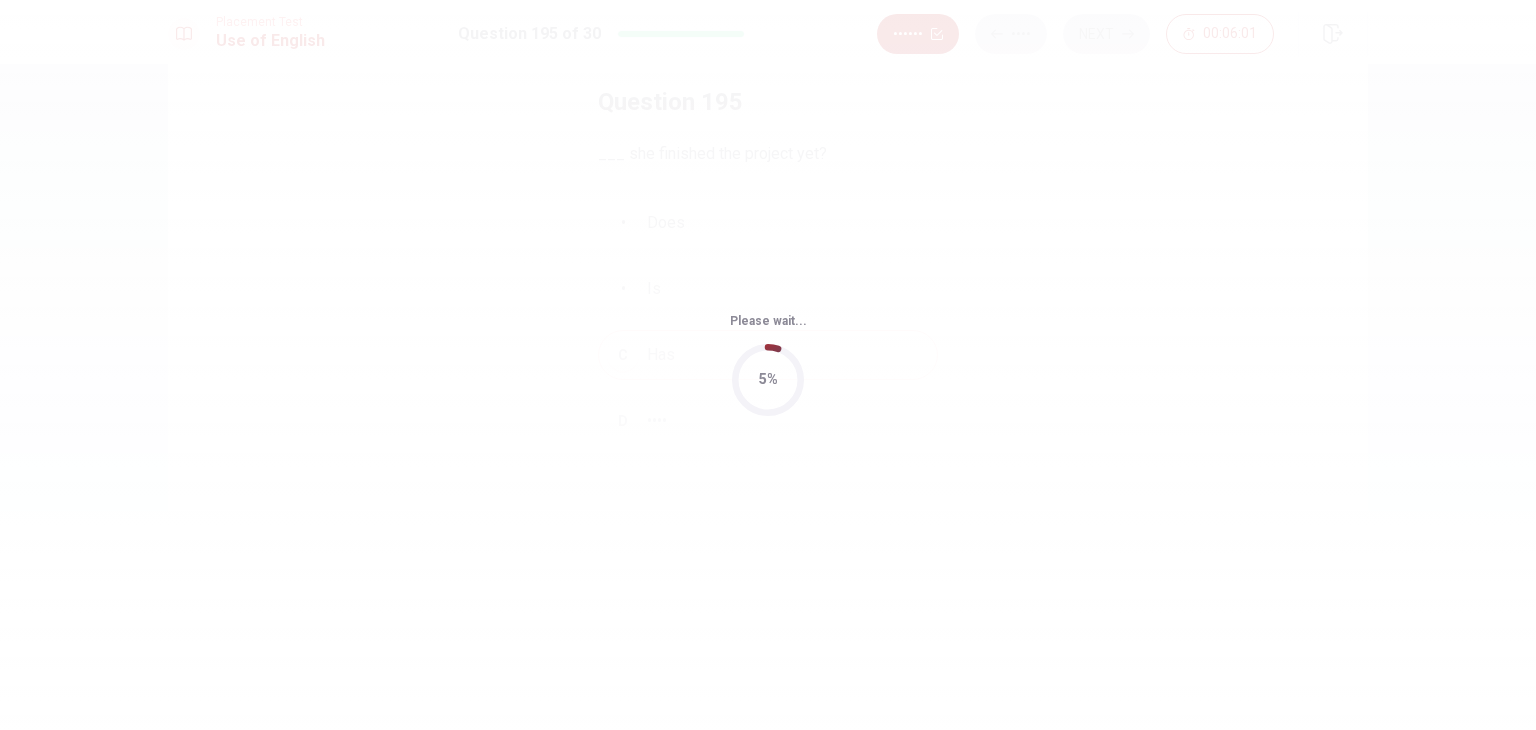 scroll, scrollTop: 0, scrollLeft: 0, axis: both 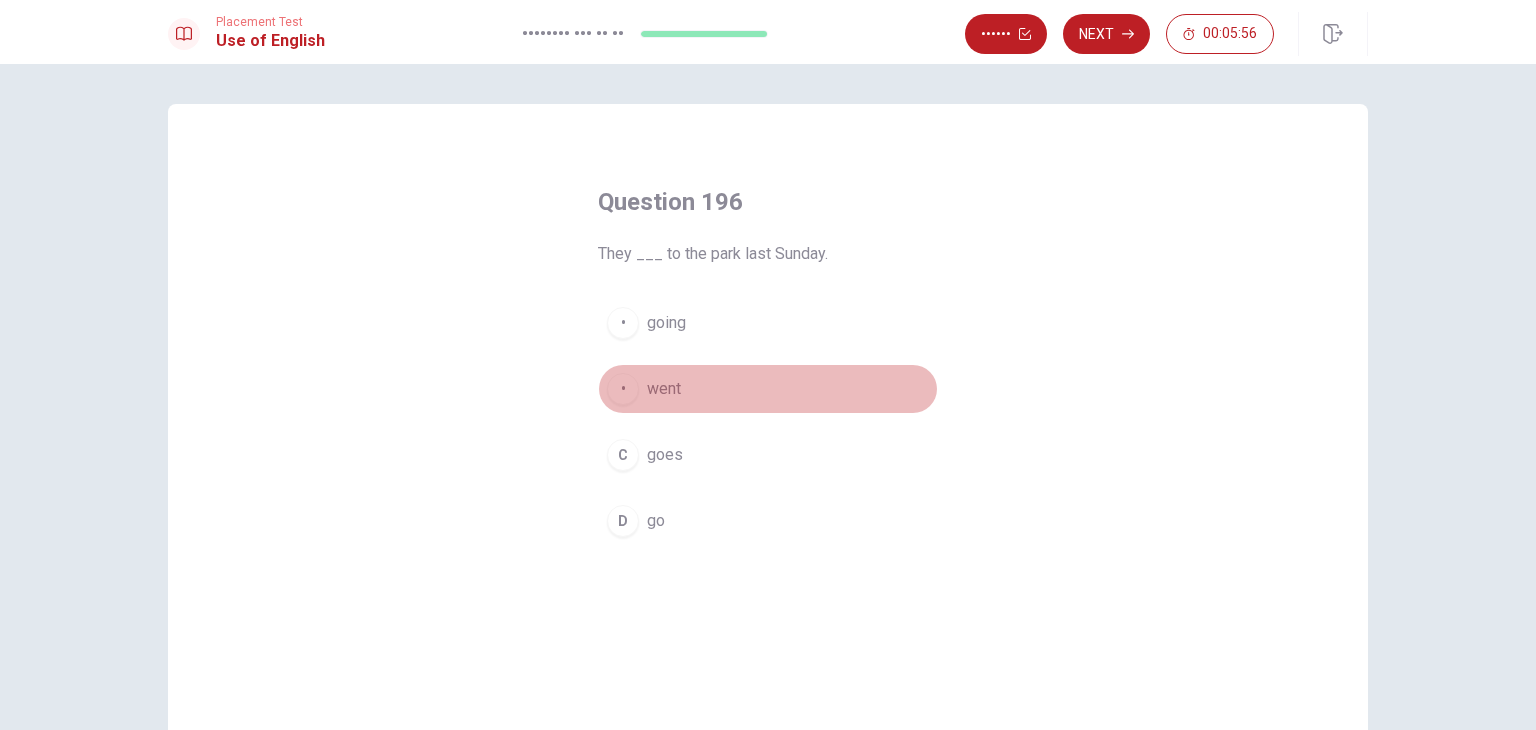 click on "went" at bounding box center (666, 323) 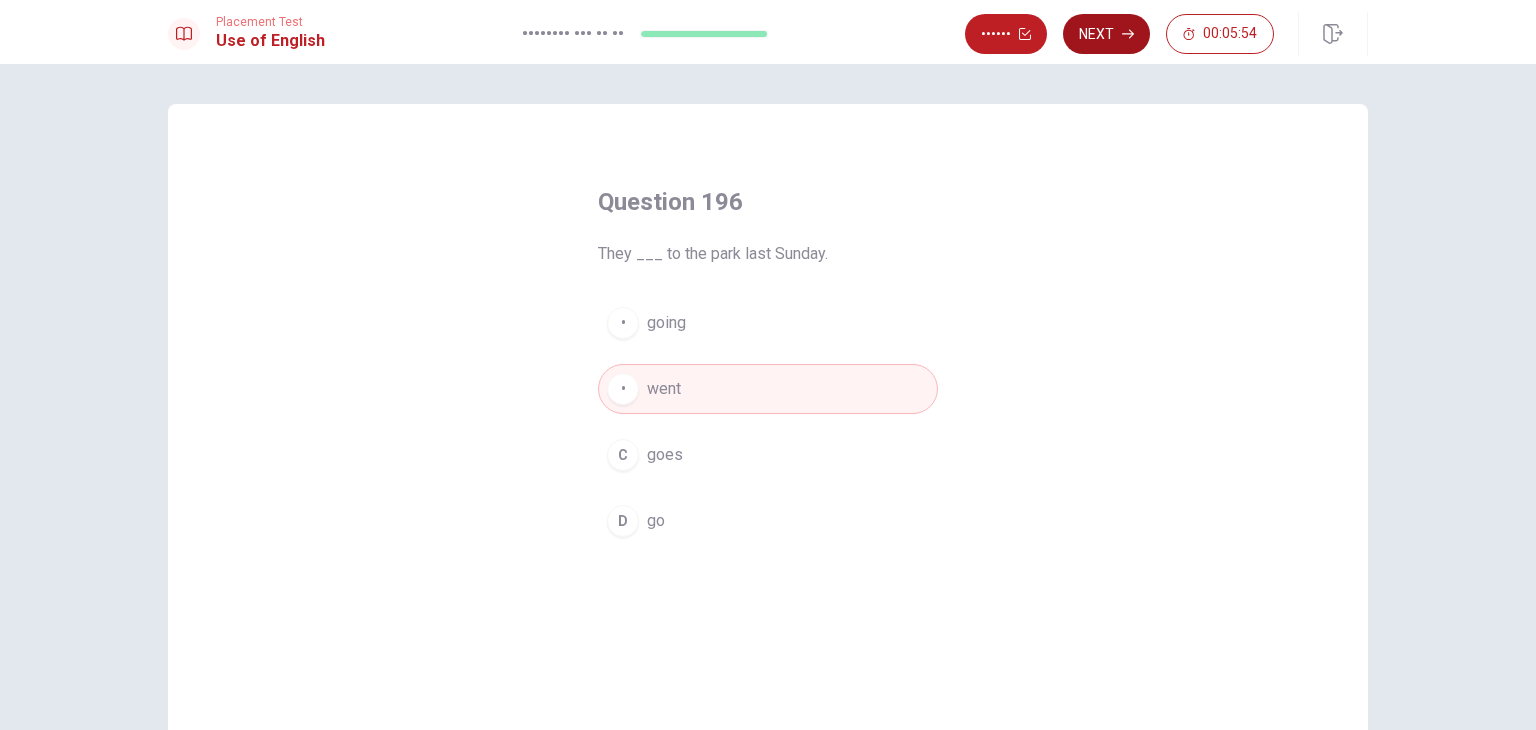 click on "Next" at bounding box center (1106, 34) 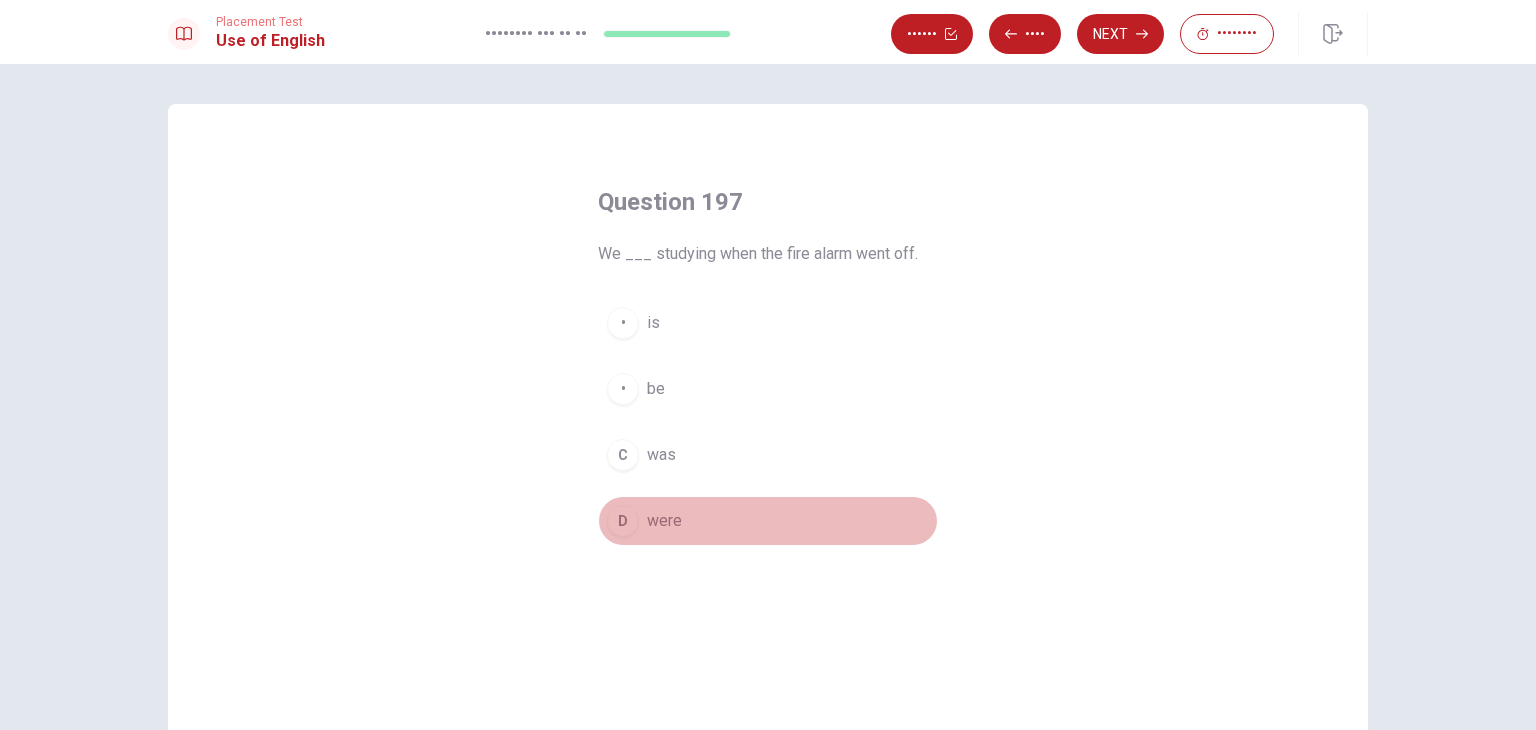 click on "D were" at bounding box center (768, 521) 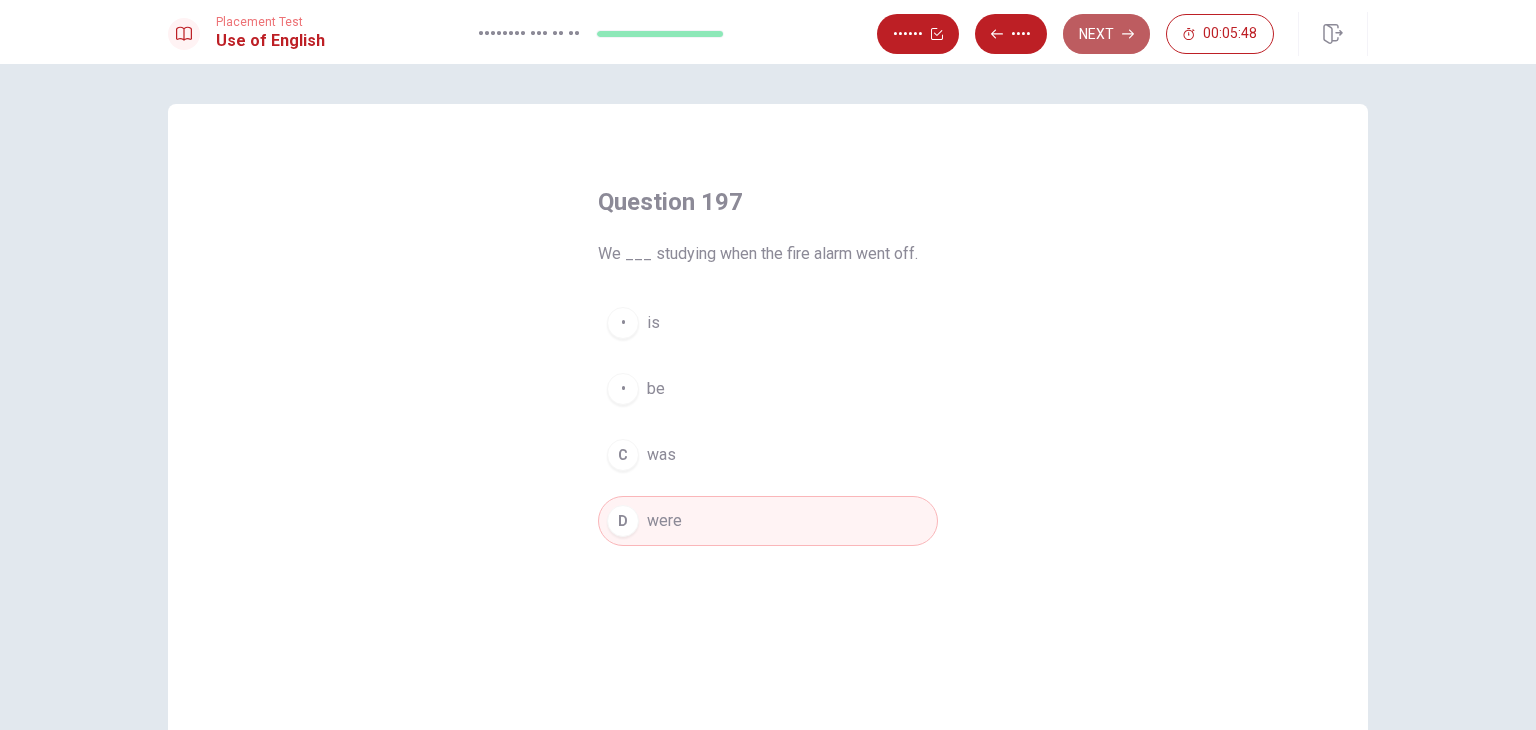 click on "Next" at bounding box center (1106, 34) 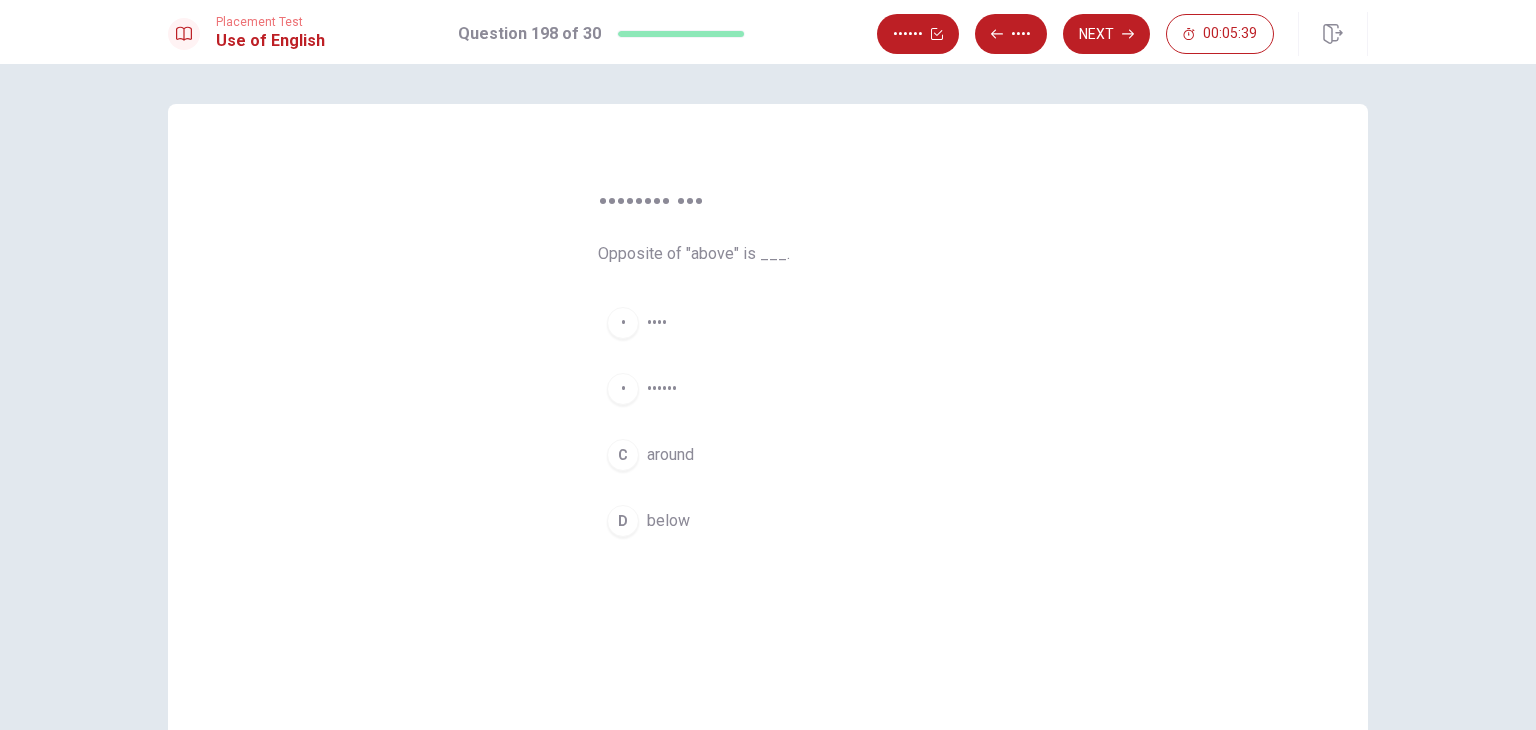 click on "D below" at bounding box center (768, 521) 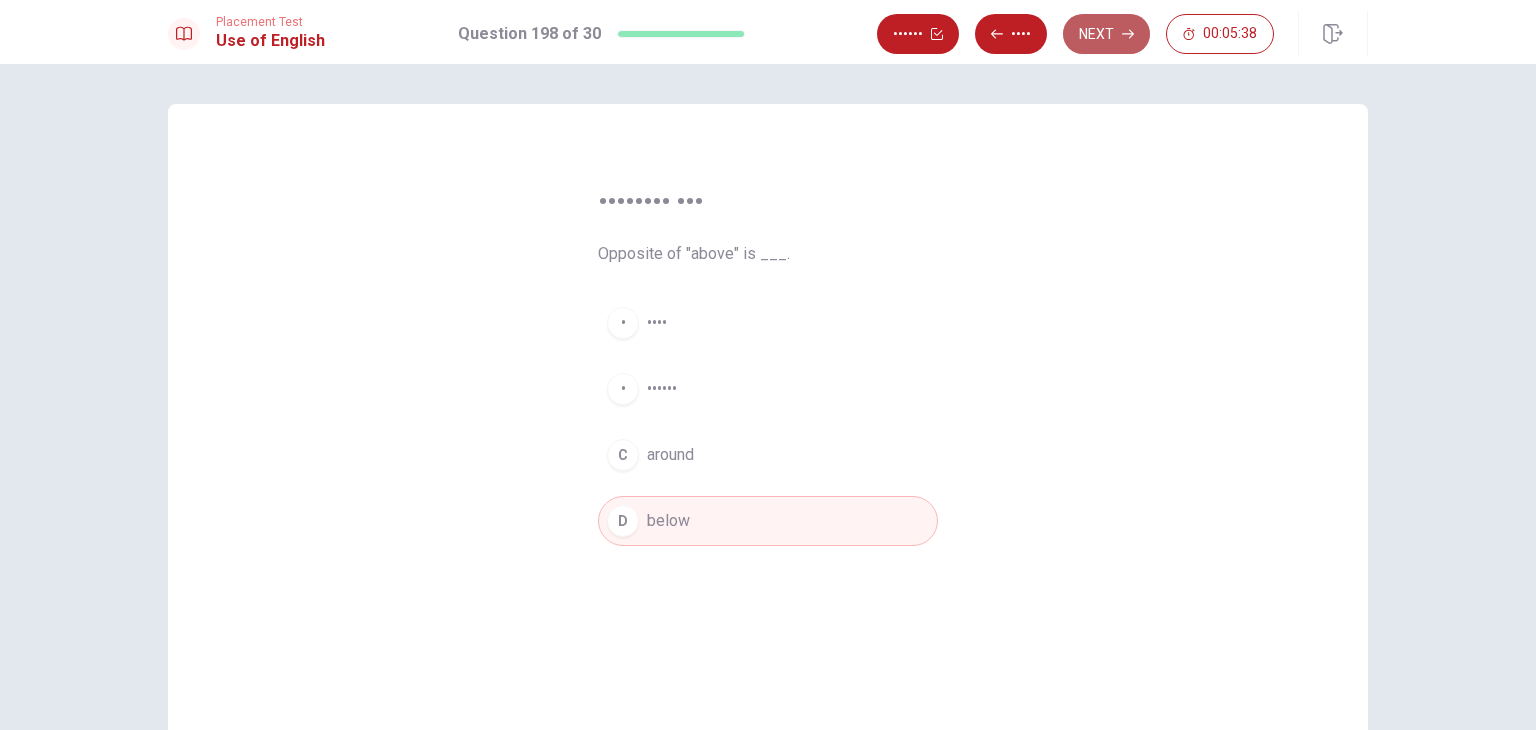 click on "Next" at bounding box center [1106, 34] 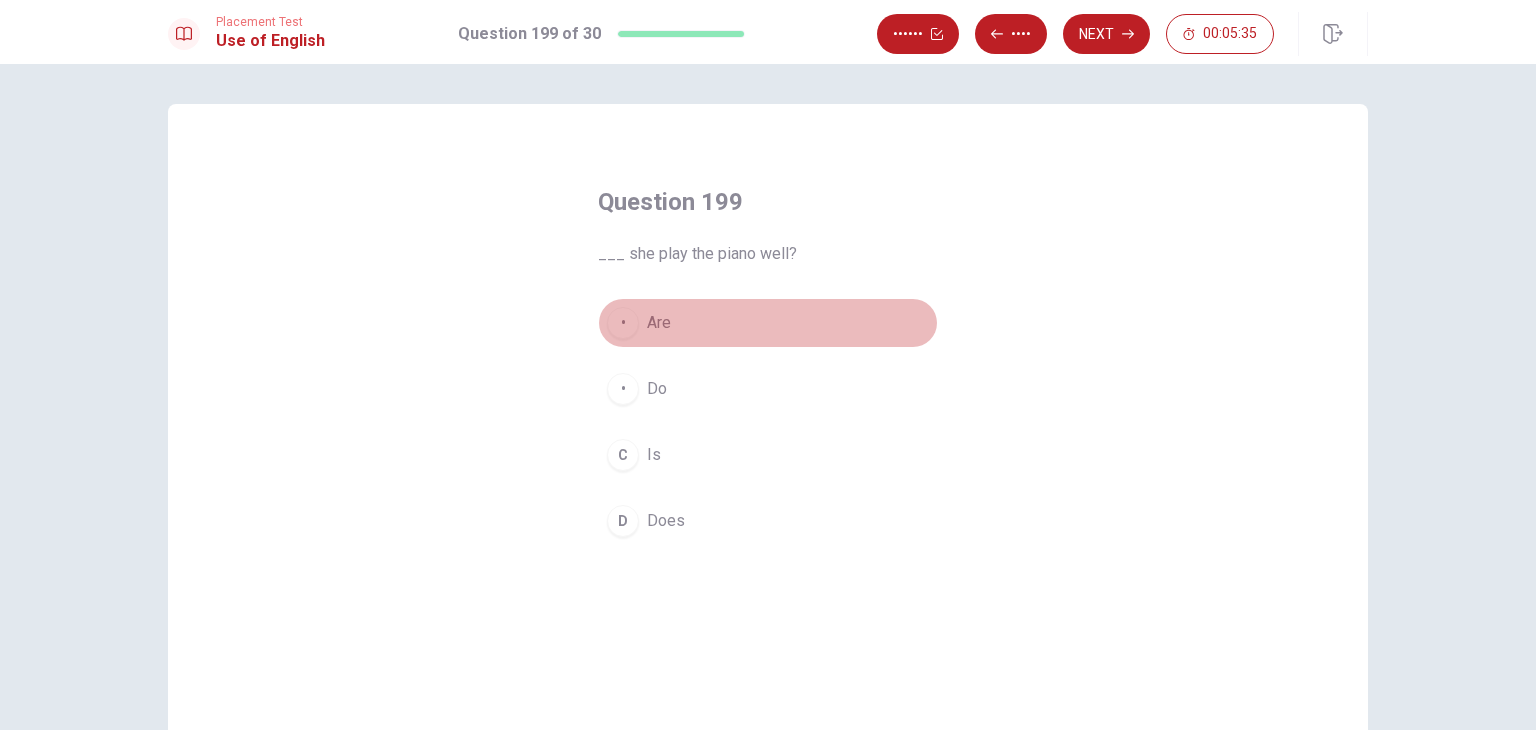 click on "A Are" at bounding box center (768, 323) 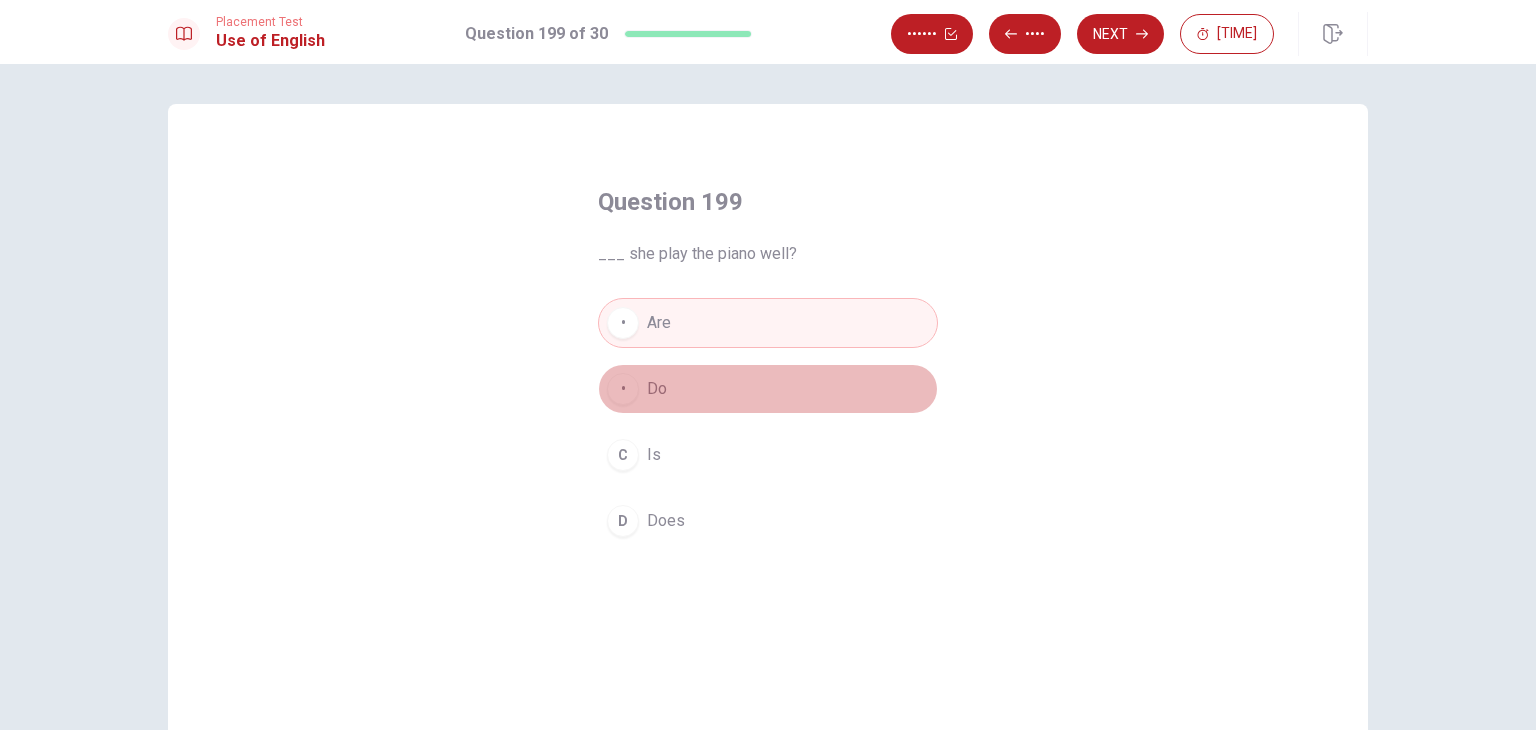 click on "B Do" at bounding box center (768, 389) 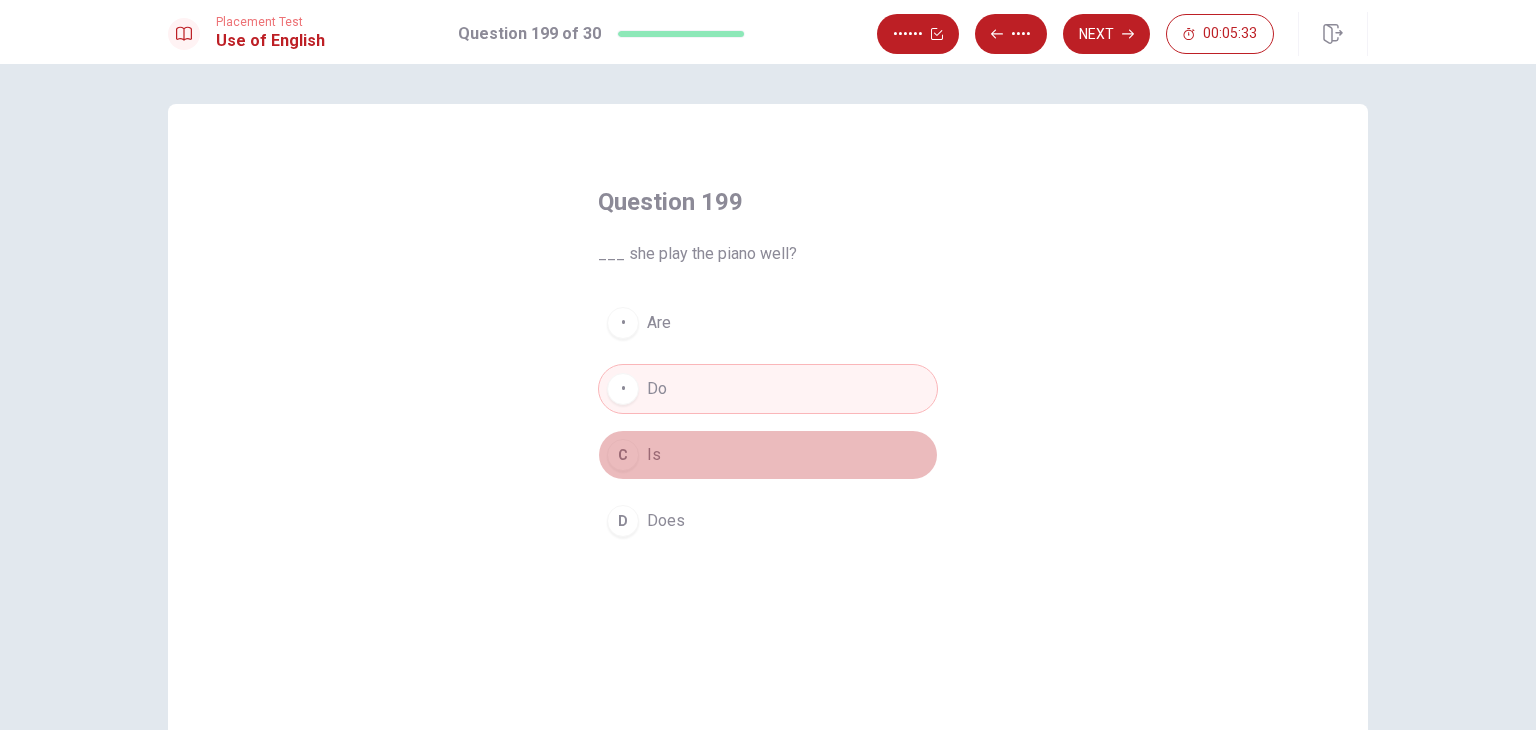 click on "• ••" at bounding box center (768, 455) 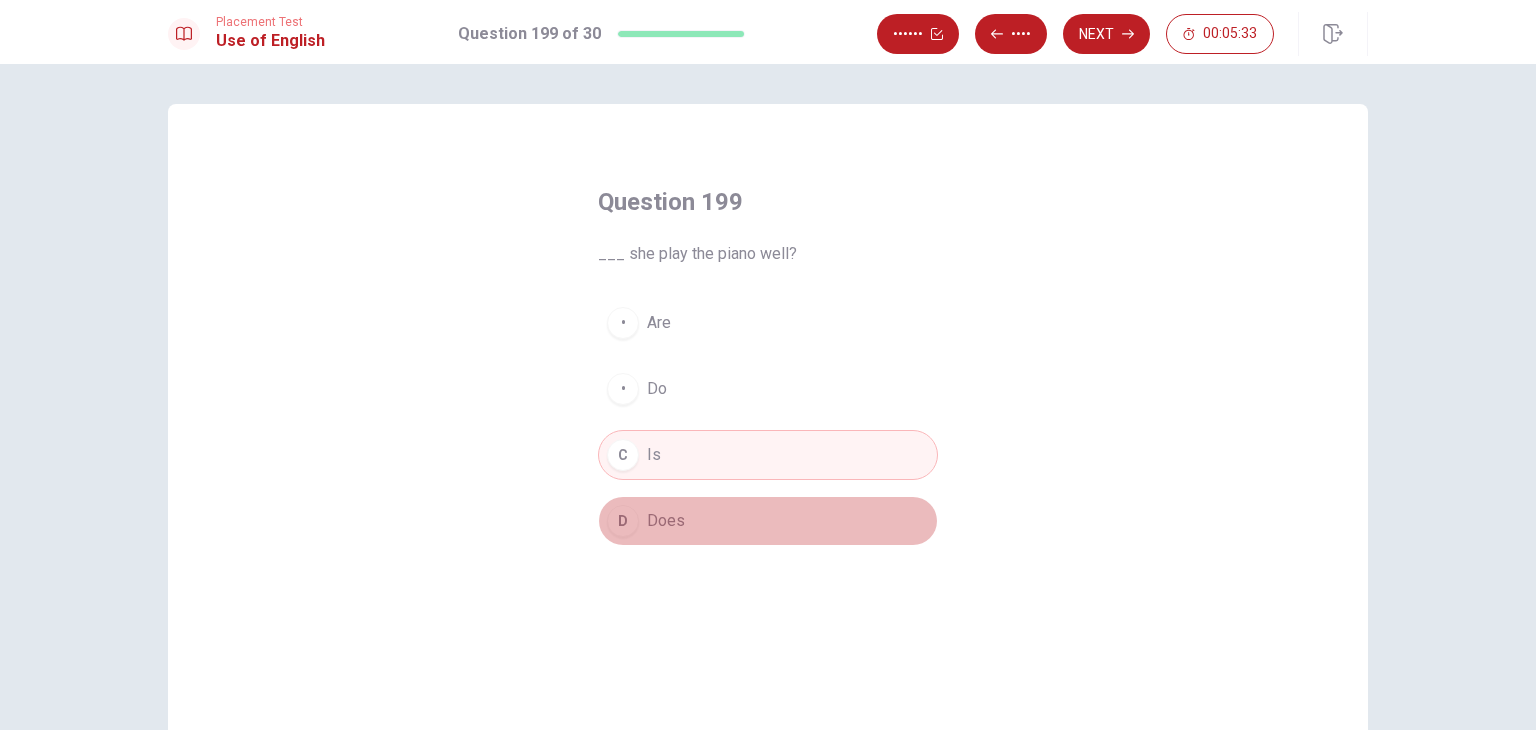 click on "Does" at bounding box center [659, 323] 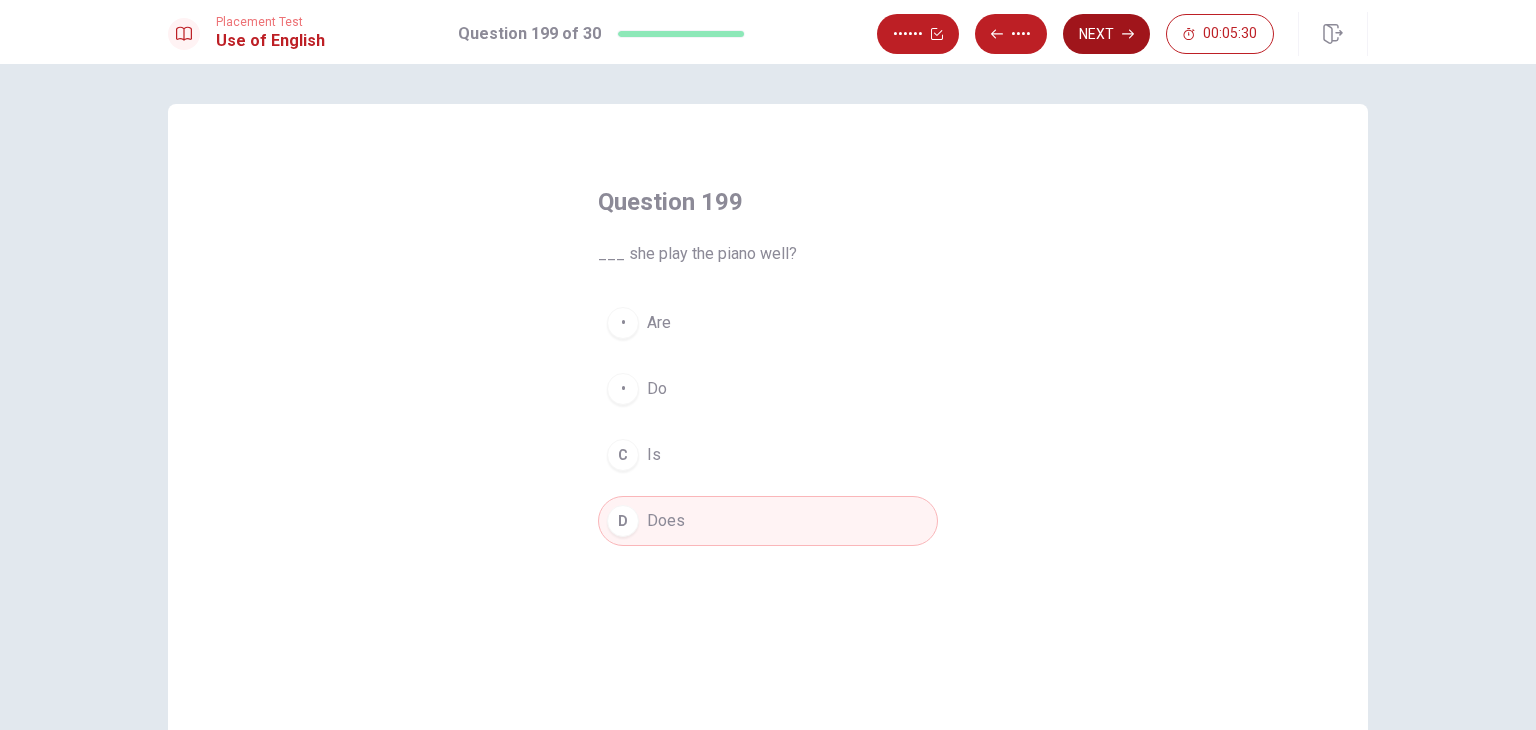 click on "Next" at bounding box center (1106, 34) 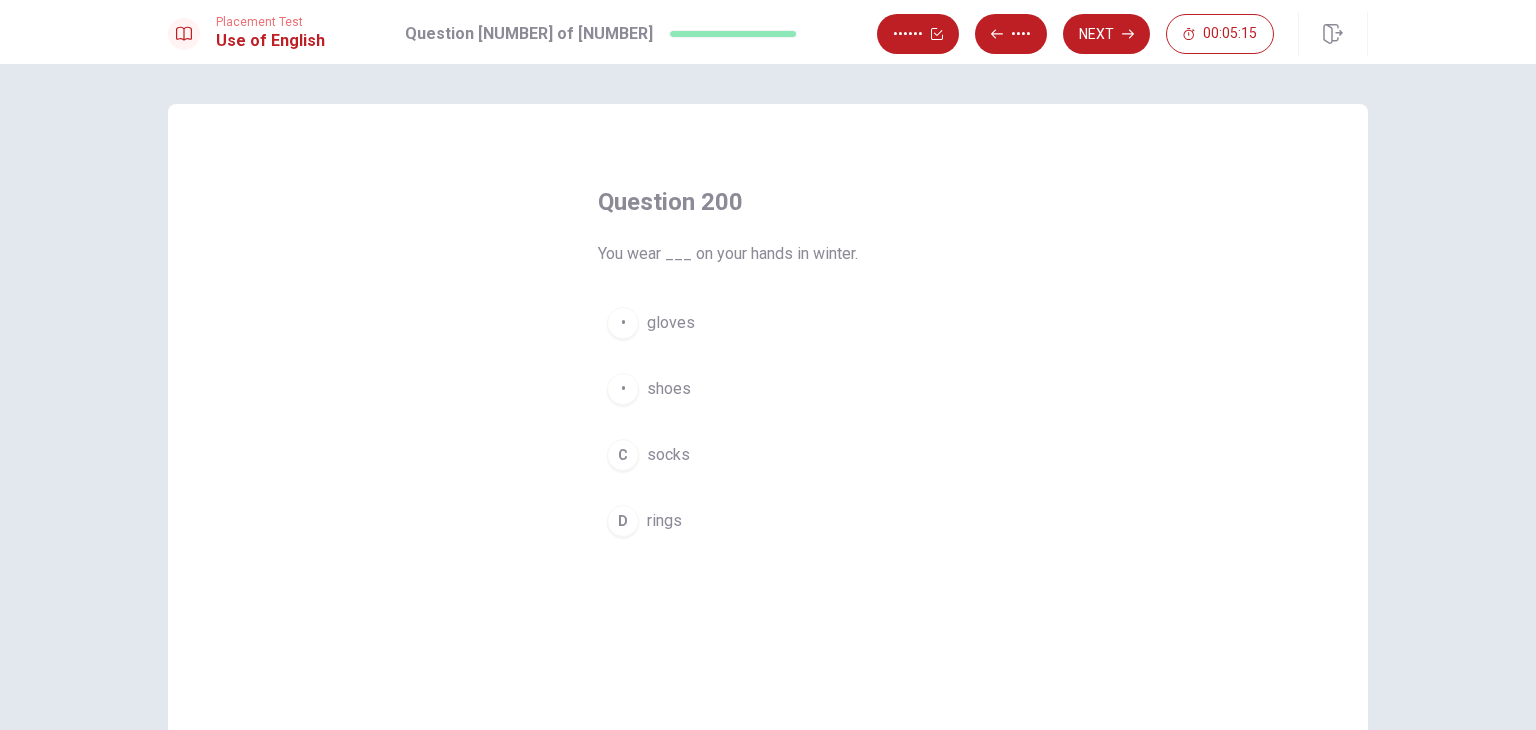 click on "A  gloves" at bounding box center [768, 323] 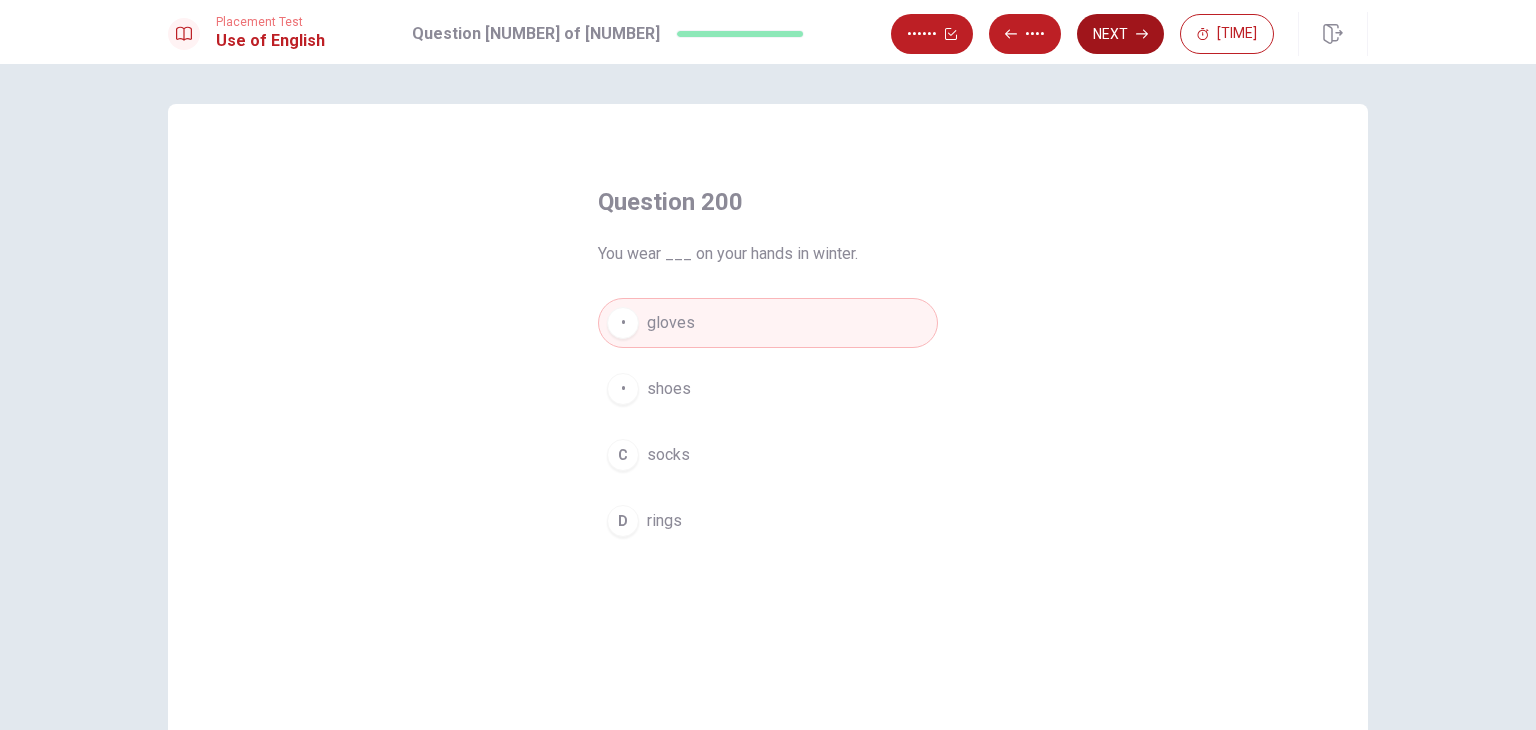 click on "Next" at bounding box center [1120, 34] 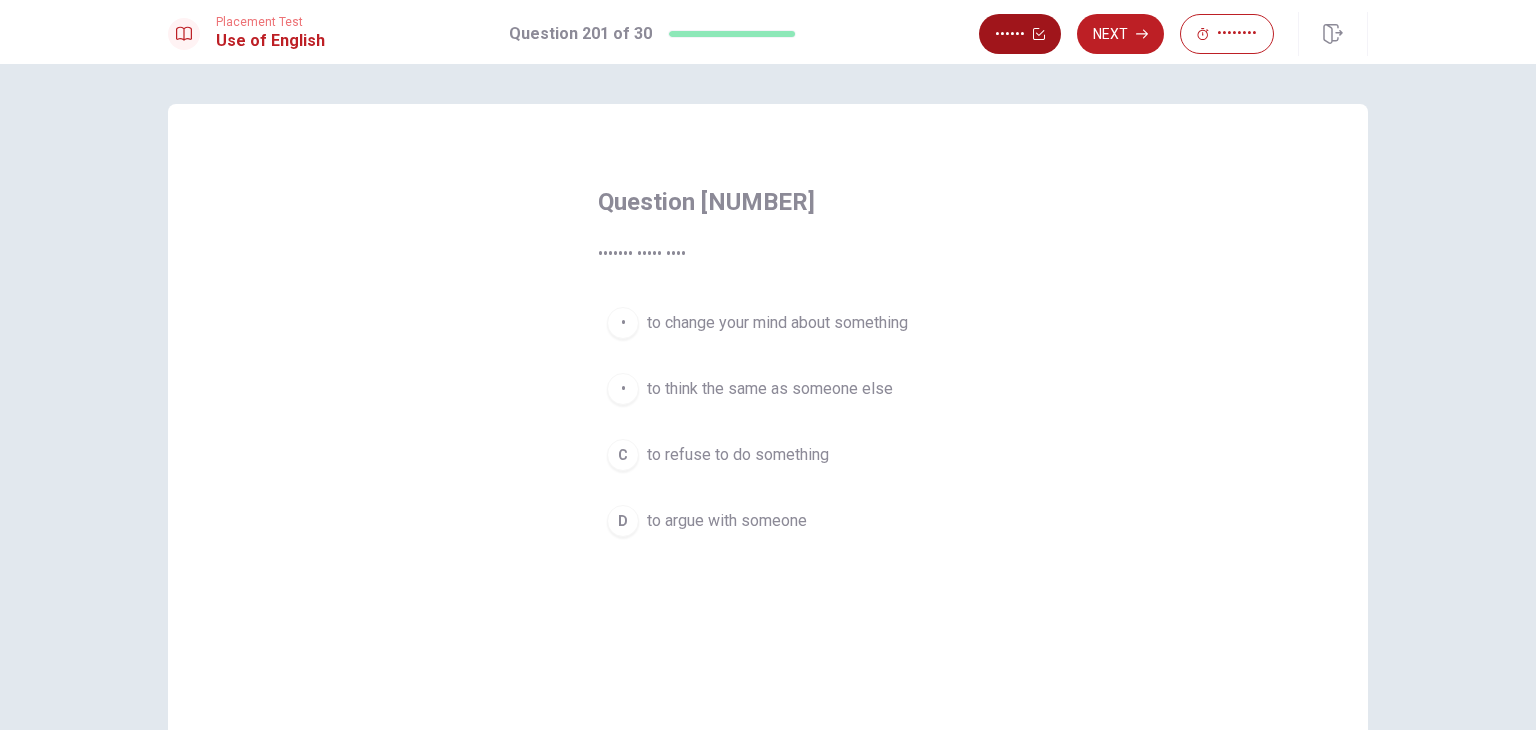 click on "••••••" at bounding box center (1020, 34) 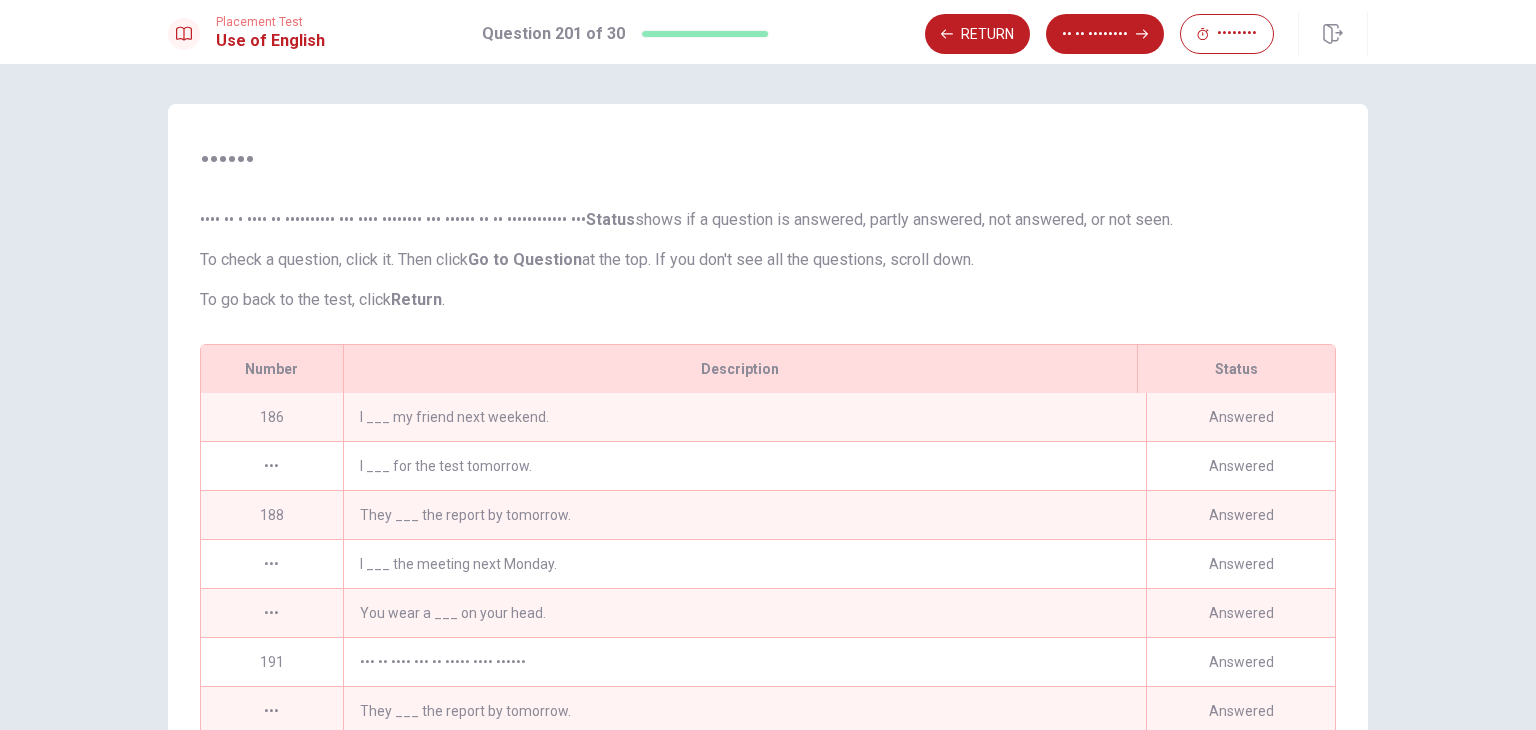 scroll, scrollTop: 225, scrollLeft: 0, axis: vertical 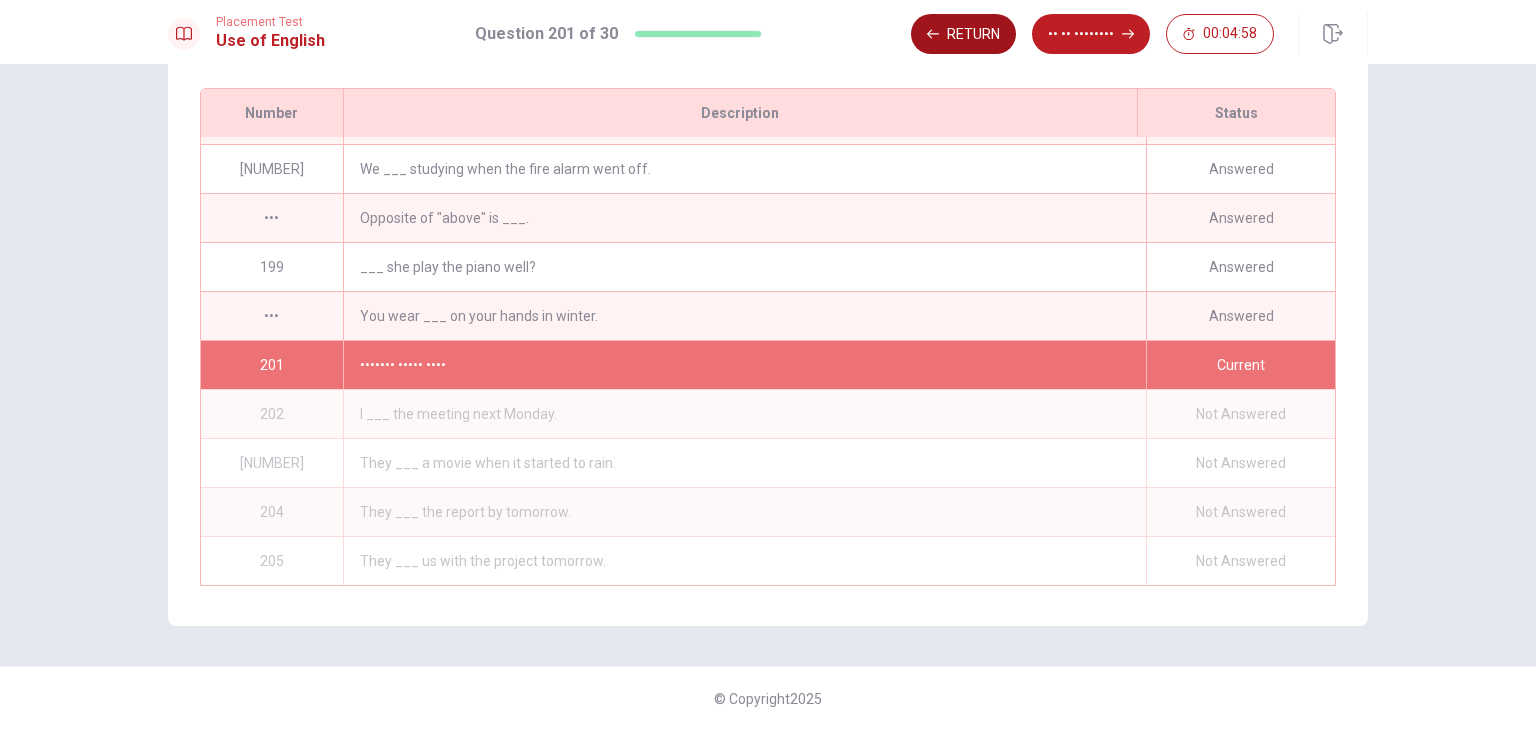 click at bounding box center (933, 34) 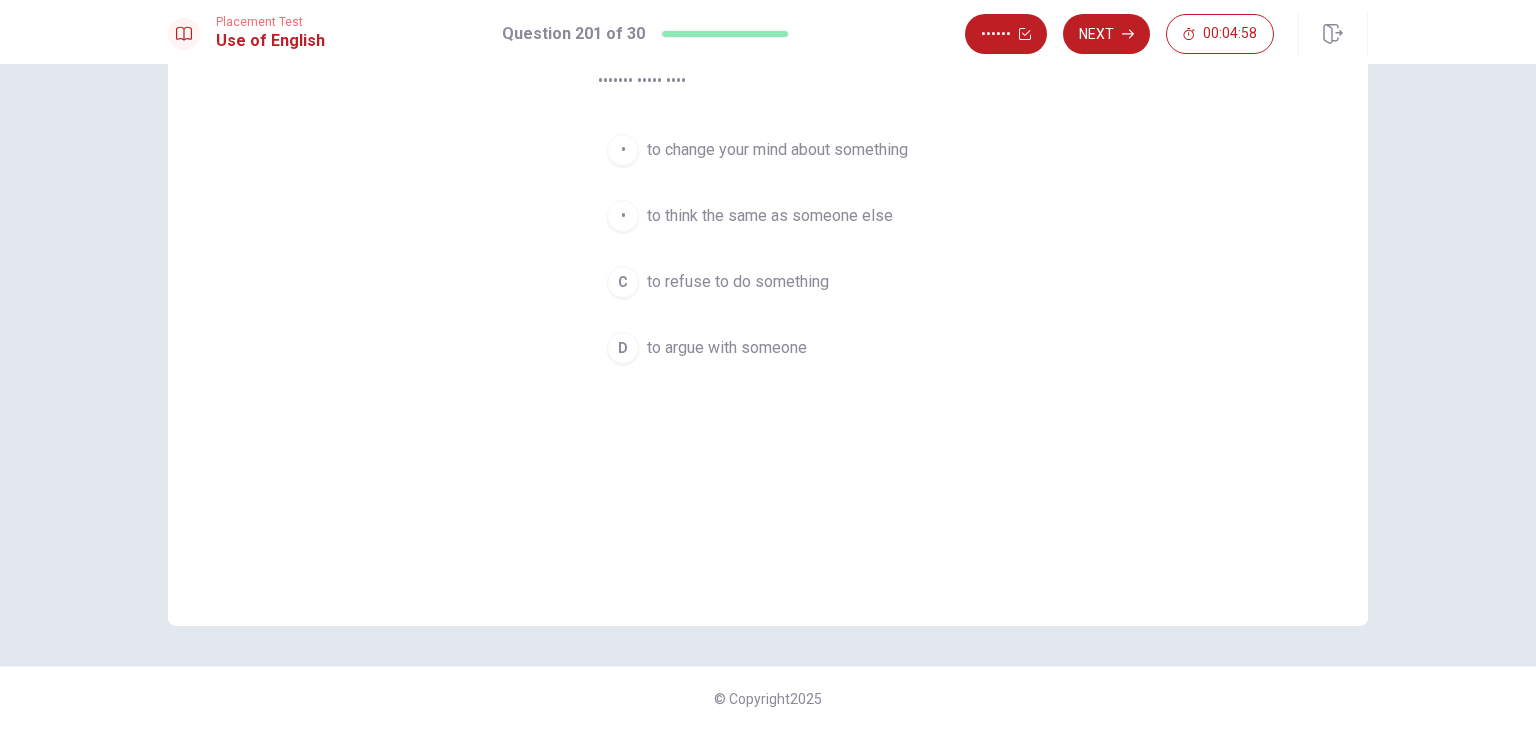 scroll, scrollTop: 173, scrollLeft: 0, axis: vertical 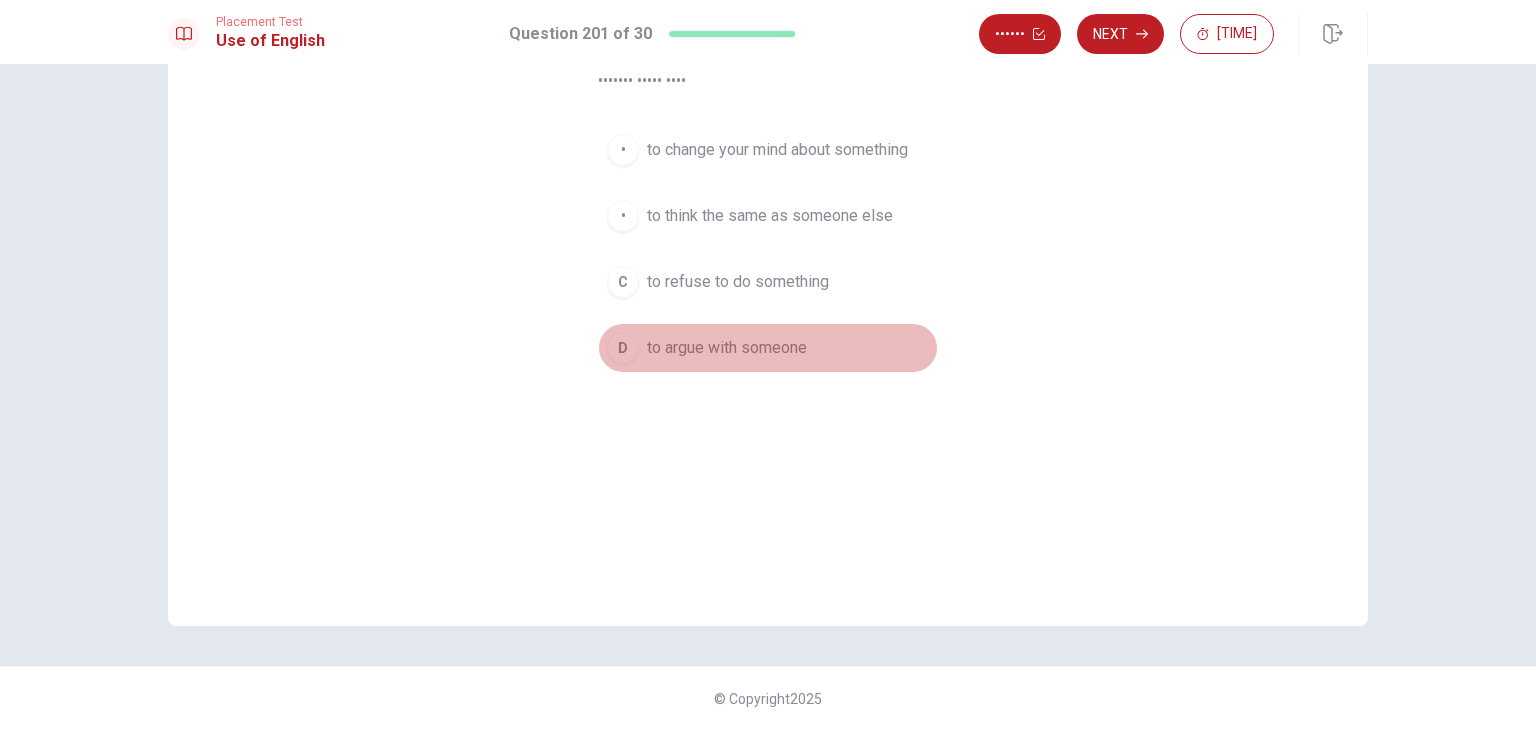 click on "to argue with someone" at bounding box center [777, 150] 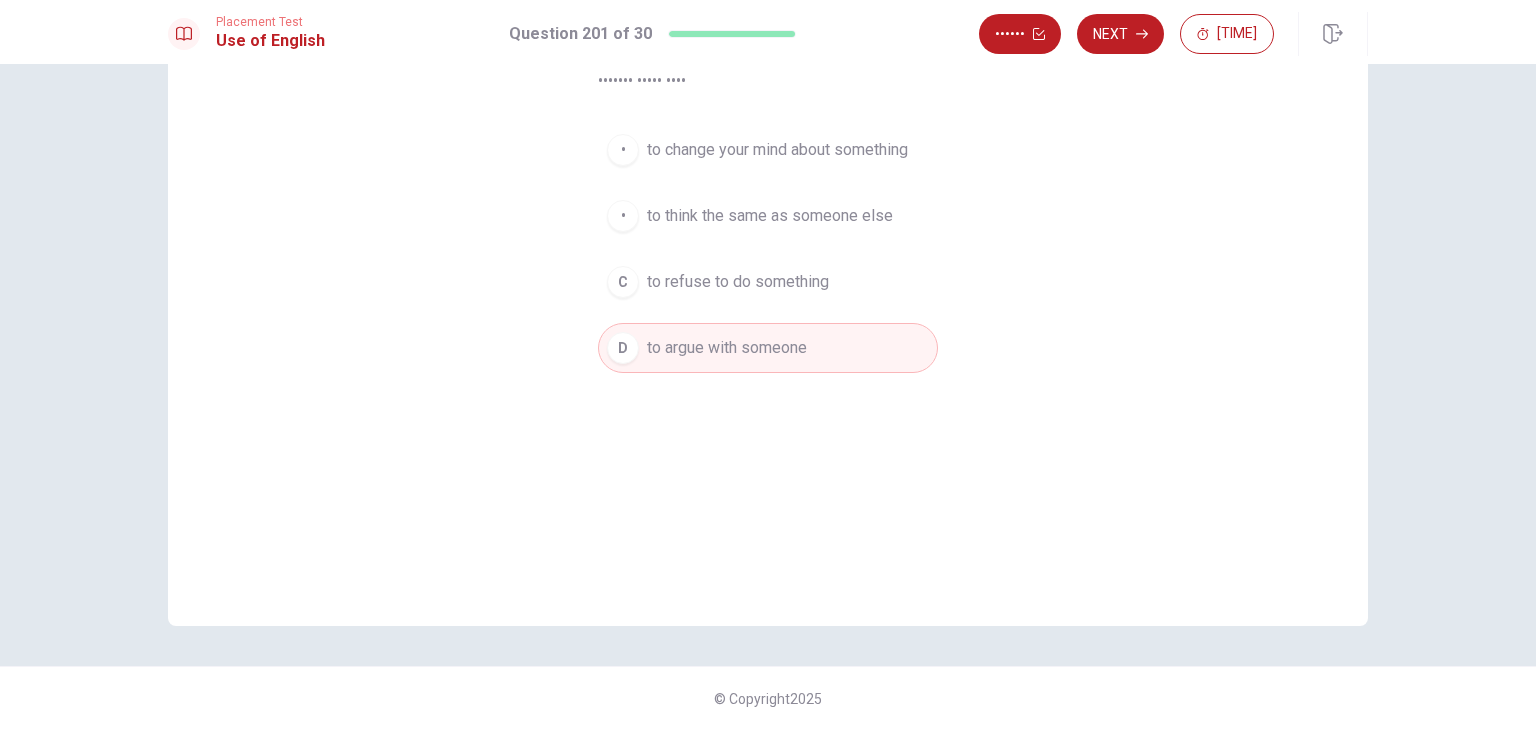 click on "C to refuse to do something" at bounding box center [768, 282] 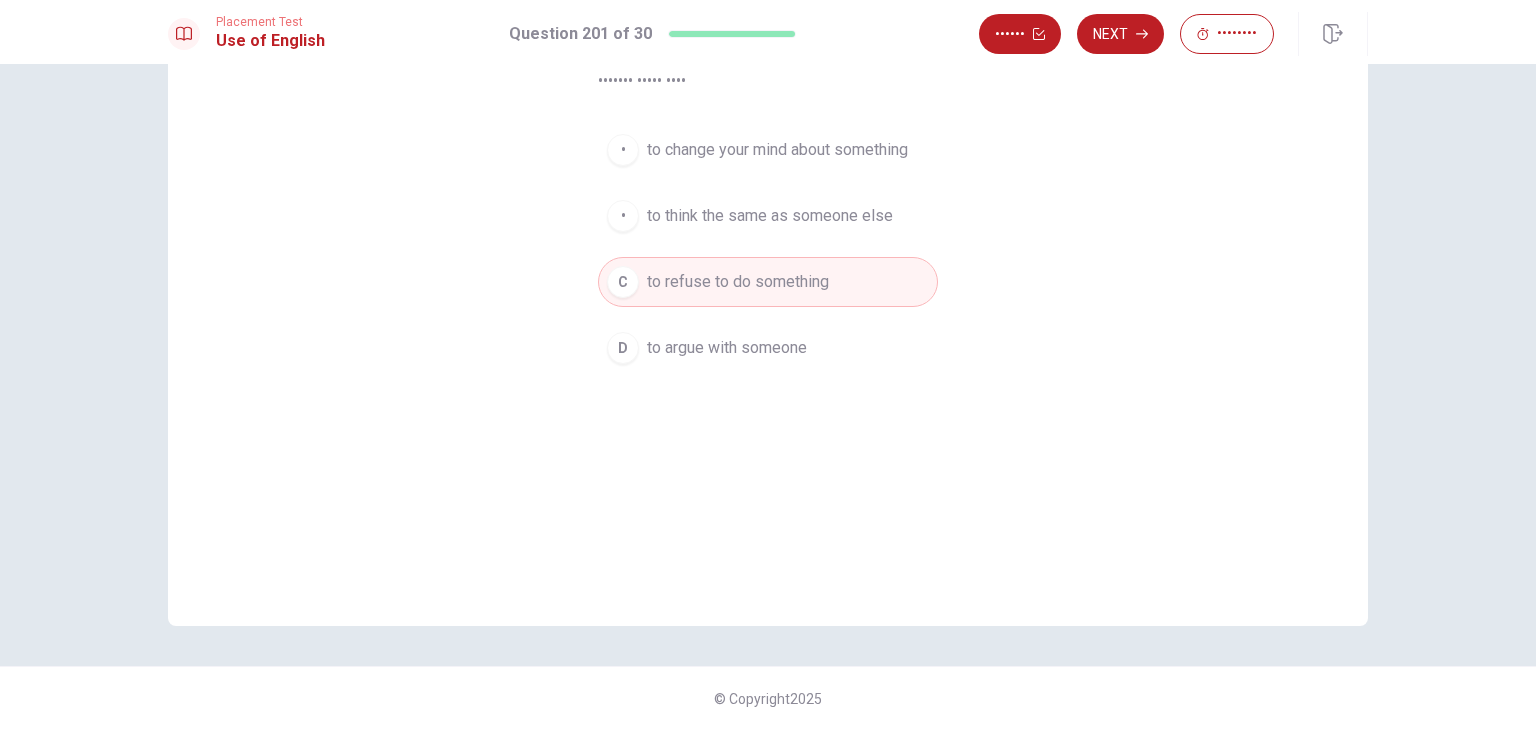 click on "to think the same as someone else" at bounding box center (777, 150) 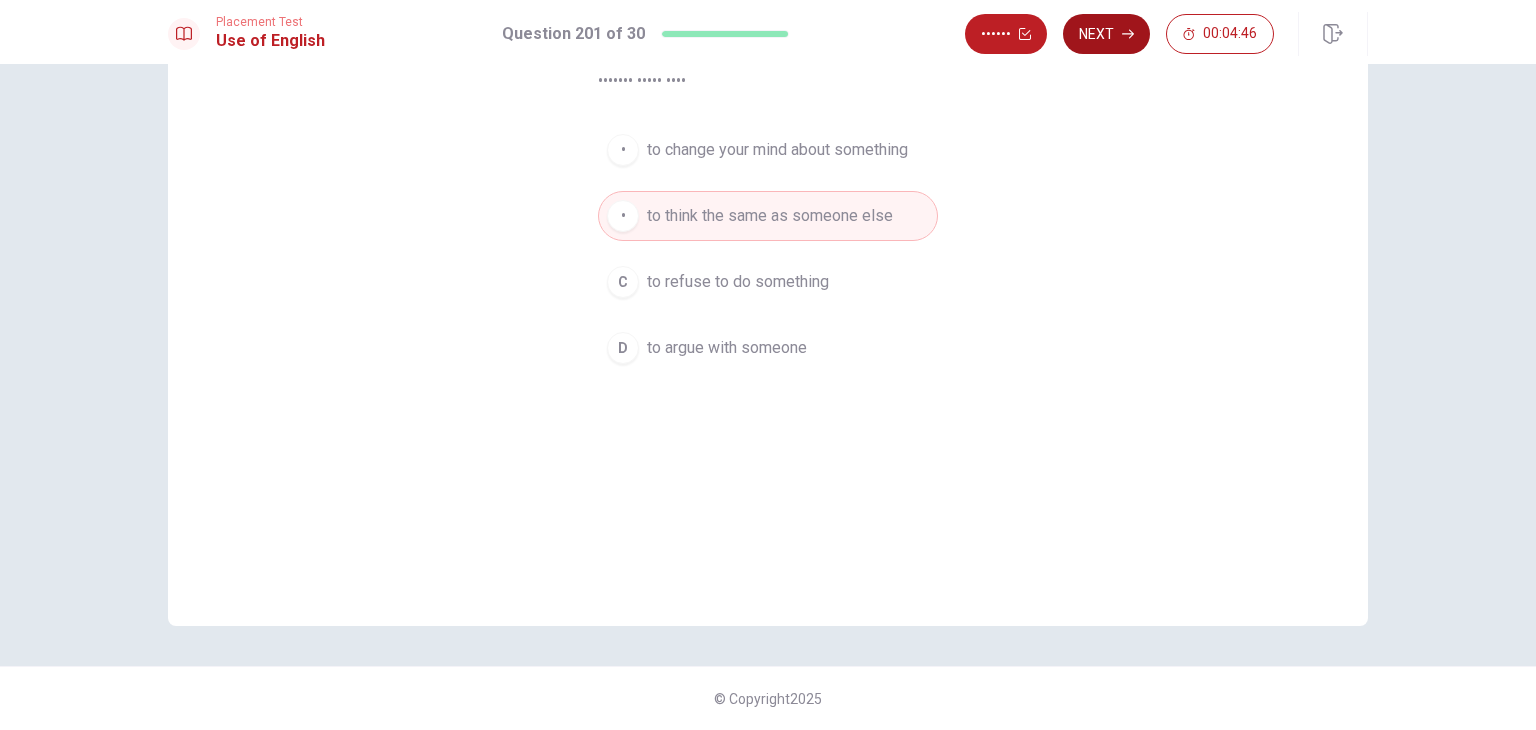 click on "Next" at bounding box center (1106, 34) 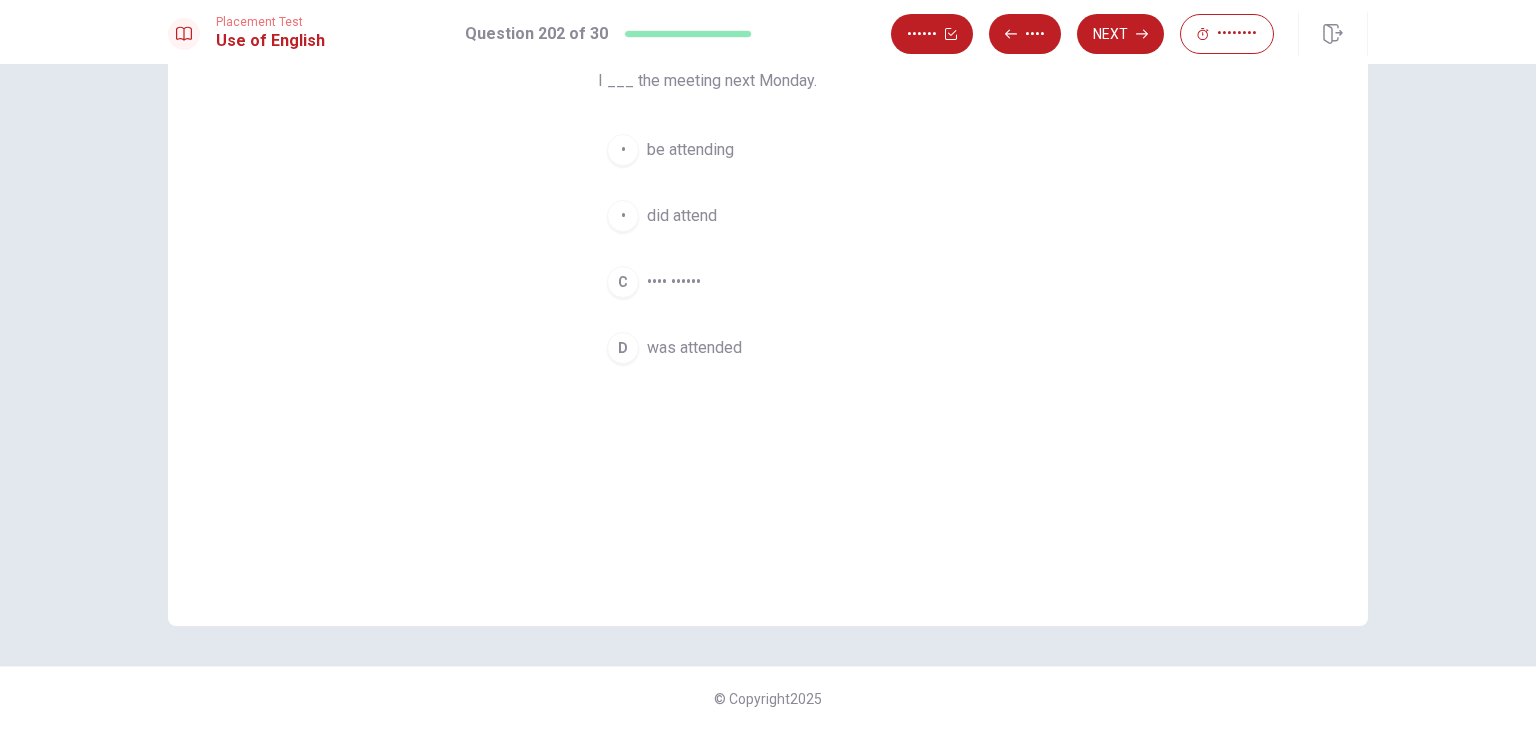 click on "•••• ••••••" at bounding box center [690, 150] 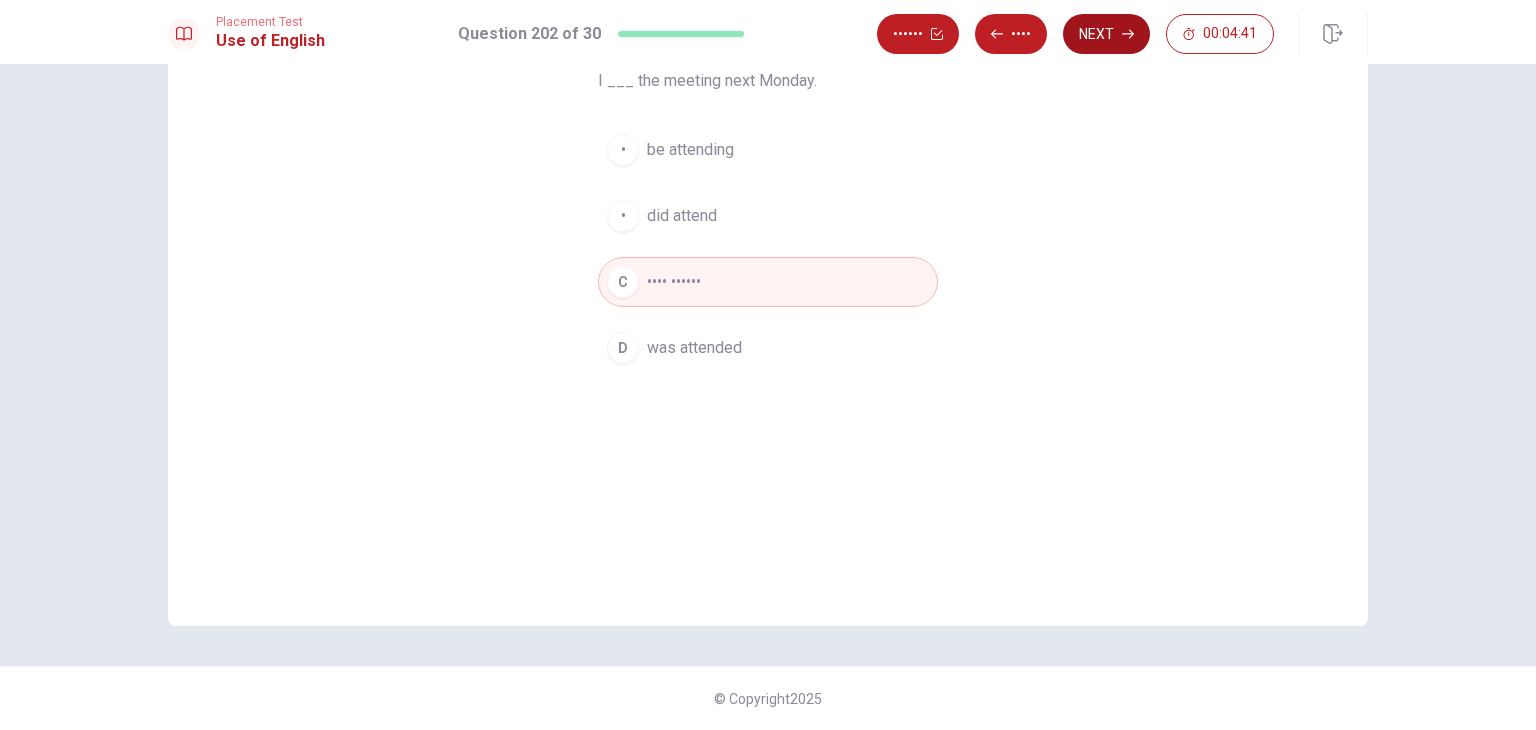 click on "Next" at bounding box center (1106, 34) 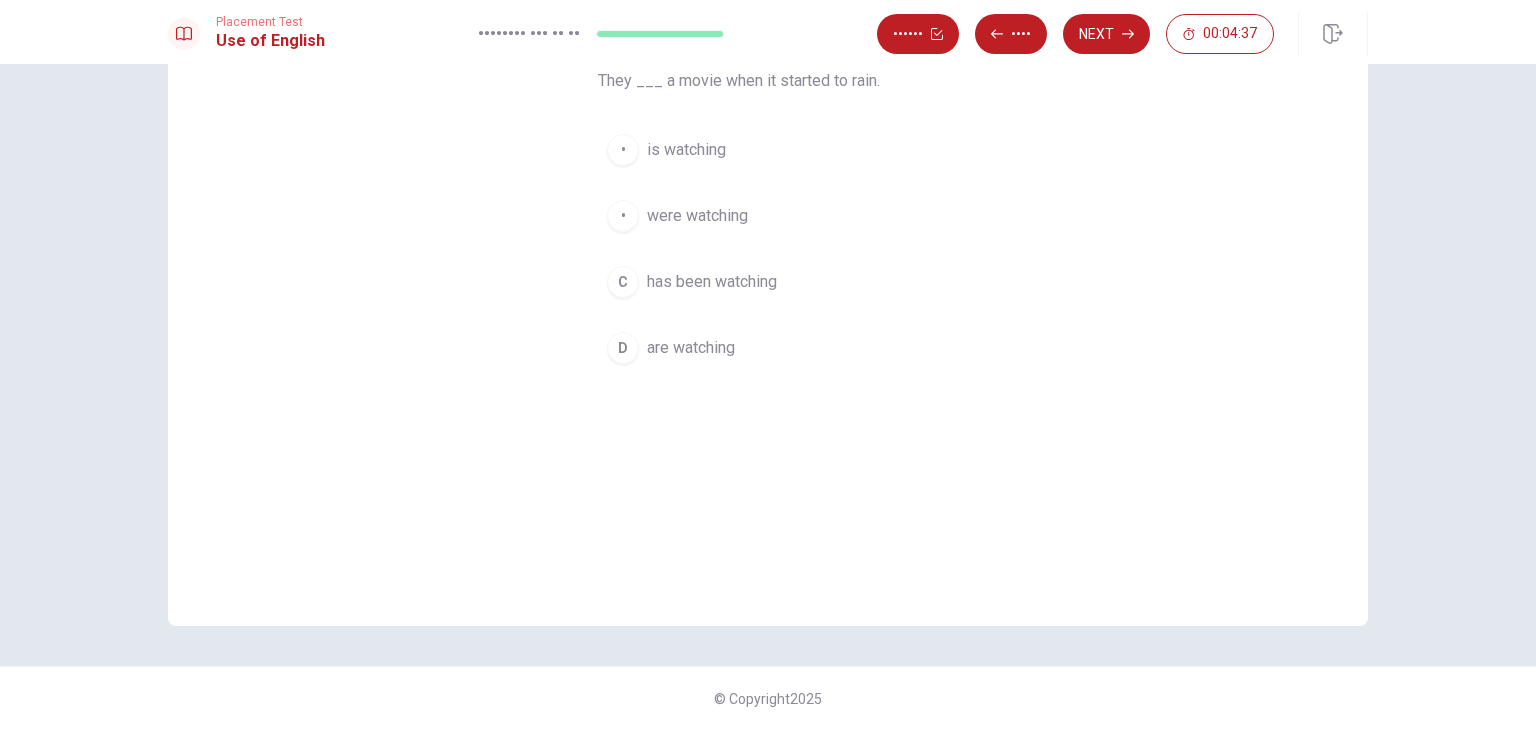 click on "were watching" at bounding box center [686, 150] 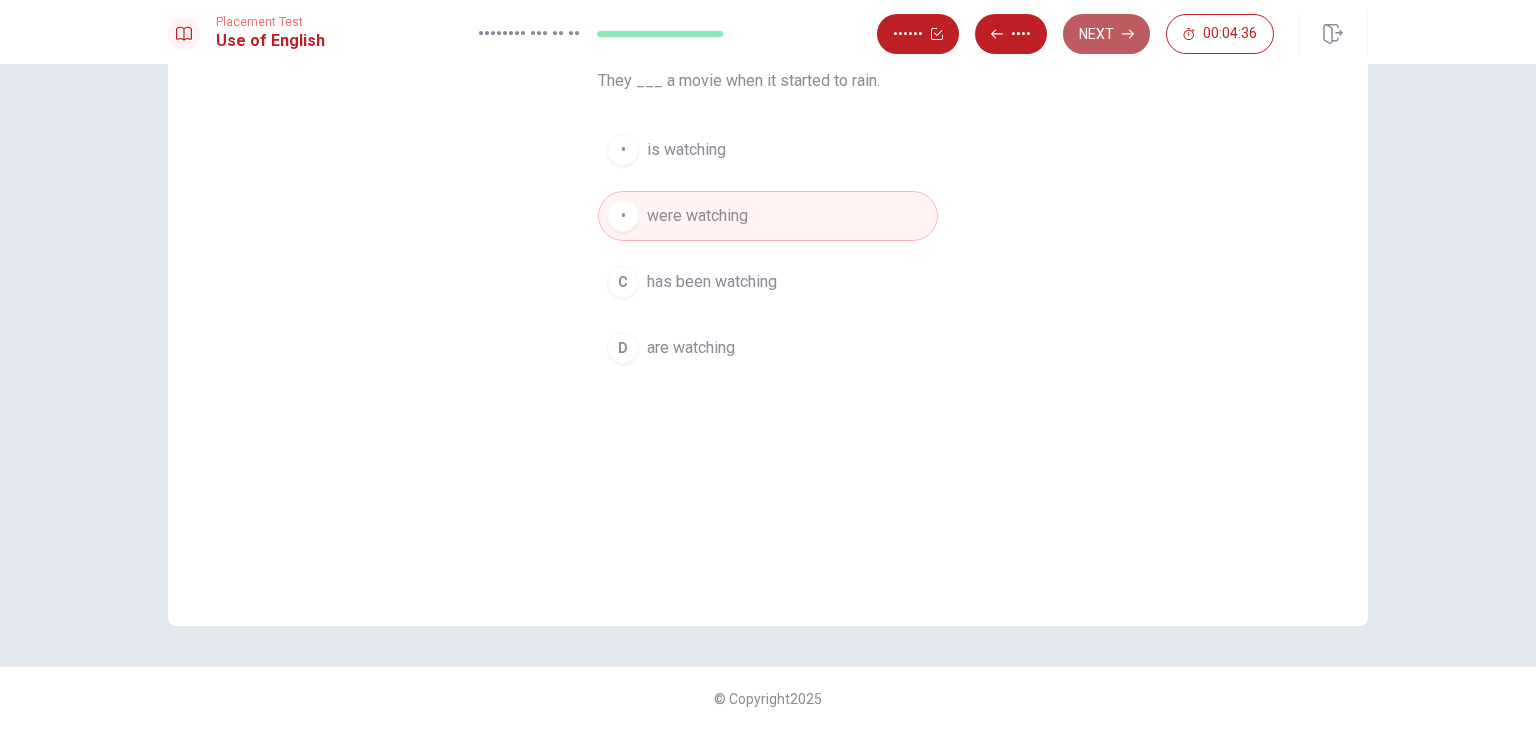 click on "Next" at bounding box center (1106, 34) 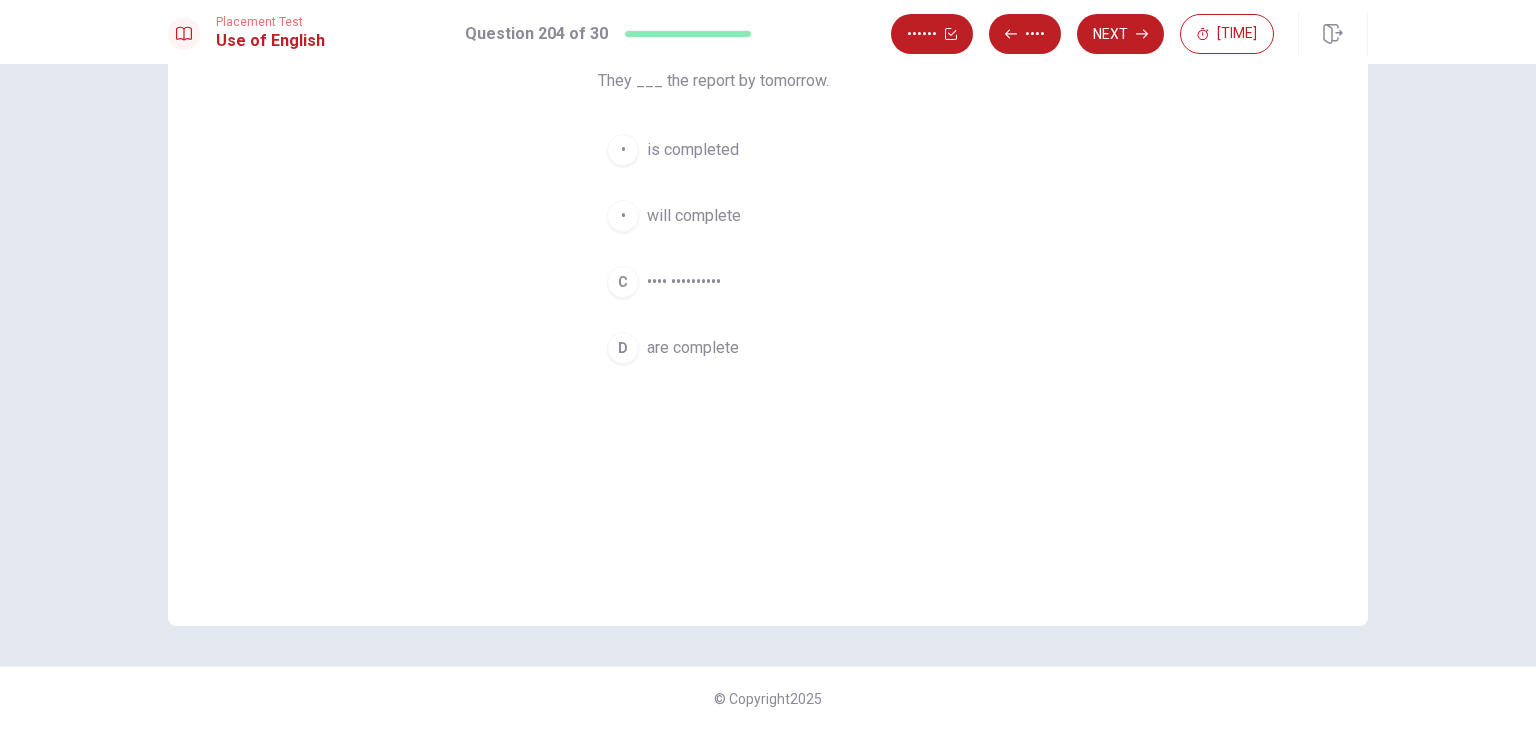 click on "will complete" at bounding box center (693, 150) 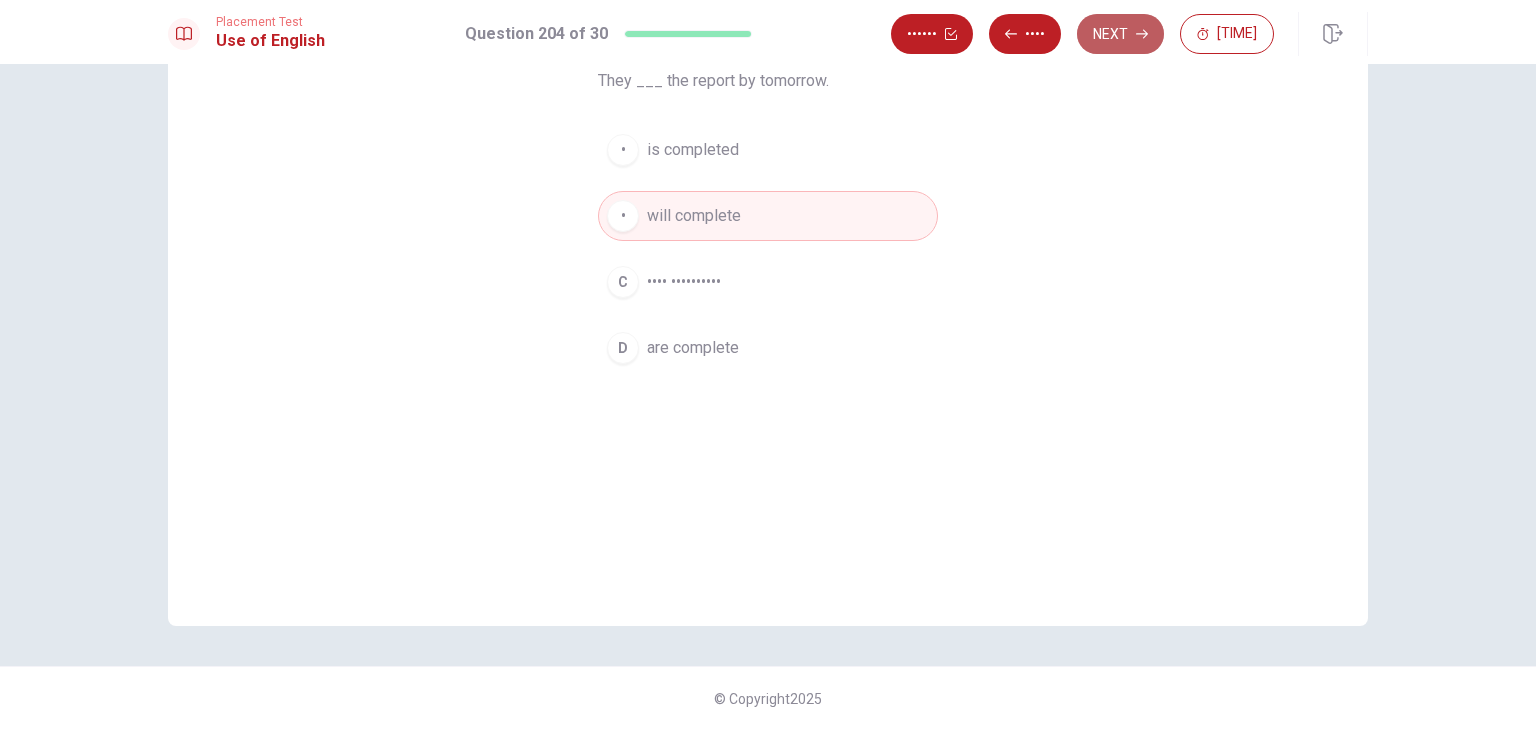 click on "Next" at bounding box center [1120, 34] 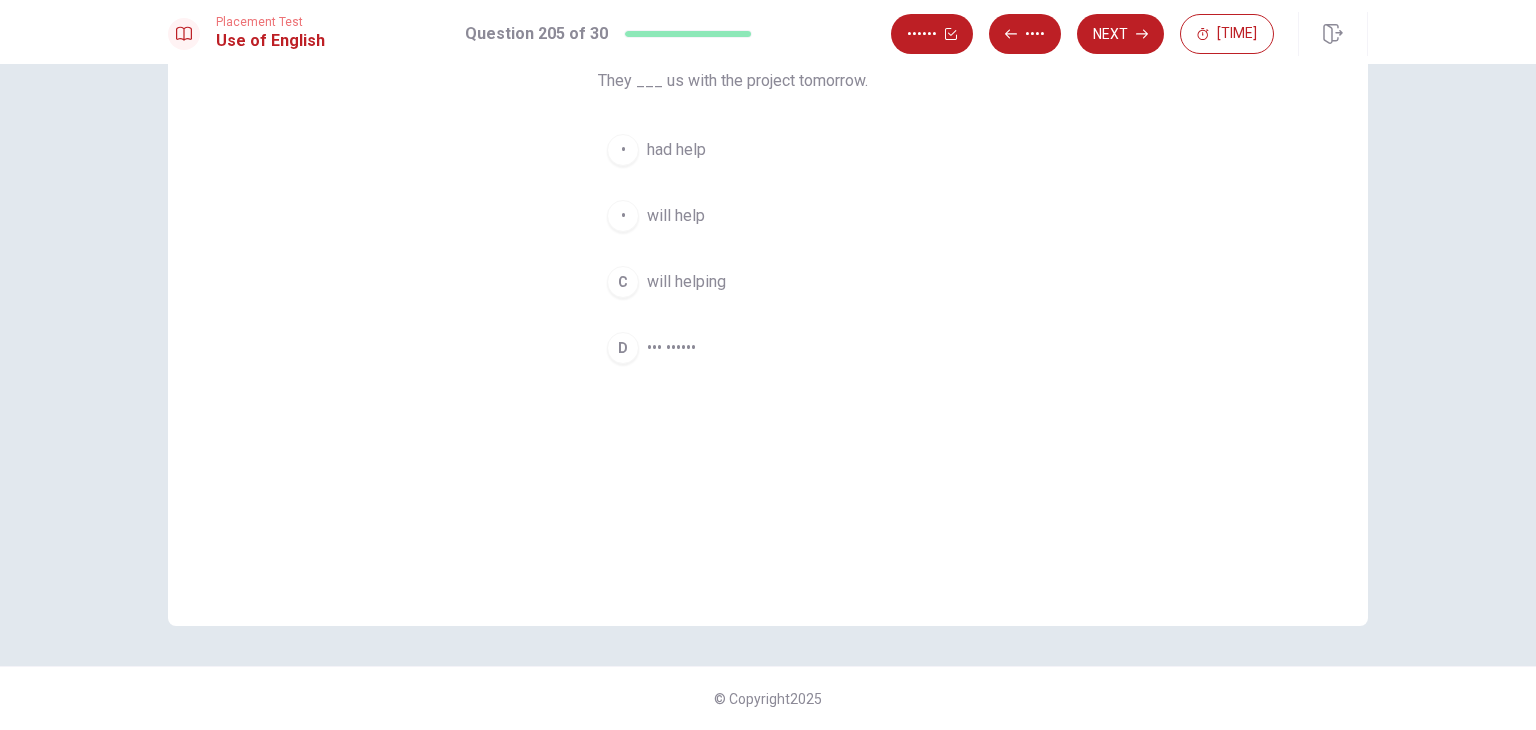 click on "will help" at bounding box center [676, 150] 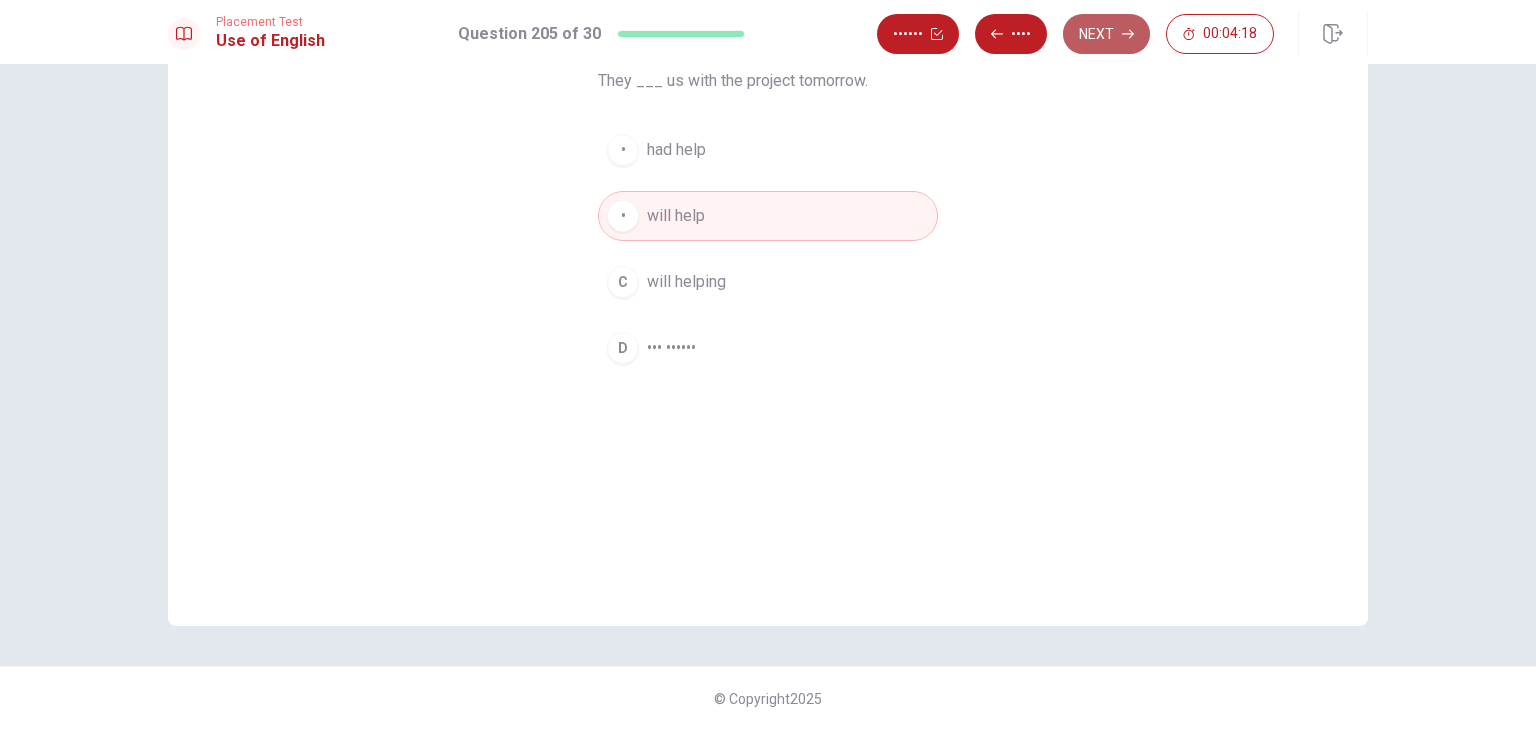 click on "Next" at bounding box center (1106, 34) 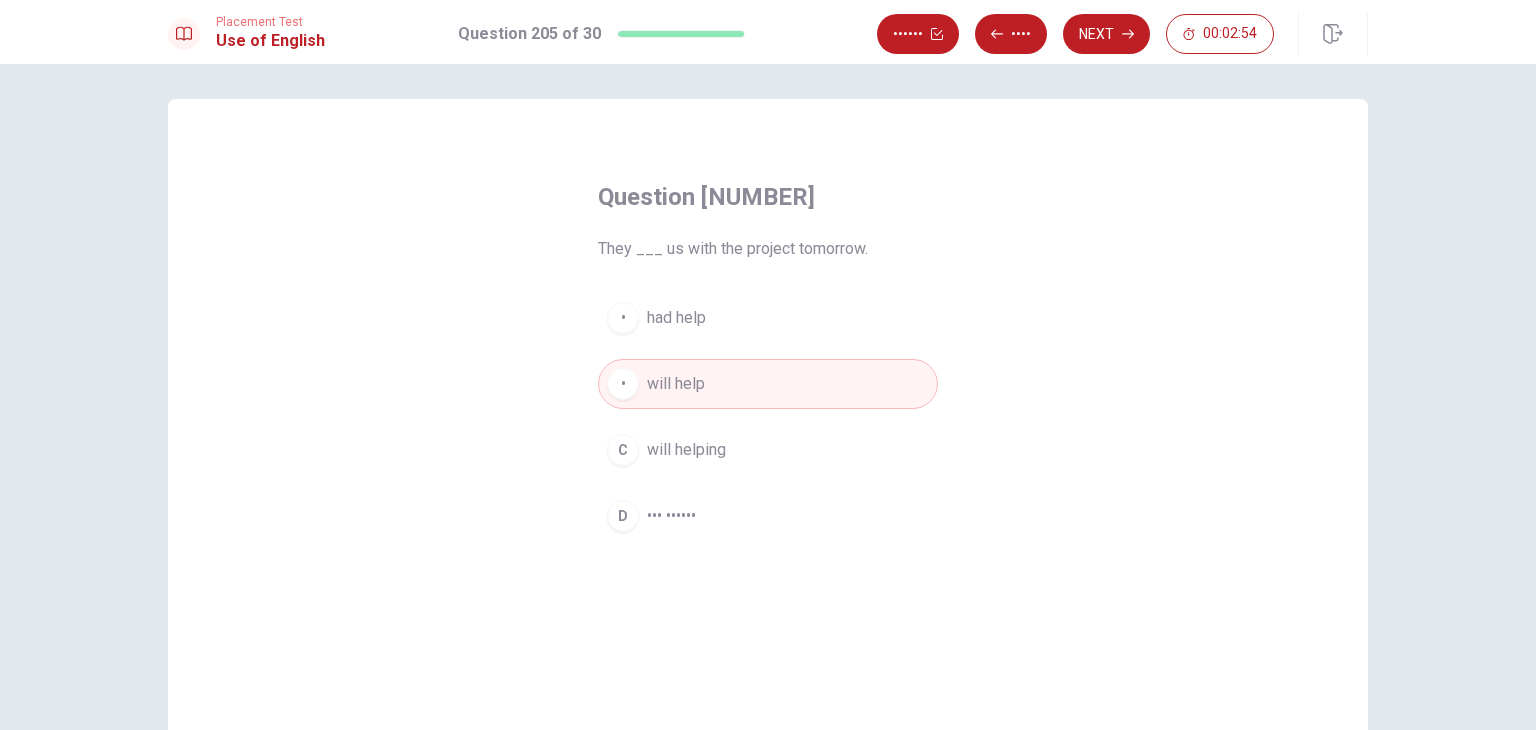 scroll, scrollTop: 0, scrollLeft: 0, axis: both 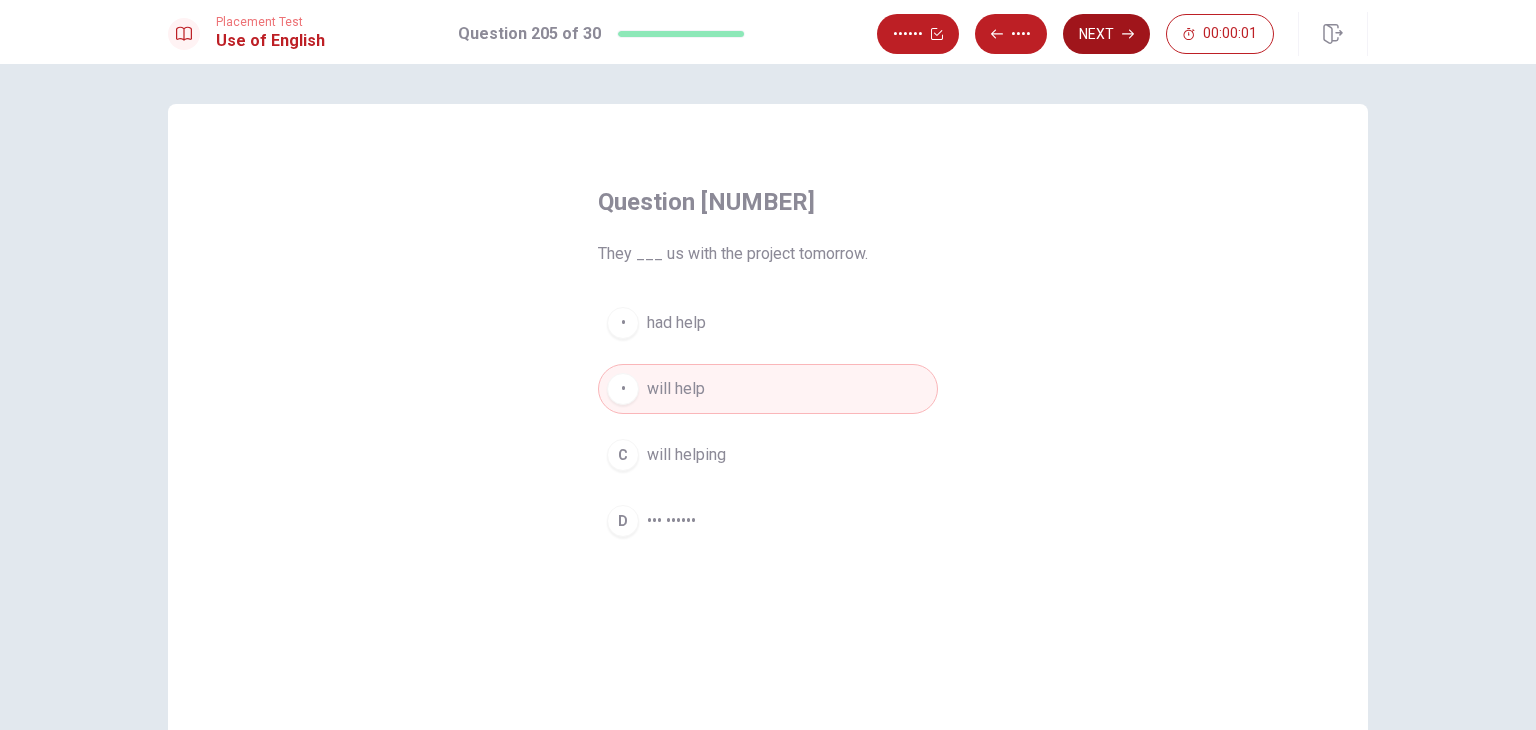 click on "Next" at bounding box center [1106, 34] 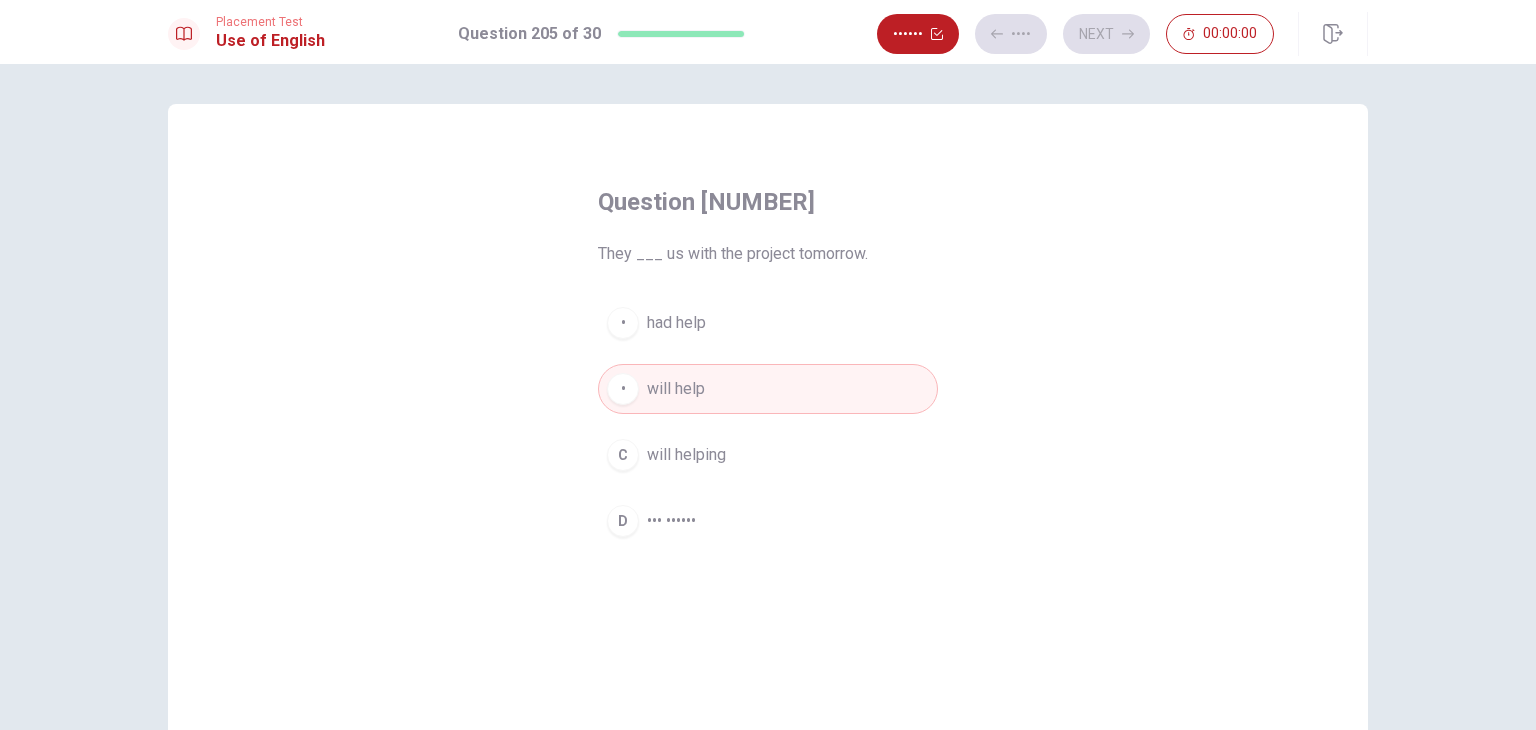 click on "Placement Test   Use of English Question 205 of 30 Review Back Next 00:00:00" at bounding box center (768, 32) 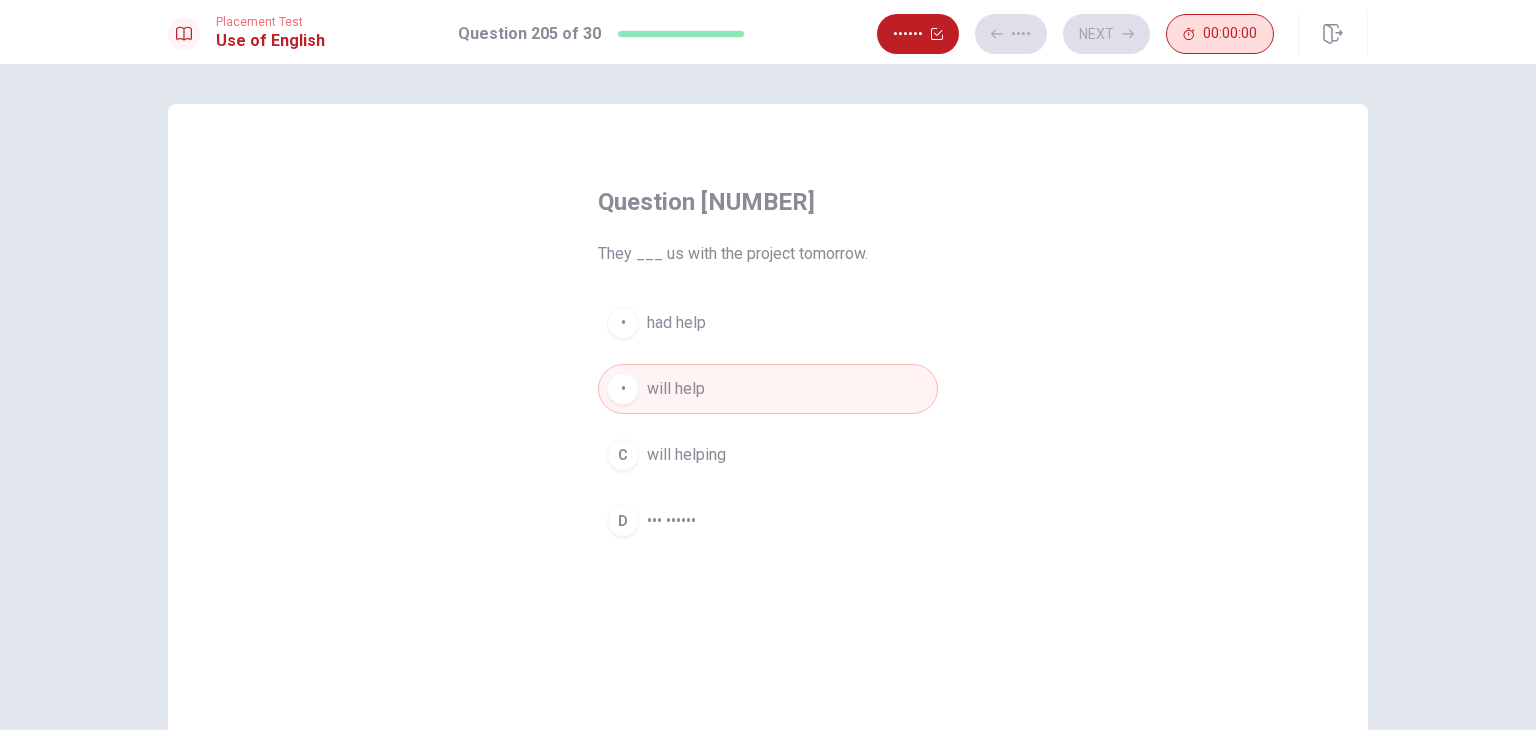 click on "00:00:00" at bounding box center [1220, 34] 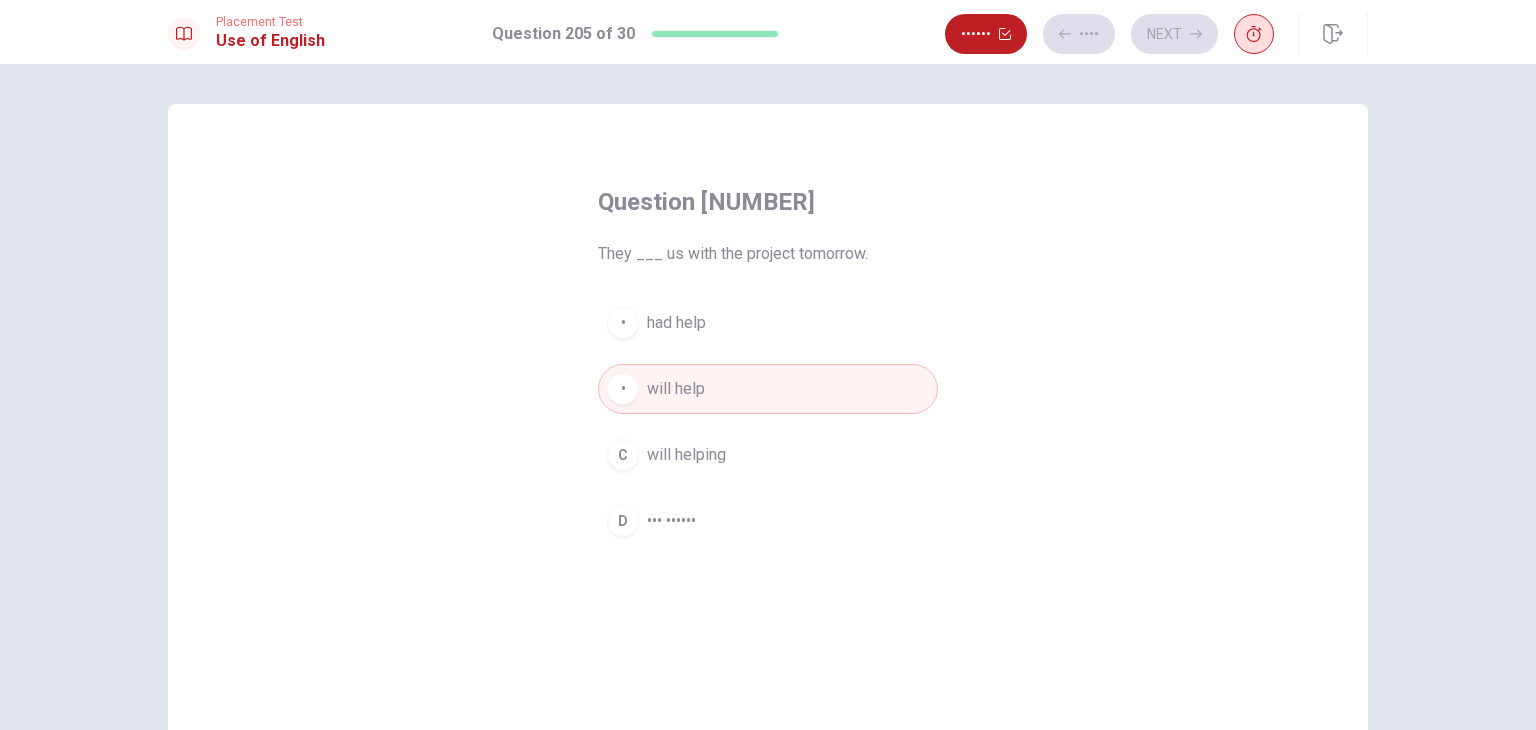 click at bounding box center (1254, 34) 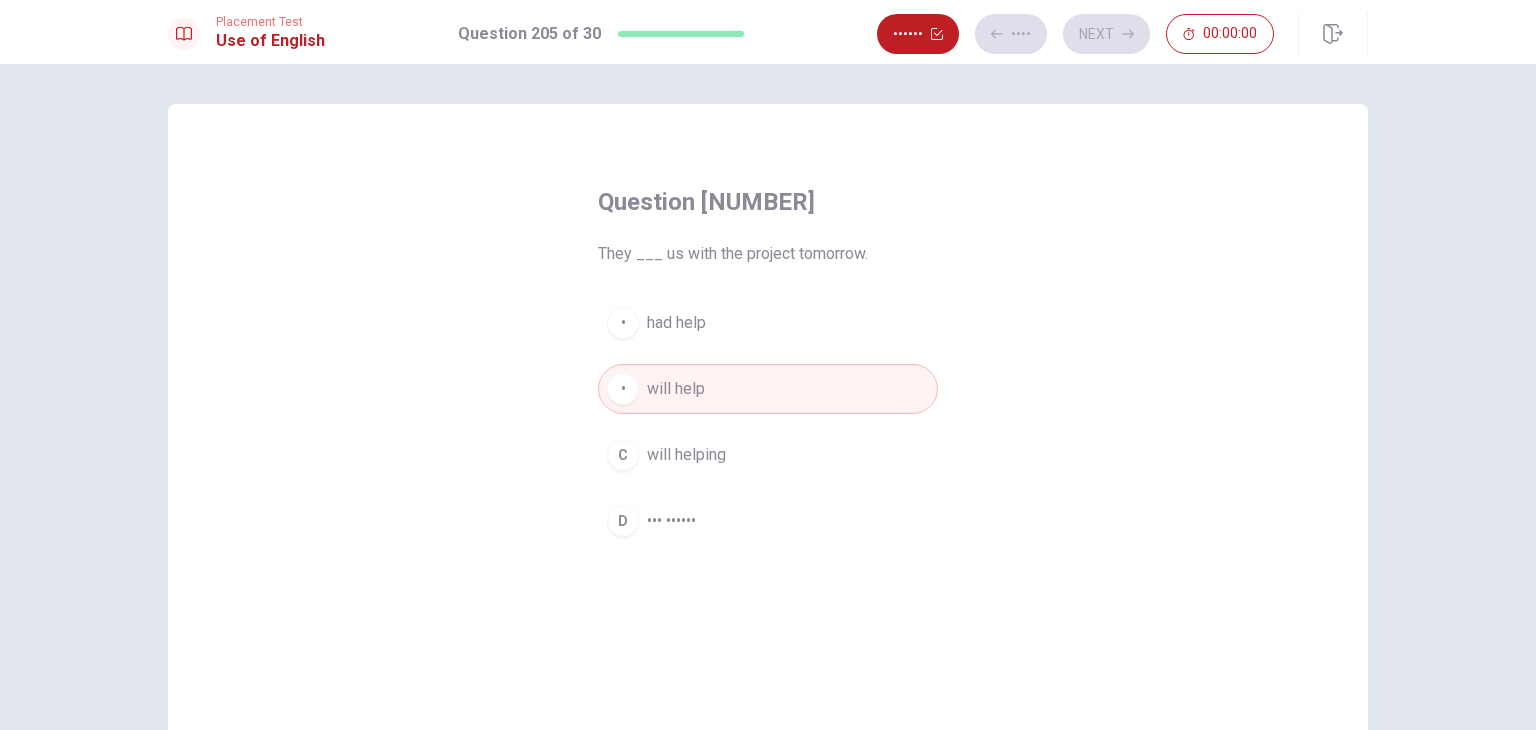 click on "Question 205 They ___ us with the project tomorrow. A had help B will help C will helping D did helped" at bounding box center [768, 451] 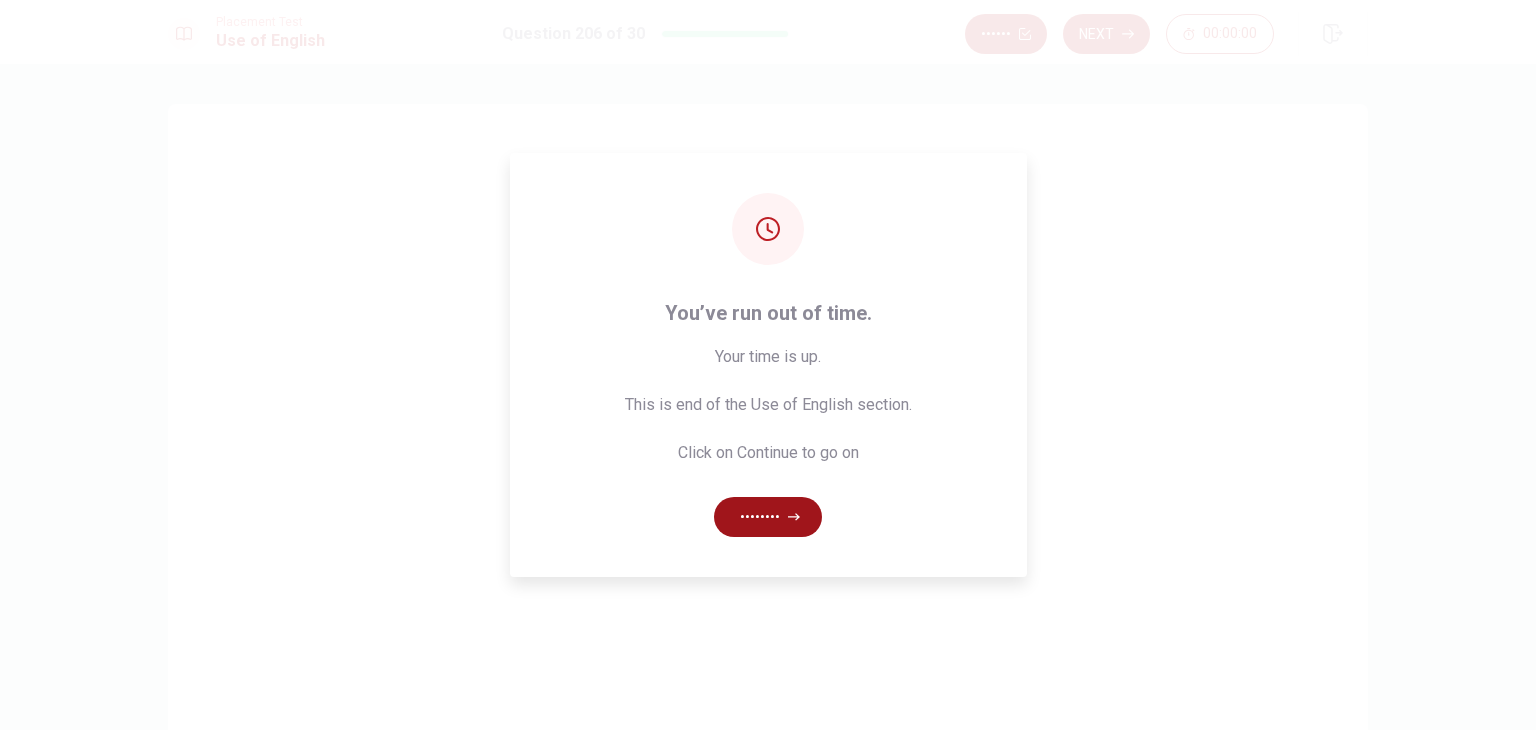 click on "••••••••" at bounding box center [768, 517] 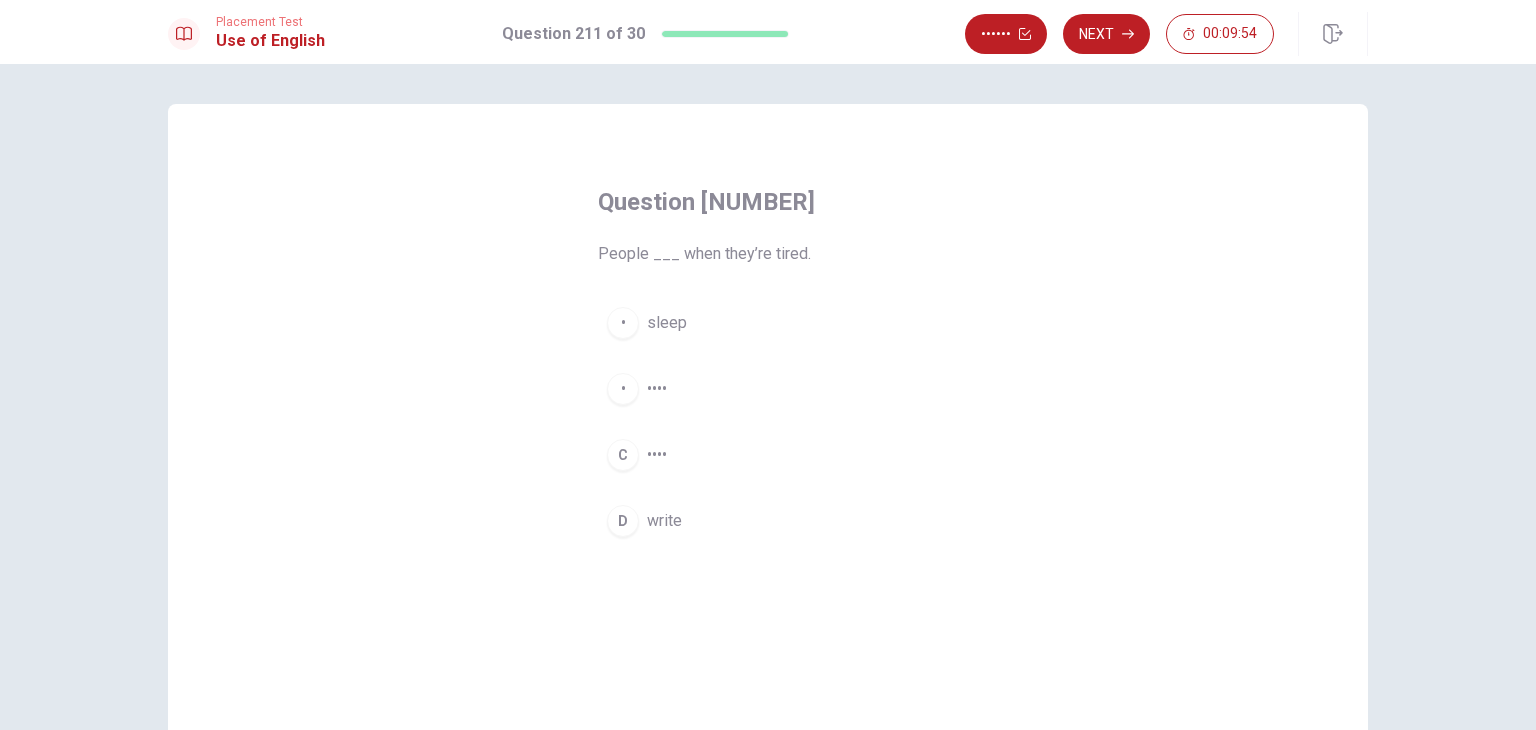 click on "Use of English" at bounding box center [270, 41] 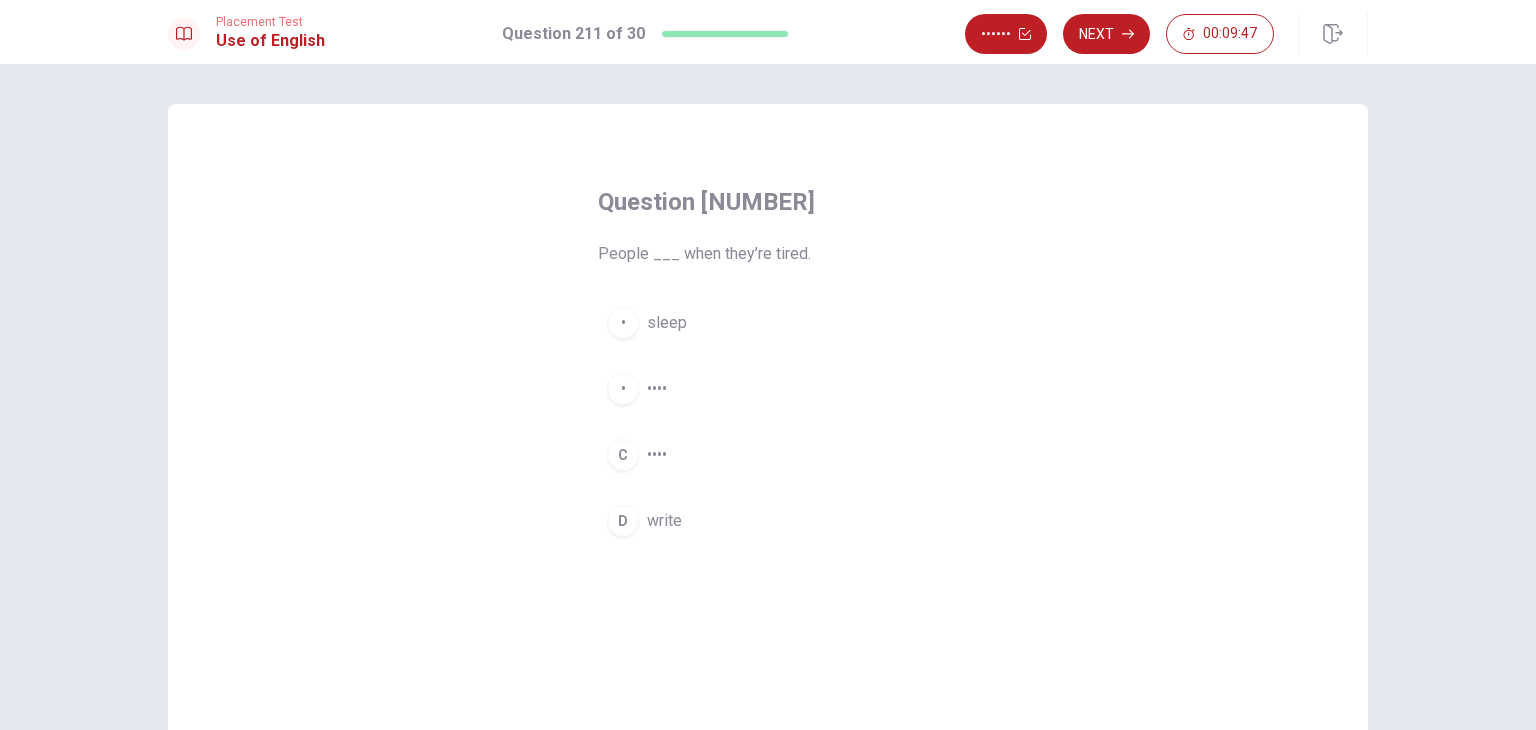 click on "A sleep" at bounding box center [768, 323] 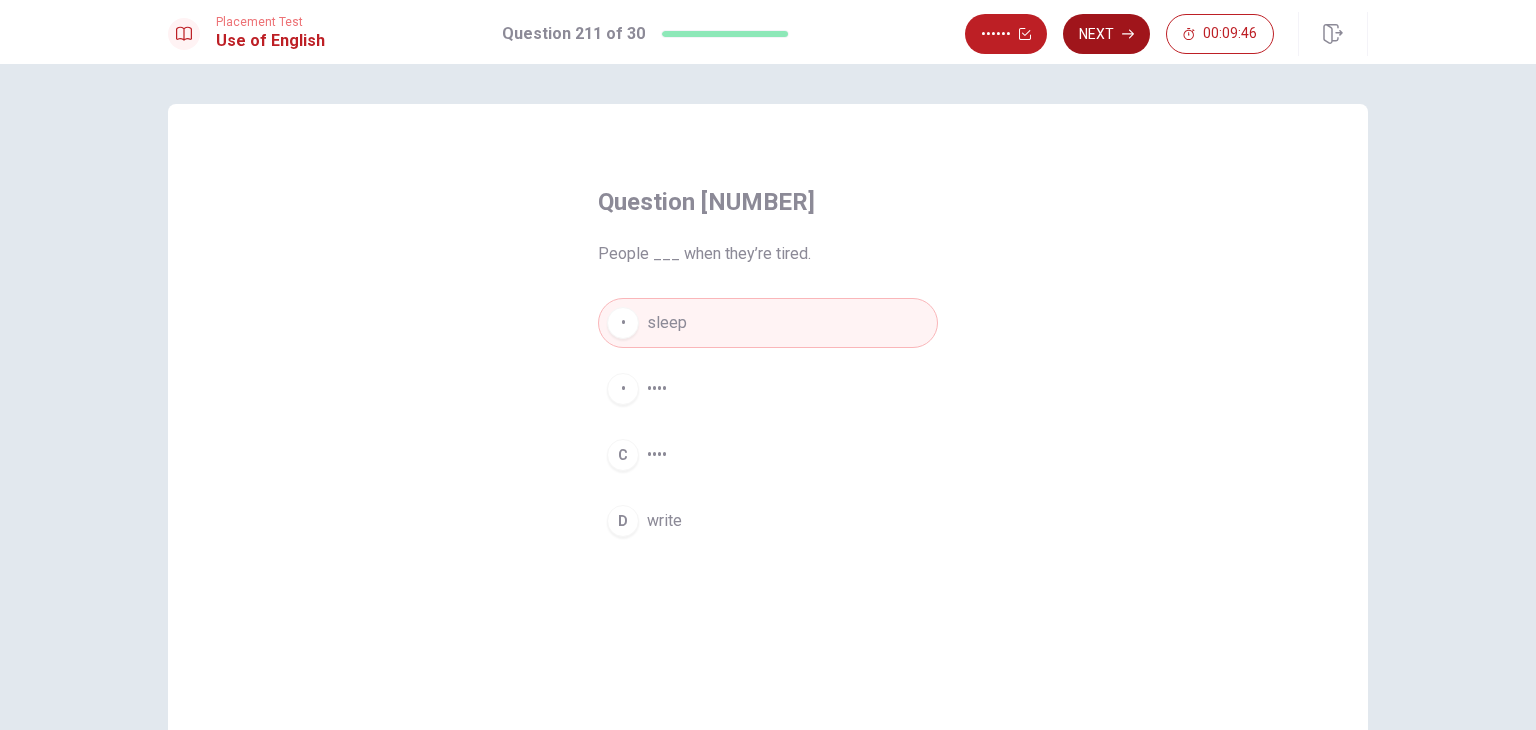click at bounding box center [1025, 34] 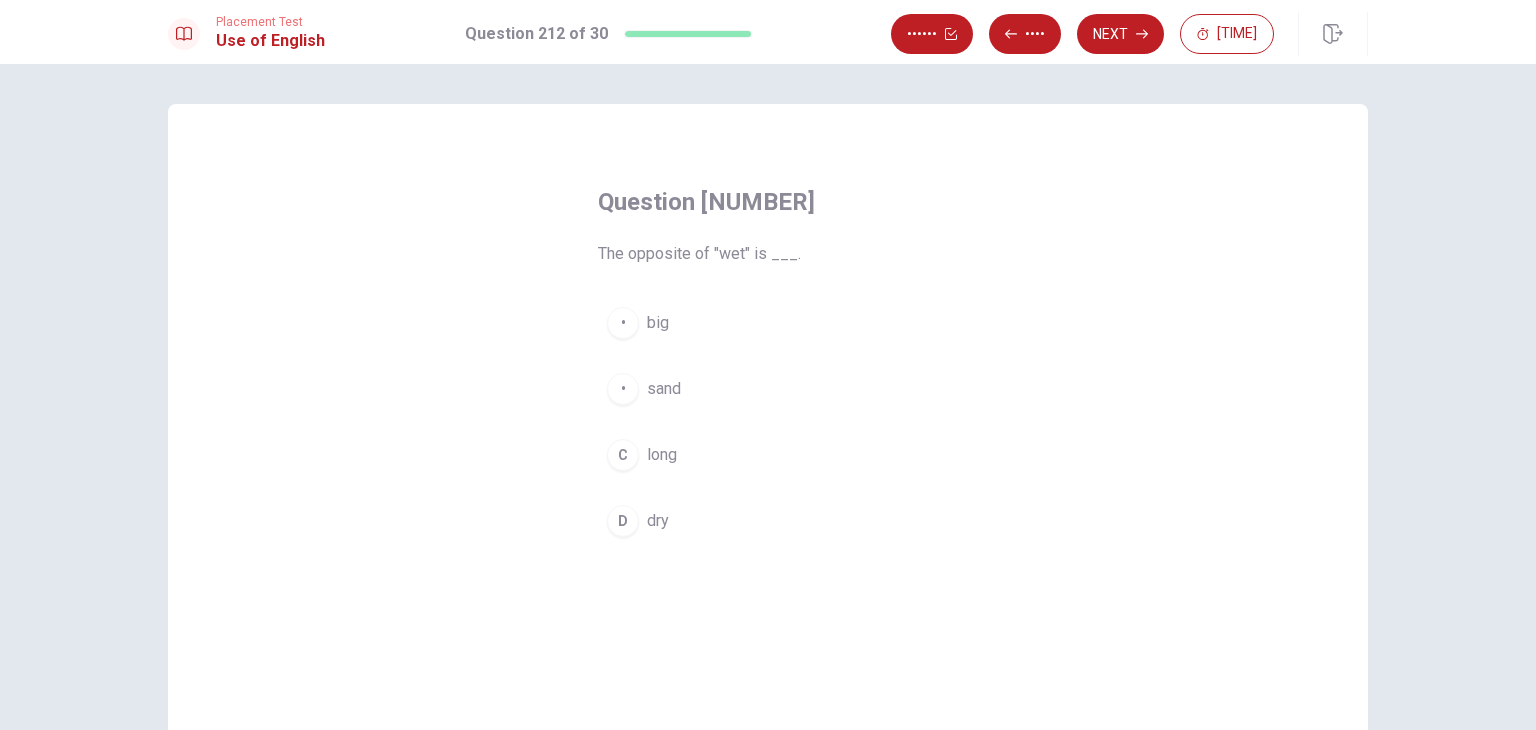 click on "D dry" at bounding box center (768, 521) 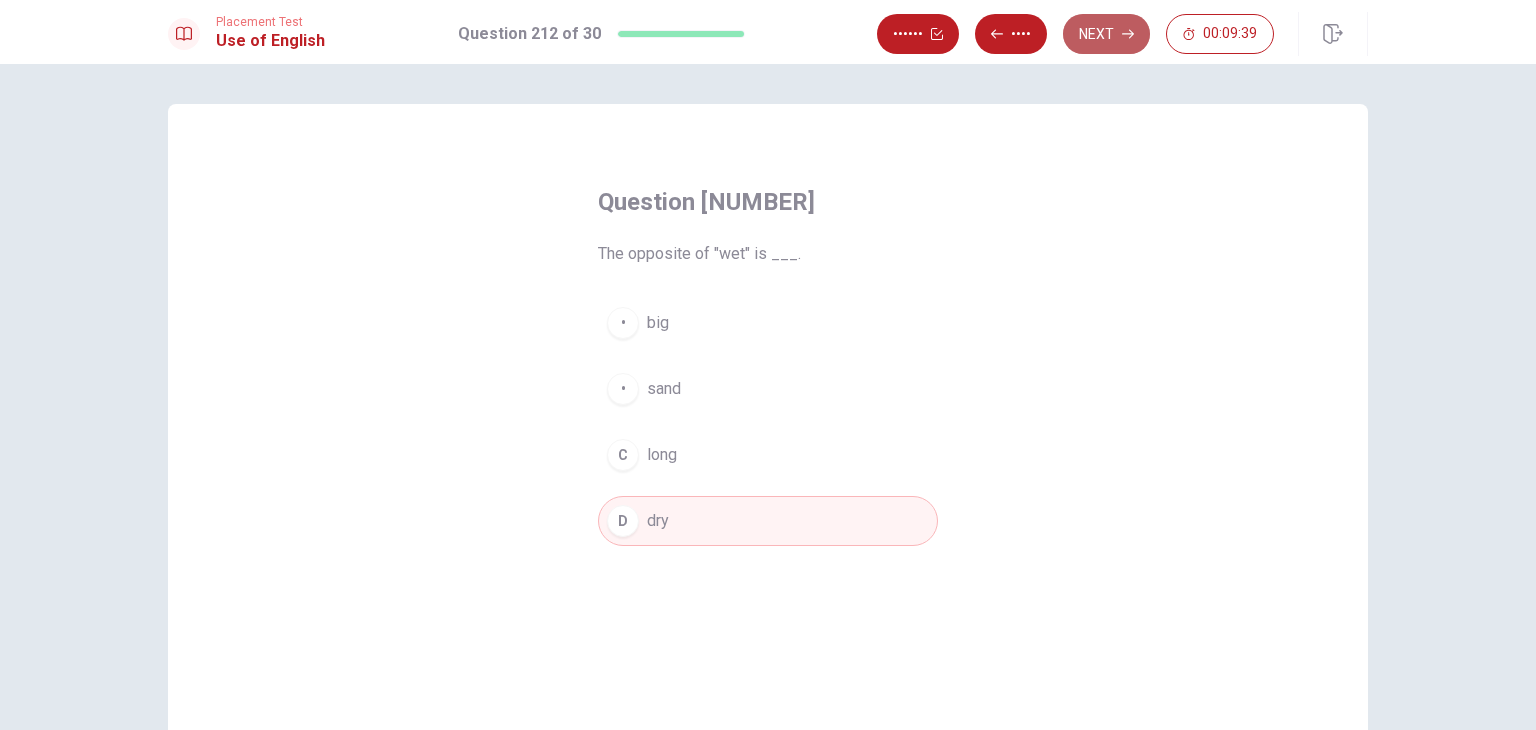 click at bounding box center (937, 34) 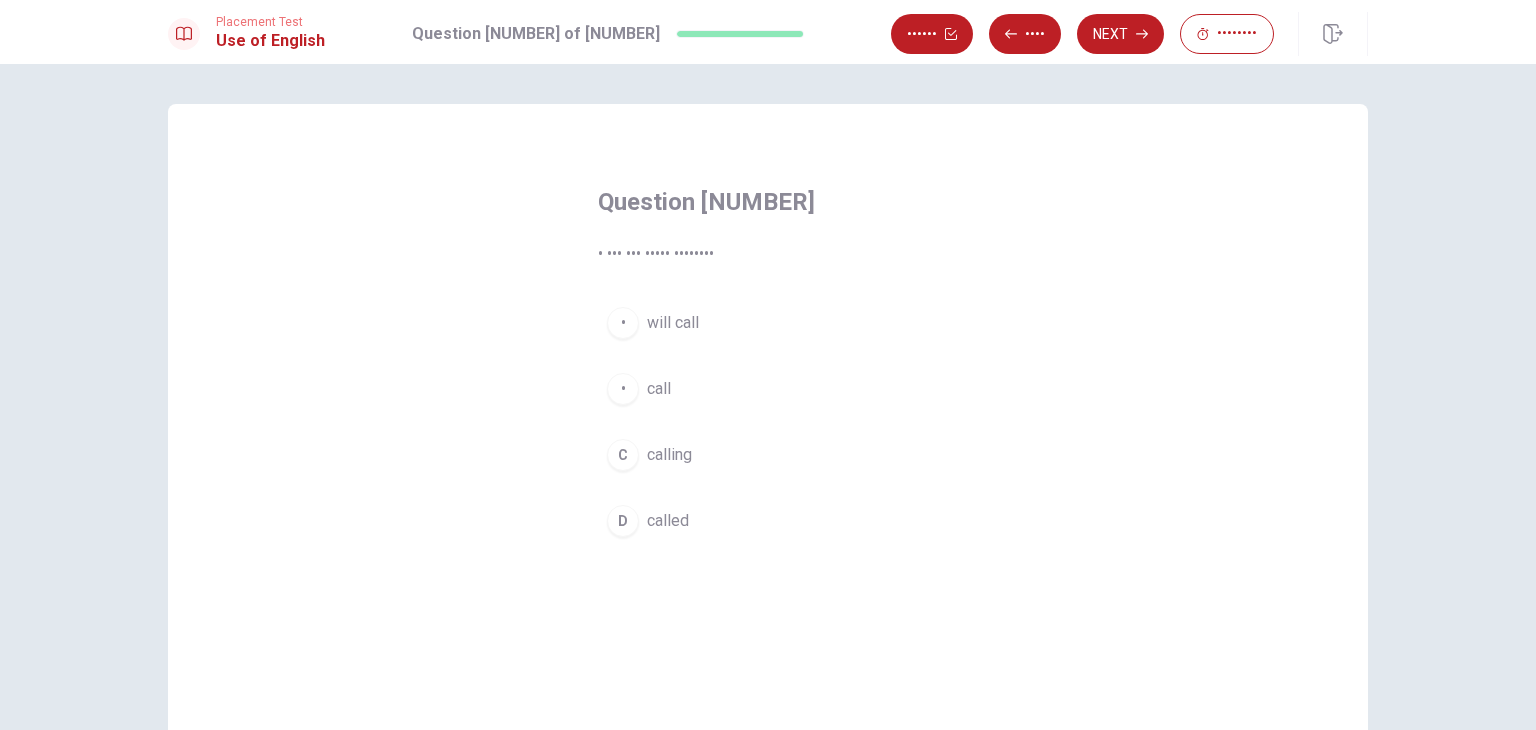 click on "A will call" at bounding box center [768, 323] 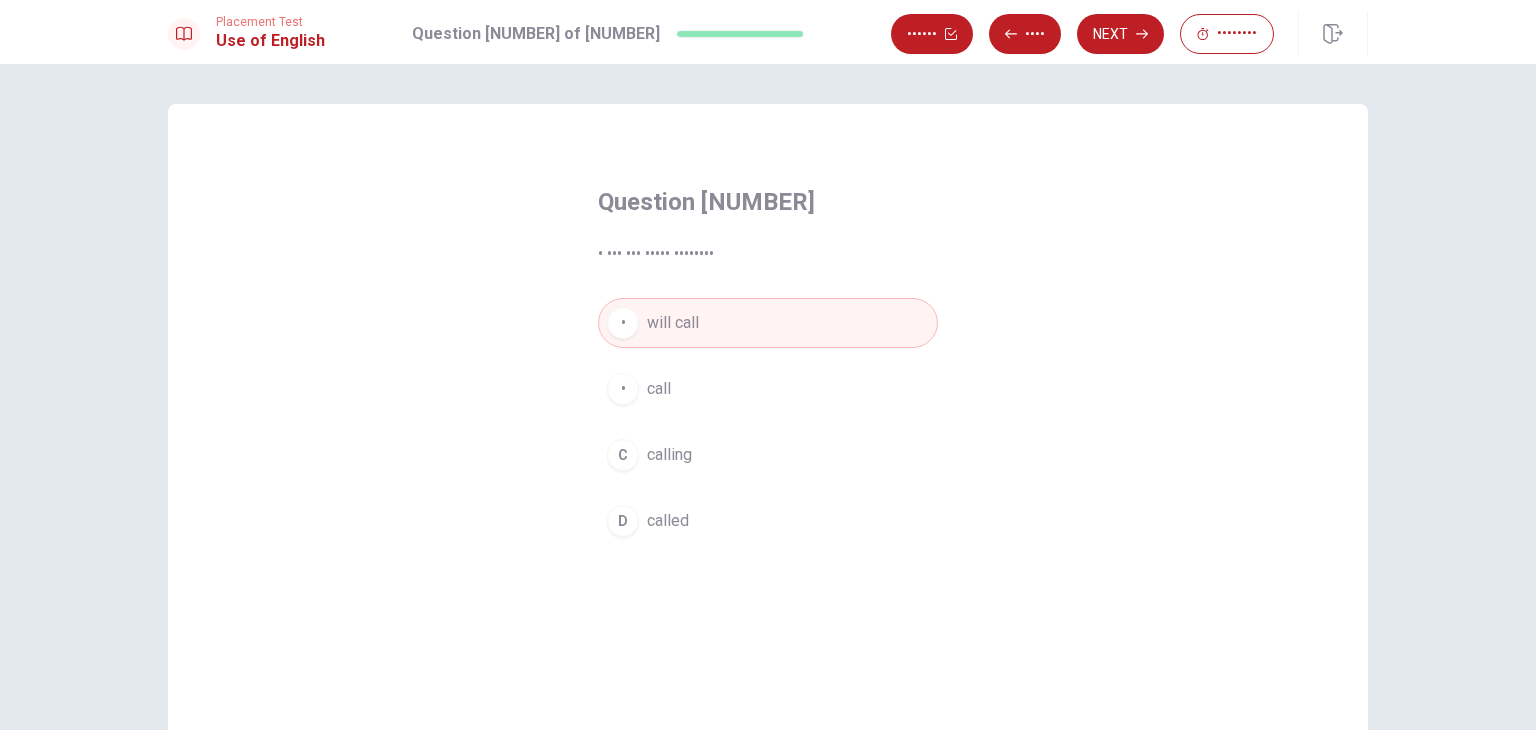 click on "• ••••" at bounding box center (768, 389) 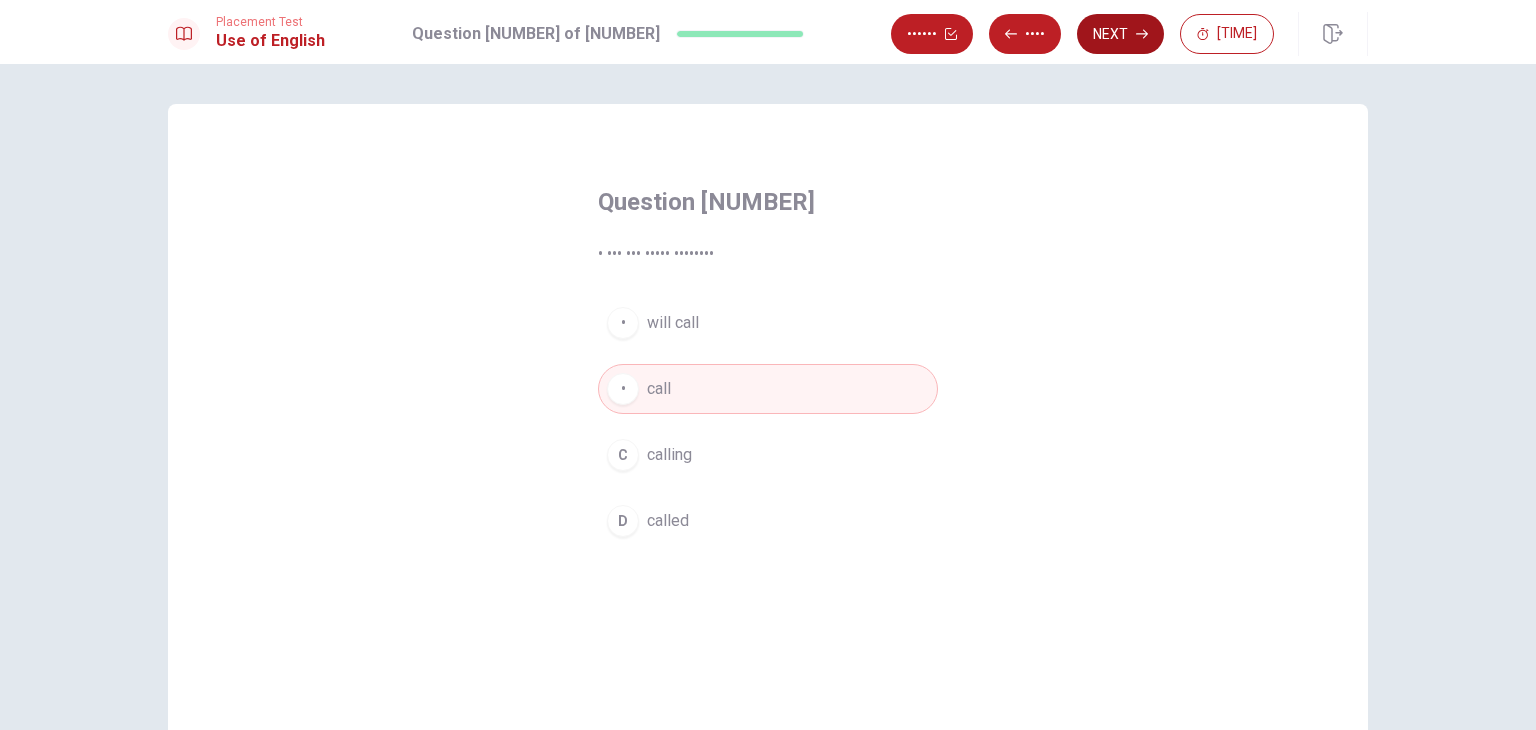 click at bounding box center (951, 34) 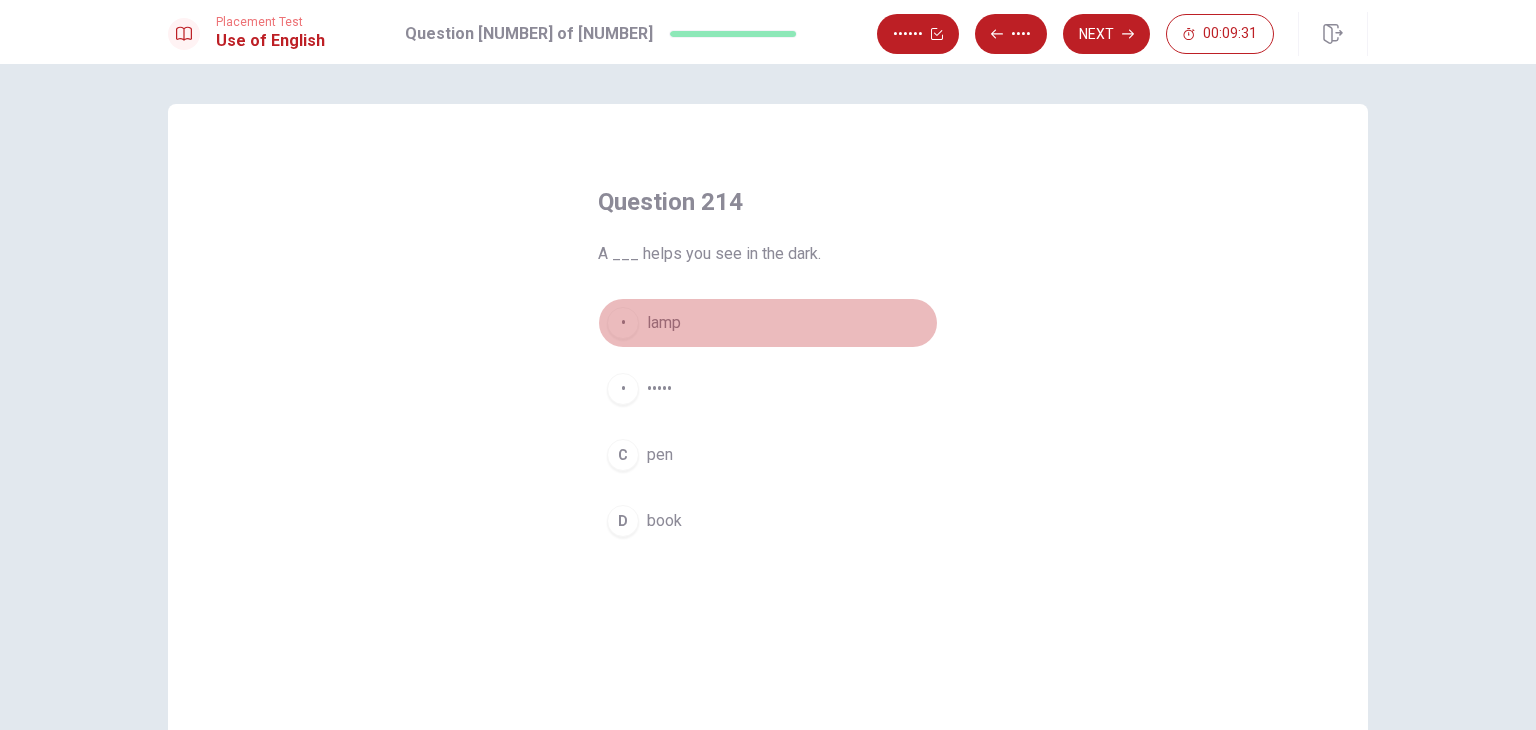 click on "lamp" at bounding box center (664, 323) 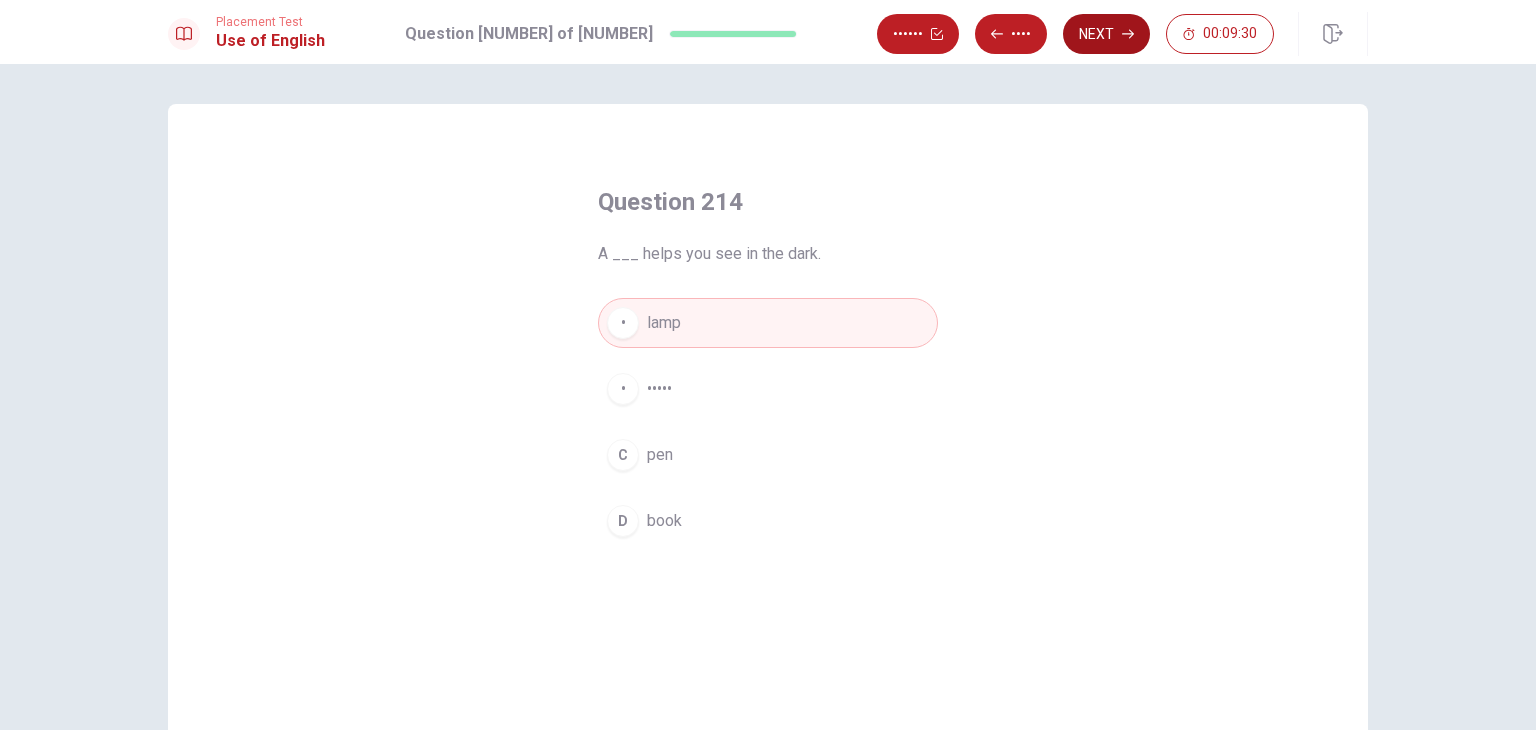 click on "Next" at bounding box center (1106, 34) 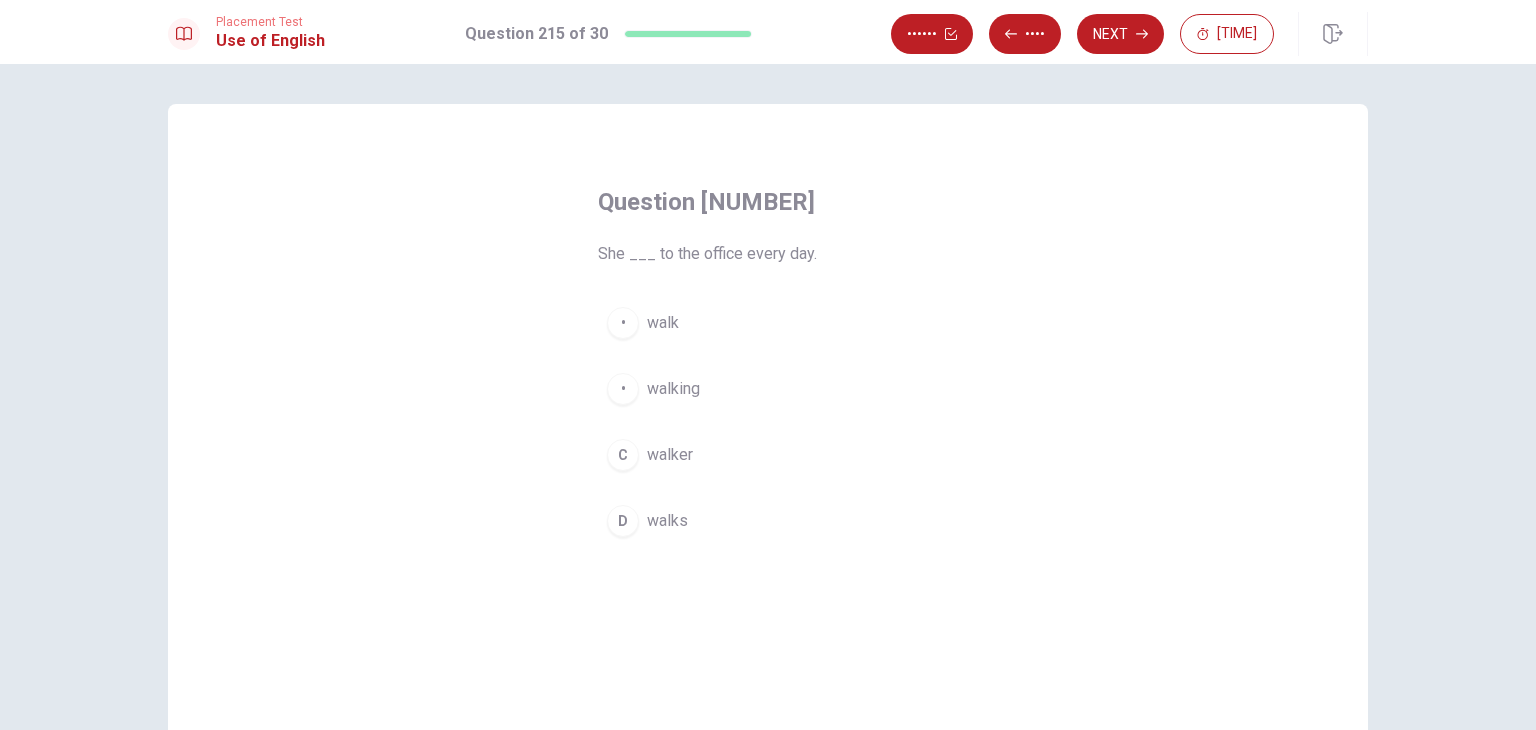 drag, startPoint x: 673, startPoint y: 460, endPoint x: 672, endPoint y: 482, distance: 22.022715 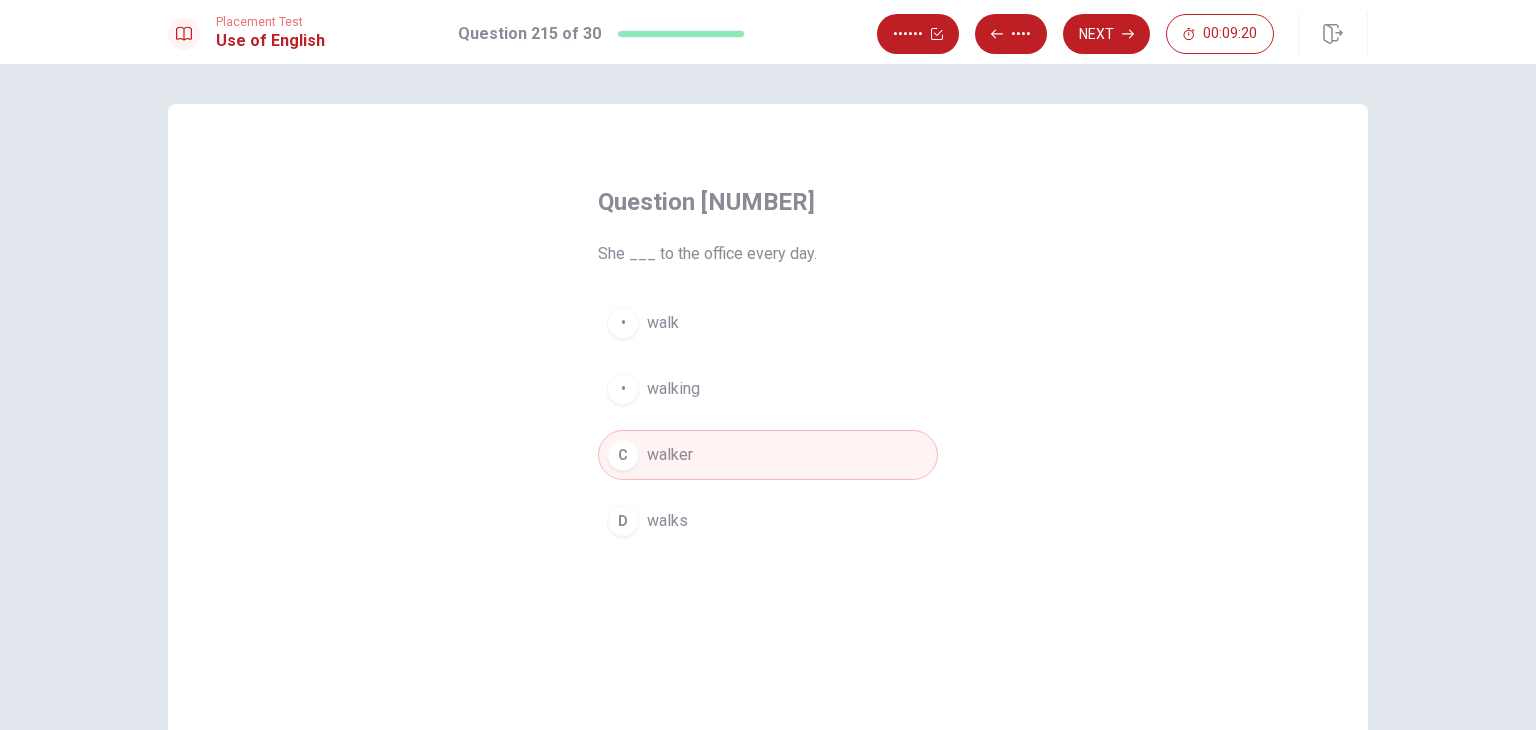 click on "walks" at bounding box center (663, 323) 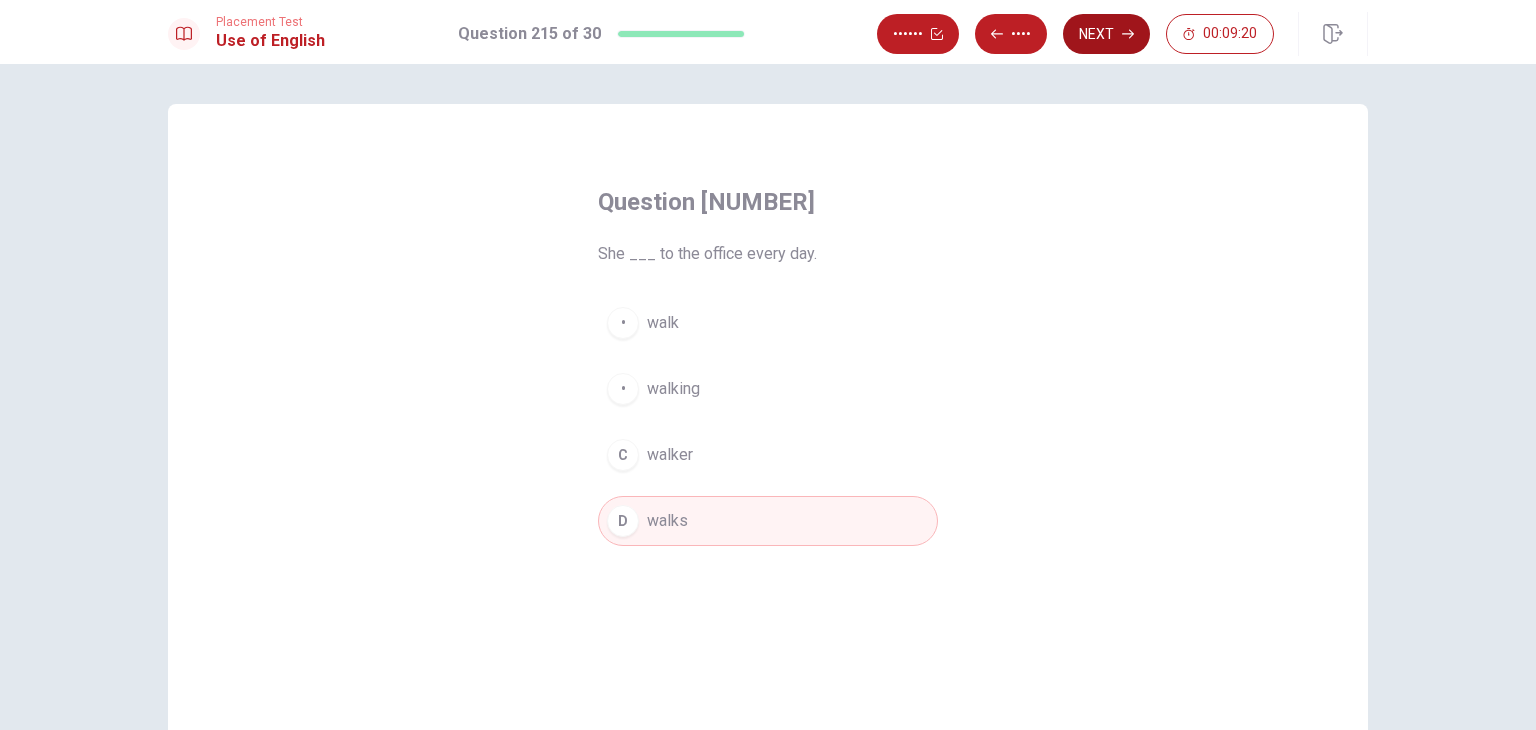 click on "Next" at bounding box center (1106, 34) 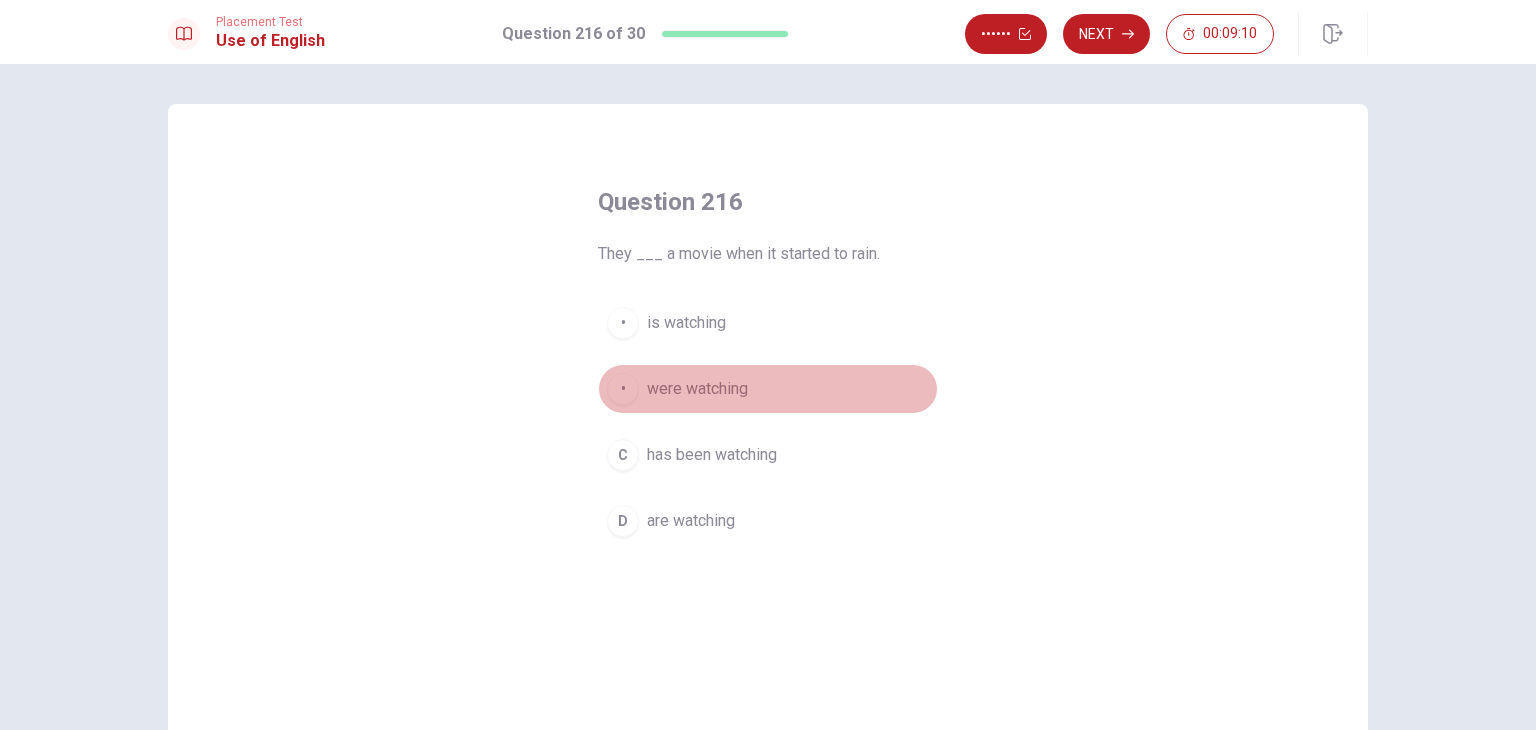 click on "were watching" at bounding box center (686, 323) 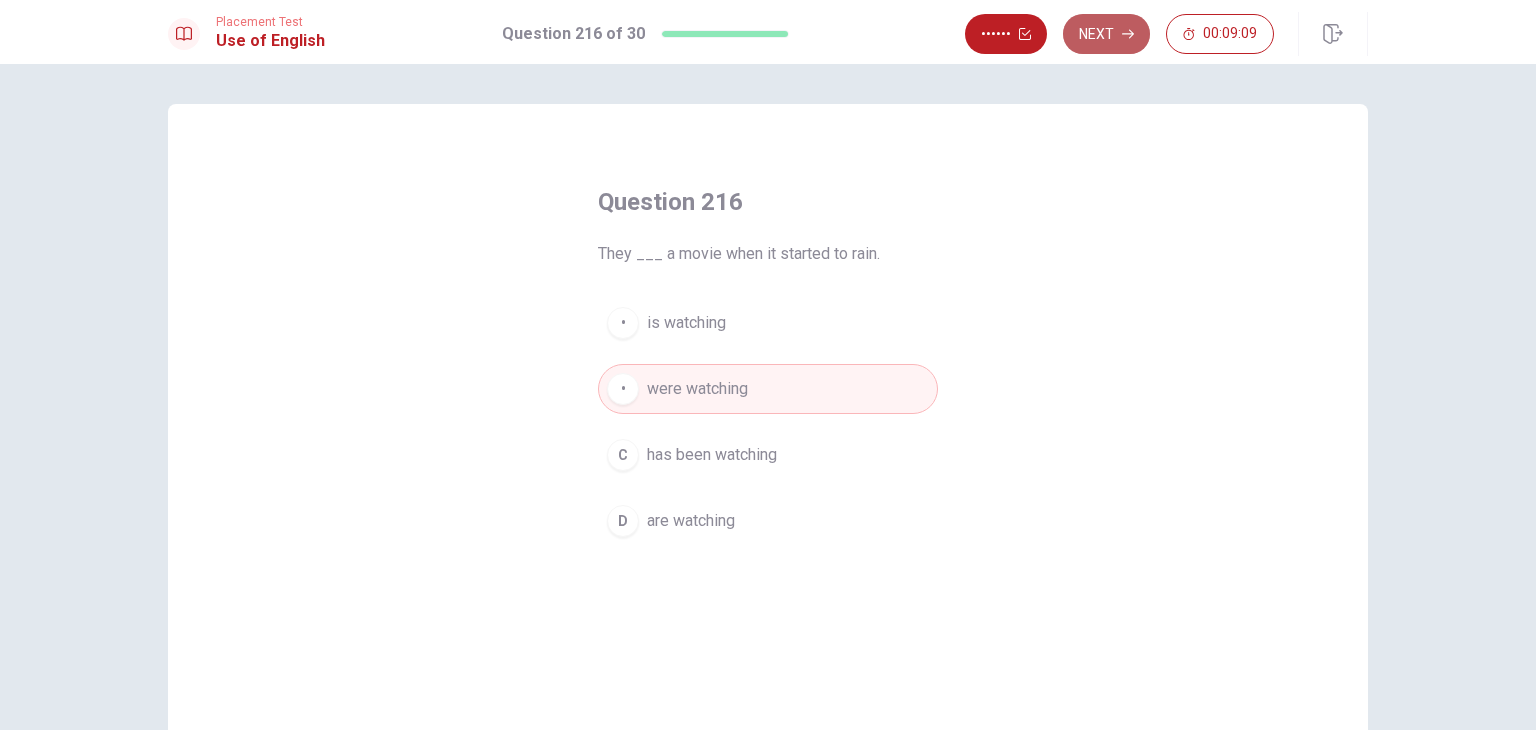 click on "Next" at bounding box center (1106, 34) 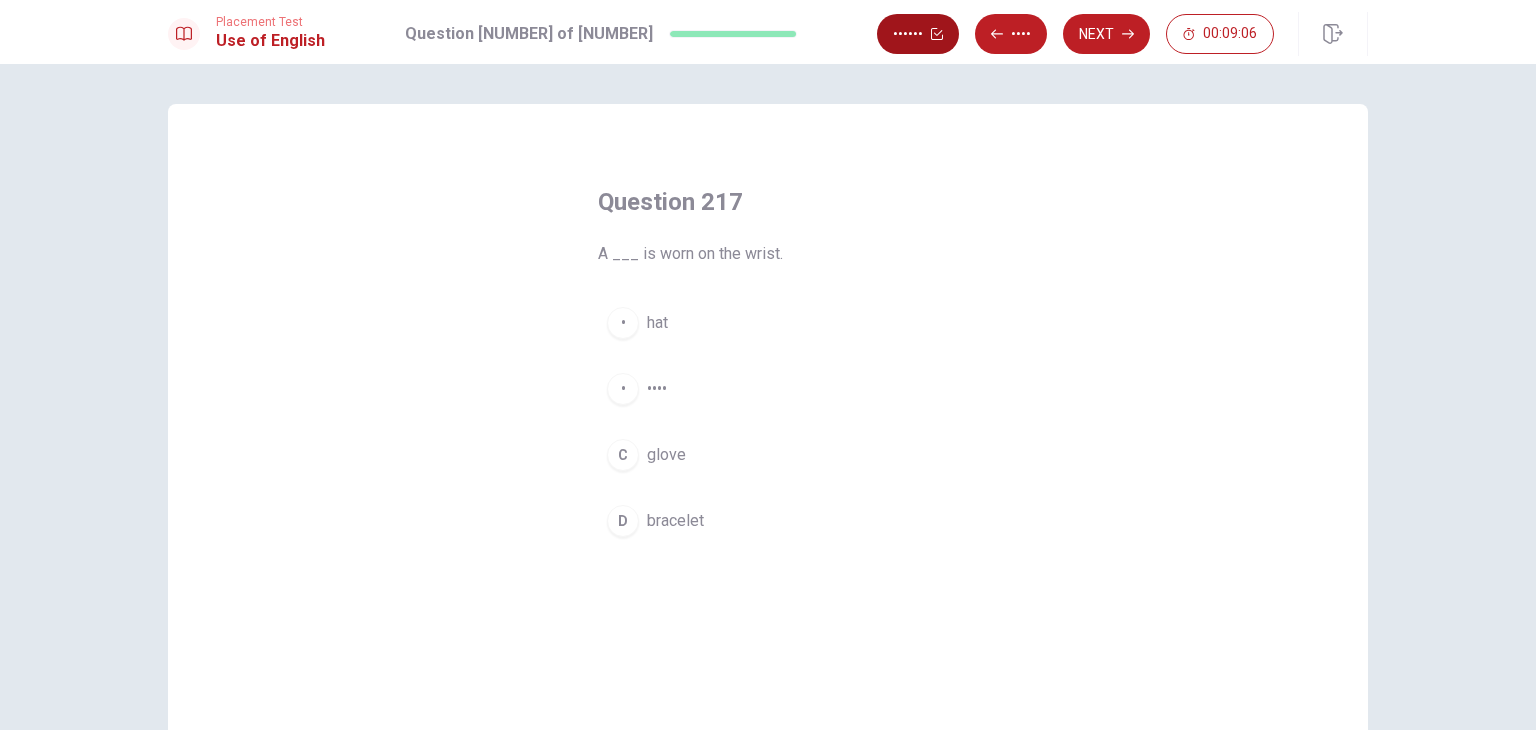 click on "••••••" at bounding box center (918, 34) 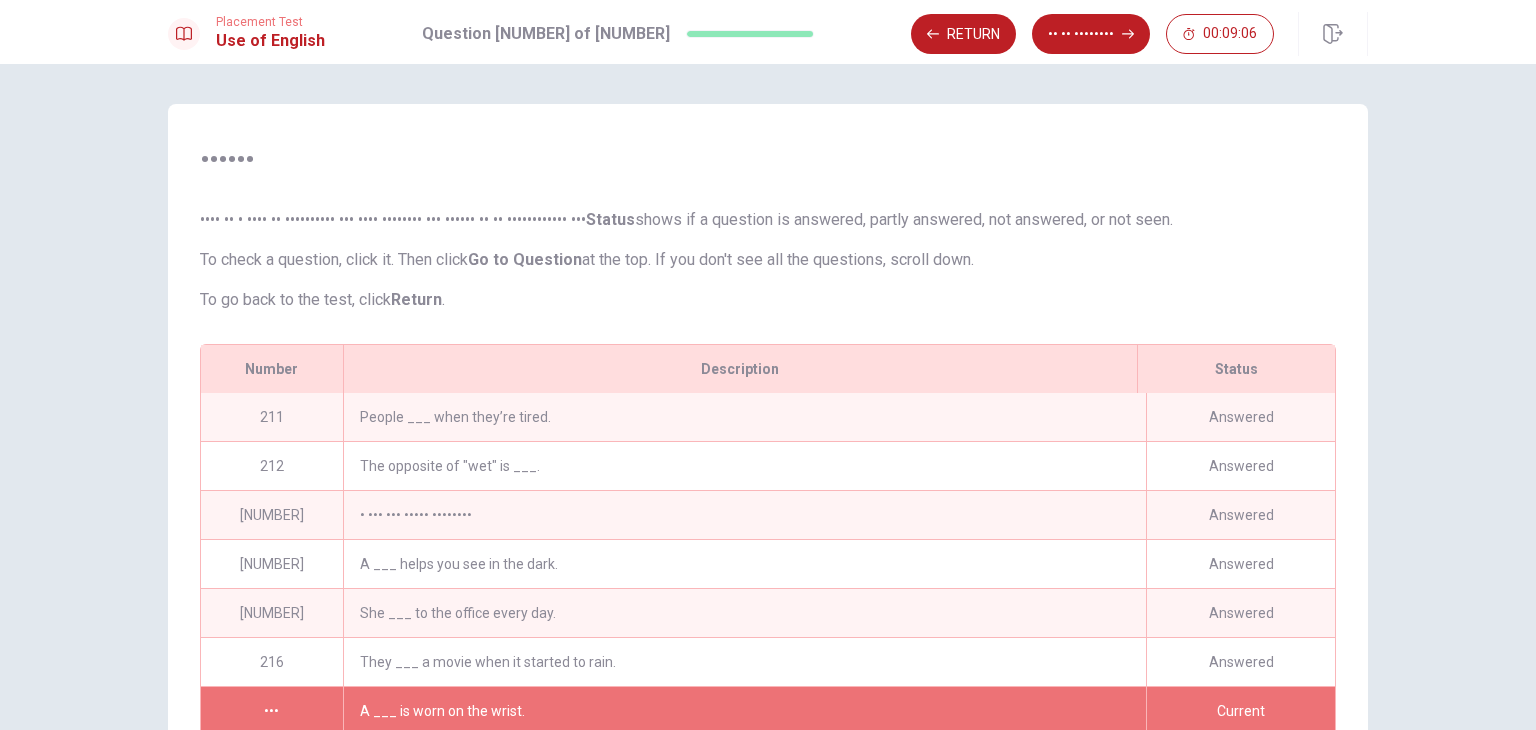 scroll, scrollTop: 156, scrollLeft: 0, axis: vertical 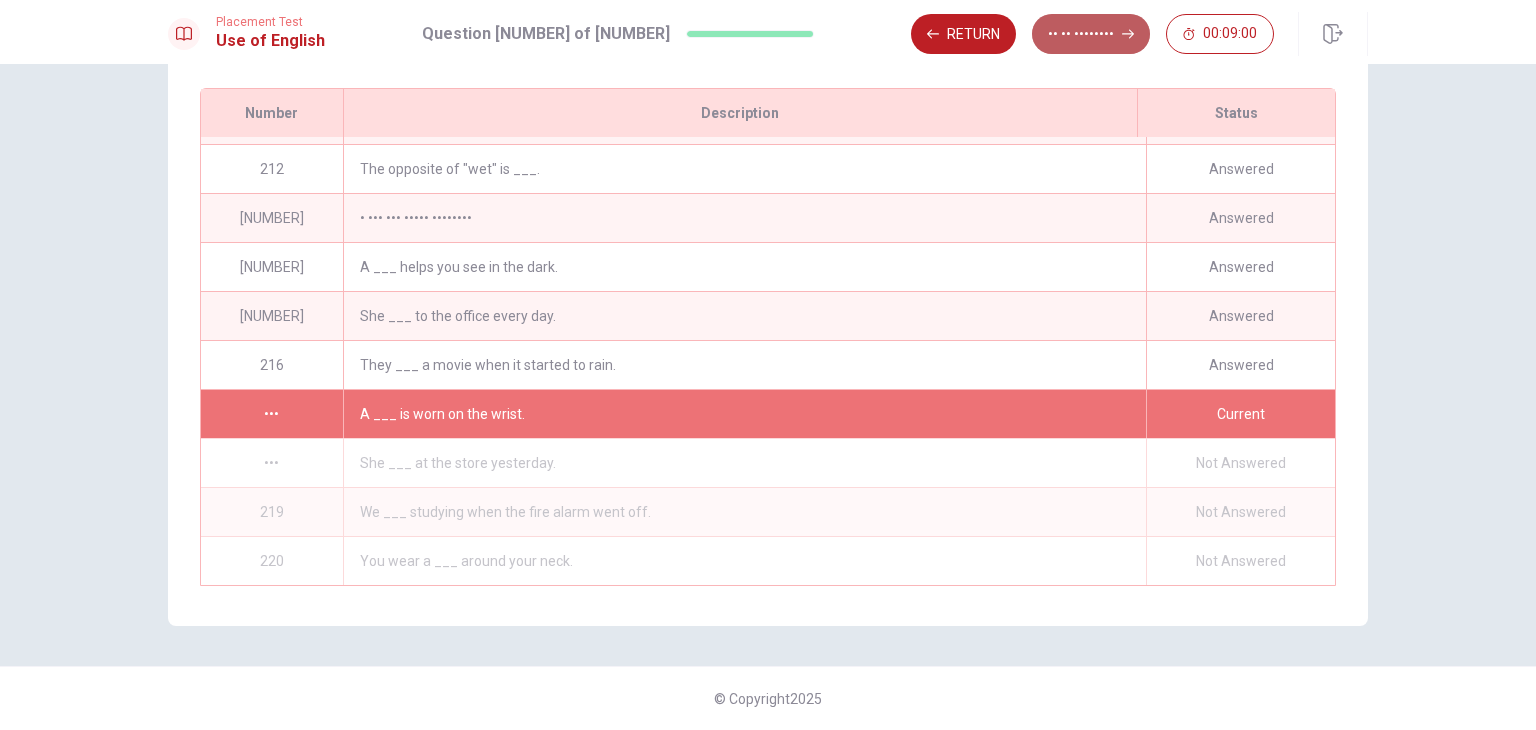 click on "•• •• ••••••••" at bounding box center (1091, 34) 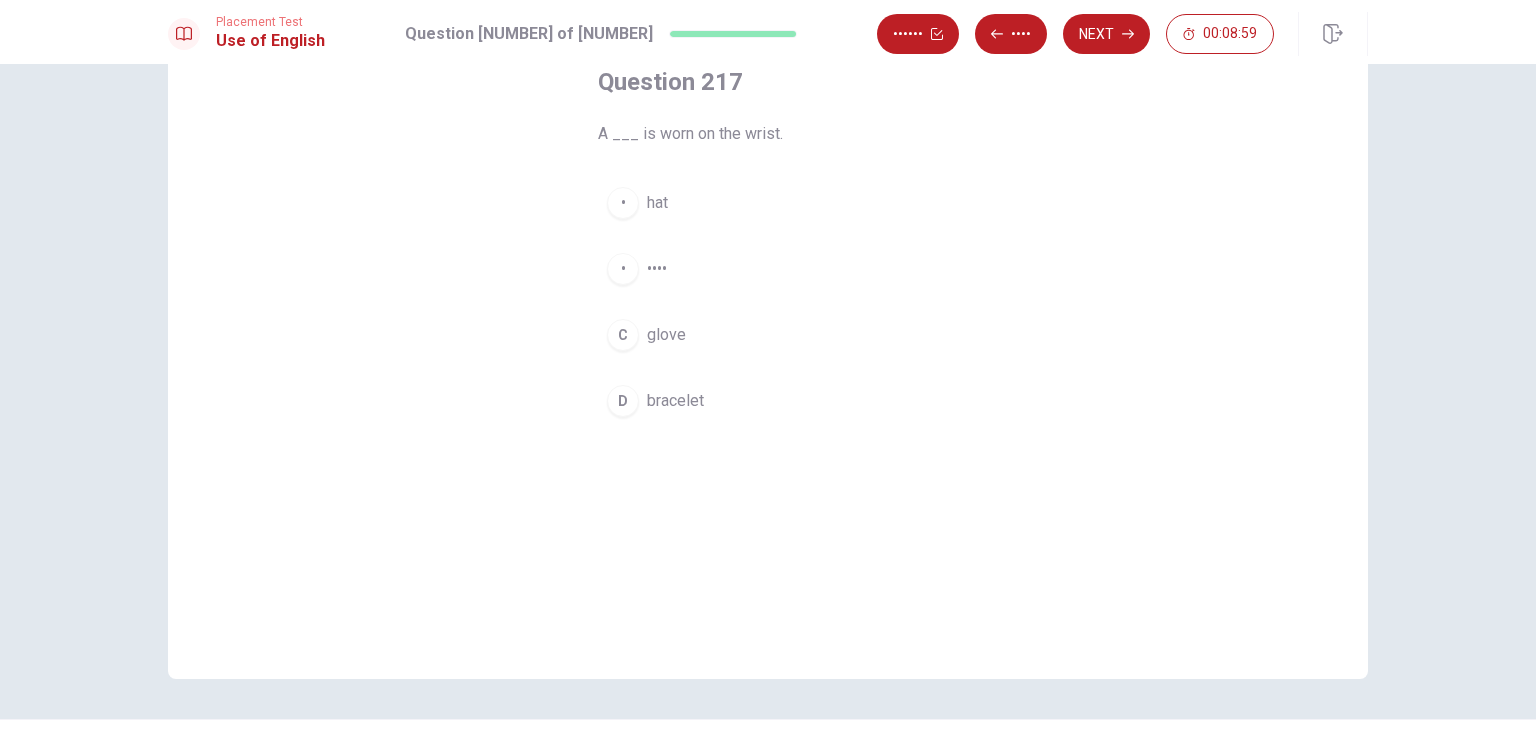 scroll, scrollTop: 73, scrollLeft: 0, axis: vertical 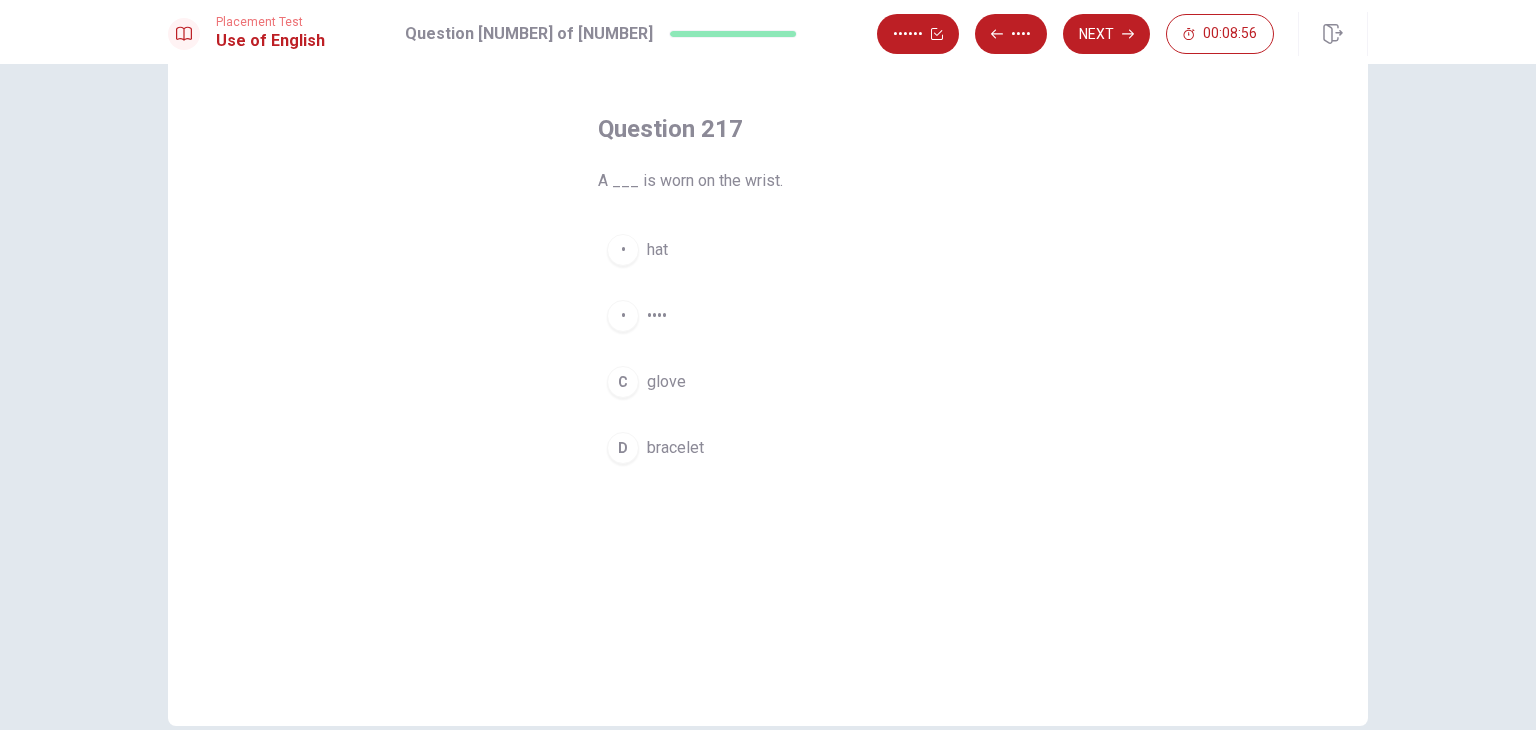 click on "• ••••••••" at bounding box center (768, 448) 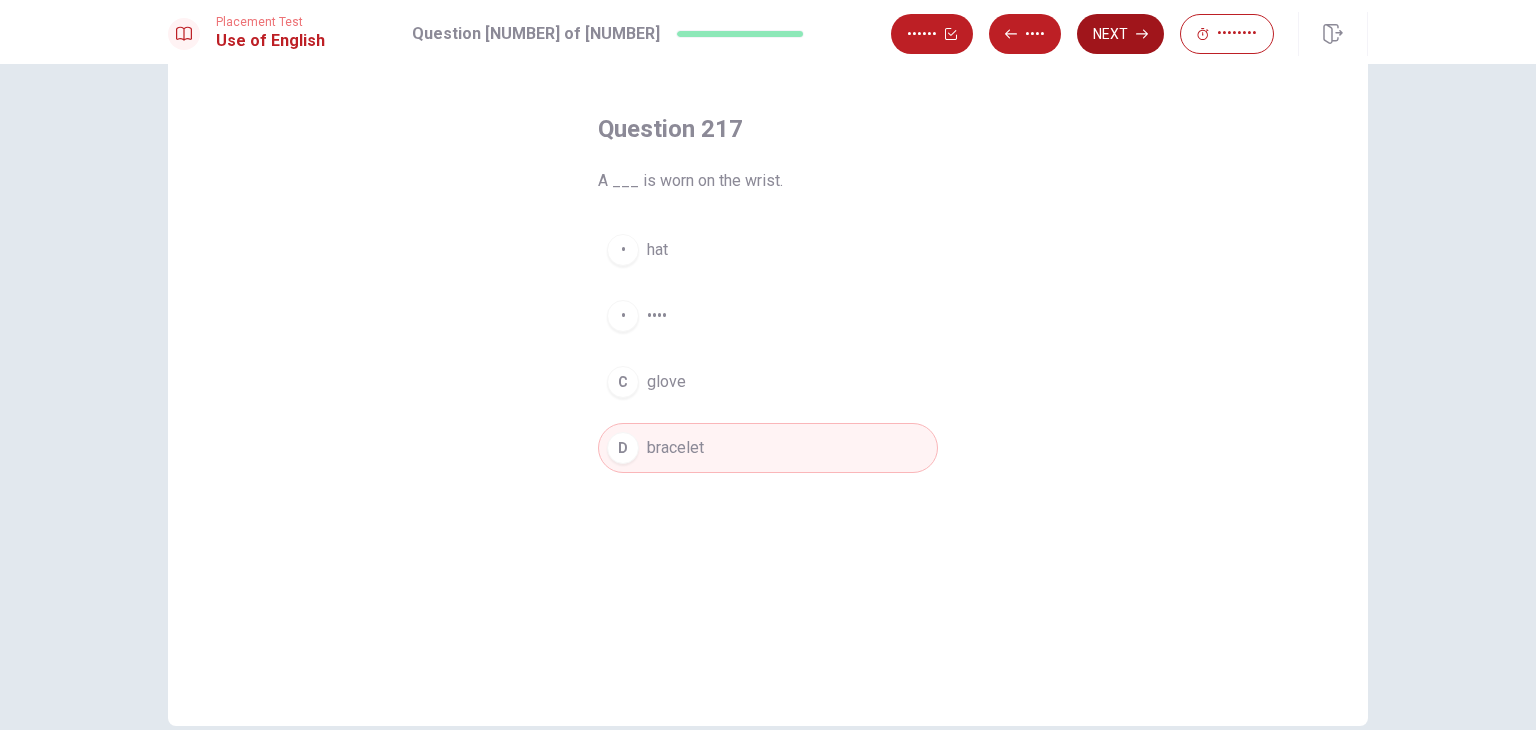 click on "Next" at bounding box center [1120, 34] 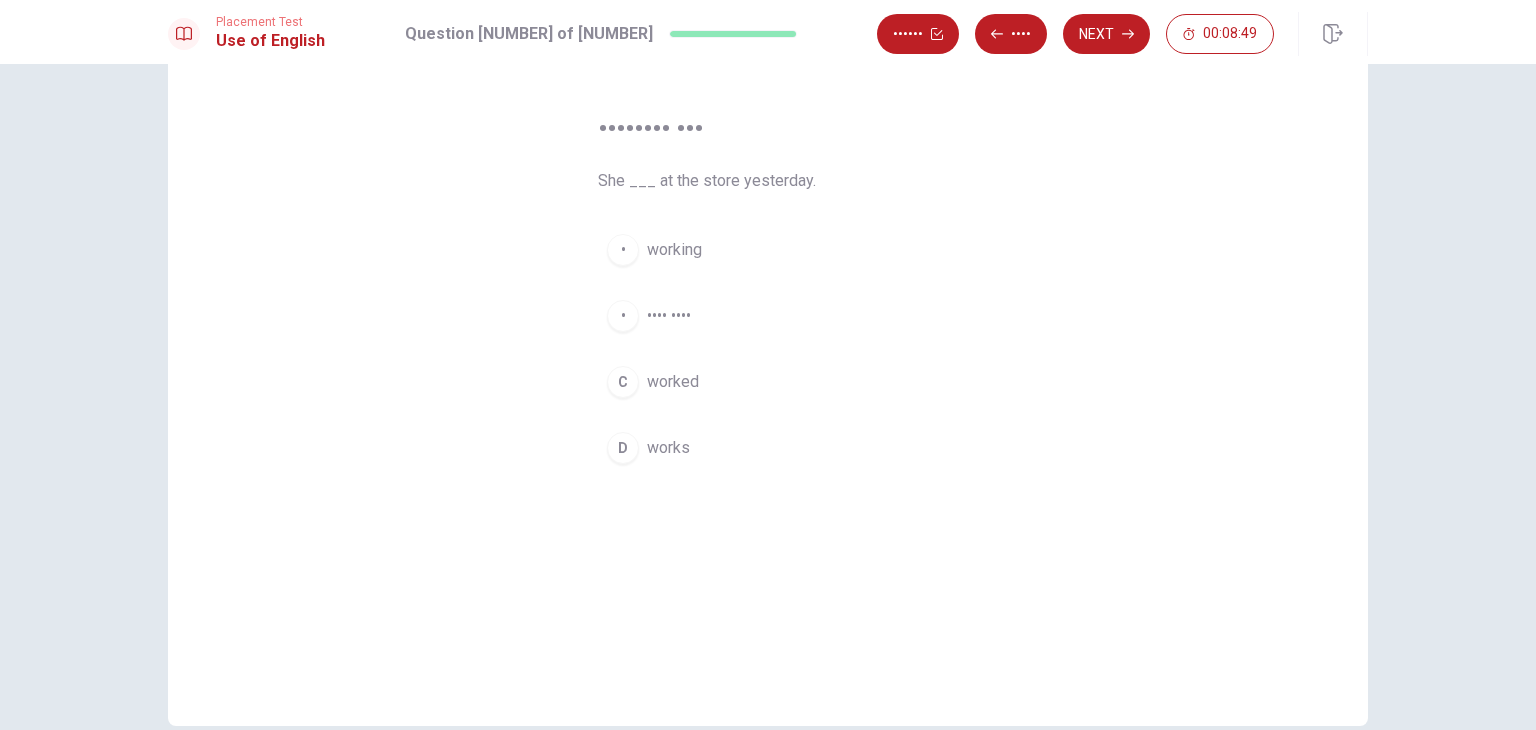 click on "works" at bounding box center [674, 250] 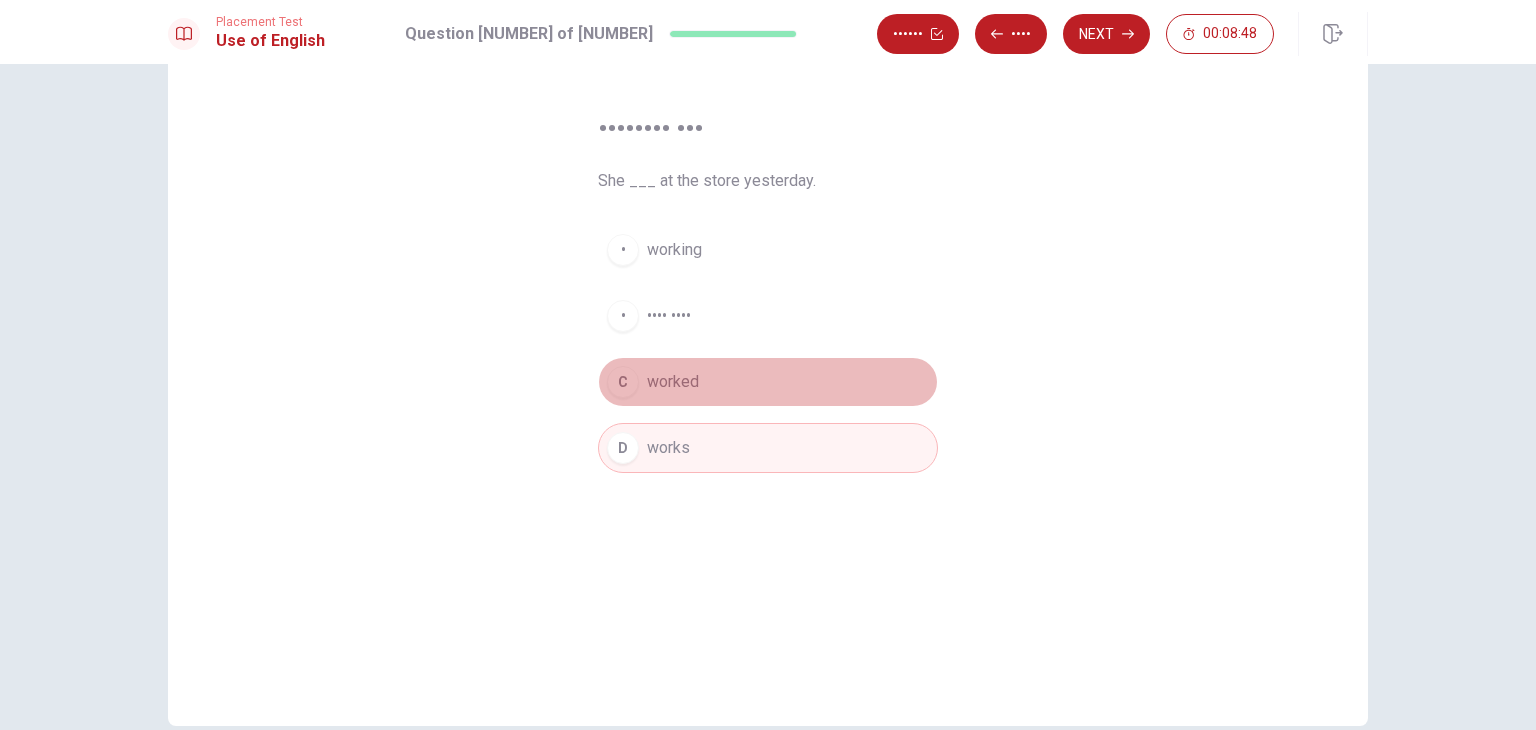 click on "C worked" at bounding box center (768, 382) 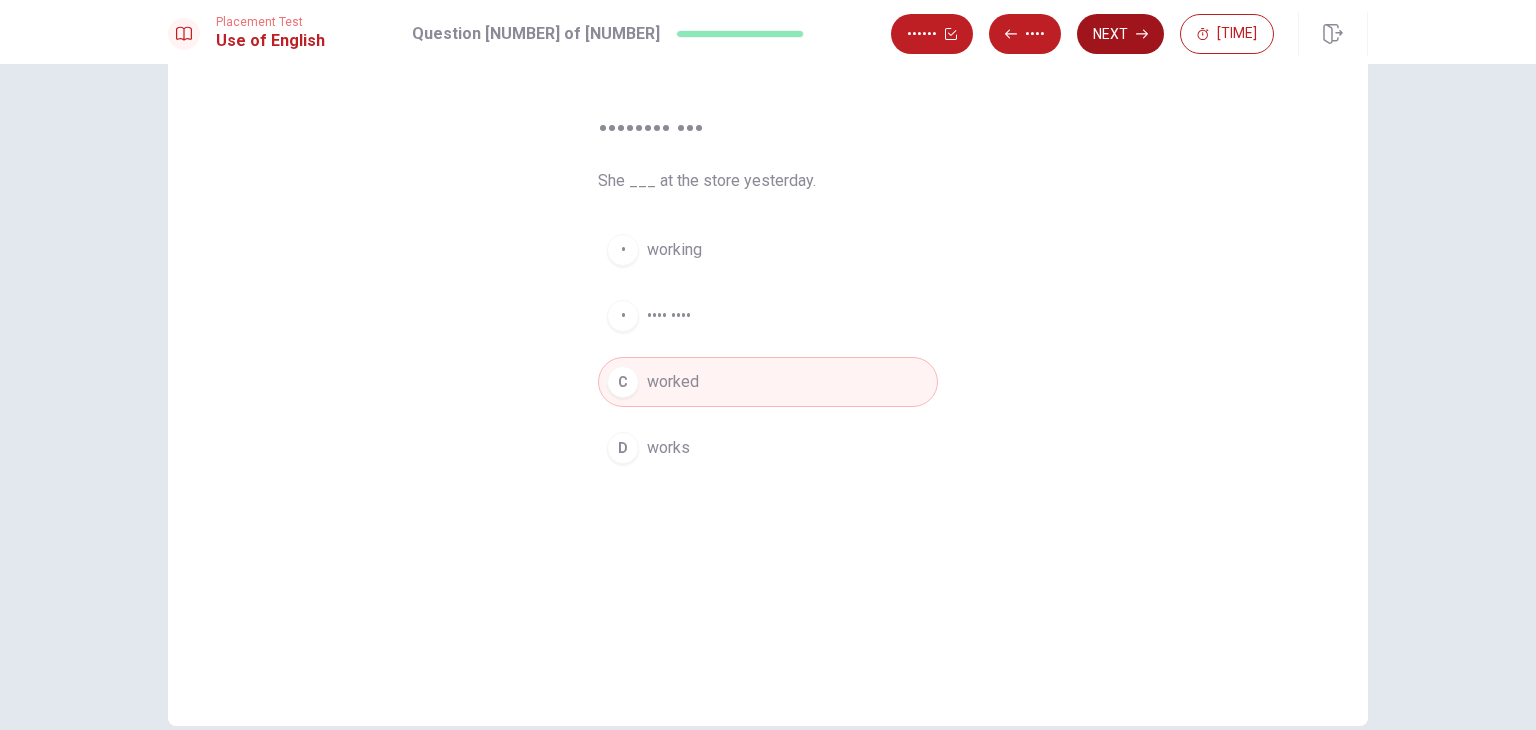 click on "Next" at bounding box center (1120, 34) 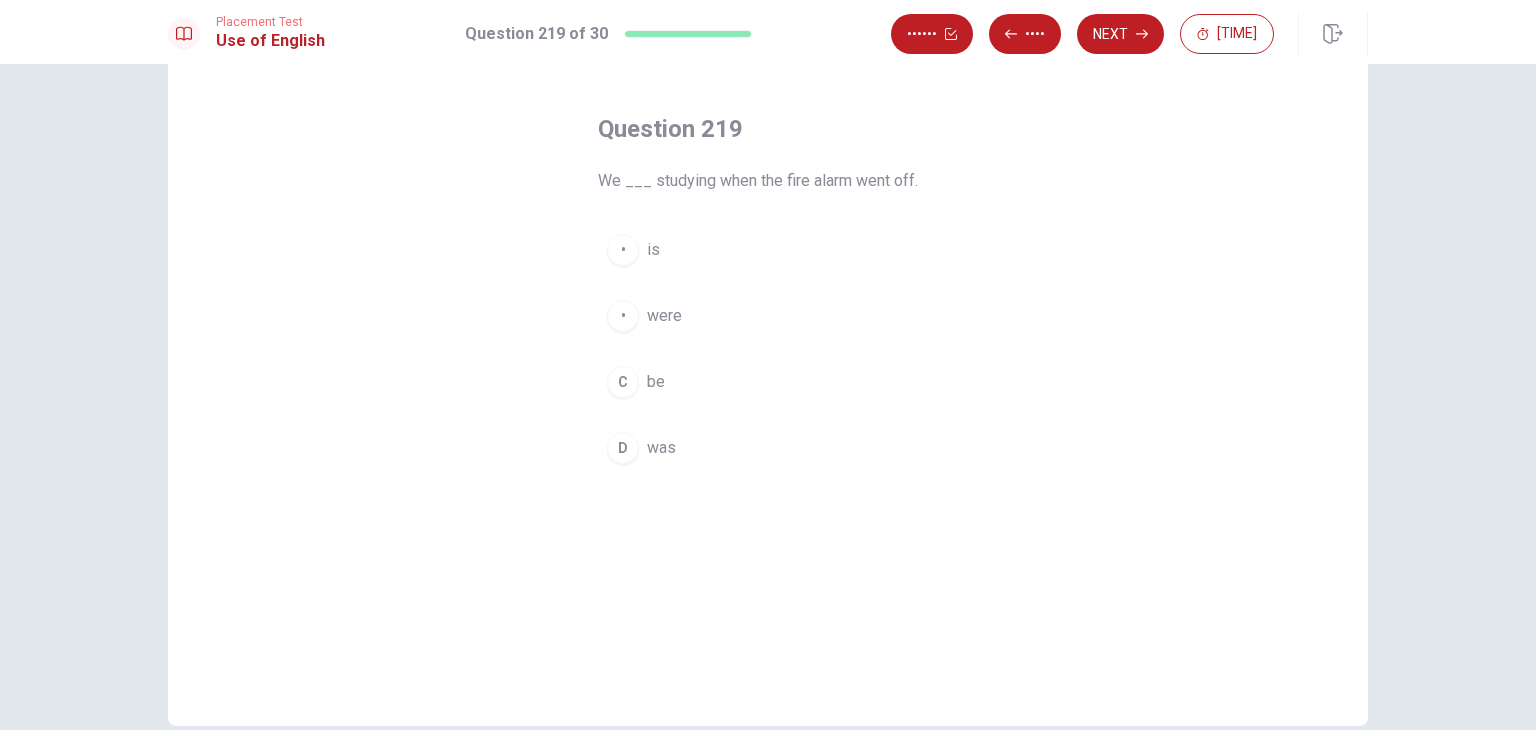 click on "B were" at bounding box center [768, 316] 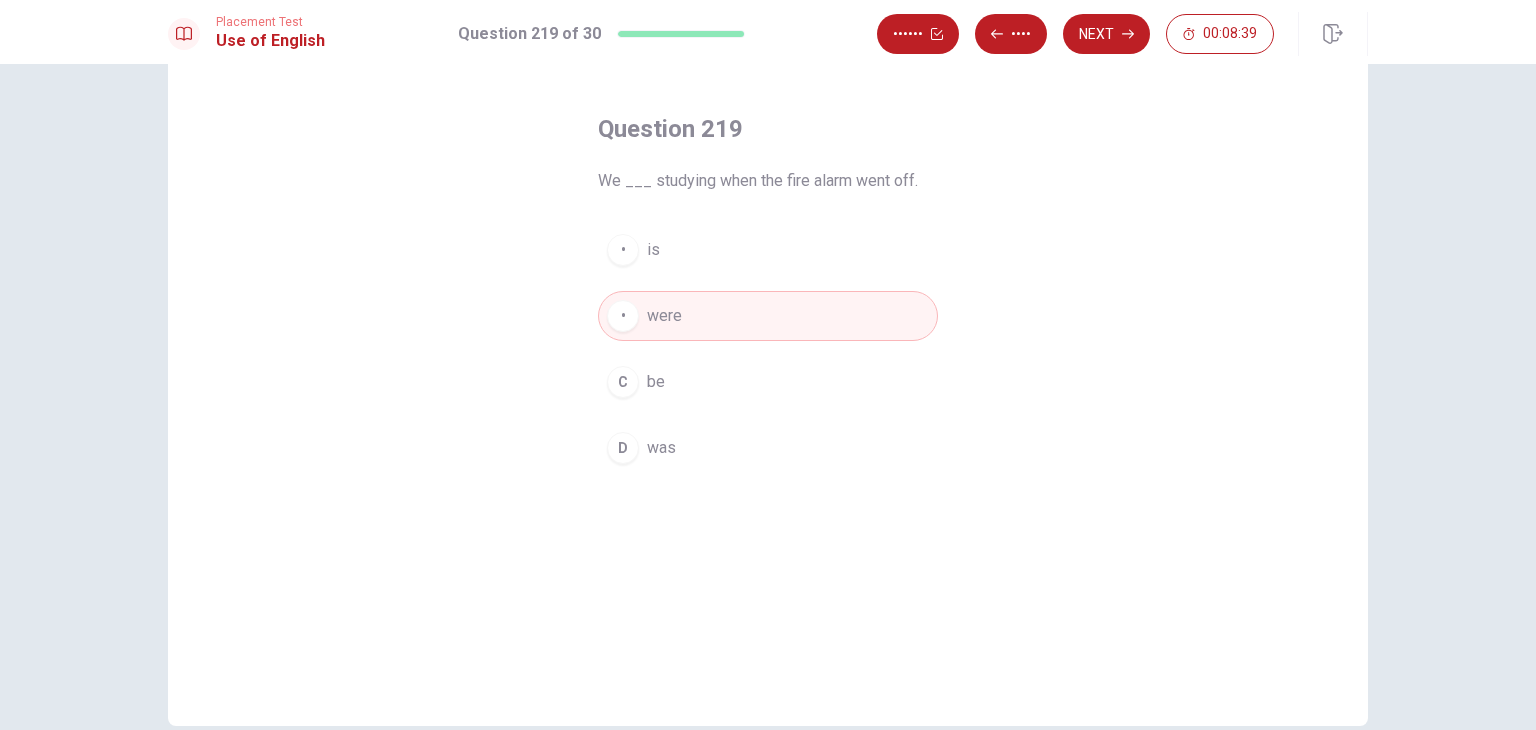 click on "Next" at bounding box center (1106, 34) 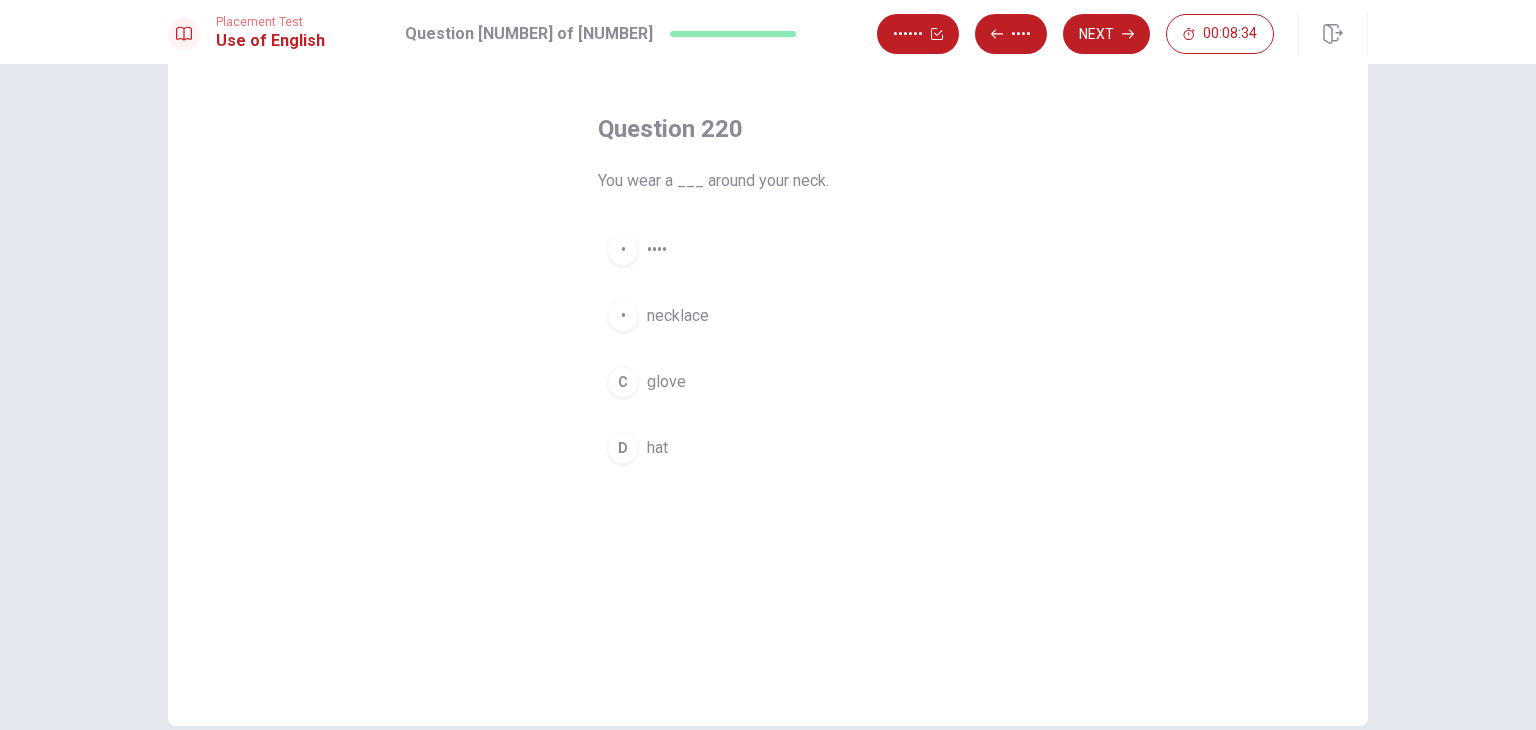 click on "necklace" at bounding box center [657, 250] 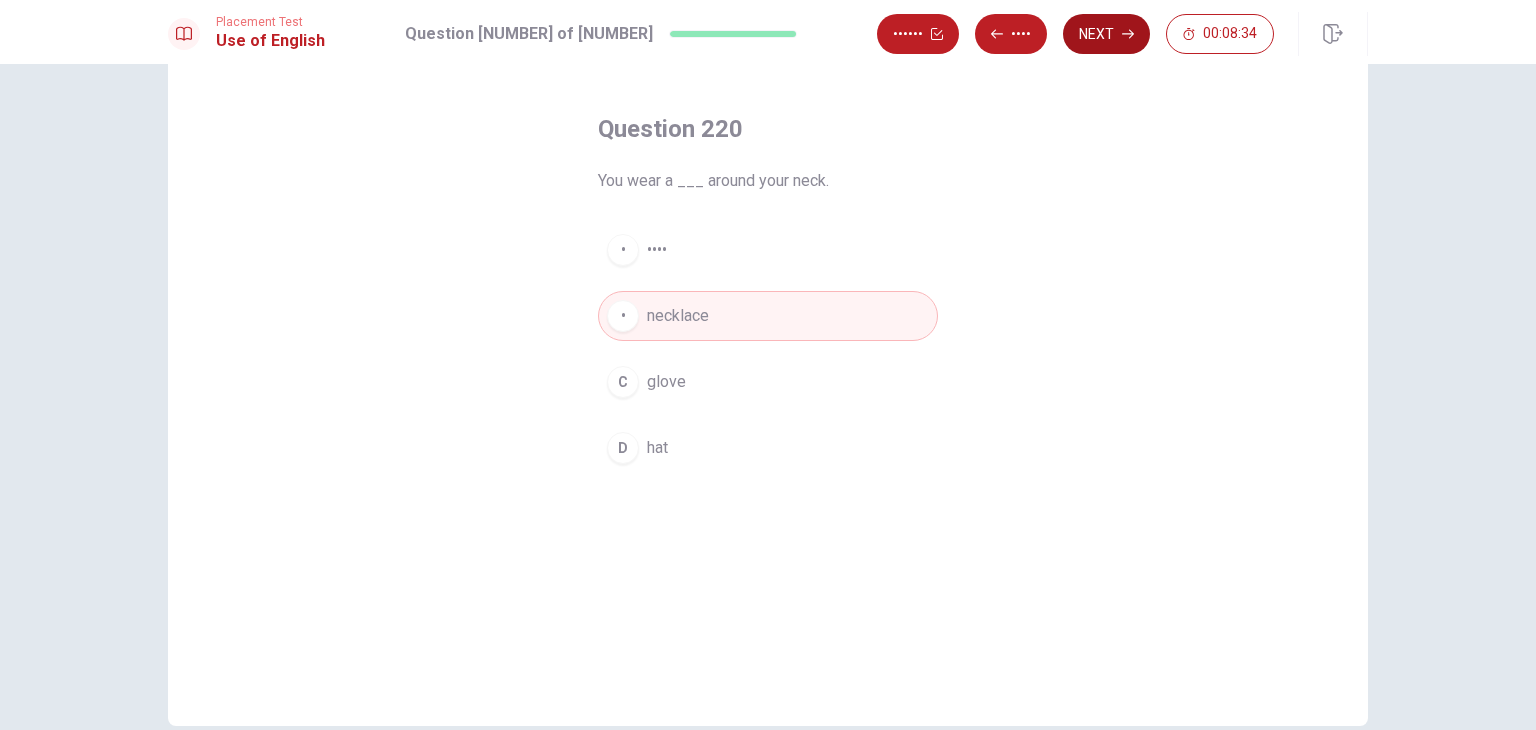 click on "Next" at bounding box center (1106, 34) 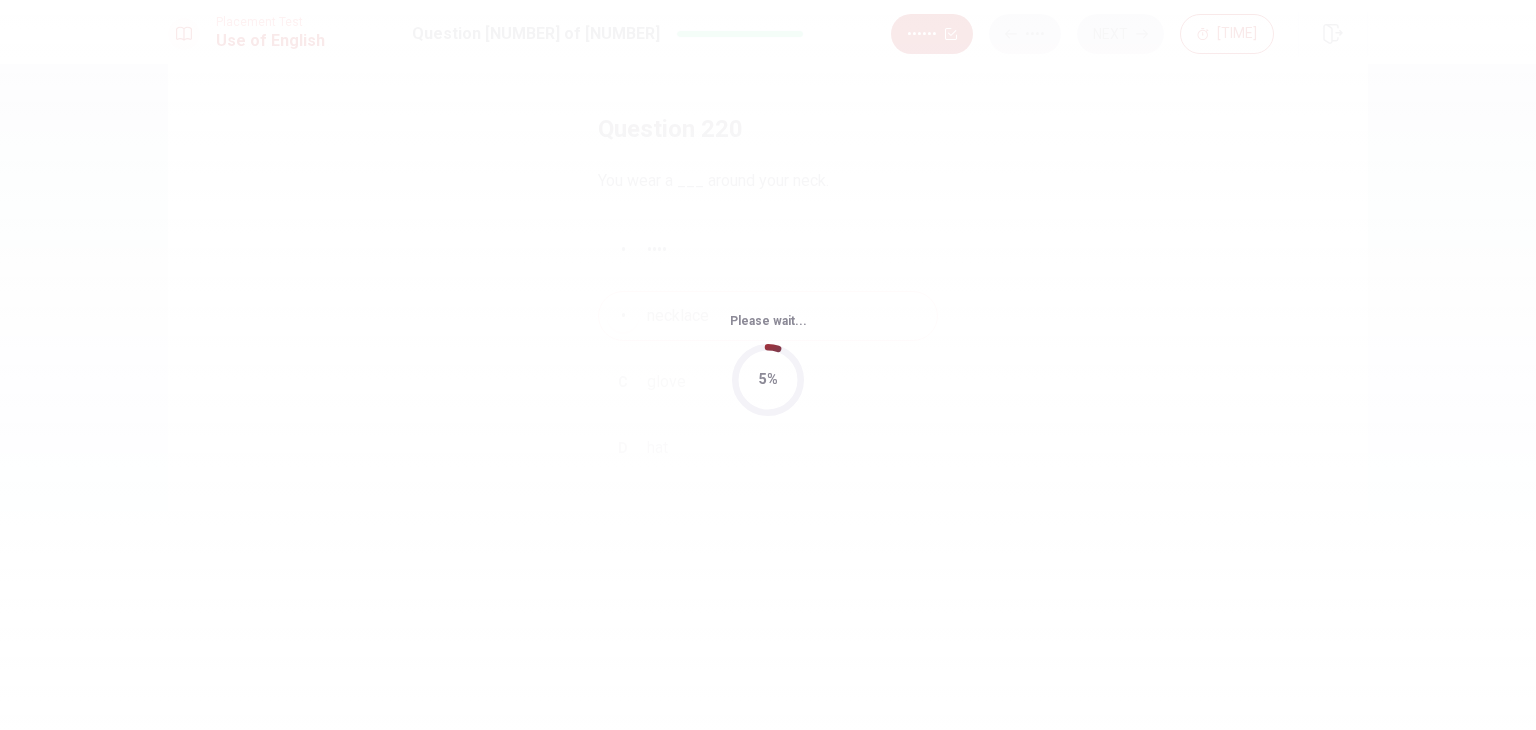 scroll, scrollTop: 0, scrollLeft: 0, axis: both 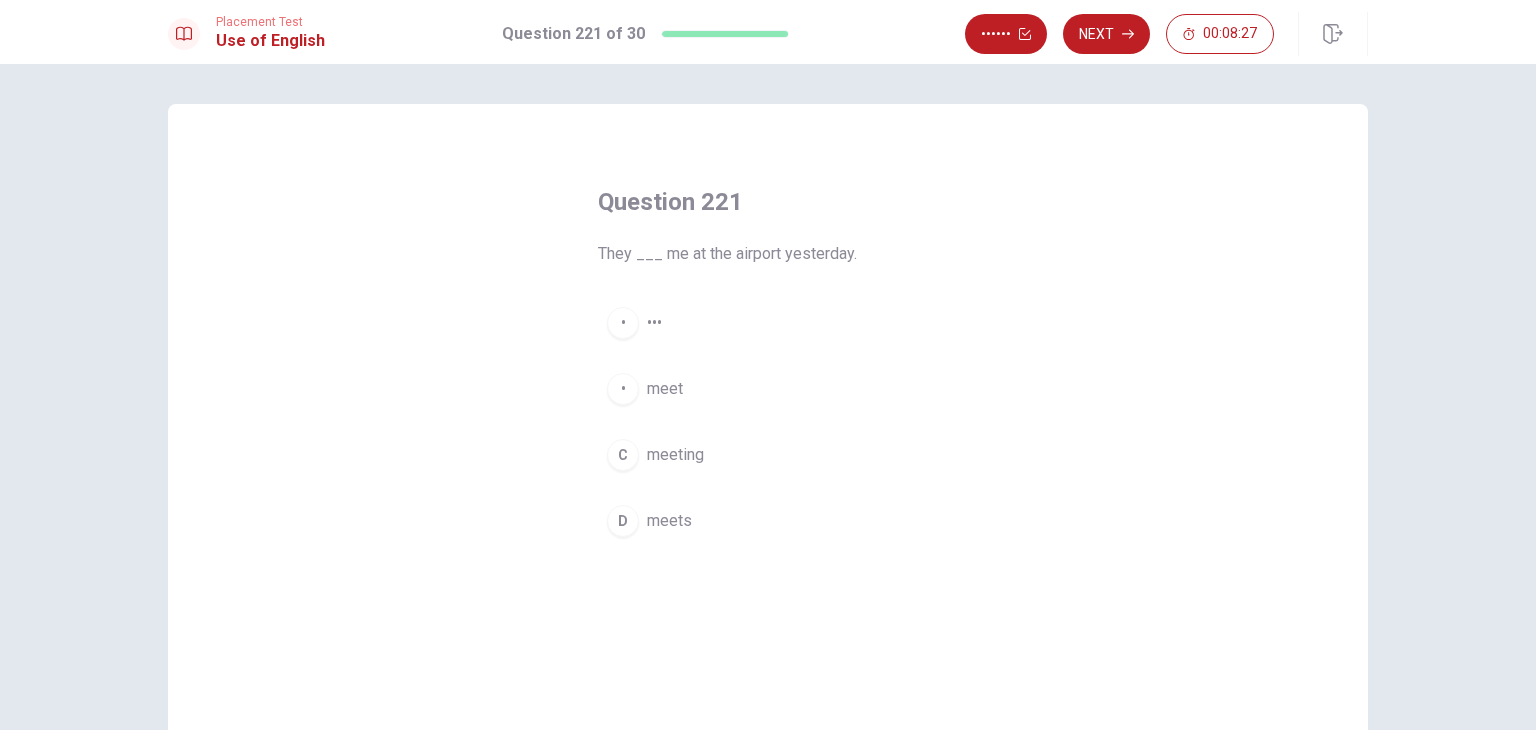 click on "A met" at bounding box center [768, 323] 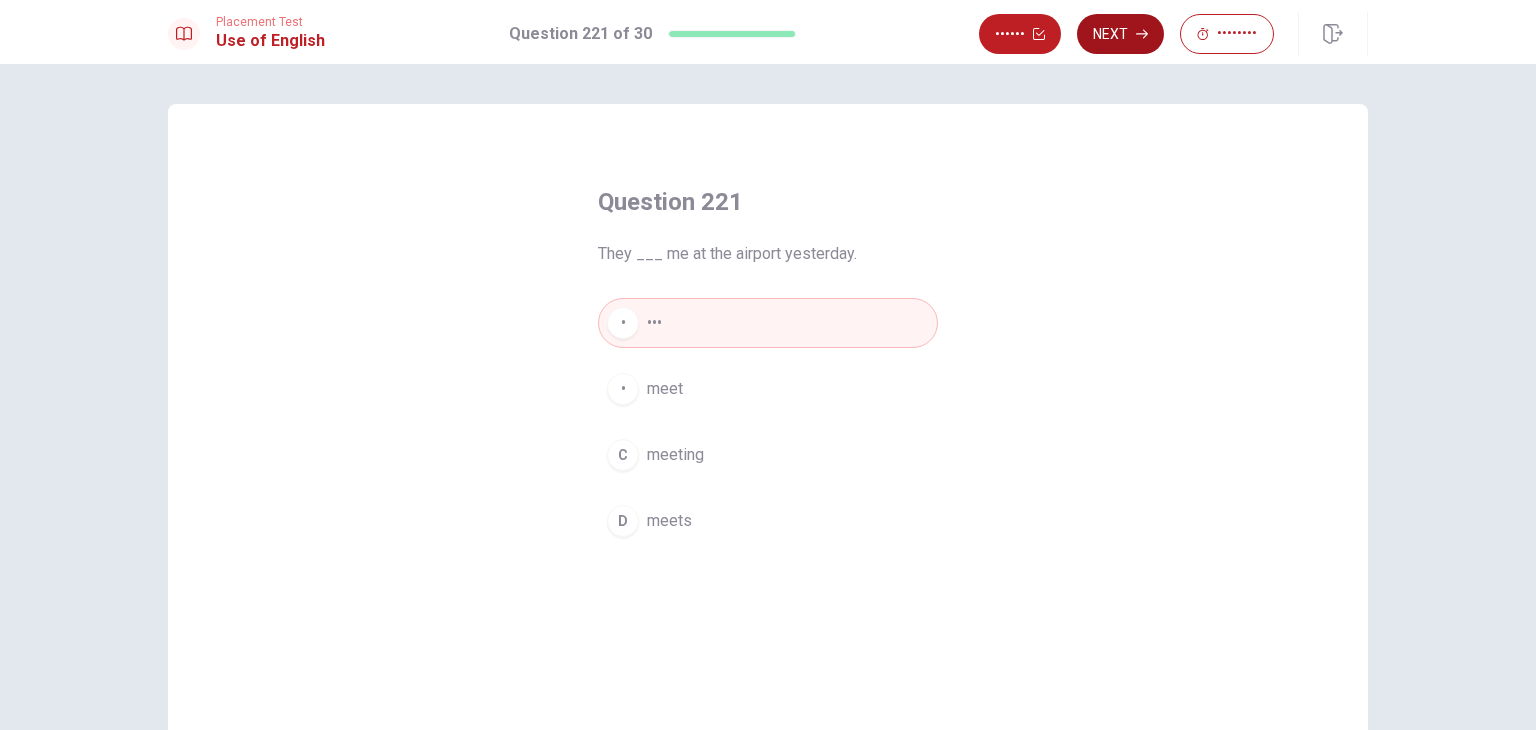 click on "Next" at bounding box center (1120, 34) 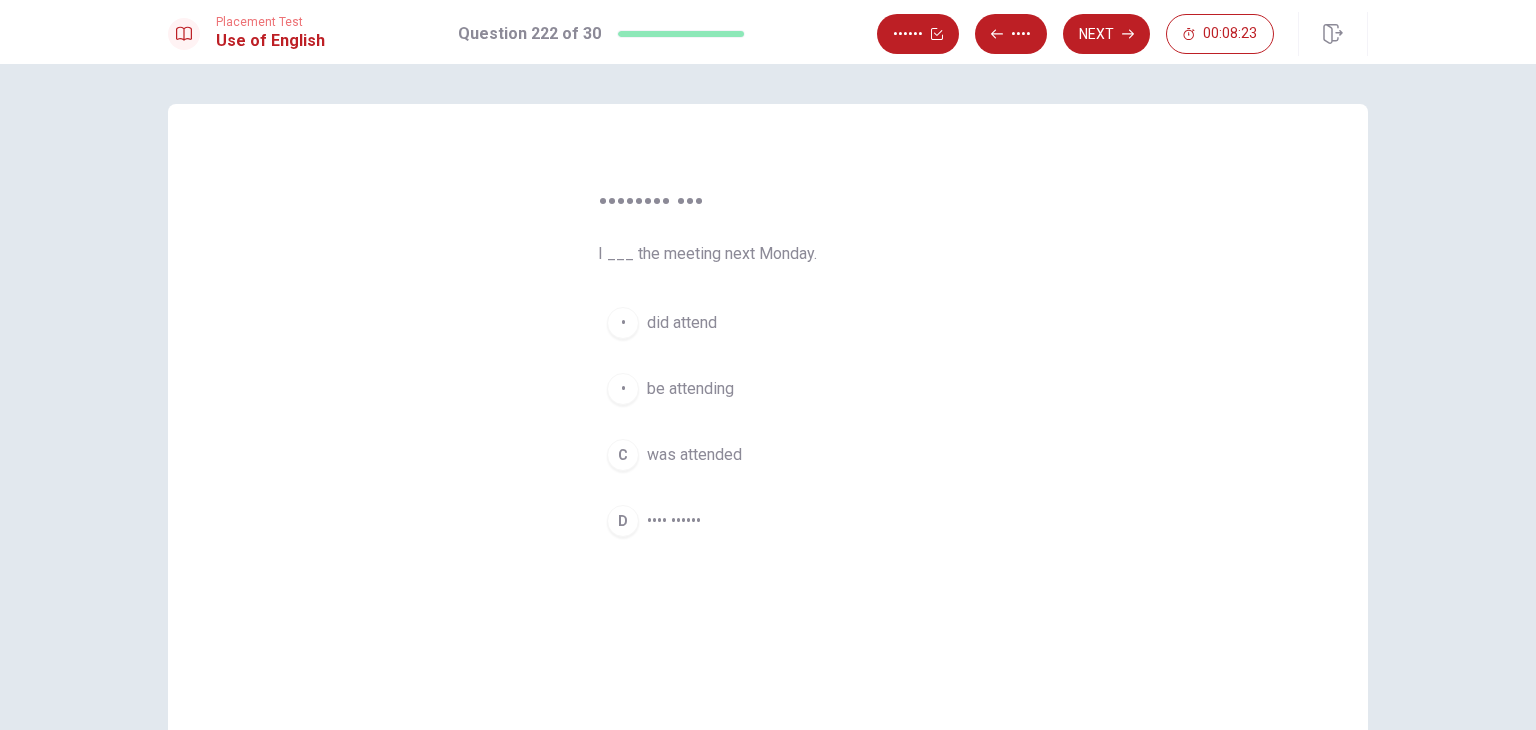 click on "Review Back Next 00:08:23" at bounding box center (1122, 34) 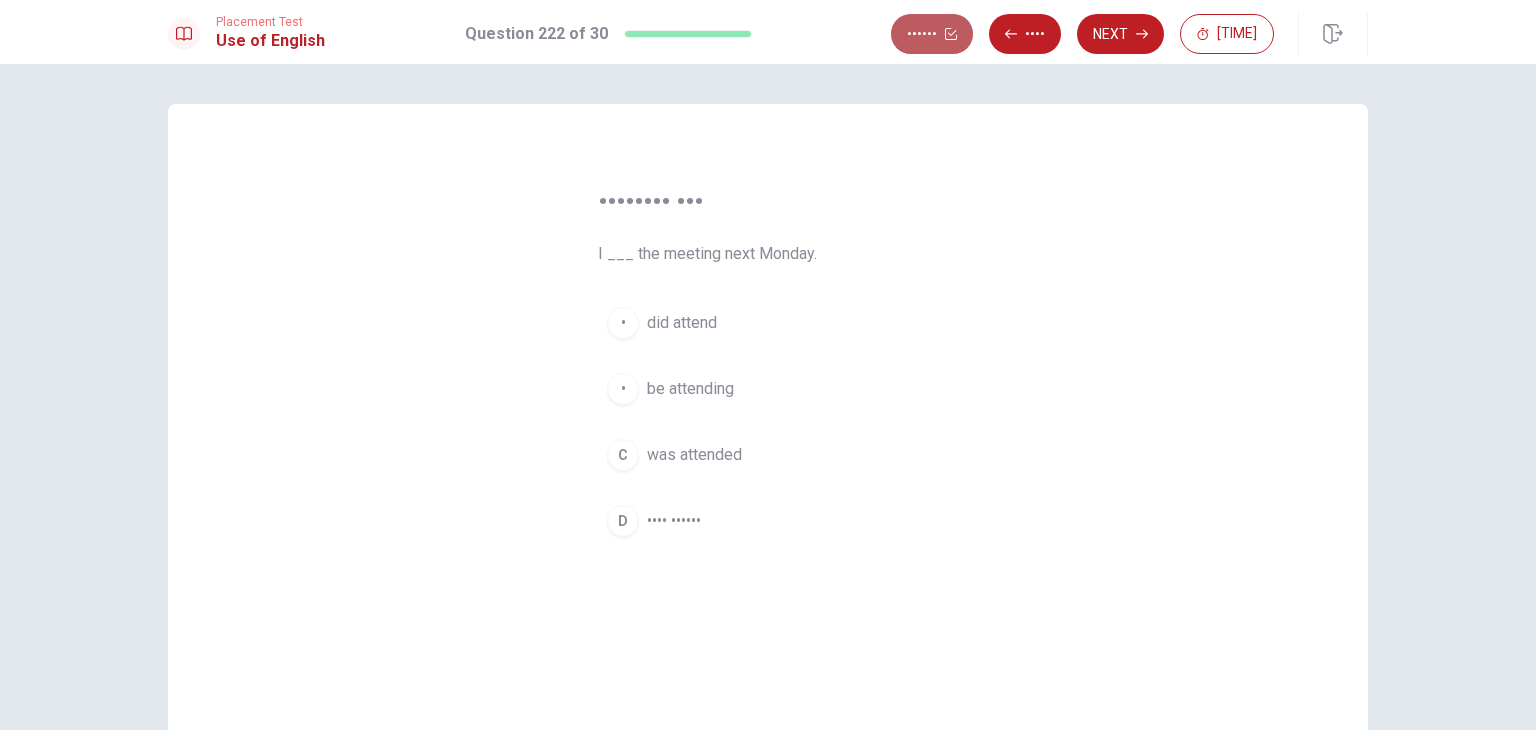 click on "••••••" at bounding box center (932, 34) 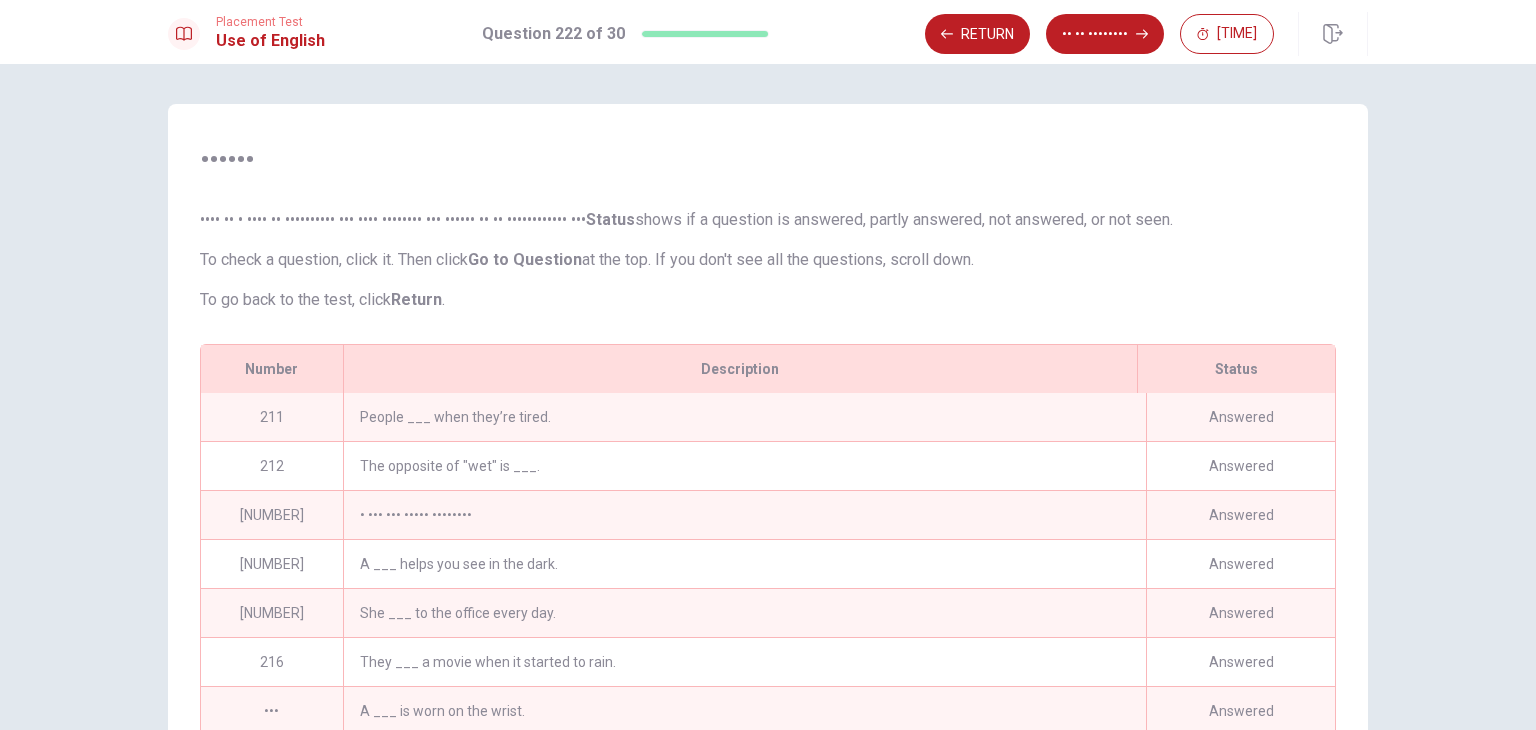 scroll, scrollTop: 243, scrollLeft: 0, axis: vertical 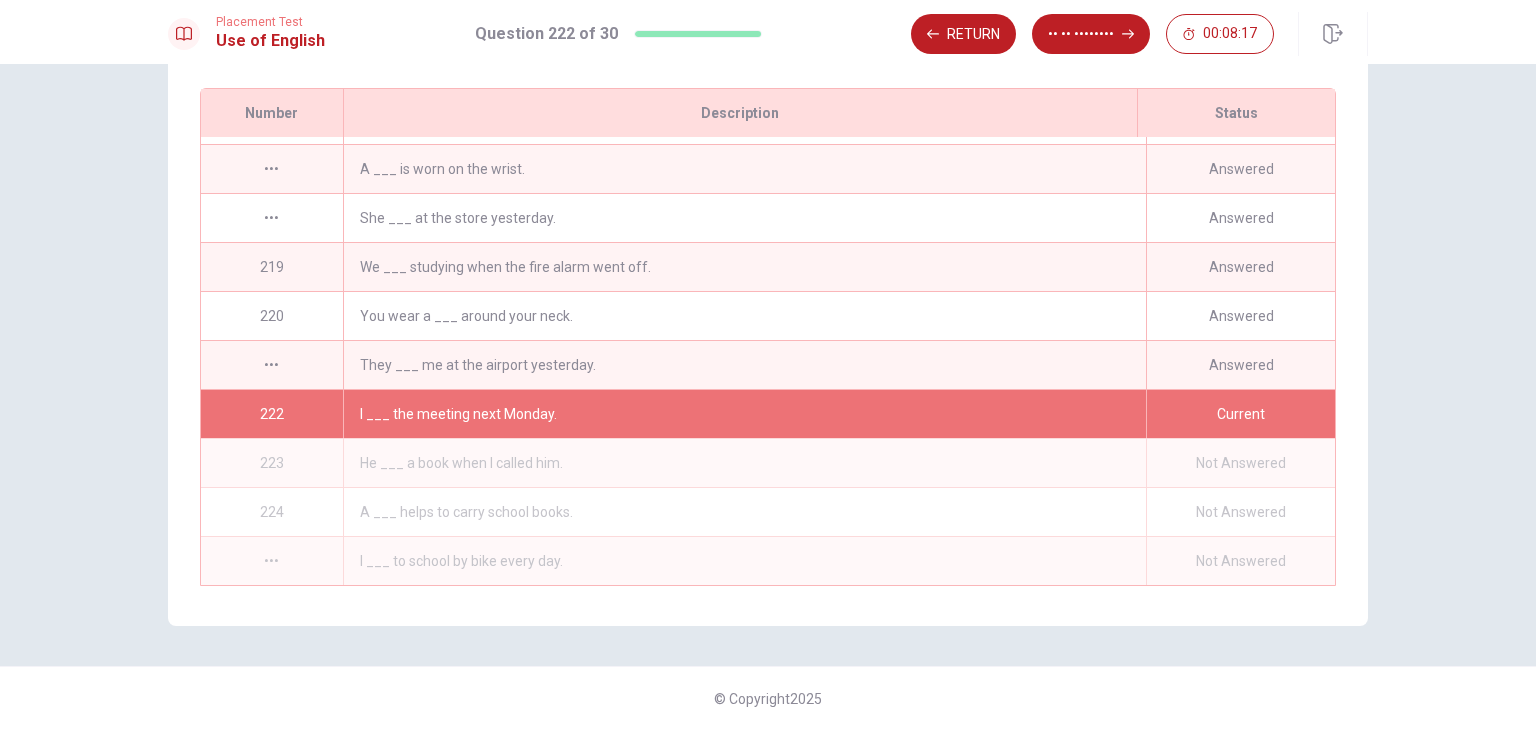click on "Return GO TO QUESTION 00:08:17" at bounding box center [1139, 34] 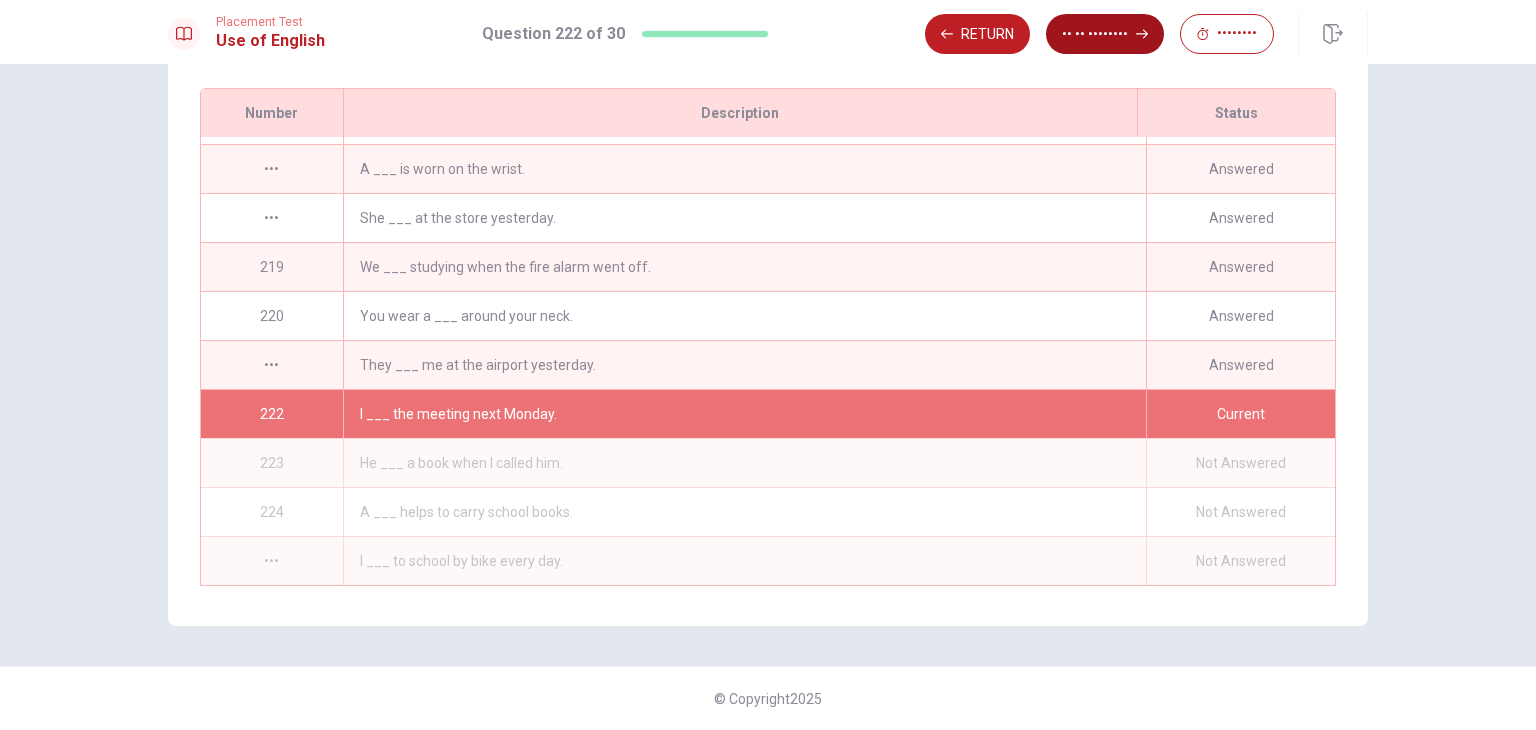 click on "•• •• ••••••••" at bounding box center (1105, 34) 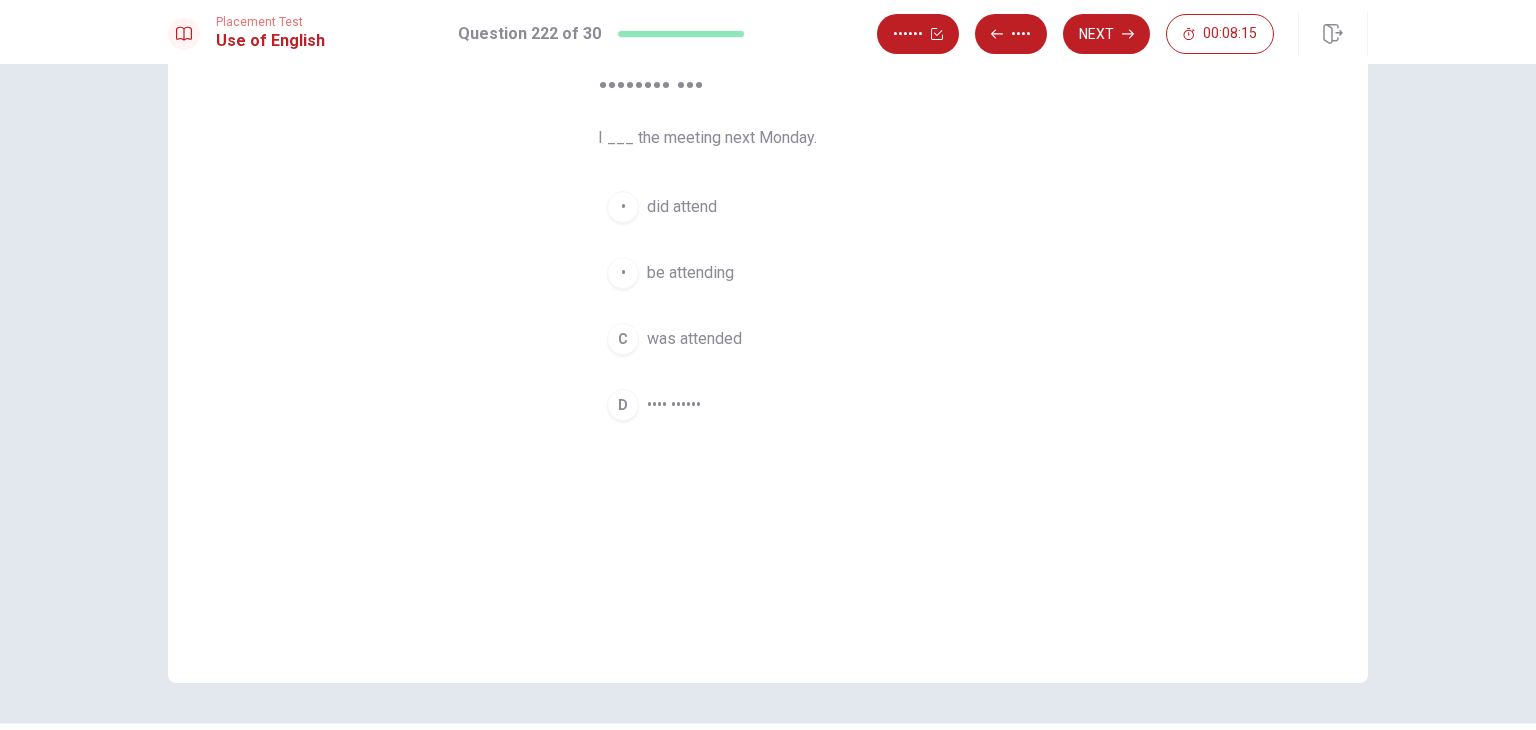 scroll, scrollTop: 73, scrollLeft: 0, axis: vertical 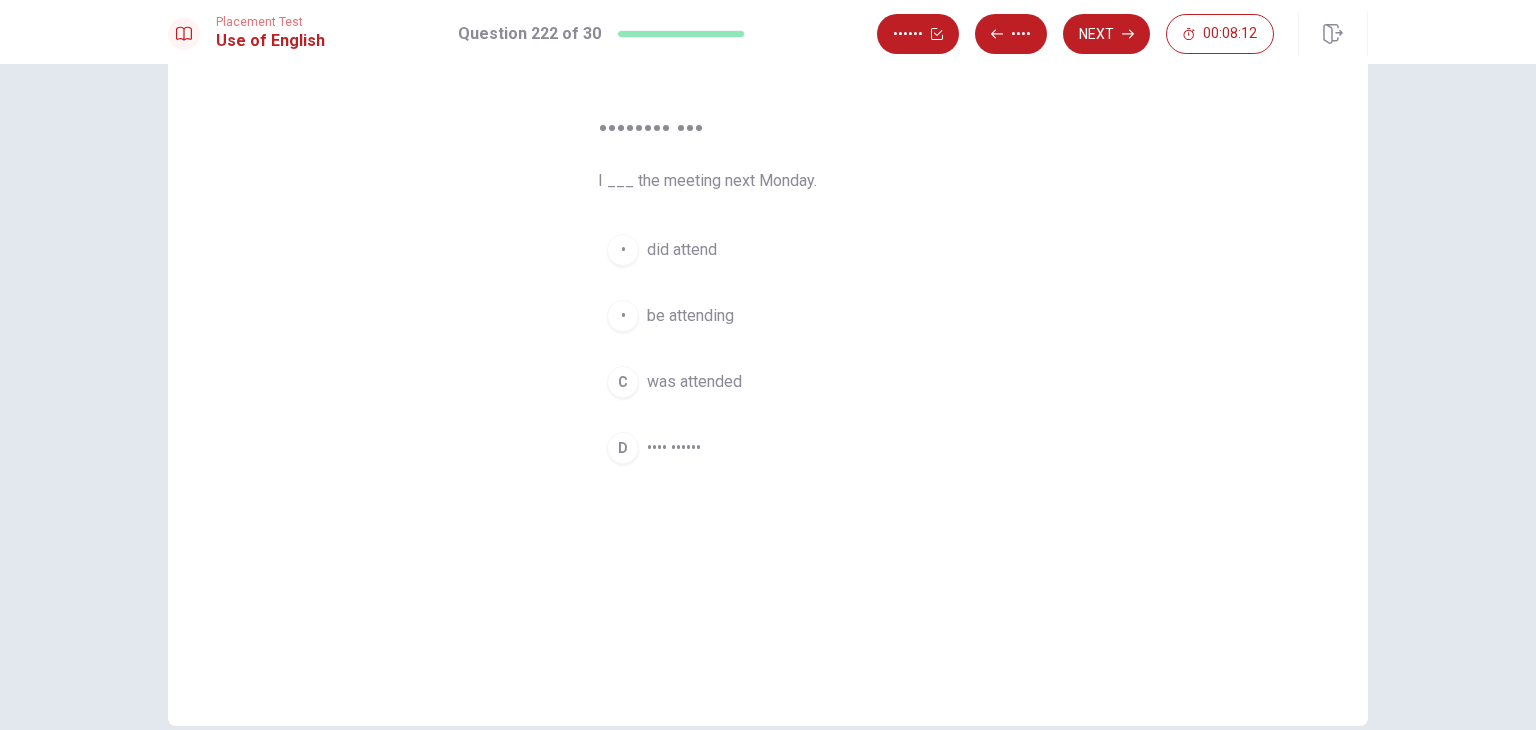click on "•••• ••••••" at bounding box center [682, 250] 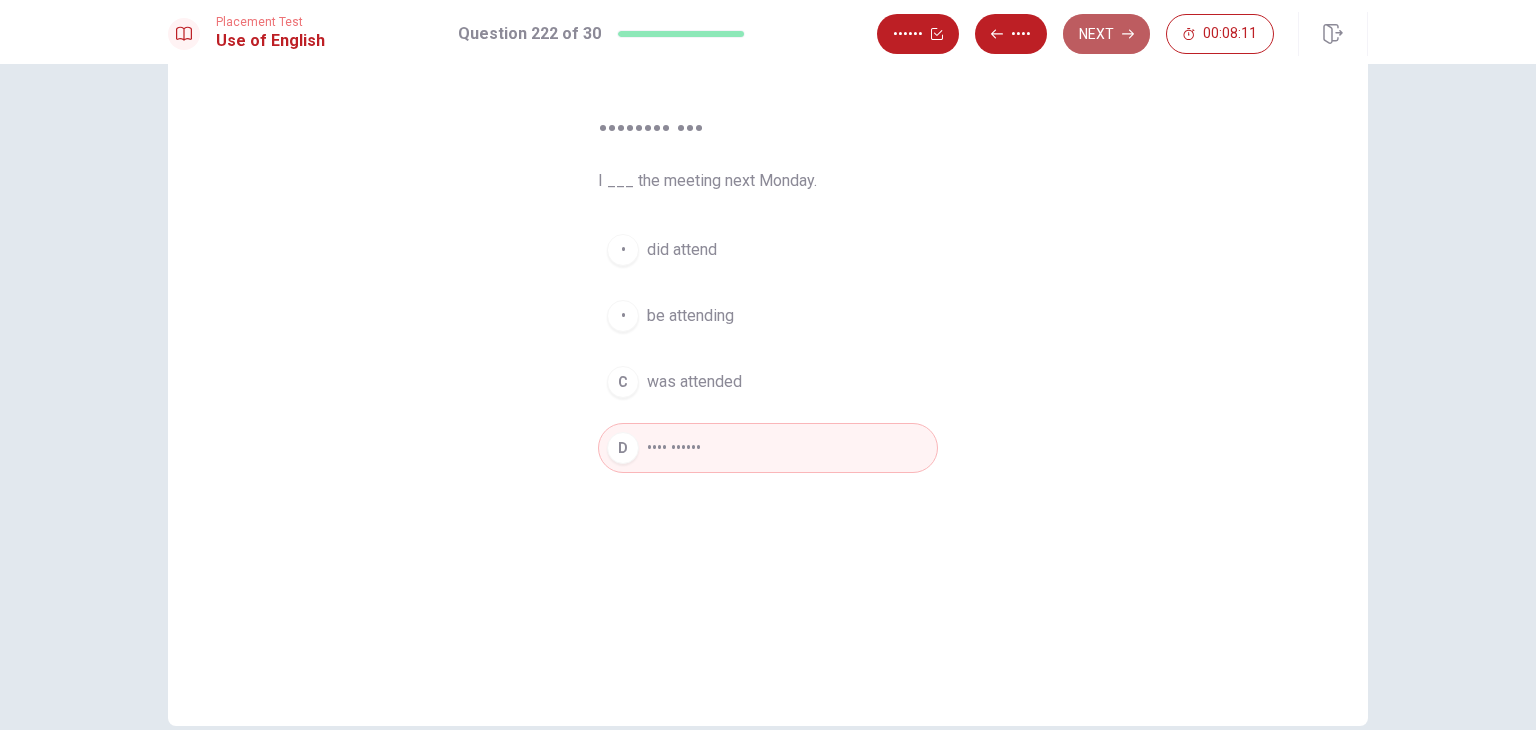 click on "Next" at bounding box center (1106, 34) 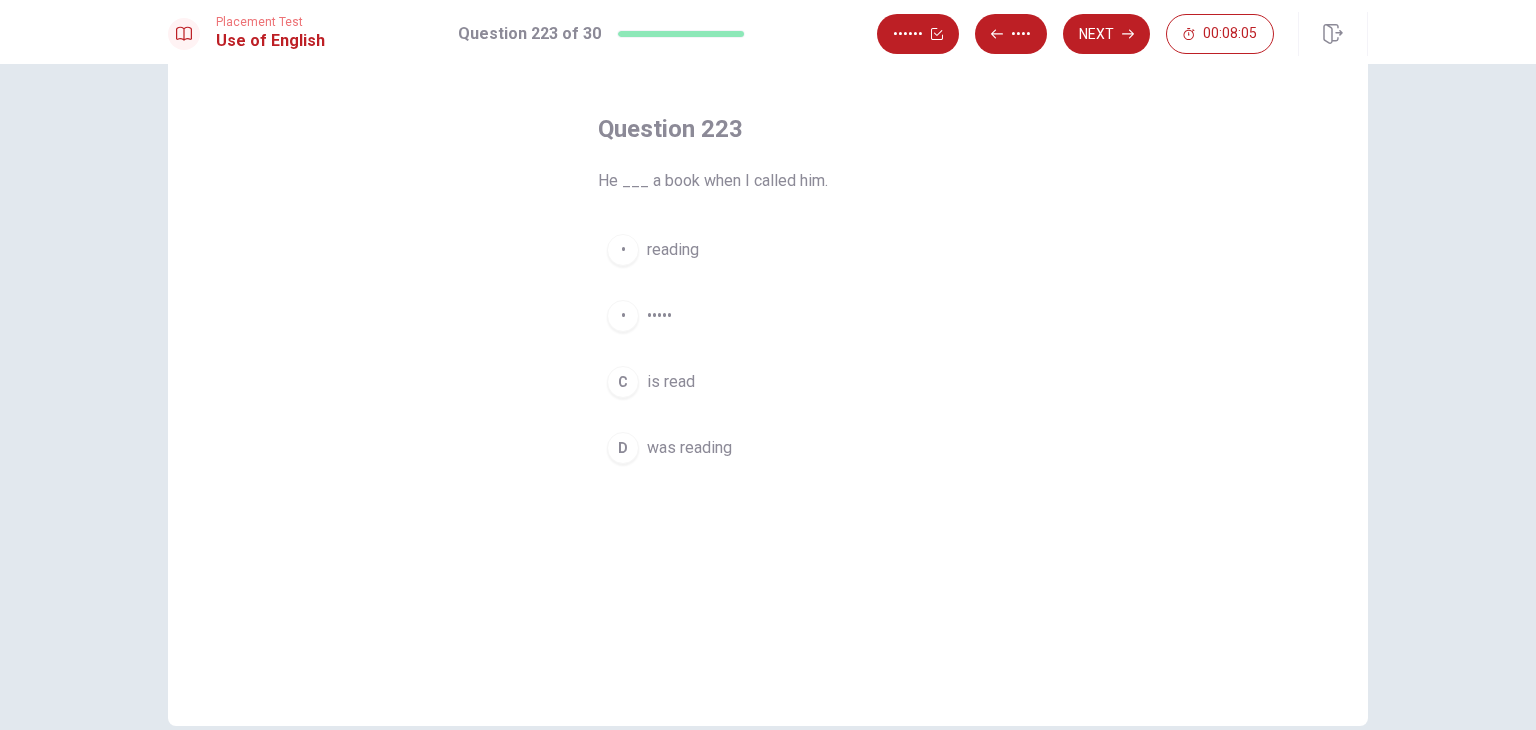 click on "D was reading" at bounding box center [768, 448] 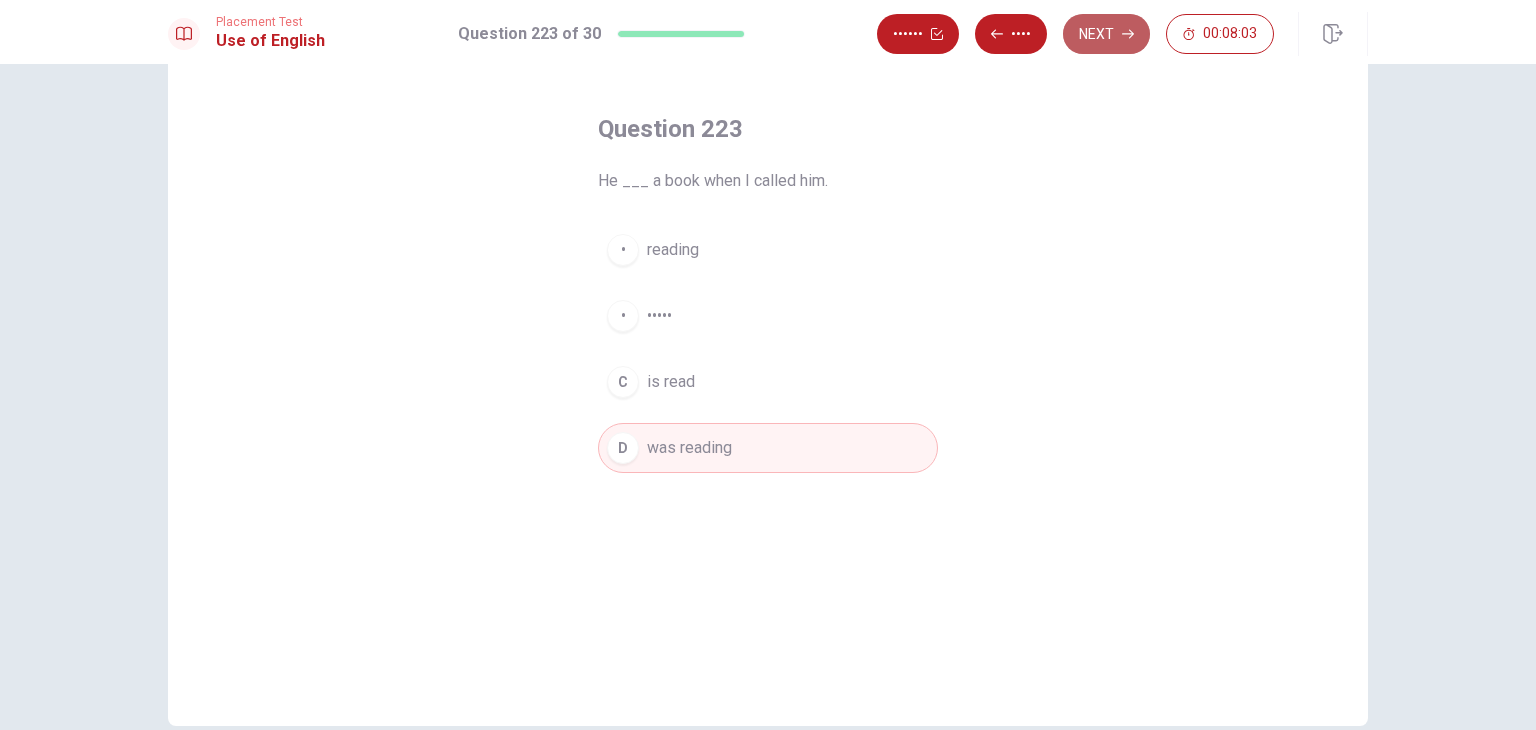 click on "Next" at bounding box center [1106, 34] 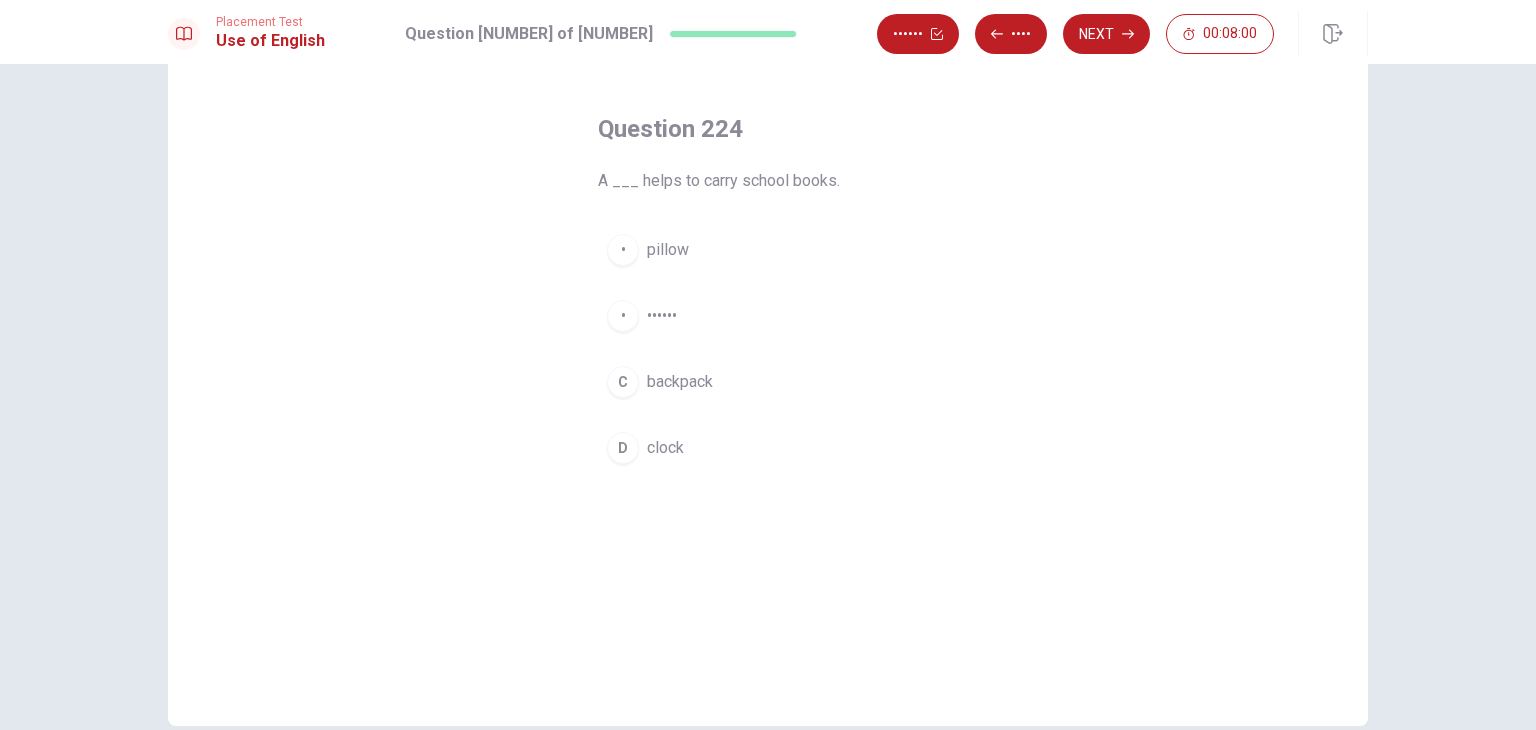click on "C backpack" at bounding box center (768, 382) 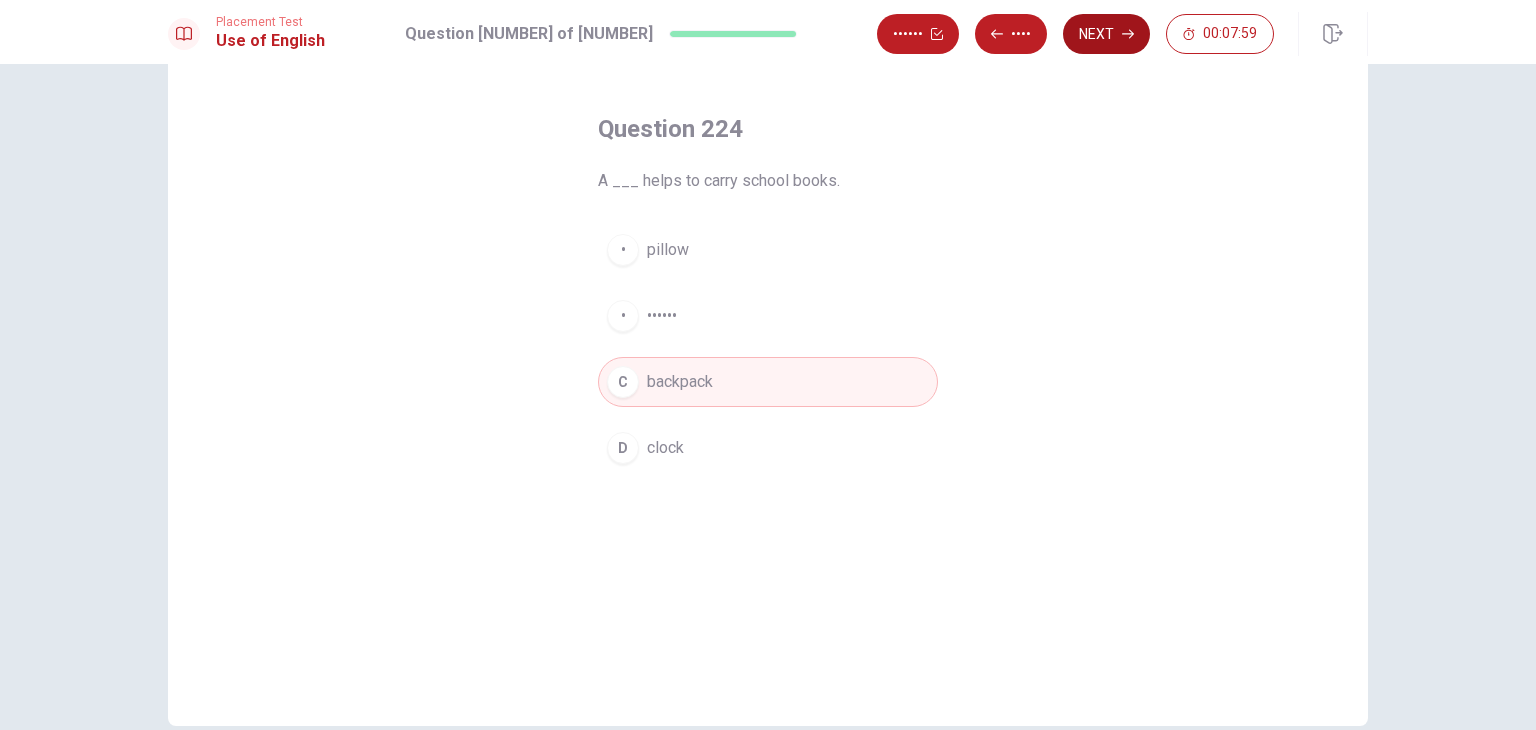 click on "Next" at bounding box center [1106, 34] 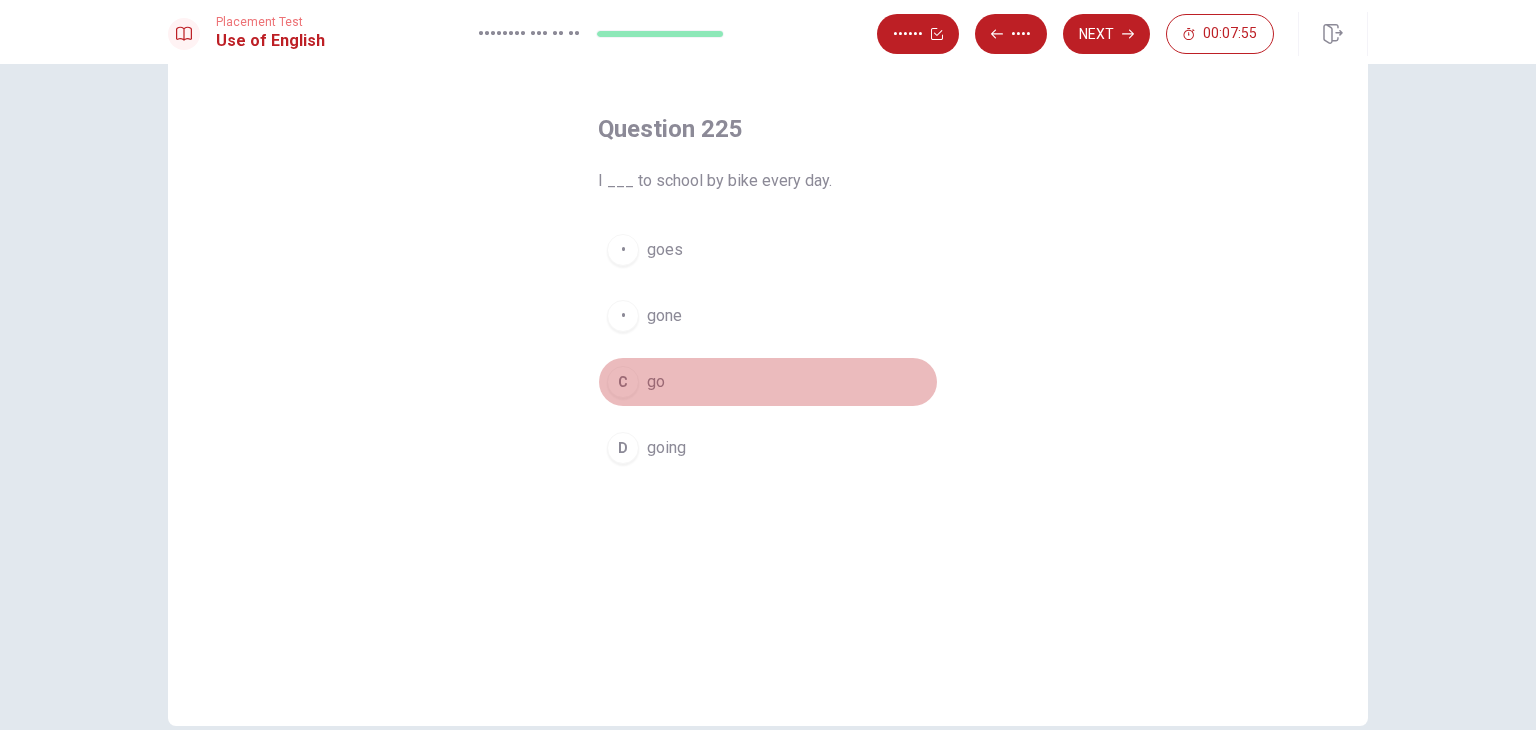 click on "C go" at bounding box center [768, 382] 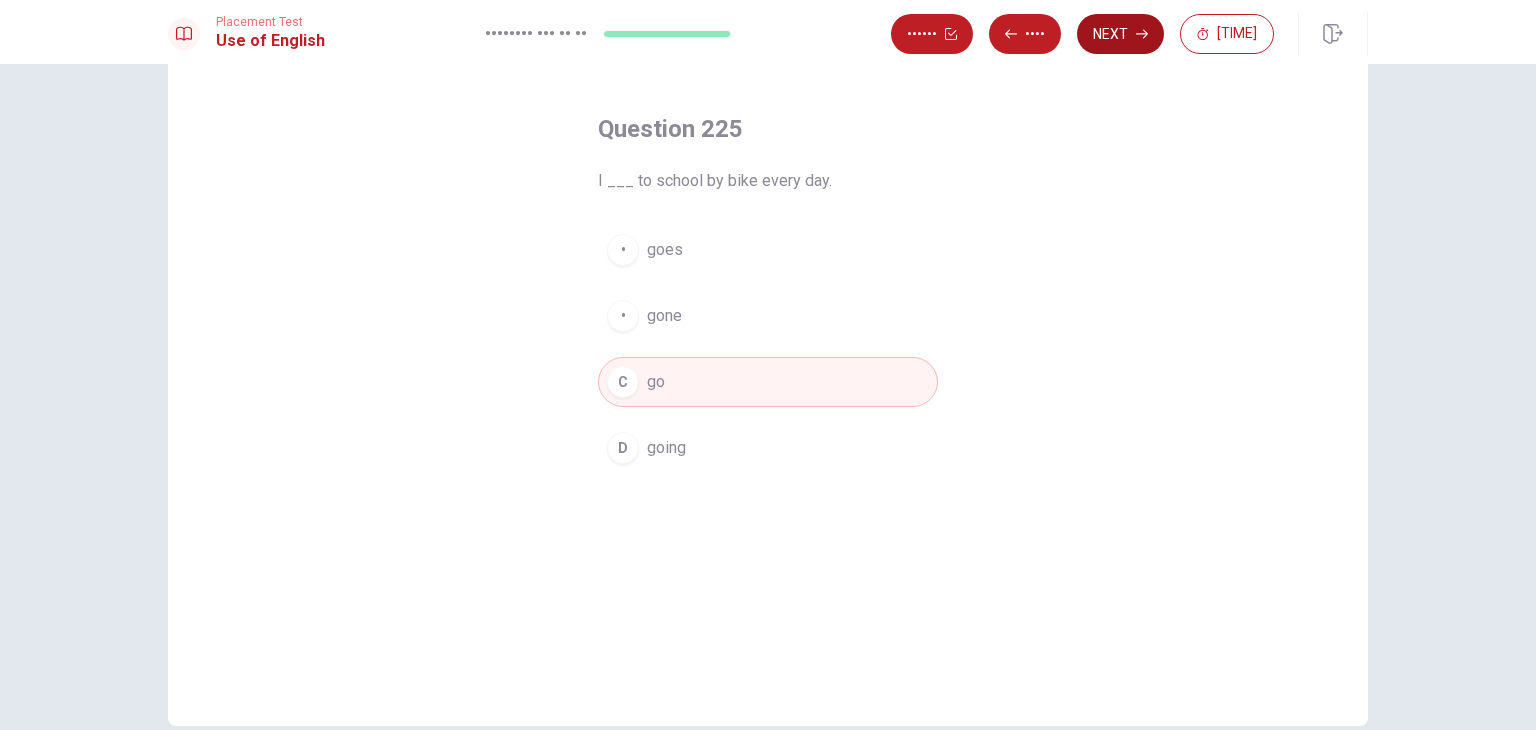 click on "Next" at bounding box center (1120, 34) 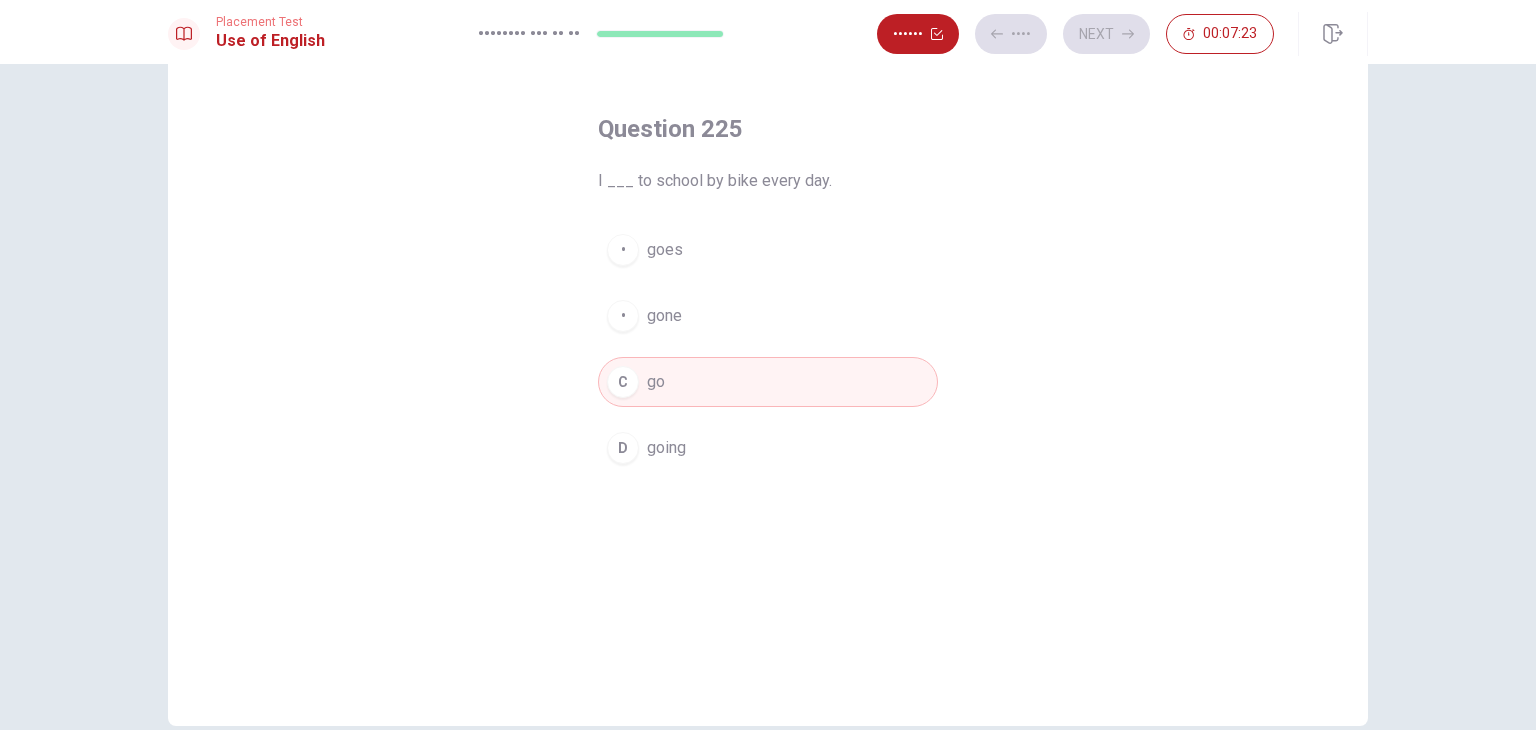 click on "• •••• • •••• • •• • •••••" at bounding box center (768, 349) 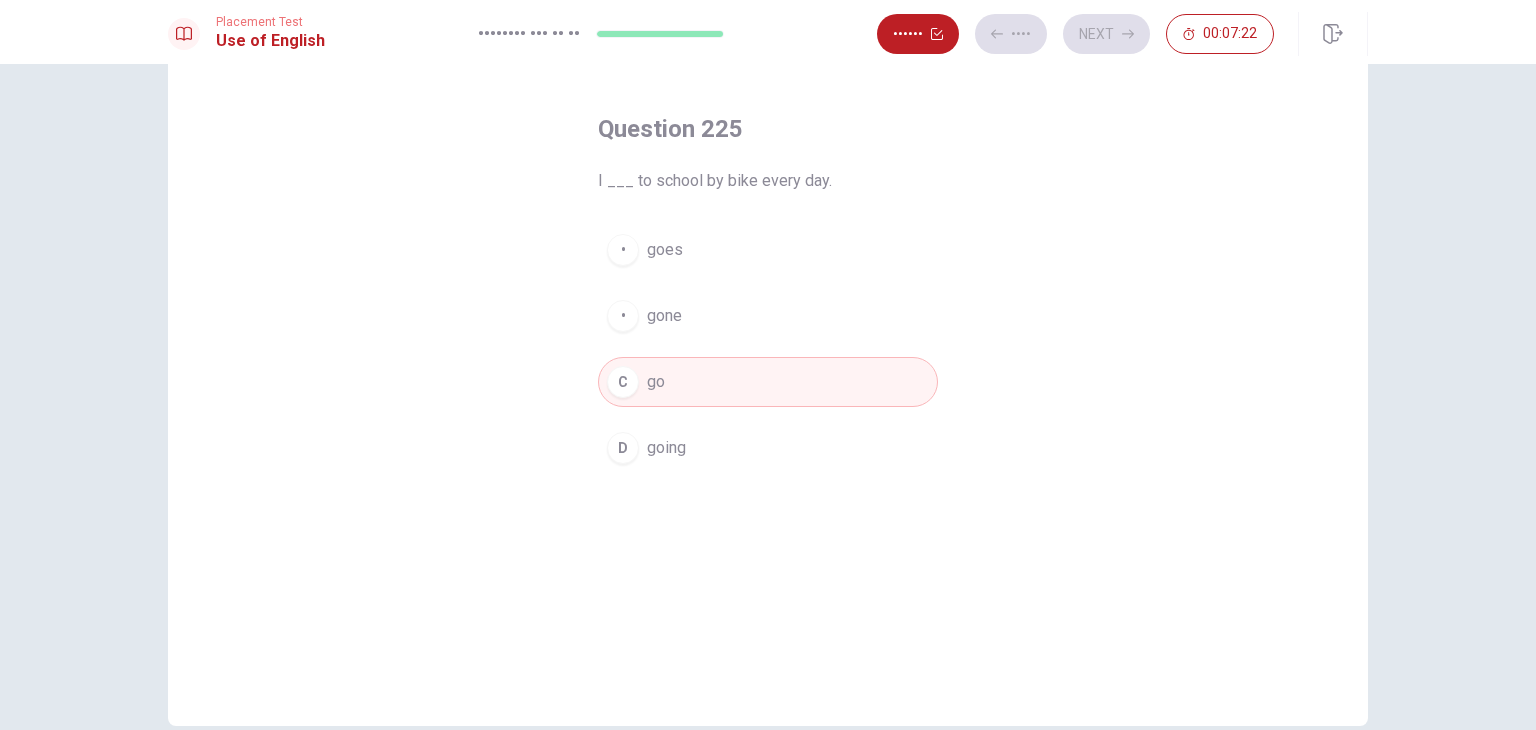 click on "D going" at bounding box center (768, 448) 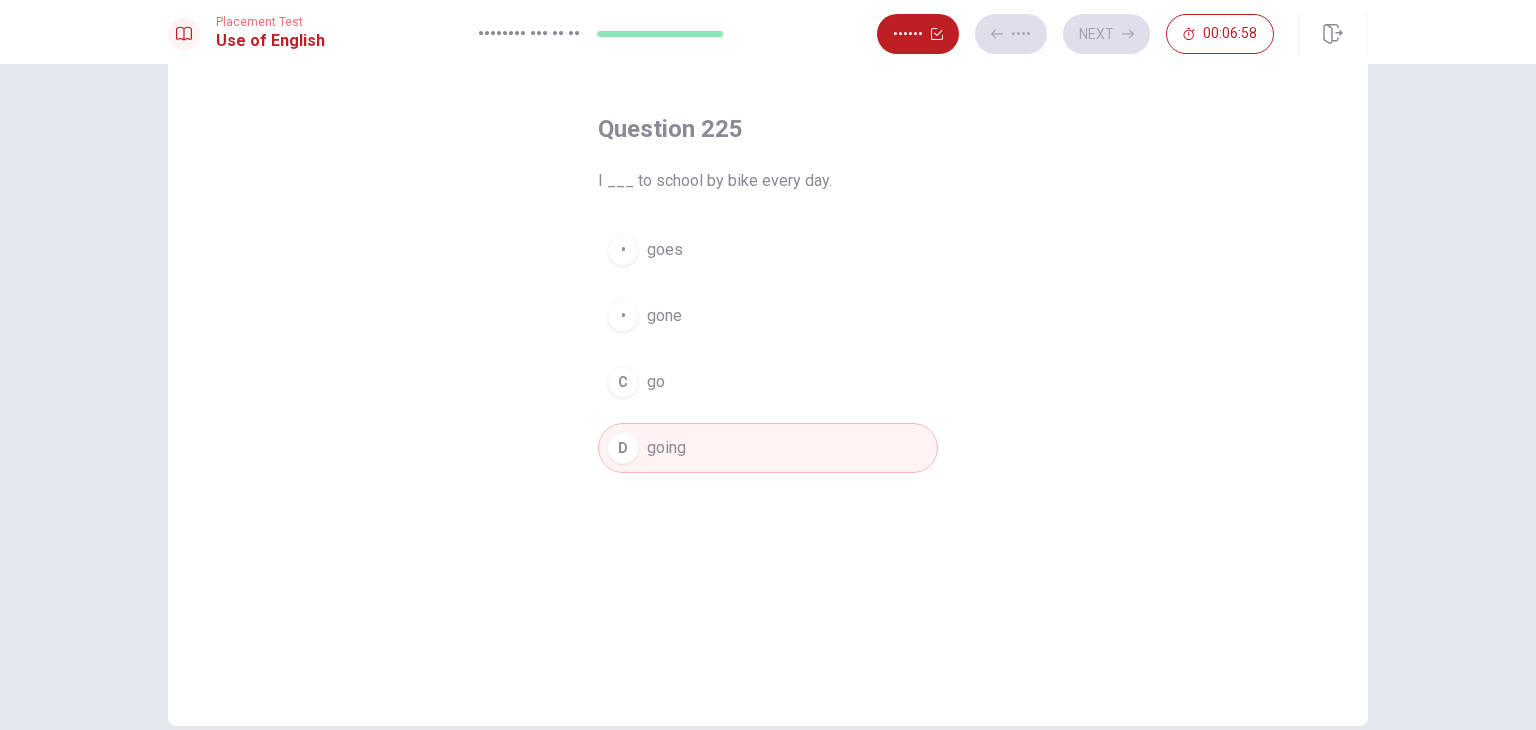 click on "C go" at bounding box center (768, 382) 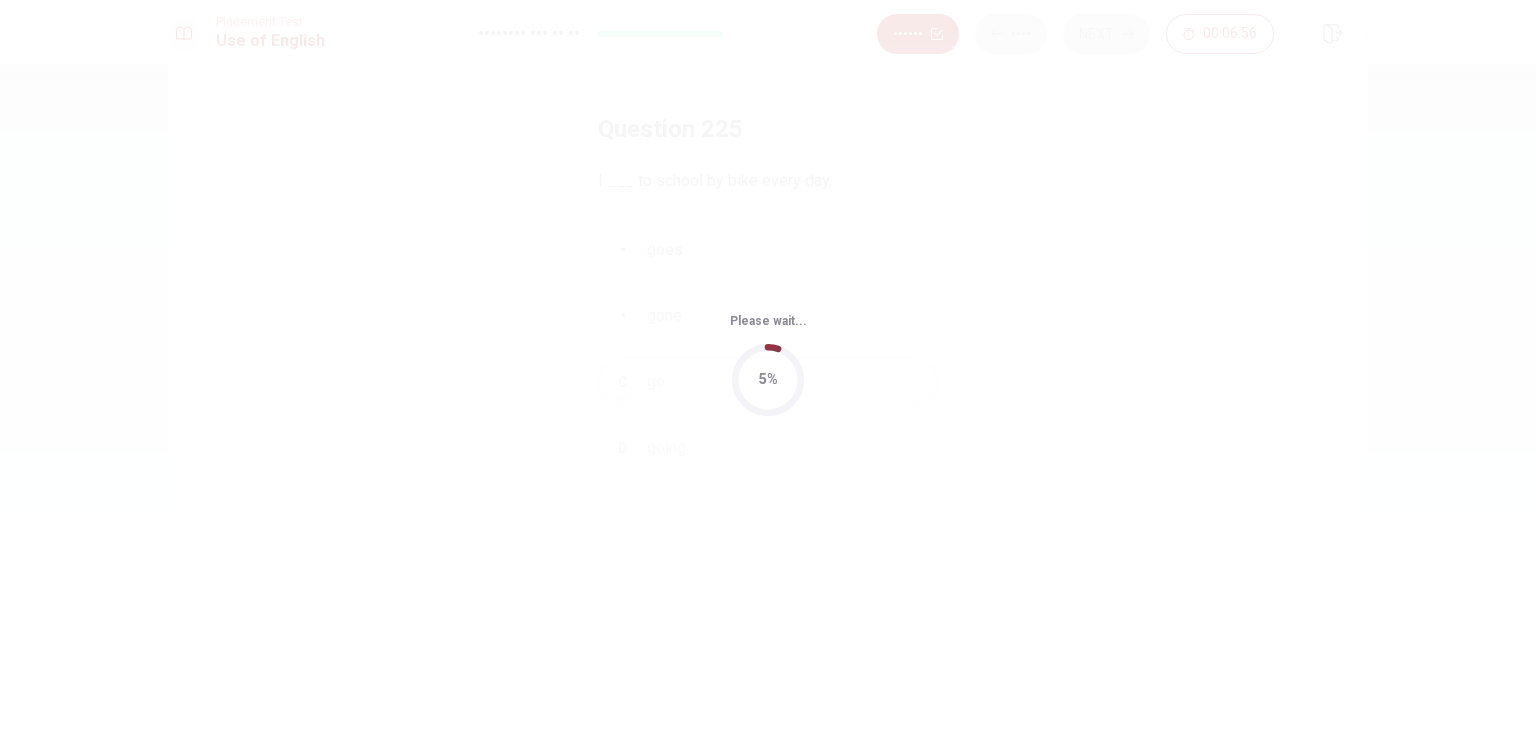 scroll, scrollTop: 0, scrollLeft: 0, axis: both 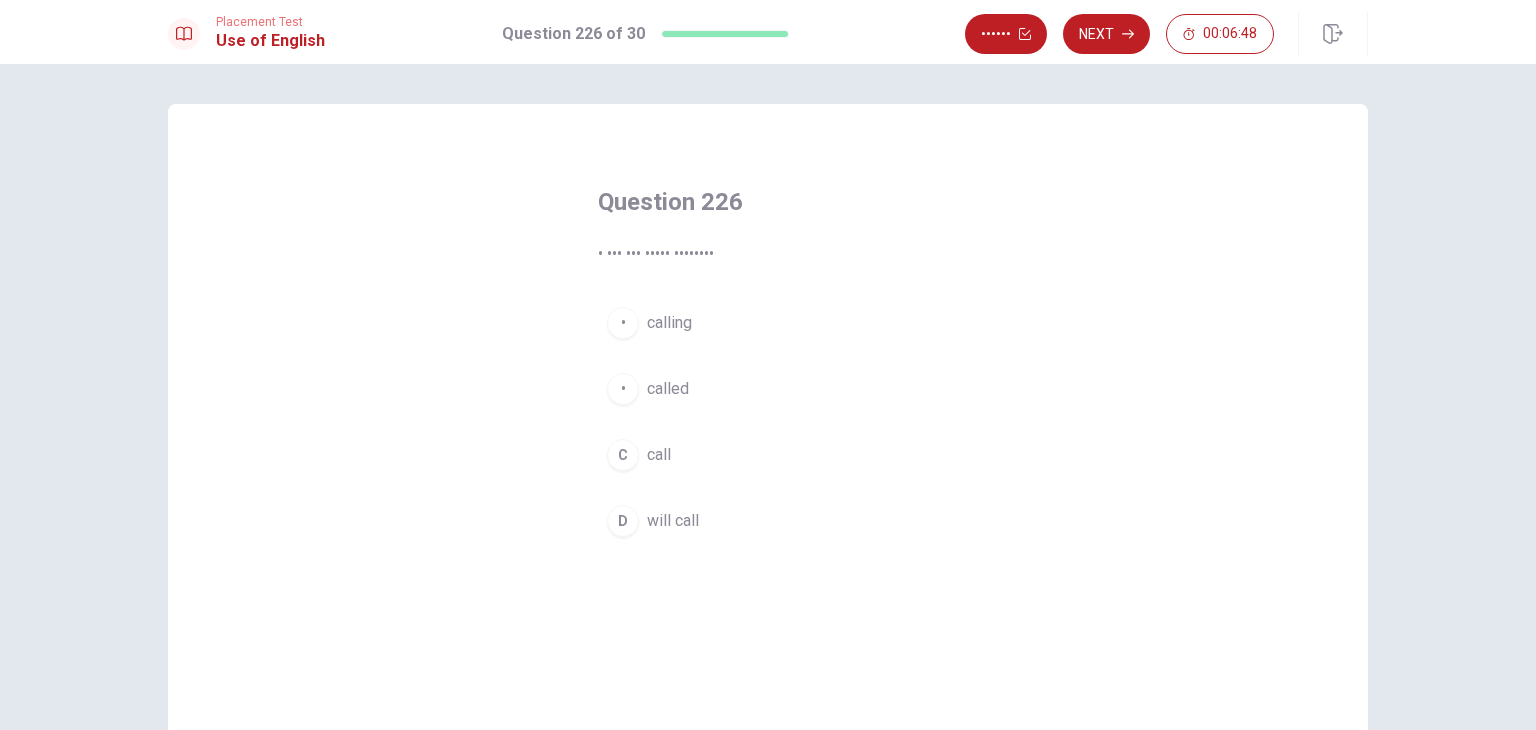 click on "call" at bounding box center (669, 323) 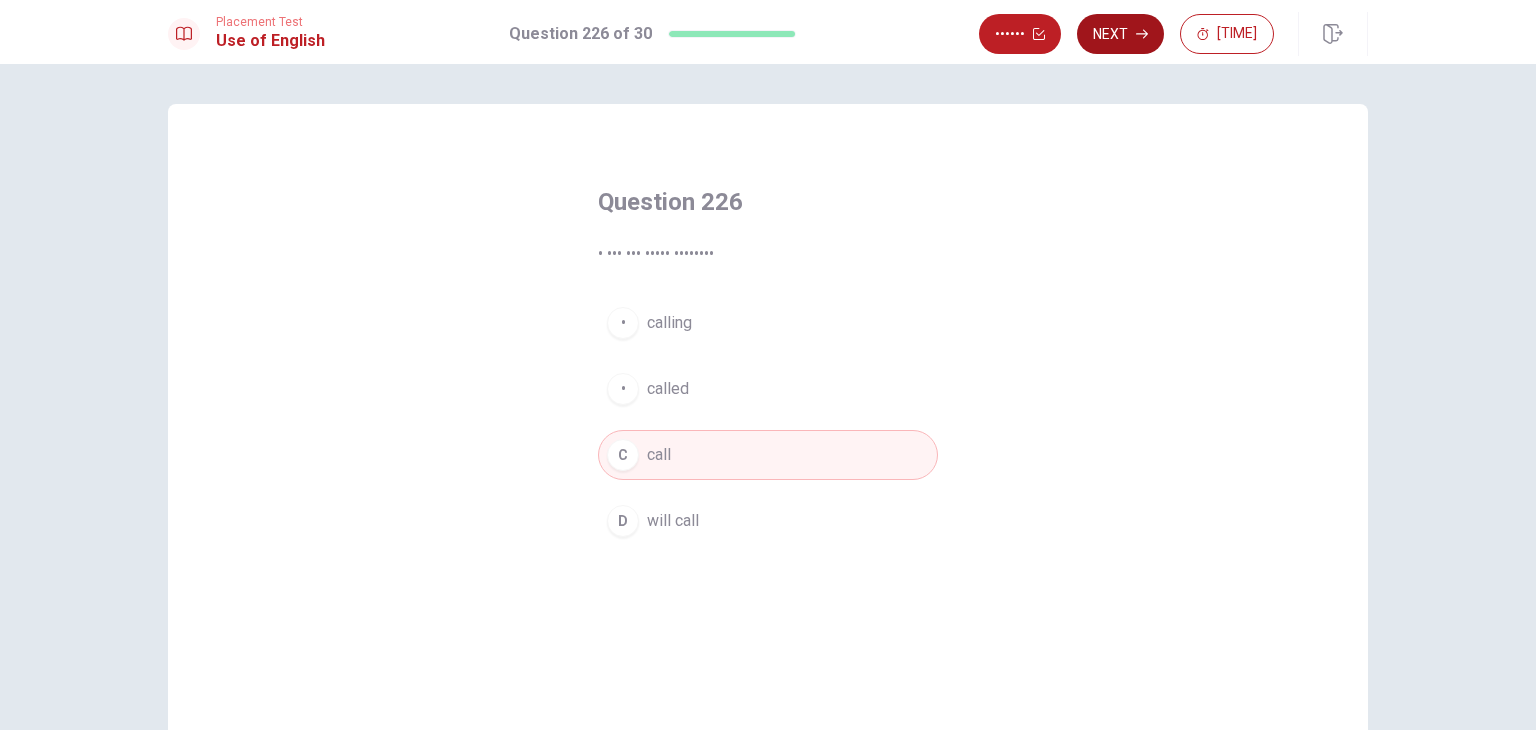 click on "Next" at bounding box center (1120, 34) 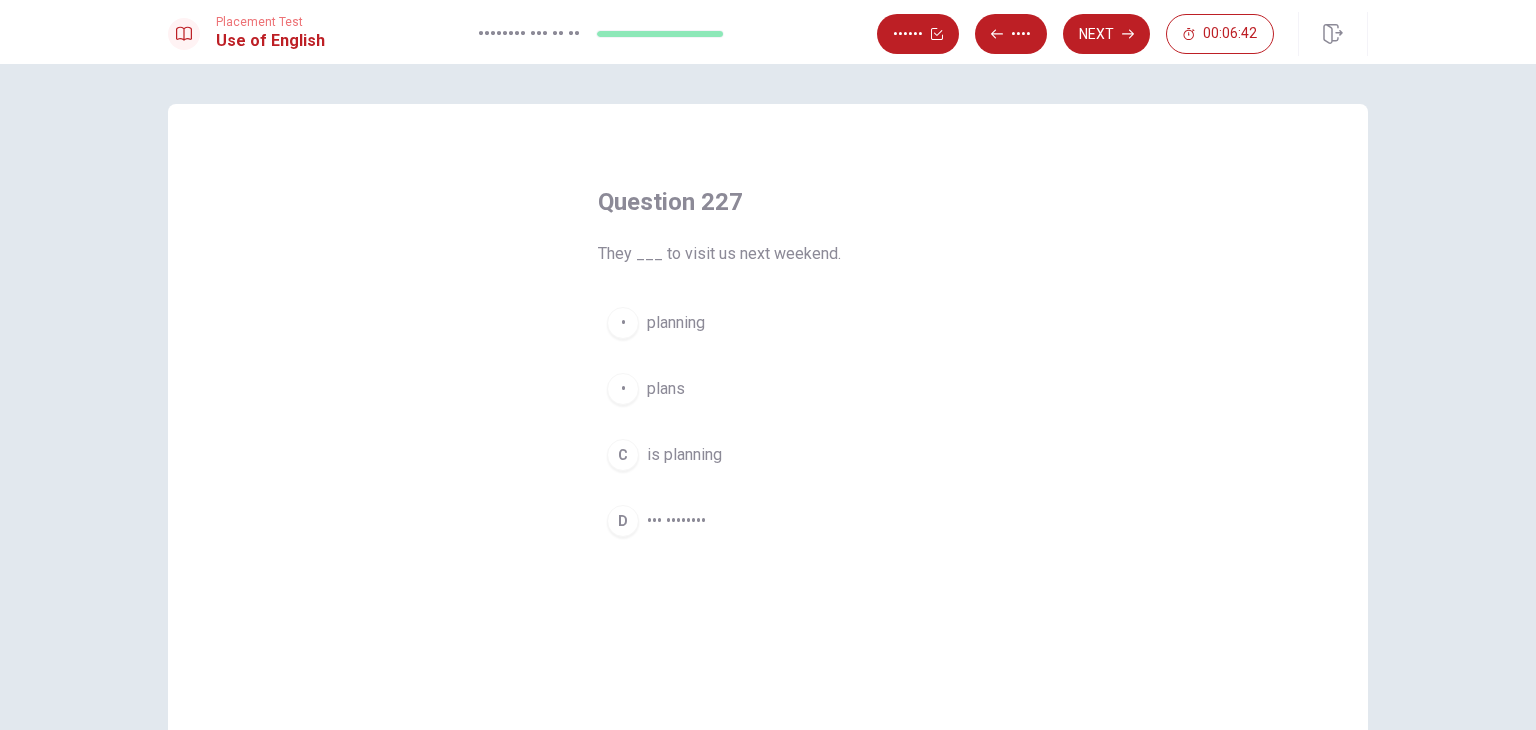 click on "••• ••••••••" at bounding box center (676, 323) 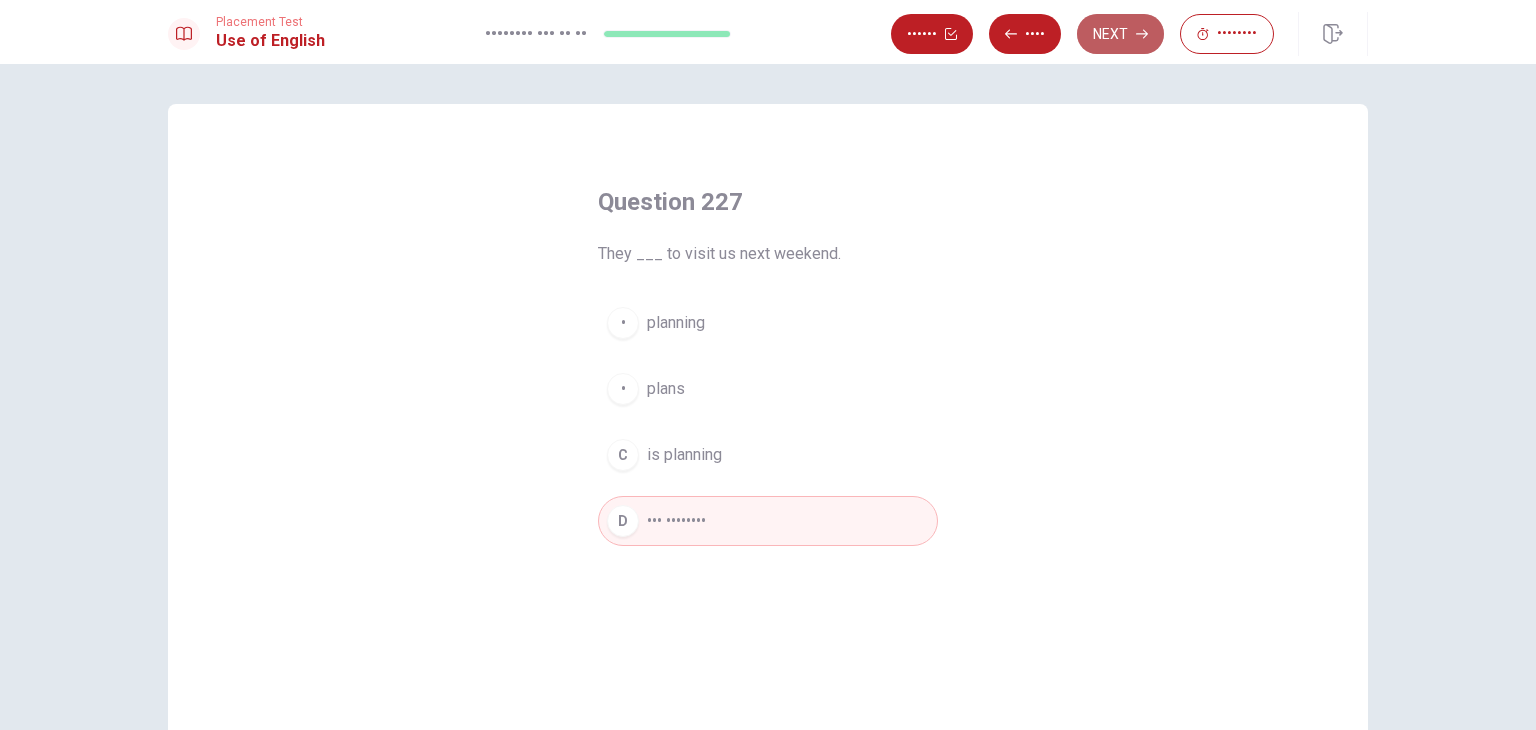 click on "Next" at bounding box center [1120, 34] 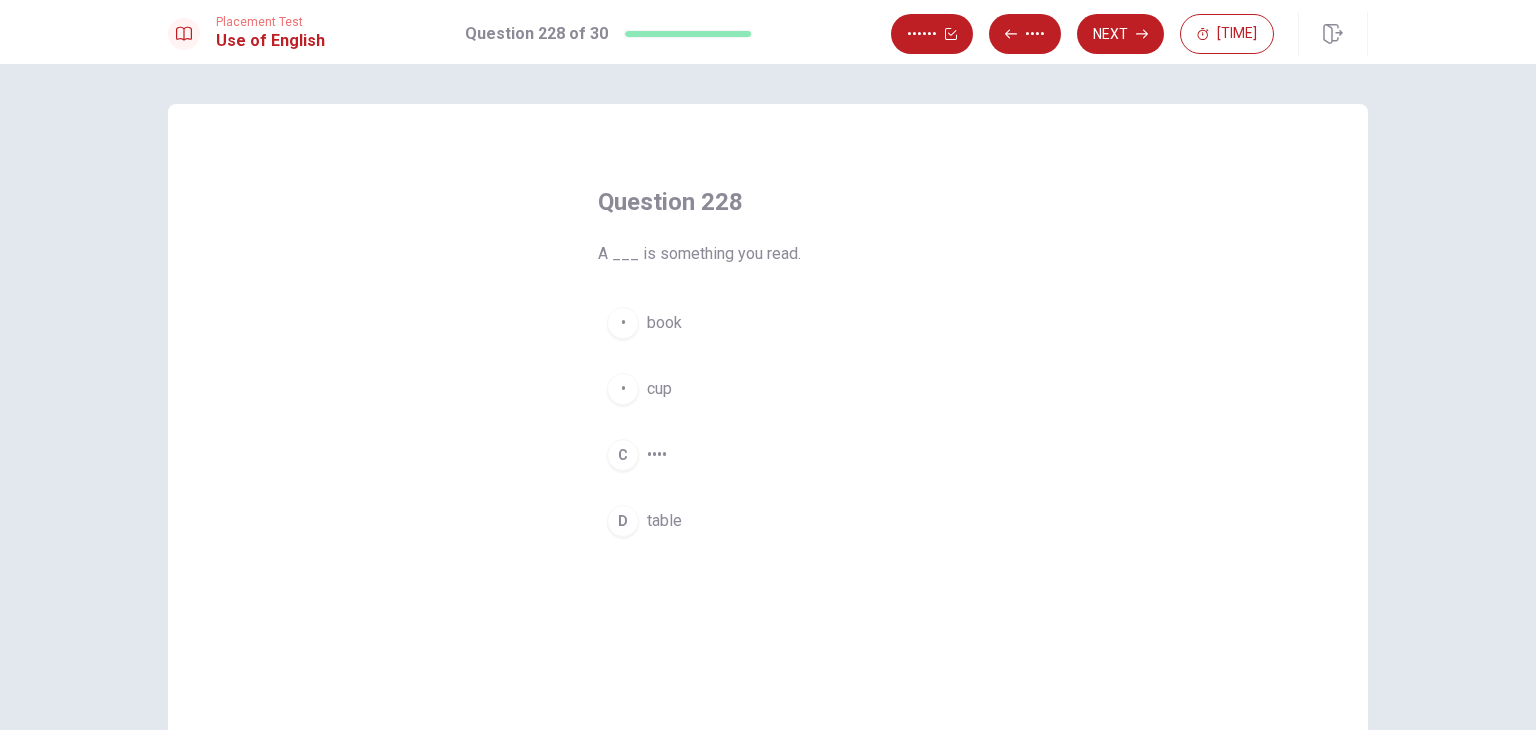 click on "book" at bounding box center (664, 323) 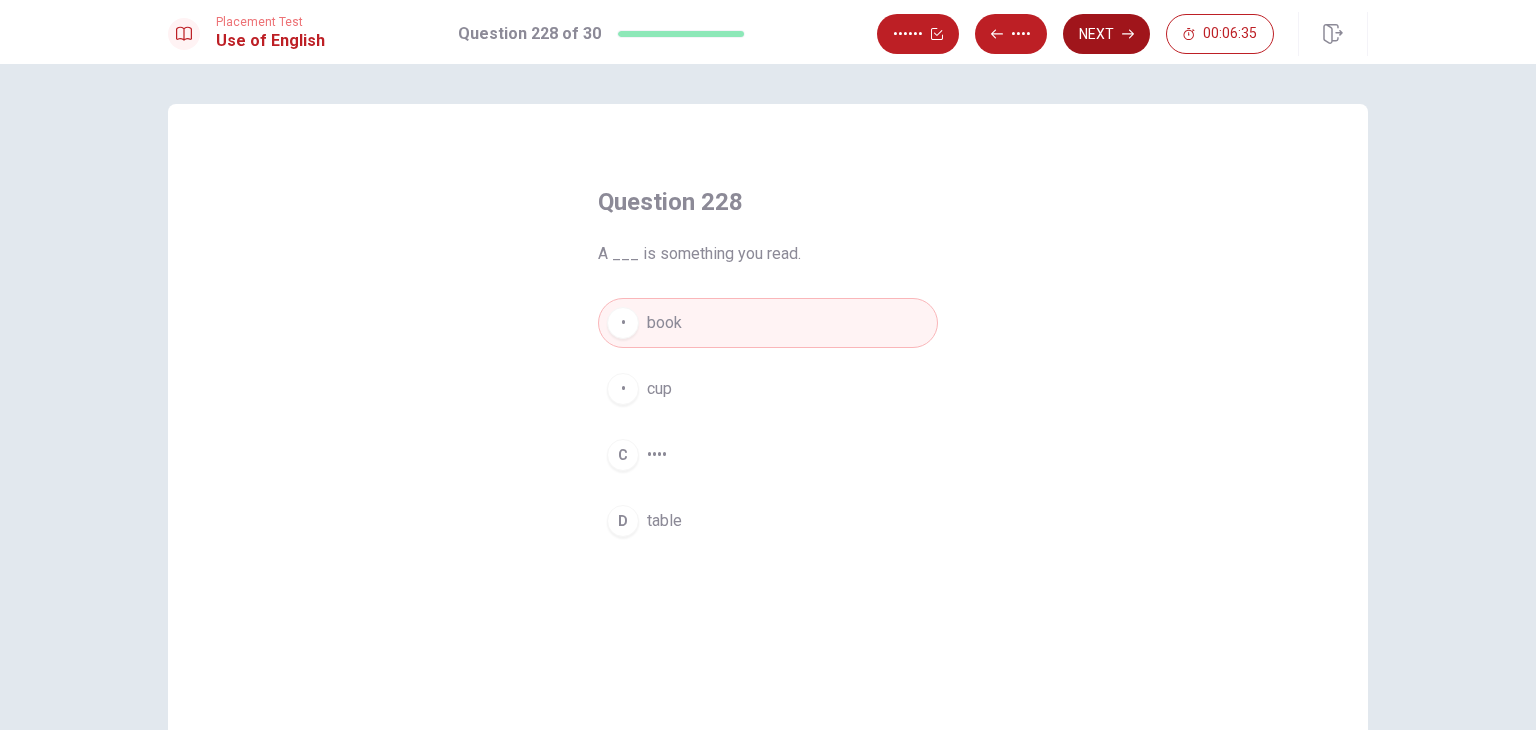 click on "Next" at bounding box center (1106, 34) 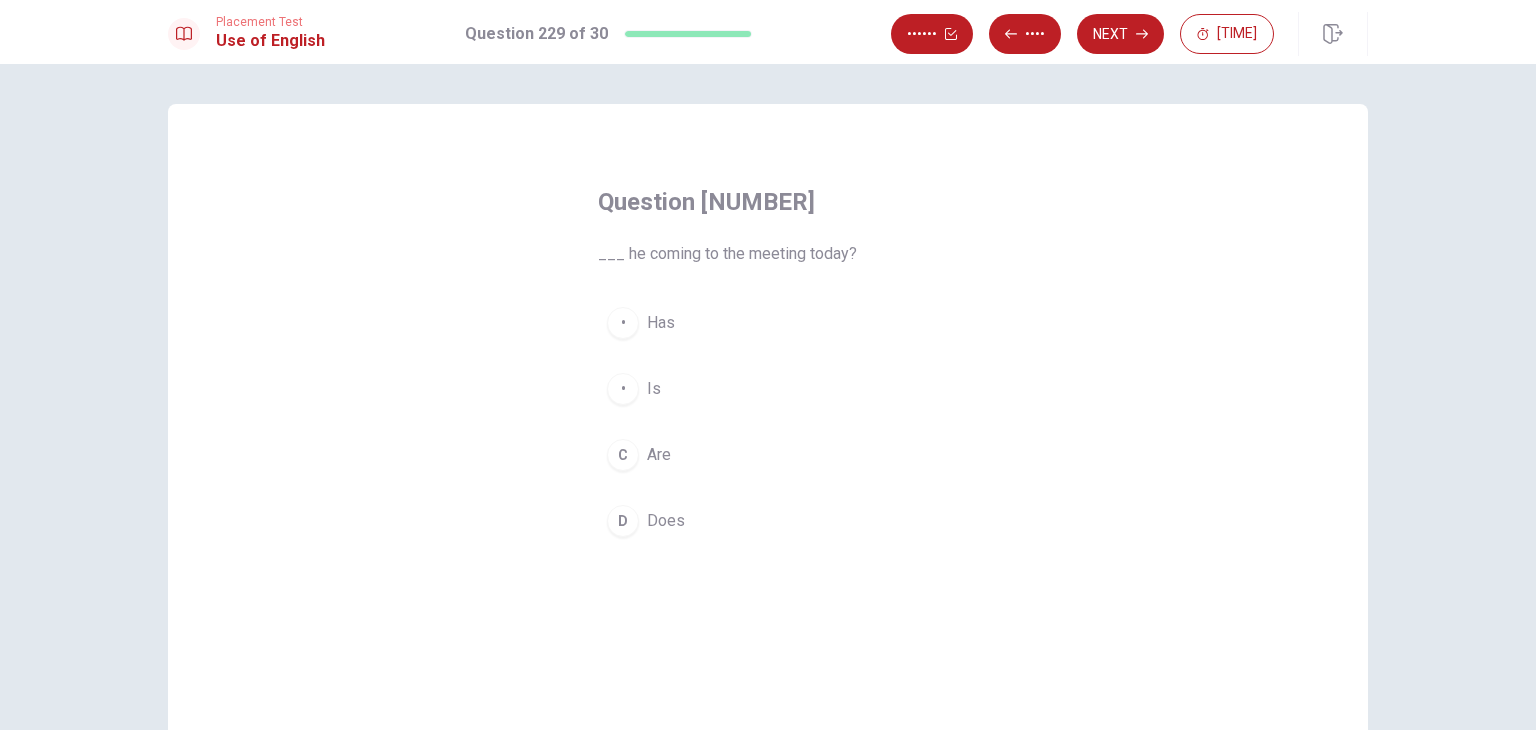 click on "Is" at bounding box center (661, 323) 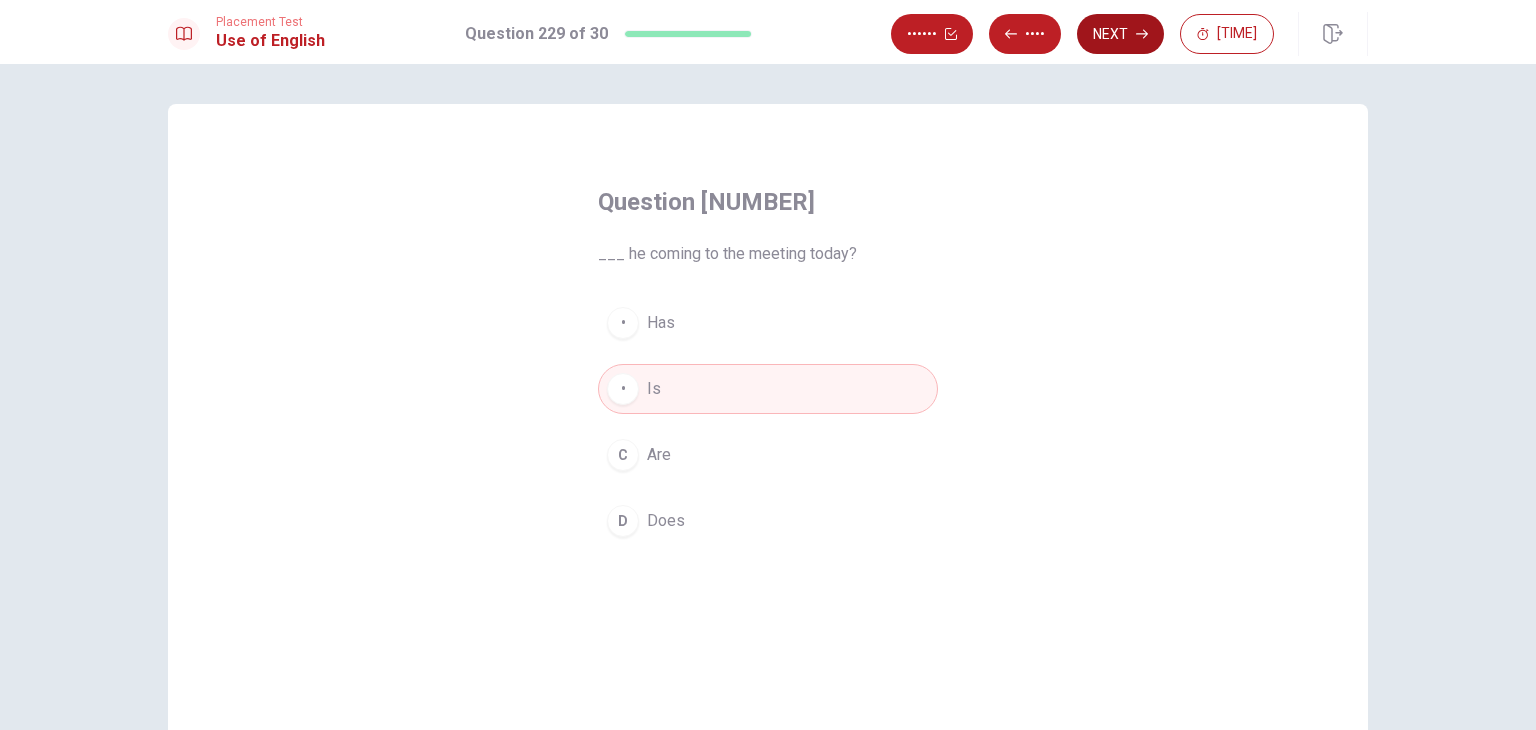 click on "Next" at bounding box center (1120, 34) 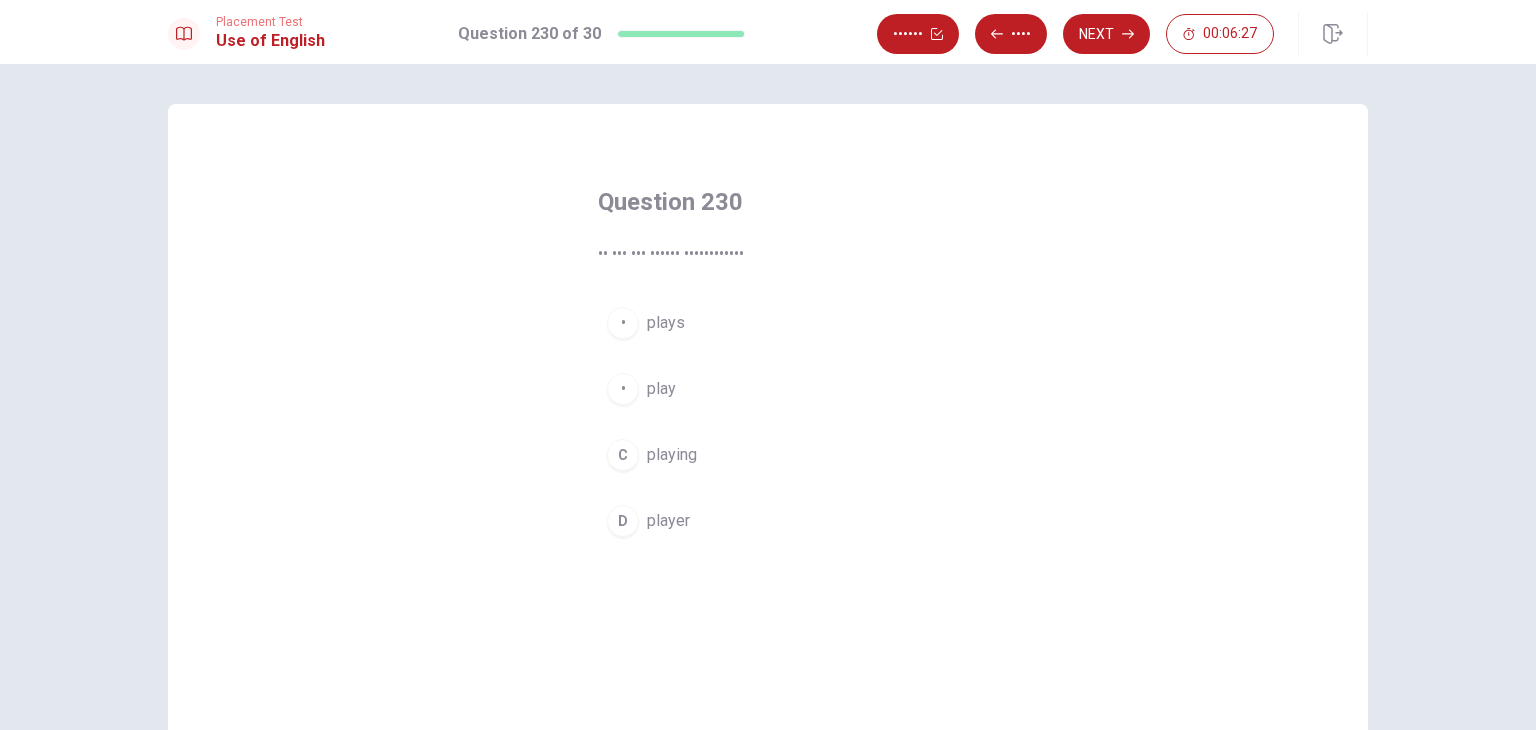 click on "A plays" at bounding box center (768, 323) 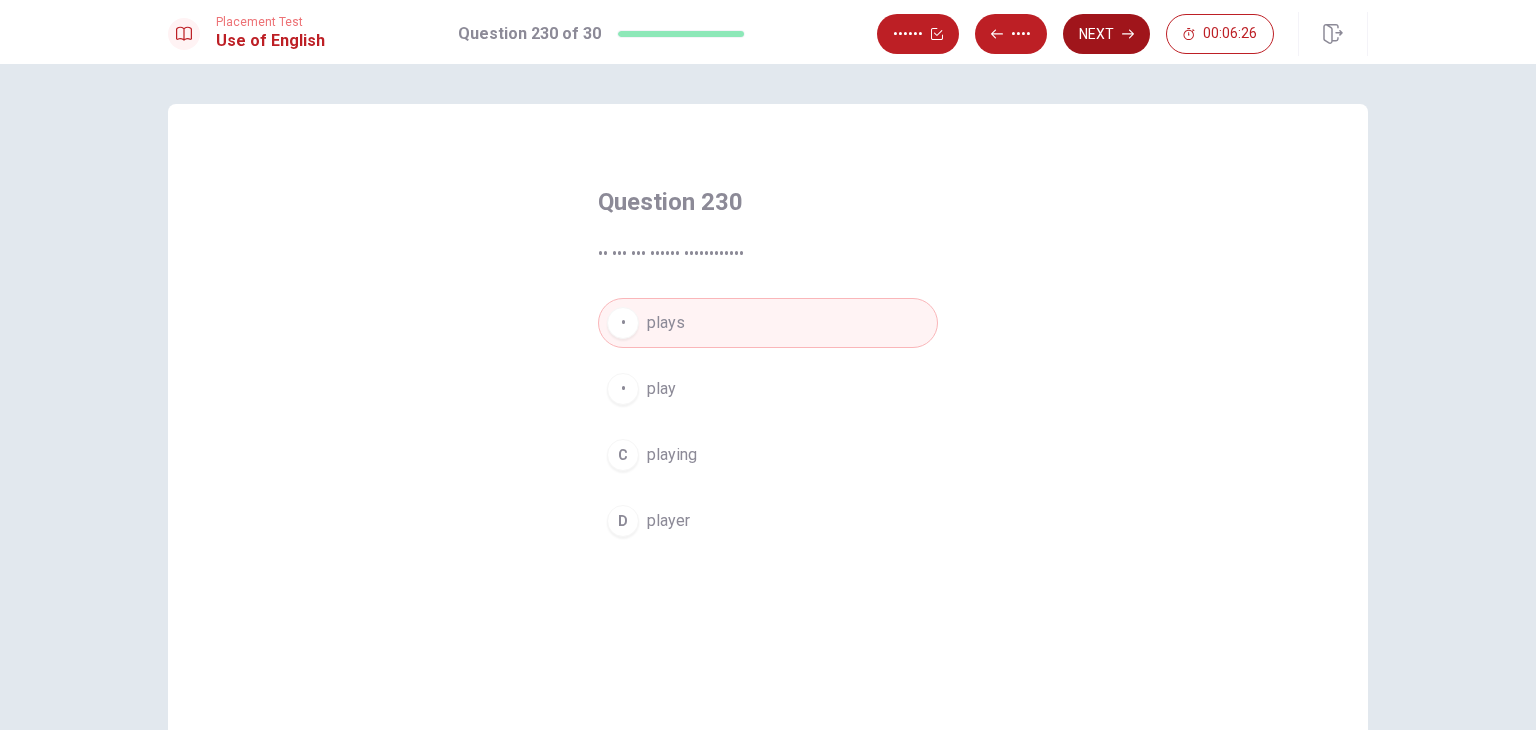 click on "Next" at bounding box center [1106, 34] 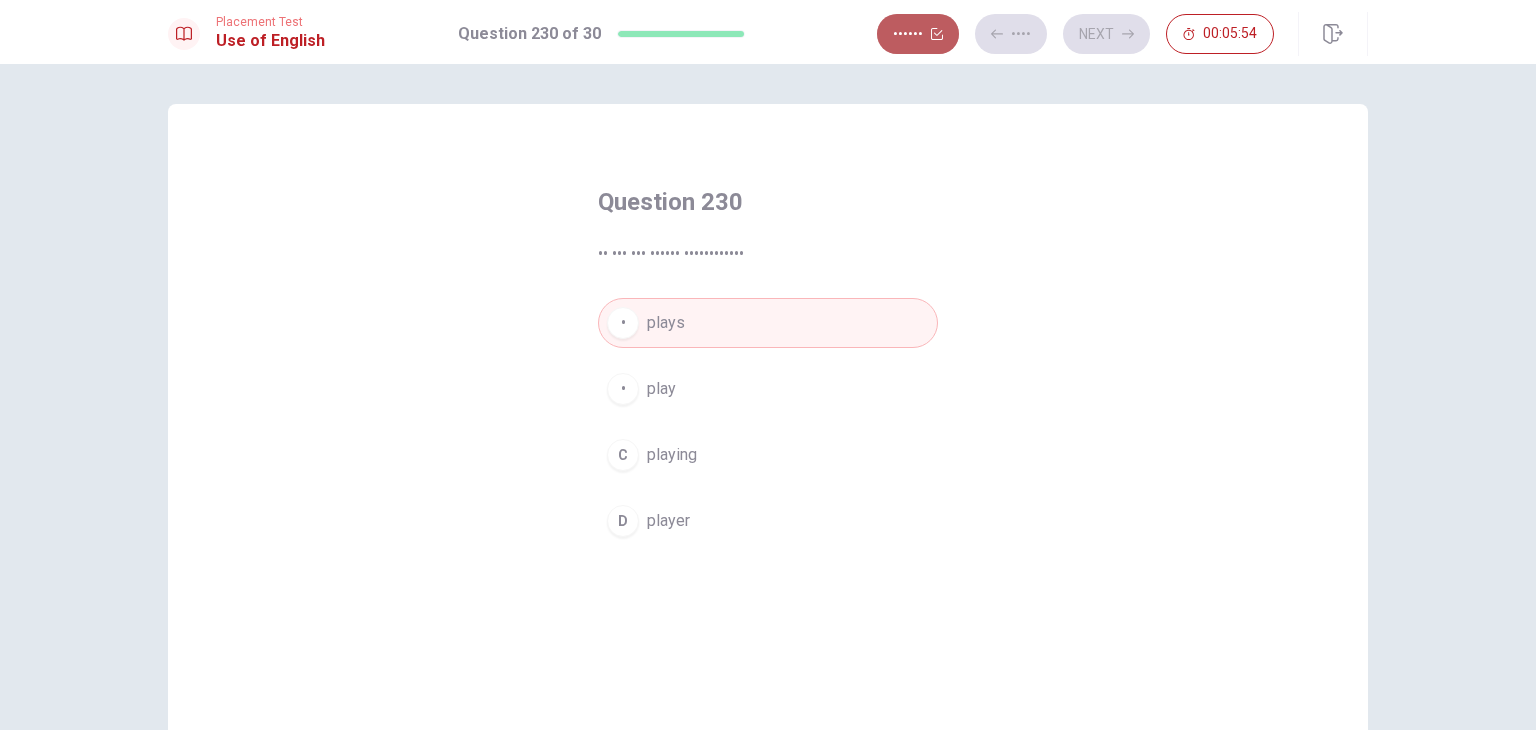 click on "••••••" at bounding box center (918, 34) 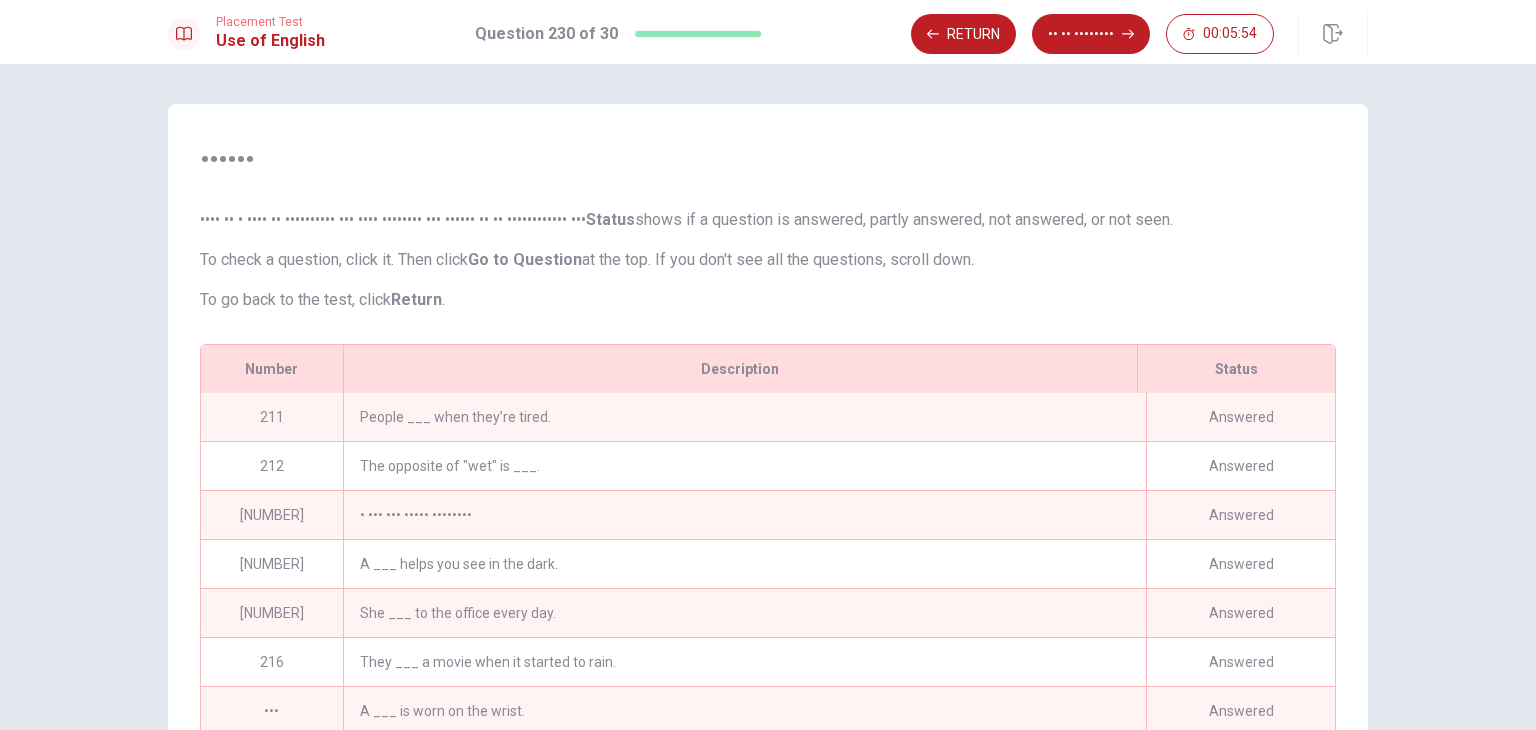 scroll, scrollTop: 280, scrollLeft: 0, axis: vertical 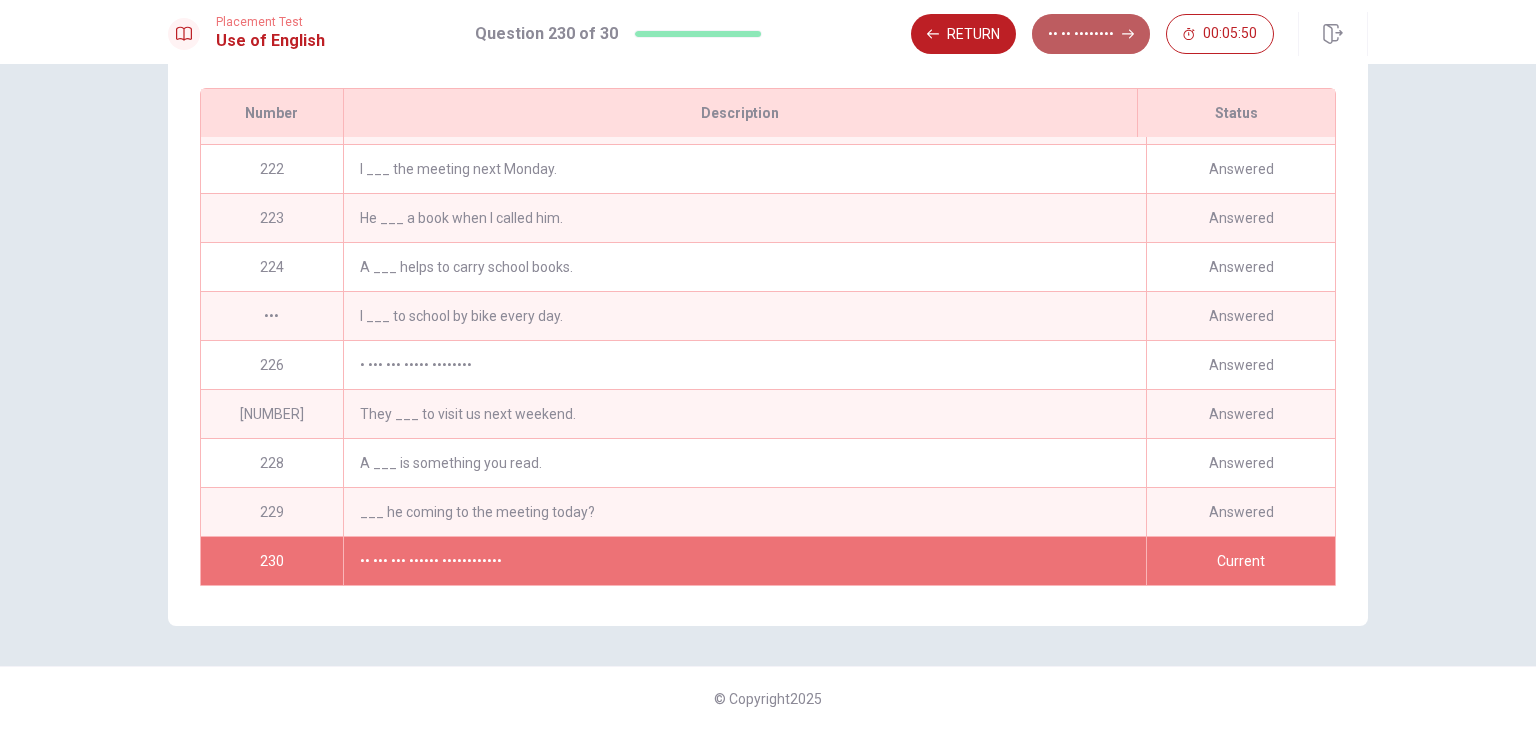 click on "•• •• ••••••••" at bounding box center [1091, 34] 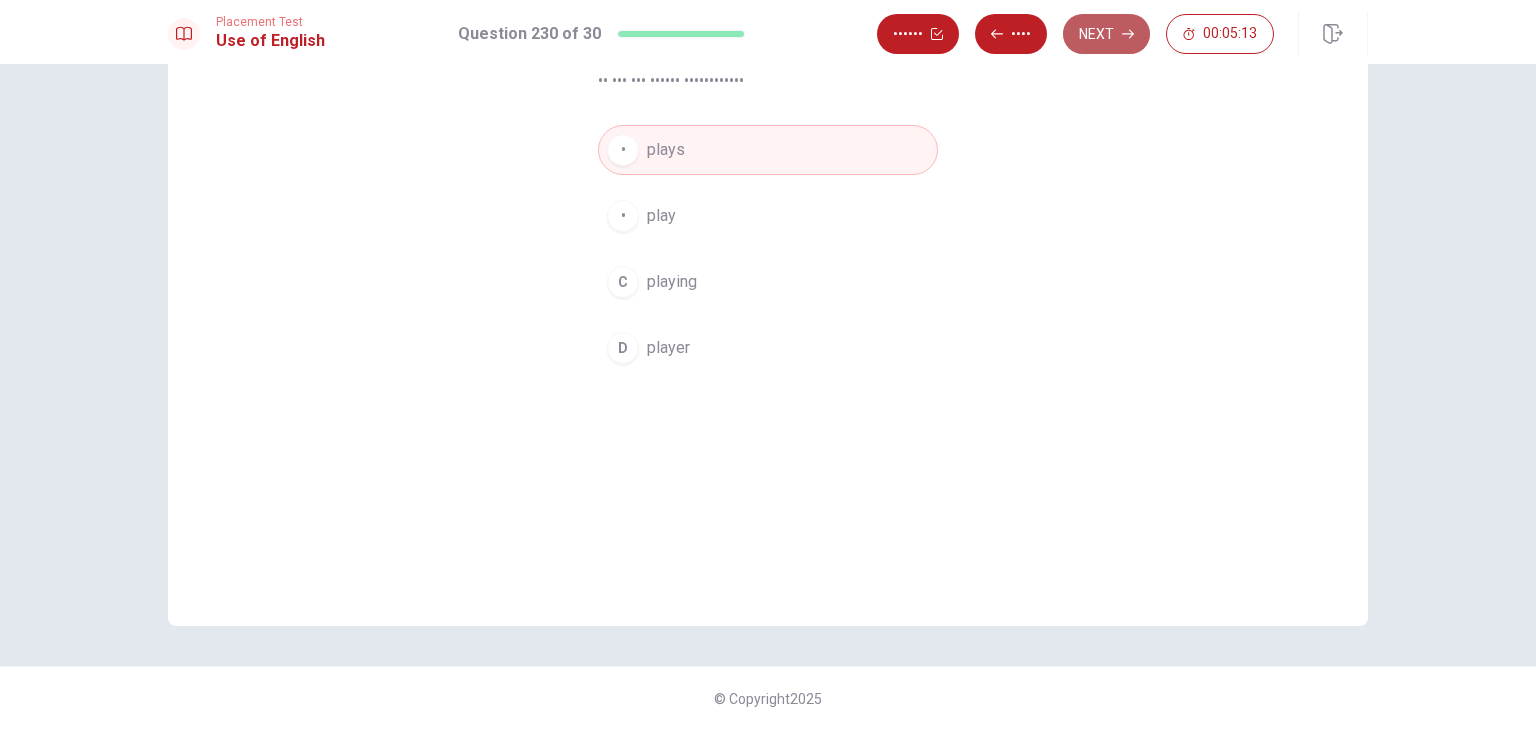 click on "Next" at bounding box center [1106, 34] 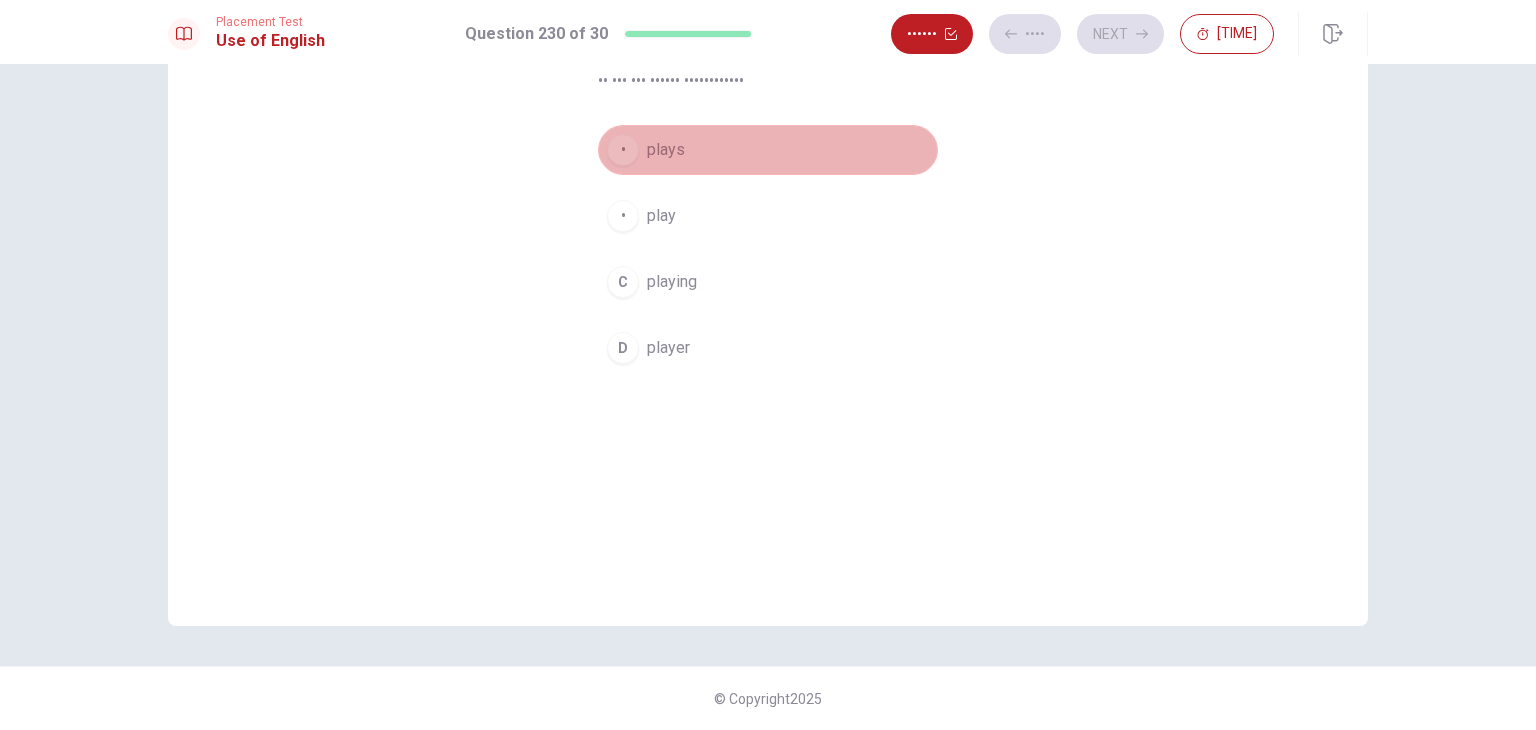 click on "A plays" at bounding box center [768, 150] 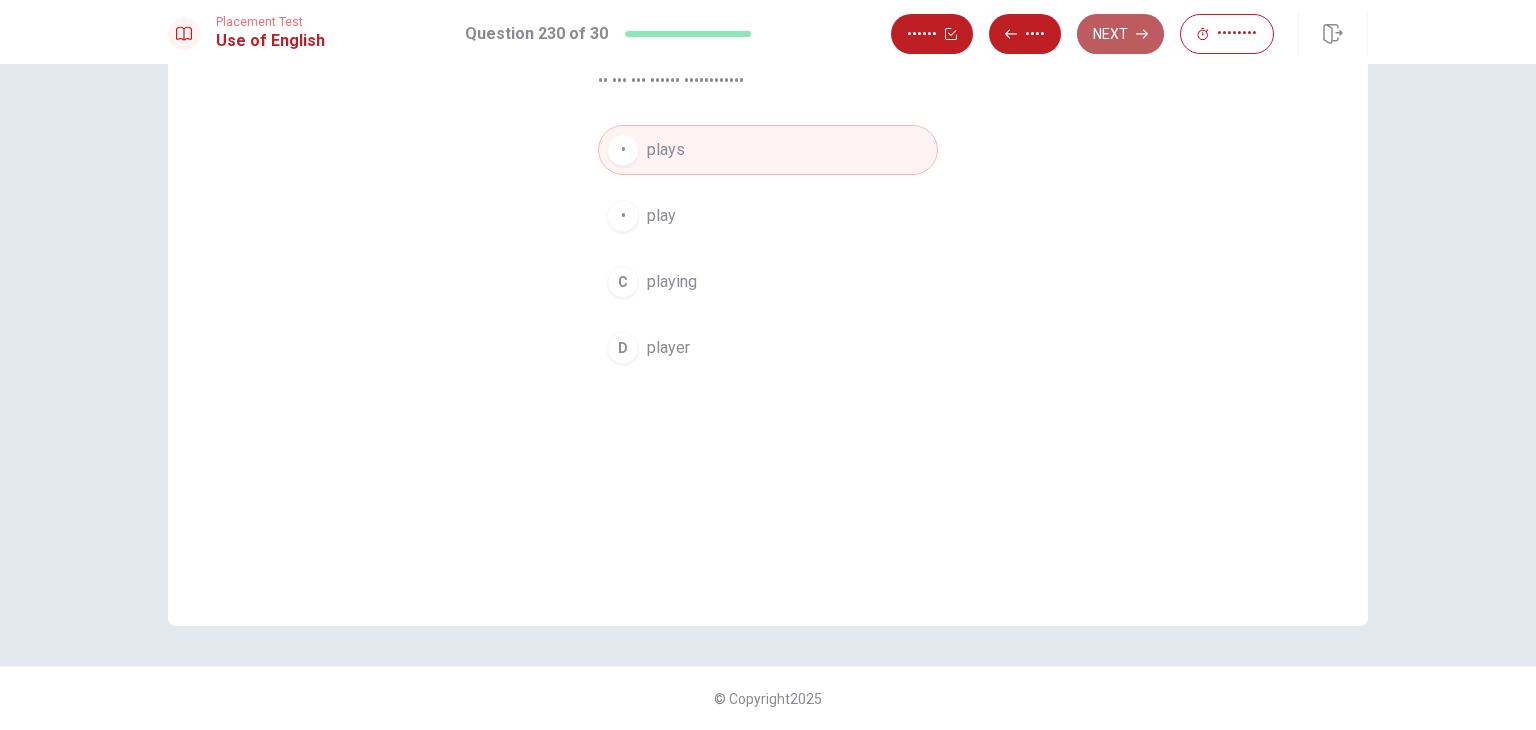 click at bounding box center (951, 34) 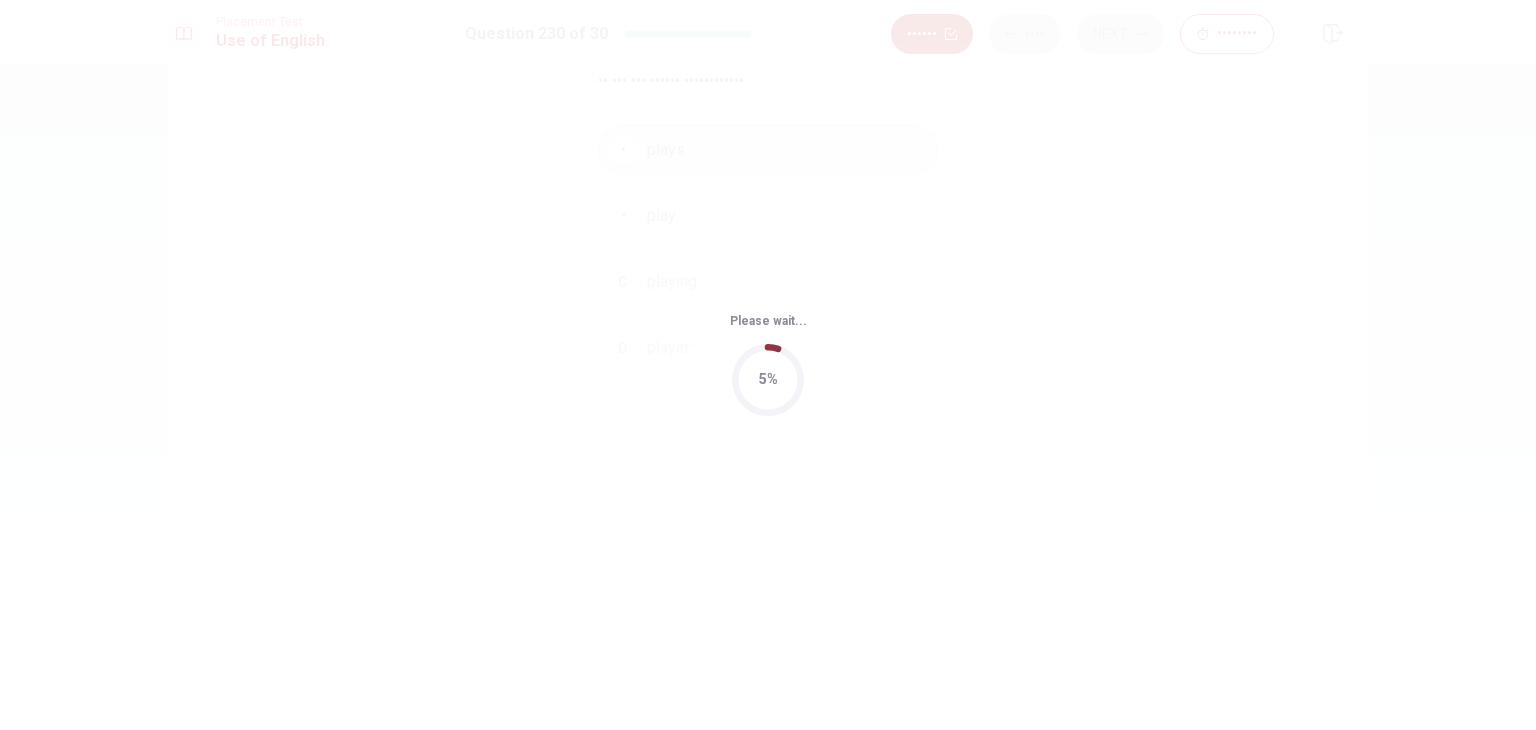 scroll, scrollTop: 0, scrollLeft: 0, axis: both 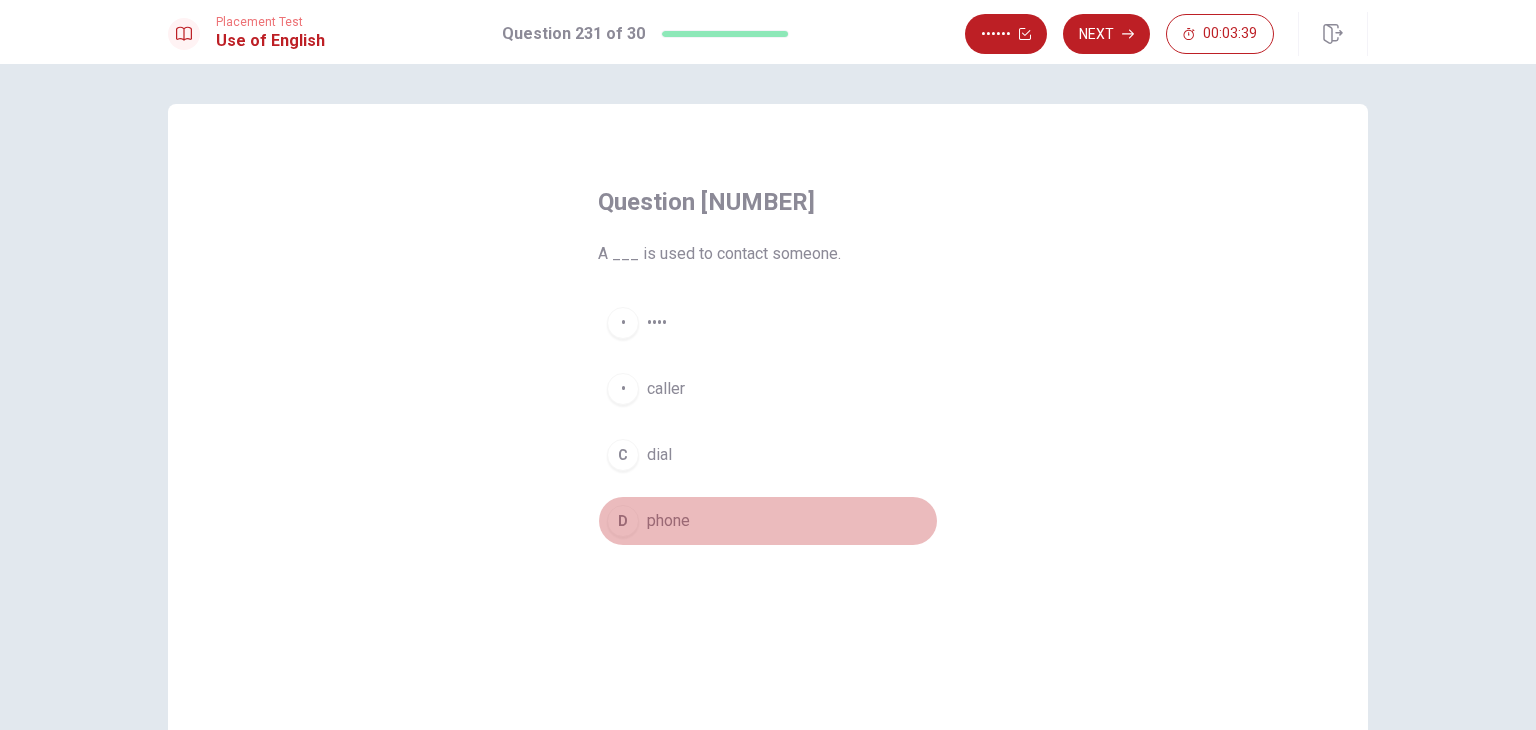 click on "D" at bounding box center [623, 323] 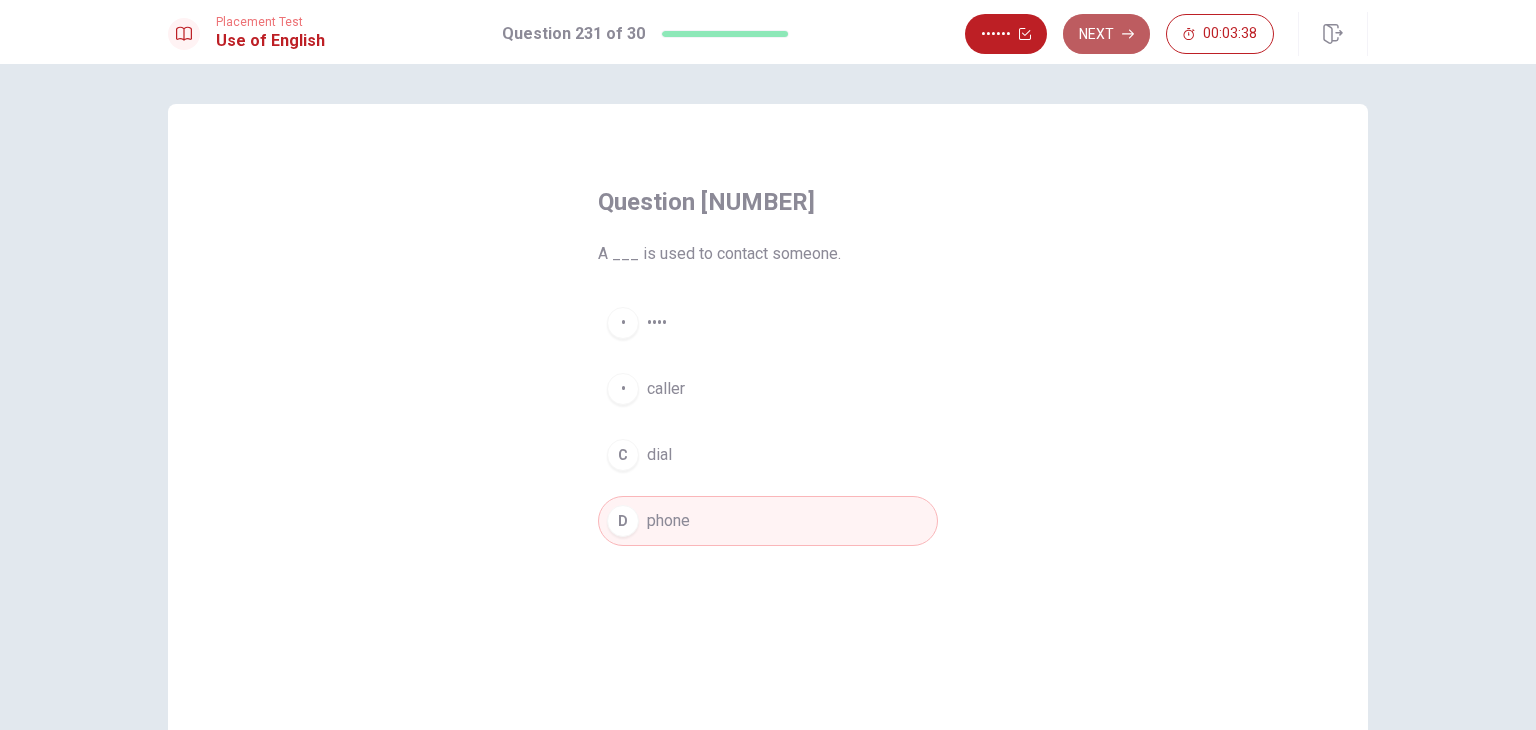 click on "Next" at bounding box center [1106, 34] 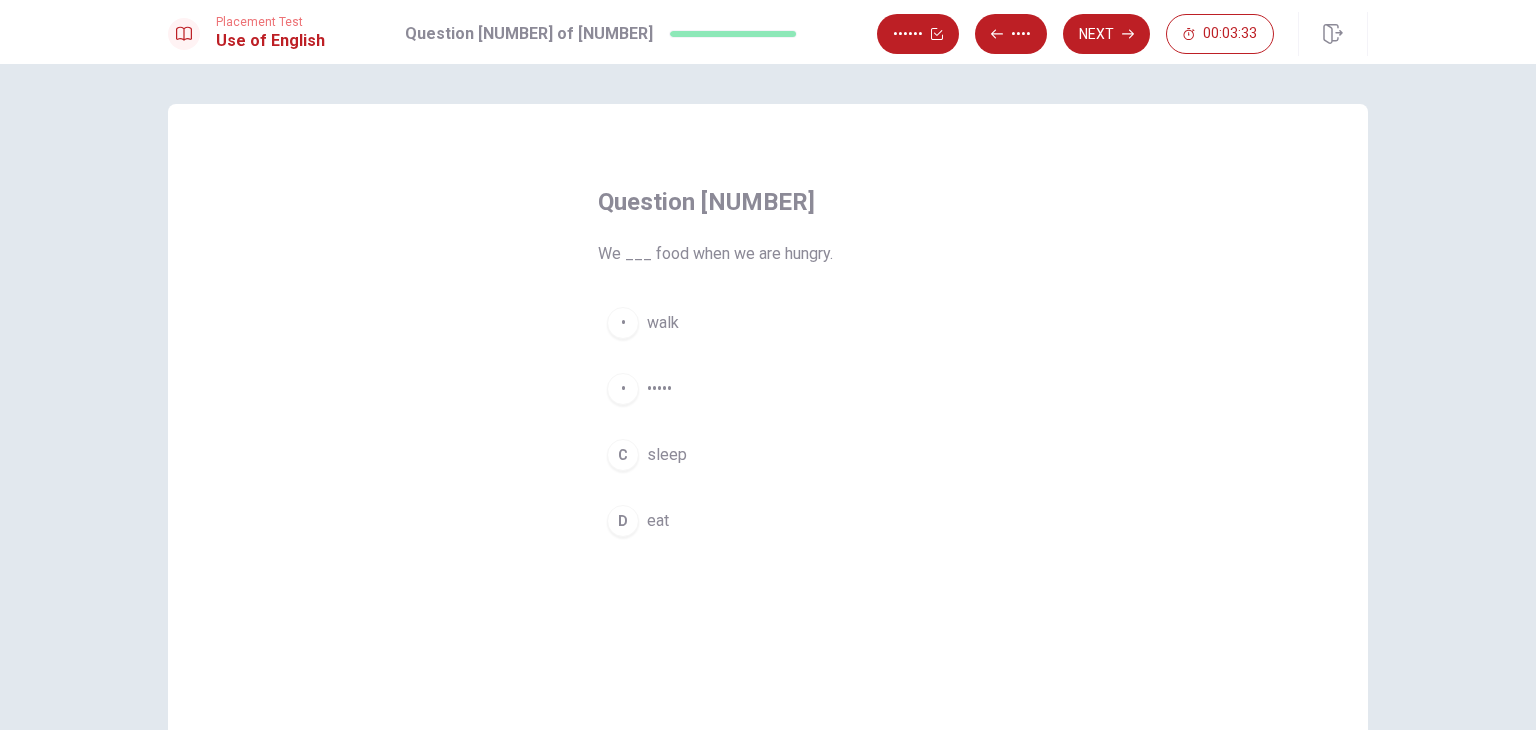 click on "•••••" at bounding box center (663, 323) 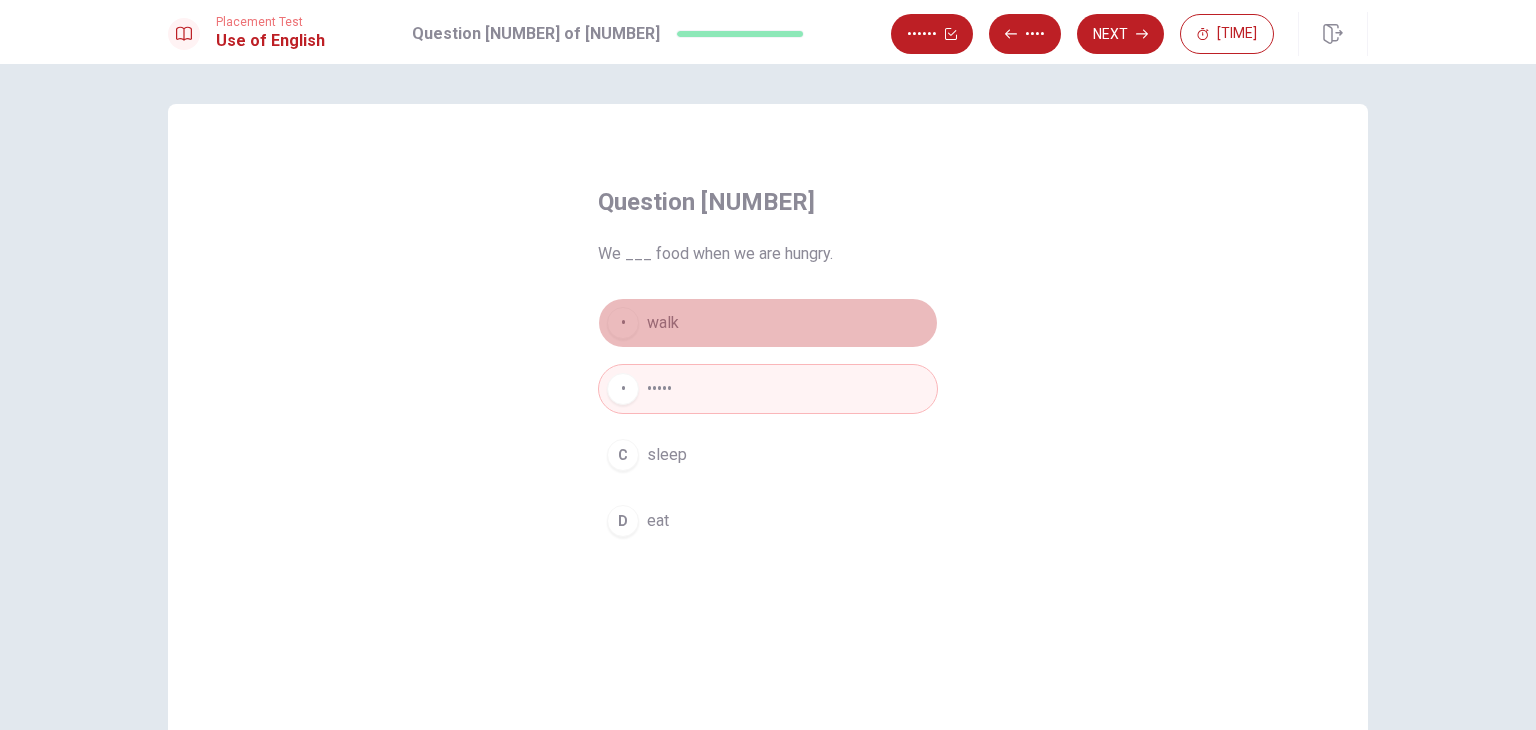 click on "A walk" at bounding box center [768, 323] 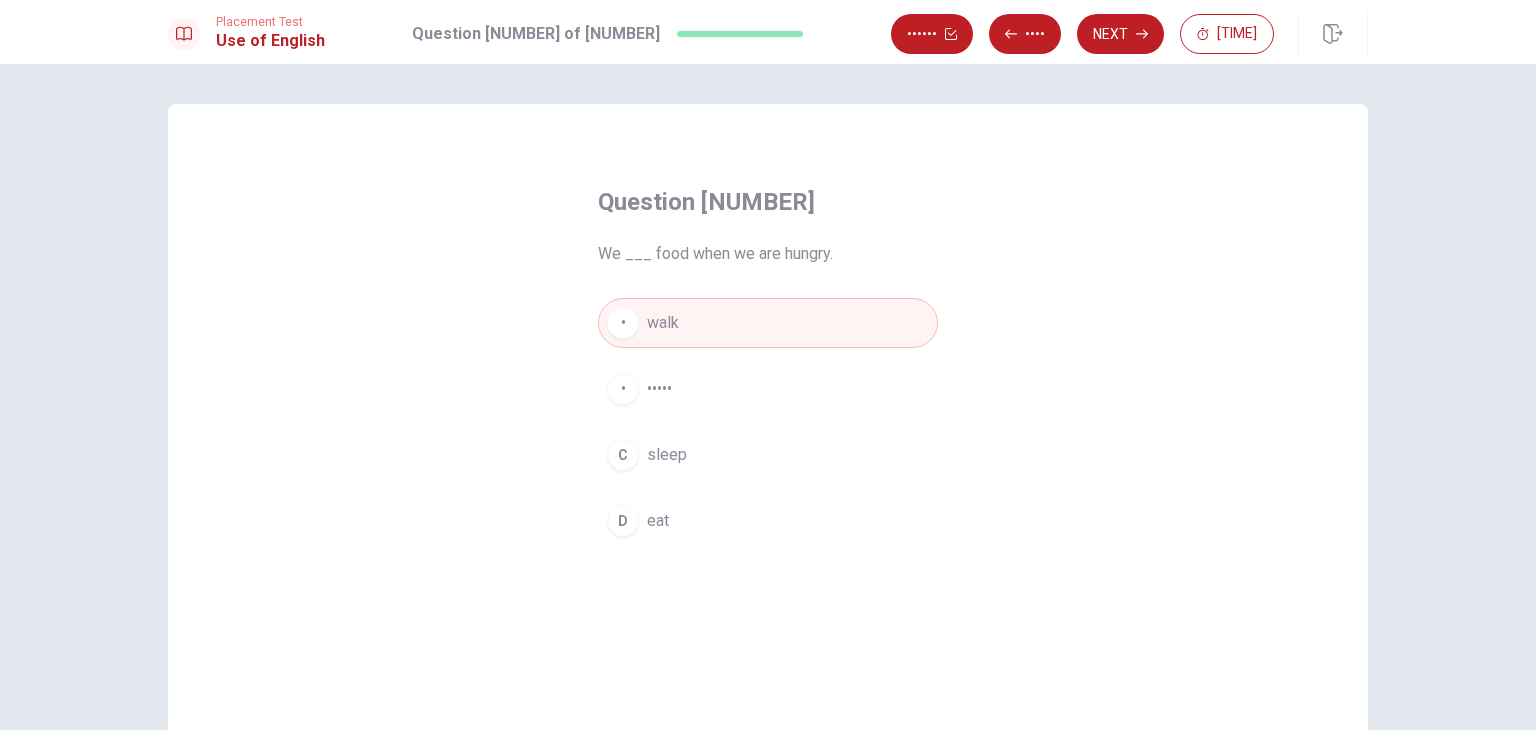 click on "C sleep" at bounding box center (768, 455) 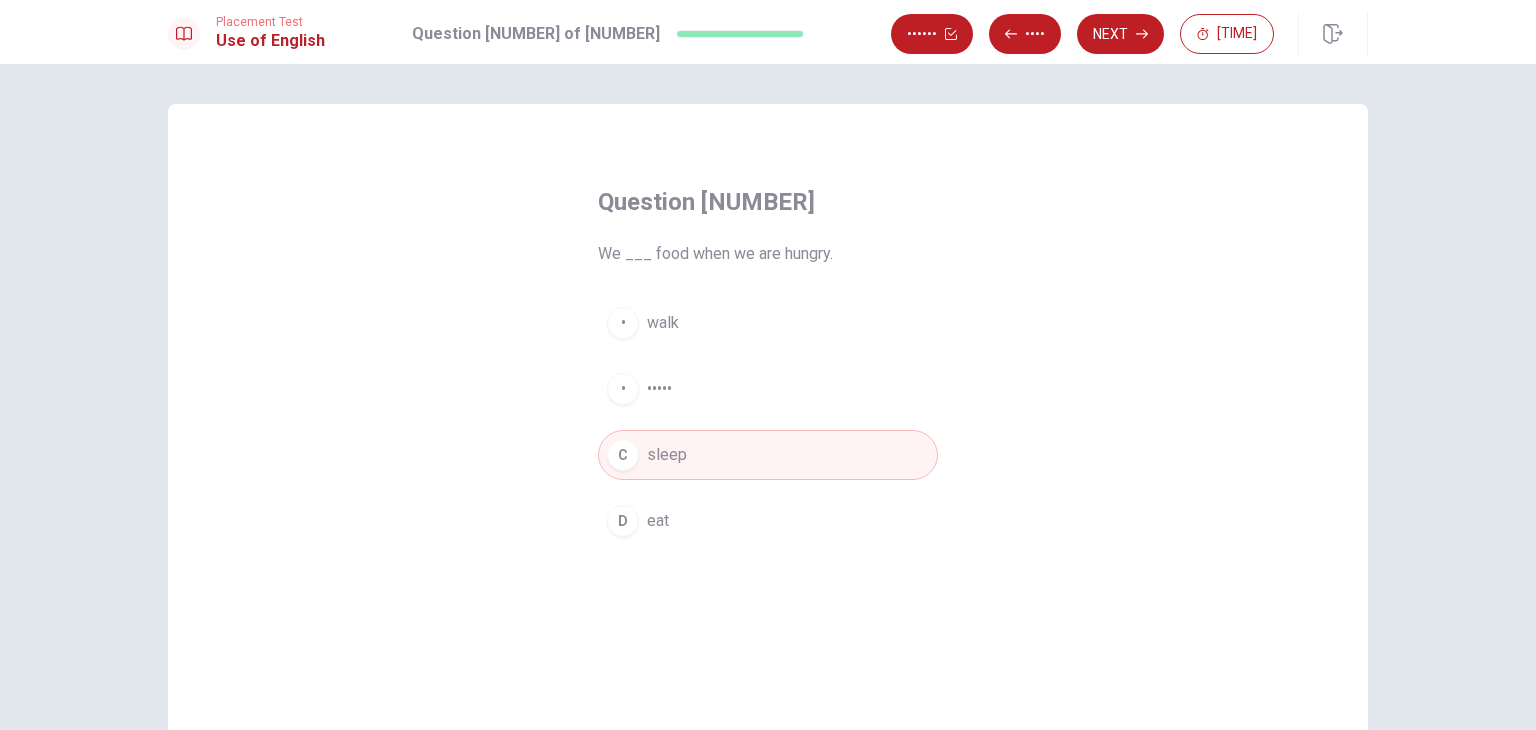 click on "D eat" at bounding box center [768, 521] 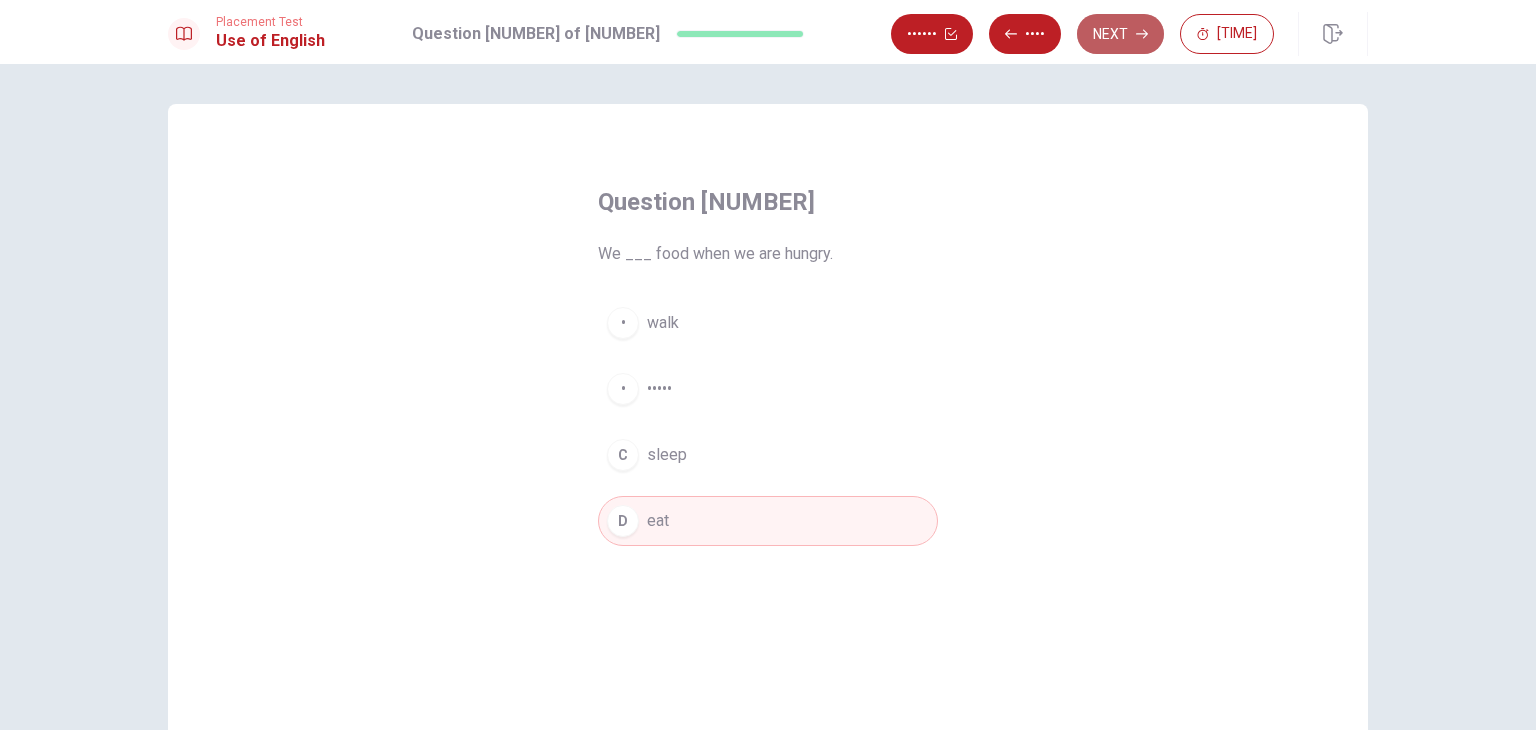 click at bounding box center (951, 34) 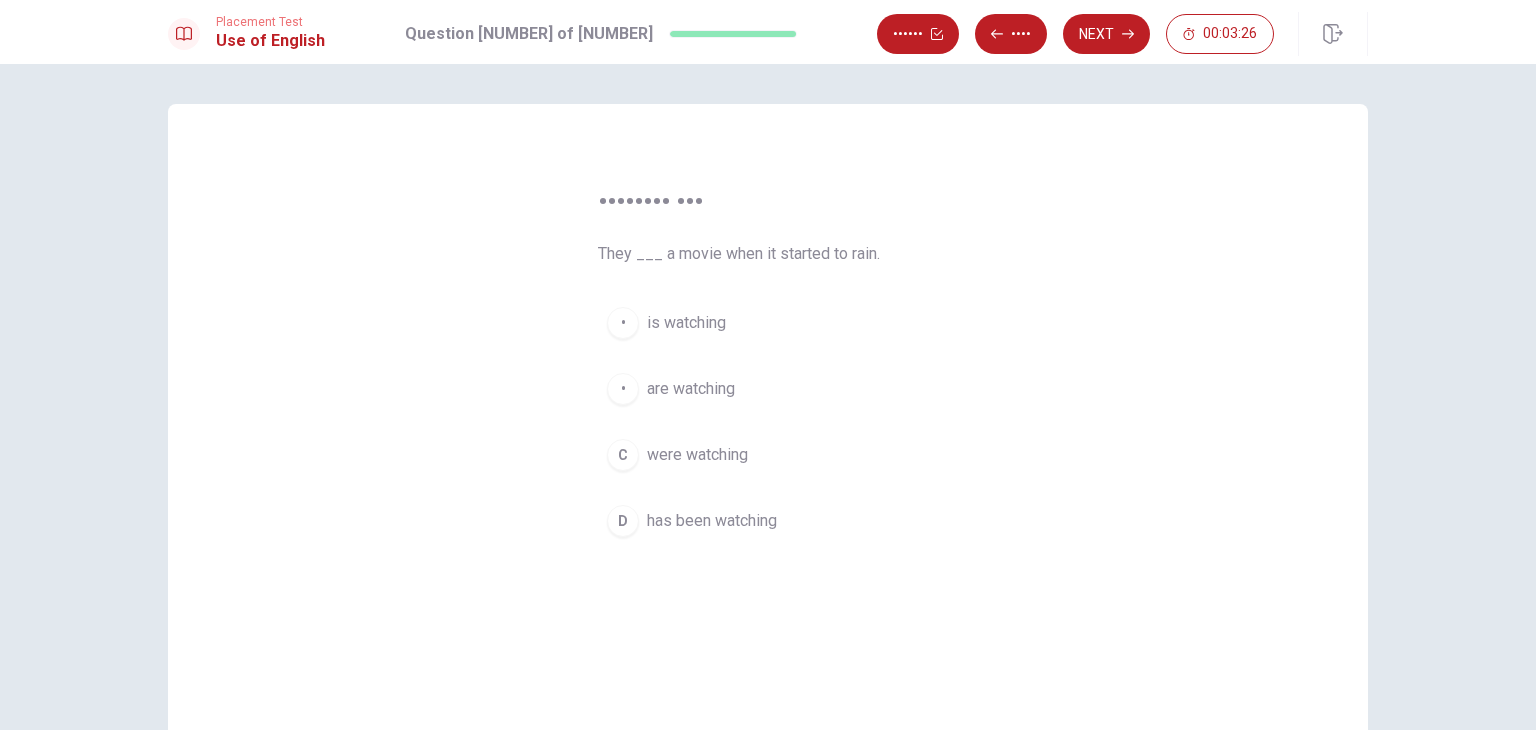click on "C were watching" at bounding box center [768, 455] 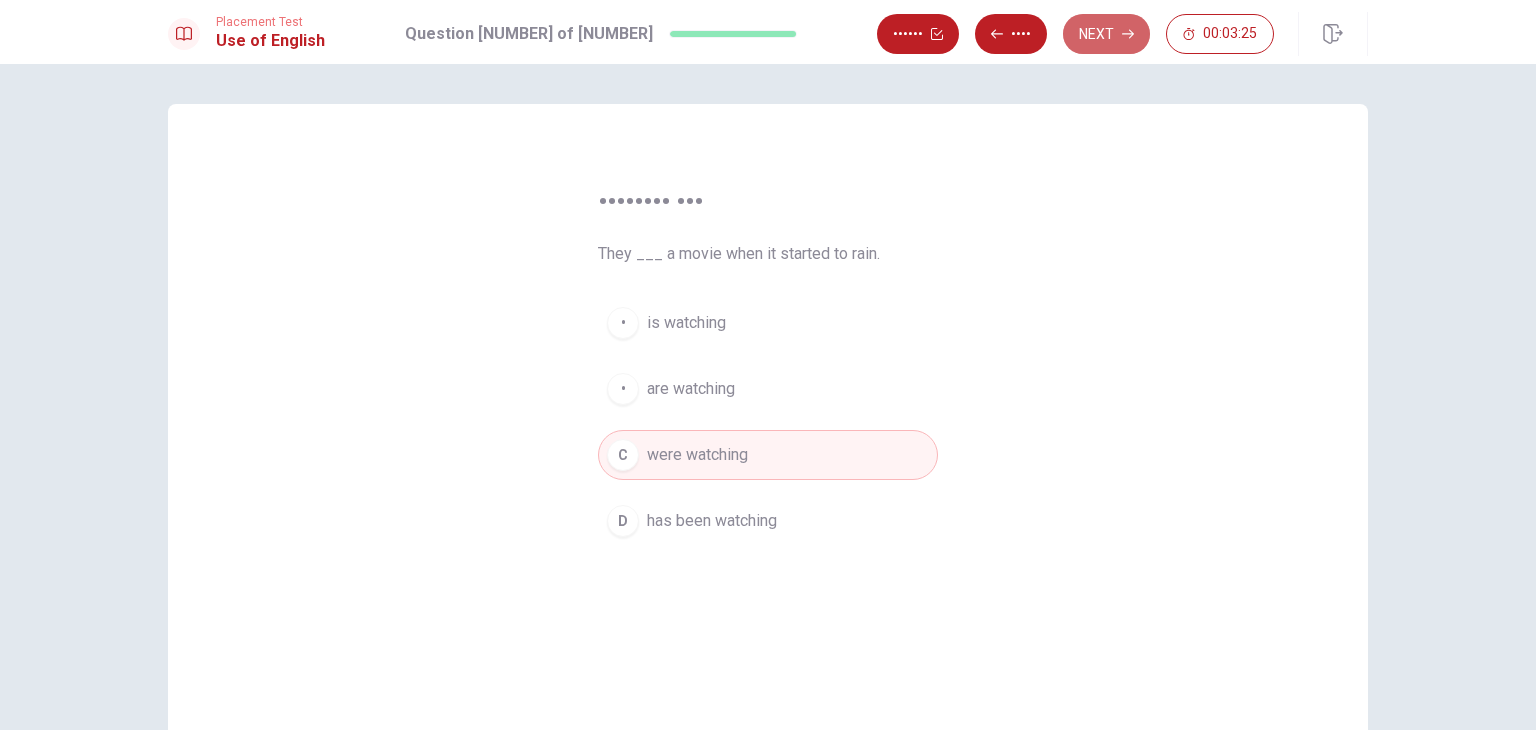 click on "Next" at bounding box center (1106, 34) 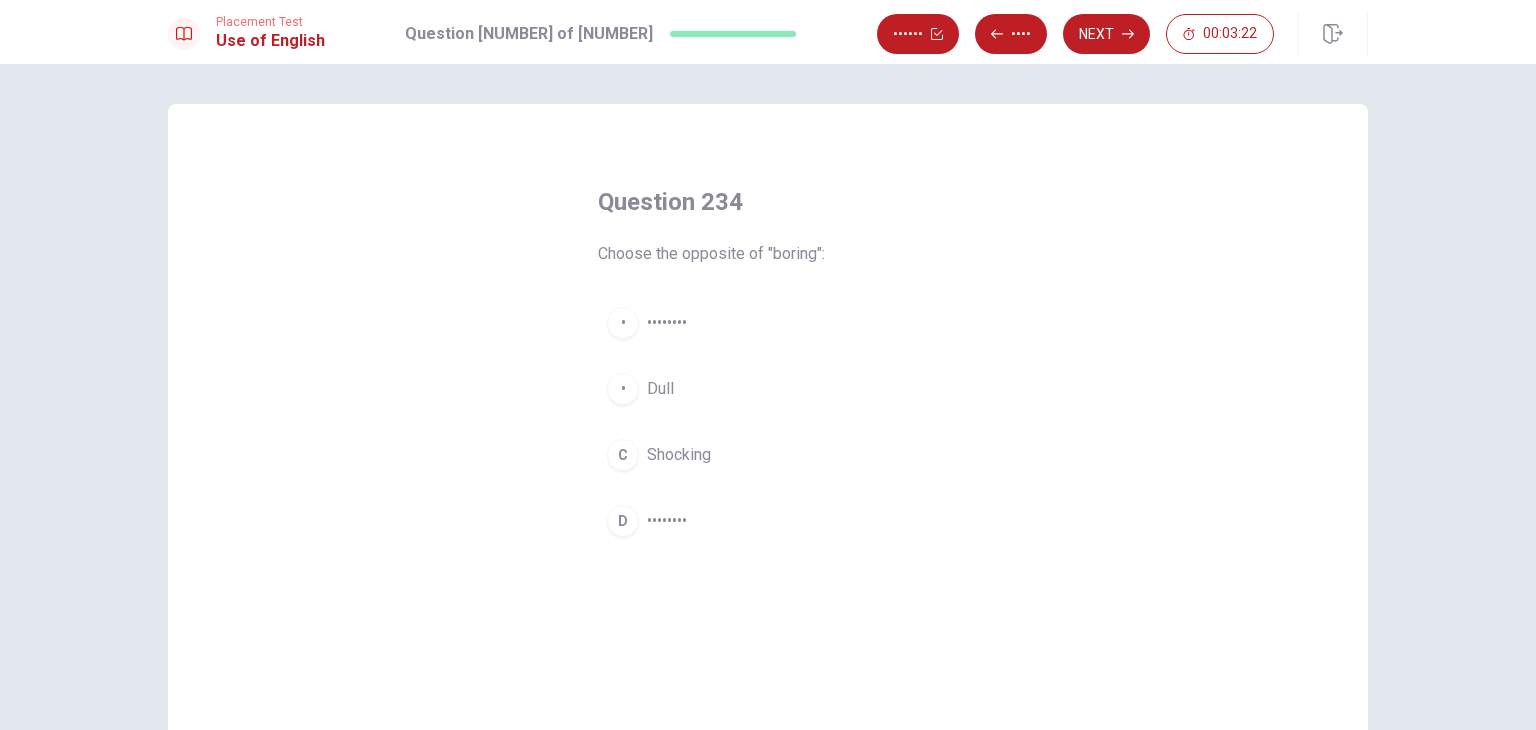 click on "D Exciting" at bounding box center (768, 521) 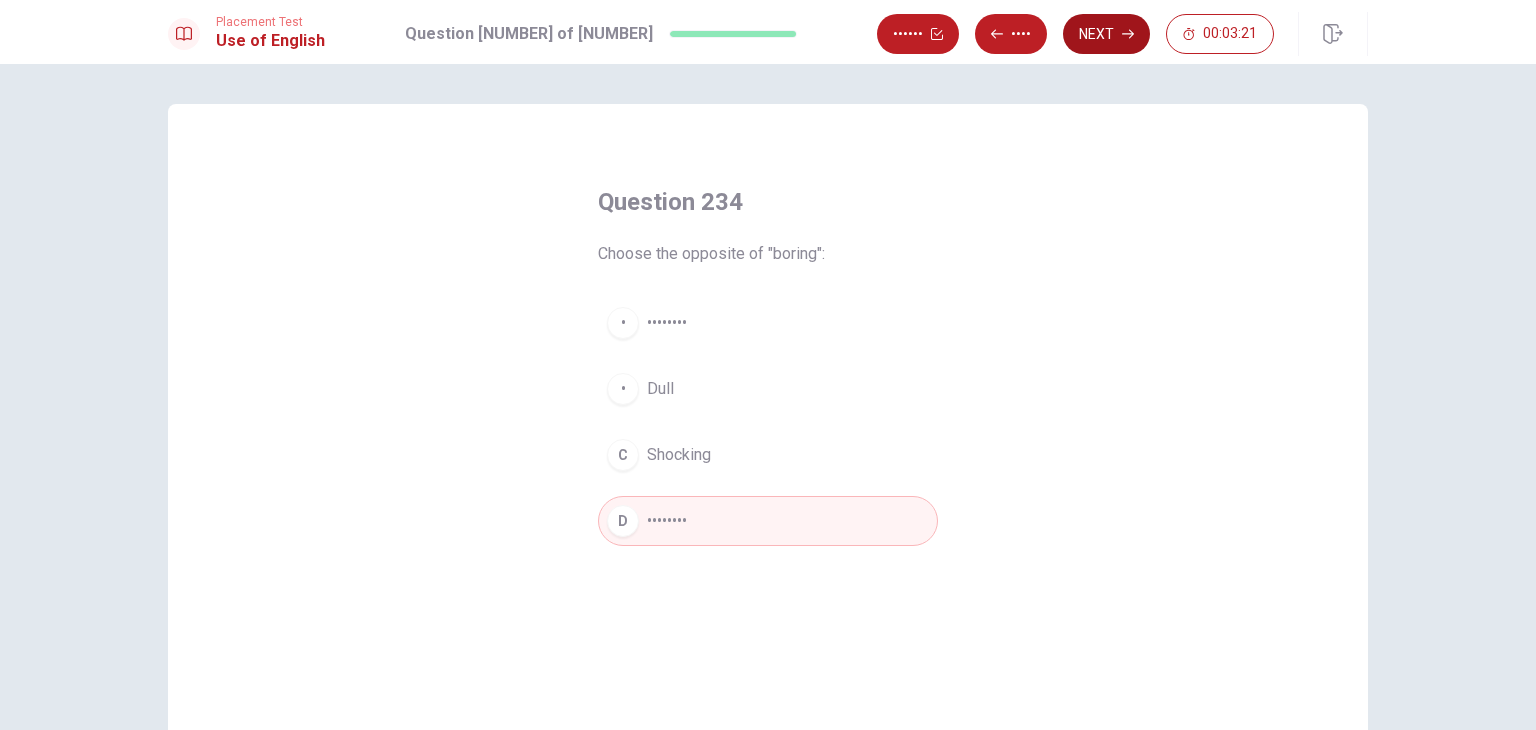 click on "Next" at bounding box center (1106, 34) 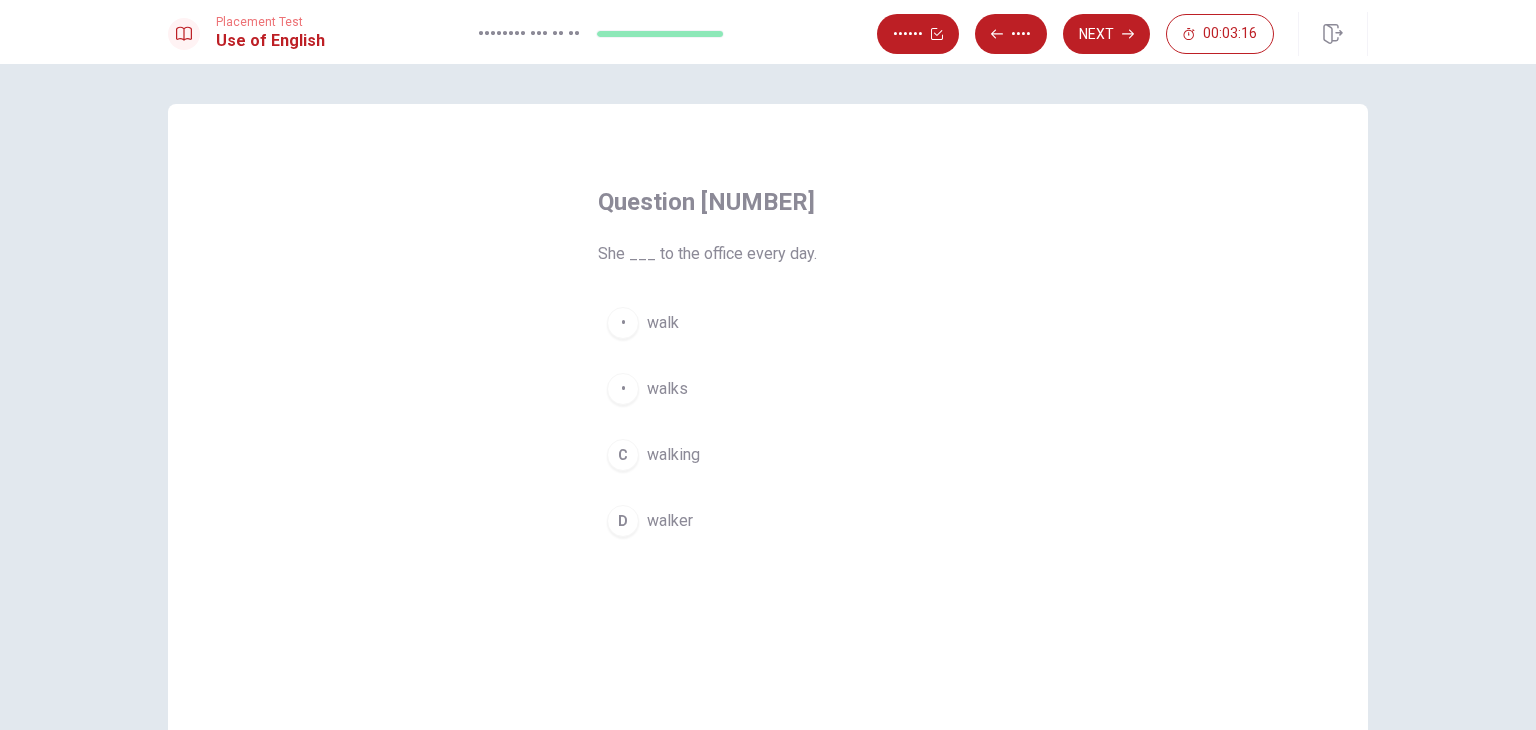click on "walks" at bounding box center [663, 323] 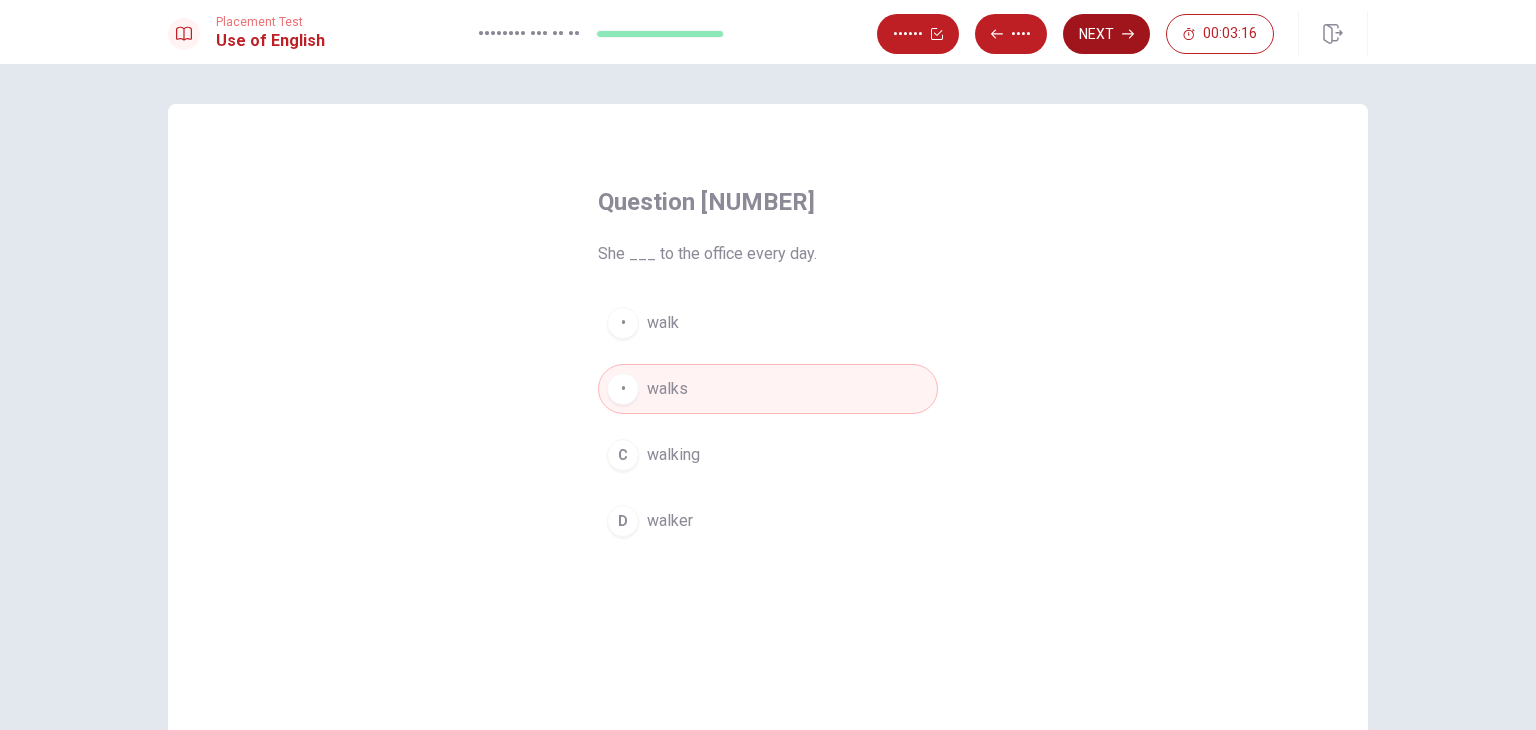 click on "Next" at bounding box center [1106, 34] 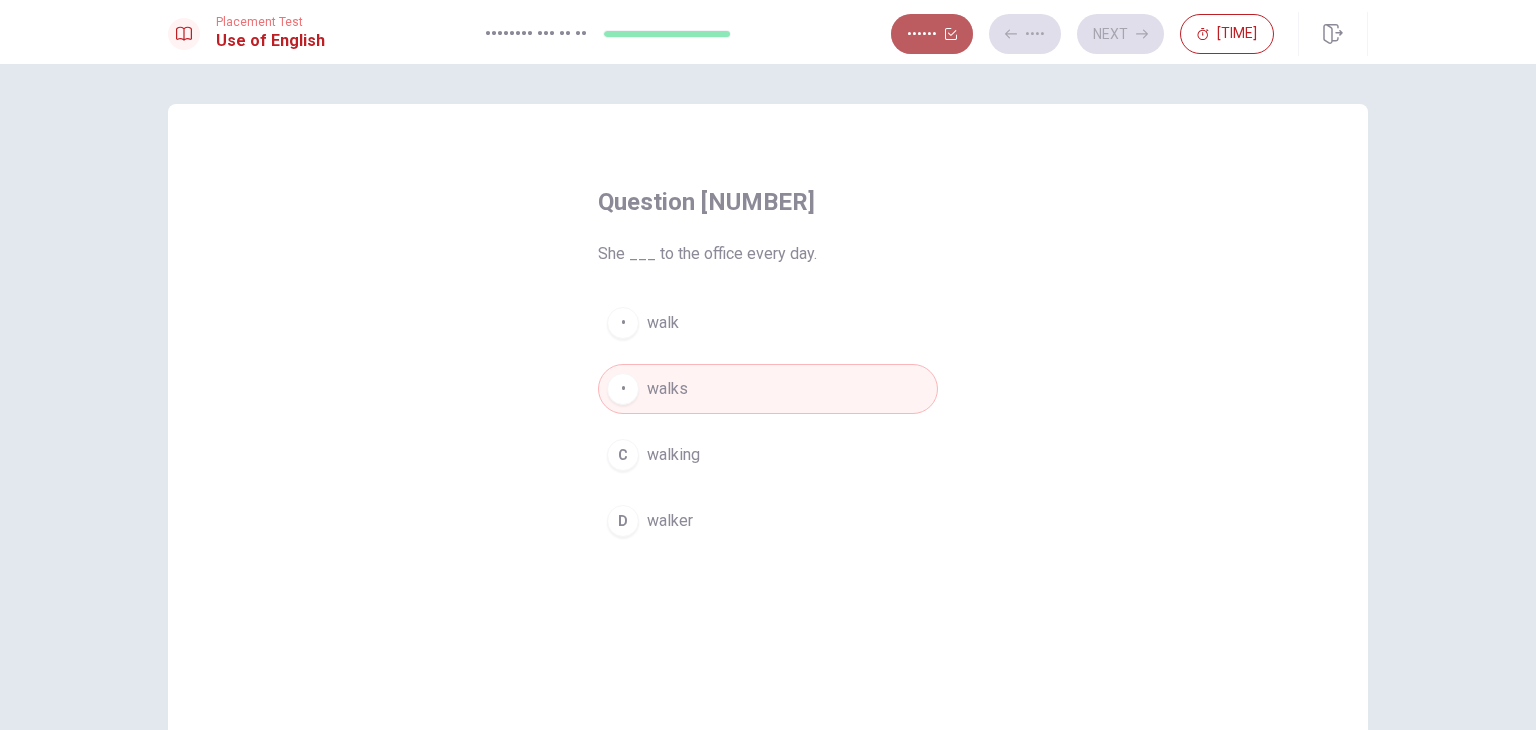 click on "••••••" at bounding box center (932, 34) 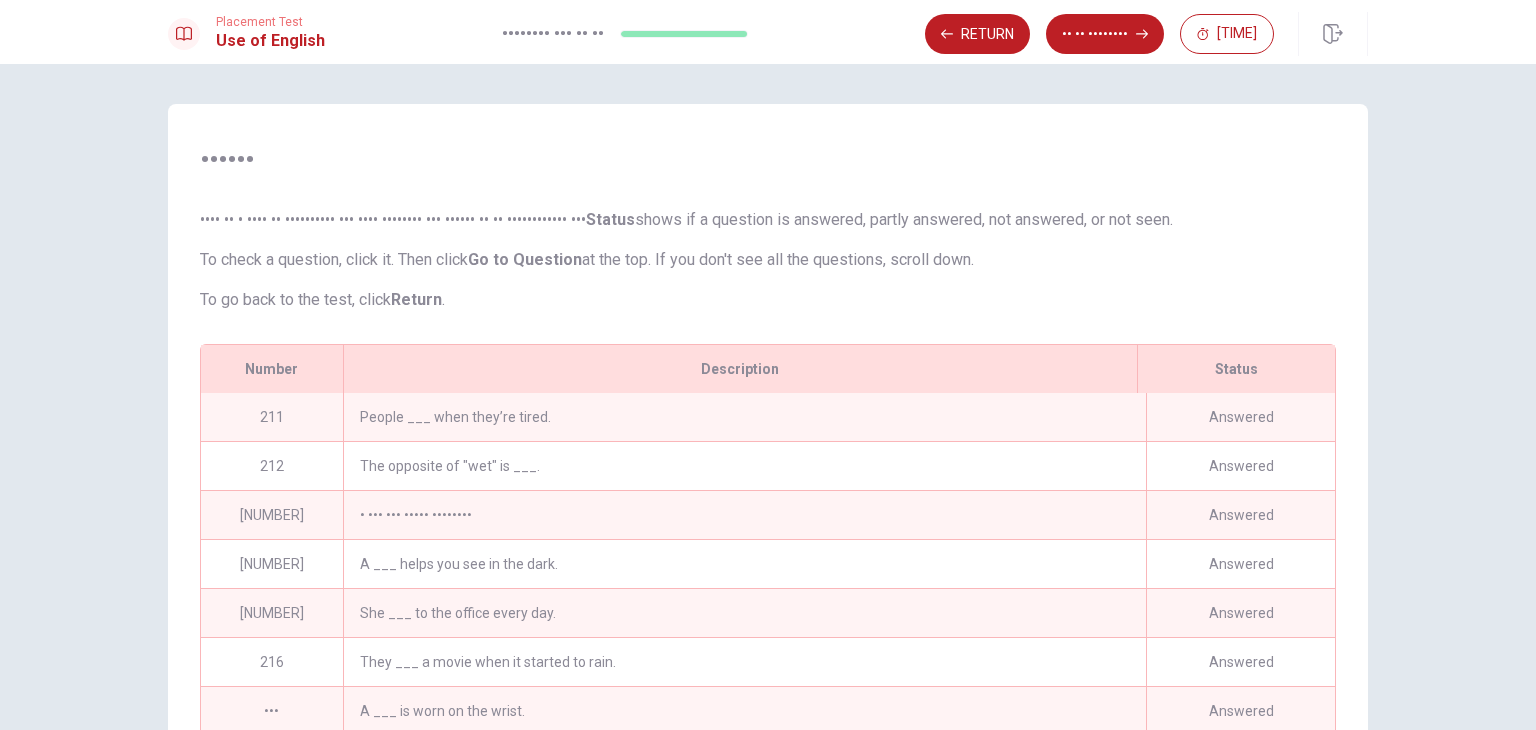 scroll, scrollTop: 257, scrollLeft: 0, axis: vertical 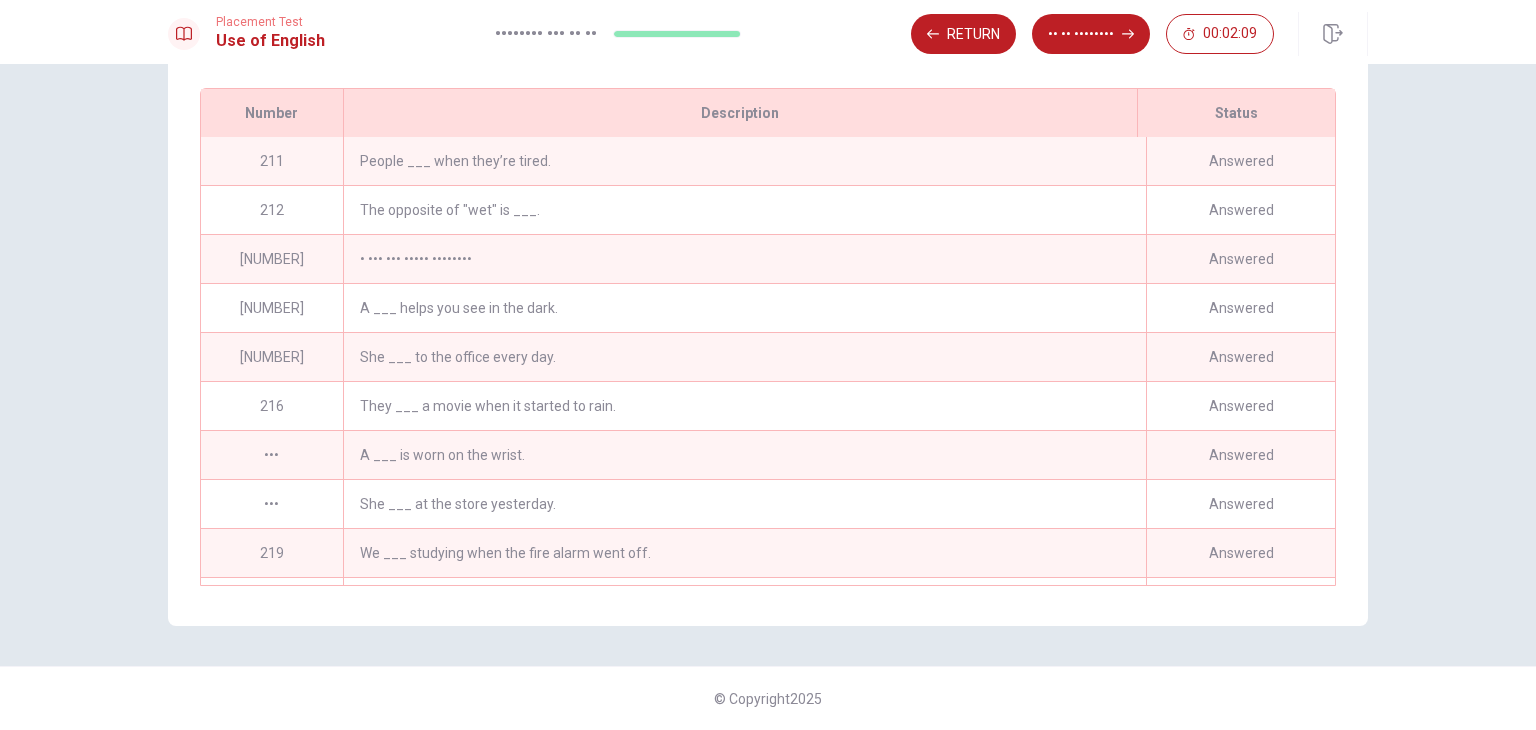 click at bounding box center [184, 34] 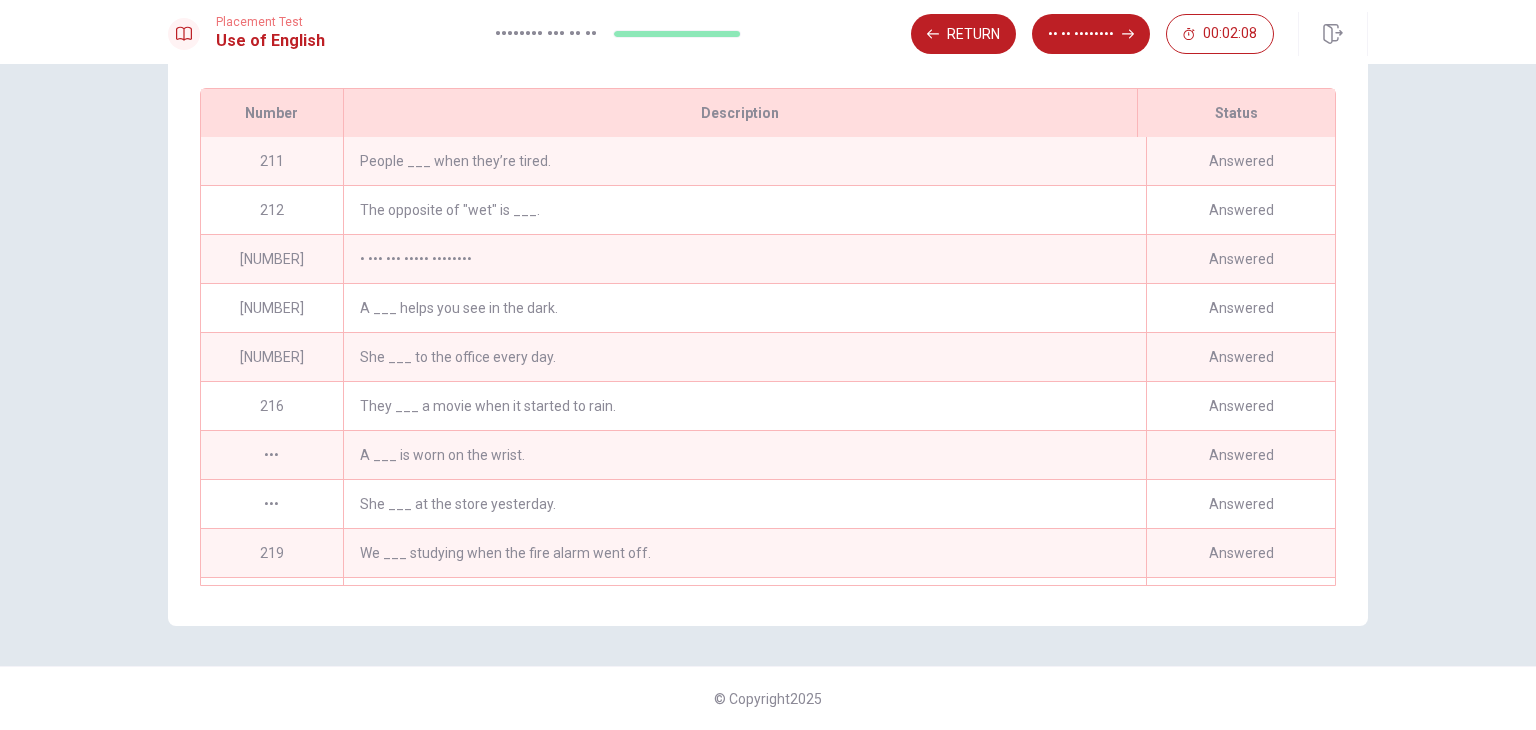 click on "Placement Test   Use of English Question 235 of 30 Return GO TO QUESTION 00:02:08" at bounding box center [768, 32] 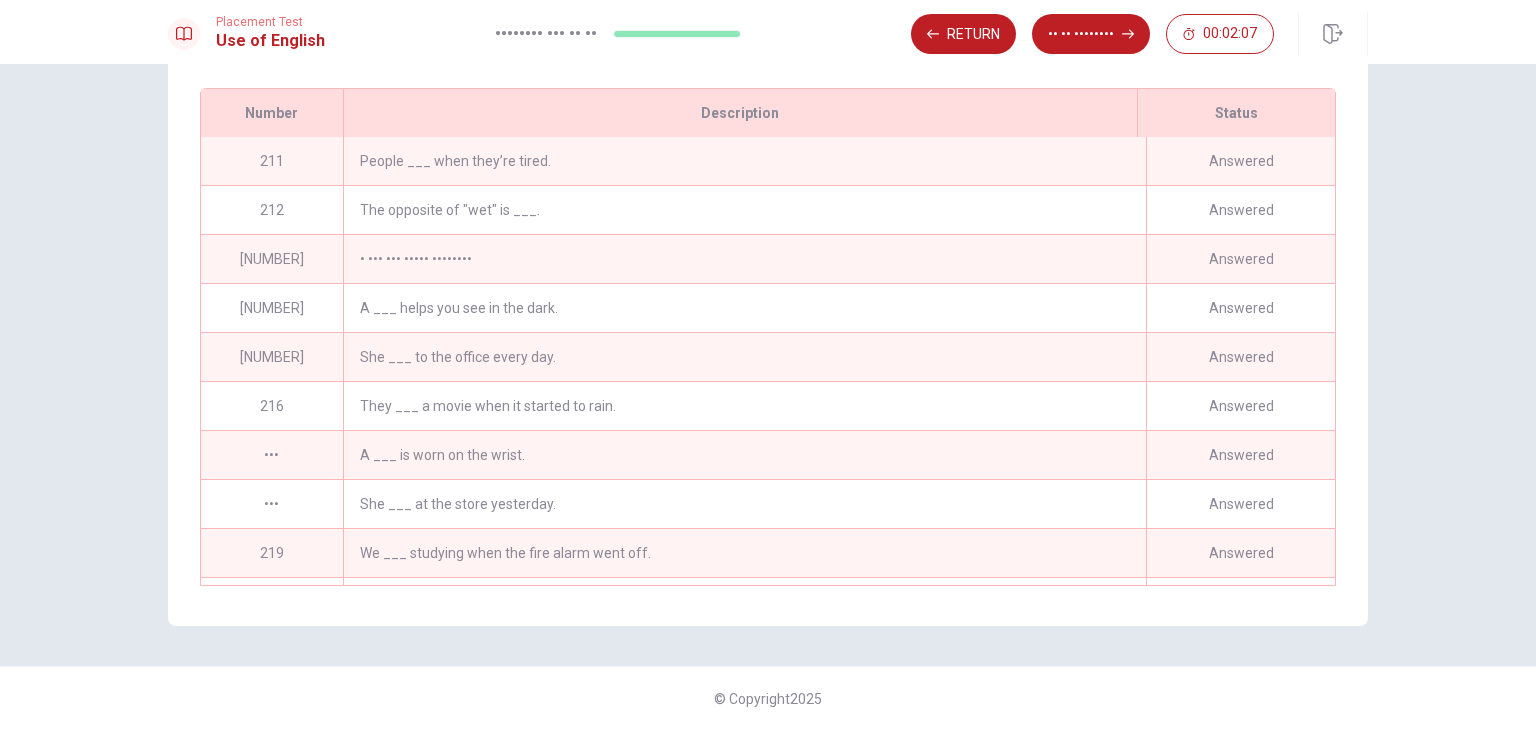 click on "People ___ when they’re tired." at bounding box center [744, 161] 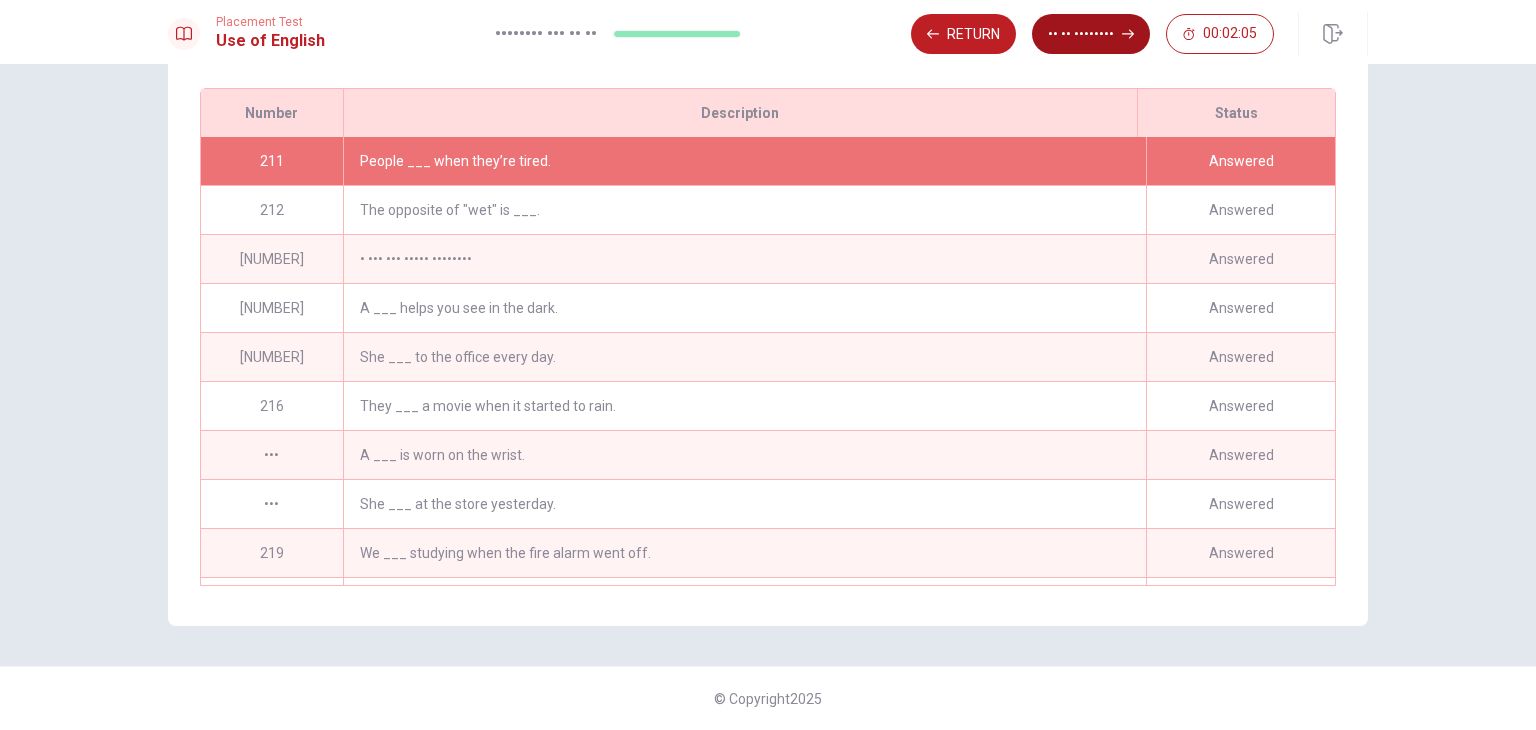 click on "•• •• ••••••••" at bounding box center [1091, 34] 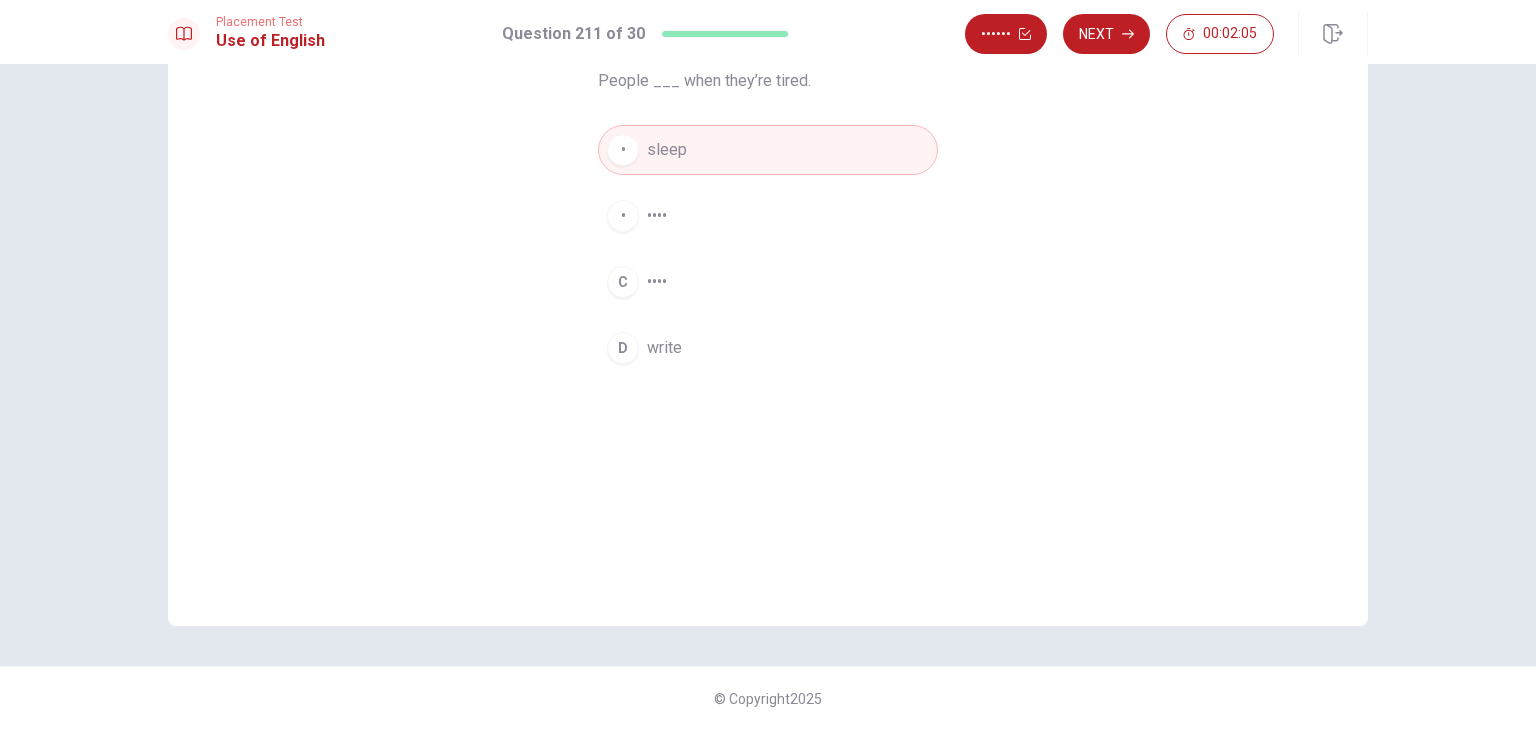 scroll, scrollTop: 173, scrollLeft: 0, axis: vertical 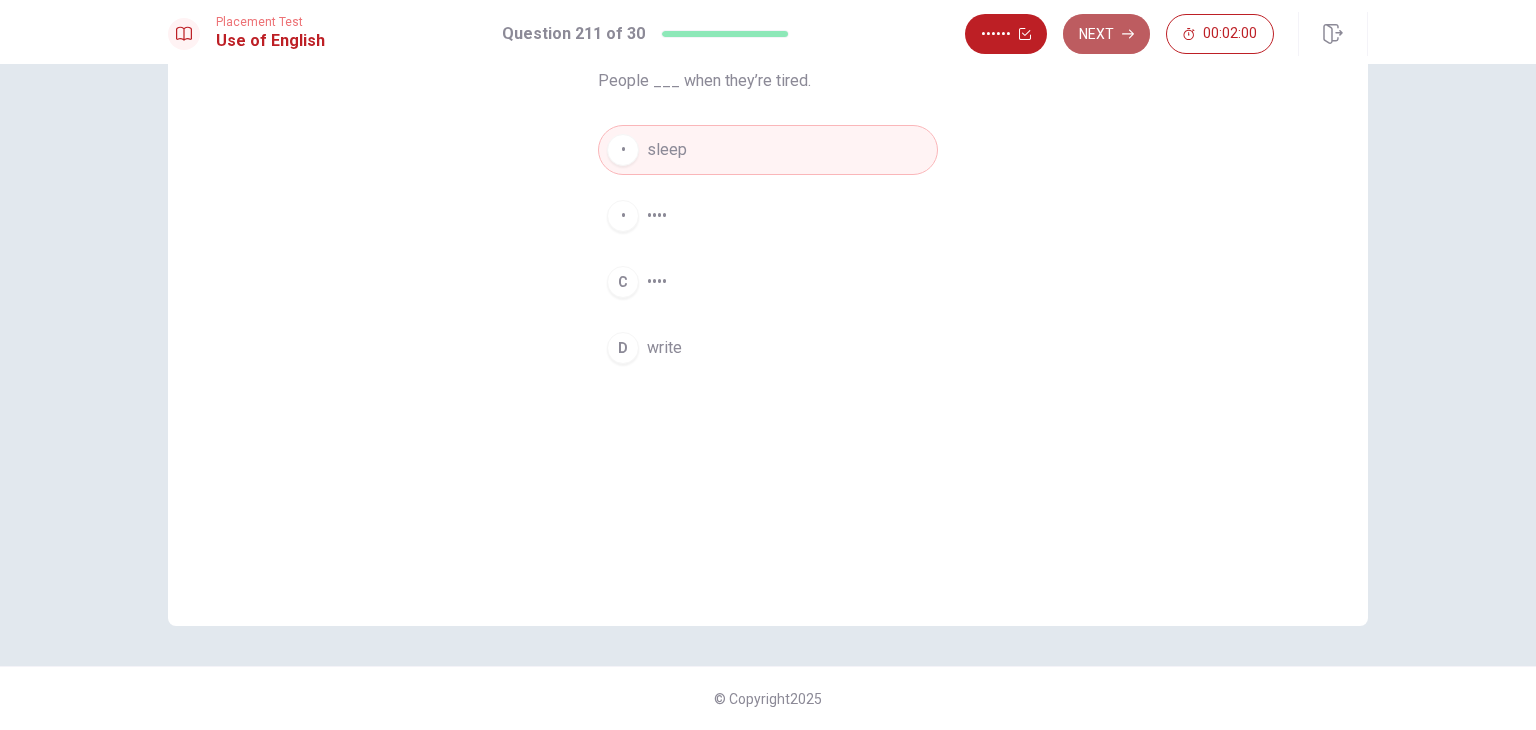 click on "Next" at bounding box center [1106, 34] 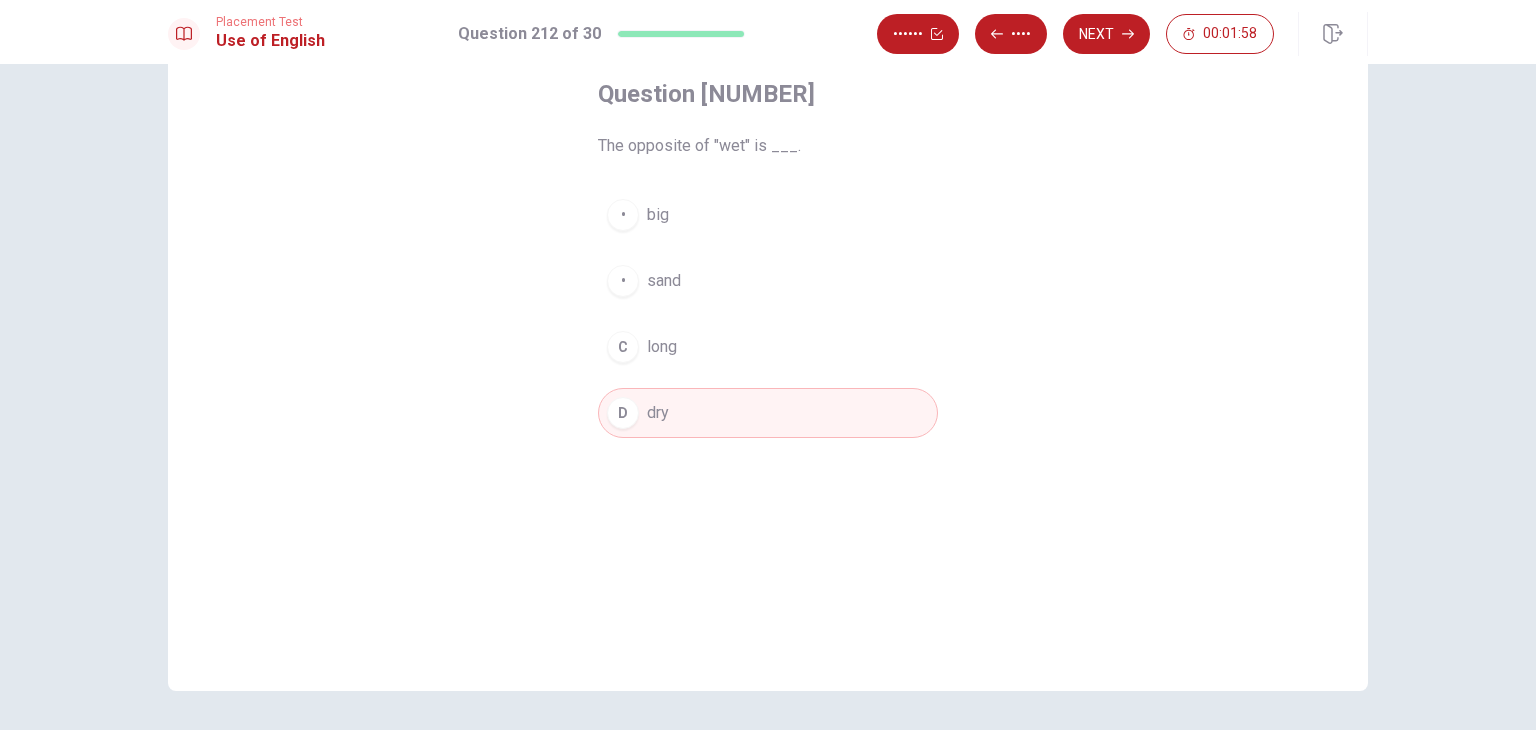 scroll, scrollTop: 0, scrollLeft: 0, axis: both 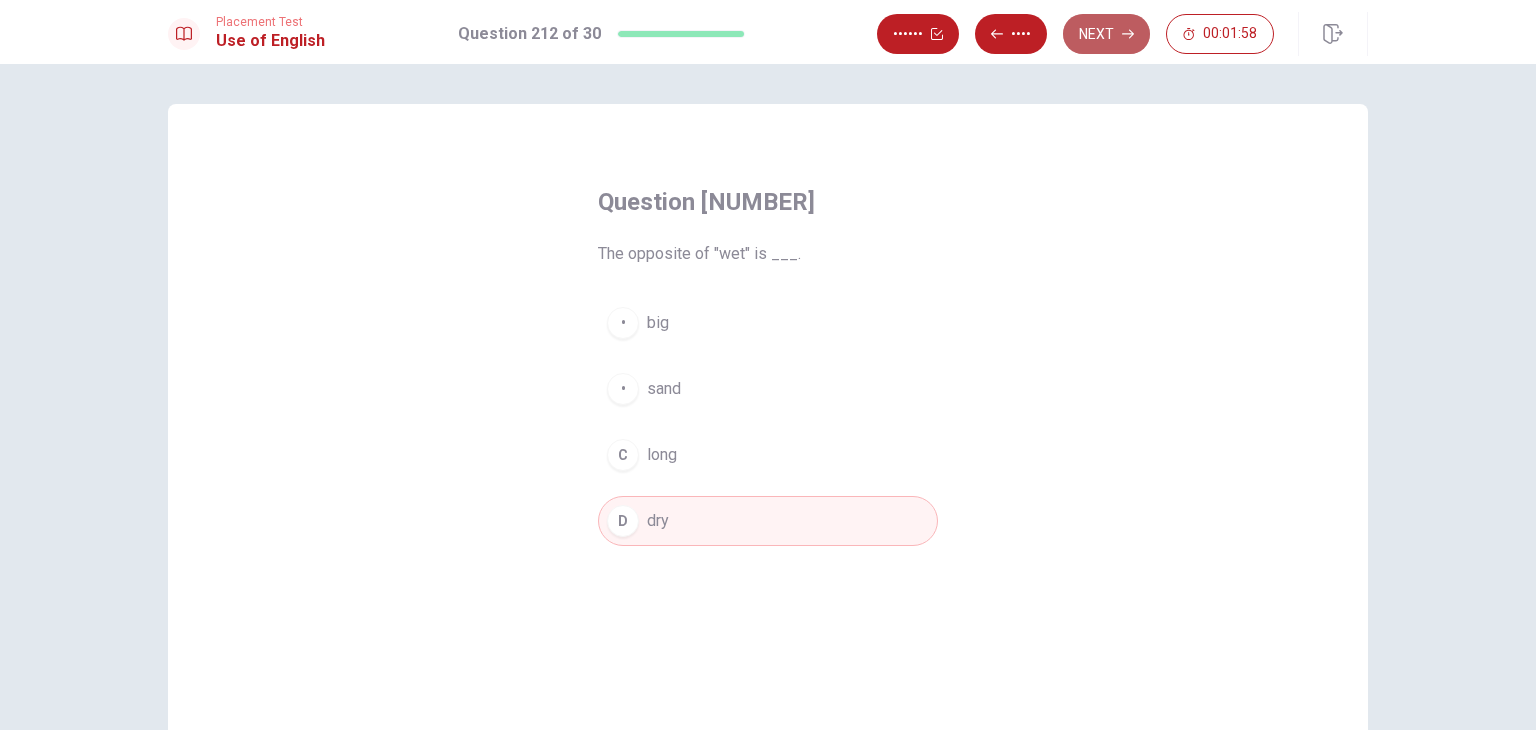 click on "Next" at bounding box center (1106, 34) 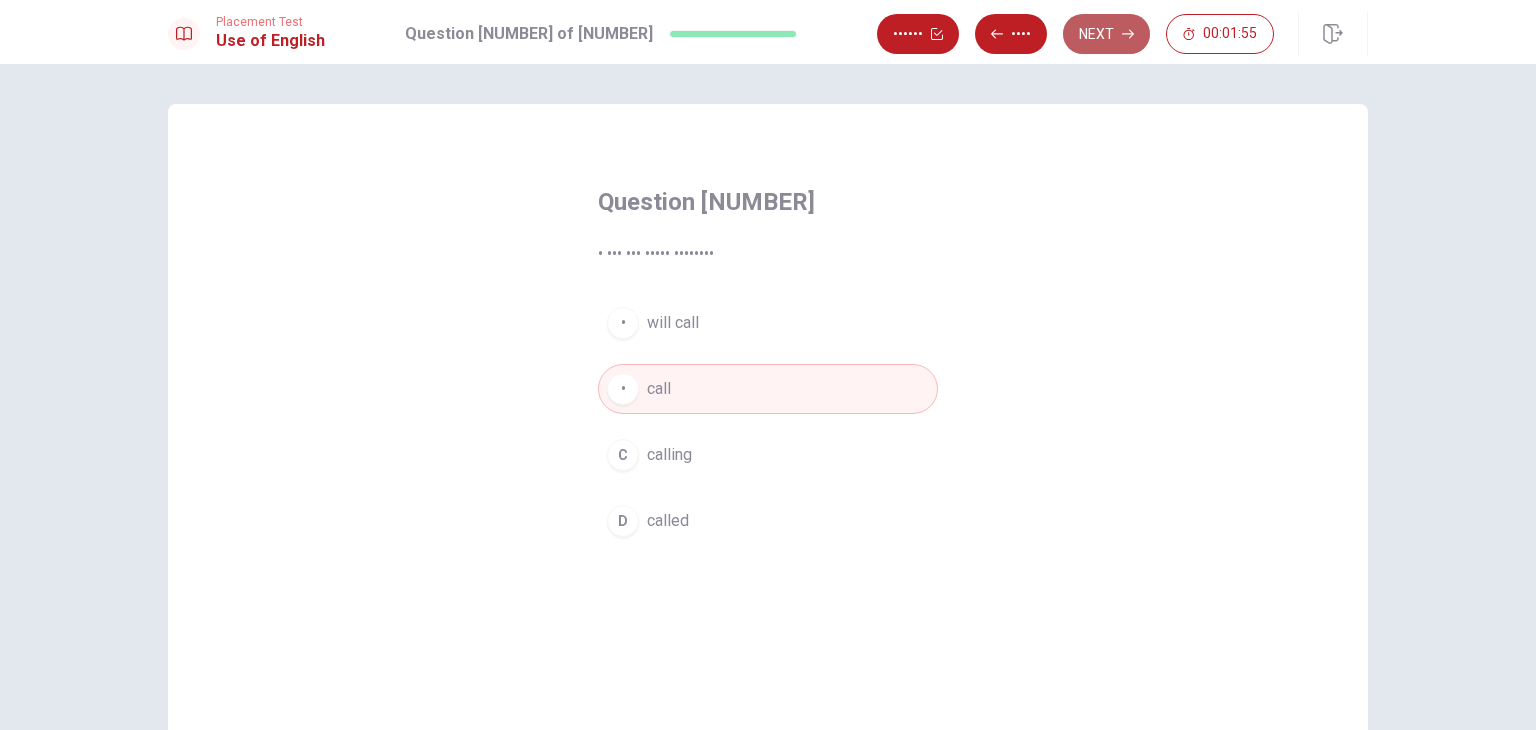 click on "Next" at bounding box center [1106, 34] 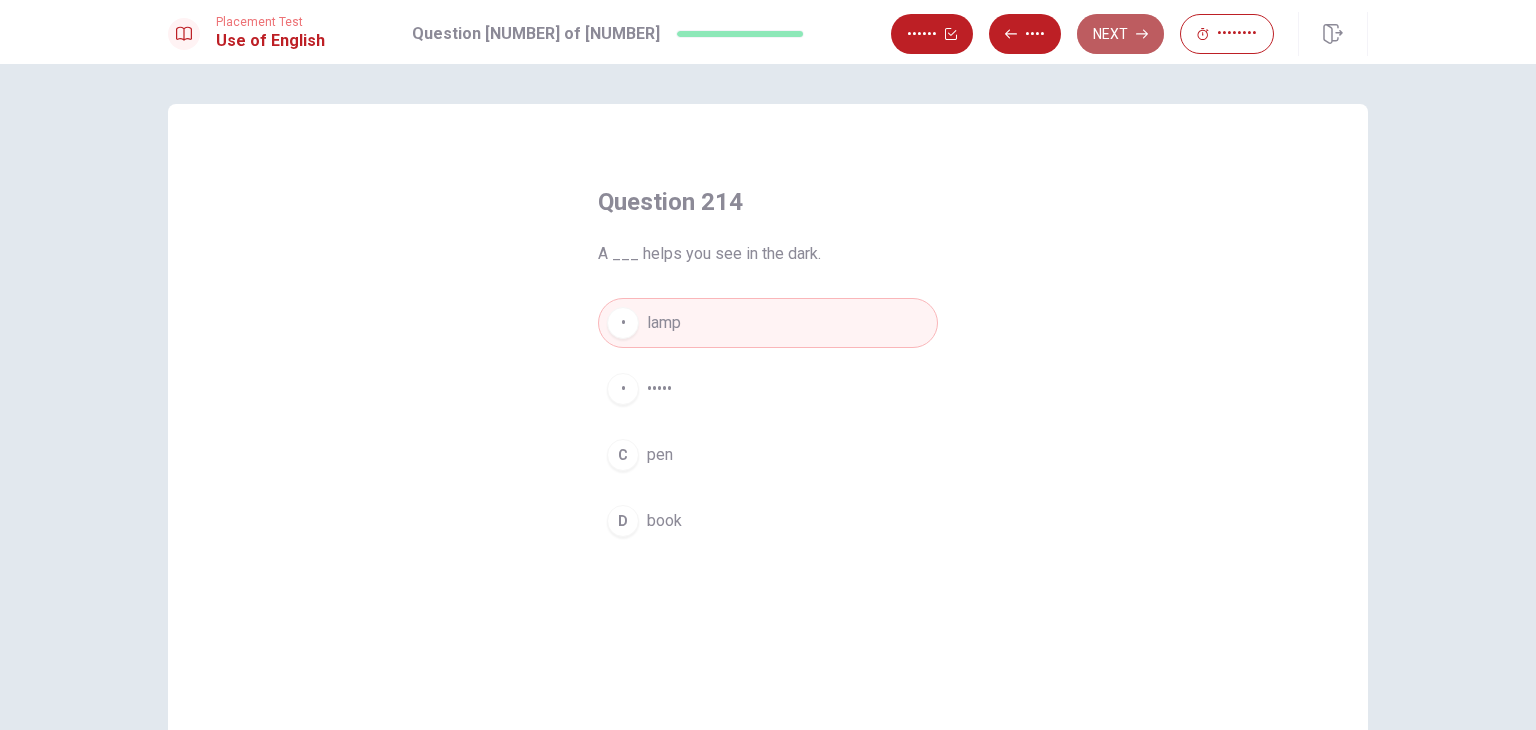 click on "Next" at bounding box center [1120, 34] 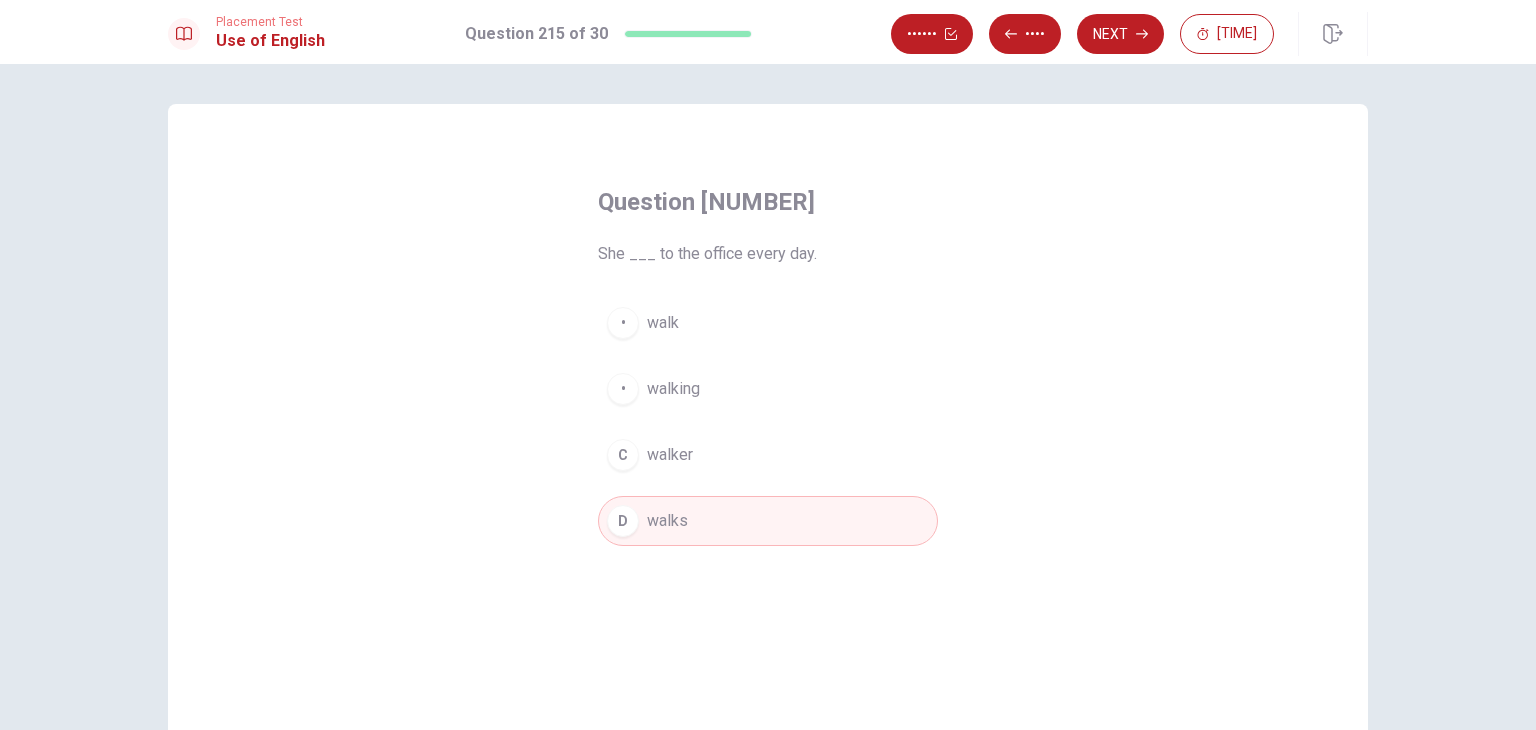 click on "Next" at bounding box center (1120, 34) 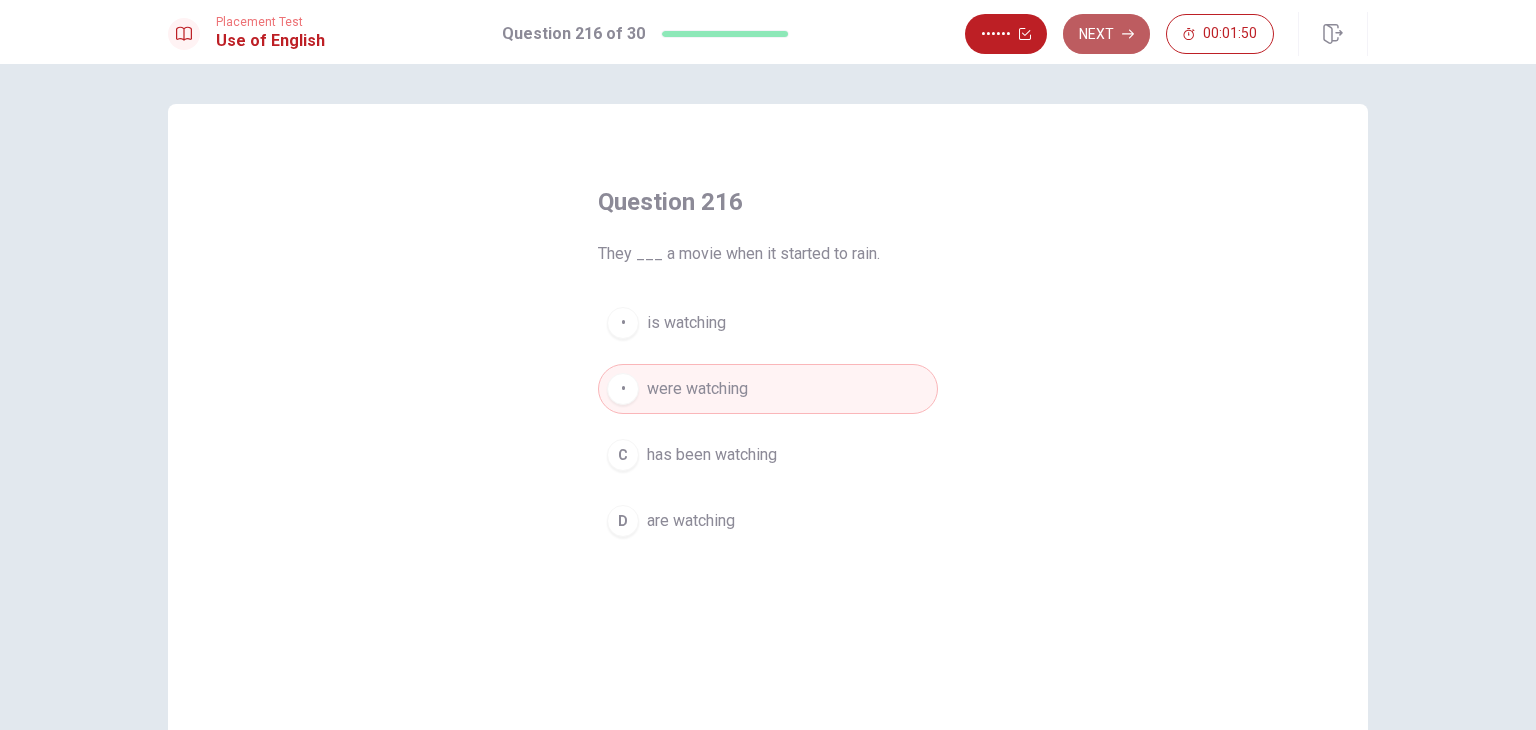 click on "Next" at bounding box center [1106, 34] 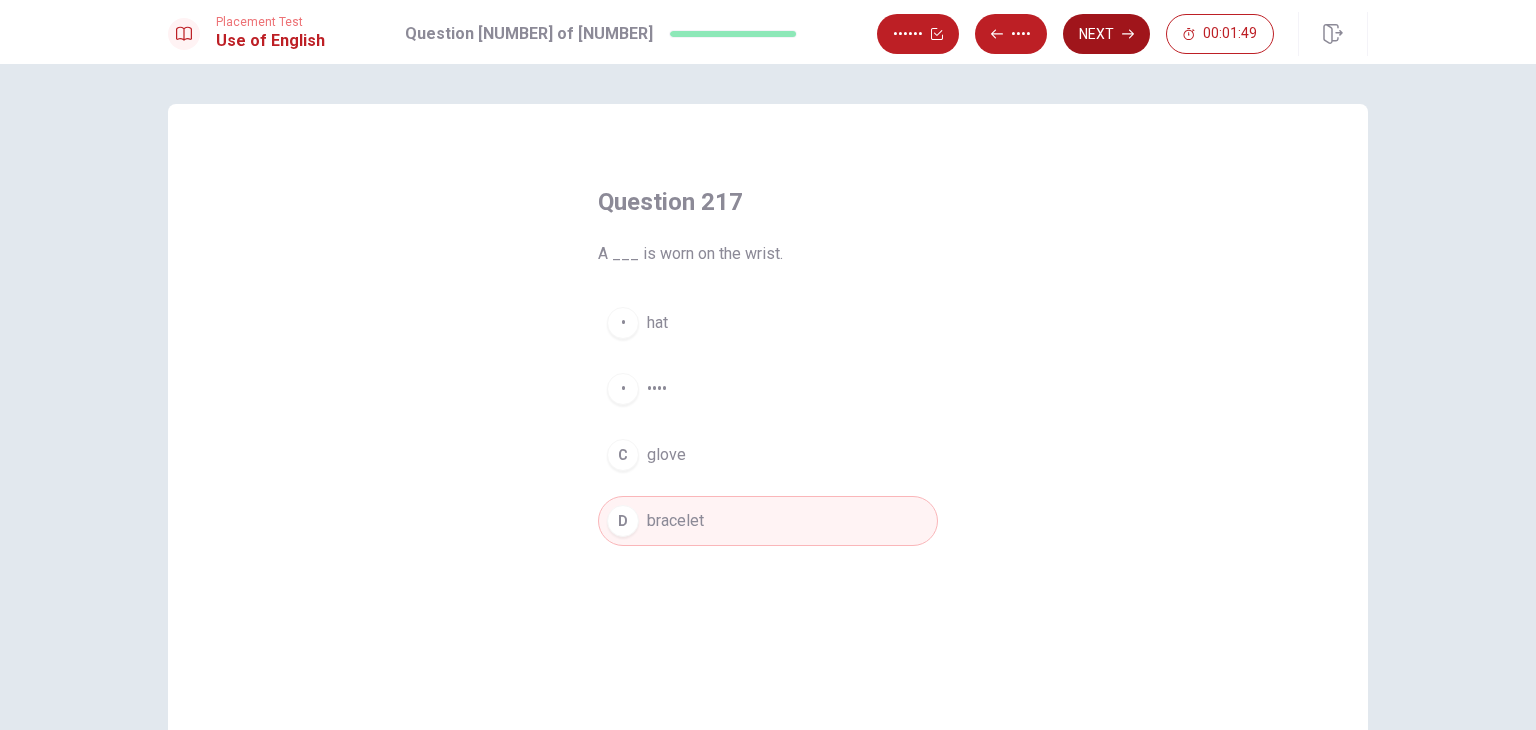 click on "Next" at bounding box center [1106, 34] 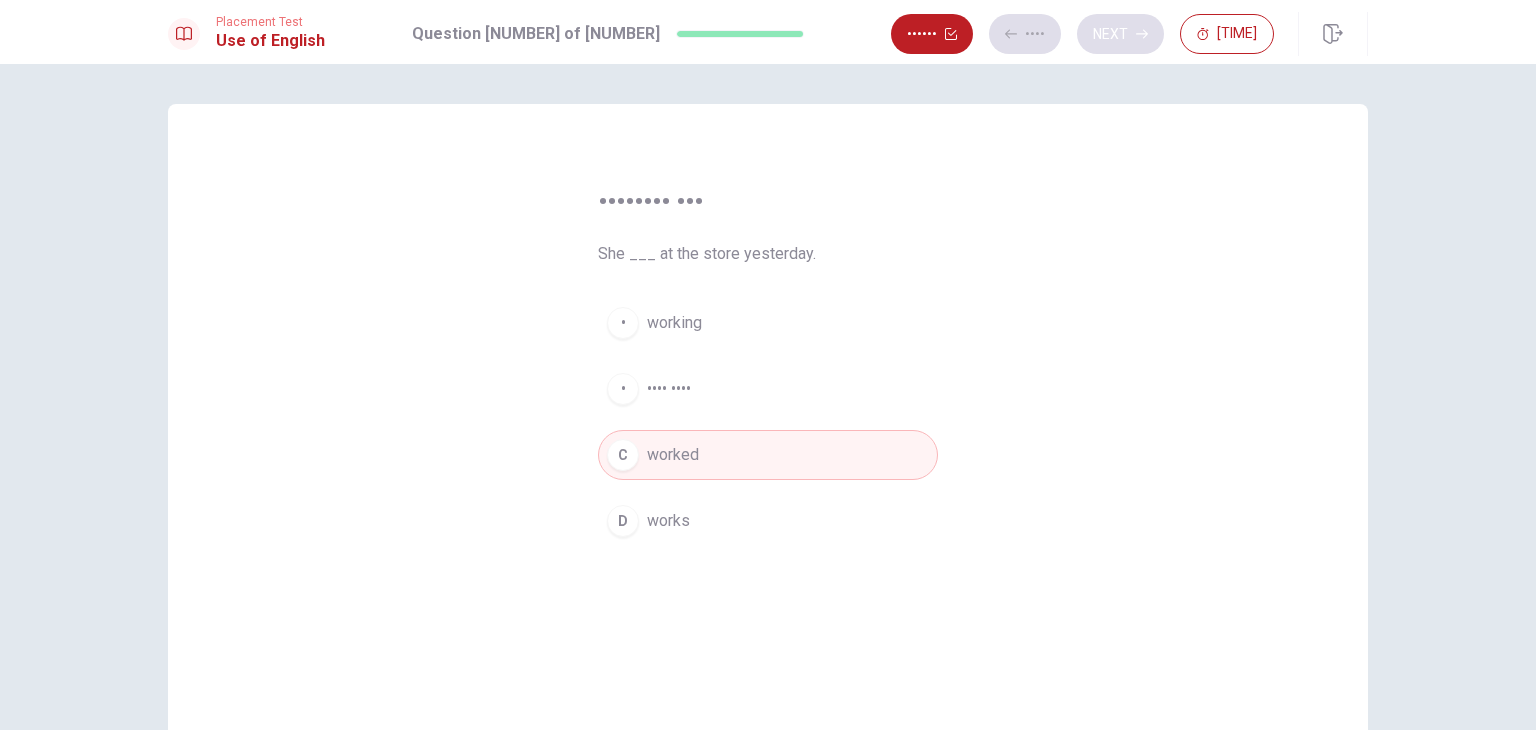 click on "Review Back Next 00:01:48" at bounding box center (1082, 34) 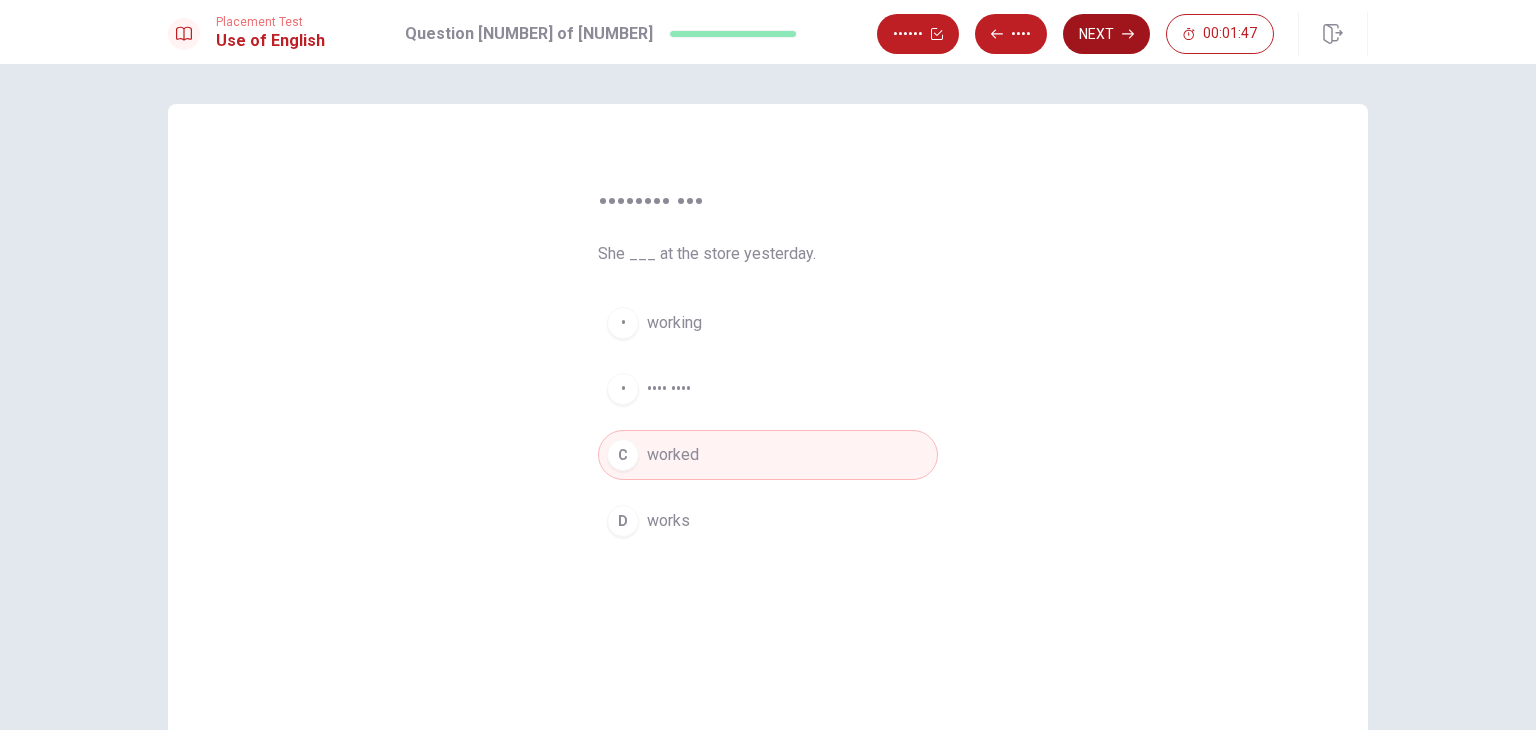 click on "Next" at bounding box center [1106, 34] 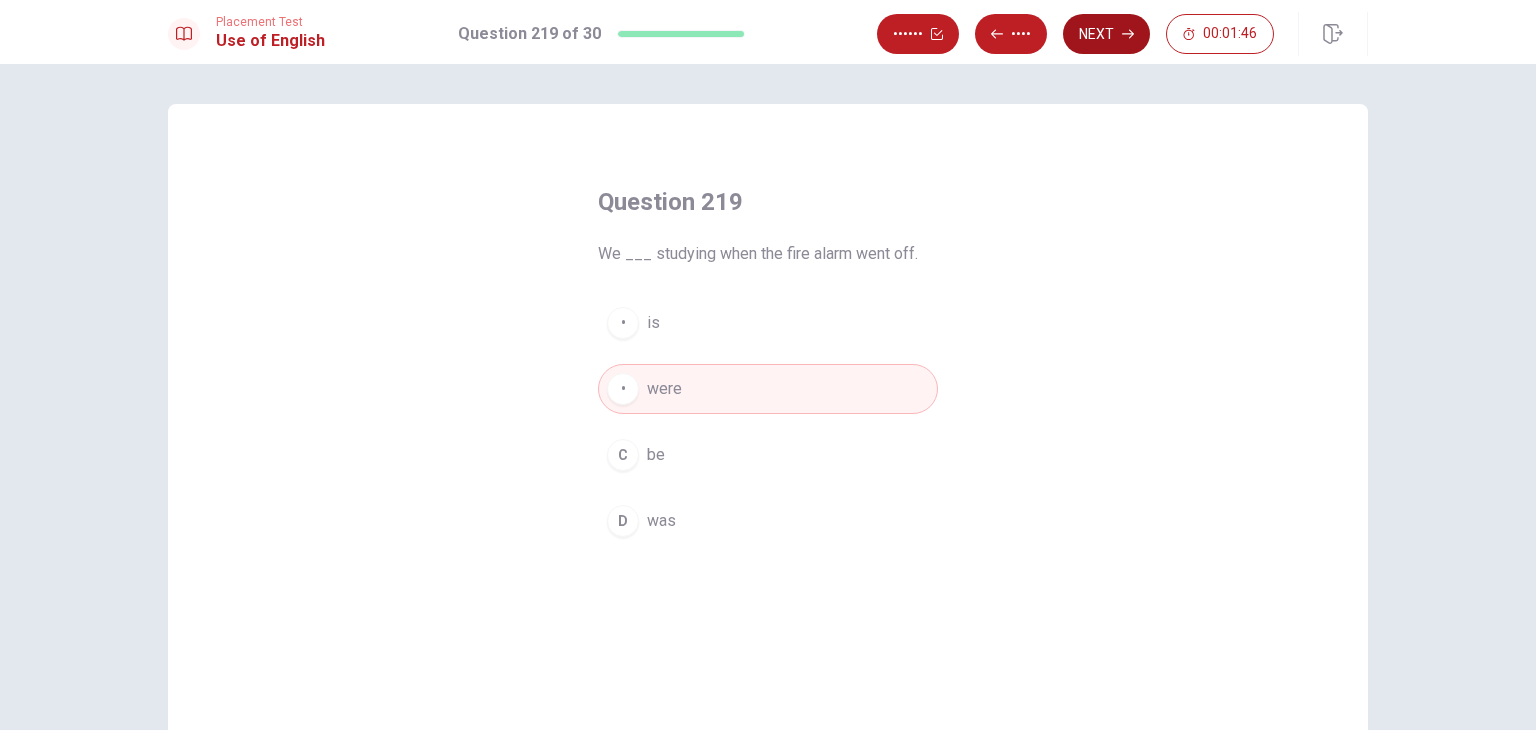 click on "Next" at bounding box center [1106, 34] 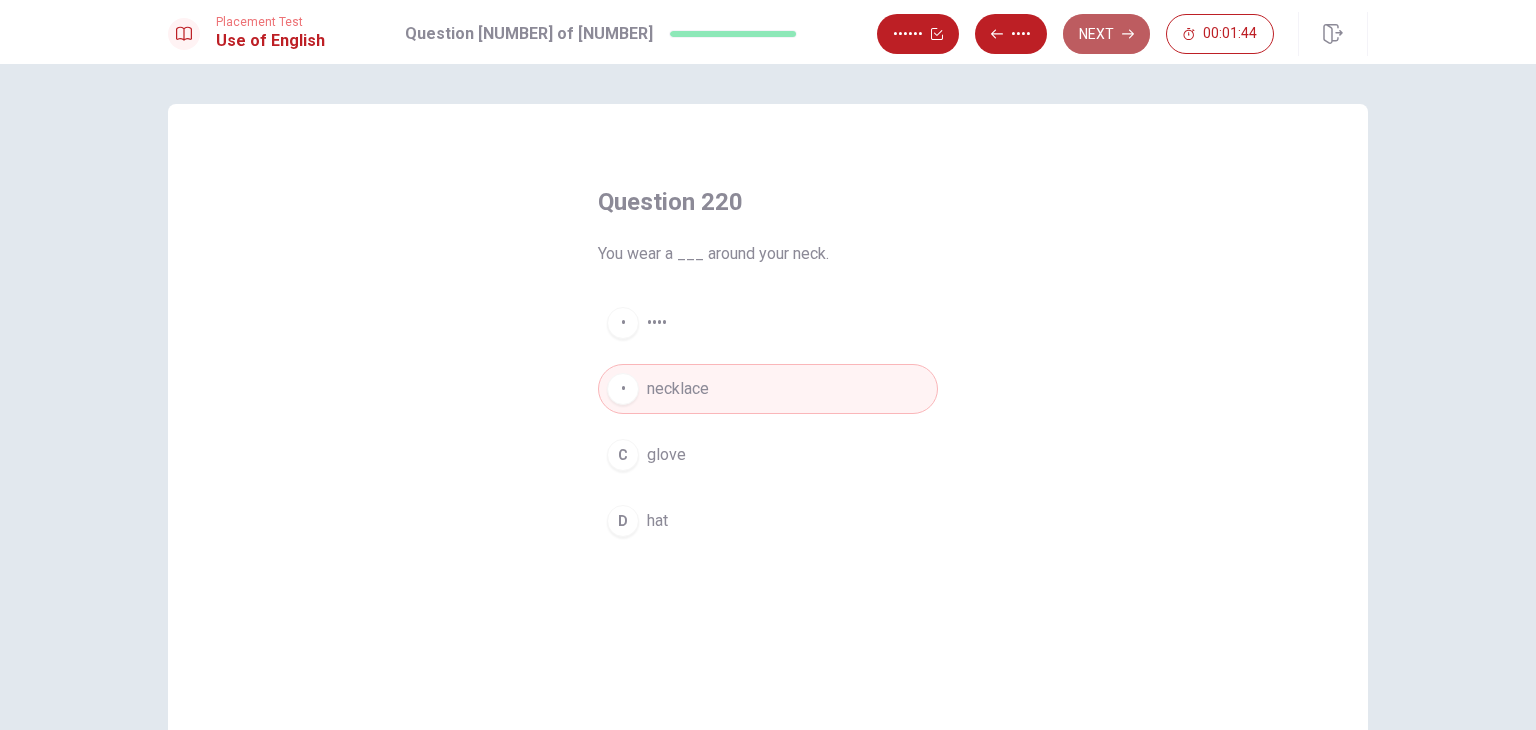 click on "Next" at bounding box center (1106, 34) 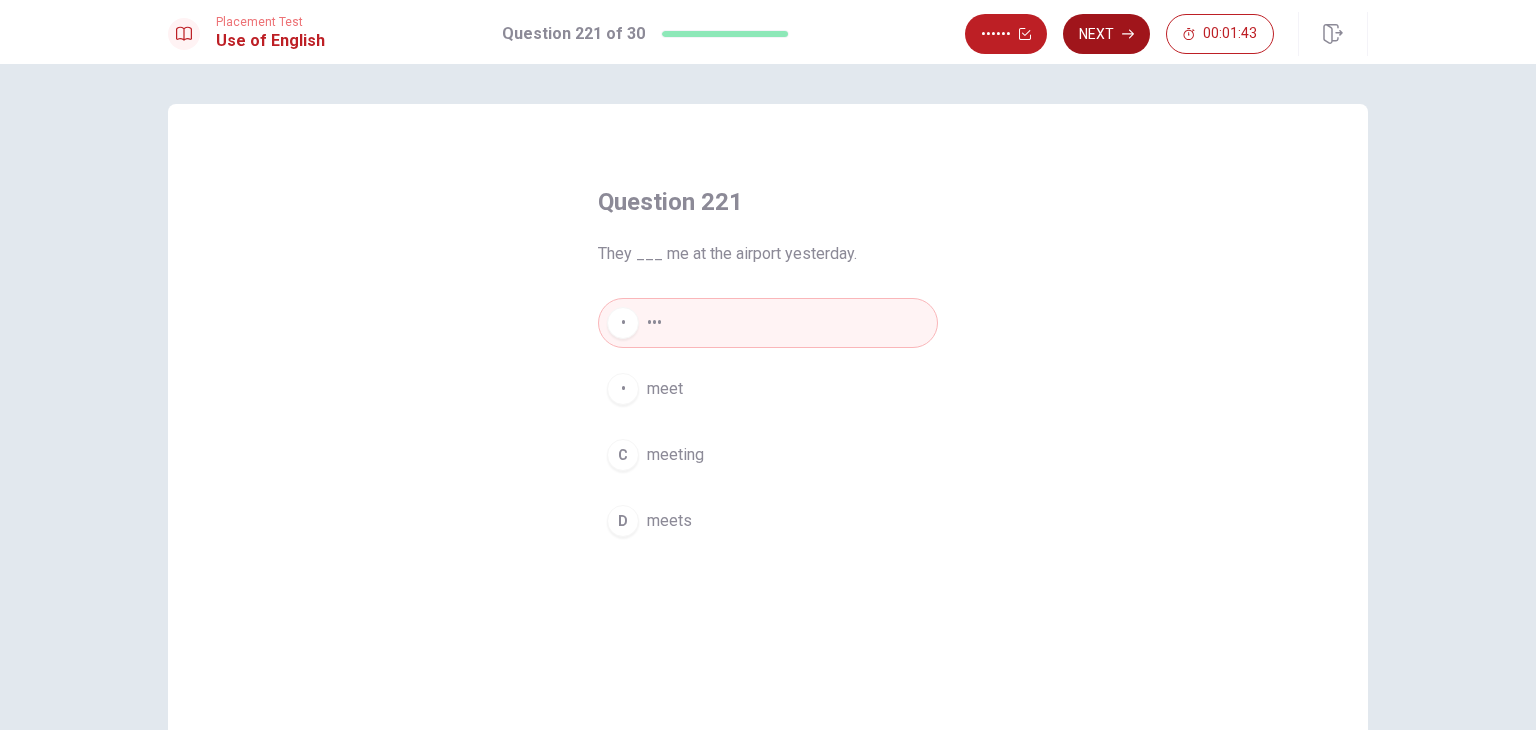 click on "Next" at bounding box center (1106, 34) 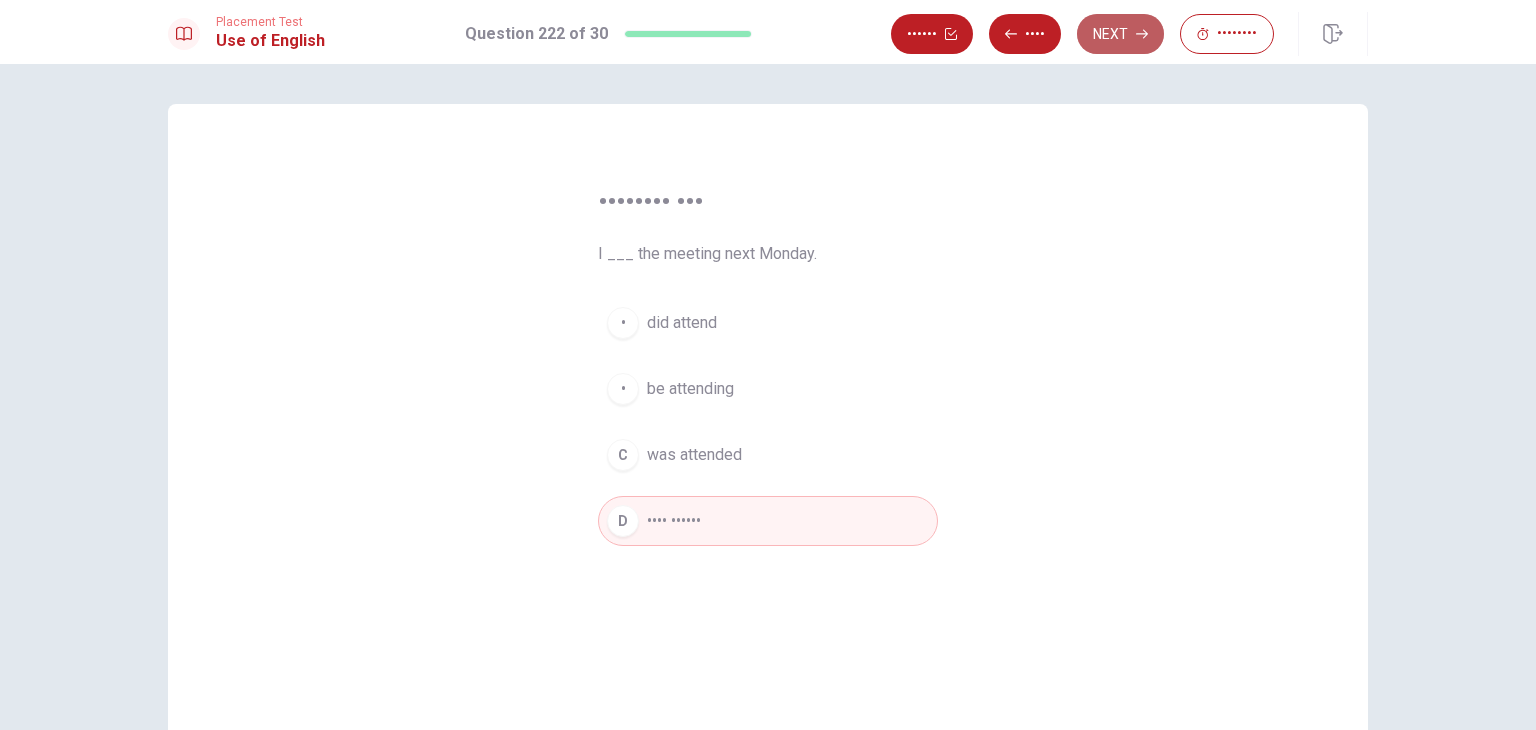 click on "Next" at bounding box center (1120, 34) 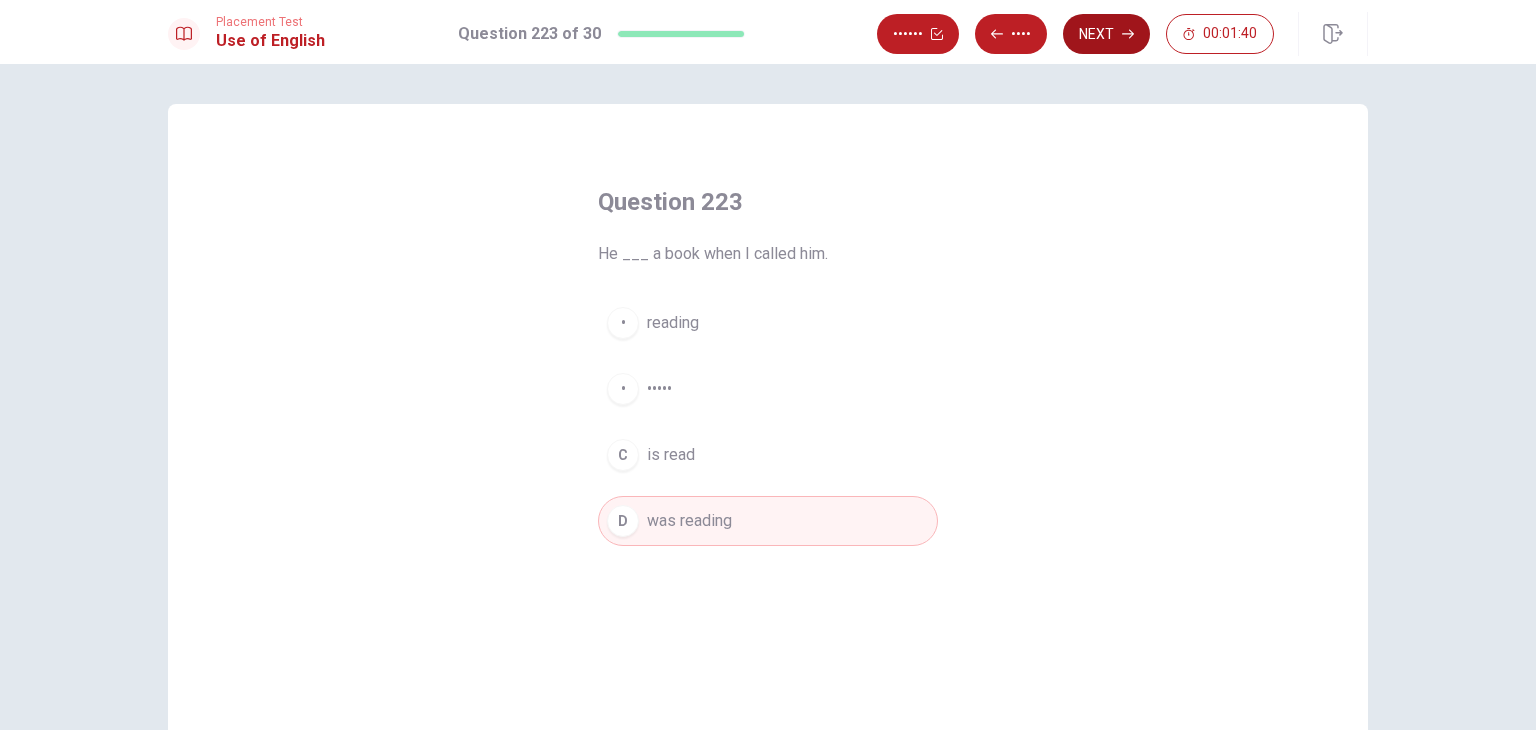 click on "Next" at bounding box center [1106, 34] 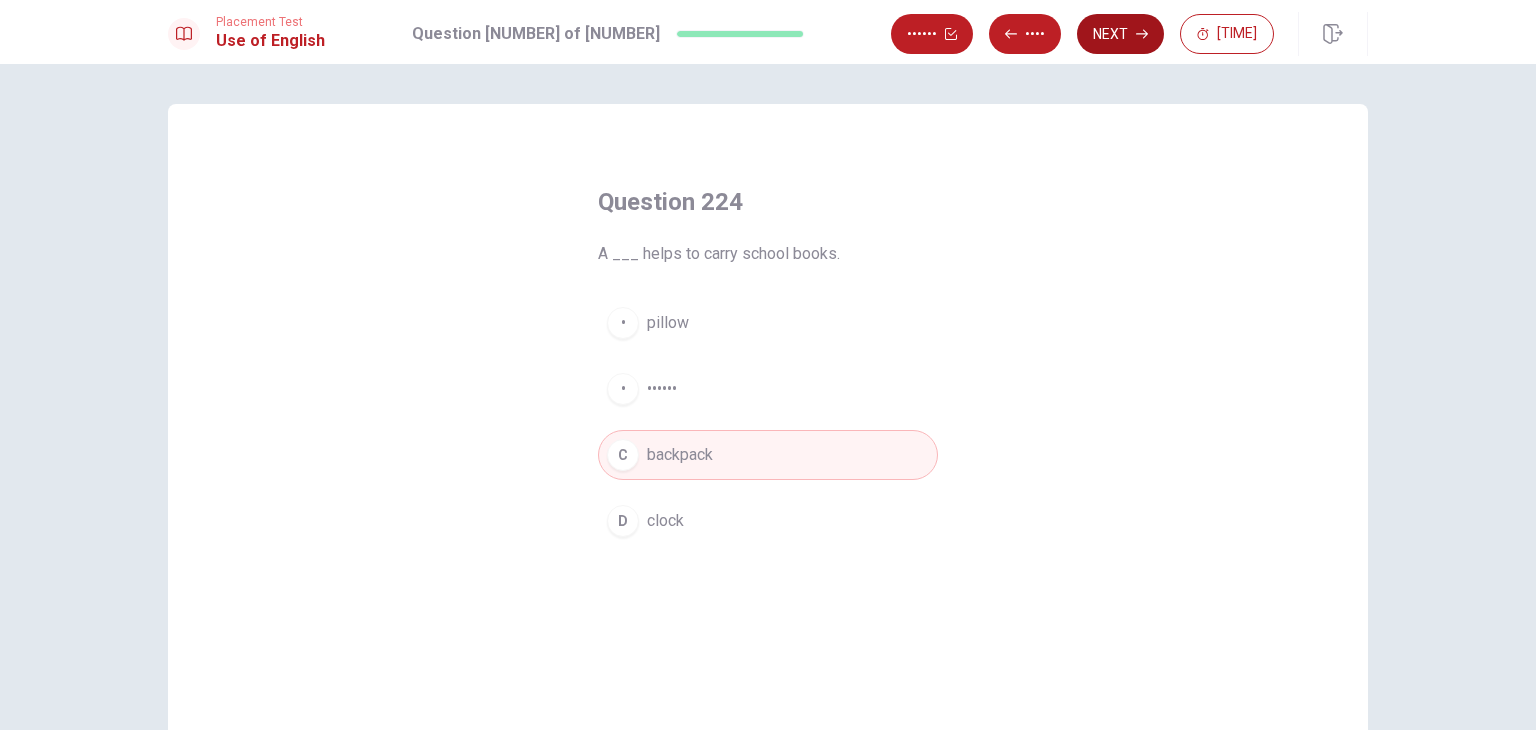 click on "Next" at bounding box center (1120, 34) 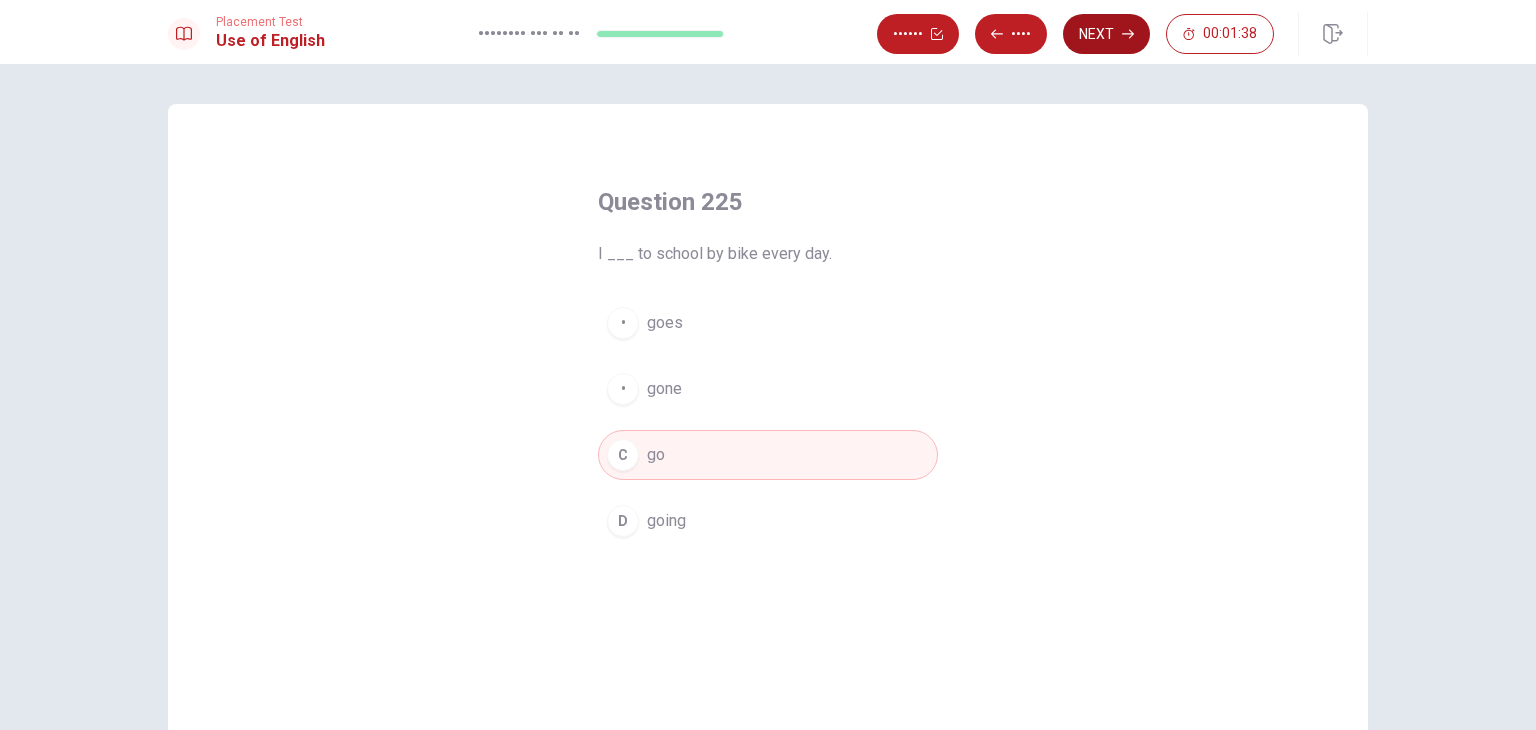 click on "Next" at bounding box center (1106, 34) 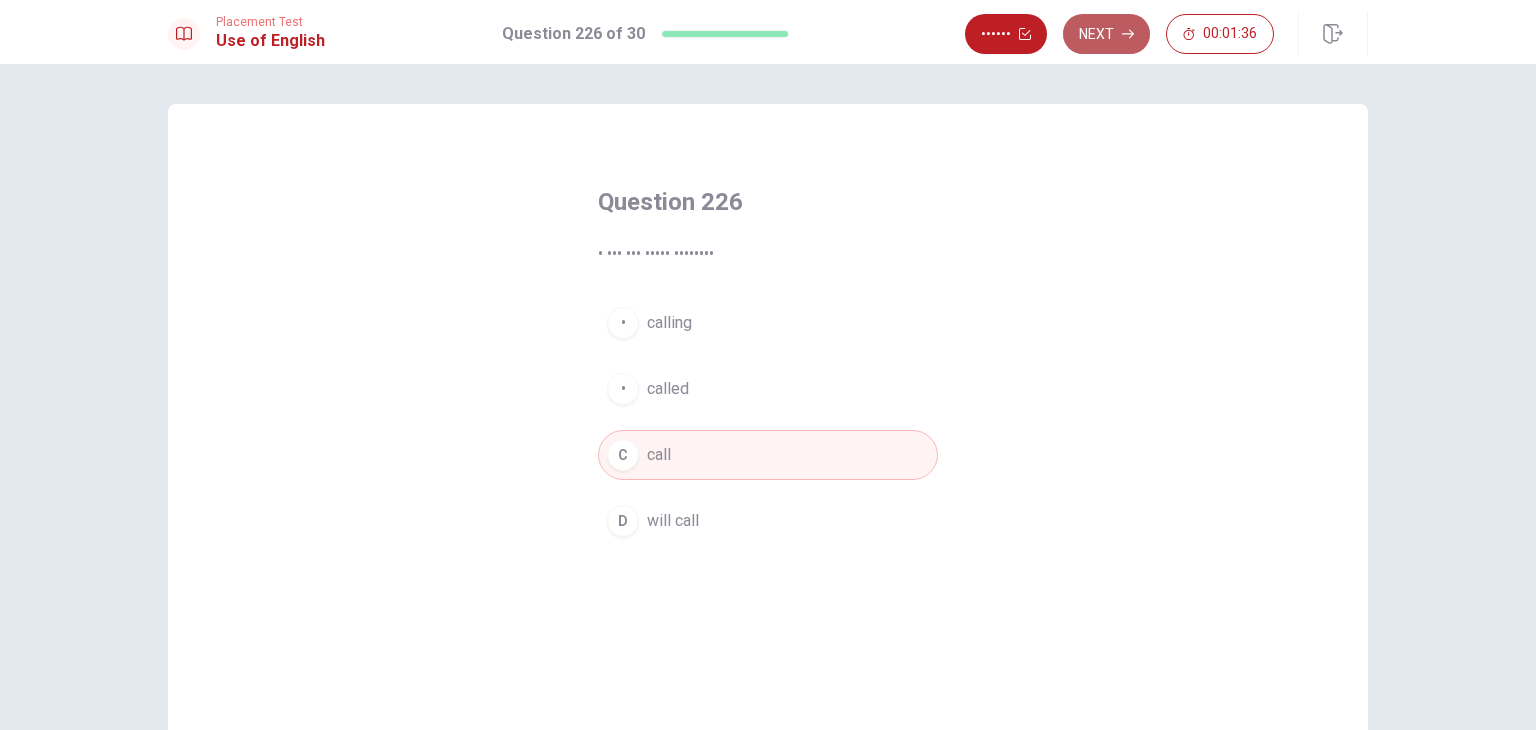 click on "Next" at bounding box center (1106, 34) 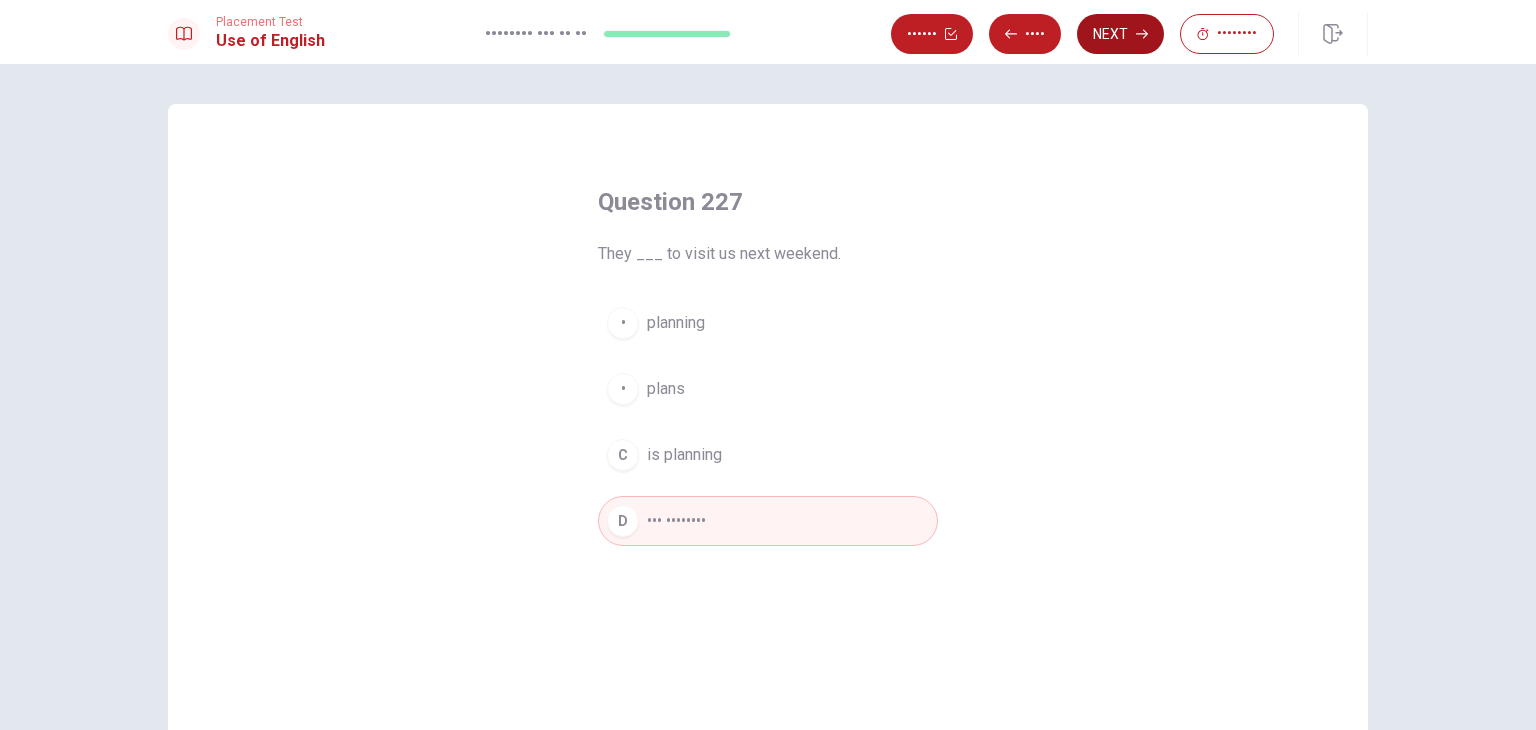 click on "Next" at bounding box center (1120, 34) 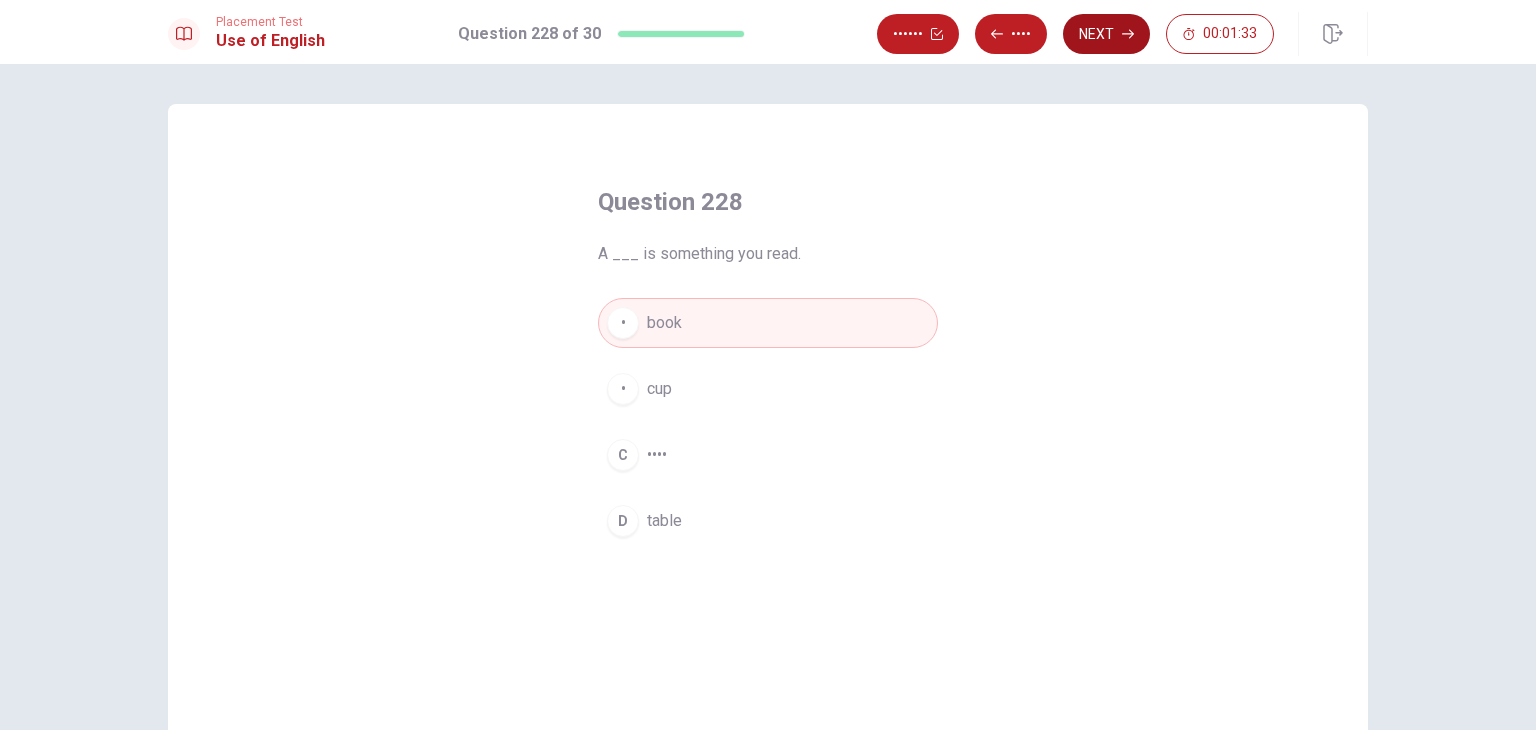click on "Next" at bounding box center (1106, 34) 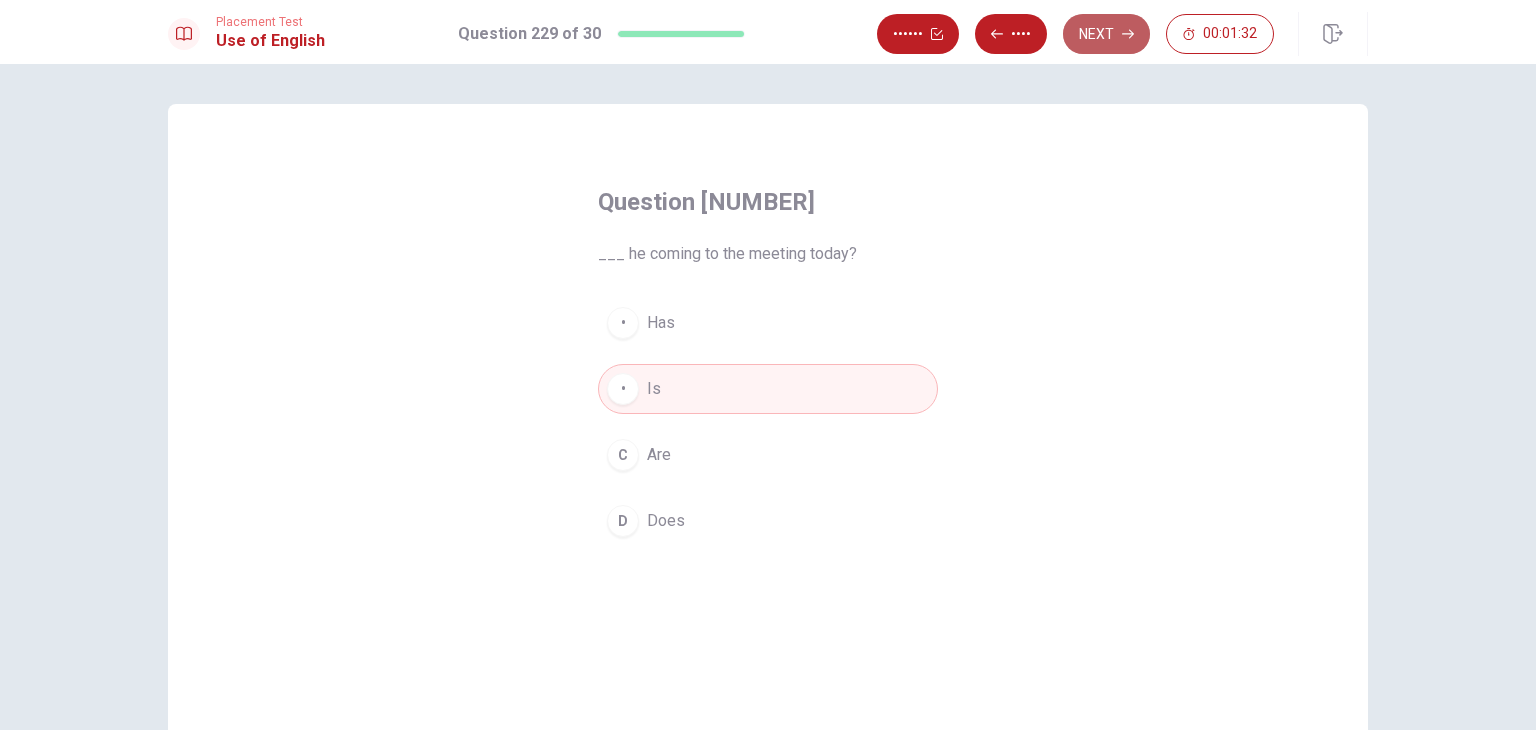click on "Next" at bounding box center [1106, 34] 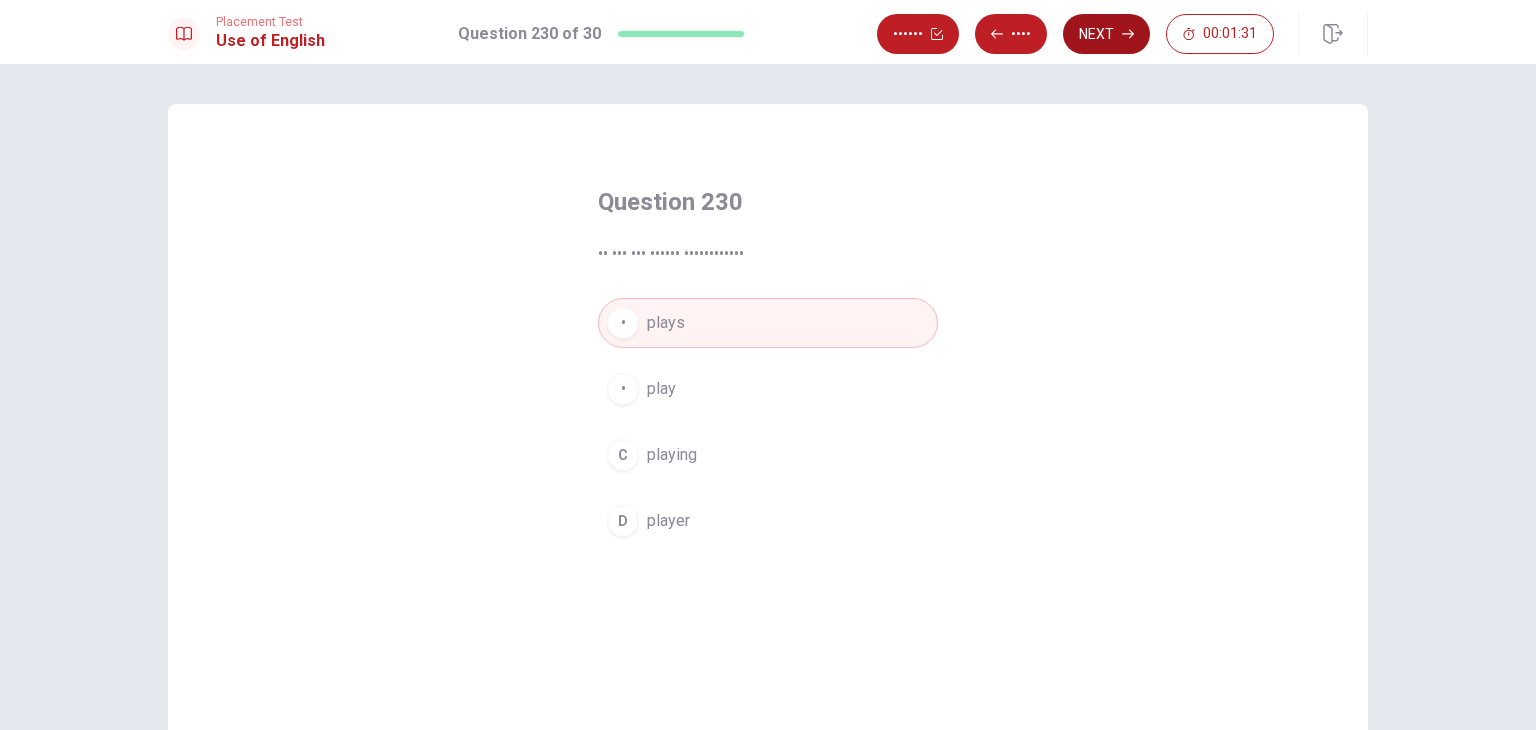 click on "Next" at bounding box center [1106, 34] 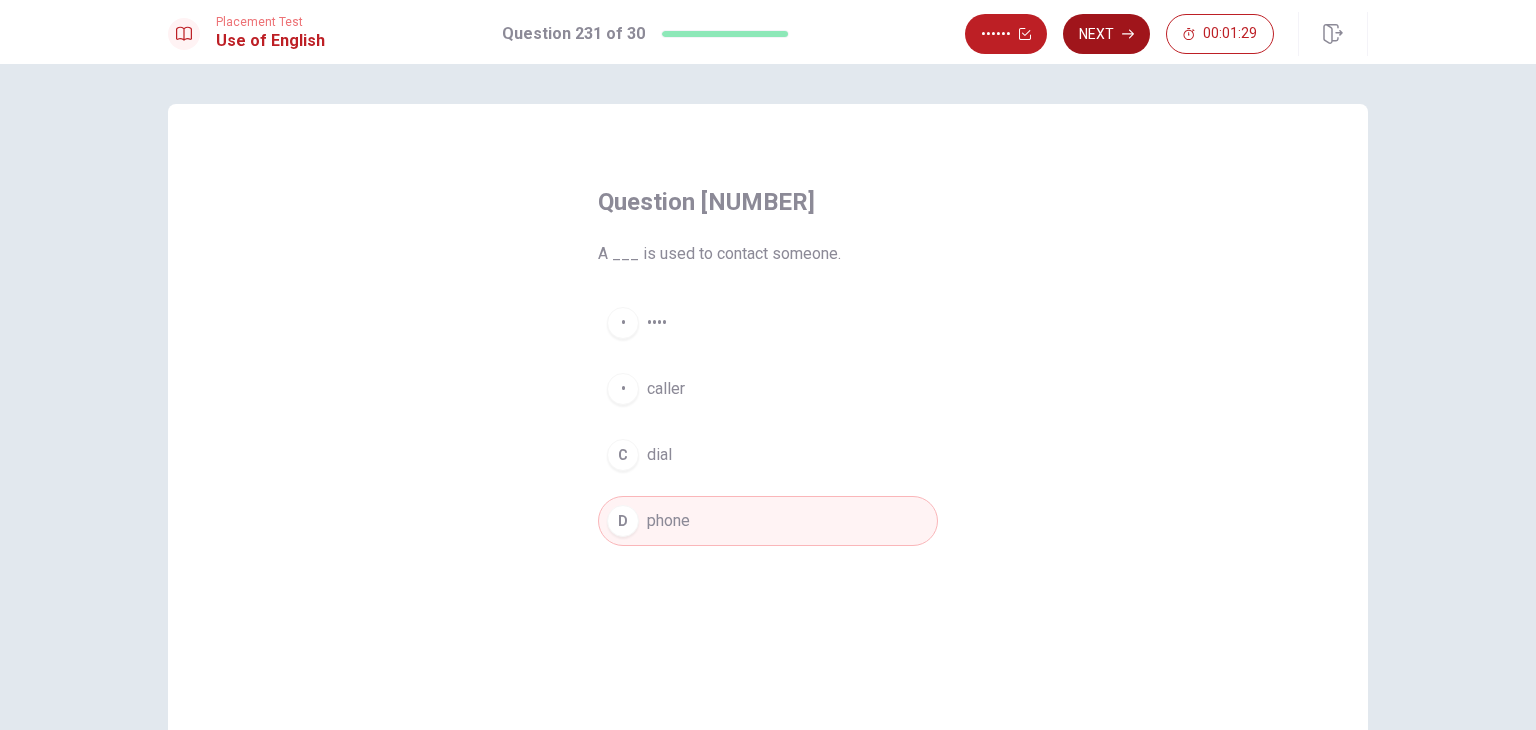 click on "Review Next 00:01:29" at bounding box center (1119, 34) 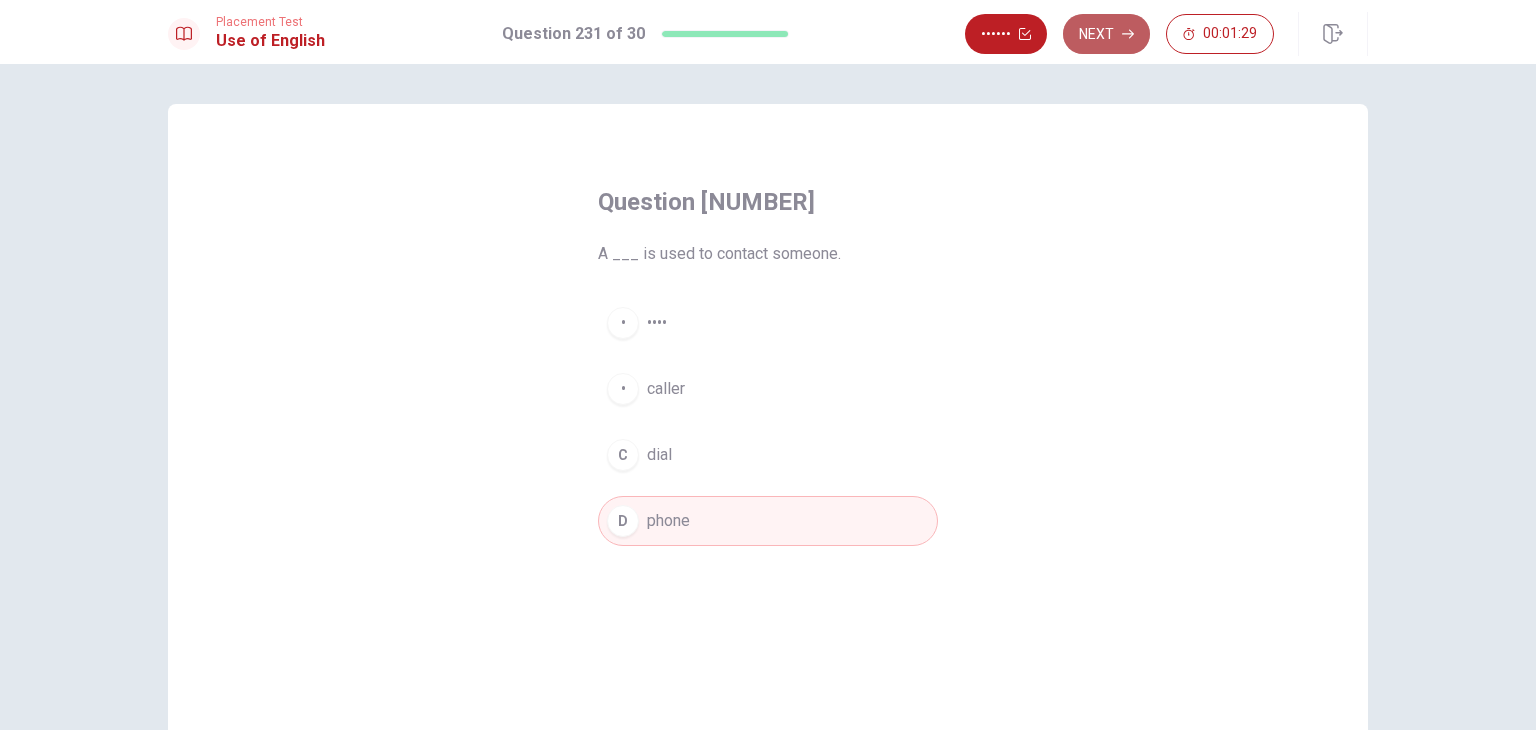 click on "Next" at bounding box center (1106, 34) 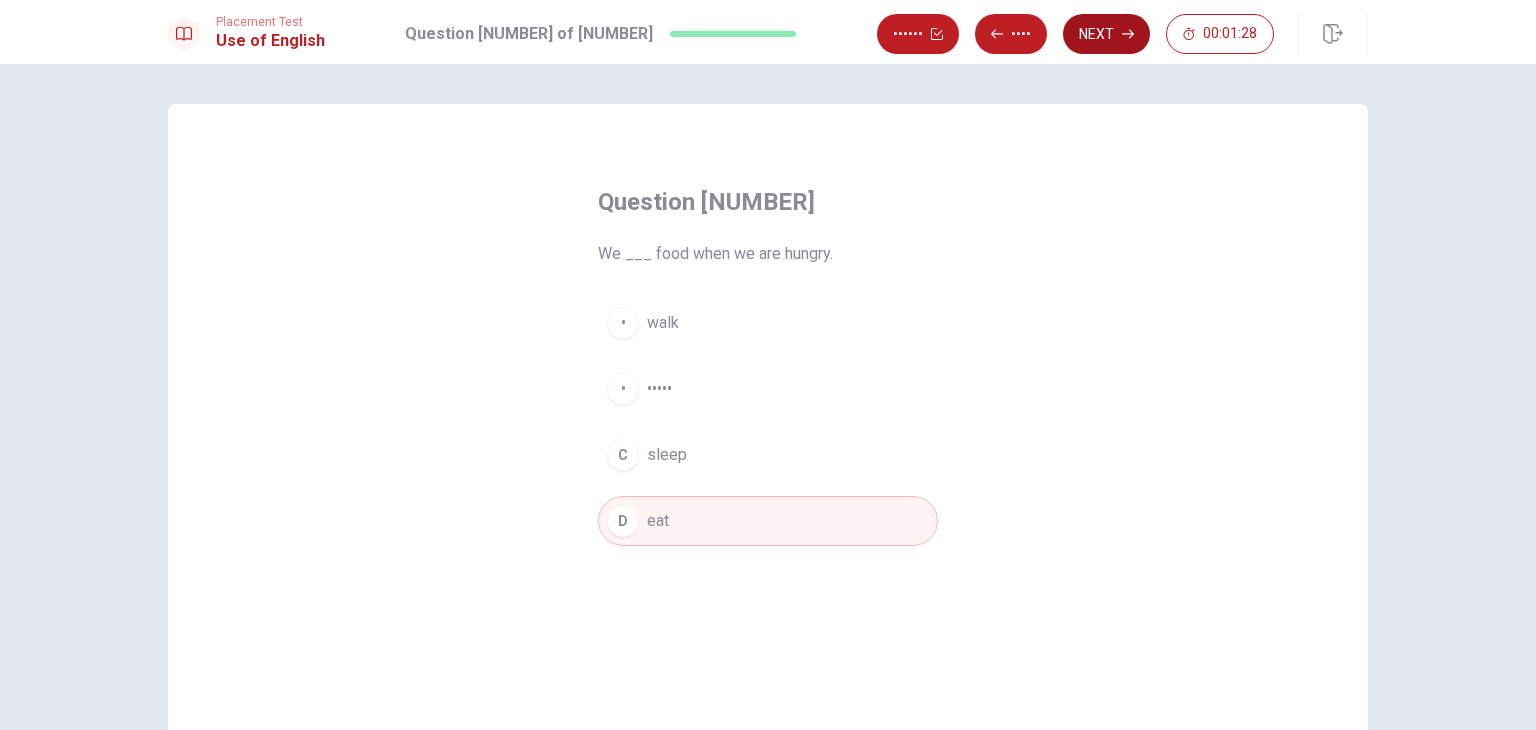 click on "Next" at bounding box center [1106, 34] 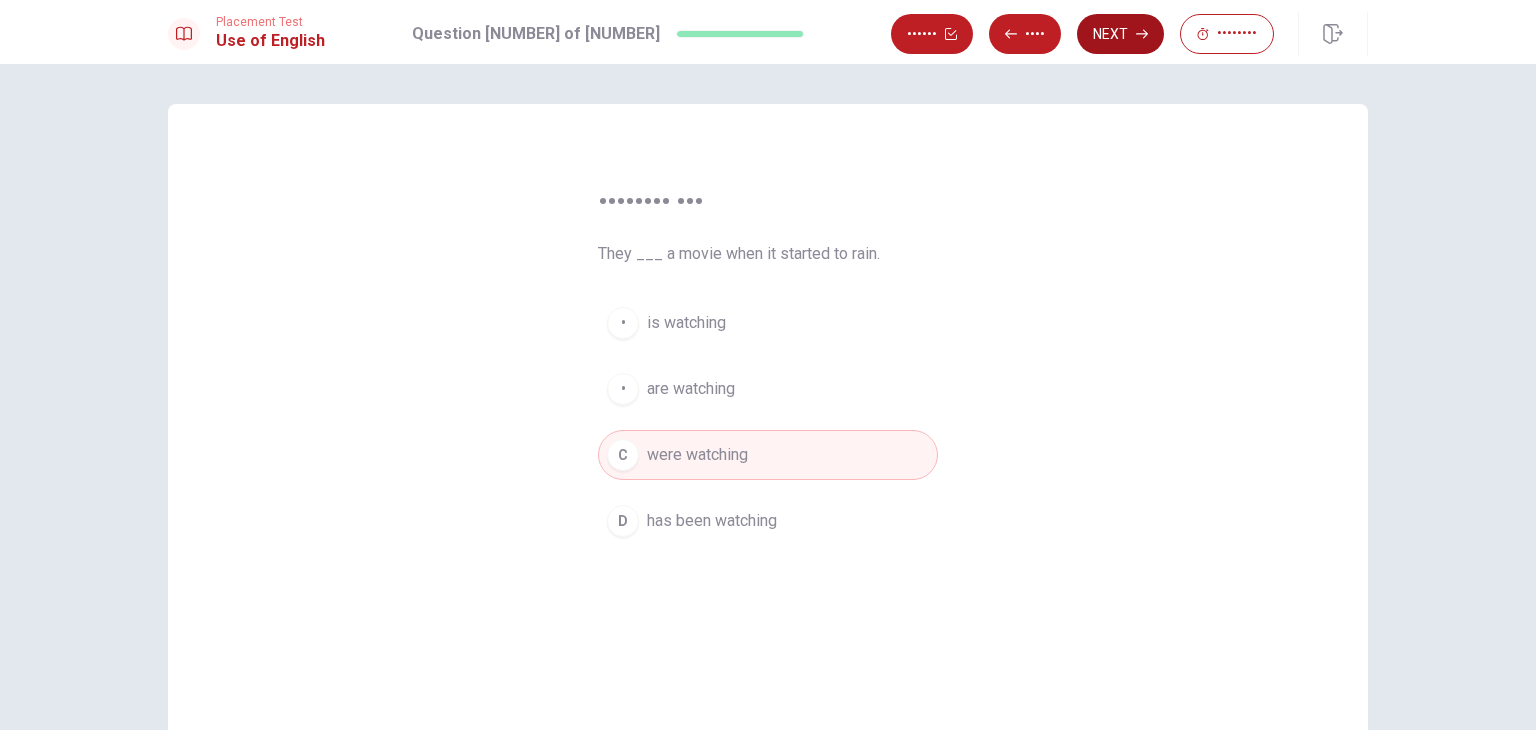 click on "Next" at bounding box center (1120, 34) 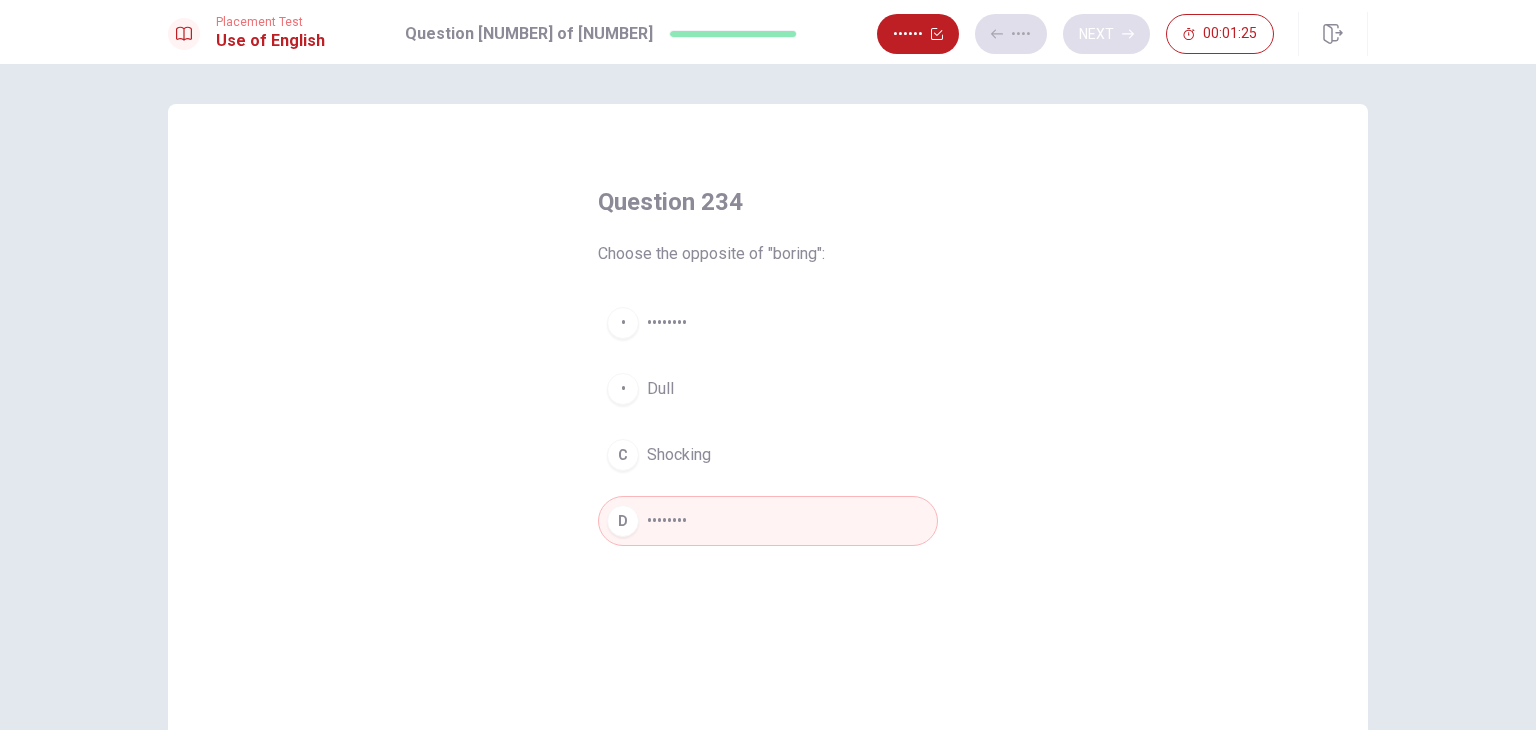 click on "Next" at bounding box center (1106, 34) 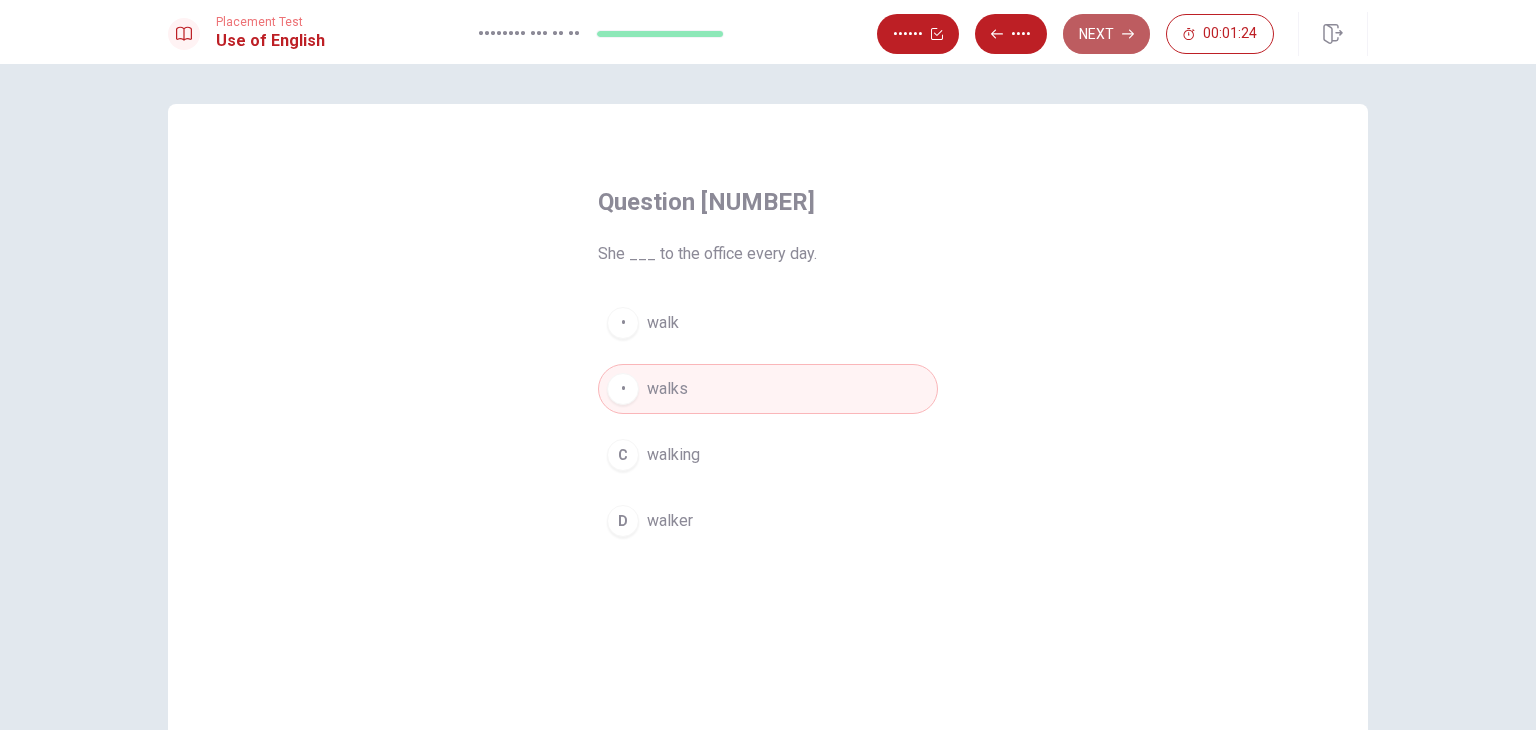 click on "Next" at bounding box center [1106, 34] 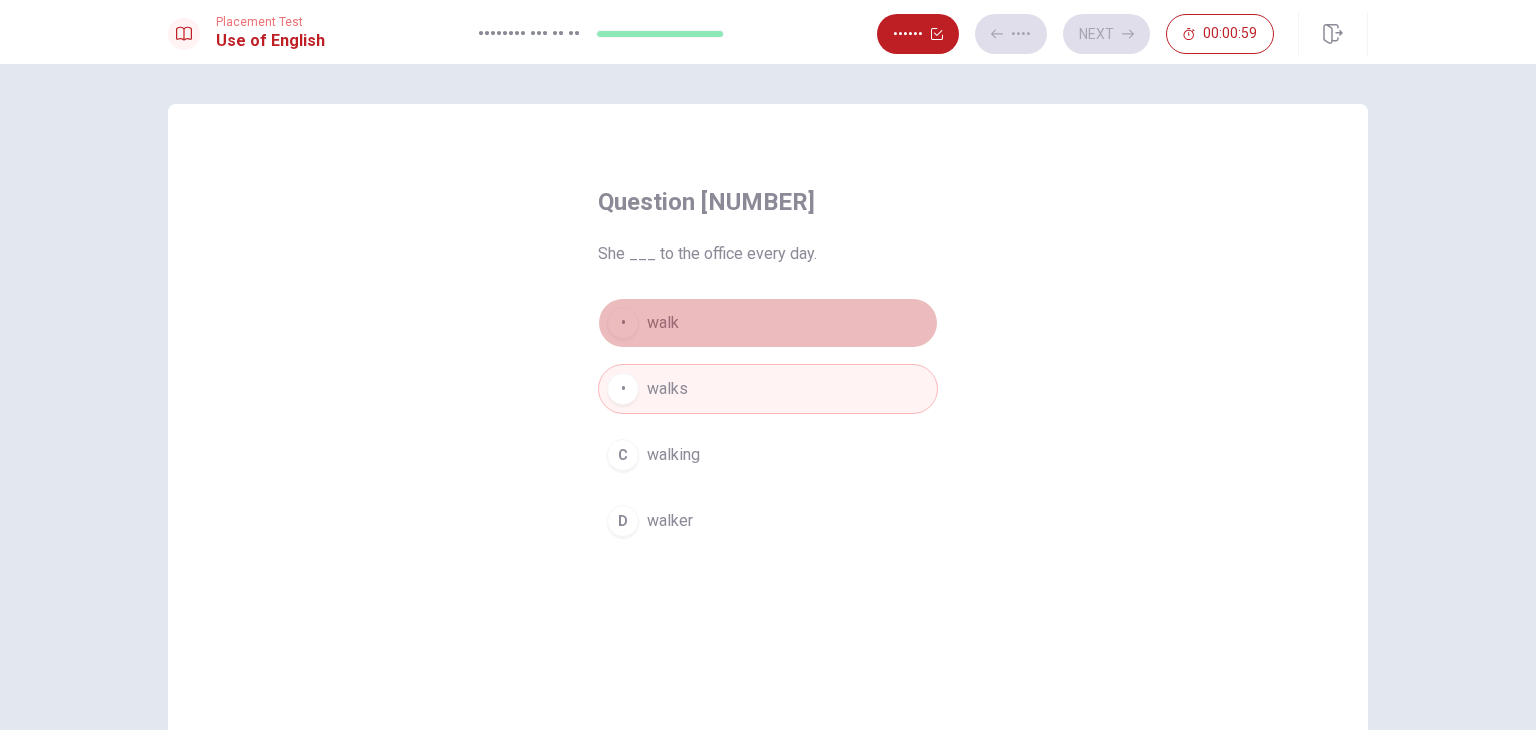 click on "A walk" at bounding box center (768, 323) 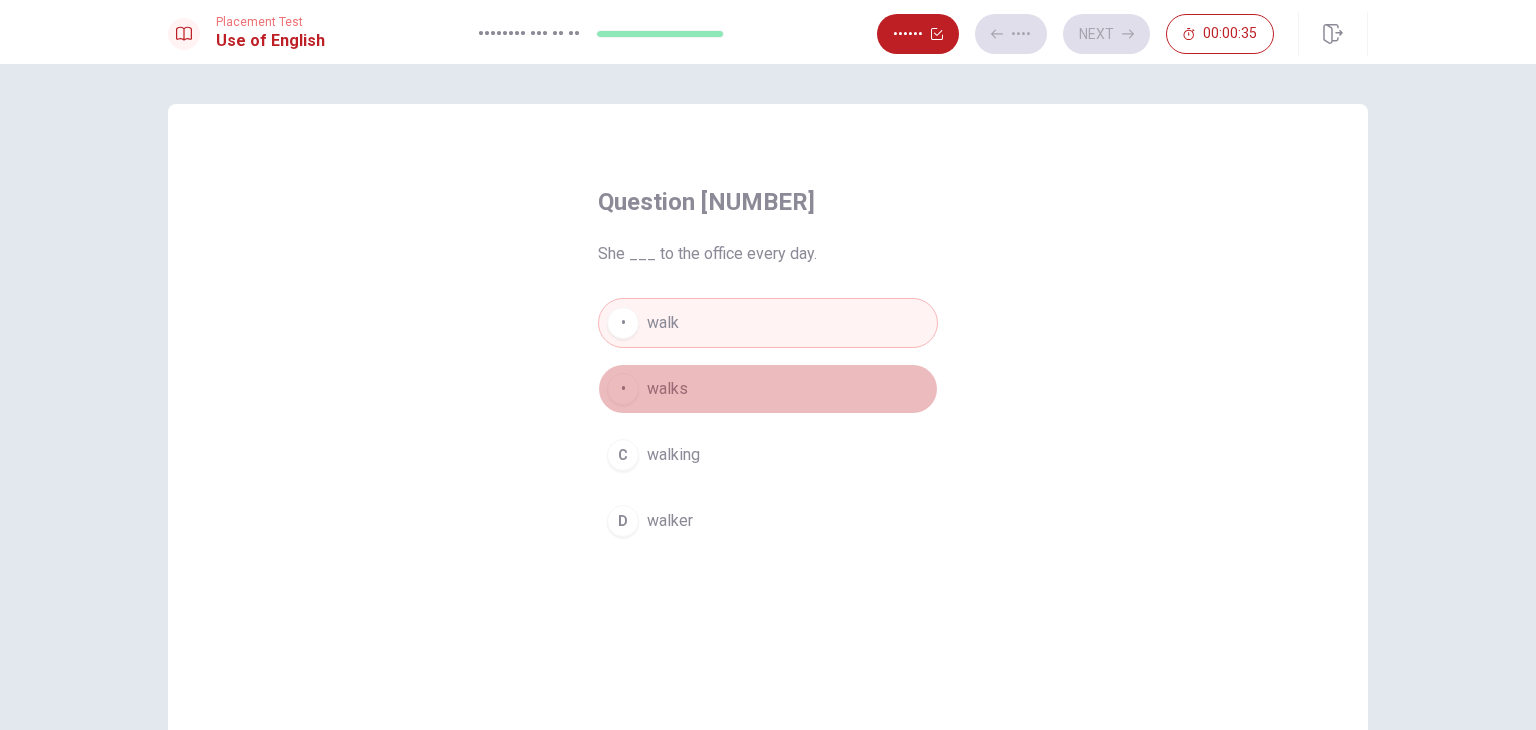 click on "B walks" at bounding box center (768, 389) 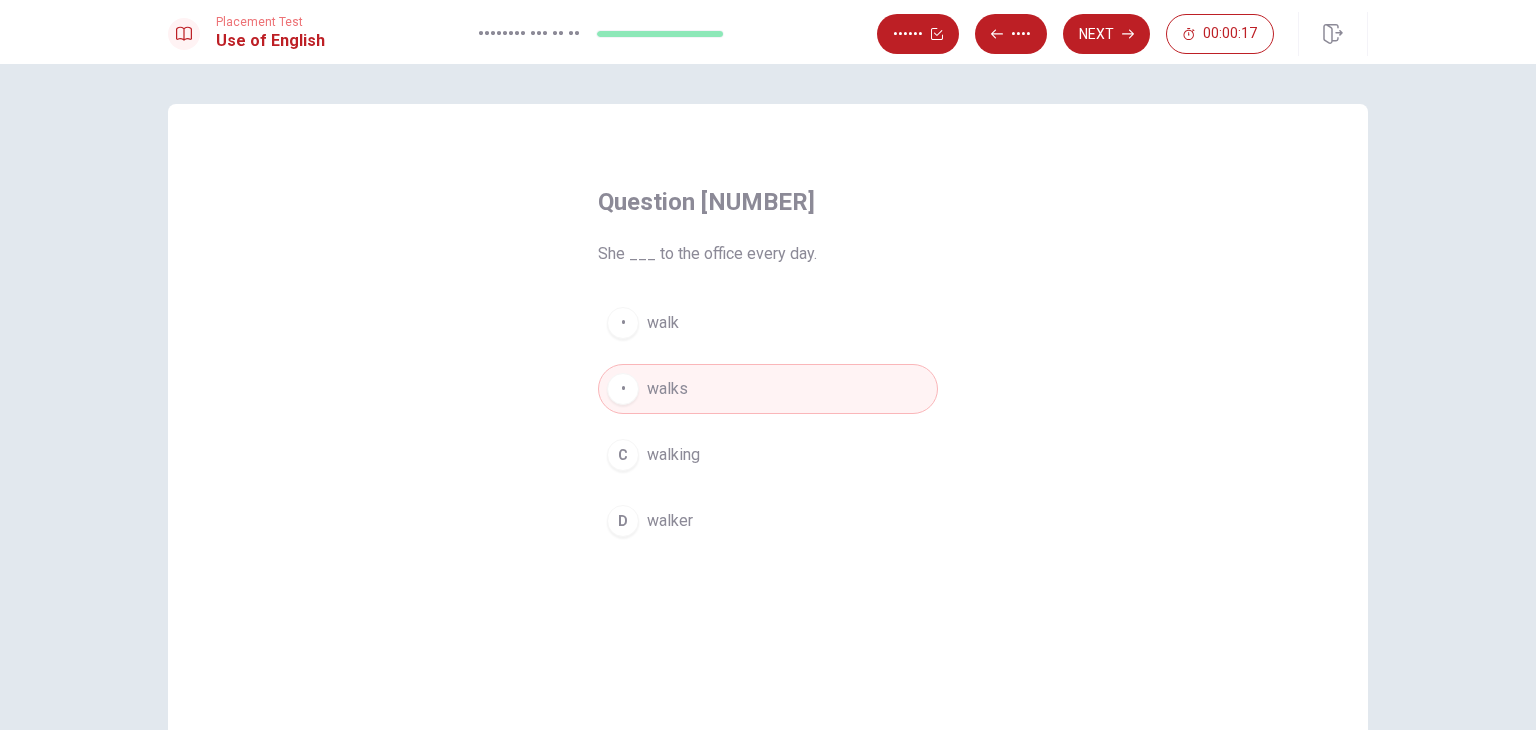 click on "Next" at bounding box center (1106, 34) 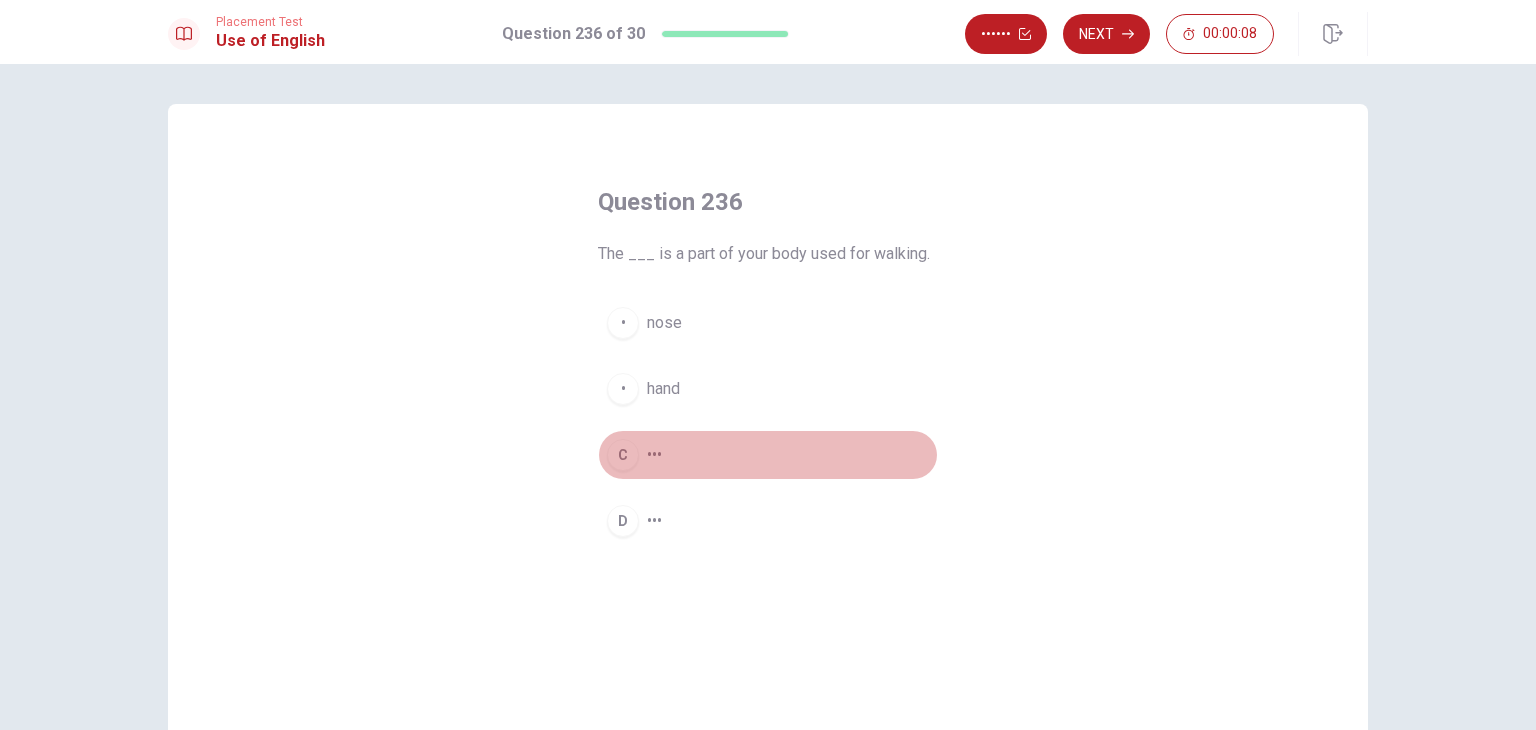 click on "C" at bounding box center (623, 323) 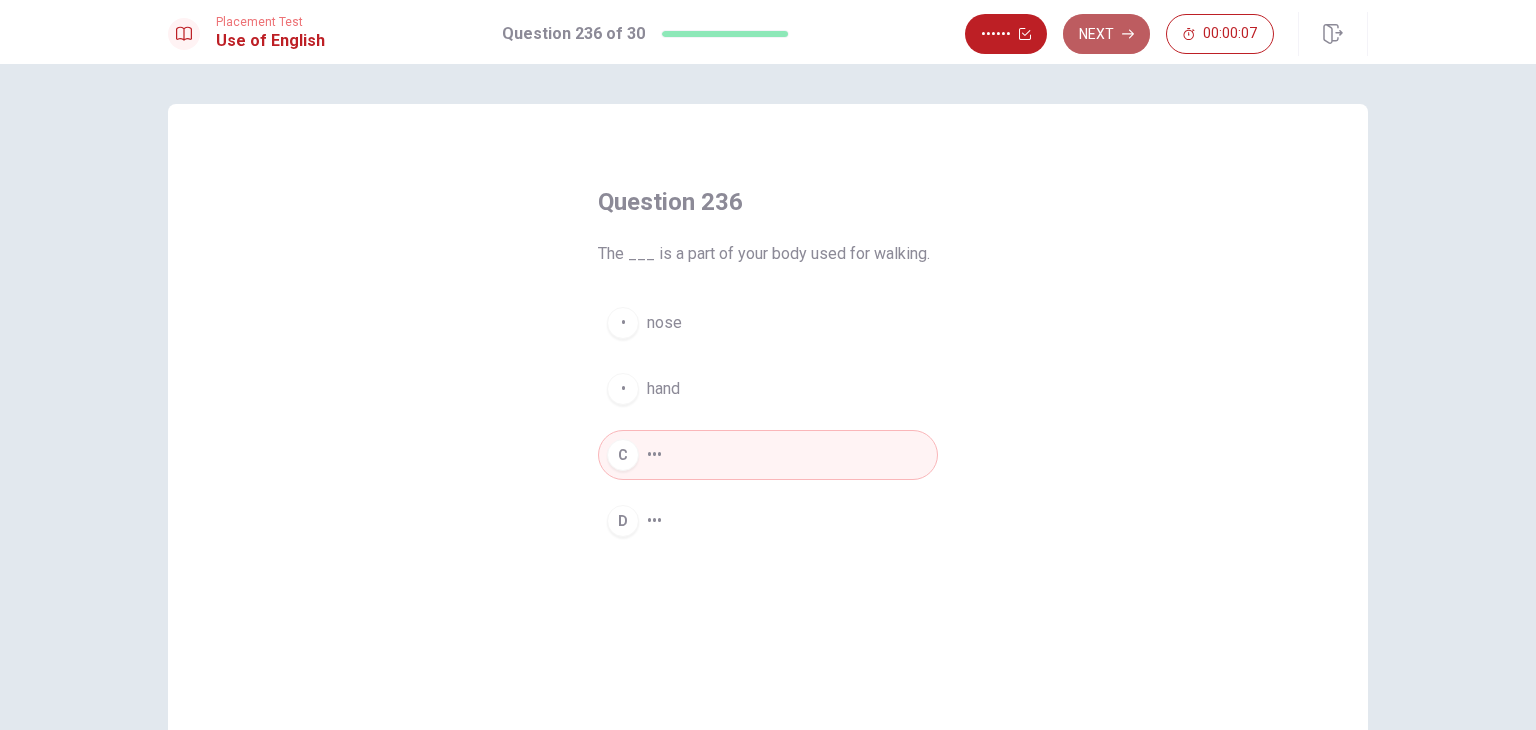 click on "Next" at bounding box center [1106, 34] 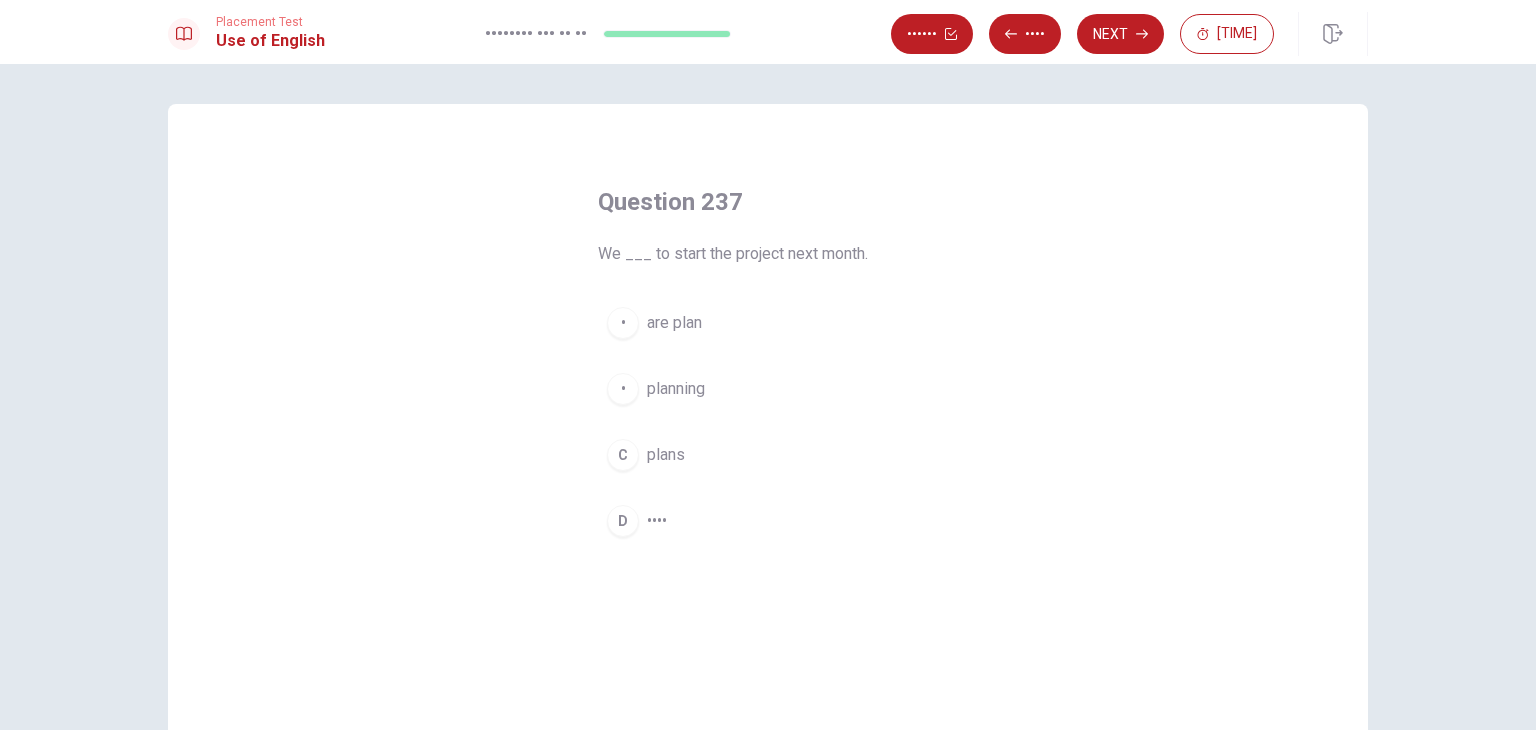 click on "••••" at bounding box center (674, 323) 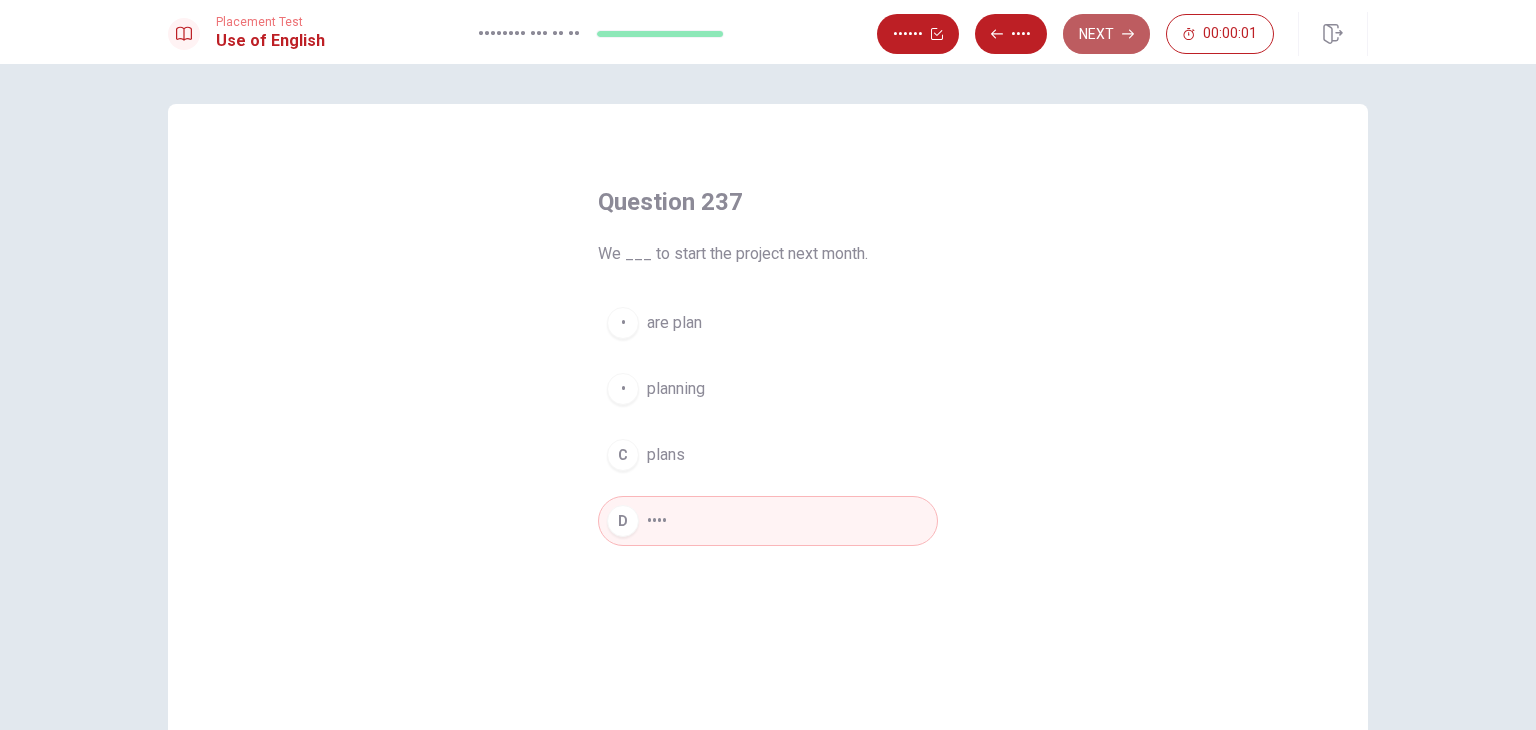 click on "Next" at bounding box center [1106, 34] 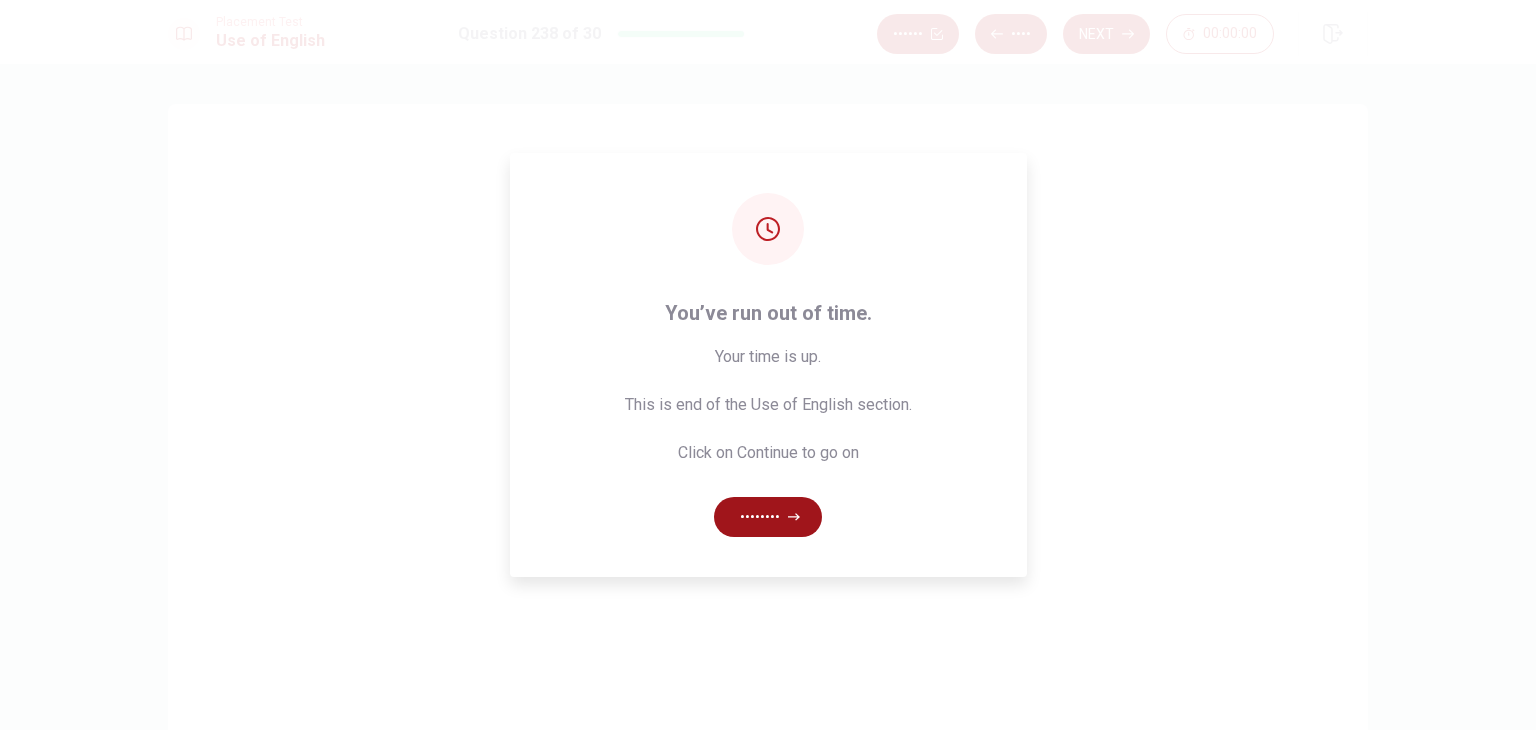 click on "••••••••" at bounding box center (768, 517) 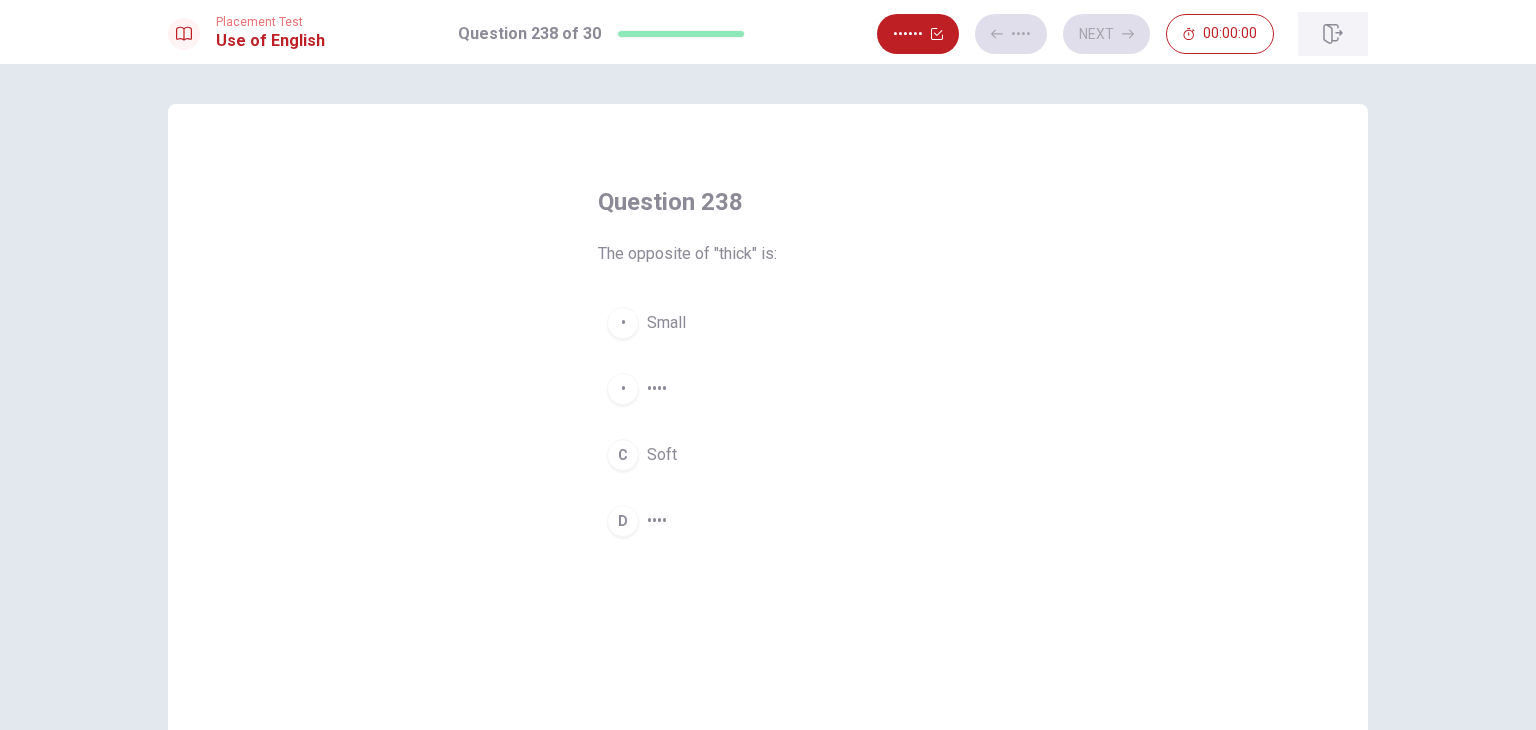 click at bounding box center (1333, 34) 